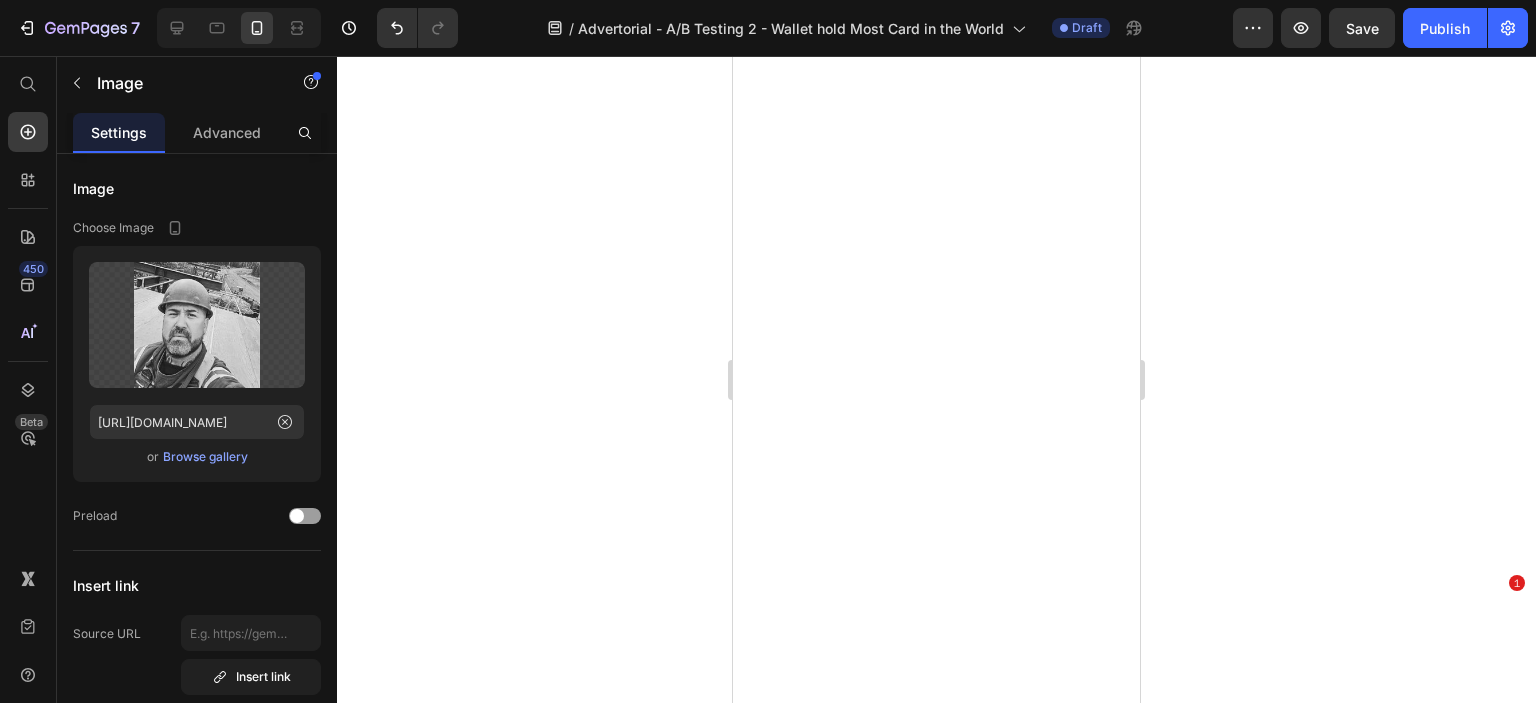 scroll, scrollTop: 0, scrollLeft: 0, axis: both 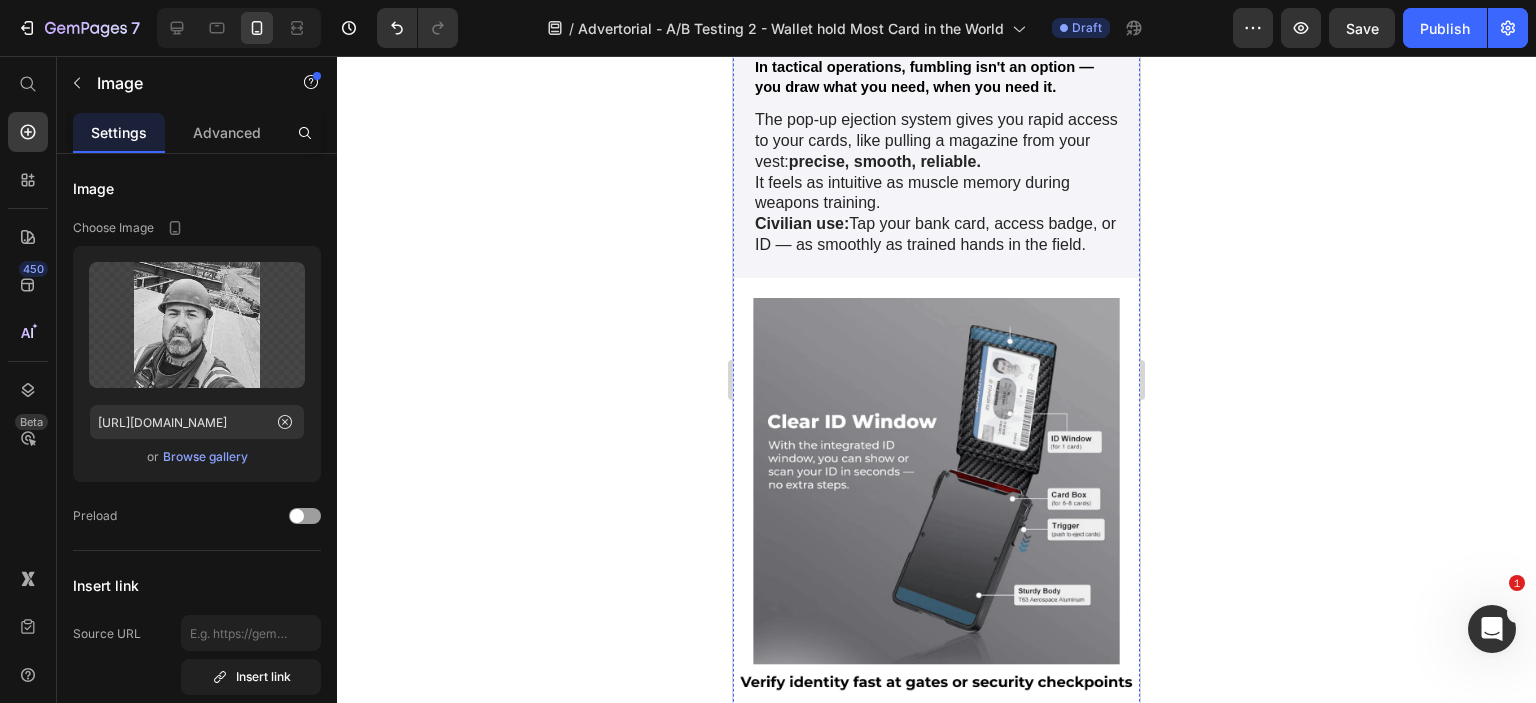 click on "If your job takes you from checkpoints to job sites, from work ID scans to debit card purchases, you know the pain:" at bounding box center (936, -425) 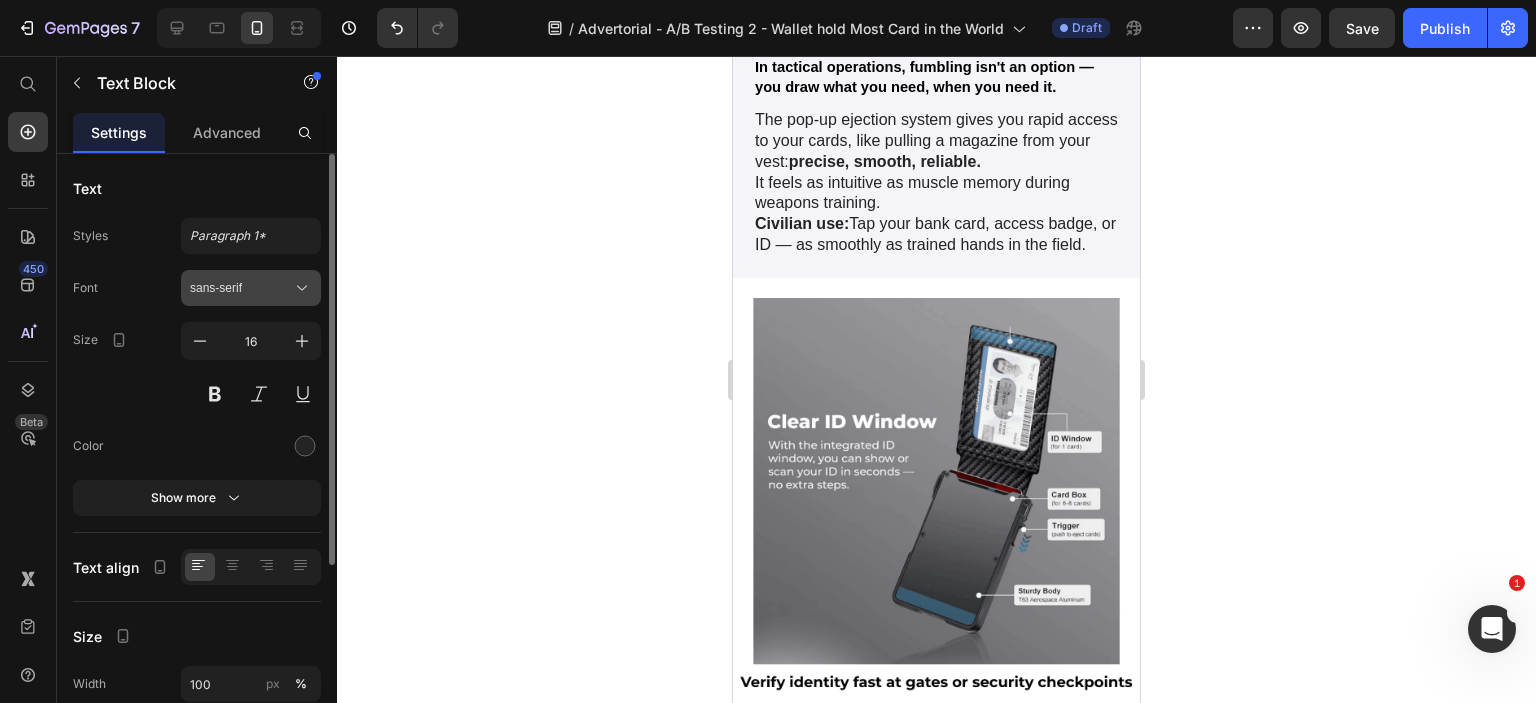 click on "sans-serif" at bounding box center (251, 288) 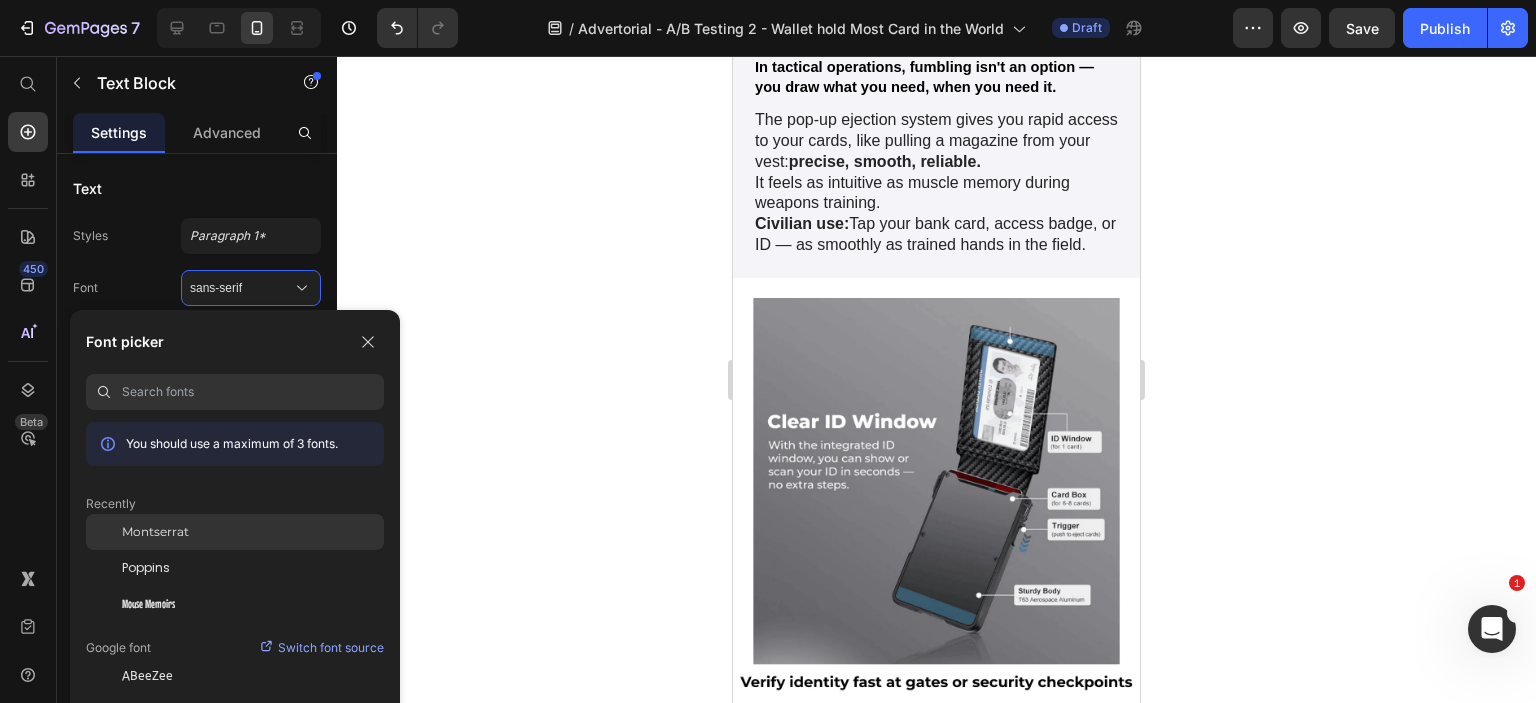 click on "Montserrat" 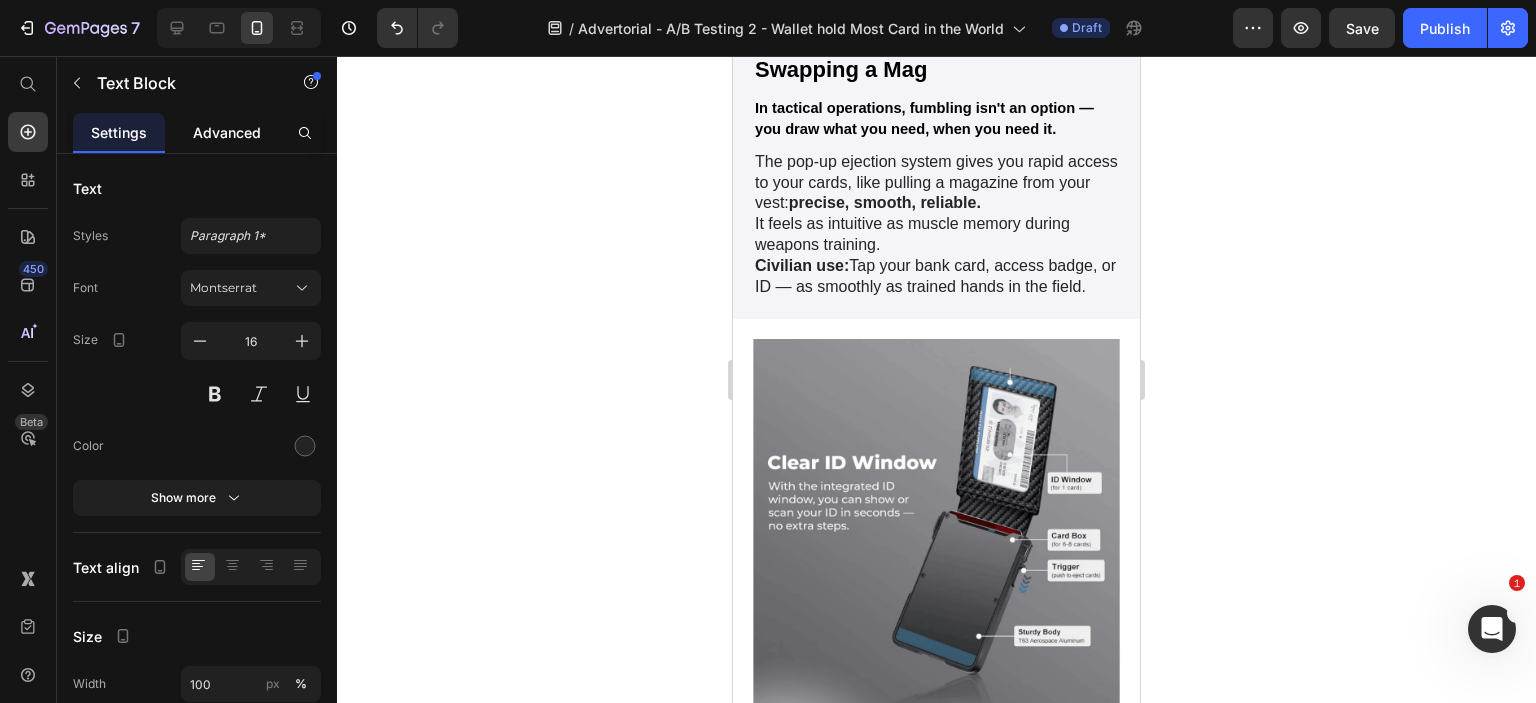 click on "Advanced" at bounding box center (227, 132) 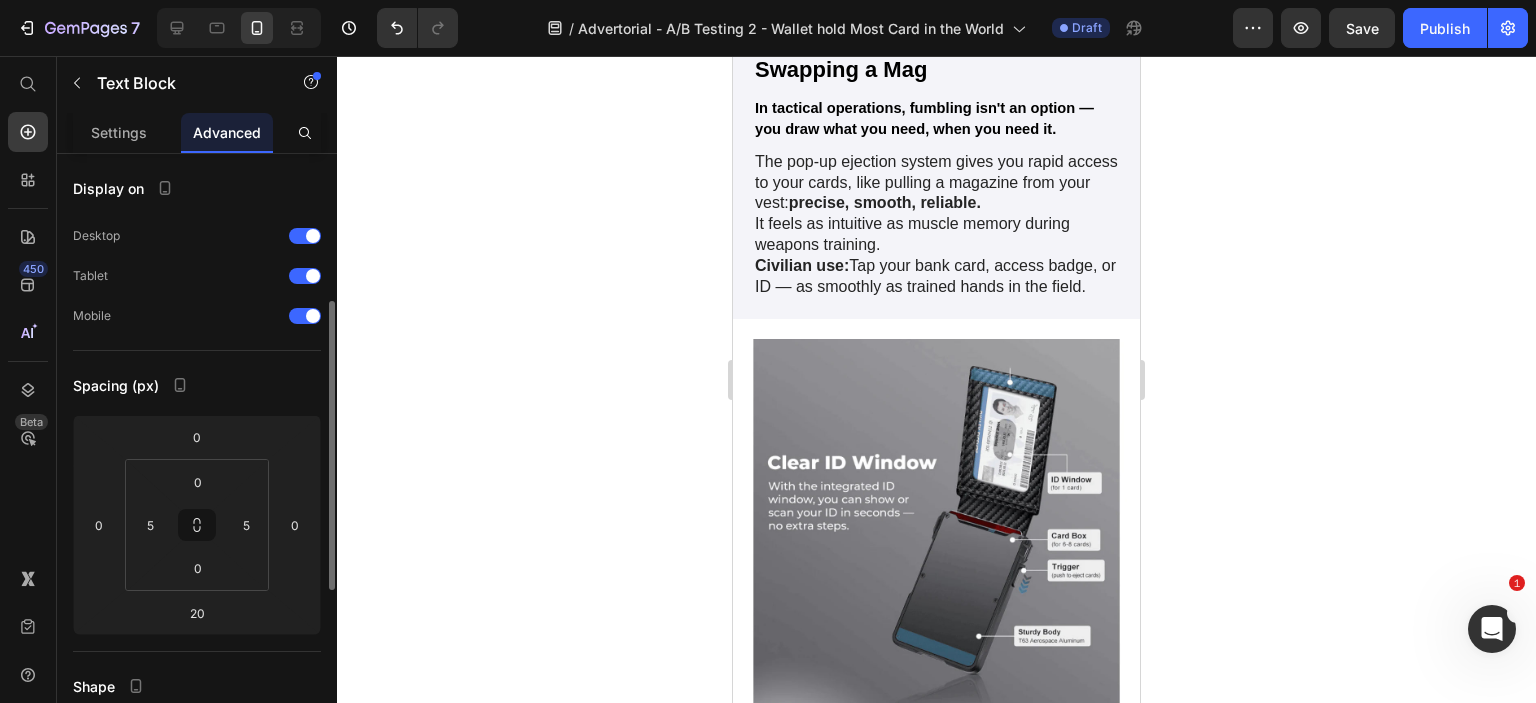 scroll, scrollTop: 100, scrollLeft: 0, axis: vertical 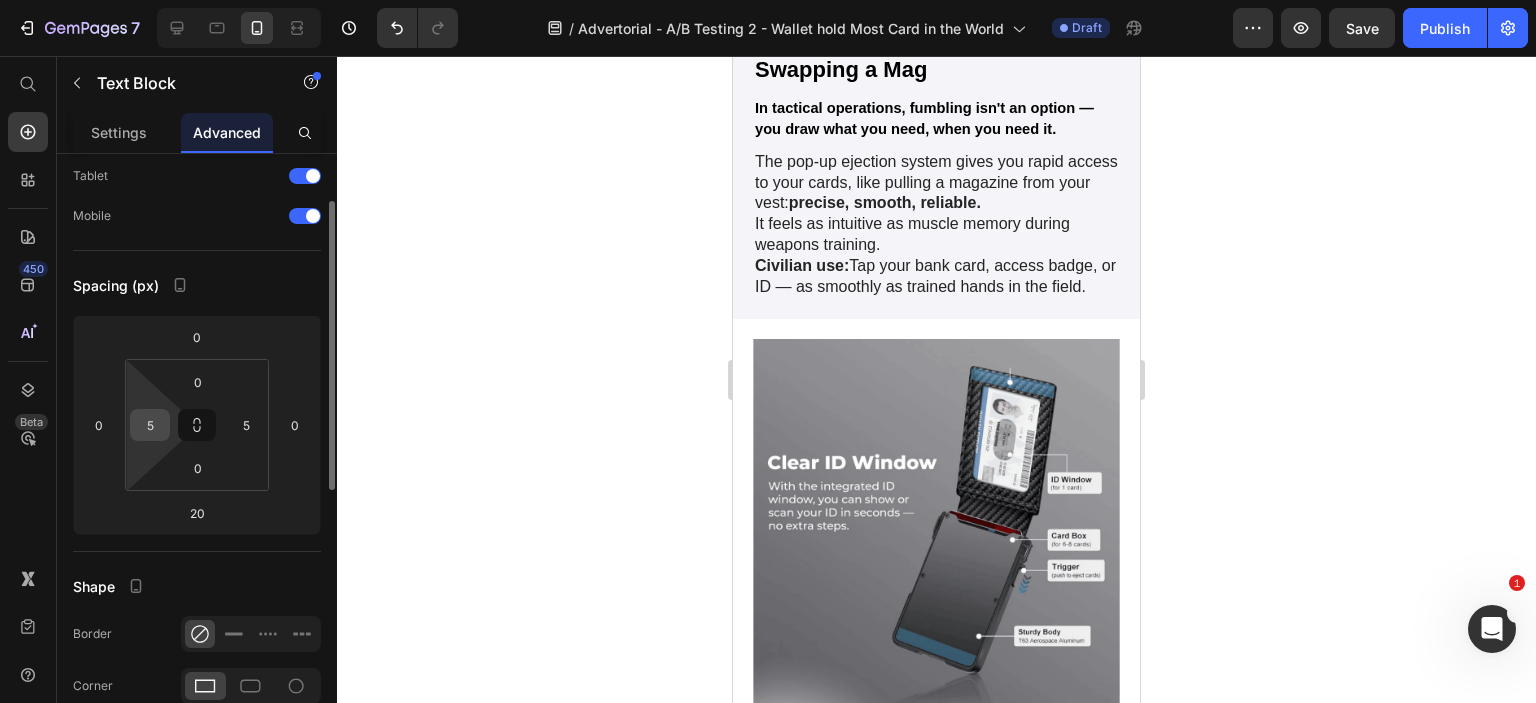 click on "5" at bounding box center (150, 425) 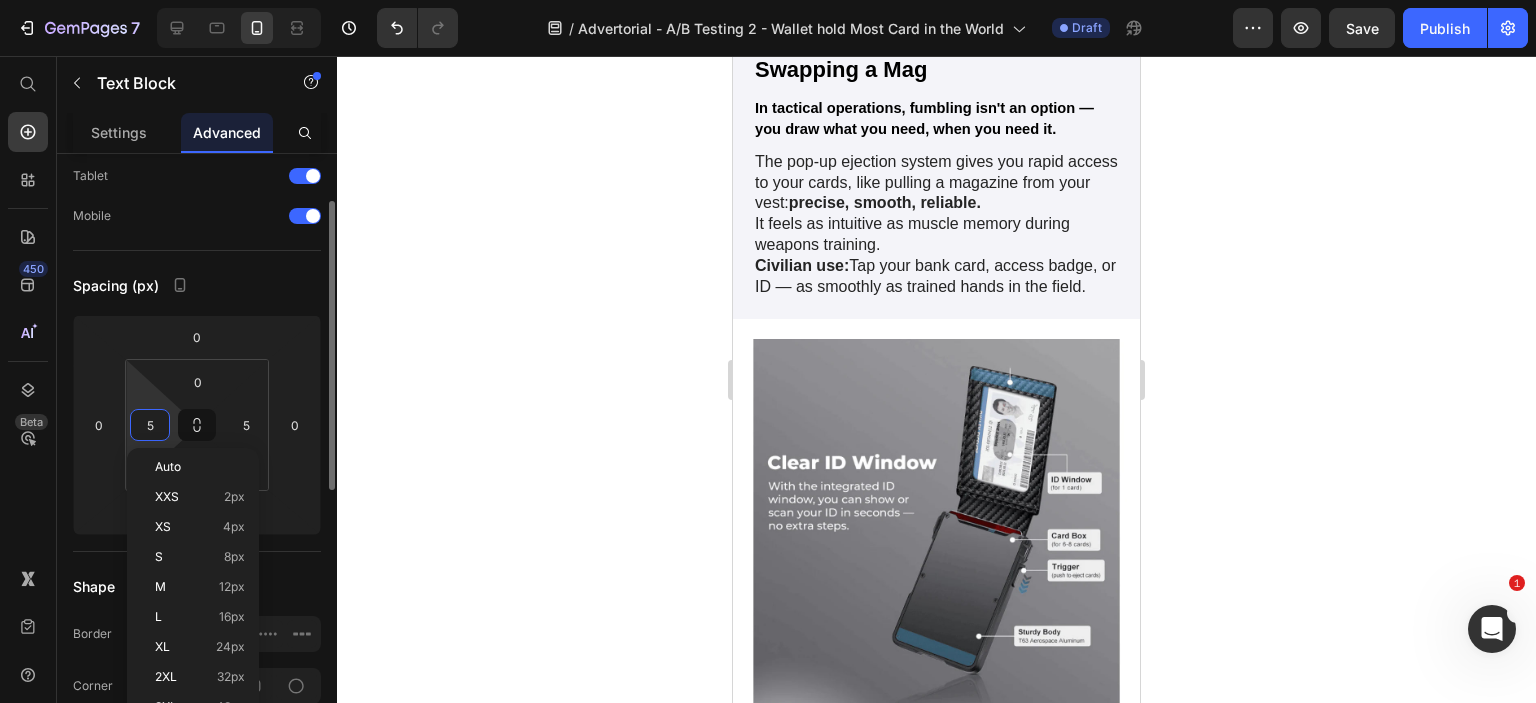 click on "5" at bounding box center [150, 425] 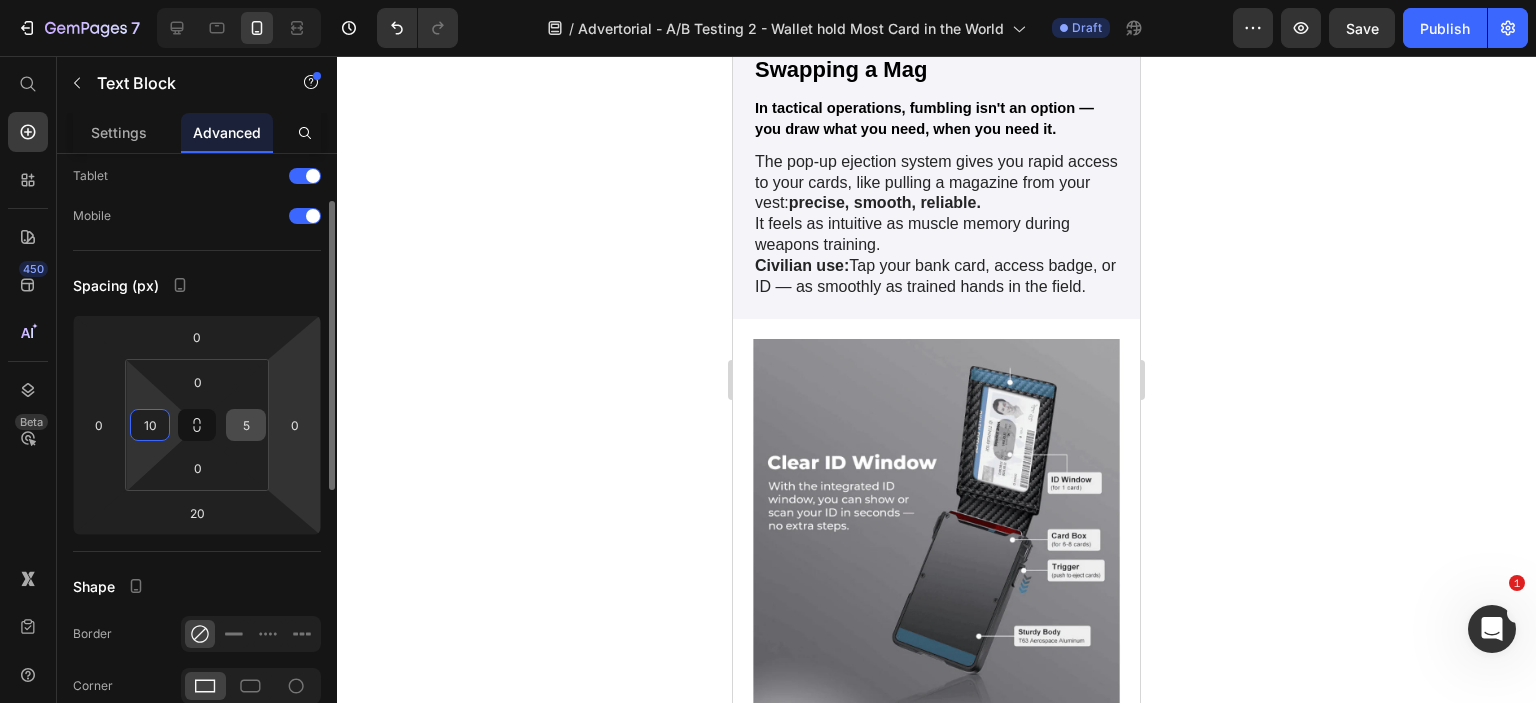 type on "10" 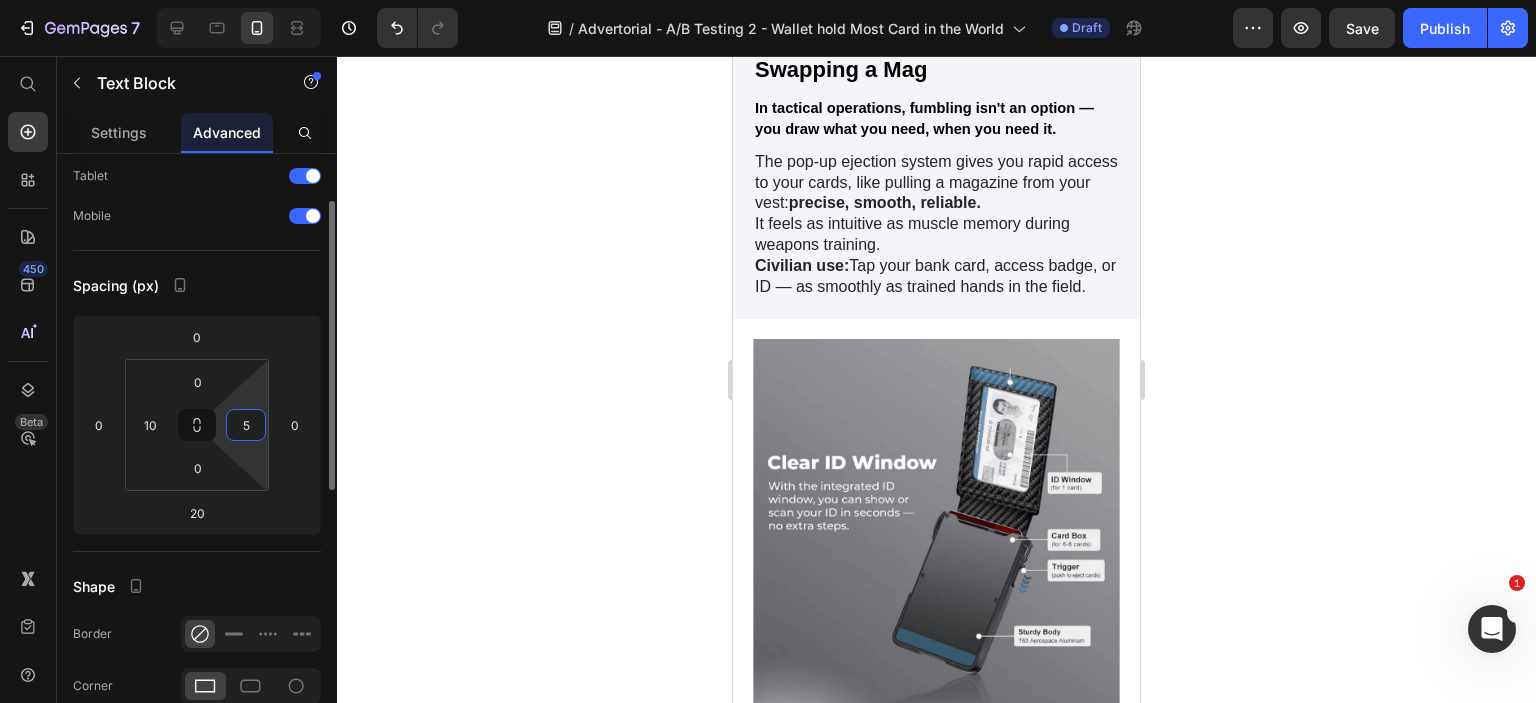 click on "5" at bounding box center (246, 425) 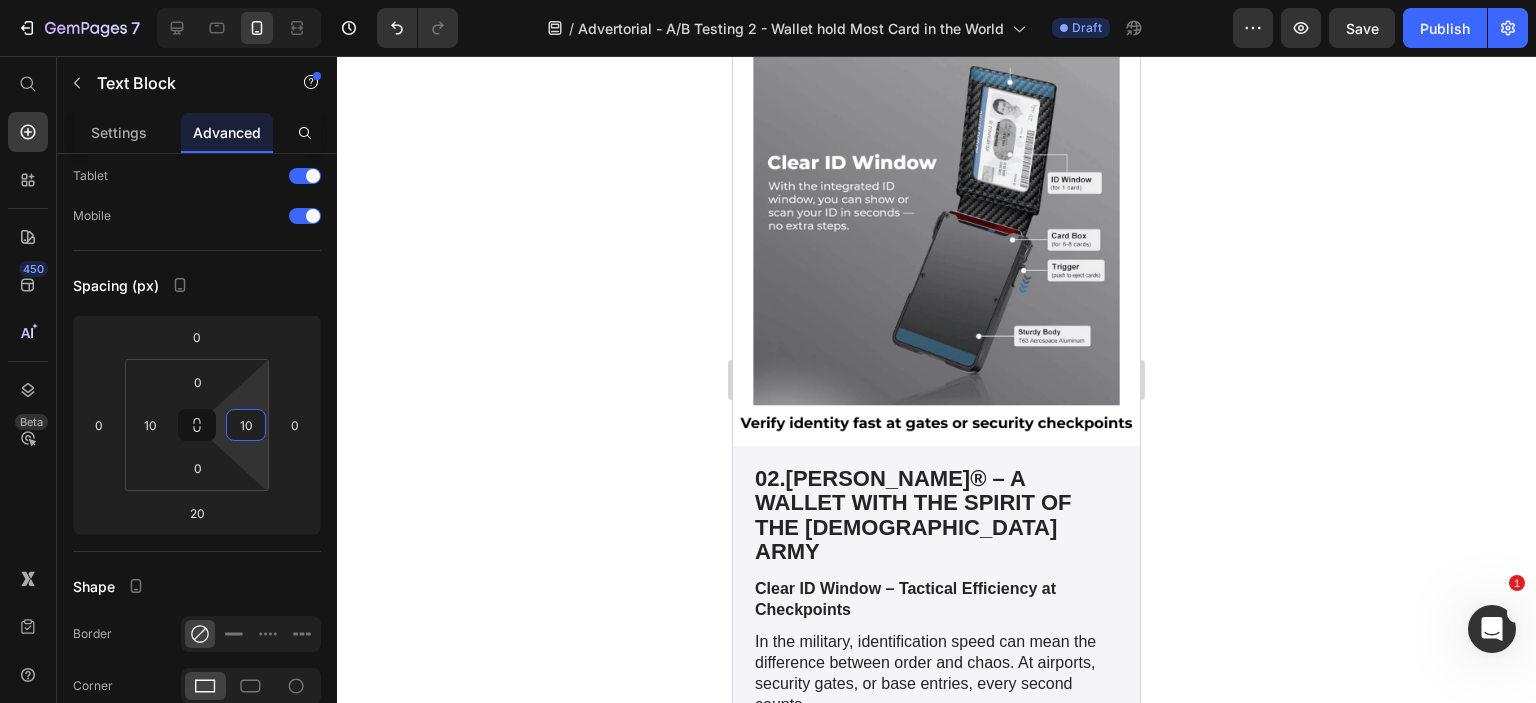 scroll, scrollTop: 6900, scrollLeft: 0, axis: vertical 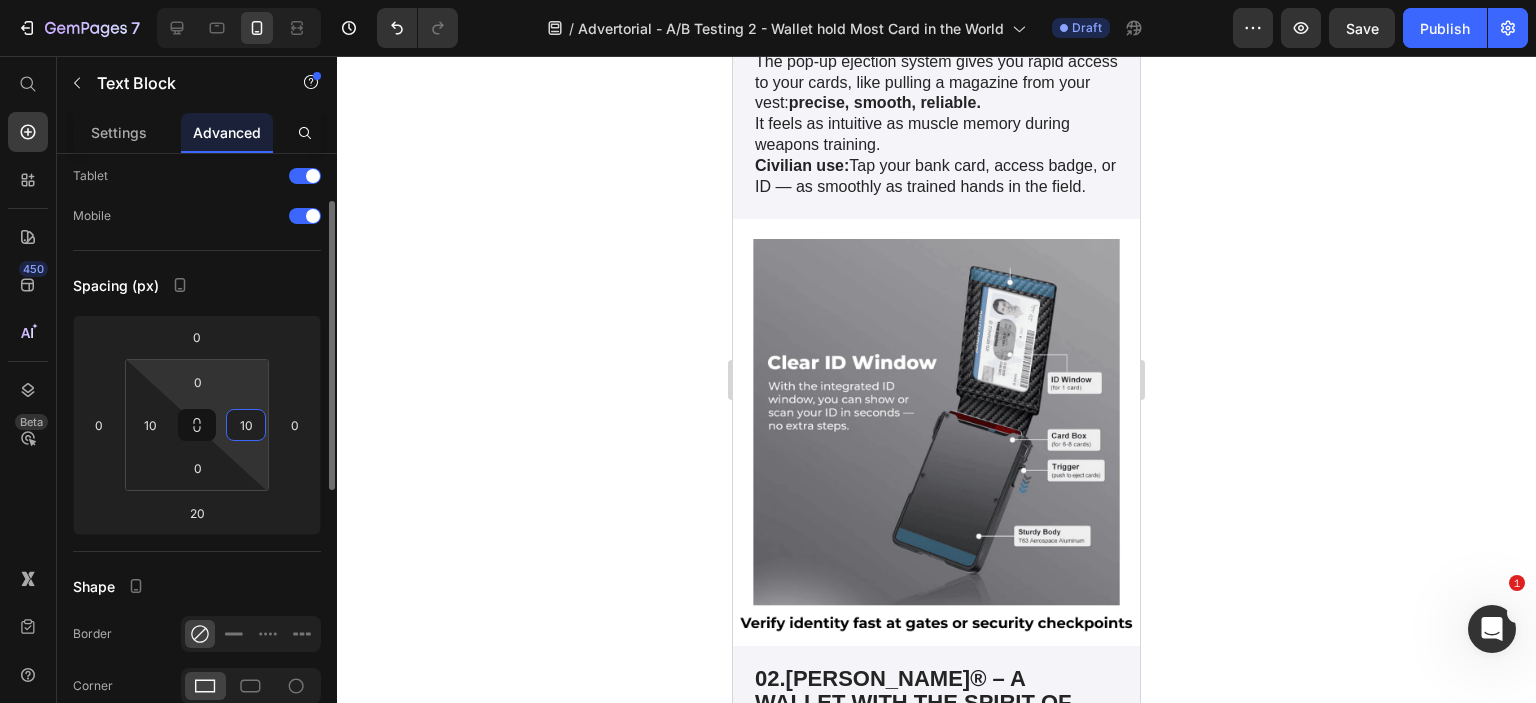 type on "10" 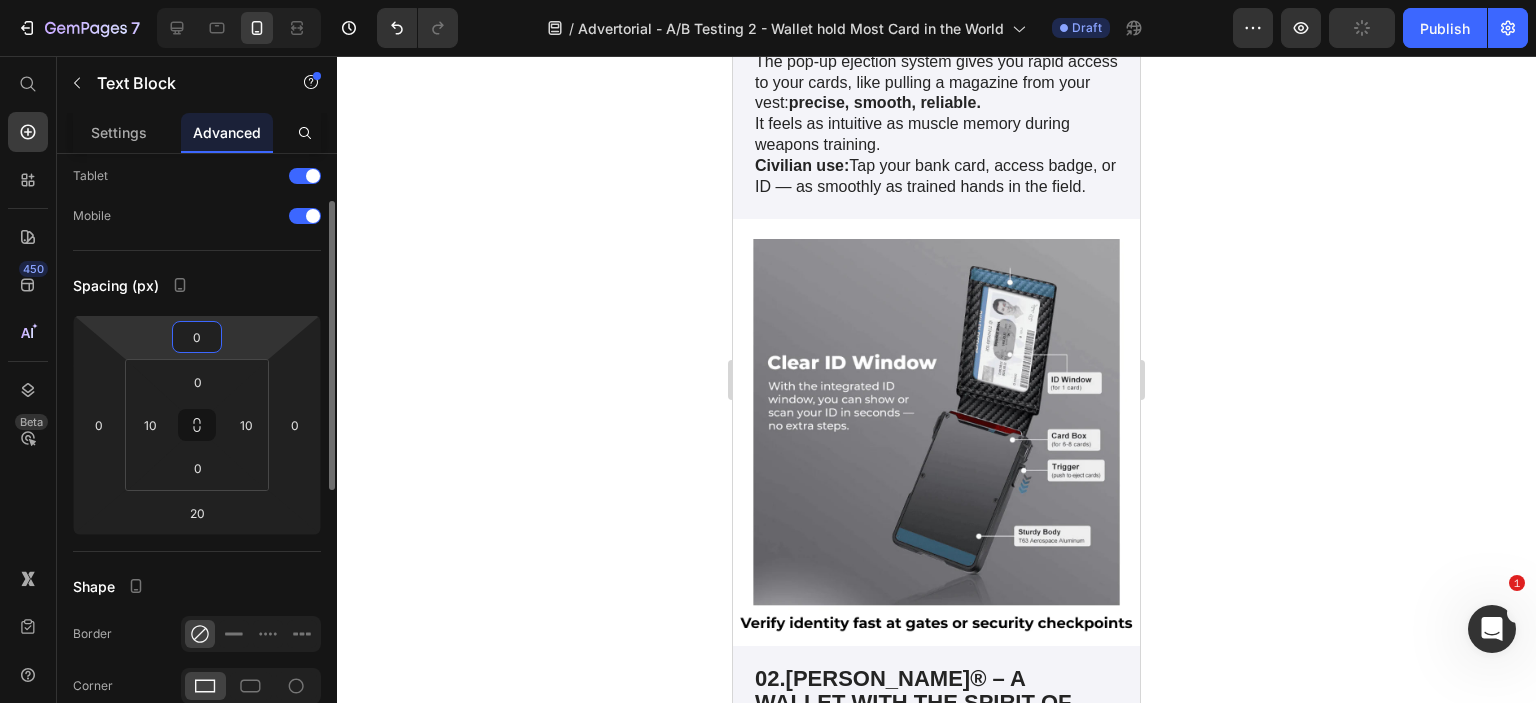 click on "0" at bounding box center [197, 337] 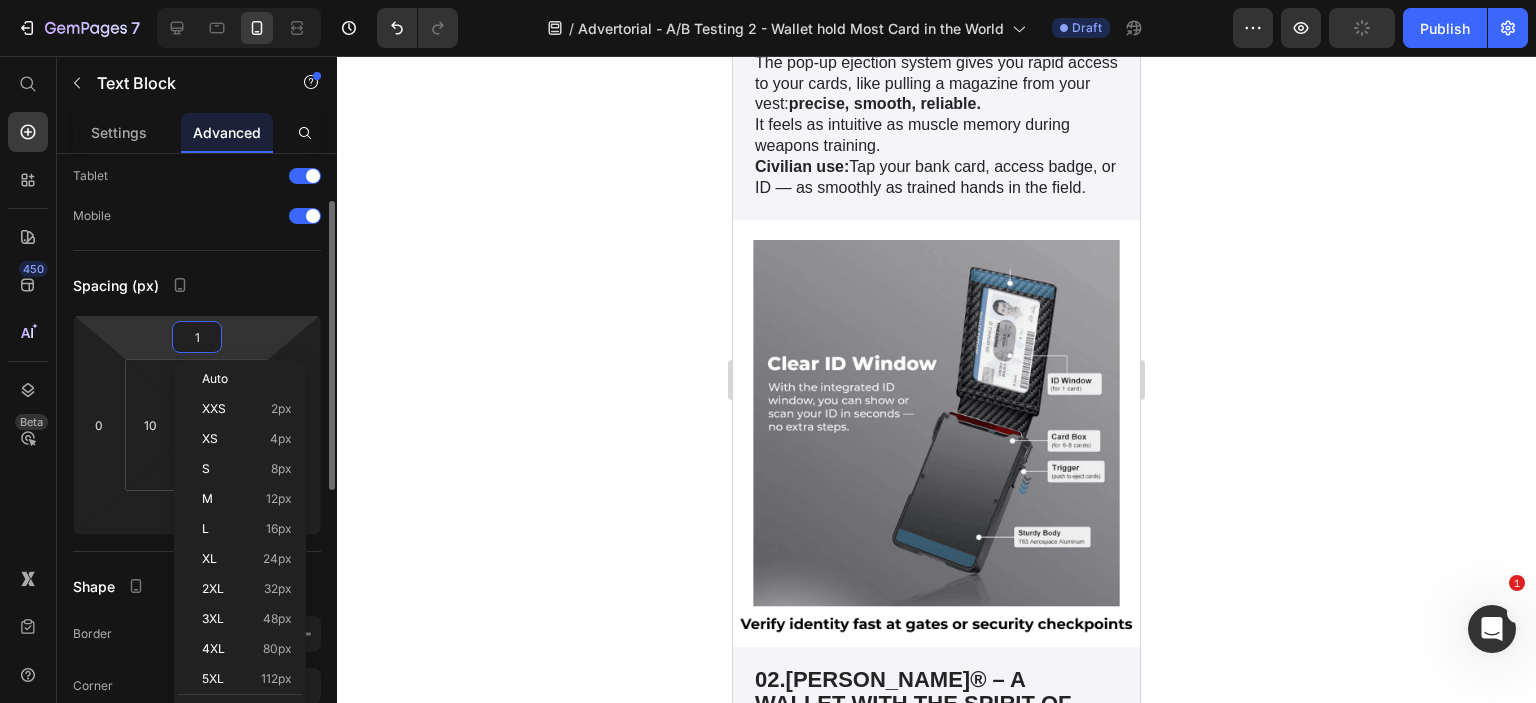 type on "15" 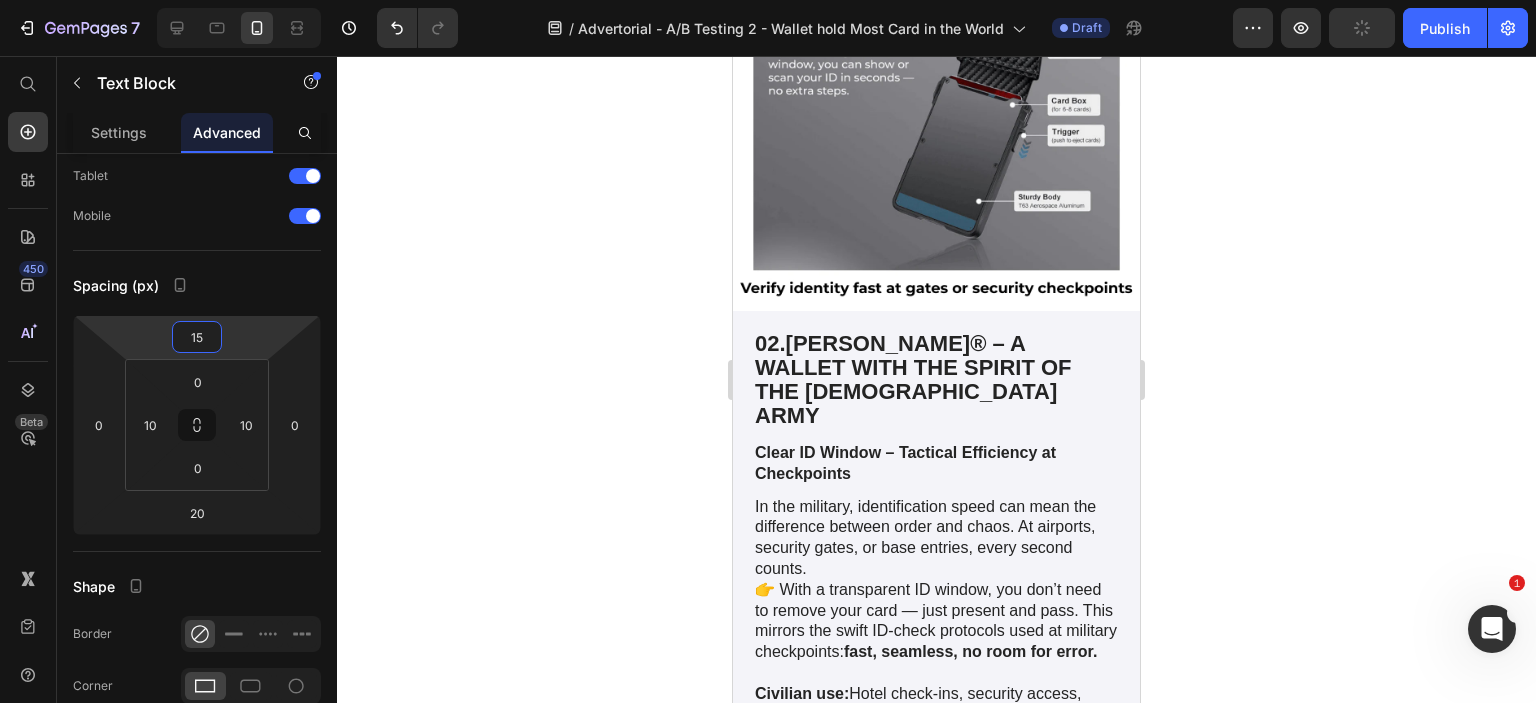 scroll, scrollTop: 7800, scrollLeft: 0, axis: vertical 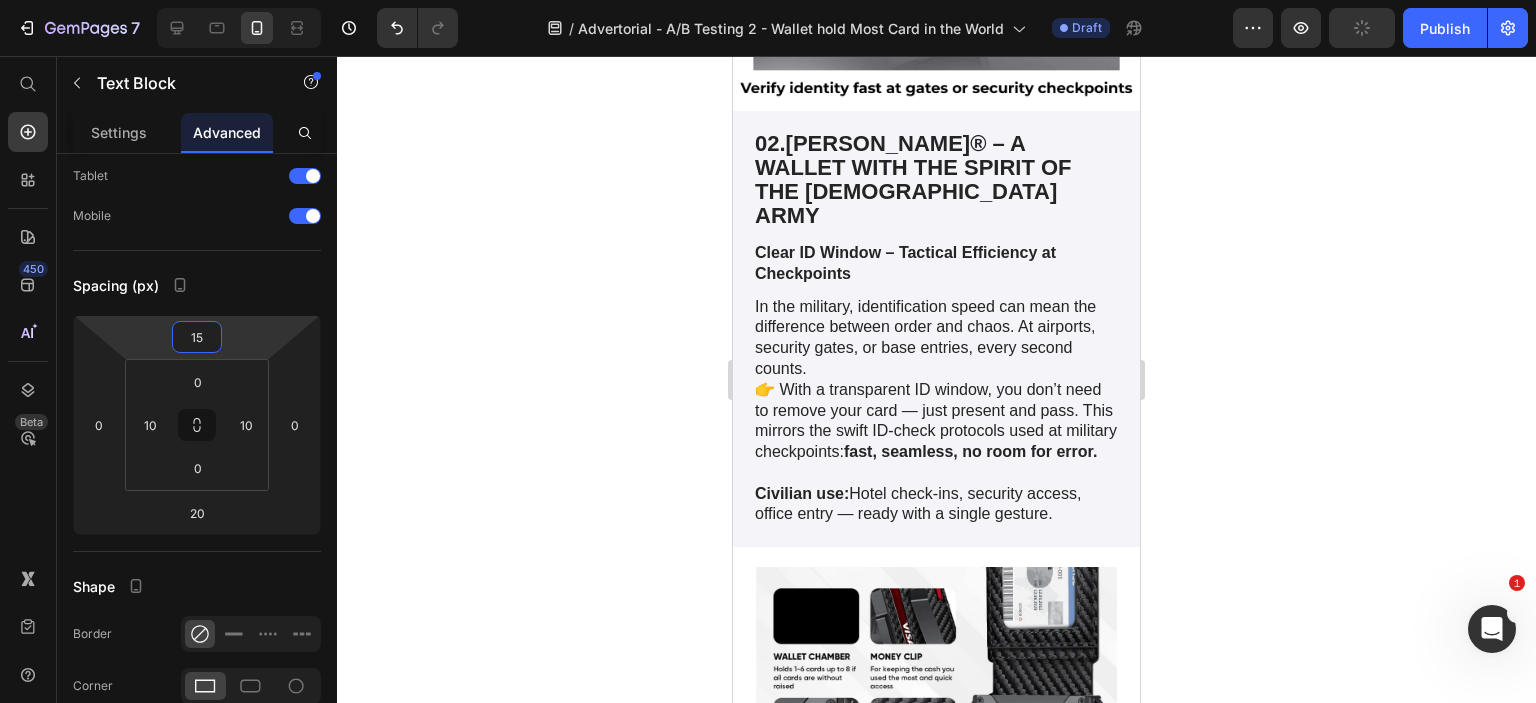 click on "The pop-up ejection system gives you rapid access to your cards, like pulling a magazine from your vest:  precise, smooth, reliable. It feels as intuitive as muscle memory during weapons training." at bounding box center (936, -432) 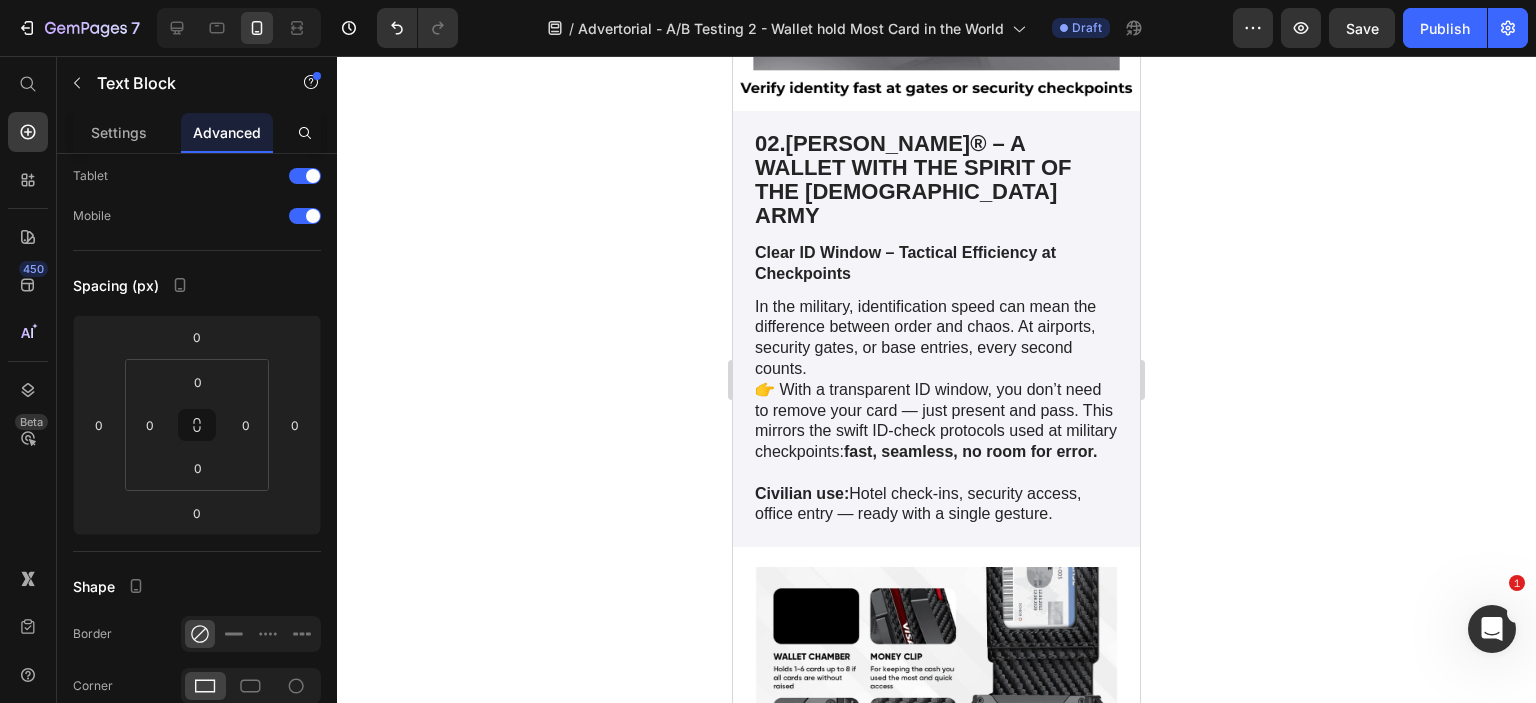 click on "Pop-Up Card Access – Like Swapping a Mag" at bounding box center [913, -581] 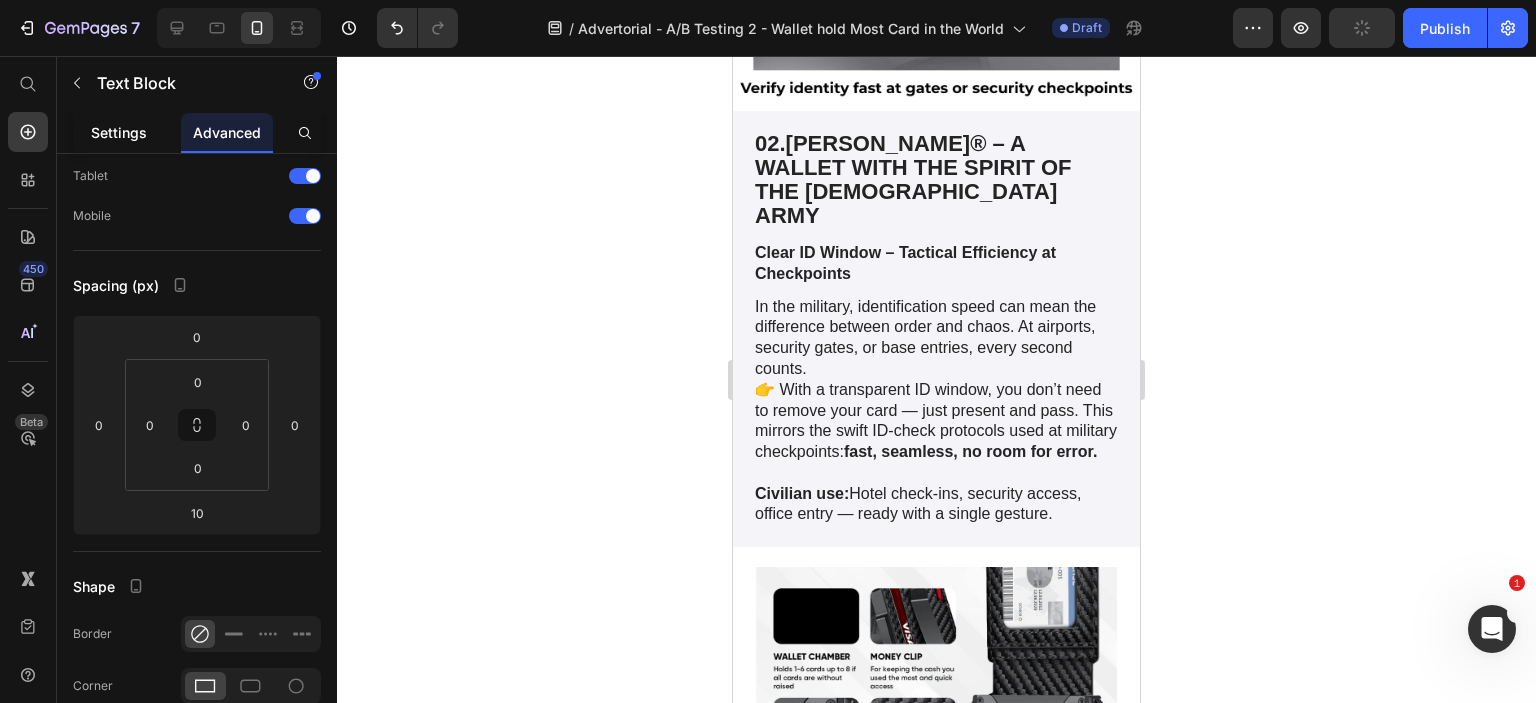 click on "Settings" at bounding box center [119, 132] 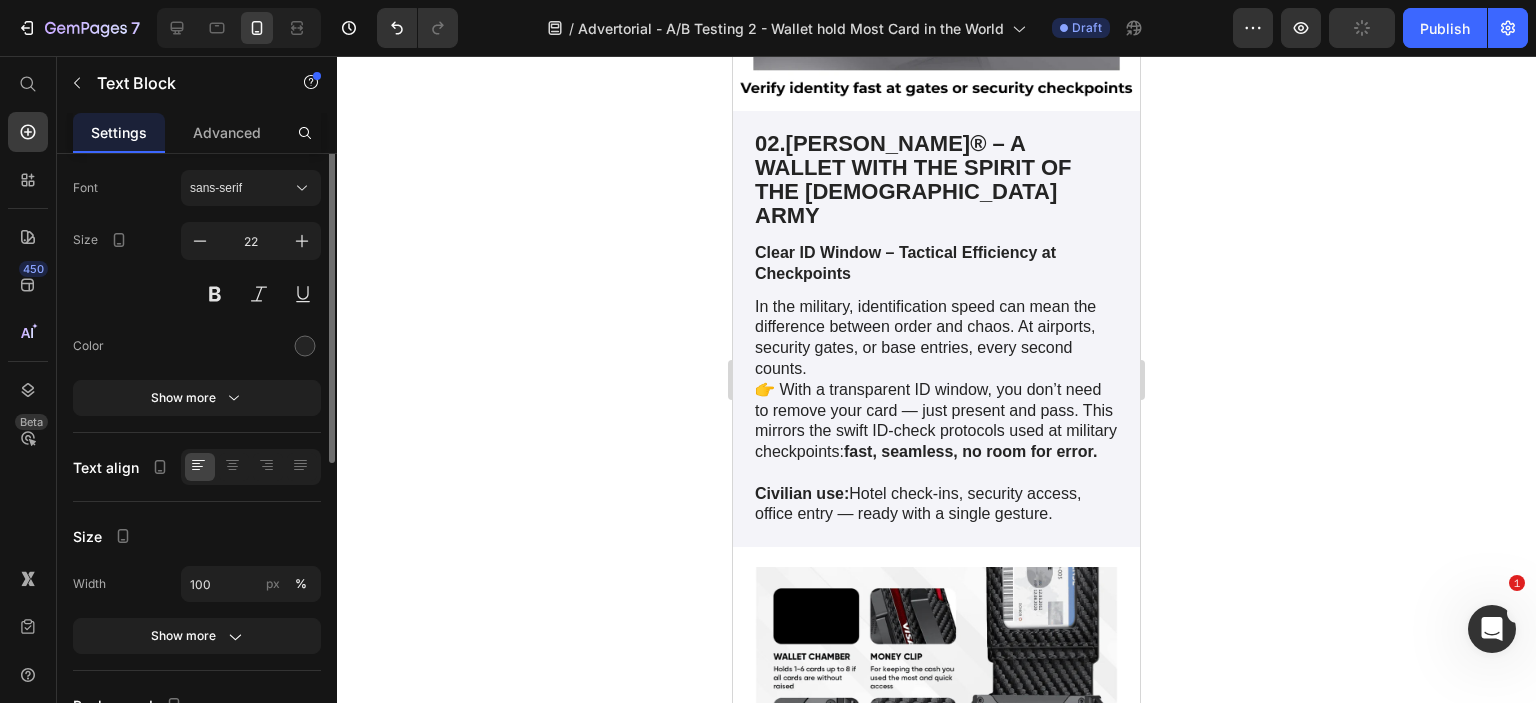 scroll, scrollTop: 0, scrollLeft: 0, axis: both 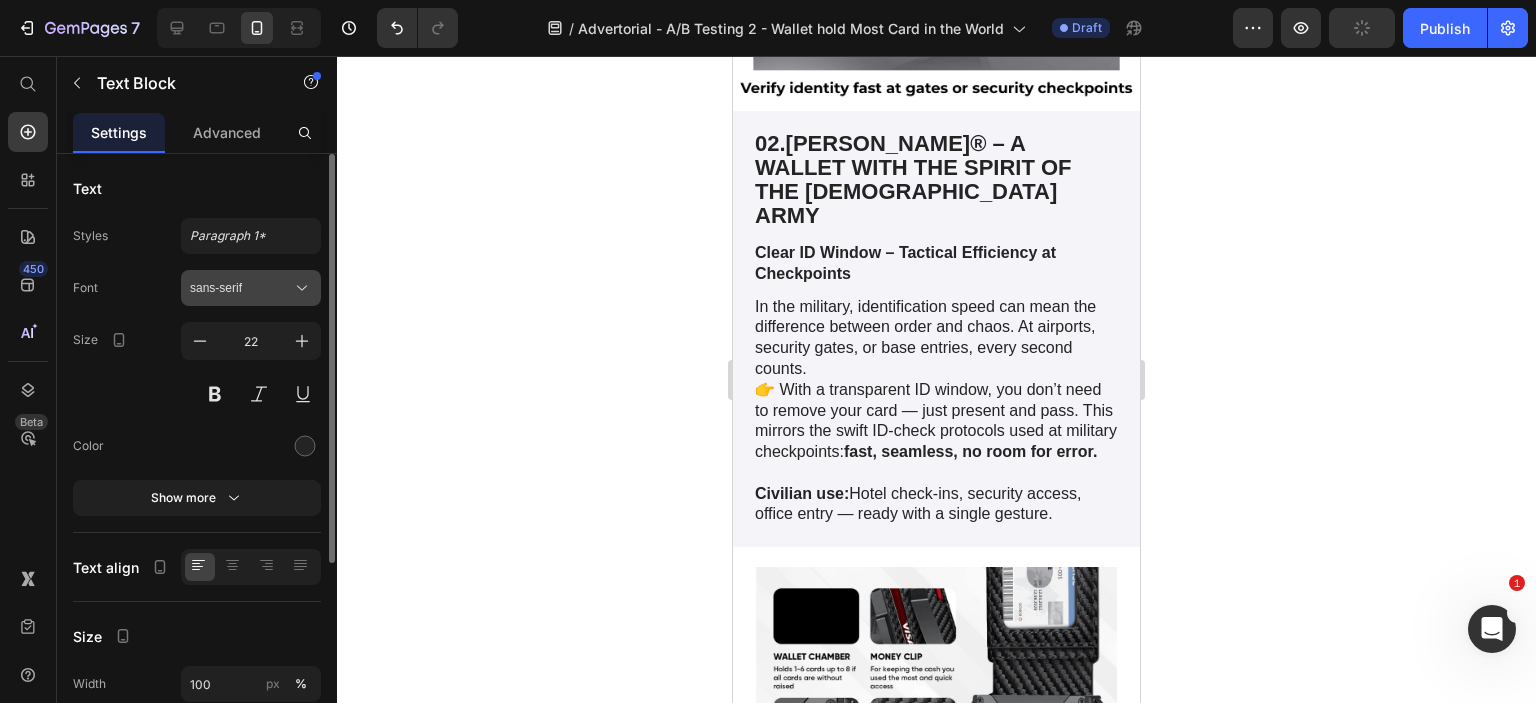 click on "sans-serif" at bounding box center [241, 288] 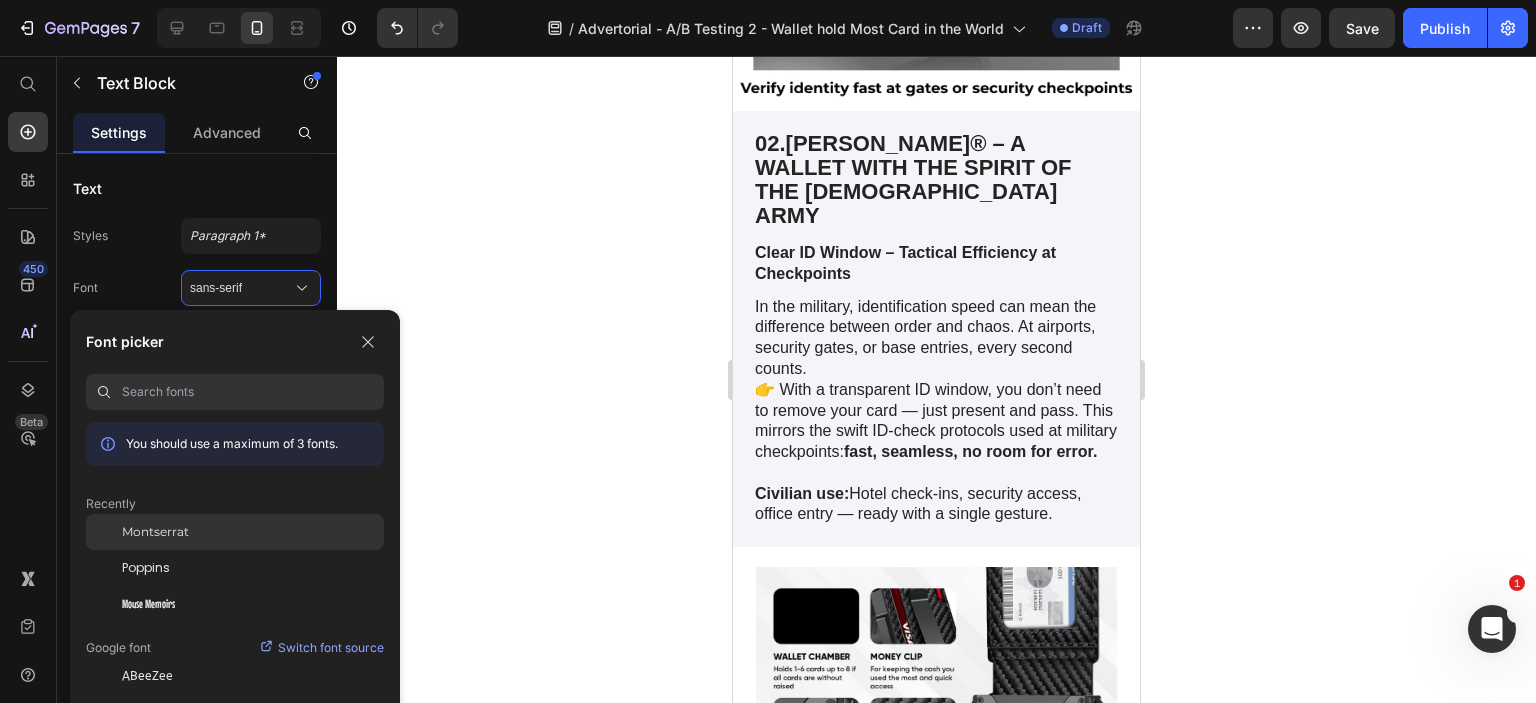 click on "Montserrat" at bounding box center [155, 532] 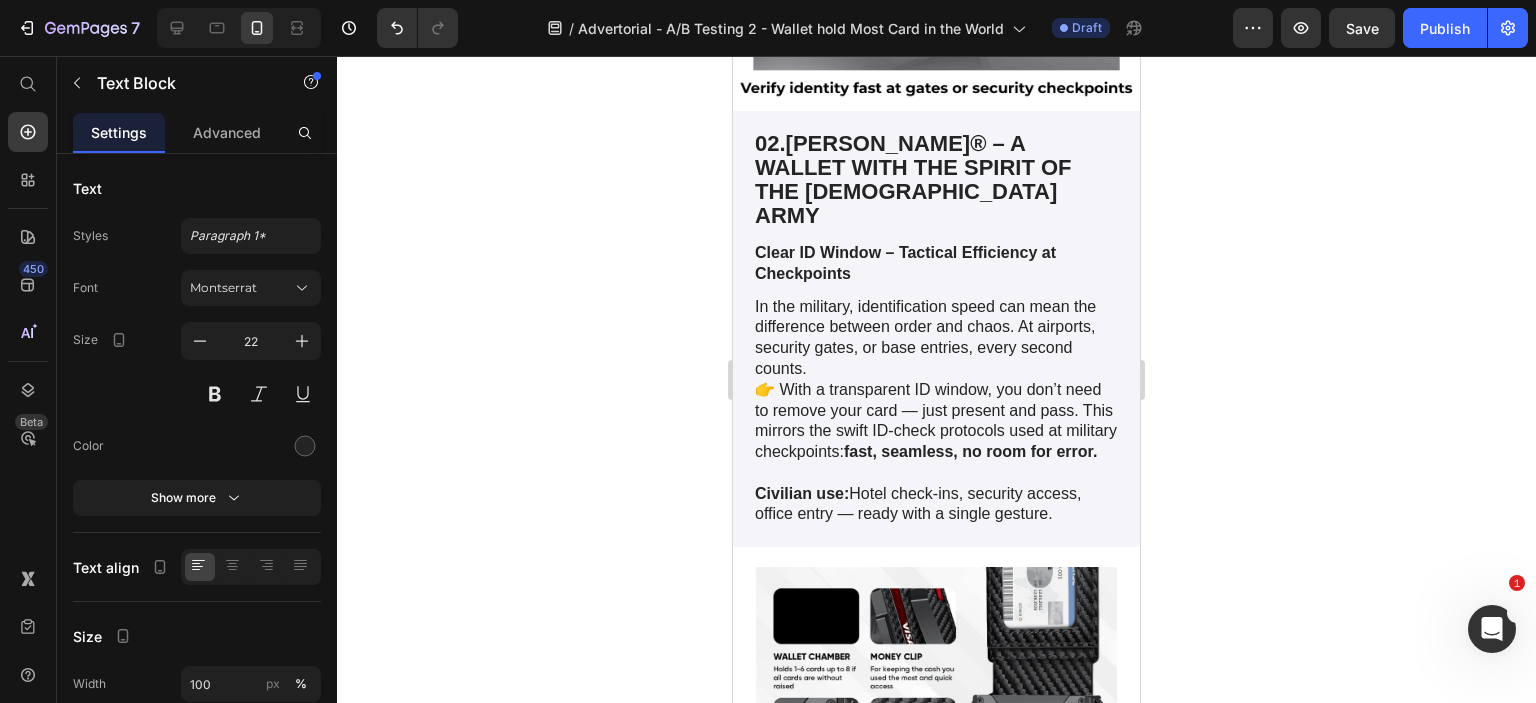 click on "In tactical operations, fumbling isn't an option — you draw what you need, when you need it." at bounding box center [924, -518] 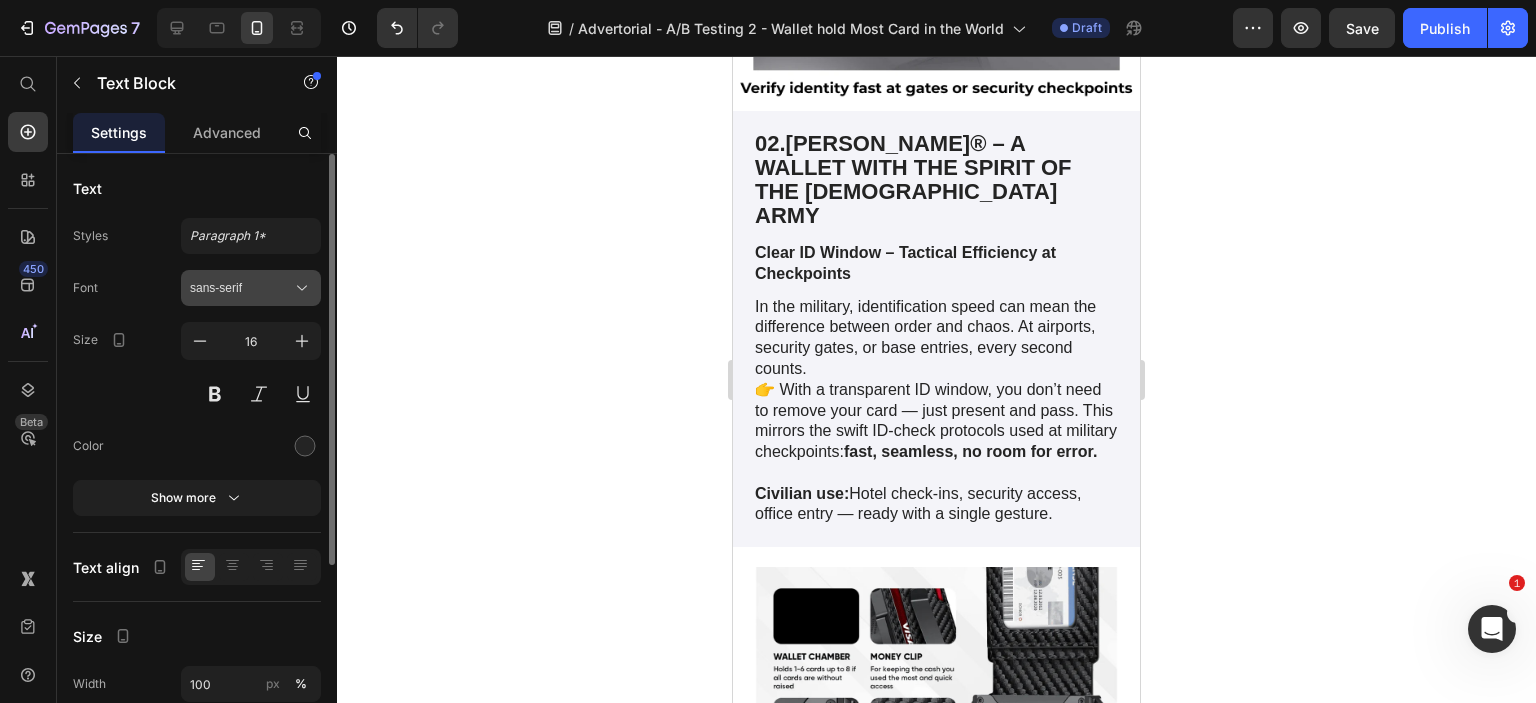 click on "sans-serif" at bounding box center (241, 288) 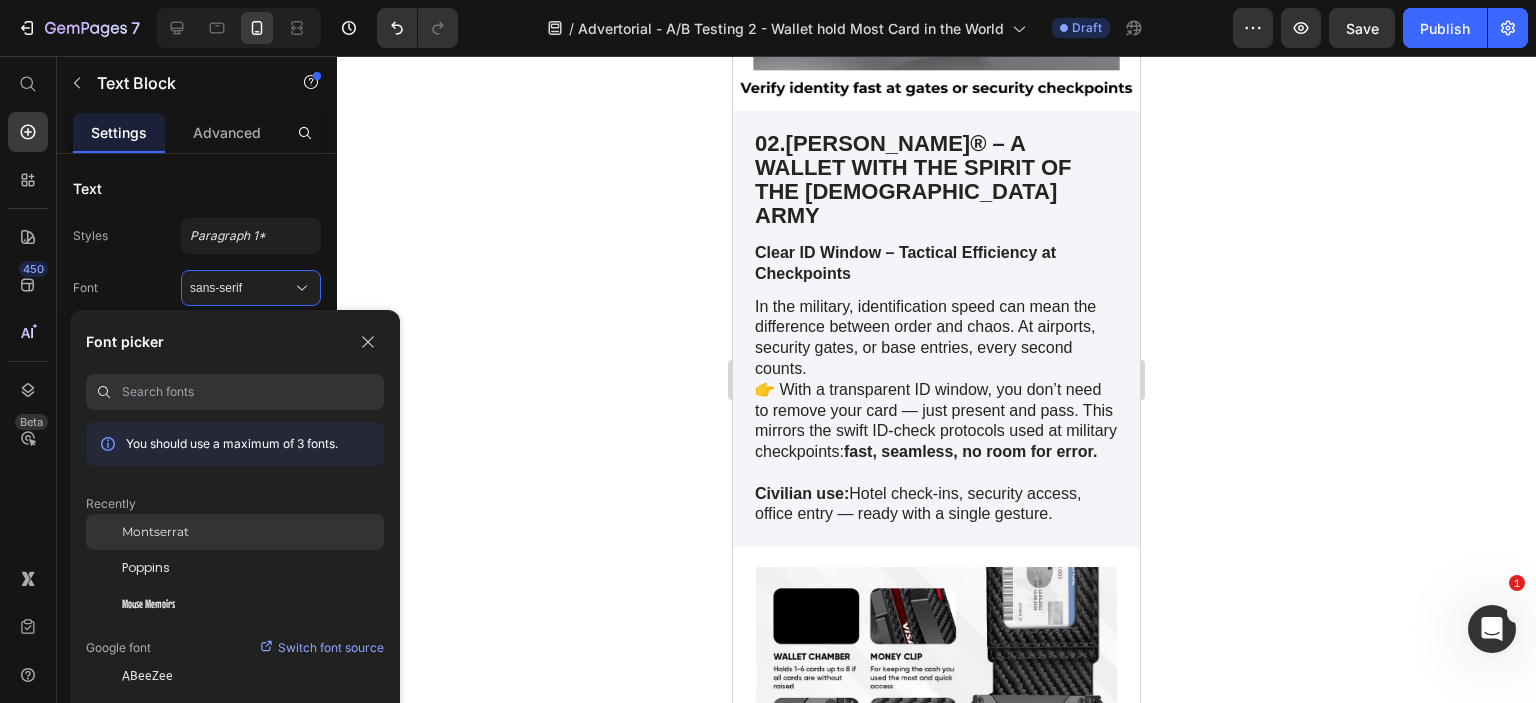 click on "Montserrat" 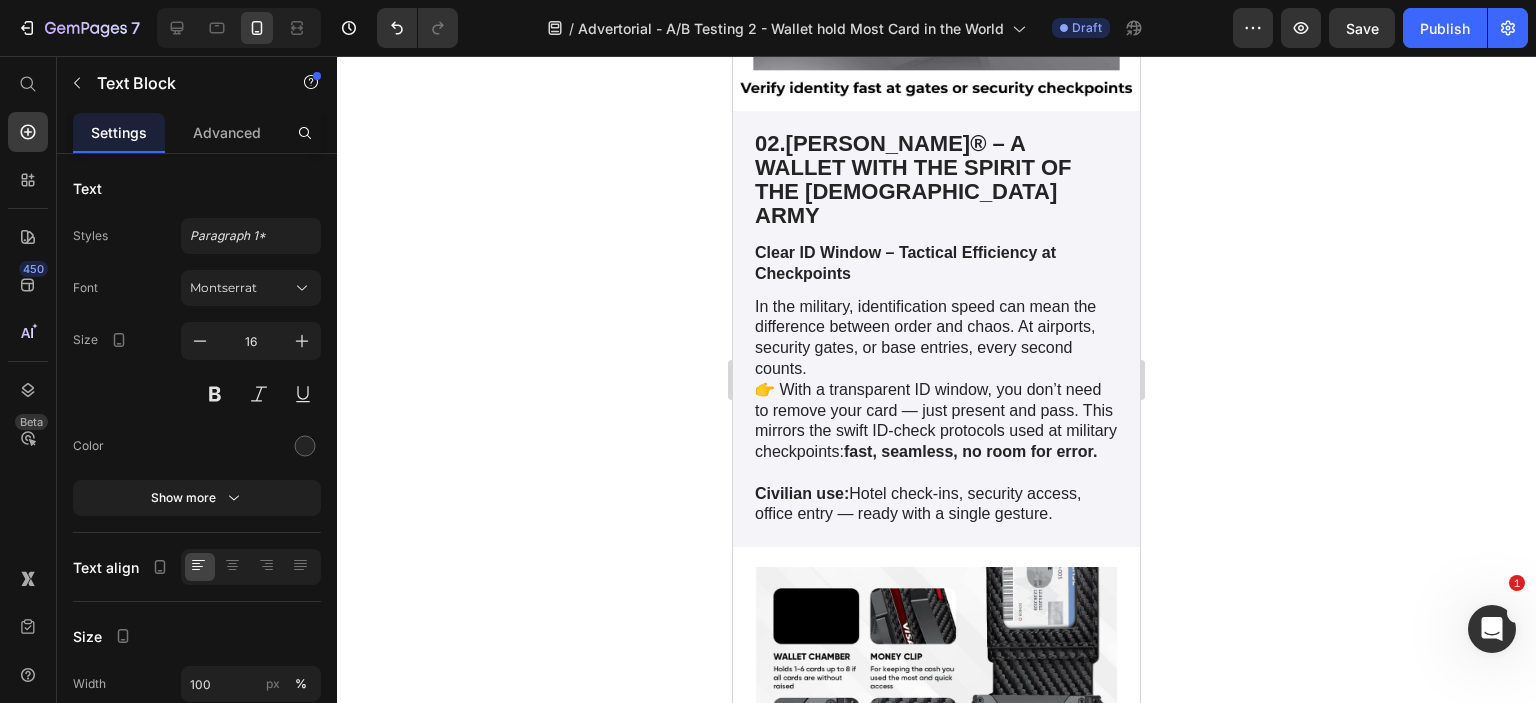 click on "precise, smooth, reliable." at bounding box center (885, -433) 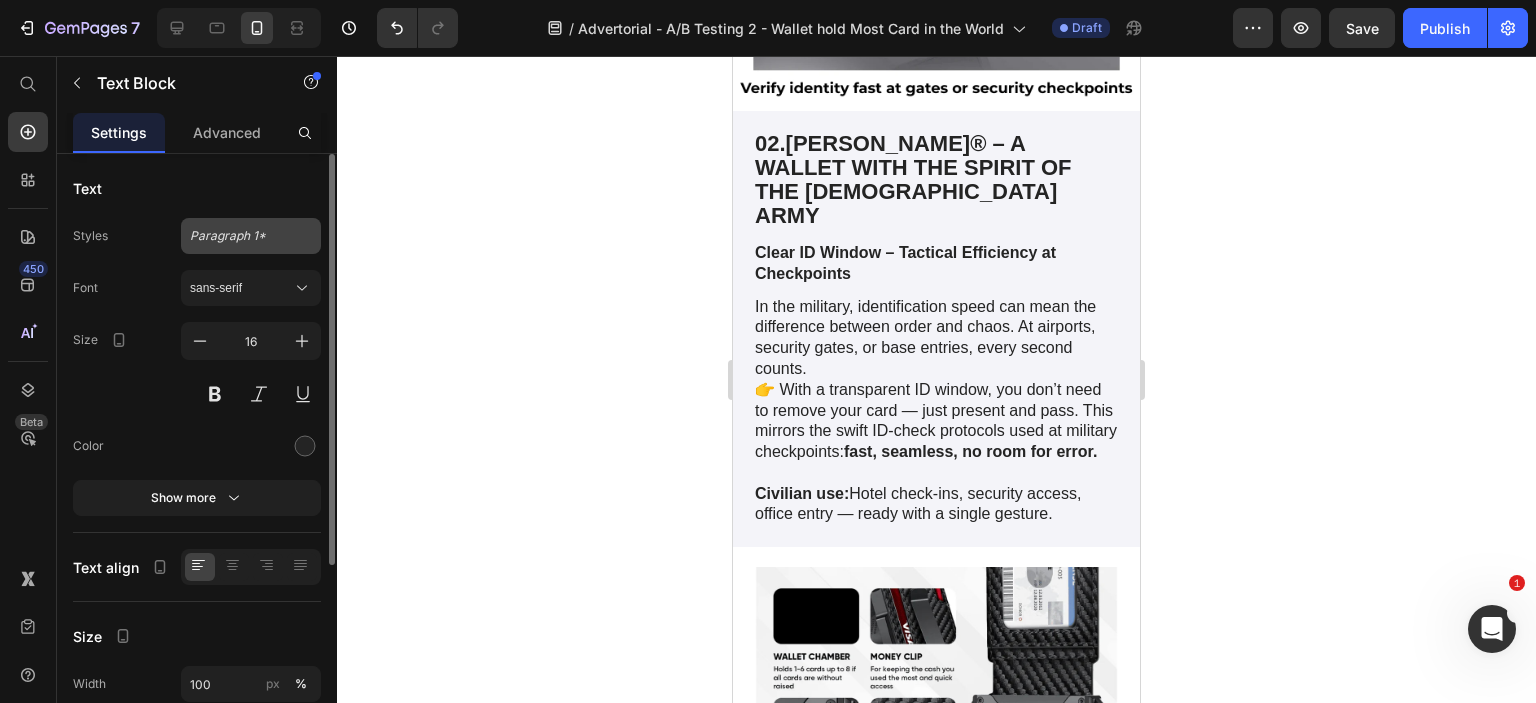 click on "Paragraph 1*" 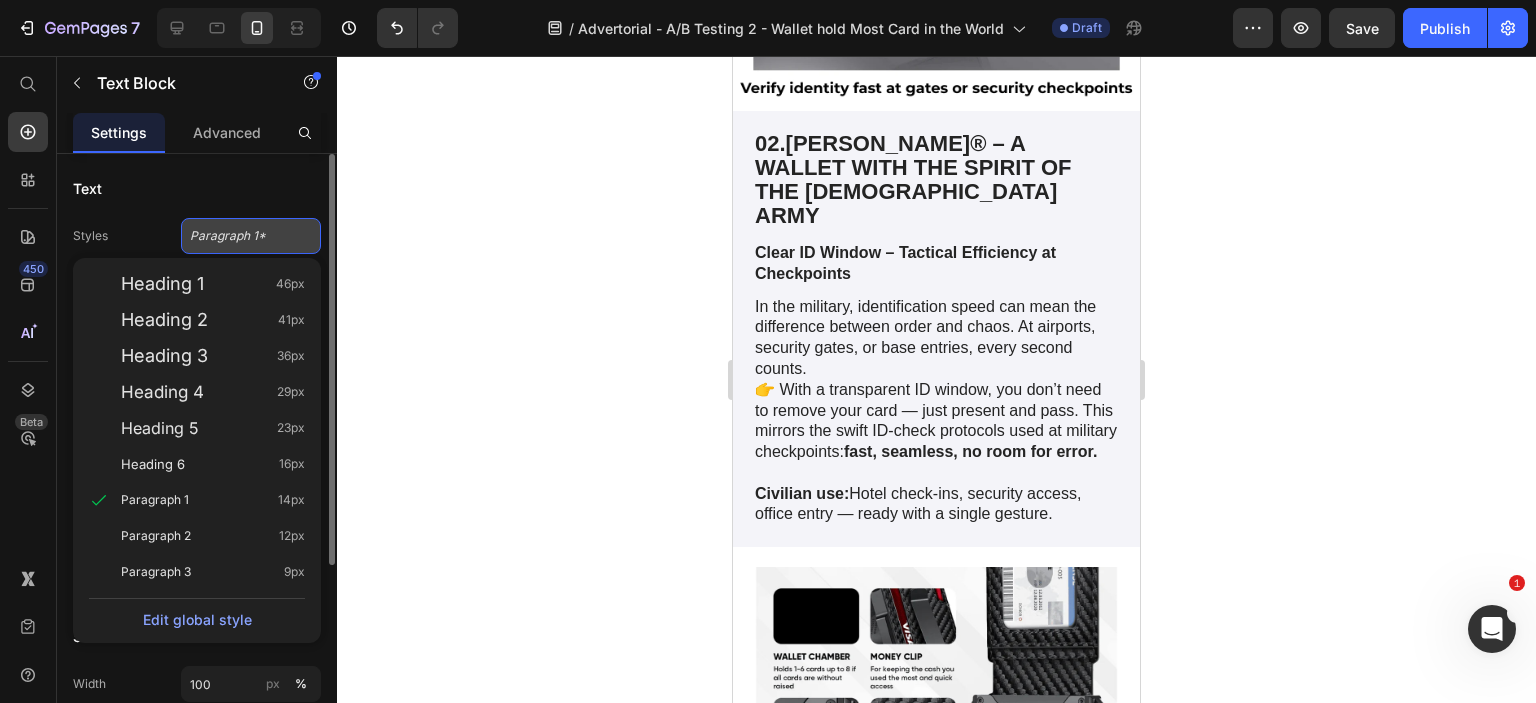 click on "Paragraph 1*" 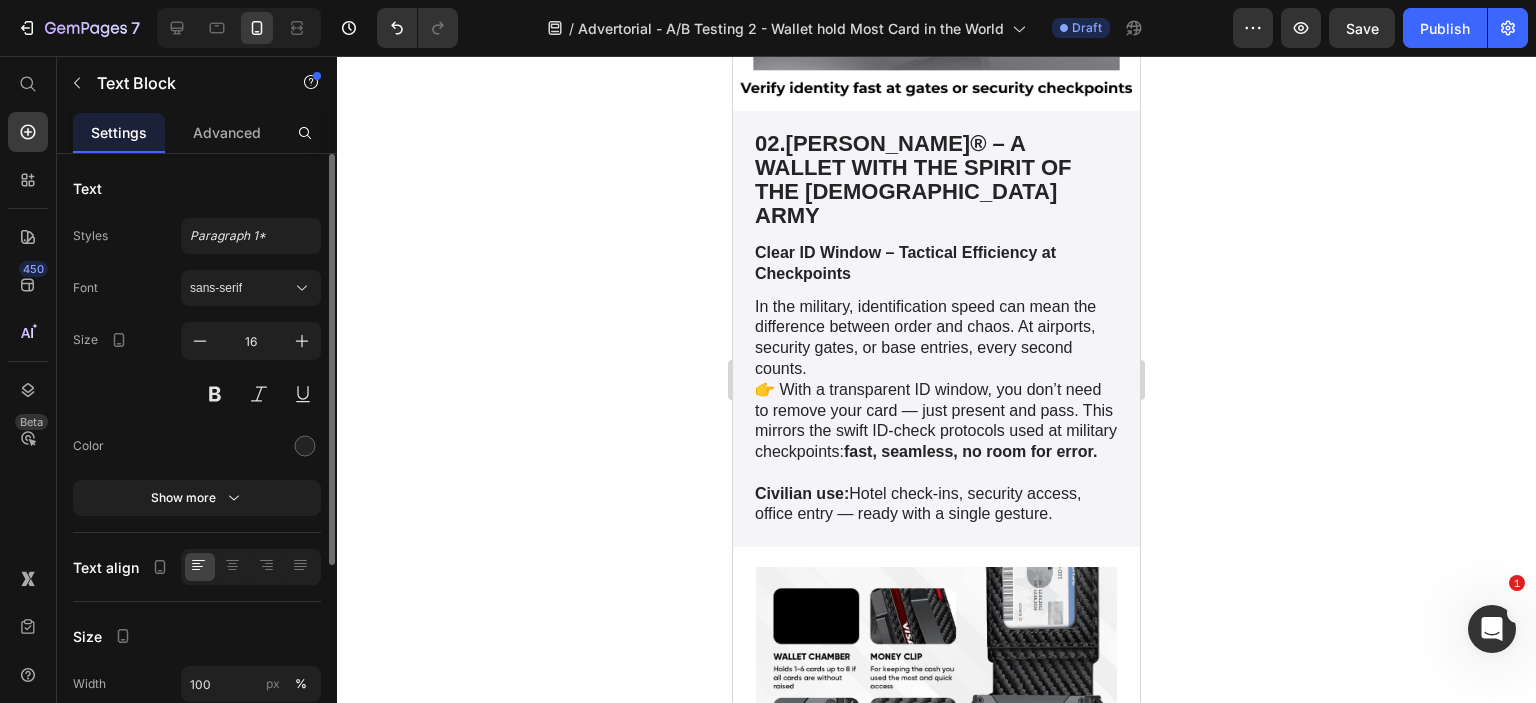 click on "Font sans-serif Size 16 Color Show more" at bounding box center [197, 393] 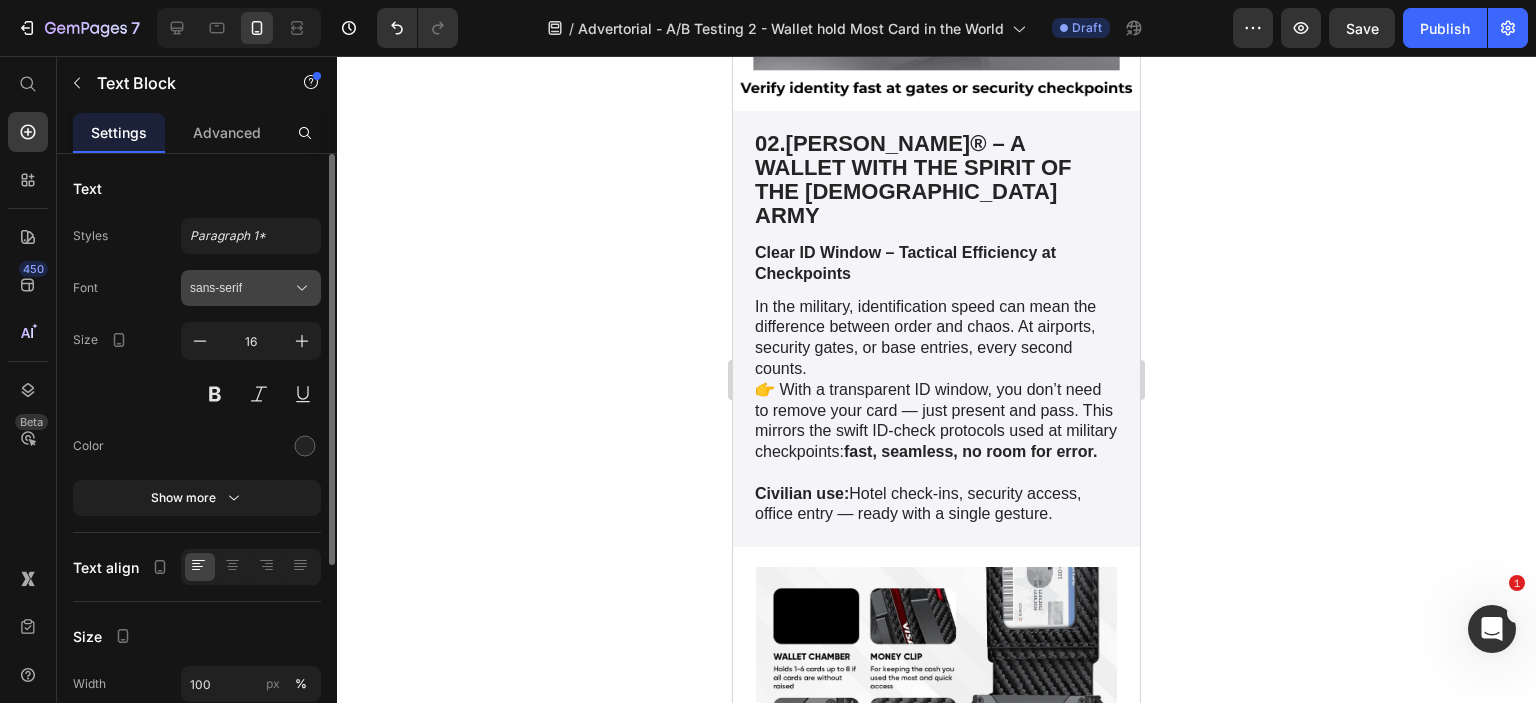click on "sans-serif" at bounding box center [241, 288] 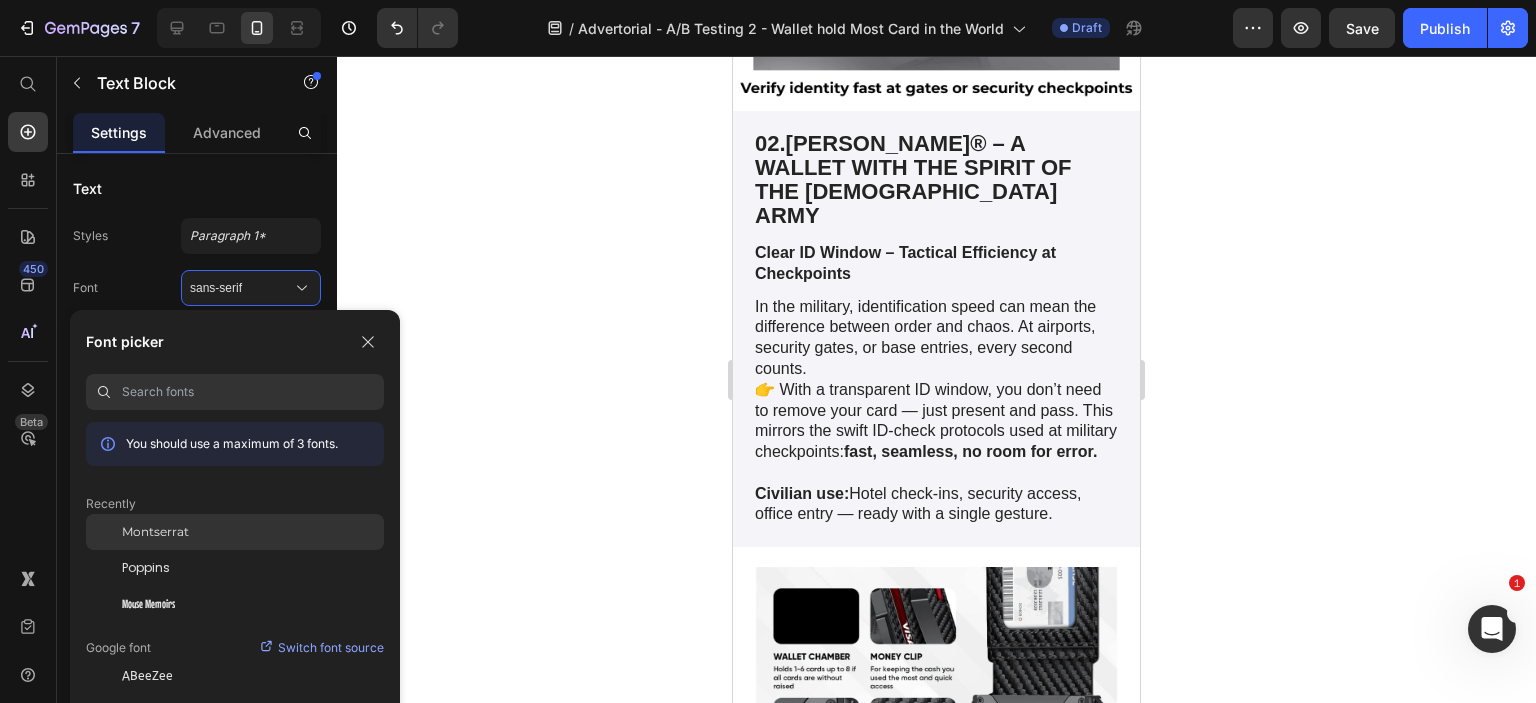 click on "Montserrat" 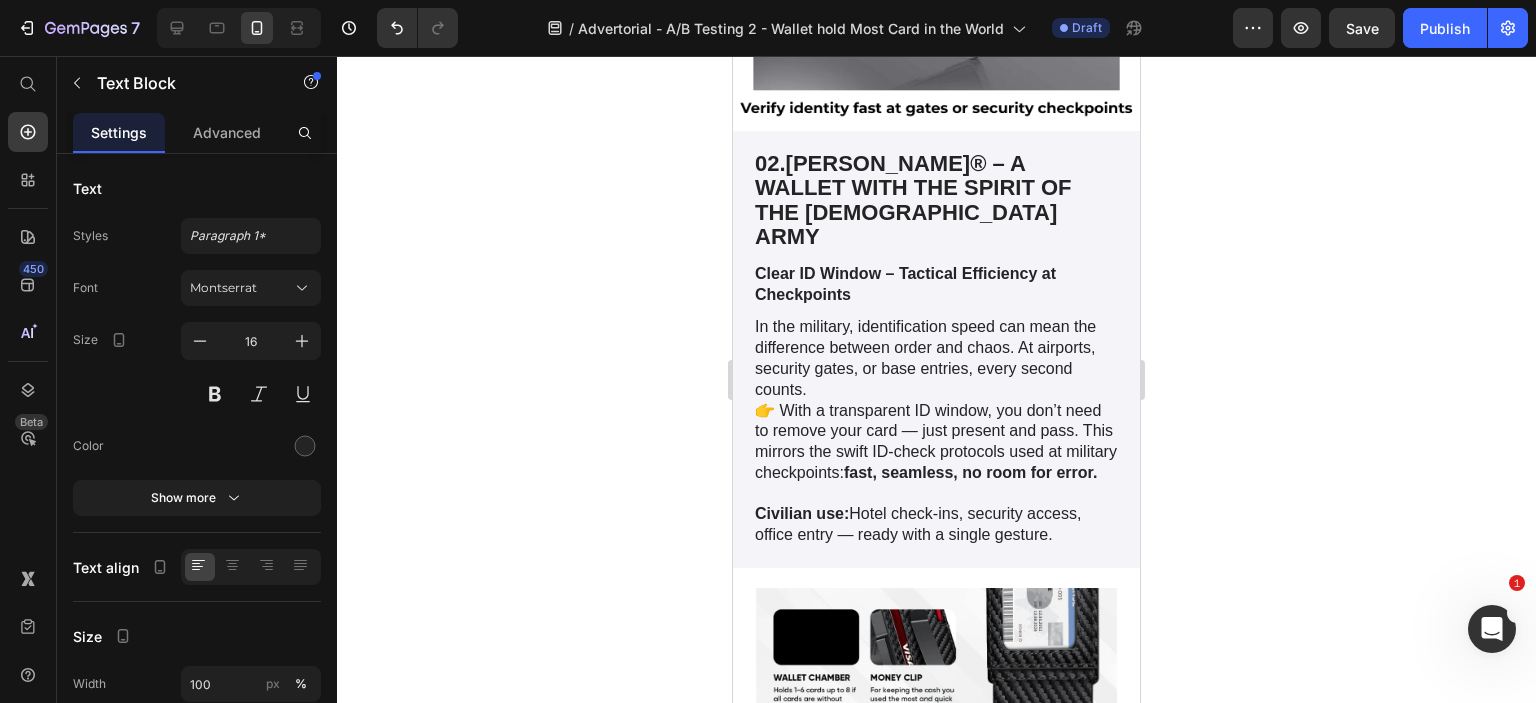 click 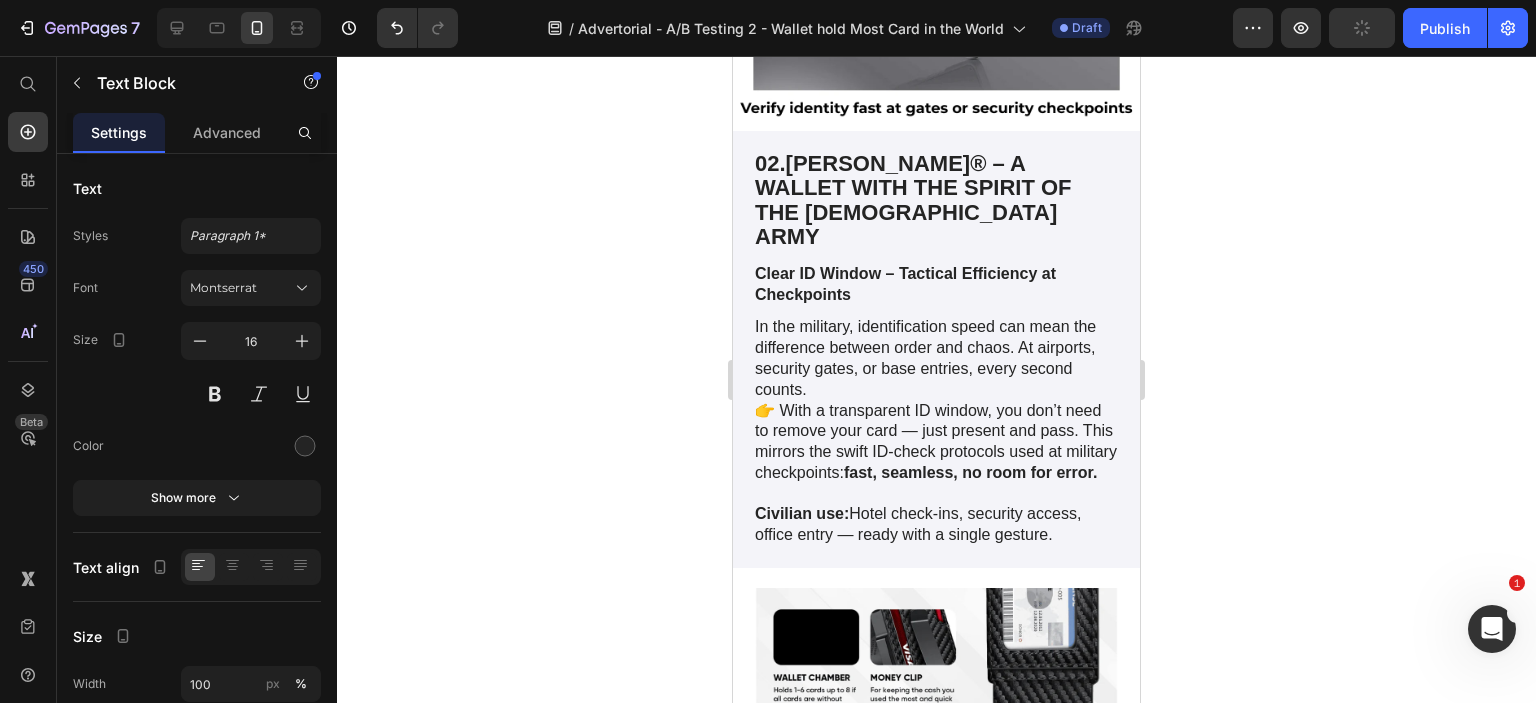 click on "The pop-up ejection system gives you rapid access to your cards, like pulling a magazine from your vest:  precise, smooth, reliable. It feels as intuitive as muscle memory during weapons training." at bounding box center [936, -432] 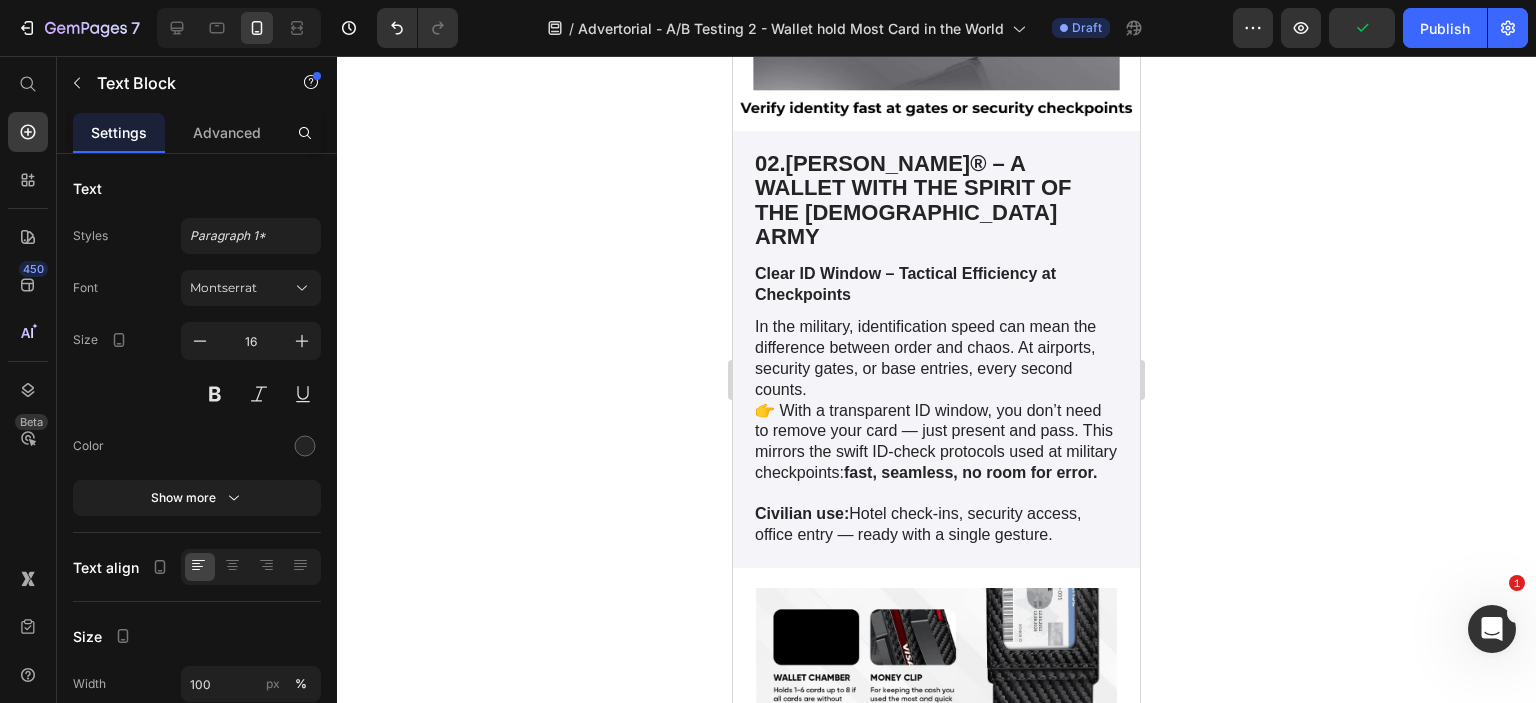 click on "In tactical operations, fumbling isn't an option — you draw what you need, when you need it." at bounding box center (936, -518) 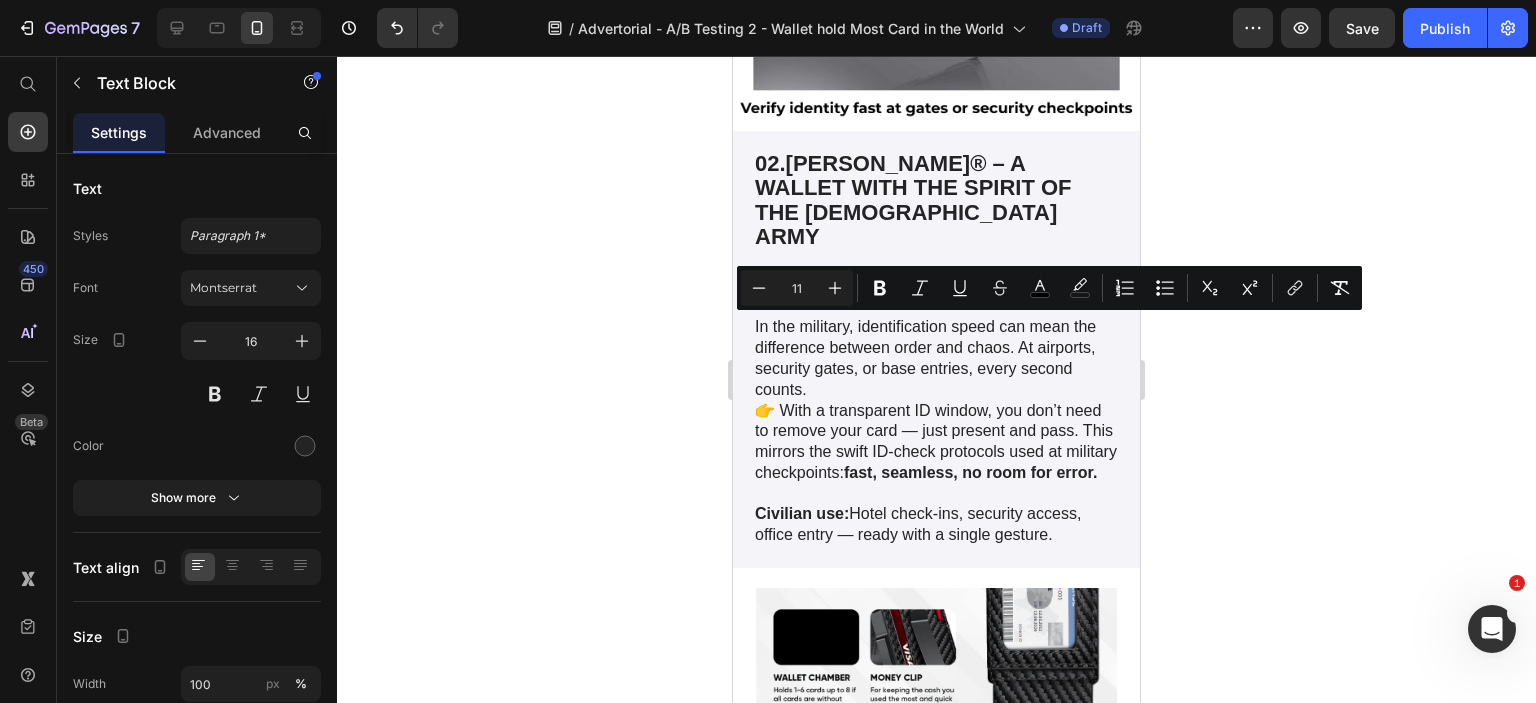 click on "In tactical operations, fumbling isn't an option — you draw what you need, when you need it." at bounding box center (936, -518) 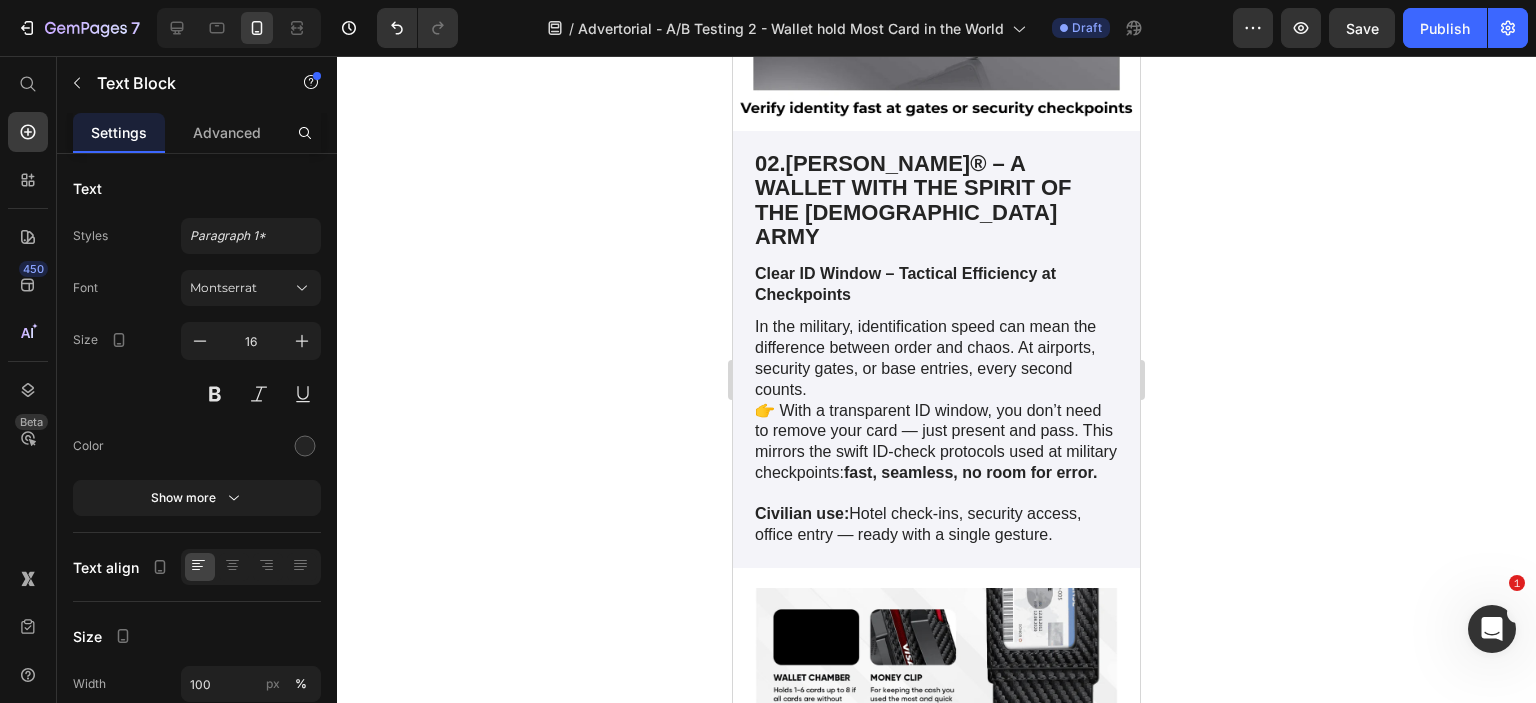 click on "In tactical operations, fumbling isn't an option — you draw what you need, when you need it." at bounding box center (936, -518) 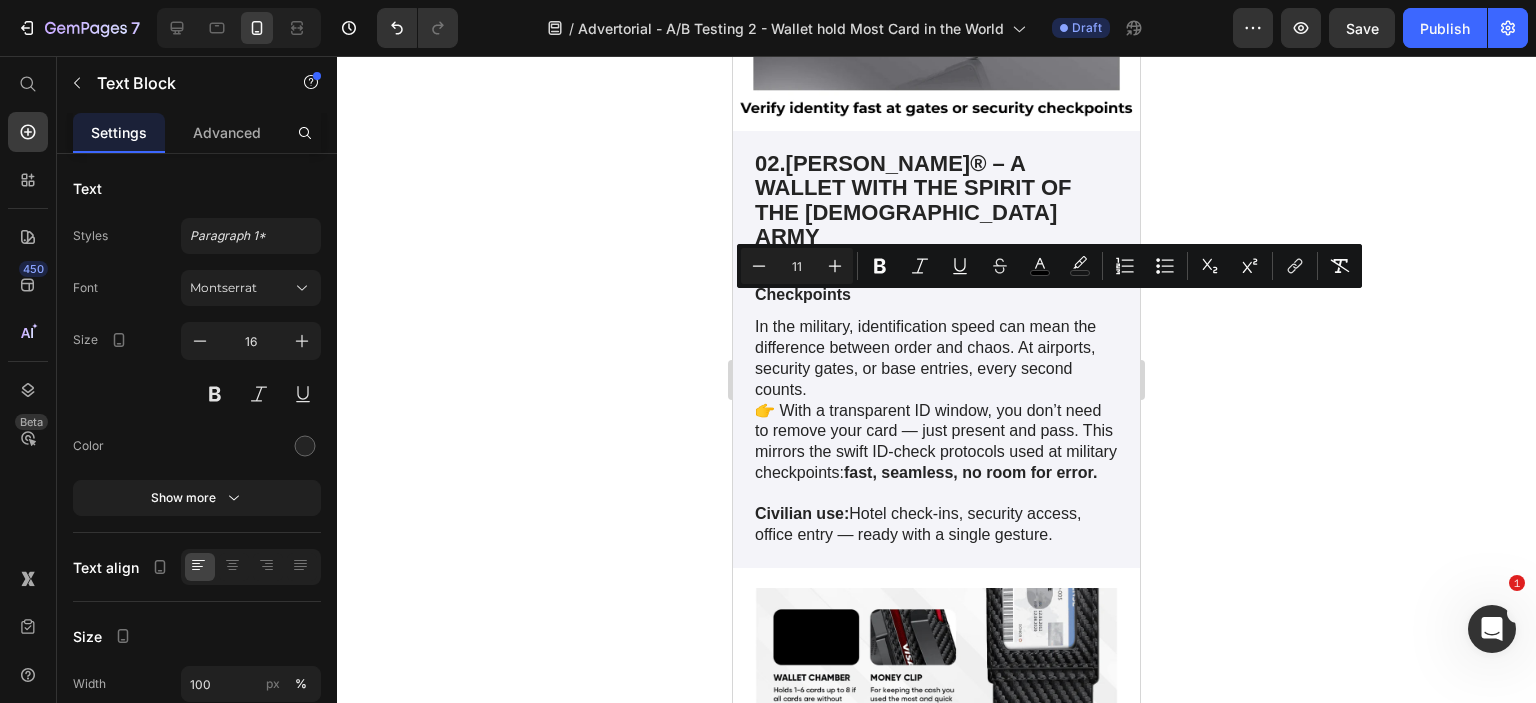 click on "In tactical operations, fumbling isn't an option — you draw what you need, when you need it." at bounding box center [936, -518] 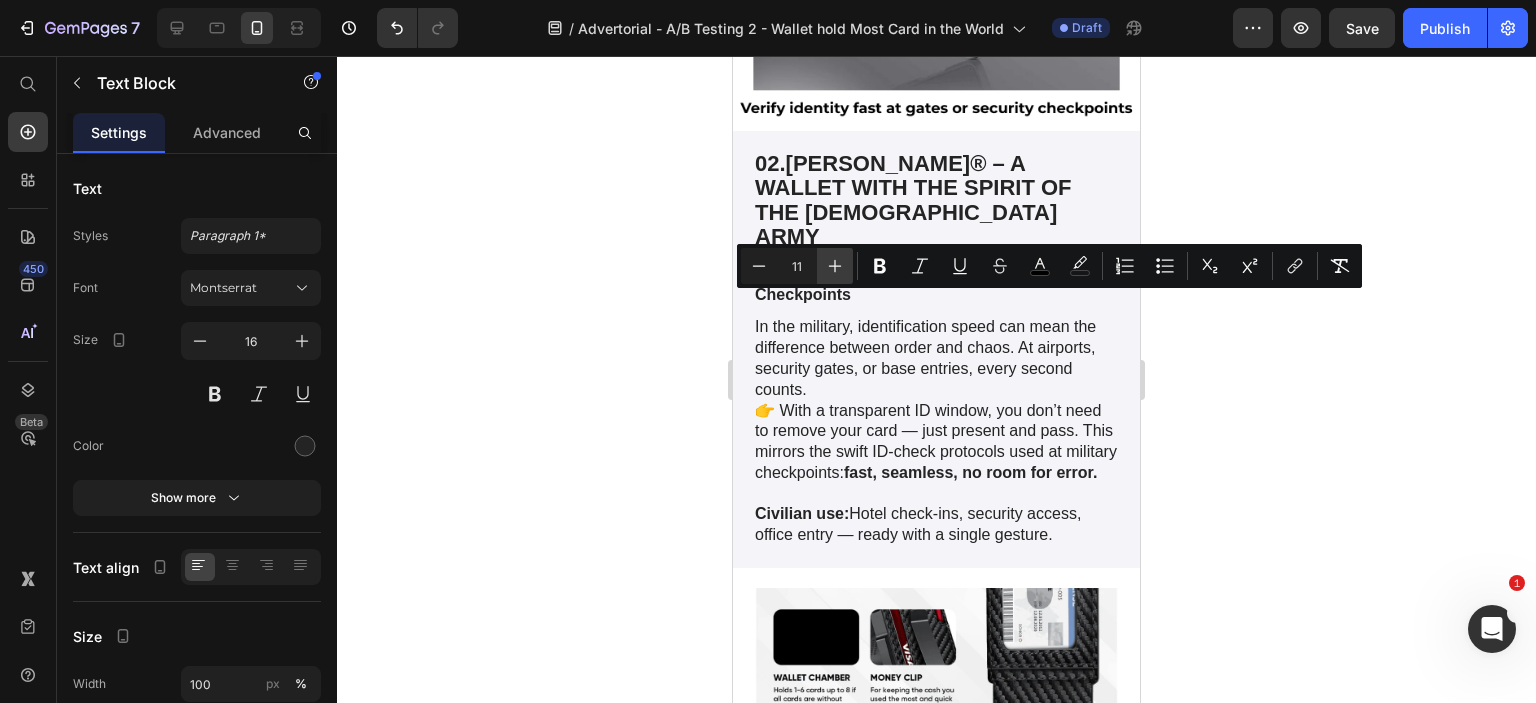 click 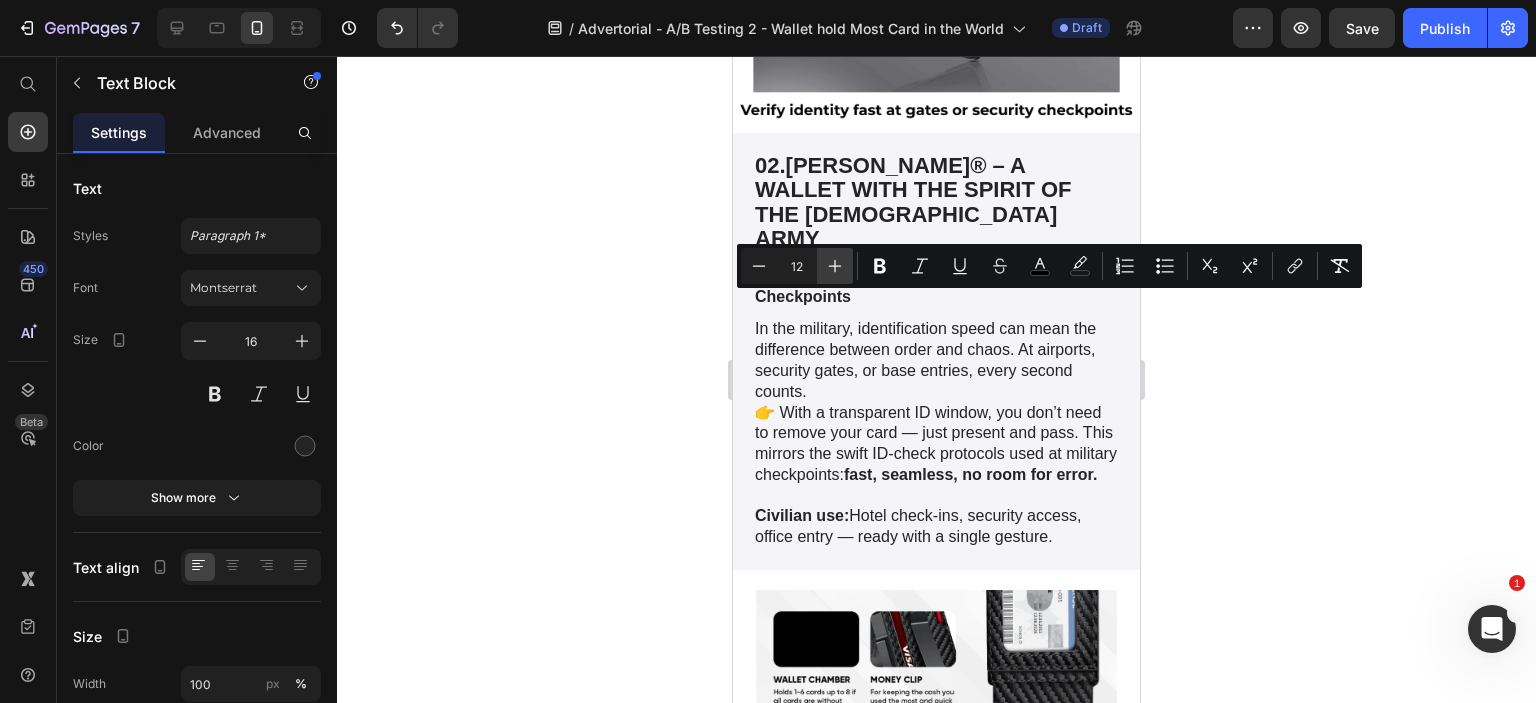 click 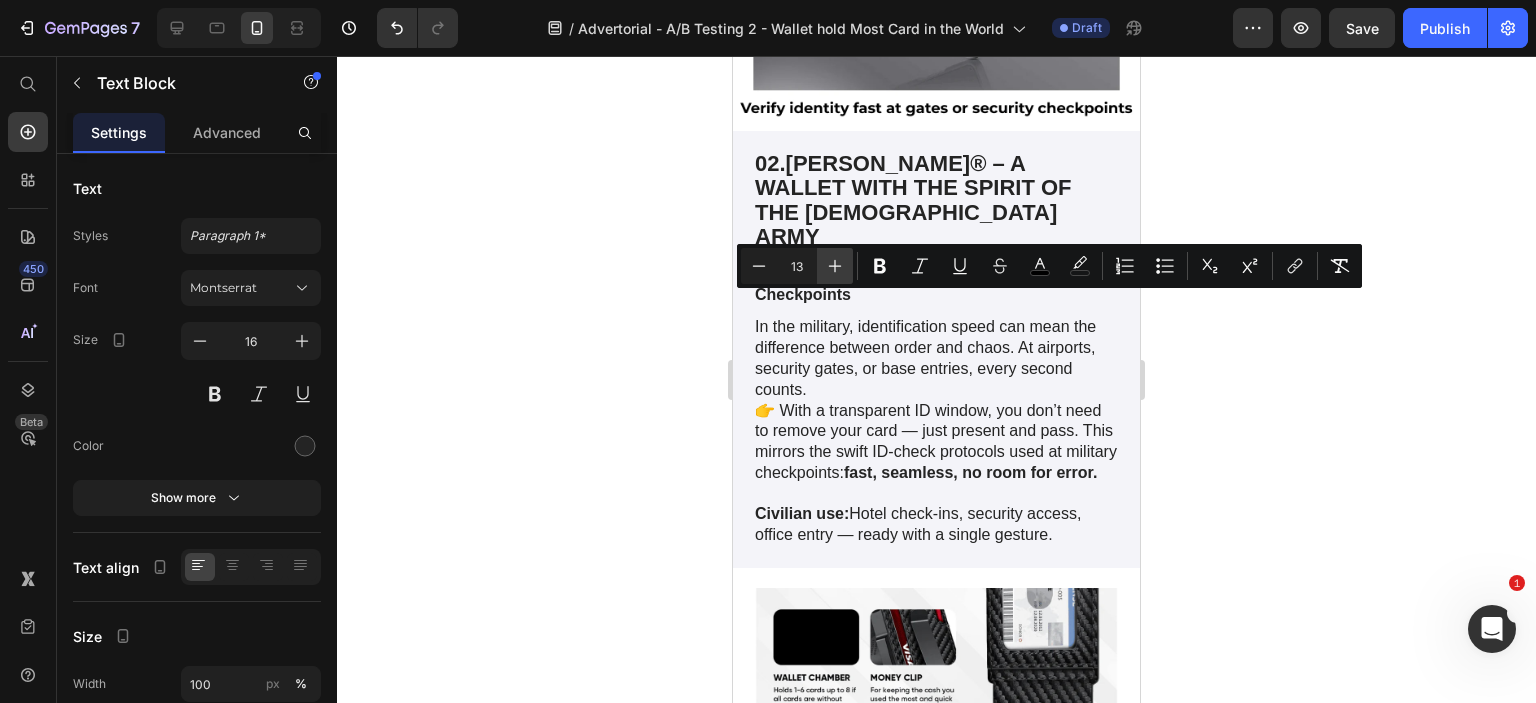 click 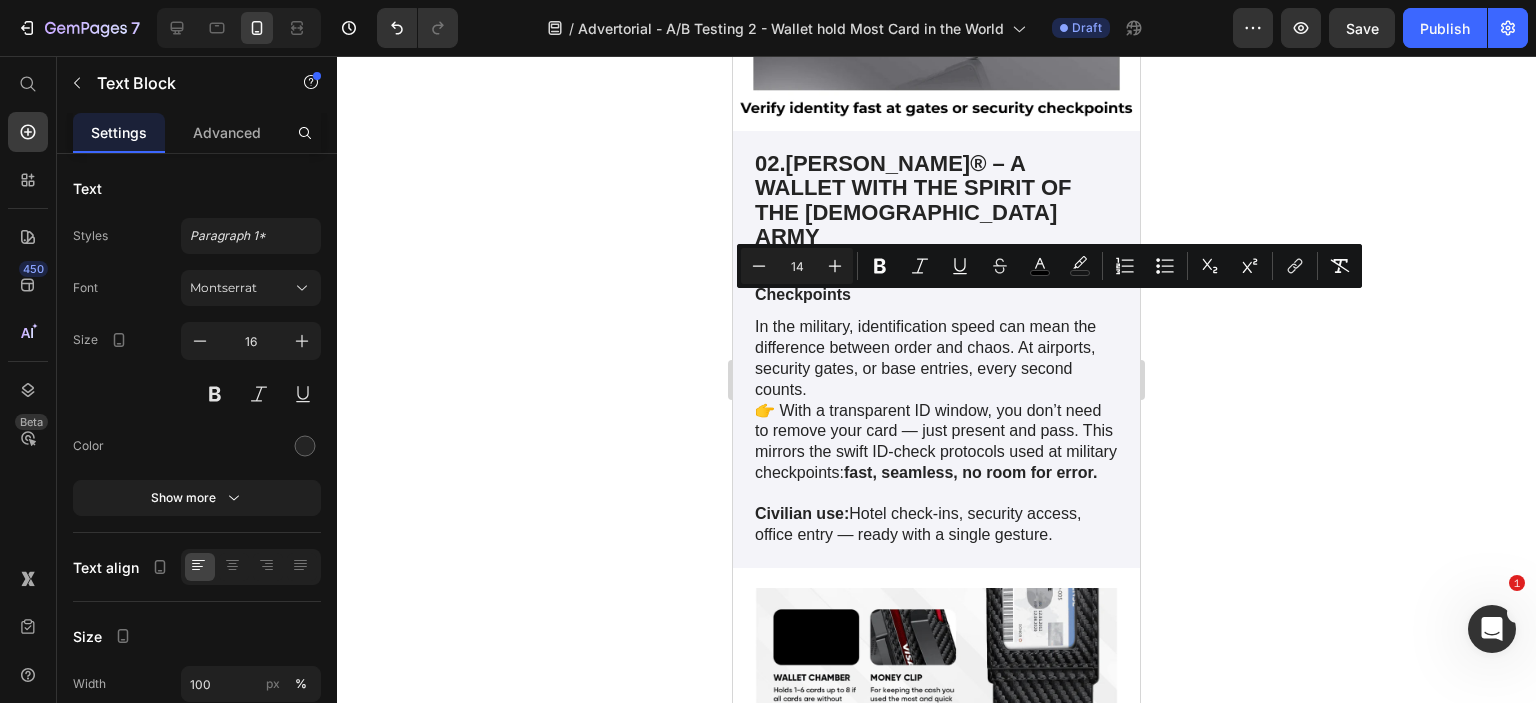 click on "The pop-up ejection system gives you rapid access to your cards, like pulling a magazine from your vest:  precise, smooth, reliable. It feels as intuitive as muscle memory during weapons training." at bounding box center [936, -432] 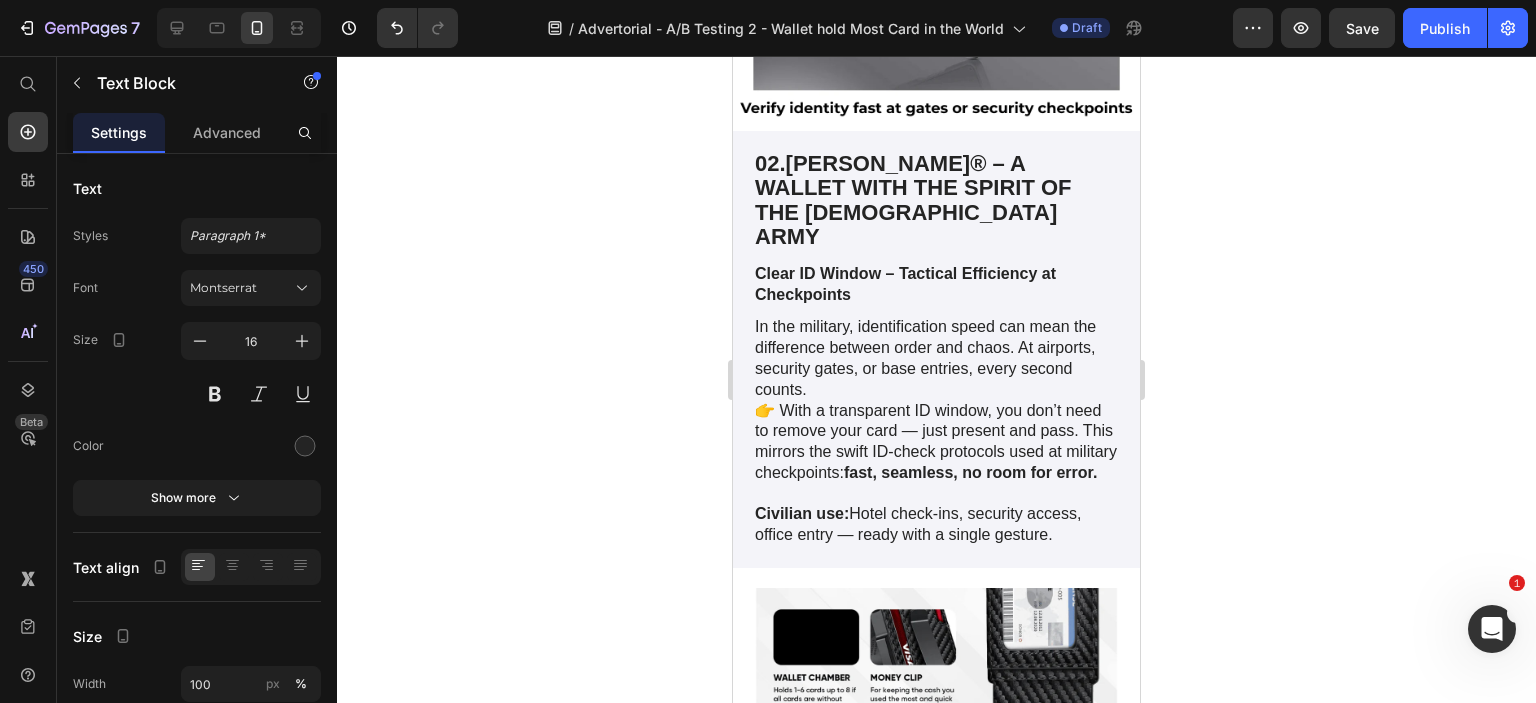 click on "The pop-up ejection system gives you rapid access to your cards, like pulling a magazine from your vest:  precise, smooth, reliable. It feels as intuitive as muscle memory during weapons training." at bounding box center (936, -432) 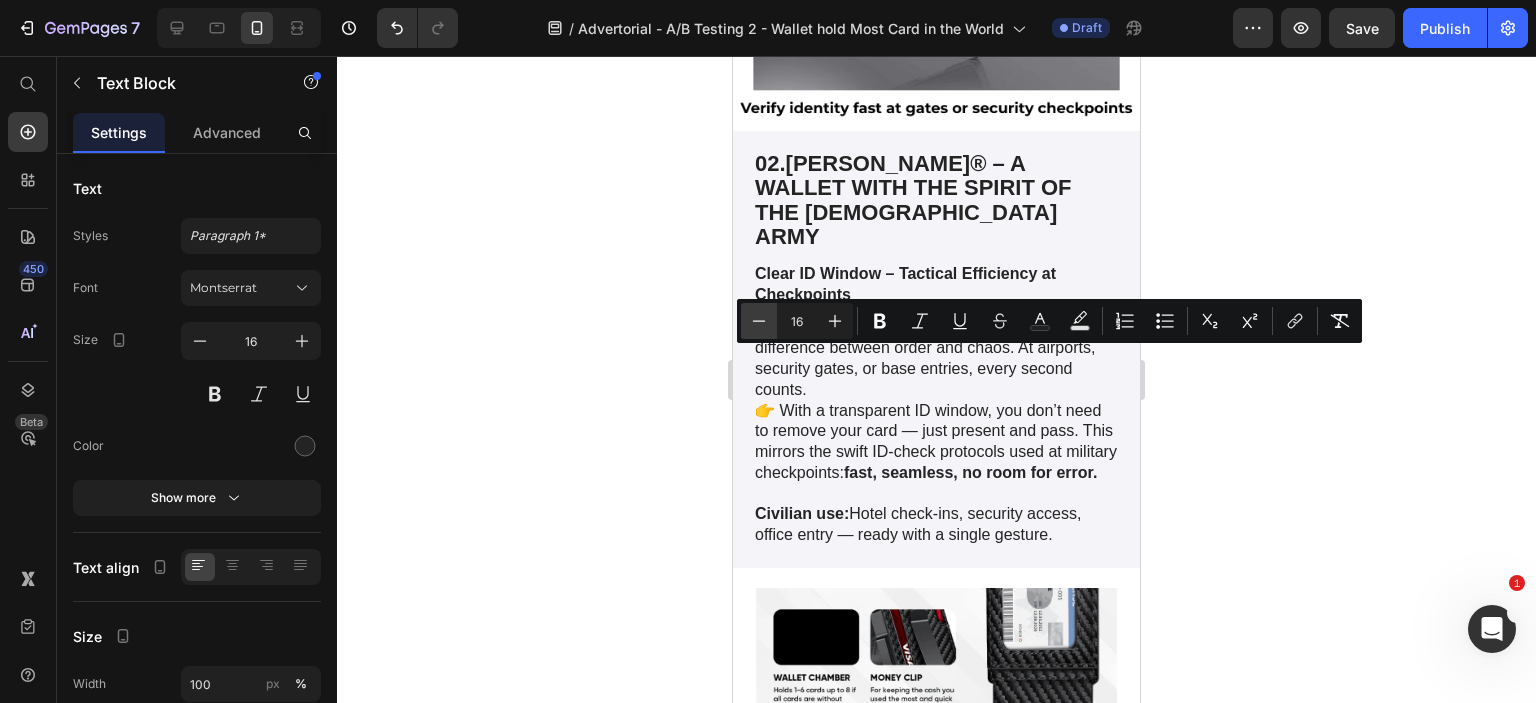 click on "Minus" at bounding box center [759, 321] 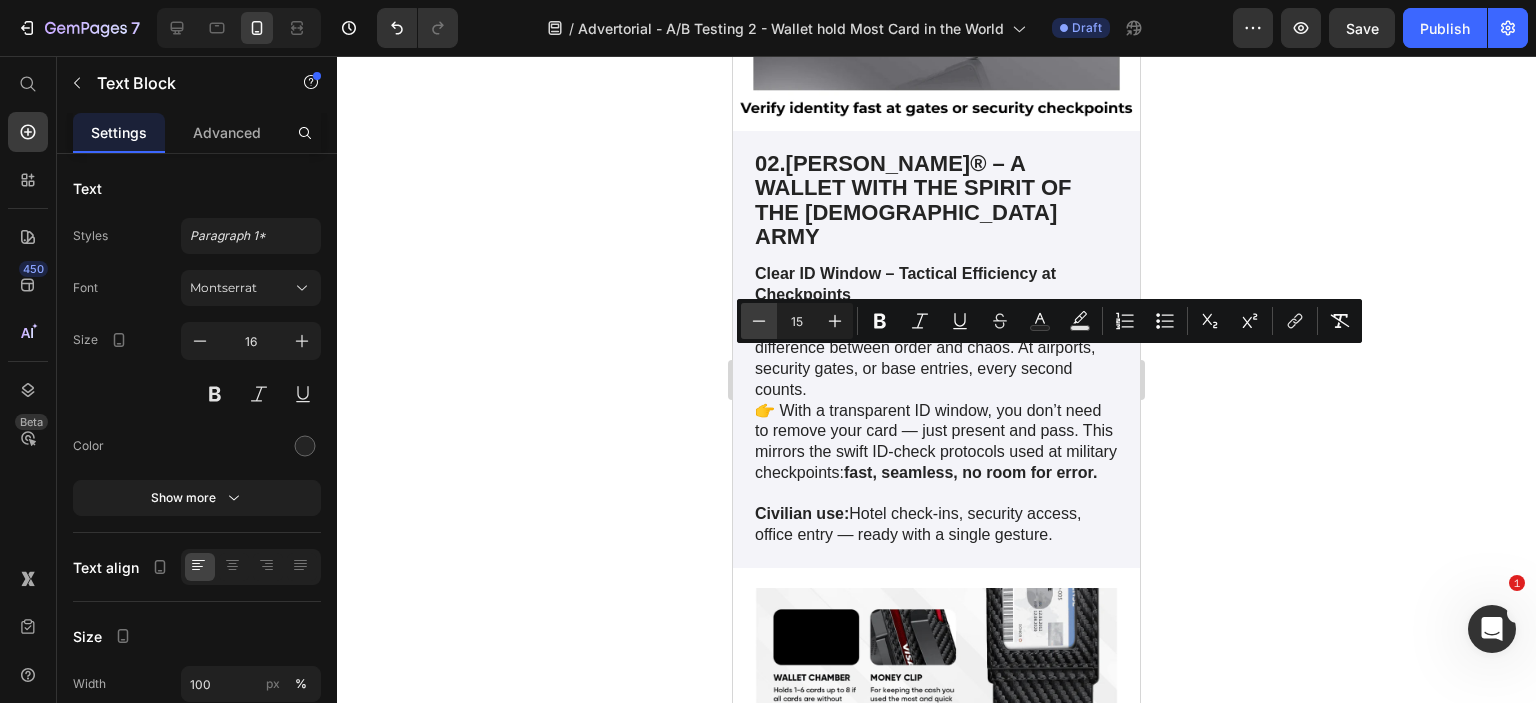 click on "Minus" at bounding box center (759, 321) 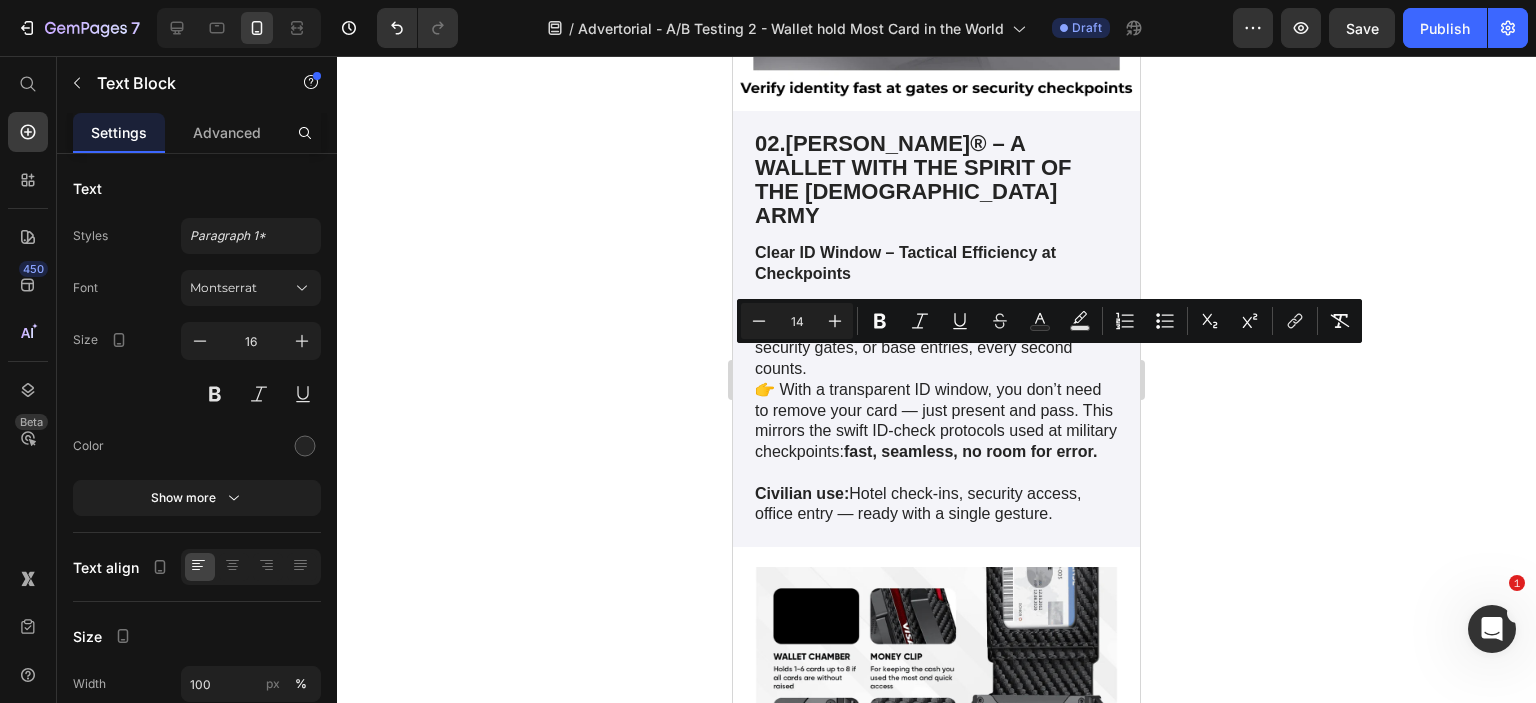 click 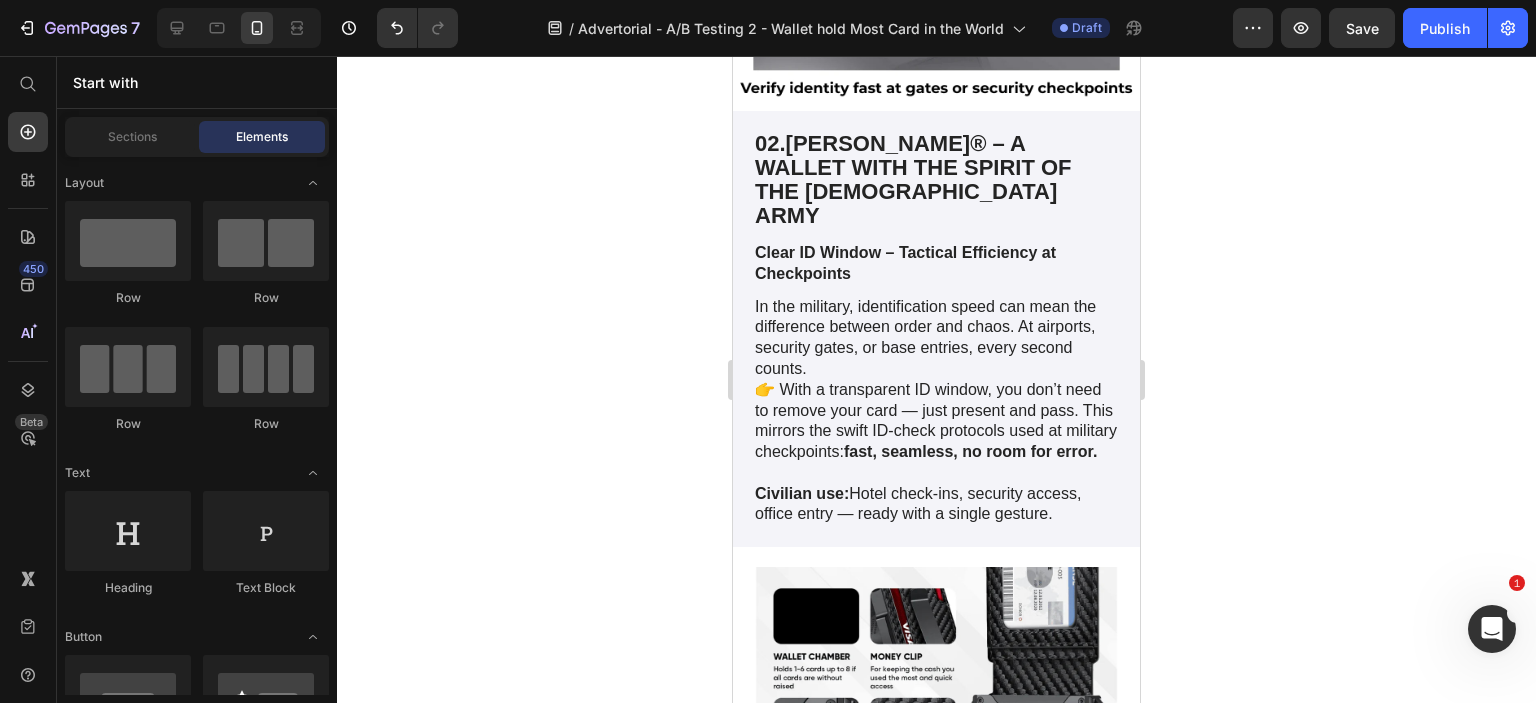 click on "In tactical operations, fumbling isn't an option — you draw what you need, when you need it." at bounding box center (936, -517) 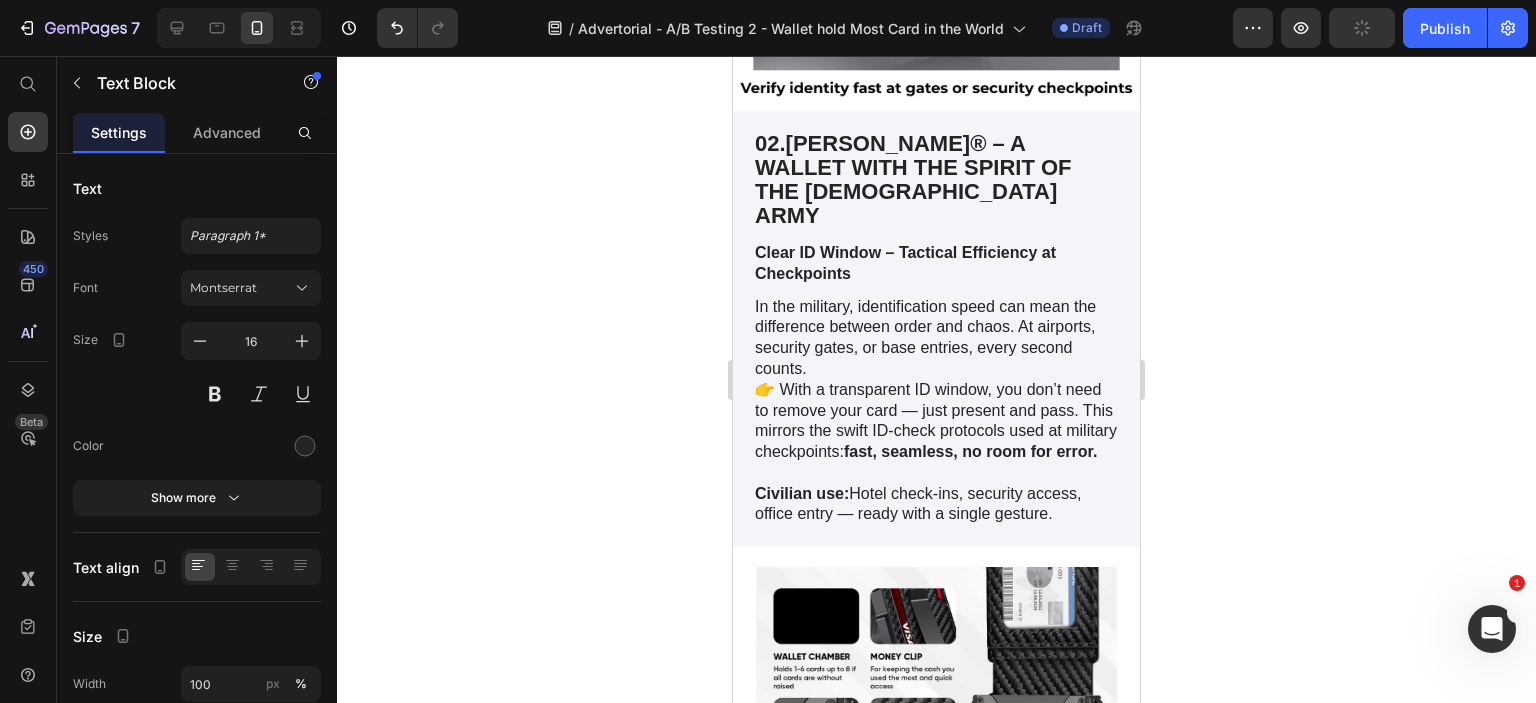 click on "In tactical operations, fumbling isn't an option — you draw what you need, when you need it." at bounding box center [933, -518] 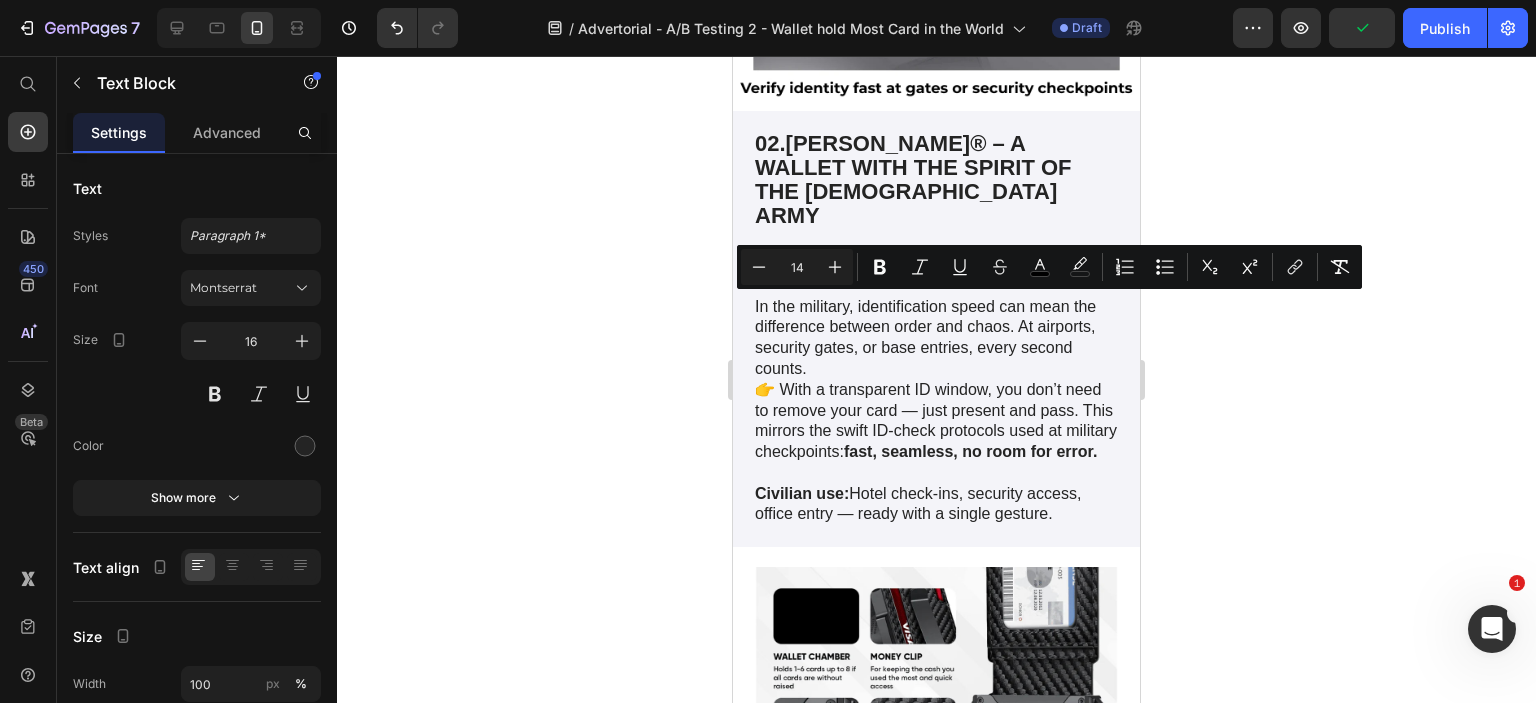 click on "In tactical operations, fumbling isn't an option — you draw what you need, when you need it." at bounding box center (933, -518) 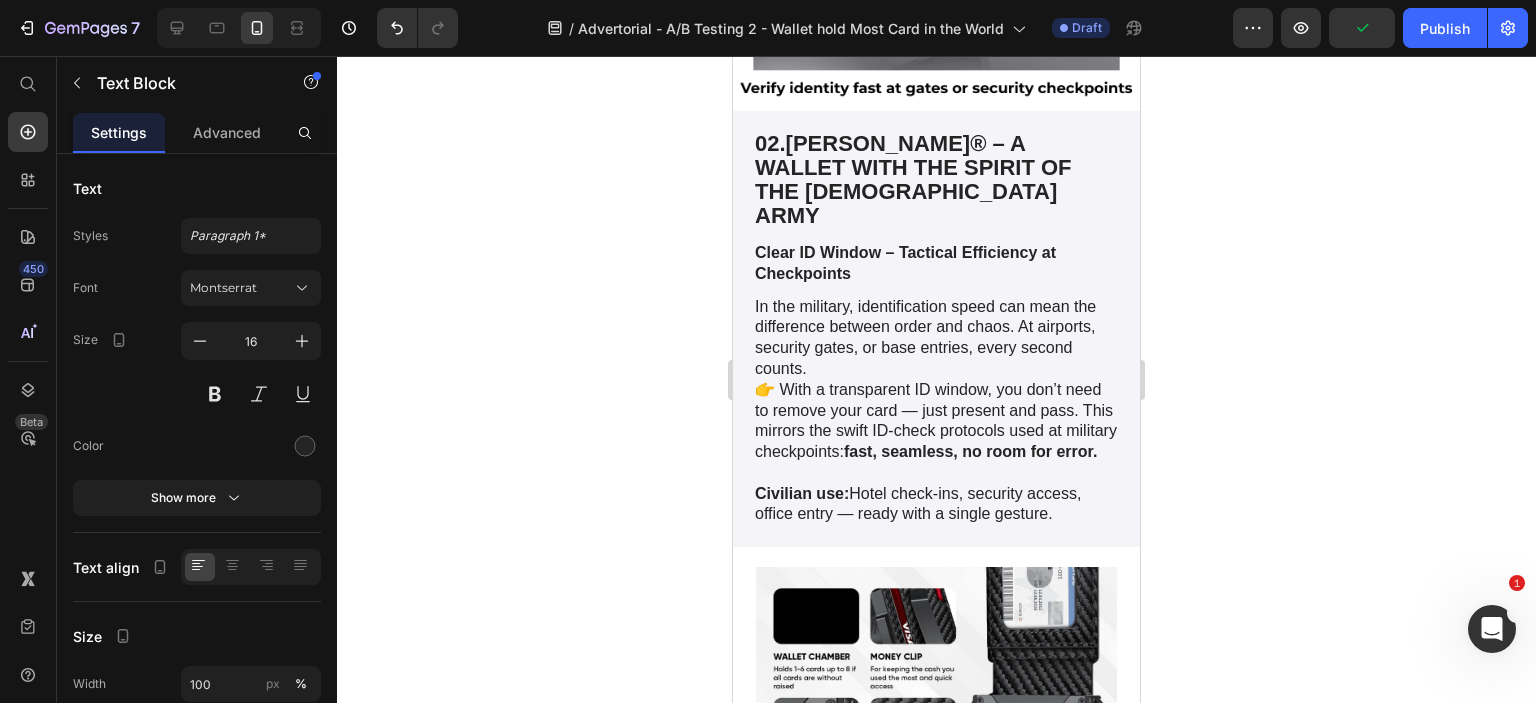 click on "In tactical operations, fumbling isn't an option — you draw what you need, when you need it." at bounding box center [933, -518] 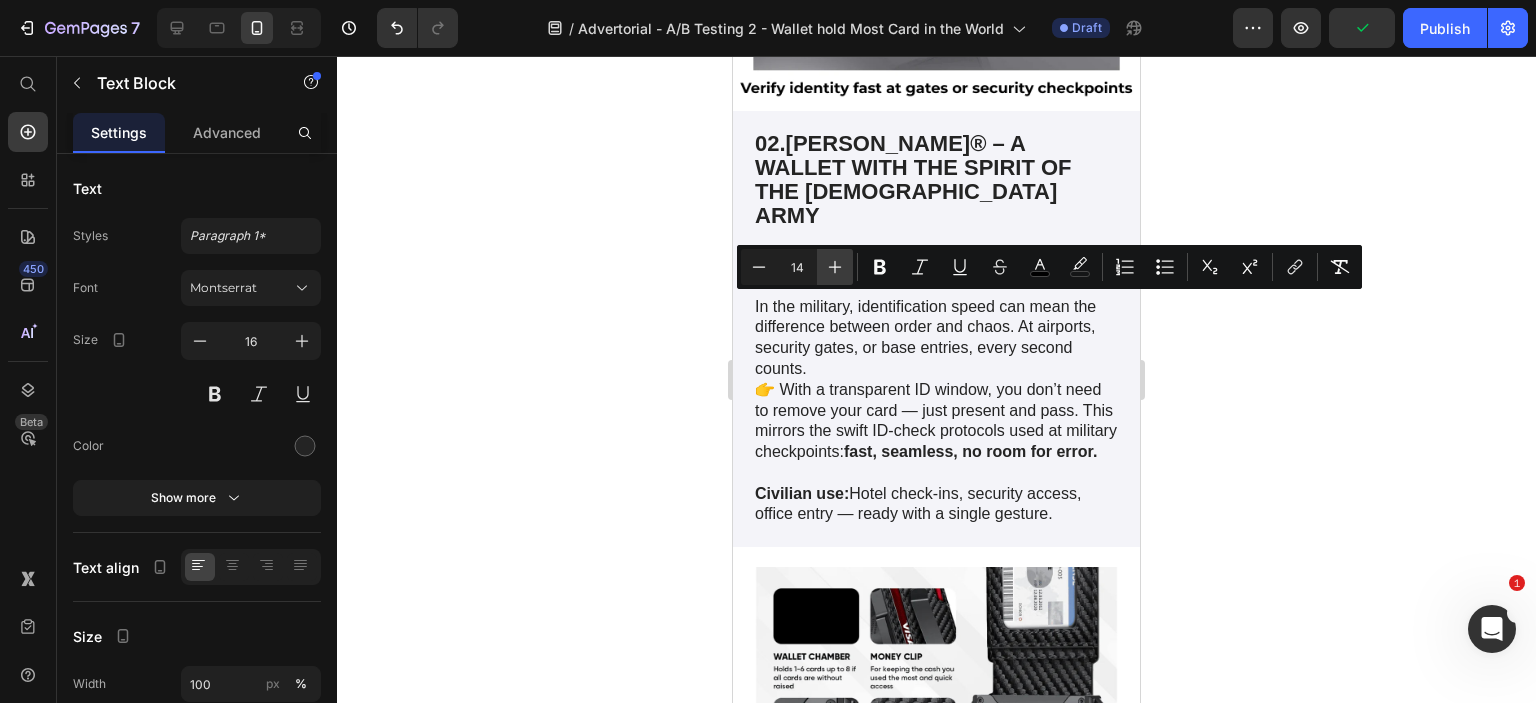 click 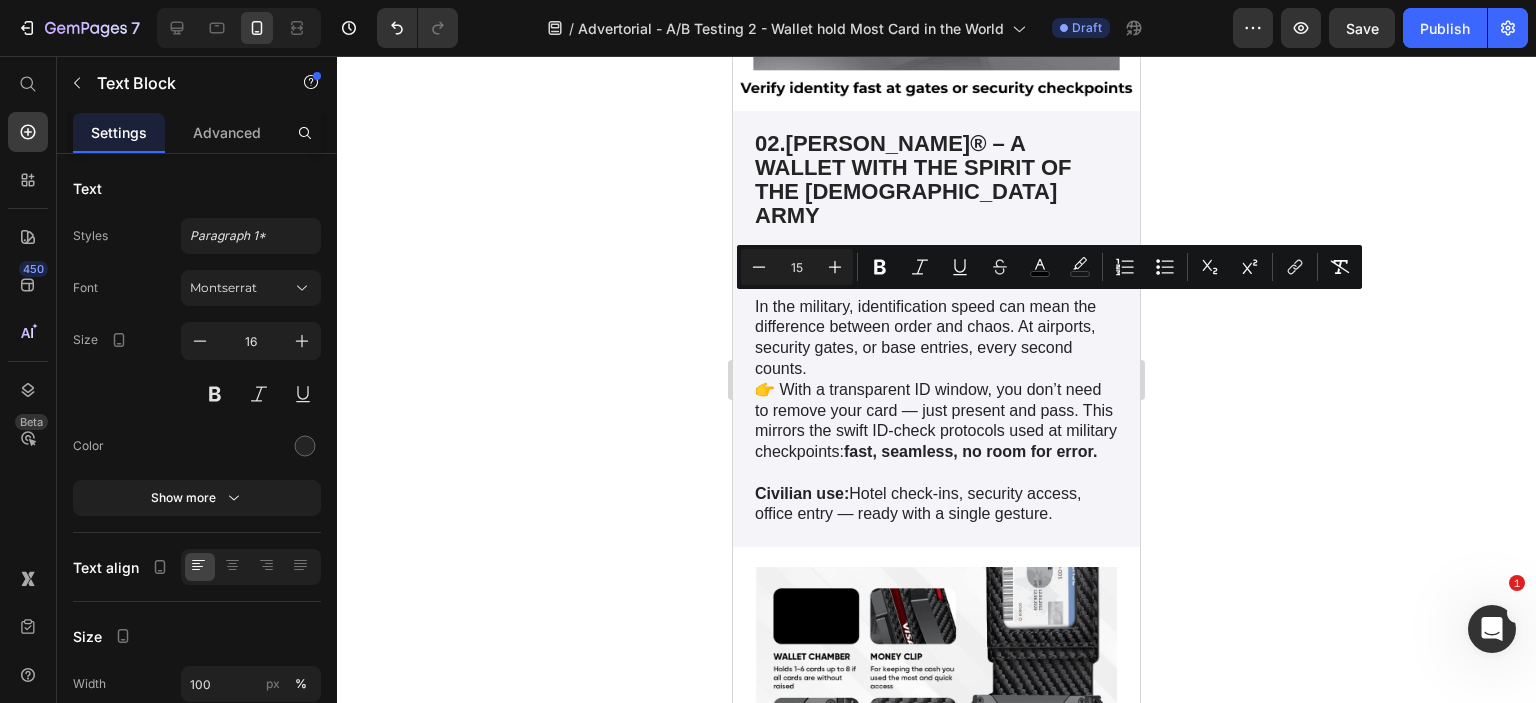 click on "It feels as intuitive as muscle memory during weapons training." at bounding box center (913, -402) 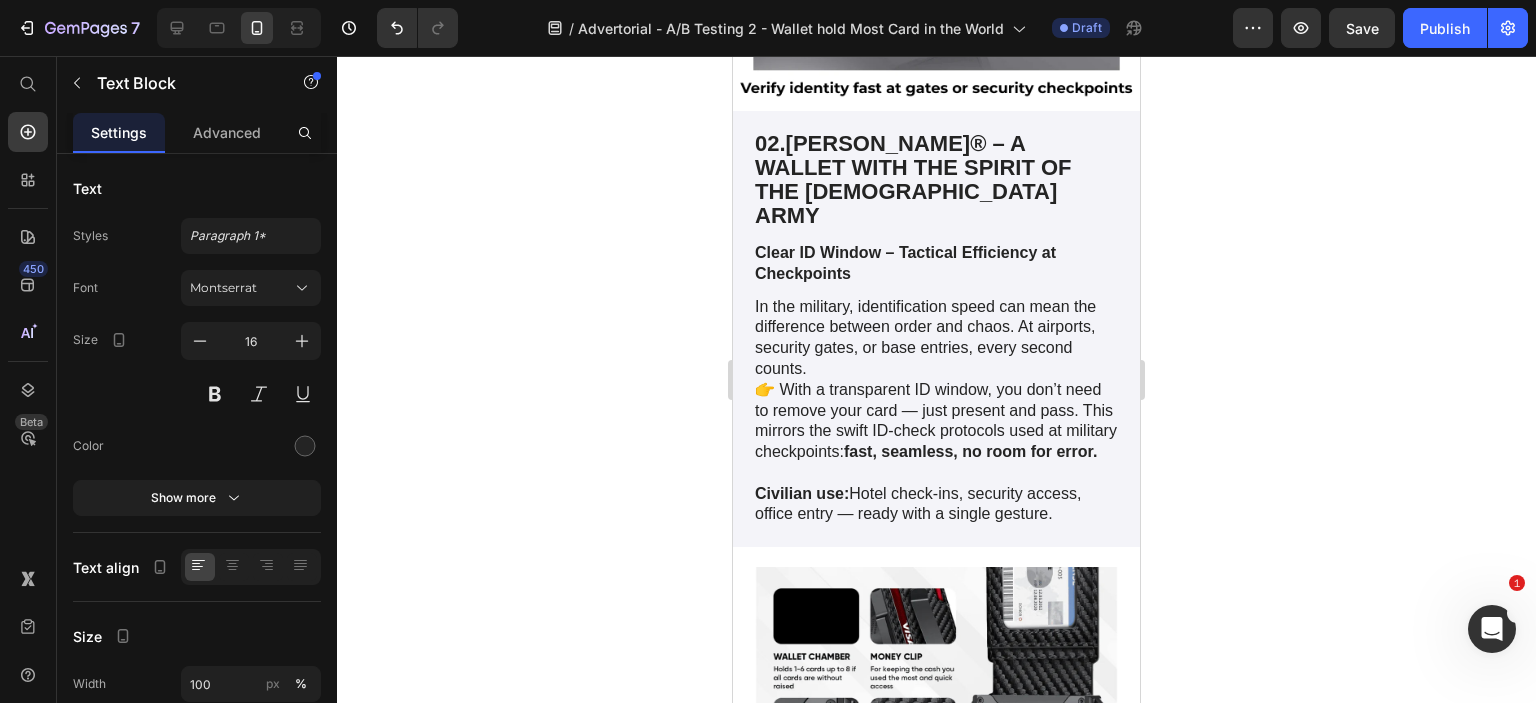 click on "It feels as intuitive as muscle memory during weapons training." at bounding box center [913, -402] 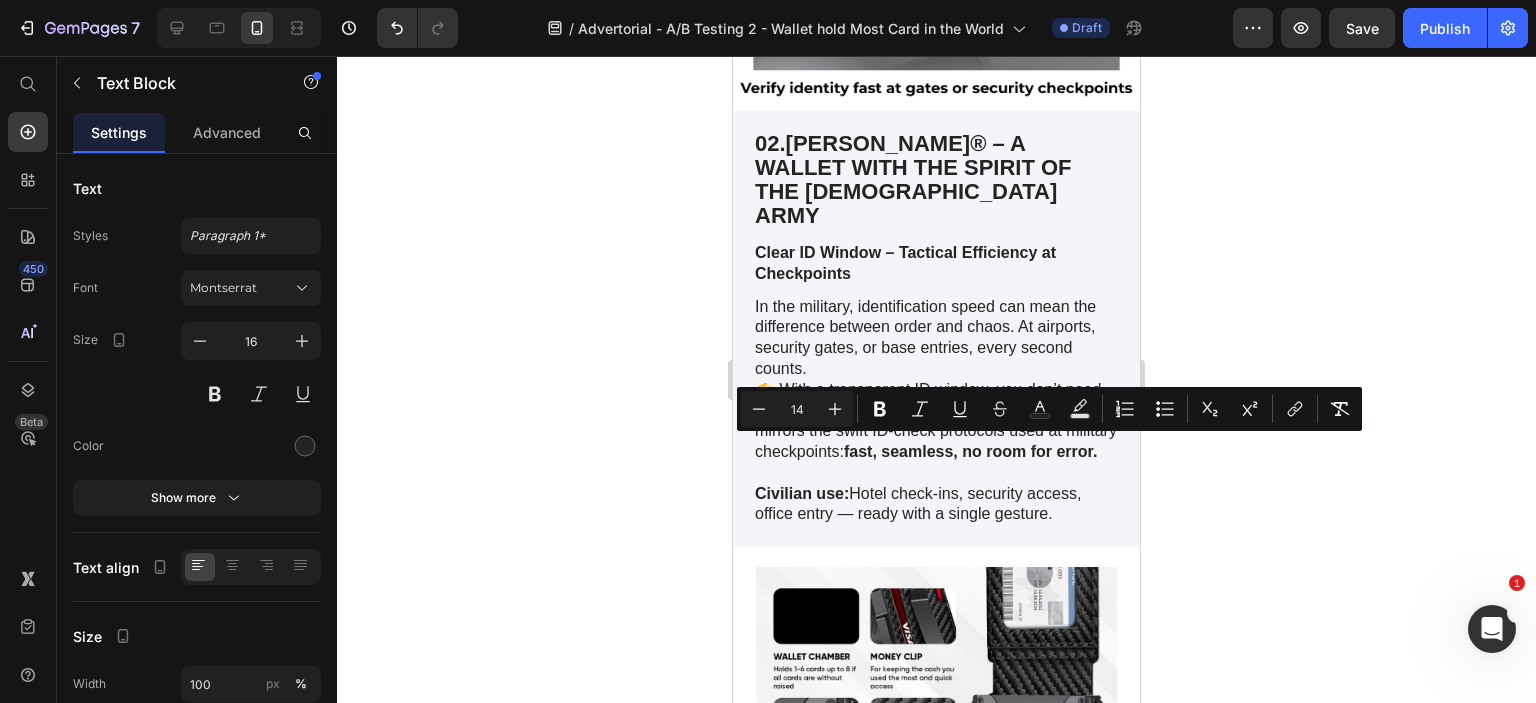 click on "Civilian use:" at bounding box center (798, -370) 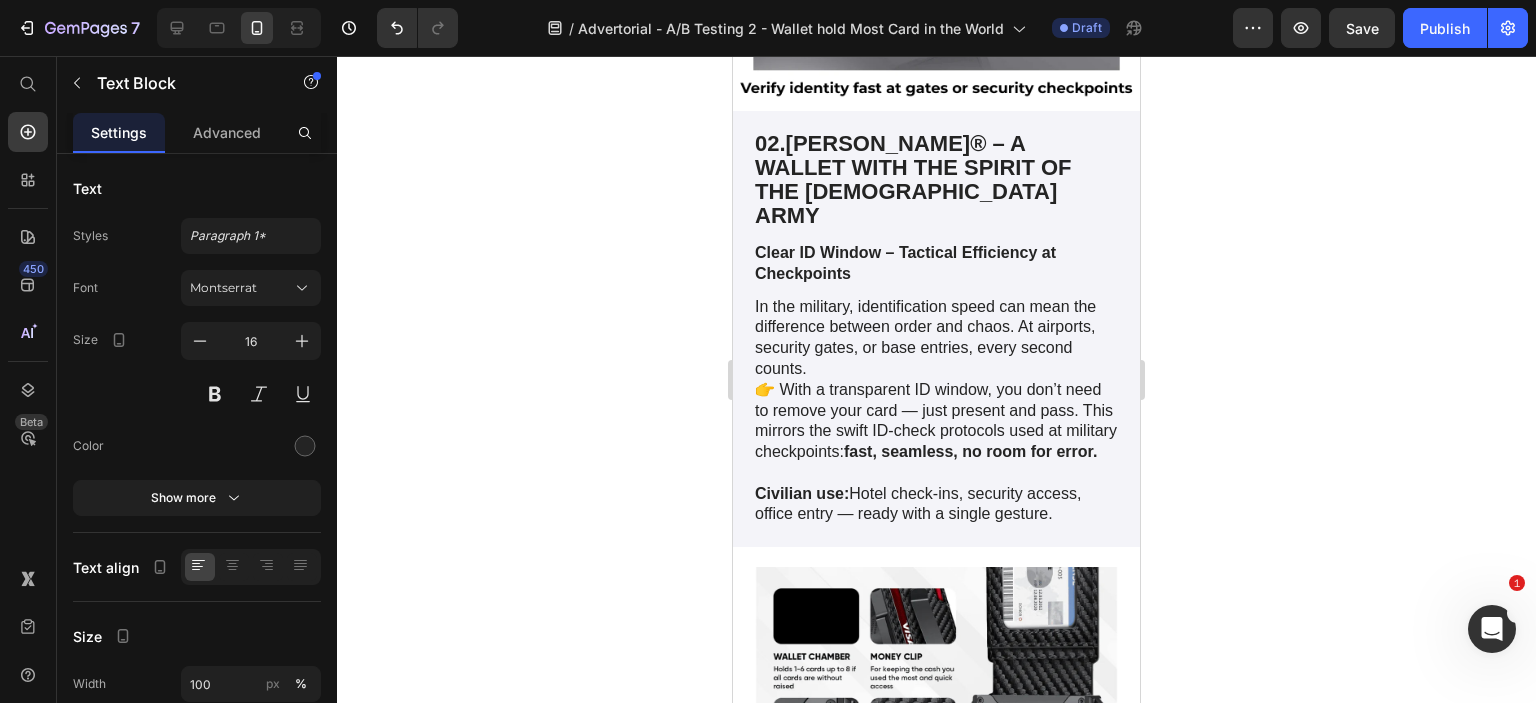 click on "Civilian use:" at bounding box center (798, -370) 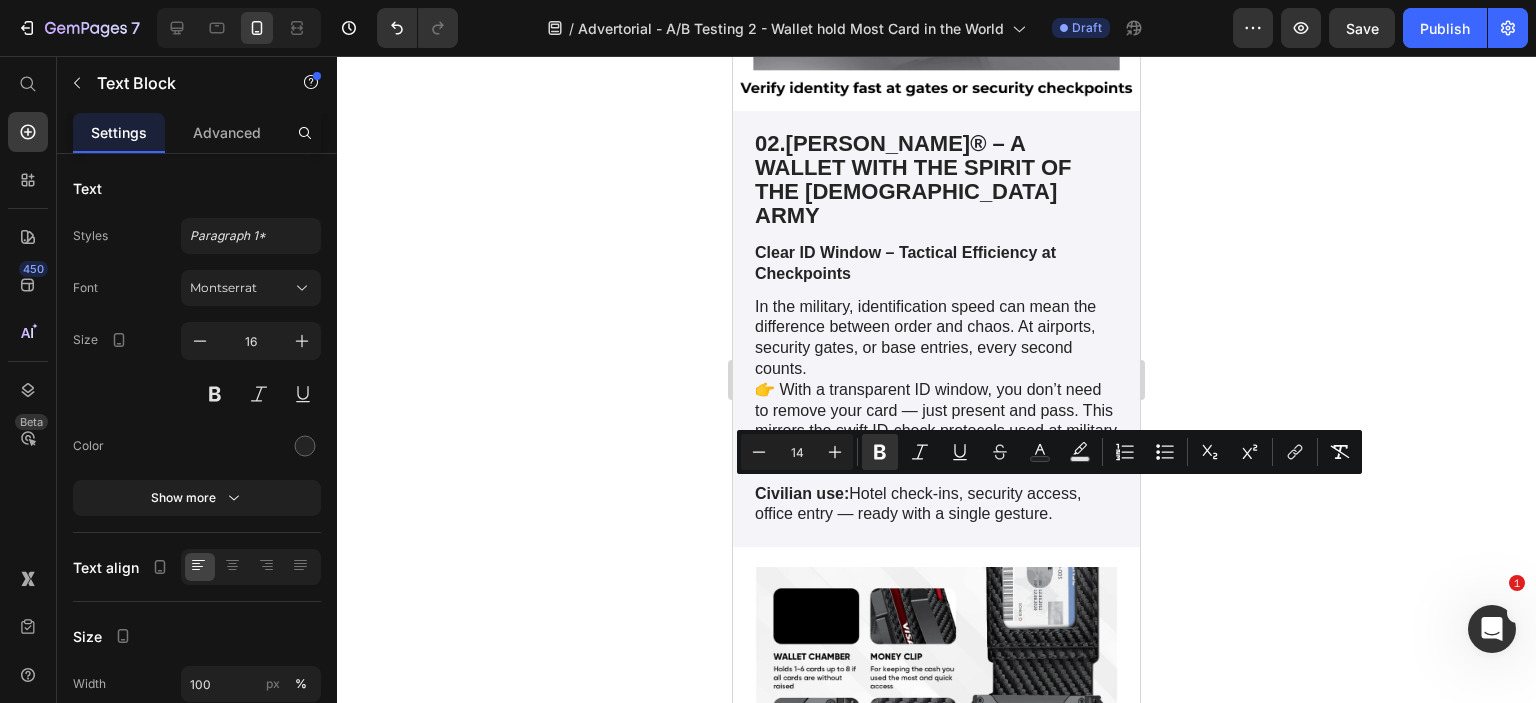 click on "Civilian use:" at bounding box center [798, -370] 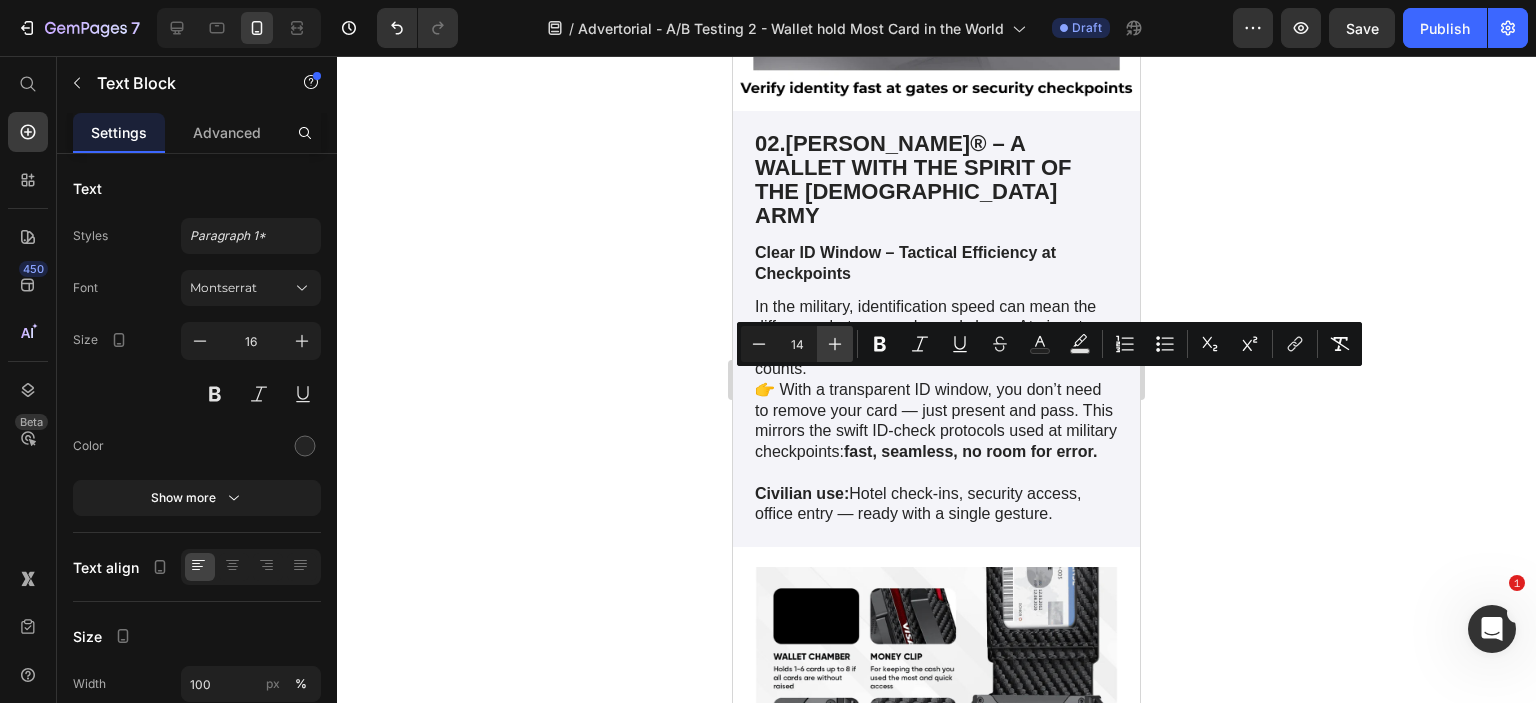 click on "Plus" at bounding box center [835, 344] 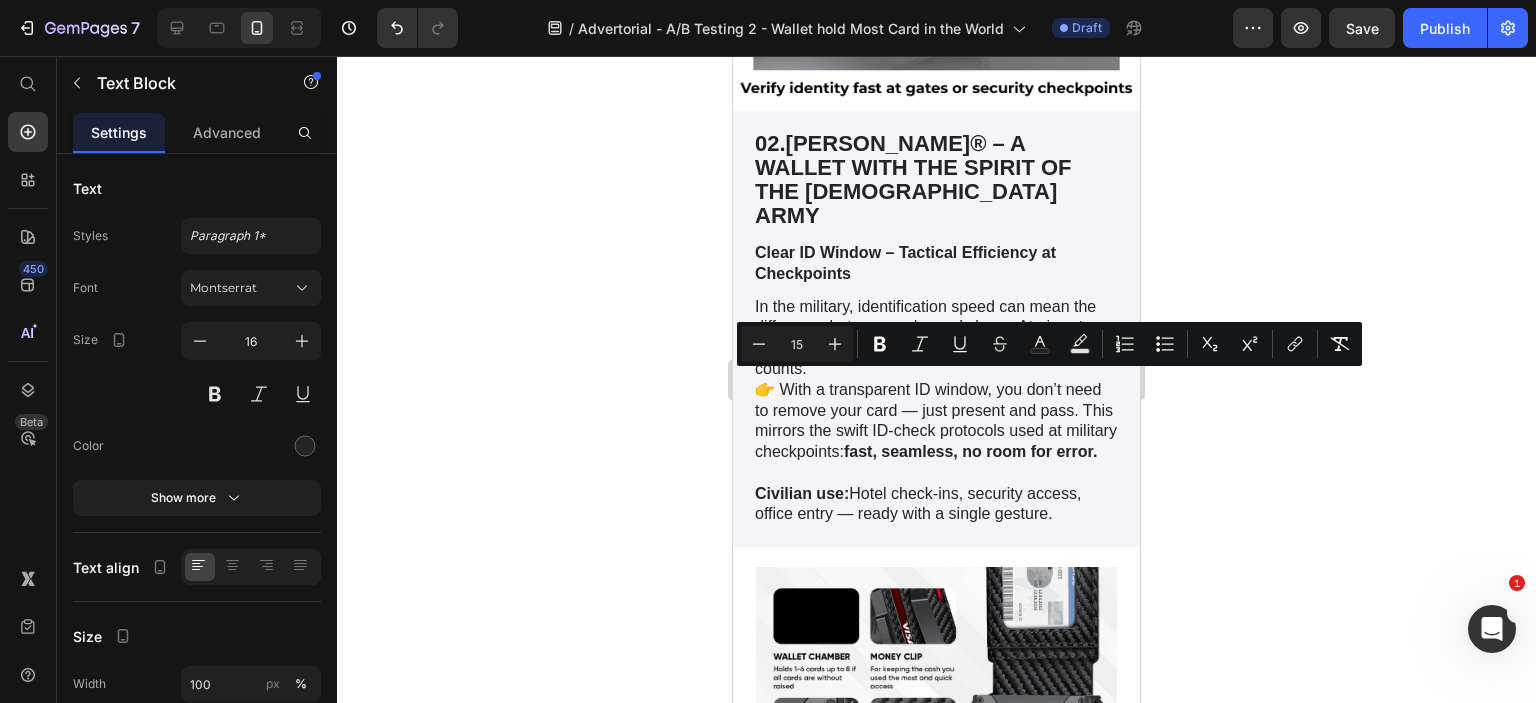 click 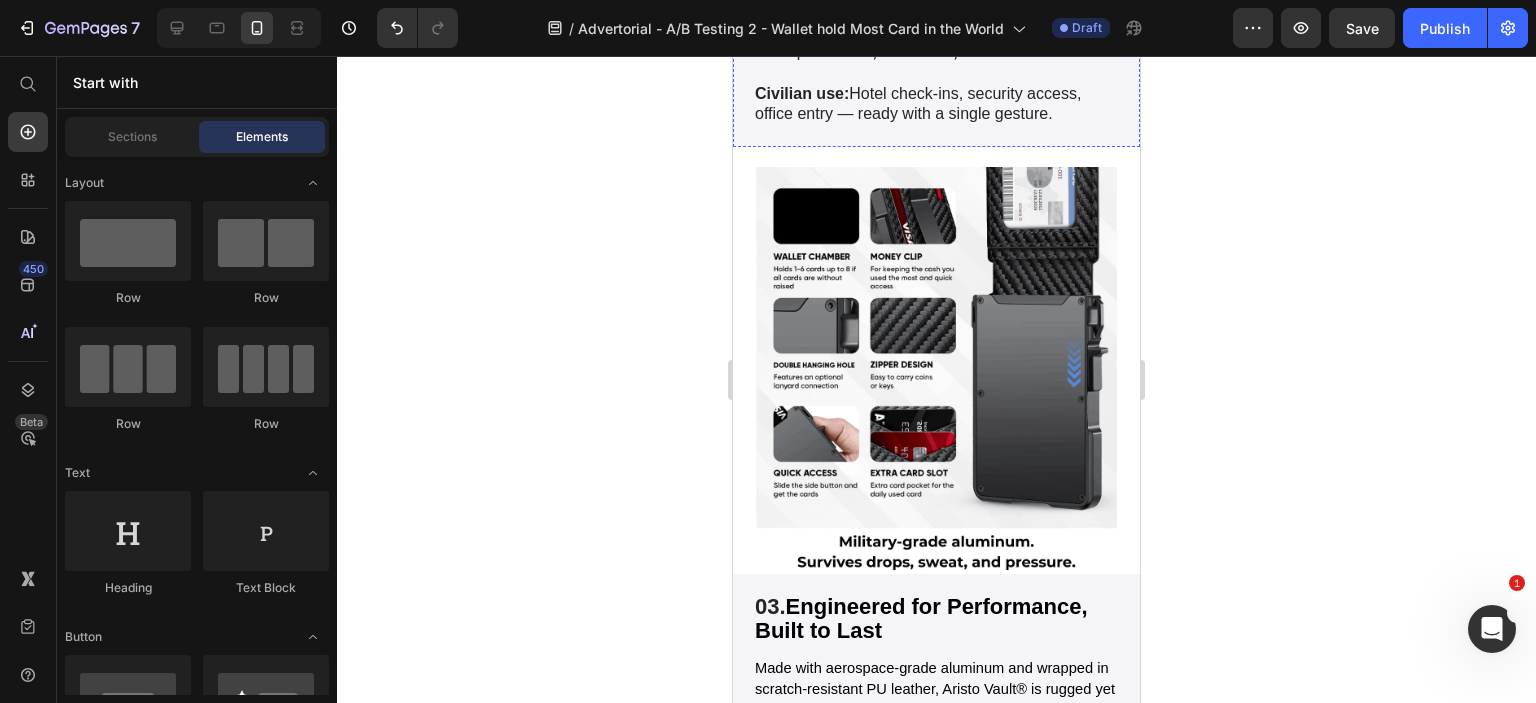 scroll, scrollTop: 8300, scrollLeft: 0, axis: vertical 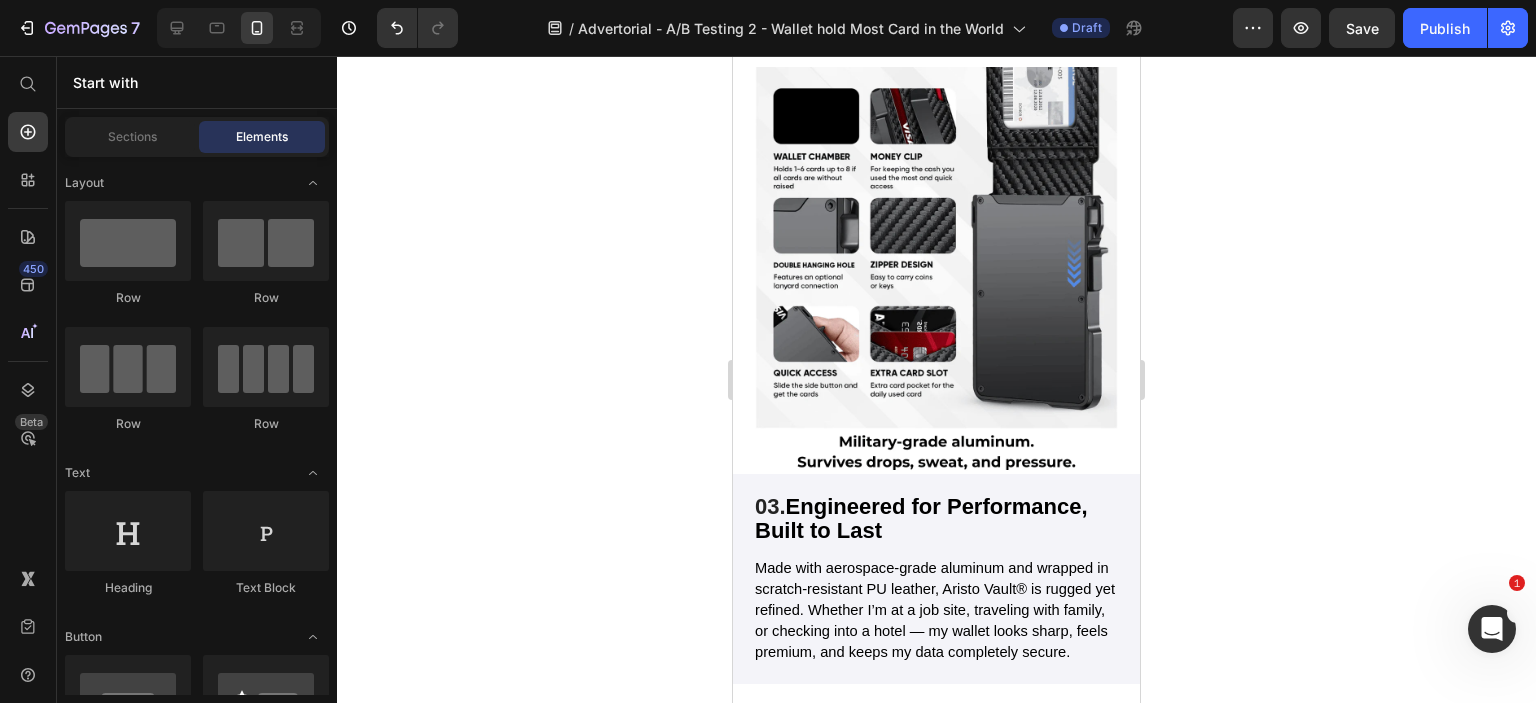 click at bounding box center [936, -593] 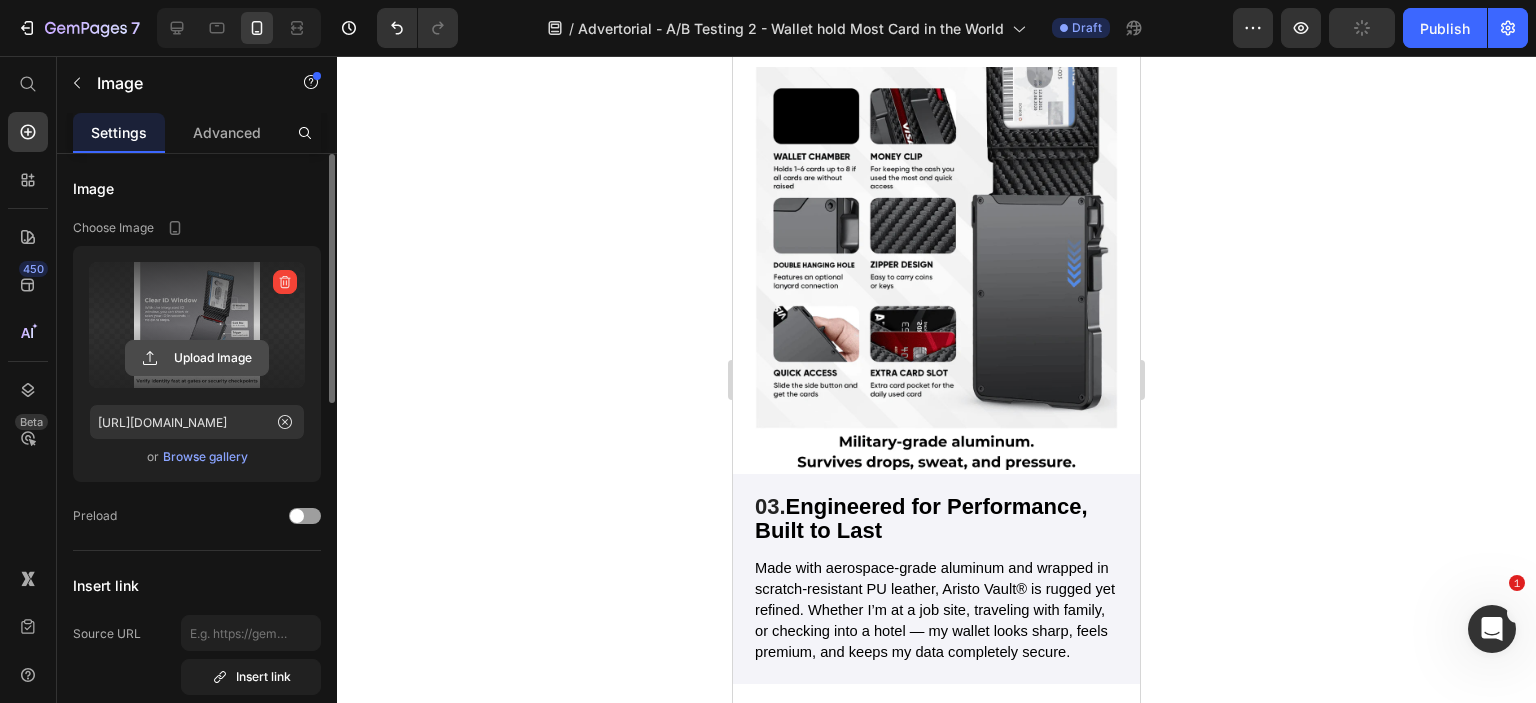 click 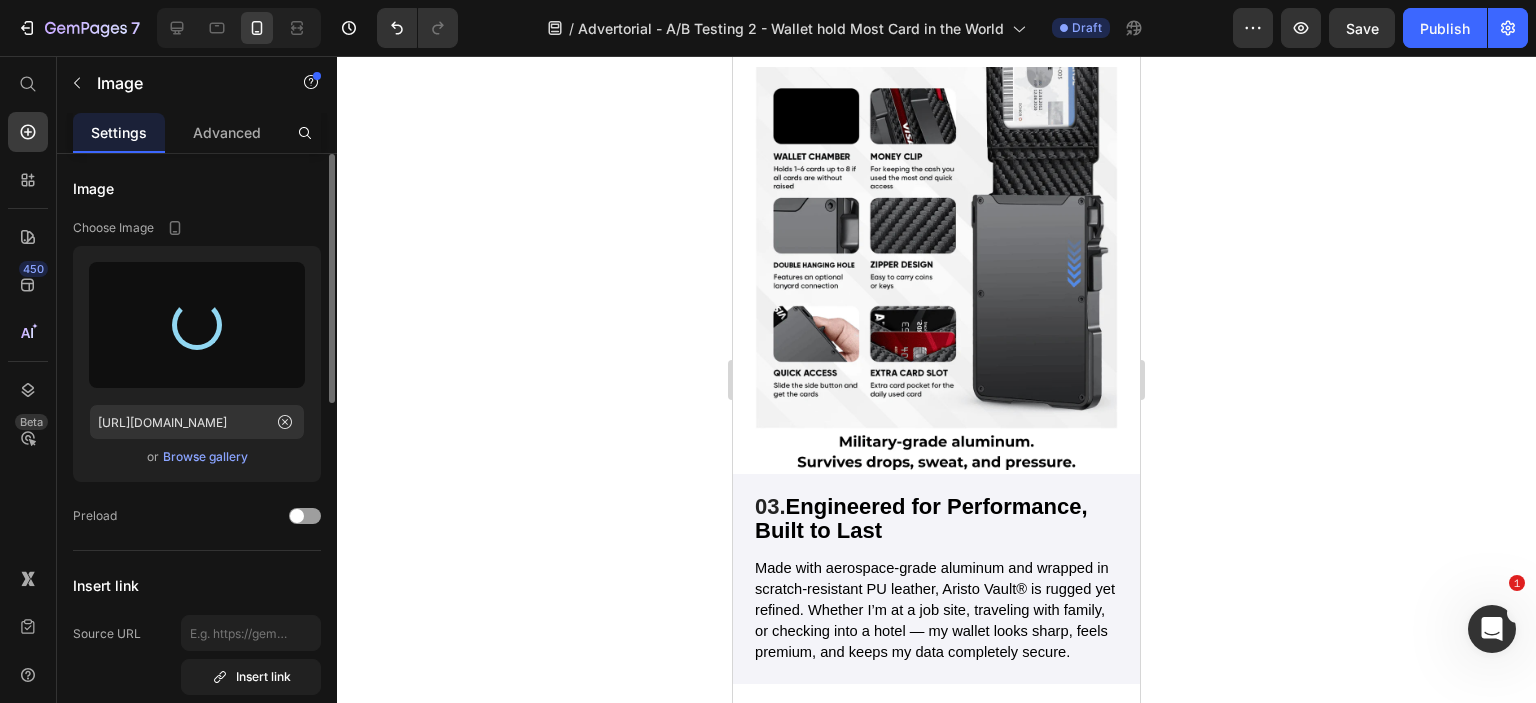 type on "[URL][DOMAIN_NAME]" 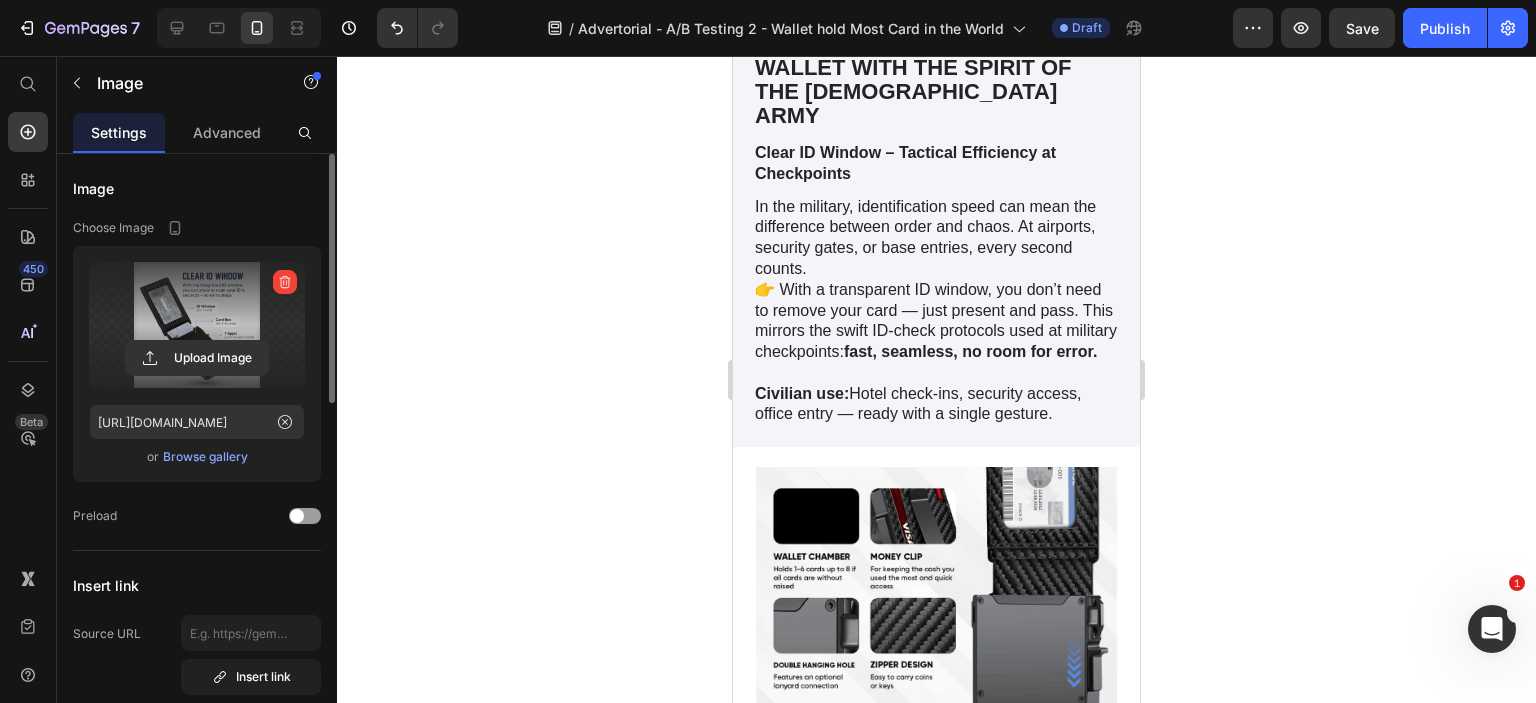 scroll, scrollTop: 8400, scrollLeft: 0, axis: vertical 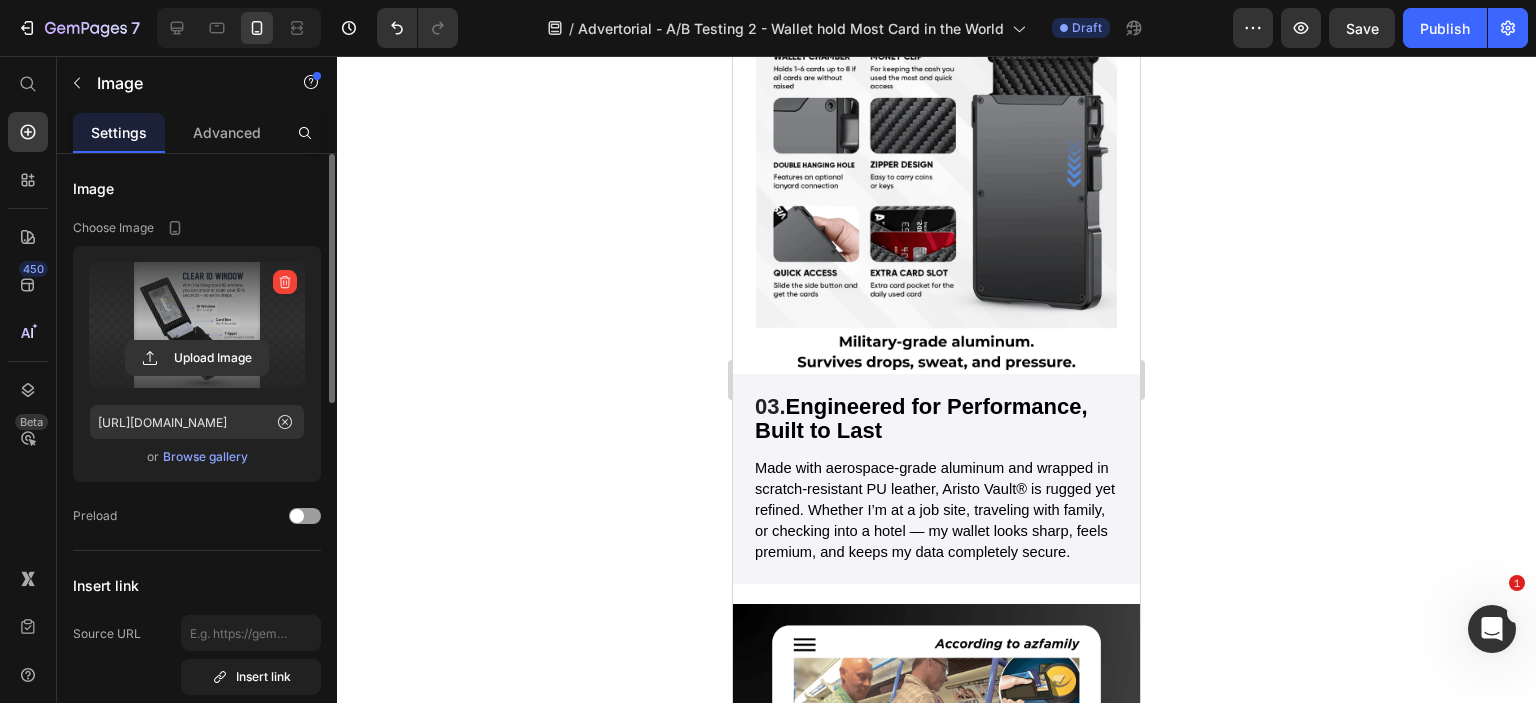 click on "02.  [PERSON_NAME]® – A WALLET WITH THE SPIRIT OF THE [DEMOGRAPHIC_DATA] ARMY" at bounding box center (936, -419) 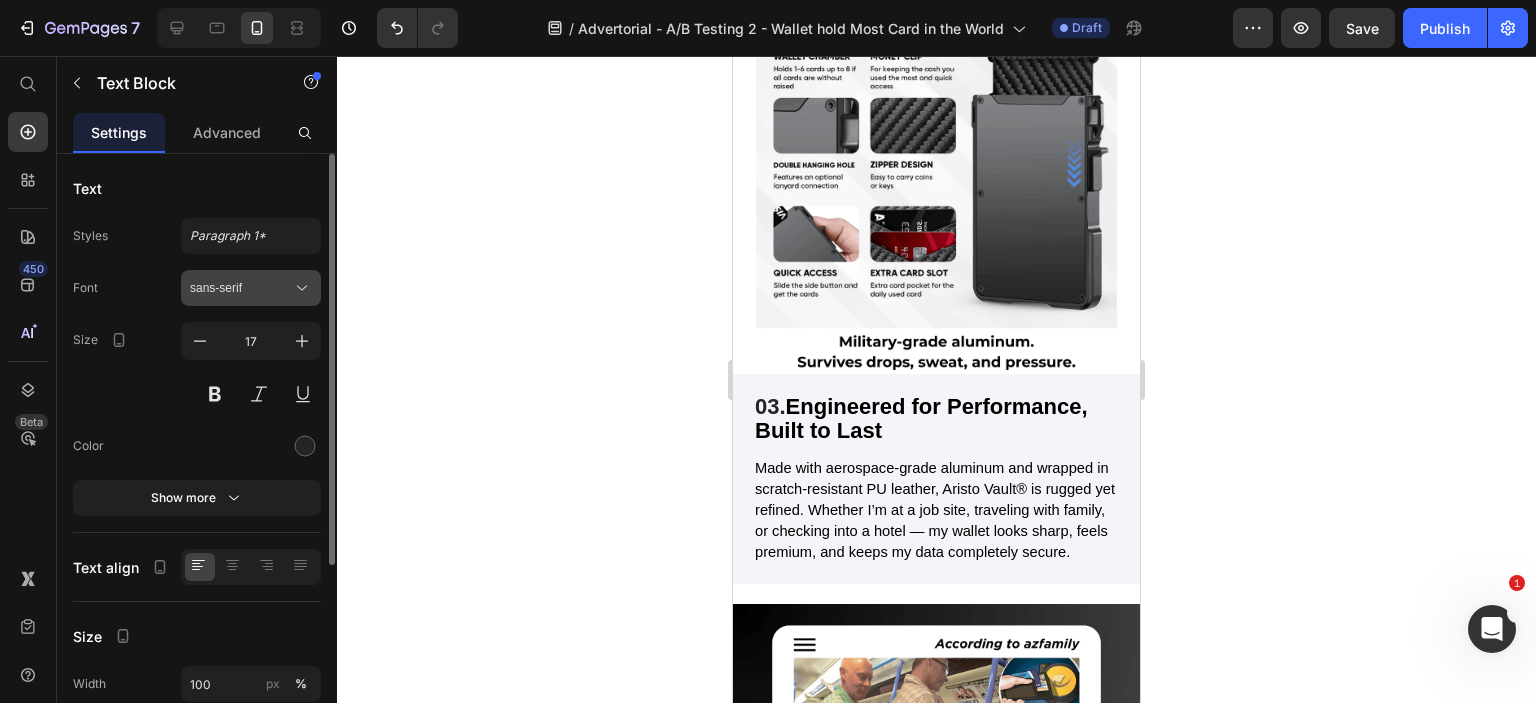 click on "sans-serif" at bounding box center [241, 288] 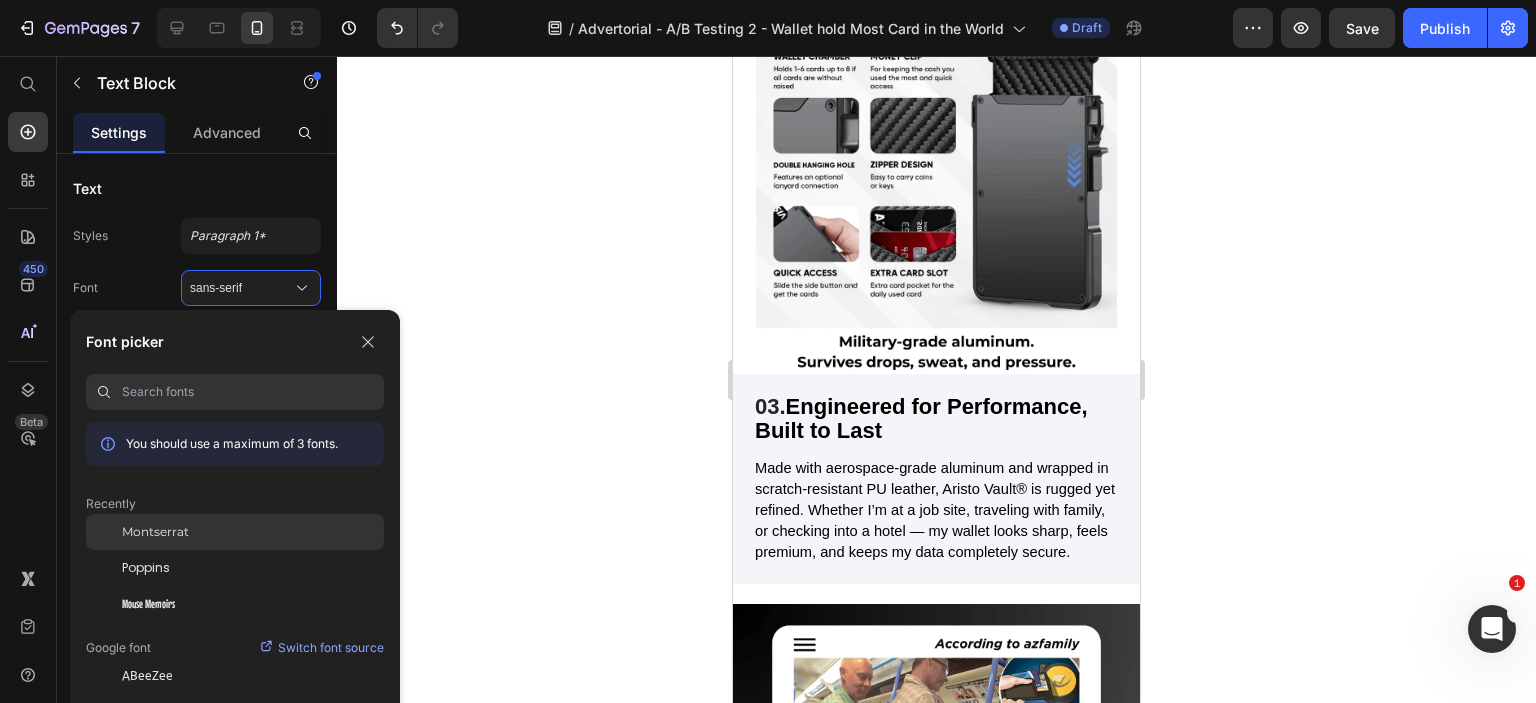click on "Montserrat" 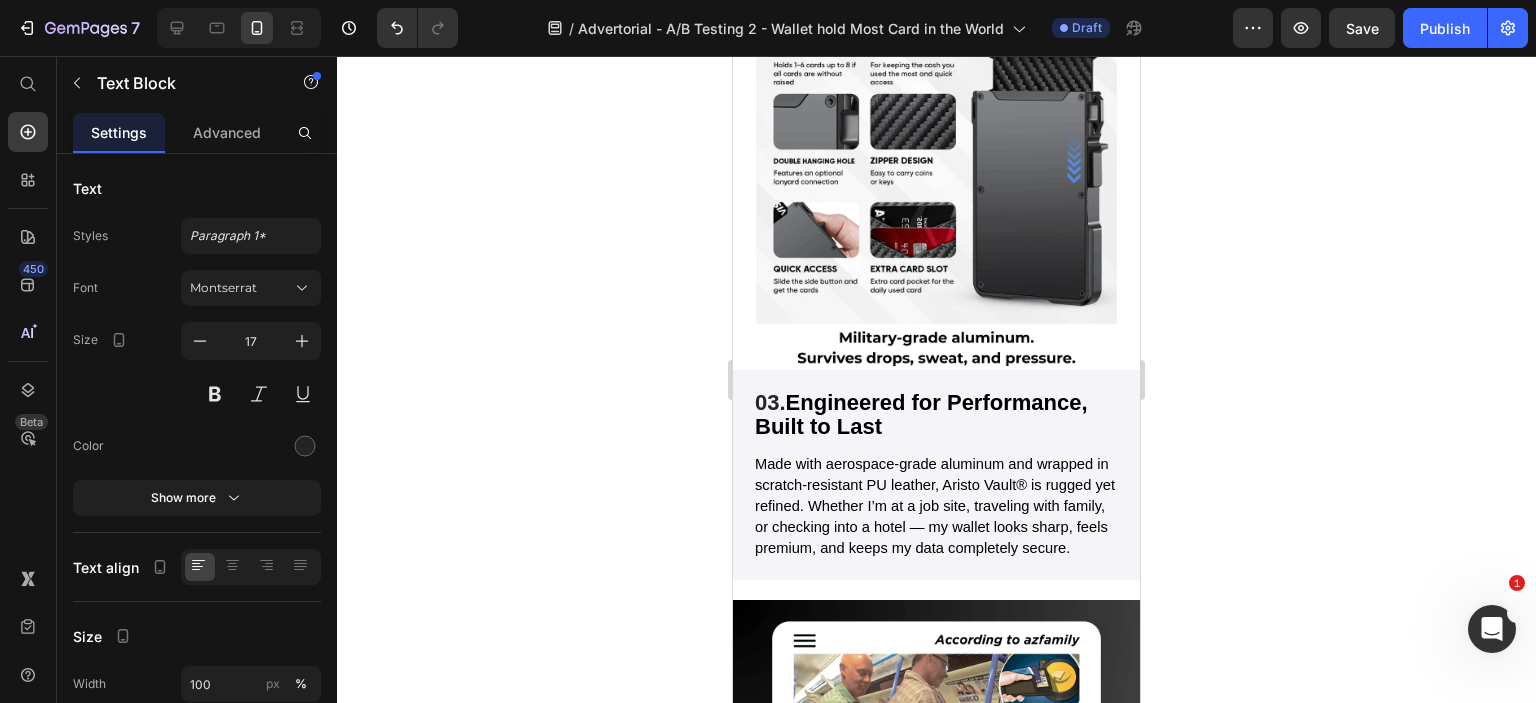 click on "10" at bounding box center [937, -347] 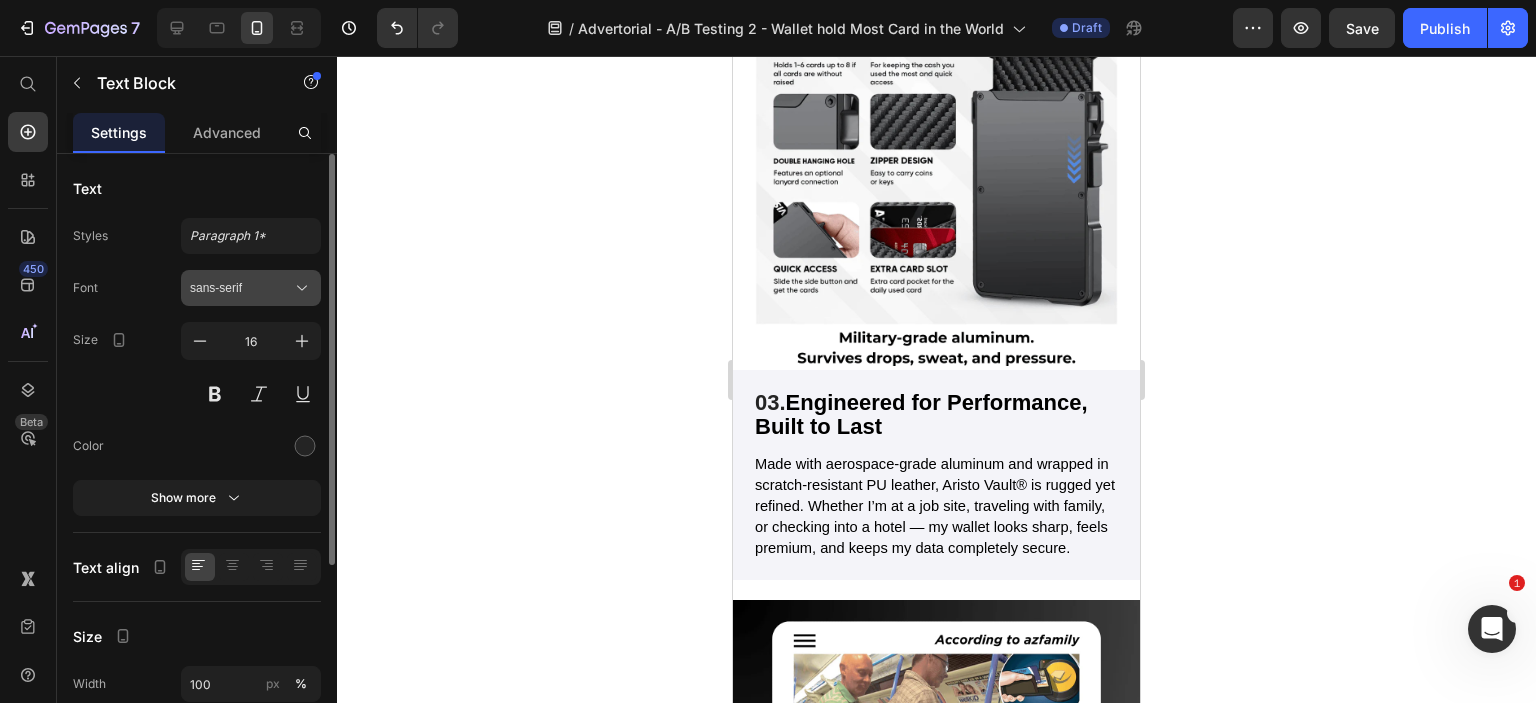 click on "sans-serif" at bounding box center [241, 288] 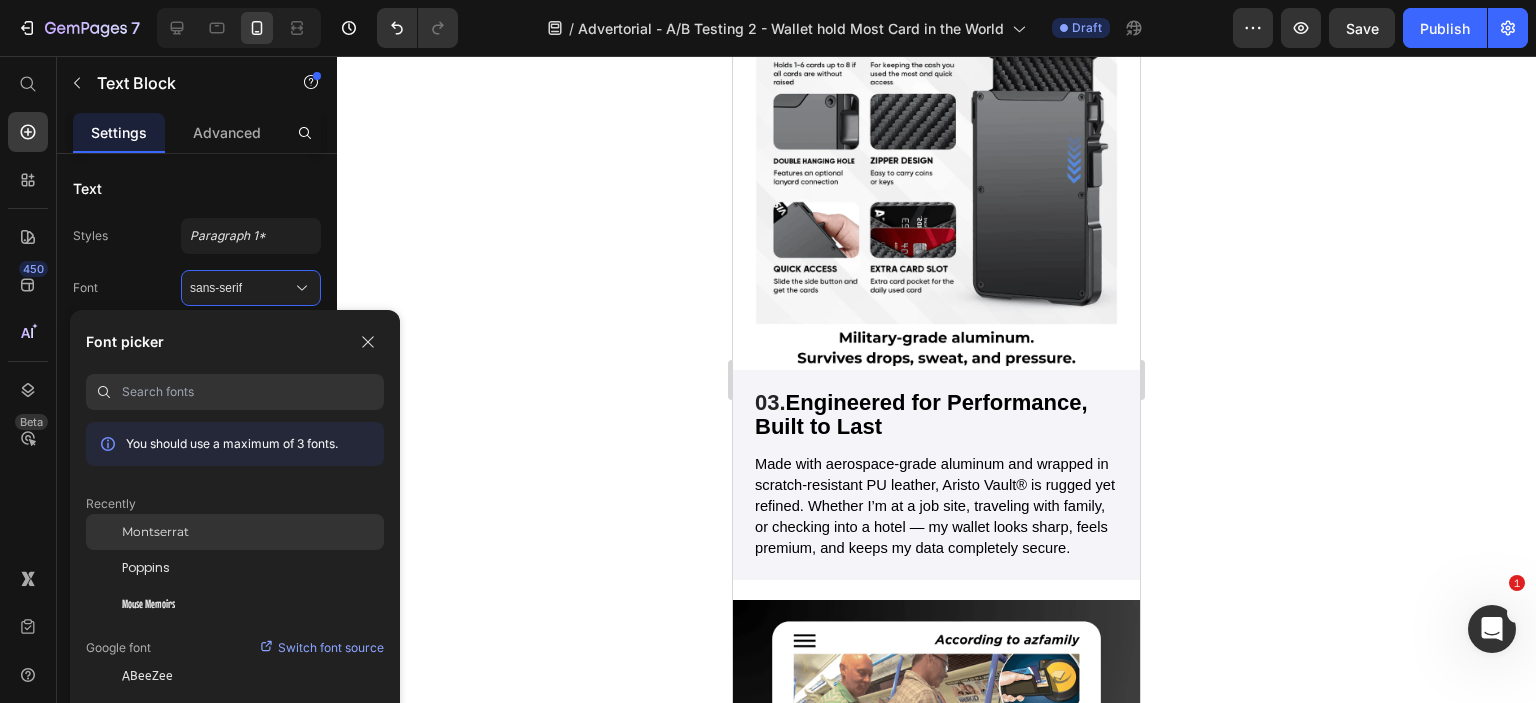click on "Montserrat" at bounding box center (155, 532) 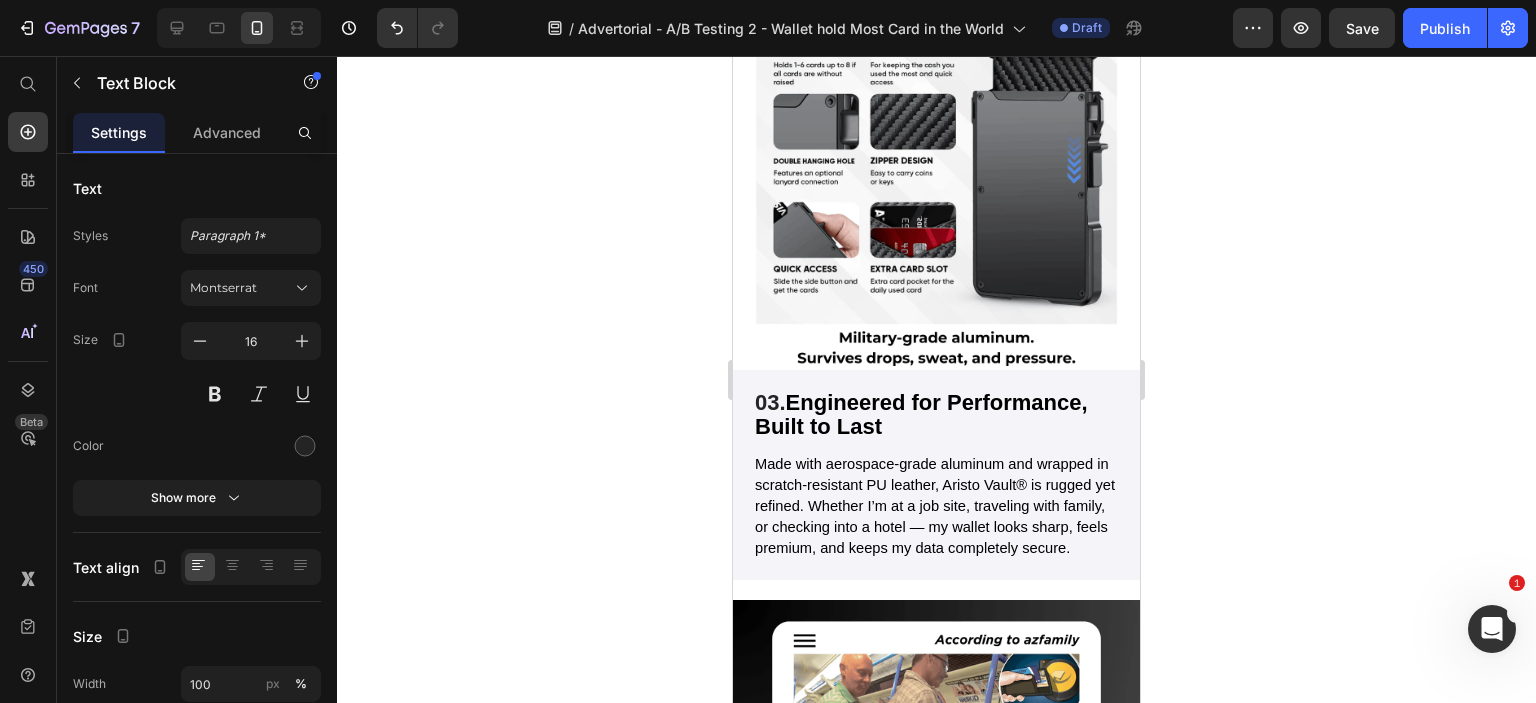 scroll, scrollTop: 8600, scrollLeft: 0, axis: vertical 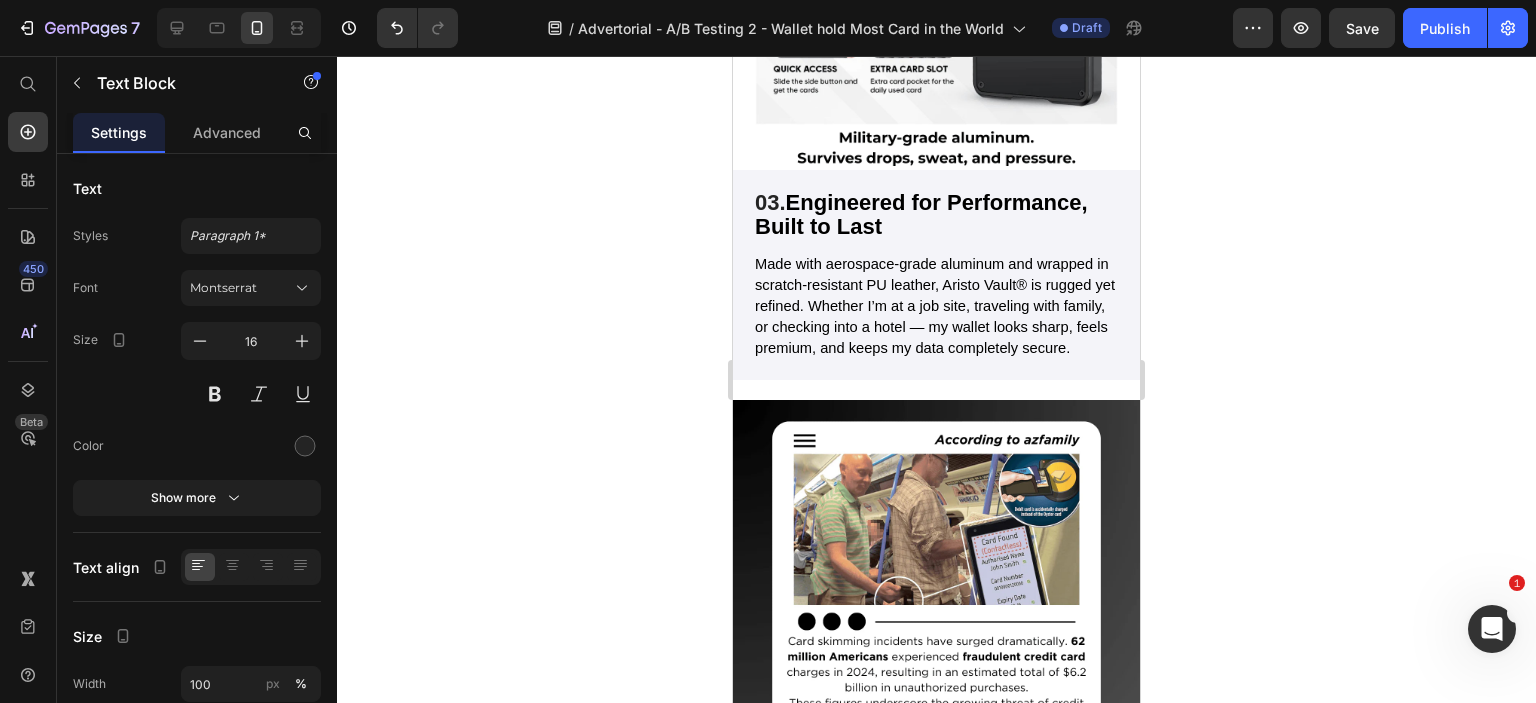 click on "In the military, identification speed can mean the difference between order and chaos. At airports, security gates, or base entries, every second counts. 👉 With a transparent ID window, you don’t need to remove your card — just present and pass. This mirrors the swift ID-check protocols used at military checkpoints:  fast, seamless, no room for error." at bounding box center [936, -424] 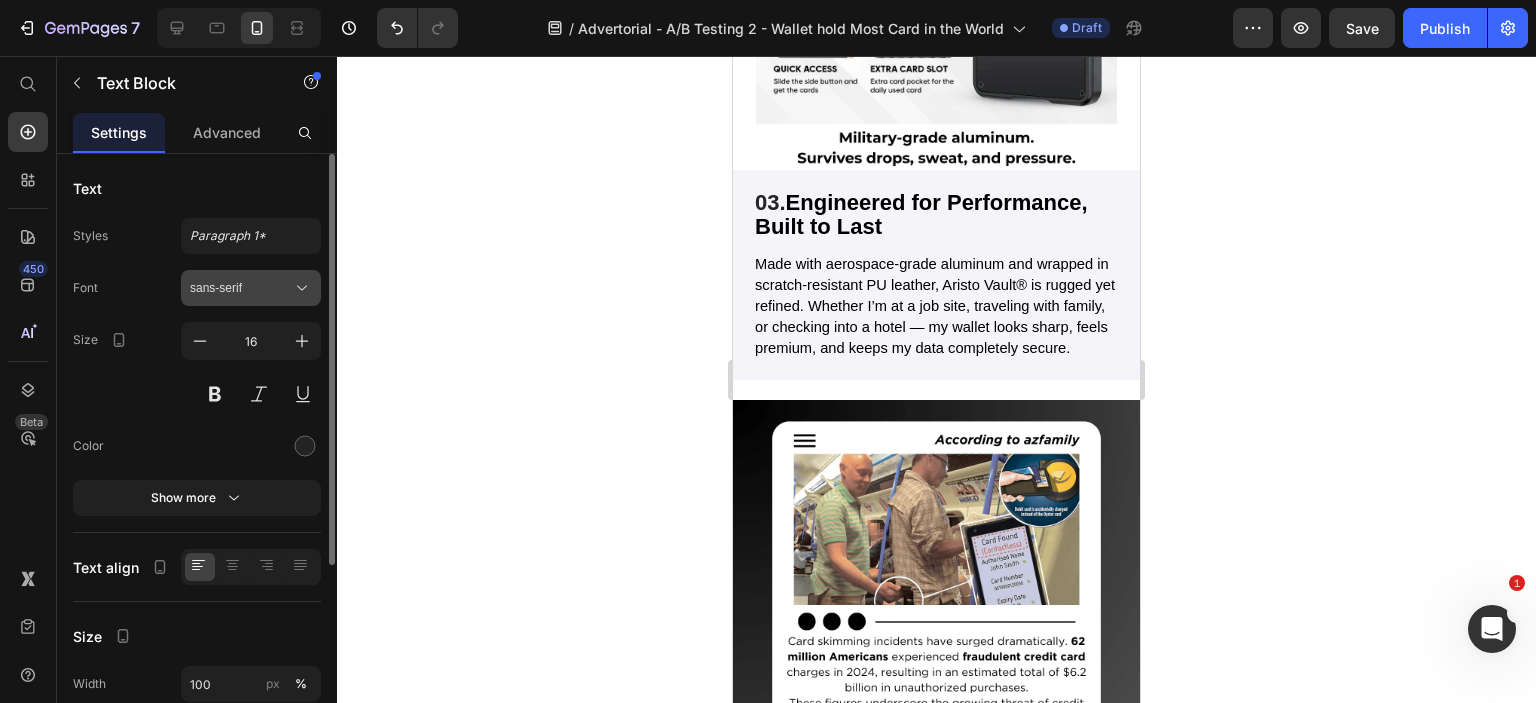 click on "sans-serif" at bounding box center [241, 288] 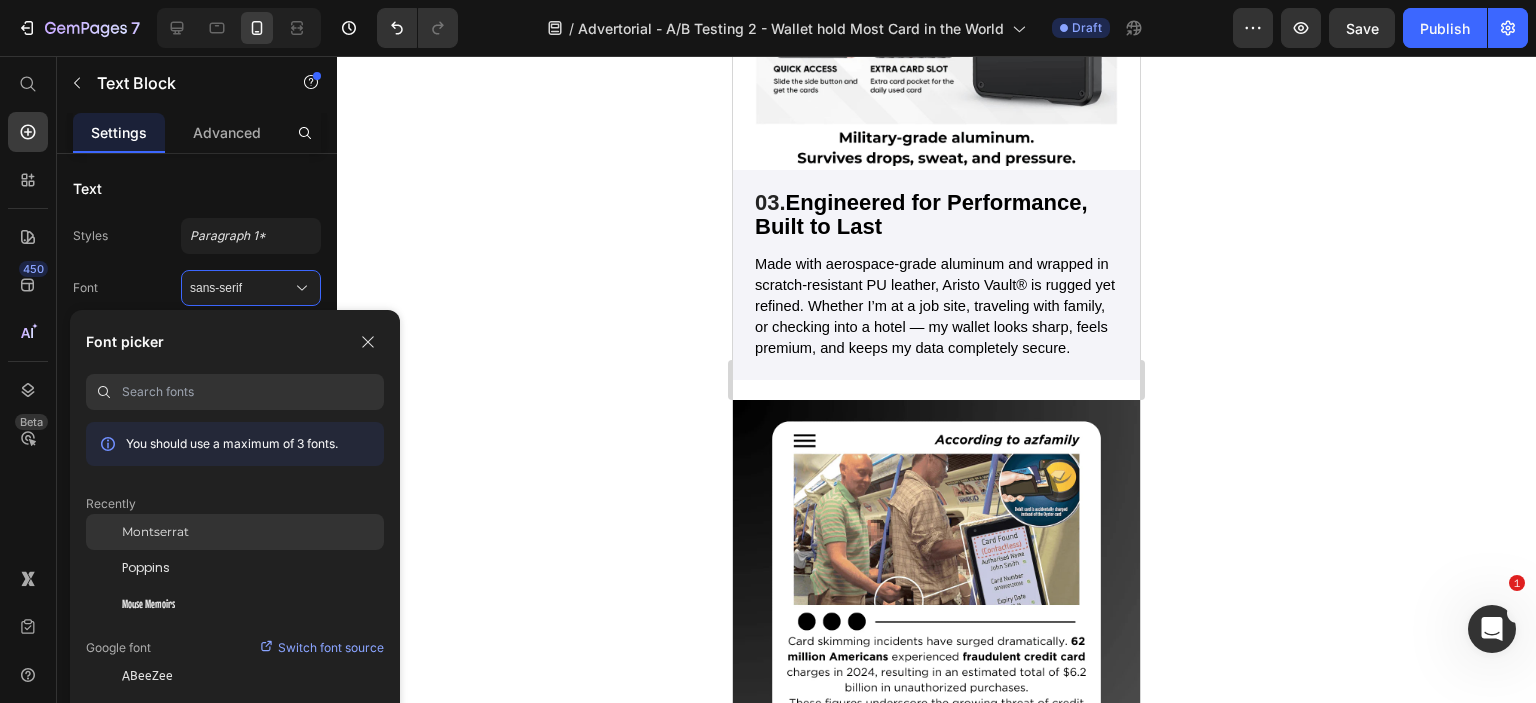 click on "Montserrat" at bounding box center [155, 532] 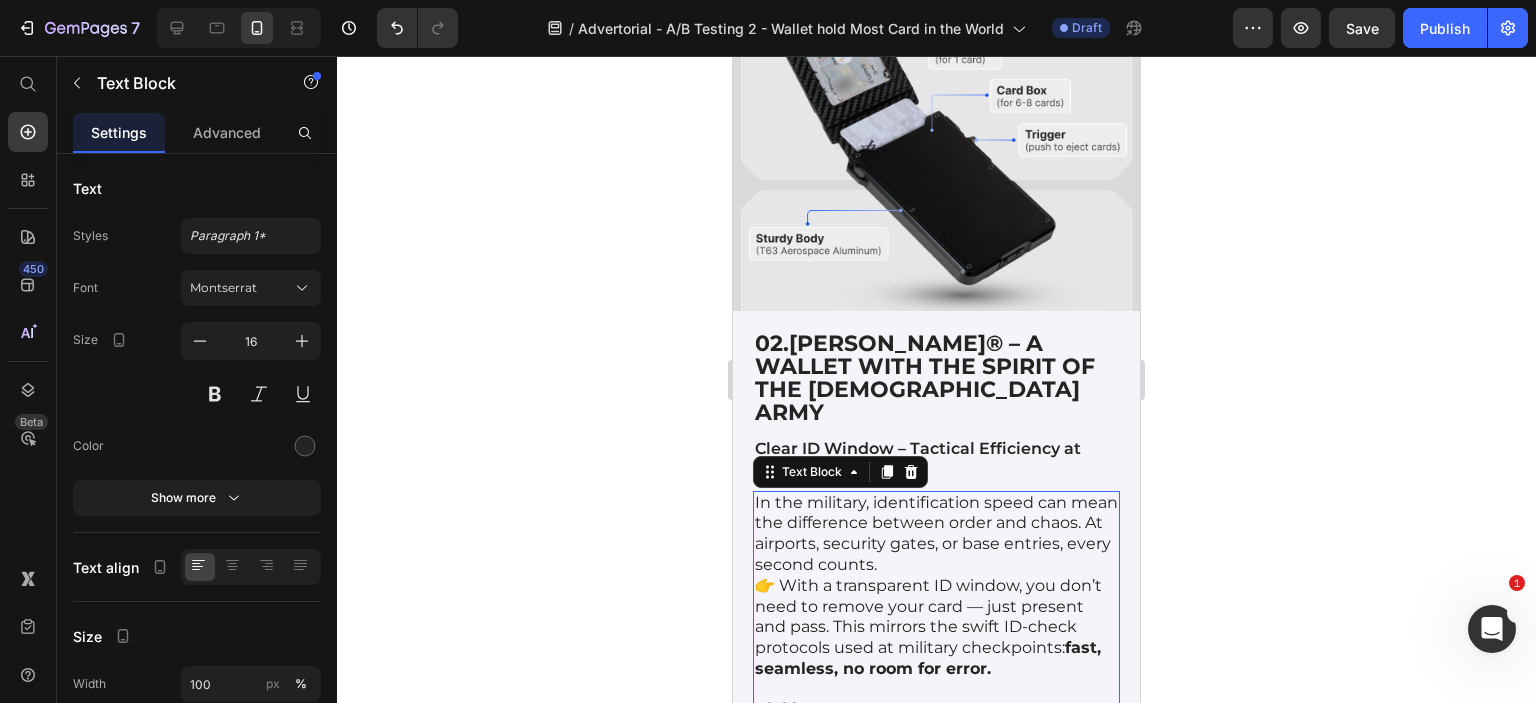 scroll, scrollTop: 7800, scrollLeft: 0, axis: vertical 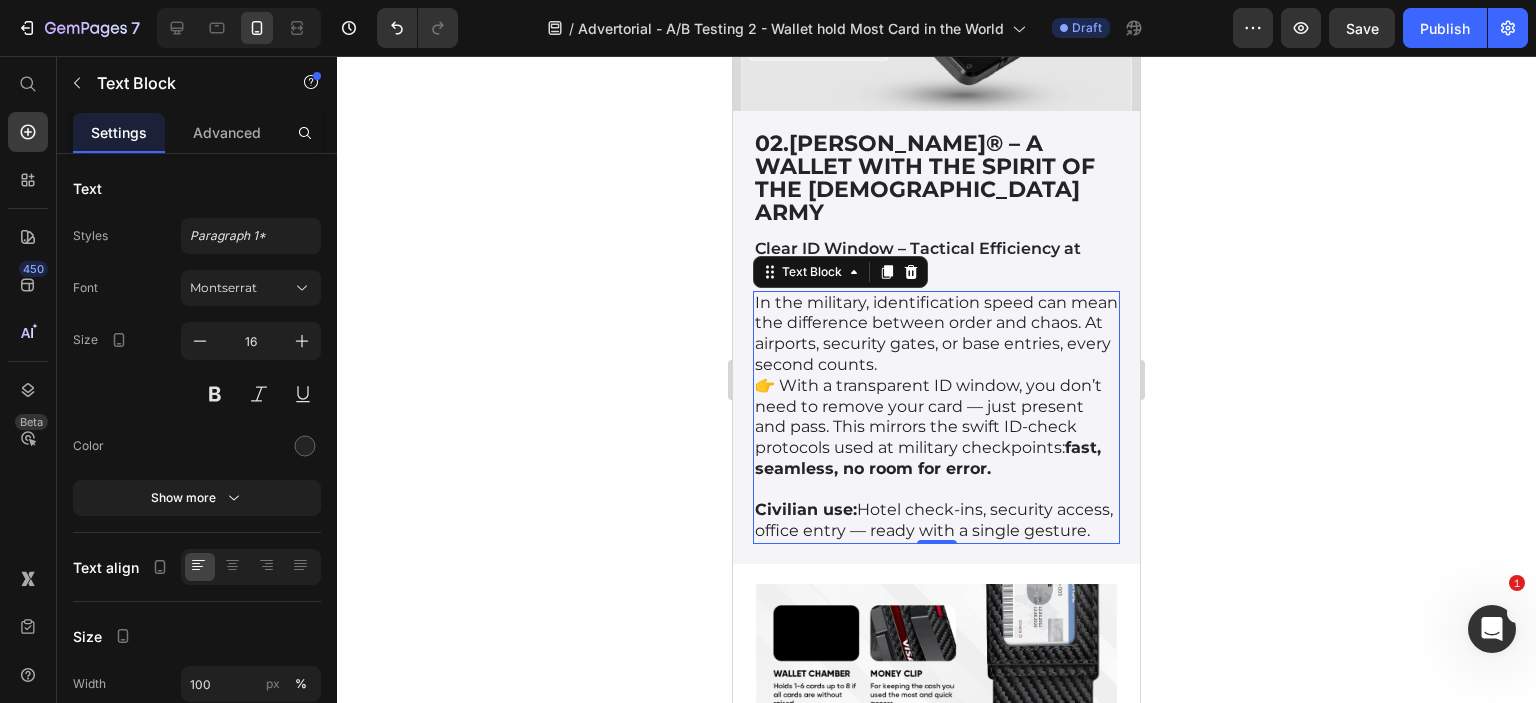 click on "In tactical operations, fumbling isn't an option — you draw what you need, when you need it." at bounding box center (931, -518) 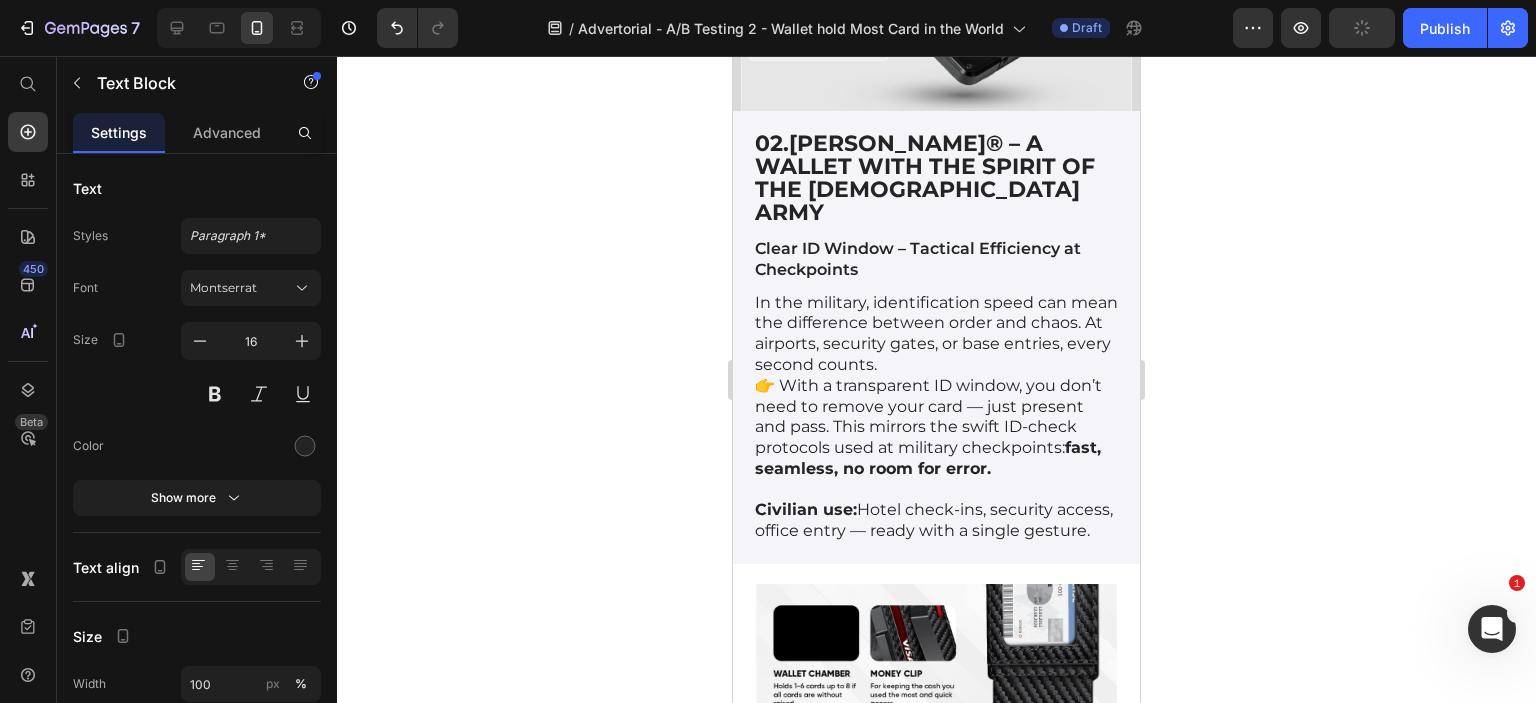 click on "The pop-up ejection system gives you rapid access to your cards, like pulling a magazine from your vest:  precise, smooth, reliable." at bounding box center (919, -454) 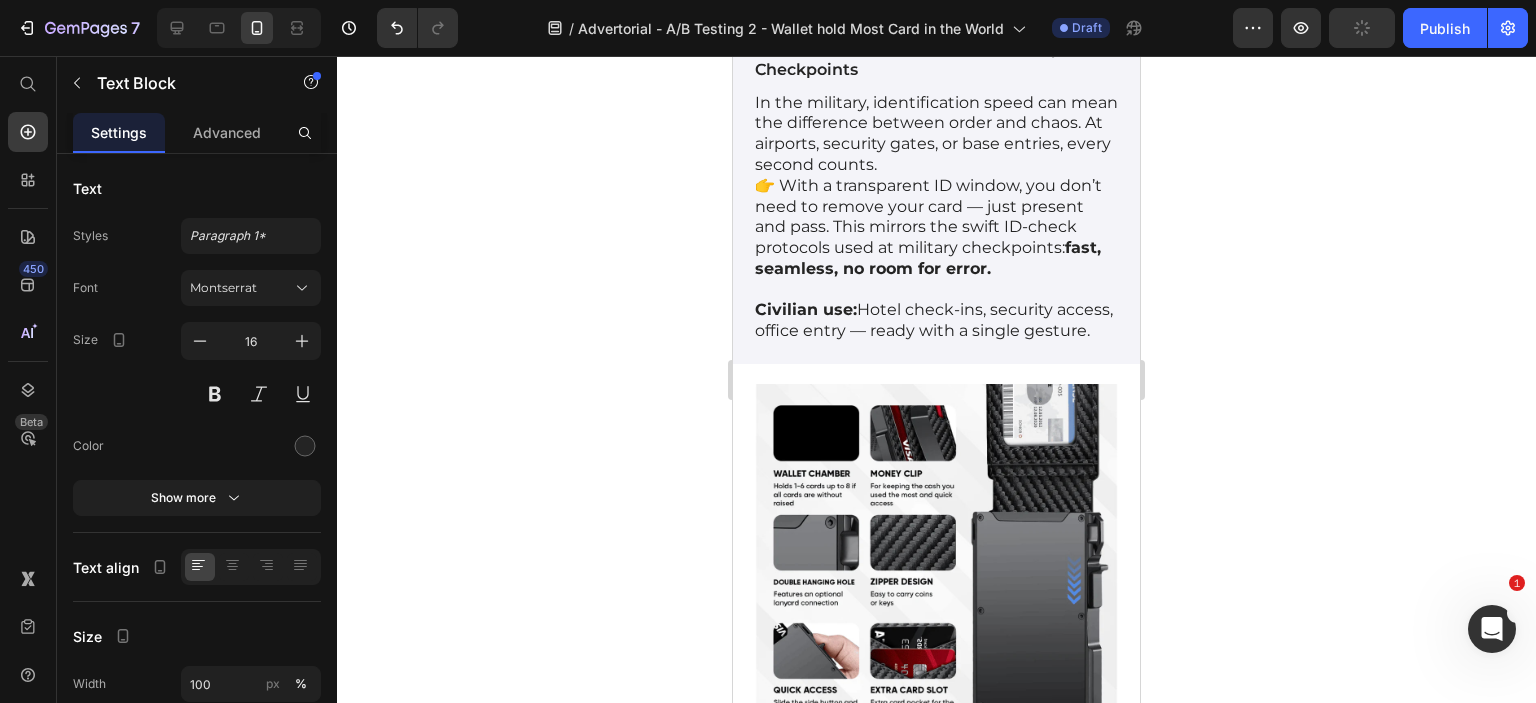 scroll, scrollTop: 8500, scrollLeft: 0, axis: vertical 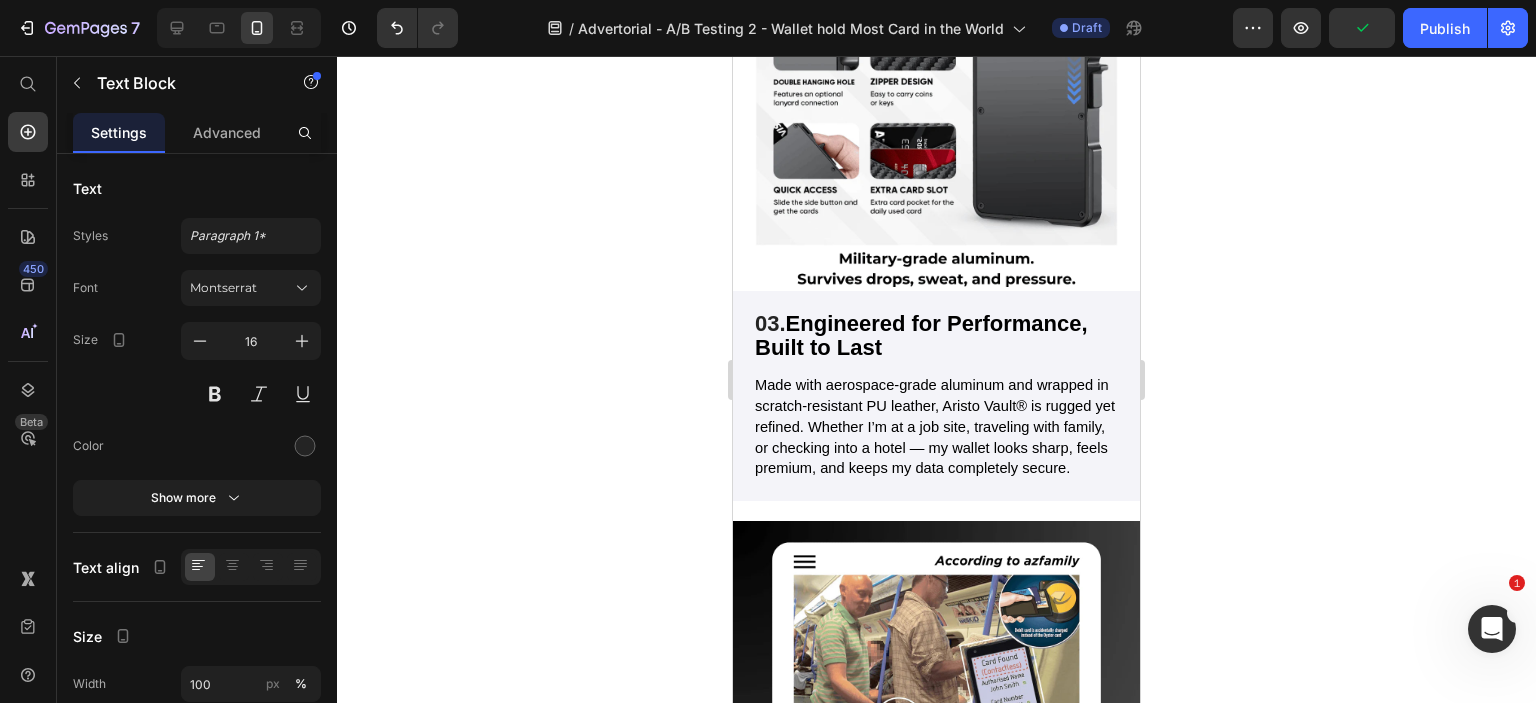click on "Clear ID Window – Tactical Efficiency at Checkpoints" at bounding box center (936, -440) 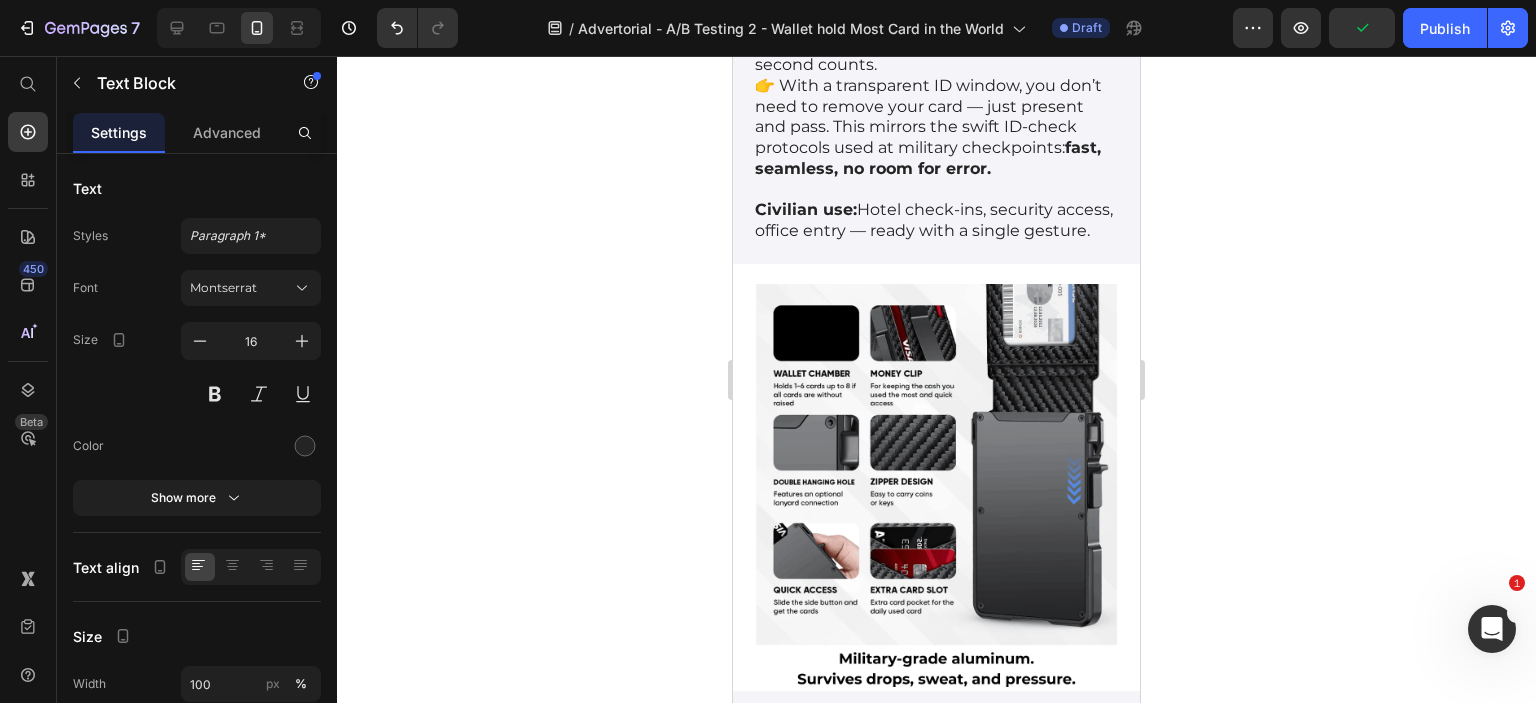 scroll, scrollTop: 7900, scrollLeft: 0, axis: vertical 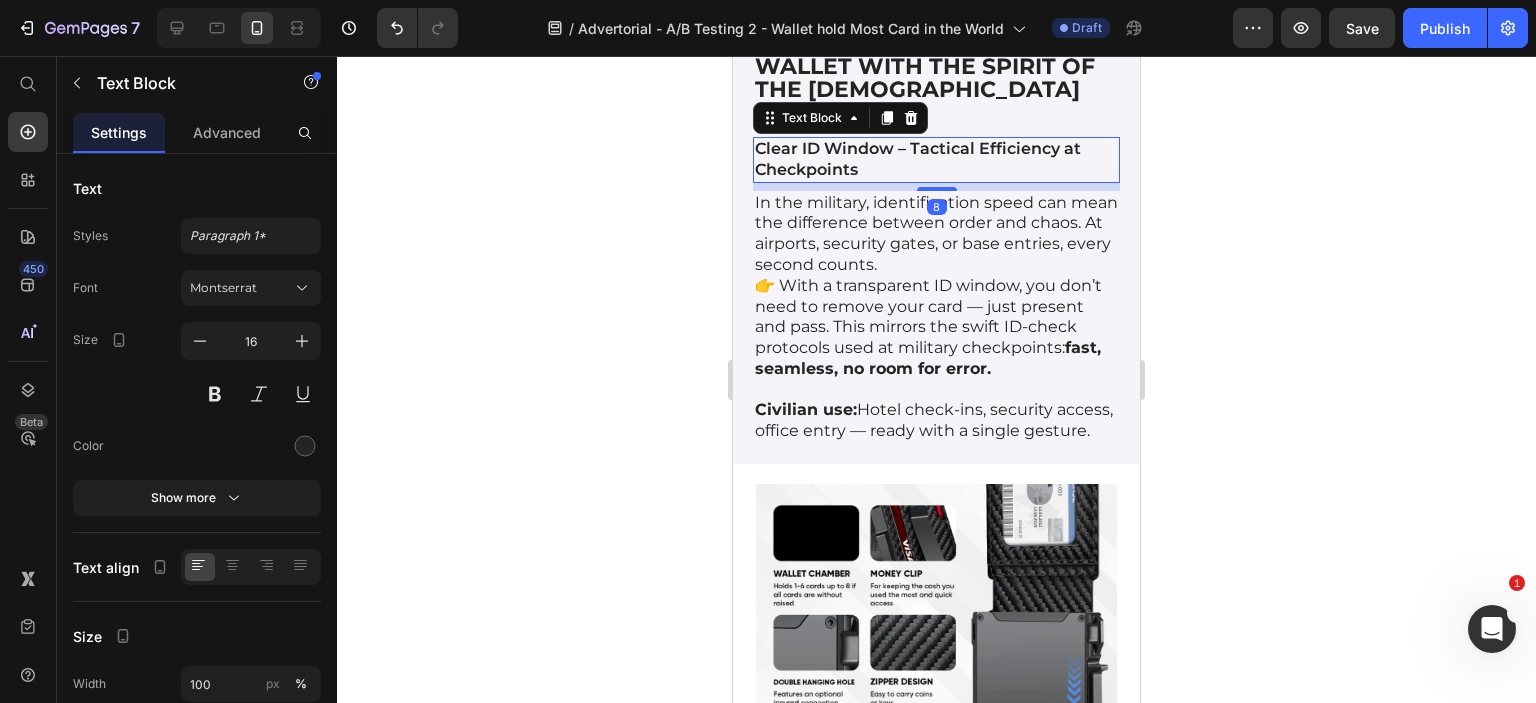 click on "In tactical operations, fumbling isn't an option — you draw what you need, when you need it." at bounding box center [931, -618] 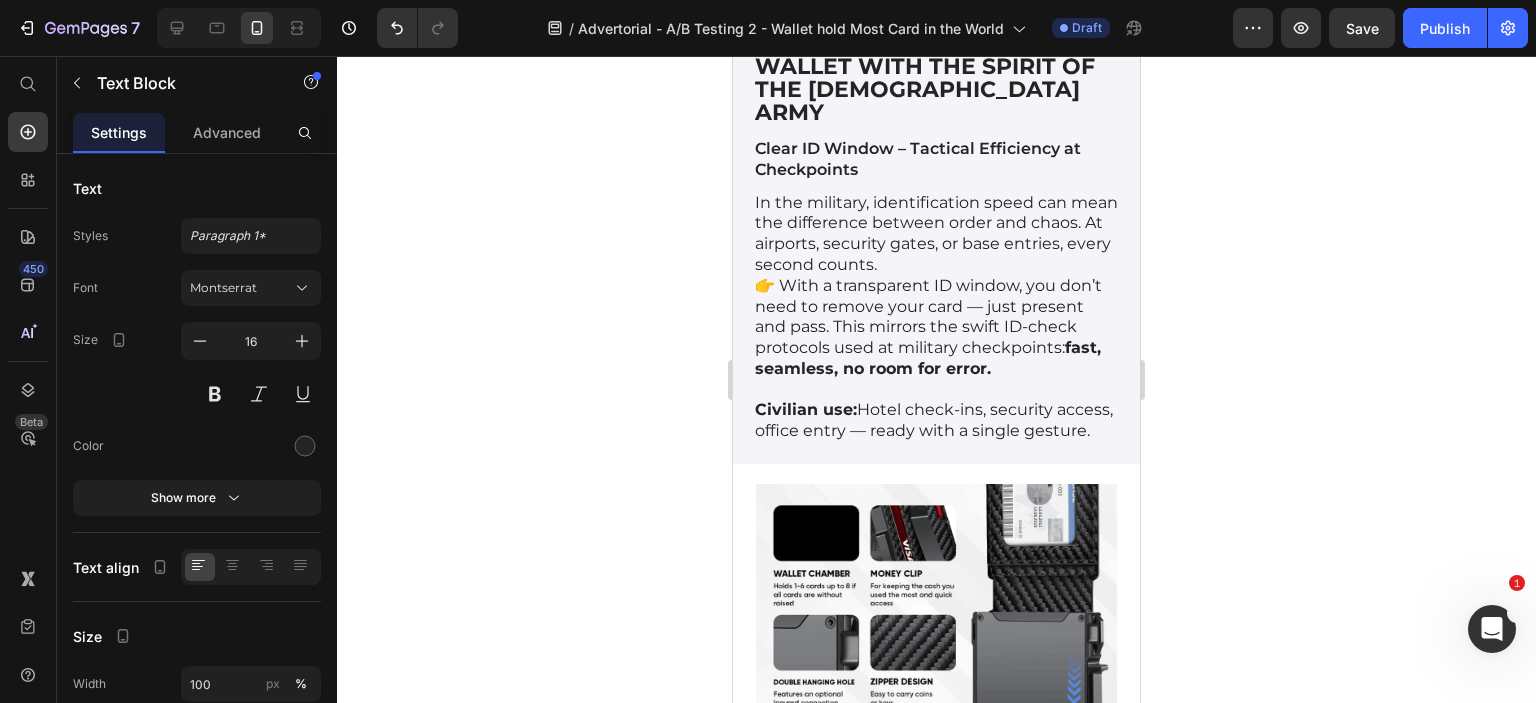 click on "In tactical operations, fumbling isn't an option — you draw what you need, when you need it." at bounding box center (931, -618) 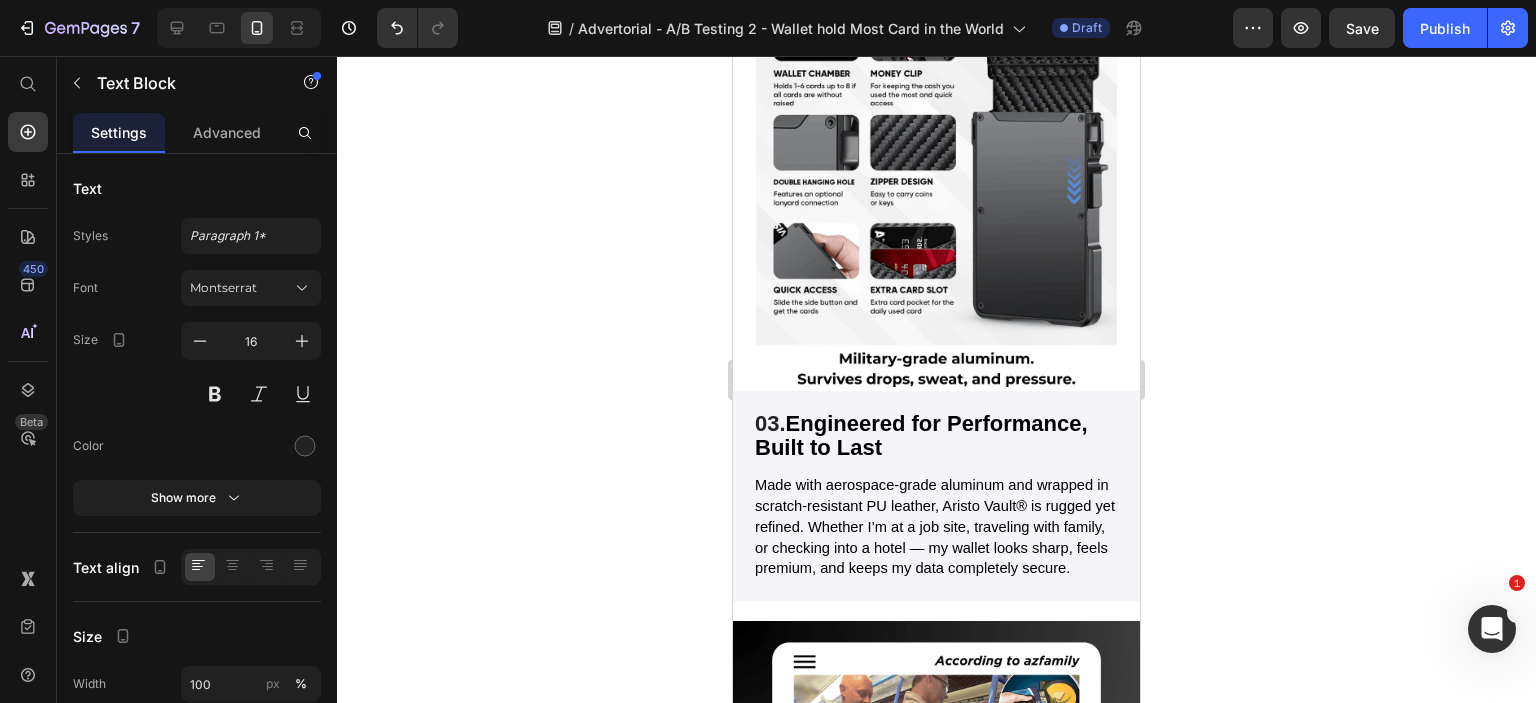 scroll, scrollTop: 8700, scrollLeft: 0, axis: vertical 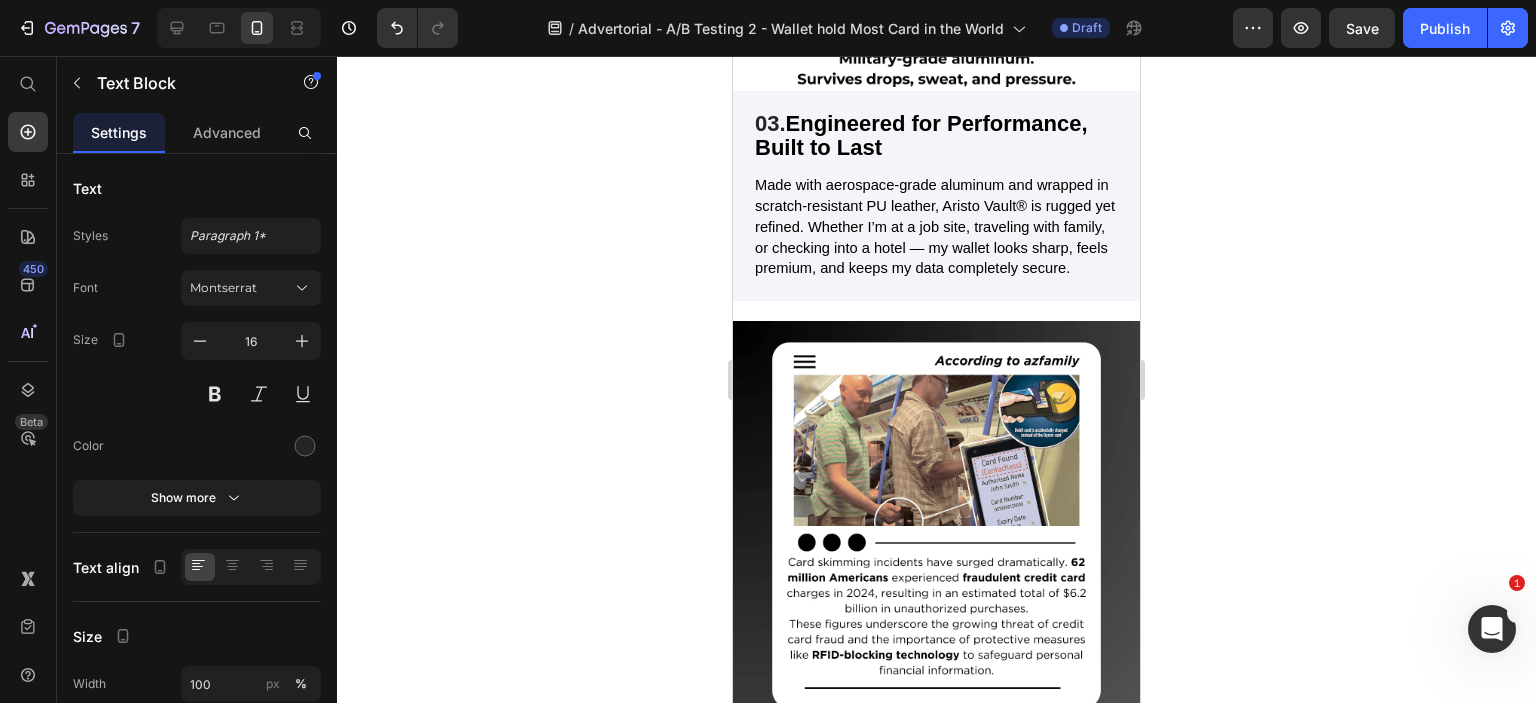 click on "Clear ID Window – Tactical Efficiency at Checkpoints" at bounding box center (936, -640) 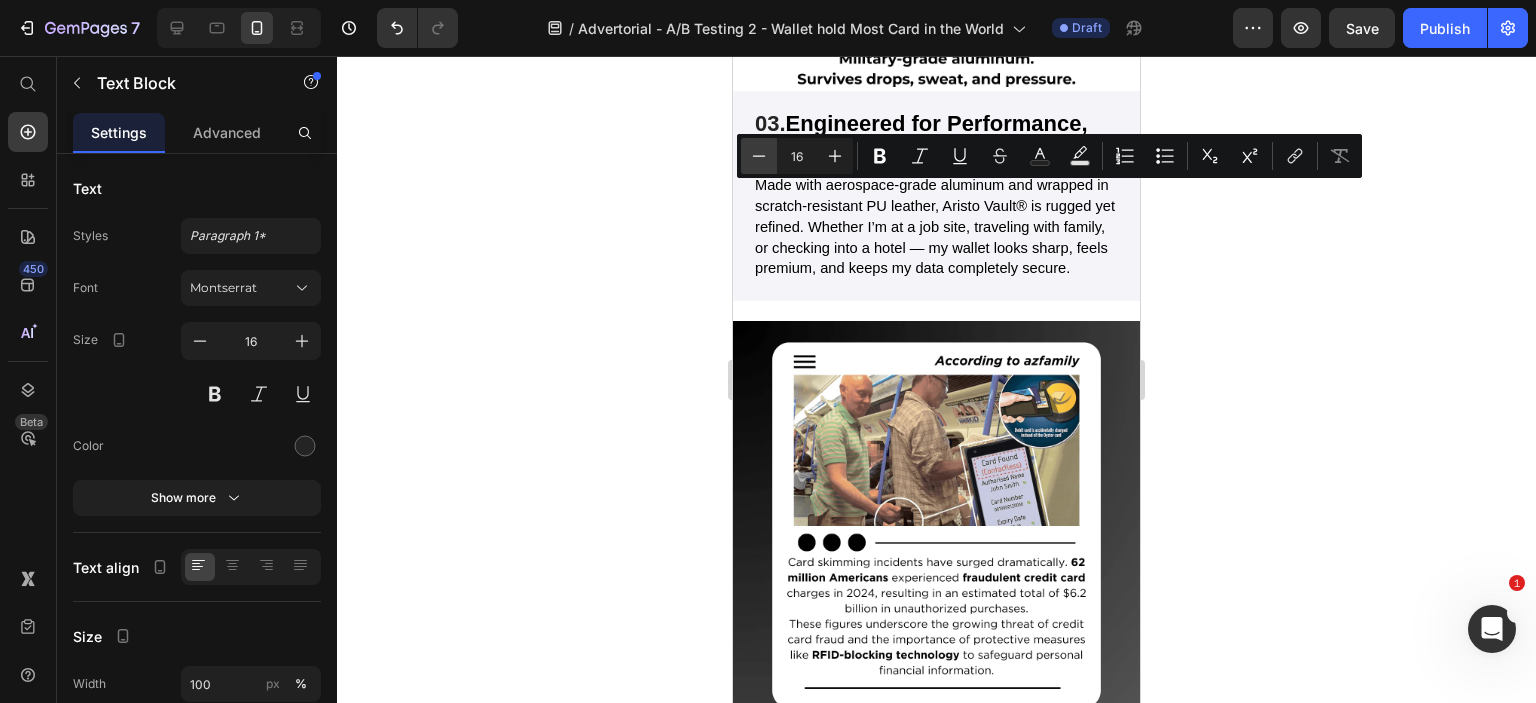 click 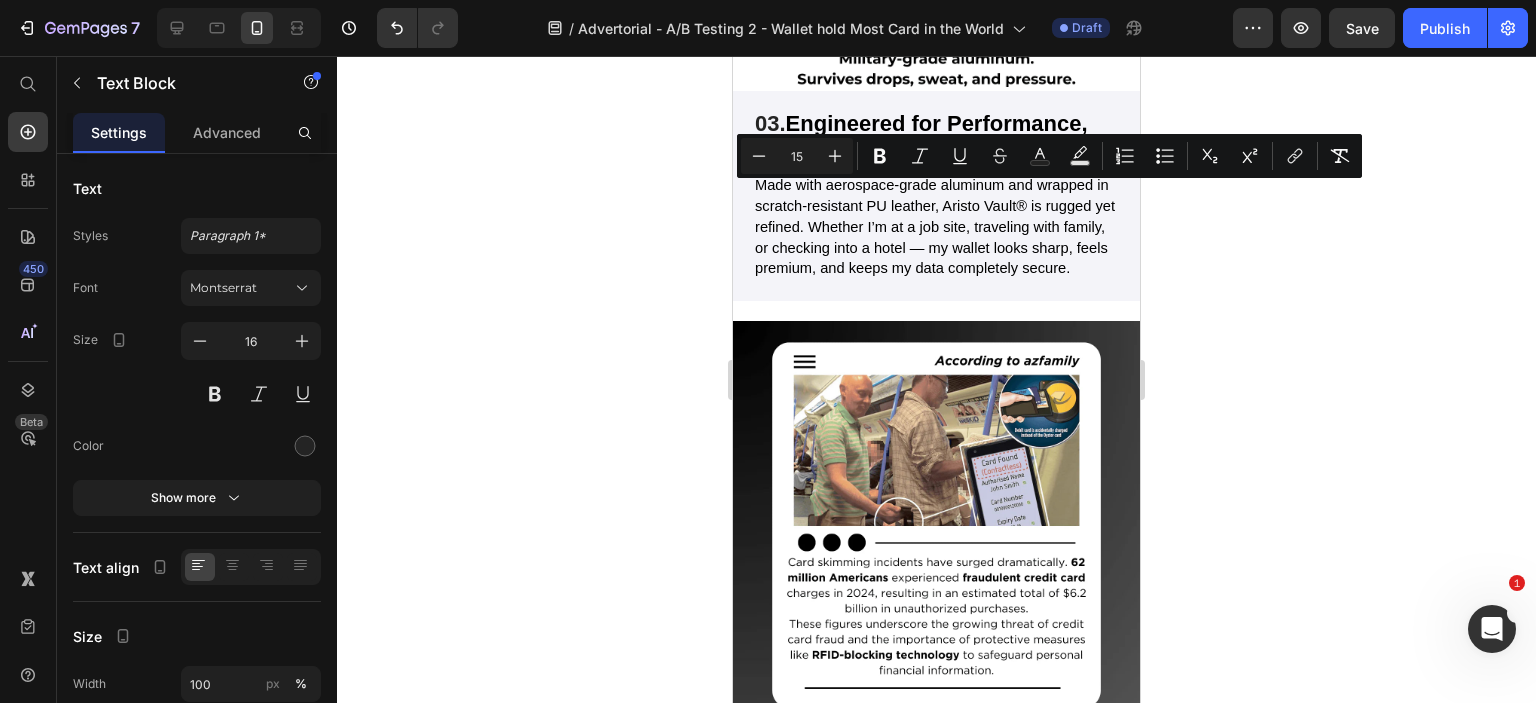 click on "In the military, identification speed can mean the difference between order and chaos. At airports, security gates, or base entries, every second counts. 👉 With a transparent ID window, you don’t need to remove your card — just present and pass. This mirrors the swift ID-check protocols used at military checkpoints:  fast, seamless, no room for error." at bounding box center [936, -514] 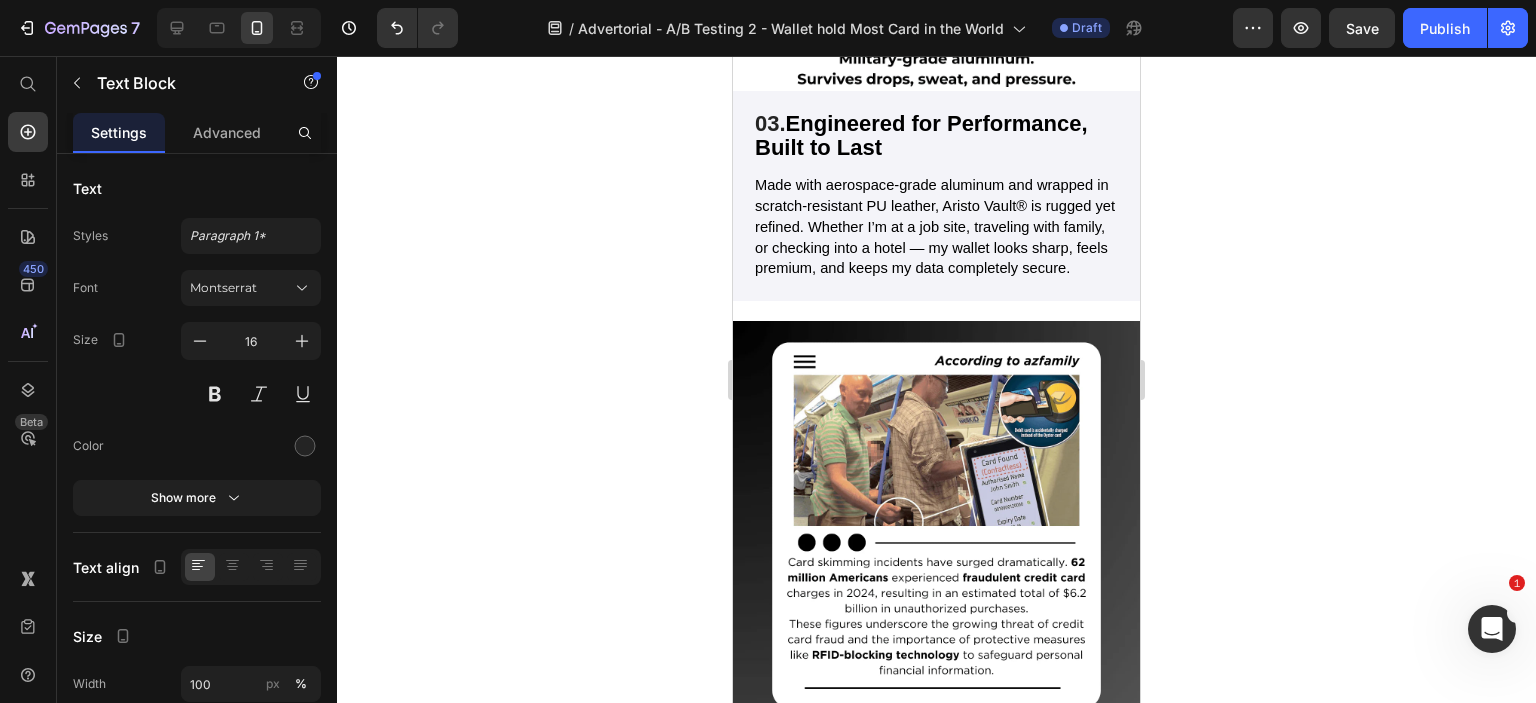click on "In the military, identification speed can mean the difference between order and chaos. At airports, security gates, or base entries, every second counts. 👉 With a transparent ID window, you don’t need to remove your card — just present and pass. This mirrors the swift ID-check protocols used at military checkpoints:  fast, seamless, no room for error." at bounding box center (936, -514) 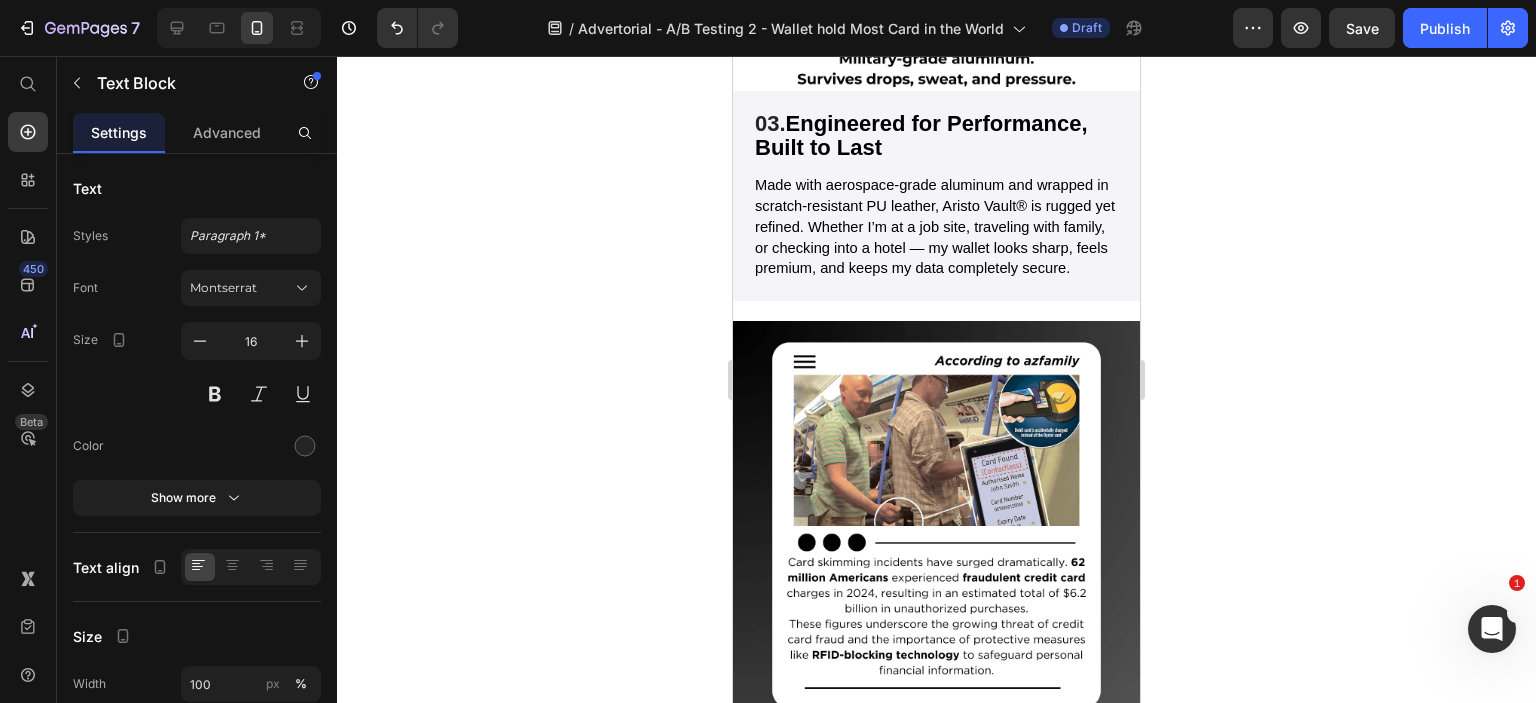 click on "In the military, identification speed can mean the difference between order and chaos. At airports, security gates, or base entries, every second counts. 👉 With a transparent ID window, you don’t need to remove your card — just present and pass. This mirrors the swift ID-check protocols used at military checkpoints:  fast, seamless, no room for error." at bounding box center (936, -514) 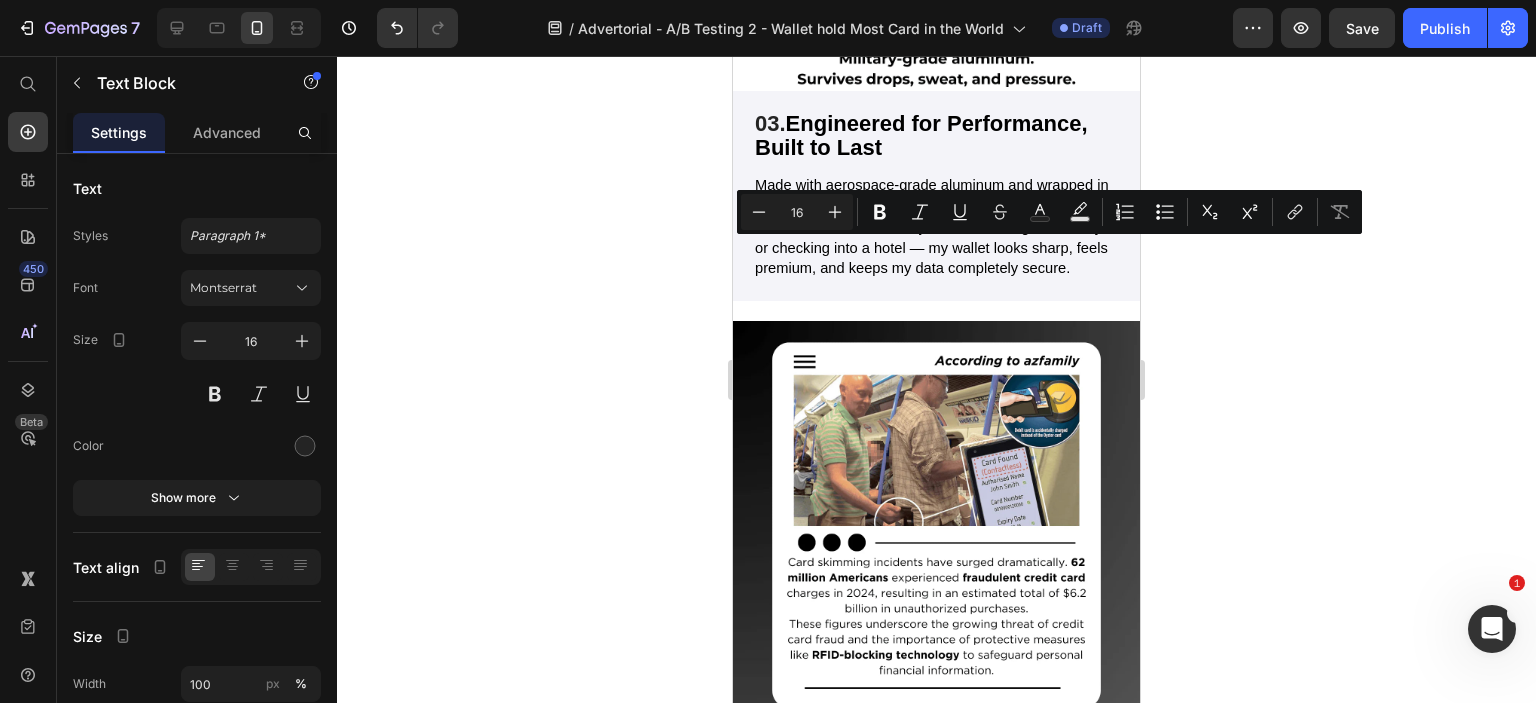 click on "In the military, identification speed can mean the difference between order and chaos. At airports, security gates, or base entries, every second counts. 👉 With a transparent ID window, you don’t need to remove your card — just present and pass. This mirrors the swift ID-check protocols used at military checkpoints:  fast, seamless, no room for error." at bounding box center [936, -514] 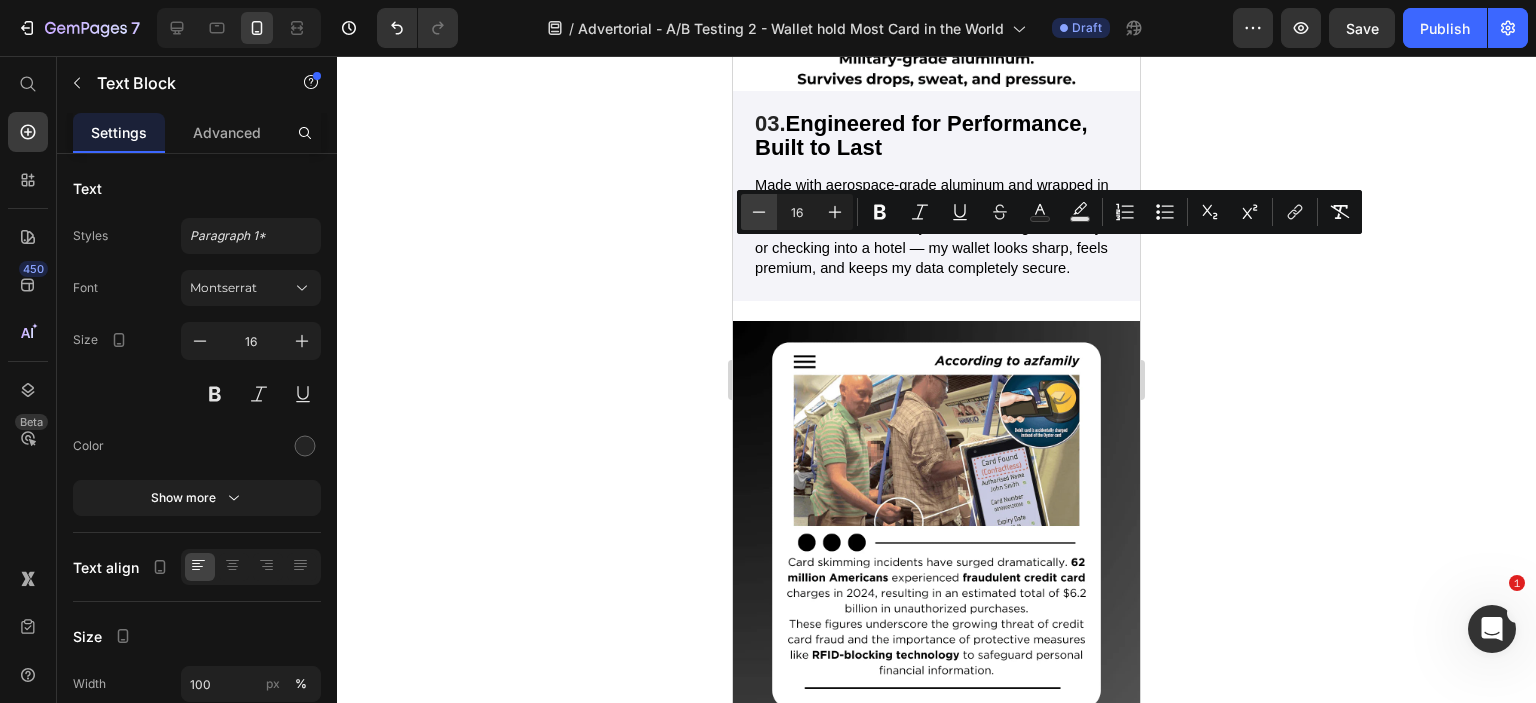 click 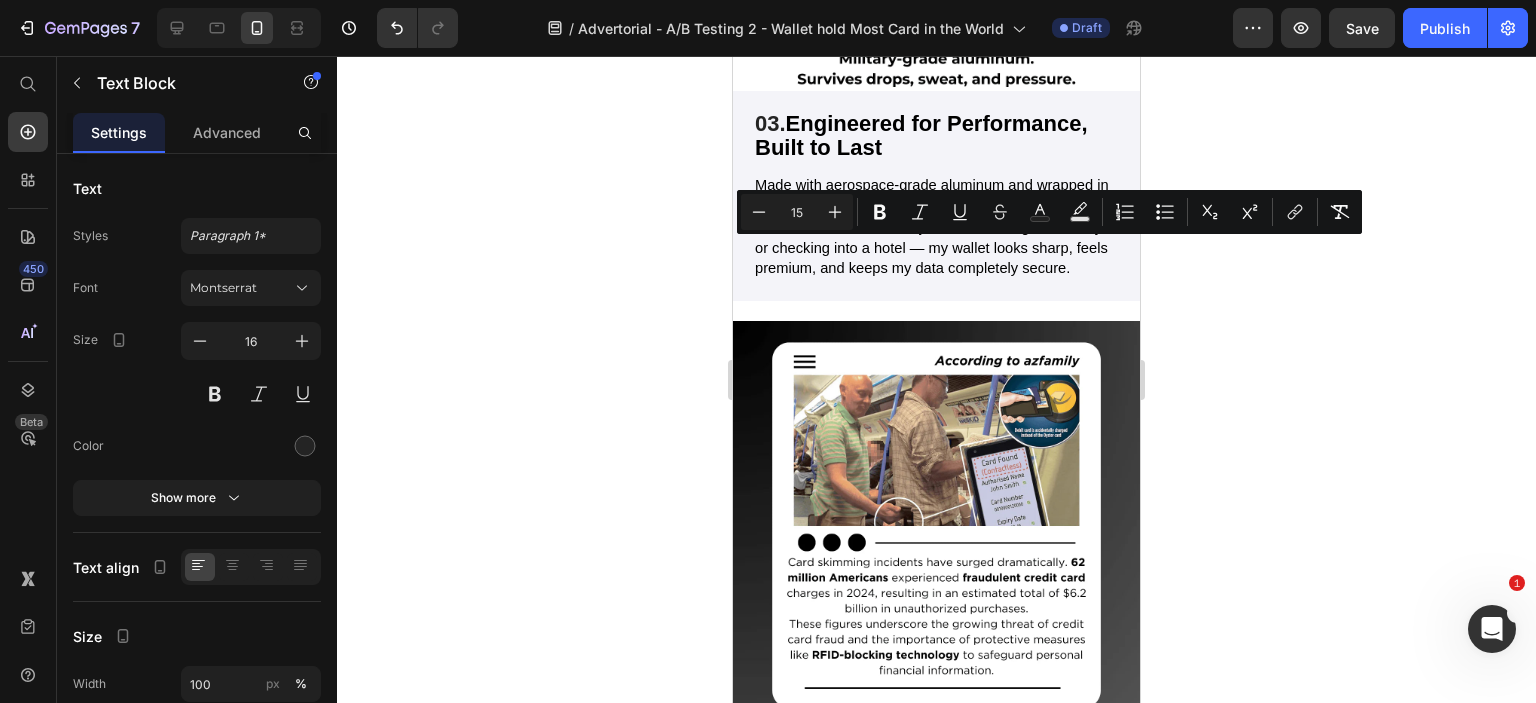 click 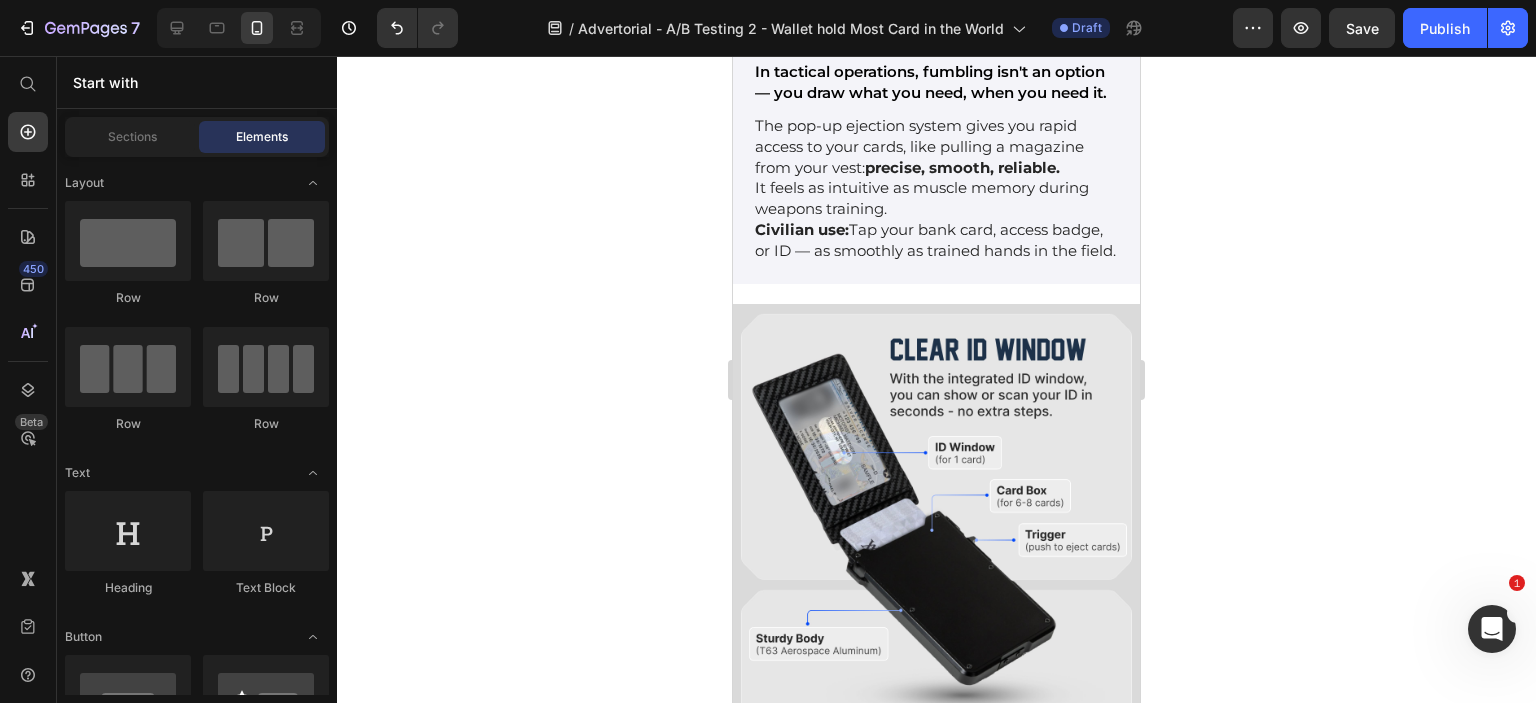 scroll, scrollTop: 6900, scrollLeft: 0, axis: vertical 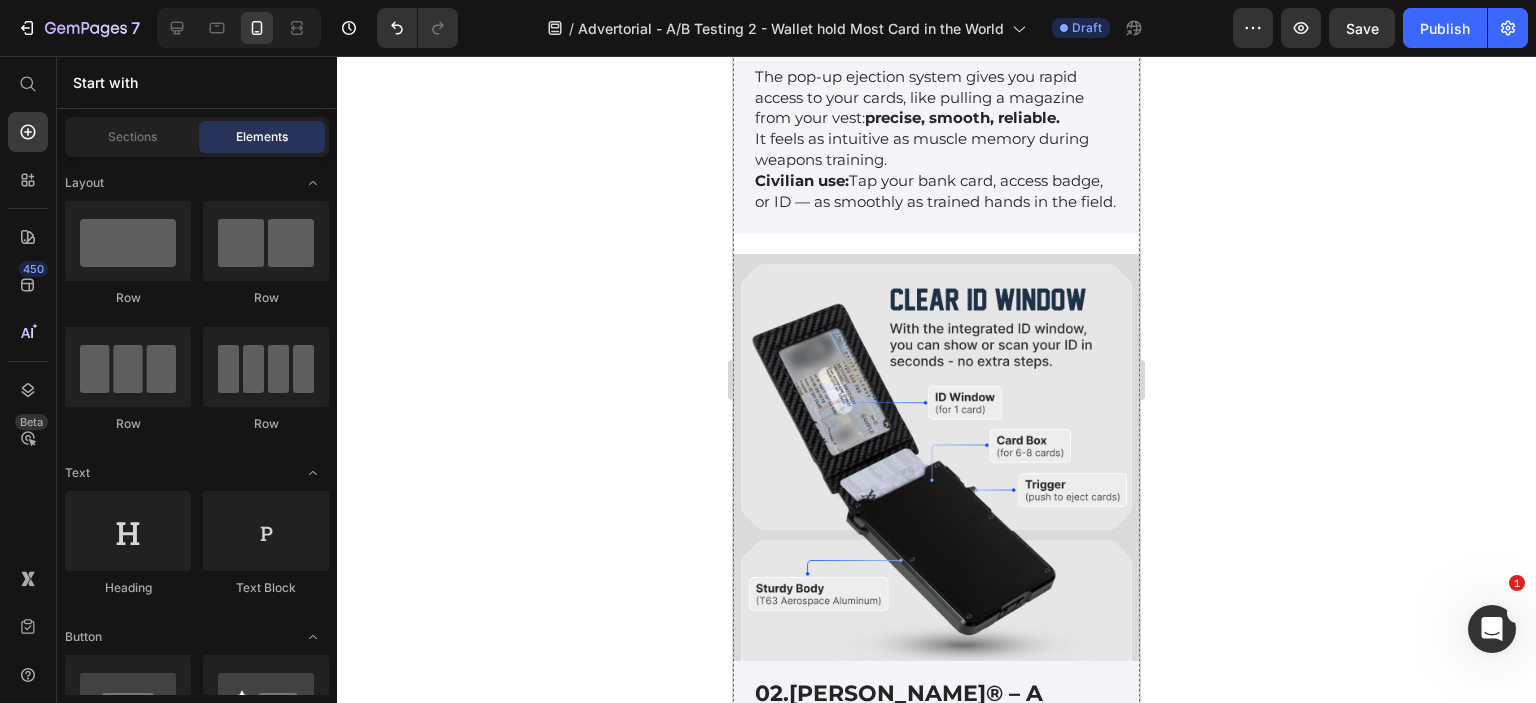 click on "Maximum Capacity Without Bulk" at bounding box center (904, -302) 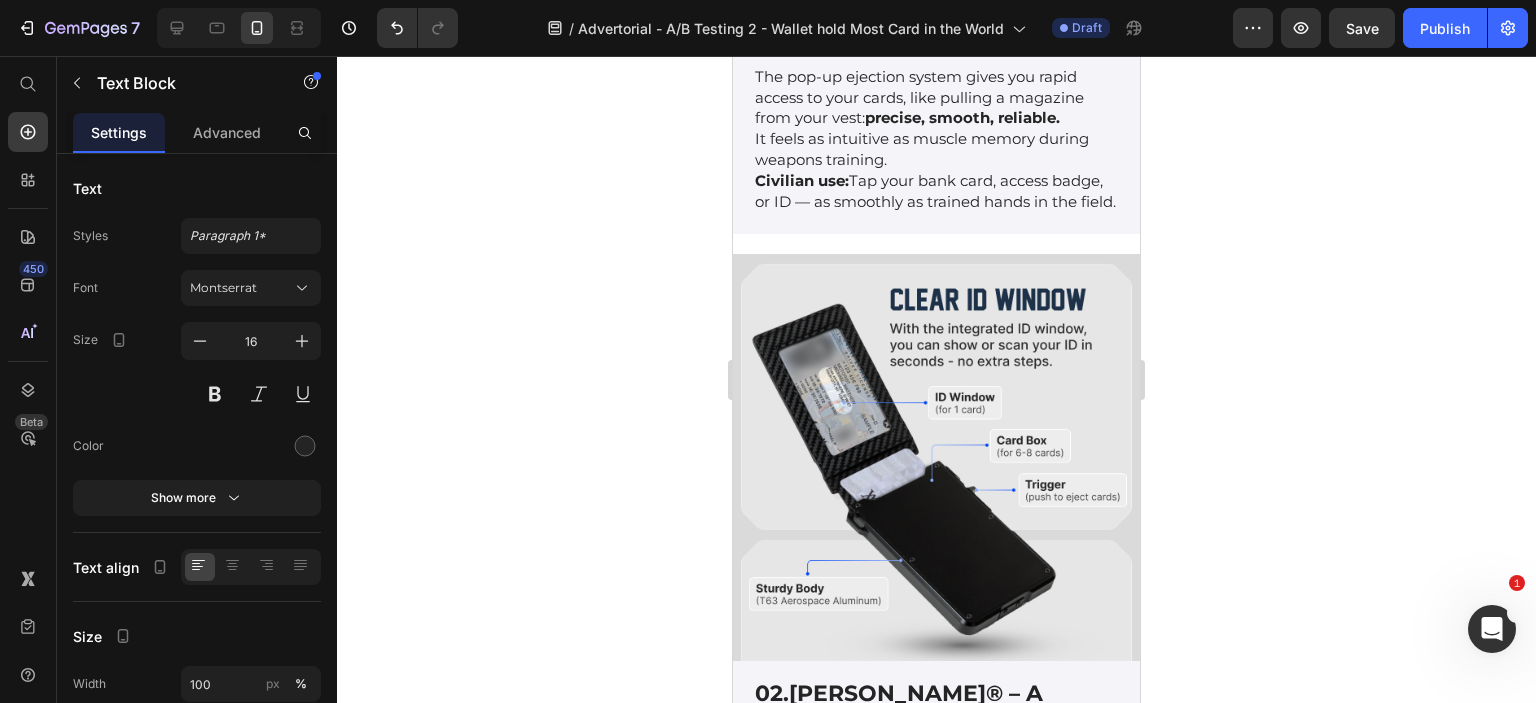click at bounding box center (936, -468) 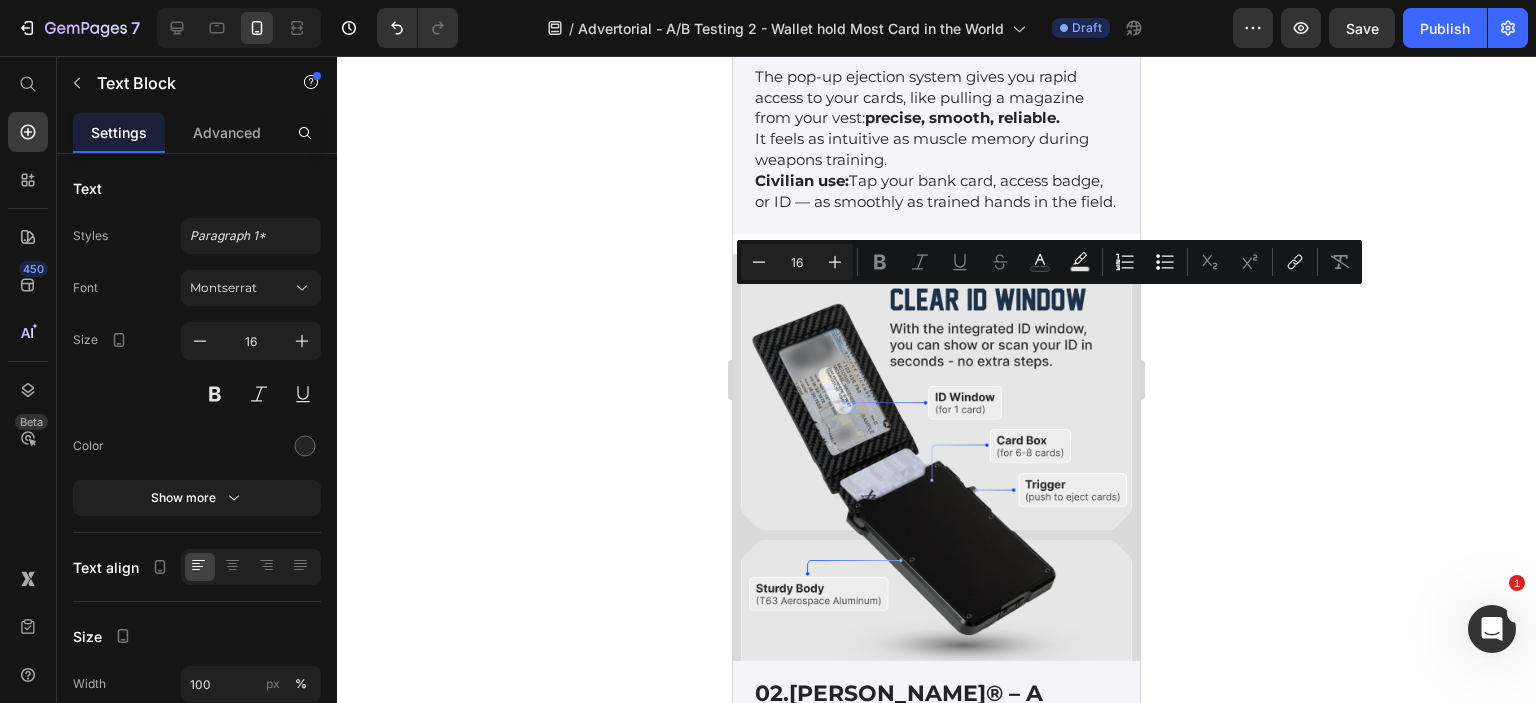 click at bounding box center (936, -468) 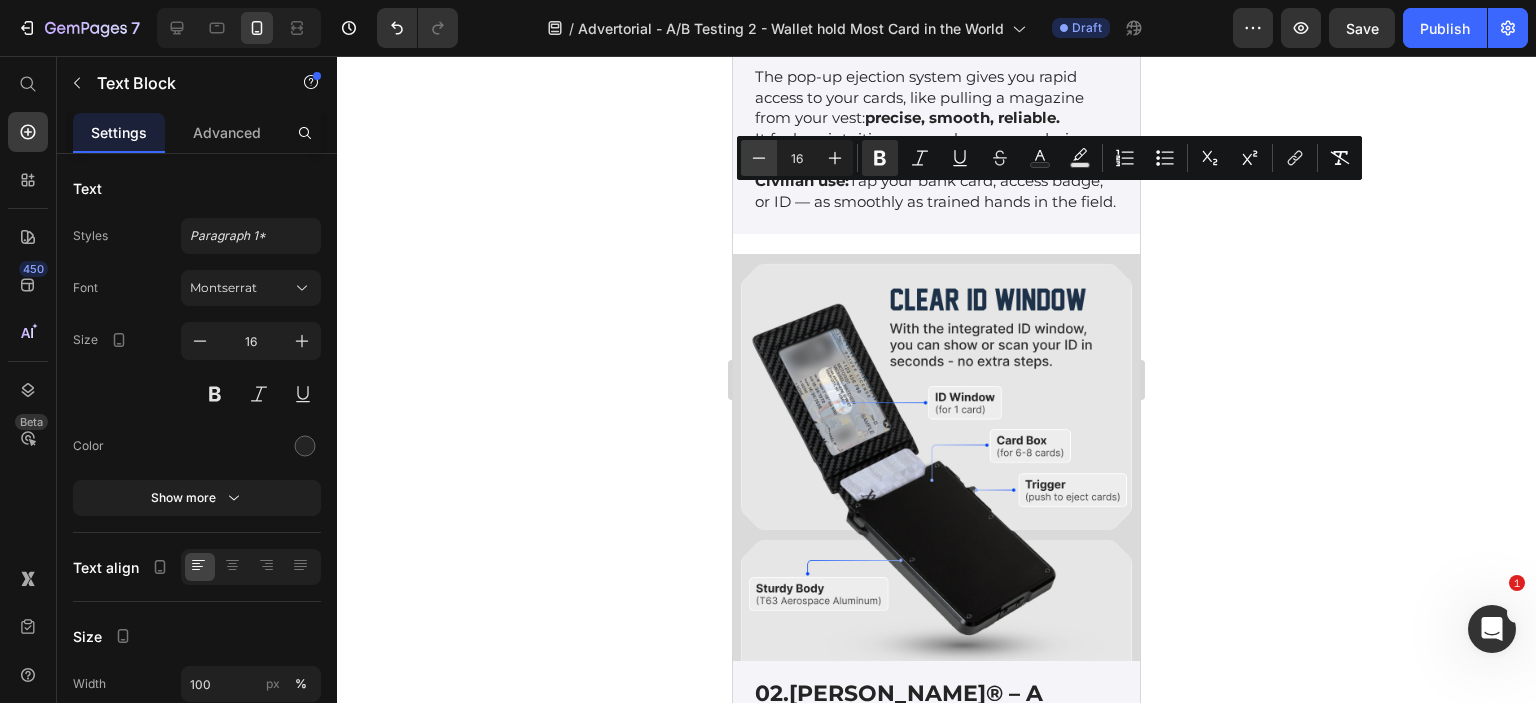 click 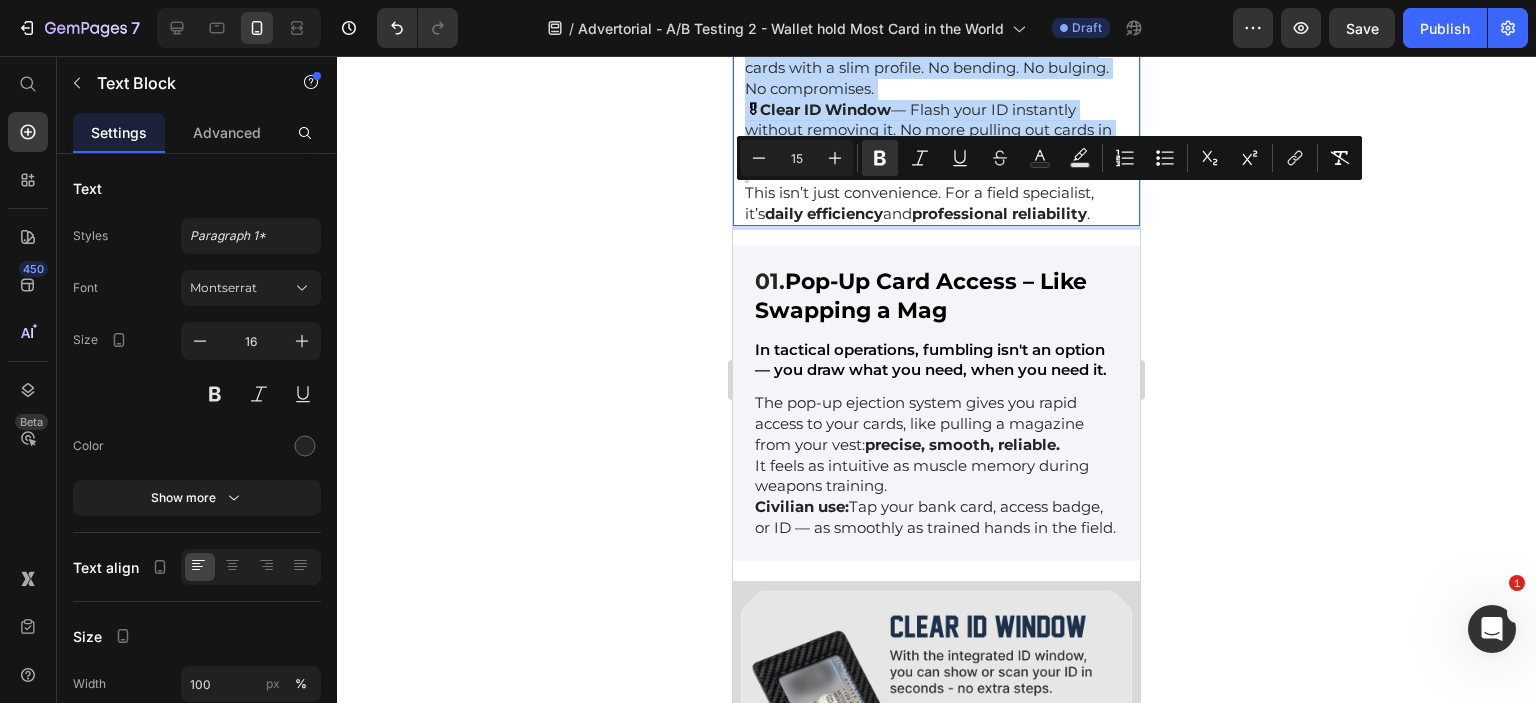 scroll, scrollTop: 7100, scrollLeft: 0, axis: vertical 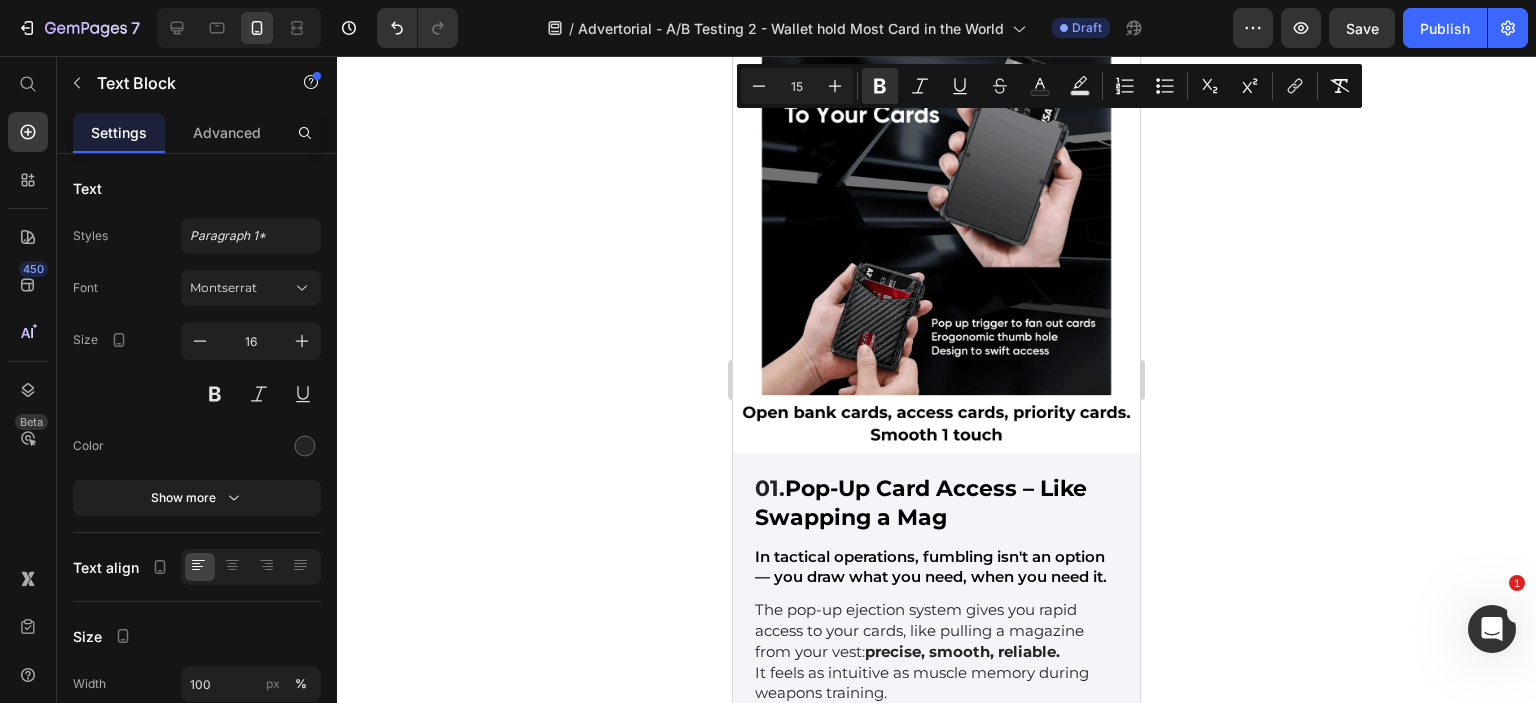 click 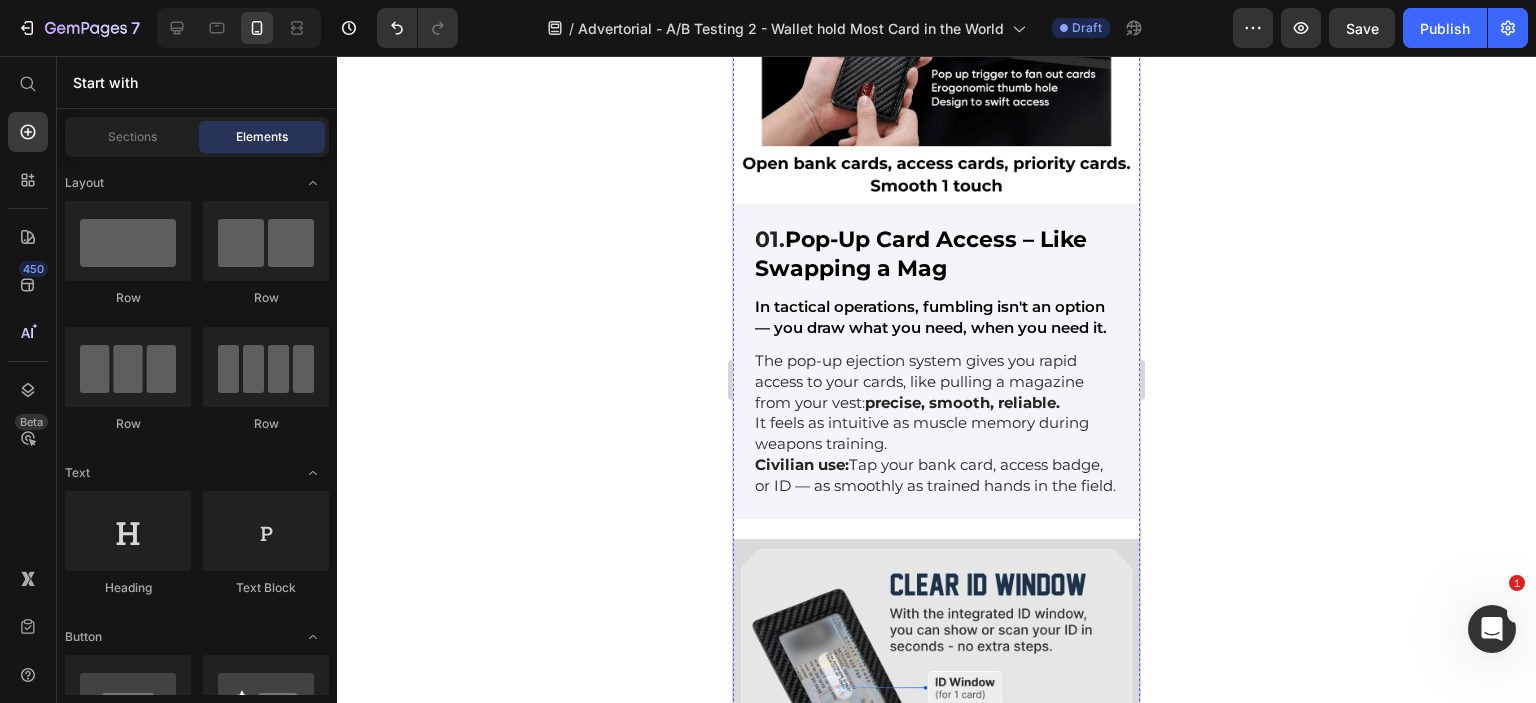 scroll, scrollTop: 6900, scrollLeft: 0, axis: vertical 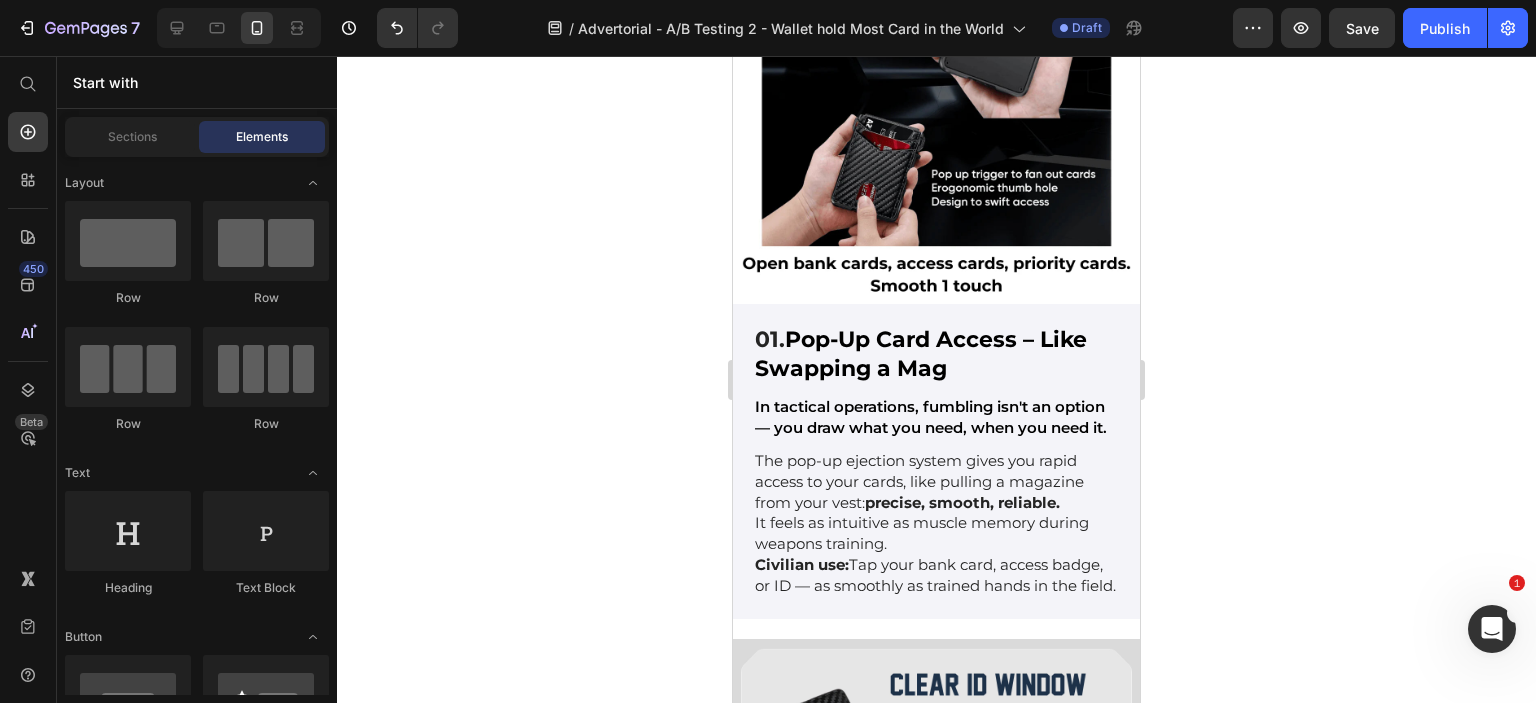 click 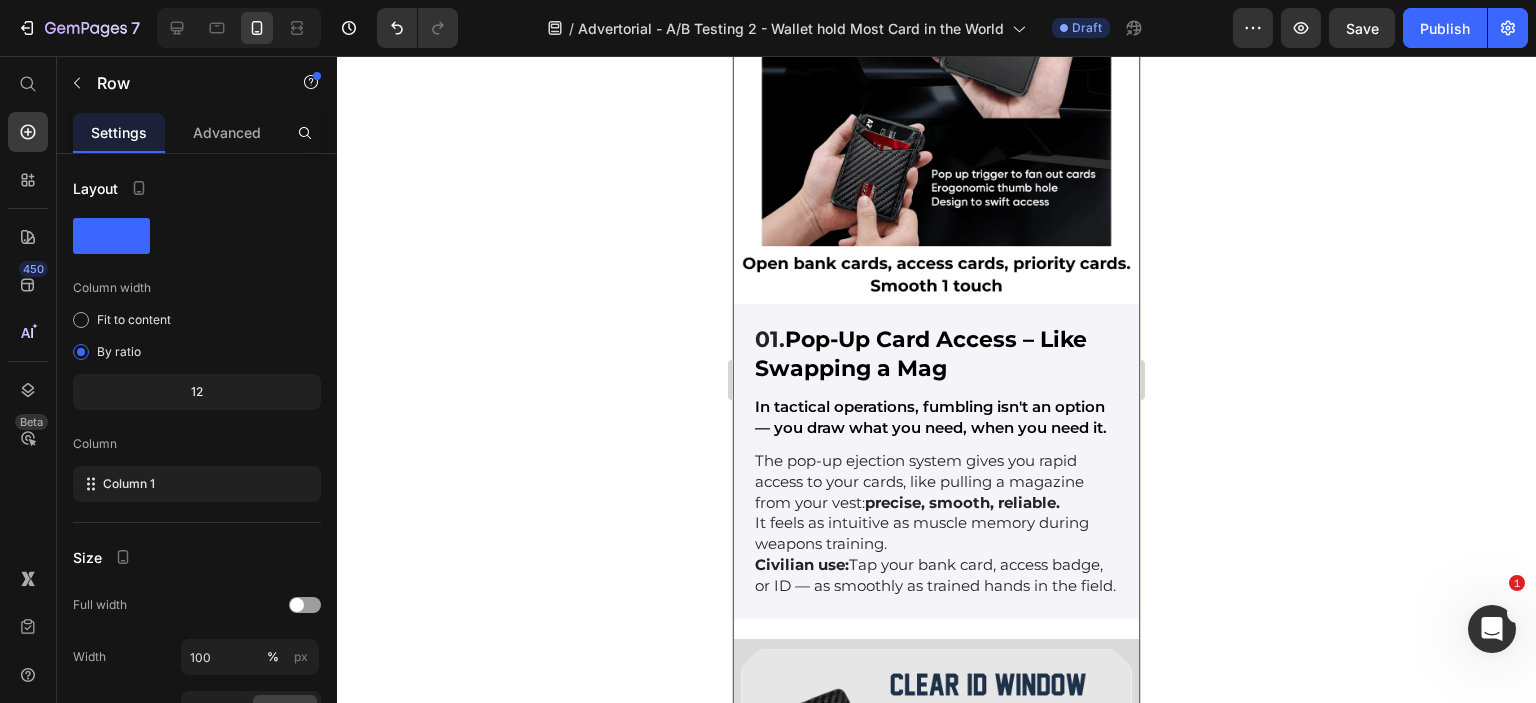 click on "Built for Real Men Who Need More Heading Image Designed for Field Specialists, Engineers & Veterans If your job takes you from checkpoints to job sites, from work ID scans to debit card purchases, you know the pain: 🛑 Traditional wallets bulge, bend, and slow you down. 🛑 Fumbling for your ID or key card wastes time and disrupts your flow. The Aristo Vault solves both problems with precision: 🎖  Maximum Capacity Without Bulk  — Fits 12+ cards with a slim profile. No bending. No bulging. No compromises. 🎖  Clear ID Window  — Flash your ID instantly without removing it. No more pulling out cards in the rain, cold, or during rush-hour security gates. This isn’t just convenience. For a field specialist, it’s  daily efficiency  and  professional reliability . Text Block 01.  Pop-Up Card Access – Like Swapping a Mag Text Block In tactical operations, fumbling isn't an option — you draw what you need, when you need it. Text Block precise, smooth, reliable. Civilian use: Text Block Row Image ." at bounding box center (936, 1480) 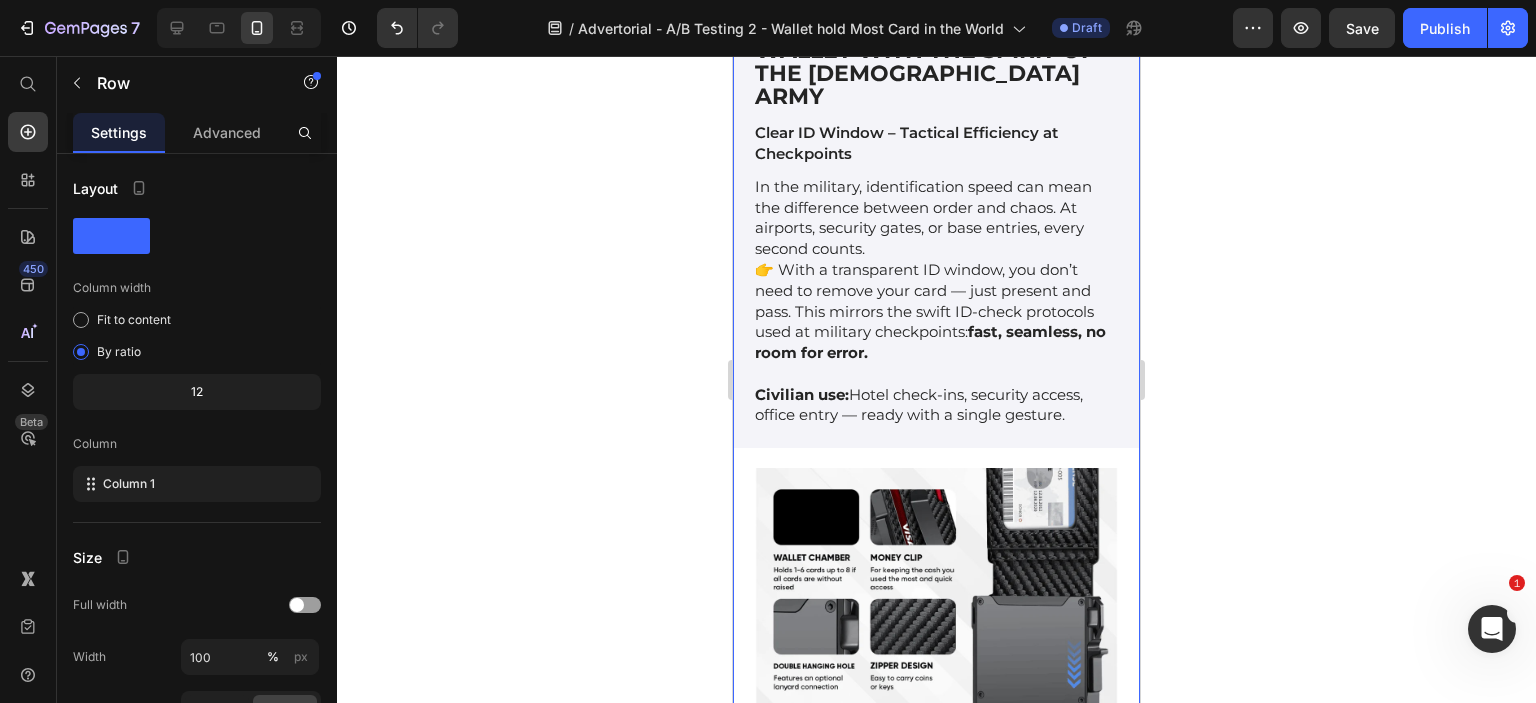 scroll, scrollTop: 8700, scrollLeft: 0, axis: vertical 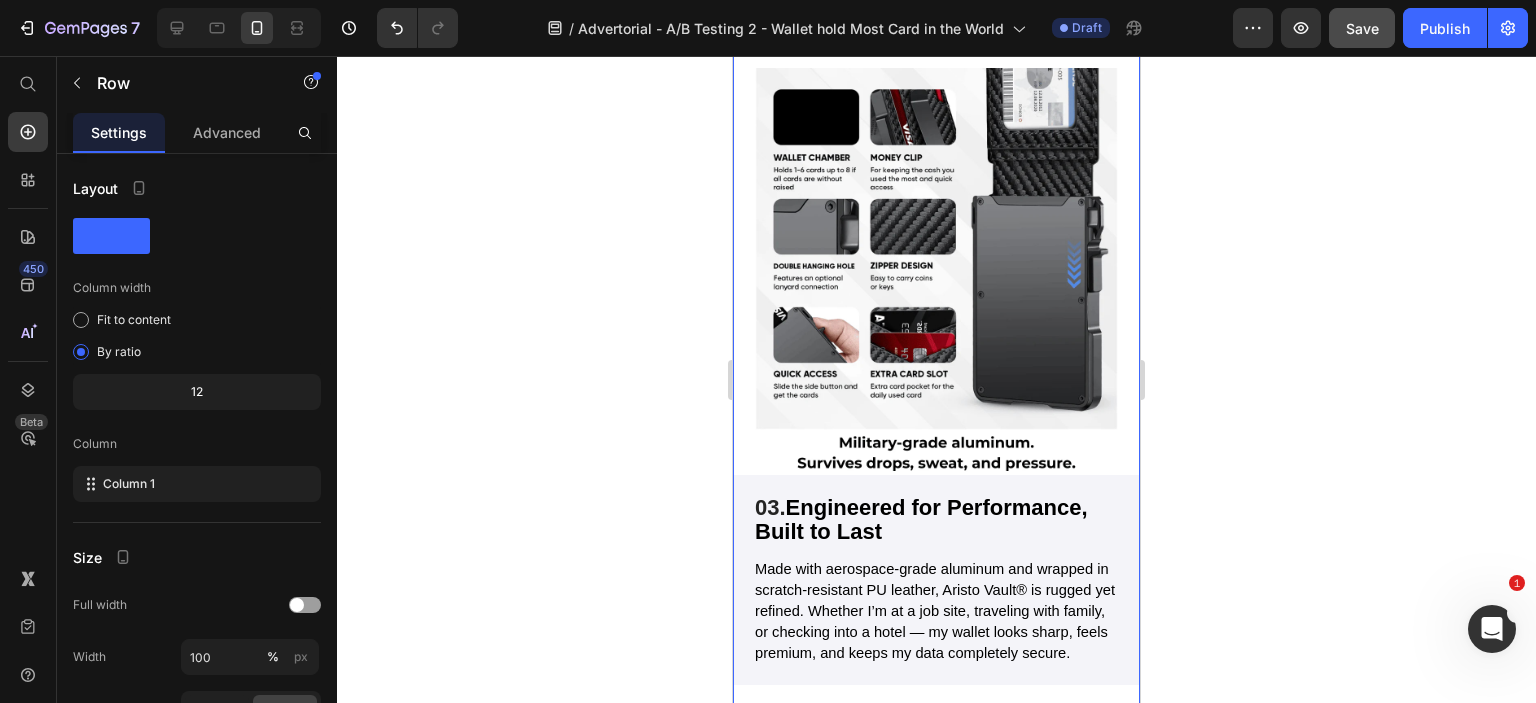 click on "Save" 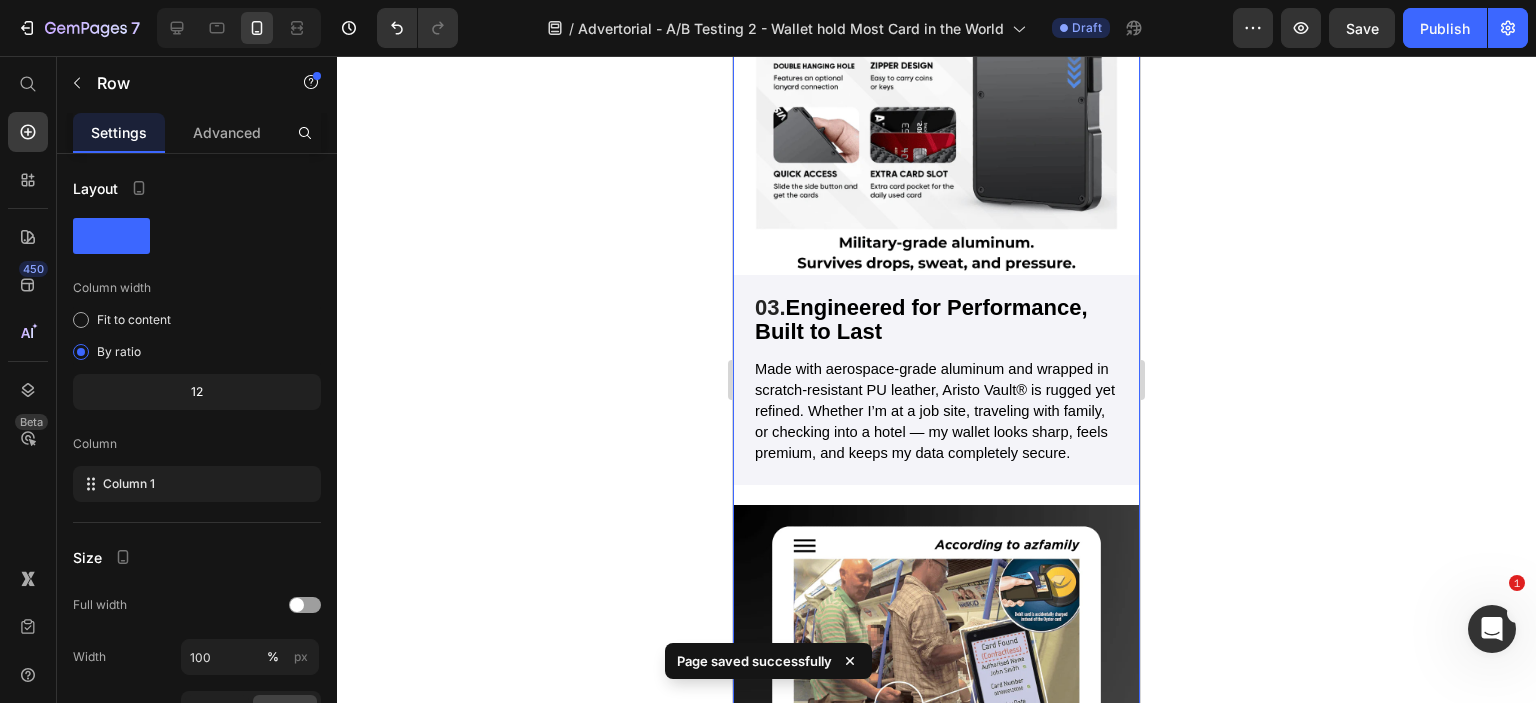 scroll, scrollTop: 9200, scrollLeft: 0, axis: vertical 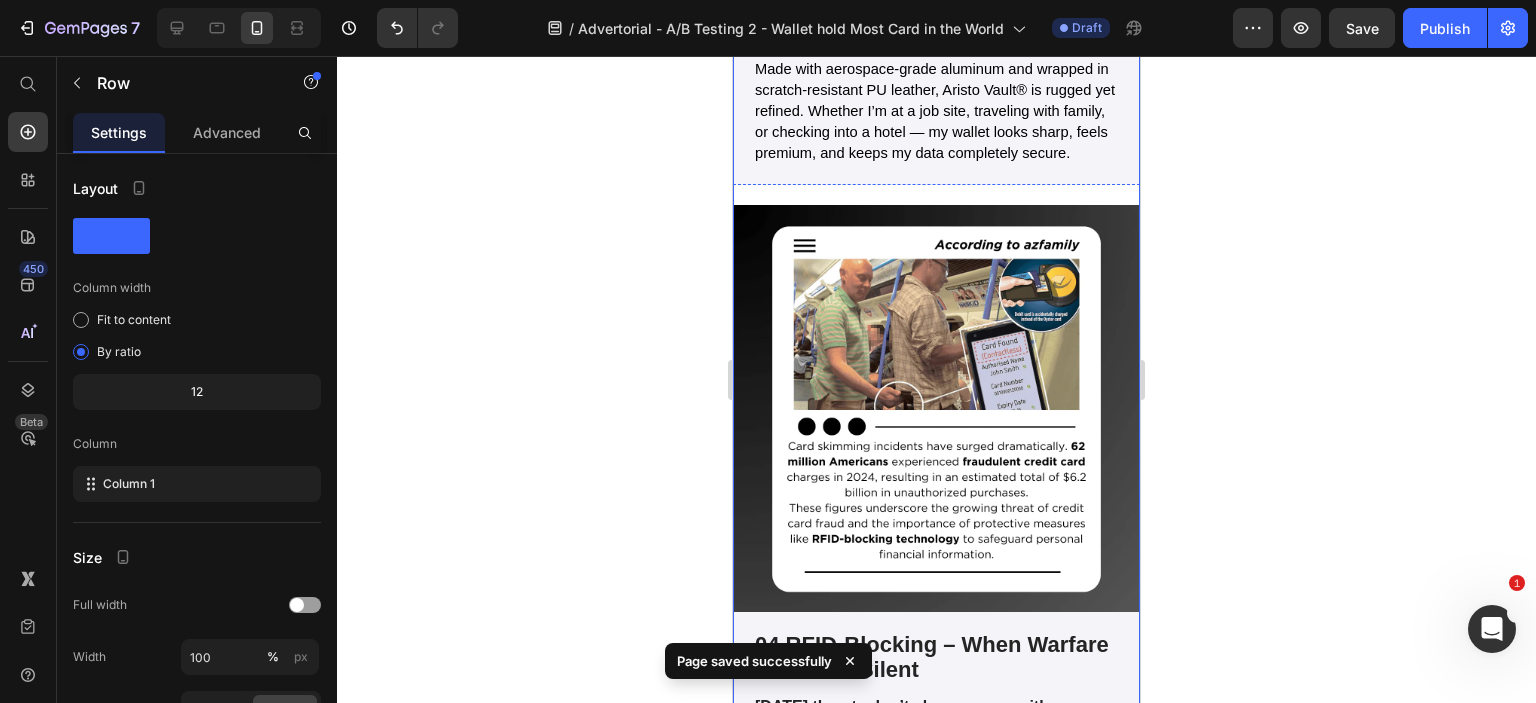 click on "Engineered for Performance, Built to Last" at bounding box center [921, 19] 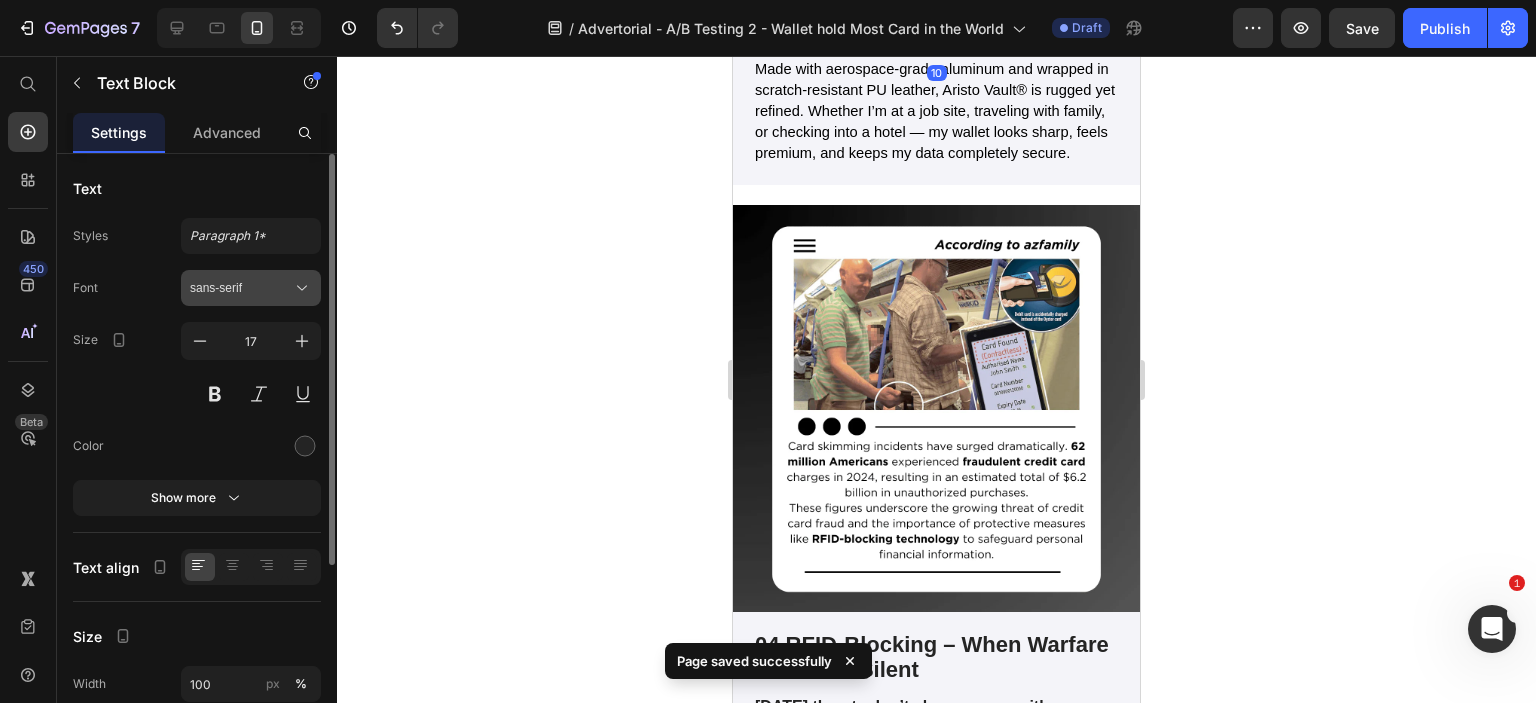 click on "sans-serif" at bounding box center (241, 288) 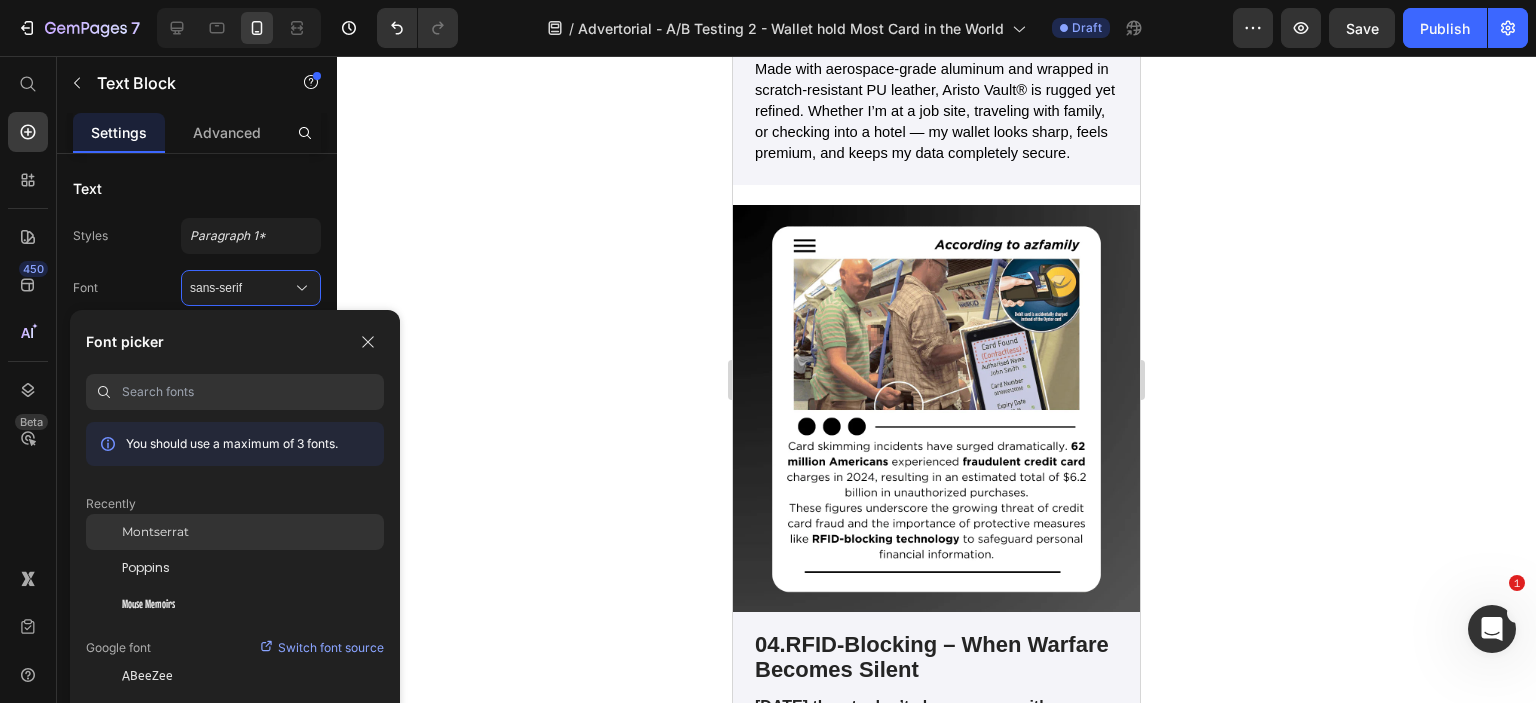 click on "Montserrat" 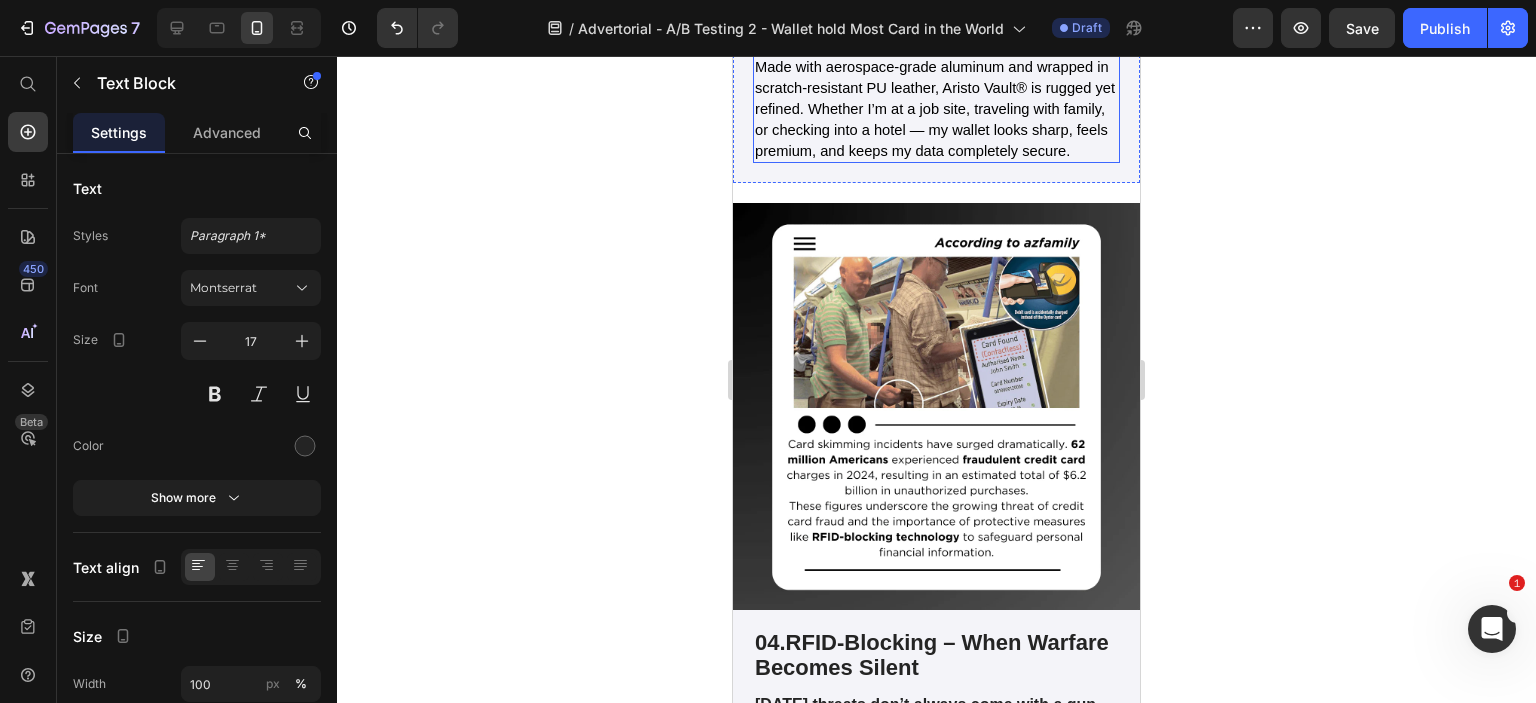click on "Made with aerospace-grade aluminum and wrapped in scratch-resistant PU leather, Aristo Vault® is rugged yet refined. Whether I’m at a job site, traveling with family, or checking into a hotel — my wallet looks sharp, feels premium, and keeps my data completely secure." at bounding box center (935, 108) 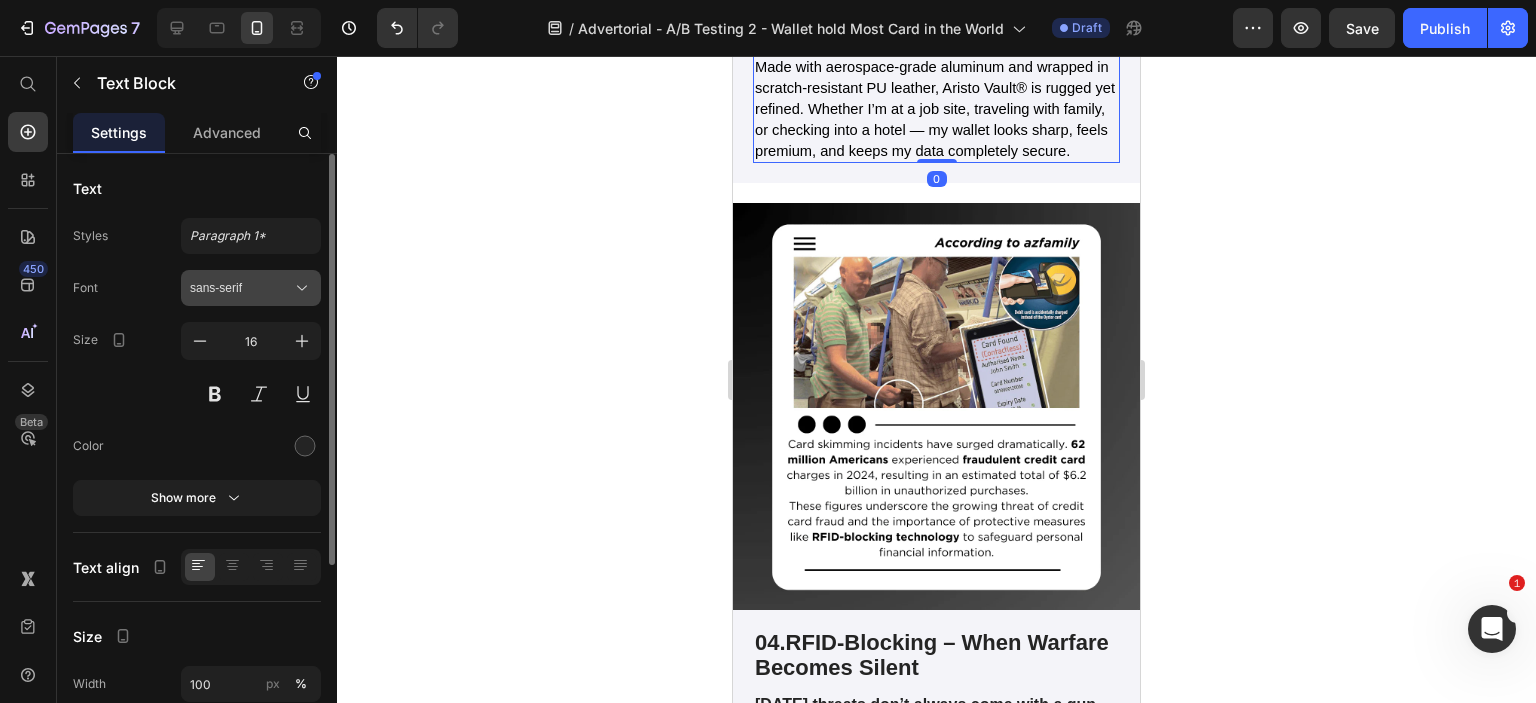 click on "sans-serif" at bounding box center [241, 288] 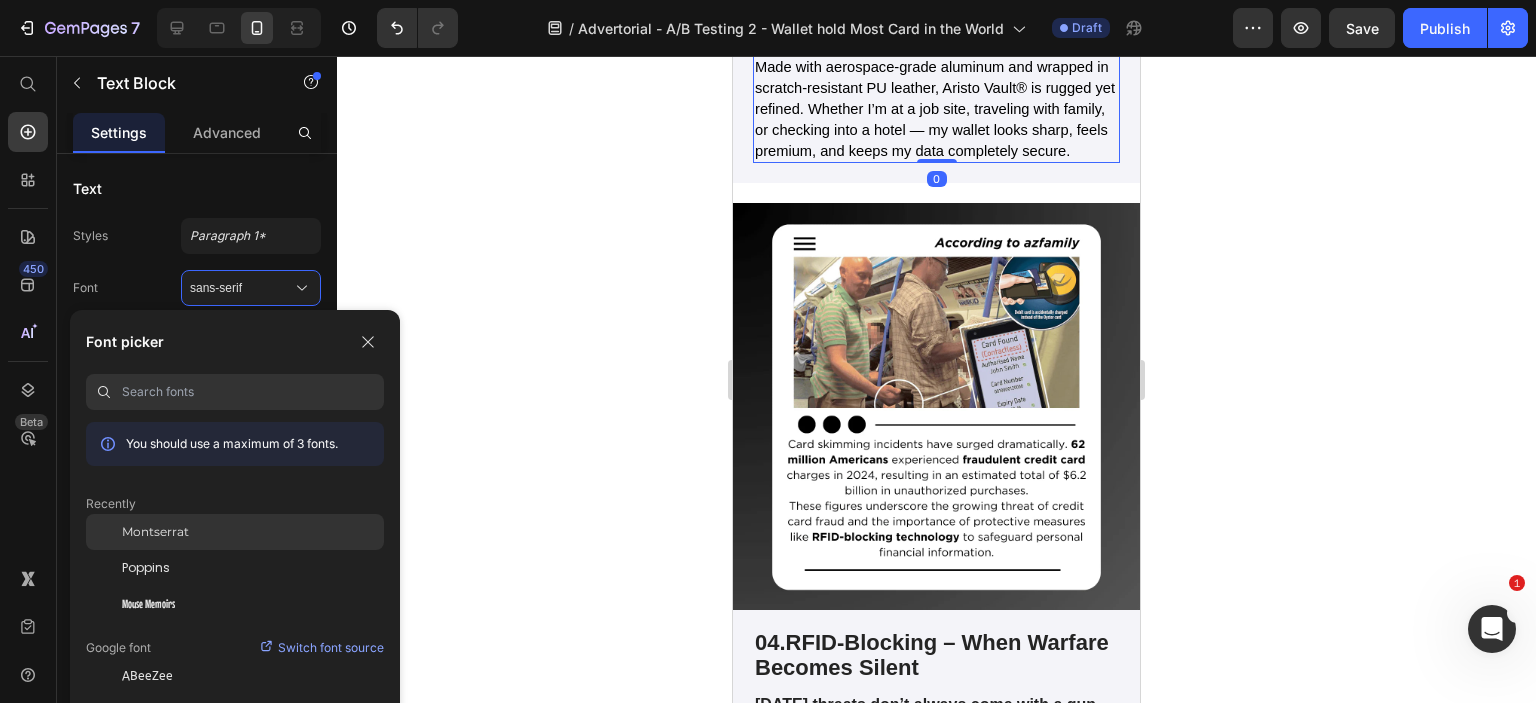 click on "Montserrat" 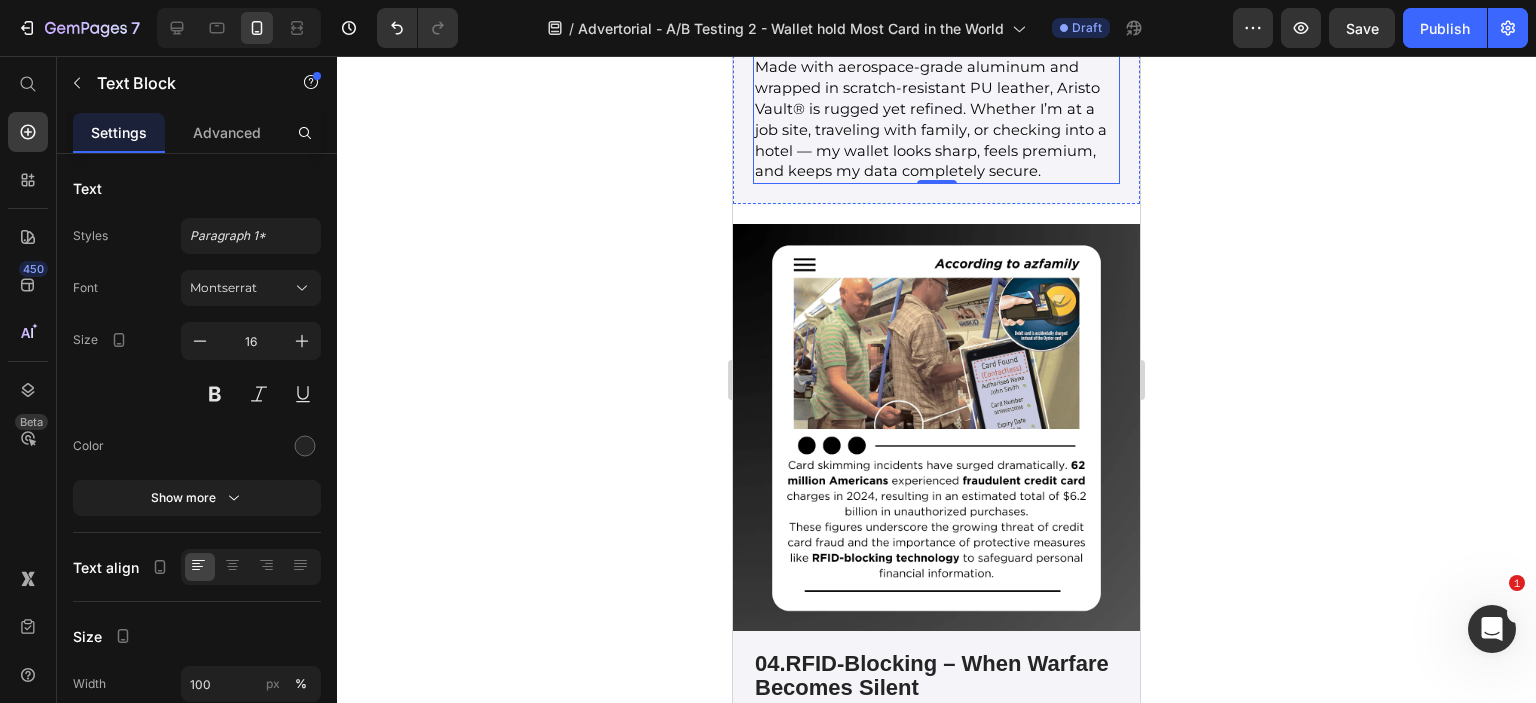 click on "Engineered for Performance, Built to Last" at bounding box center [906, 19] 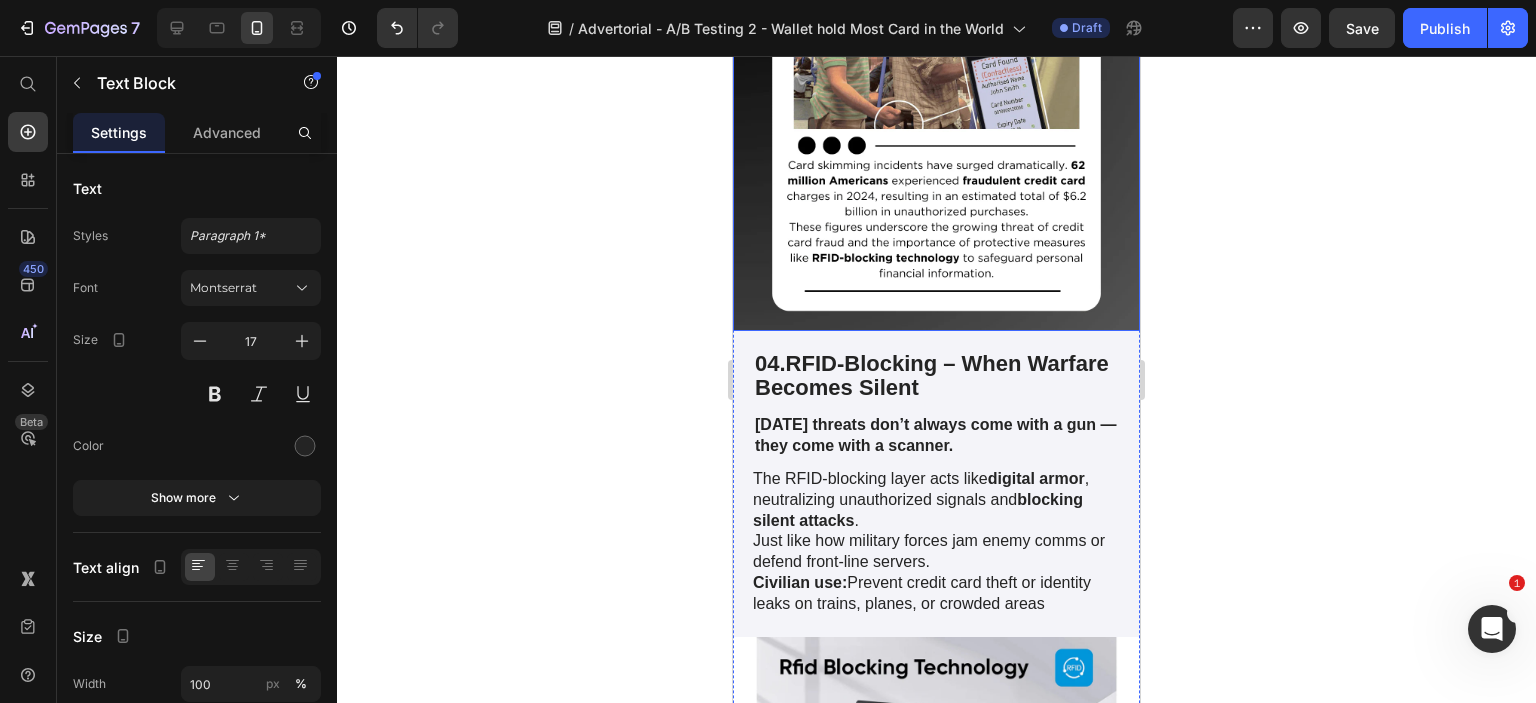 scroll, scrollTop: 9700, scrollLeft: 0, axis: vertical 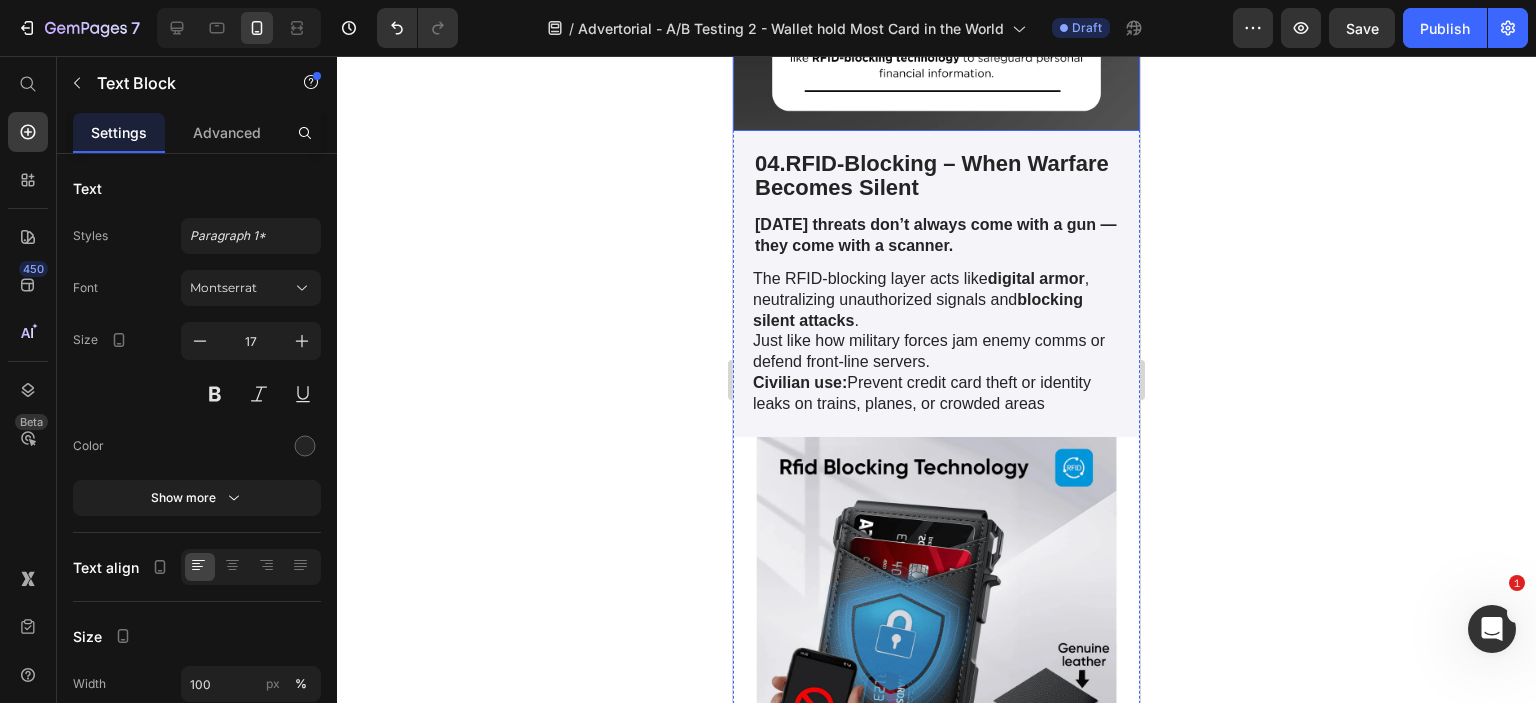 click at bounding box center [936, -73] 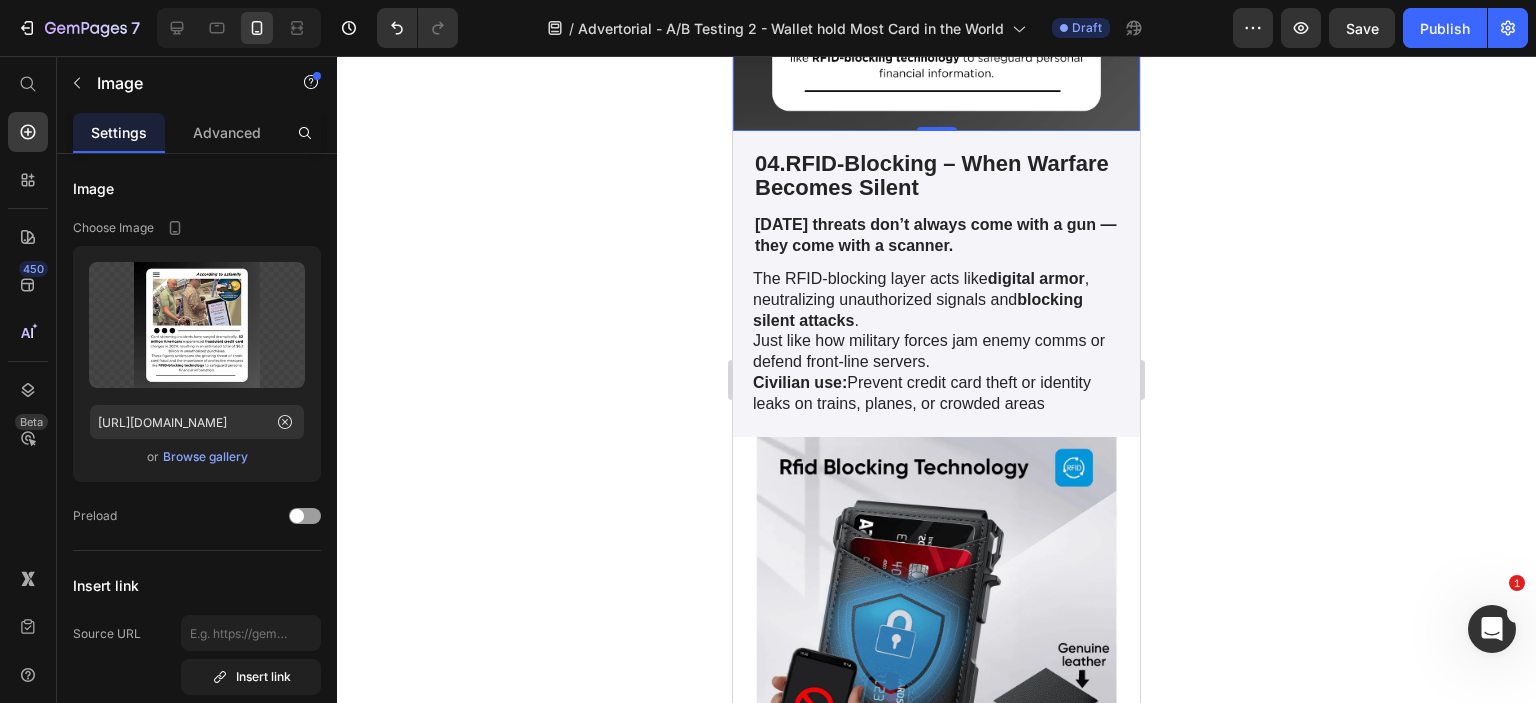 click 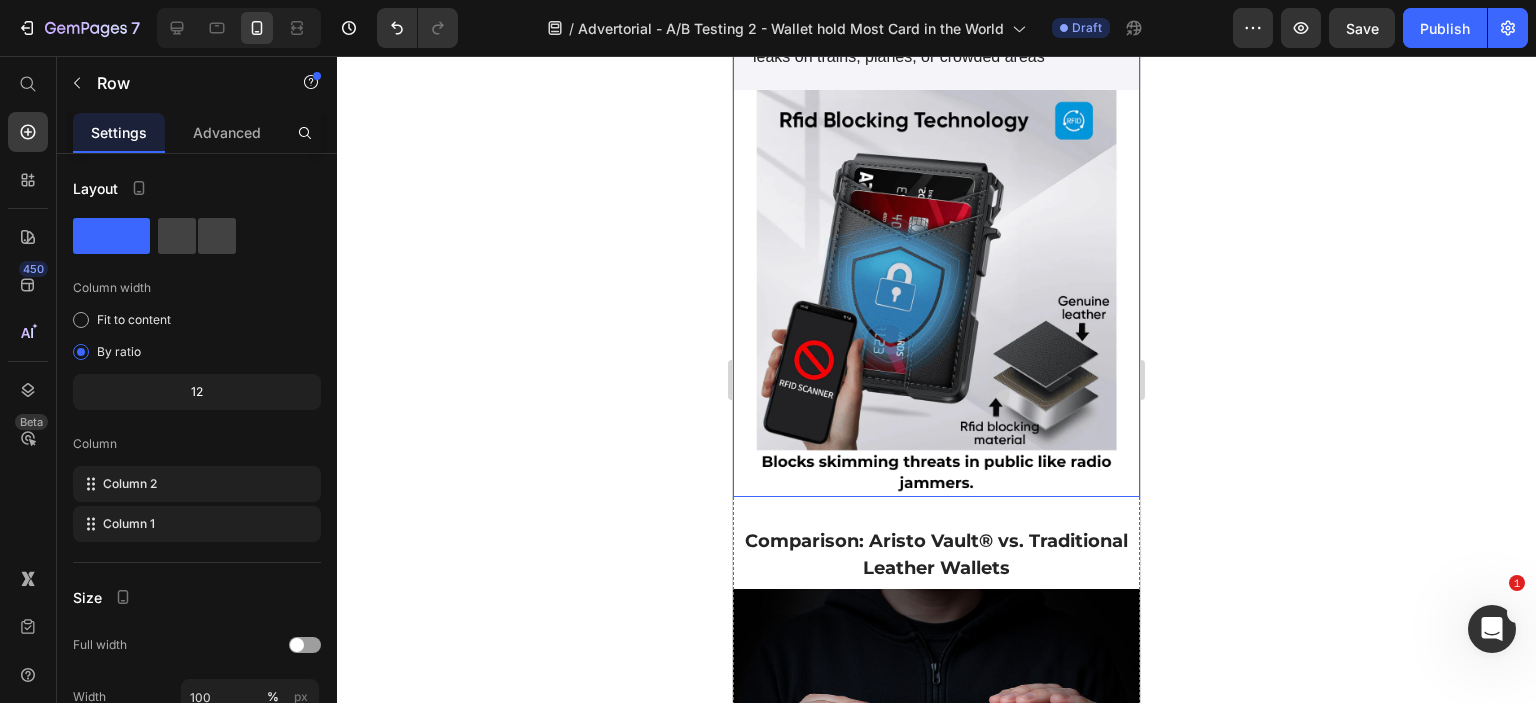 click on "Drop element here" at bounding box center (936, -246) 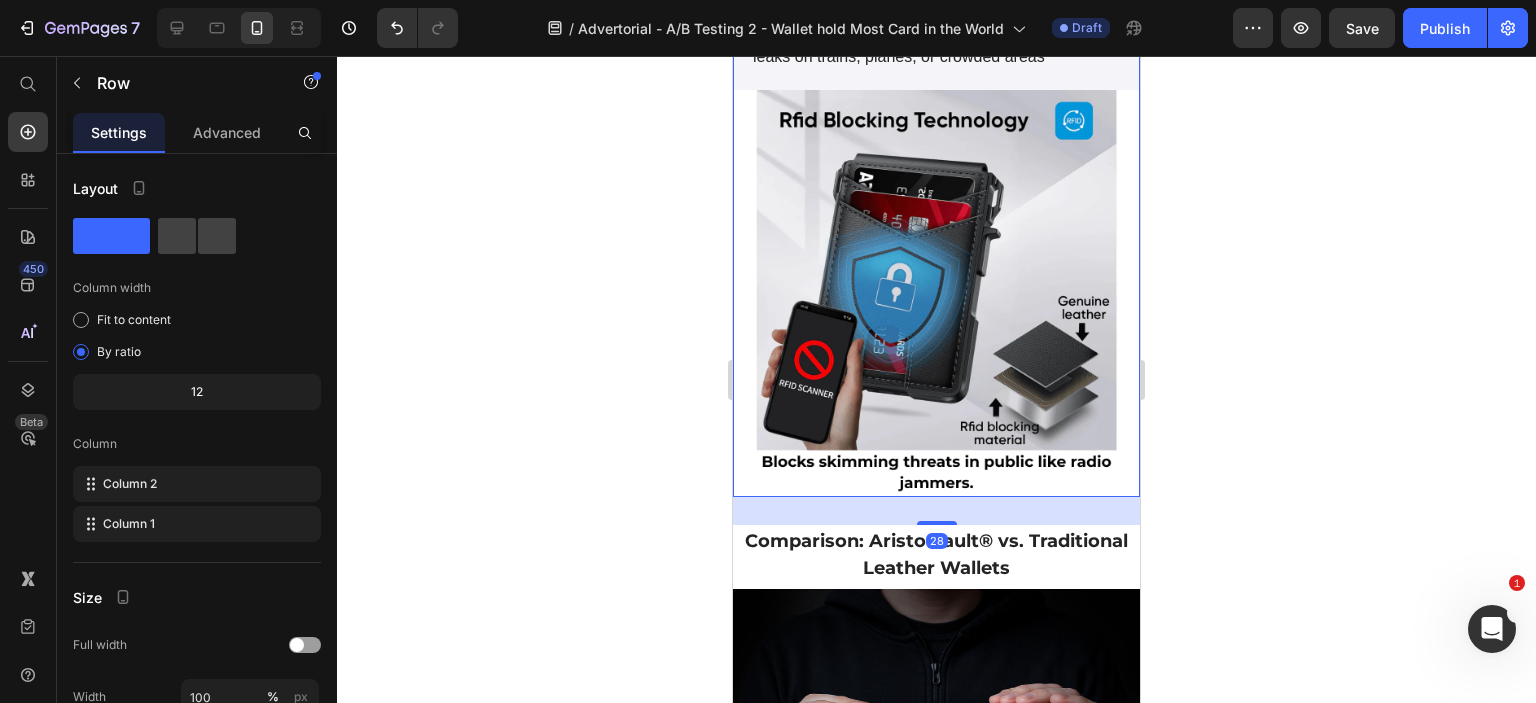 click 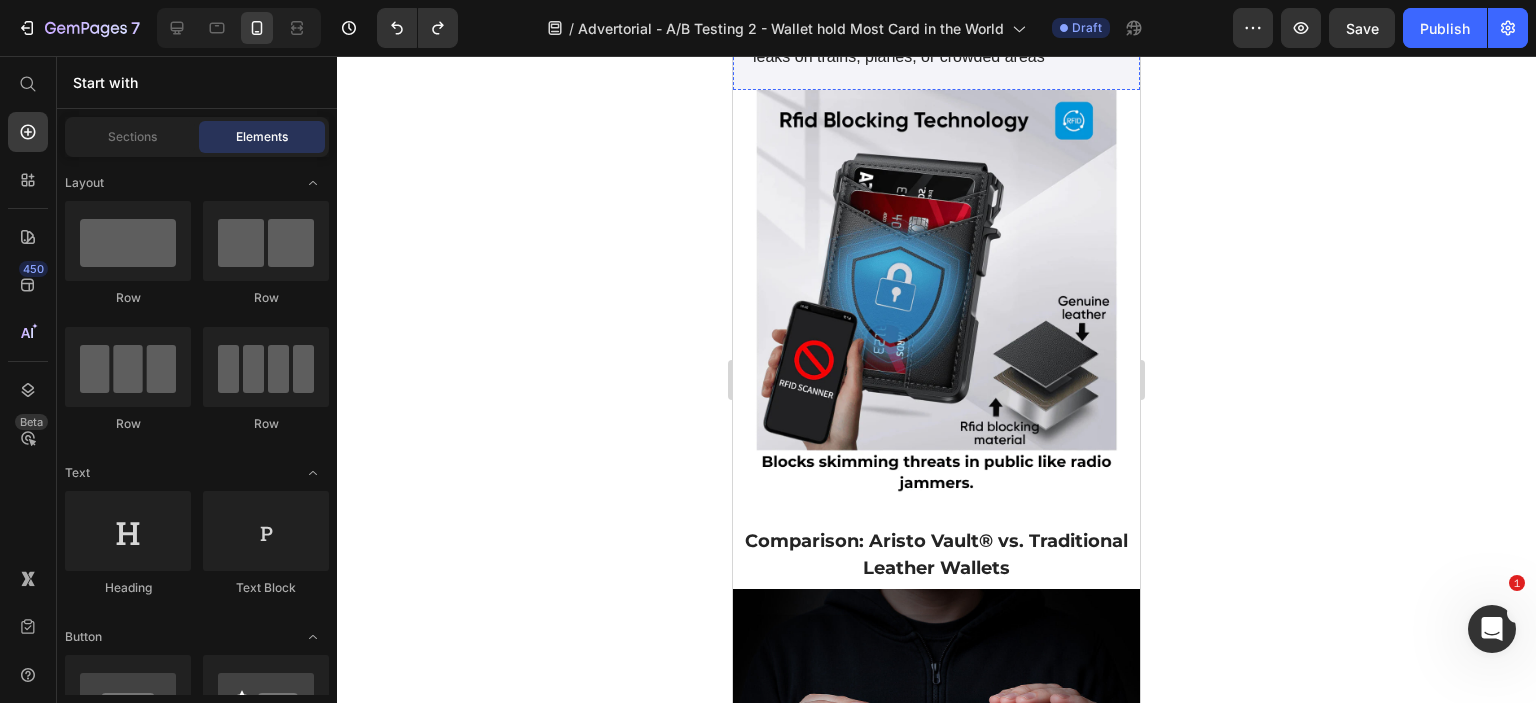 scroll, scrollTop: 9400, scrollLeft: 0, axis: vertical 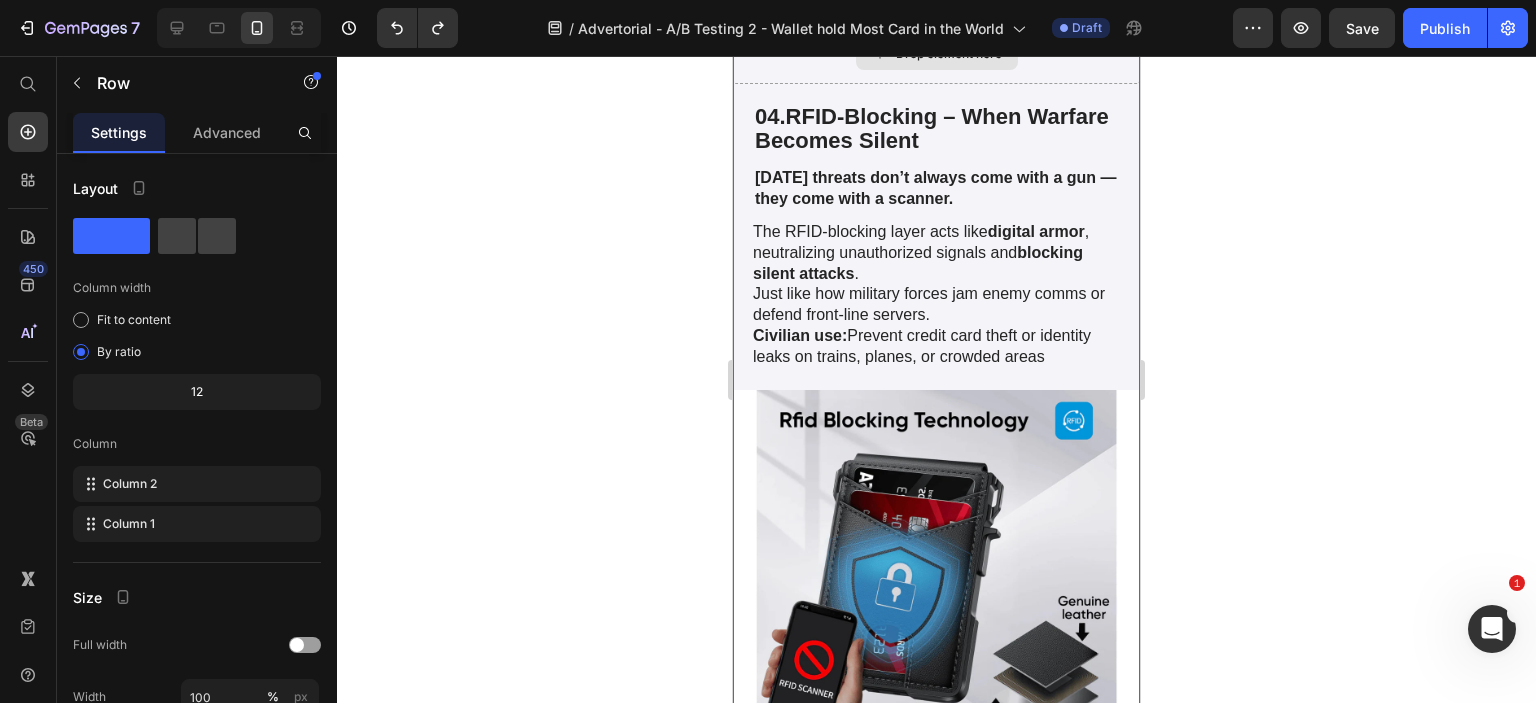 click on "Drop element here" at bounding box center (936, 54) 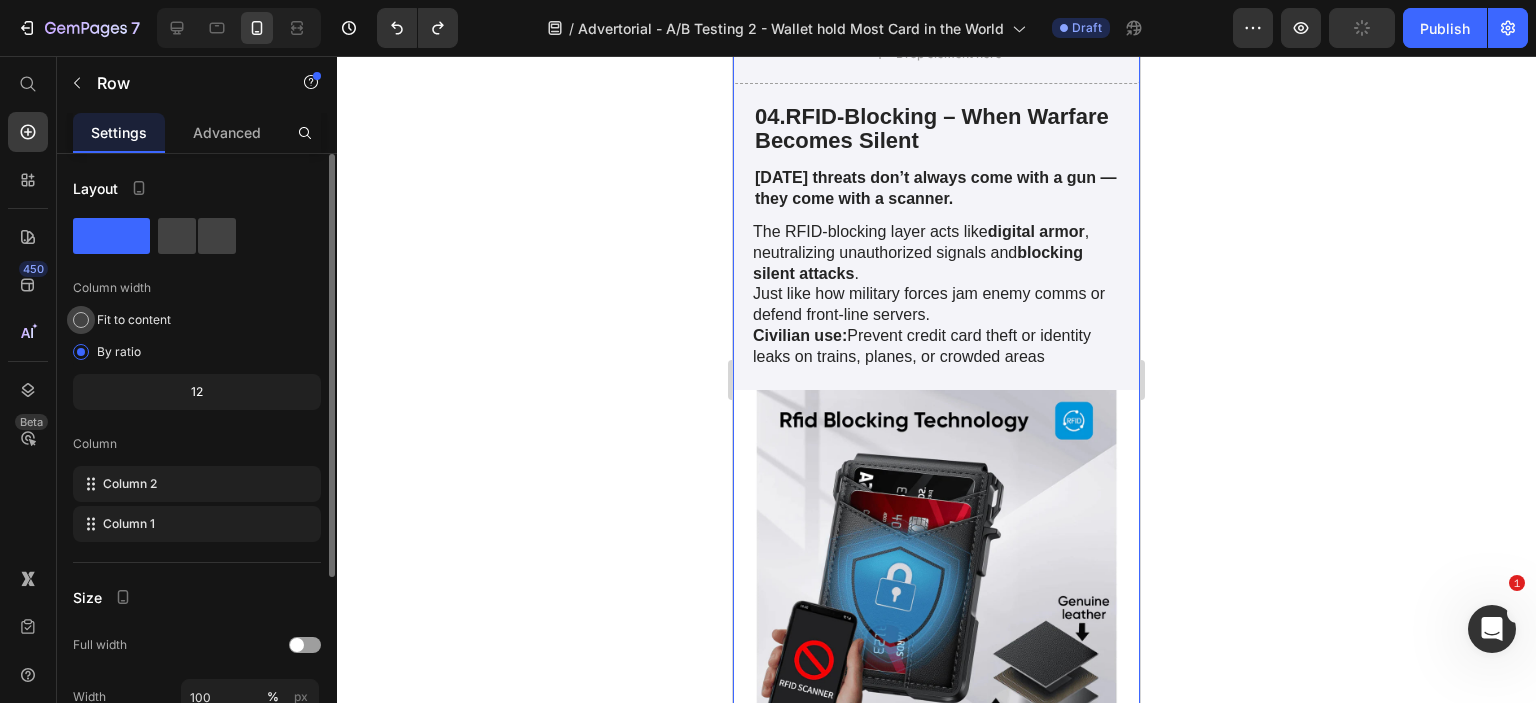 click on "Fit to content" at bounding box center [134, 320] 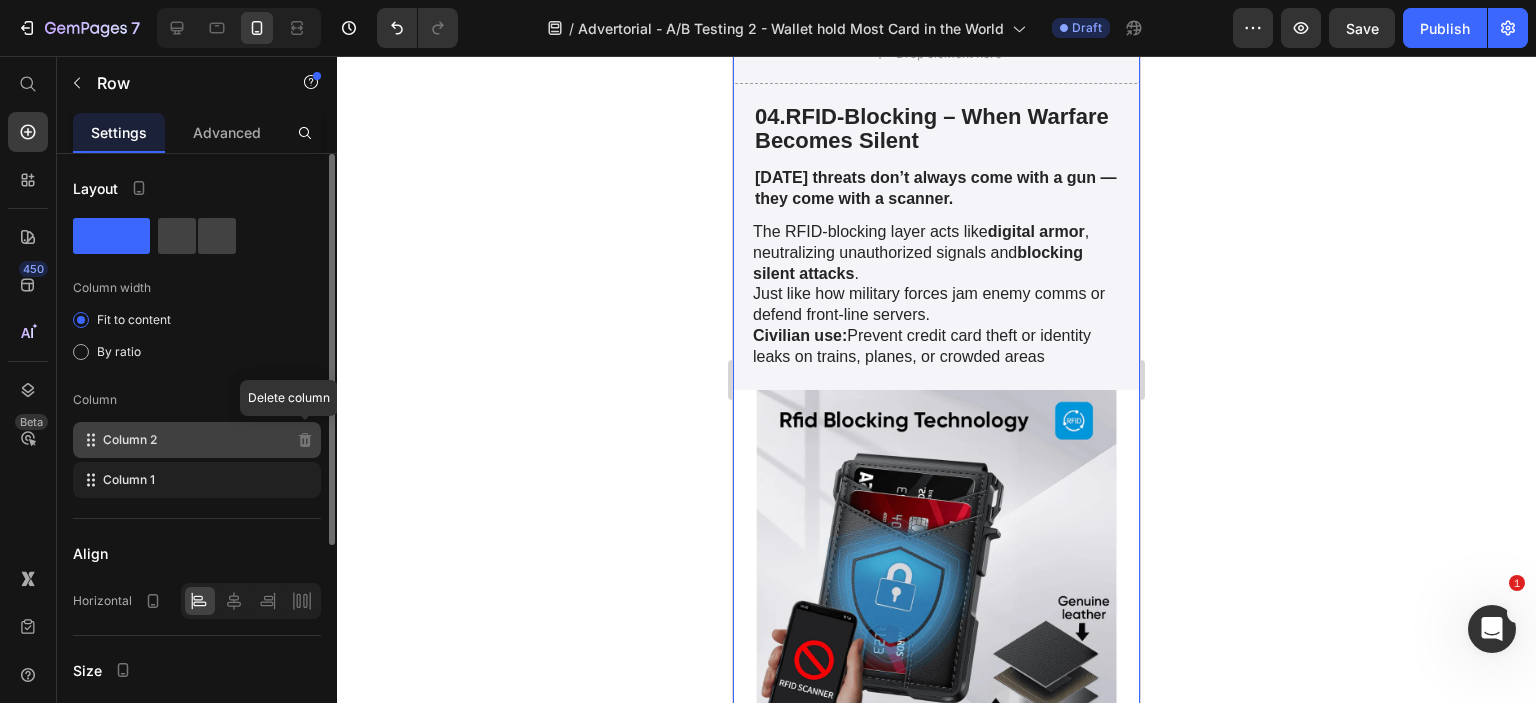 type 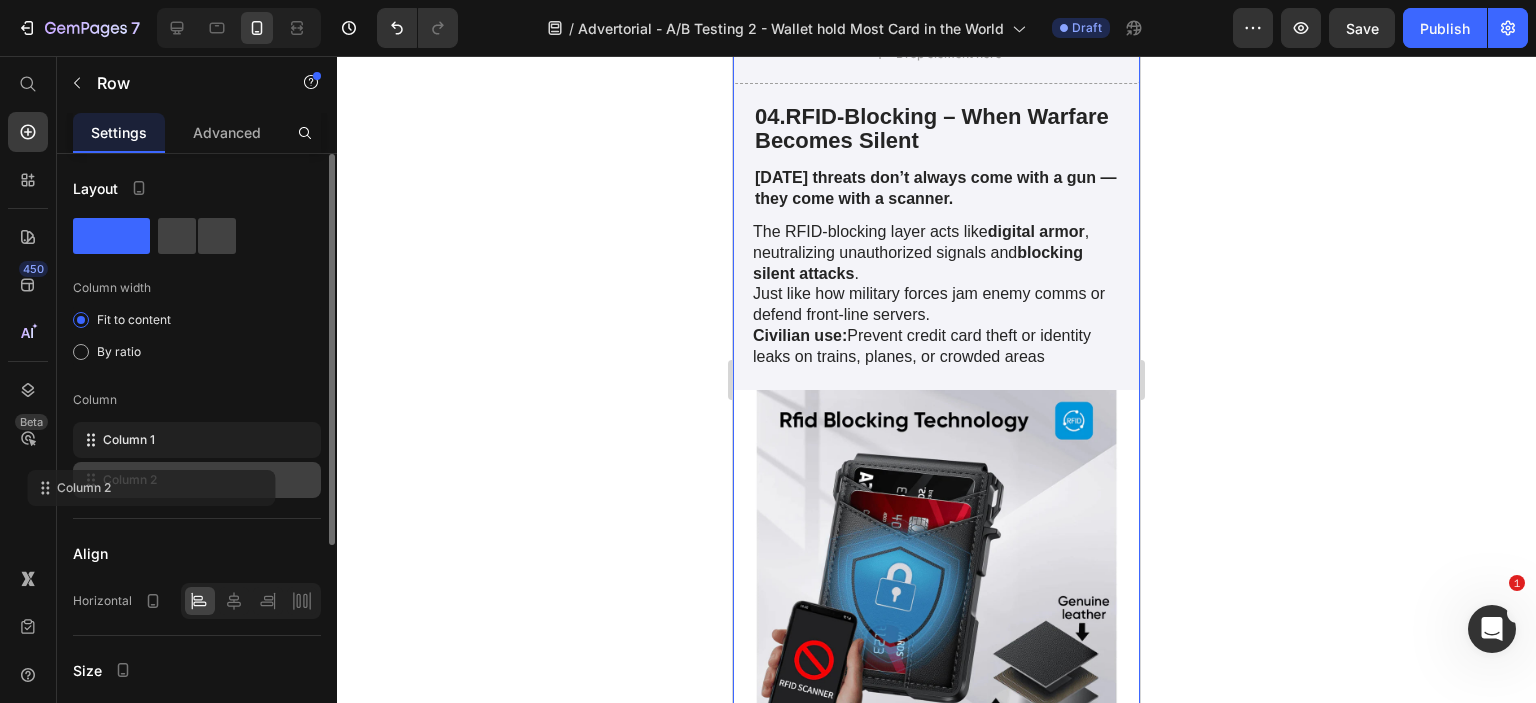 click on "Column 2" 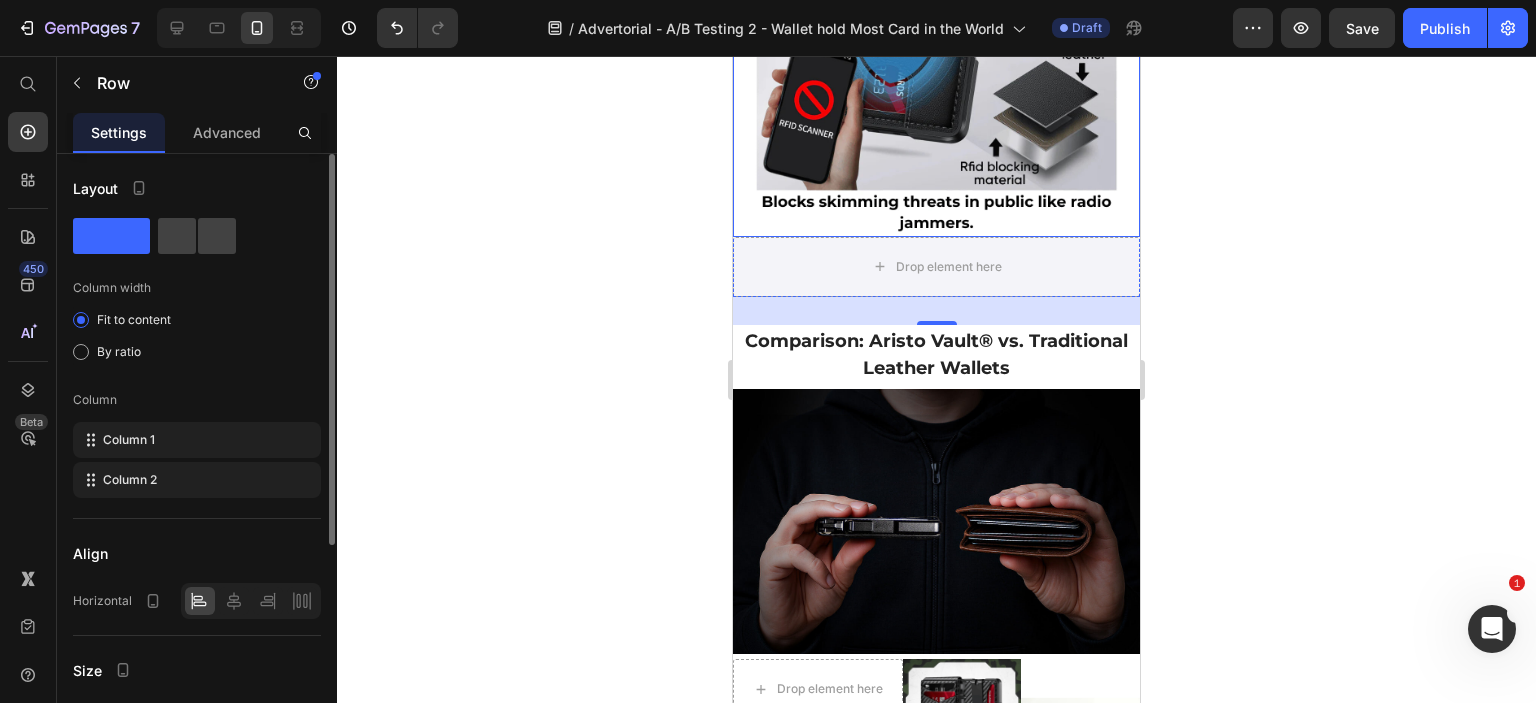 scroll, scrollTop: 10200, scrollLeft: 0, axis: vertical 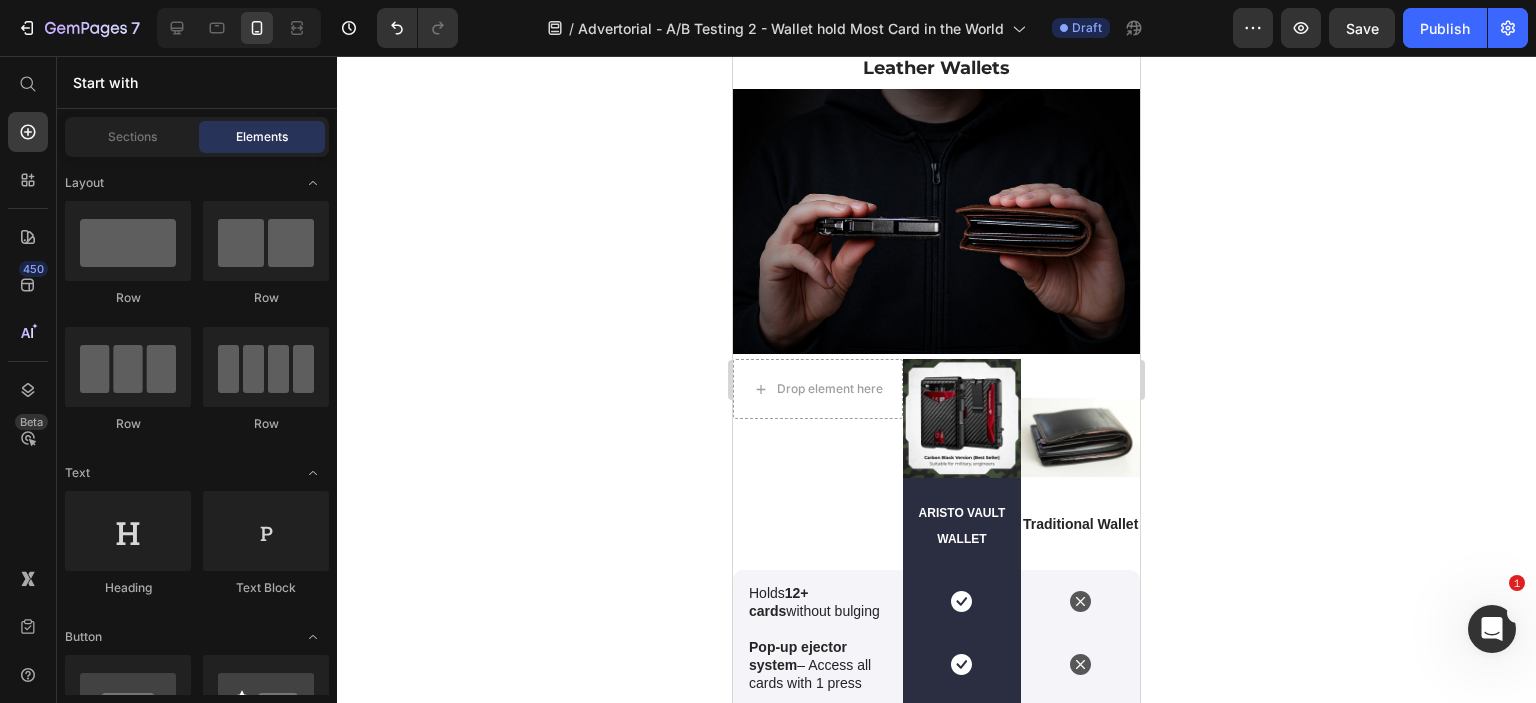 click on "Drop element here" at bounding box center [949, -33] 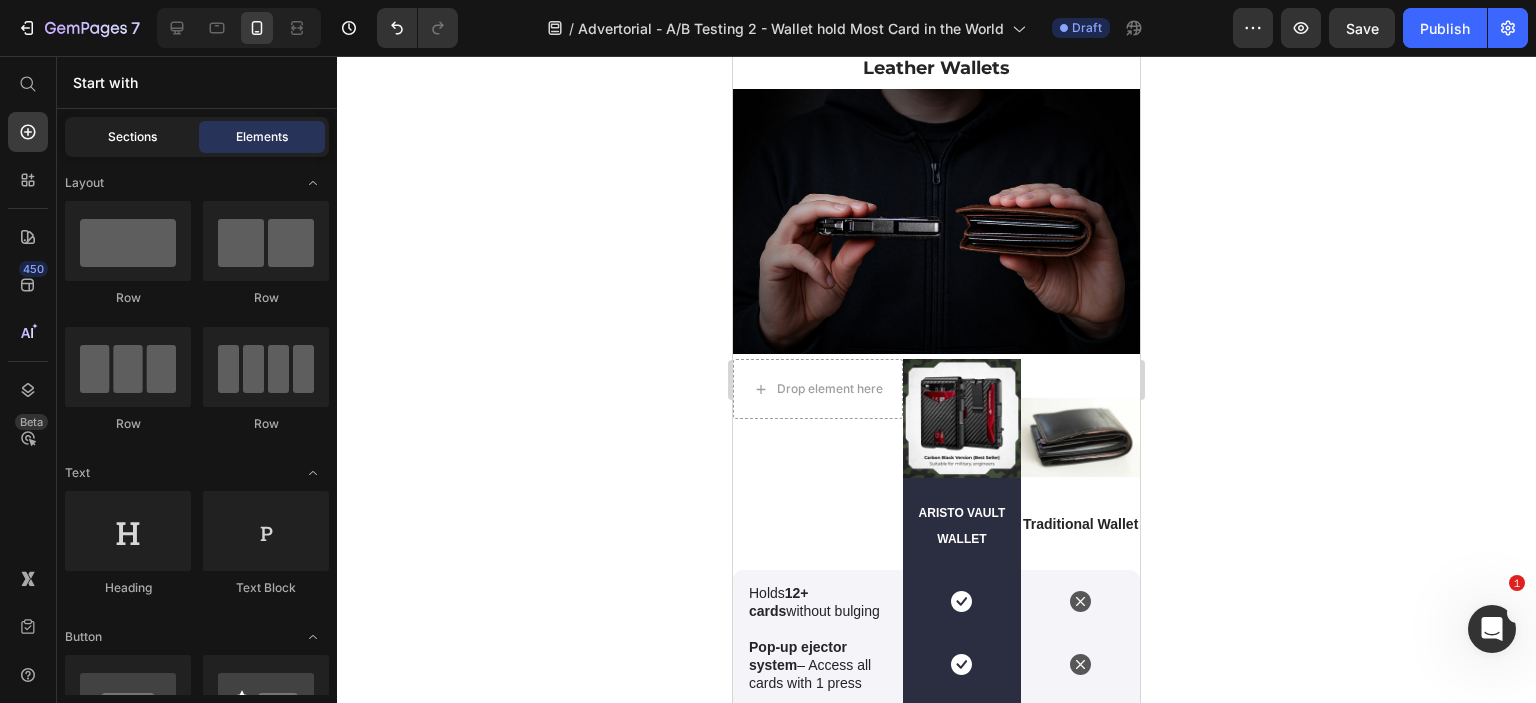 click on "Sections" at bounding box center [132, 137] 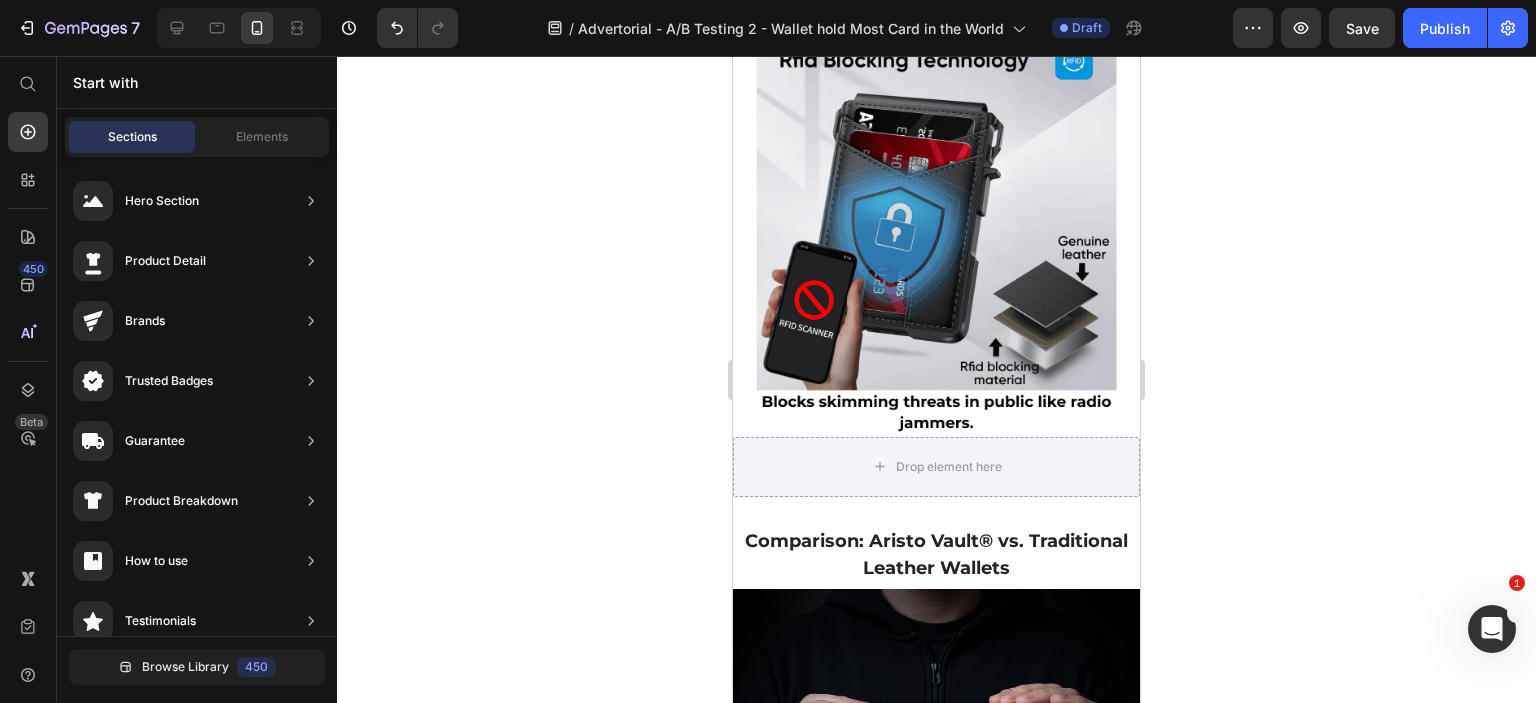 scroll, scrollTop: 9600, scrollLeft: 0, axis: vertical 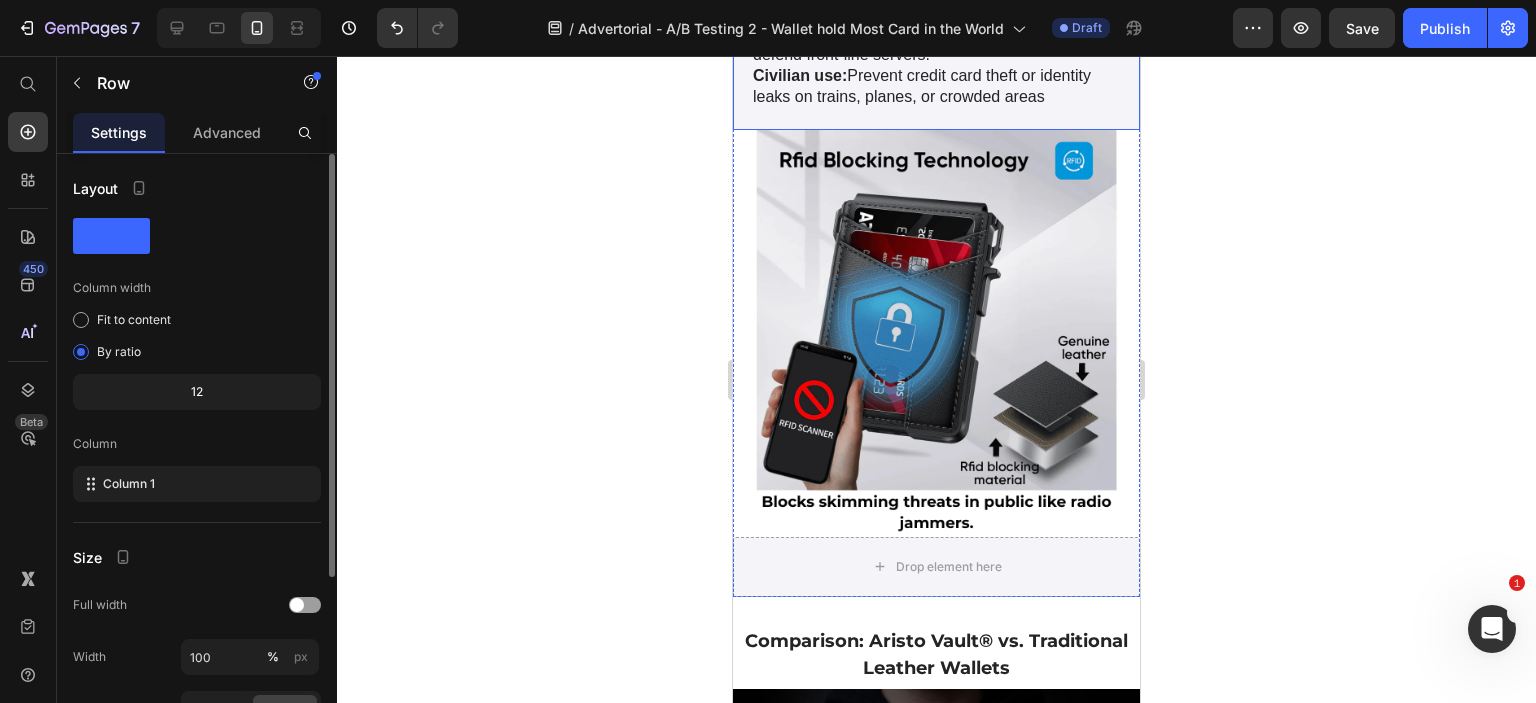 click on "04.  RFID-Blocking – When Warfare Becomes Silent Text Block [DATE] threats don’t always come with a gun — they come with a scanner. Text Block The RFID-blocking layer acts like  digital armor , neutralizing unauthorized signals and  blocking silent attacks . Just like how military forces jam enemy comms or defend front-line servers. Civilian use:  Prevent credit card theft or identity leaks on trains, planes, or crowded areas Text [GEOGRAPHIC_DATA]" at bounding box center [936, -24] 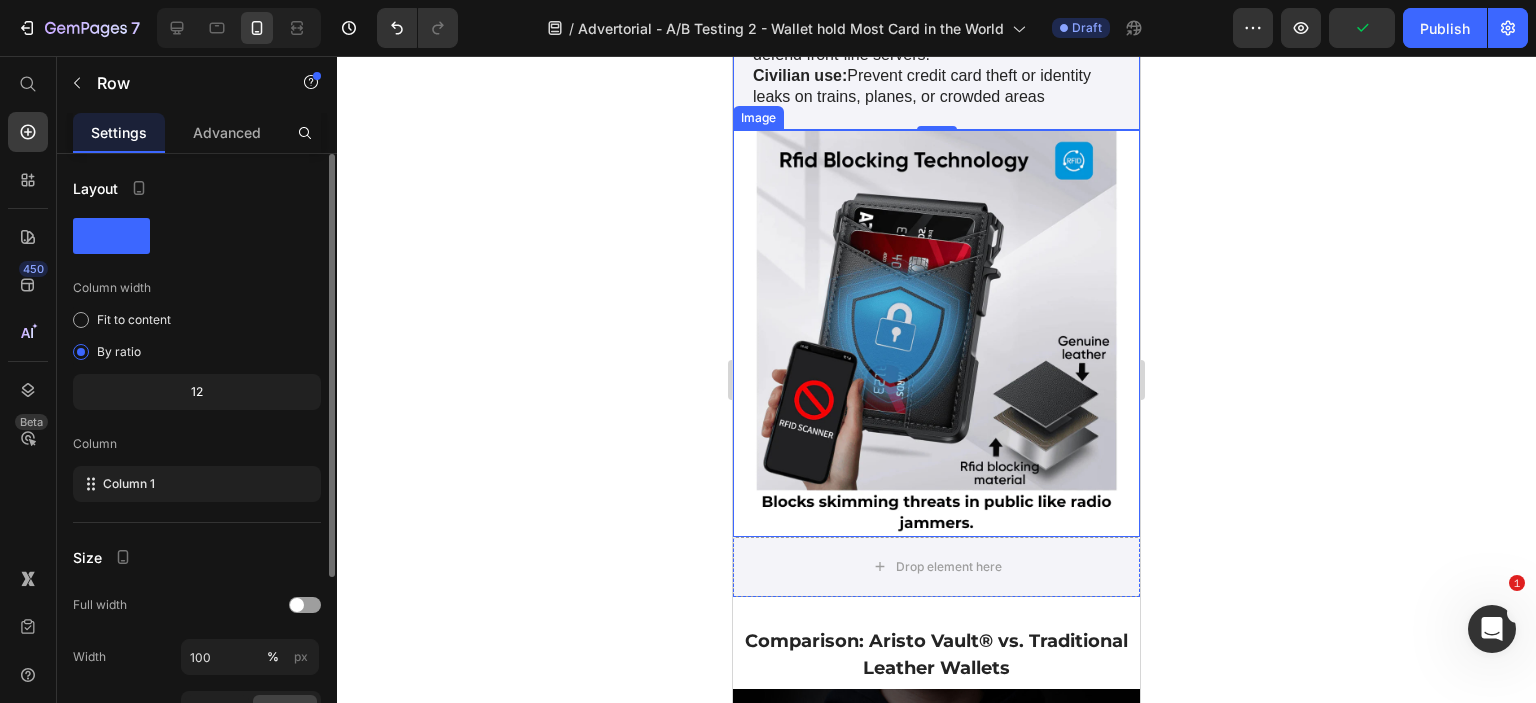 scroll, scrollTop: 9700, scrollLeft: 0, axis: vertical 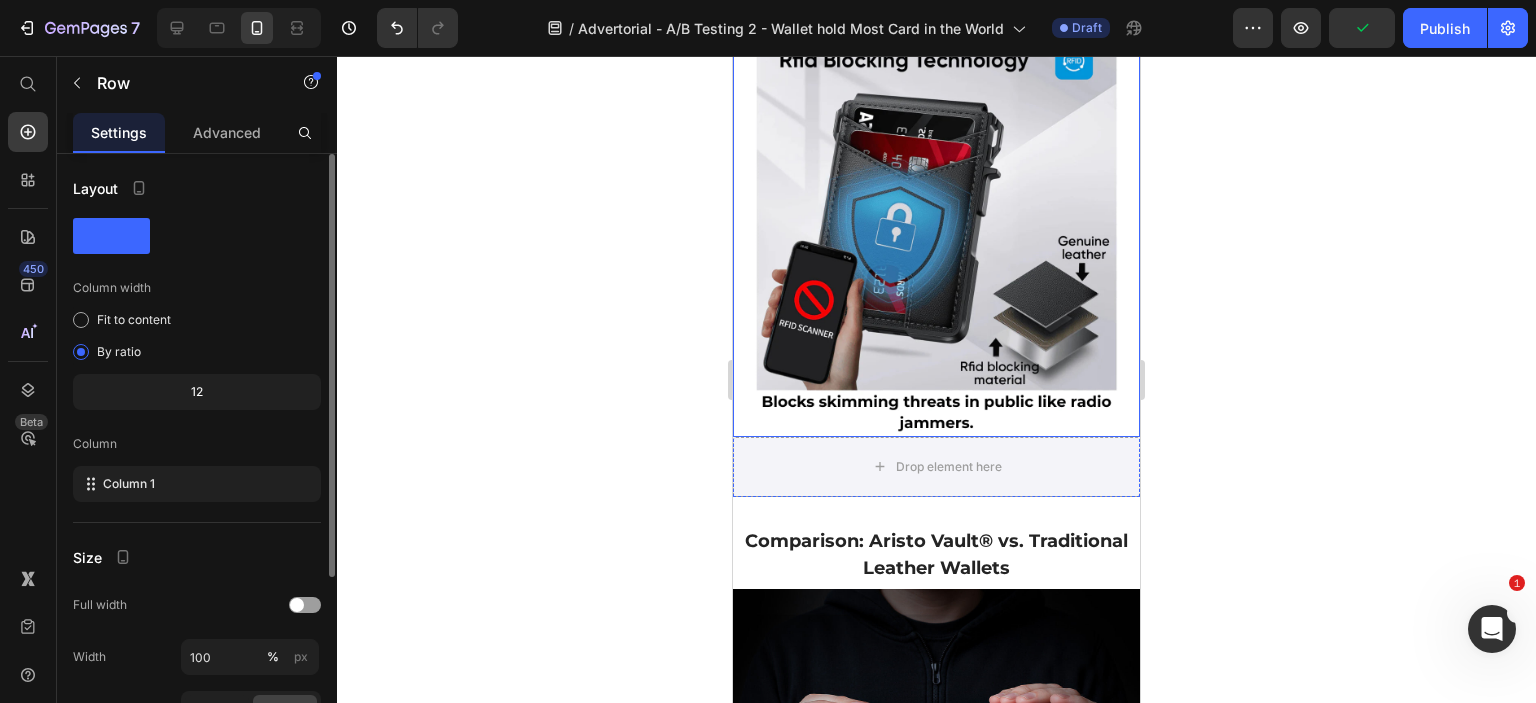 click at bounding box center [936, 233] 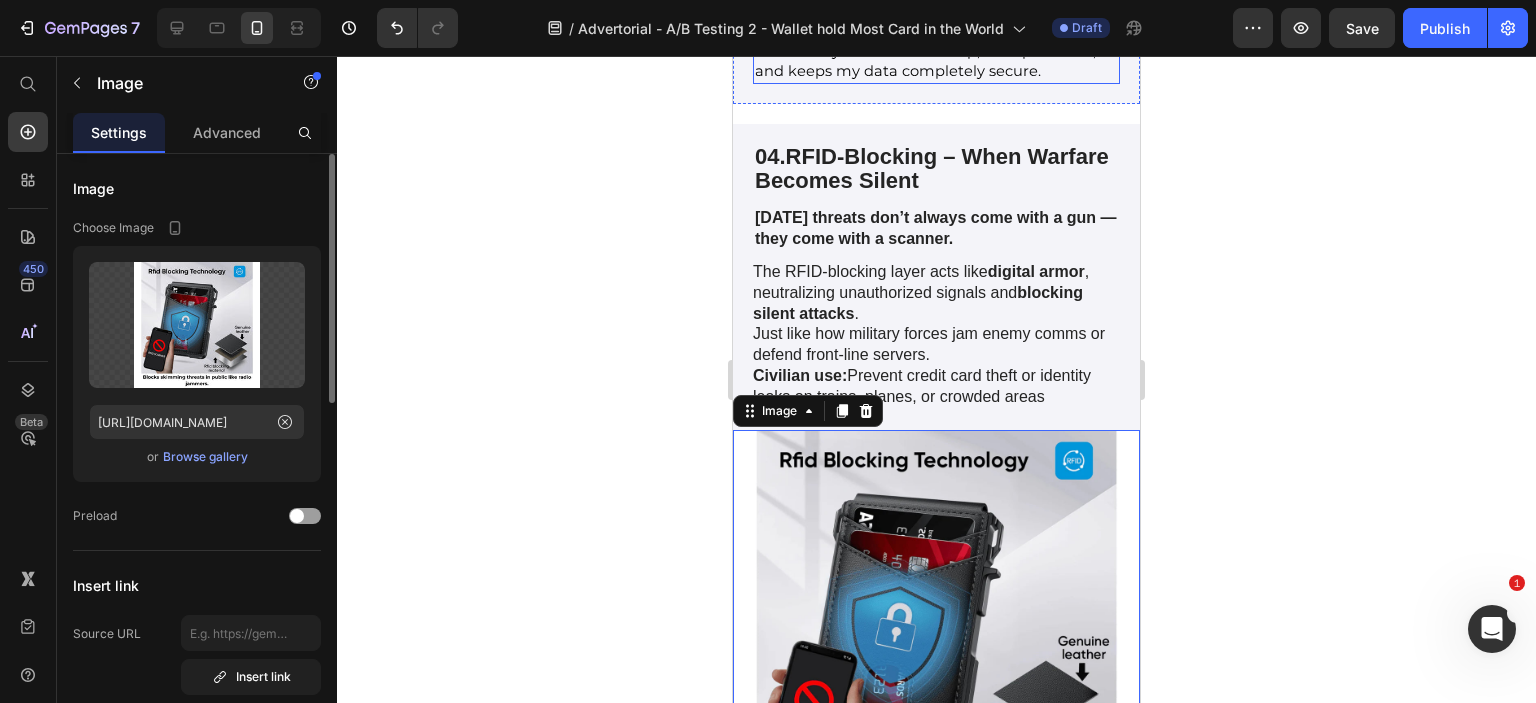 scroll, scrollTop: 9400, scrollLeft: 0, axis: vertical 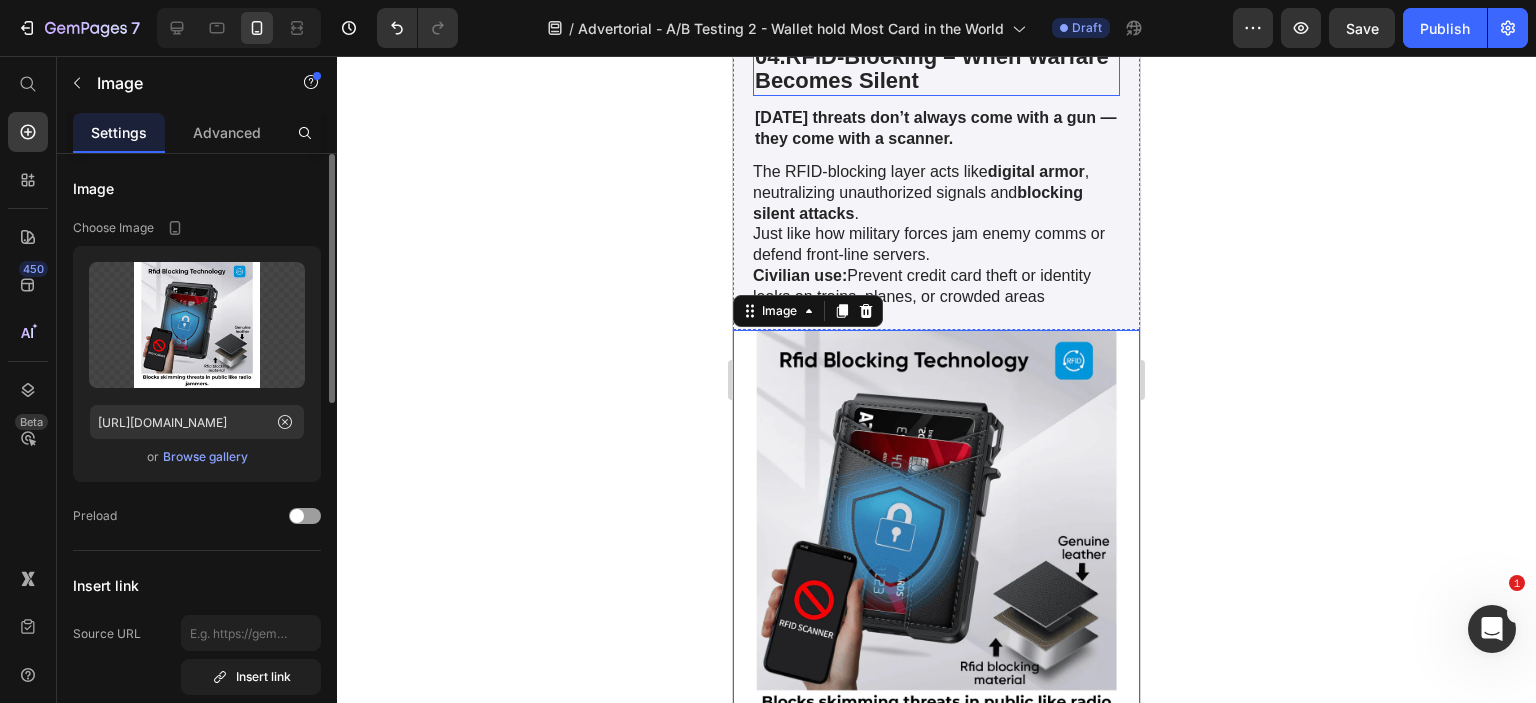 click on "RFID-Blocking – When Warfare Becomes Silent" at bounding box center [932, 68] 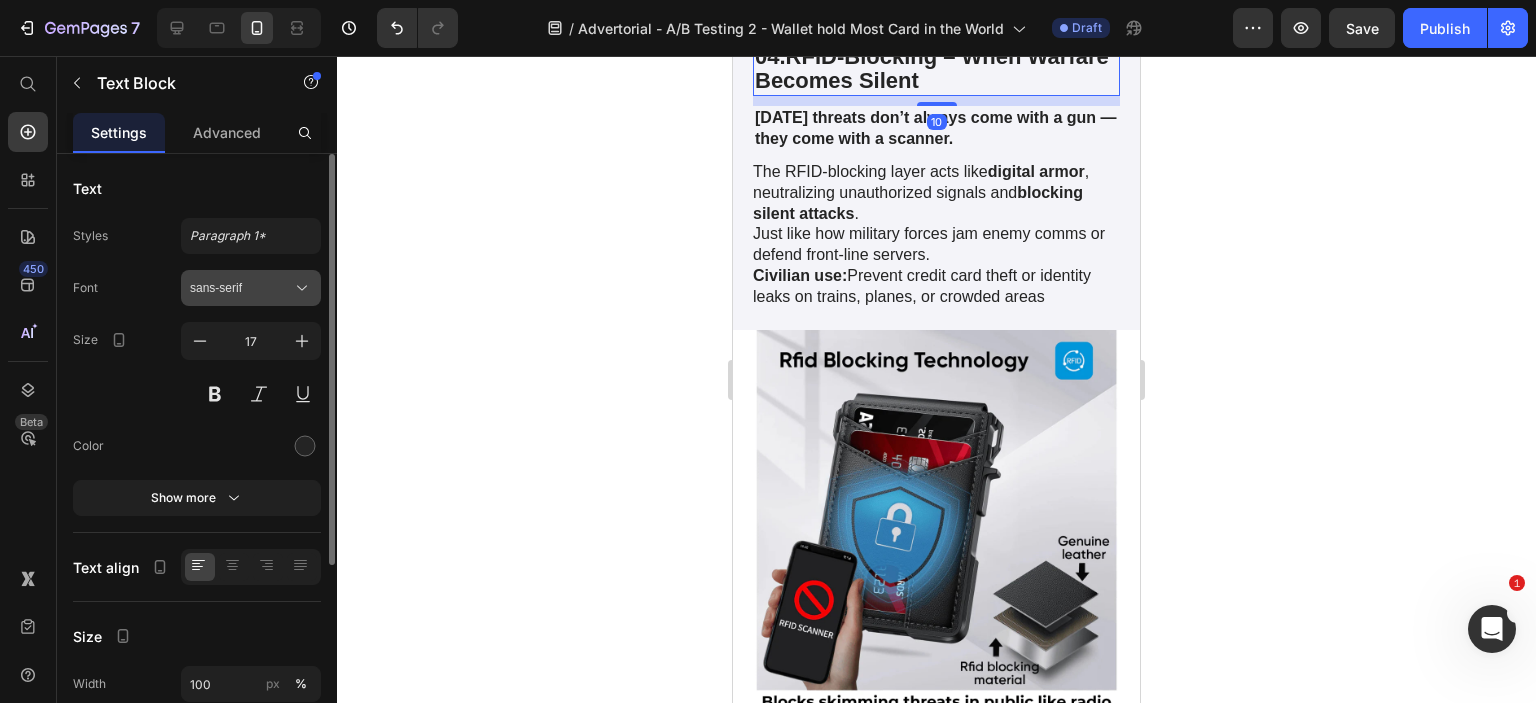 click on "sans-serif" at bounding box center (241, 288) 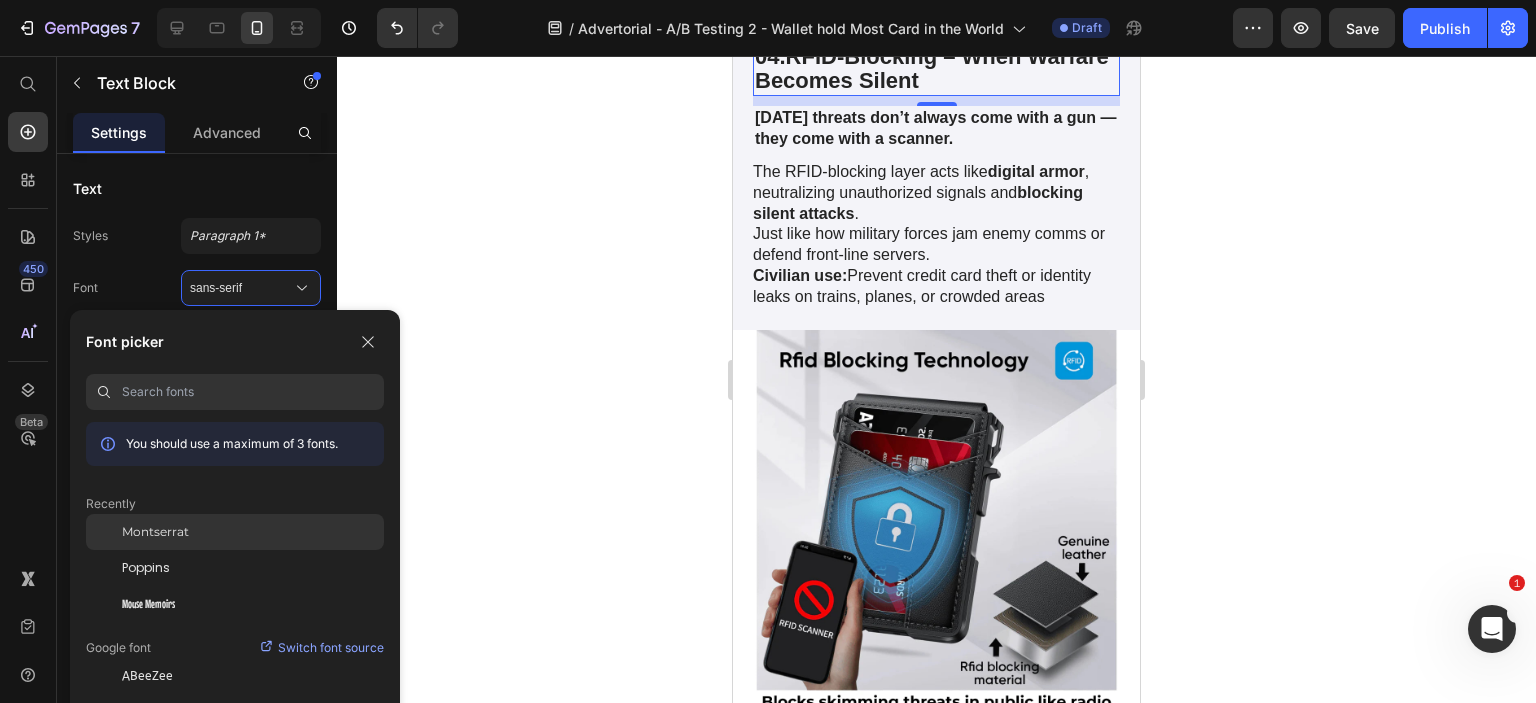 click on "Montserrat" at bounding box center [155, 532] 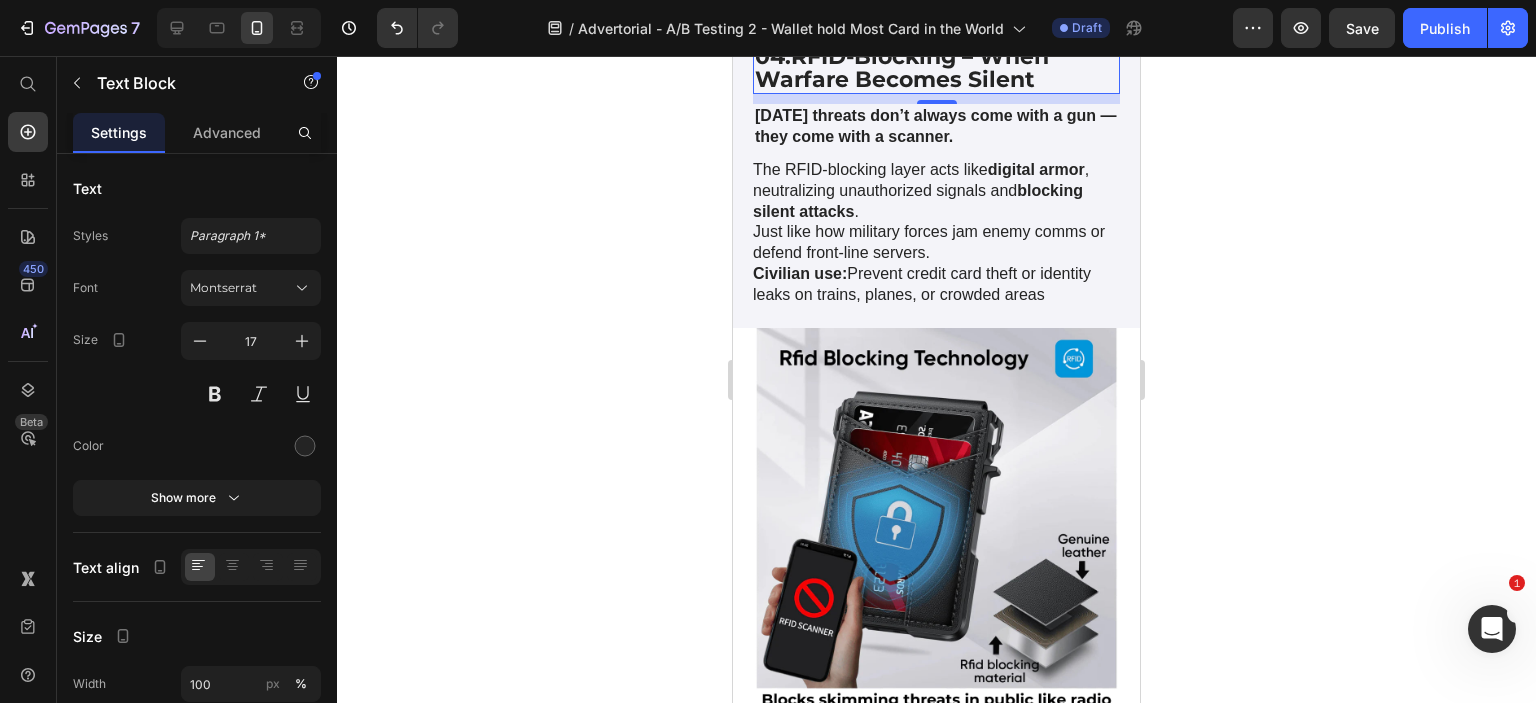 scroll, scrollTop: 9600, scrollLeft: 0, axis: vertical 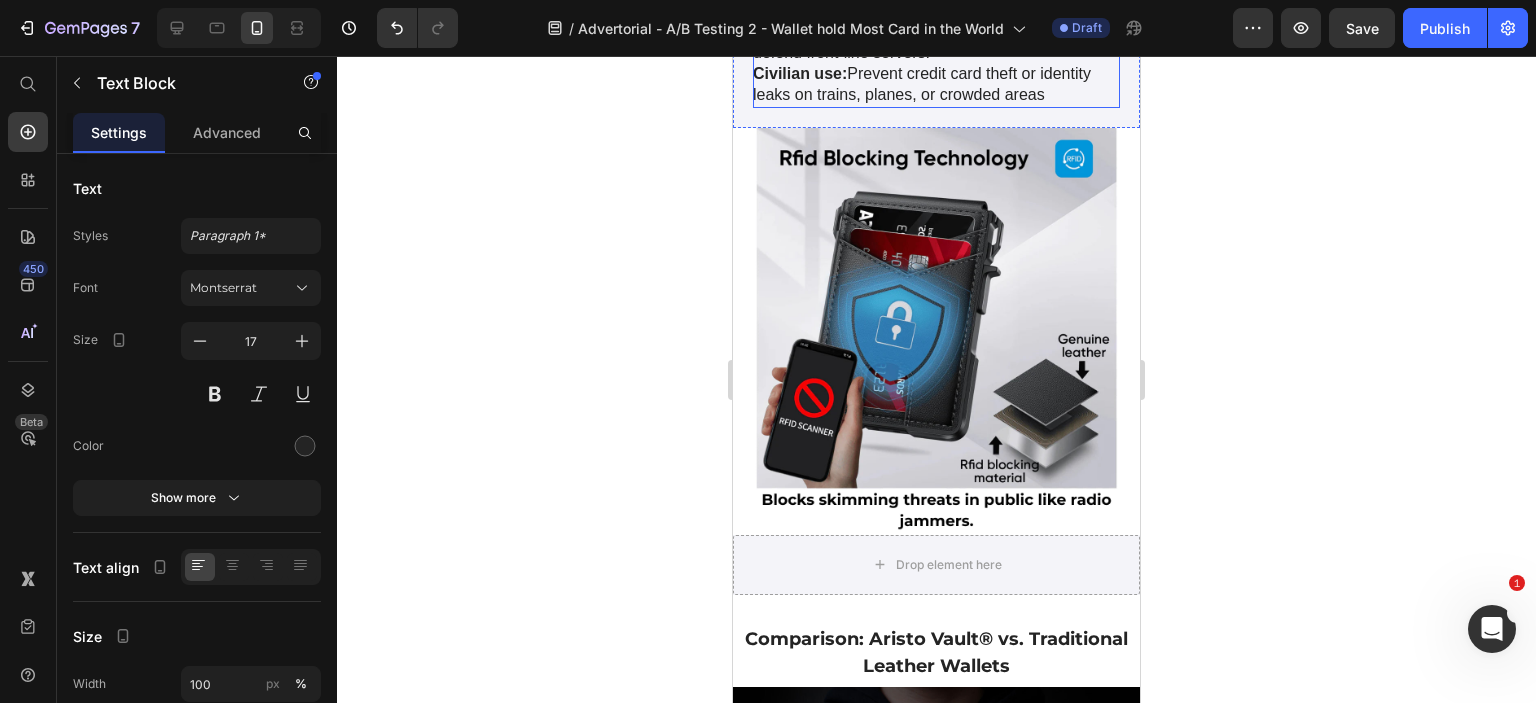 click on "The RFID-blocking layer acts like  digital armor , neutralizing unauthorized signals and  blocking silent attacks . Just like how military forces jam enemy comms or defend front-line servers." at bounding box center [936, 12] 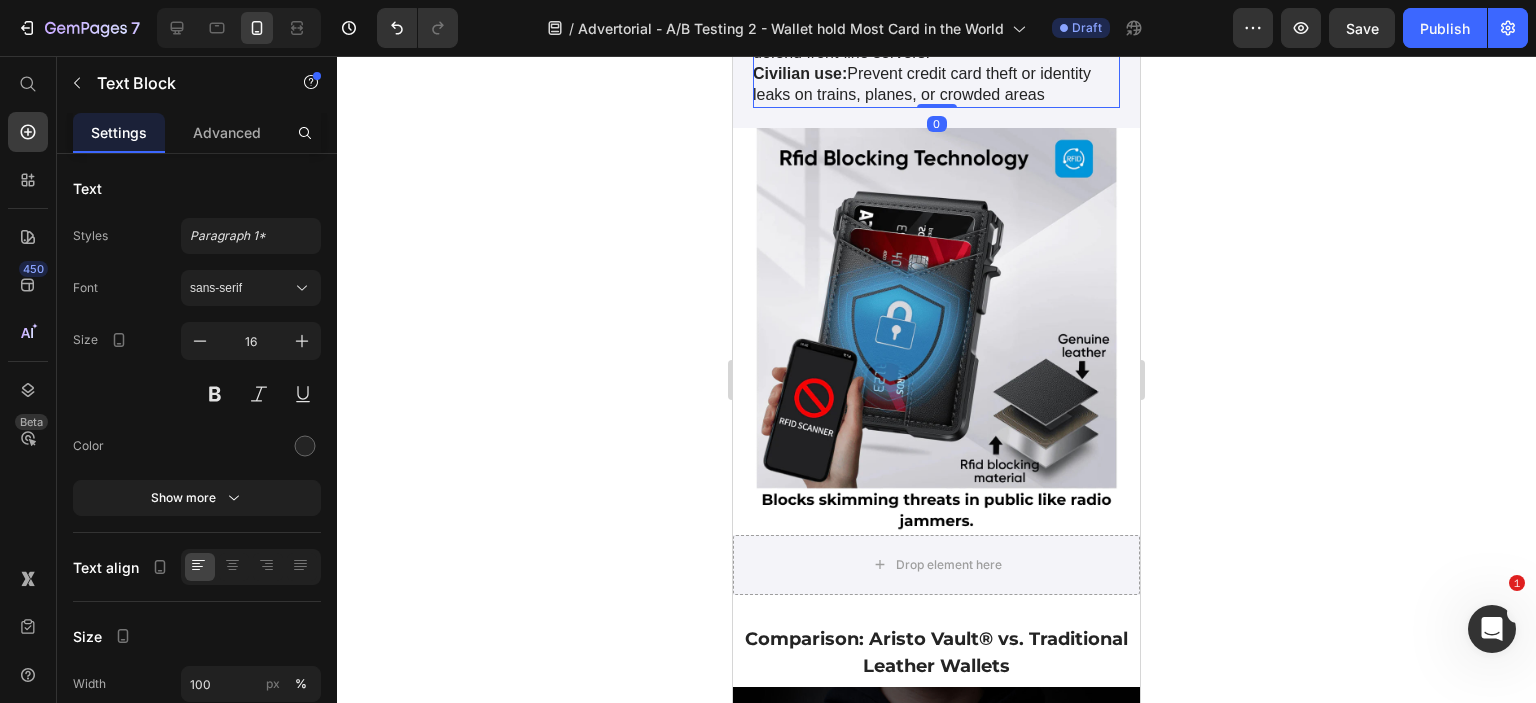 click on "[DATE] threats don’t always come with a gun — they come with a scanner." at bounding box center (936, -73) 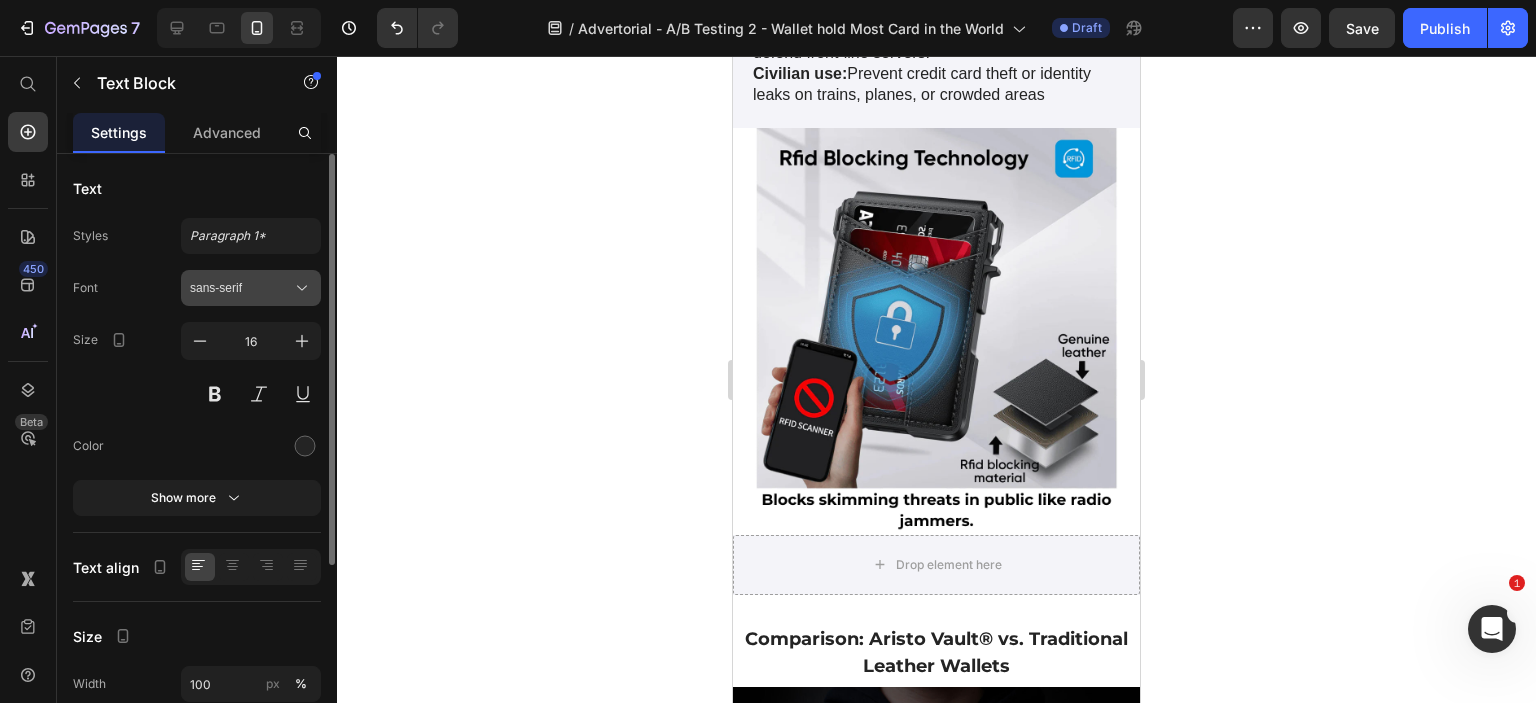 click on "sans-serif" at bounding box center [251, 288] 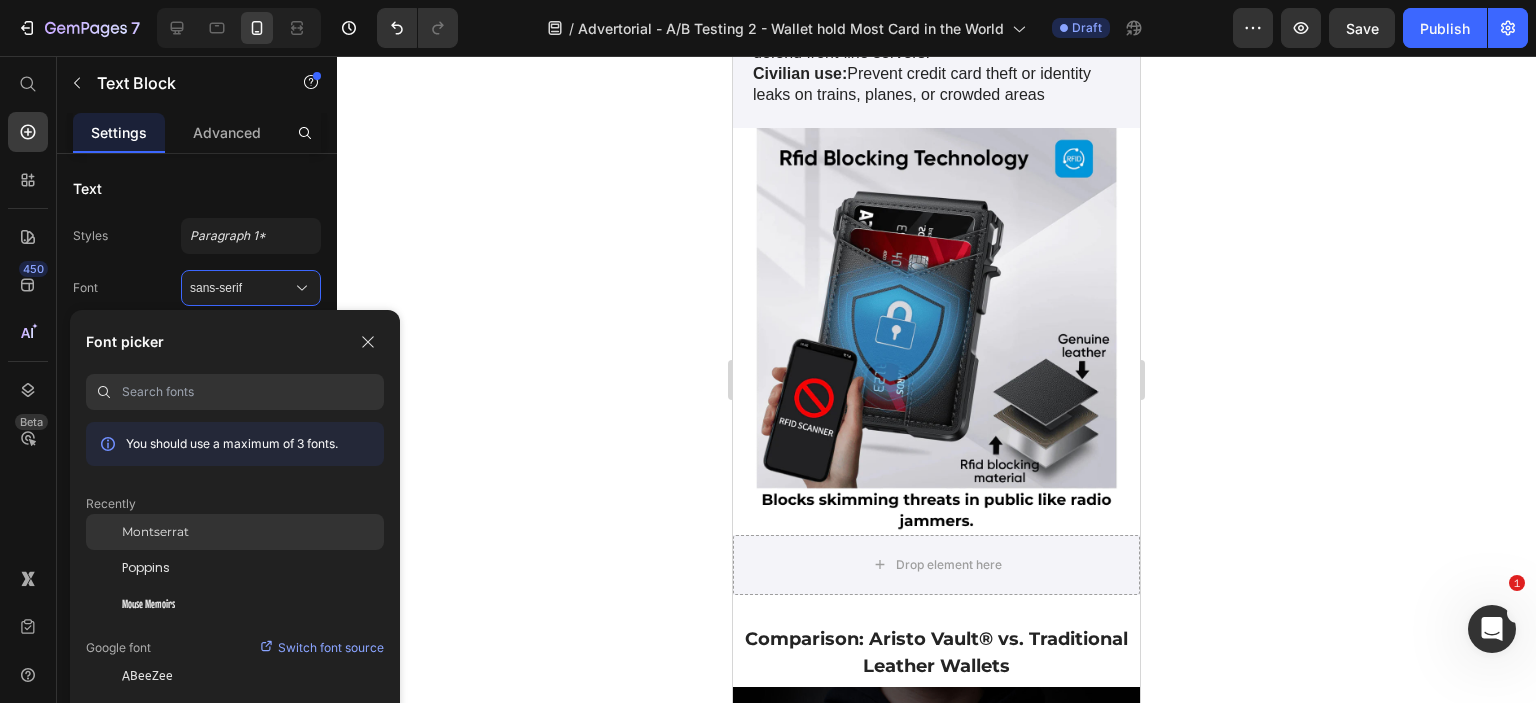 click on "Montserrat" at bounding box center [155, 532] 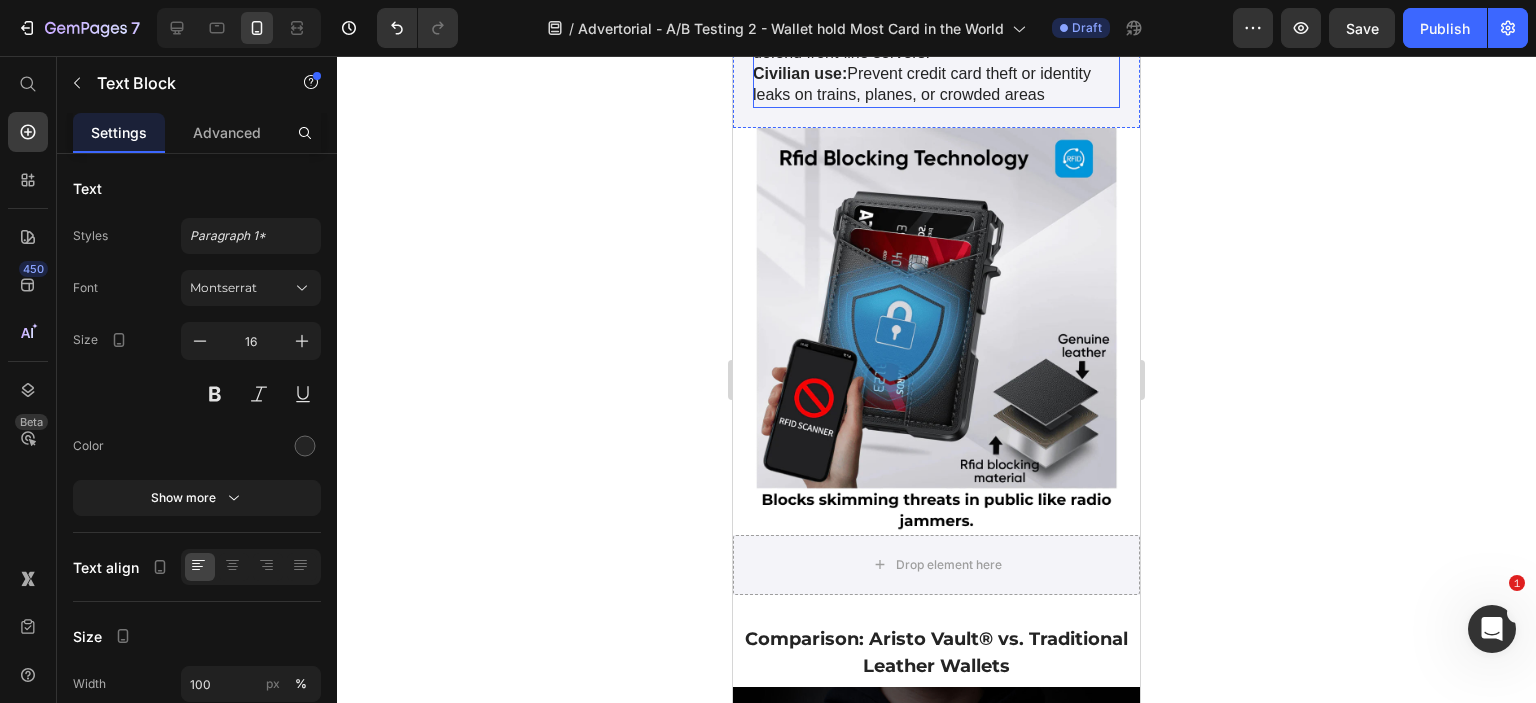 click on "The RFID-blocking layer acts like  digital armor , neutralizing unauthorized signals and  blocking silent attacks . Just like how military forces jam enemy comms or defend front-line servers." at bounding box center [936, 12] 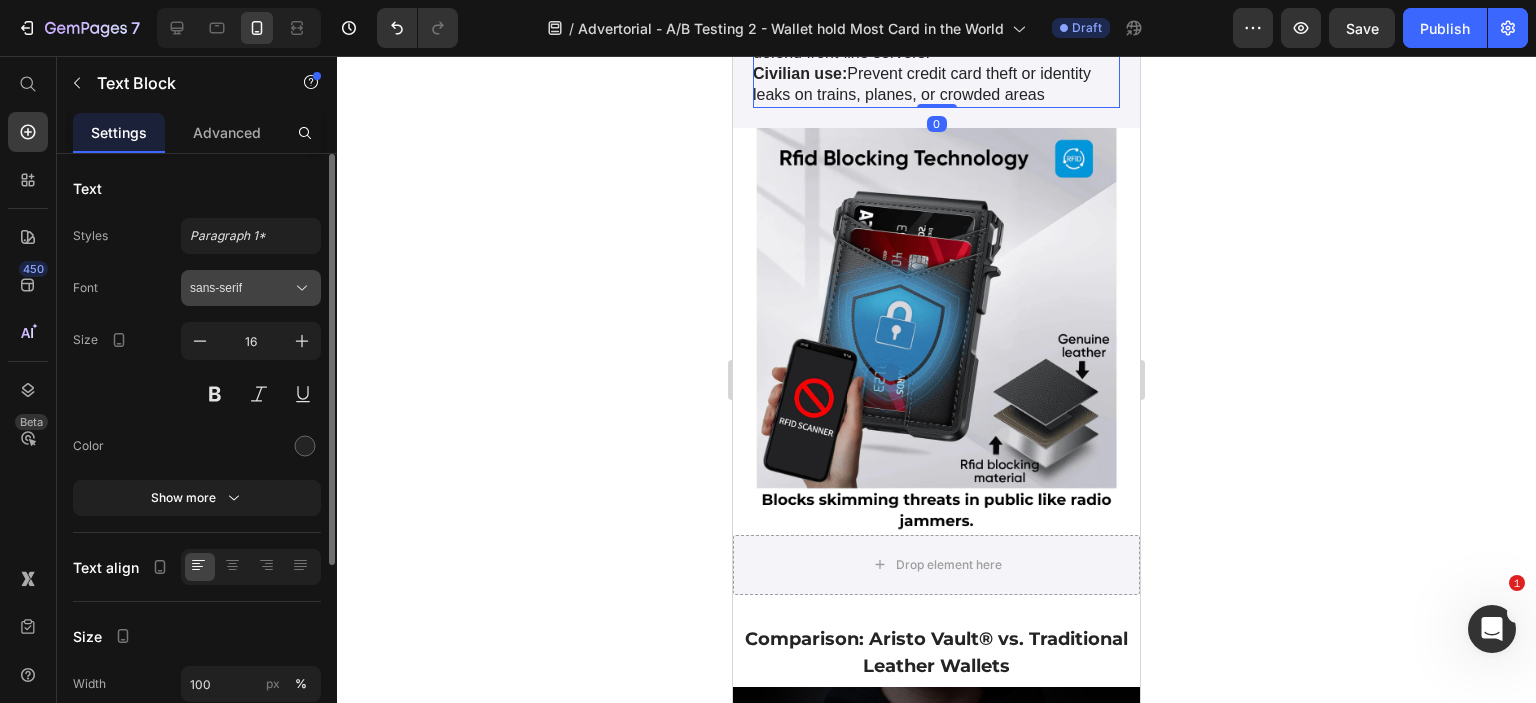 click on "sans-serif" at bounding box center [241, 288] 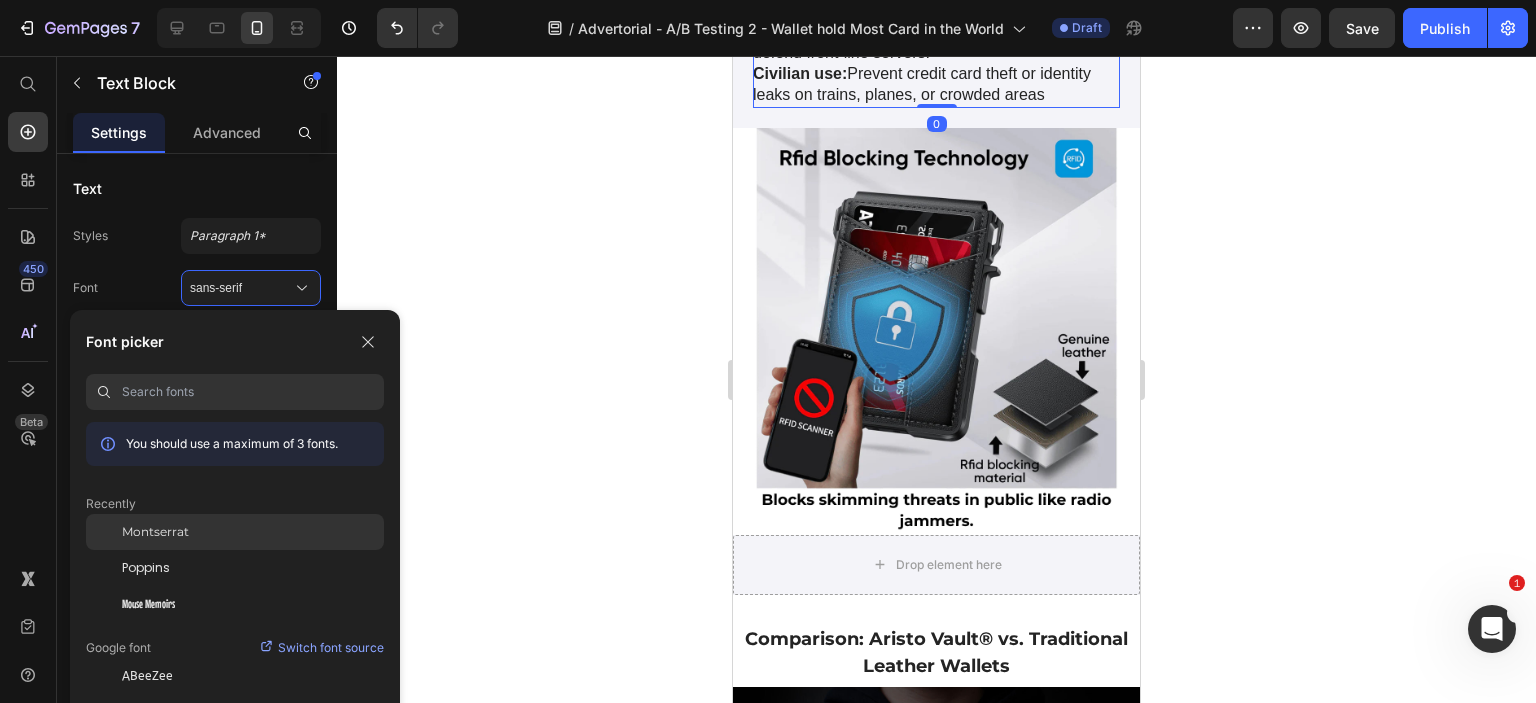click on "Montserrat" at bounding box center [155, 532] 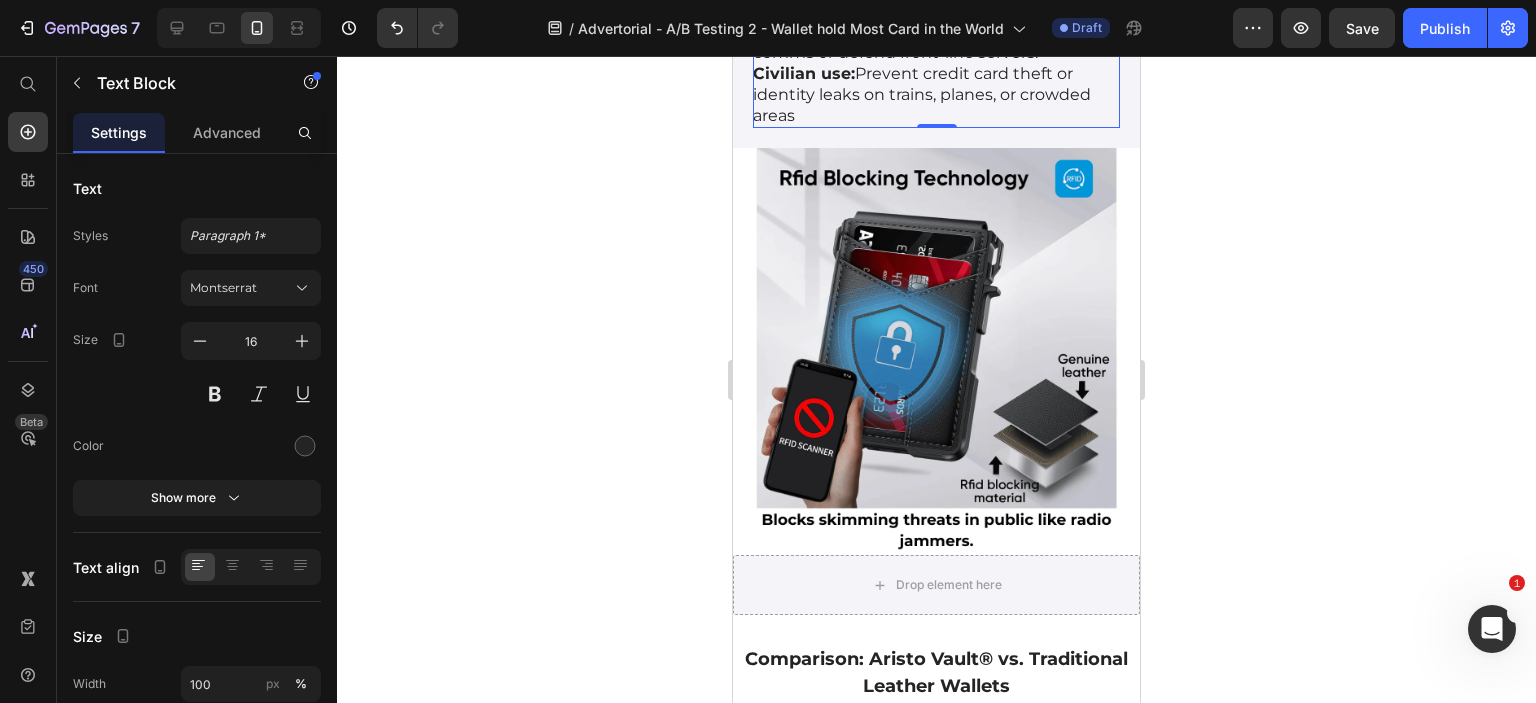 scroll, scrollTop: 9300, scrollLeft: 0, axis: vertical 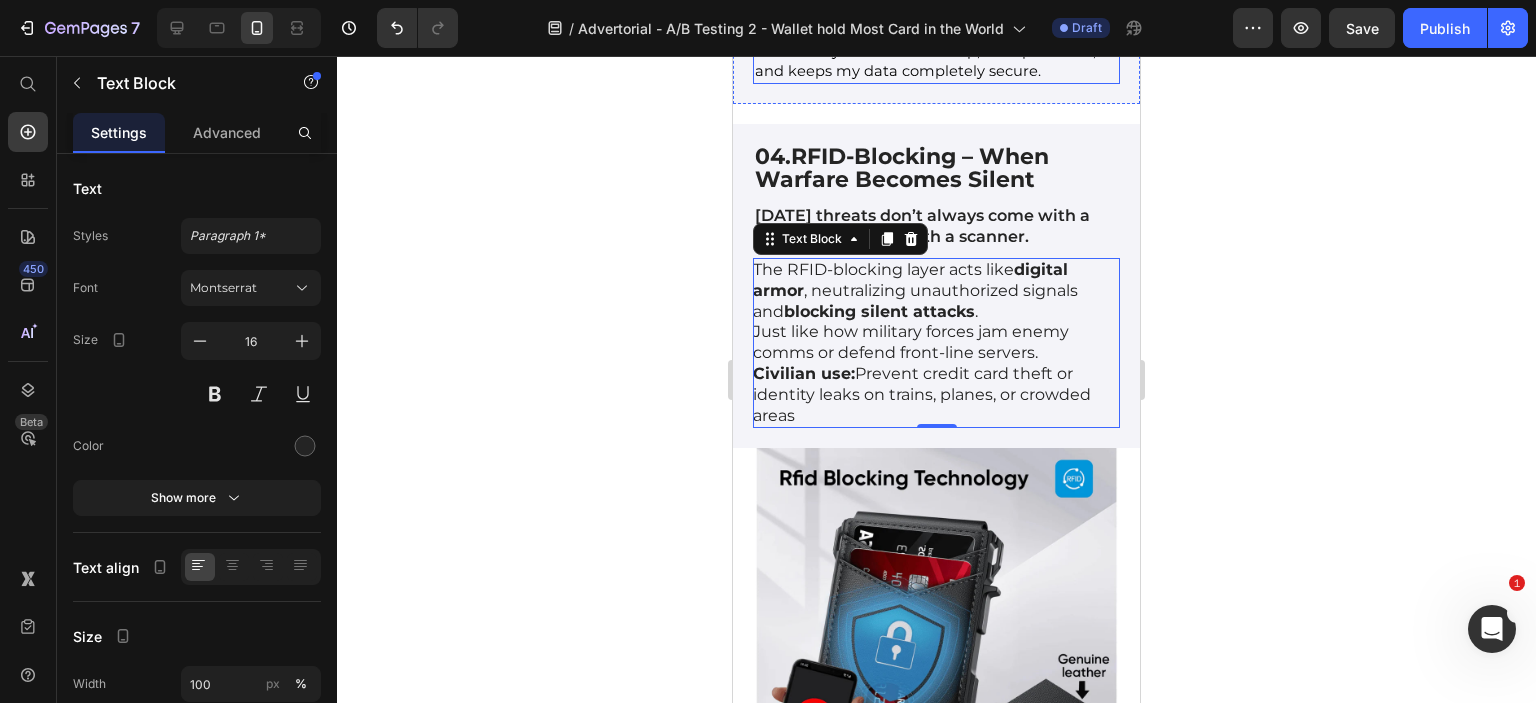 click on "Made with aerospace-grade aluminum and wrapped in scratch-resistant PU leather, Aristo Vault® is rugged yet refined. Whether I’m at a job site, traveling with family, or checking into a hotel — my wallet looks sharp, feels premium, and keeps my data completely secure." at bounding box center [931, 19] 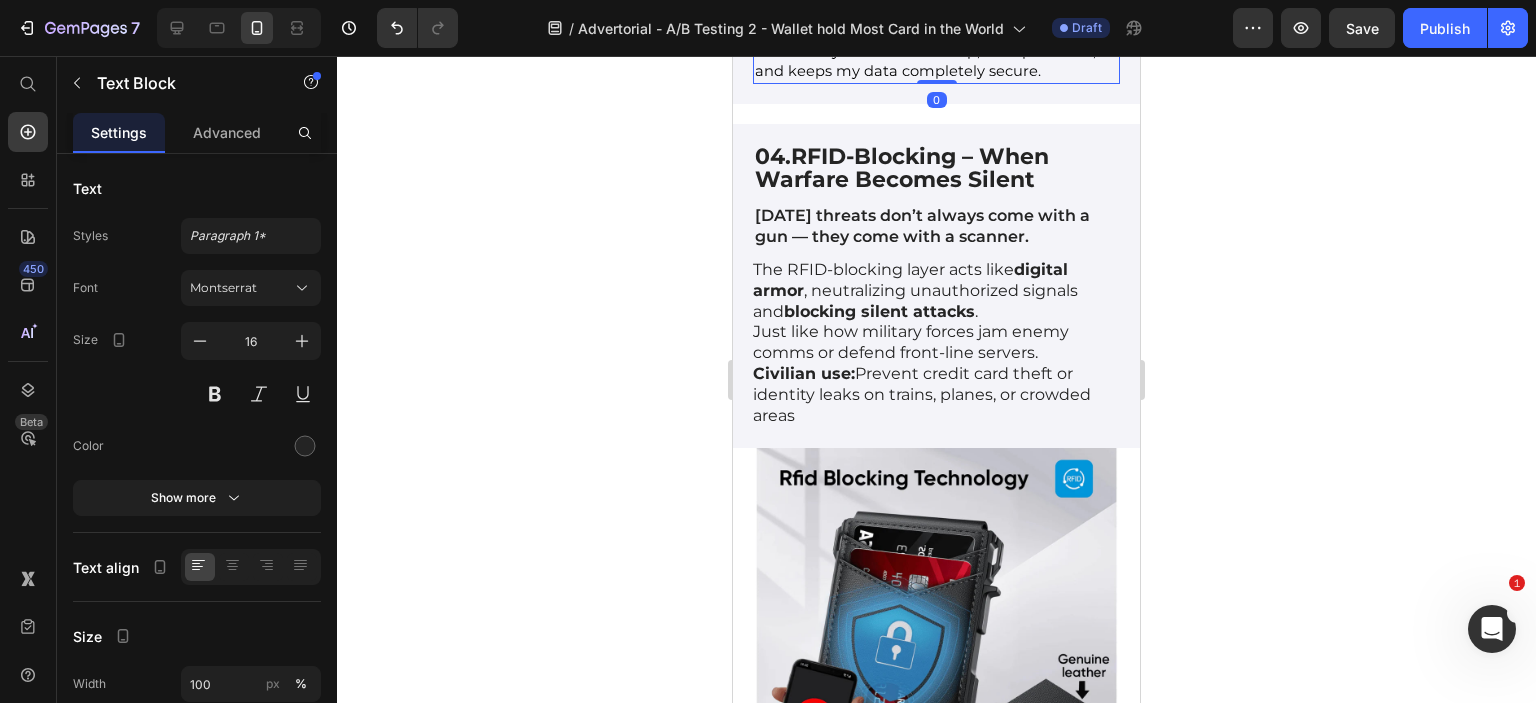 click on "Made with aerospace-grade aluminum and wrapped in scratch-resistant PU leather, Aristo Vault® is rugged yet refined. Whether I’m at a job site, traveling with family, or checking into a hotel — my wallet looks sharp, feels premium, and keeps my data completely secure." at bounding box center (931, 19) 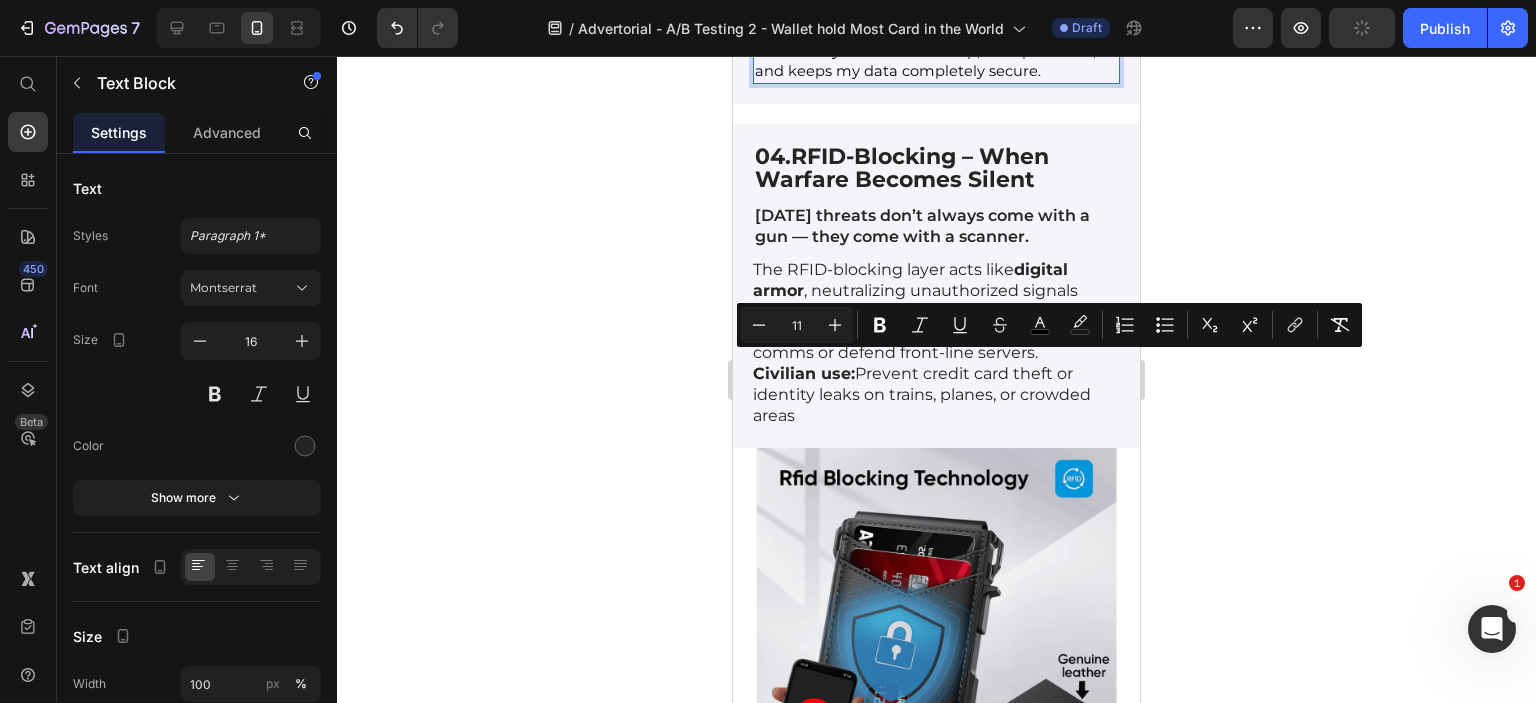 scroll, scrollTop: 9400, scrollLeft: 0, axis: vertical 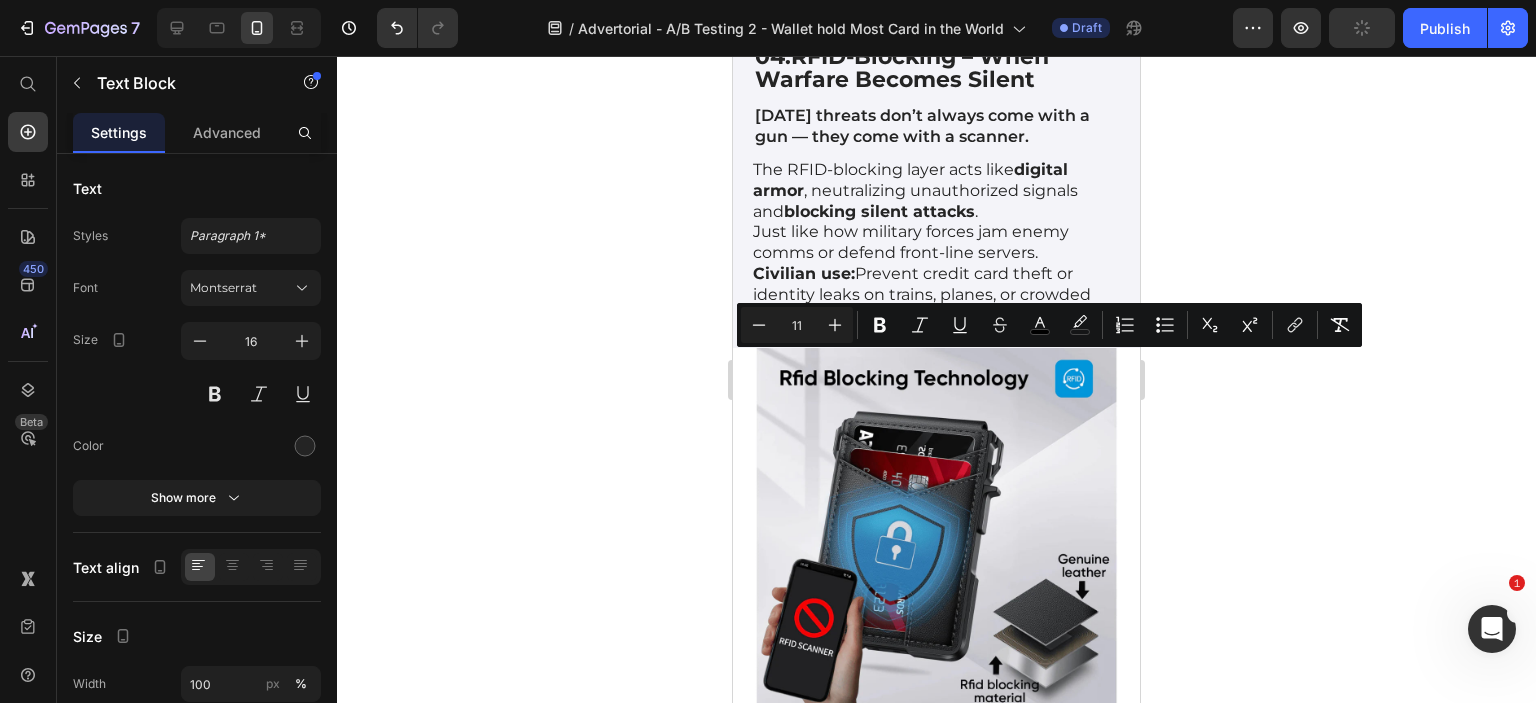 click on "Made with aerospace-grade aluminum and wrapped in scratch-resistant PU leather, Aristo Vault® is rugged yet refined. Whether I’m at a job site, traveling with family, or checking into a hotel — my wallet looks sharp, feels premium, and keeps my data completely secure." at bounding box center [931, -81] 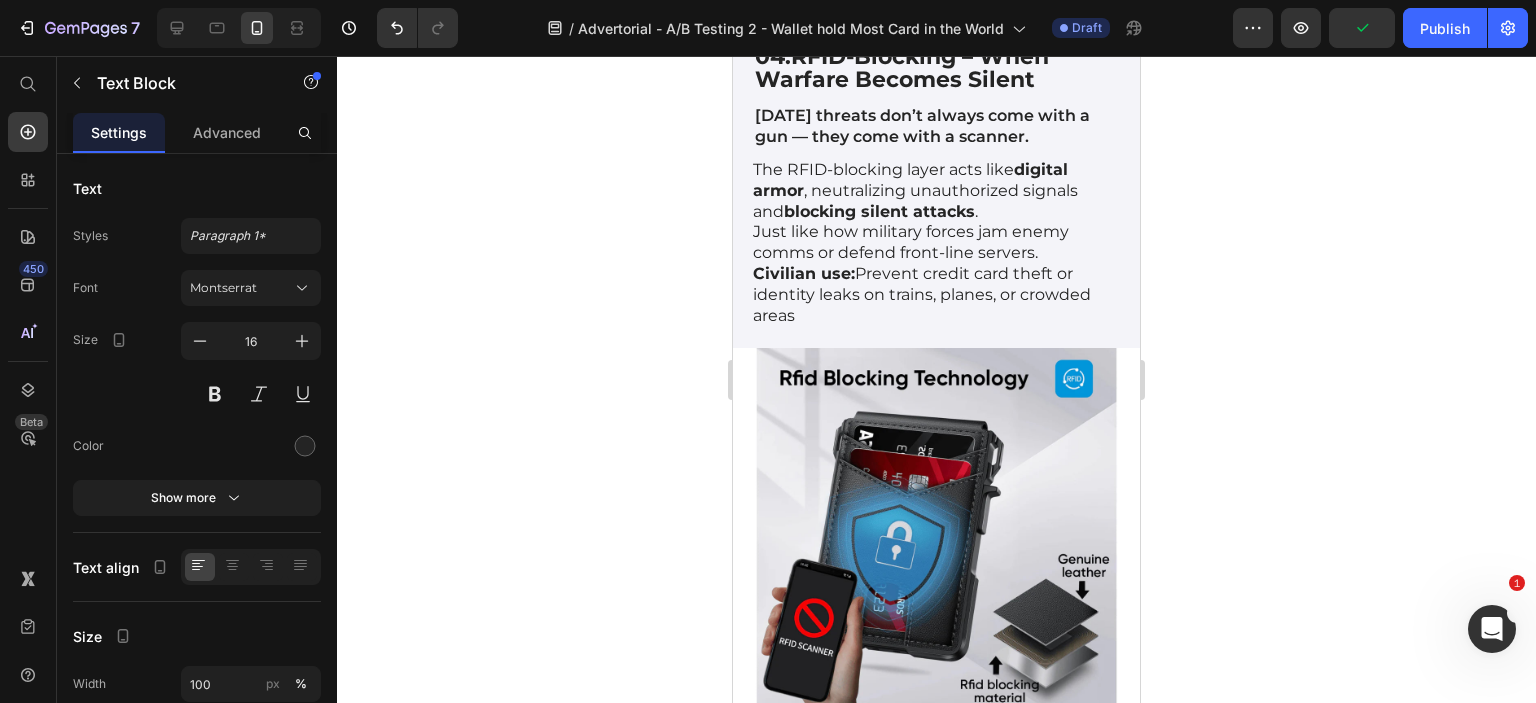 click on "Made with aerospace-grade aluminum and wrapped in scratch-resistant PU leather, Aristo Vault® is rugged yet refined. Whether I’m at a job site, traveling with family, or checking into a hotel — my wallet looks sharp, feels premium, and keeps my data completely secure." at bounding box center (931, -81) 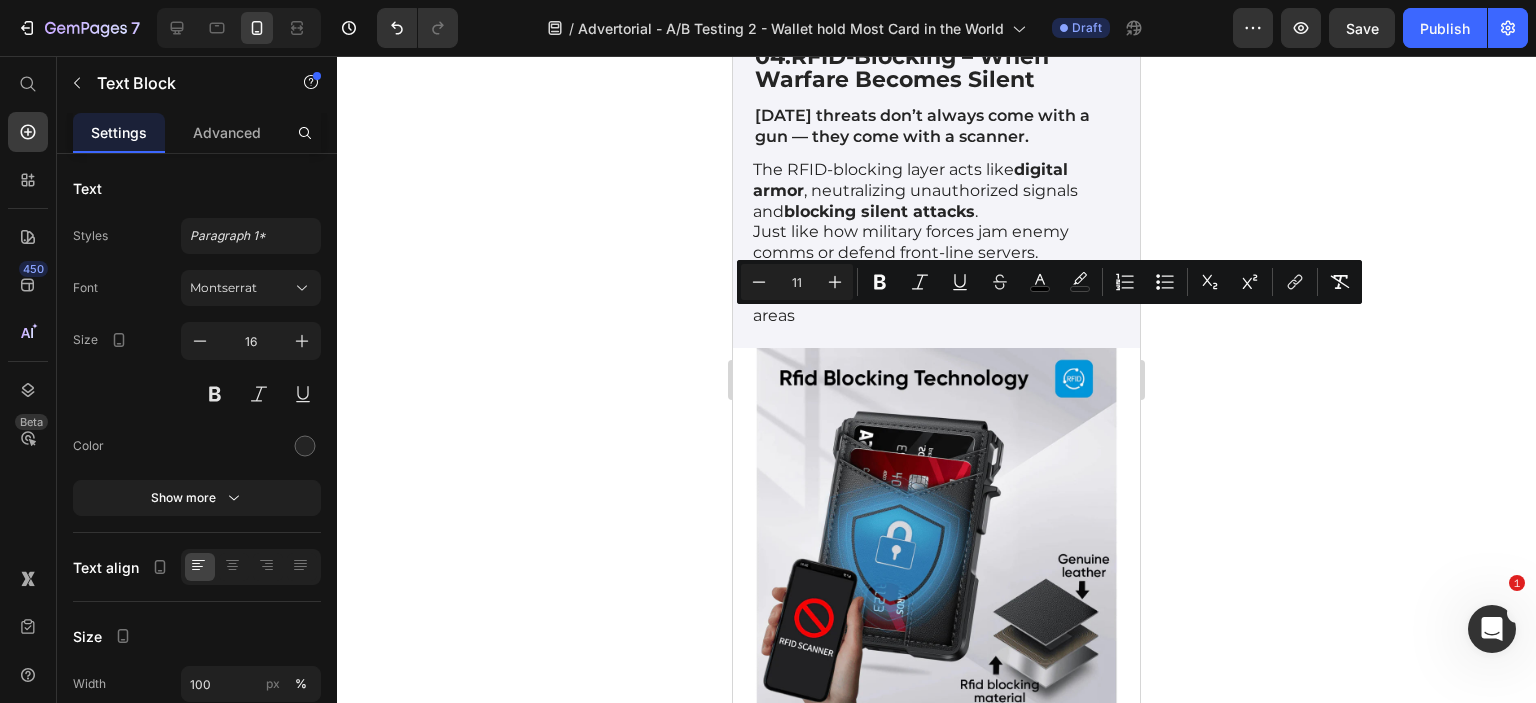 click 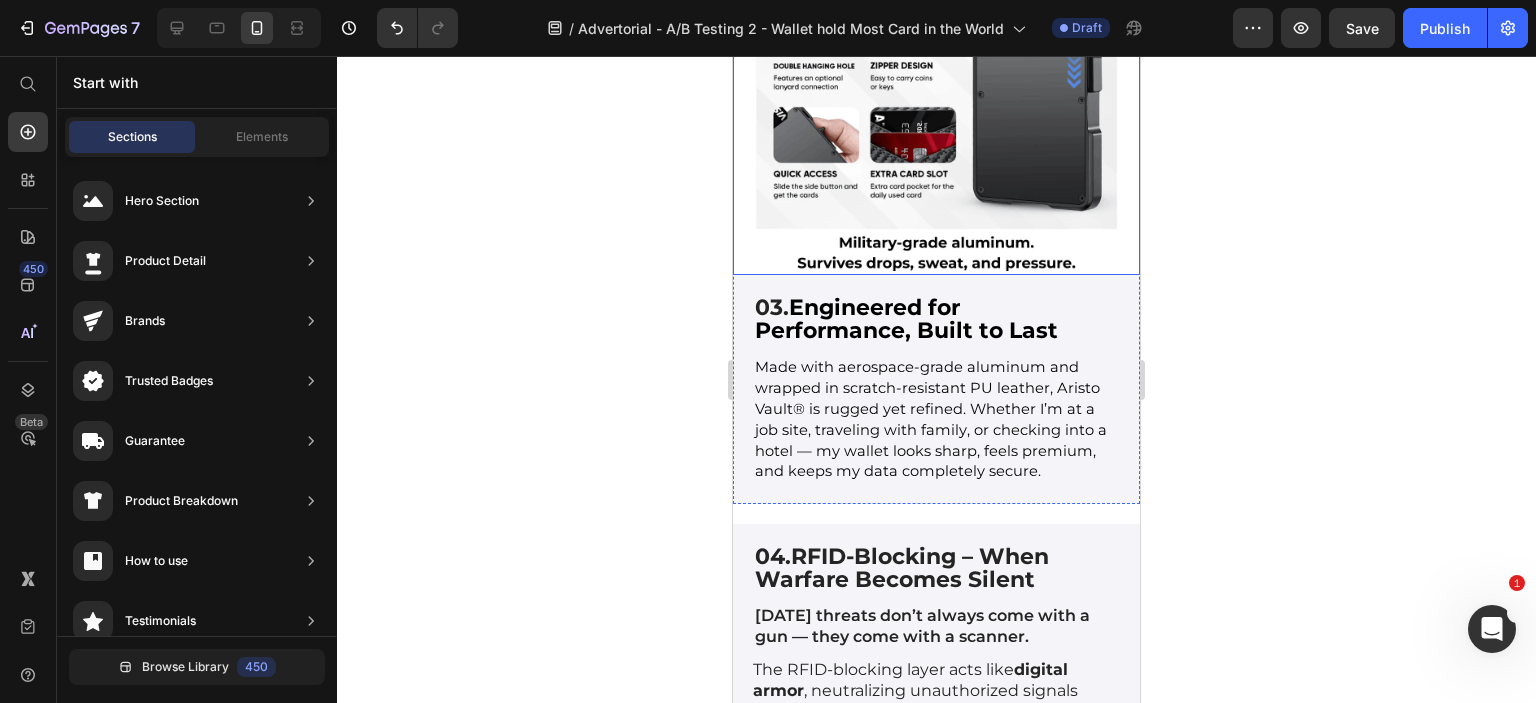 scroll, scrollTop: 8600, scrollLeft: 0, axis: vertical 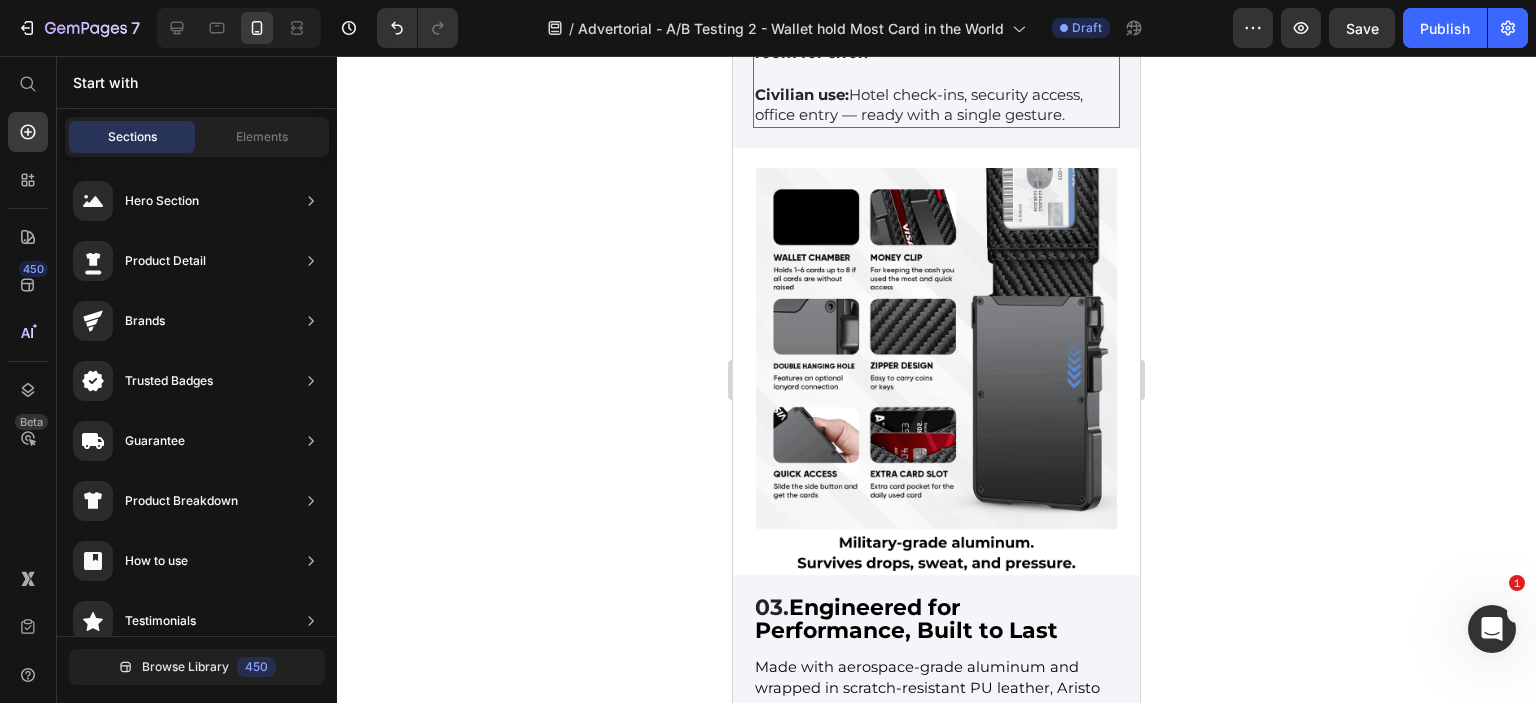 click on "In the military, identification speed can mean the difference between order and chaos. At airports, security gates, or base entries, every second counts. 👉 With a transparent ID window, you don’t need to remove your card — just present and pass. This mirrors the swift ID-check protocols used at military checkpoints:  fast, seamless, no room for error." at bounding box center (936, -30) 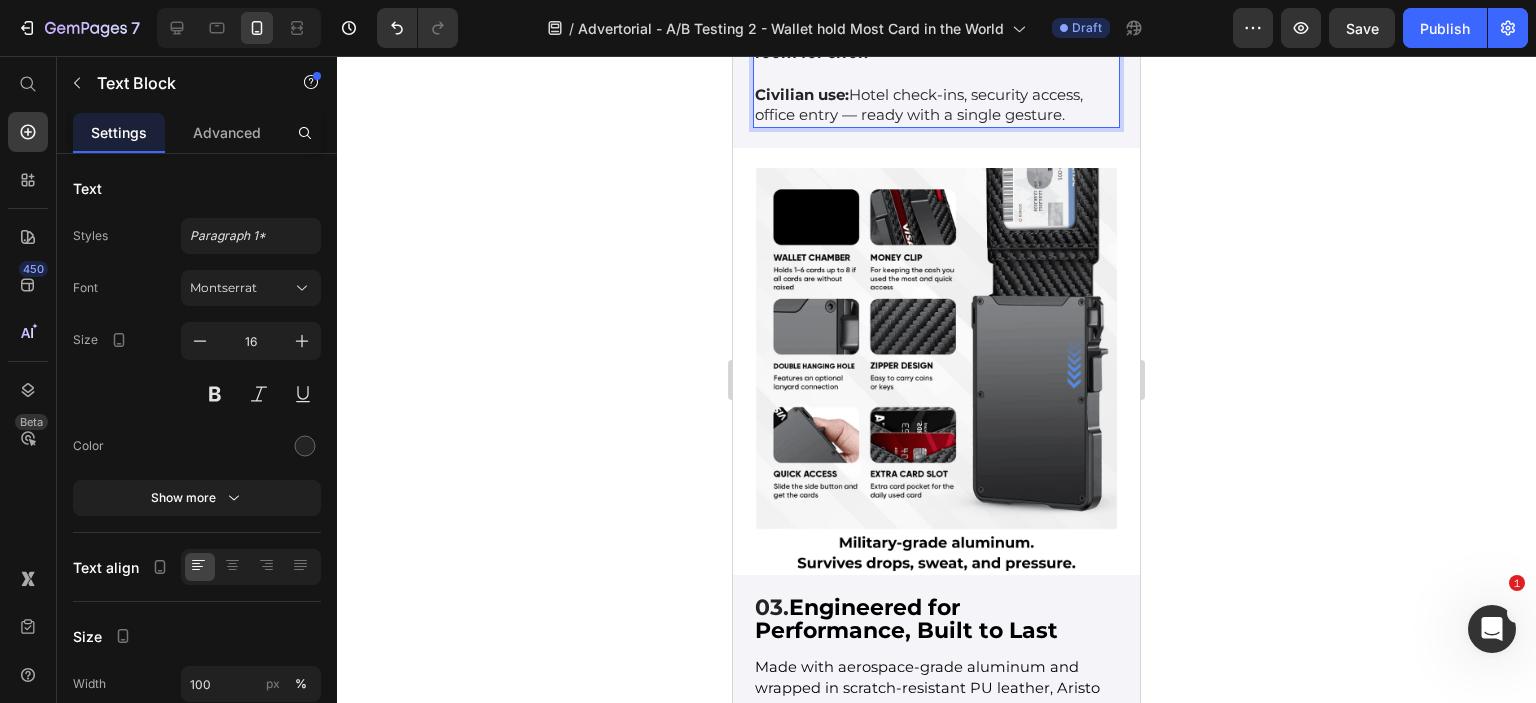 click on "In the military, identification speed can mean the difference between order and chaos. At airports, security gates, or base entries, every second counts. 👉 With a transparent ID window, you don’t need to remove your card — just present and pass. This mirrors the swift ID-check protocols used at military checkpoints:  fast, seamless, no room for error." at bounding box center (936, -30) 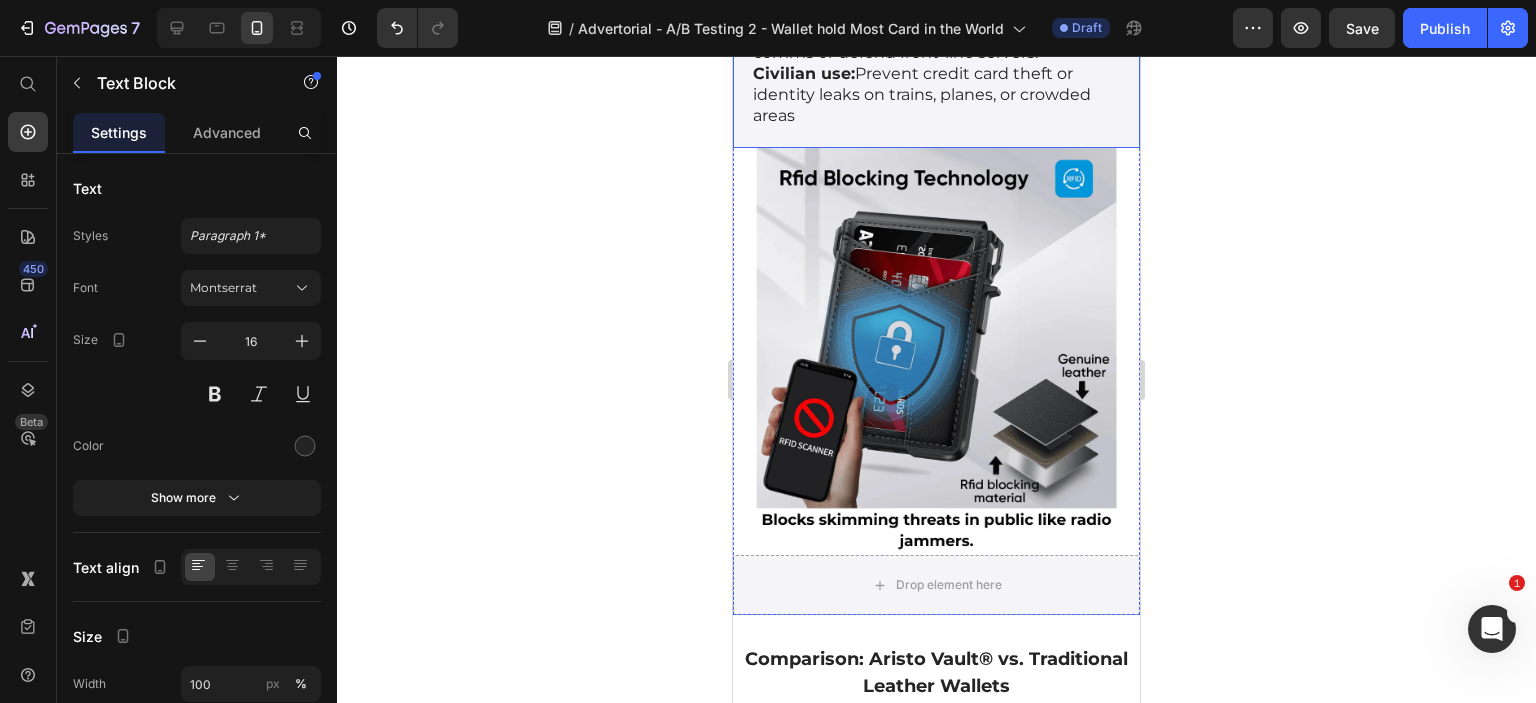 scroll, scrollTop: 9400, scrollLeft: 0, axis: vertical 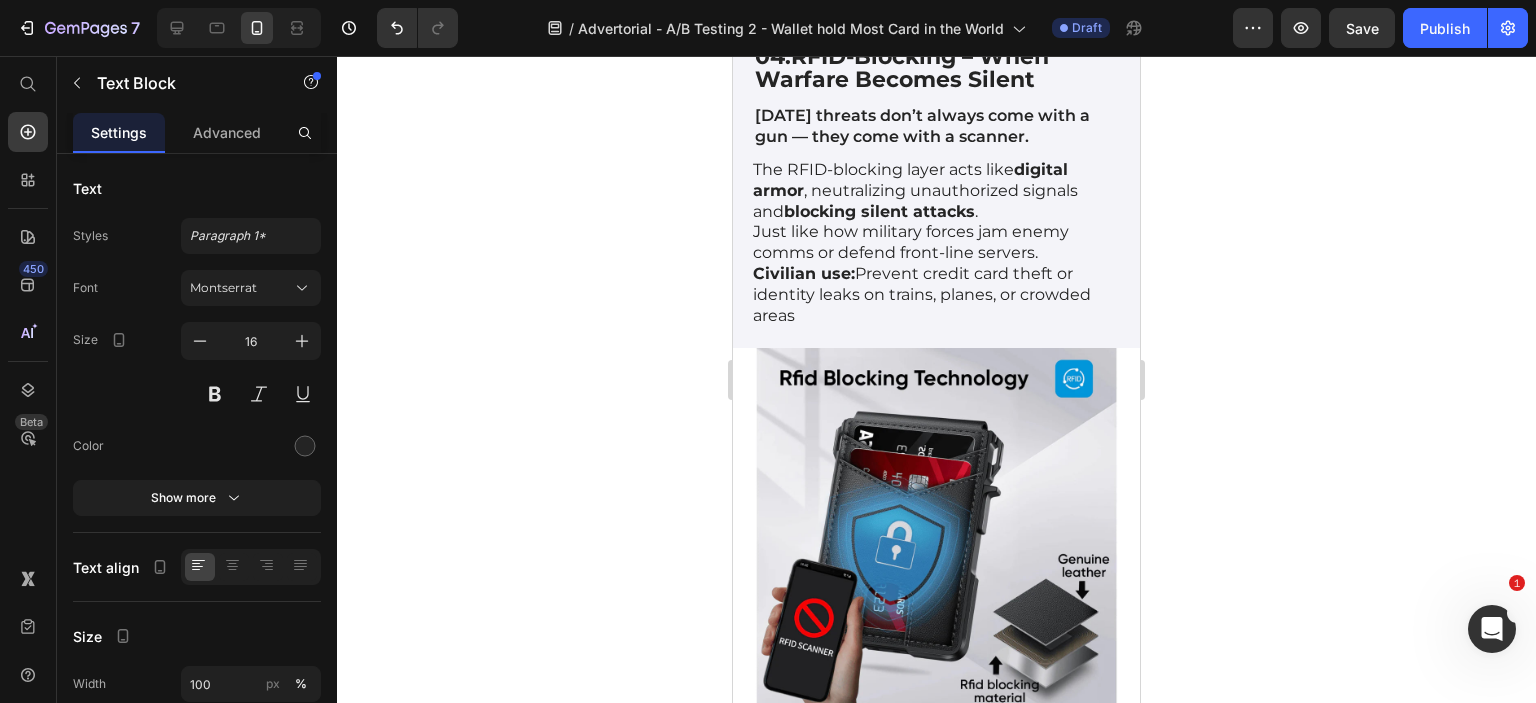 click on "Made with aerospace-grade aluminum and wrapped in scratch-resistant PU leather, Aristo Vault® is rugged yet refined. Whether I’m at a job site, traveling with family, or checking into a hotel — my wallet looks sharp, feels premium, and keeps my data completely secure." at bounding box center (931, -81) 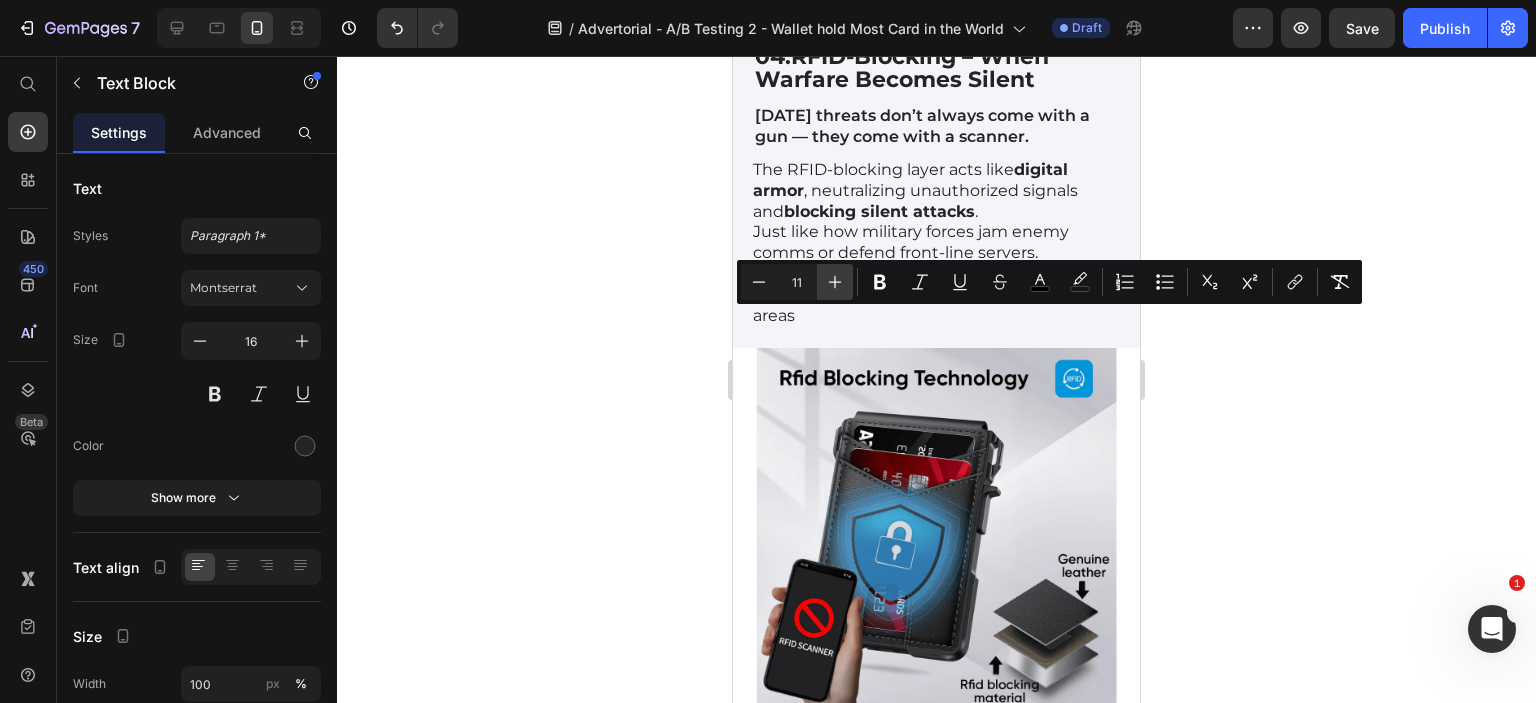 click 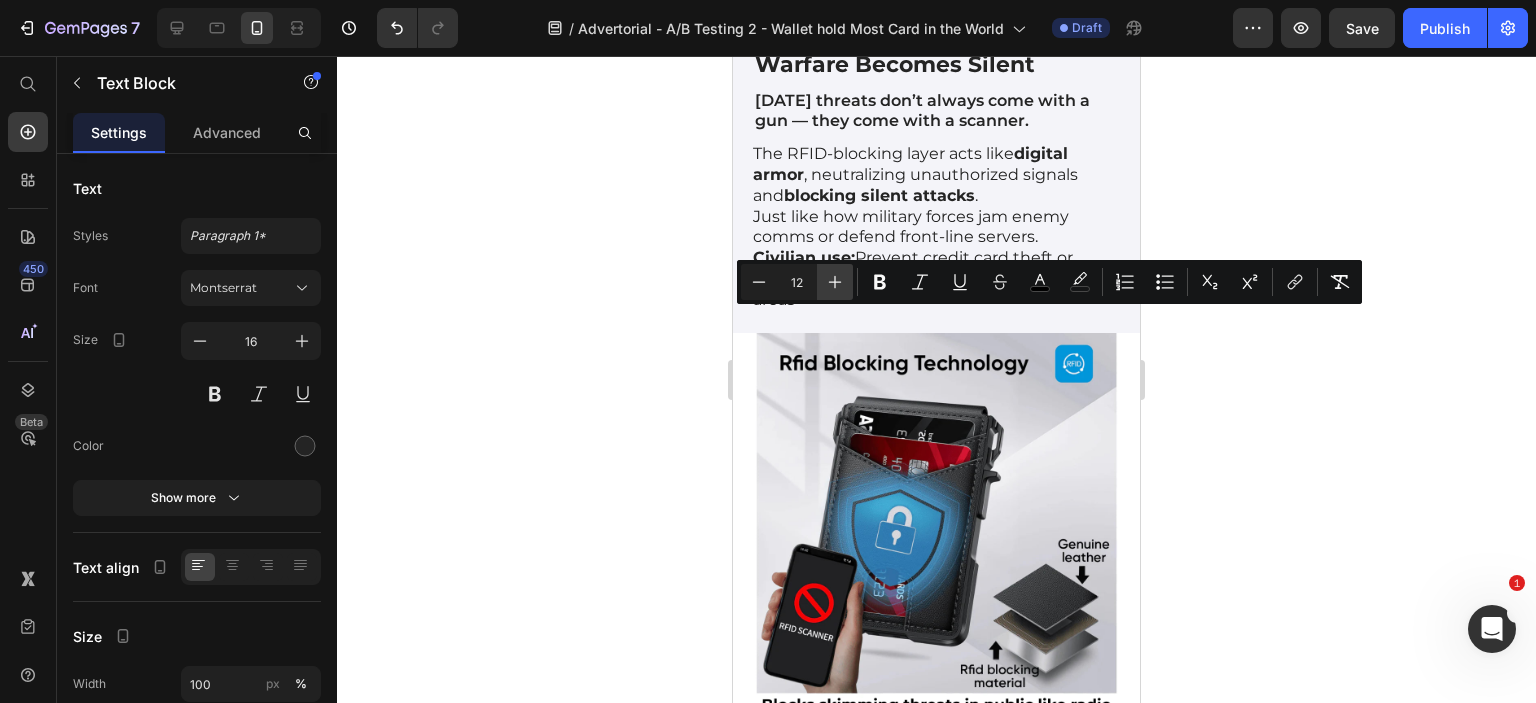 click 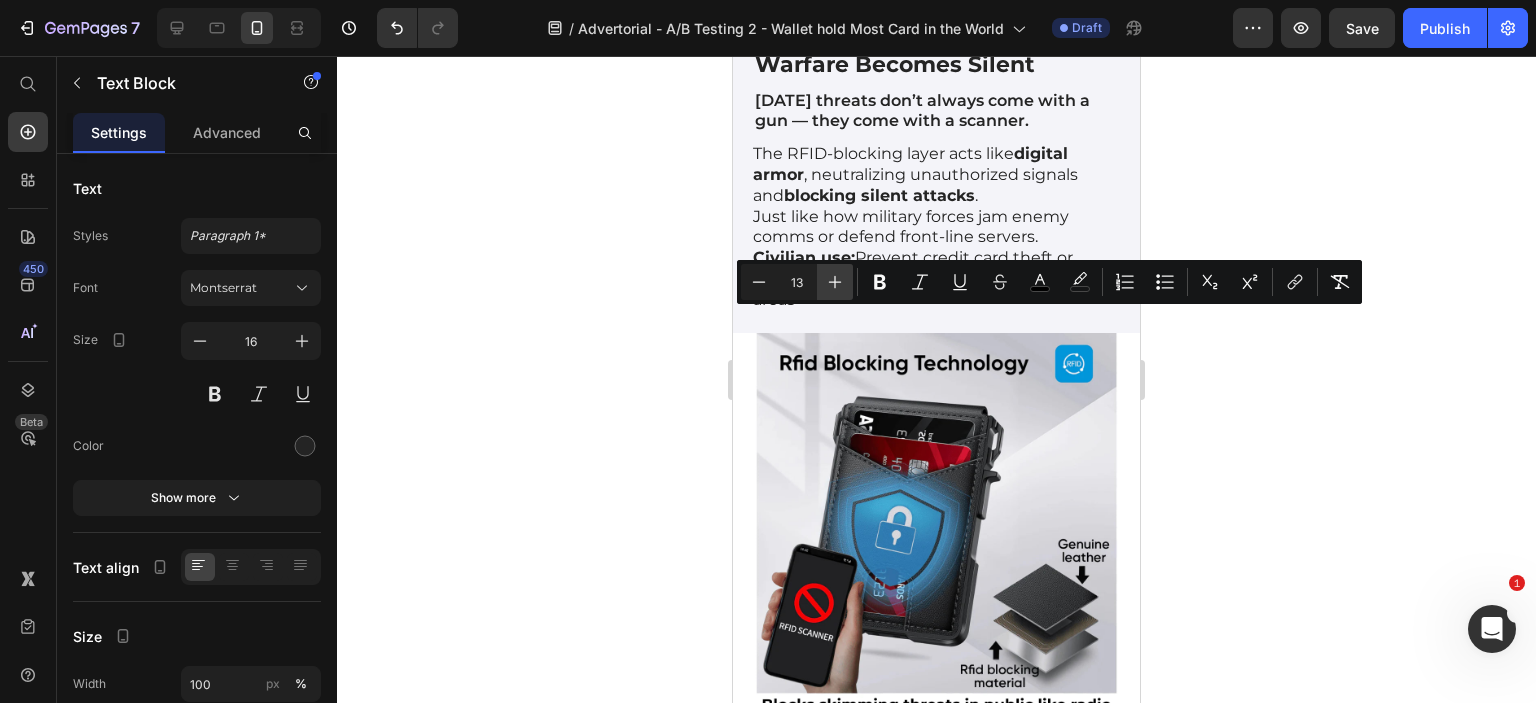 click 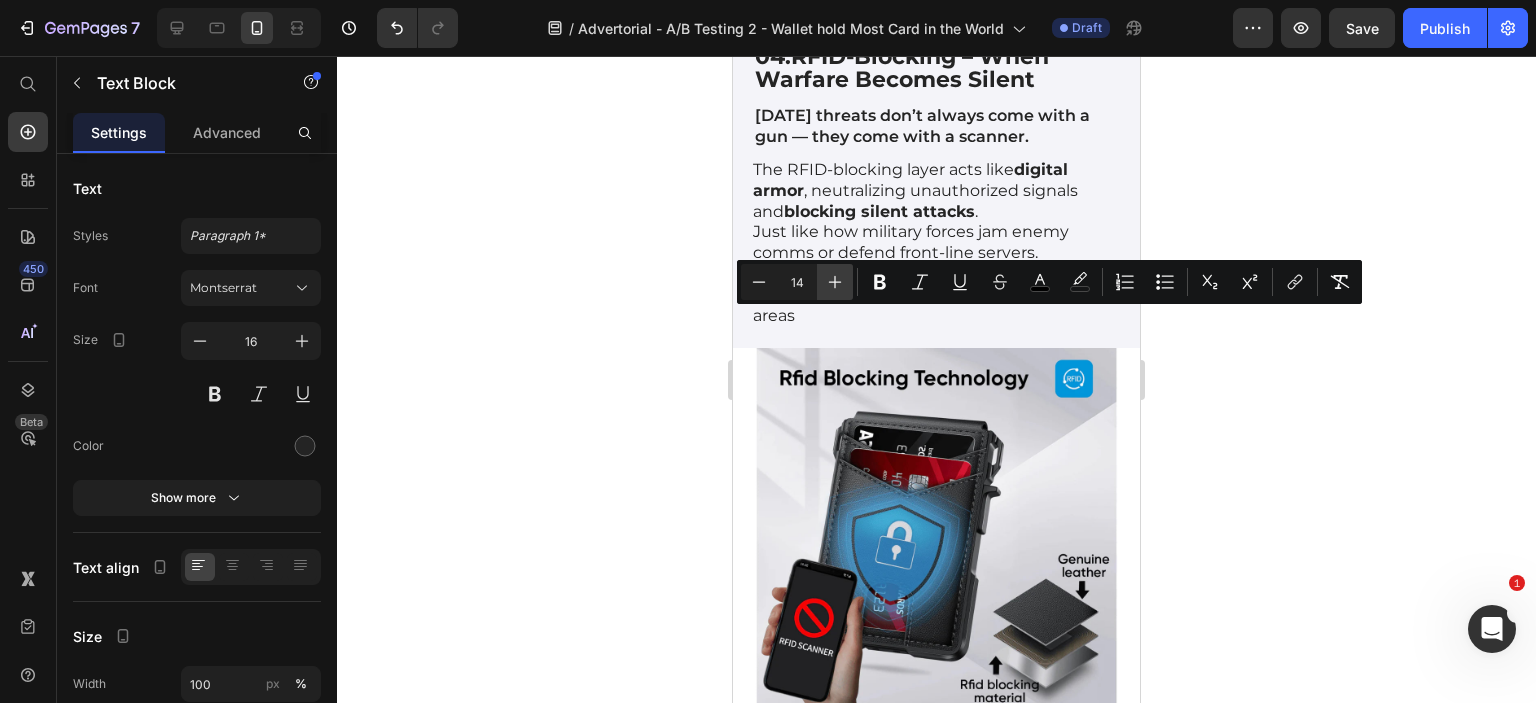 click 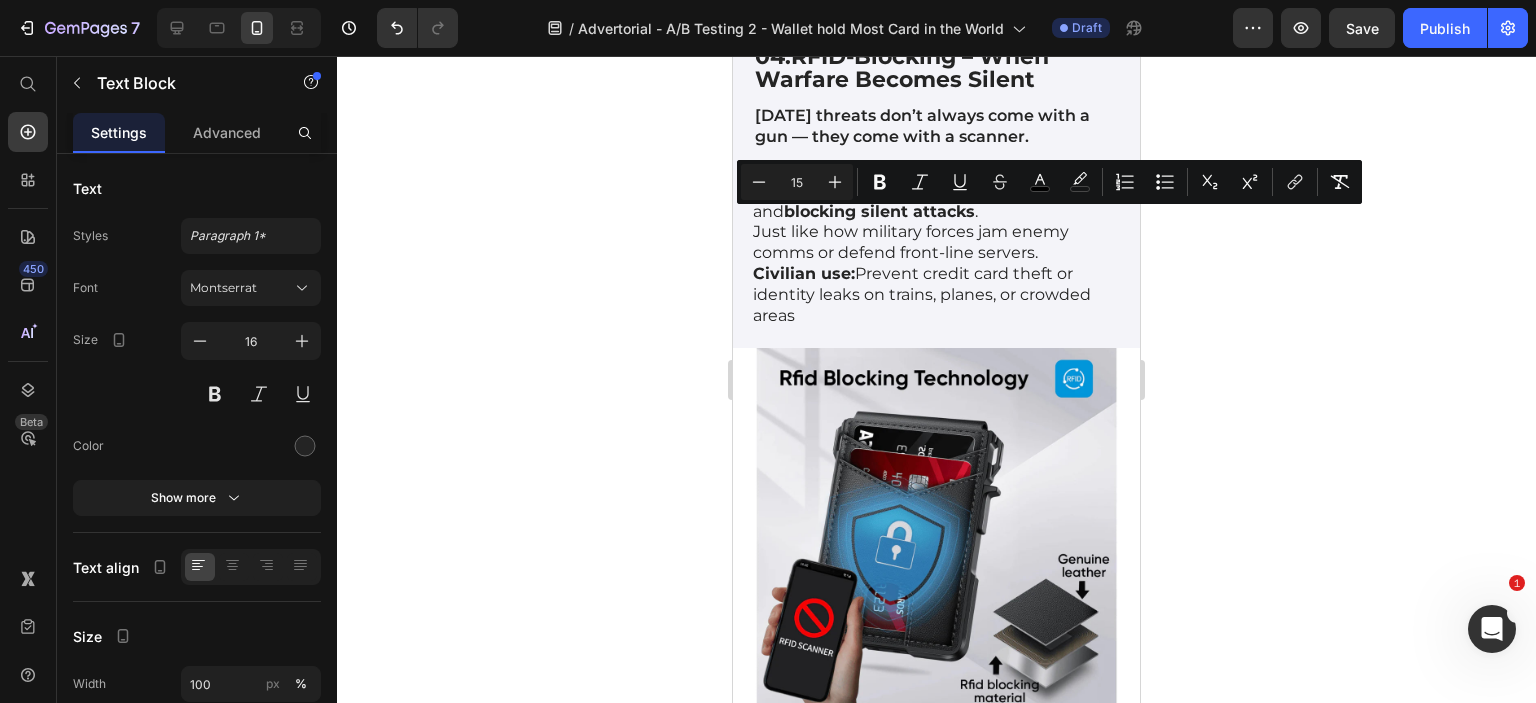 scroll, scrollTop: 9500, scrollLeft: 0, axis: vertical 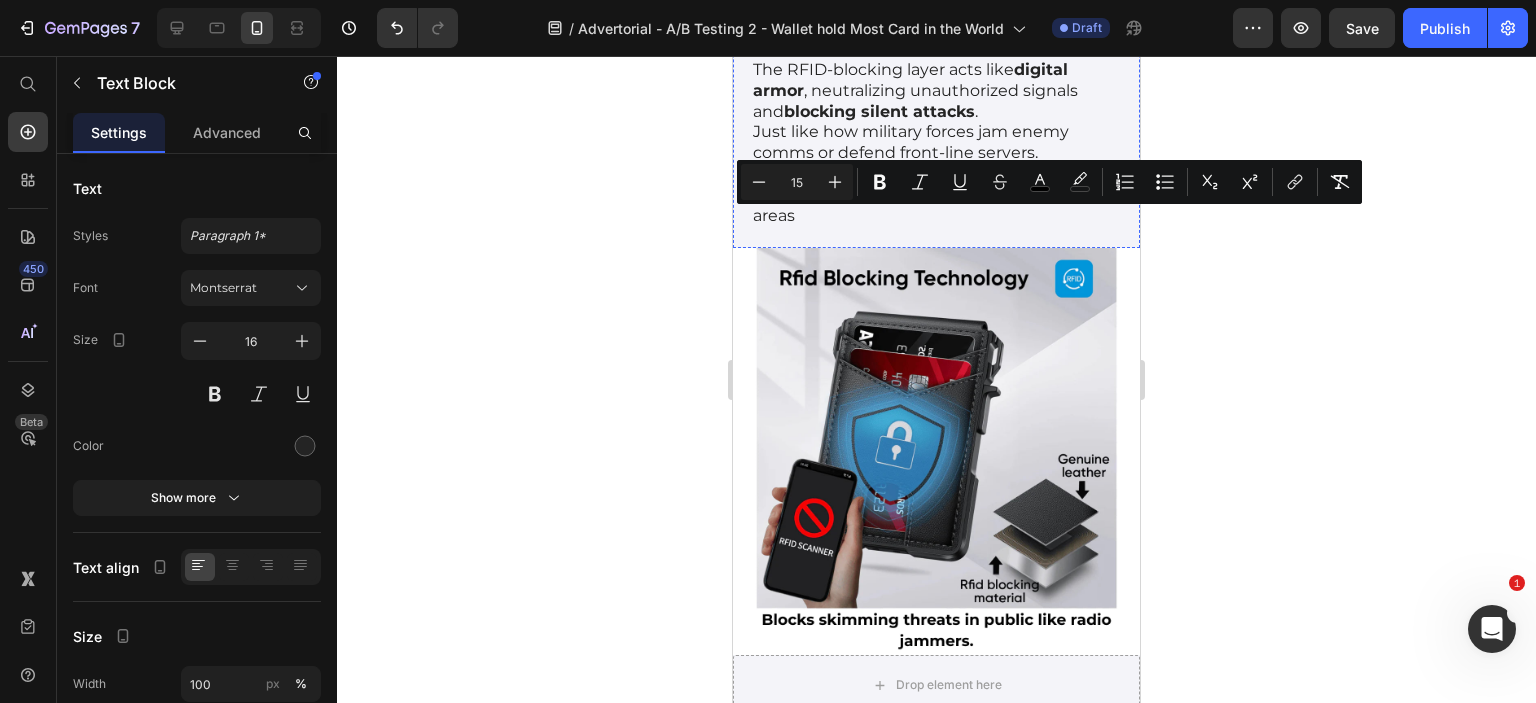 click on "The RFID-blocking layer acts like  digital armor , neutralizing unauthorized signals and  blocking silent attacks . Just like how military forces jam enemy comms or defend front-line servers." at bounding box center [936, 112] 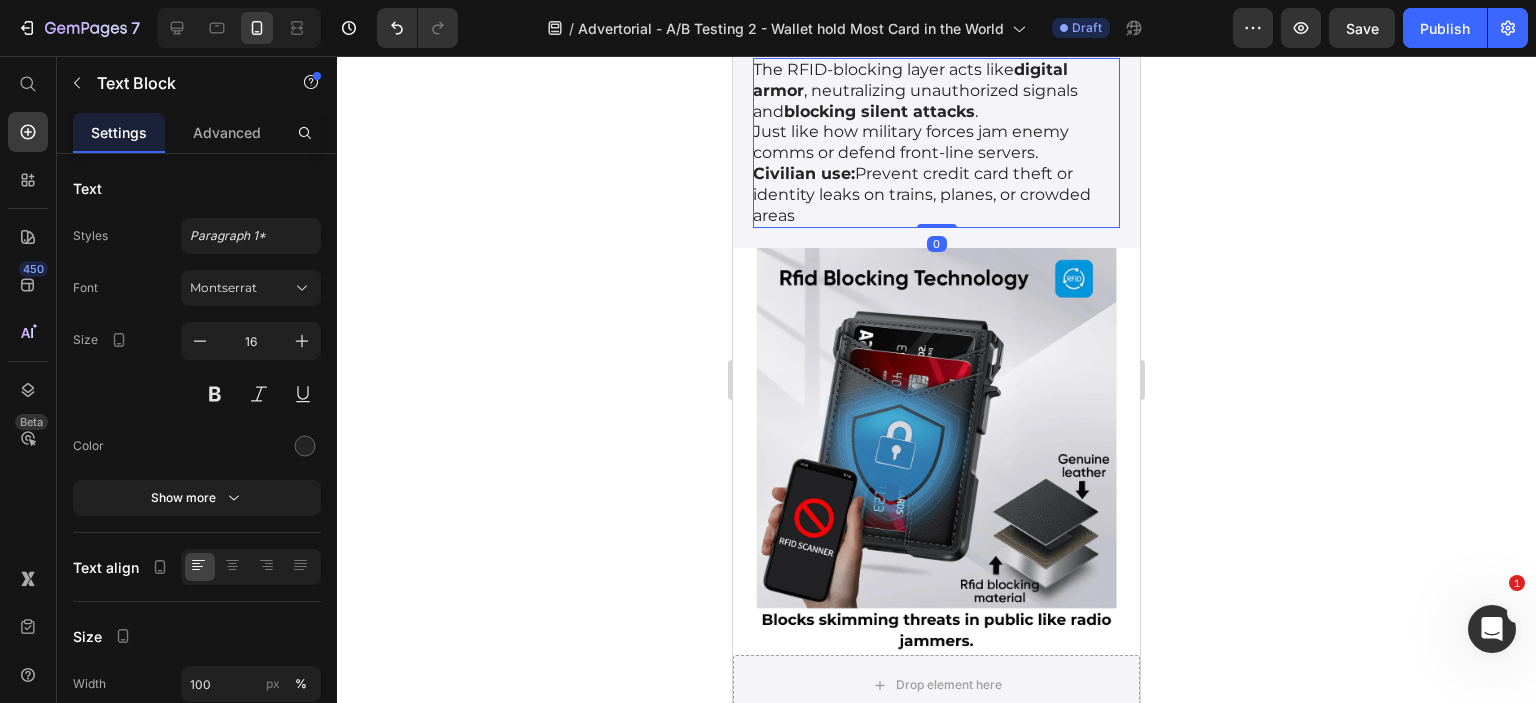 click at bounding box center (887, 39) 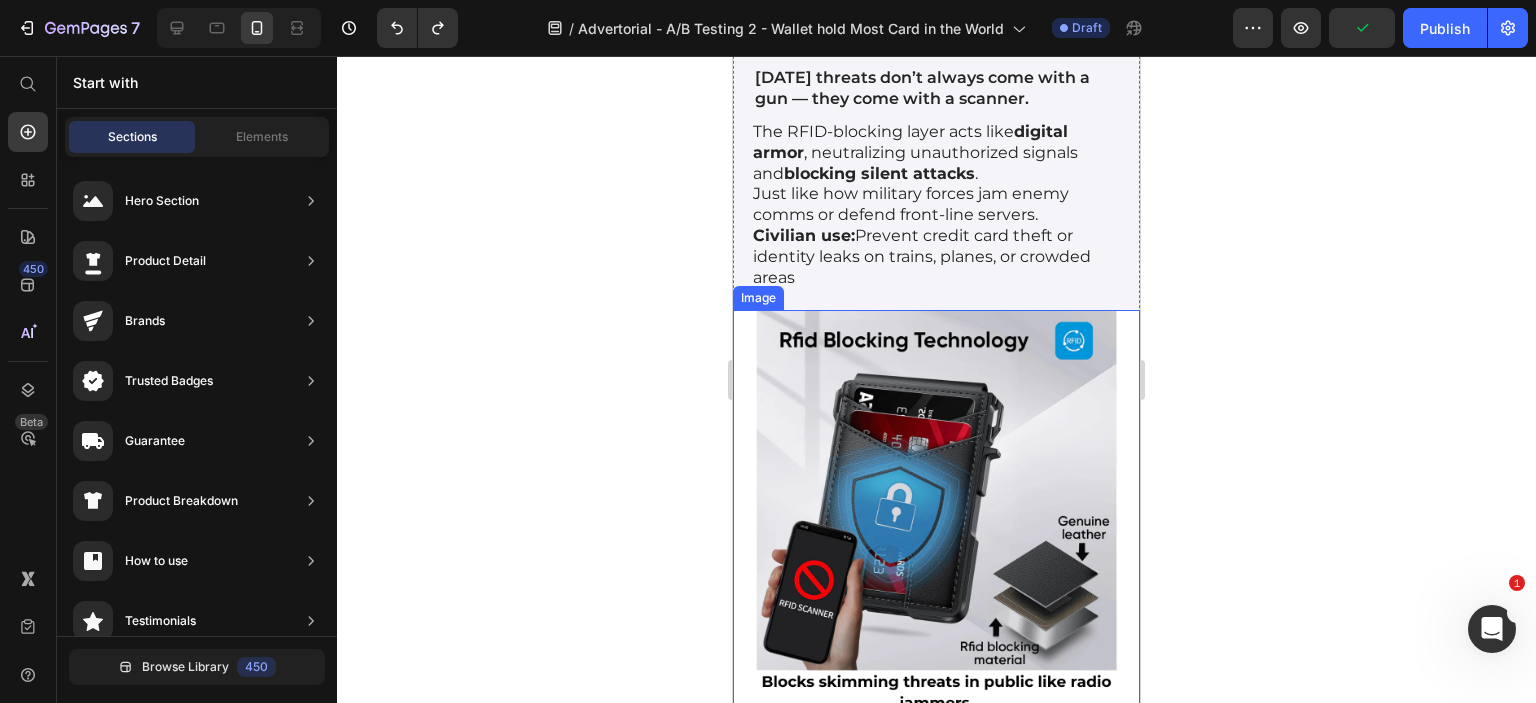 scroll, scrollTop: 9538, scrollLeft: 0, axis: vertical 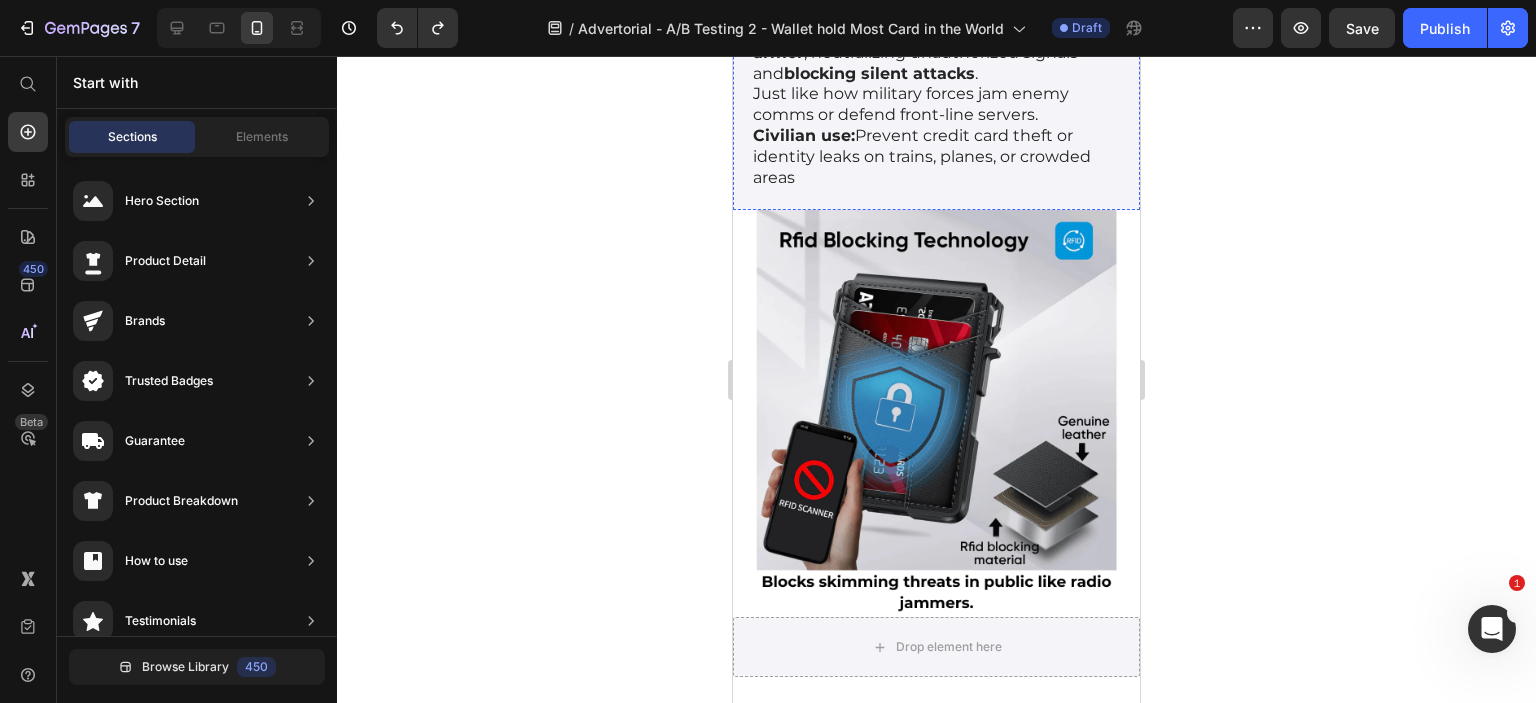 click on "[DATE] threats don’t always come with a gun — they come with a scanner." at bounding box center [936, -11] 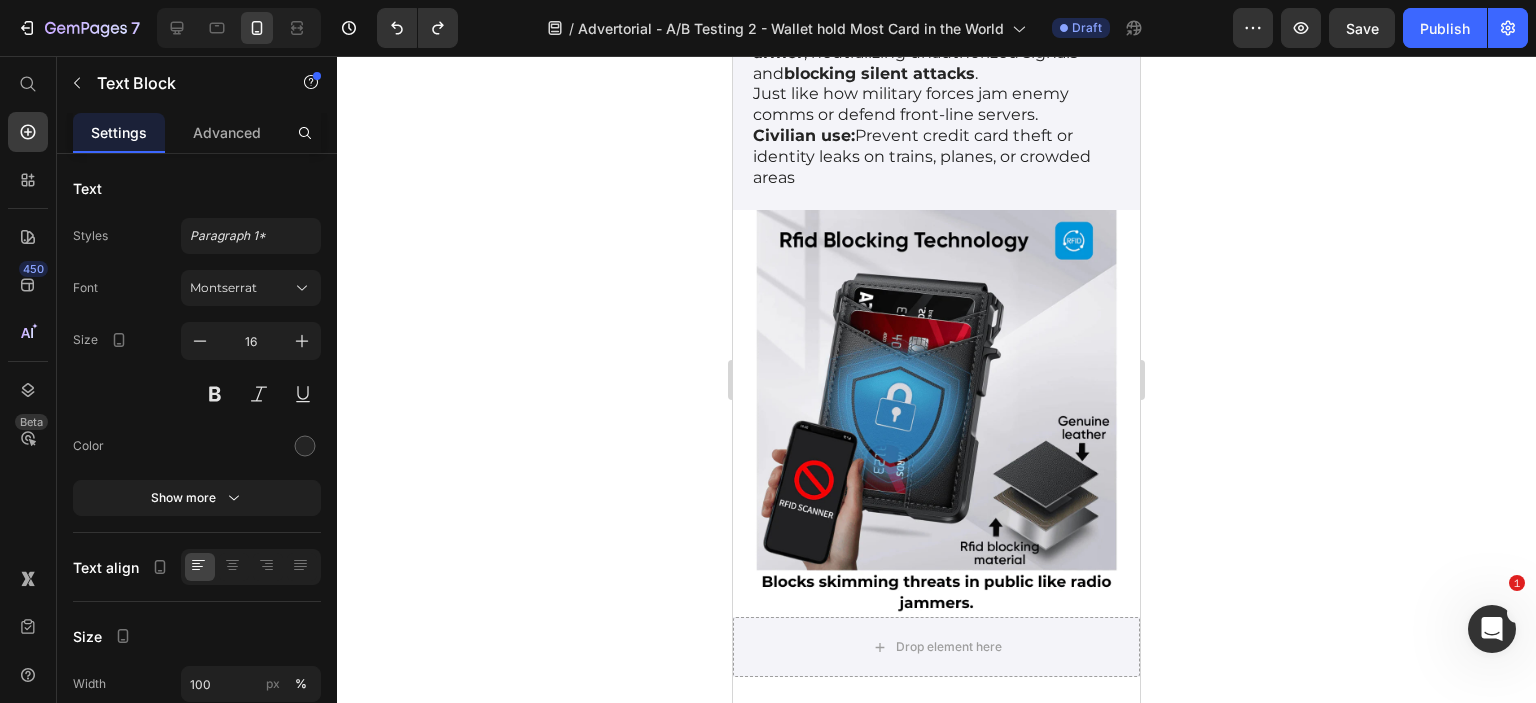 click on "[DATE] threats don’t always come with a gun — they come with a scanner." at bounding box center [936, -11] 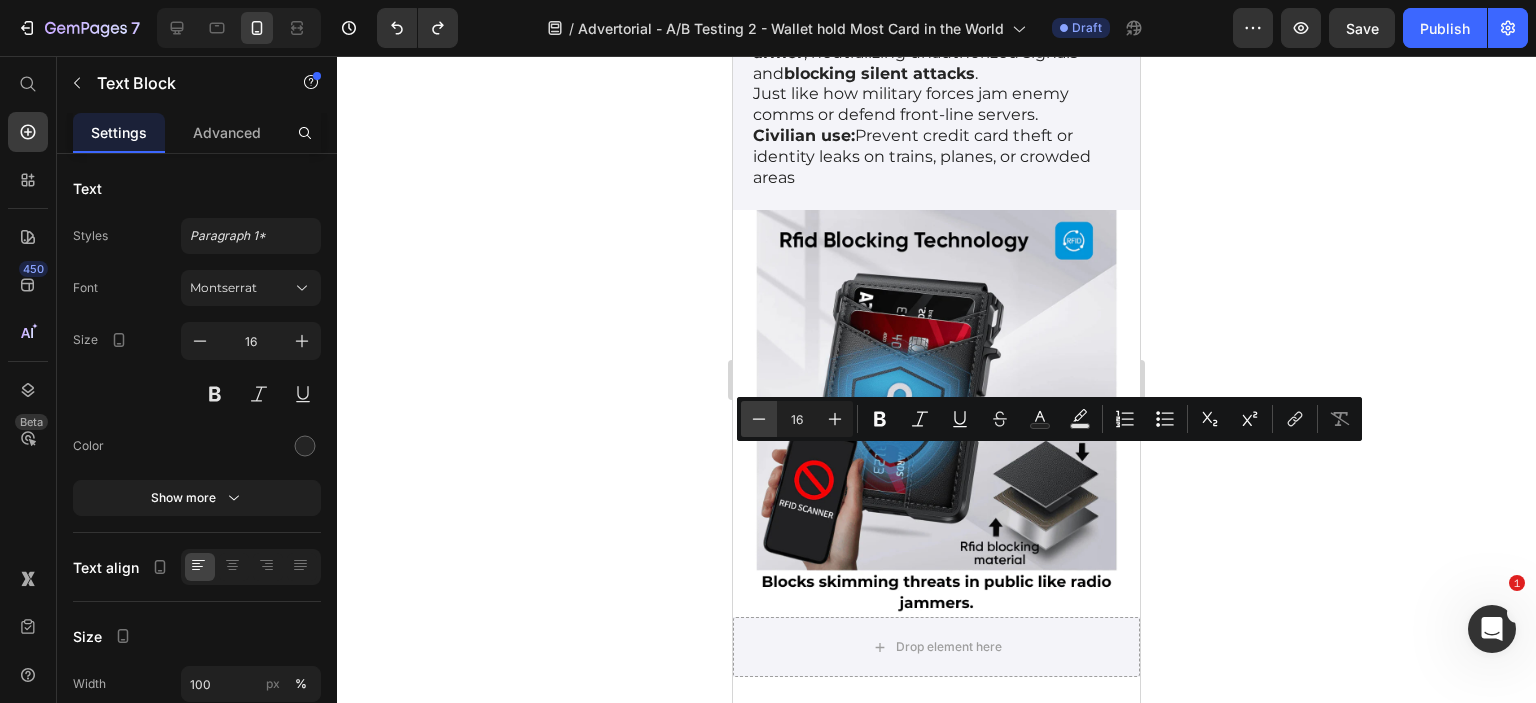 click 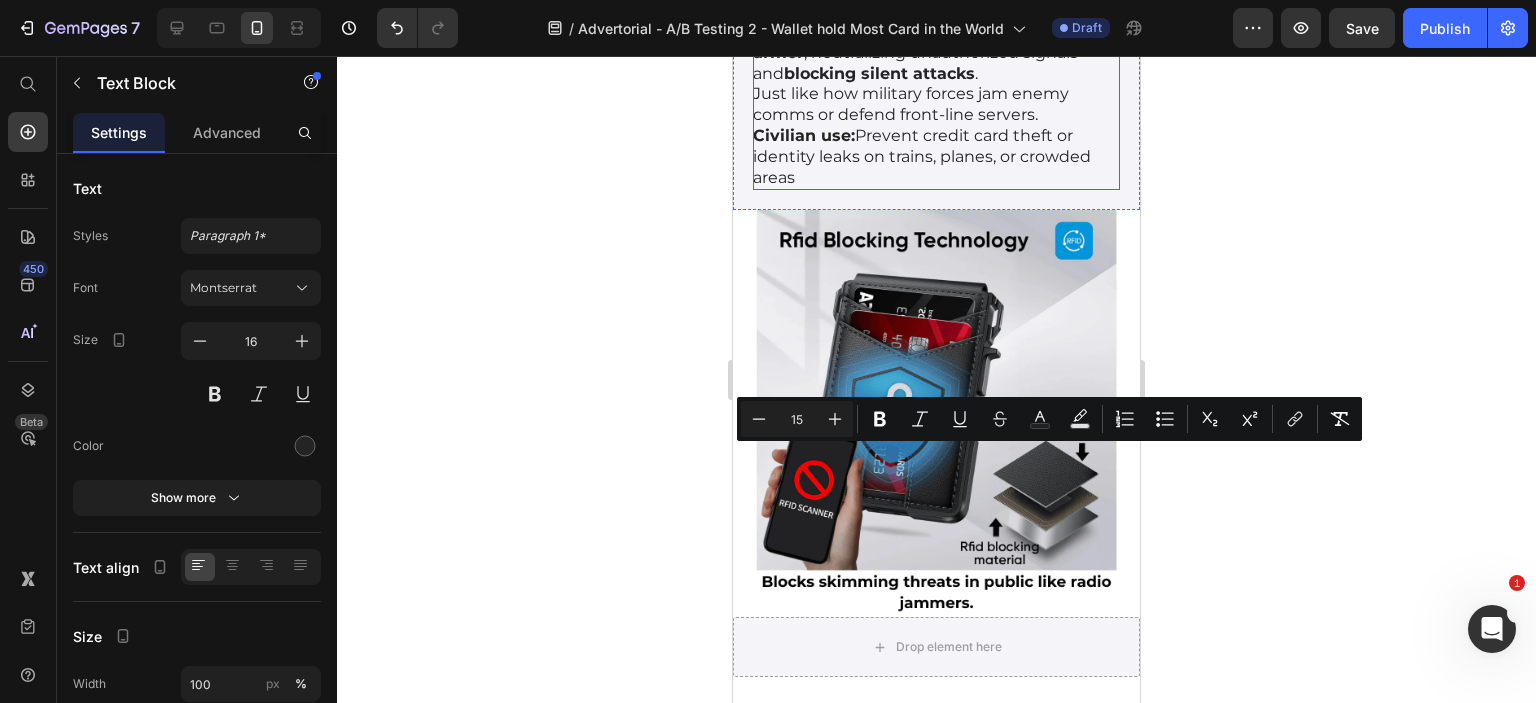 click on "The RFID-blocking layer acts like  digital armor , neutralizing unauthorized signals and  blocking silent attacks . Just like how military forces jam enemy comms or defend front-line servers." at bounding box center (936, 74) 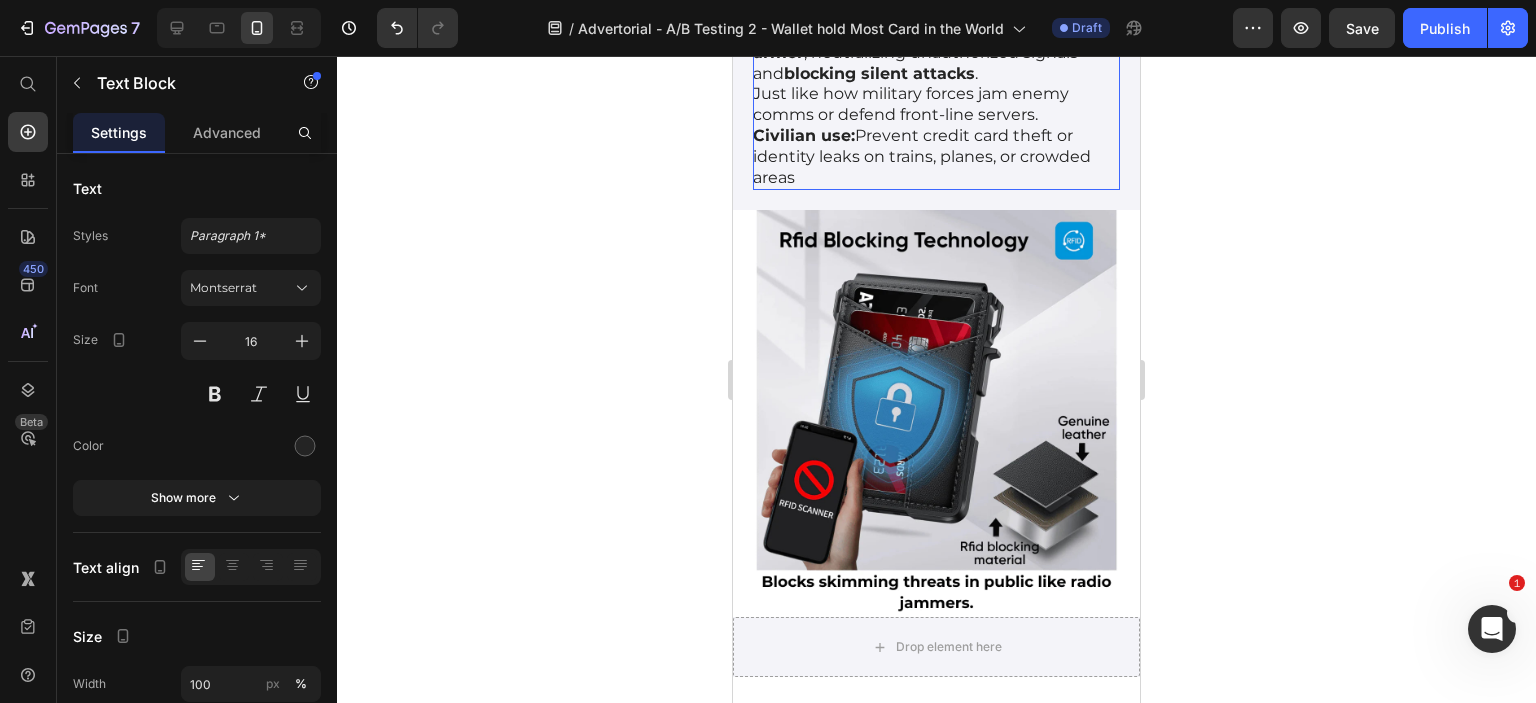 click on "The RFID-blocking layer acts like  digital armor , neutralizing unauthorized signals and  blocking silent attacks . Just like how military forces jam enemy comms or defend front-line servers." at bounding box center [936, 74] 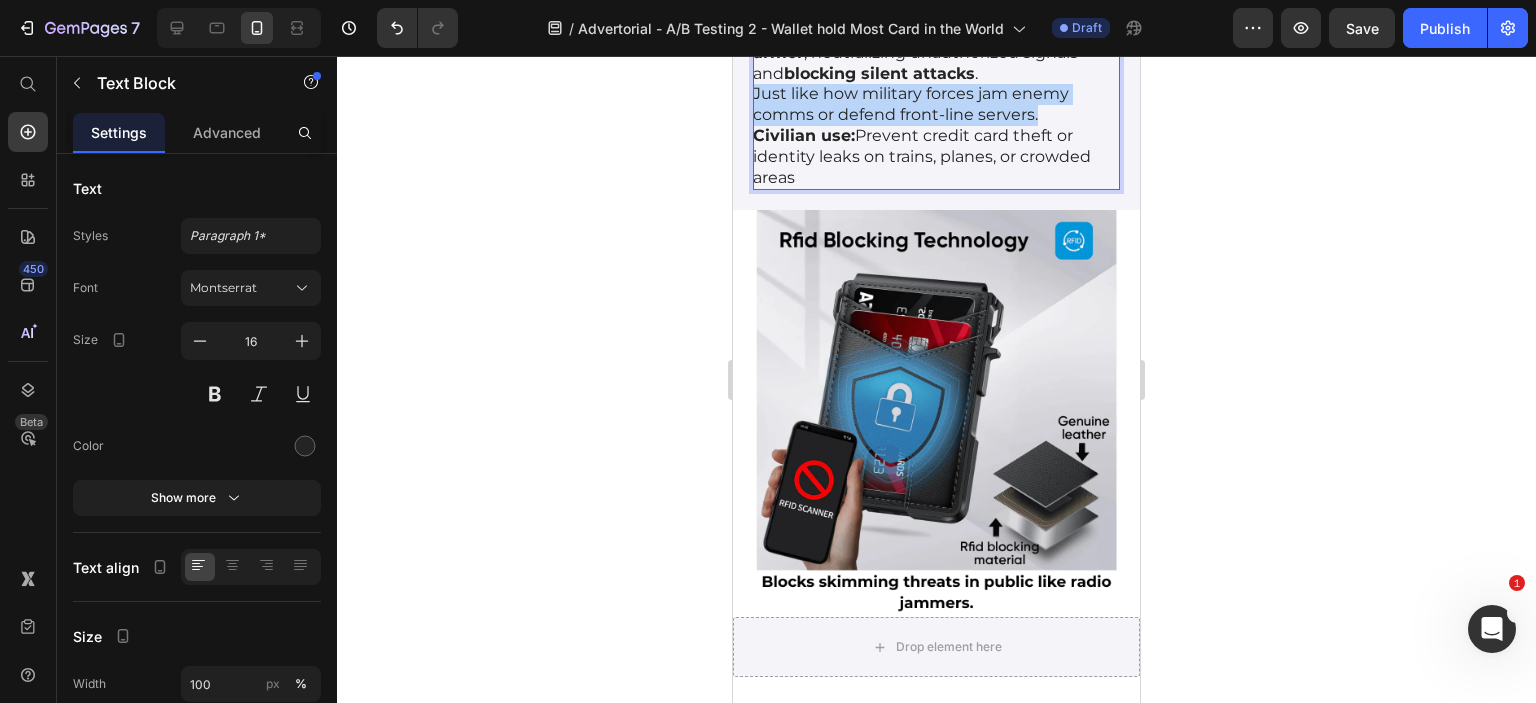 click on "The RFID-blocking layer acts like  digital armor , neutralizing unauthorized signals and  blocking silent attacks . Just like how military forces jam enemy comms or defend front-line servers." at bounding box center [936, 74] 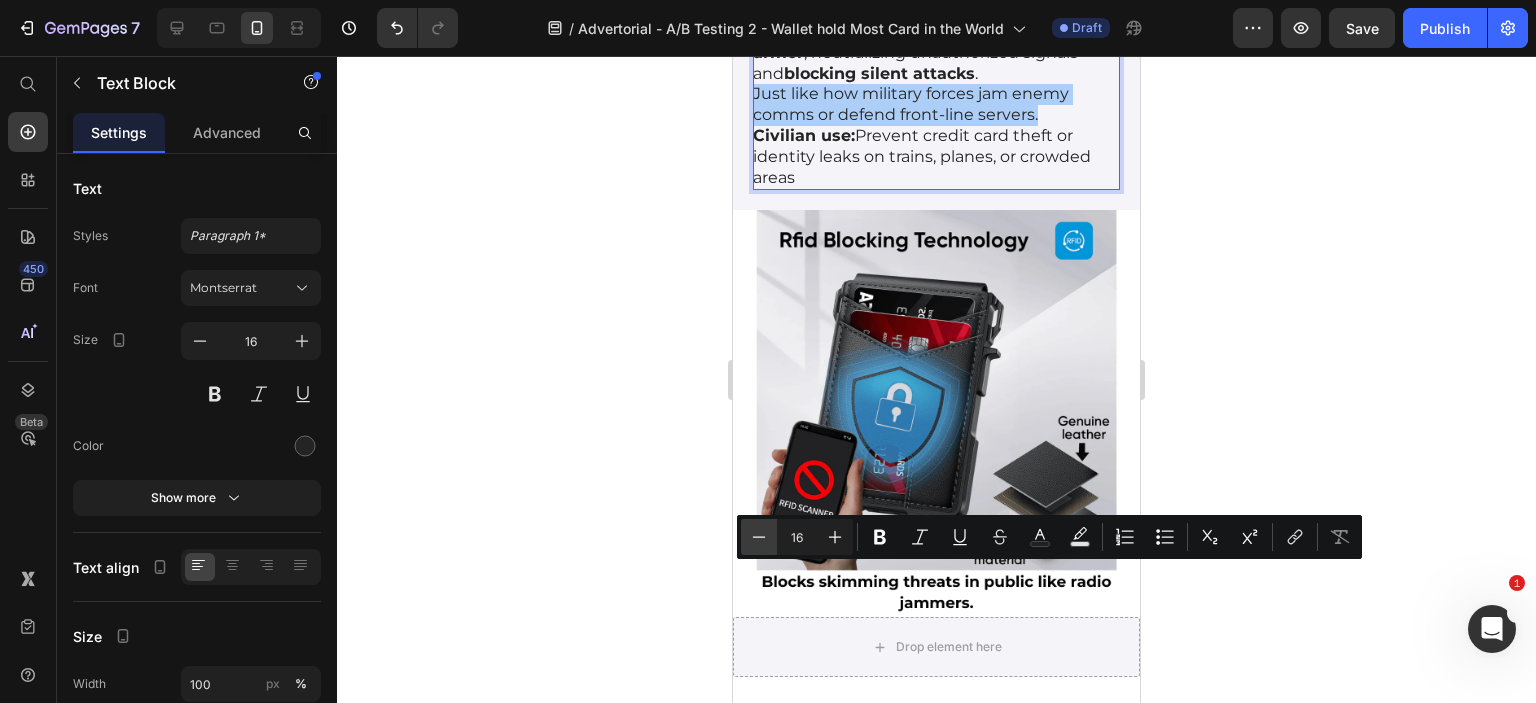 click 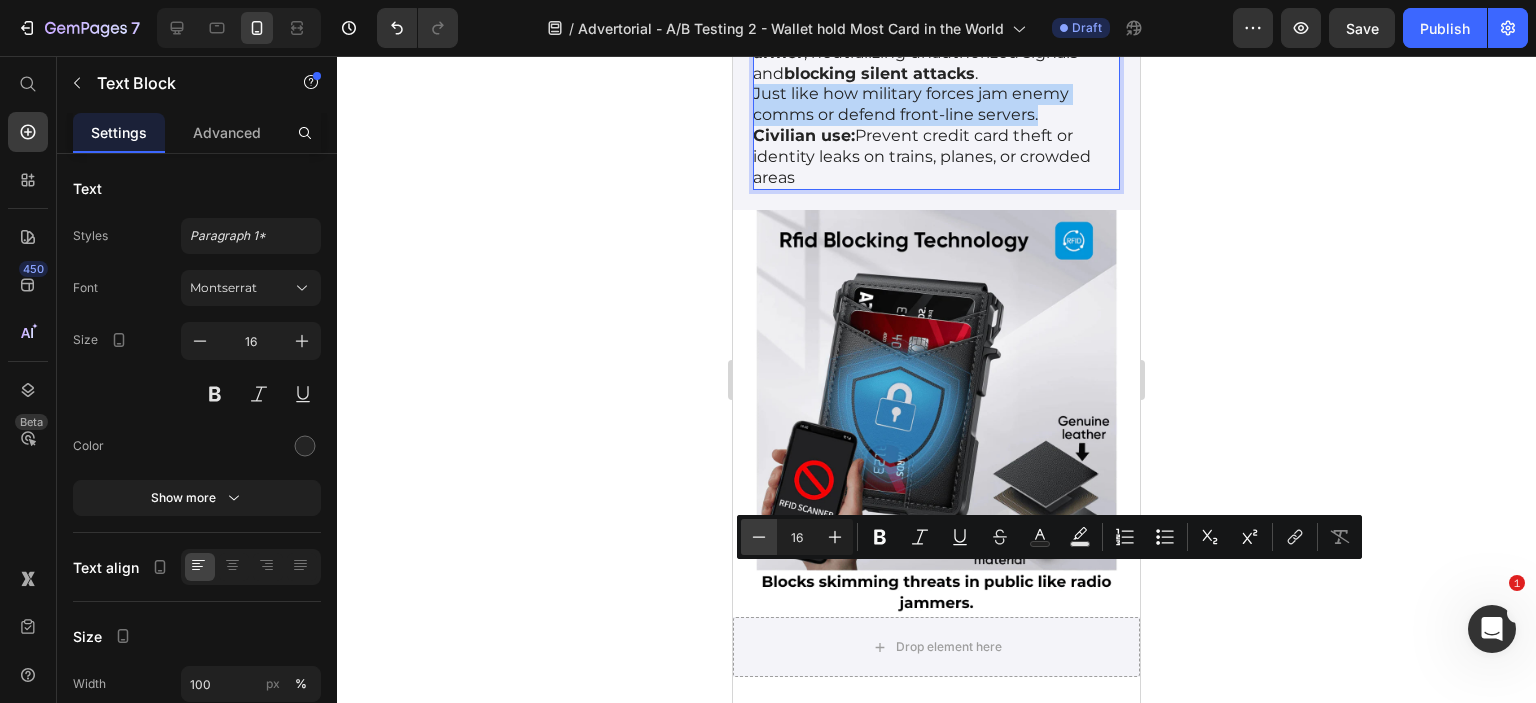 type on "15" 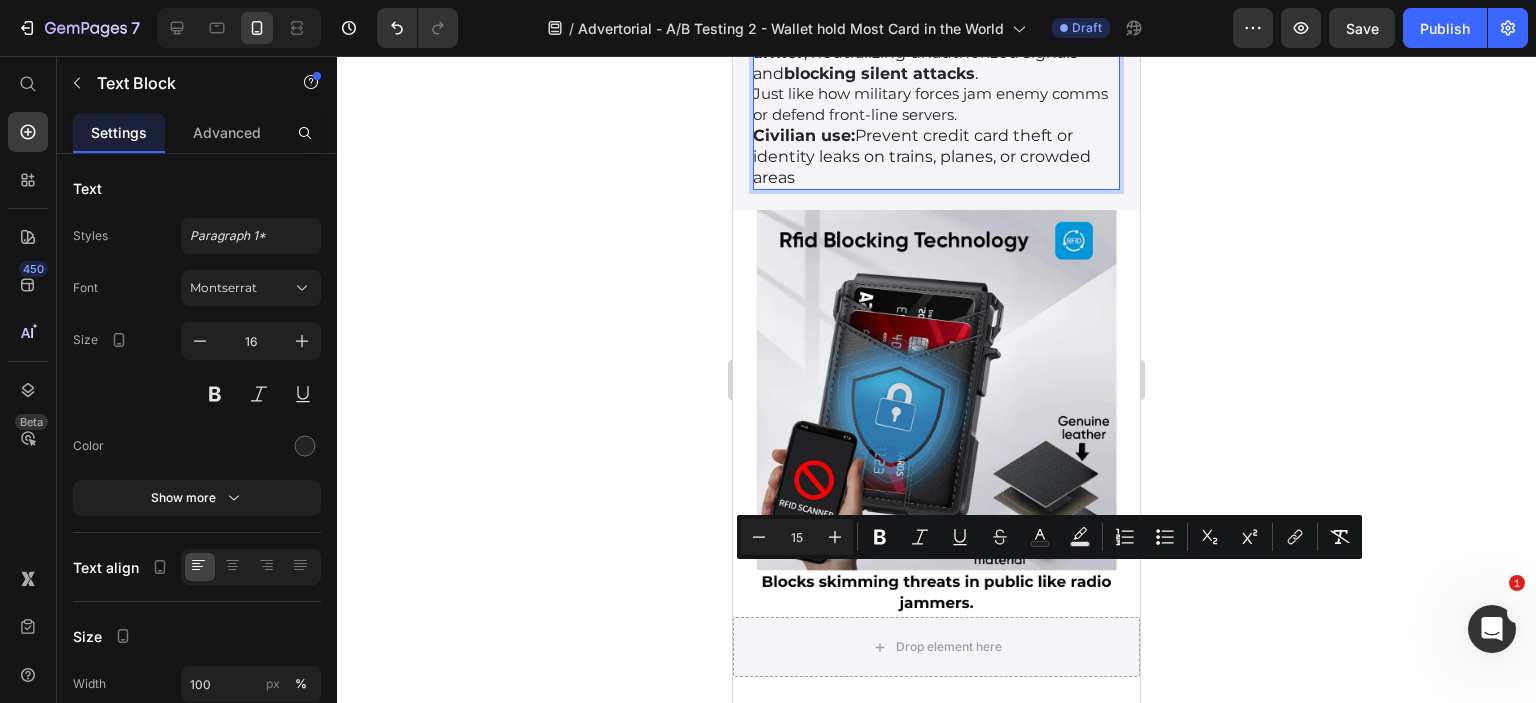 click 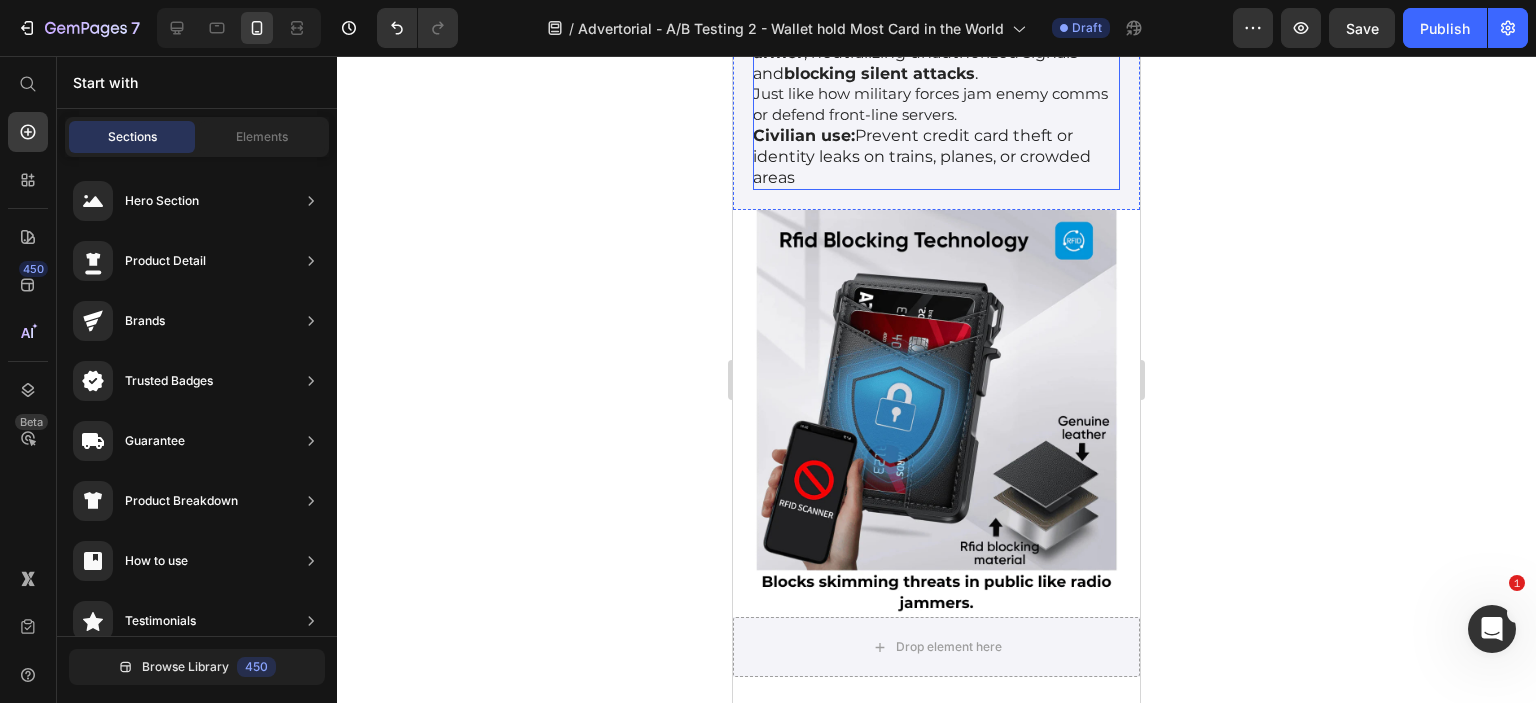 click on "blocking silent attacks" at bounding box center (879, 73) 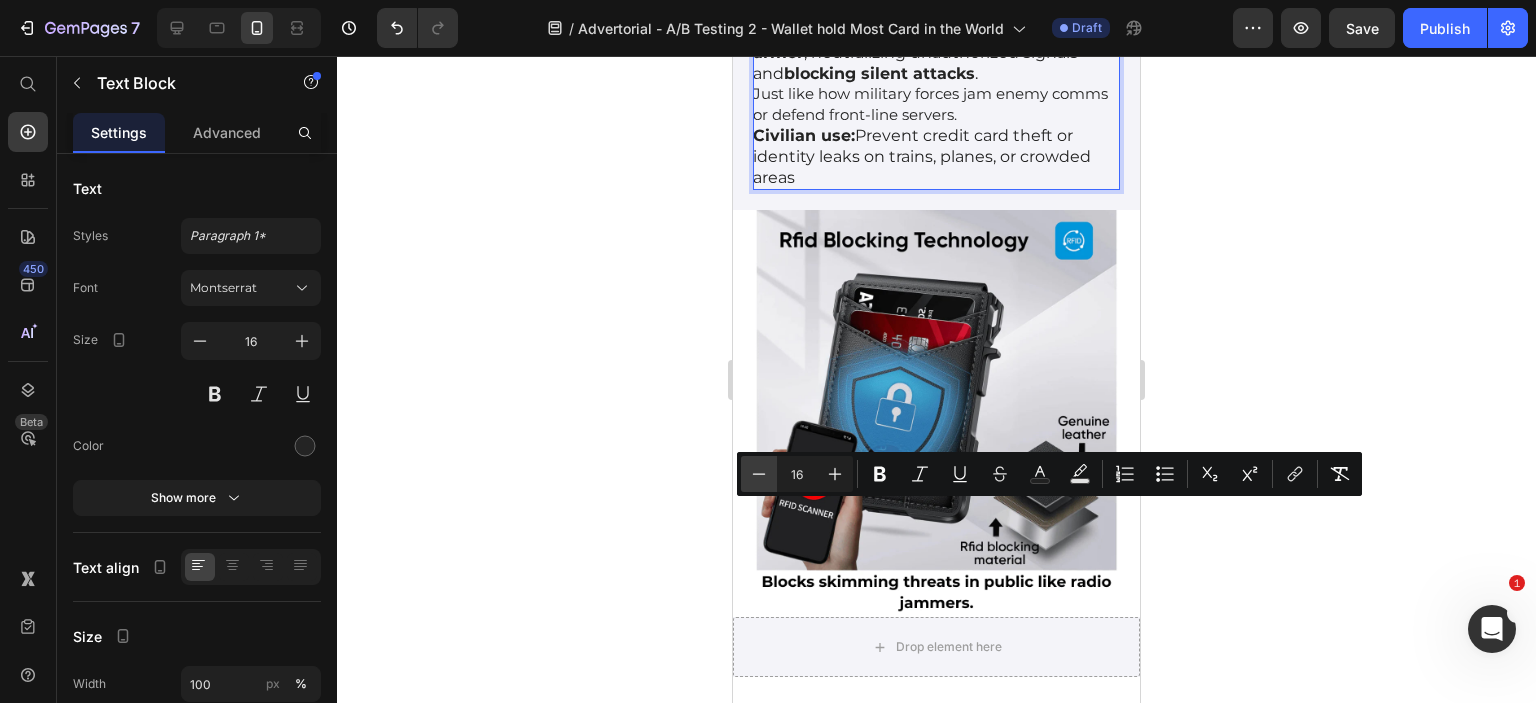 click 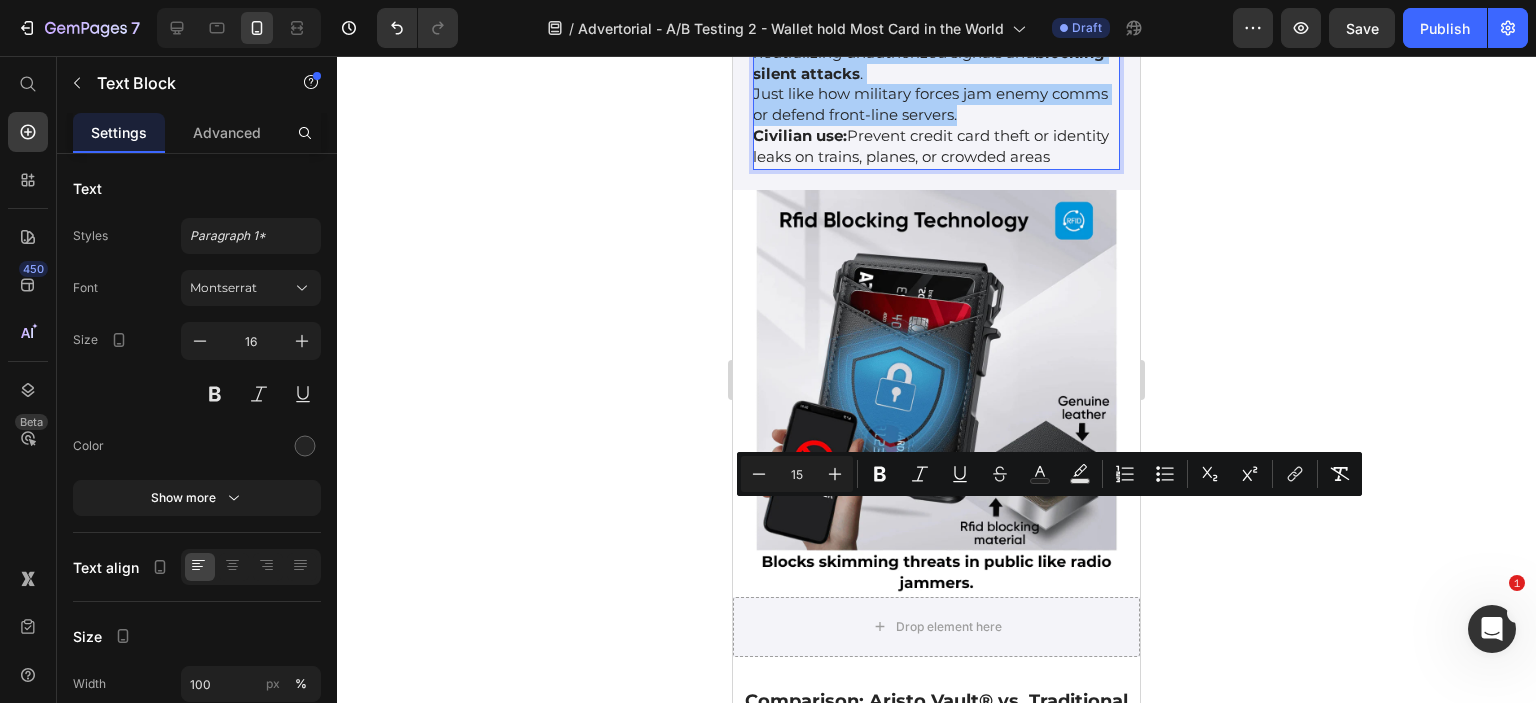 click 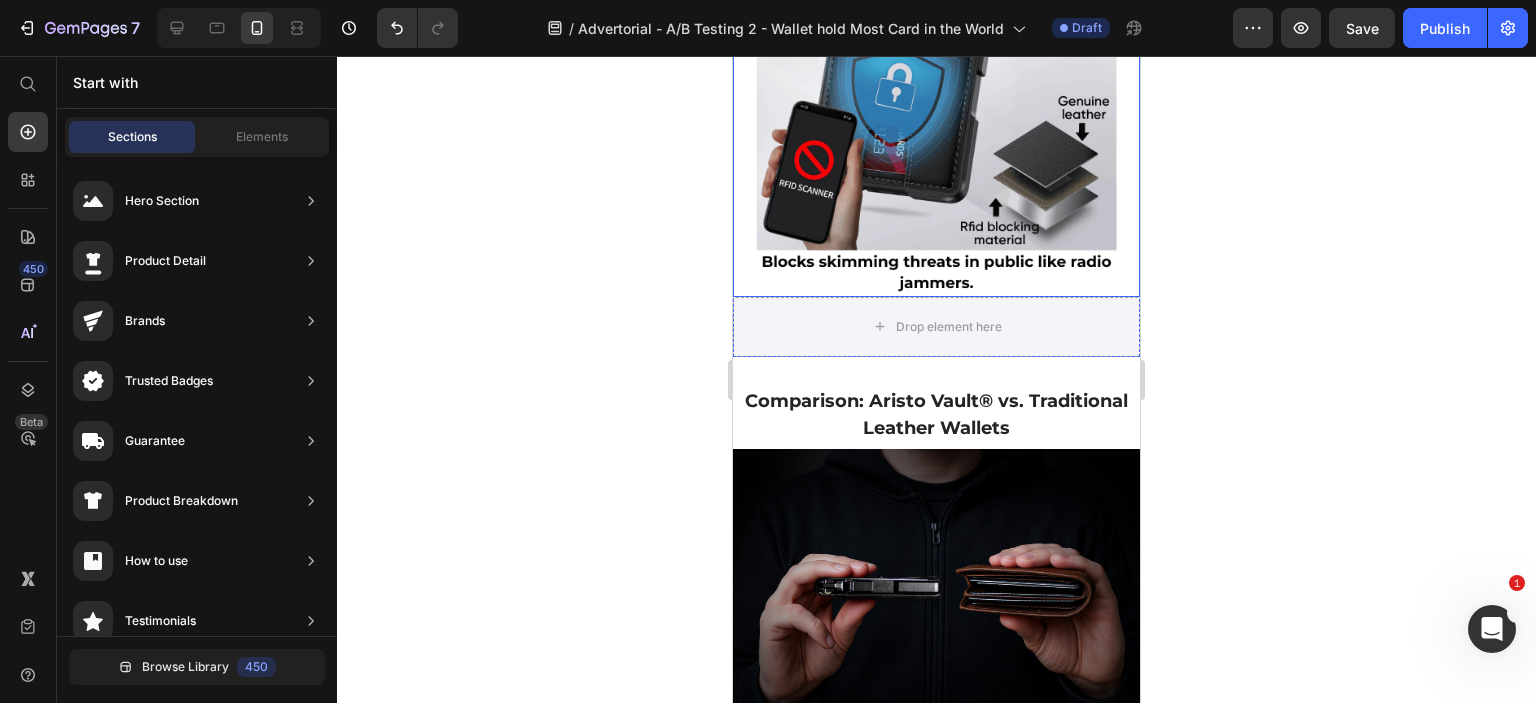 scroll, scrollTop: 10038, scrollLeft: 0, axis: vertical 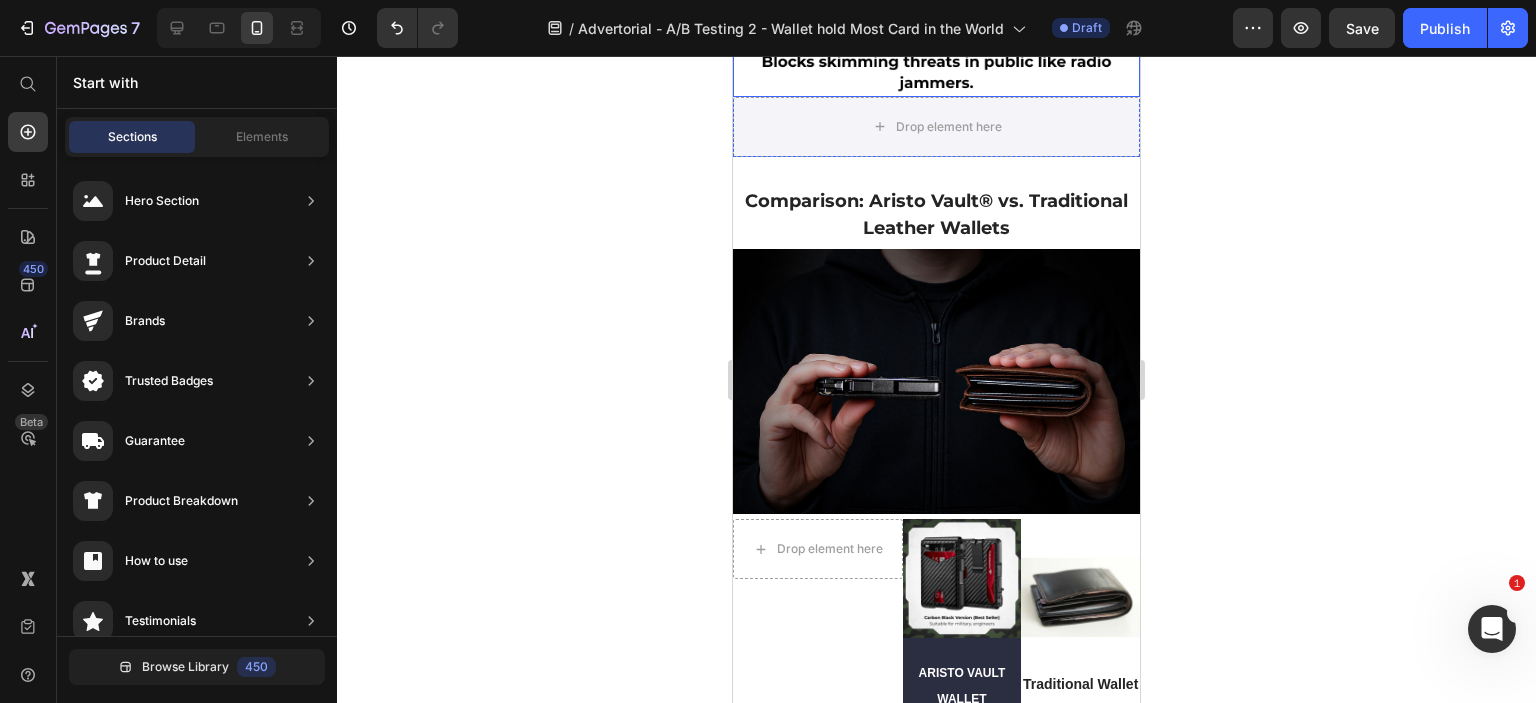 click at bounding box center (936, -107) 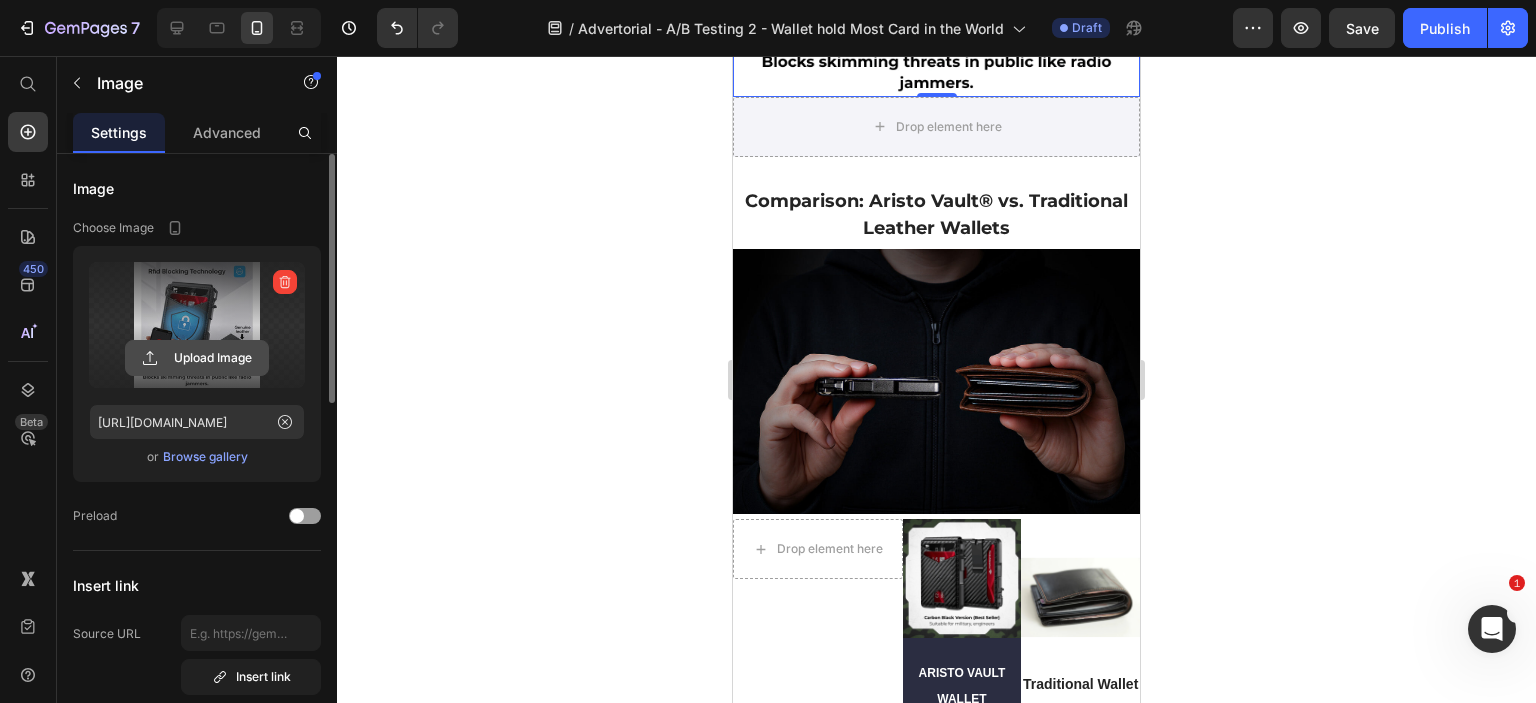 click 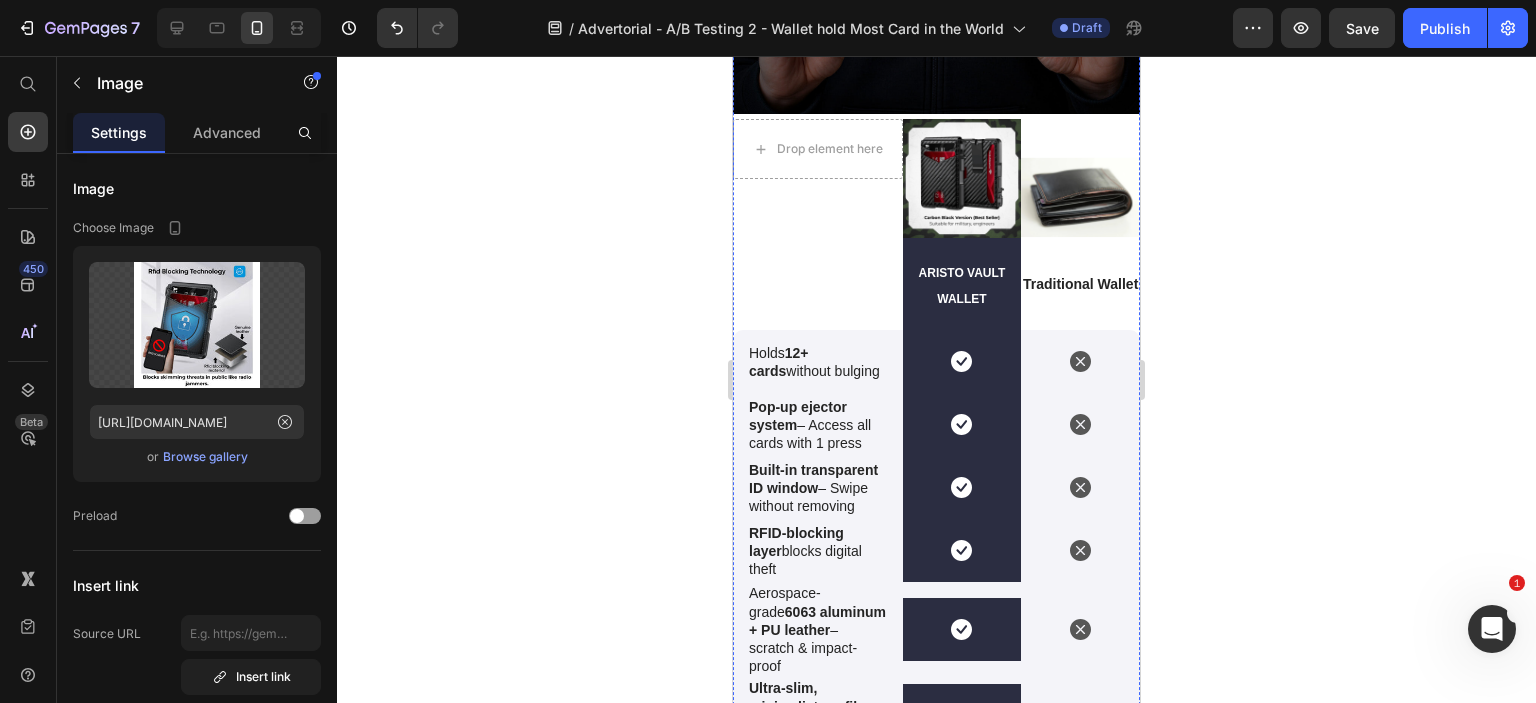 scroll, scrollTop: 10538, scrollLeft: 0, axis: vertical 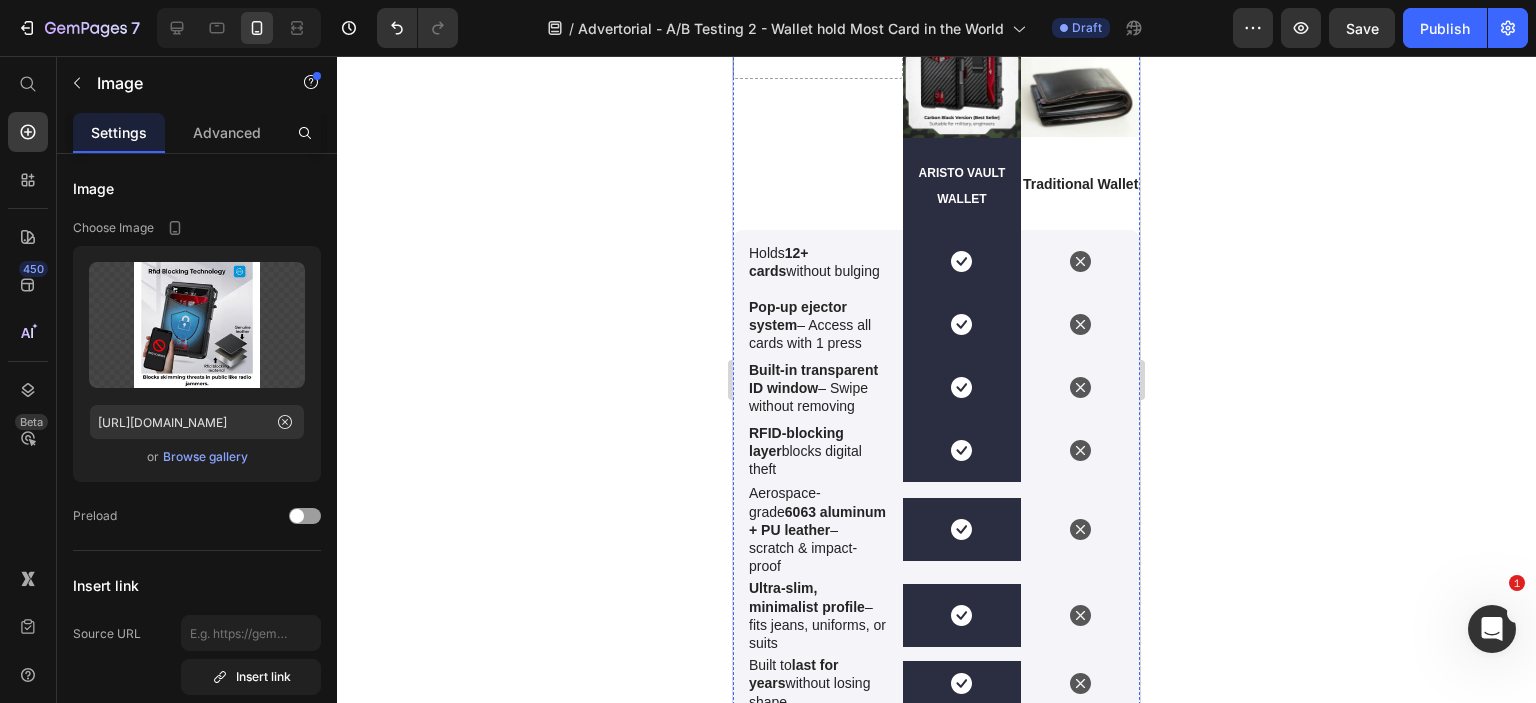 click at bounding box center [936, -118] 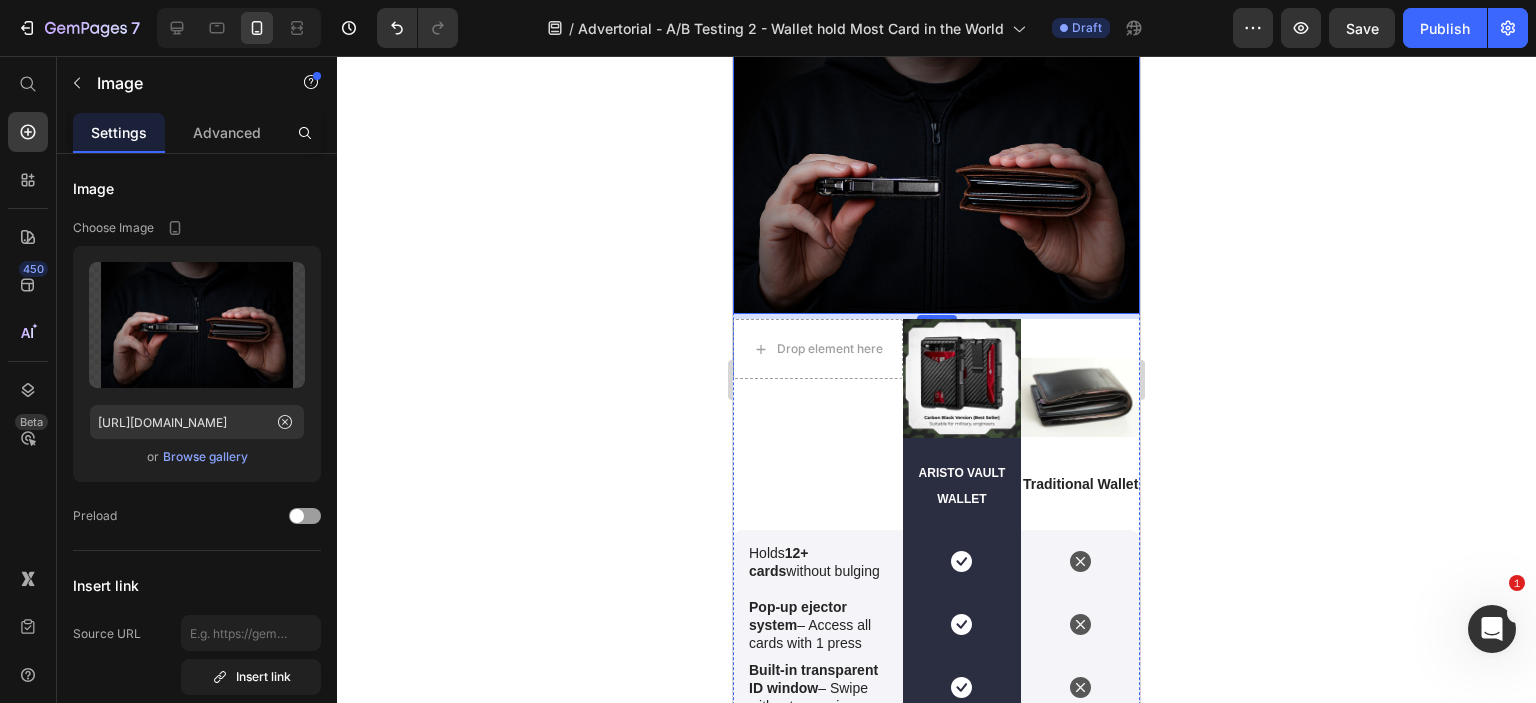 scroll, scrollTop: 10438, scrollLeft: 0, axis: vertical 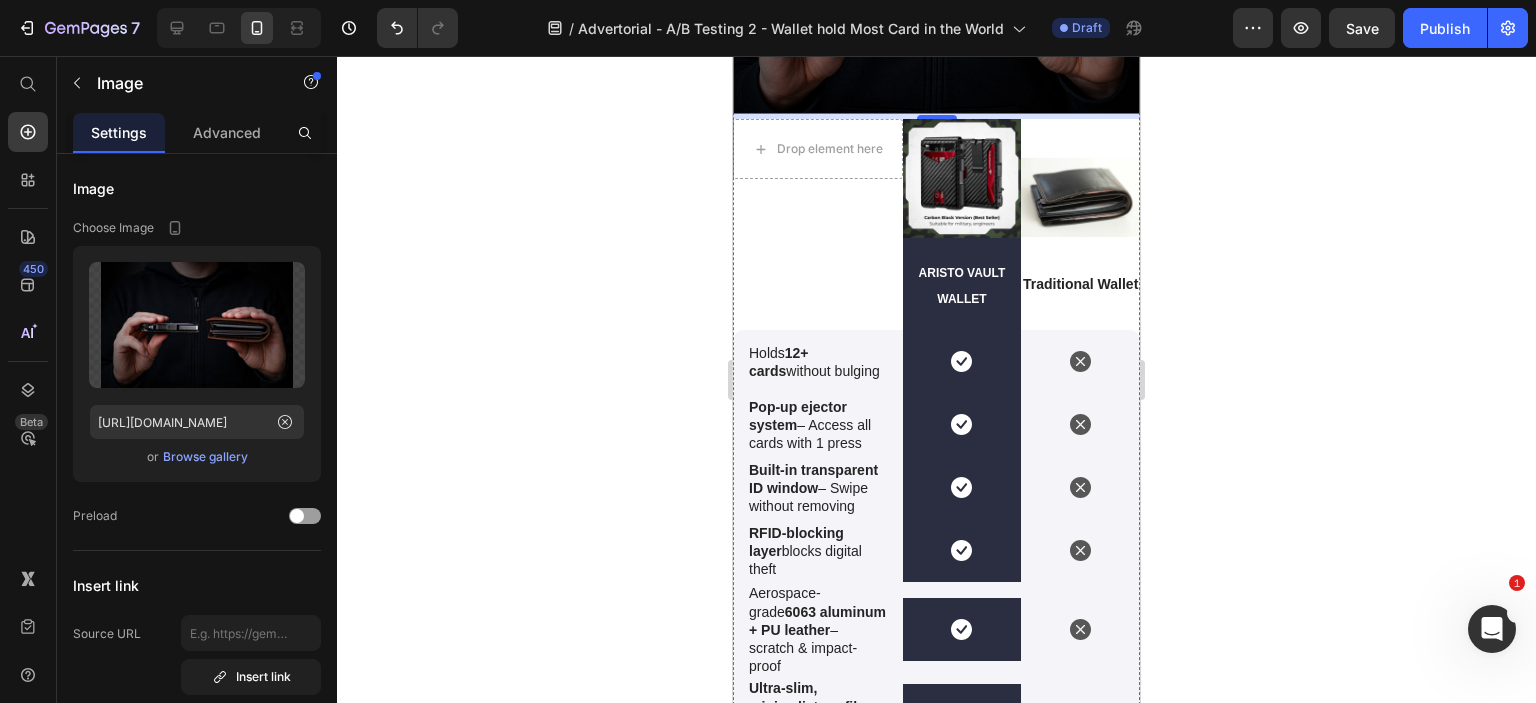 click on "Drop element here" at bounding box center (936, -273) 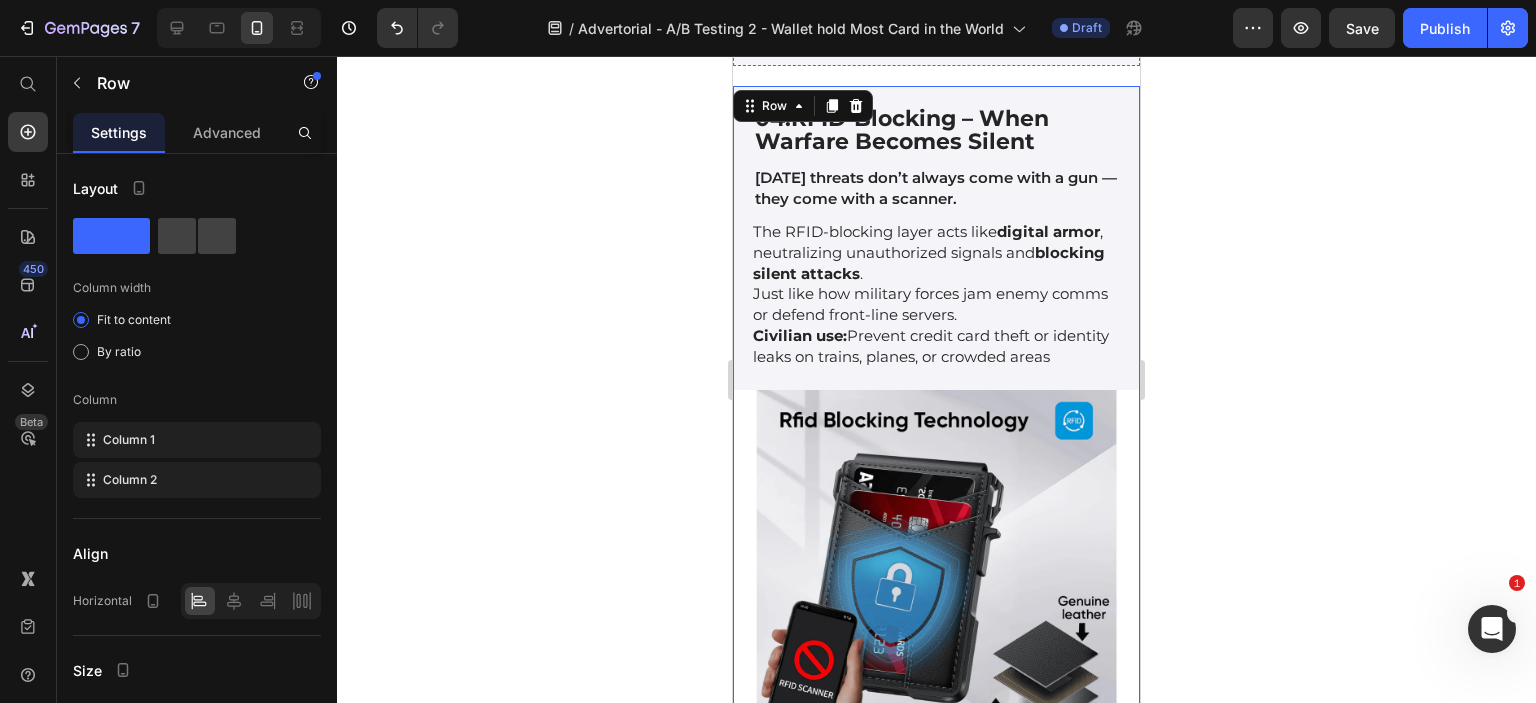 scroll, scrollTop: 9238, scrollLeft: 0, axis: vertical 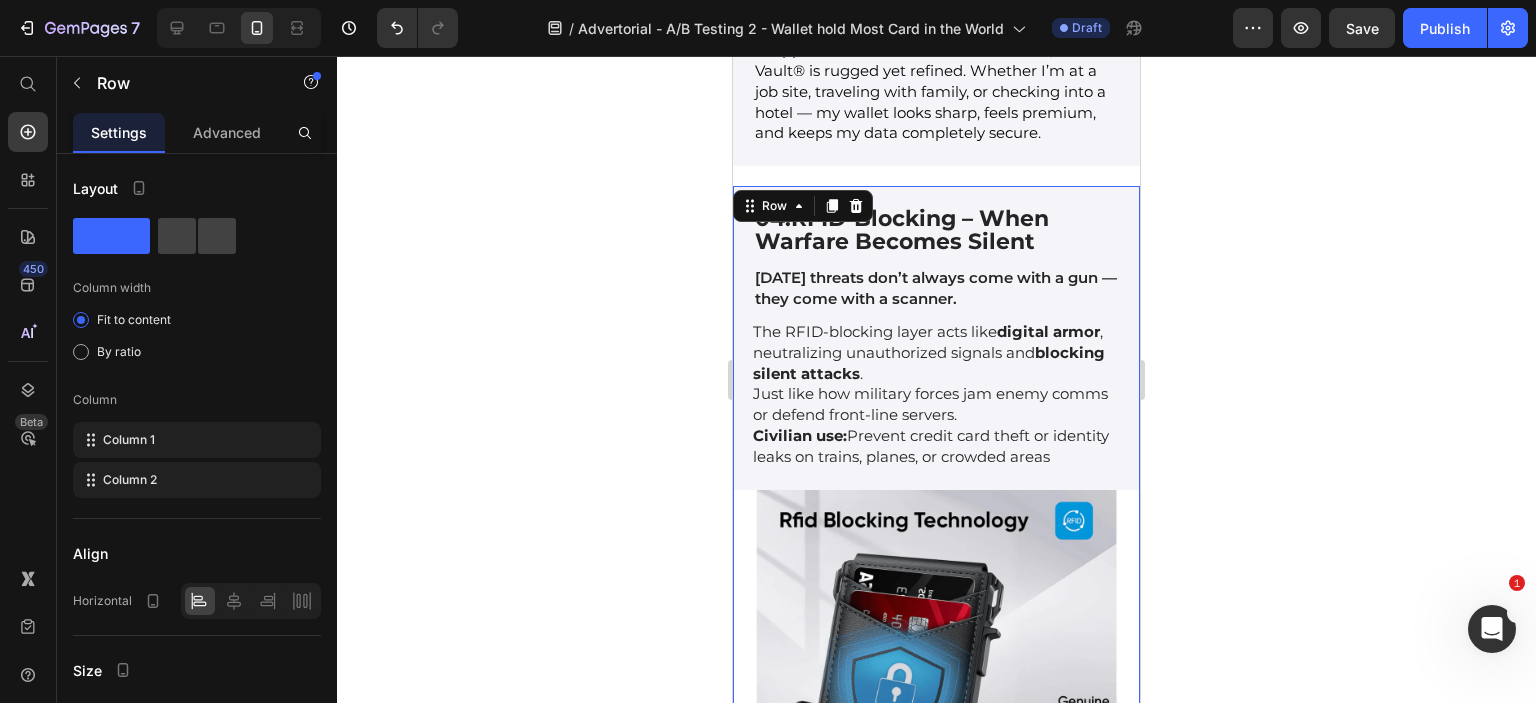 click 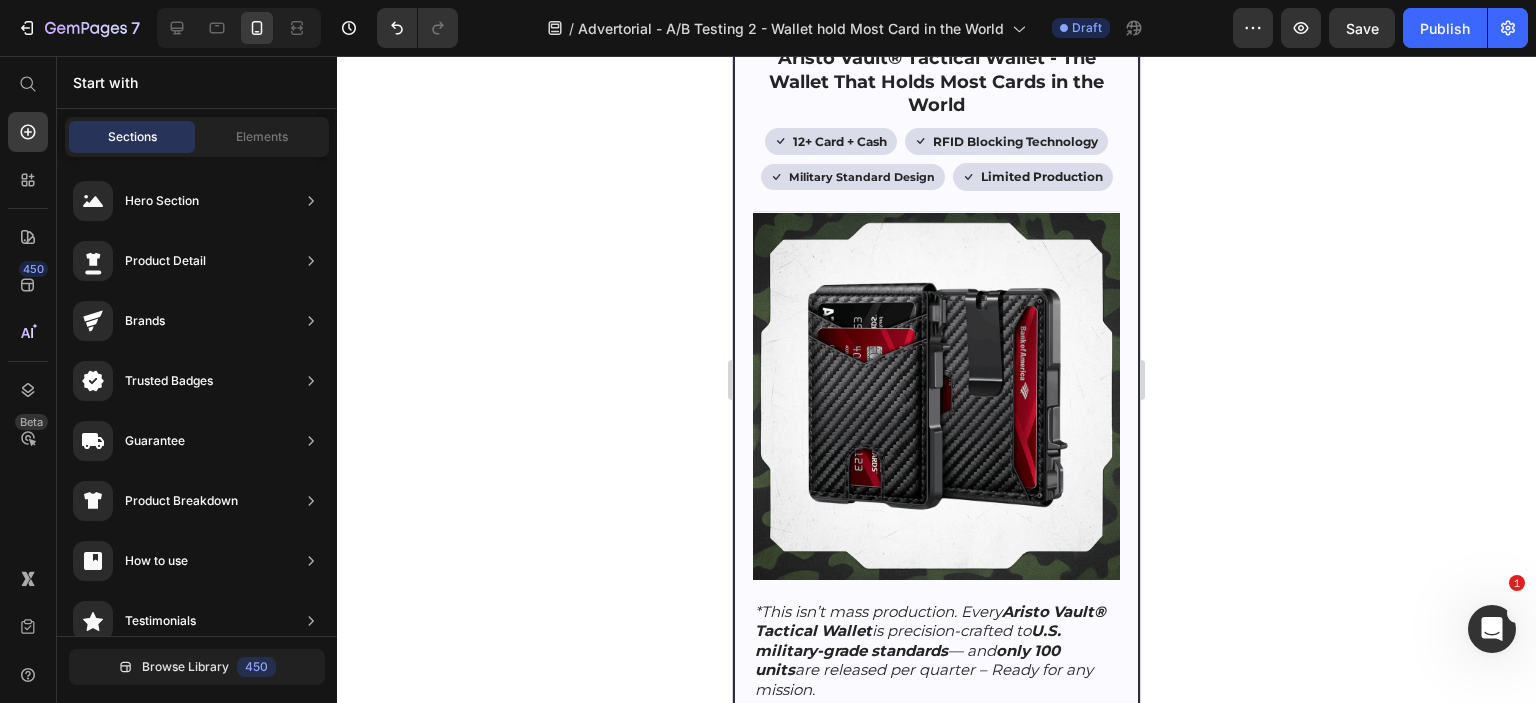 scroll, scrollTop: 3238, scrollLeft: 0, axis: vertical 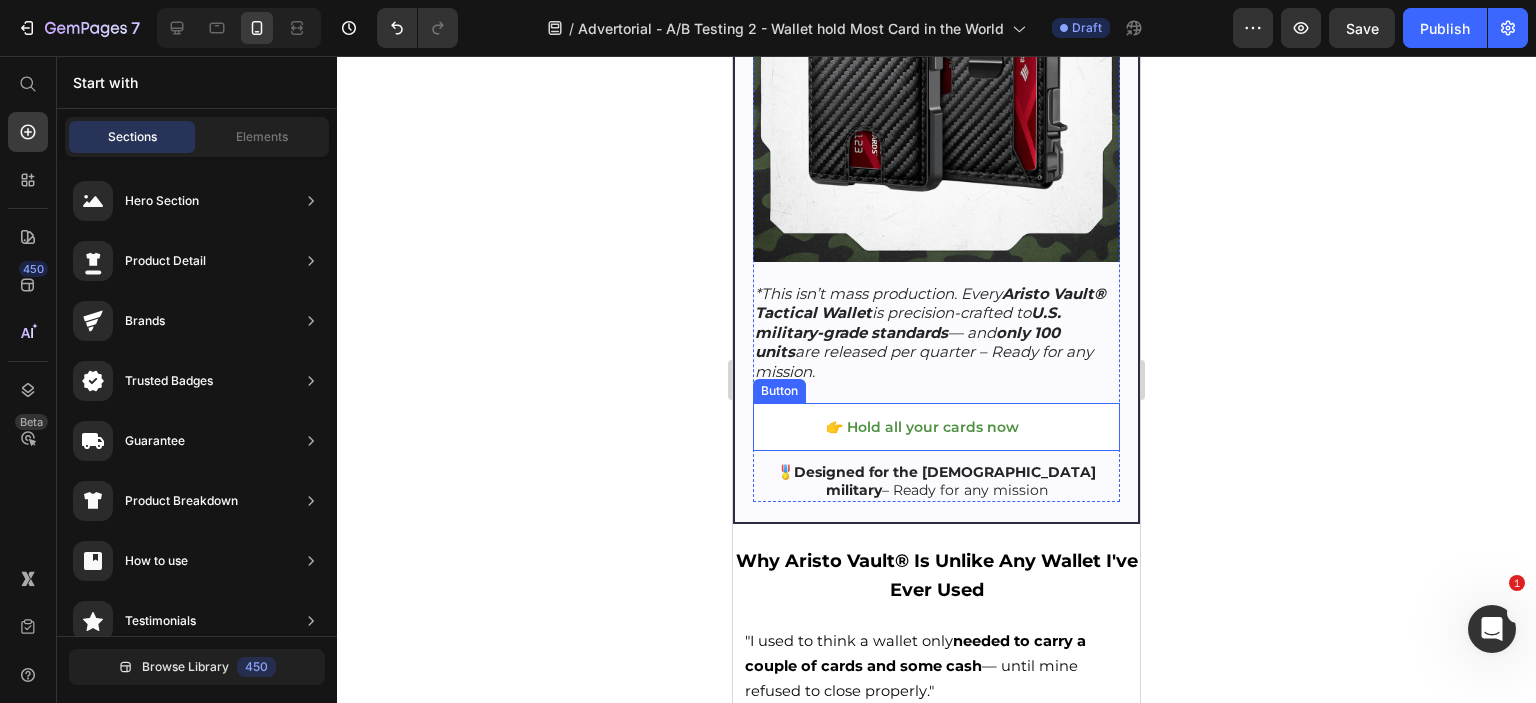 click on "👉 Hold all your cards now" at bounding box center (936, 427) 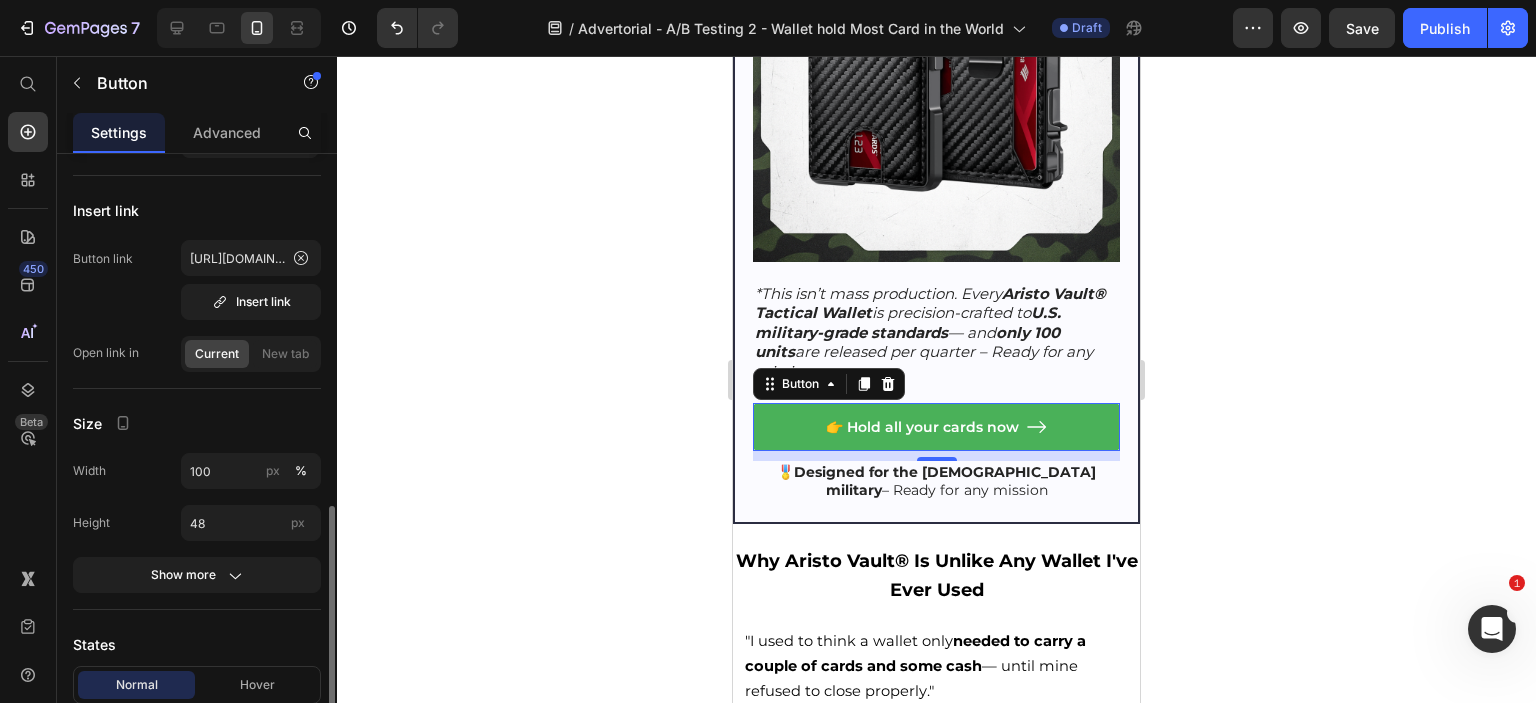 scroll, scrollTop: 400, scrollLeft: 0, axis: vertical 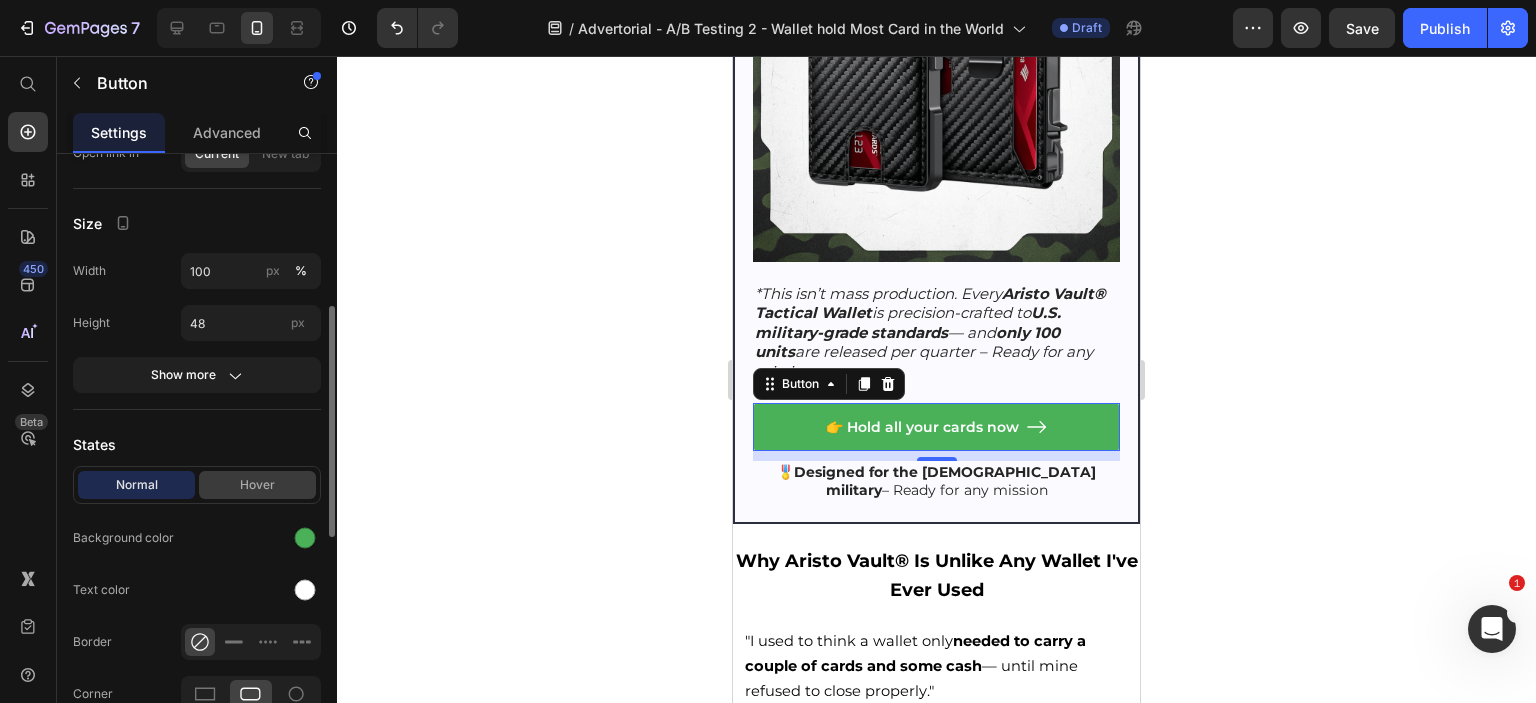 click on "Hover" at bounding box center [257, 485] 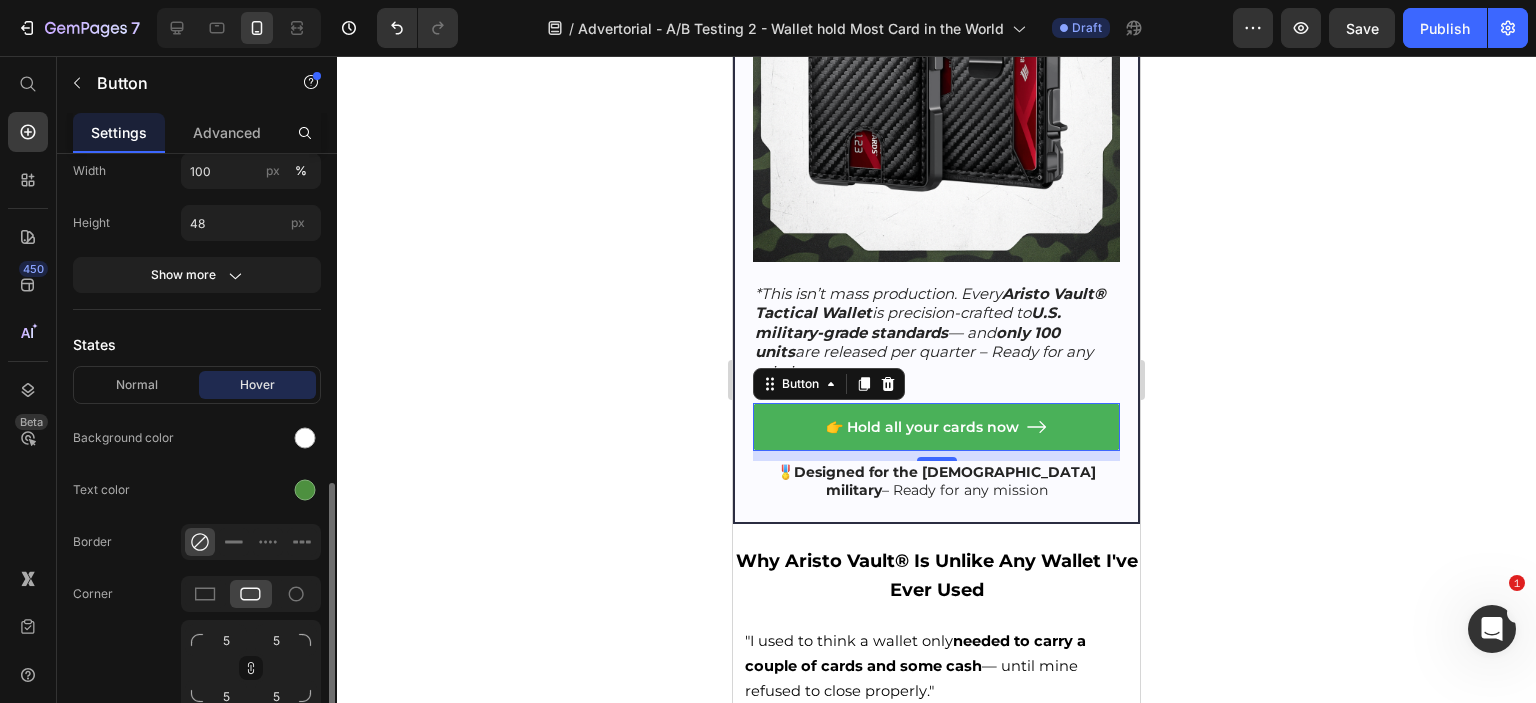 scroll, scrollTop: 600, scrollLeft: 0, axis: vertical 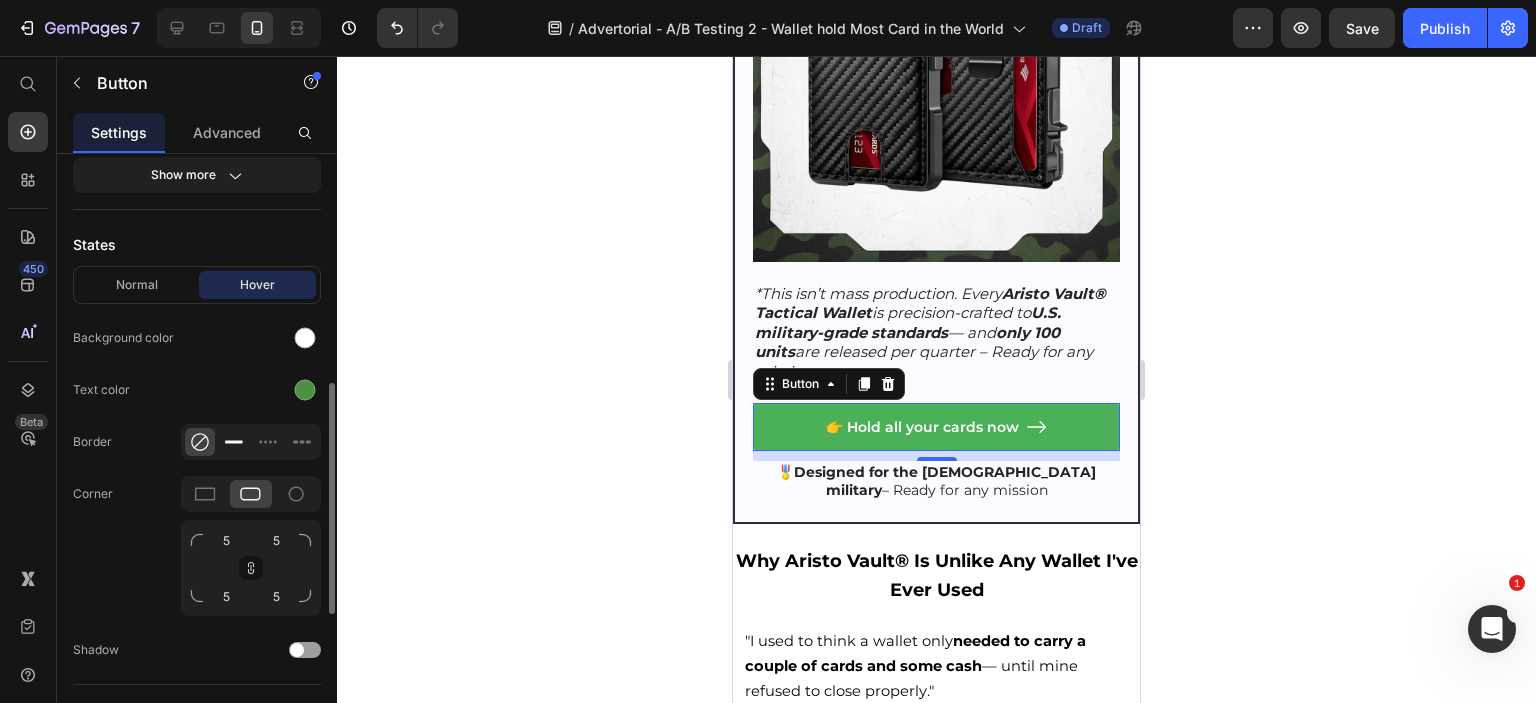 click 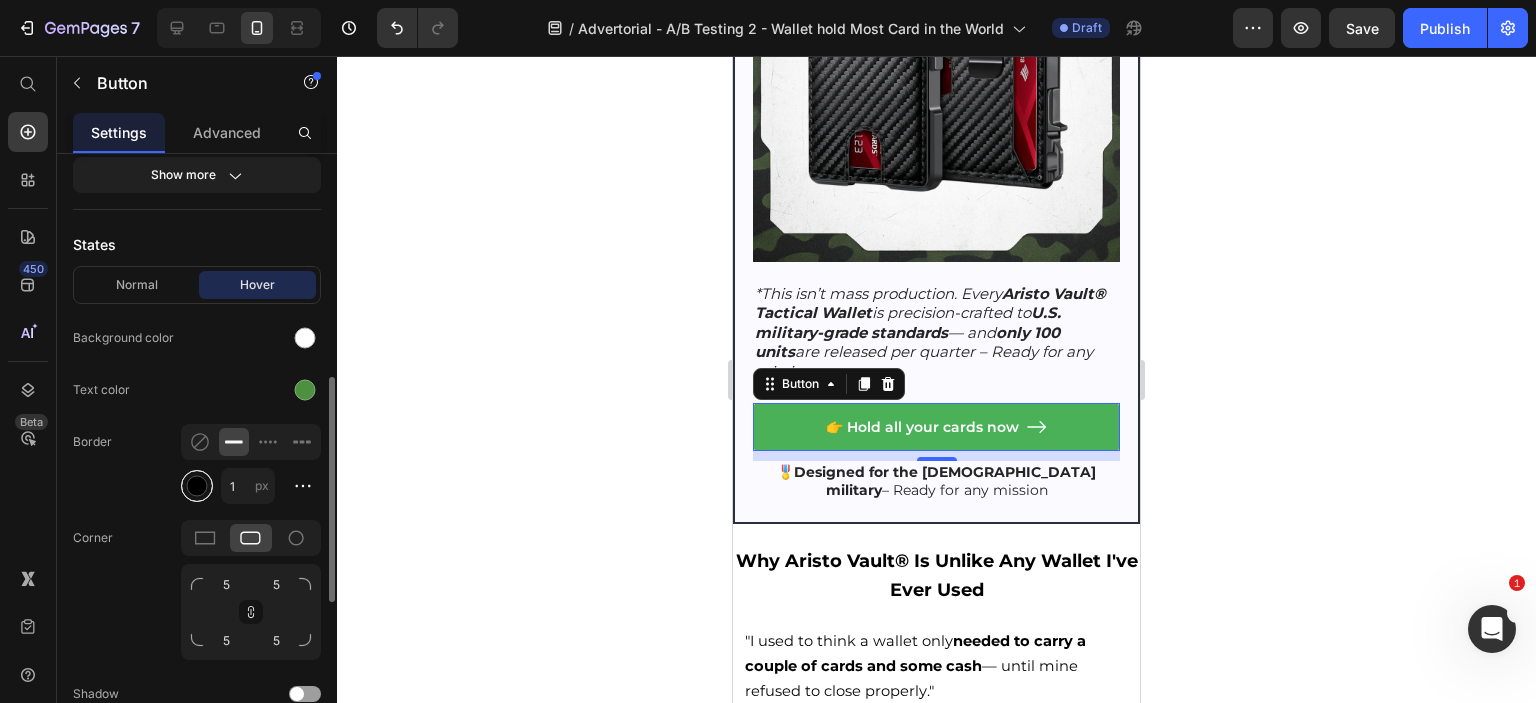 click at bounding box center (197, 486) 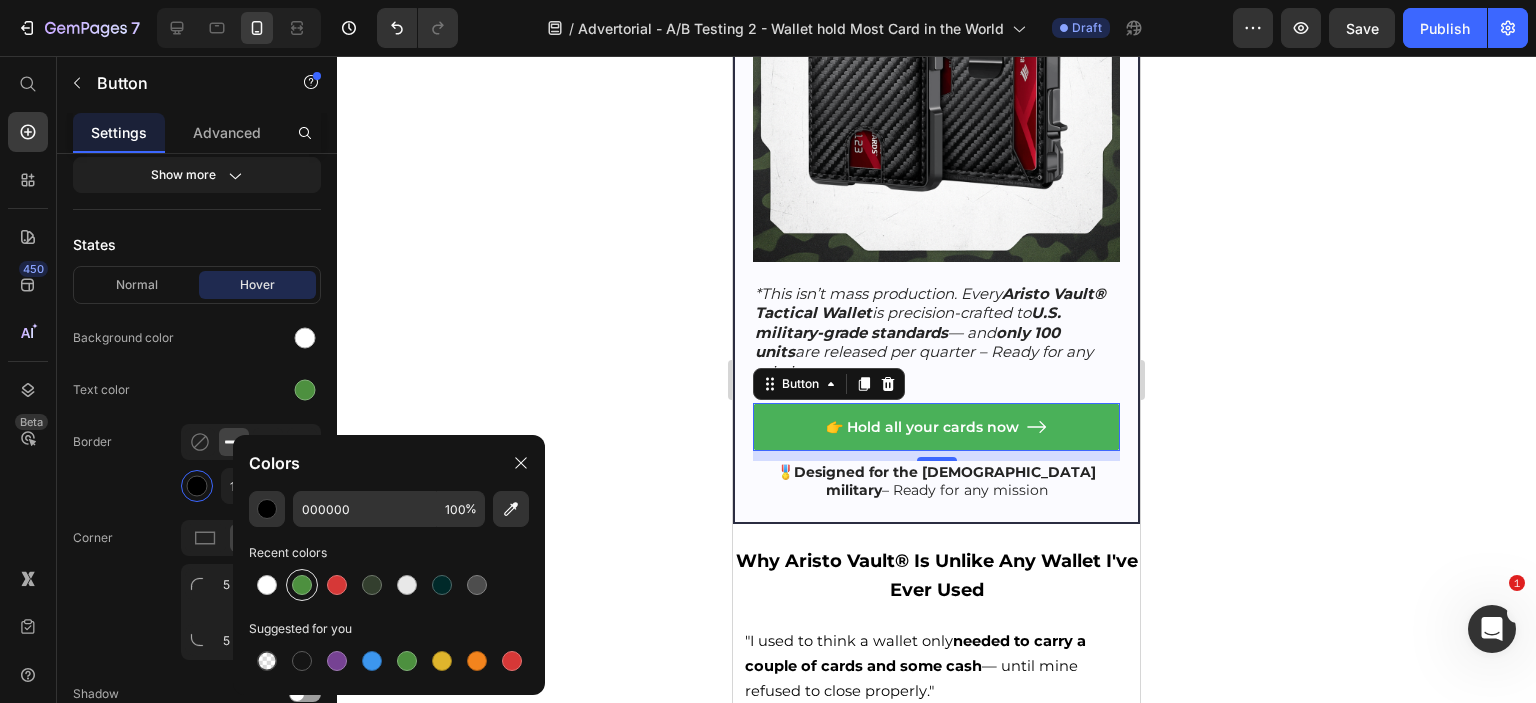 click at bounding box center [302, 585] 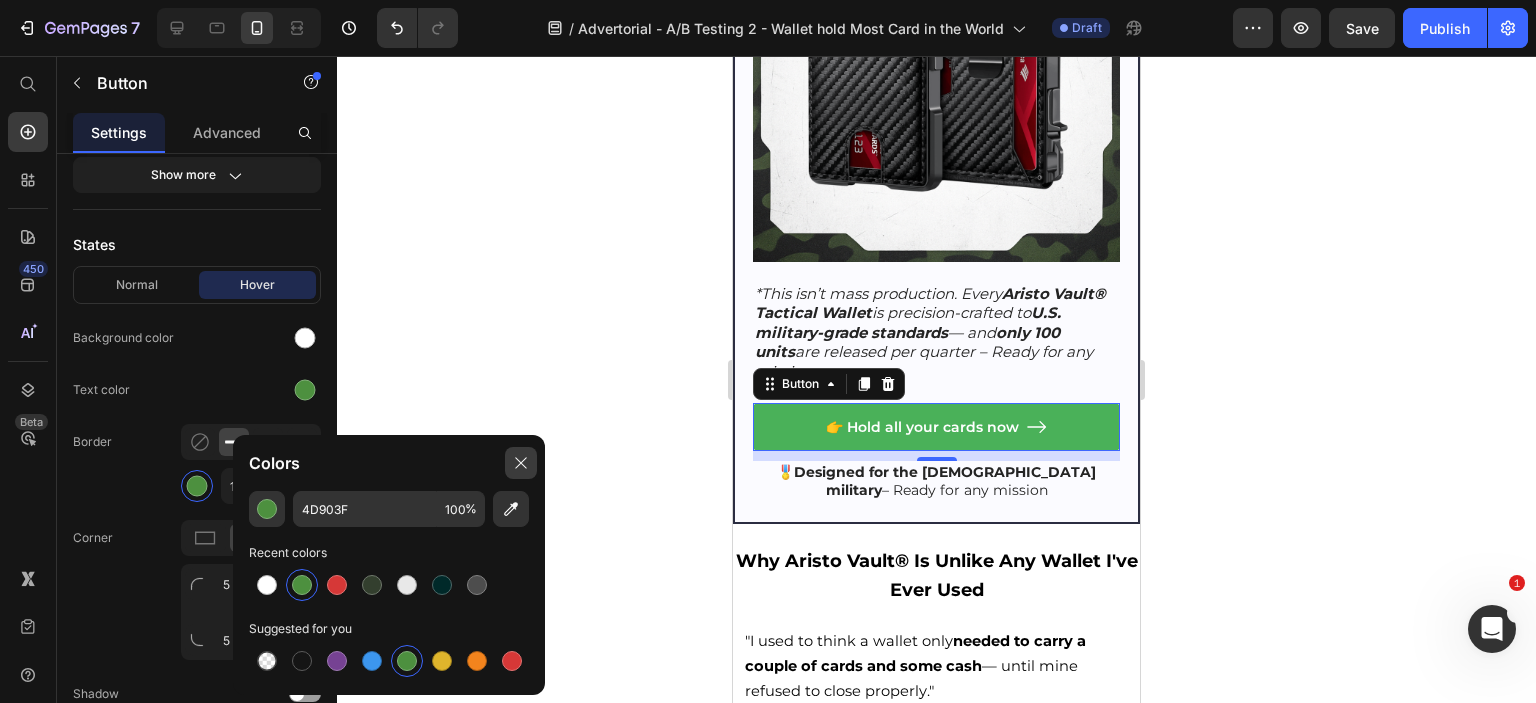 click 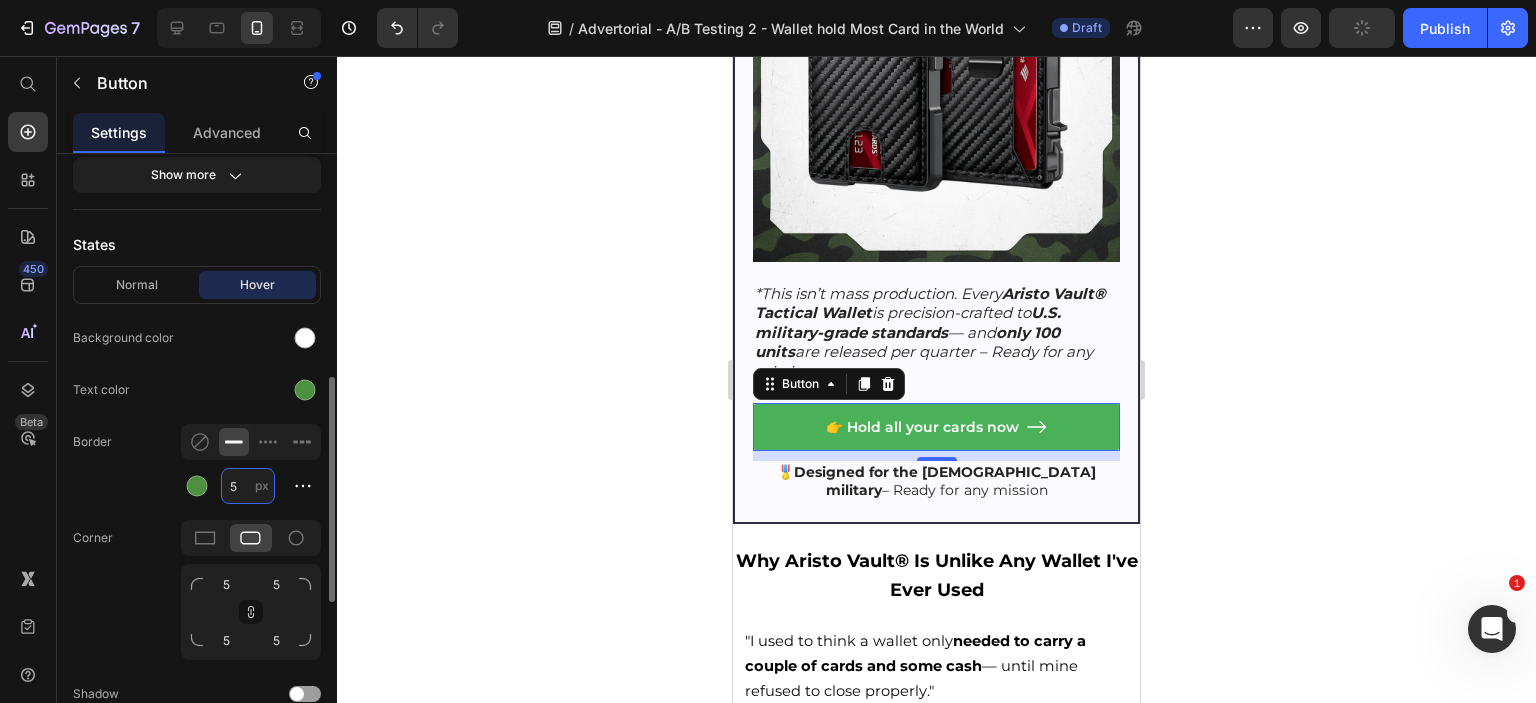 drag, startPoint x: 229, startPoint y: 479, endPoint x: 216, endPoint y: 479, distance: 13 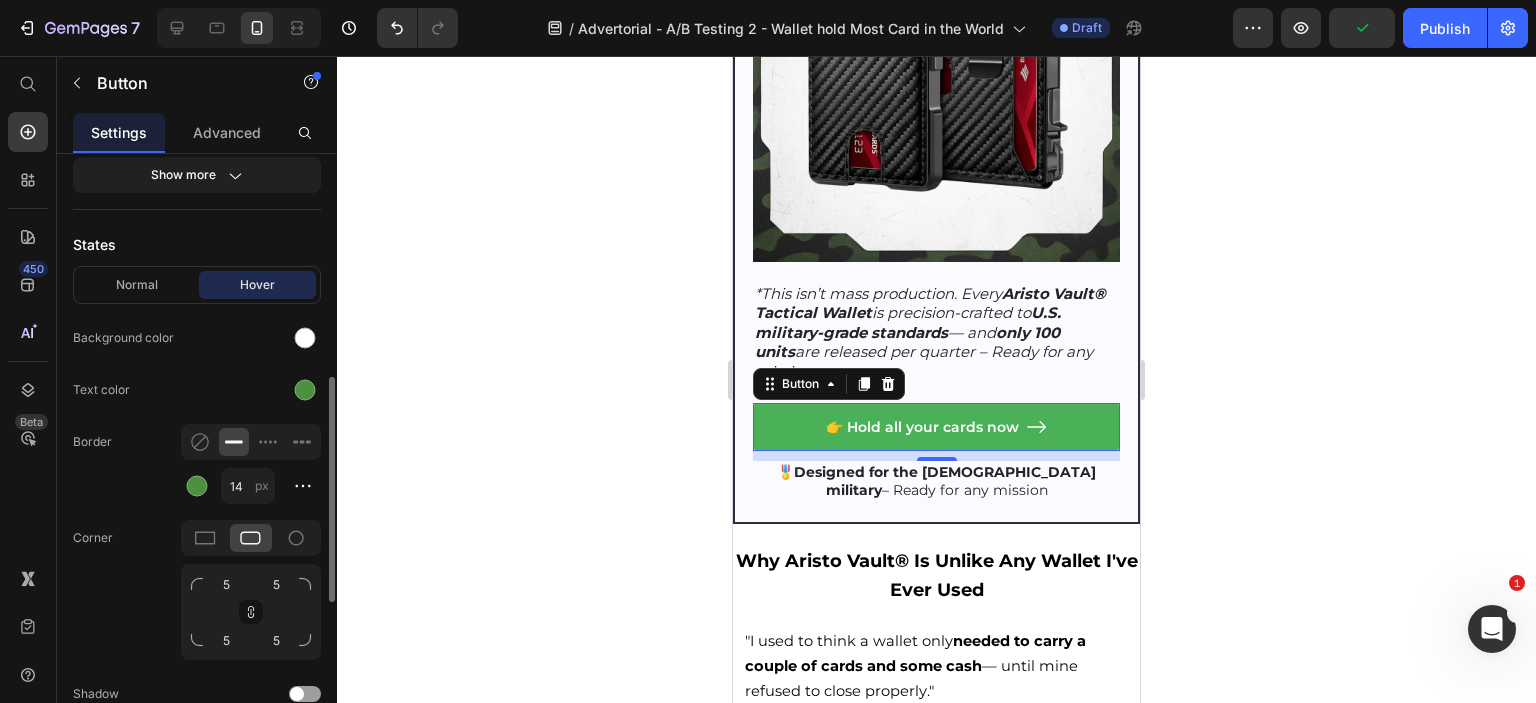 click on "Border 14 px" 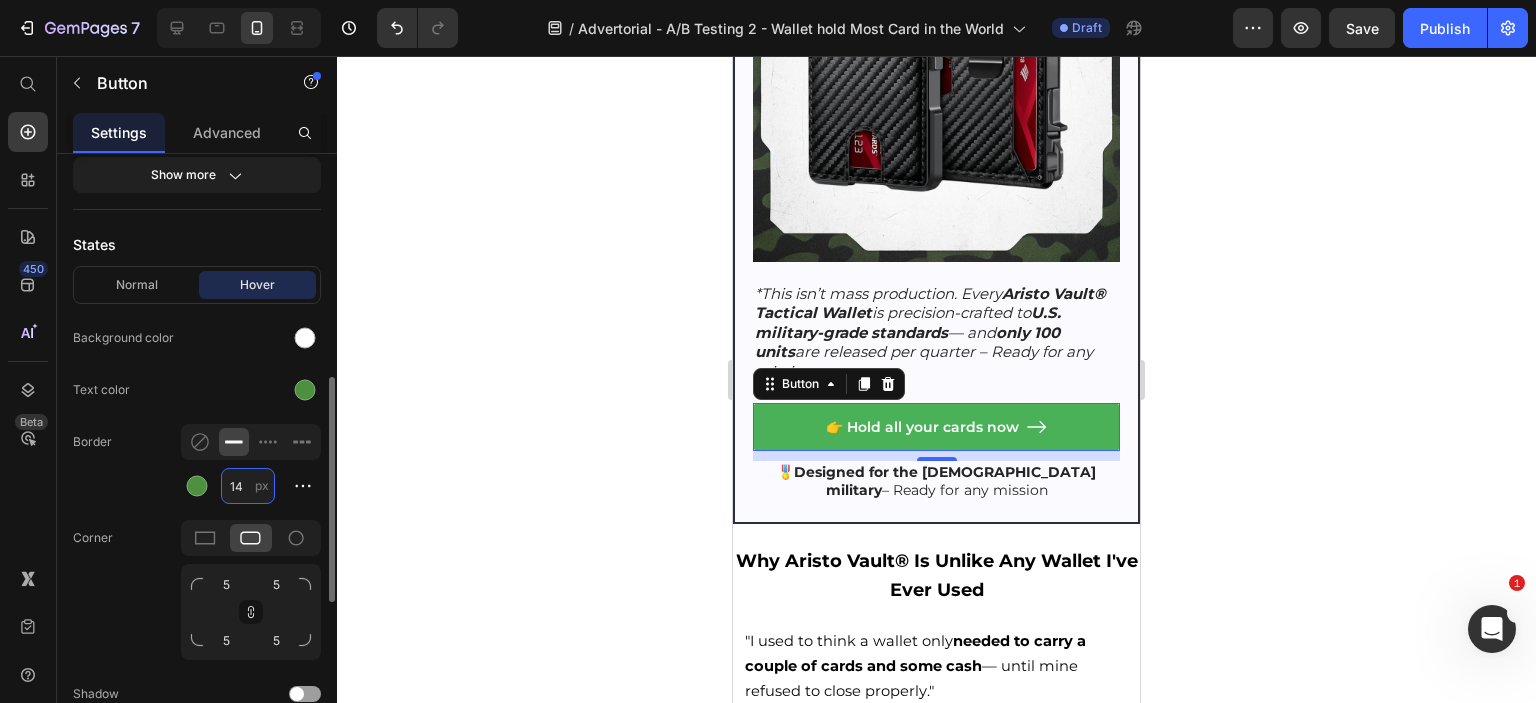 click on "14" at bounding box center (248, 486) 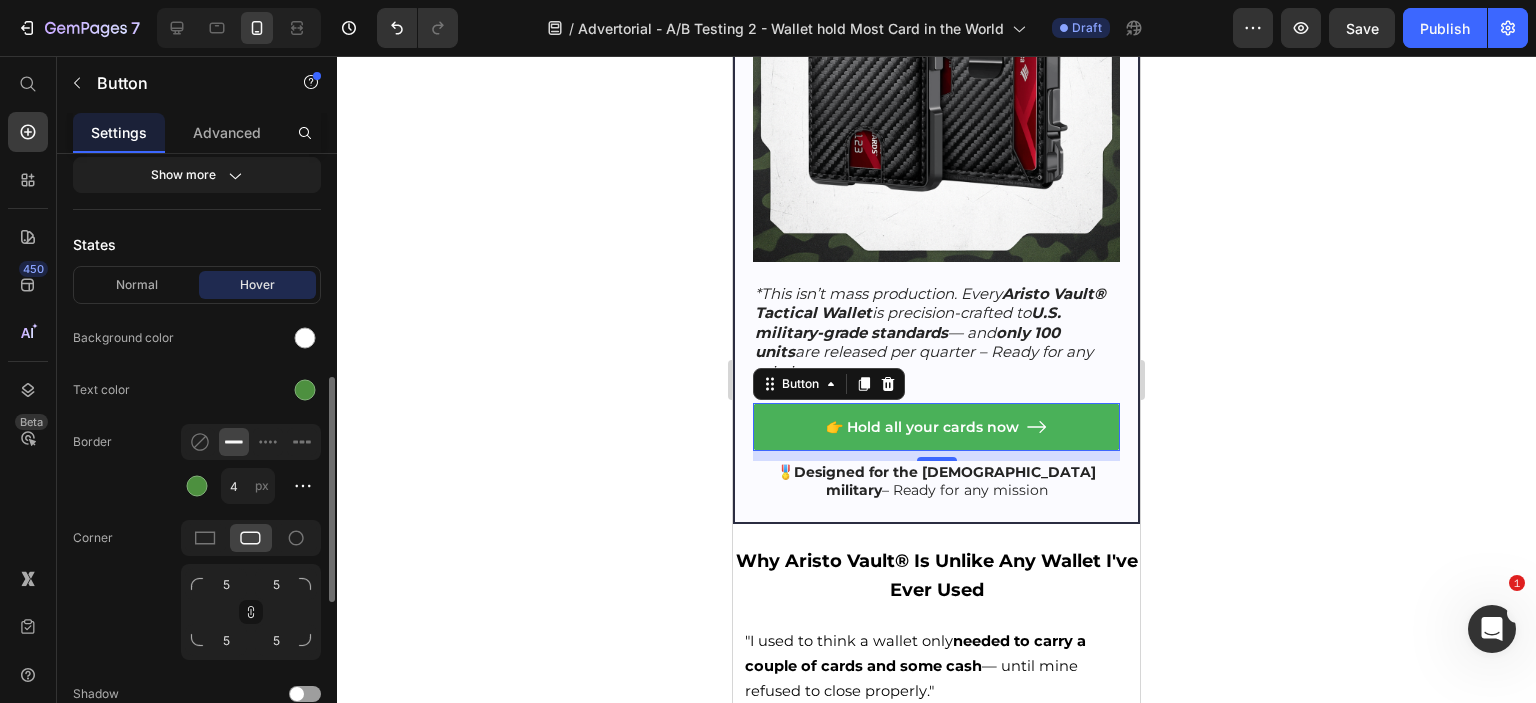 click on "Border 4 px" 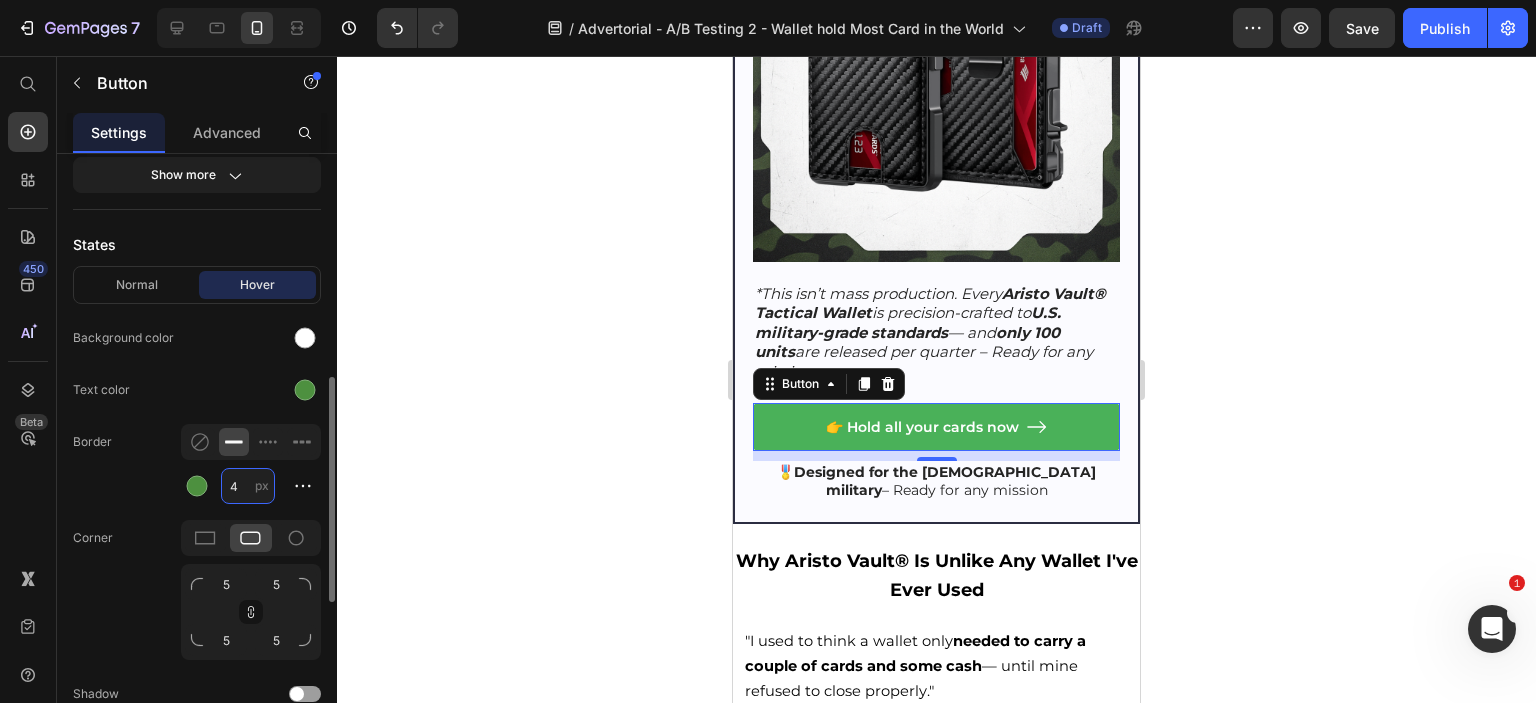 click on "4" at bounding box center [248, 486] 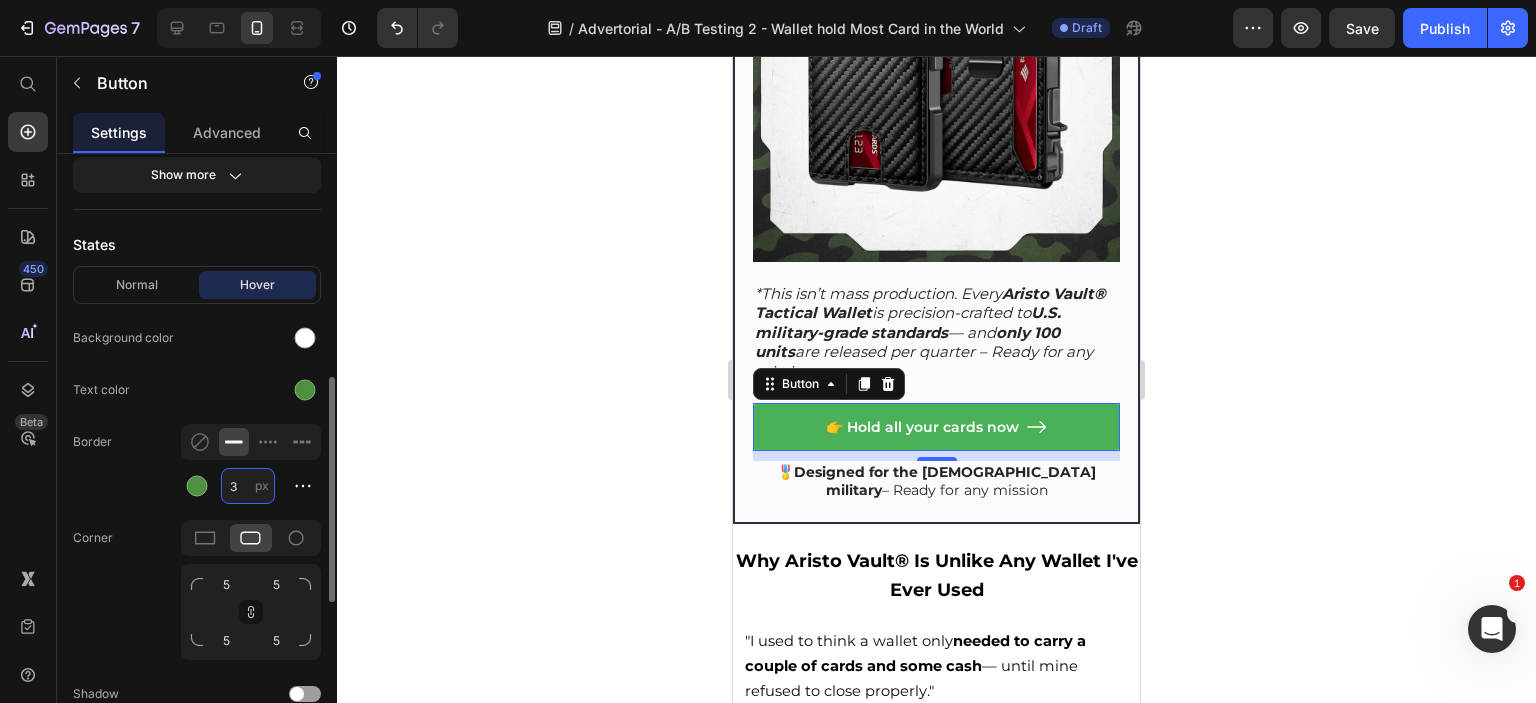 type on "3" 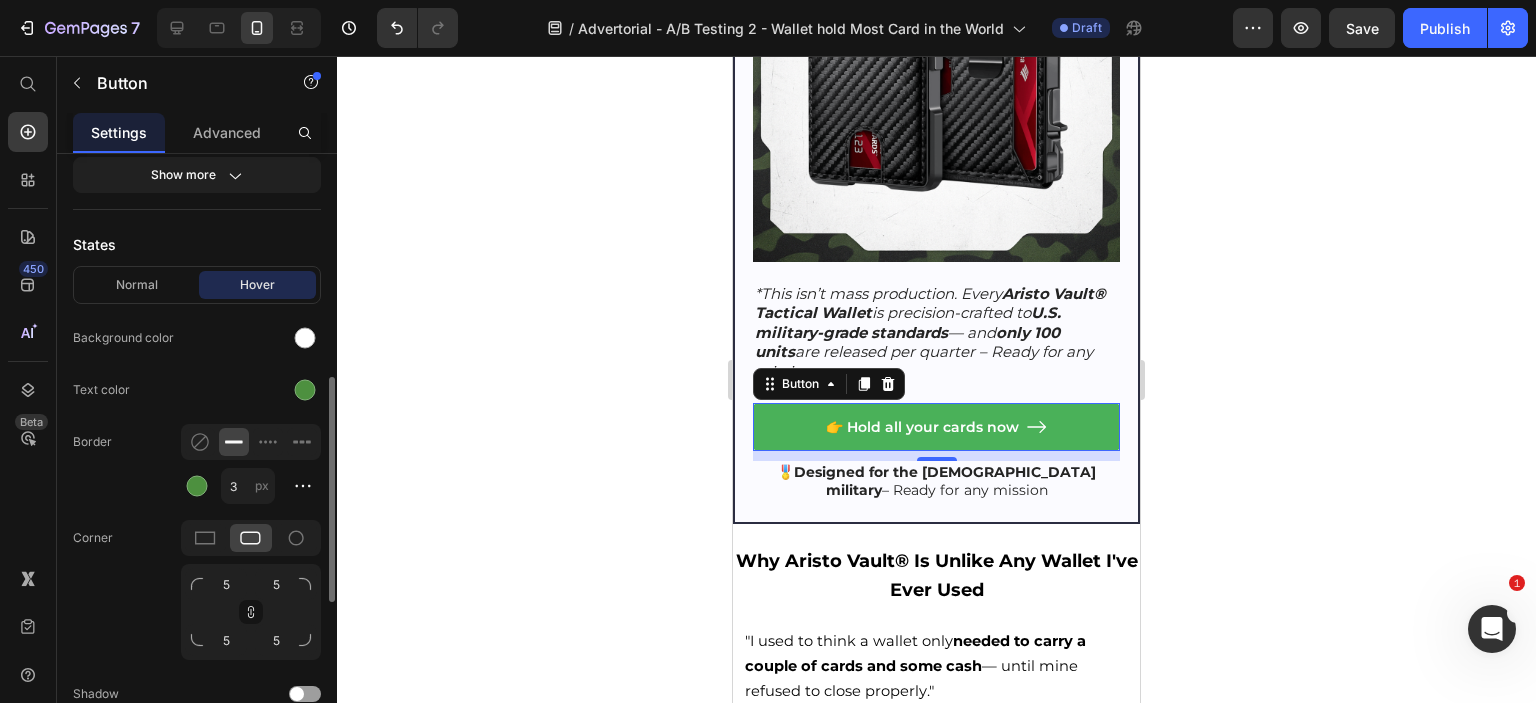 click on "Border 3 px" 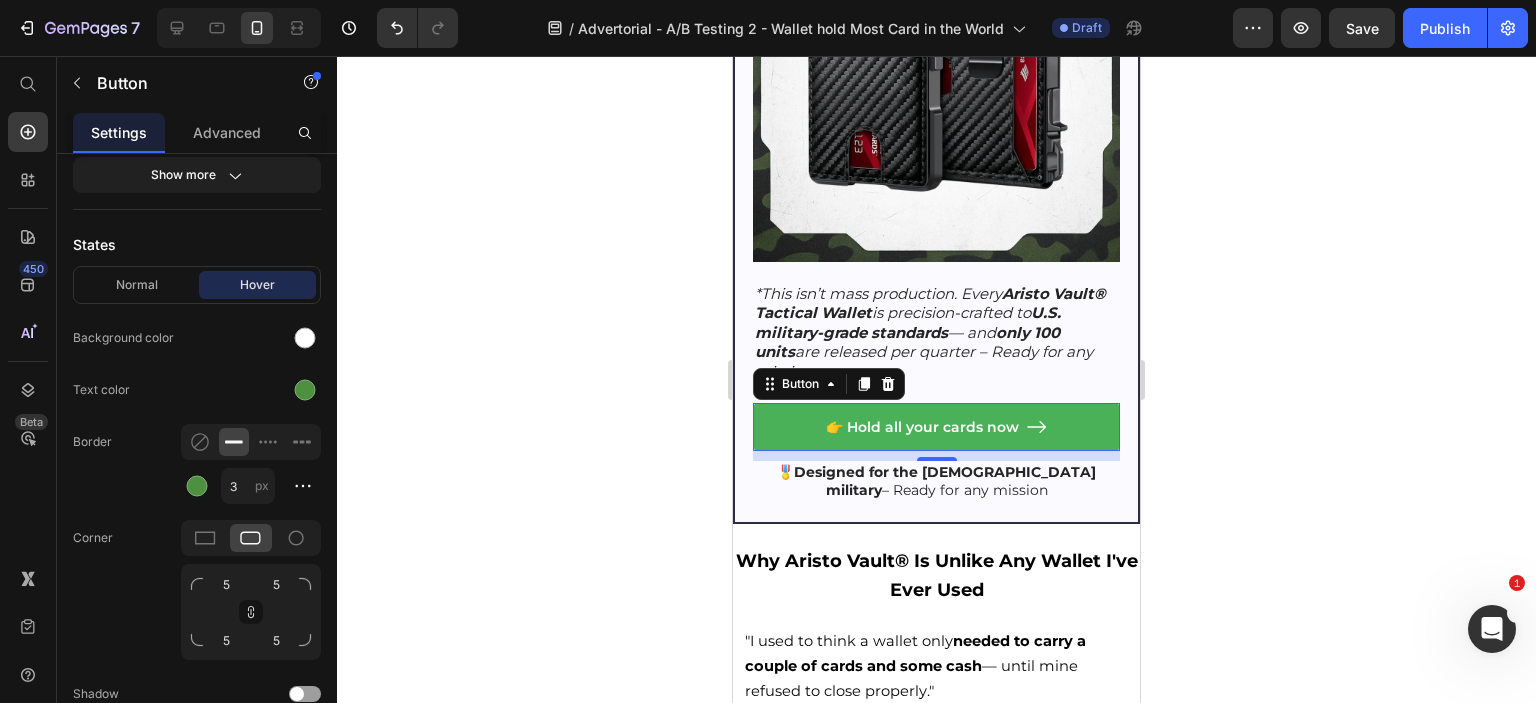 click 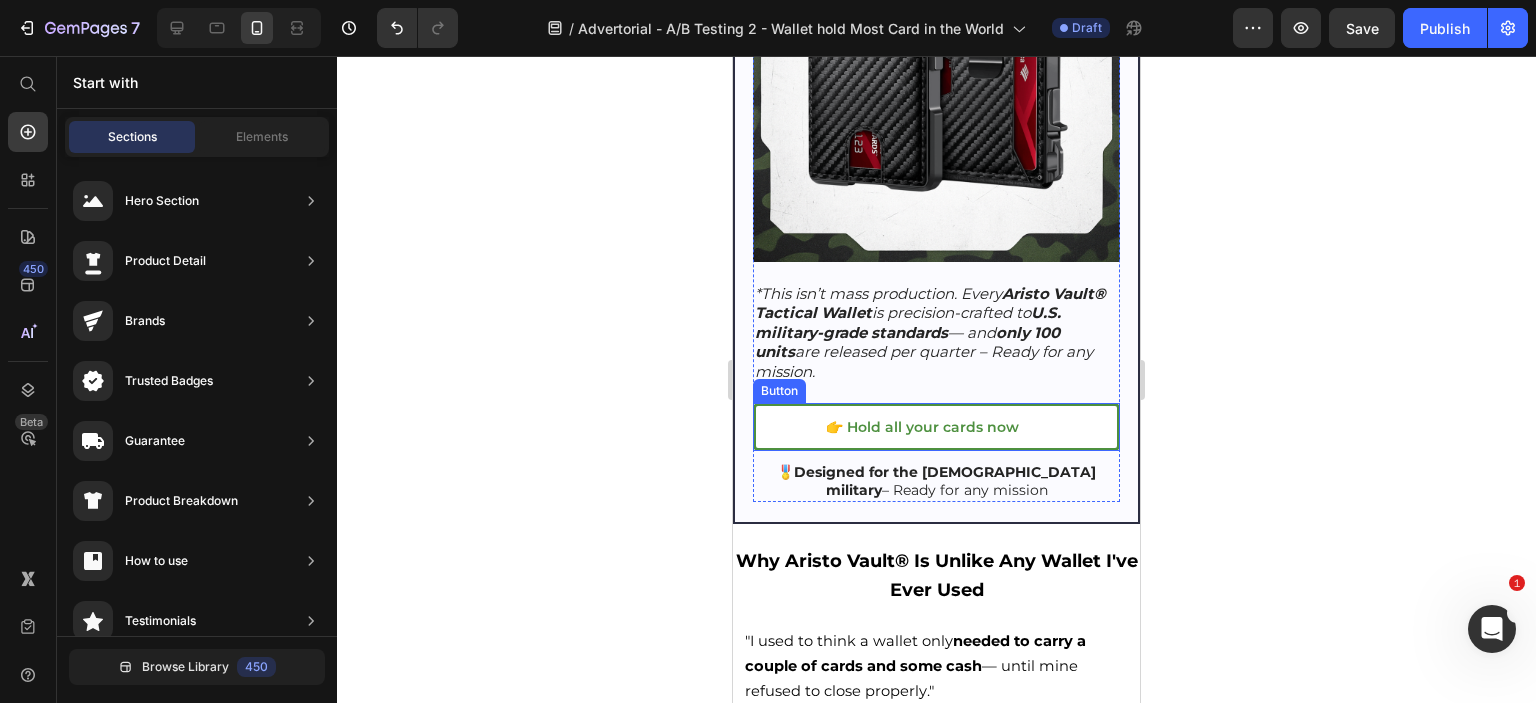 click on "👉 Hold all your cards now" at bounding box center [936, 427] 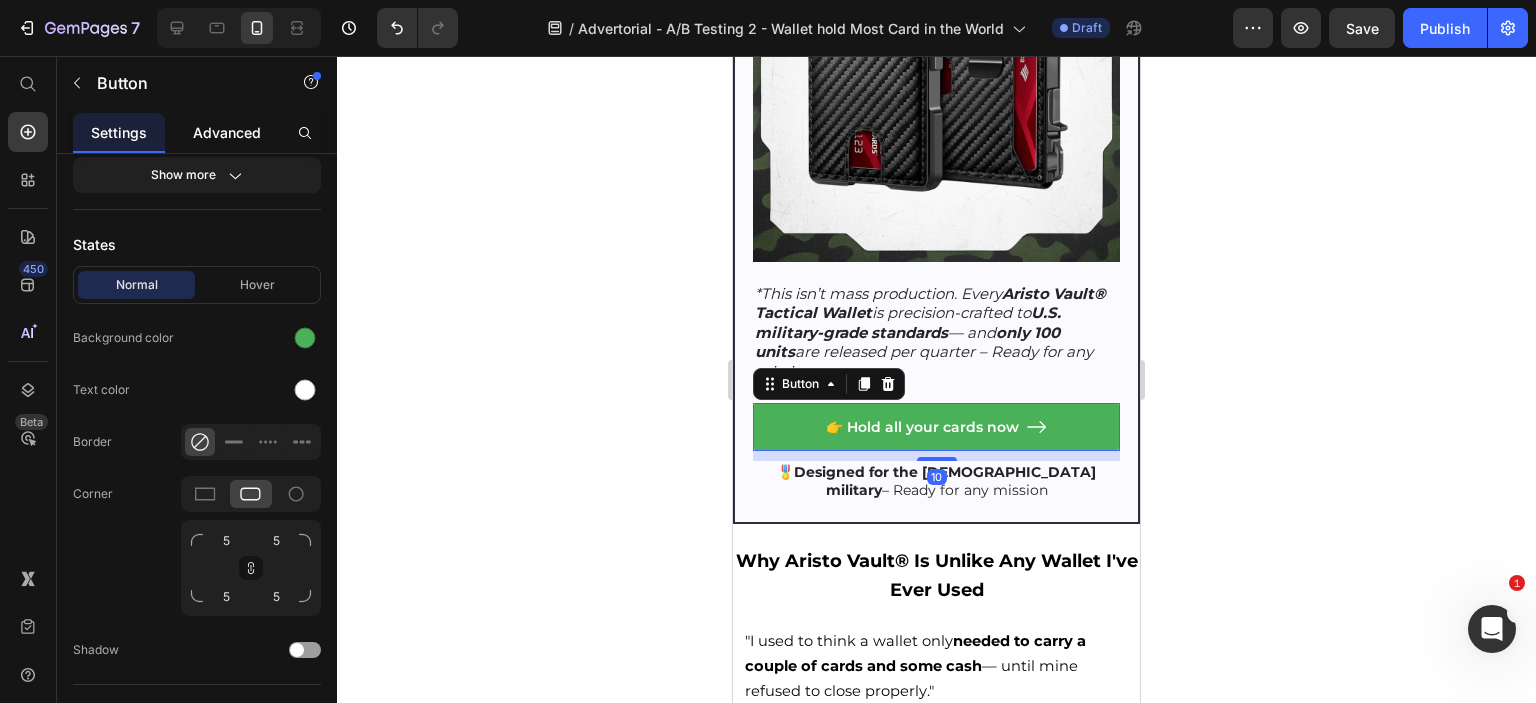 click on "Advanced" at bounding box center [227, 132] 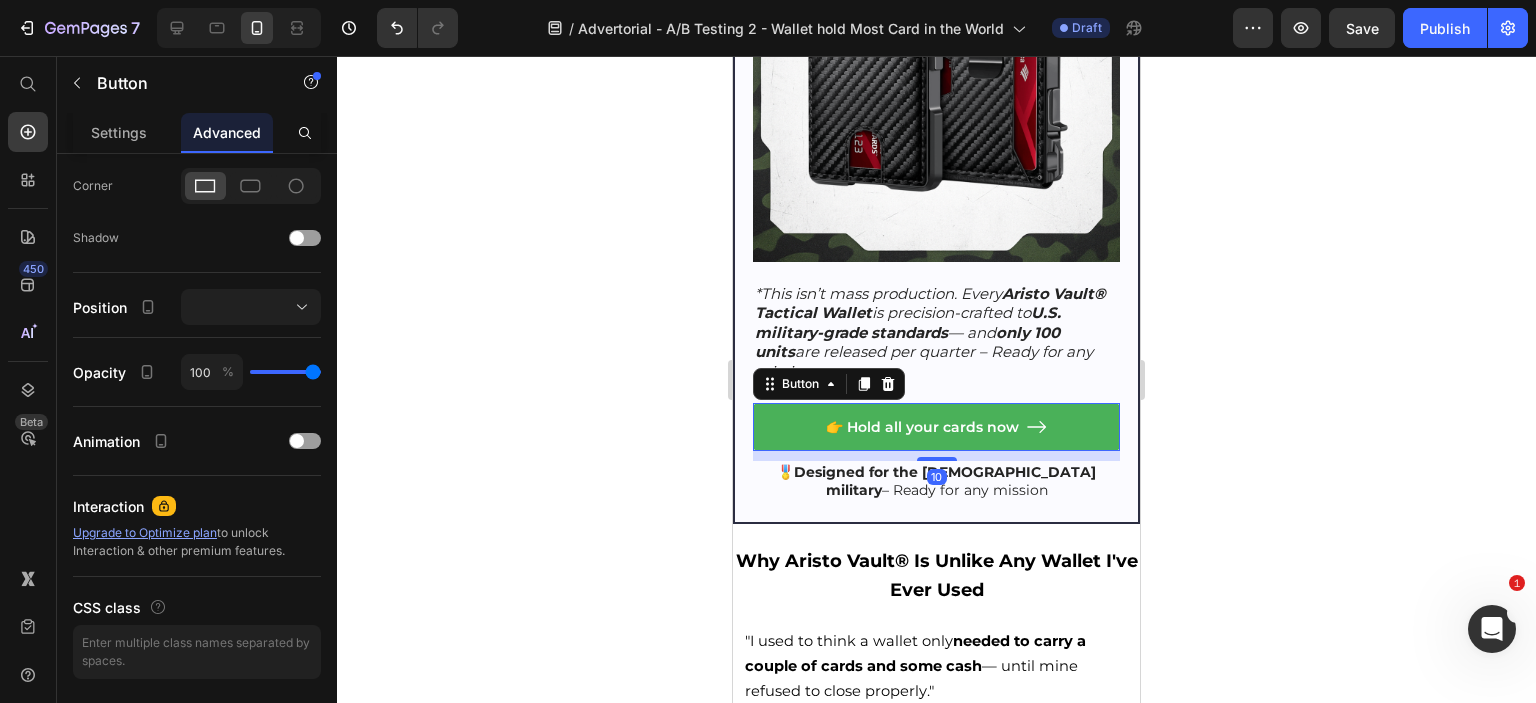 scroll, scrollTop: 0, scrollLeft: 0, axis: both 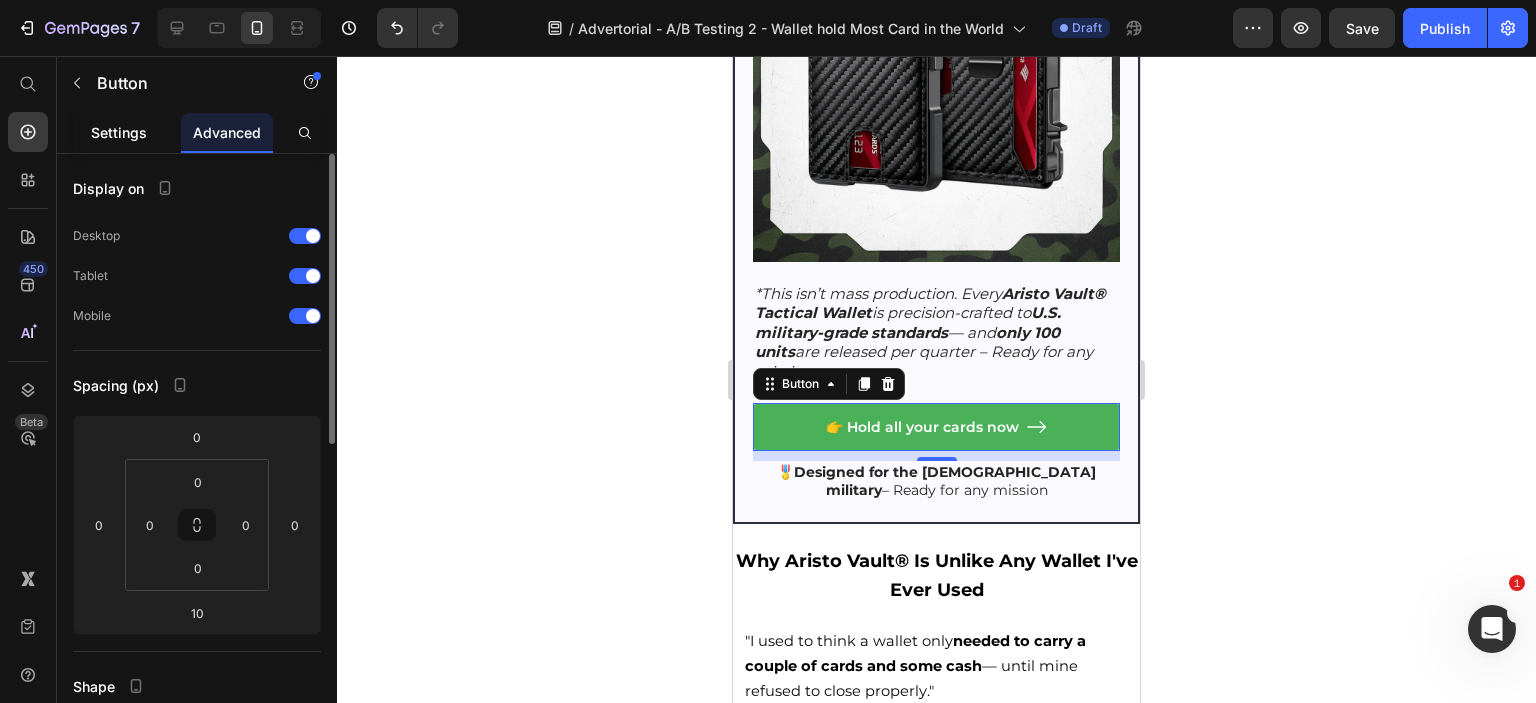 click on "Settings" at bounding box center (119, 132) 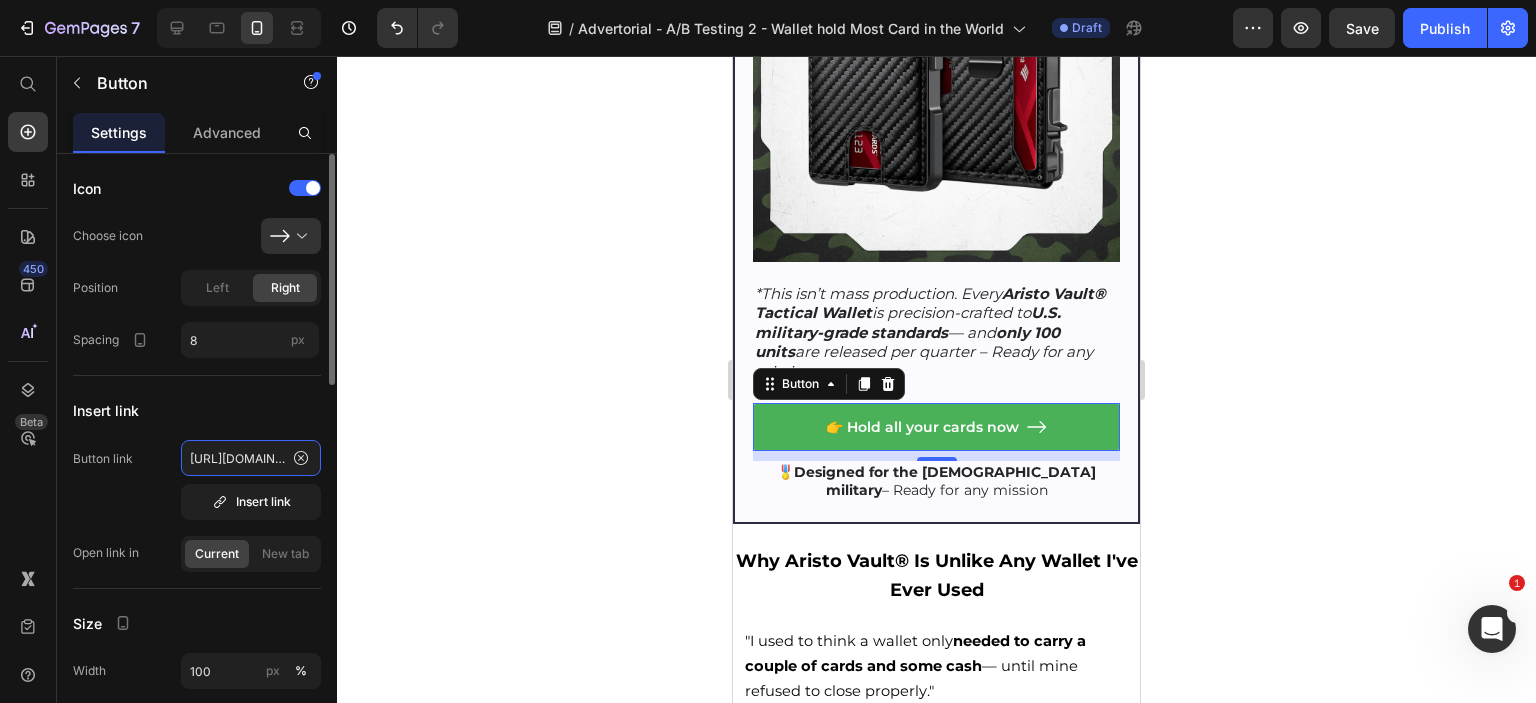 click on "[URL][DOMAIN_NAME]" 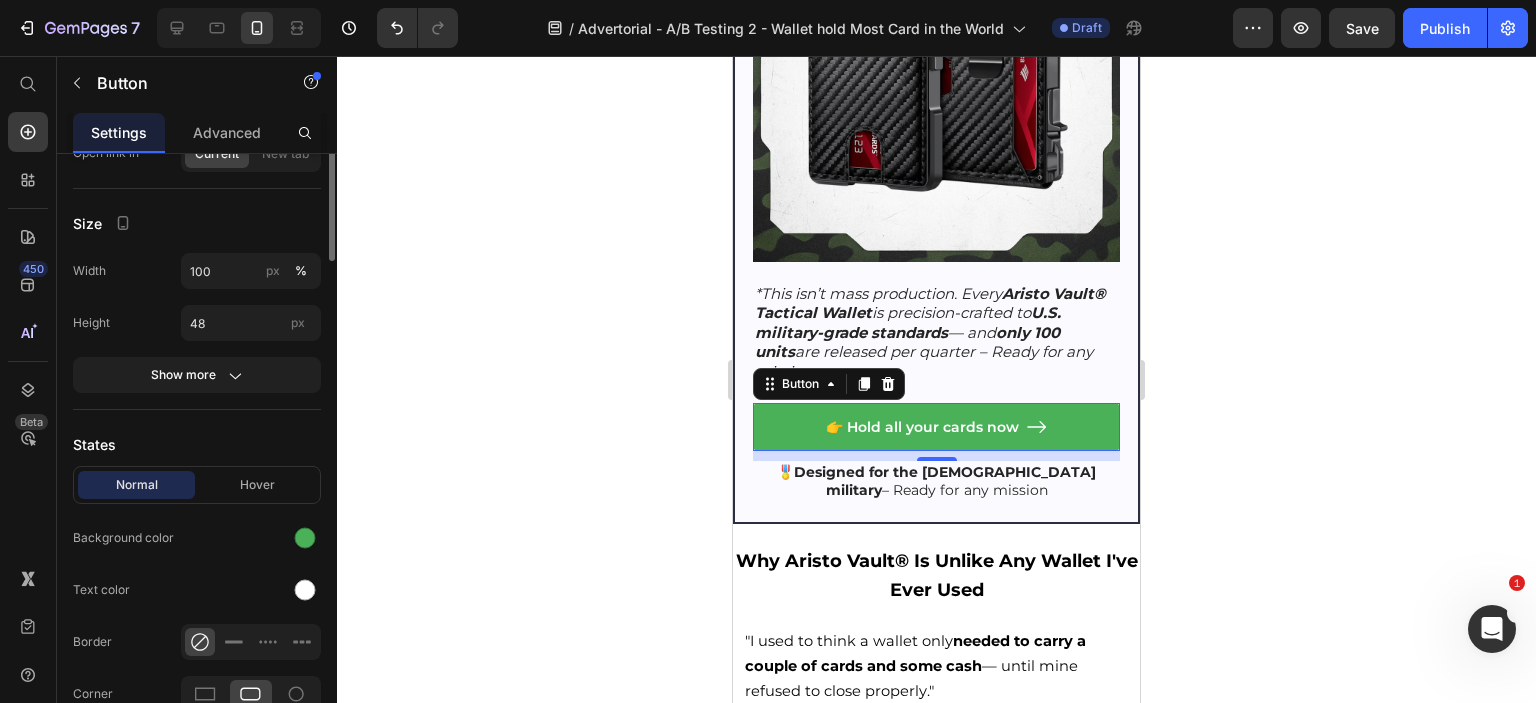 scroll, scrollTop: 200, scrollLeft: 0, axis: vertical 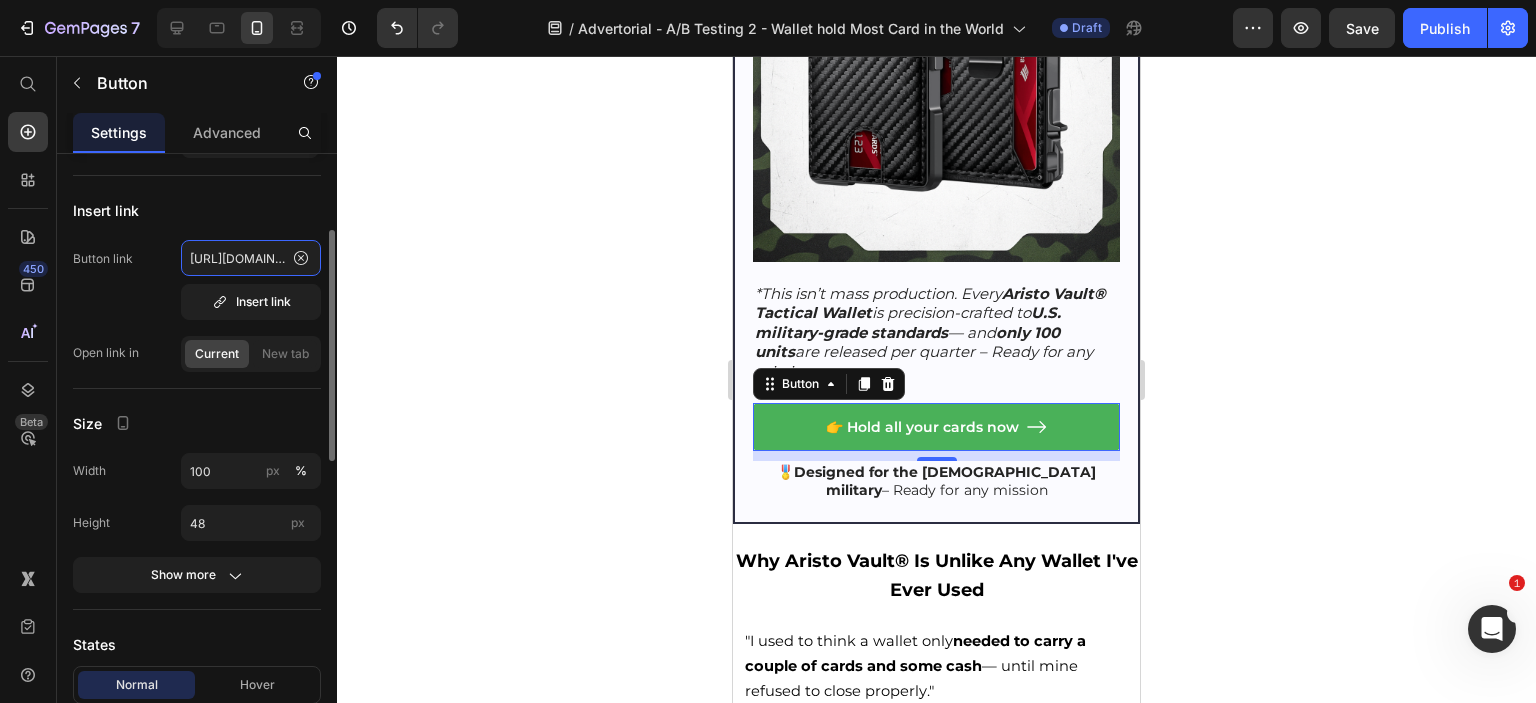 click on "[URL][DOMAIN_NAME]" 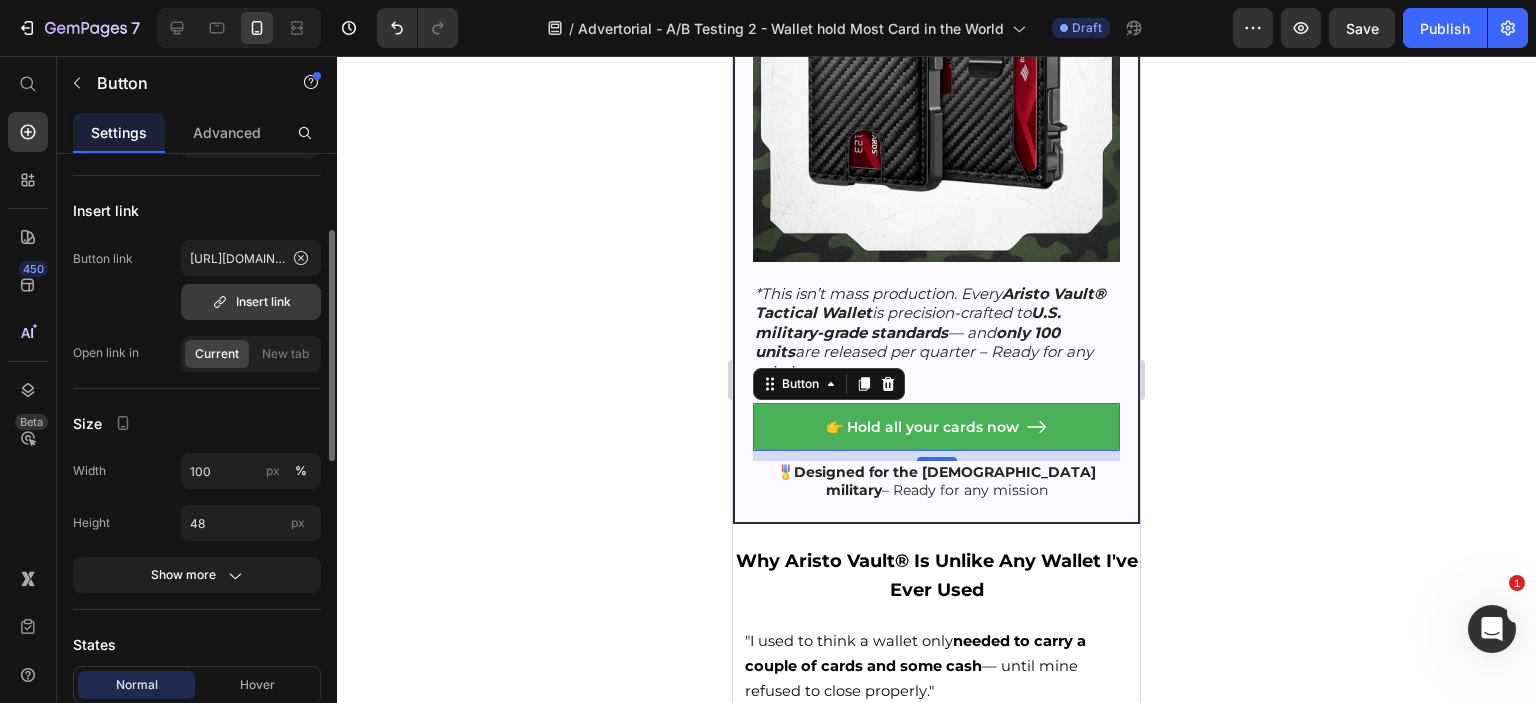 click on "Insert link" at bounding box center [251, 302] 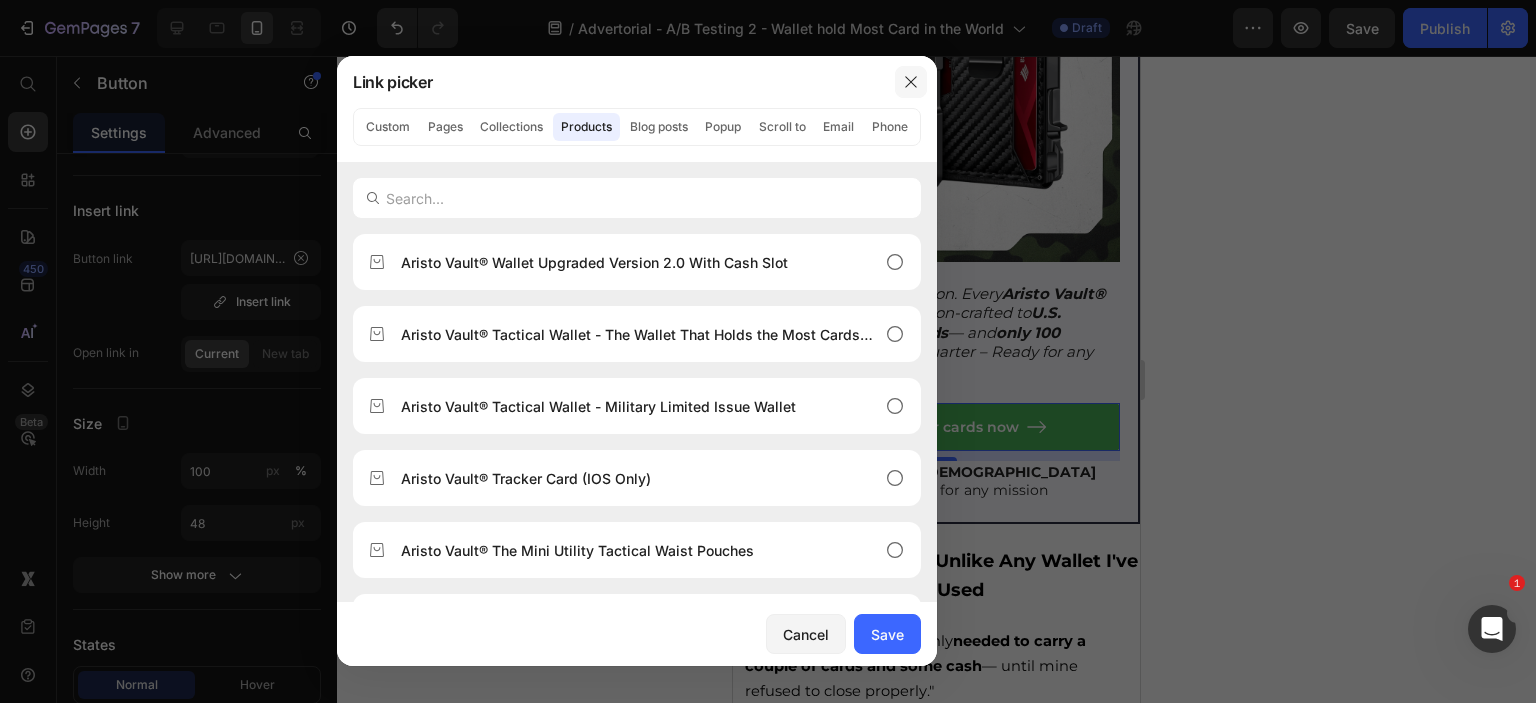click 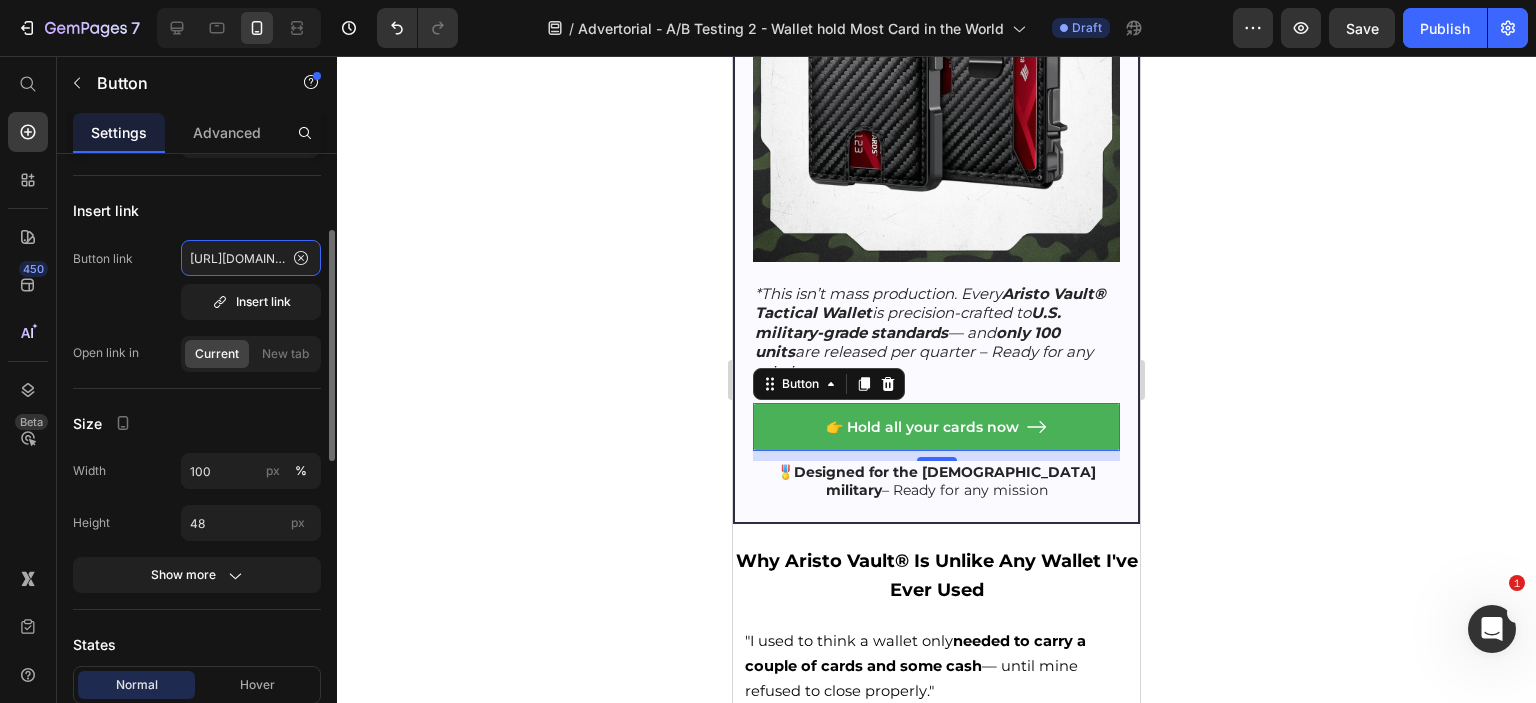 click on "[URL][DOMAIN_NAME]" 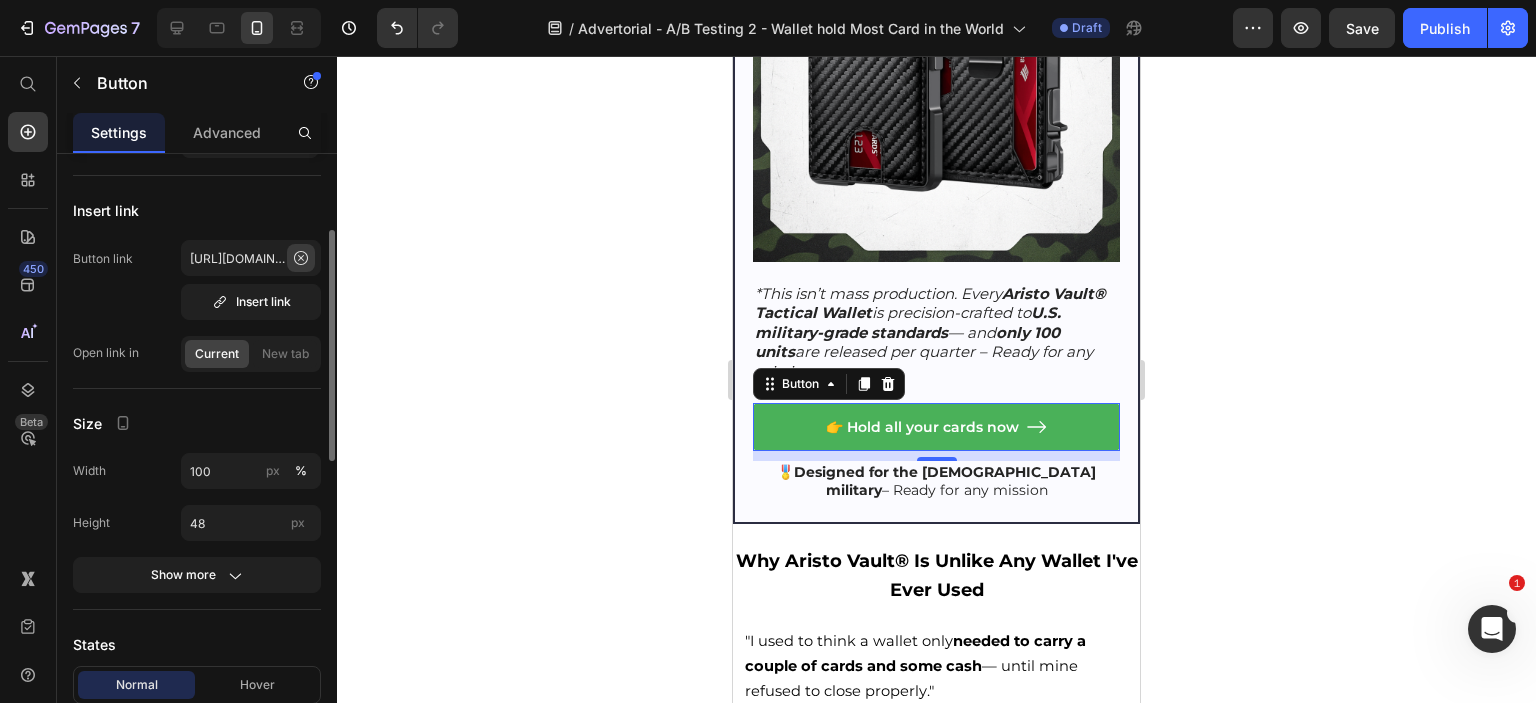 click 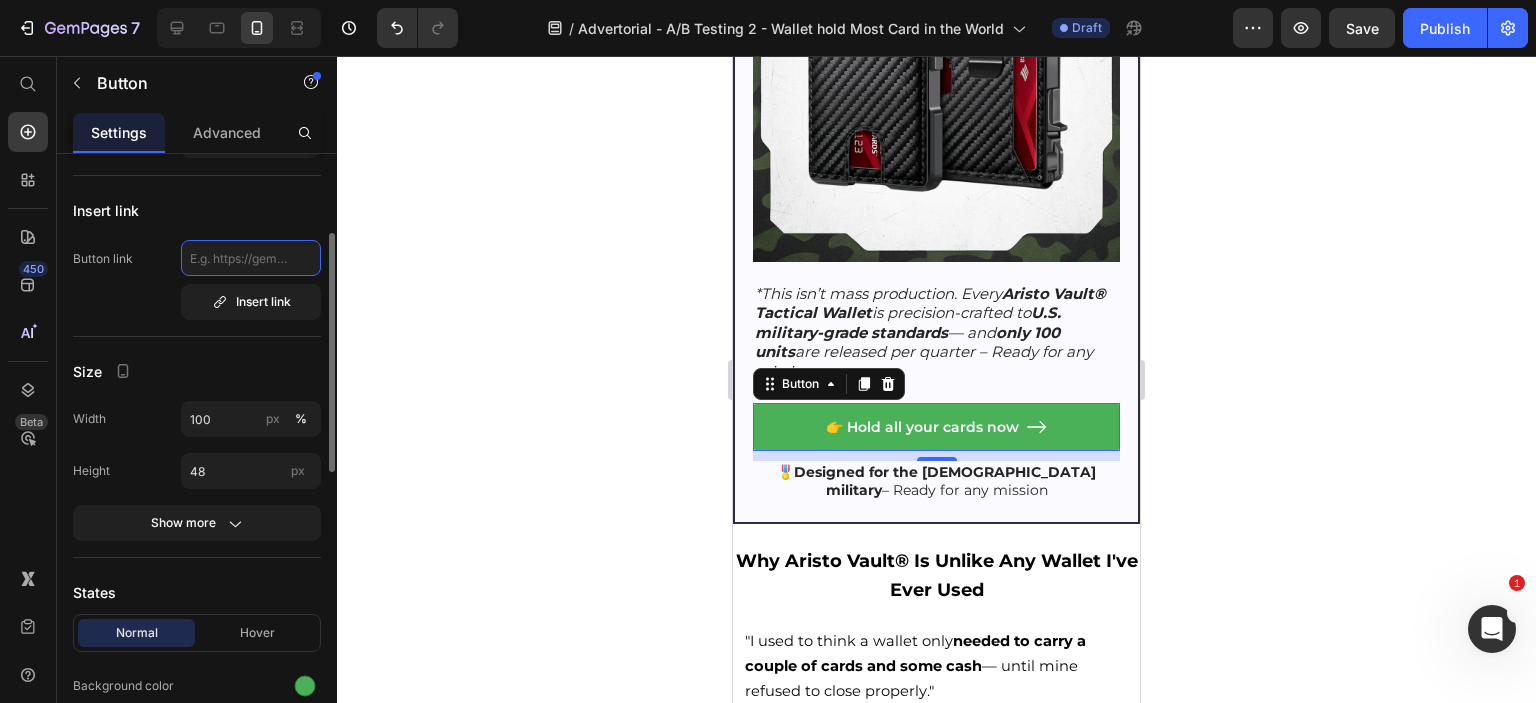 paste on "[URL][DOMAIN_NAME]" 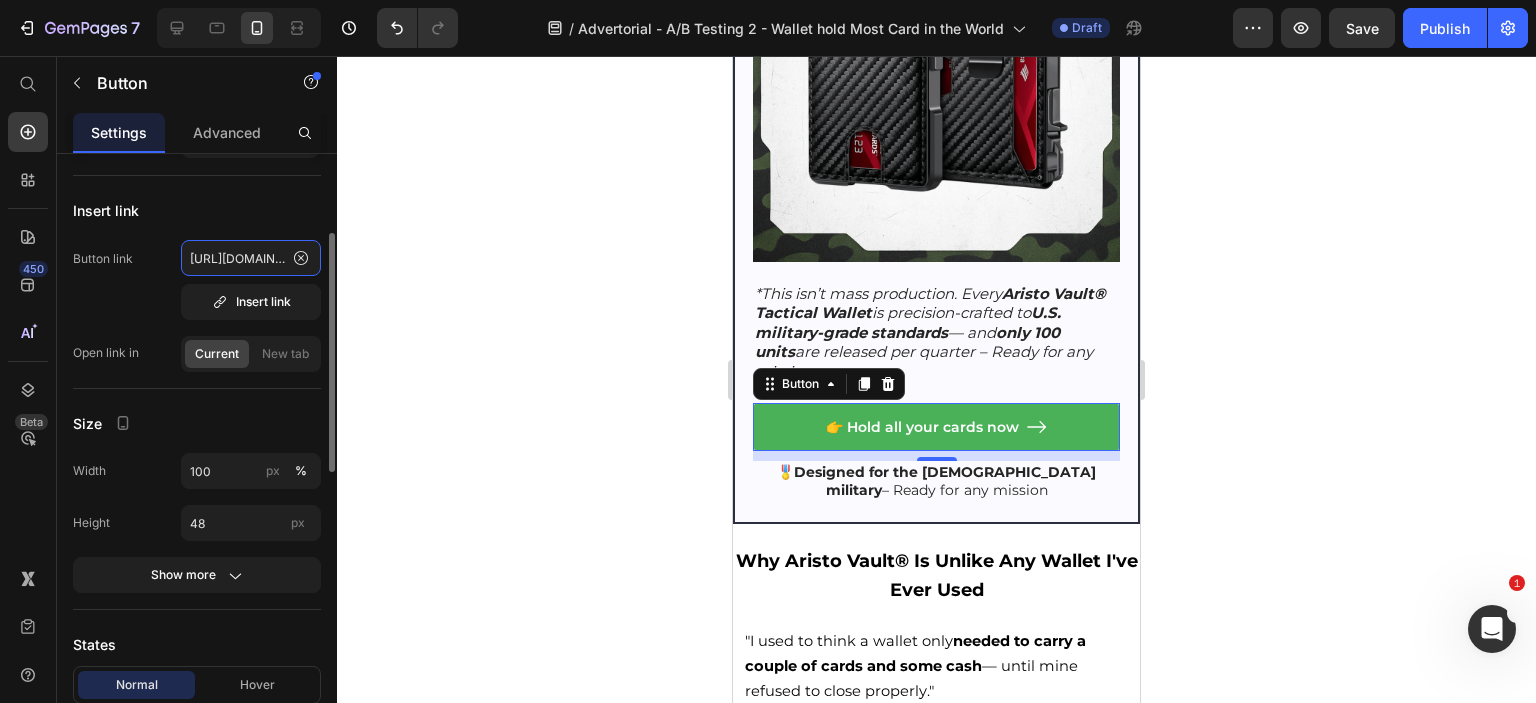 scroll, scrollTop: 0, scrollLeft: 588, axis: horizontal 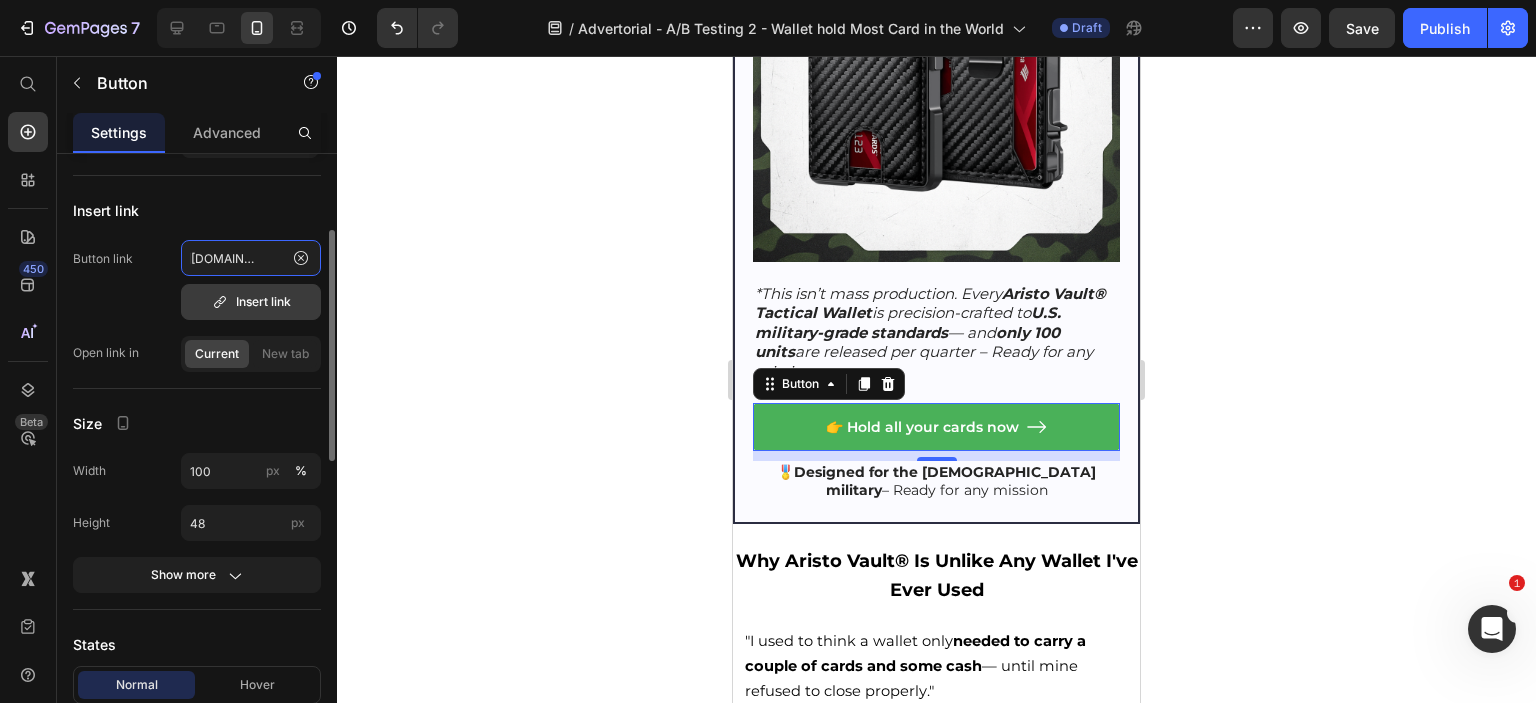 type on "[URL][DOMAIN_NAME]" 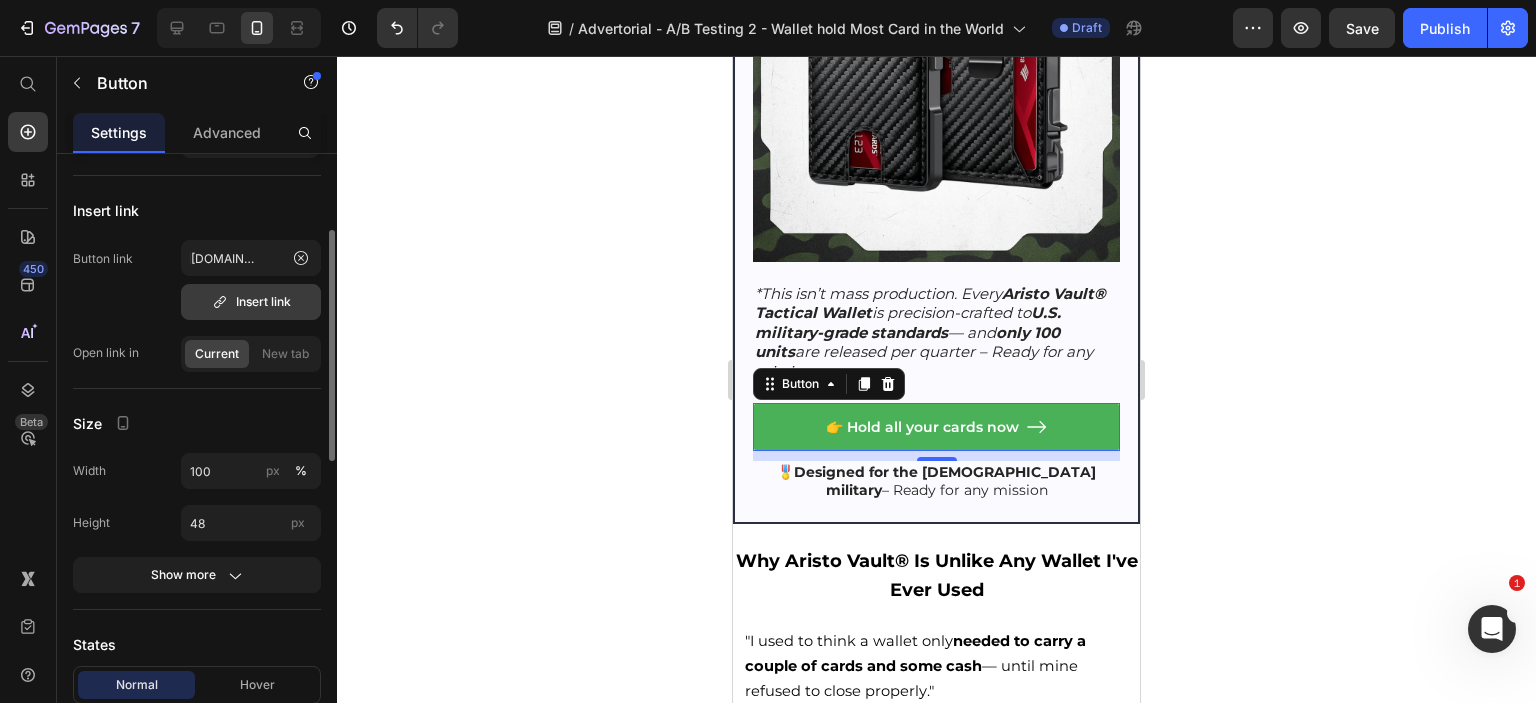 click on "Insert link" at bounding box center [251, 302] 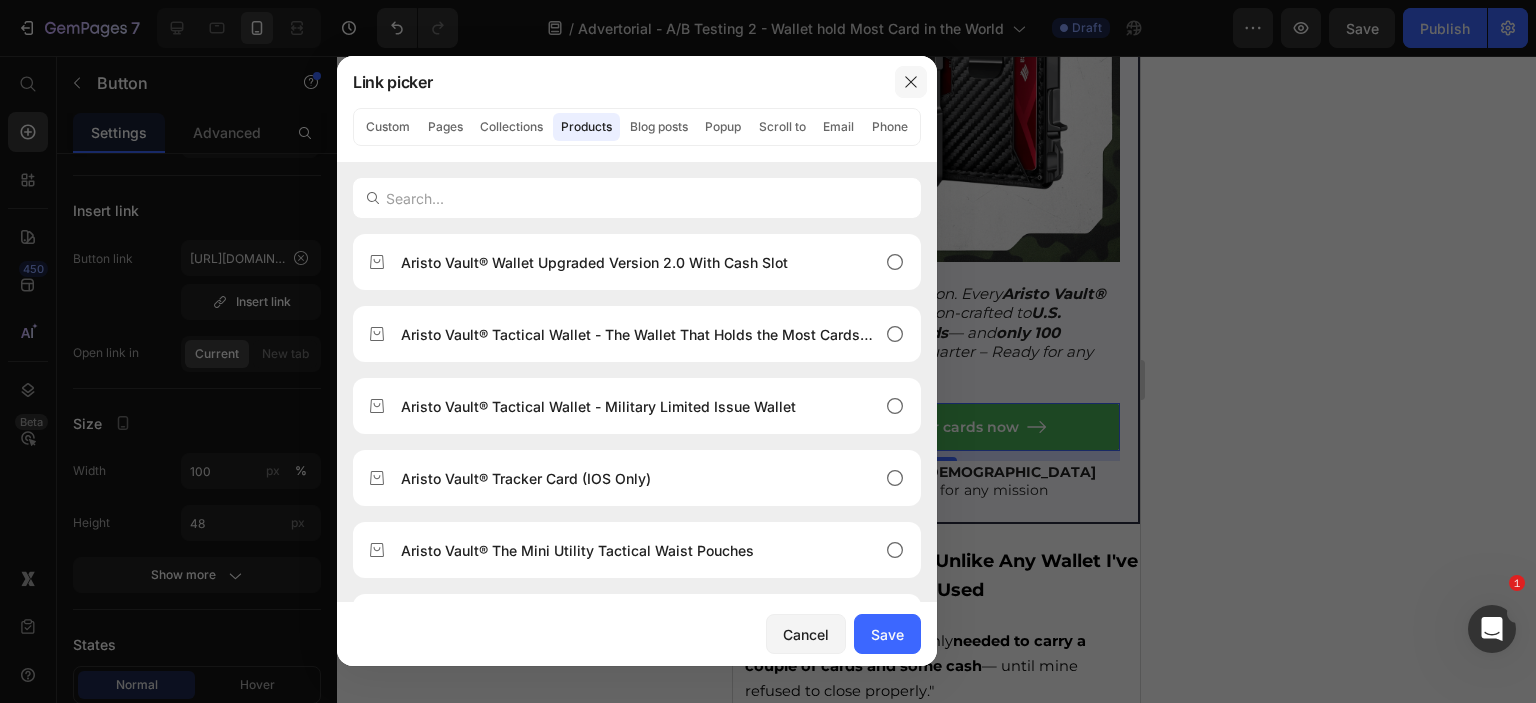 drag, startPoint x: 912, startPoint y: 75, endPoint x: 66, endPoint y: 67, distance: 846.03784 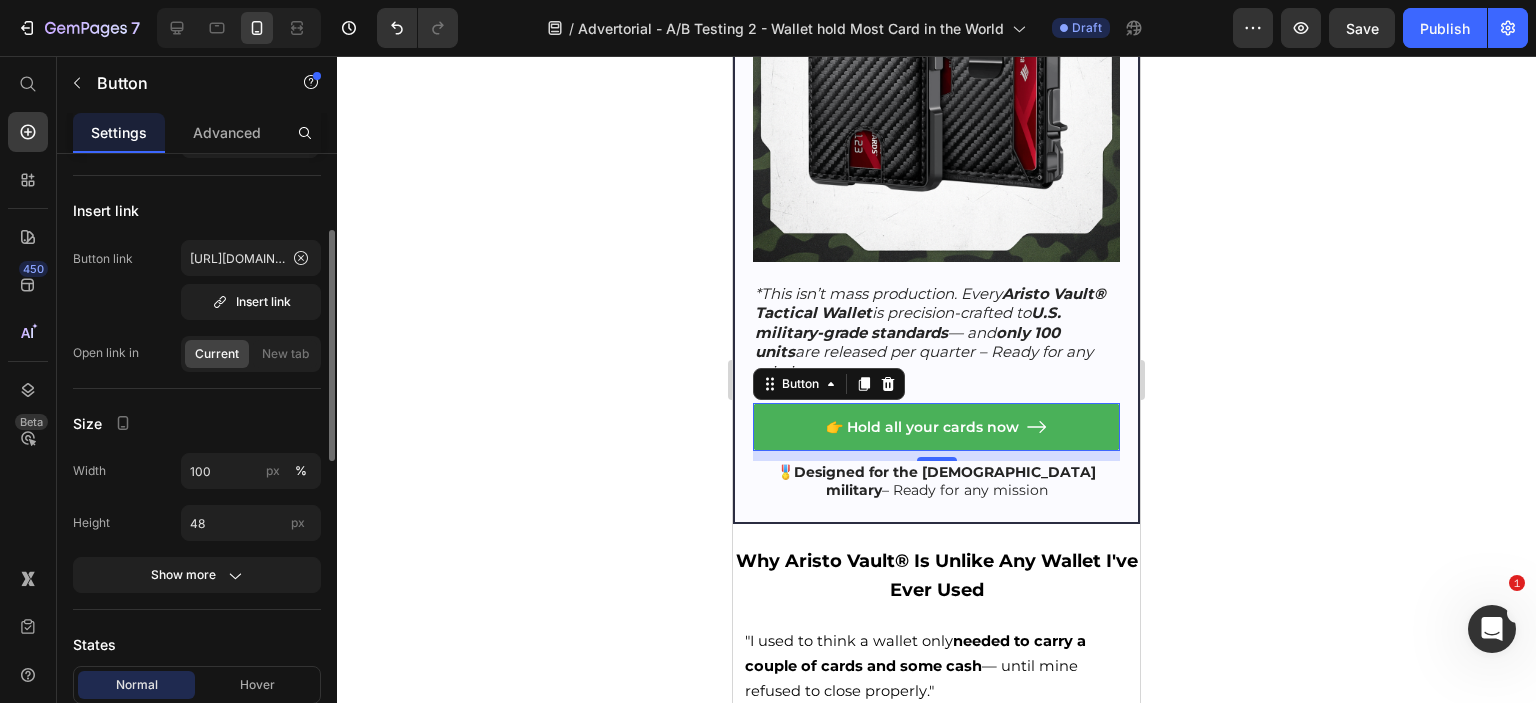click on "Button link [URL][DOMAIN_NAME]  Insert link" at bounding box center (197, 280) 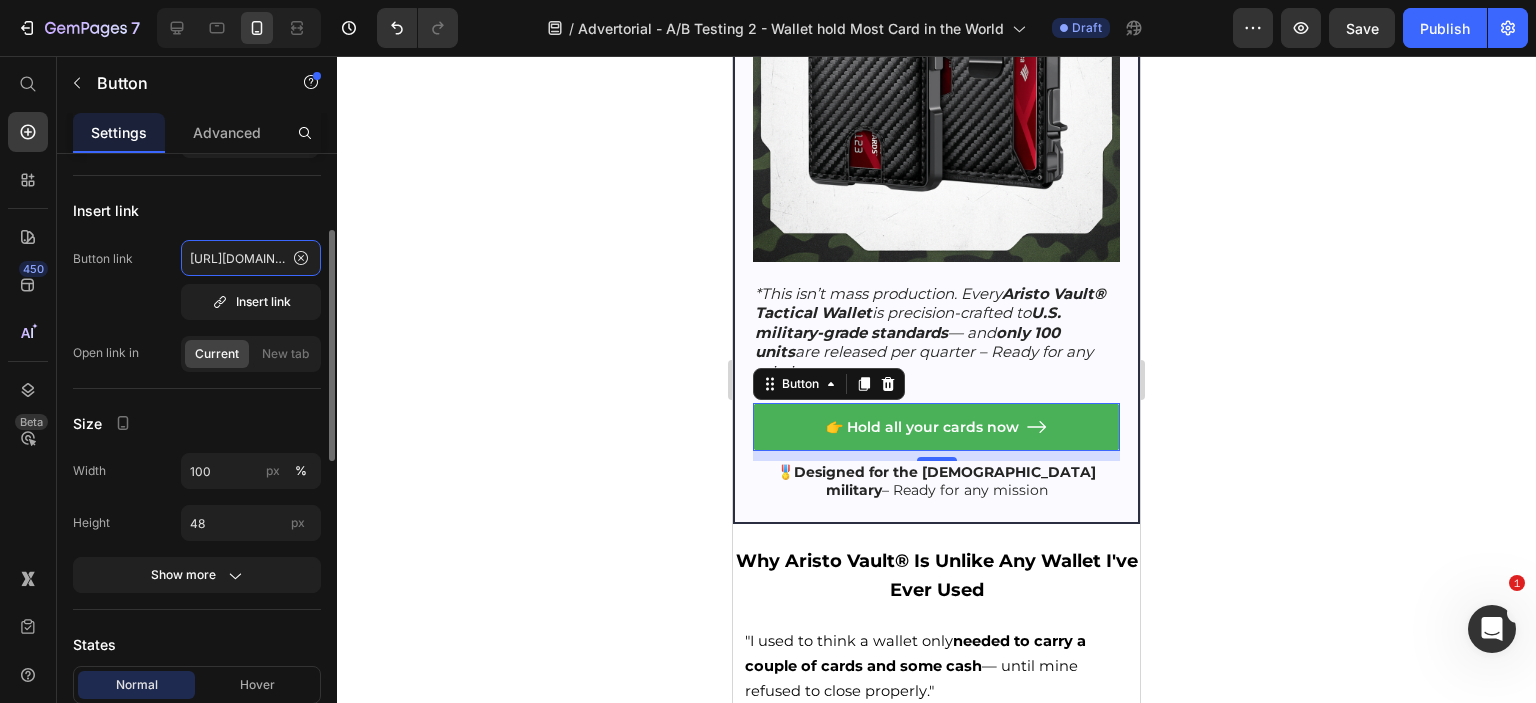 click on "[URL][DOMAIN_NAME]" 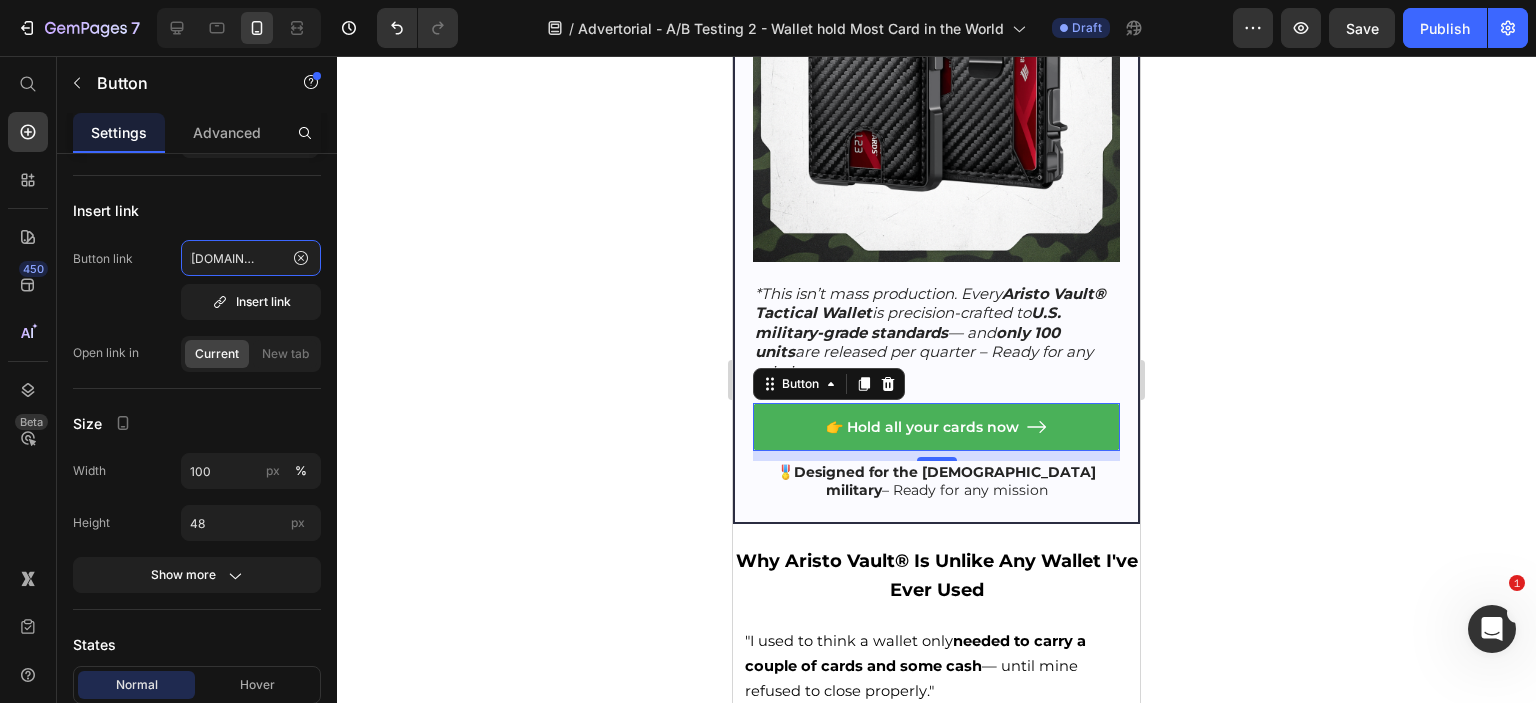 scroll, scrollTop: 0, scrollLeft: 588, axis: horizontal 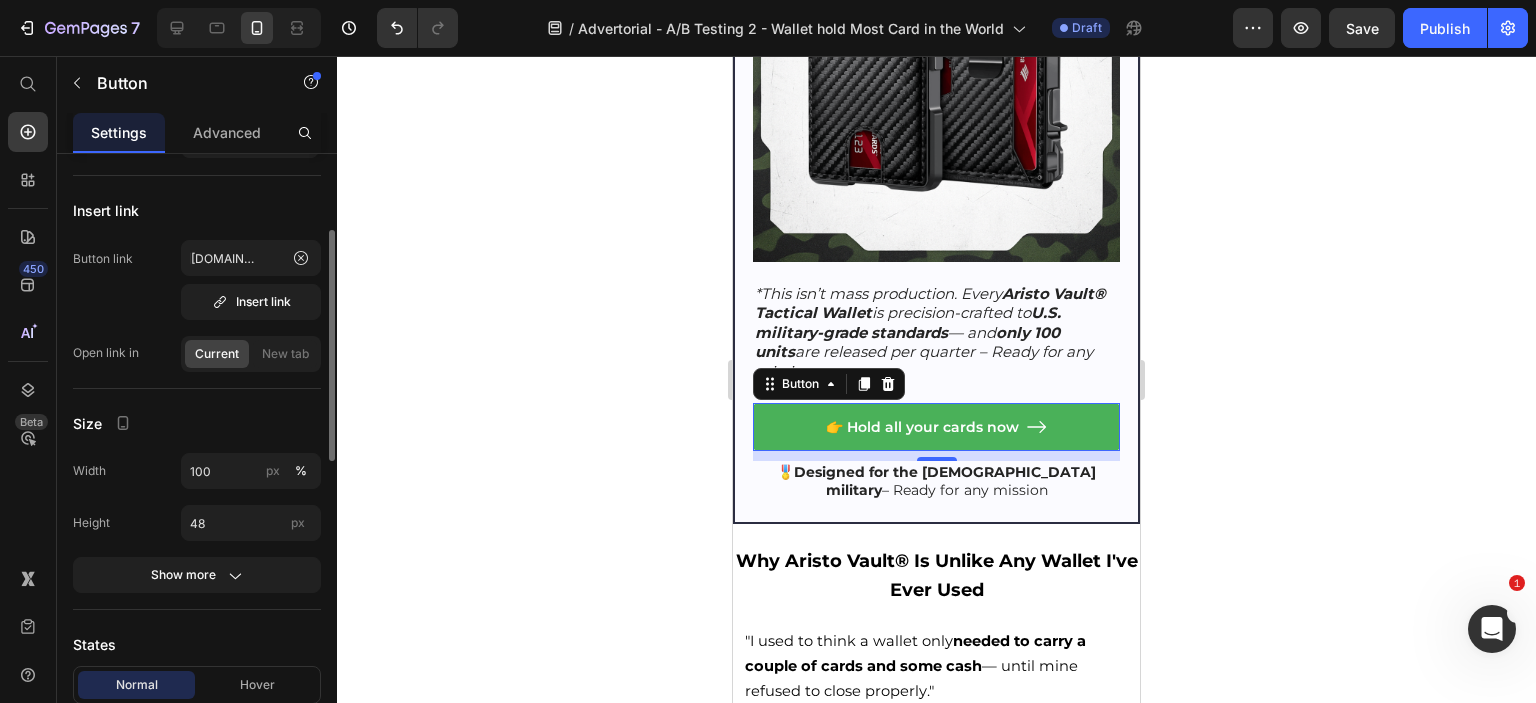click on "Insert link" at bounding box center [197, 210] 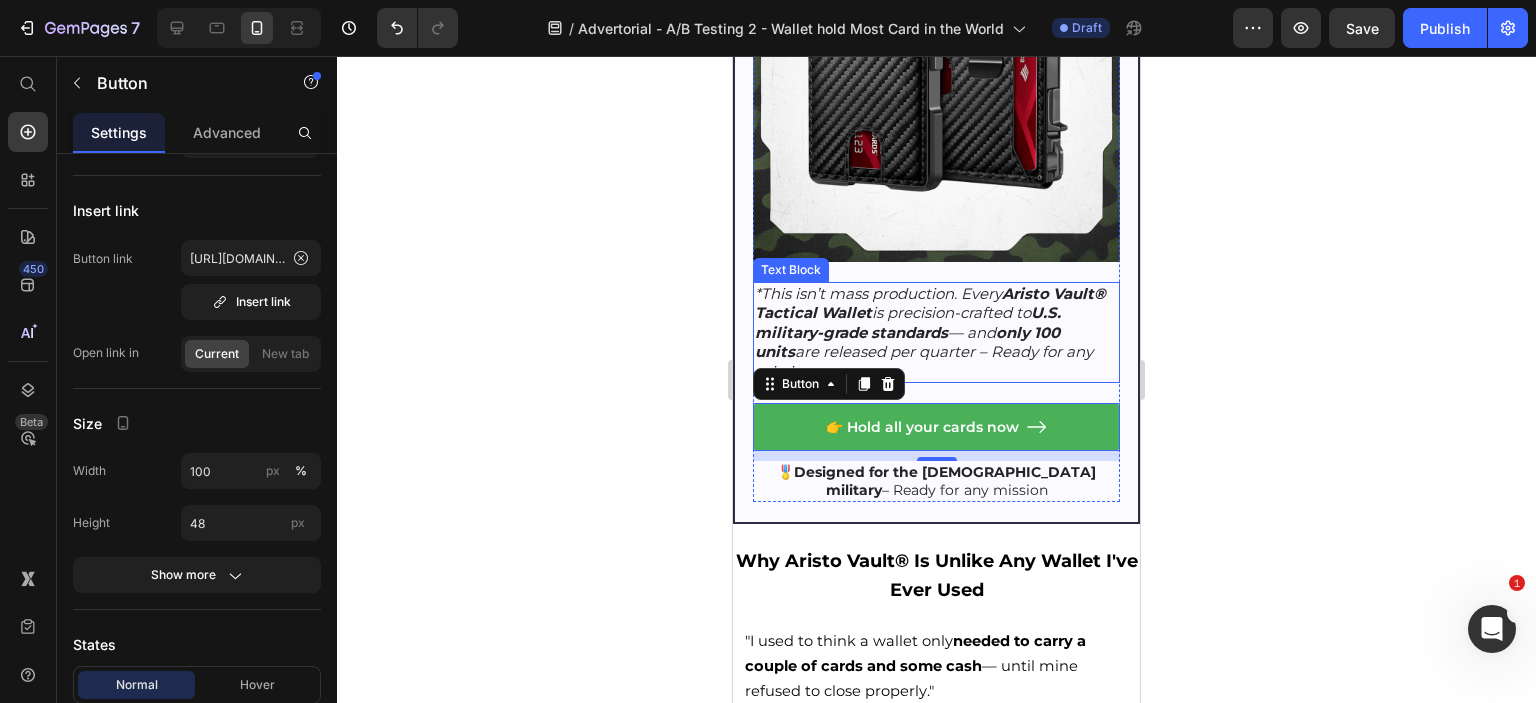 scroll, scrollTop: 3338, scrollLeft: 0, axis: vertical 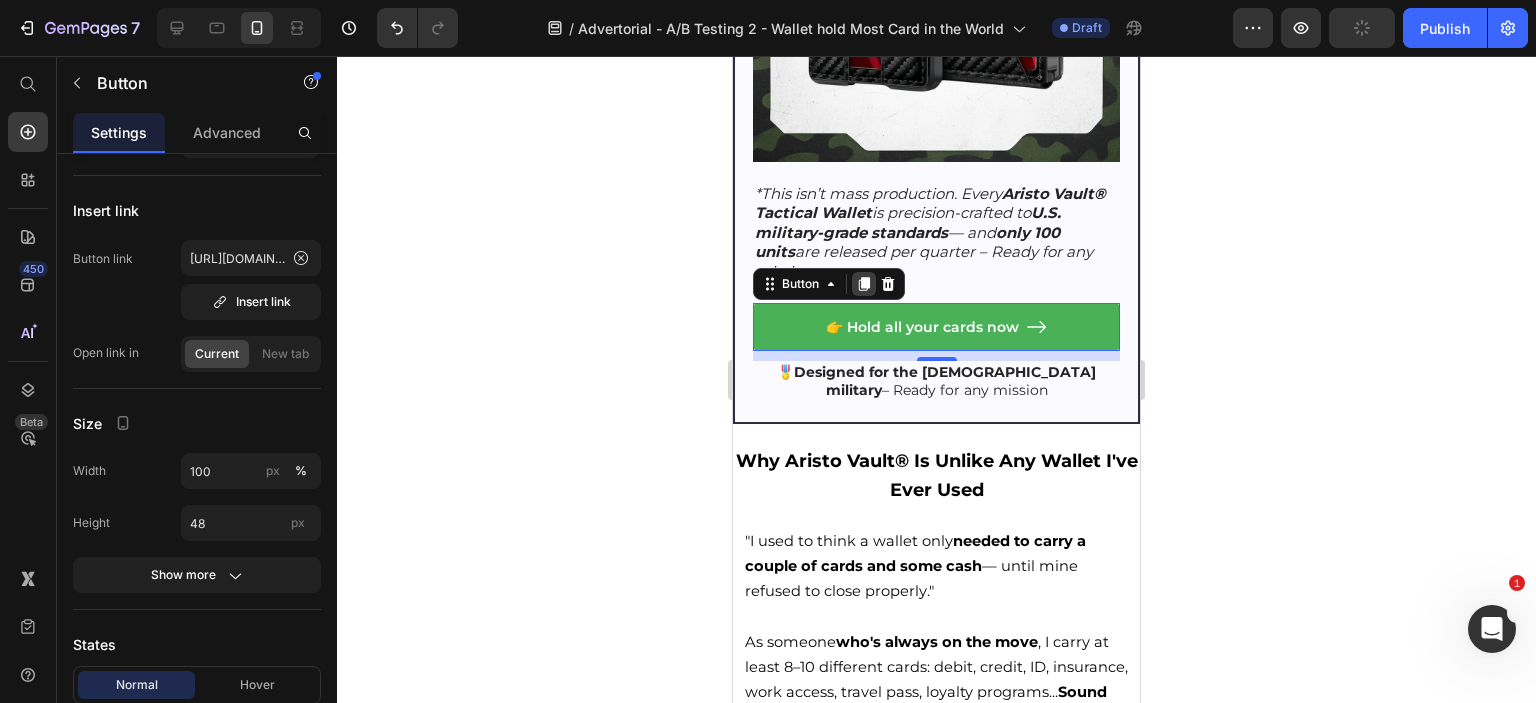 click 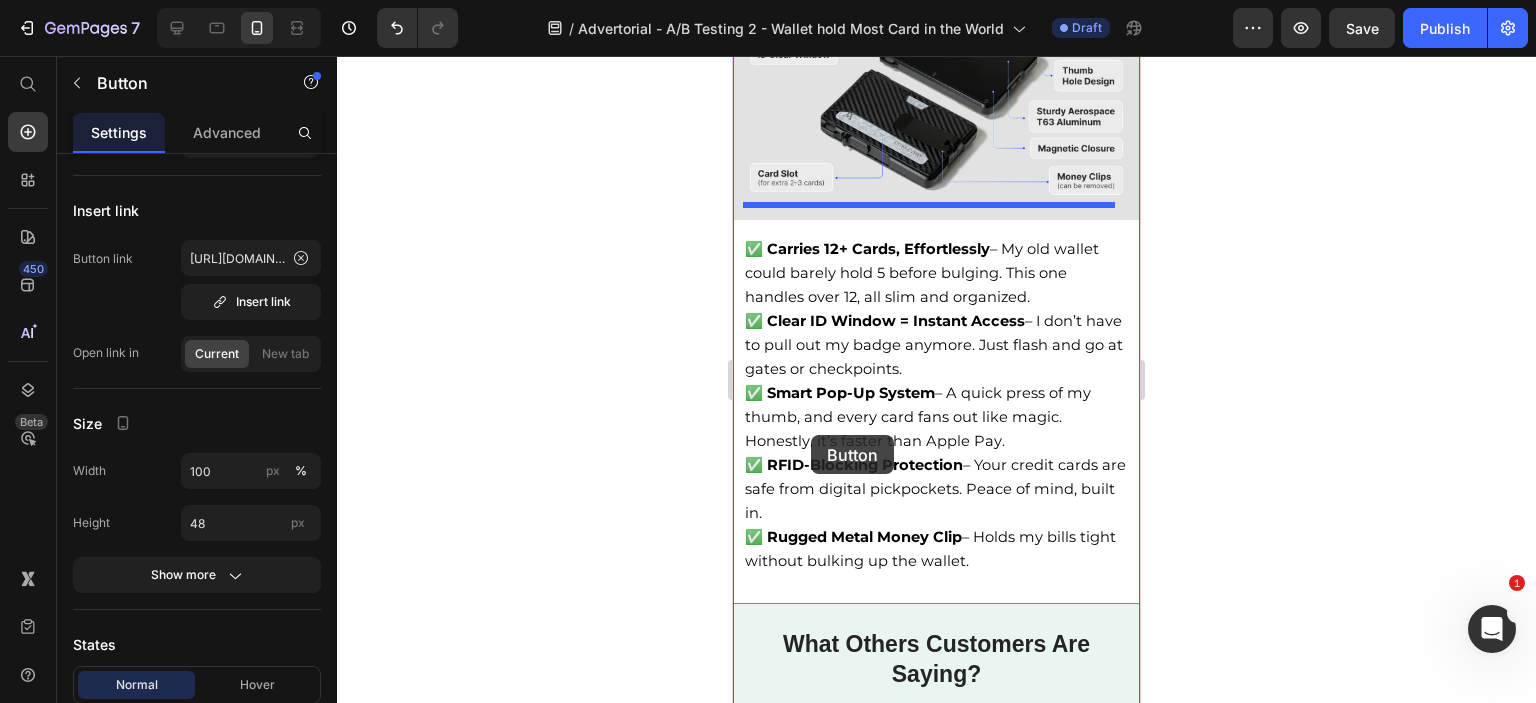 scroll, scrollTop: 4738, scrollLeft: 0, axis: vertical 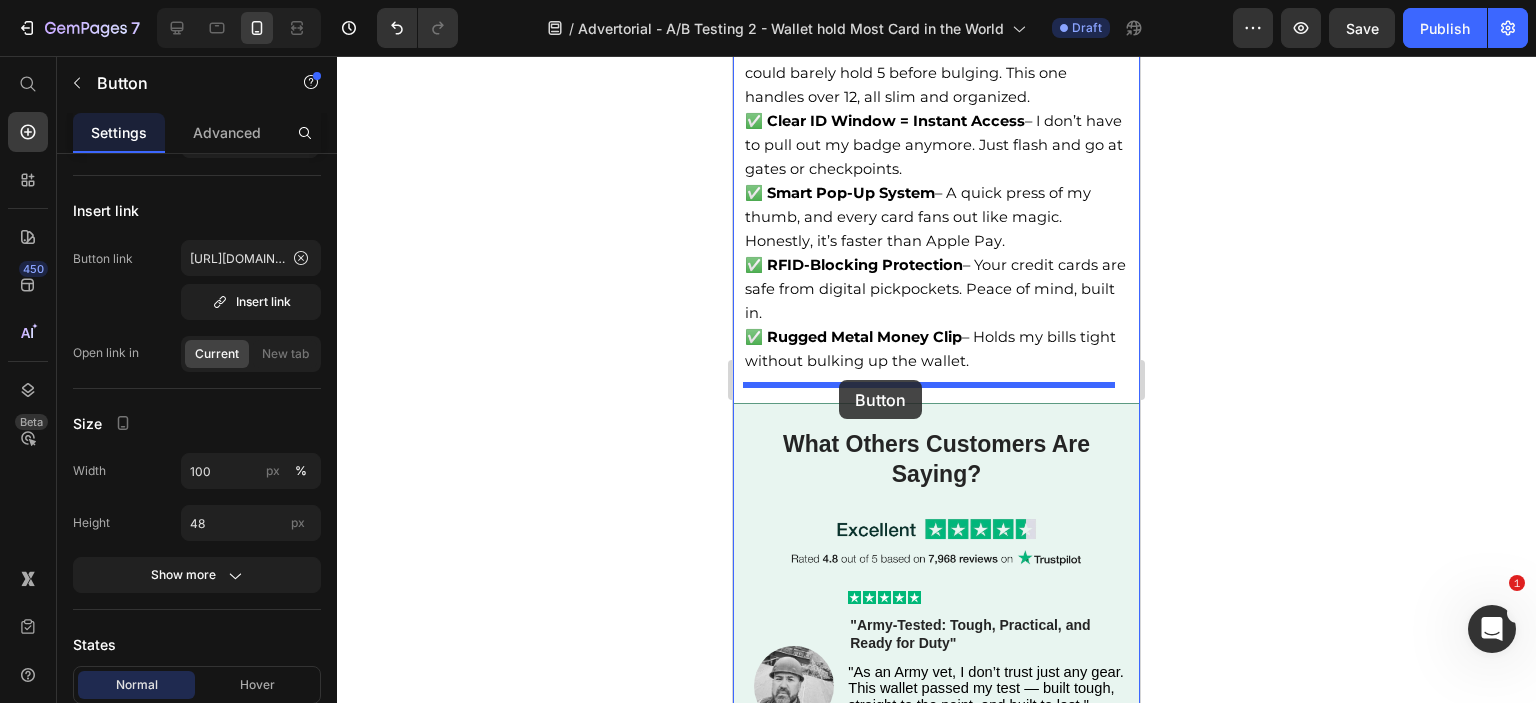 drag, startPoint x: 772, startPoint y: 329, endPoint x: 839, endPoint y: 380, distance: 84.20214 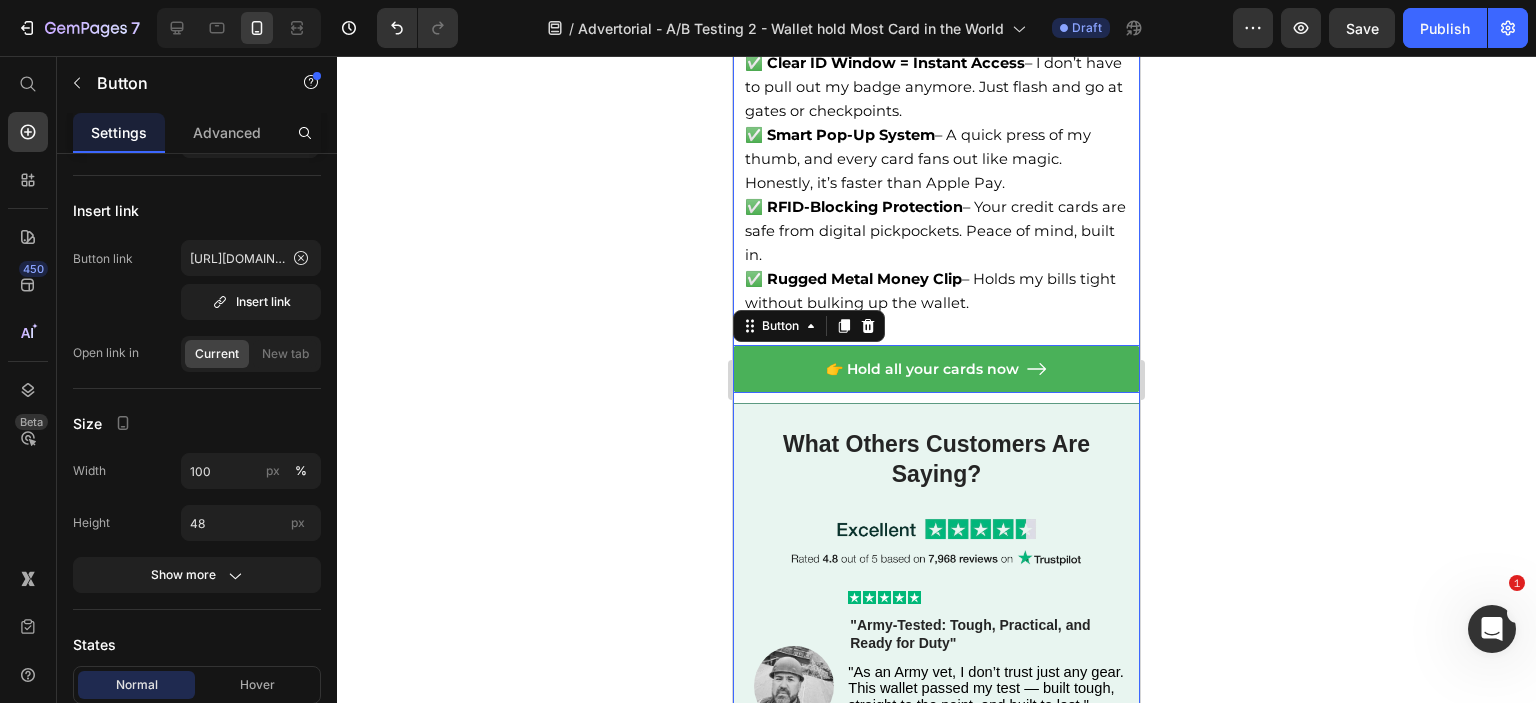 scroll, scrollTop: 4680, scrollLeft: 0, axis: vertical 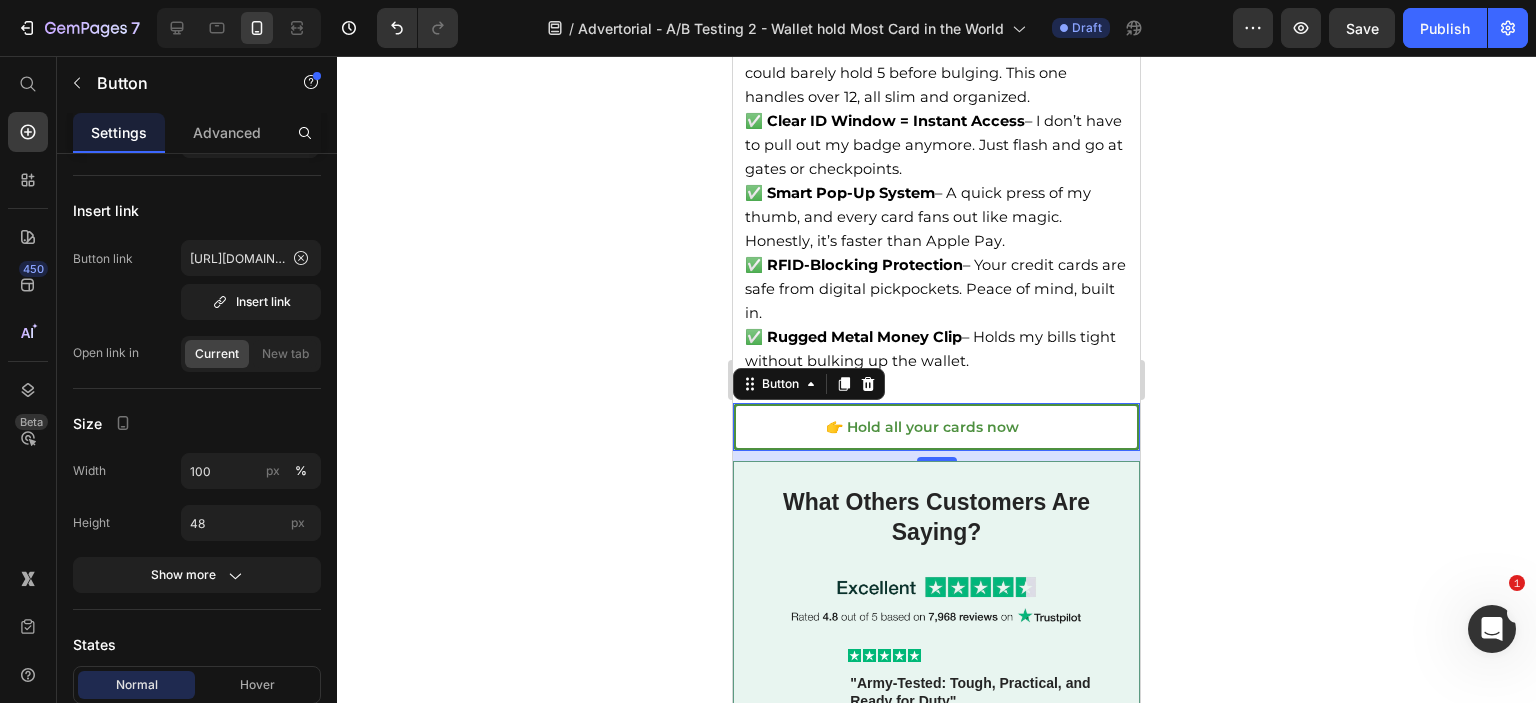 click on "👉 Hold all your cards now" at bounding box center [936, 427] 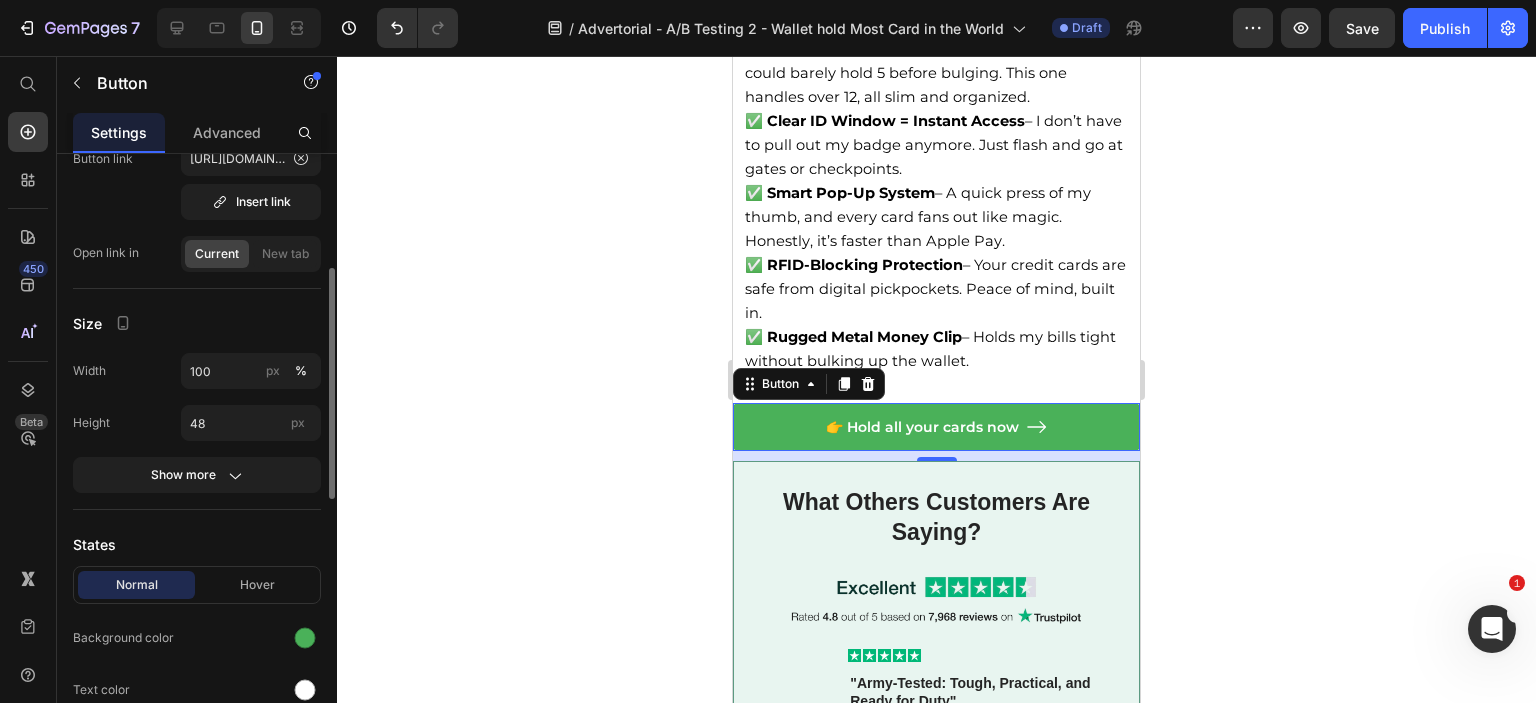 scroll, scrollTop: 500, scrollLeft: 0, axis: vertical 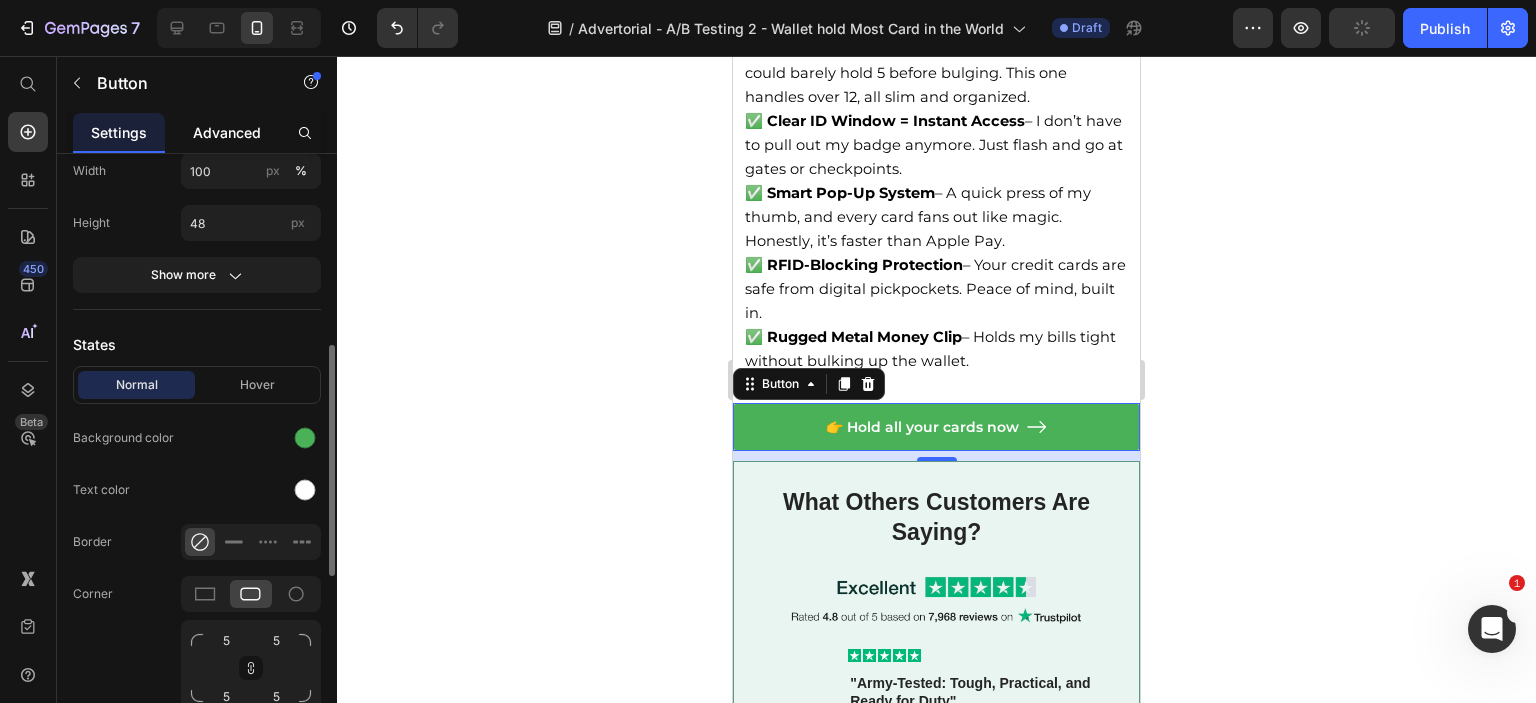 click on "Advanced" at bounding box center (227, 132) 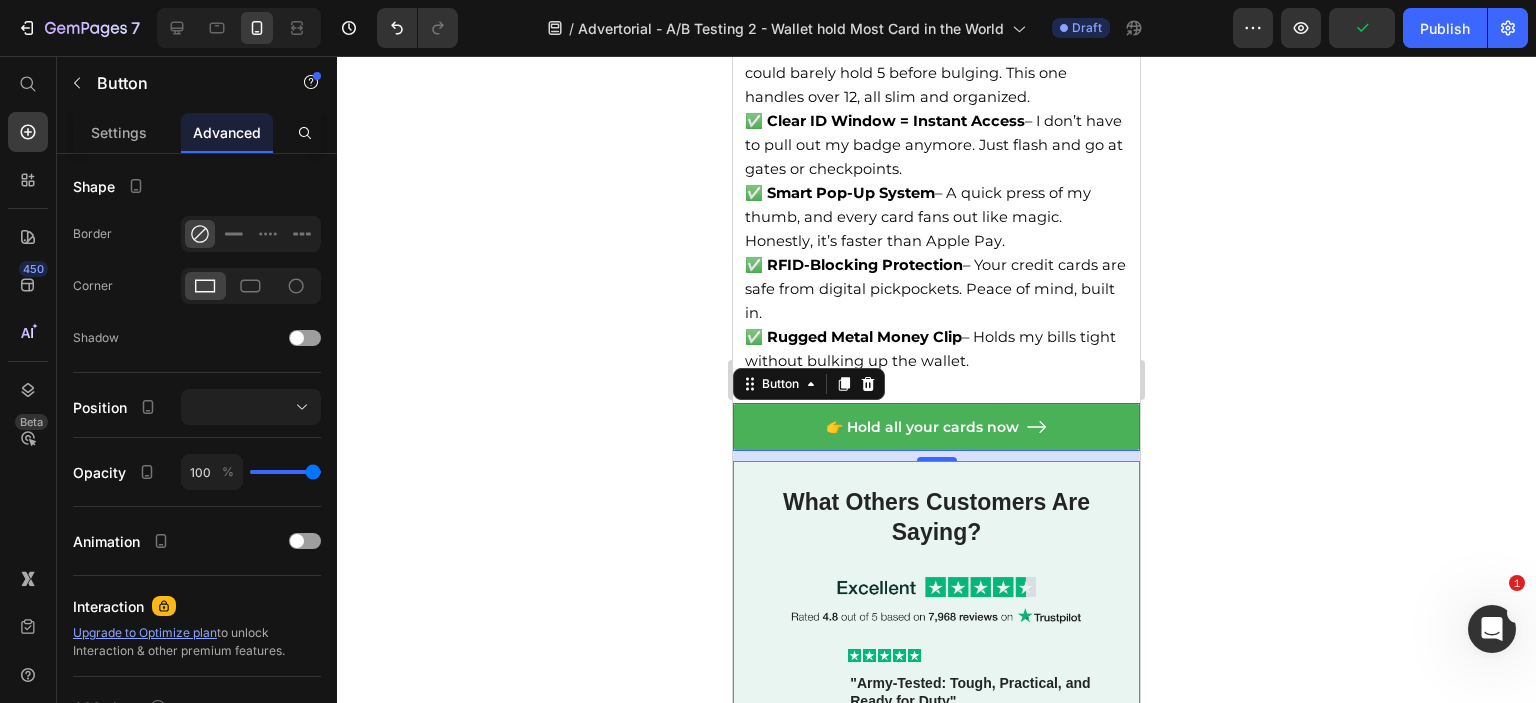 scroll, scrollTop: 0, scrollLeft: 0, axis: both 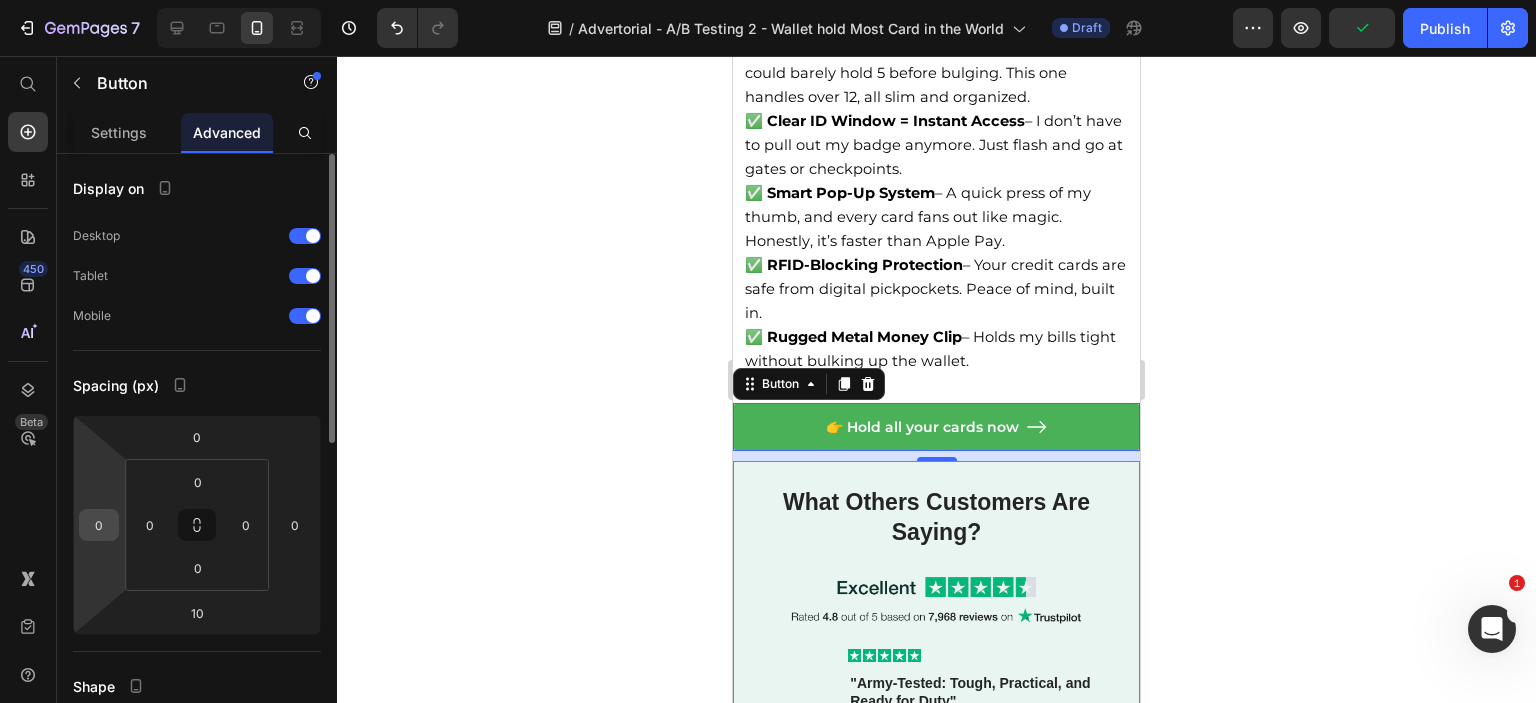 click on "0" at bounding box center [99, 525] 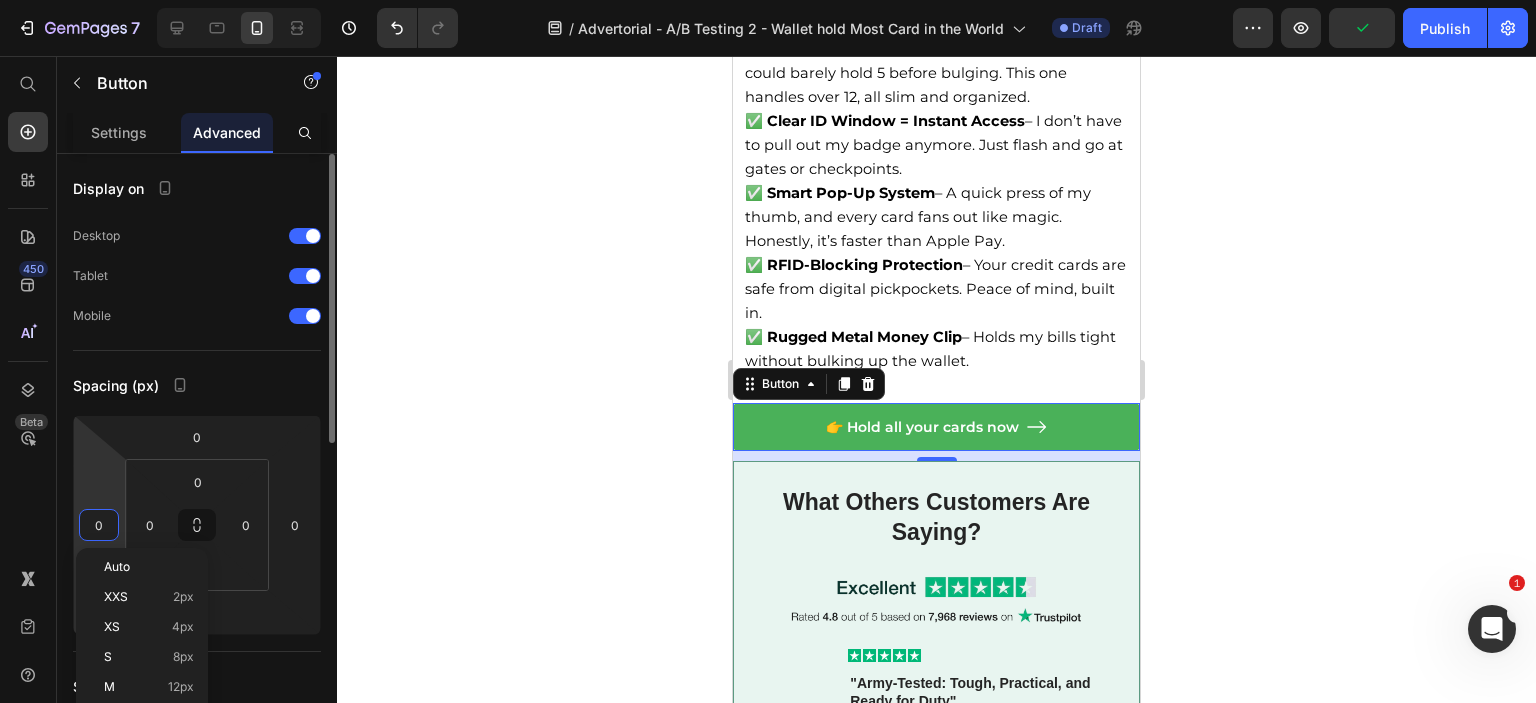 type on "5" 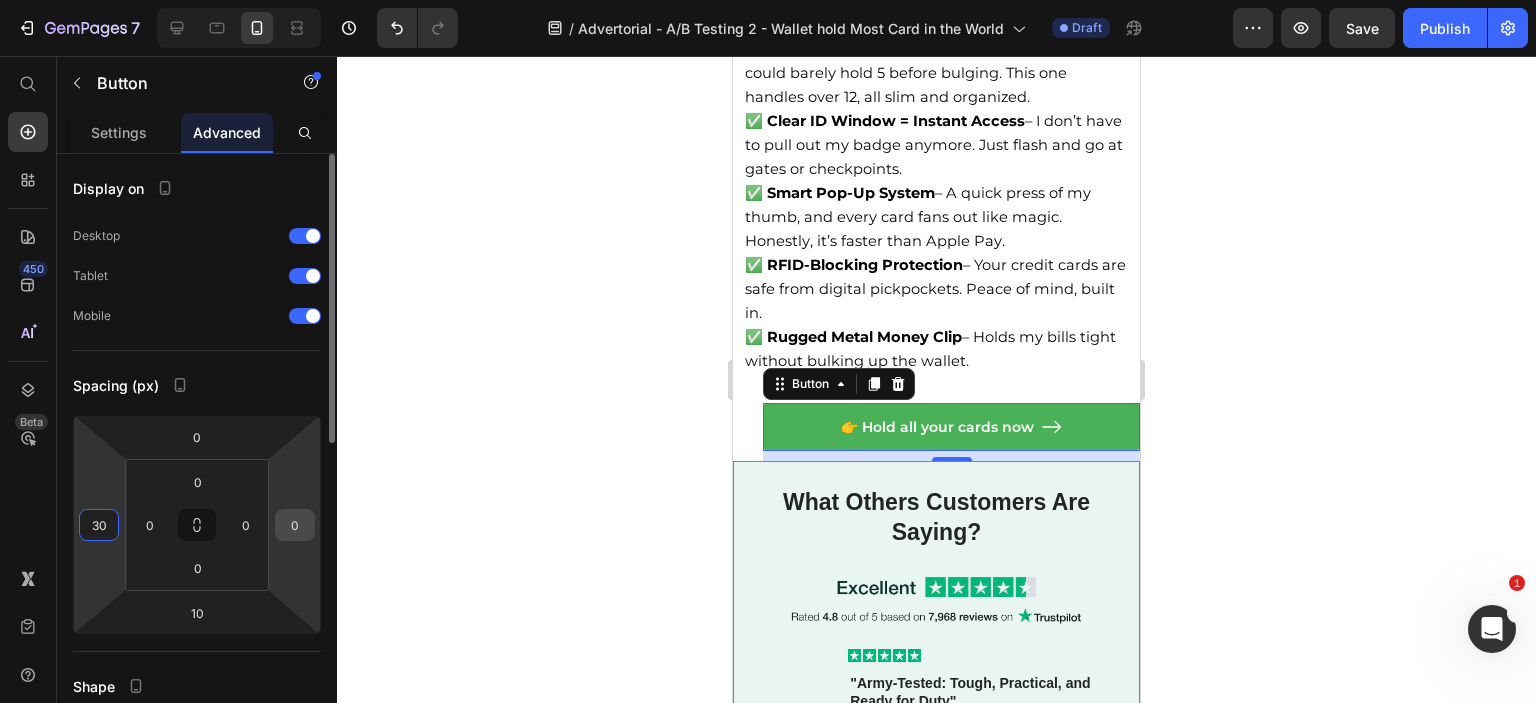 type on "30" 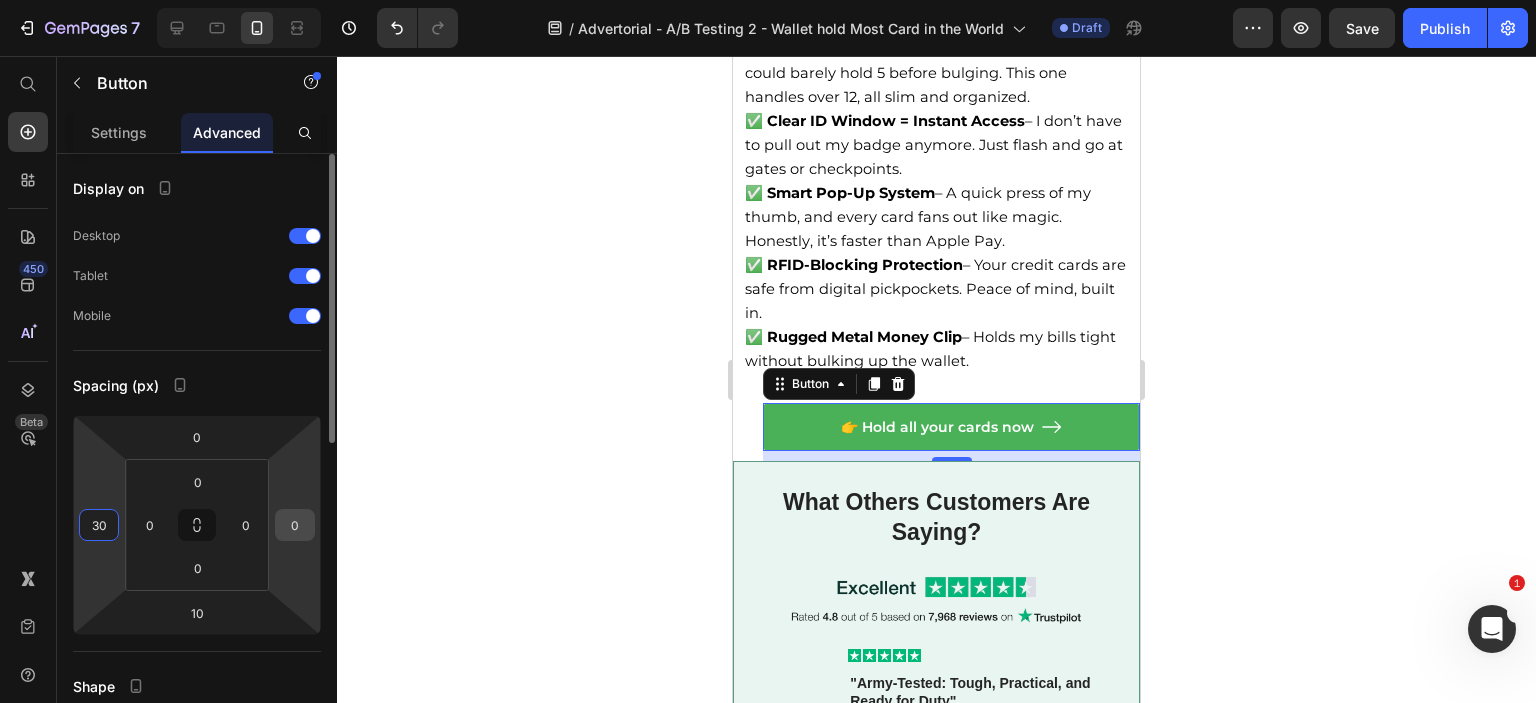 click on "0" at bounding box center [295, 525] 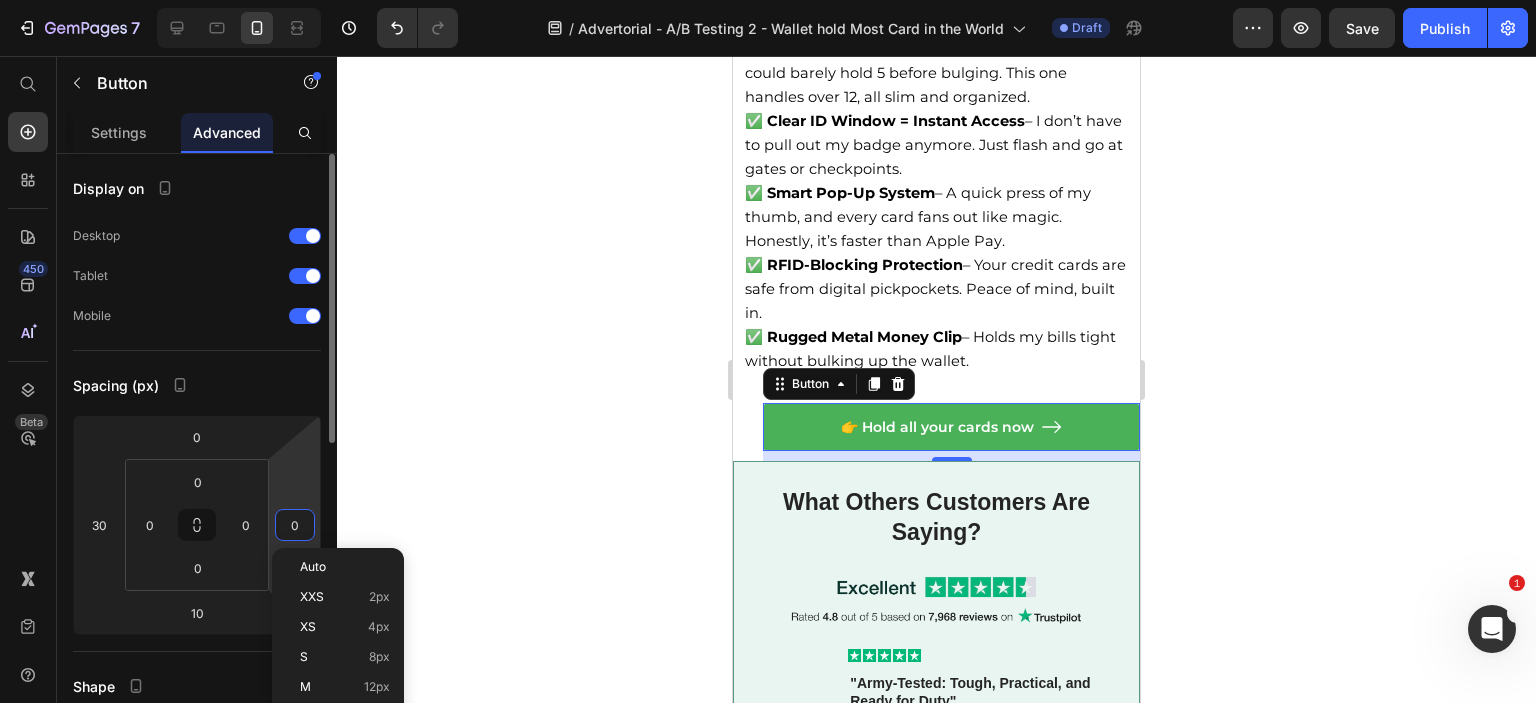 click on "0" at bounding box center [295, 525] 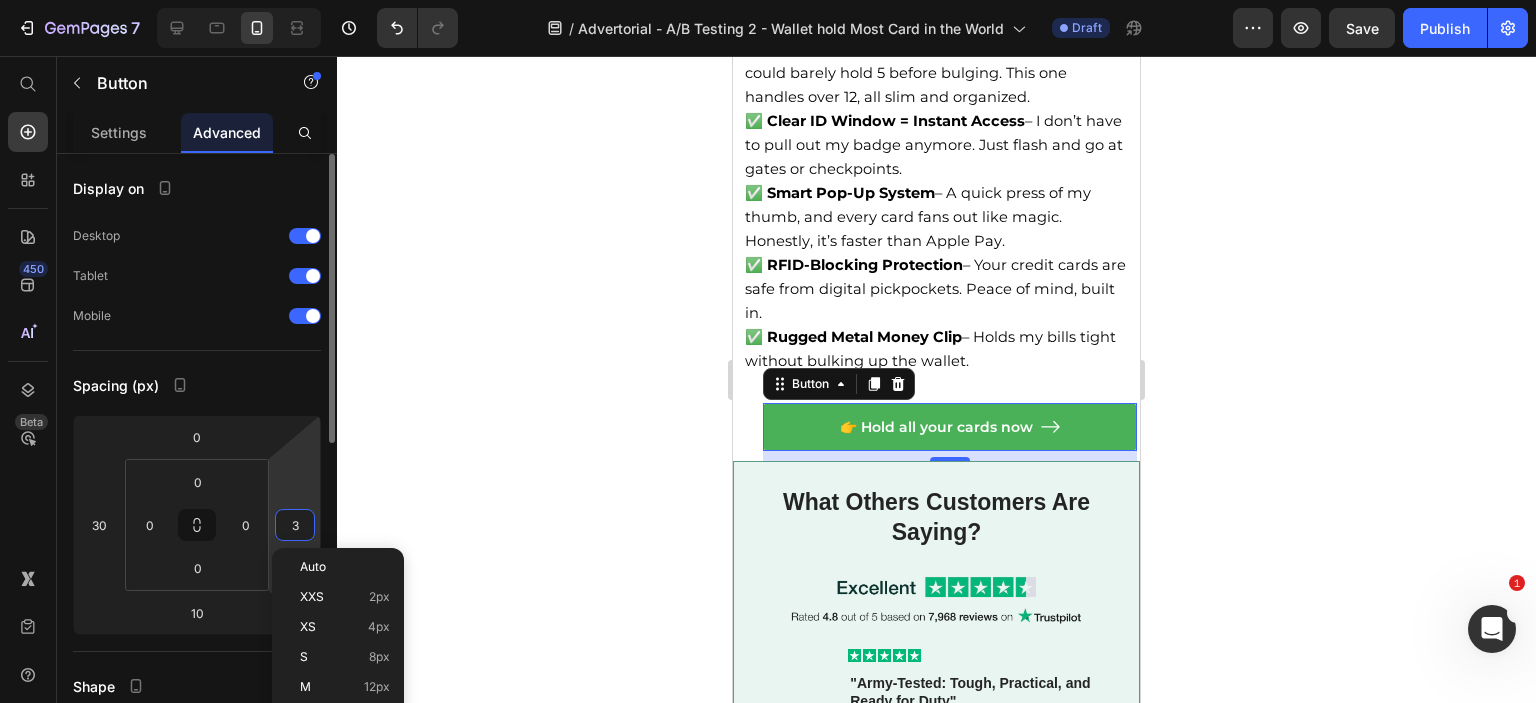 type on "30" 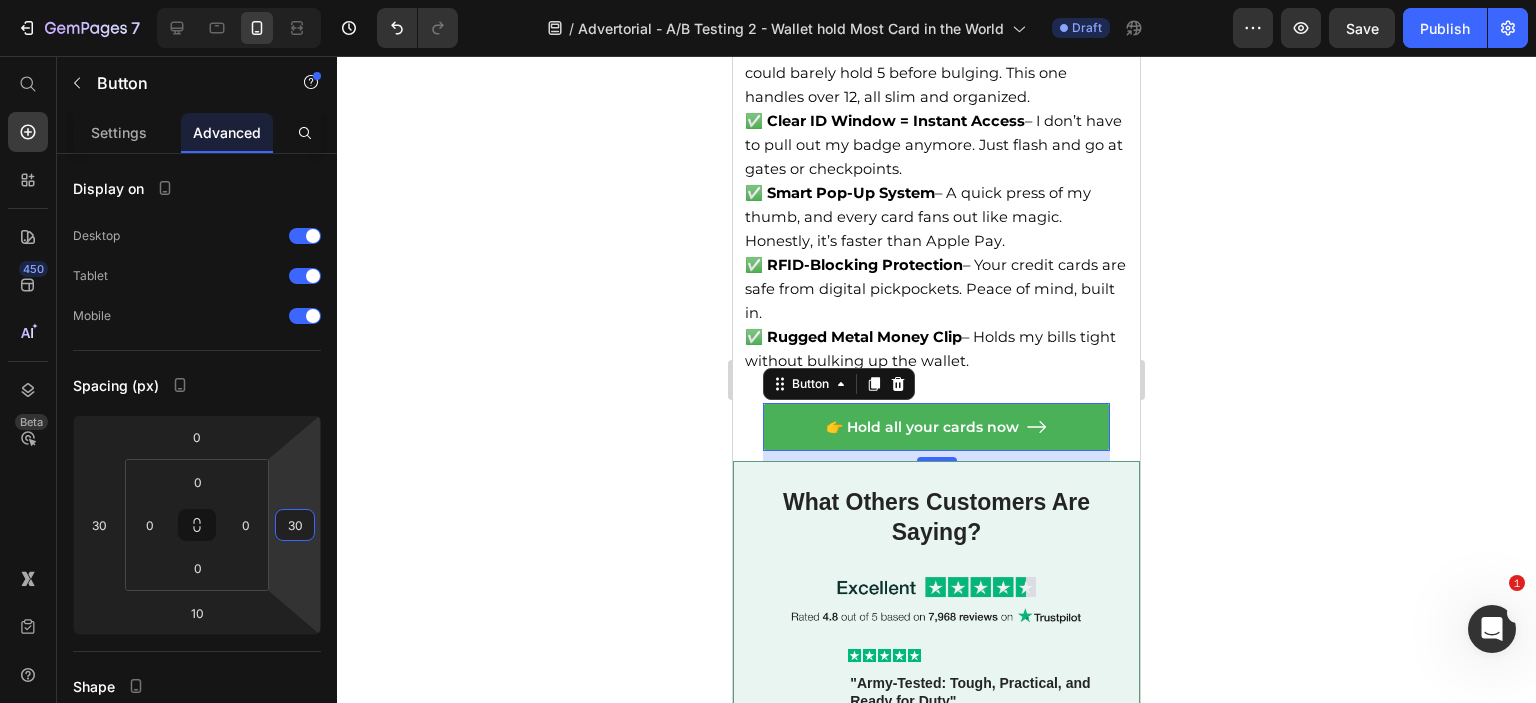 click 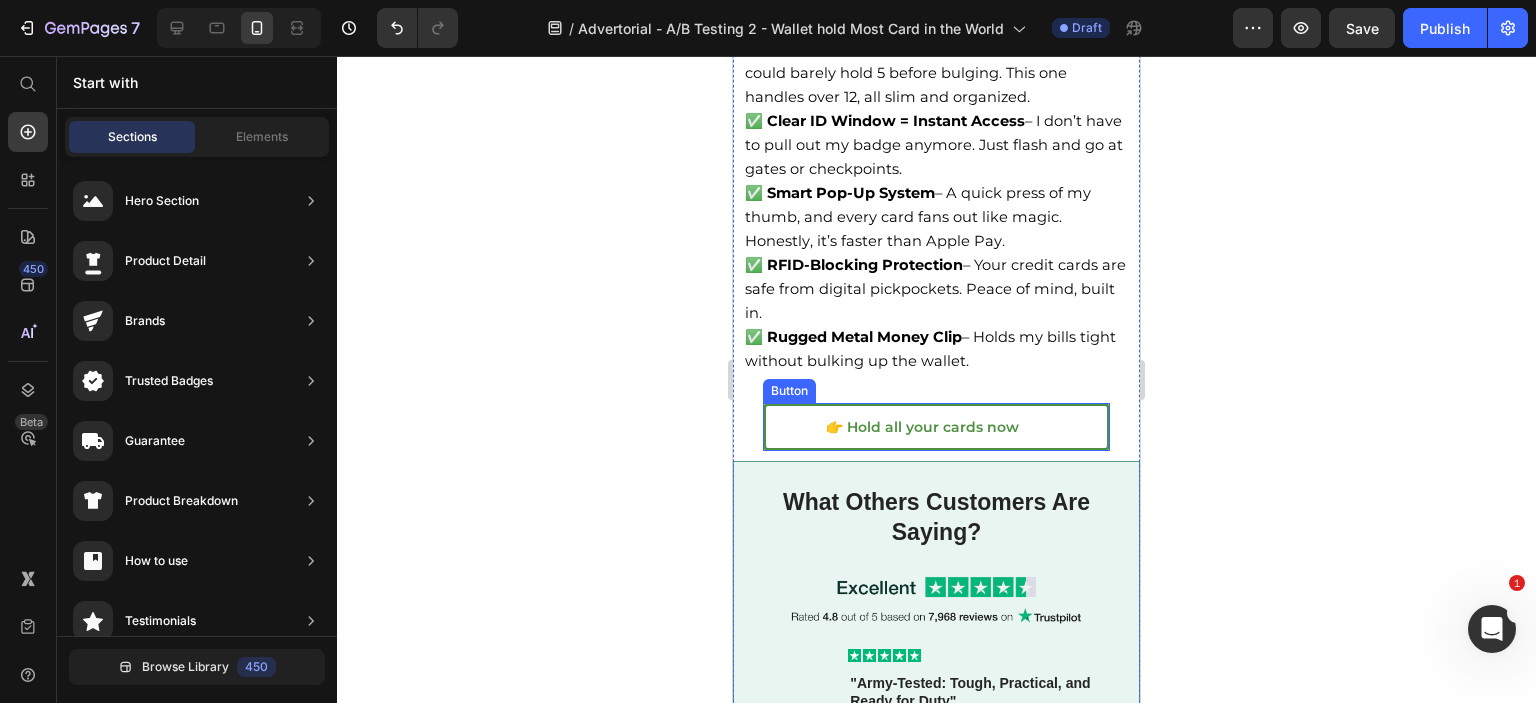 click on "👉 Hold all your cards now" at bounding box center [936, 427] 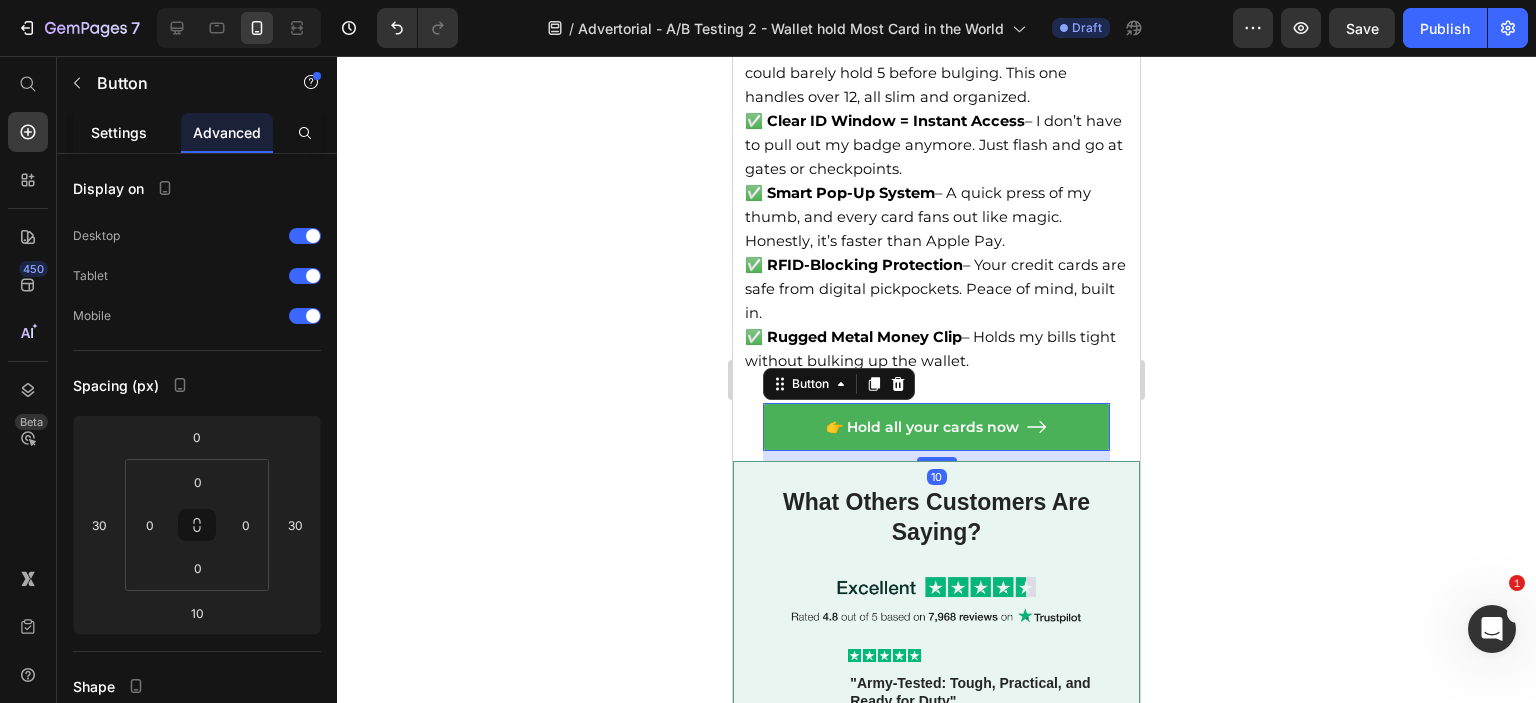 click on "Settings" at bounding box center [119, 132] 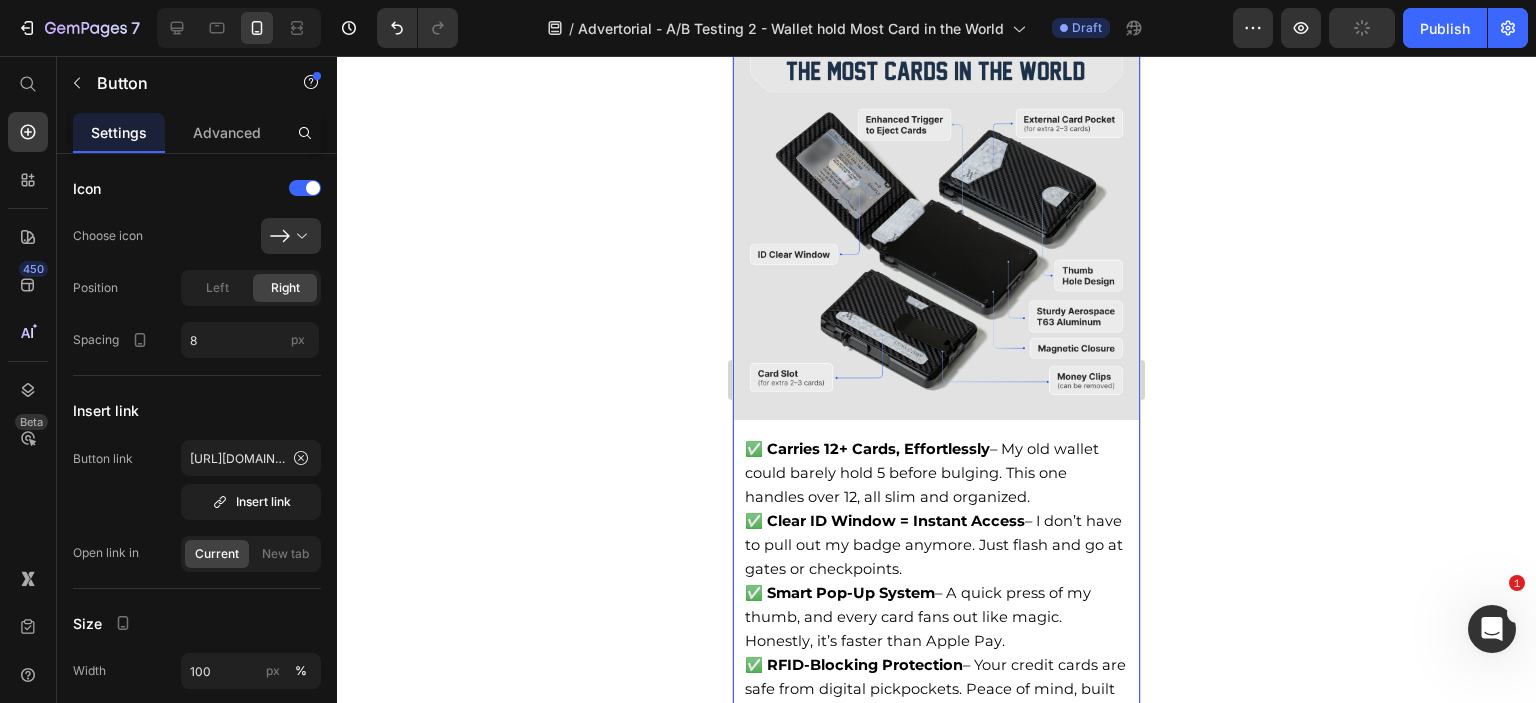scroll, scrollTop: 4680, scrollLeft: 0, axis: vertical 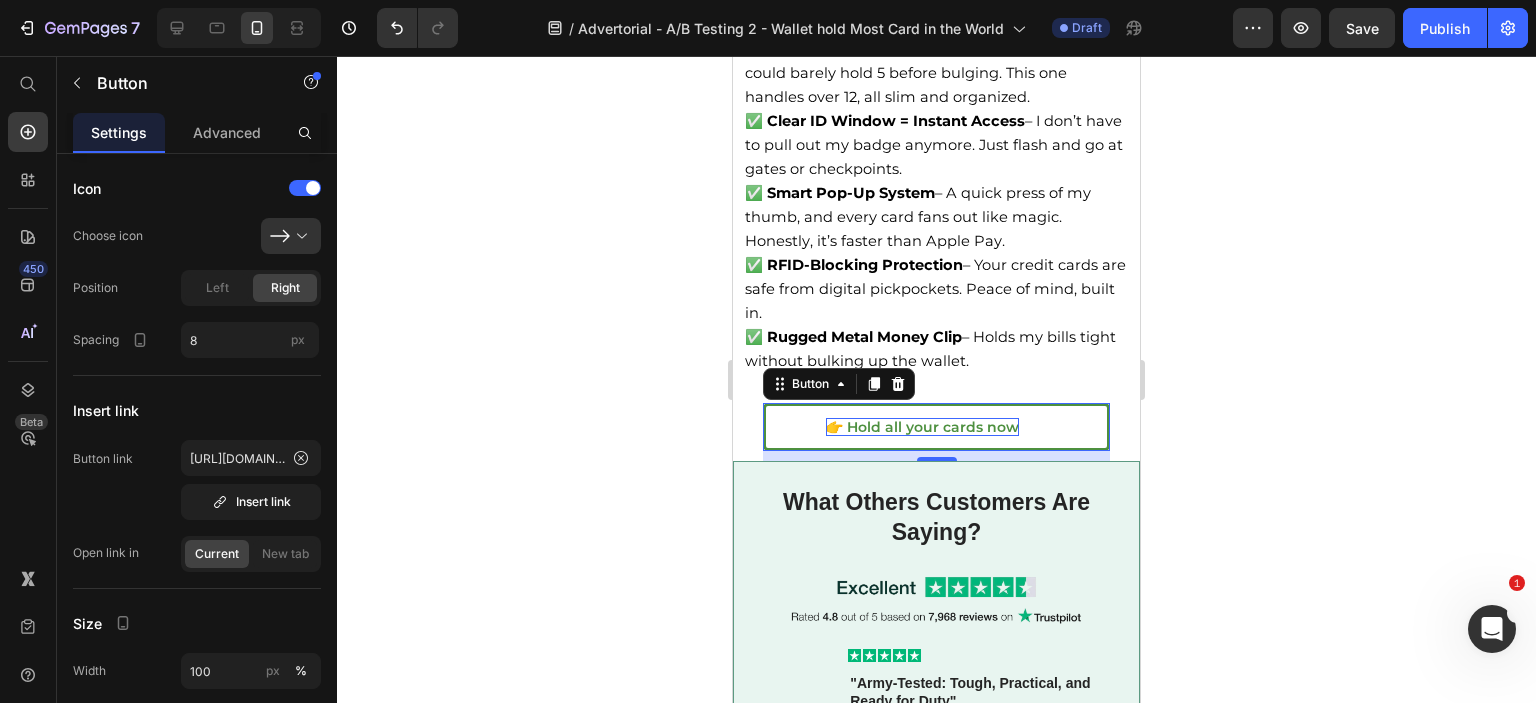click on "👉 Hold all your cards now" at bounding box center [922, 427] 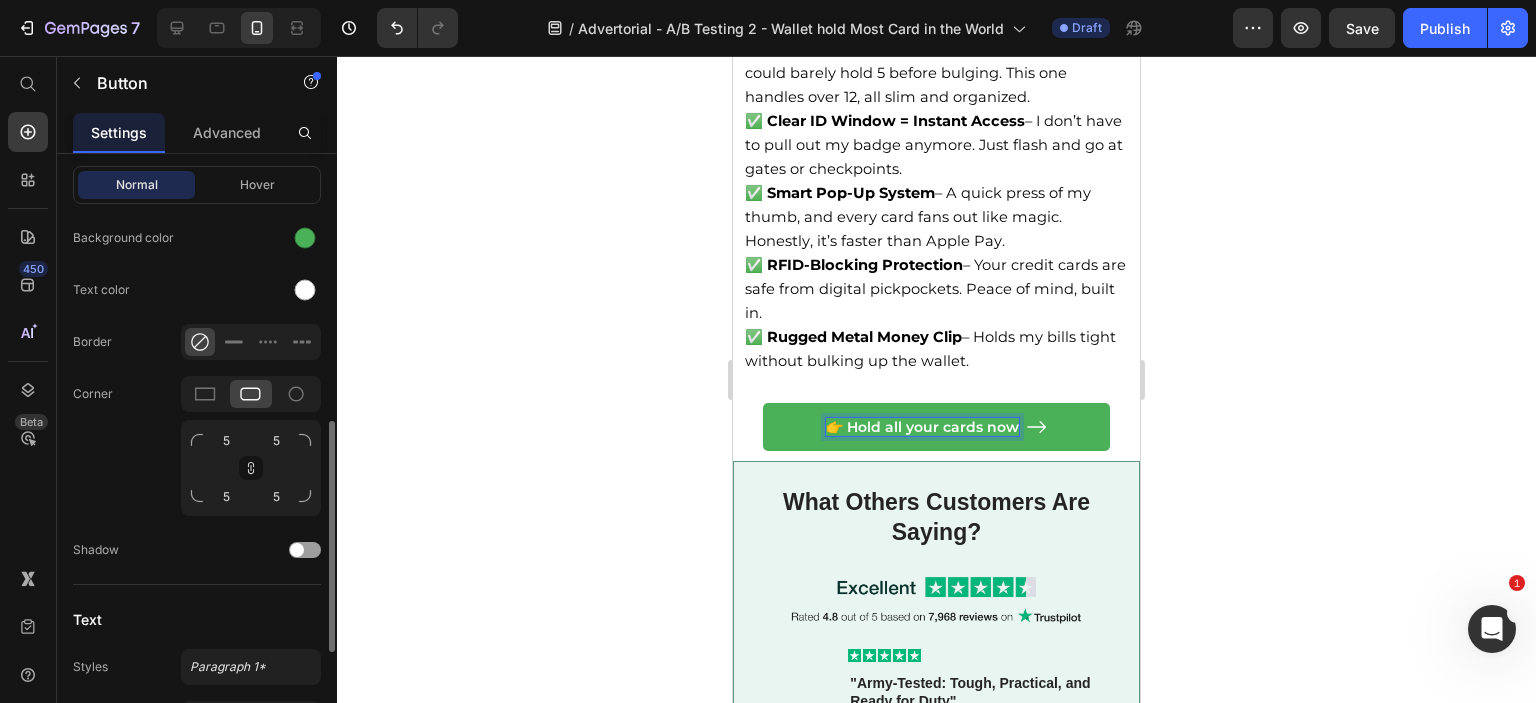 scroll, scrollTop: 900, scrollLeft: 0, axis: vertical 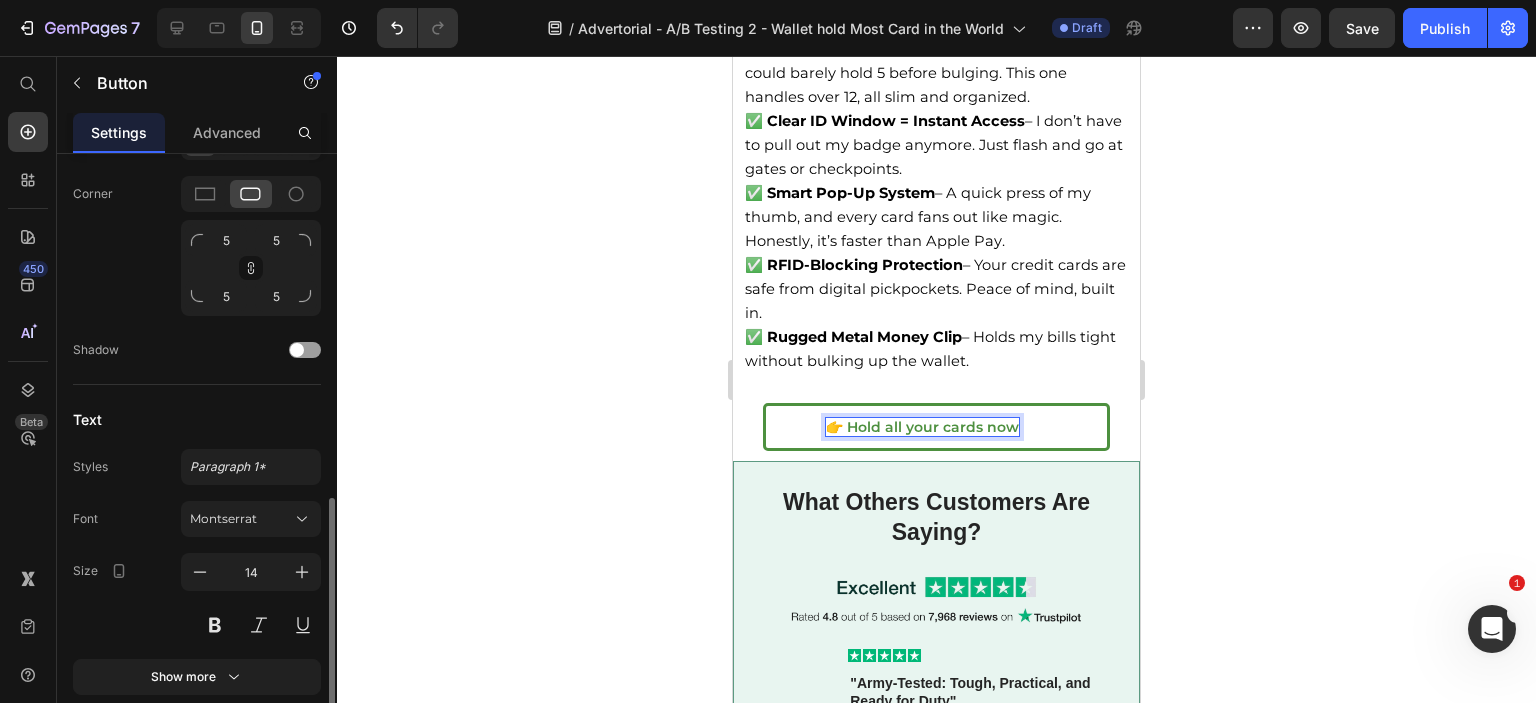 click on "👉 Hold all your cards now" at bounding box center [922, 427] 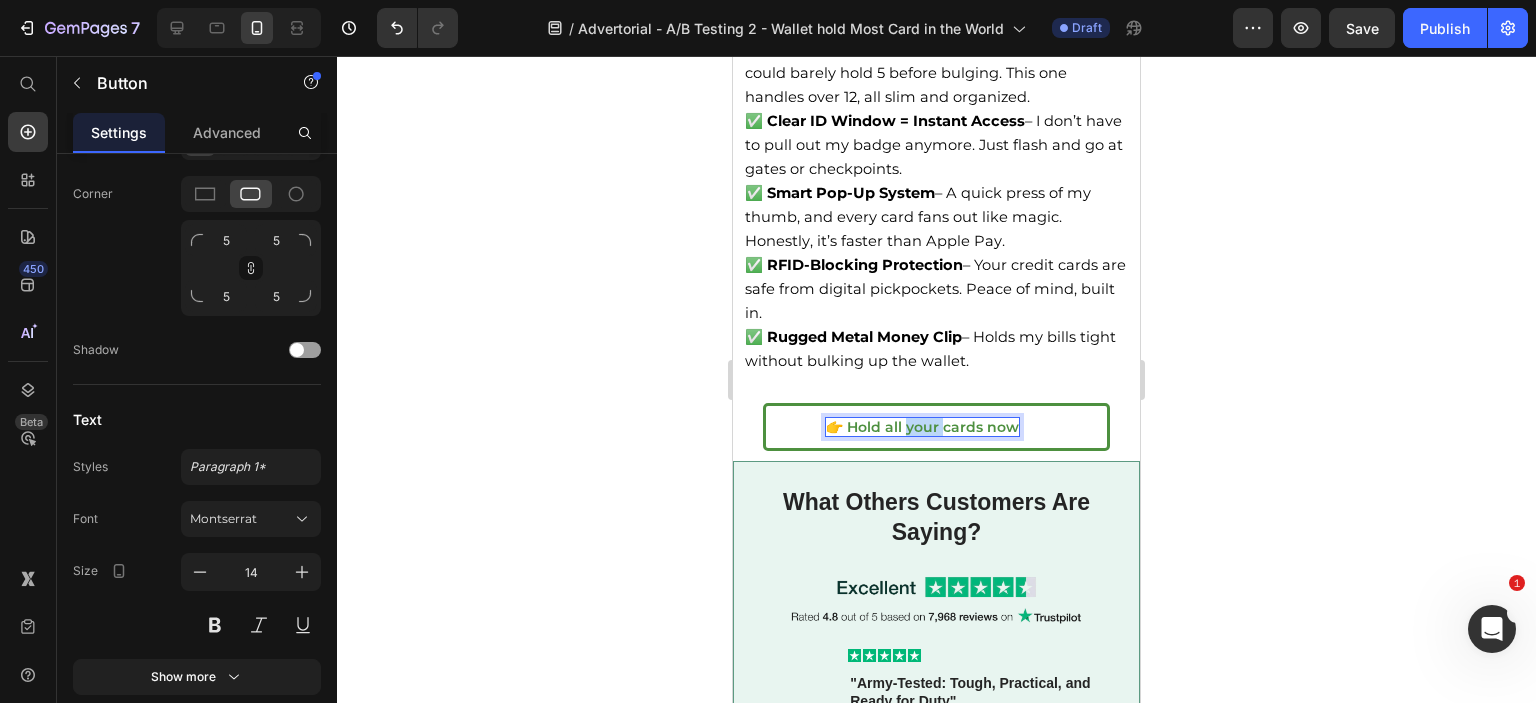 click on "👉 Hold all your cards now" at bounding box center [922, 427] 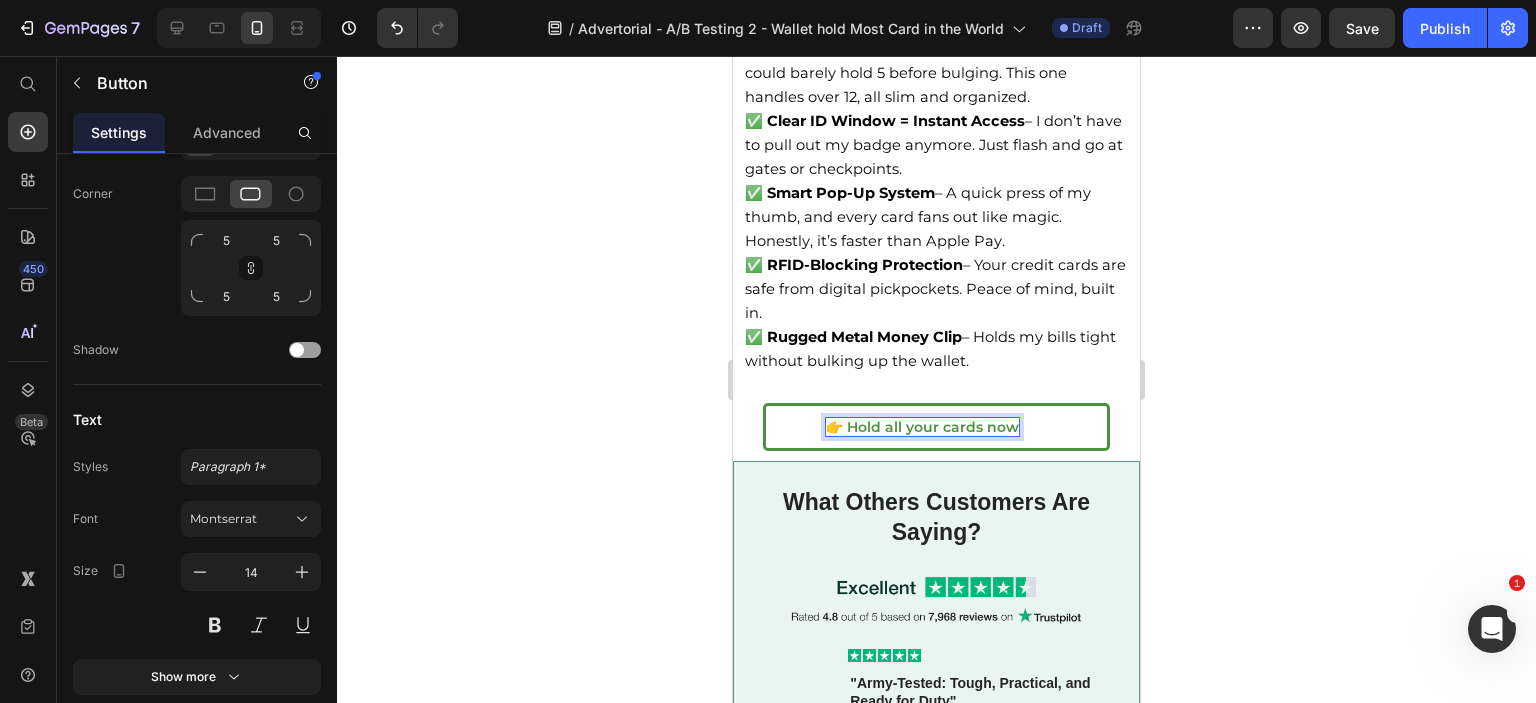click on "👉 Hold all your cards now" at bounding box center [922, 427] 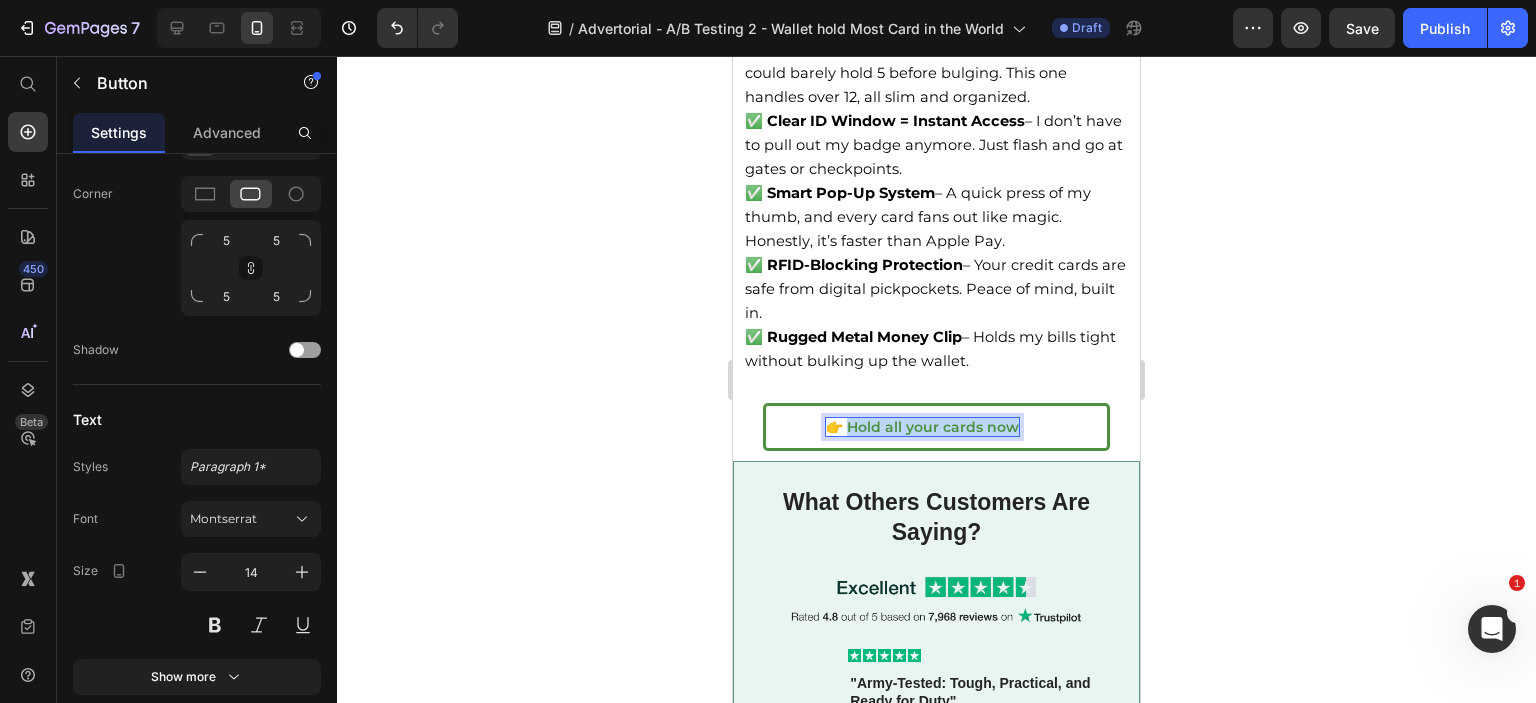drag, startPoint x: 841, startPoint y: 407, endPoint x: 1078, endPoint y: 423, distance: 237.53947 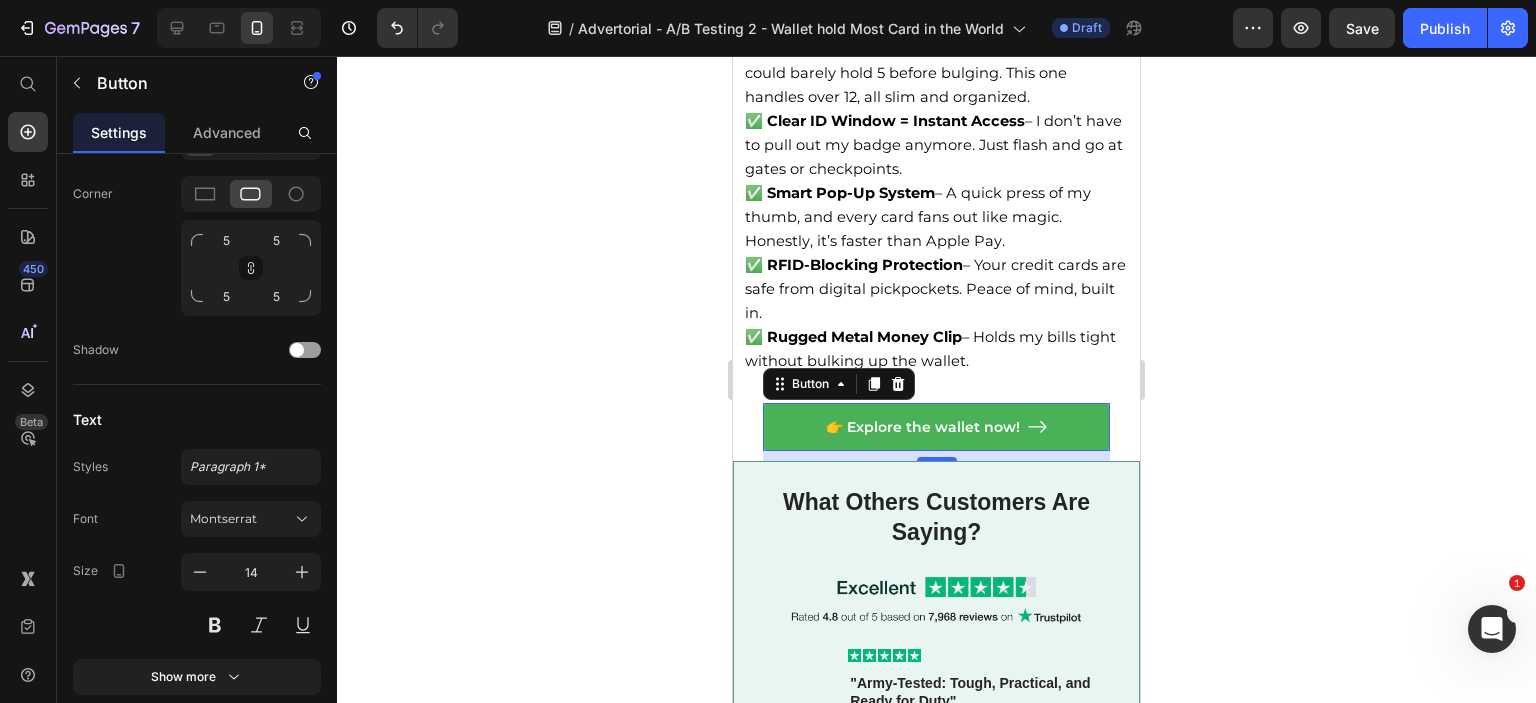 click 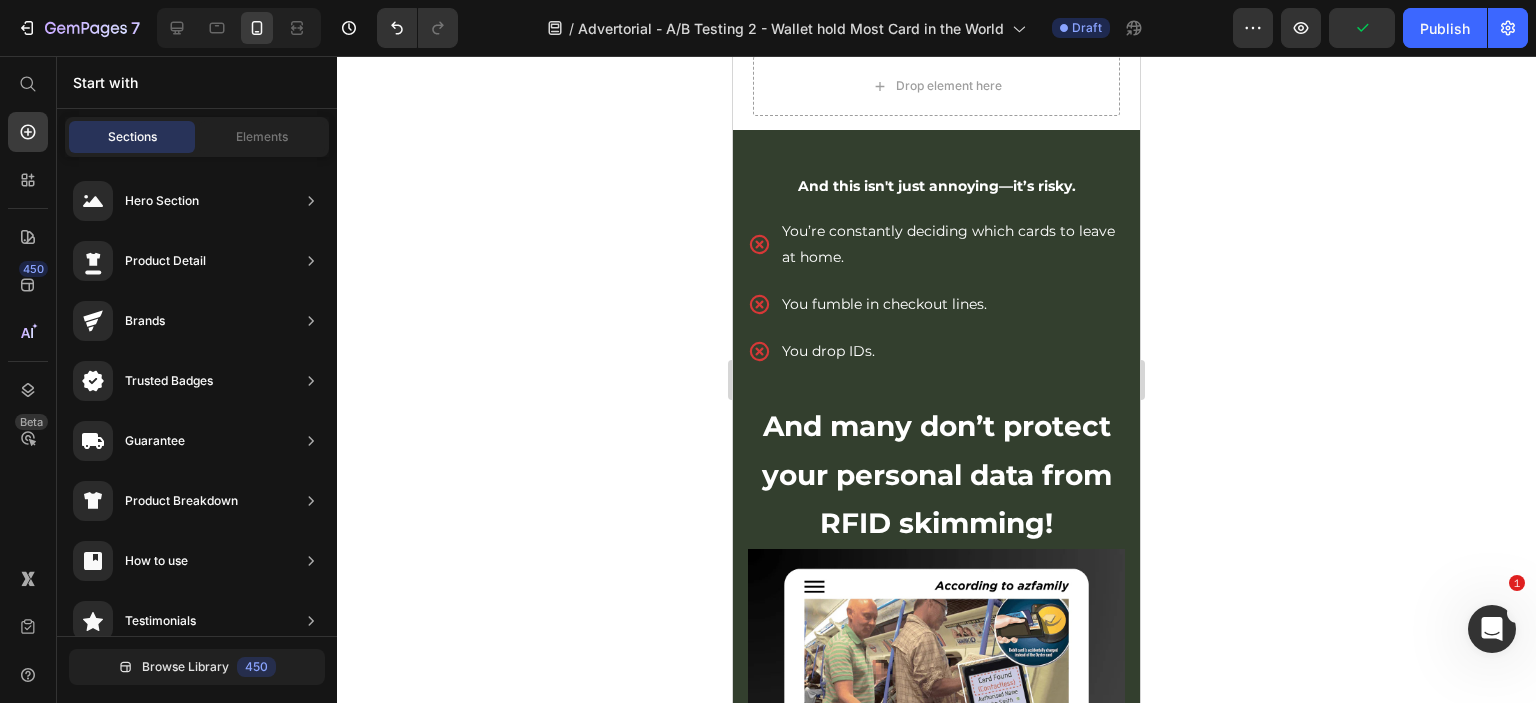 scroll, scrollTop: 1300, scrollLeft: 0, axis: vertical 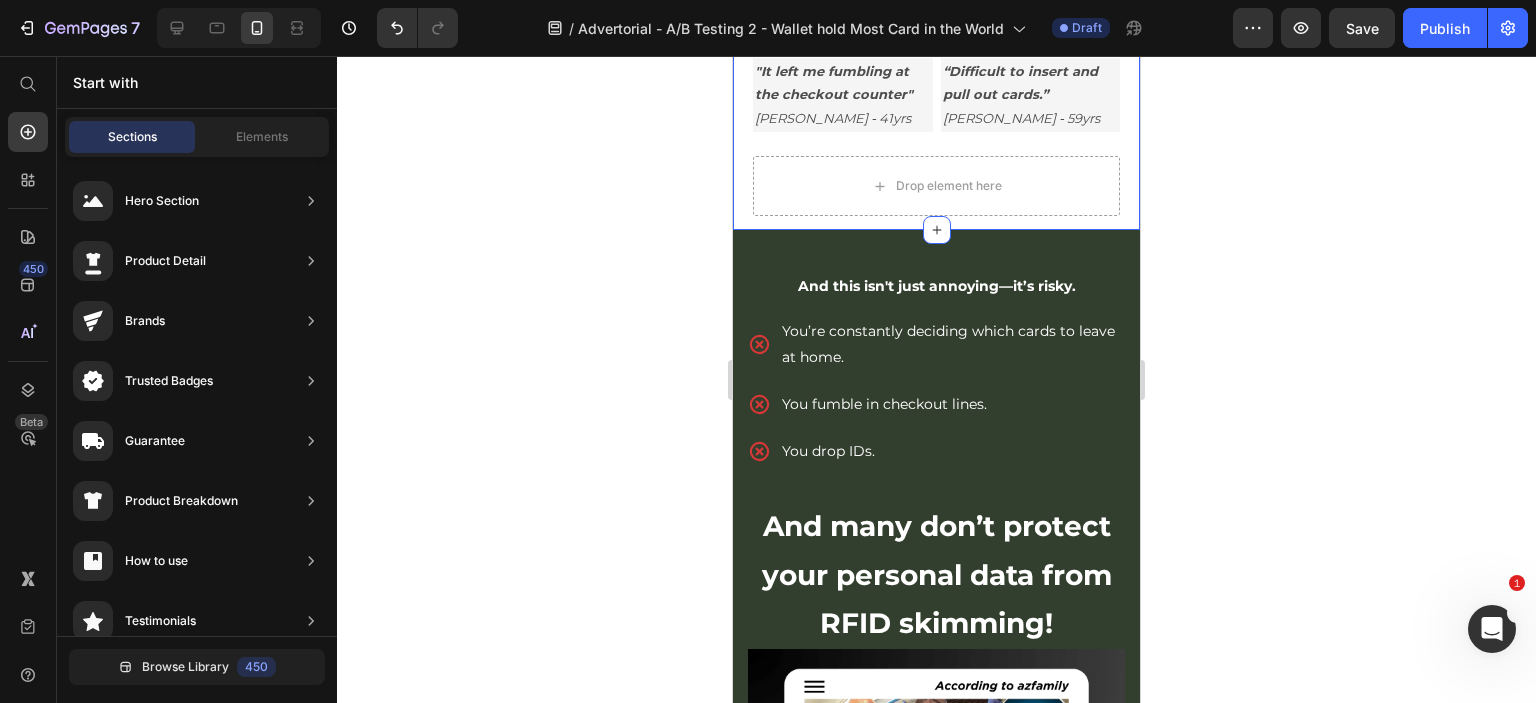 click on "Image You’ve probably experienced this before: Heading Your wallet is  stuffed . Credit cards, business cards, licenses, IDs, loyalty cards - you can barely close the thing. You have to  think about which cards are really important to bring out.  The rest should be left at home.   You may forget to bring the card you need that day, maybe a supermarket card,...  and this makes you struggle every day!   Besides, pulling out the right card  takes time.  The leather is wearing out. The stitching is frayed. Text Block Image And even  the “modern” slim wallets  can’t hold more than a few cards, often held by nothing more than a rubber band. Text Block "It makes my pocket bulge, making it difficult to sit." [PERSON_NAME] - 49yrs Text Block “Too heavy, too big—and I still can’t fit all I need.” [PERSON_NAME] - 57yrs Text Block Row "It left me fumbling at the checkout counter" [PERSON_NAME] - 41yrs Text Block “Difficult to insert and pull out cards.” [PERSON_NAME] - 59yrs Text Block Row
Row" at bounding box center (936, -296) 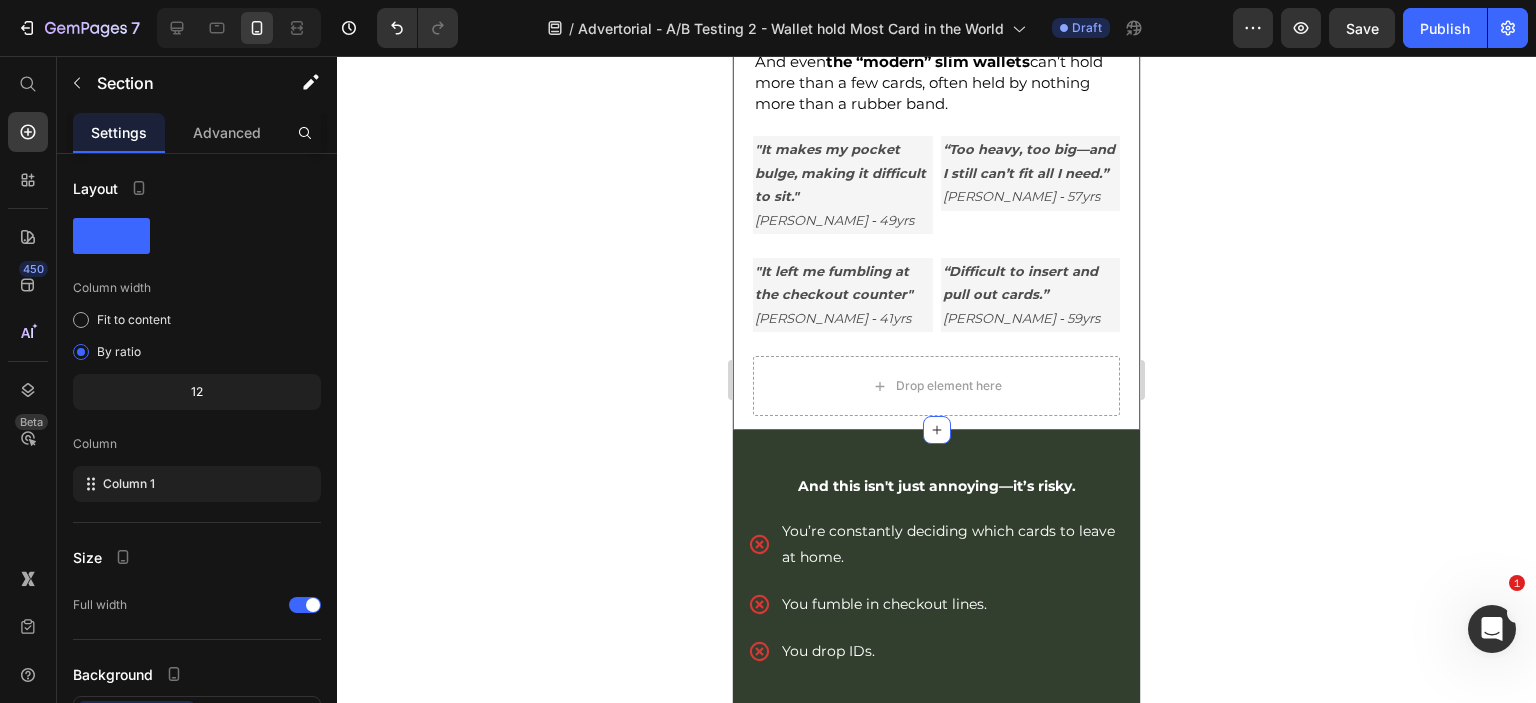 scroll, scrollTop: 1500, scrollLeft: 0, axis: vertical 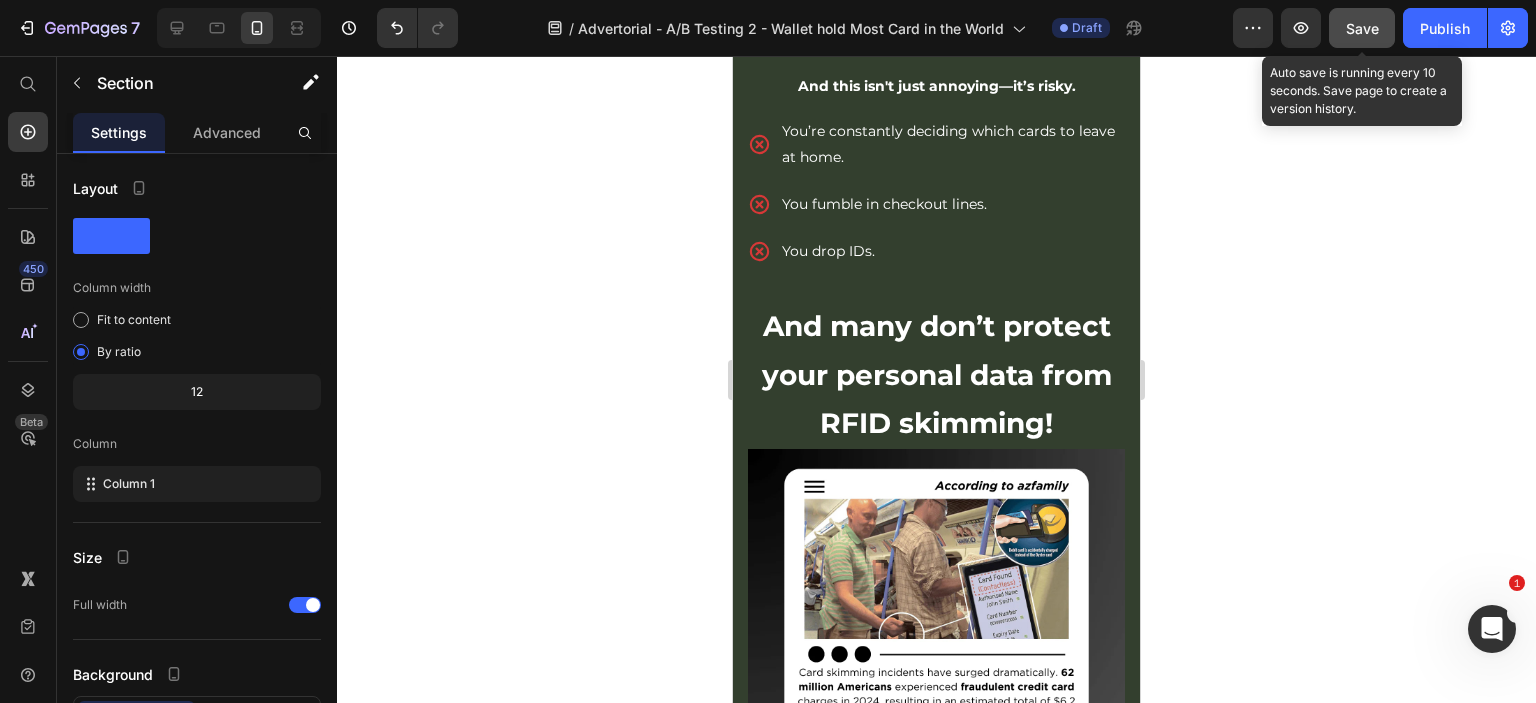 click on "Save" at bounding box center [1362, 28] 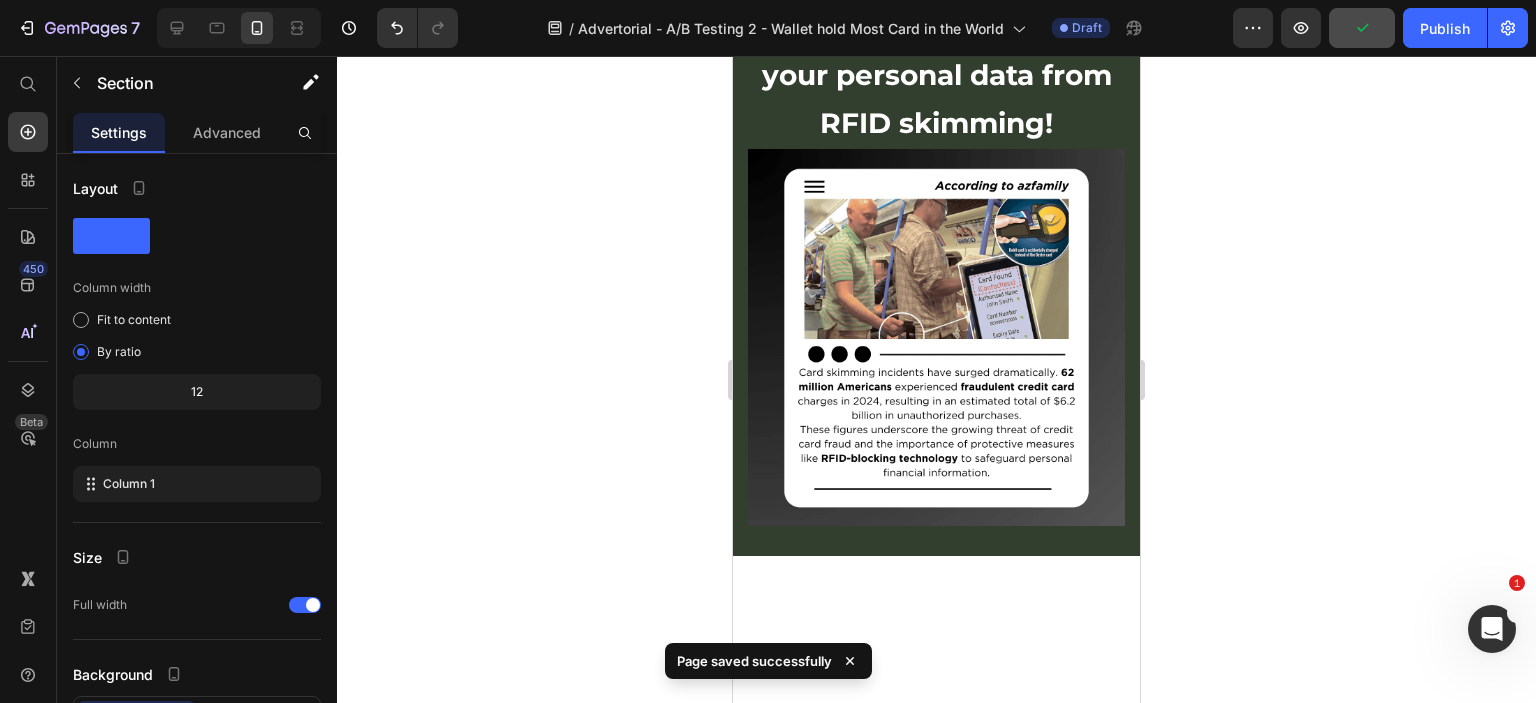 scroll, scrollTop: 1400, scrollLeft: 0, axis: vertical 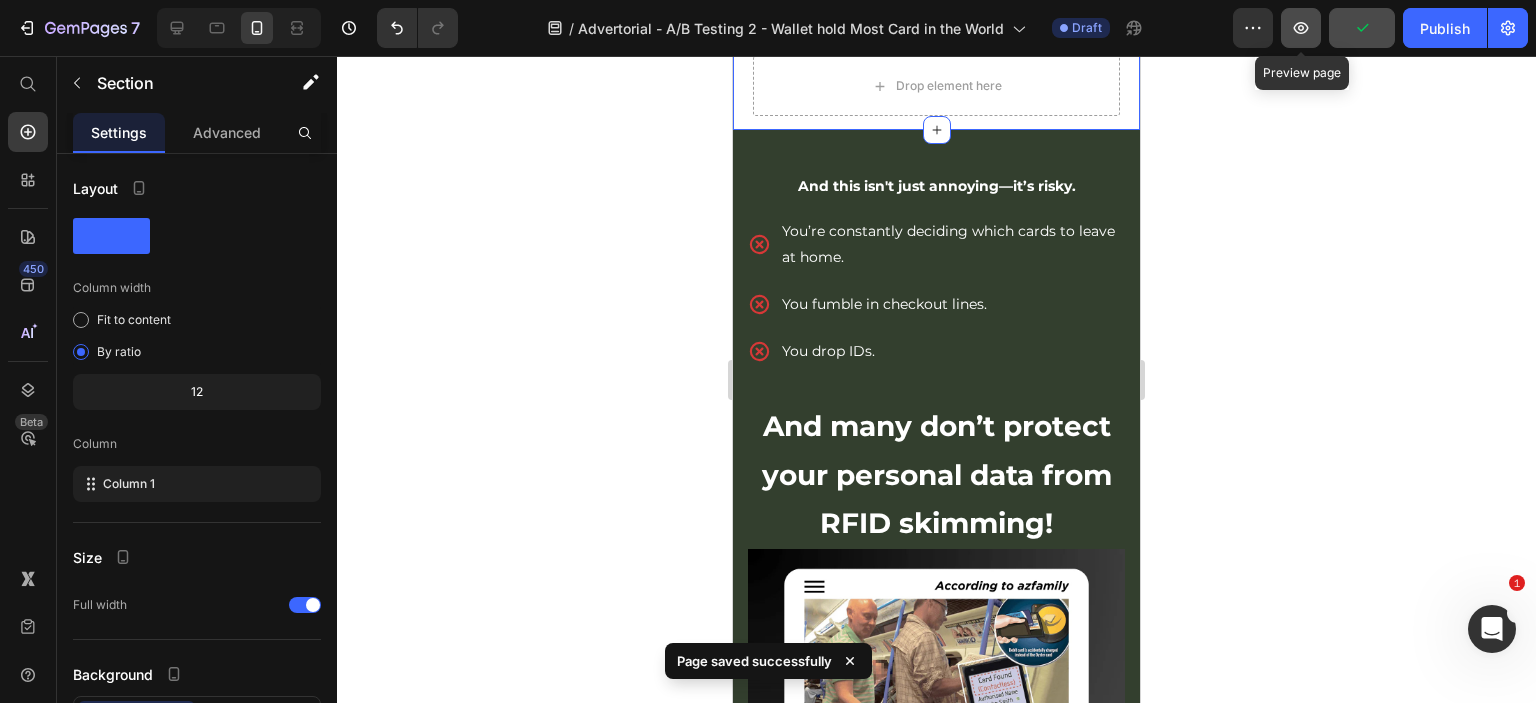 click 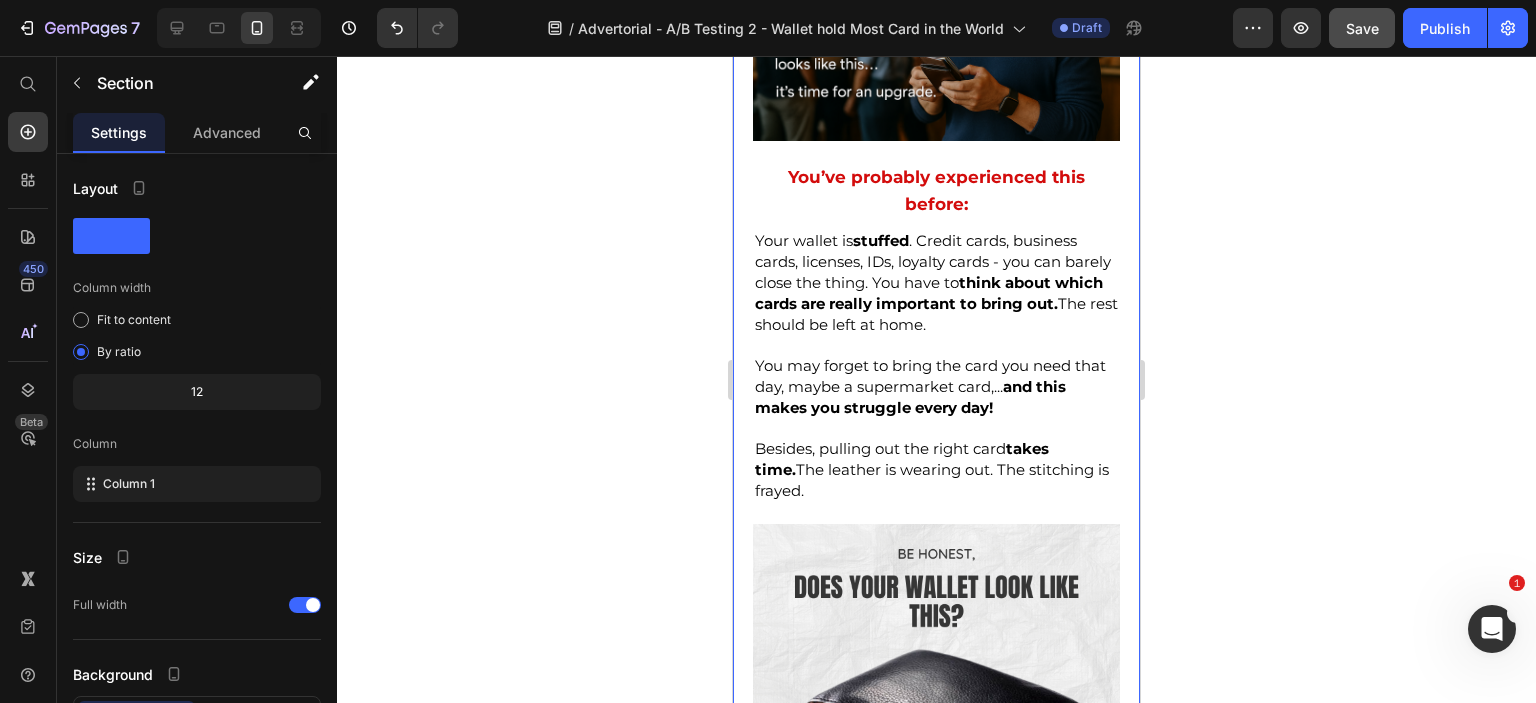 scroll, scrollTop: 0, scrollLeft: 0, axis: both 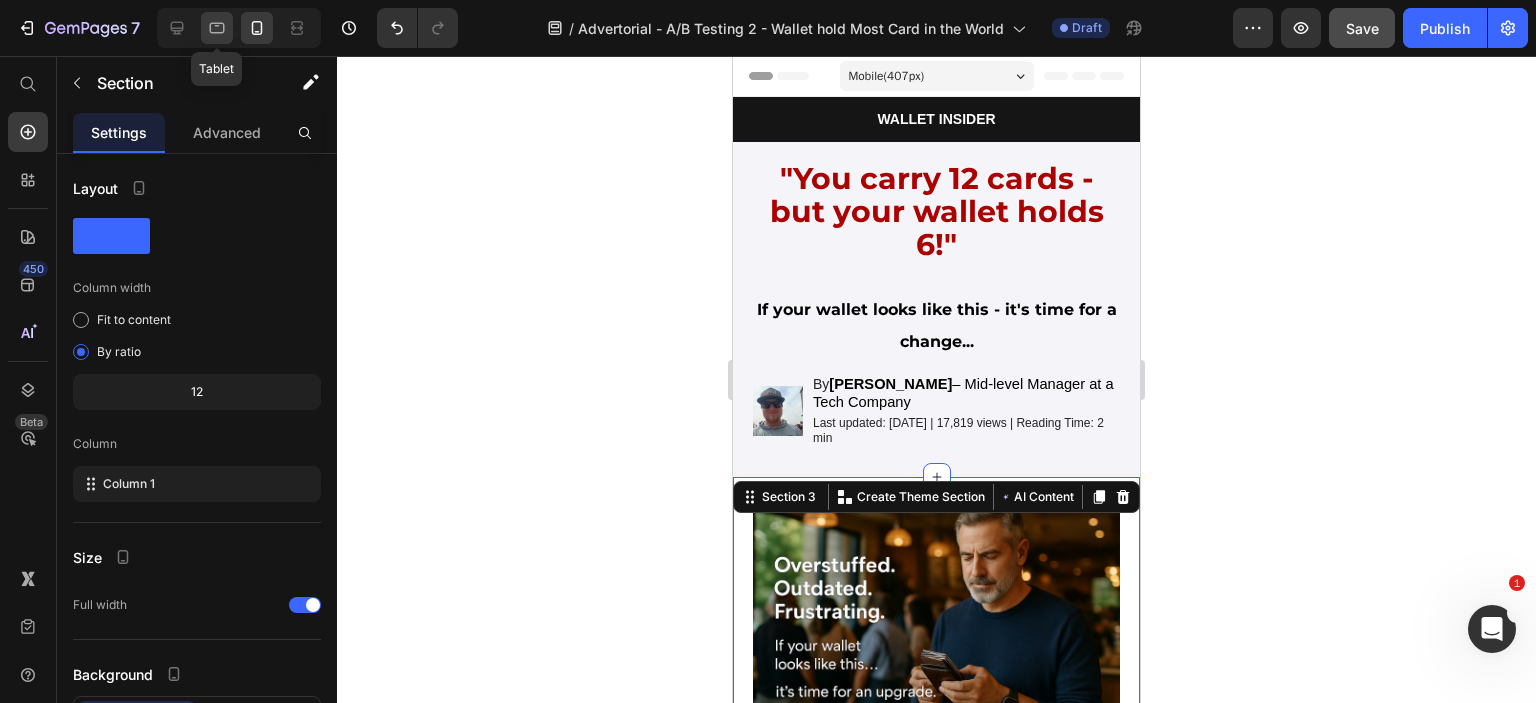 click 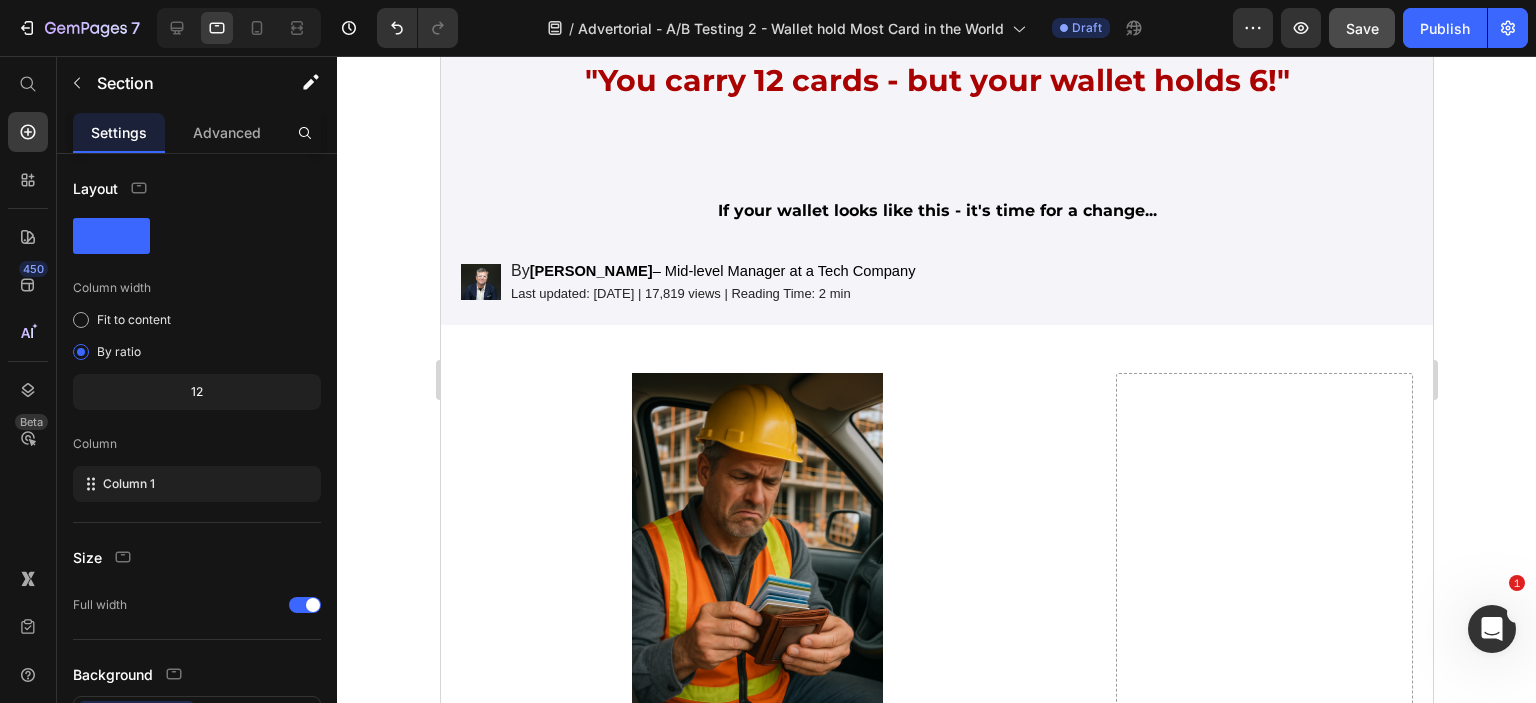scroll, scrollTop: 0, scrollLeft: 0, axis: both 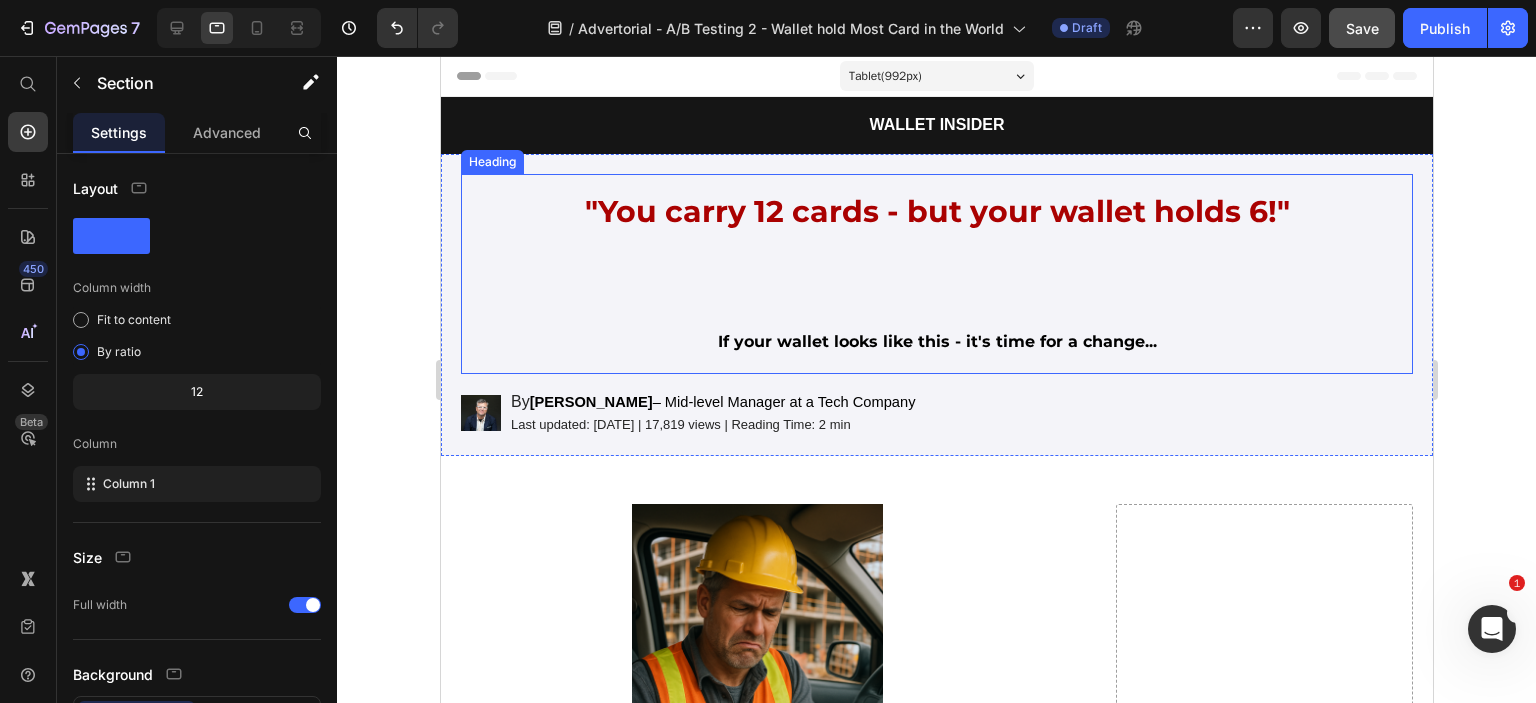 click on ""You carry 12 cards - but your wallet holds 6!" If your wallet looks like this - it's time for a change..." at bounding box center (936, 274) 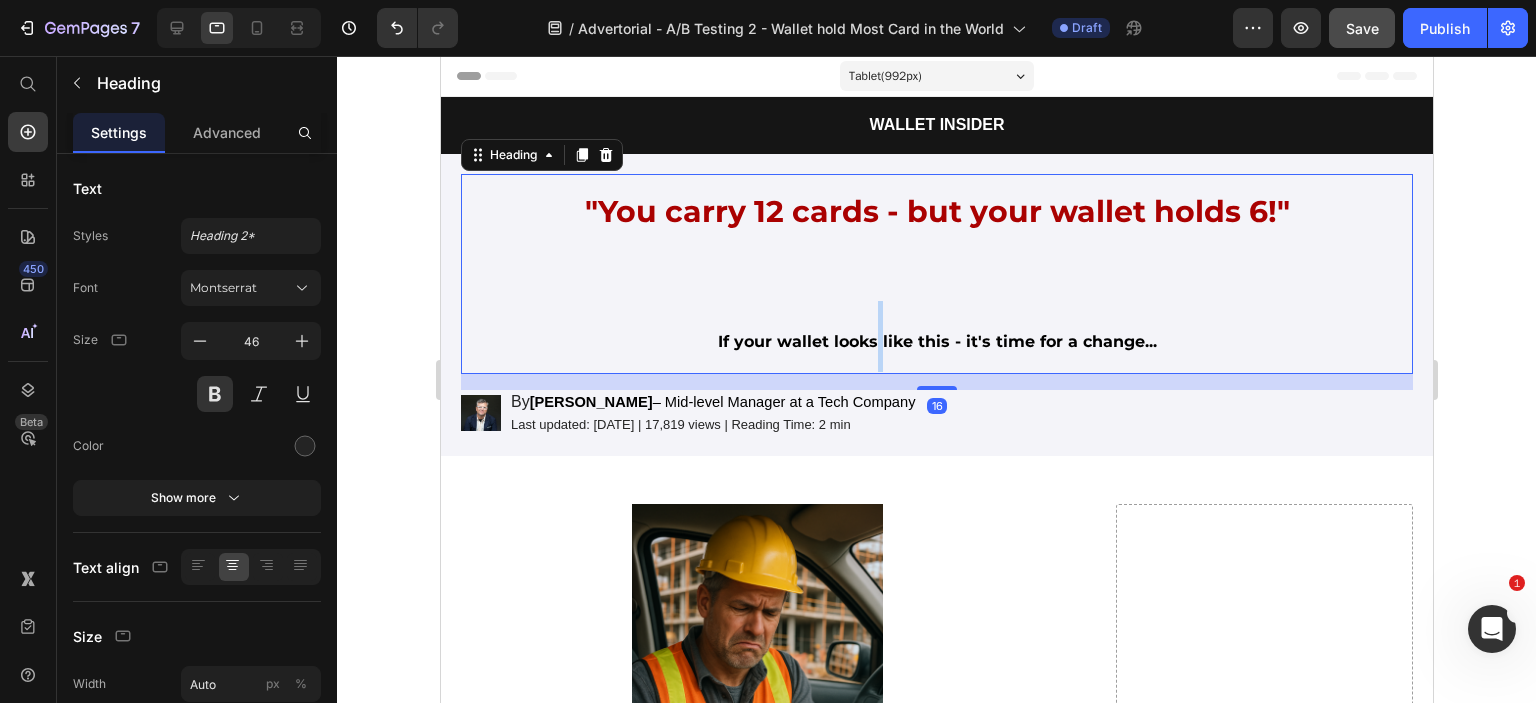 click on "If your wallet looks like this - it's time for a change..." at bounding box center (936, 341) 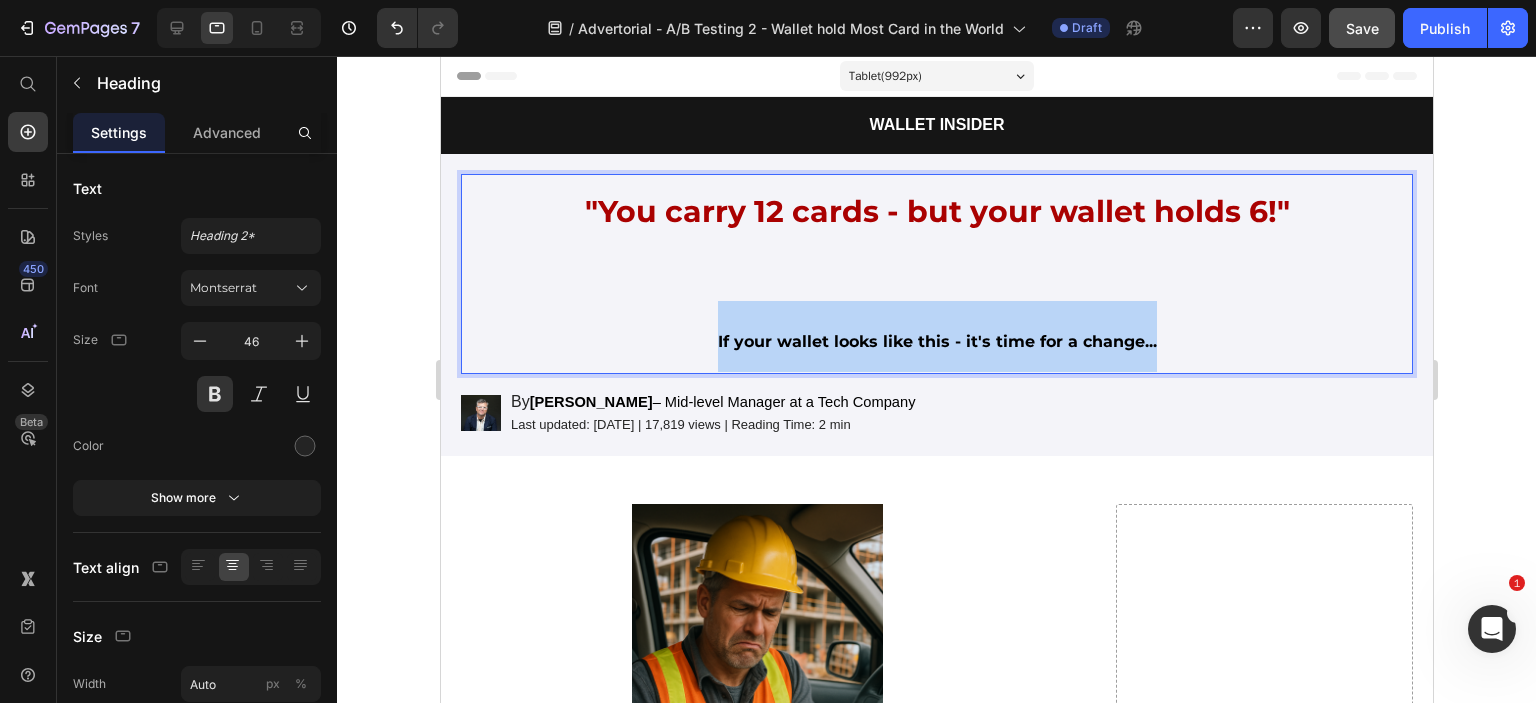 click on "If your wallet looks like this - it's time for a change..." at bounding box center (936, 341) 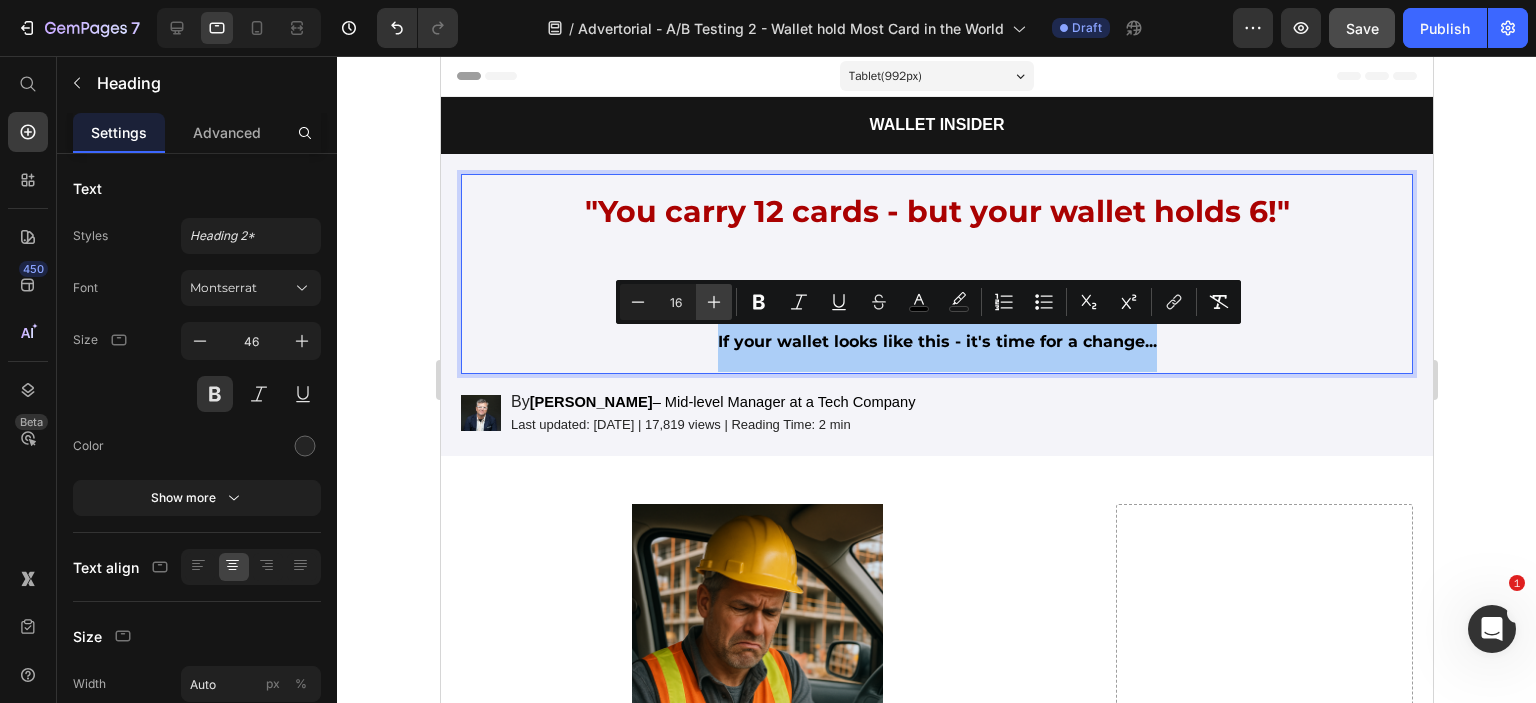 click on "Plus" at bounding box center [714, 302] 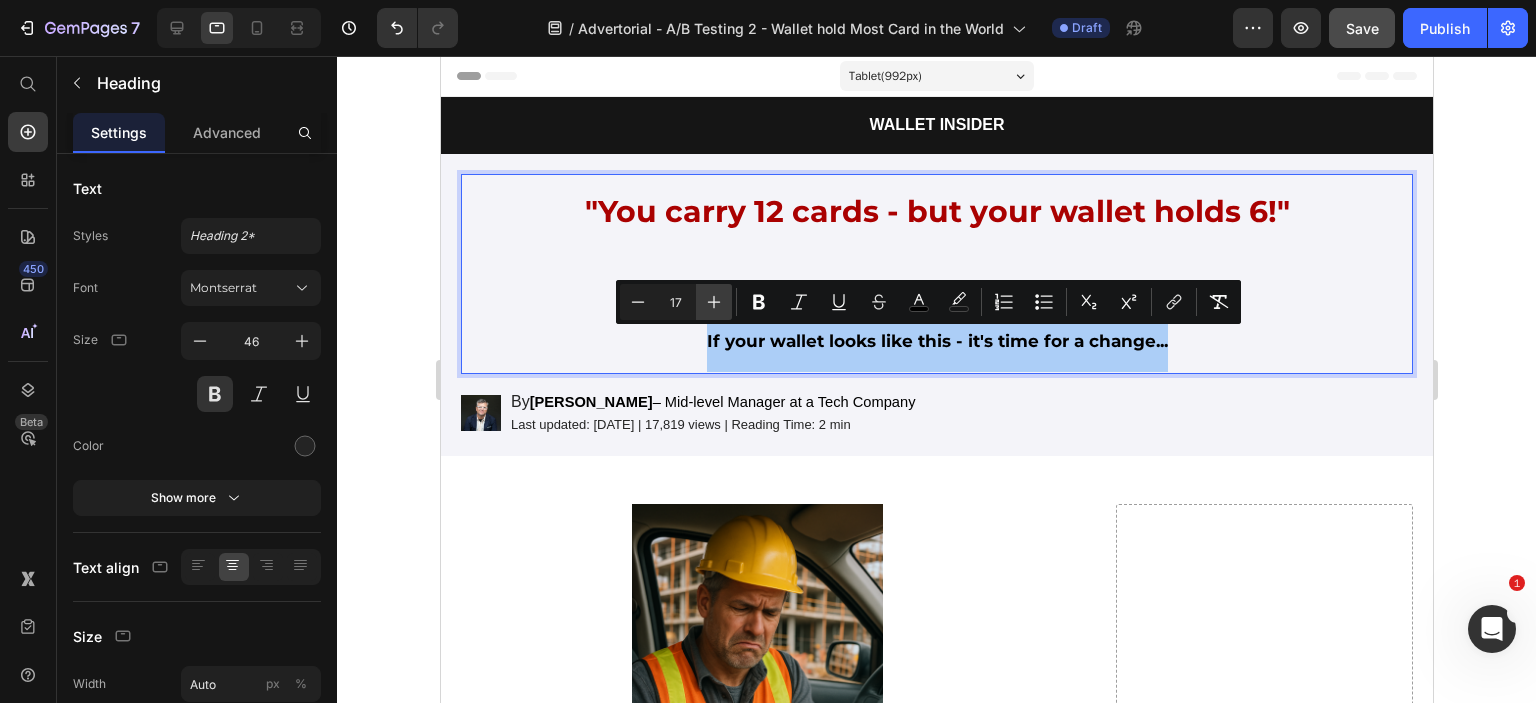 click on "Plus" at bounding box center (714, 302) 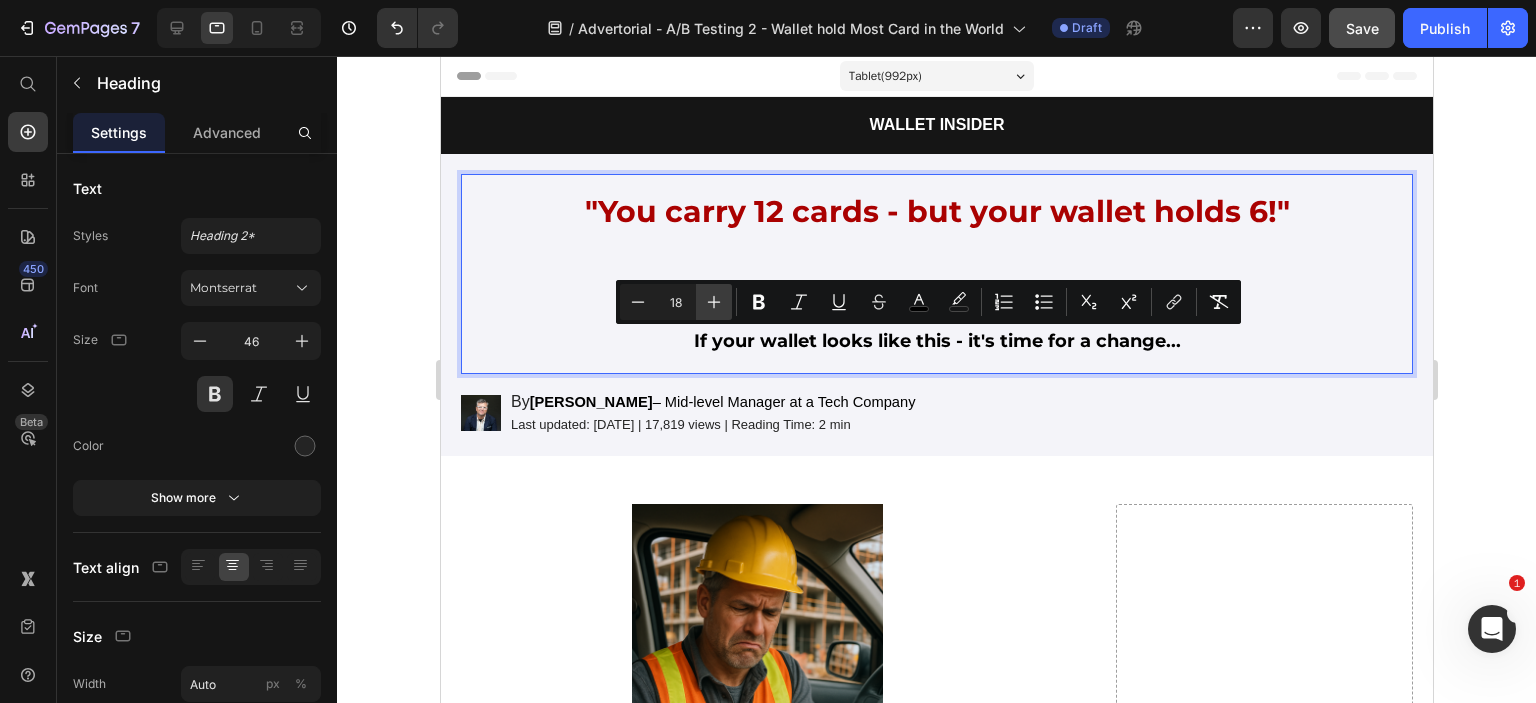 click on "Plus" at bounding box center (714, 302) 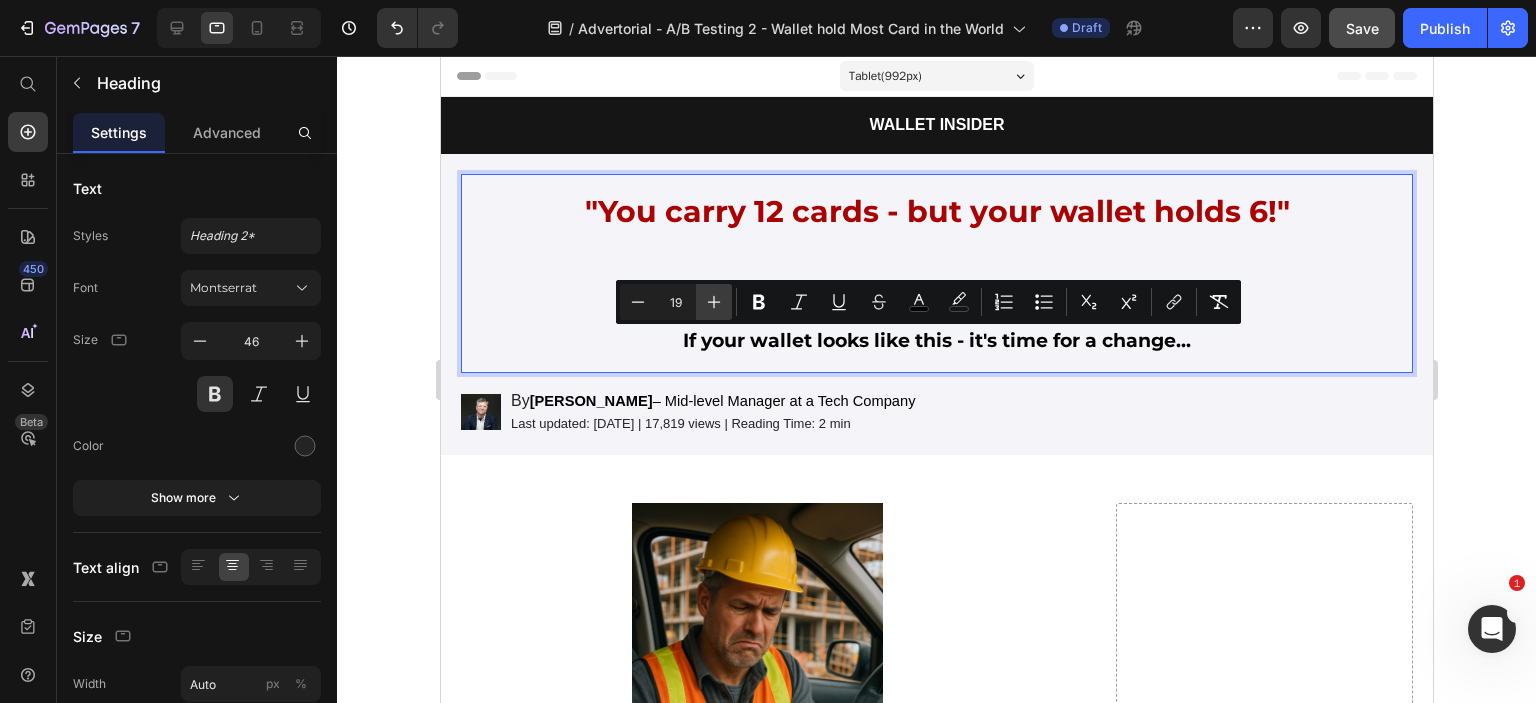 click on "Plus" at bounding box center (714, 302) 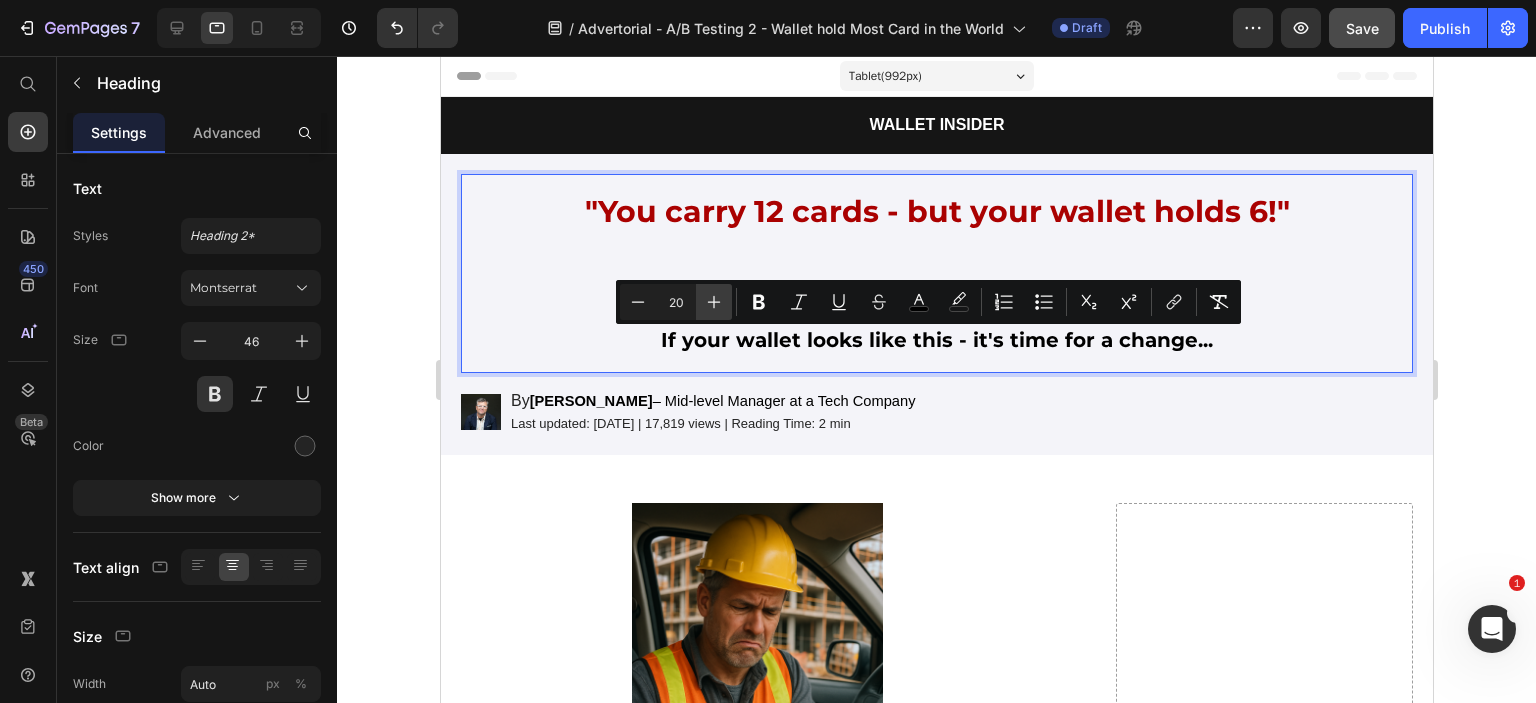 click on "Plus" at bounding box center (714, 302) 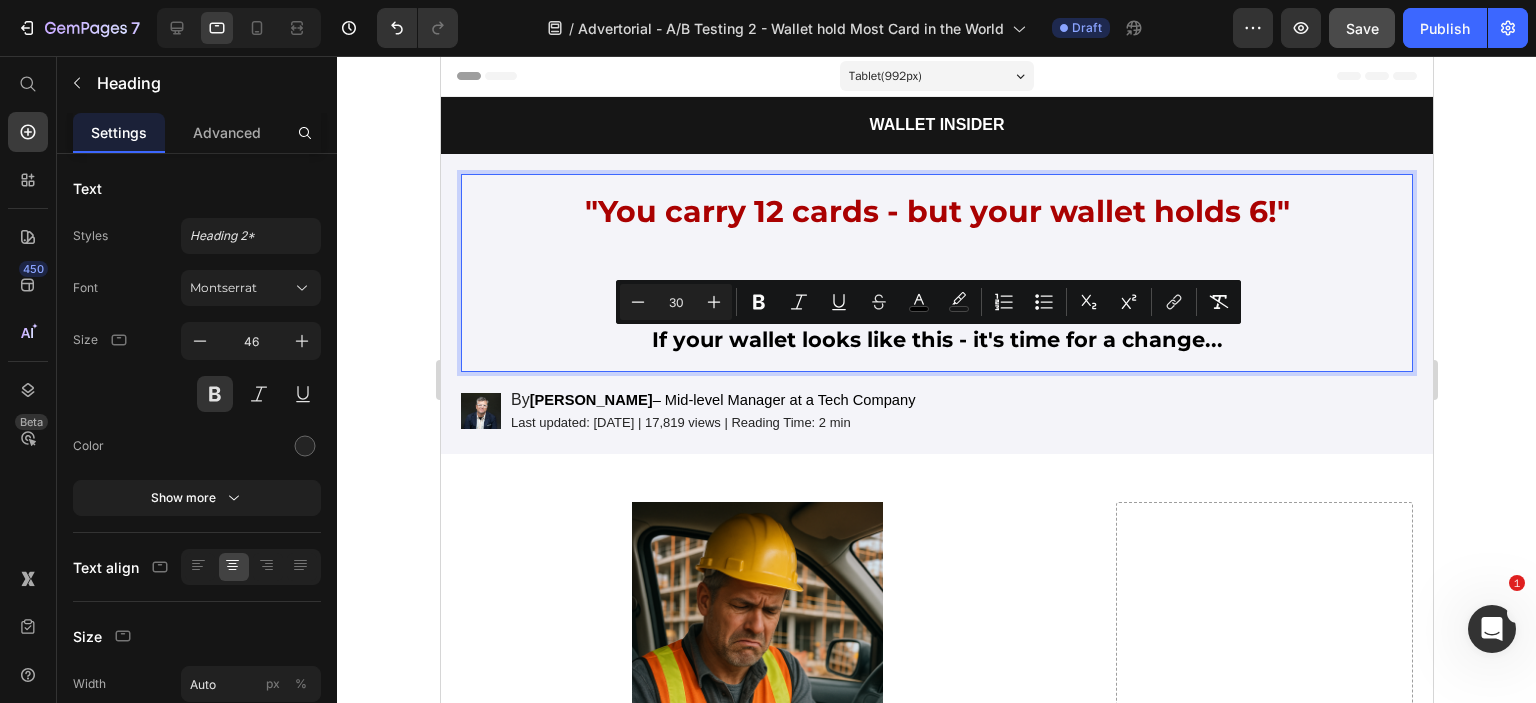 click on ""You carry 12 cards - but your wallet holds 6!"" at bounding box center (936, 211) 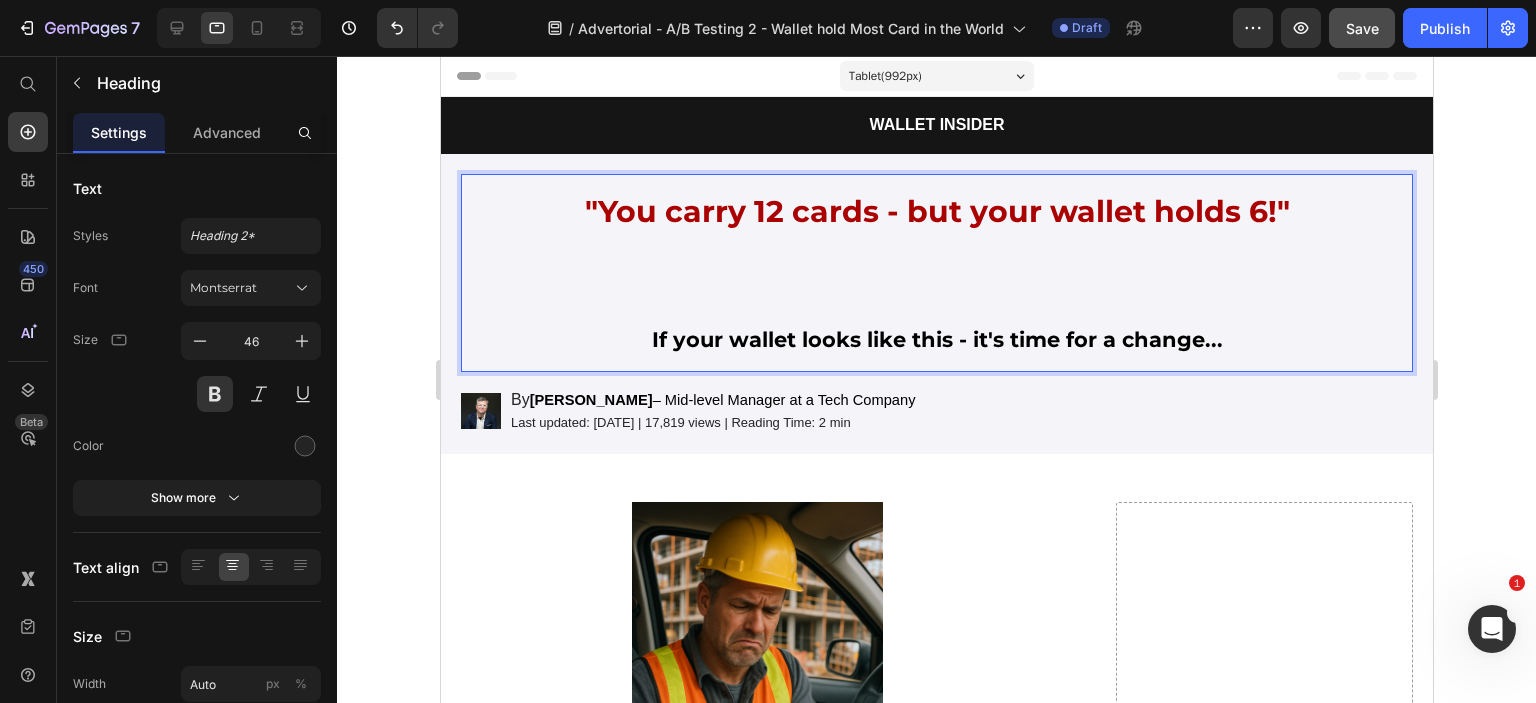 click on ""You carry 12 cards - but your wallet holds 6!" If your wallet looks like this - it's time for a change..." at bounding box center [936, 273] 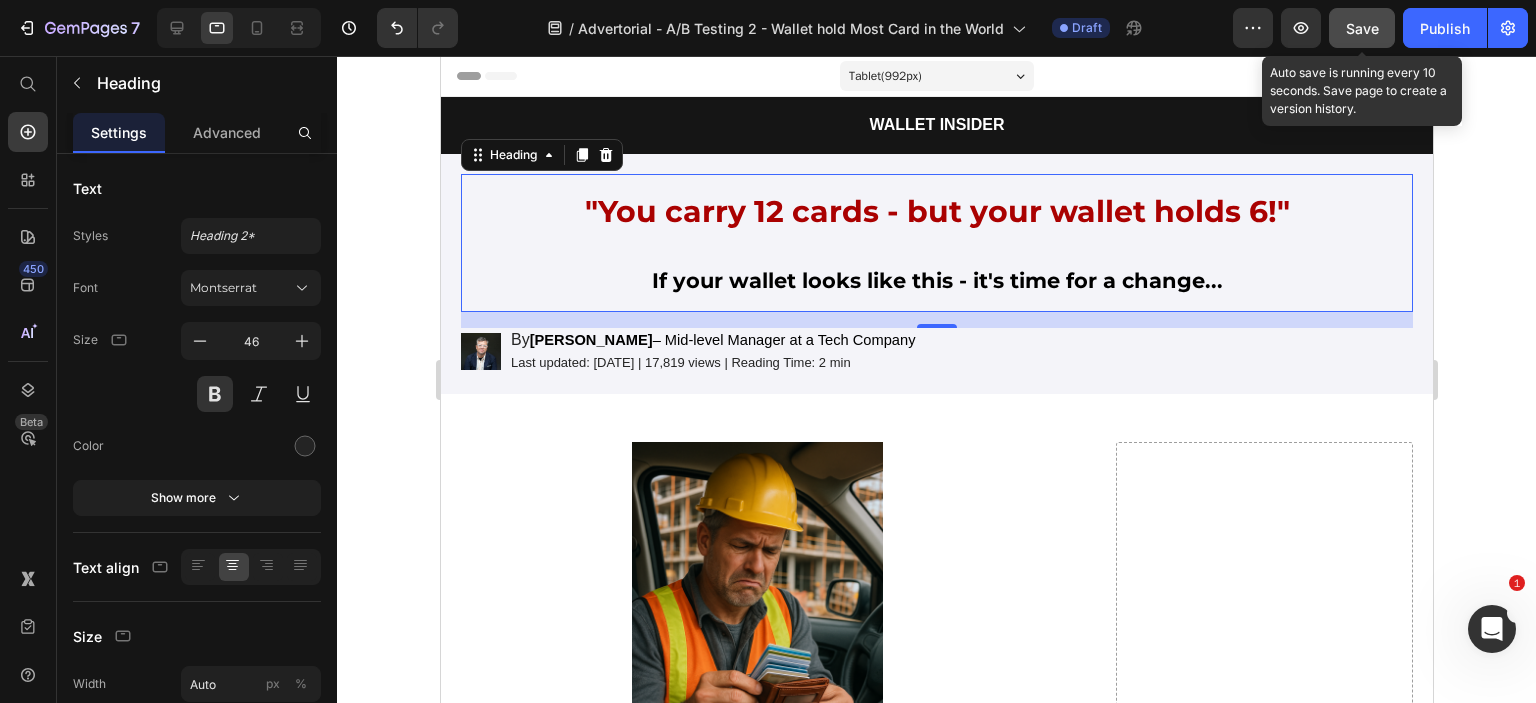drag, startPoint x: 1353, startPoint y: 35, endPoint x: 798, endPoint y: 6, distance: 555.75714 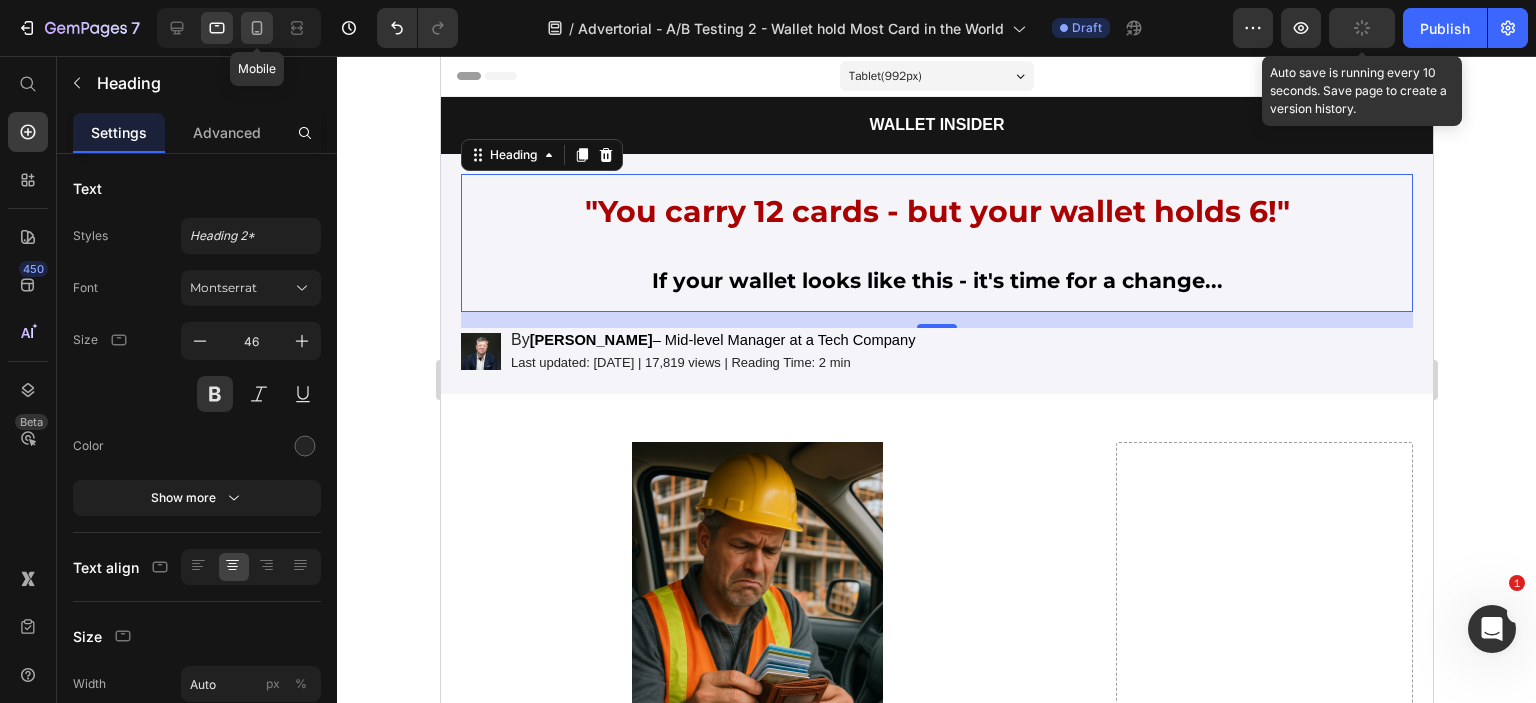 click 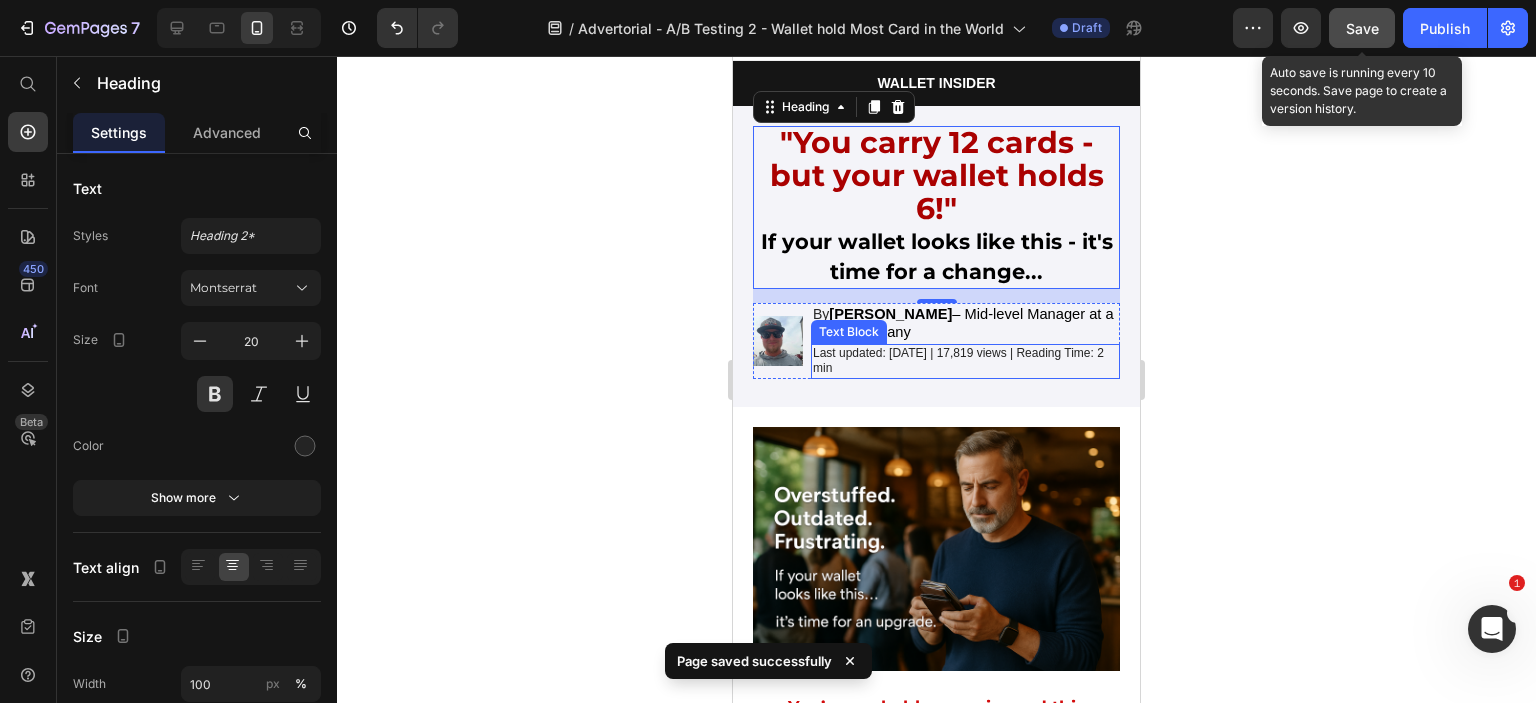 scroll, scrollTop: 0, scrollLeft: 0, axis: both 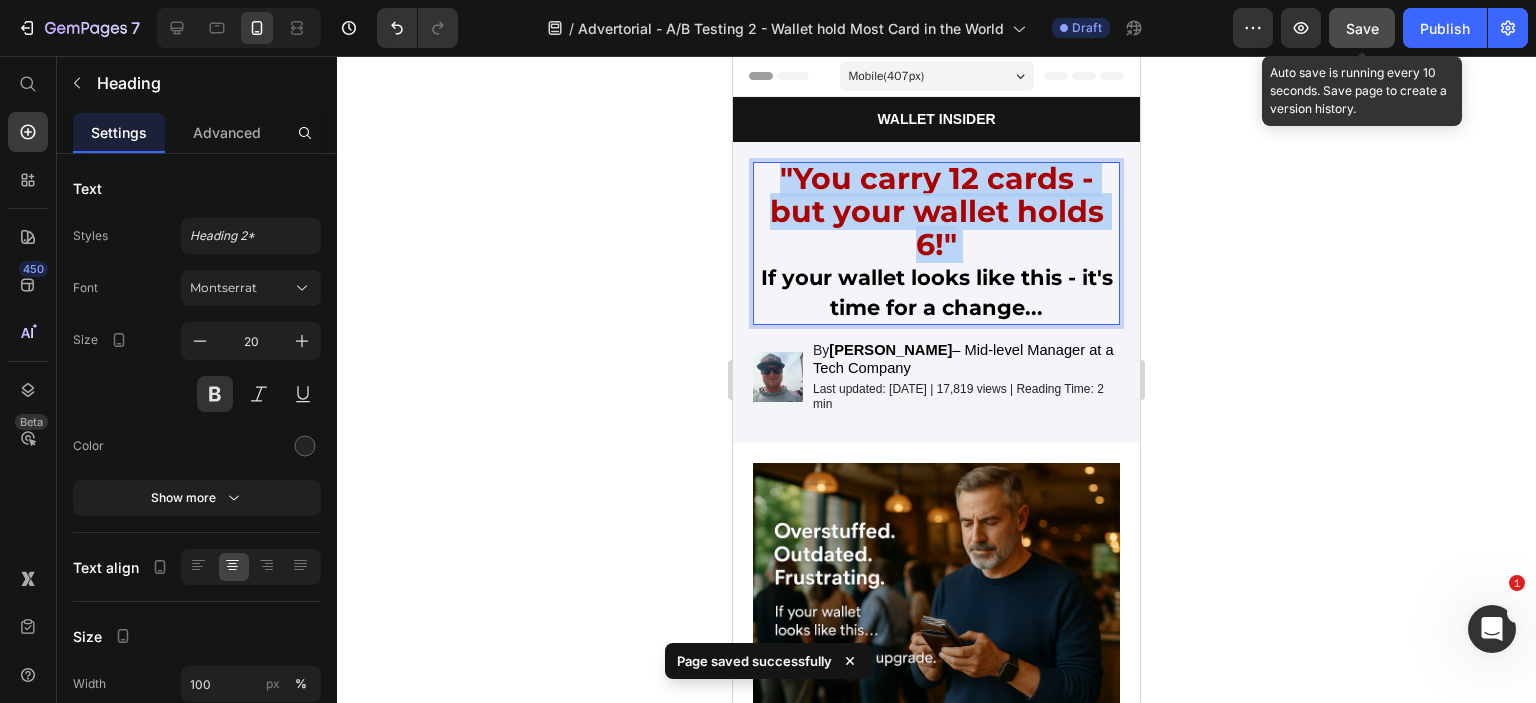 click on ""You carry 12 cards - but your wallet holds 6!" If your wallet looks like this - it's time for a change..." at bounding box center (936, 243) 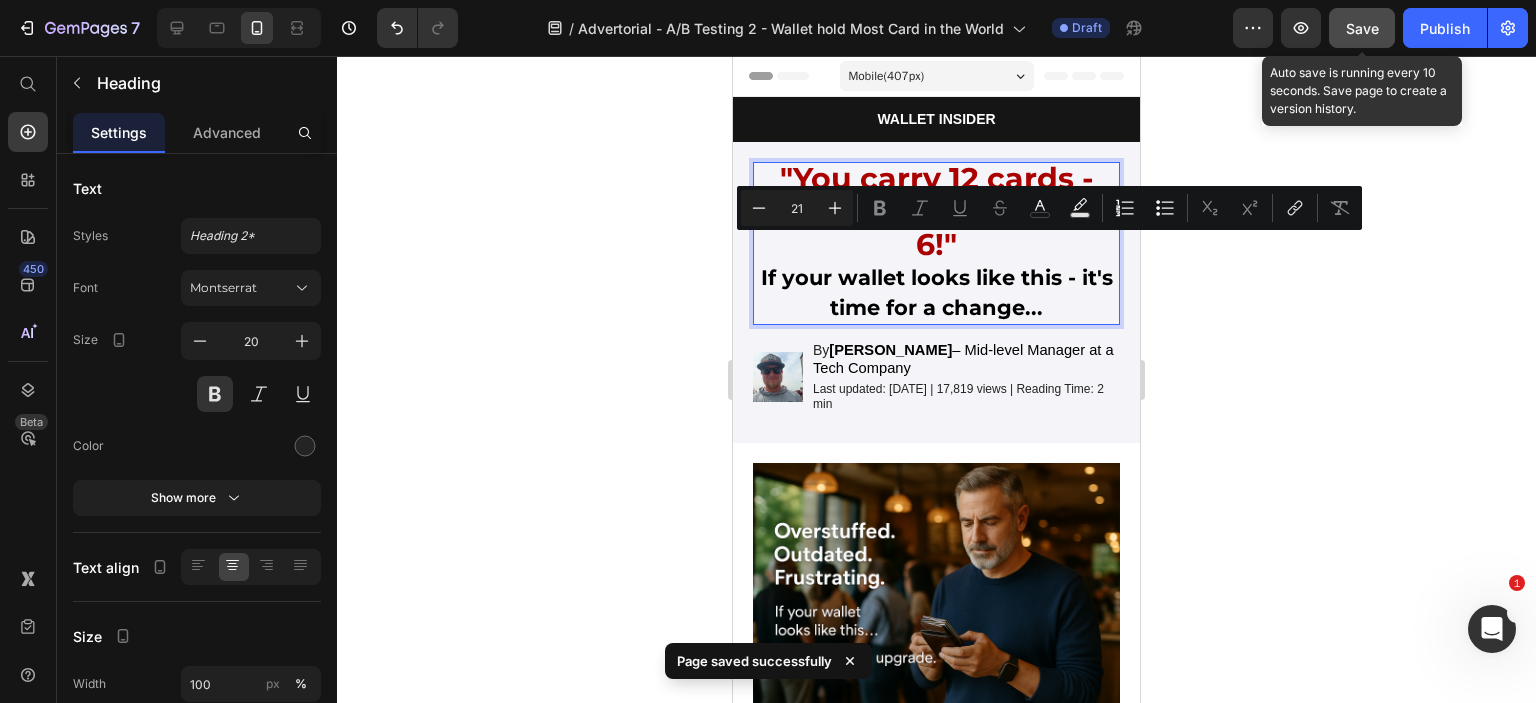 click on "If your wallet looks like this - it's time for a change..." at bounding box center [937, 292] 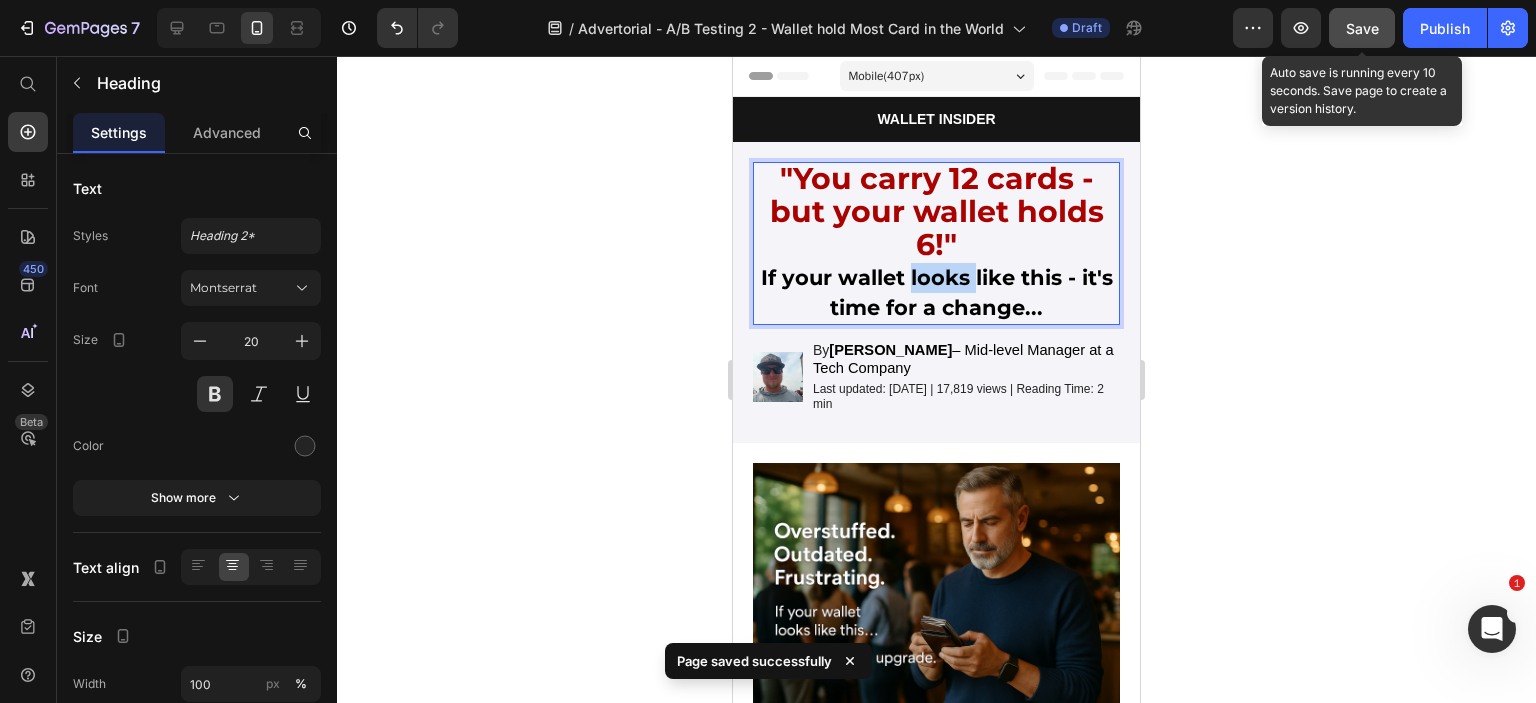 click on "If your wallet looks like this - it's time for a change..." at bounding box center [937, 292] 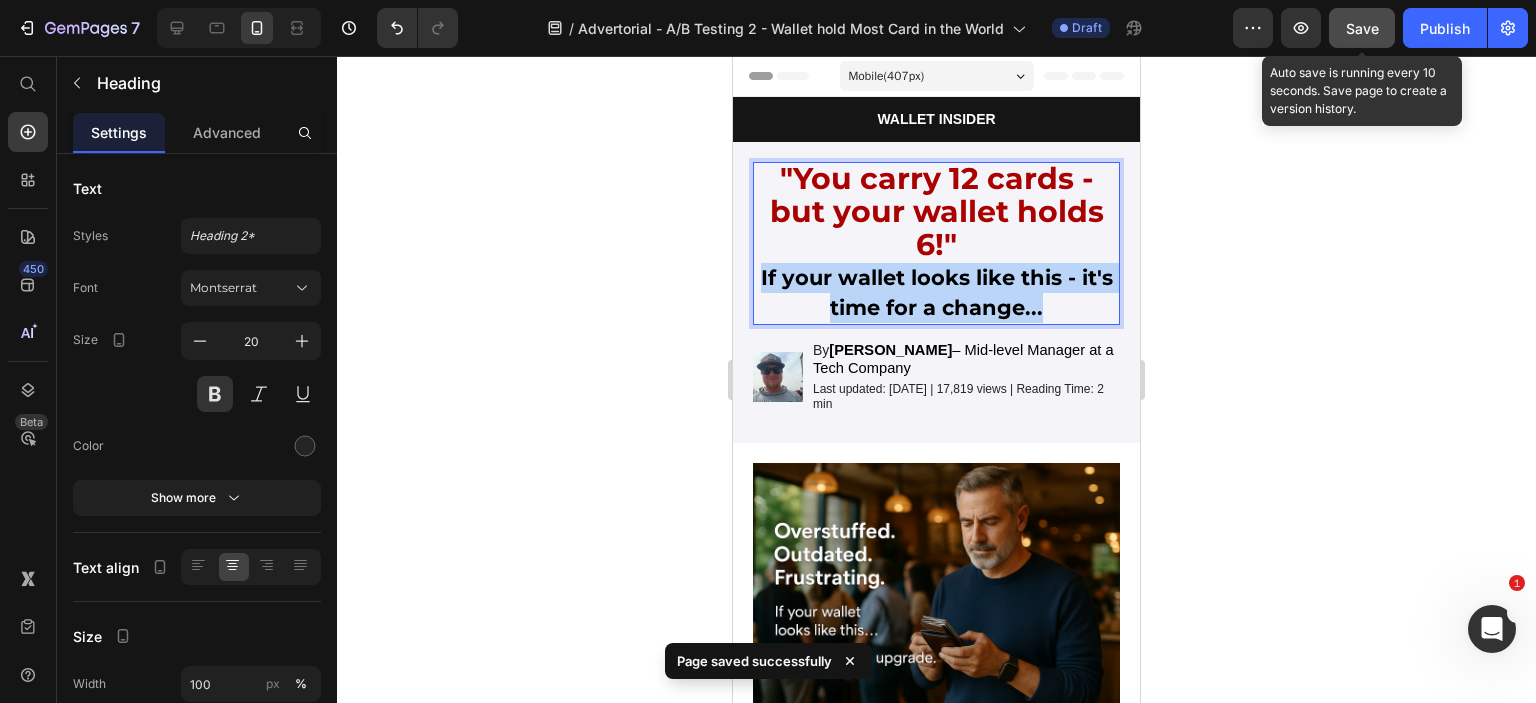 click on "If your wallet looks like this - it's time for a change..." at bounding box center [937, 292] 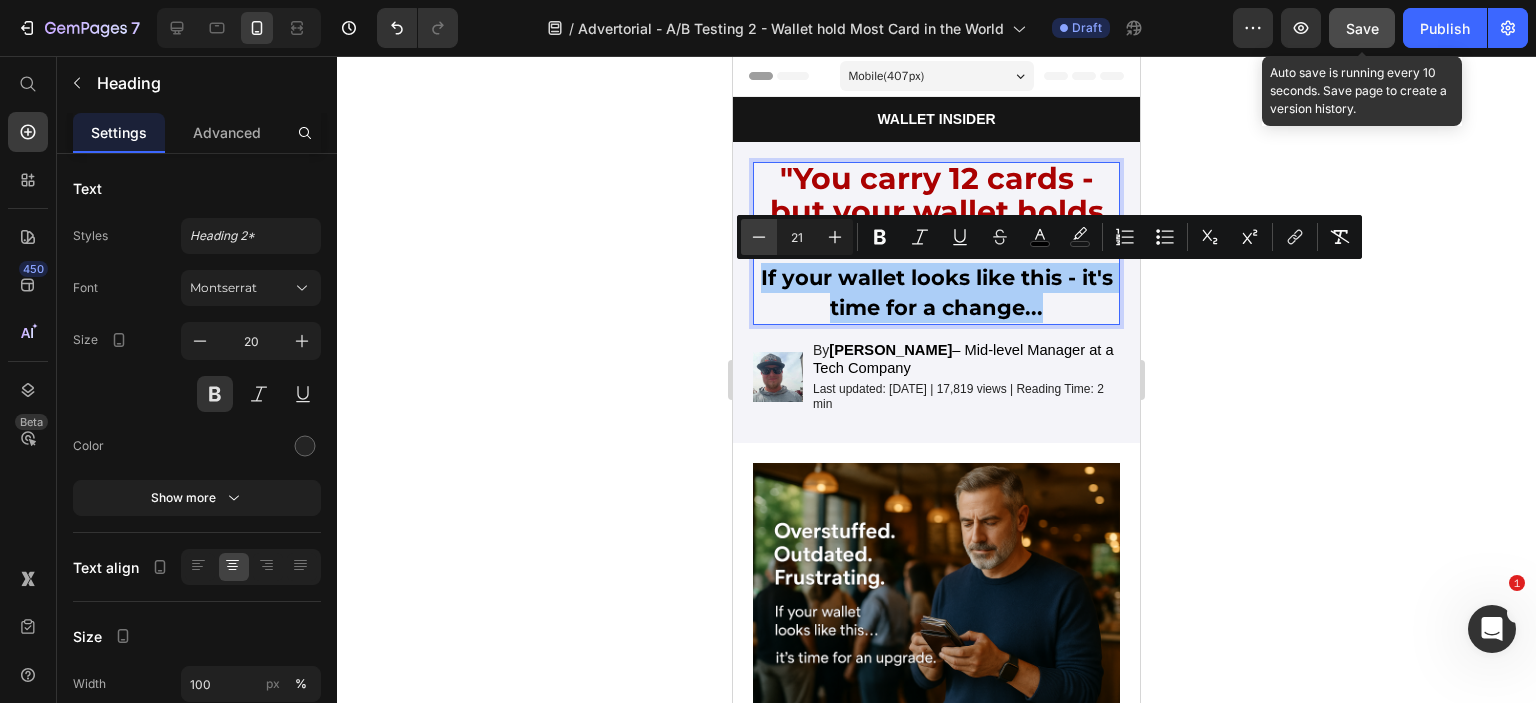 click 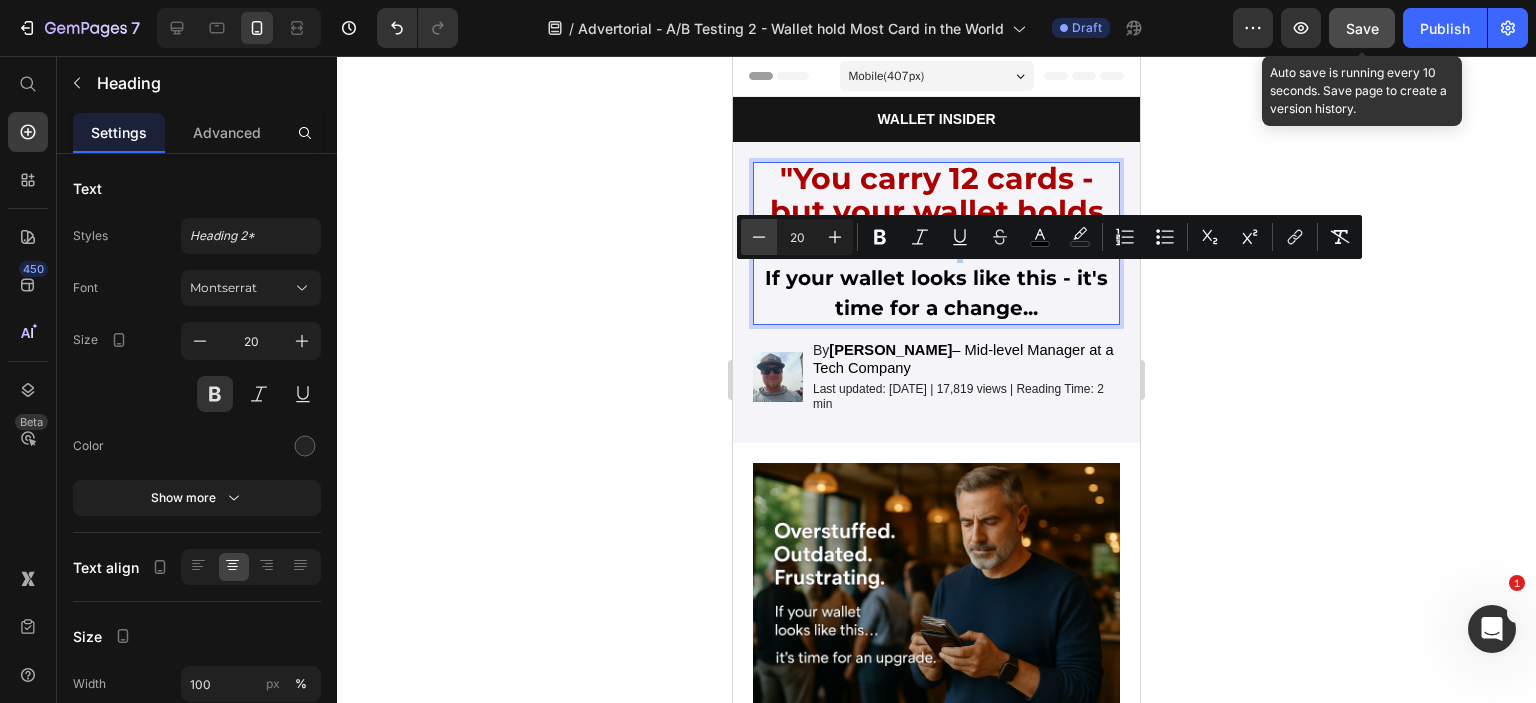 click 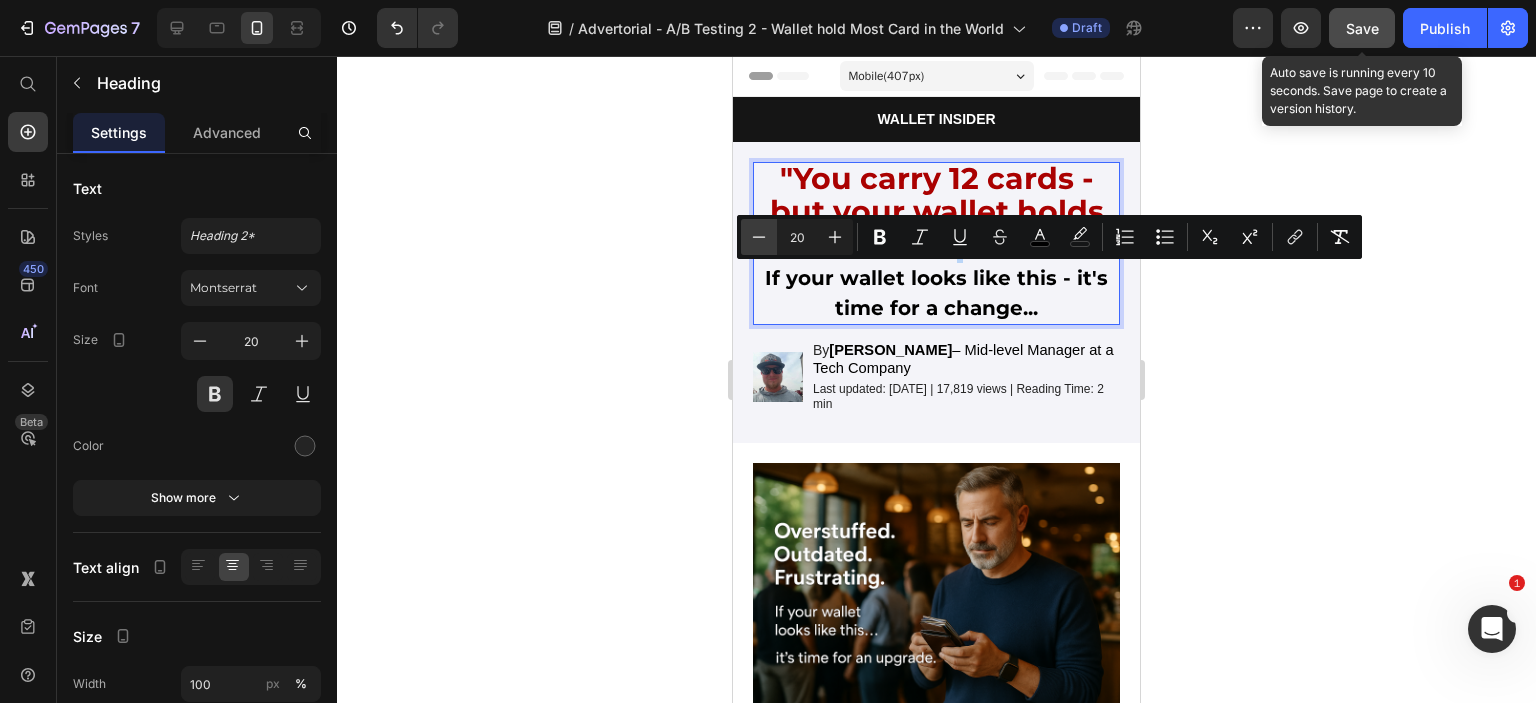 type on "19" 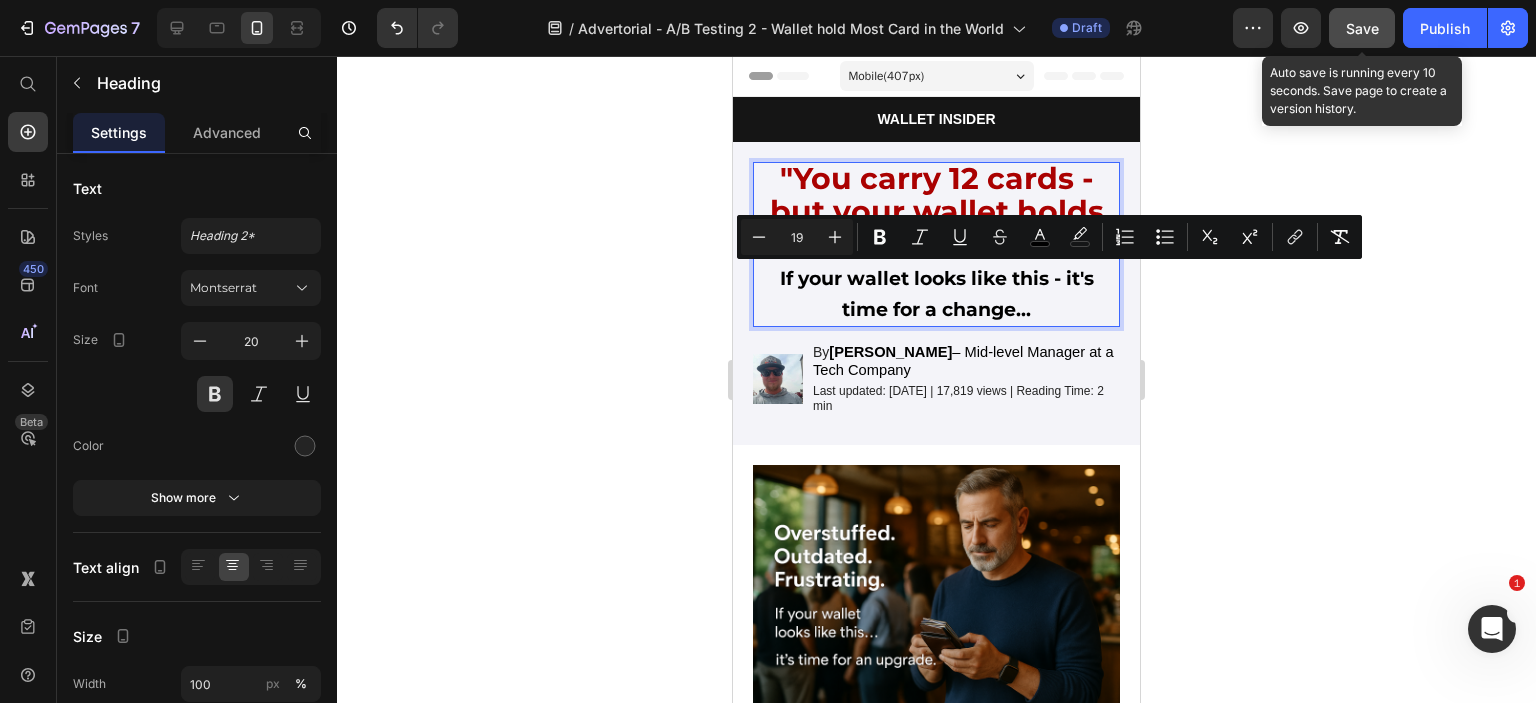 click 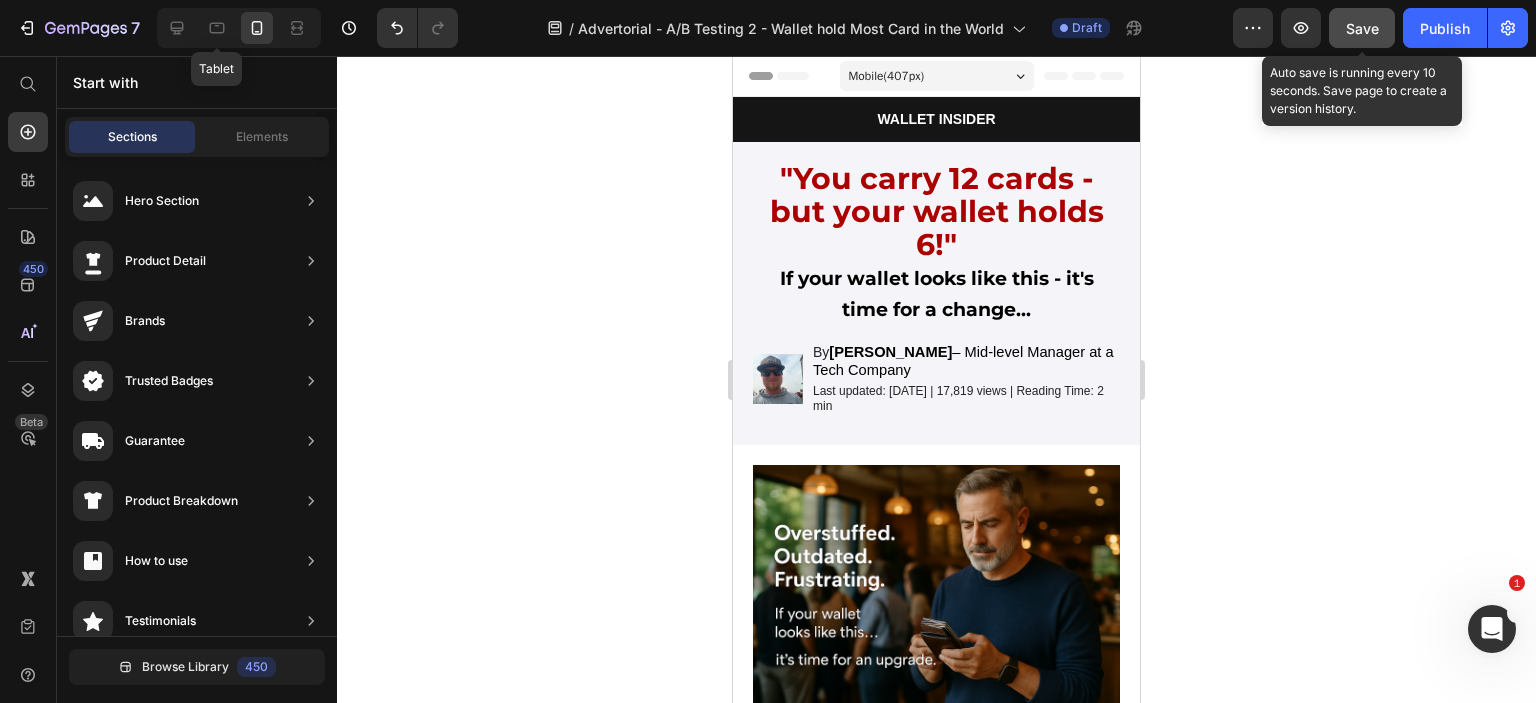 click 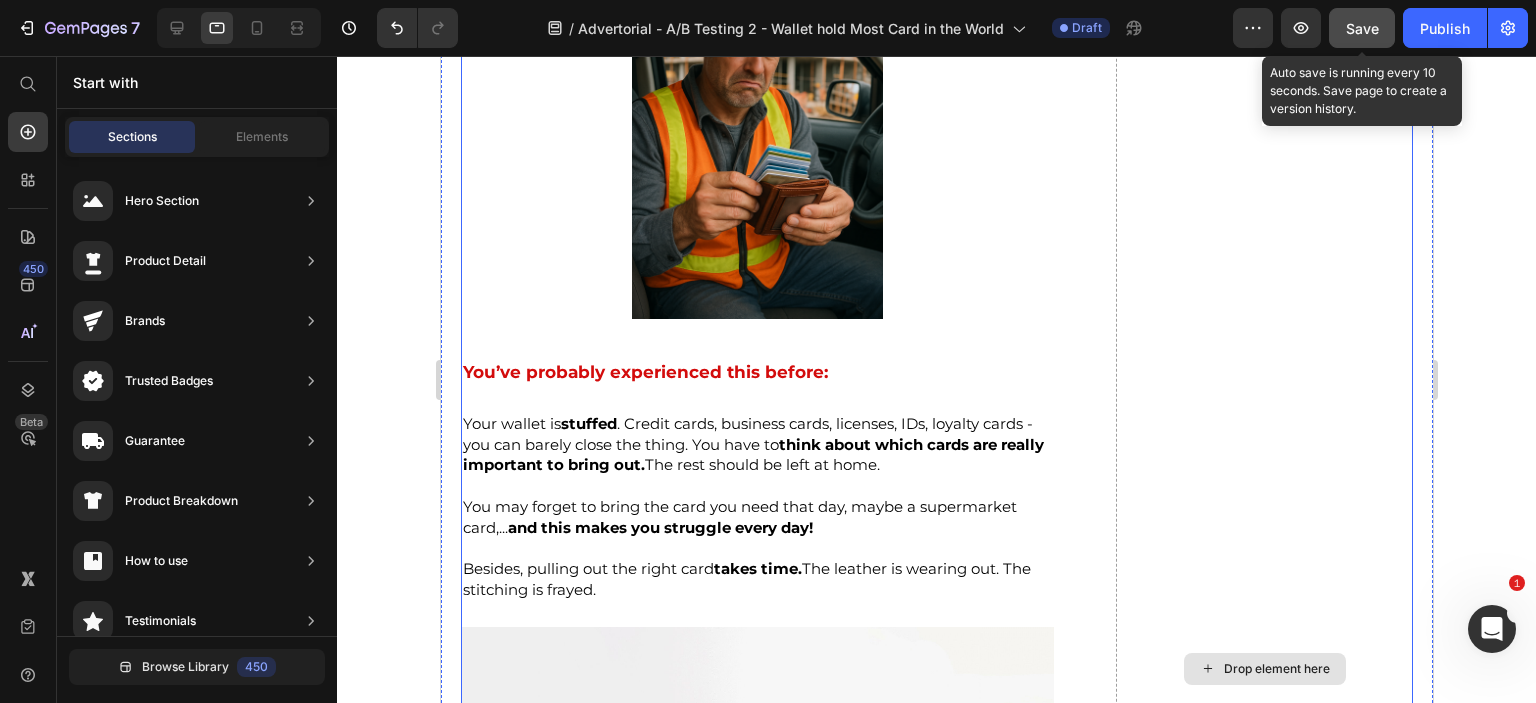 scroll, scrollTop: 0, scrollLeft: 0, axis: both 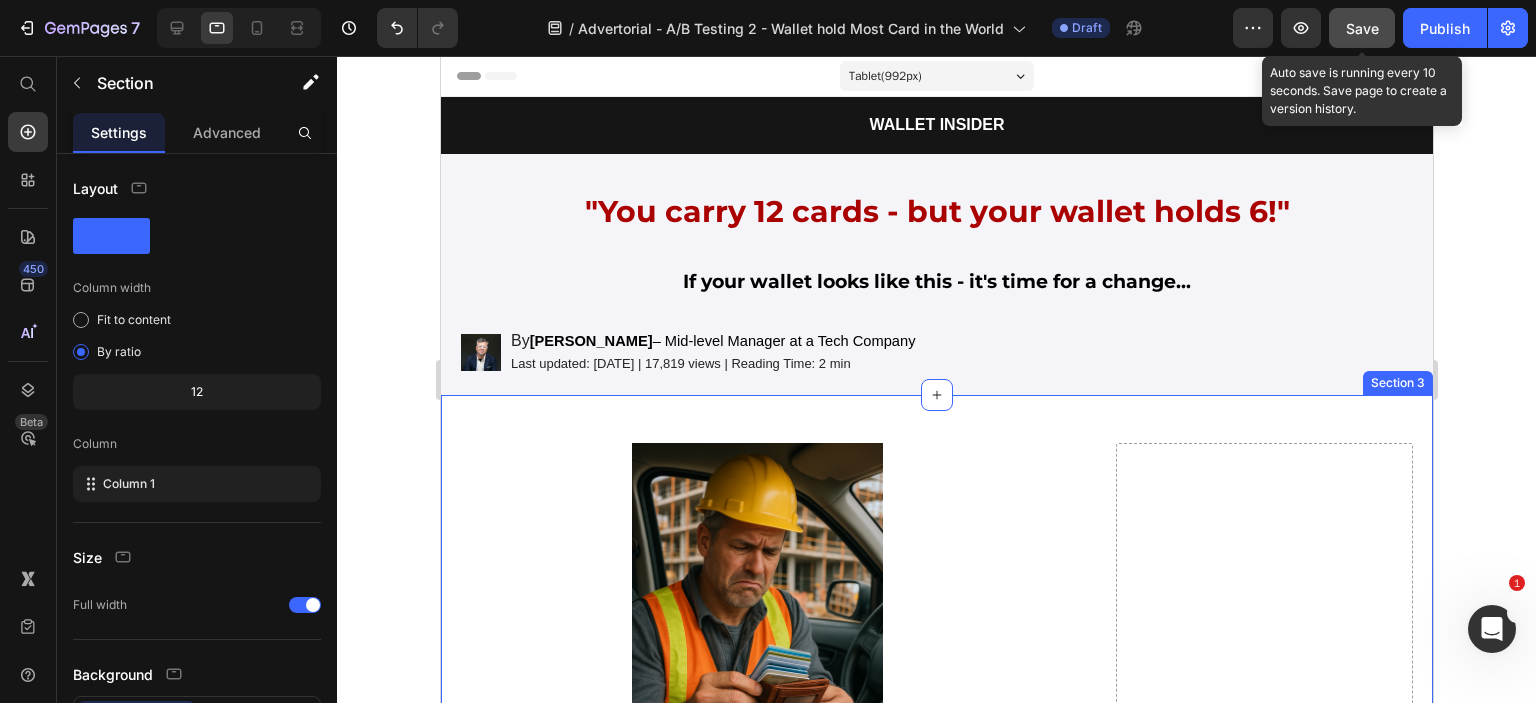 click on "Image You’ve probably experienced this before: Heading Your wallet is  stuffed . Credit cards, business cards, licenses, IDs, loyalty cards - you can barely close the thing. You have to  think about which cards are really important to bring out.  The rest should be left at home.   You may forget to bring the card you need that day, maybe a supermarket card,...  and this makes you struggle every day!   Besides, pulling out the right card  takes time.  The leather is wearing out. The stitching is frayed. Text Block Image And even  the “modern” slim wallets  can’t hold more than a few cards, often held by nothing more than a rubber band. Text Block "It makes my pocket bulge, making it difficult to sit." [PERSON_NAME] - 49yrs Text Block “Too heavy, too big—and I still can’t fit all I need.” [PERSON_NAME] - 57yrs Text Block Row "It left me fumbling at the checkout counter" [PERSON_NAME] - 41yrs Text Block “Difficult to insert and pull out cards.” [PERSON_NAME] - 59yrs Text Block Row
Row" at bounding box center [936, 1156] 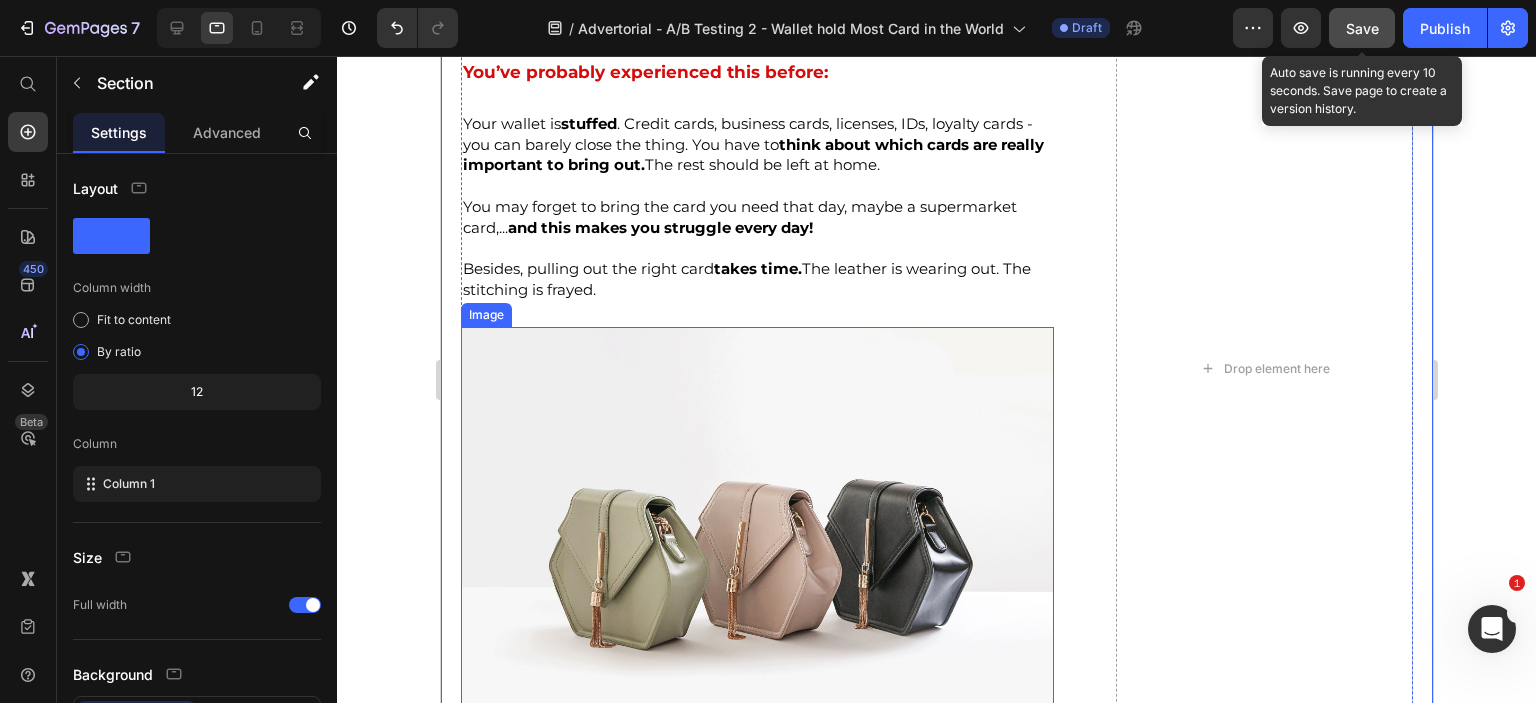 scroll, scrollTop: 300, scrollLeft: 0, axis: vertical 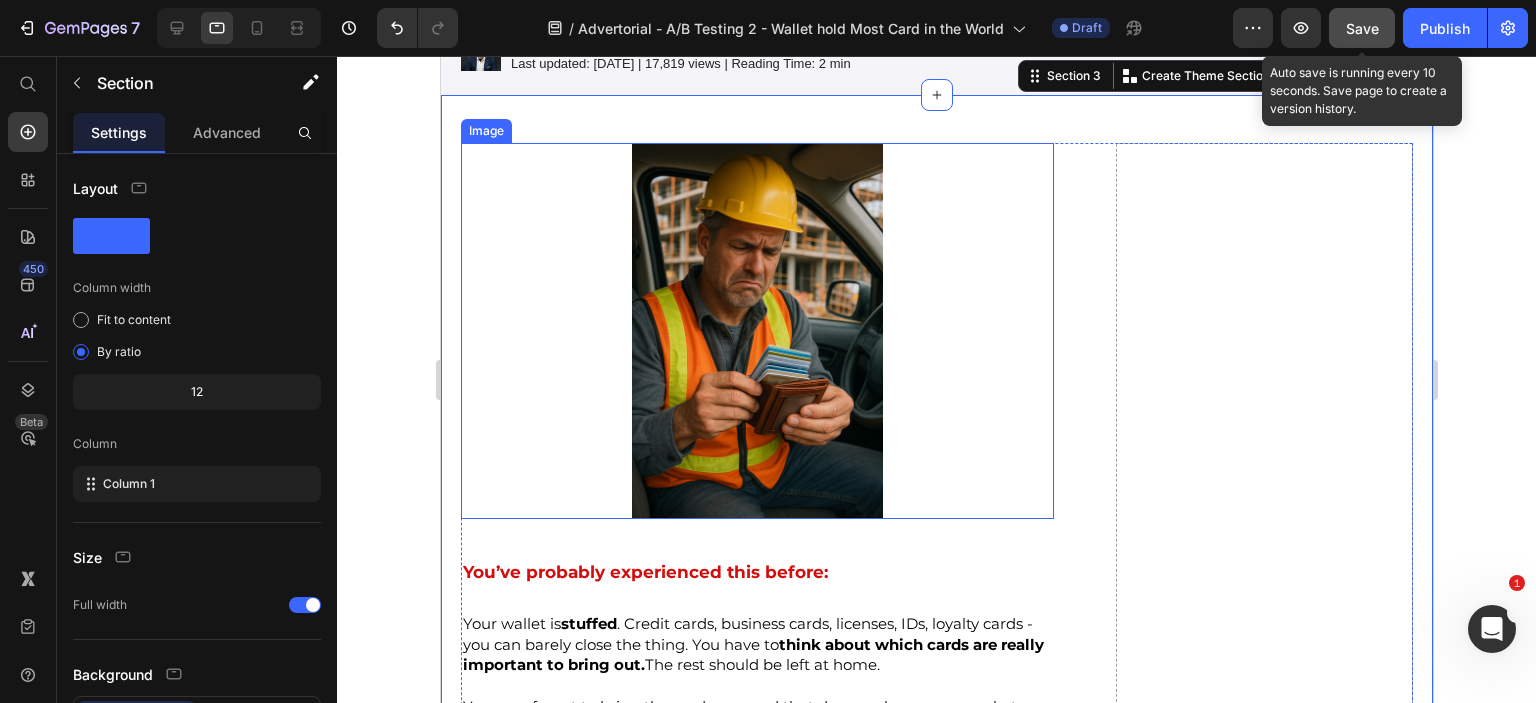 click at bounding box center [756, 331] 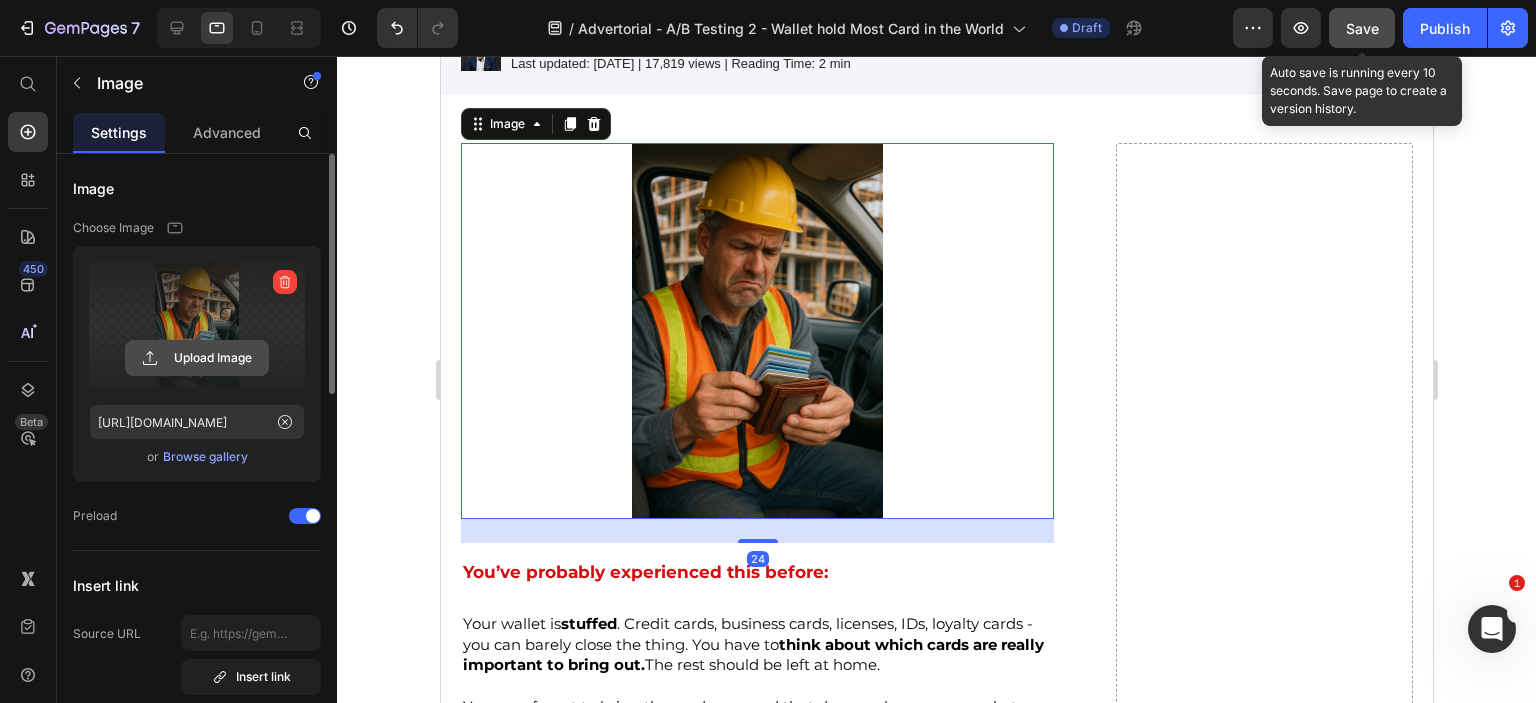 click 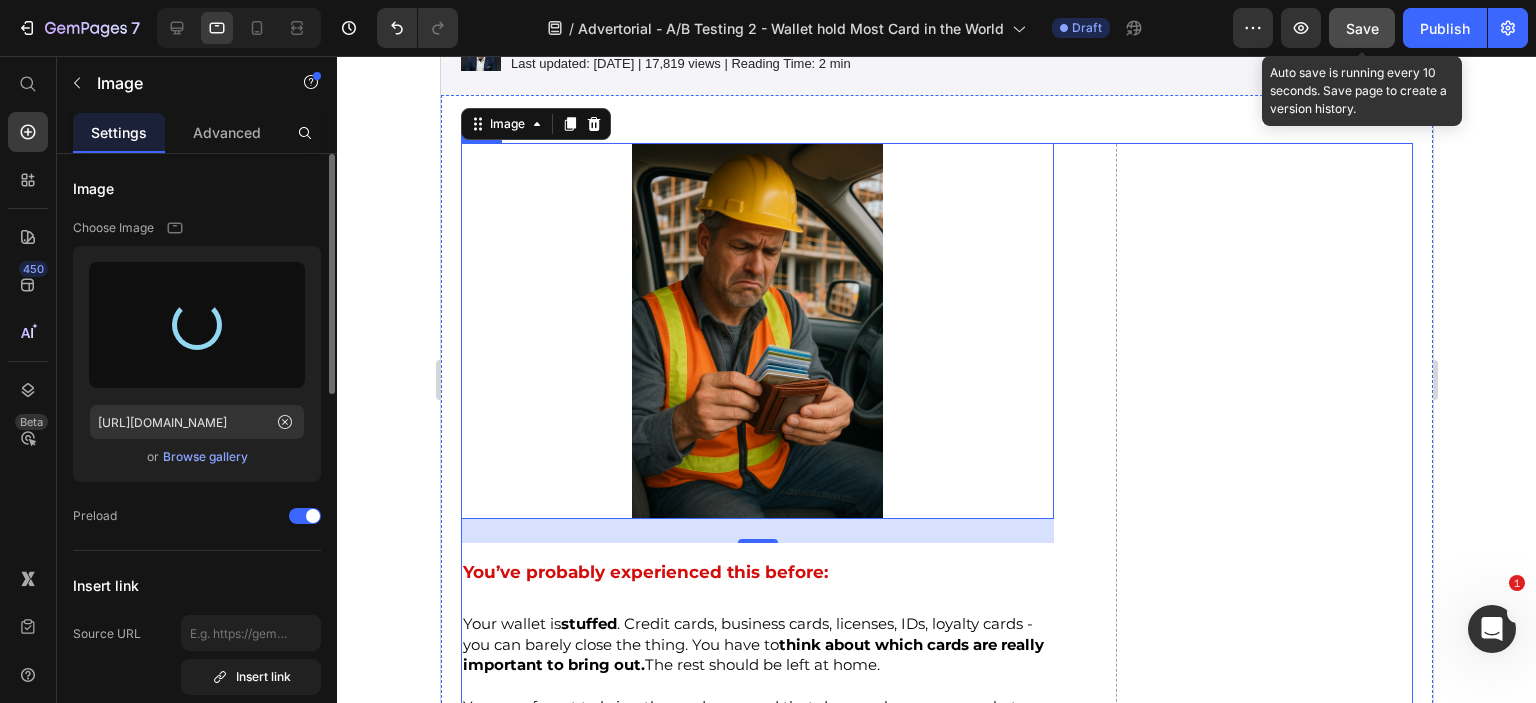 type on "[URL][DOMAIN_NAME]" 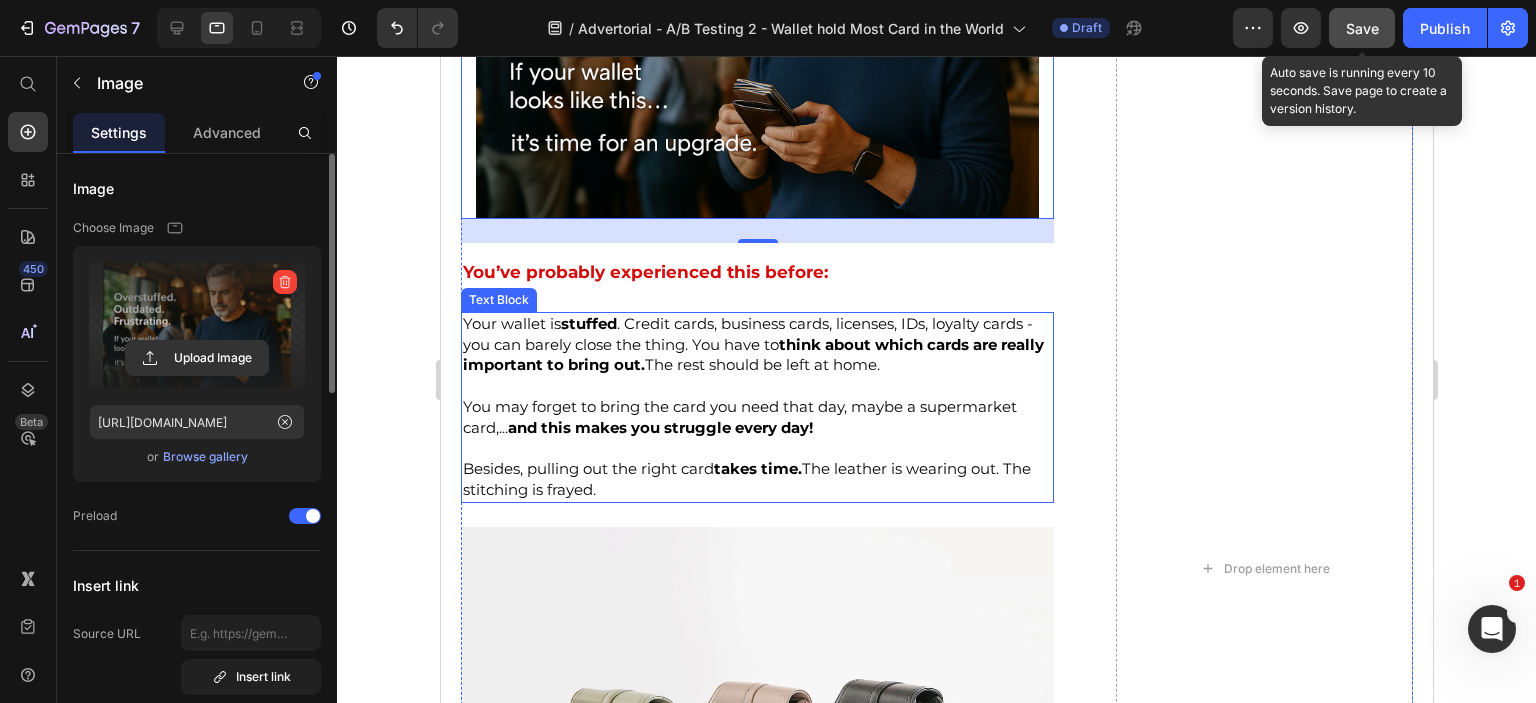 scroll, scrollTop: 900, scrollLeft: 0, axis: vertical 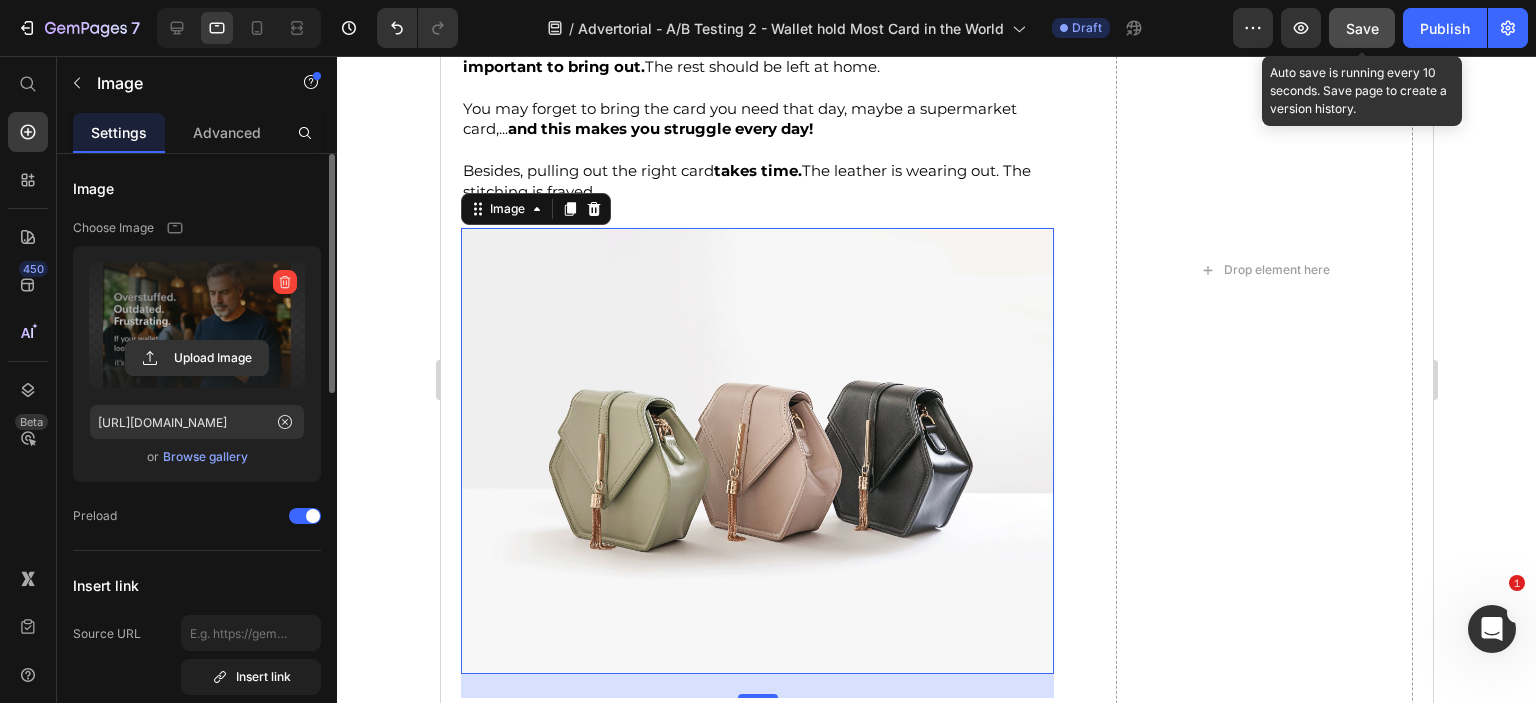 click at bounding box center [756, 450] 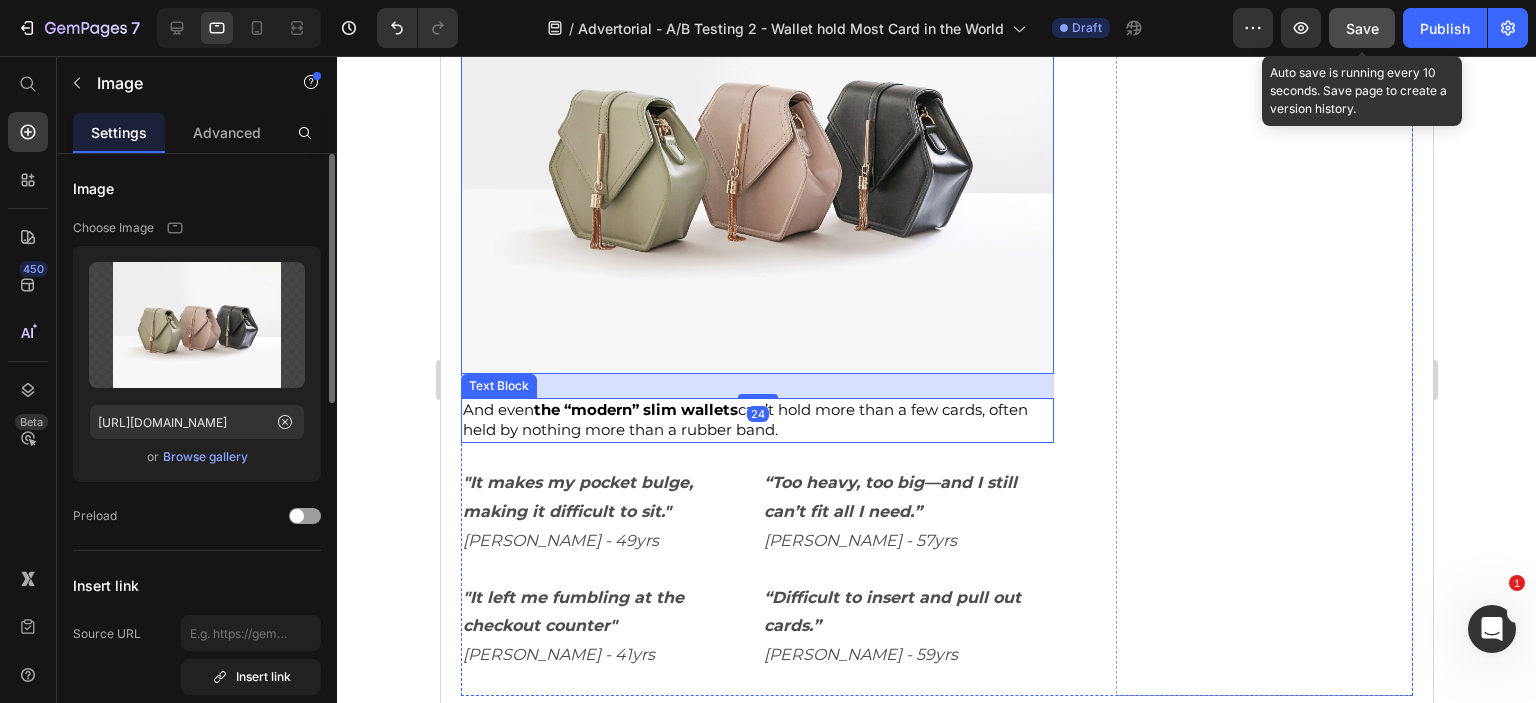 scroll, scrollTop: 800, scrollLeft: 0, axis: vertical 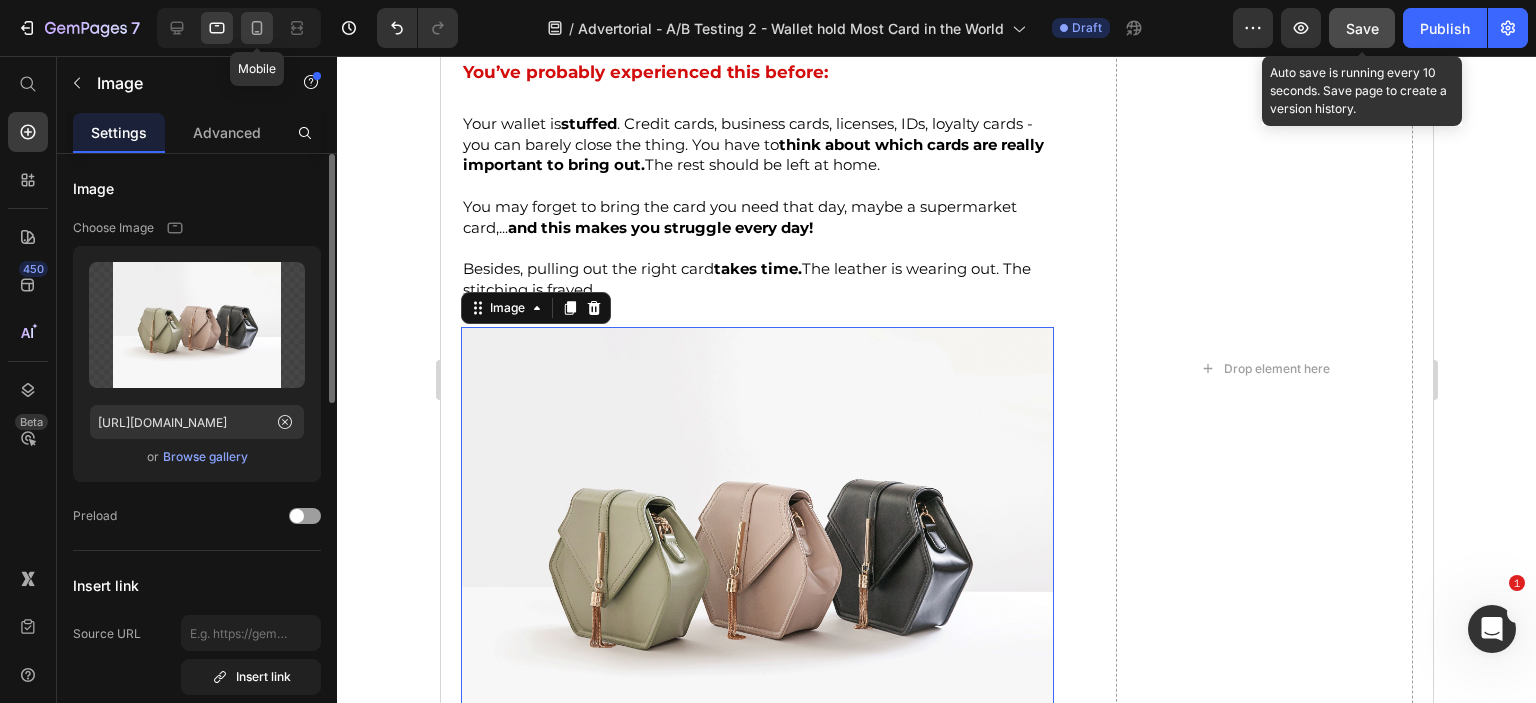 click 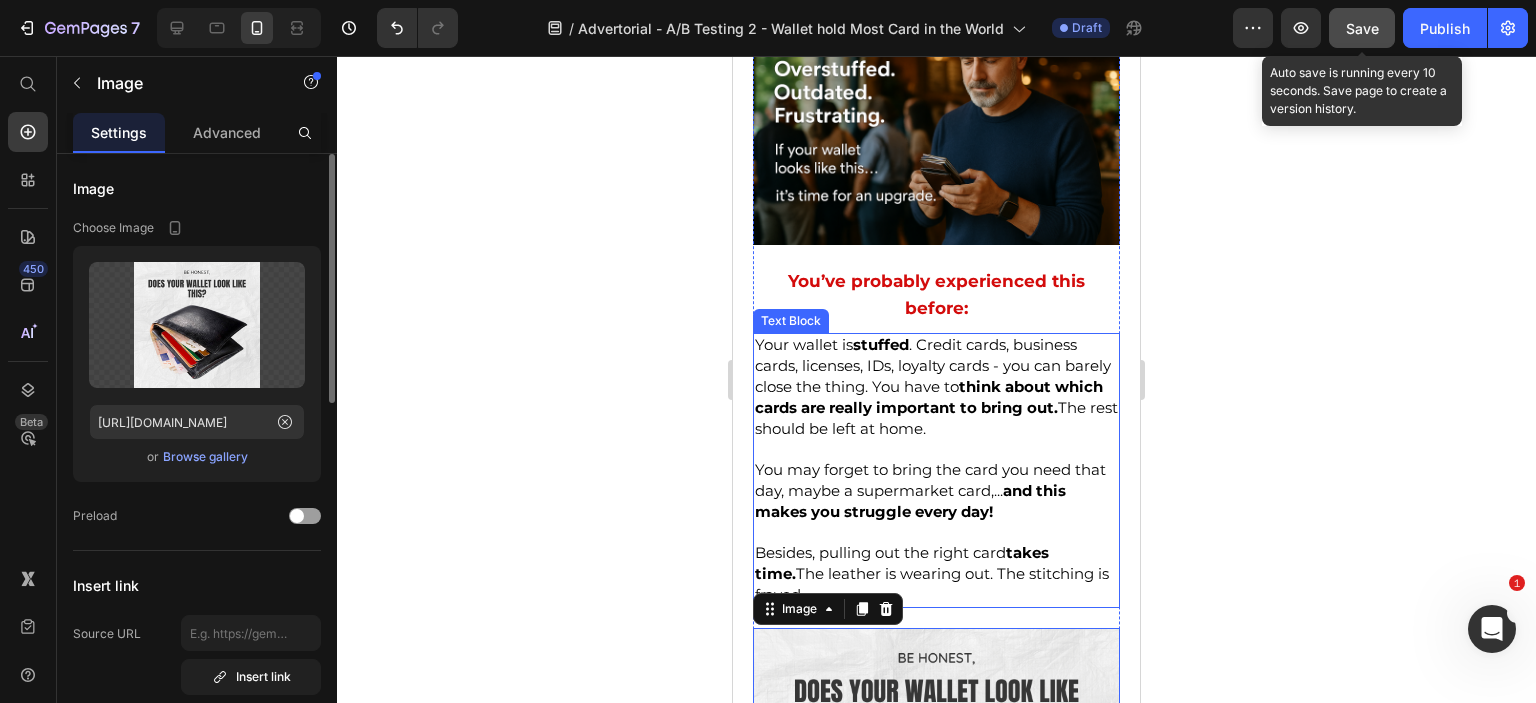 scroll, scrollTop: 0, scrollLeft: 0, axis: both 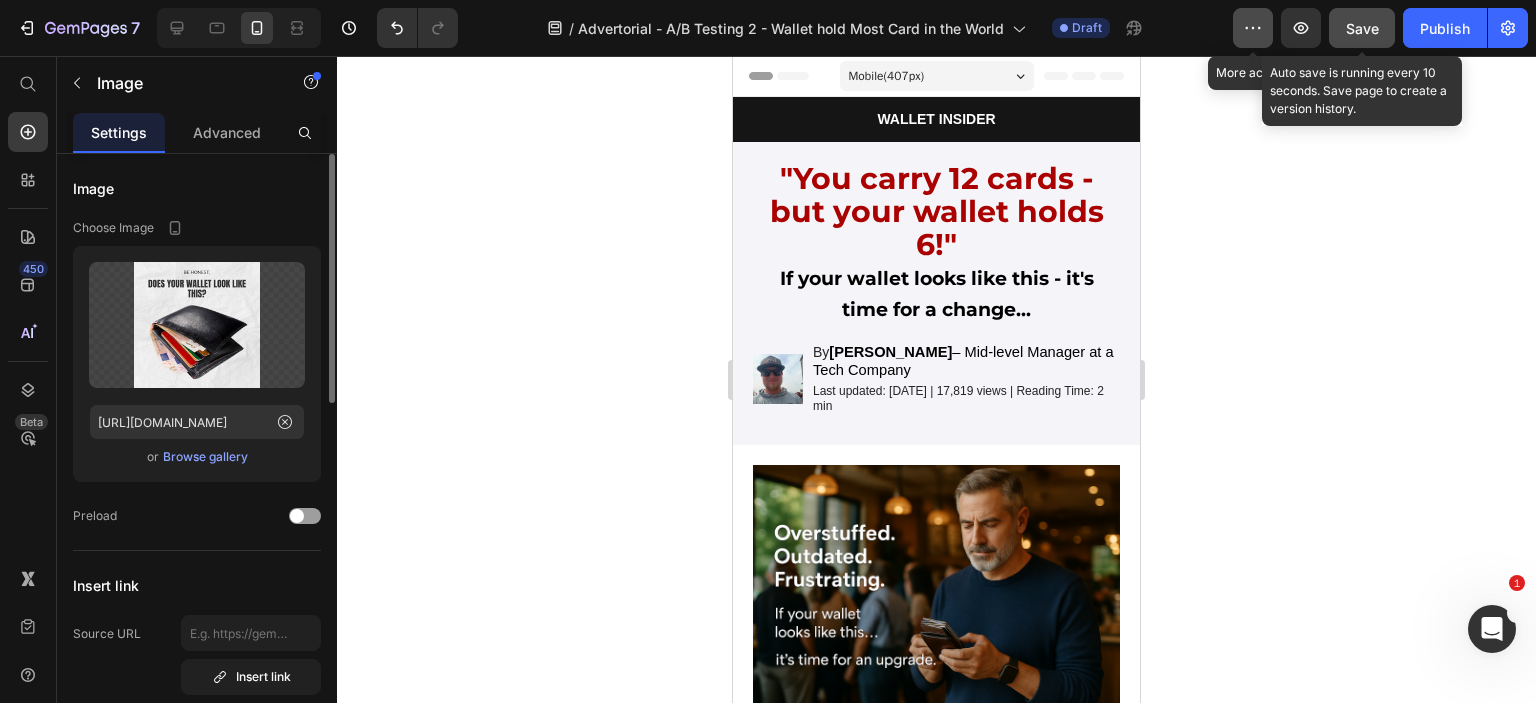 click 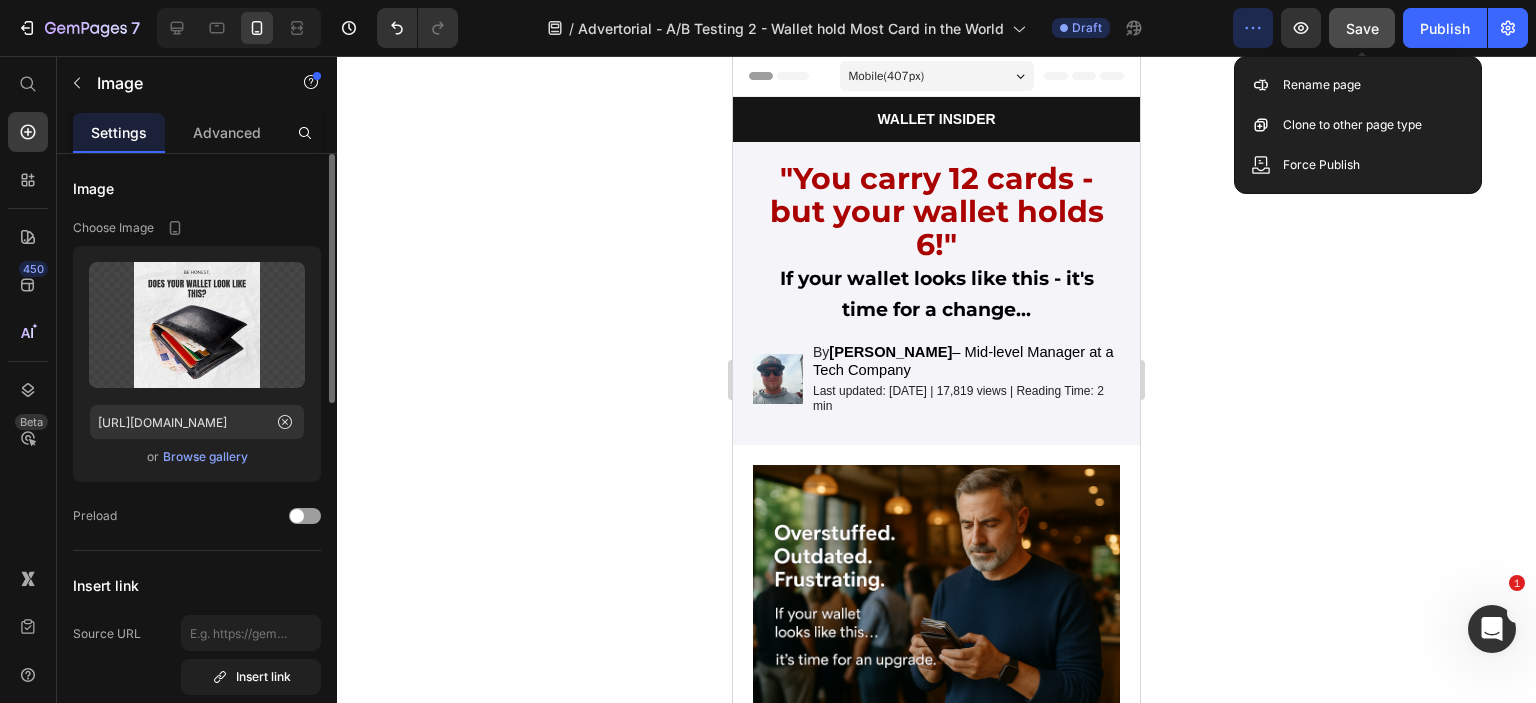 click 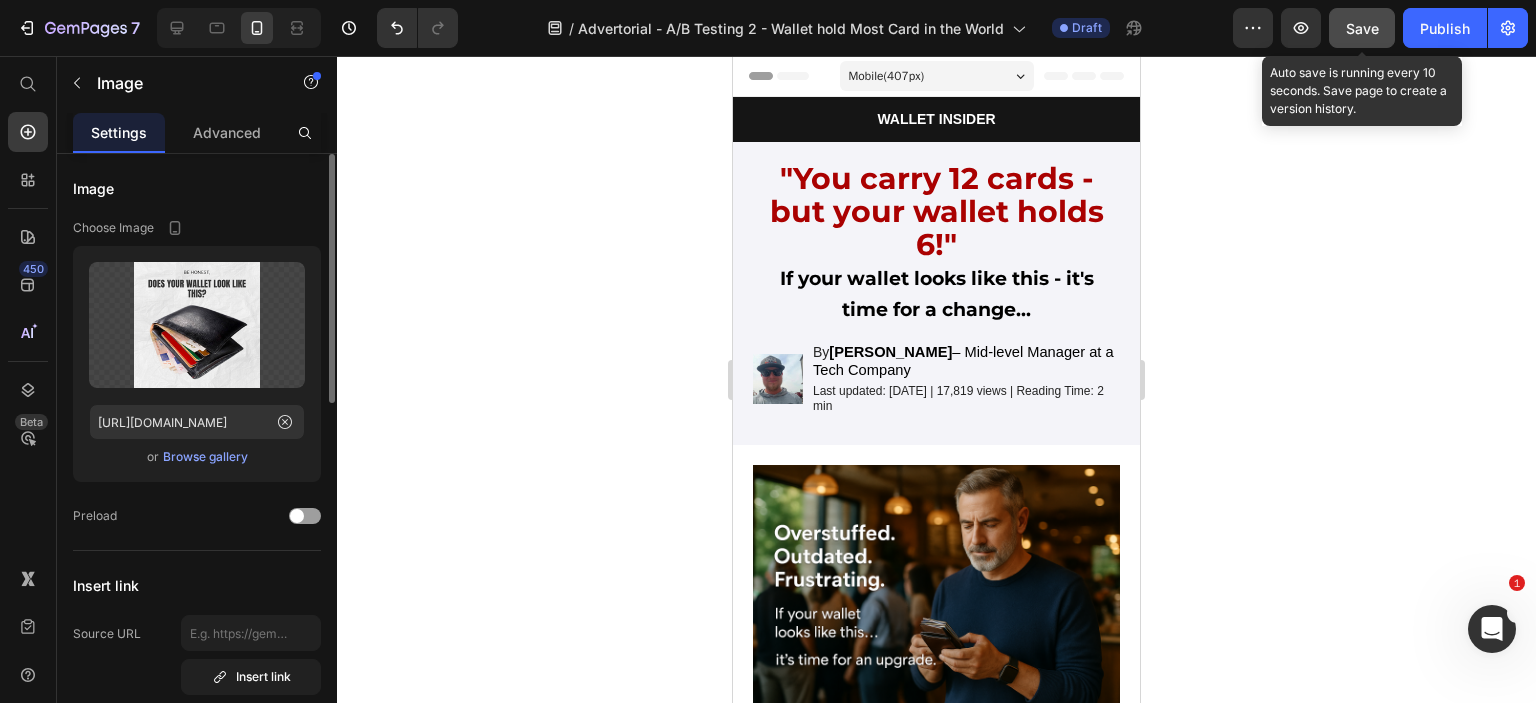 click on "Mobile  ( 407 px)" at bounding box center [937, 76] 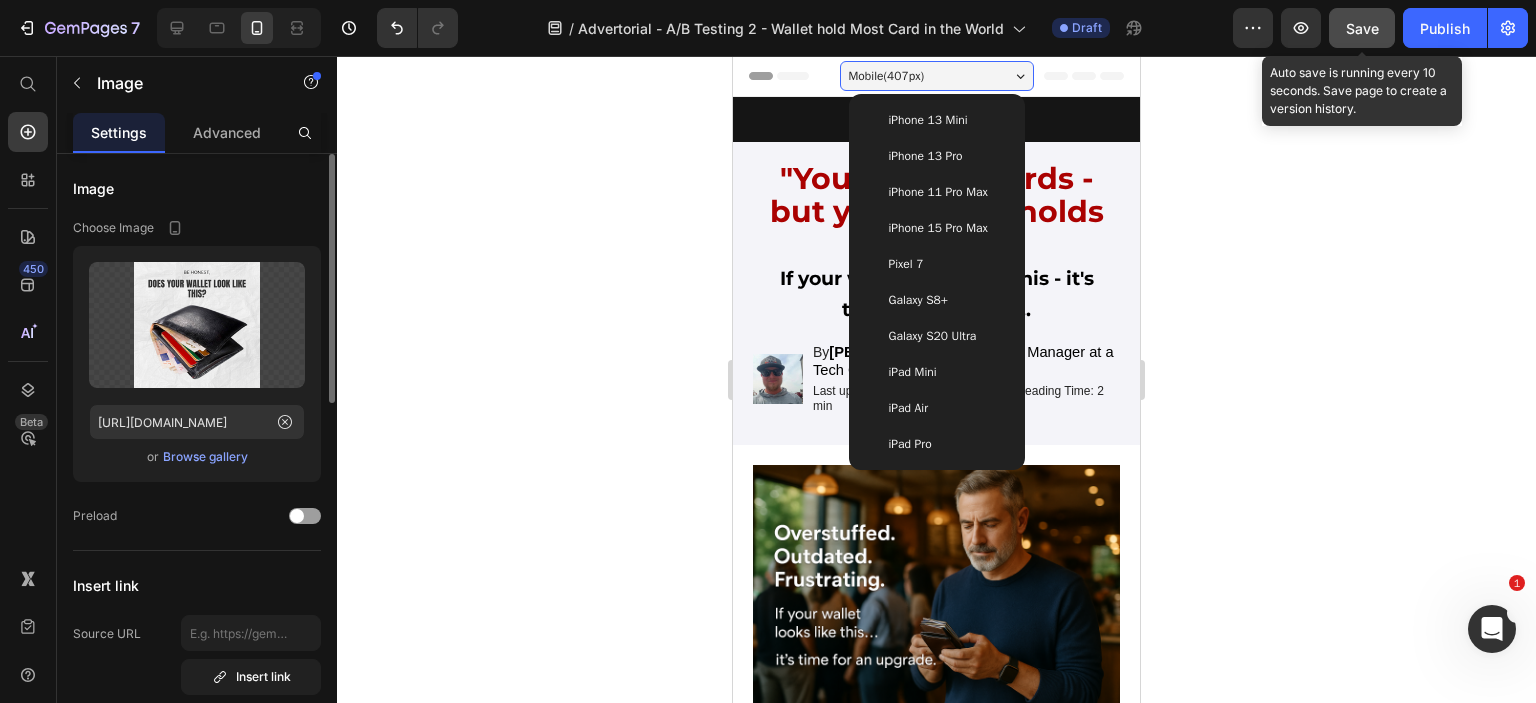 click on "Mobile  ( 407 px)" at bounding box center (937, 76) 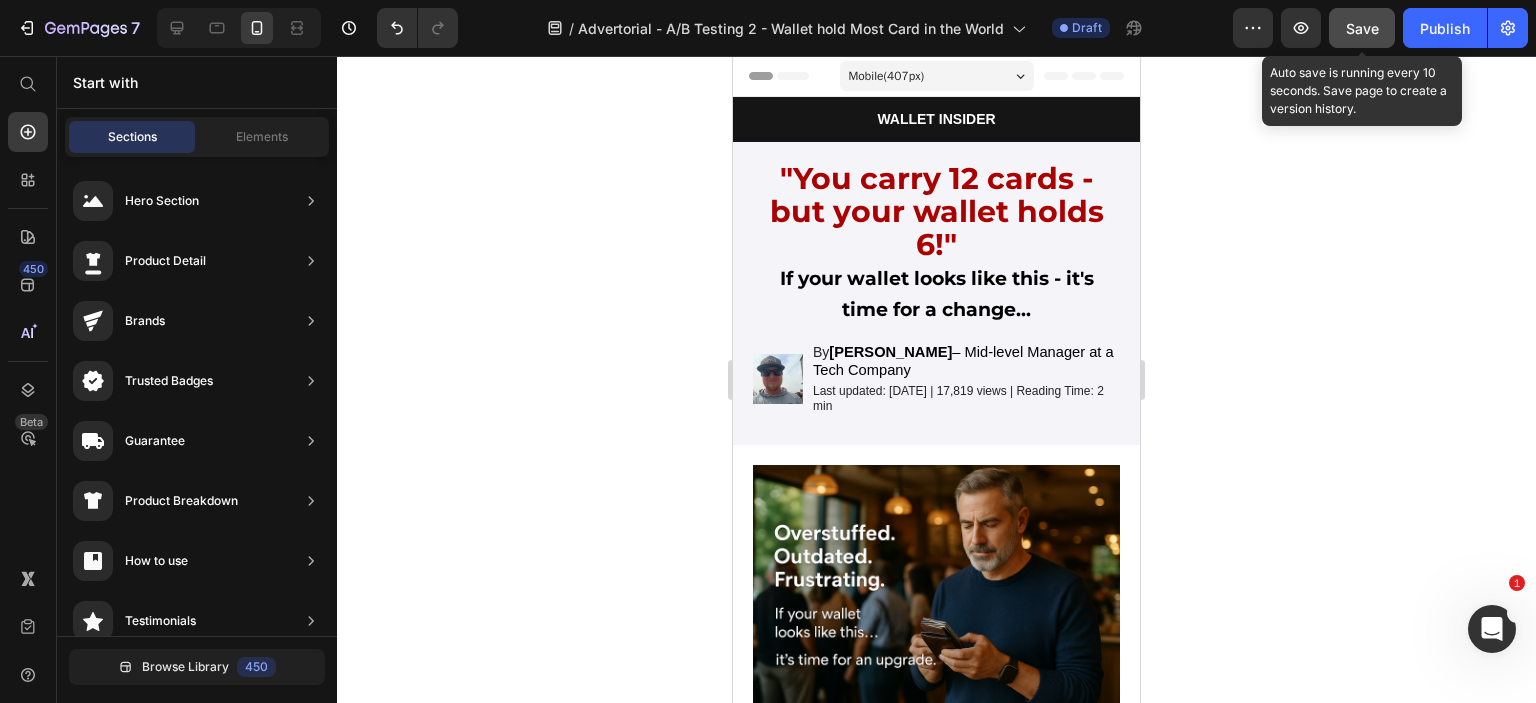 click 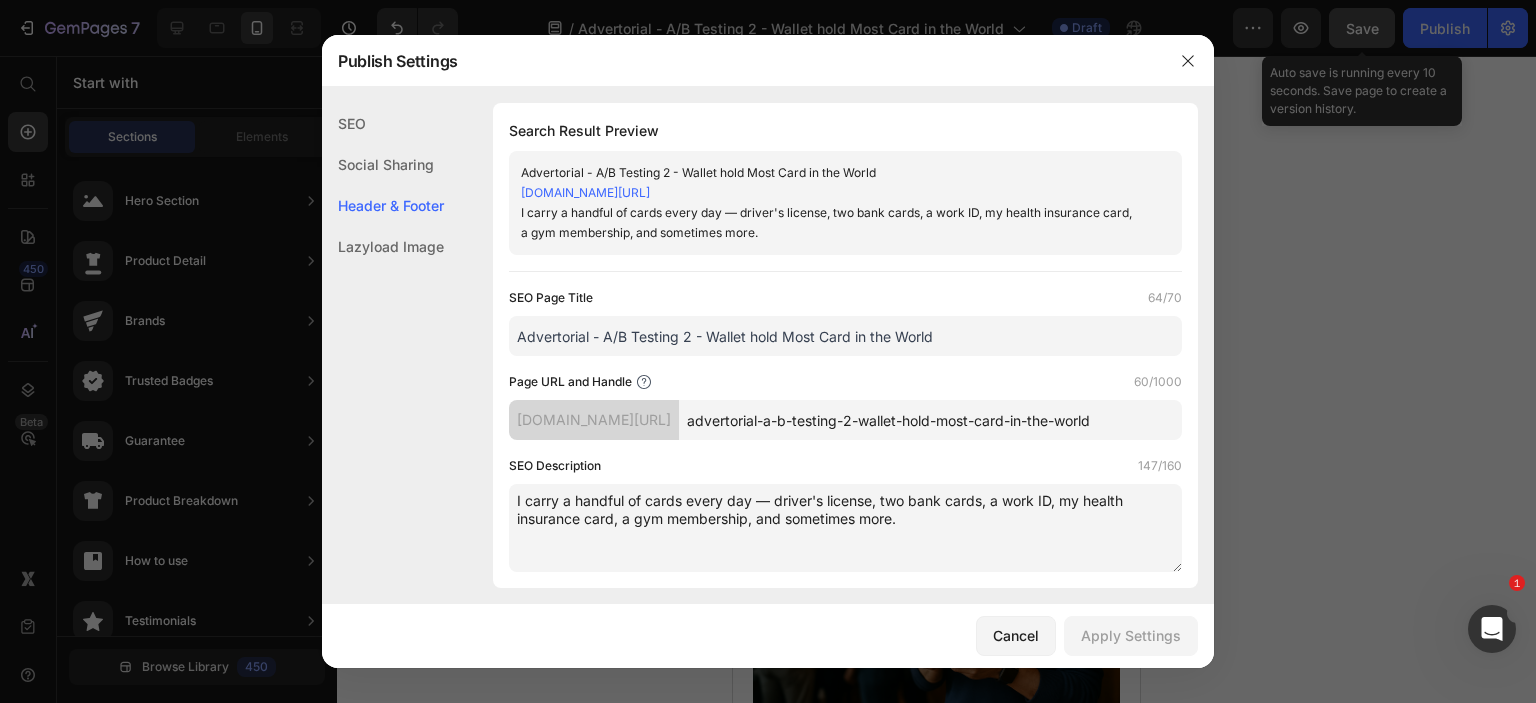 scroll, scrollTop: 1012, scrollLeft: 0, axis: vertical 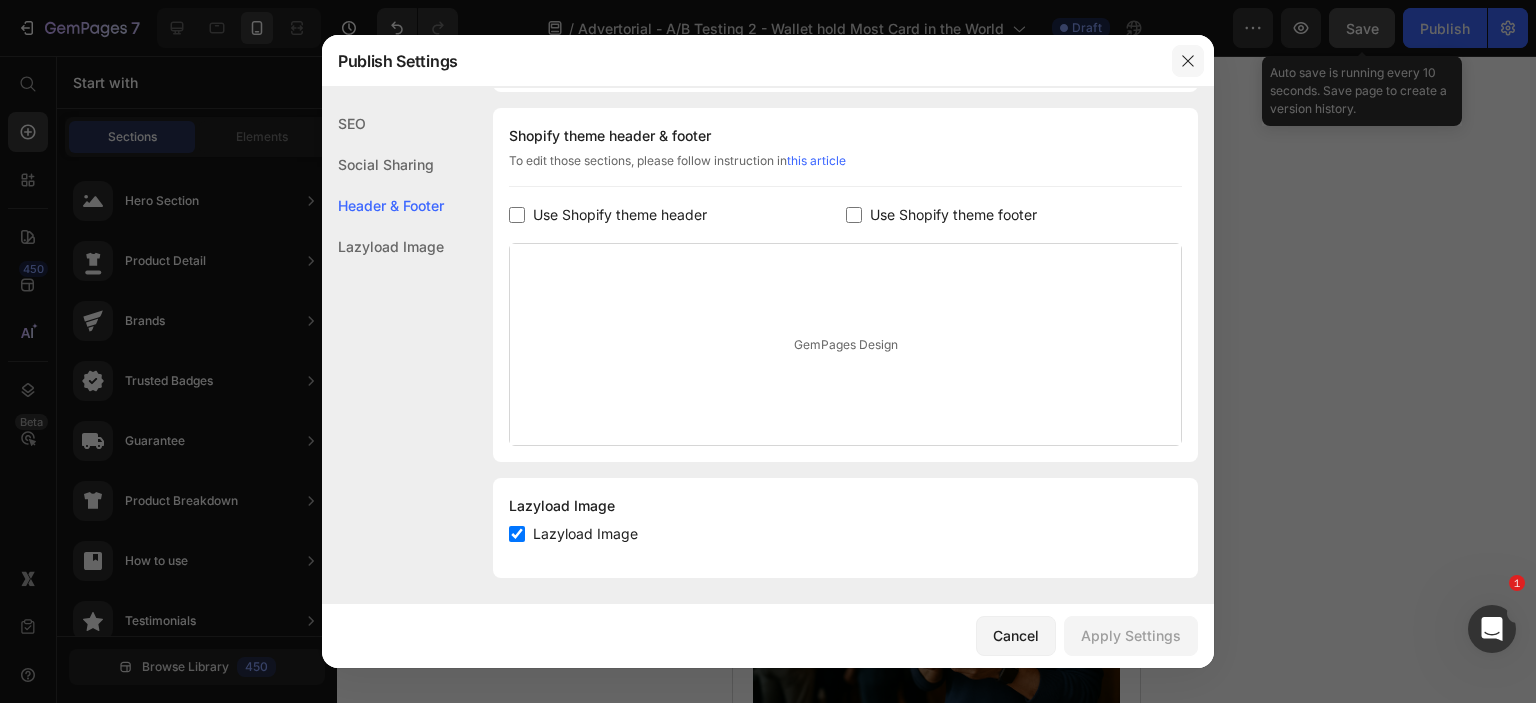 click at bounding box center (1188, 61) 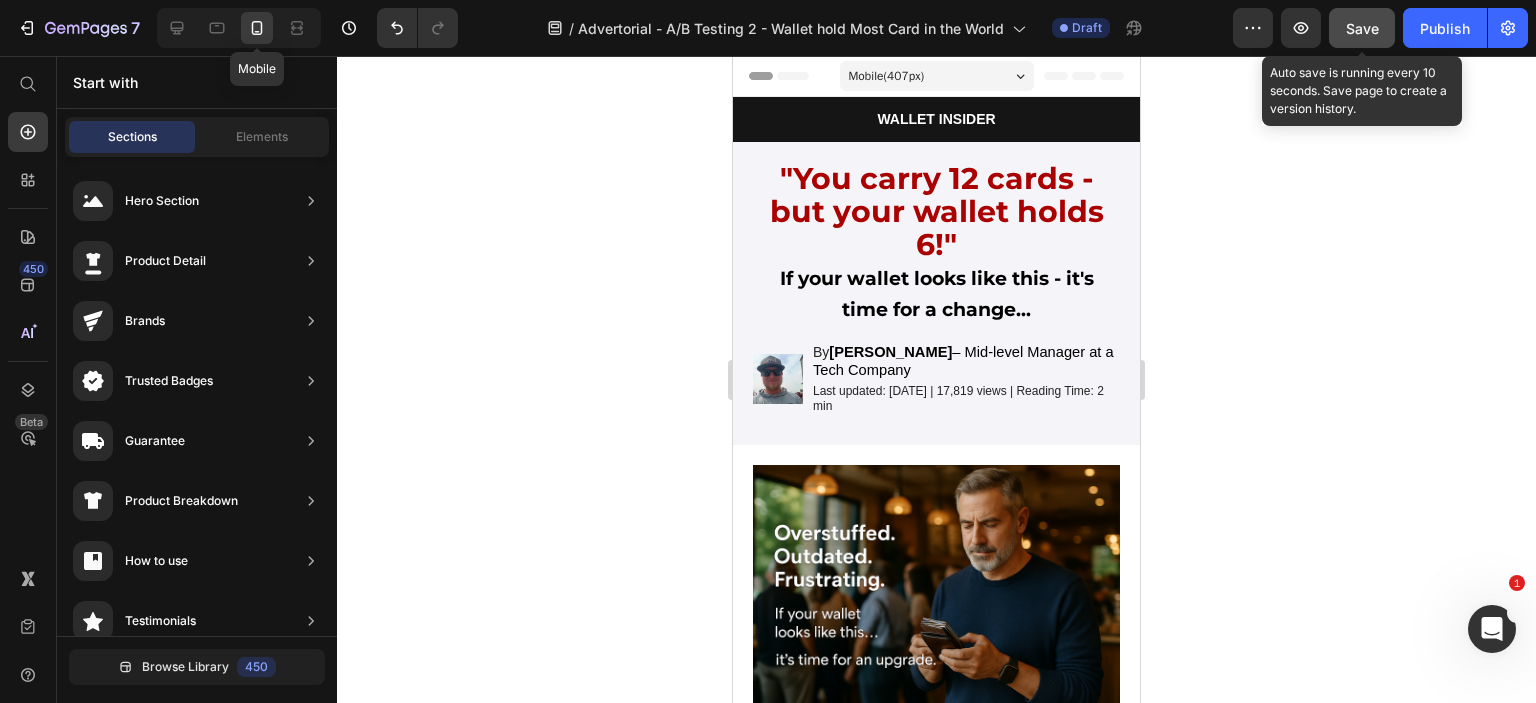click 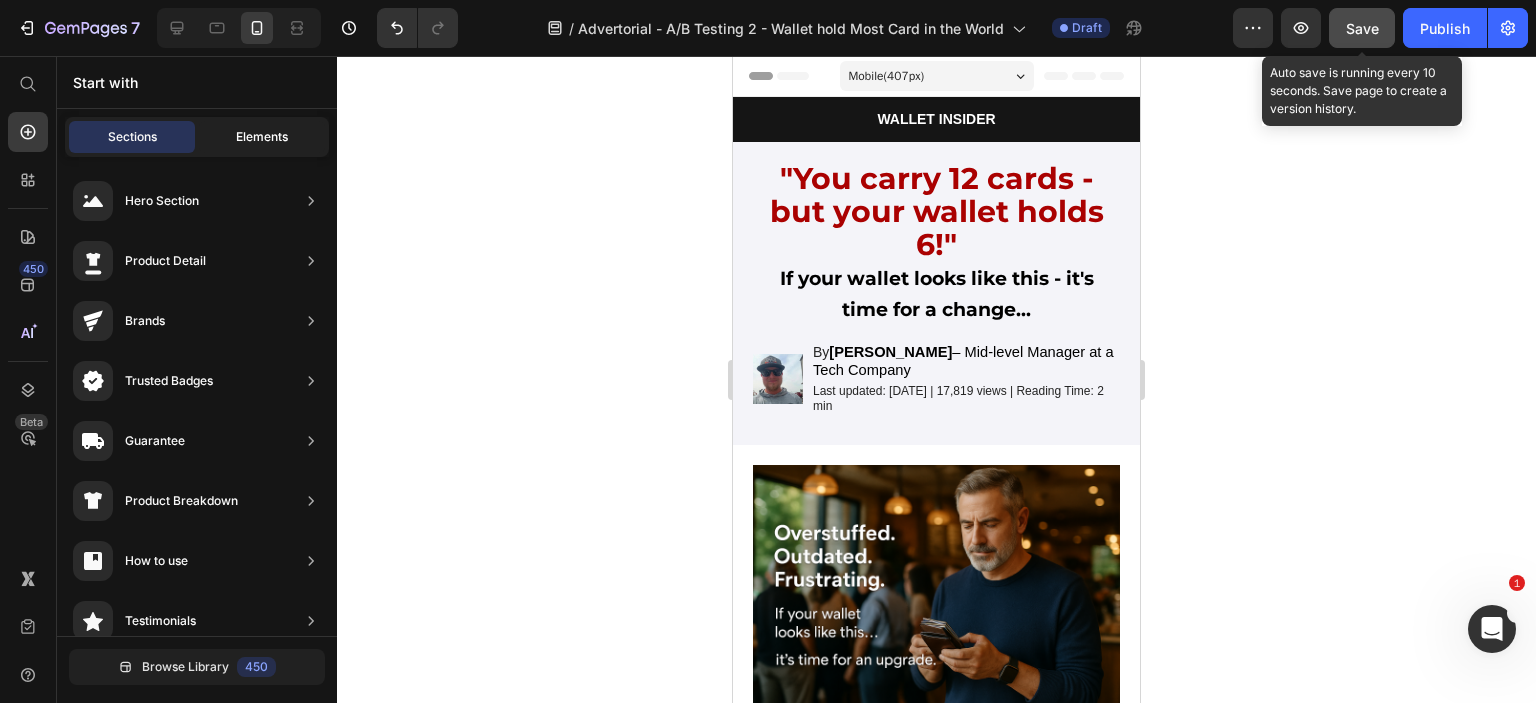 click on "Elements" at bounding box center (262, 137) 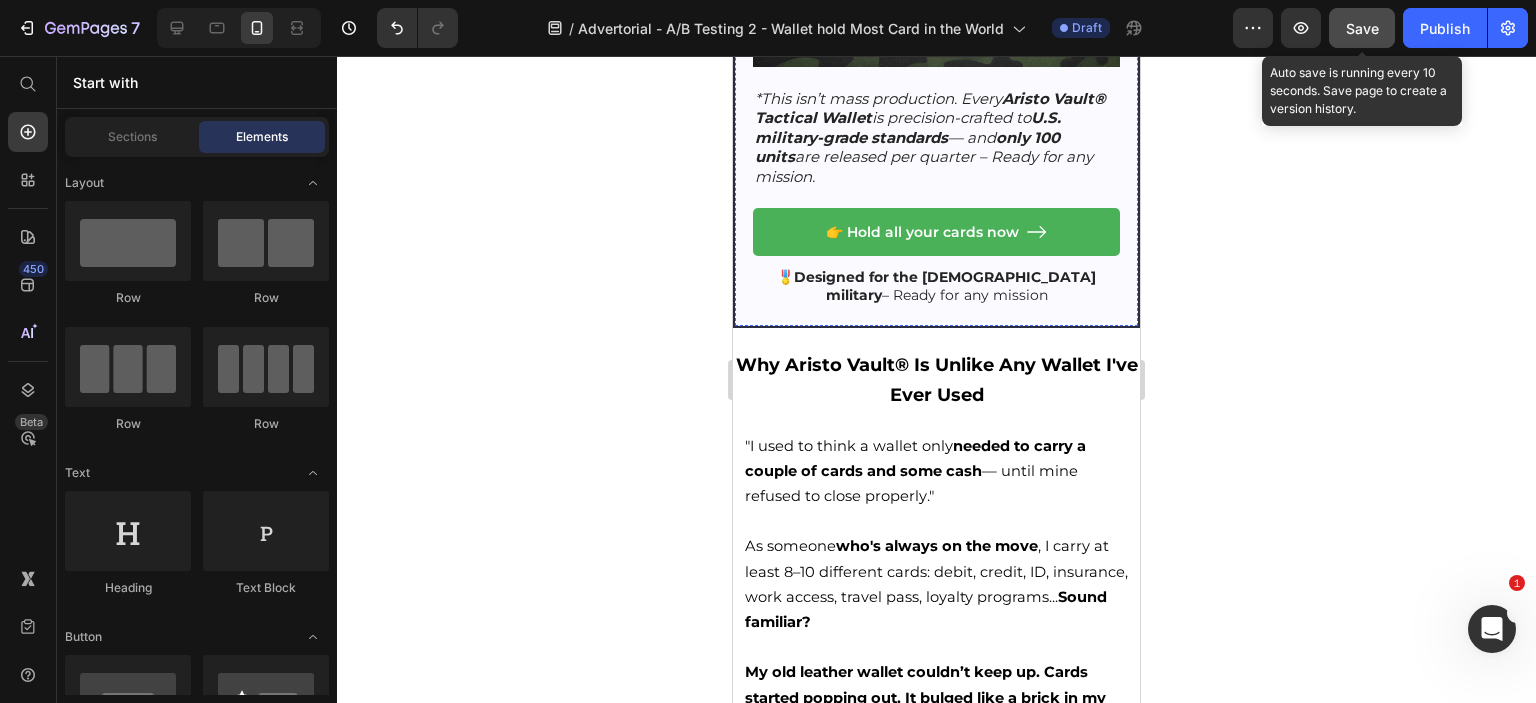 scroll, scrollTop: 3100, scrollLeft: 0, axis: vertical 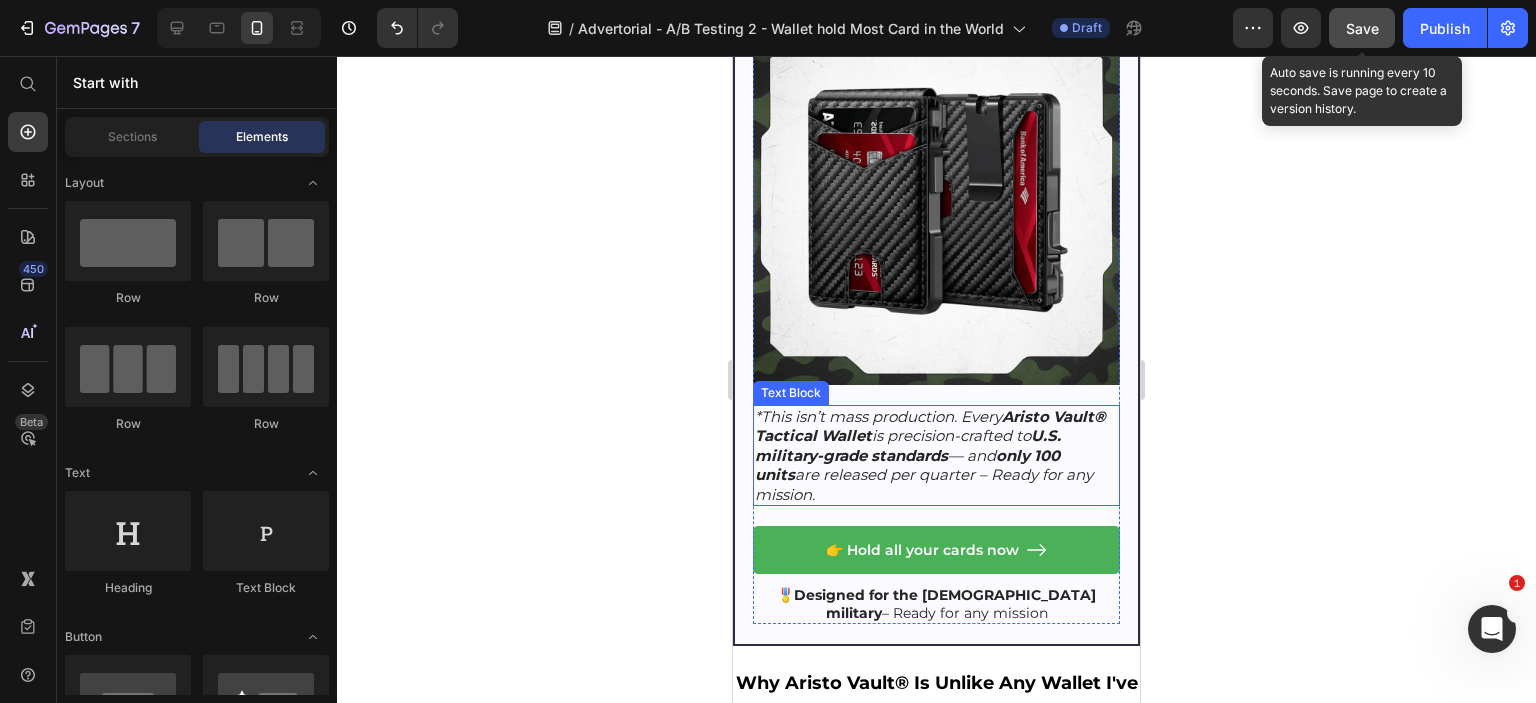 click on "*This isn’t mass production. Every  Aristo Vault® Tactical Wallet  is precision-crafted to  U.S. military-grade standards  — and  only 100 units  are released per quarter – Ready for any mission." at bounding box center (930, 455) 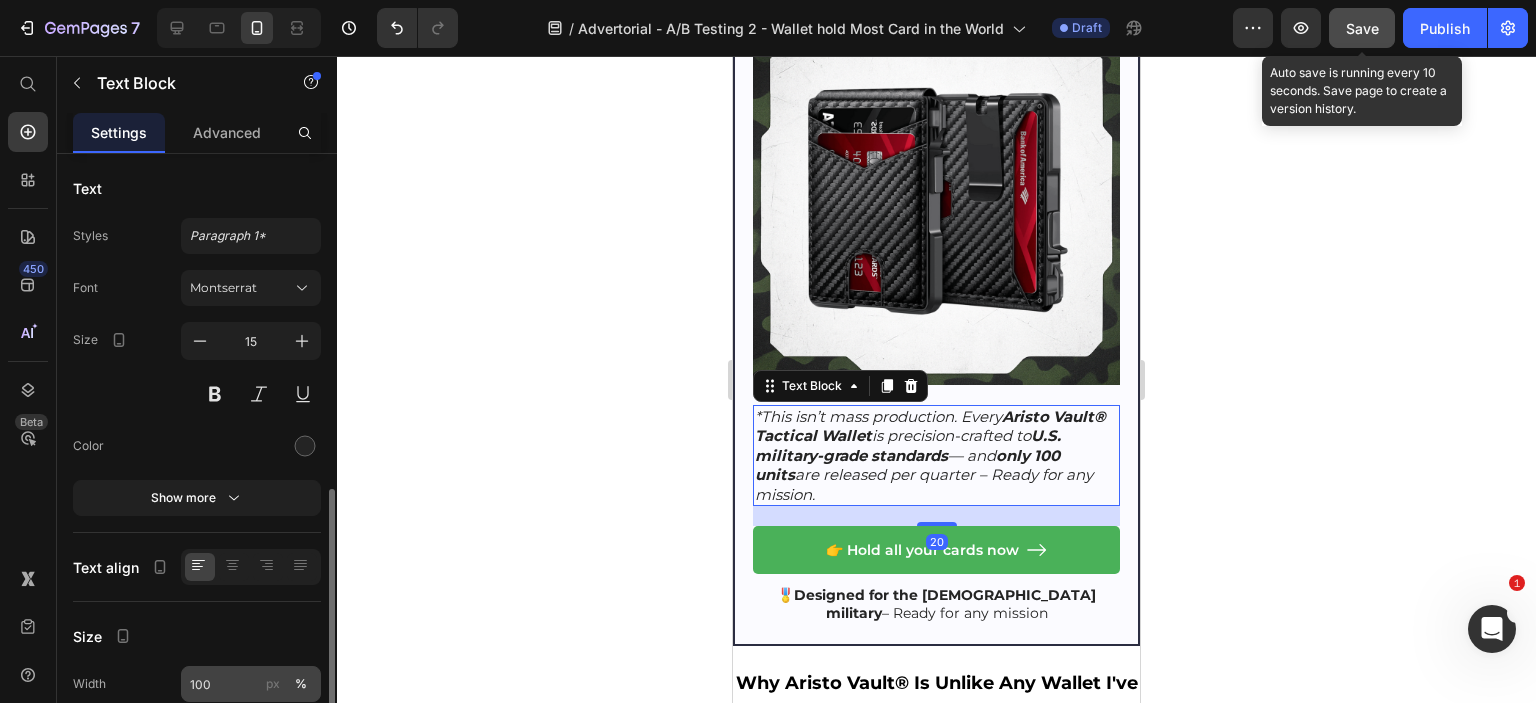 scroll, scrollTop: 286, scrollLeft: 0, axis: vertical 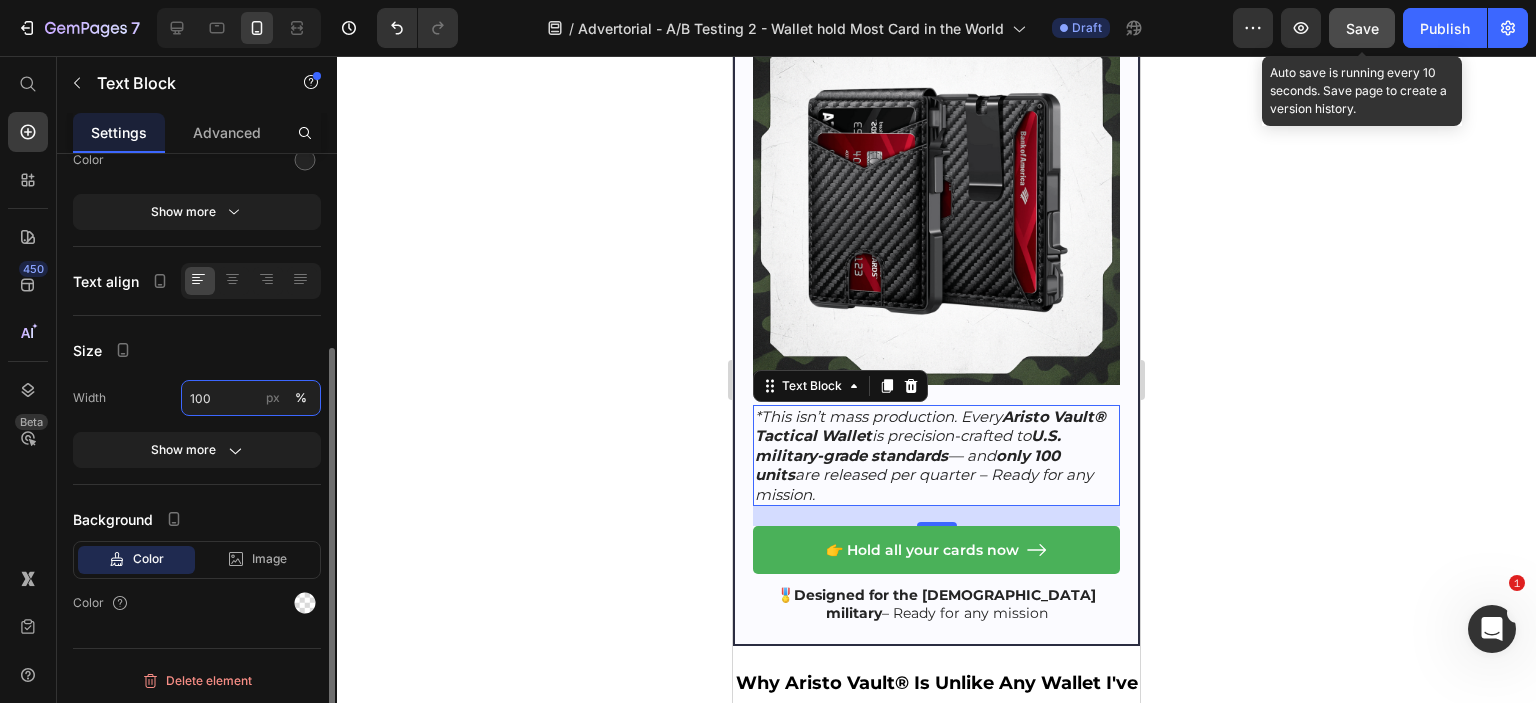 click on "100" at bounding box center [251, 398] 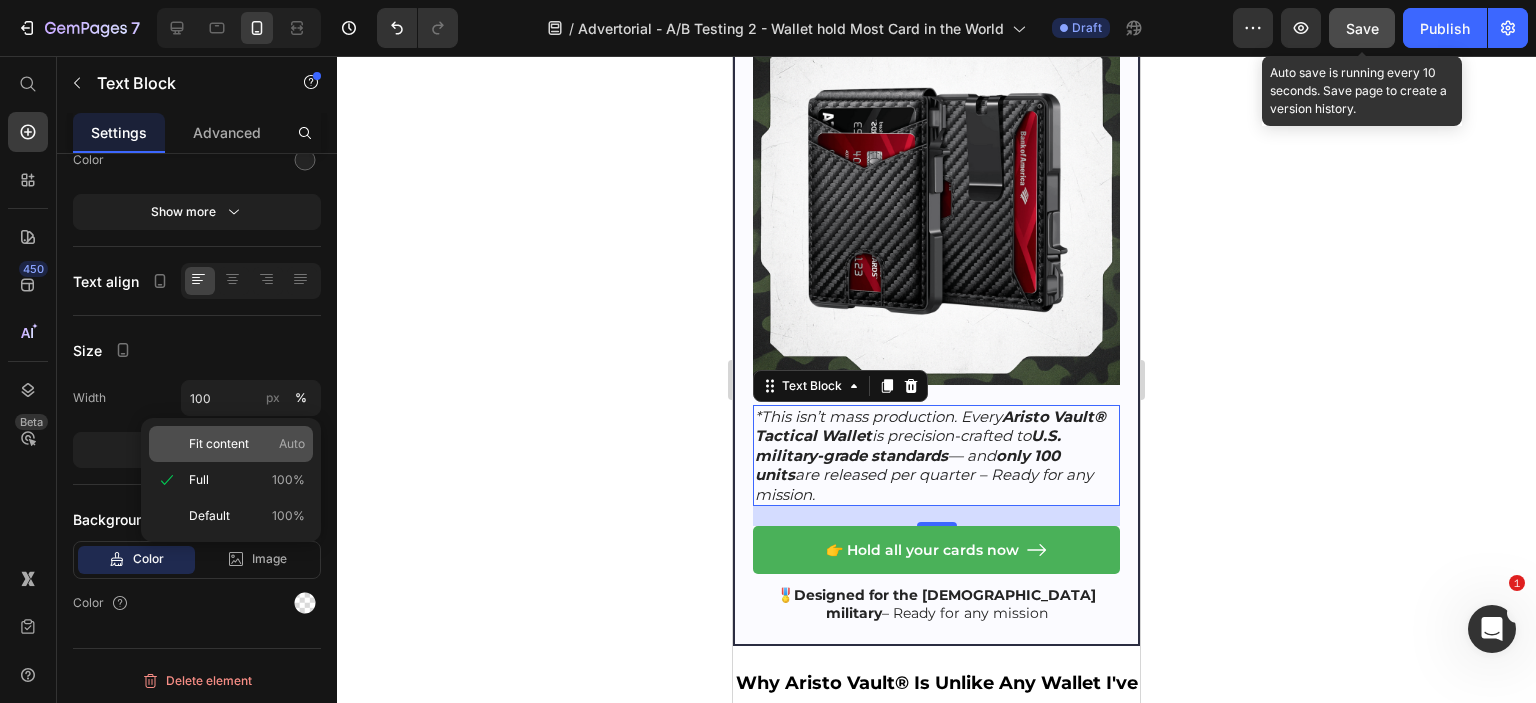click on "Fit content Auto" 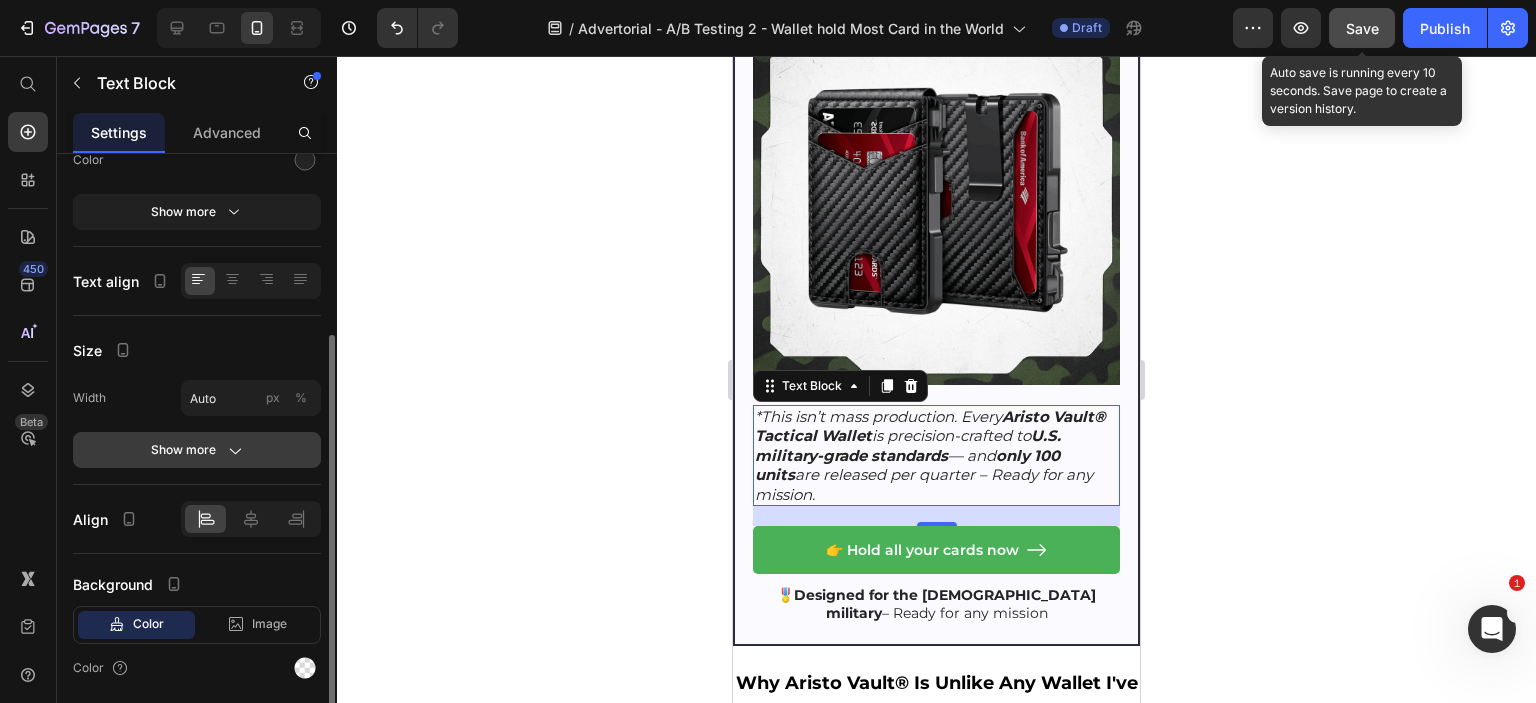click on "Show more" at bounding box center [197, 450] 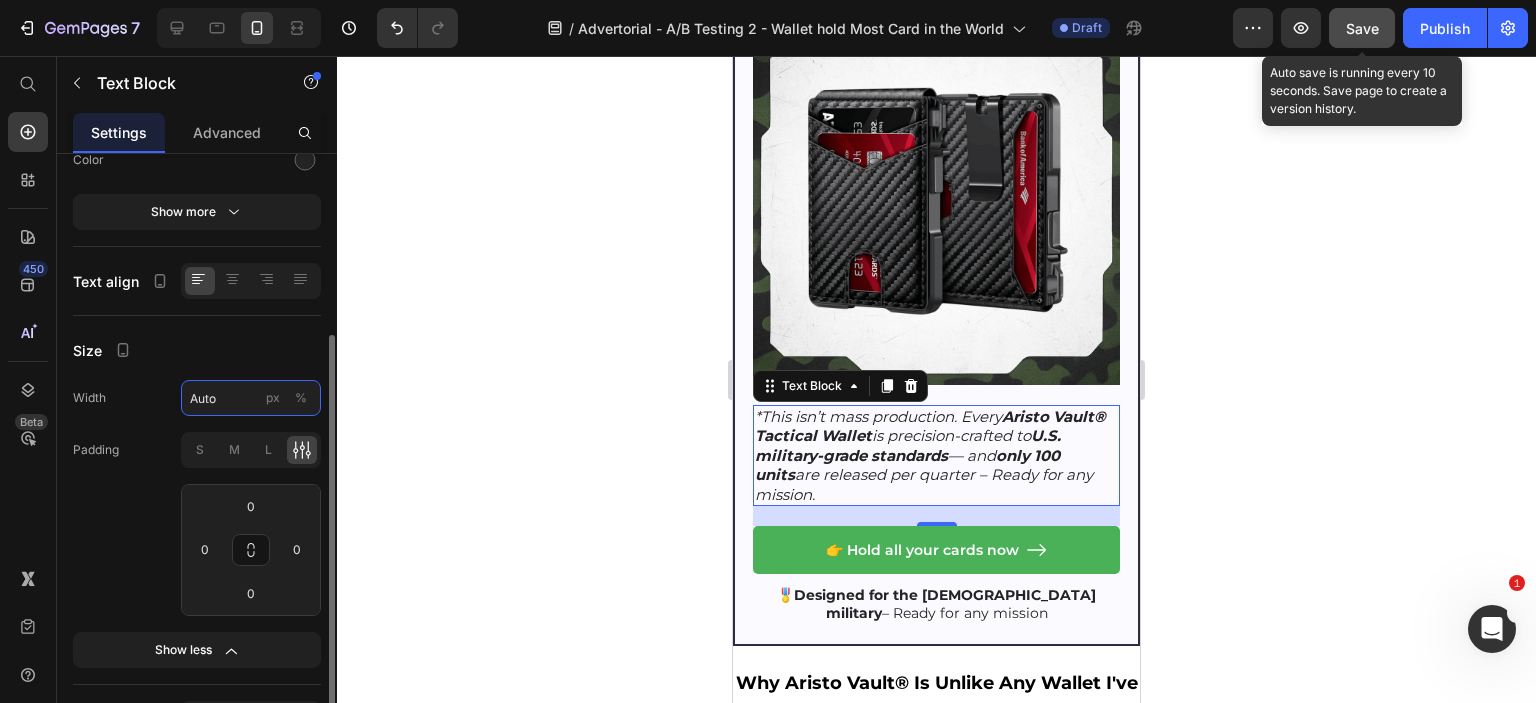 click on "Auto" at bounding box center (251, 398) 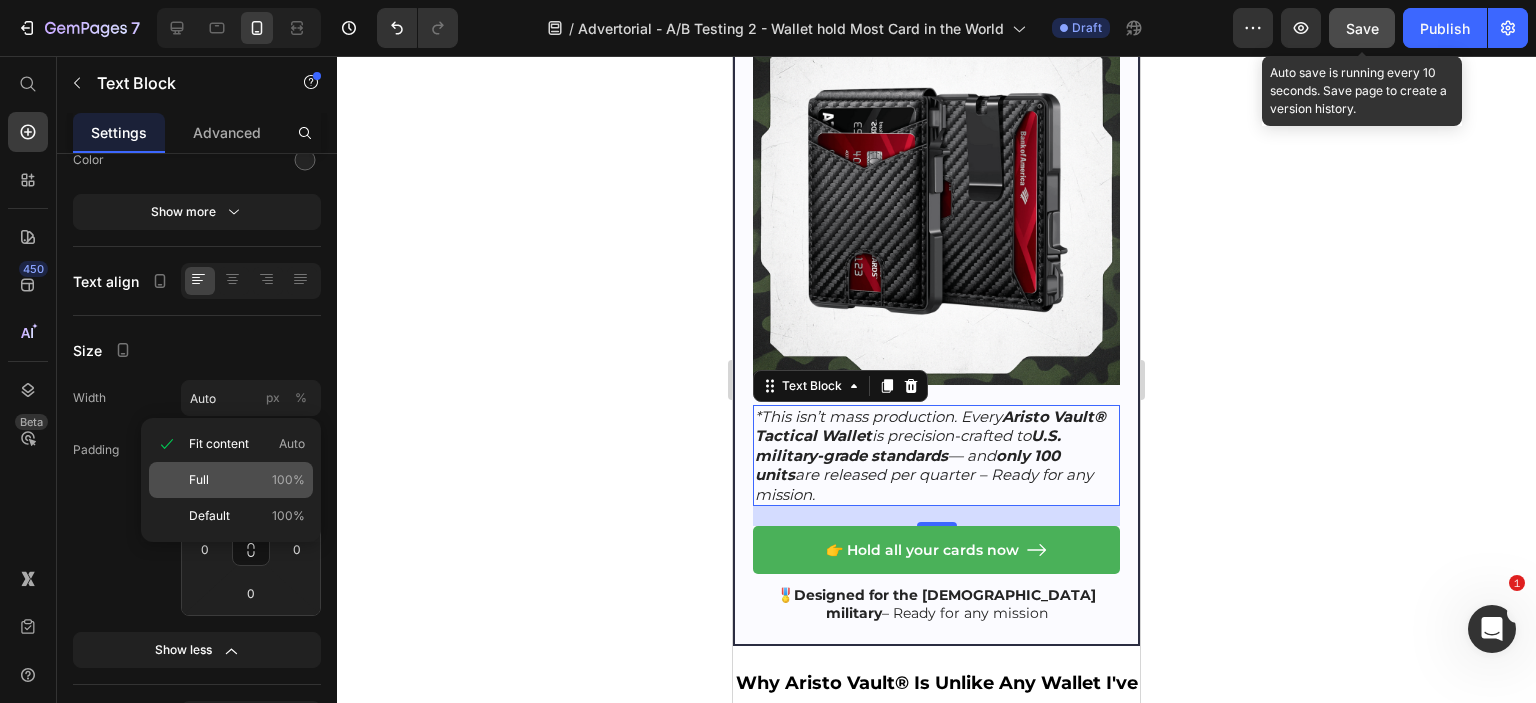 click on "Full 100%" at bounding box center [247, 480] 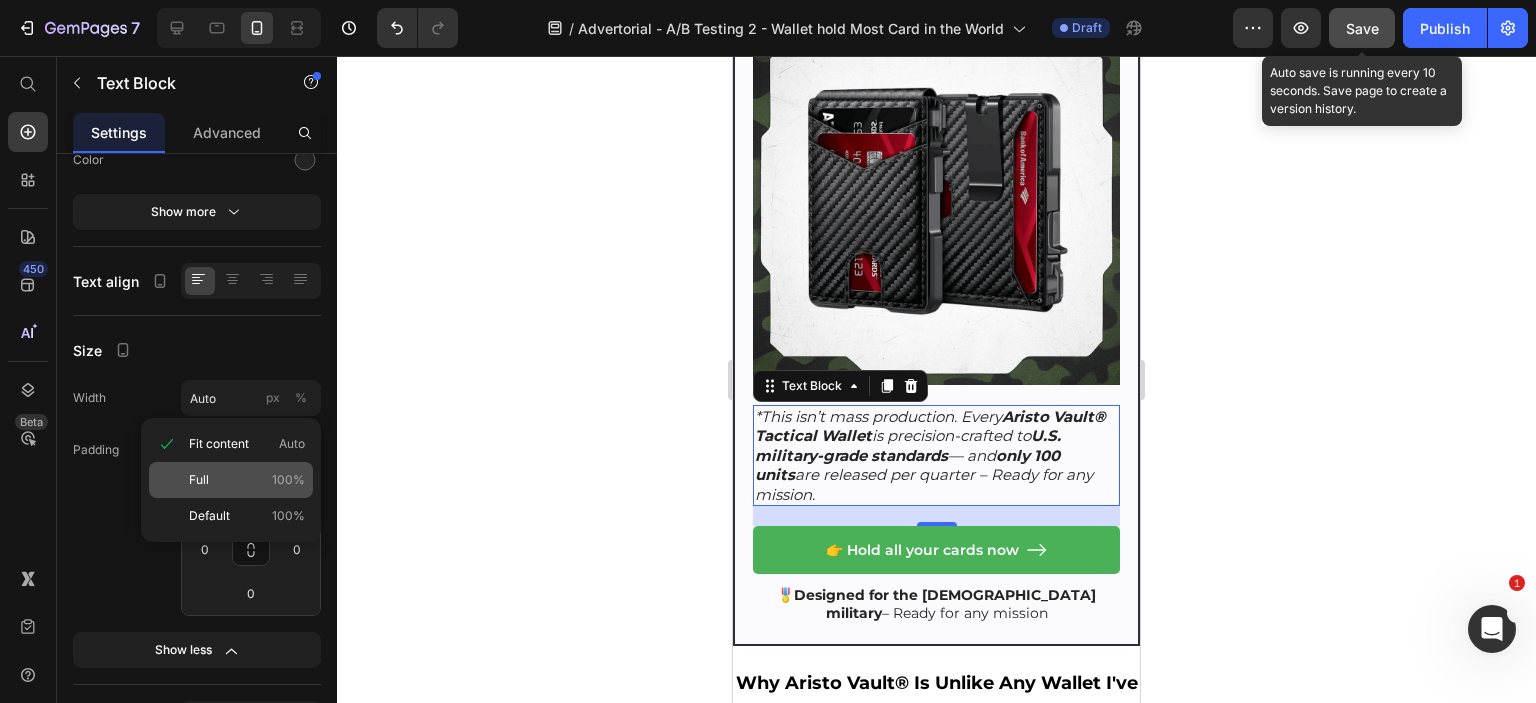 type on "100" 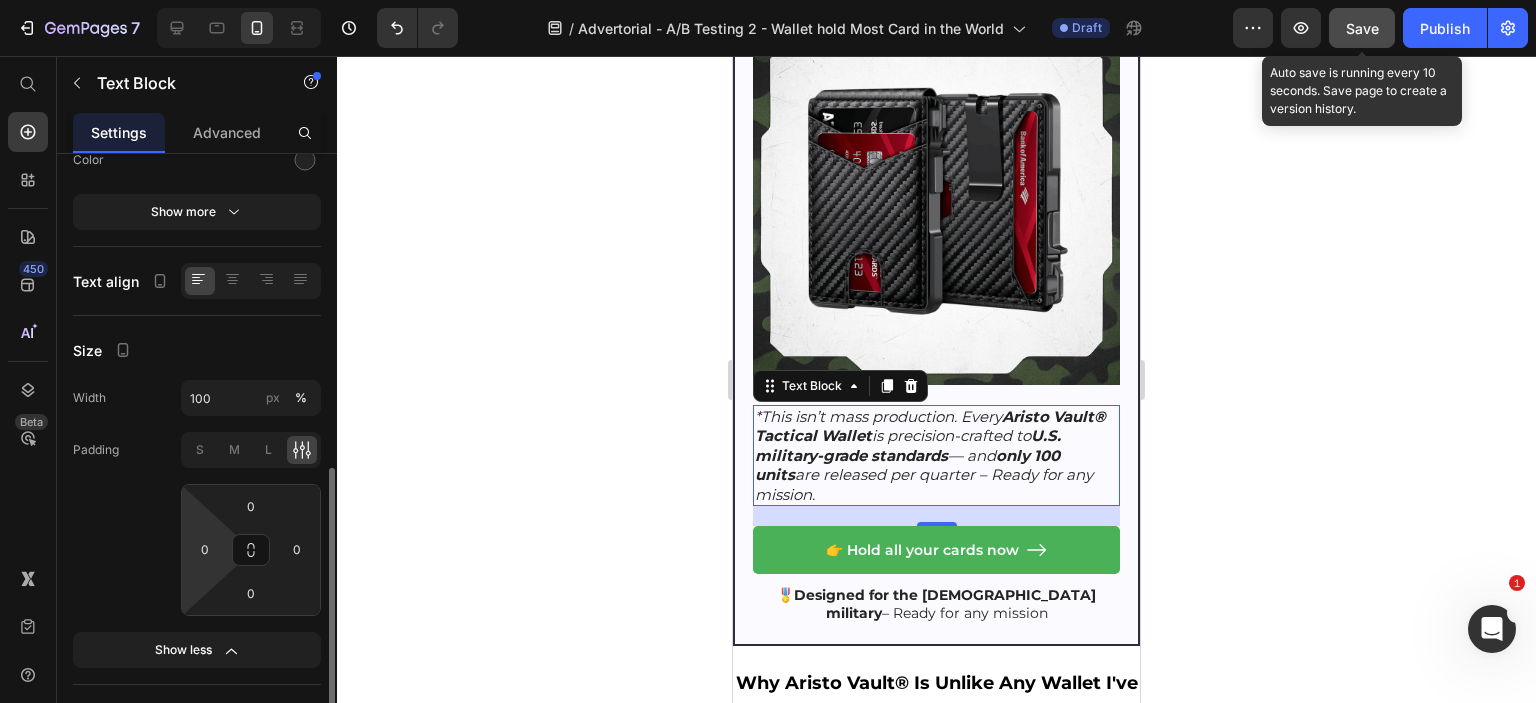 scroll, scrollTop: 486, scrollLeft: 0, axis: vertical 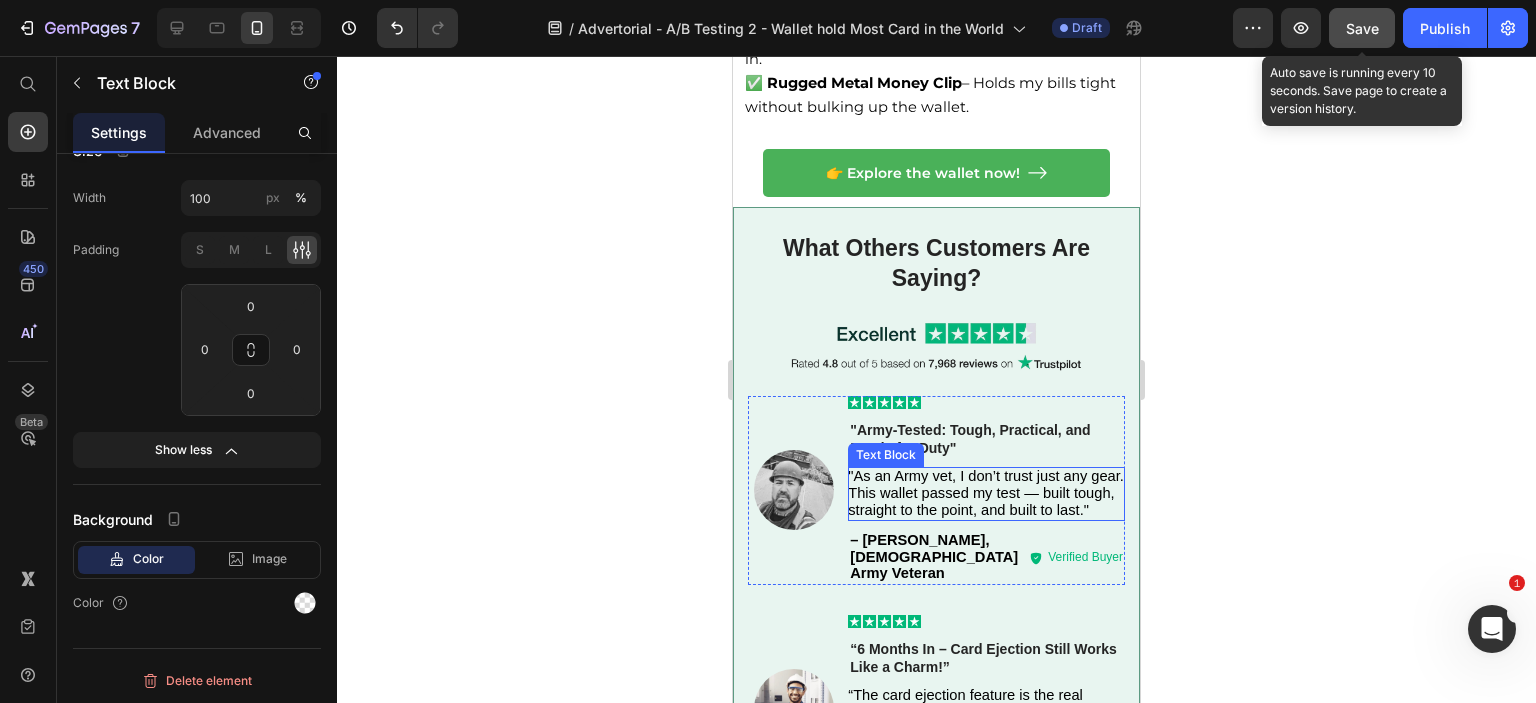 click on ""As an Army vet, I don’t trust just any gear. This wallet passed my test — built tough, straight to the point, and built to last."" at bounding box center [986, 492] 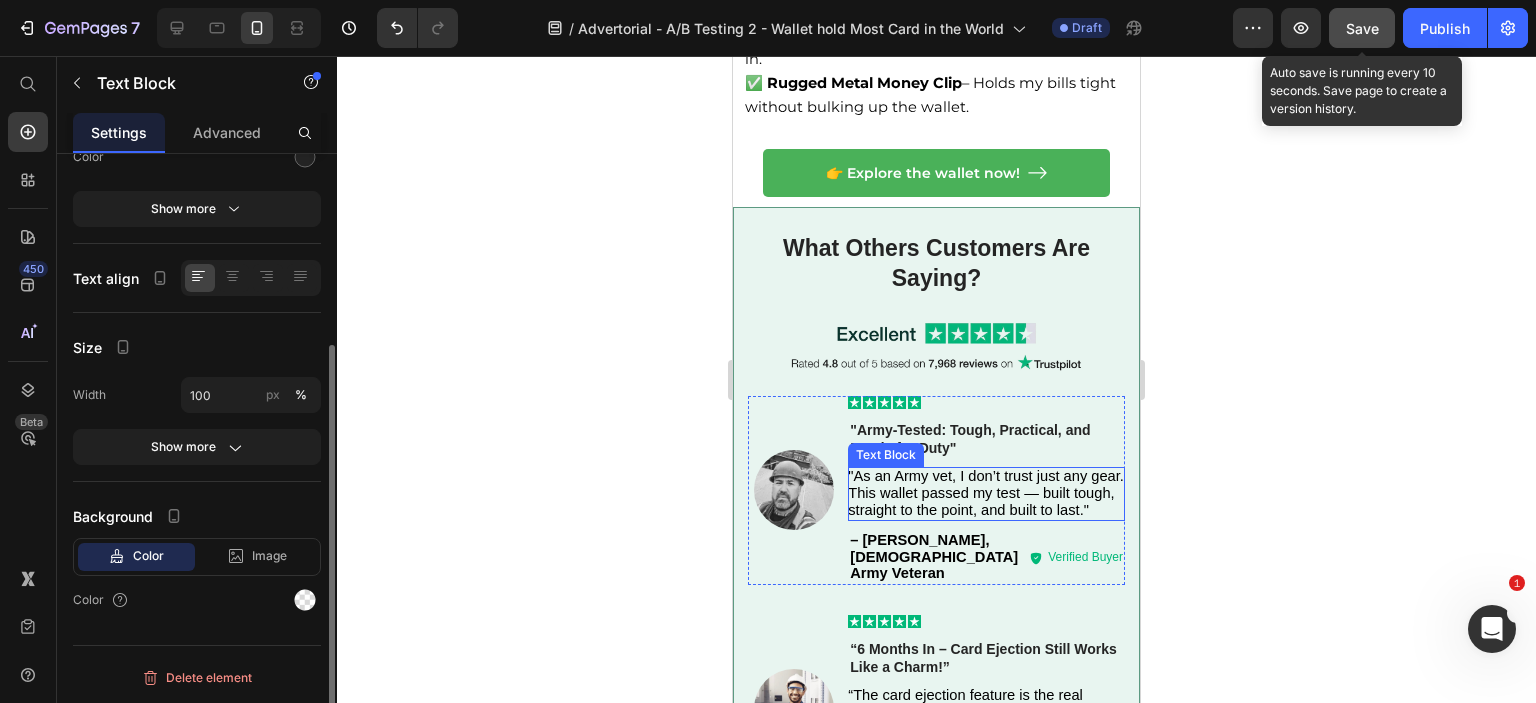 scroll, scrollTop: 286, scrollLeft: 0, axis: vertical 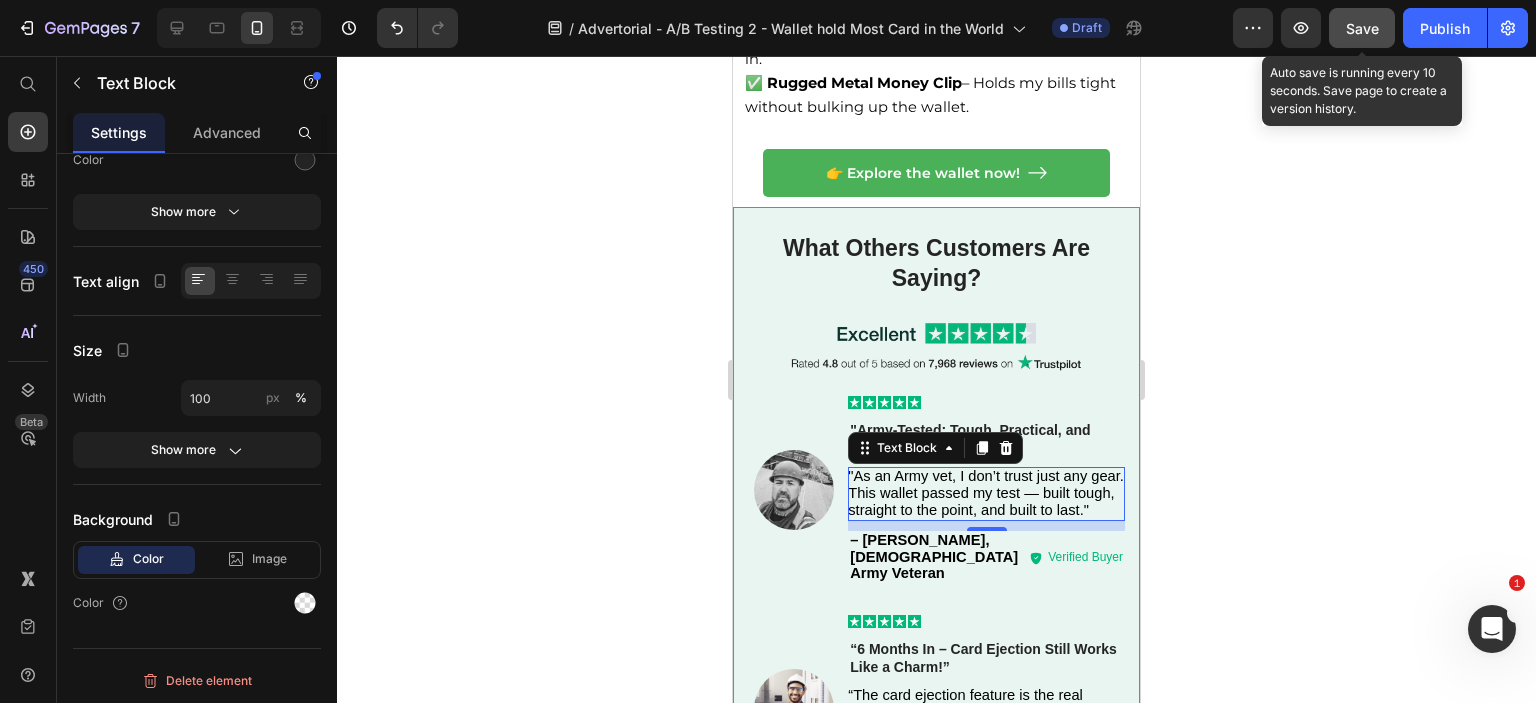click on ""As an Army vet, I don’t trust just any gear. This wallet passed my test — built tough, straight to the point, and built to last."" at bounding box center [986, 492] 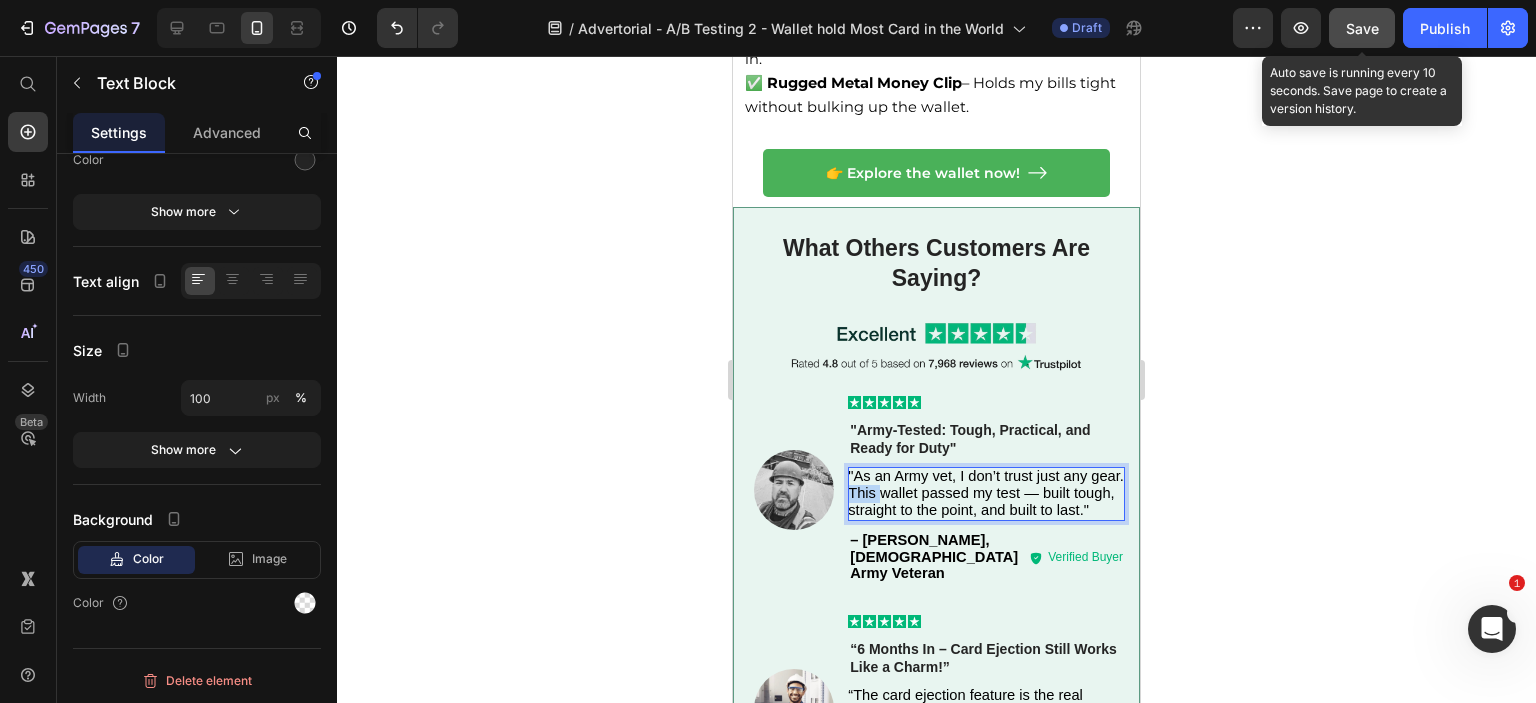 click on ""As an Army vet, I don’t trust just any gear. This wallet passed my test — built tough, straight to the point, and built to last."" at bounding box center (986, 492) 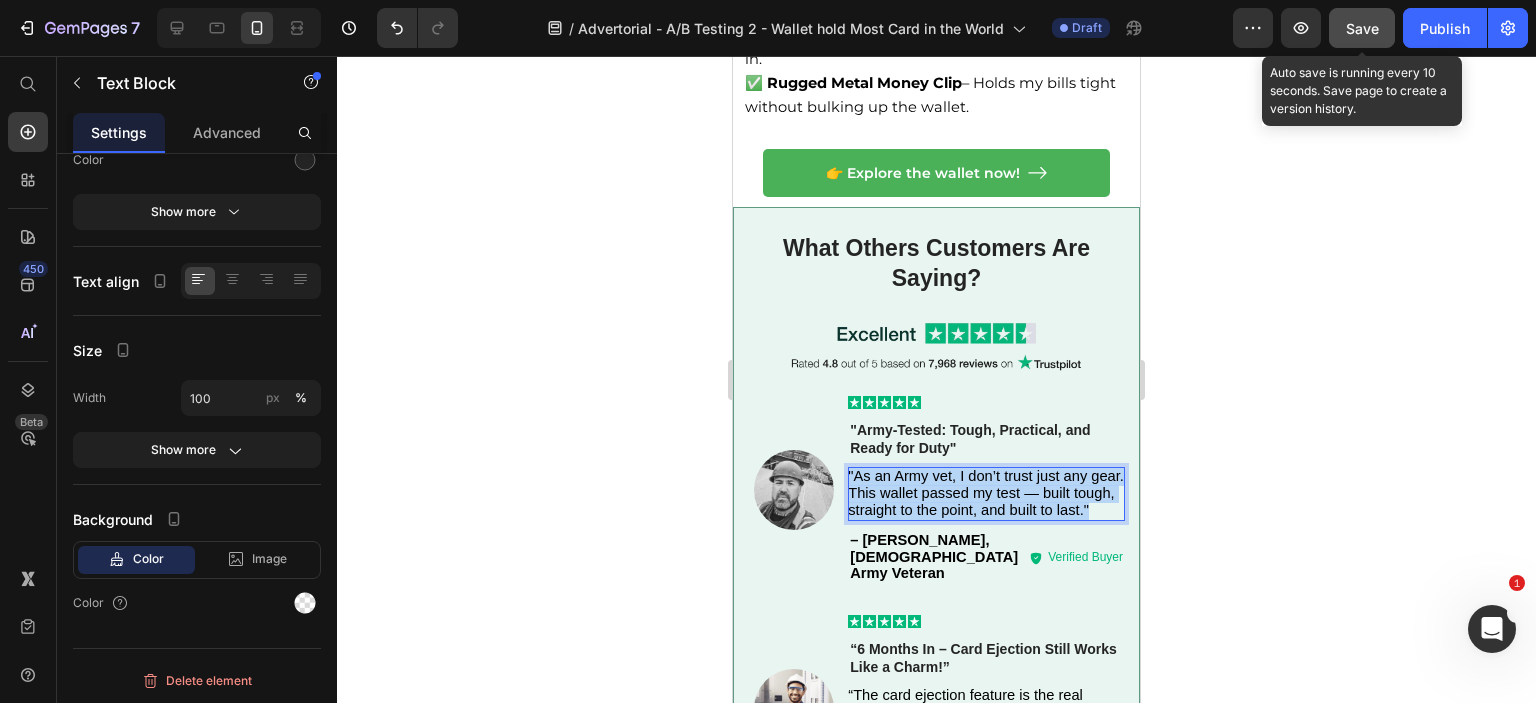 click on ""As an Army vet, I don’t trust just any gear. This wallet passed my test — built tough, straight to the point, and built to last."" at bounding box center [986, 492] 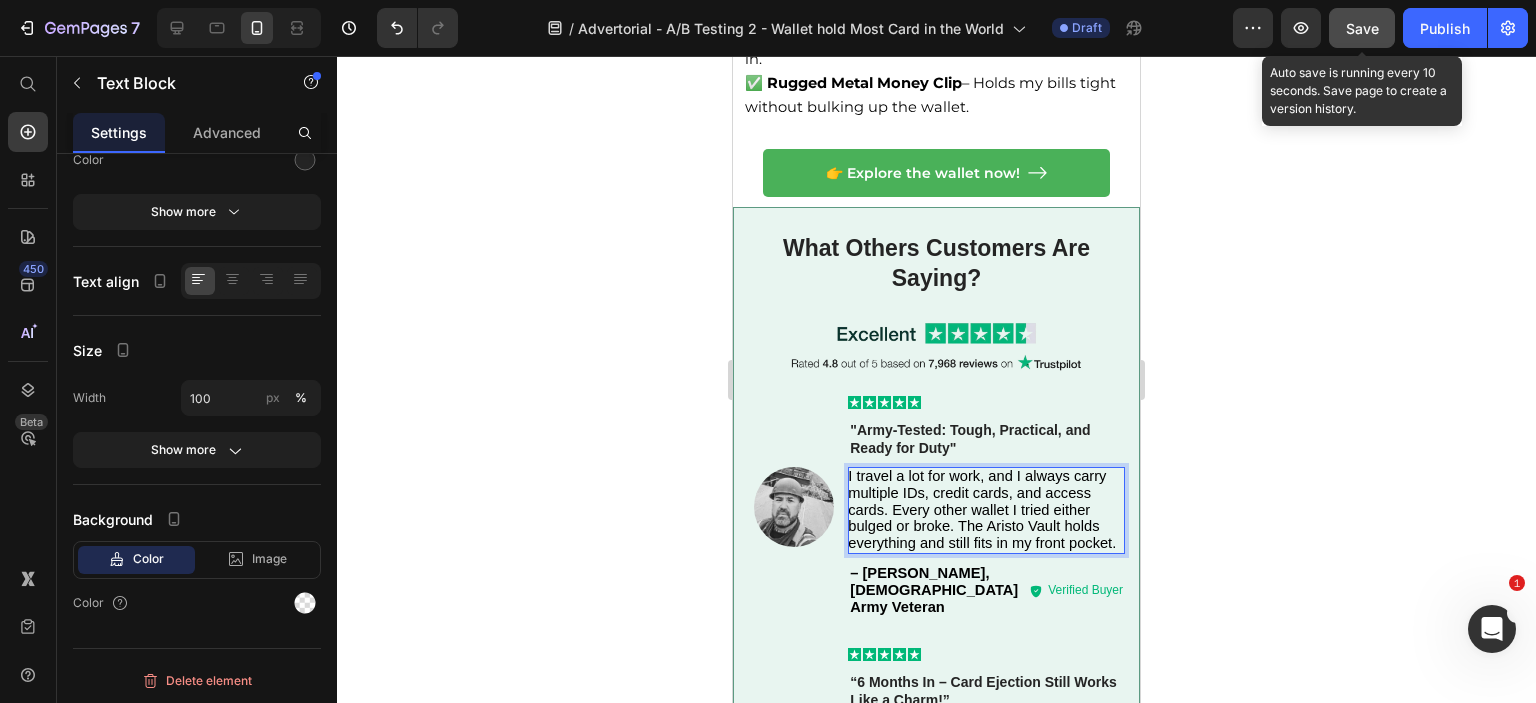 click 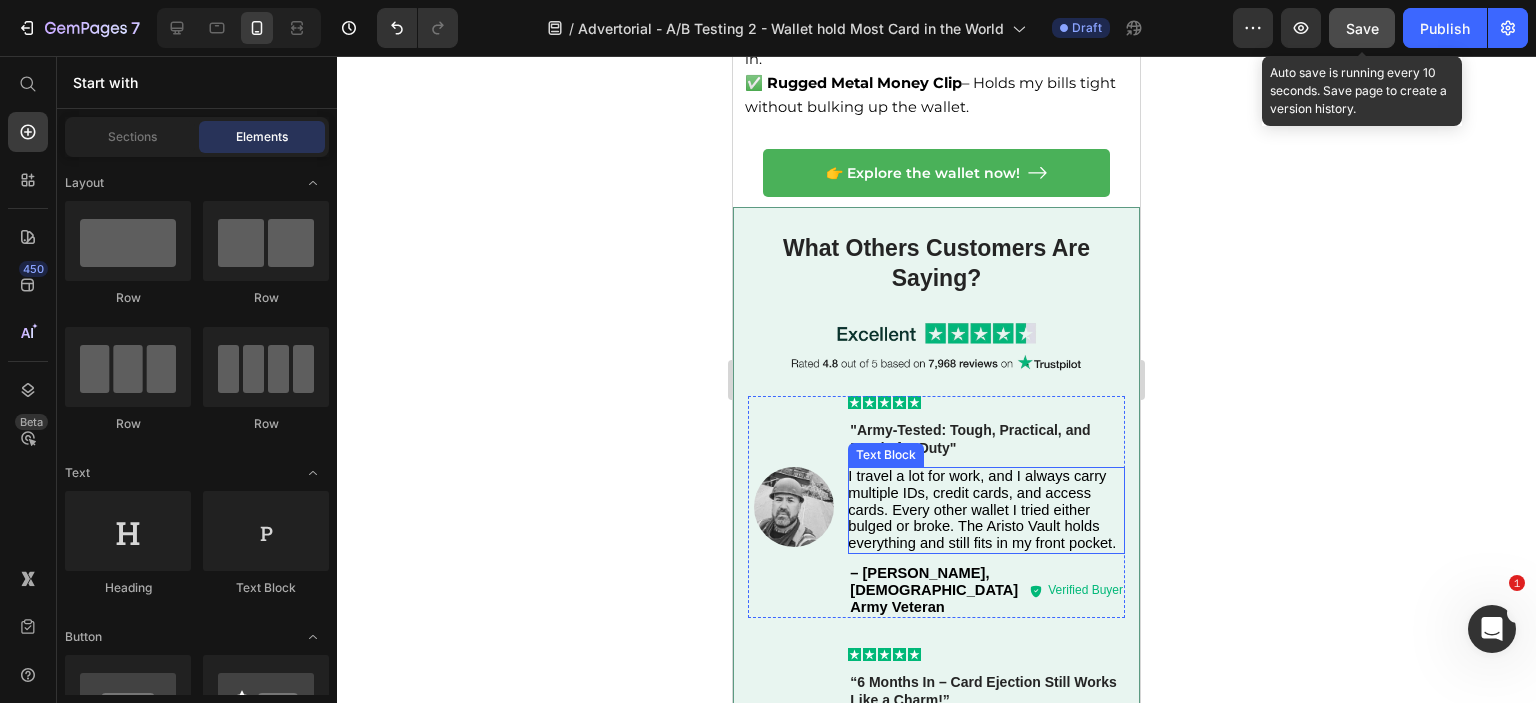 click on "I travel a lot for work, and I always carry multiple IDs, credit cards, and access cards. Every other wallet I tried either bulged or broke. The Aristo Vault holds everything and still fits in my front pocket." at bounding box center [982, 509] 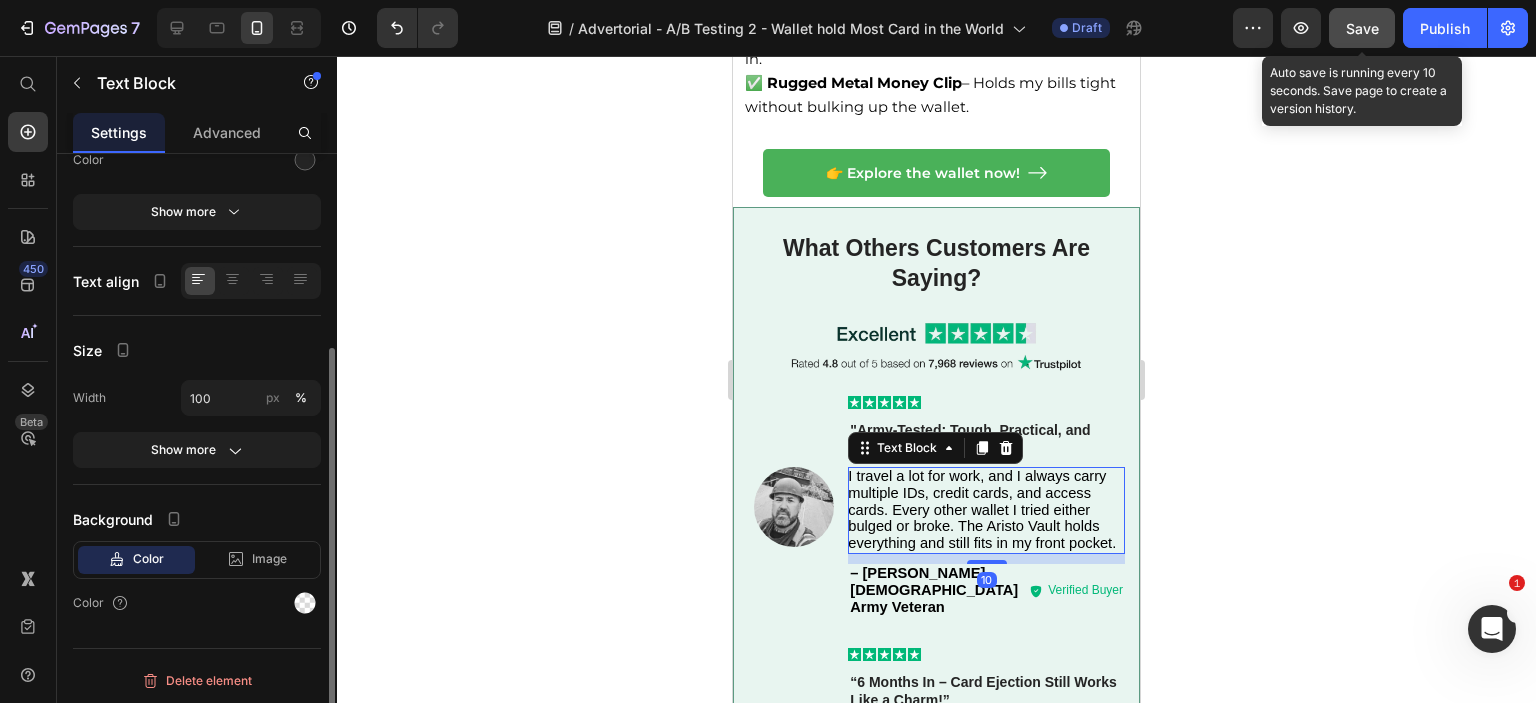 scroll, scrollTop: 0, scrollLeft: 0, axis: both 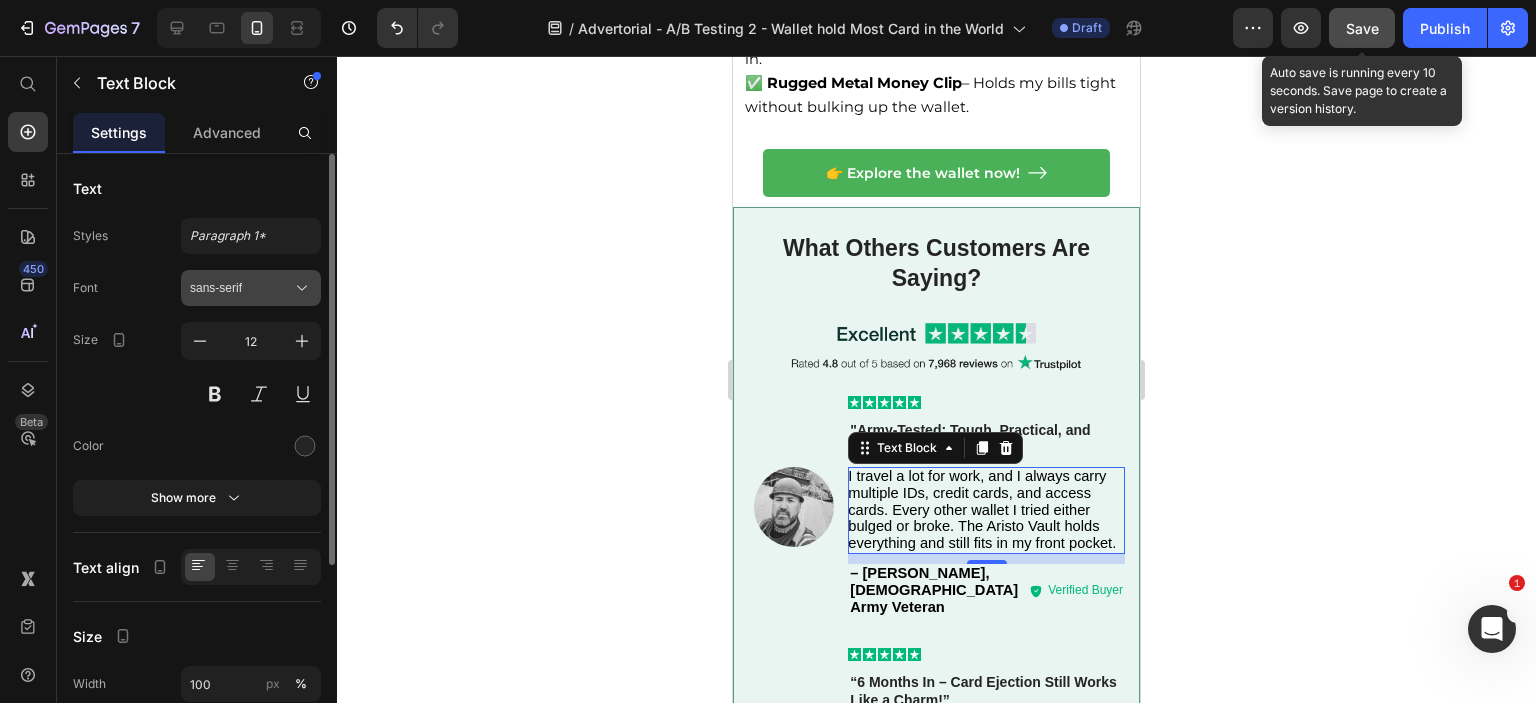click on "sans-serif" at bounding box center (251, 288) 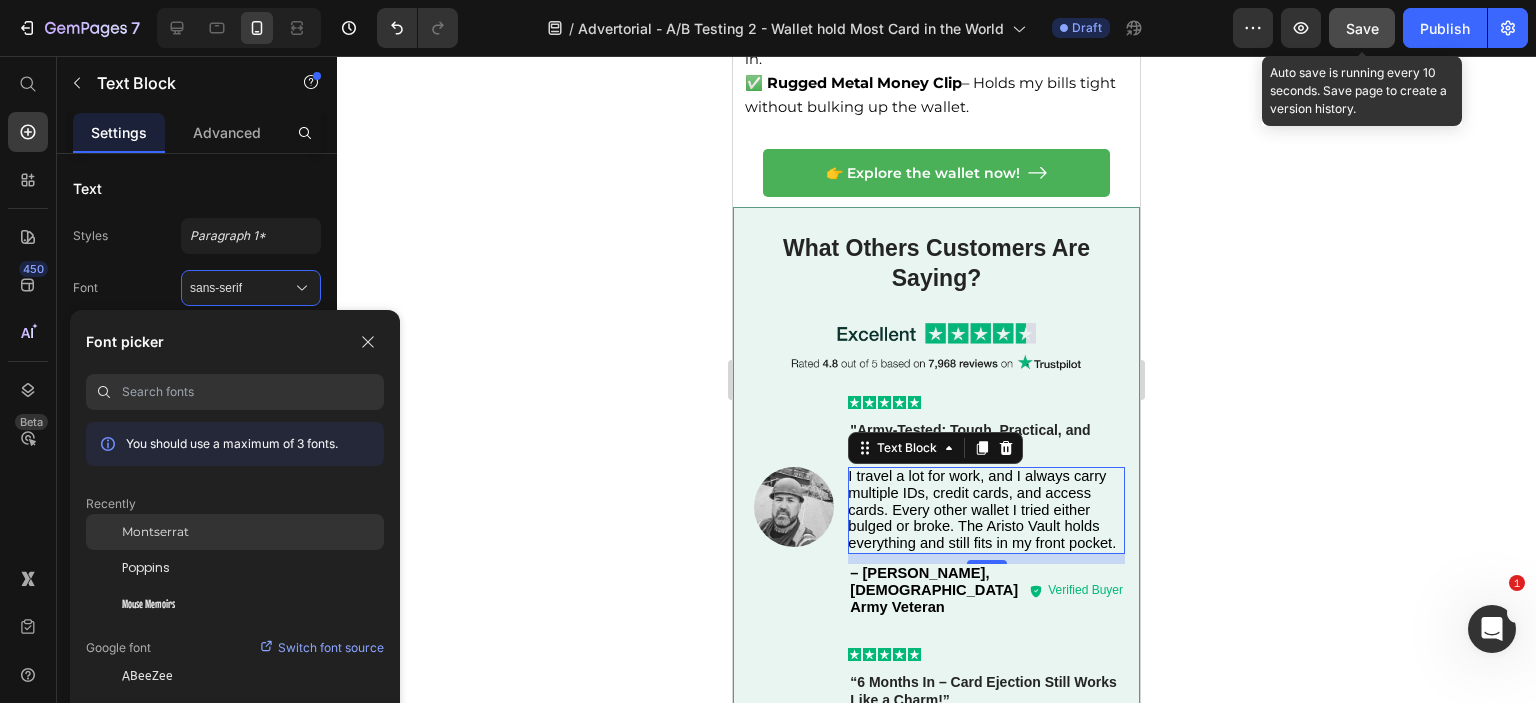 click on "Montserrat" at bounding box center [155, 532] 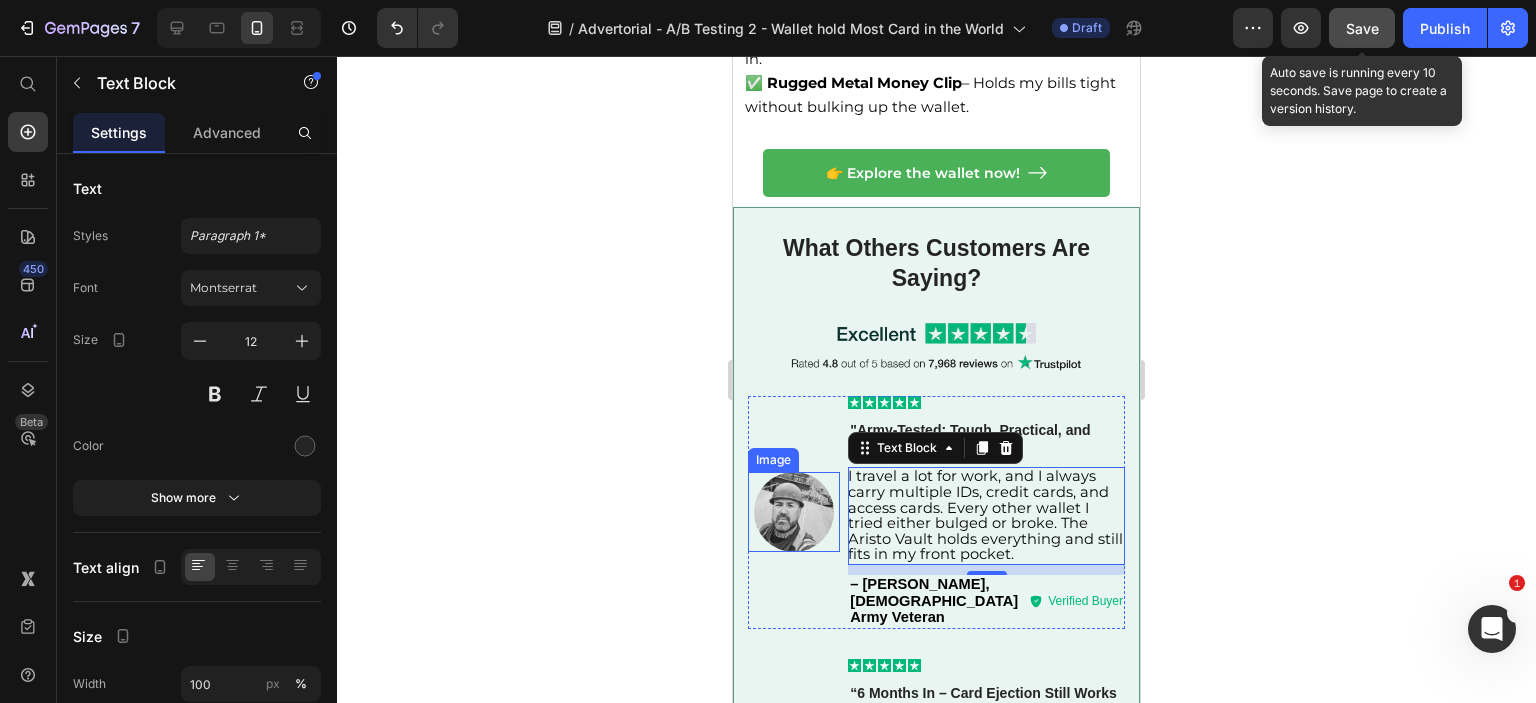 scroll, scrollTop: 5000, scrollLeft: 0, axis: vertical 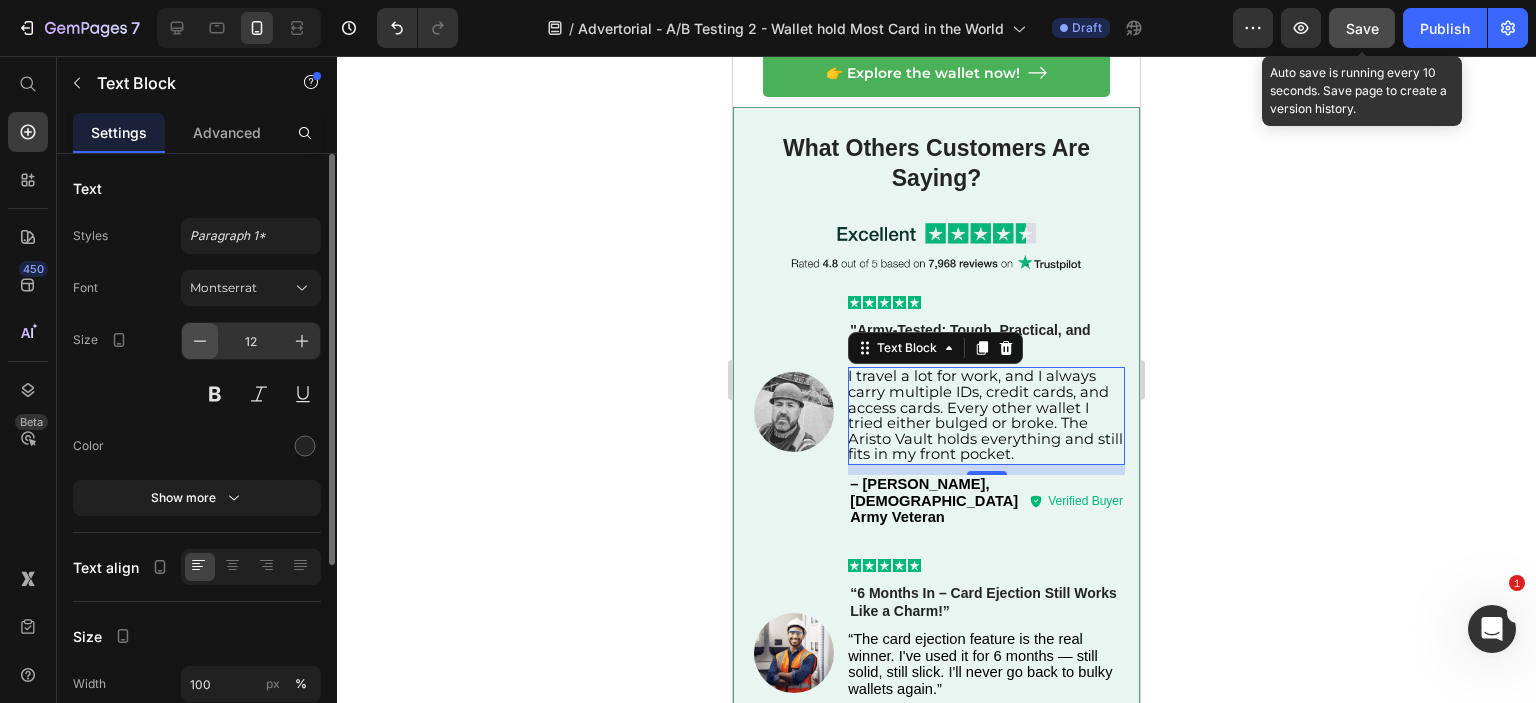 click 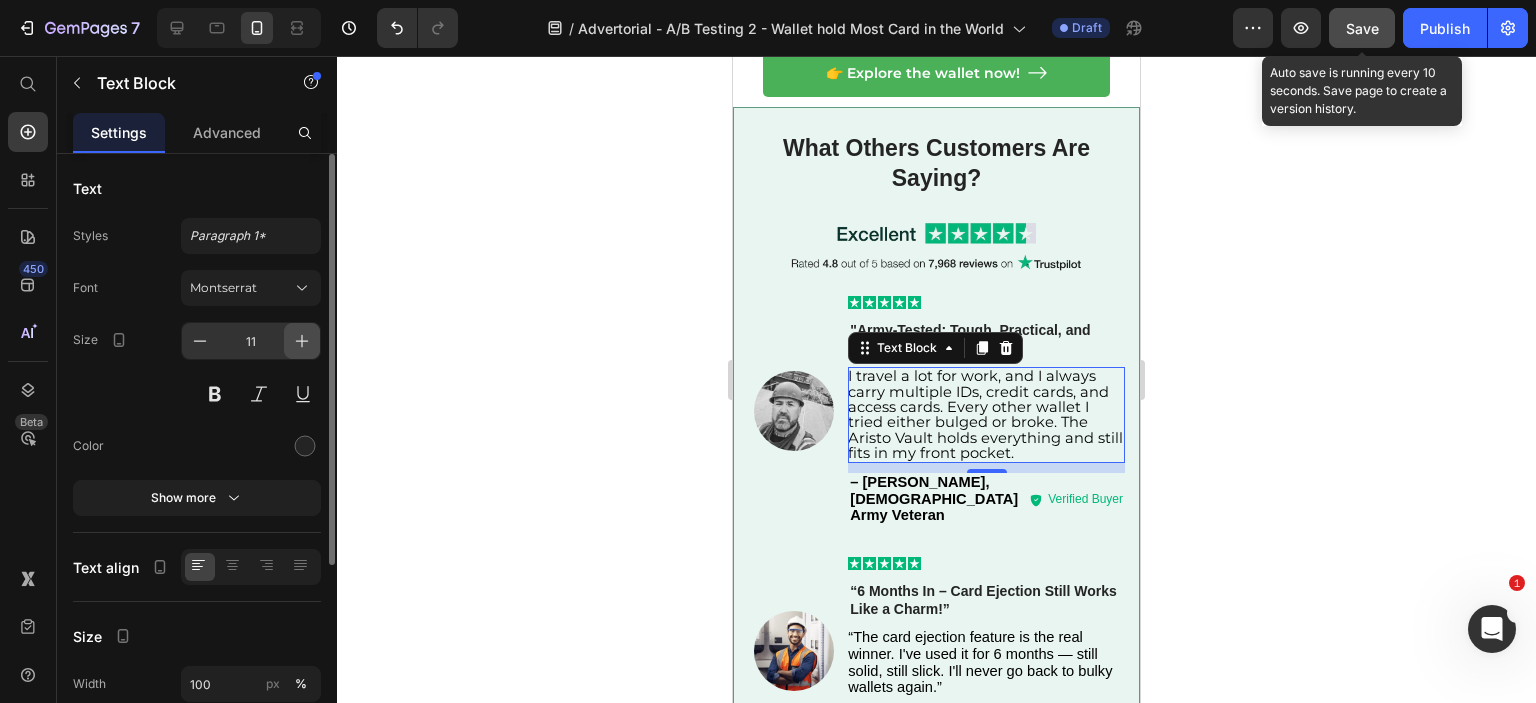 click 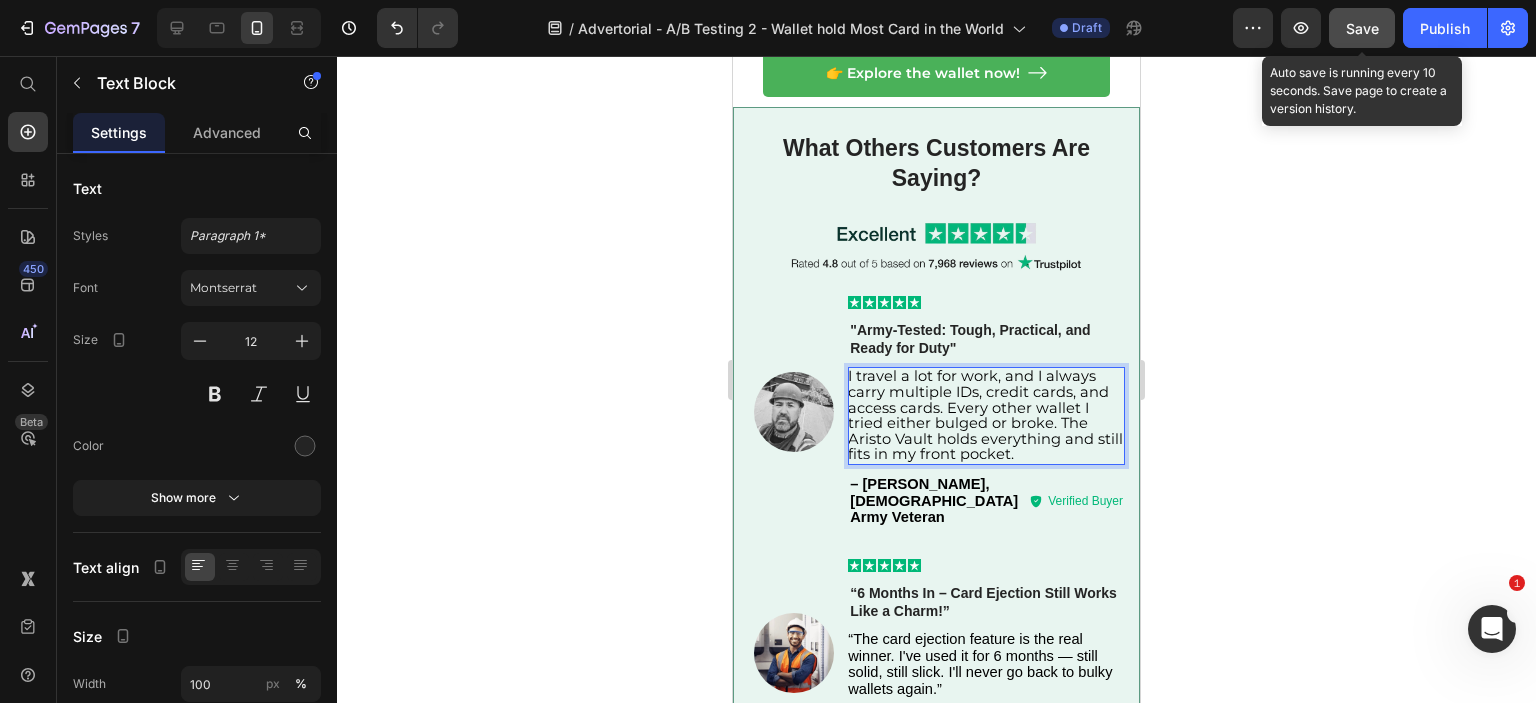 click on "I travel a lot for work, and I always carry multiple IDs, credit cards, and access cards. Every other wallet I tried either bulged or broke. The Aristo Vault holds everything and still fits in my front pocket." at bounding box center (985, 415) 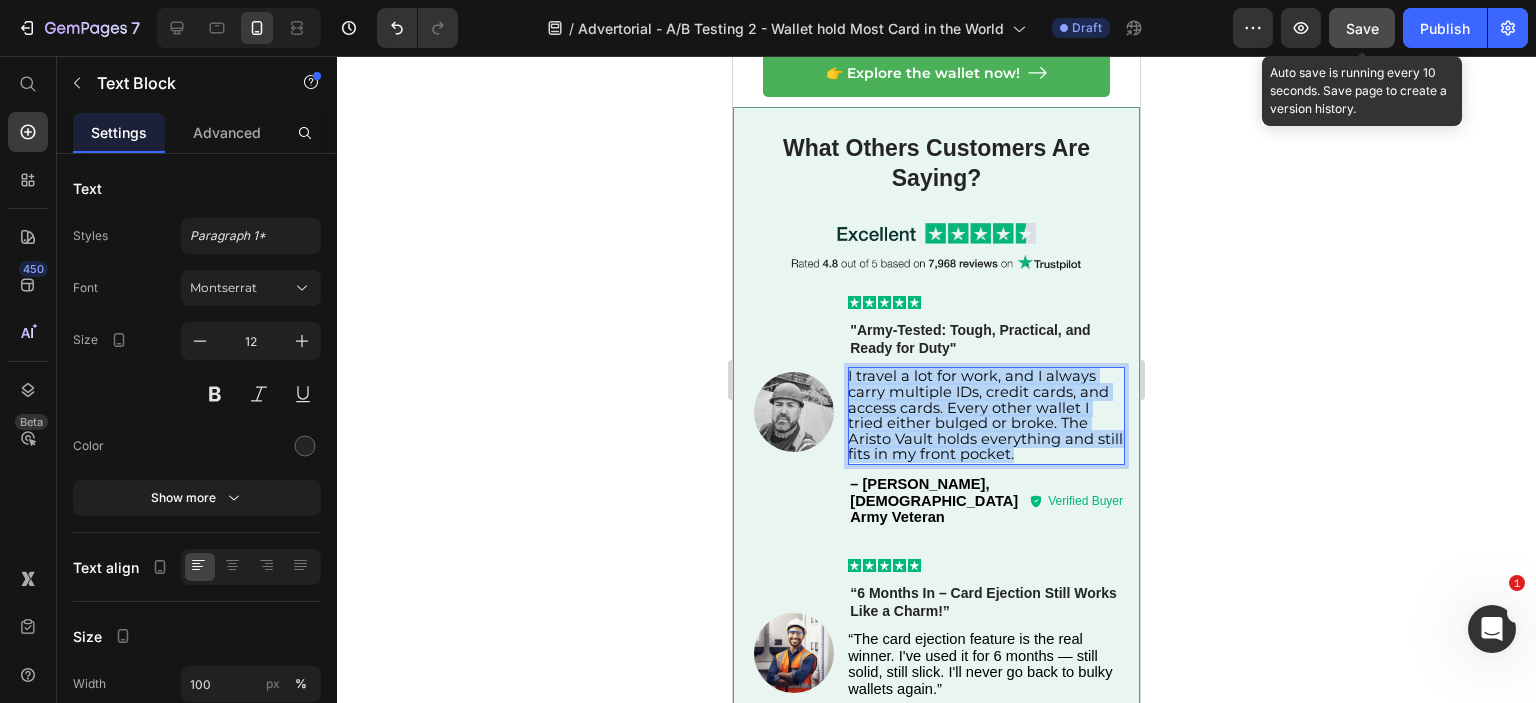 click on "I travel a lot for work, and I always carry multiple IDs, credit cards, and access cards. Every other wallet I tried either bulged or broke. The Aristo Vault holds everything and still fits in my front pocket." at bounding box center (985, 415) 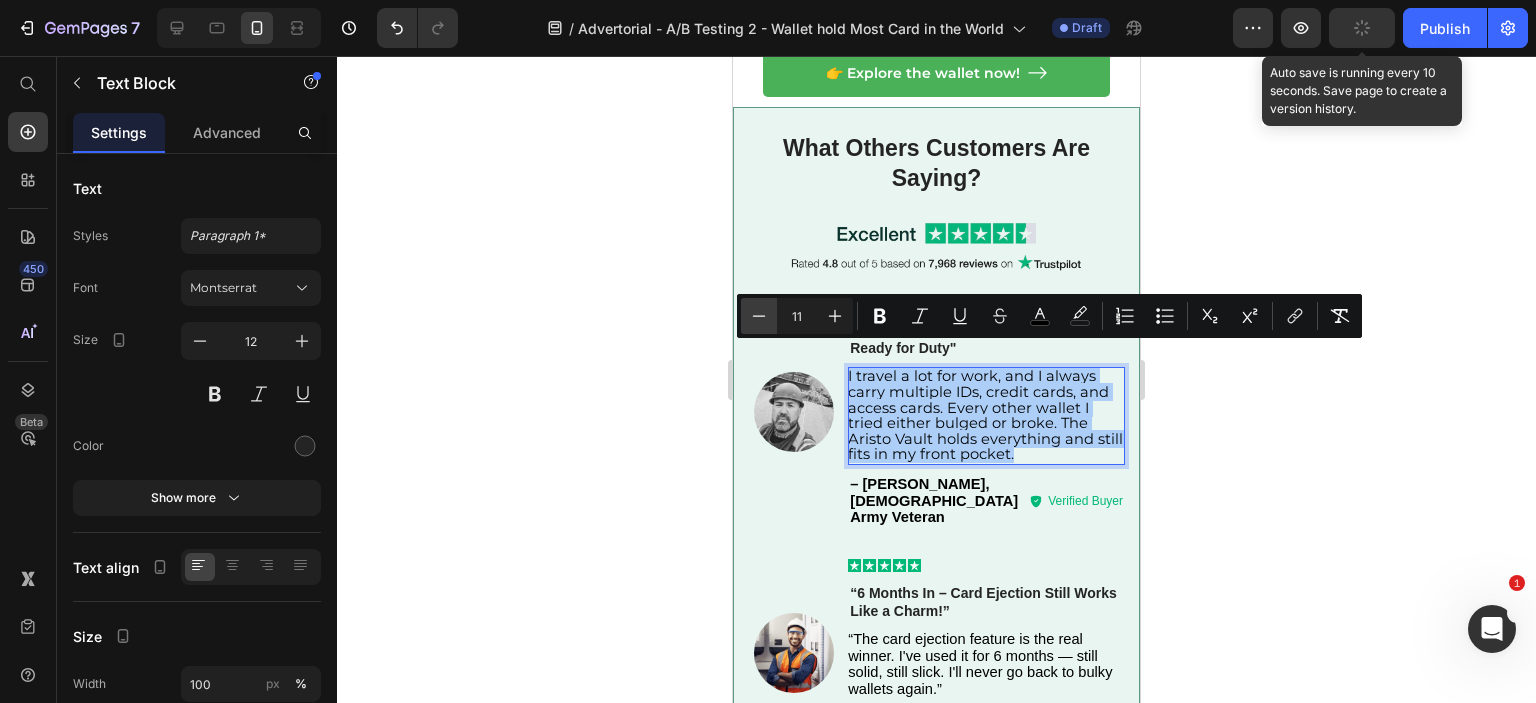 click 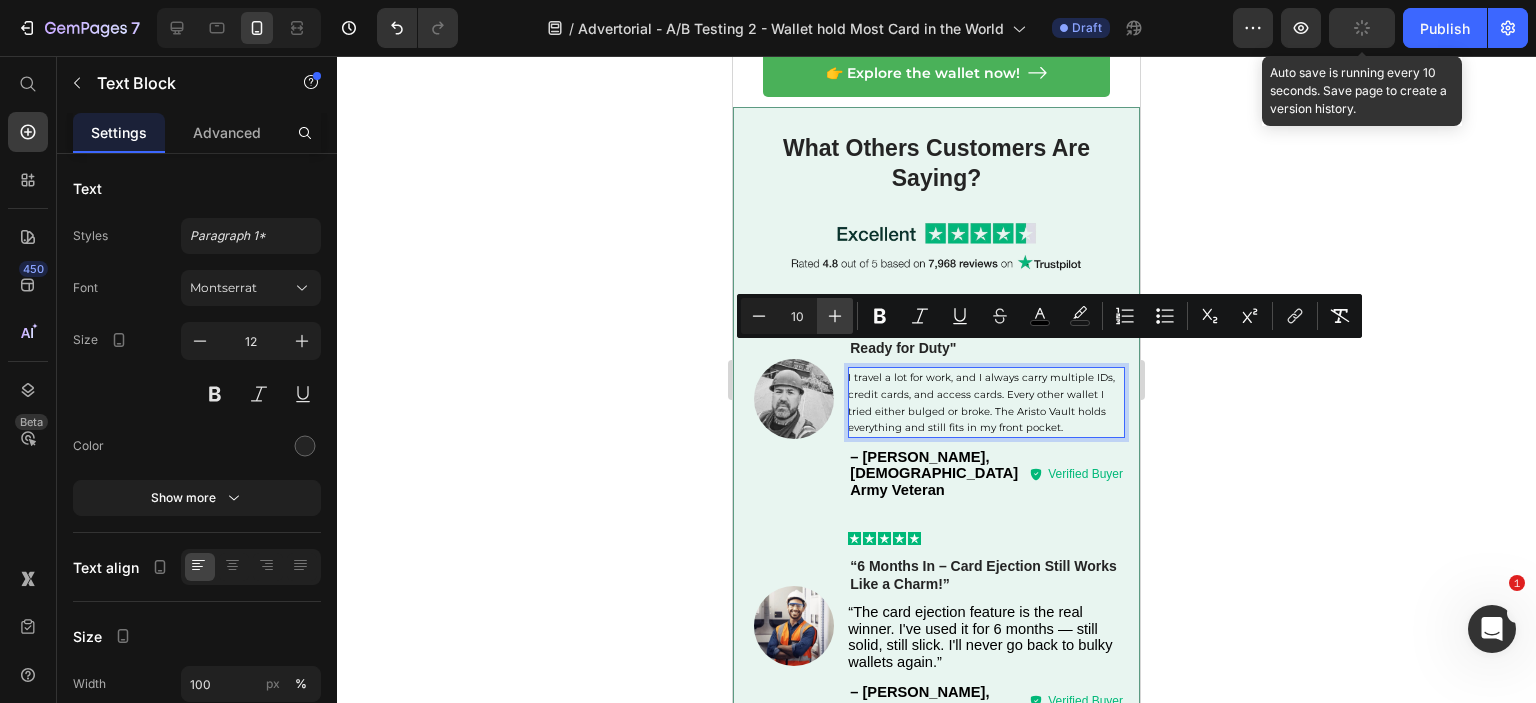 click 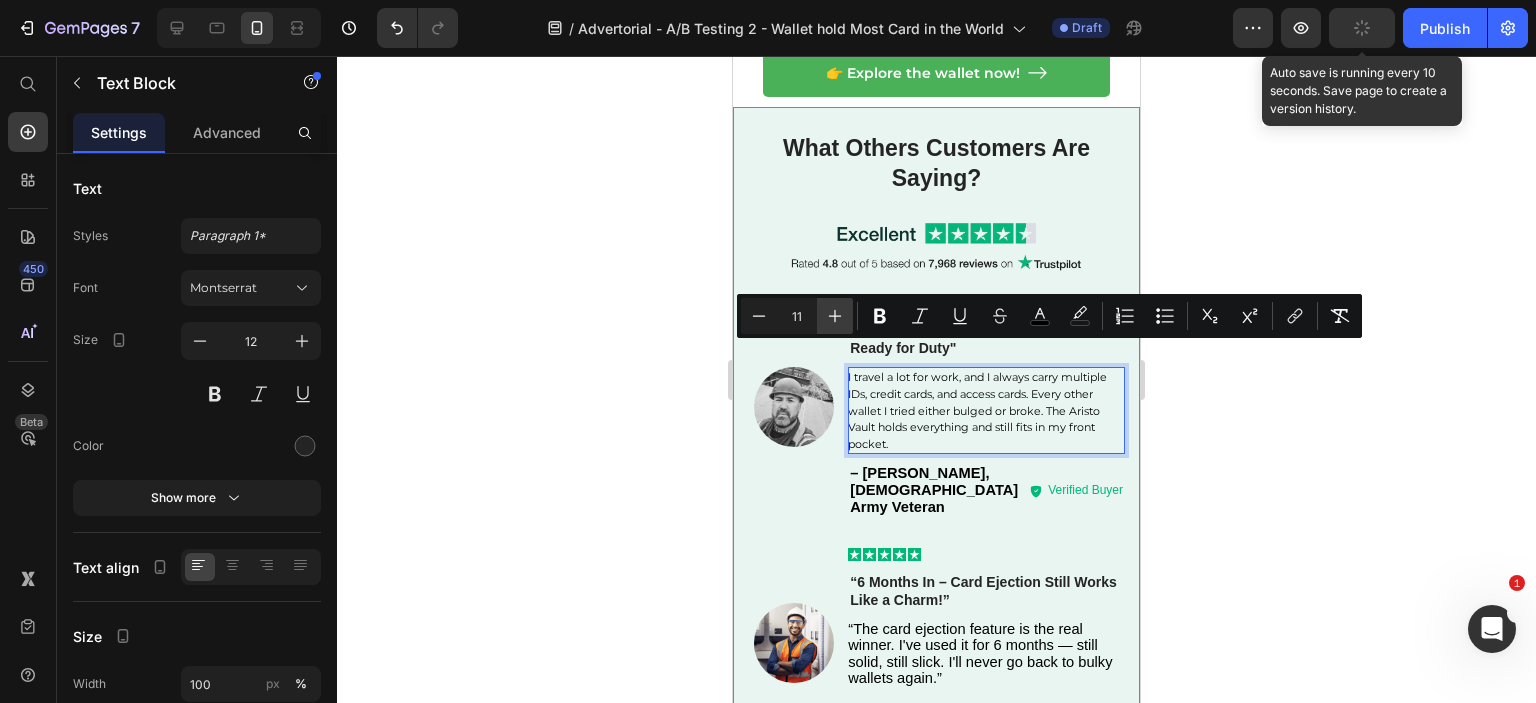 click 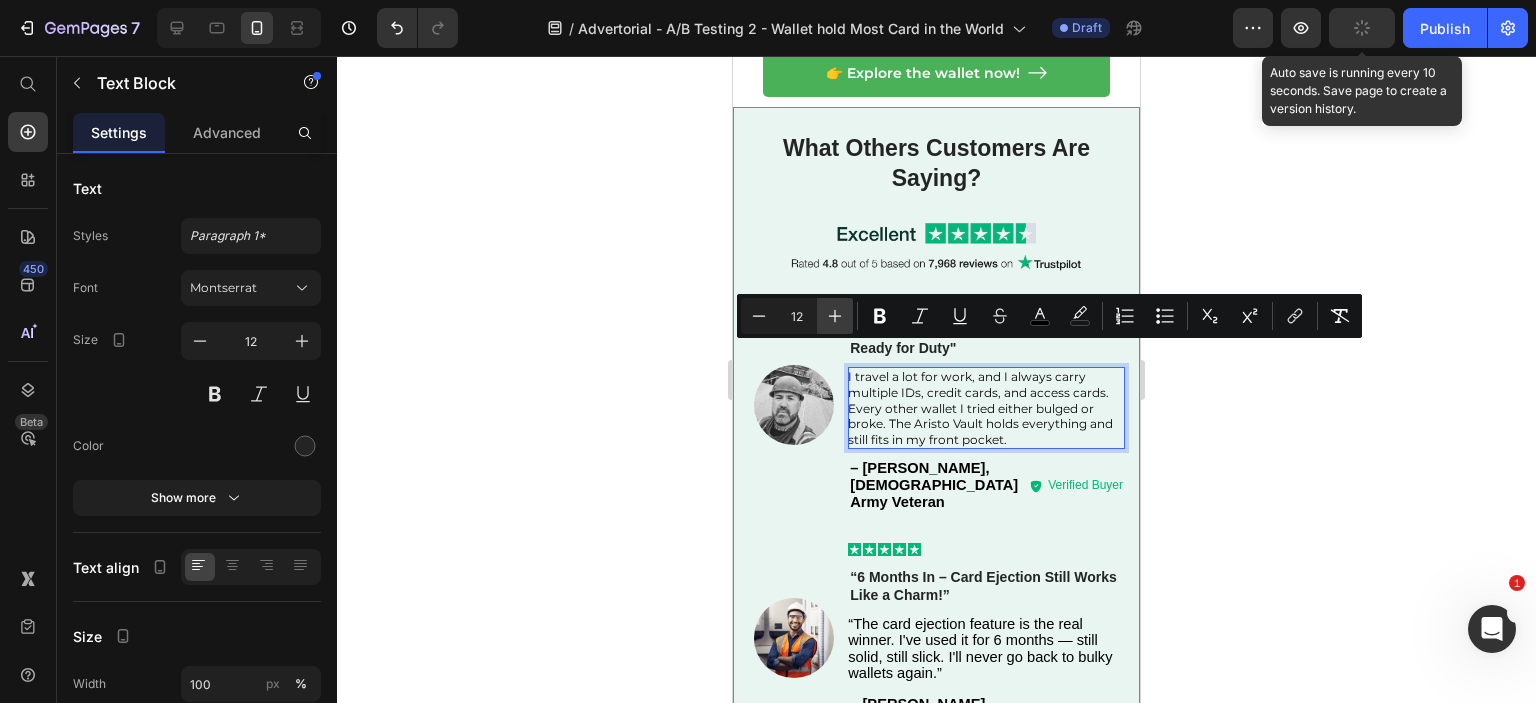 click 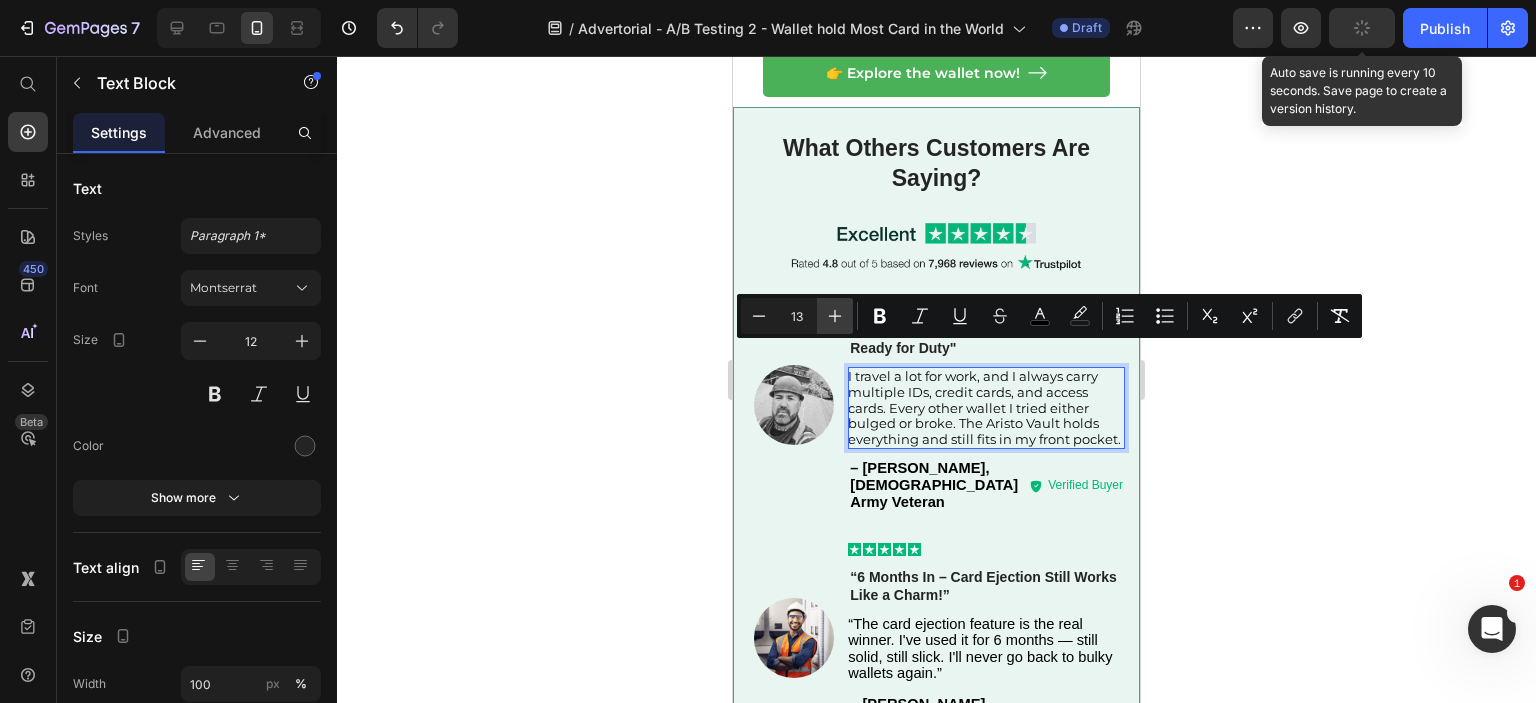 click 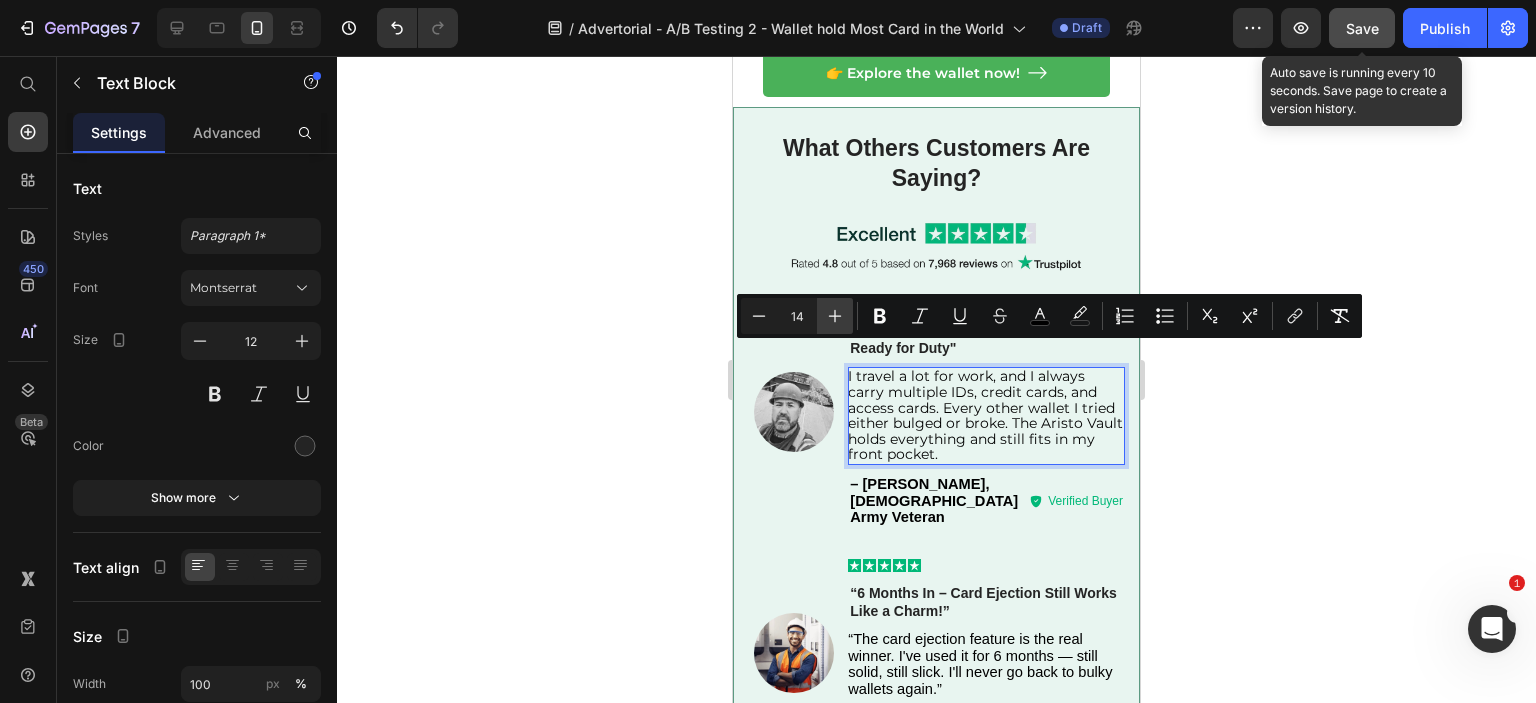 click on "Plus" at bounding box center (835, 316) 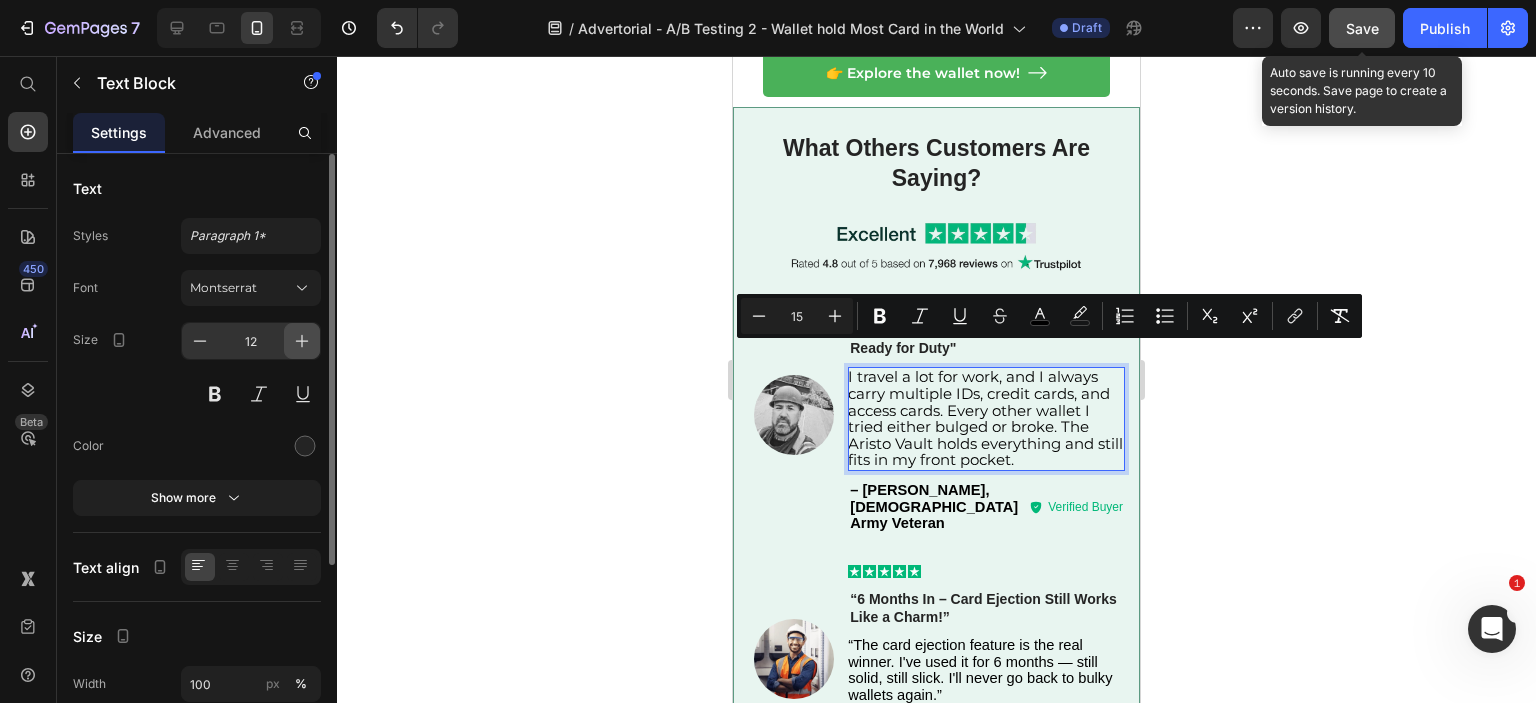 click 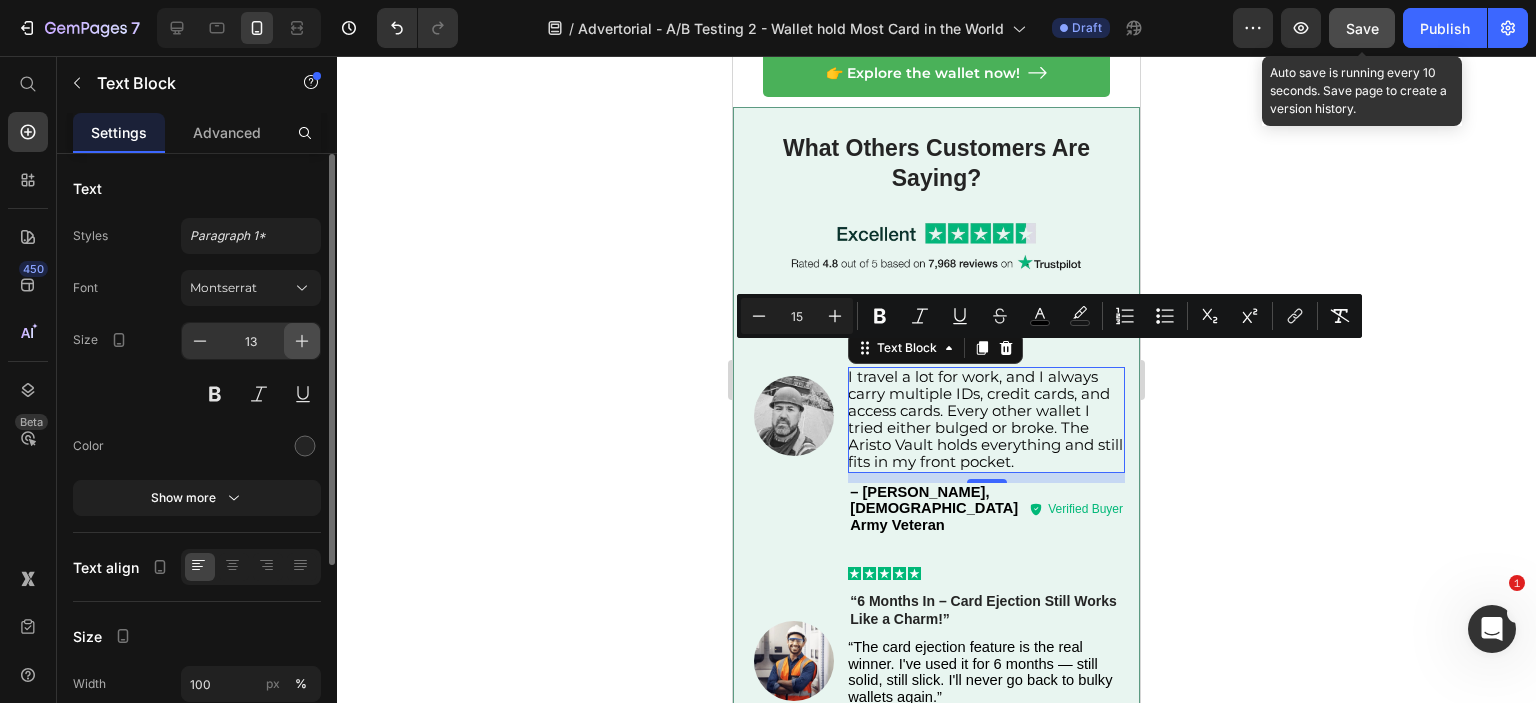 click 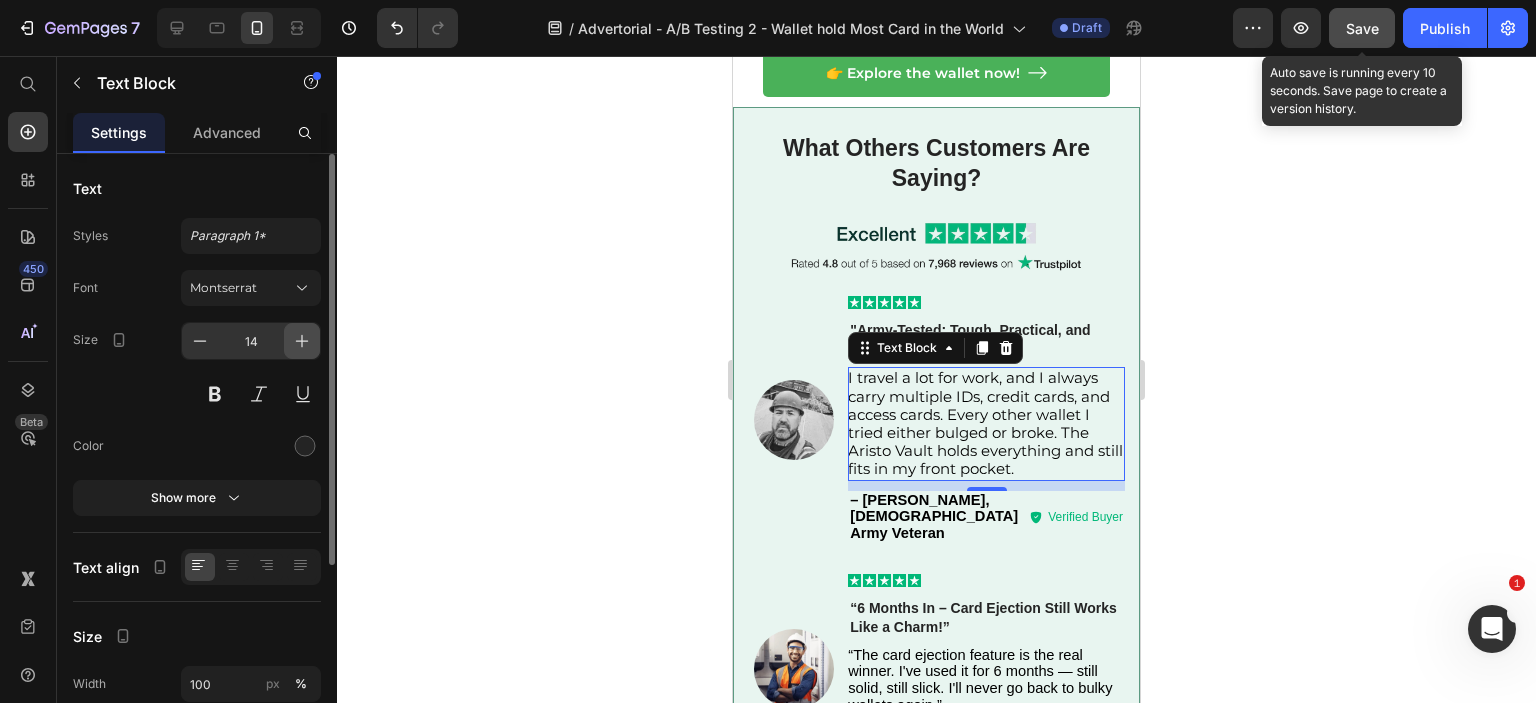click 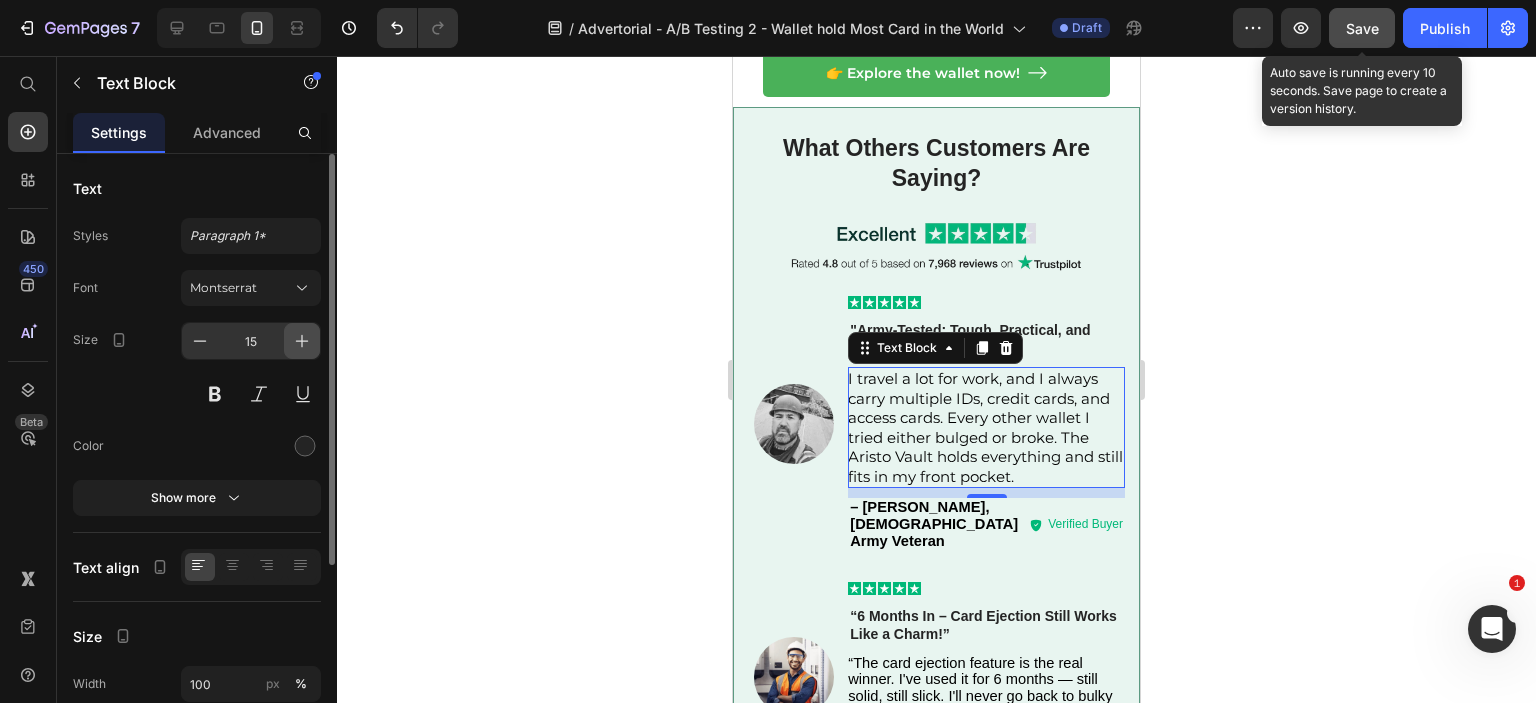 click 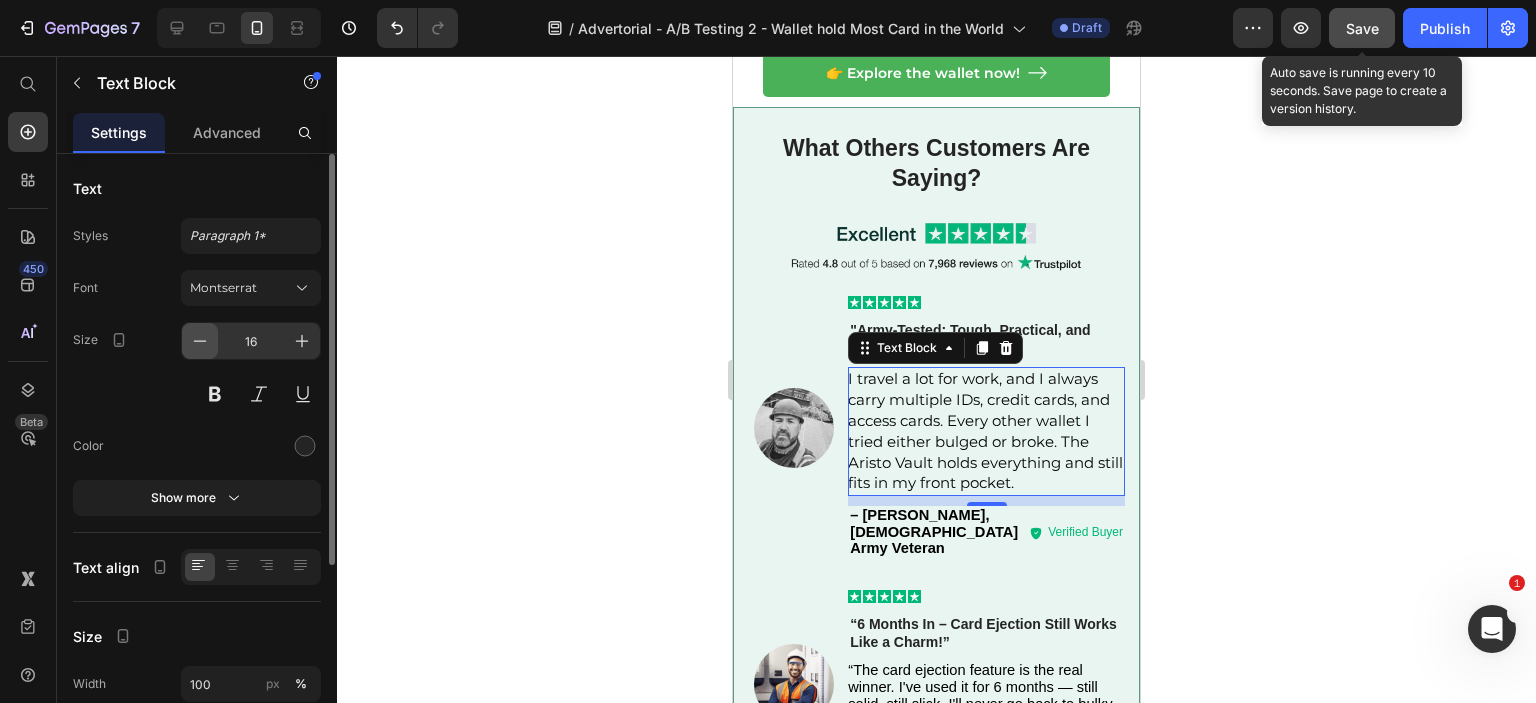 click 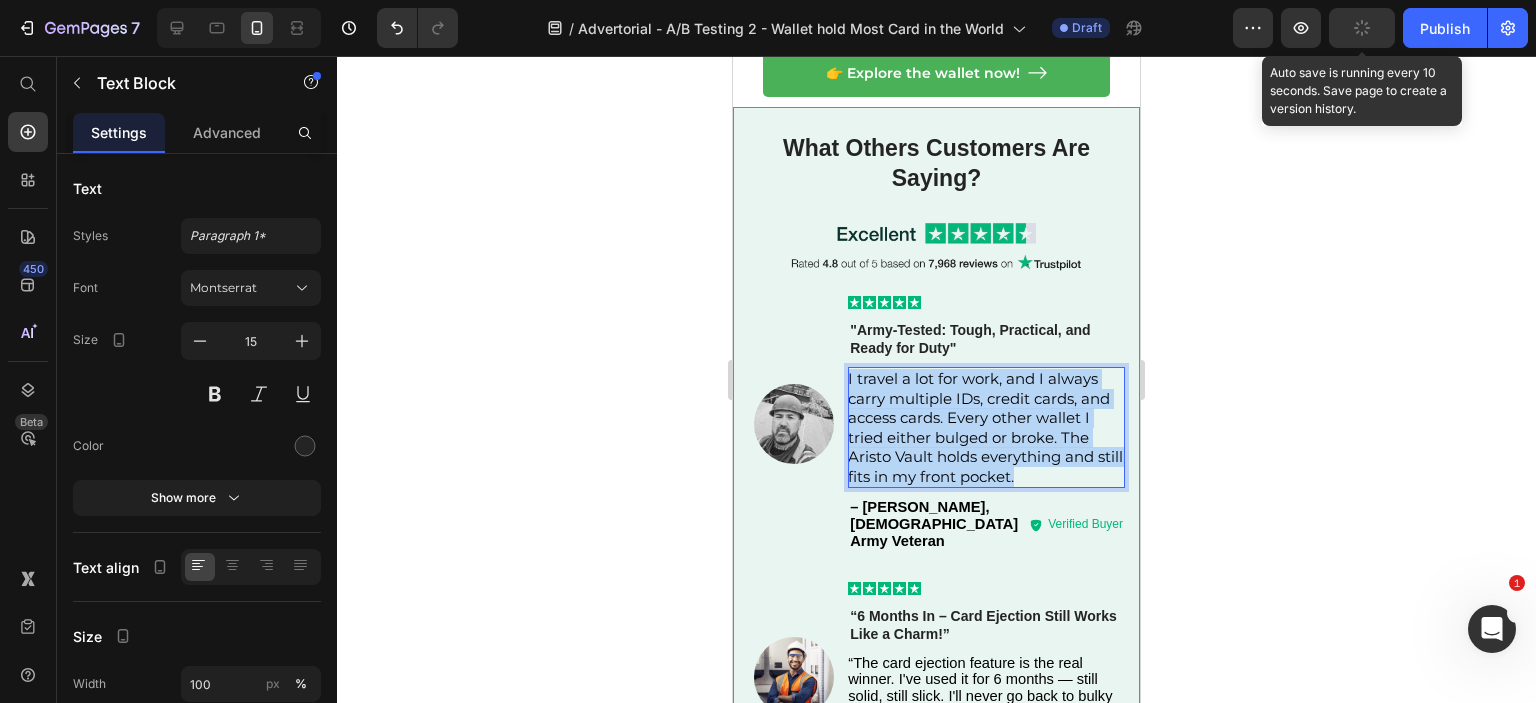 click on "I travel a lot for work, and I always carry multiple IDs, credit cards, and access cards. Every other wallet I tried either bulged or broke. The Aristo Vault holds everything and still fits in my front pocket." at bounding box center (985, 427) 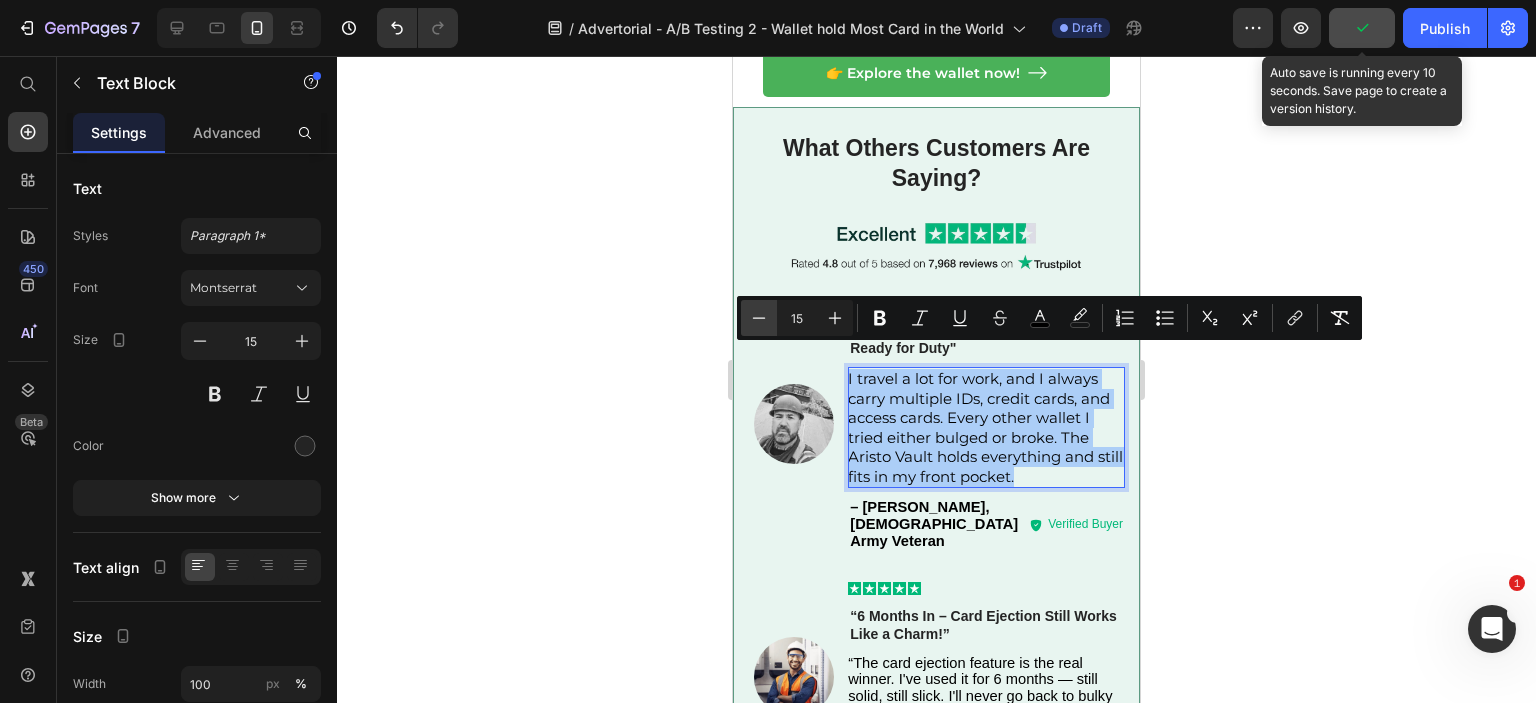 click on "Minus" at bounding box center (759, 318) 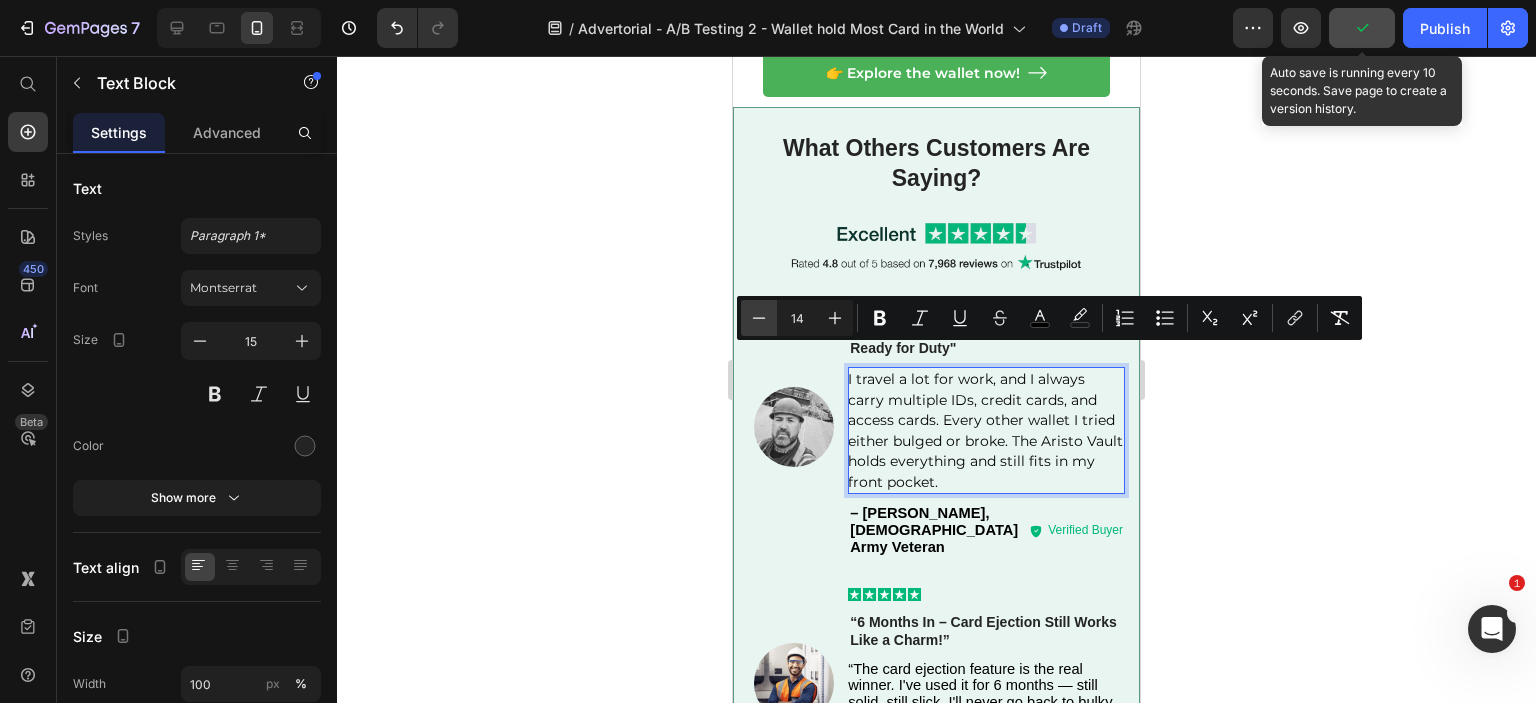 click on "Minus" at bounding box center (759, 318) 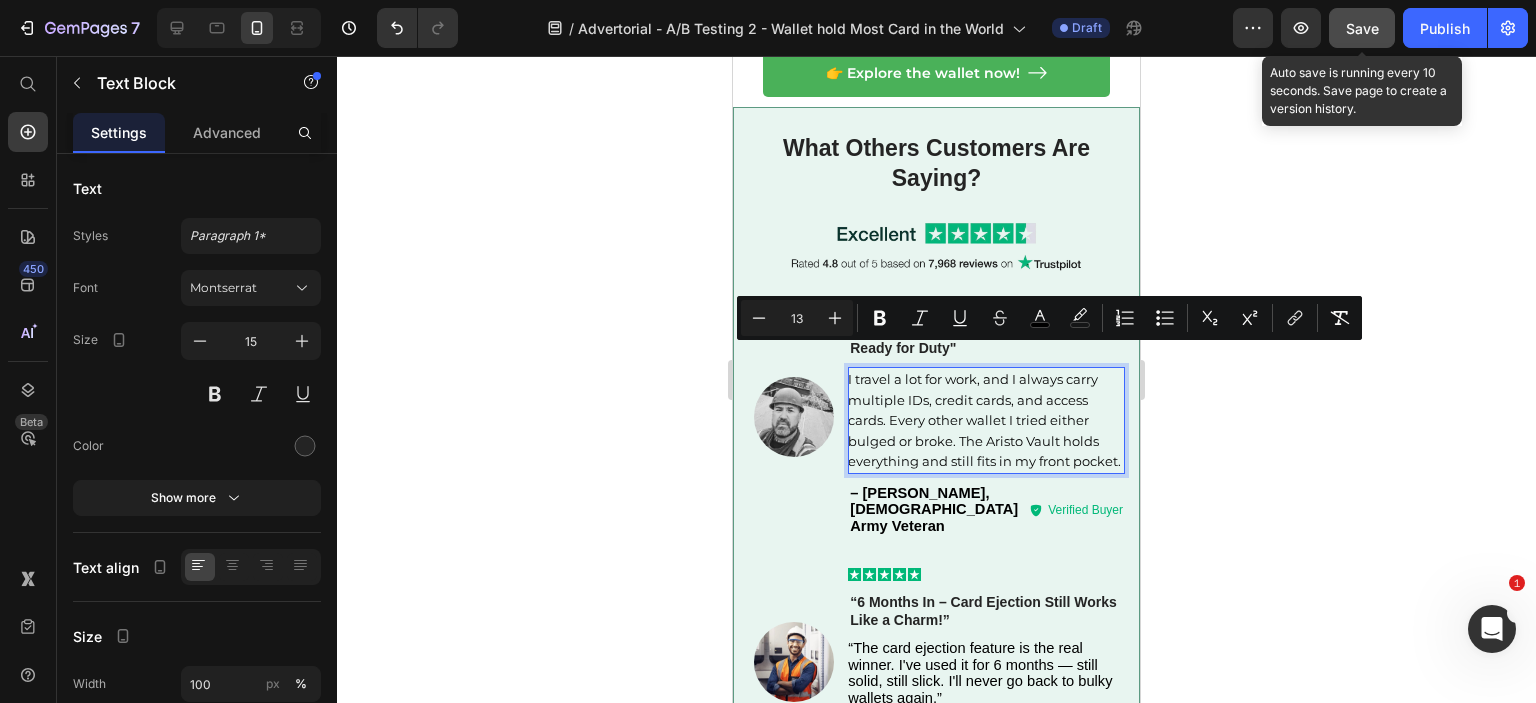click 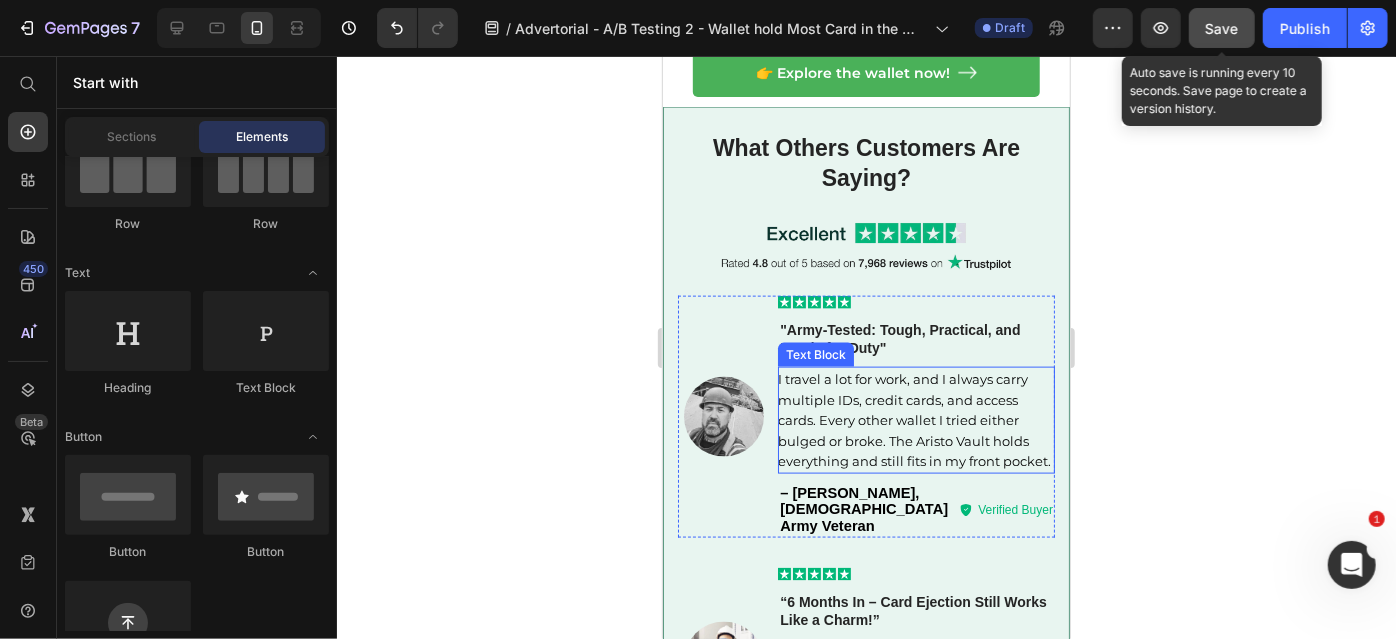 scroll, scrollTop: 5000, scrollLeft: 0, axis: vertical 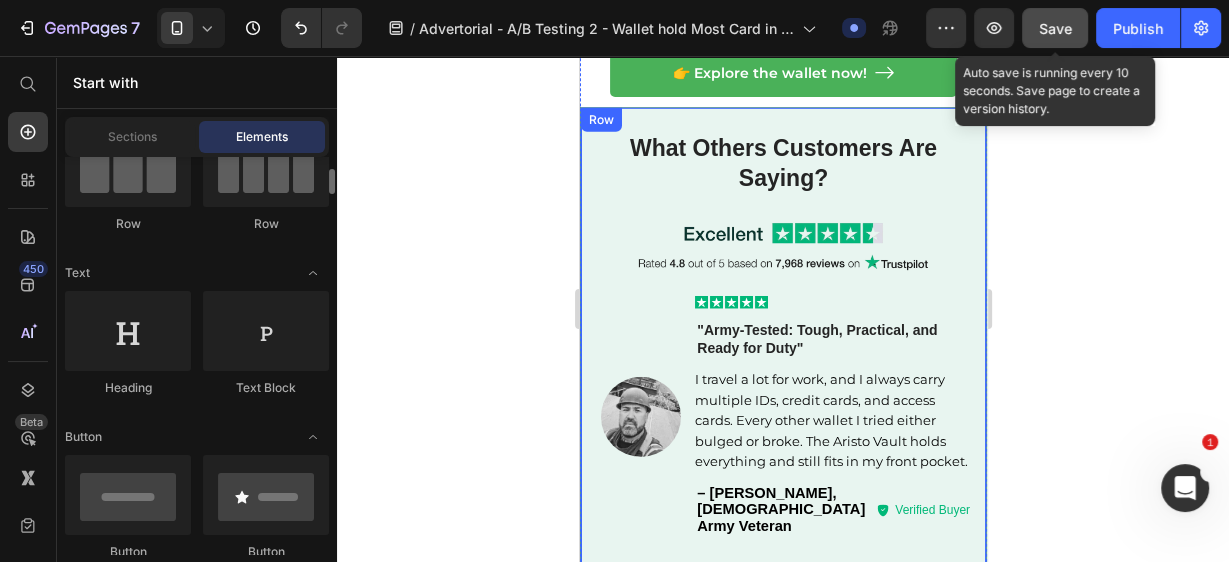 click on "What Others Customers Are Saying? Text Block Image Image
Icon
Icon
Icon
Icon
Icon Icon List "Army-Tested: Tough, Practical, and Ready for Duty" Text Block I travel a lot for work, and I always carry multiple IDs, credit cards, and access cards. Every other wallet I tried either bulged or broke. The Aristo Vault holds everything and still fits in my front pocket. Text Block – [PERSON_NAME], [DEMOGRAPHIC_DATA] Army Veteran Text Block
Icon Verified Buyer Text Block Row Row Row Image
Icon
Icon
Icon
Icon
Icon Icon List “6 Months In – Card Ejection Still Works Like a Charm!” Text Block “The card ejection feature is the real winner. I've used it for 6 months — still solid, still slick. I'll never go back to bulky wallets again.” Text Block – [PERSON_NAME], electrical engineer Text Block
Icon Verified Buyer Text [GEOGRAPHIC_DATA]" at bounding box center (782, 444) 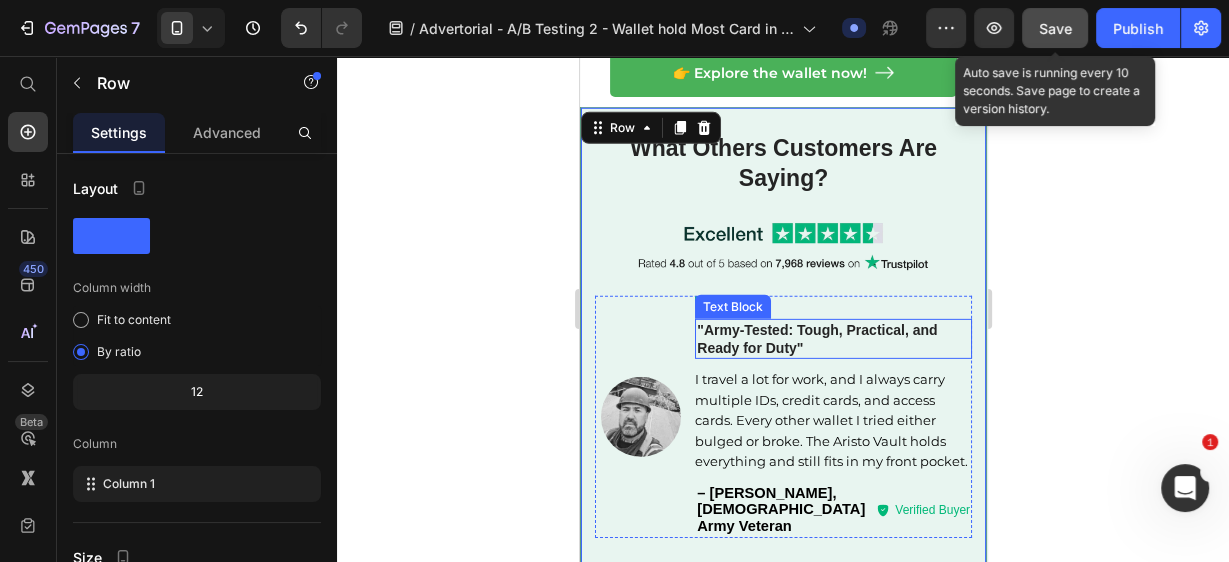 click on ""Army-Tested: Tough, Practical, and Ready for Duty"" at bounding box center (832, 339) 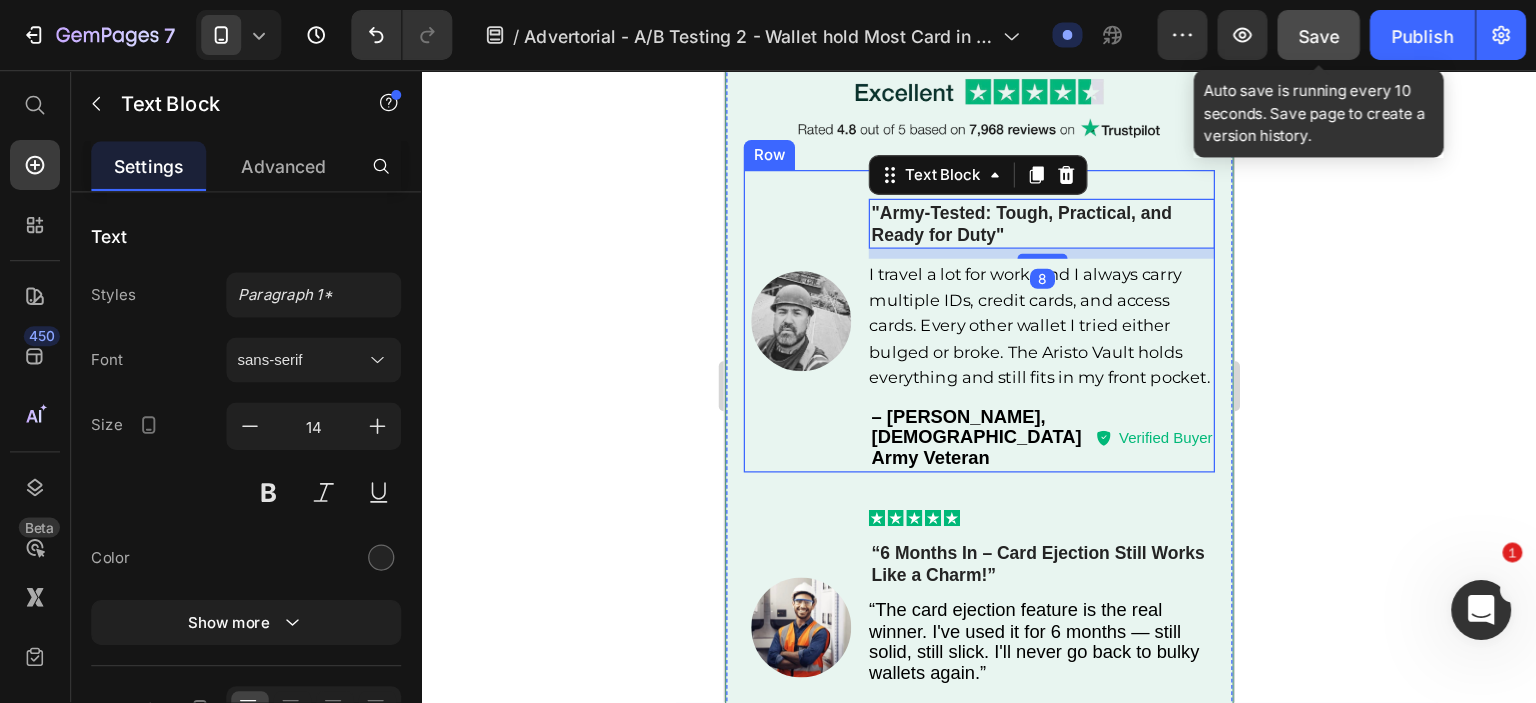 scroll, scrollTop: 5160, scrollLeft: 0, axis: vertical 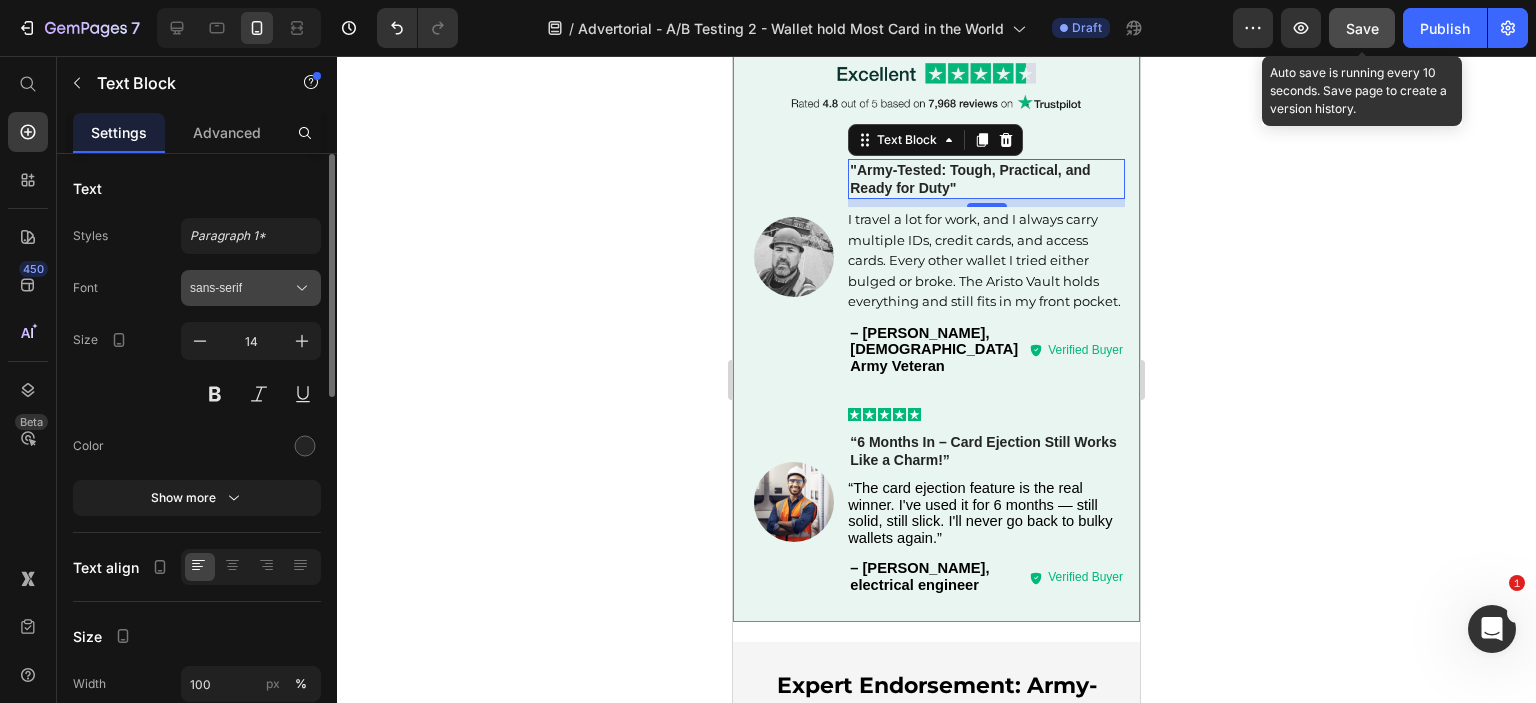 click on "sans-serif" at bounding box center (251, 288) 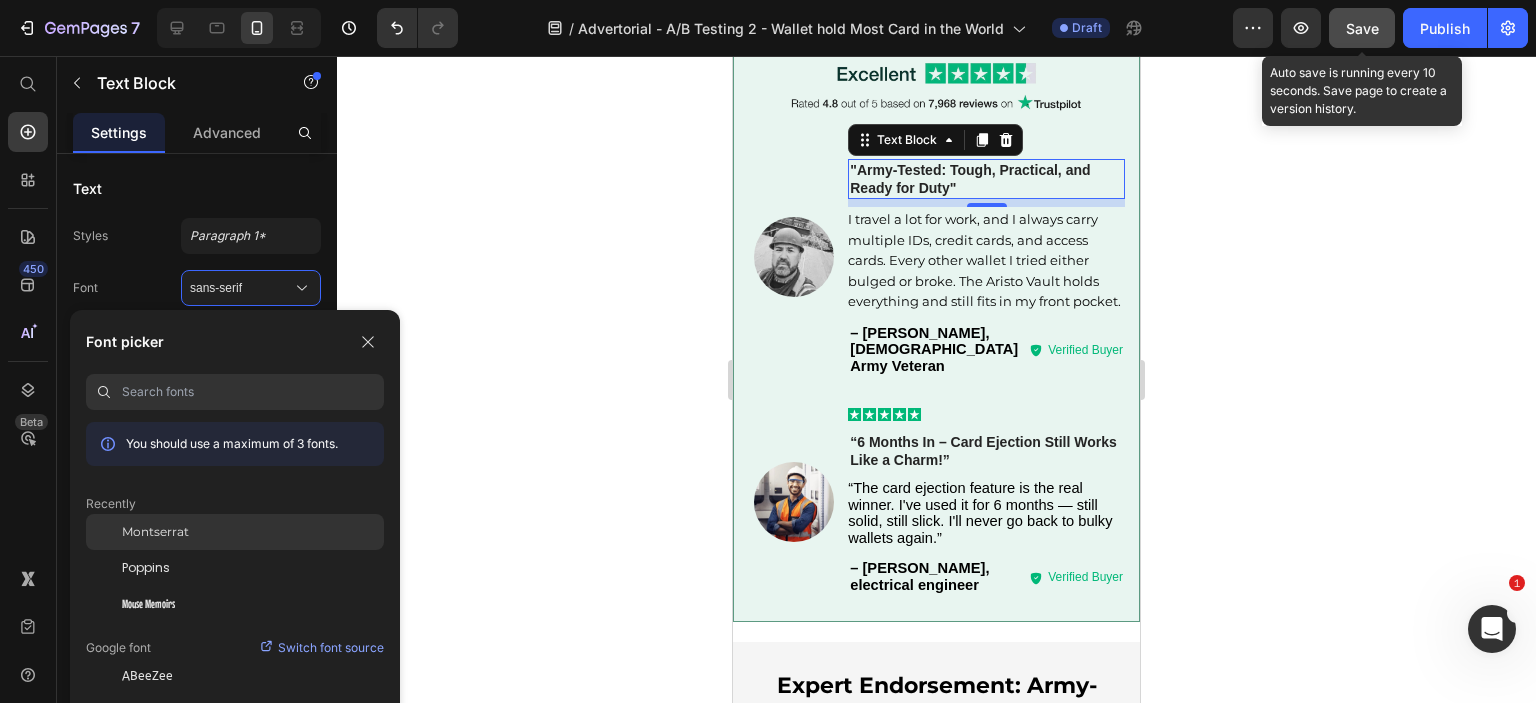 click on "Montserrat" 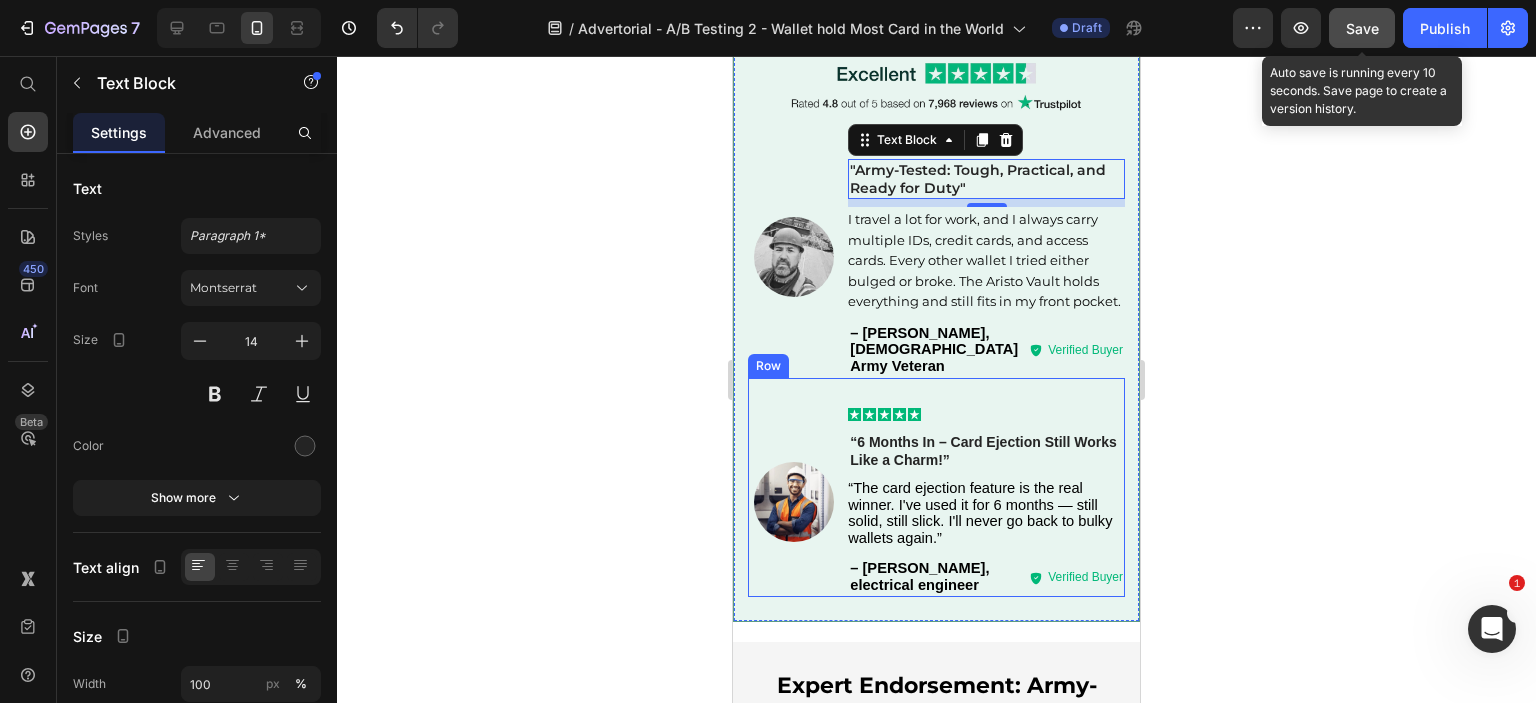 scroll, scrollTop: 5060, scrollLeft: 0, axis: vertical 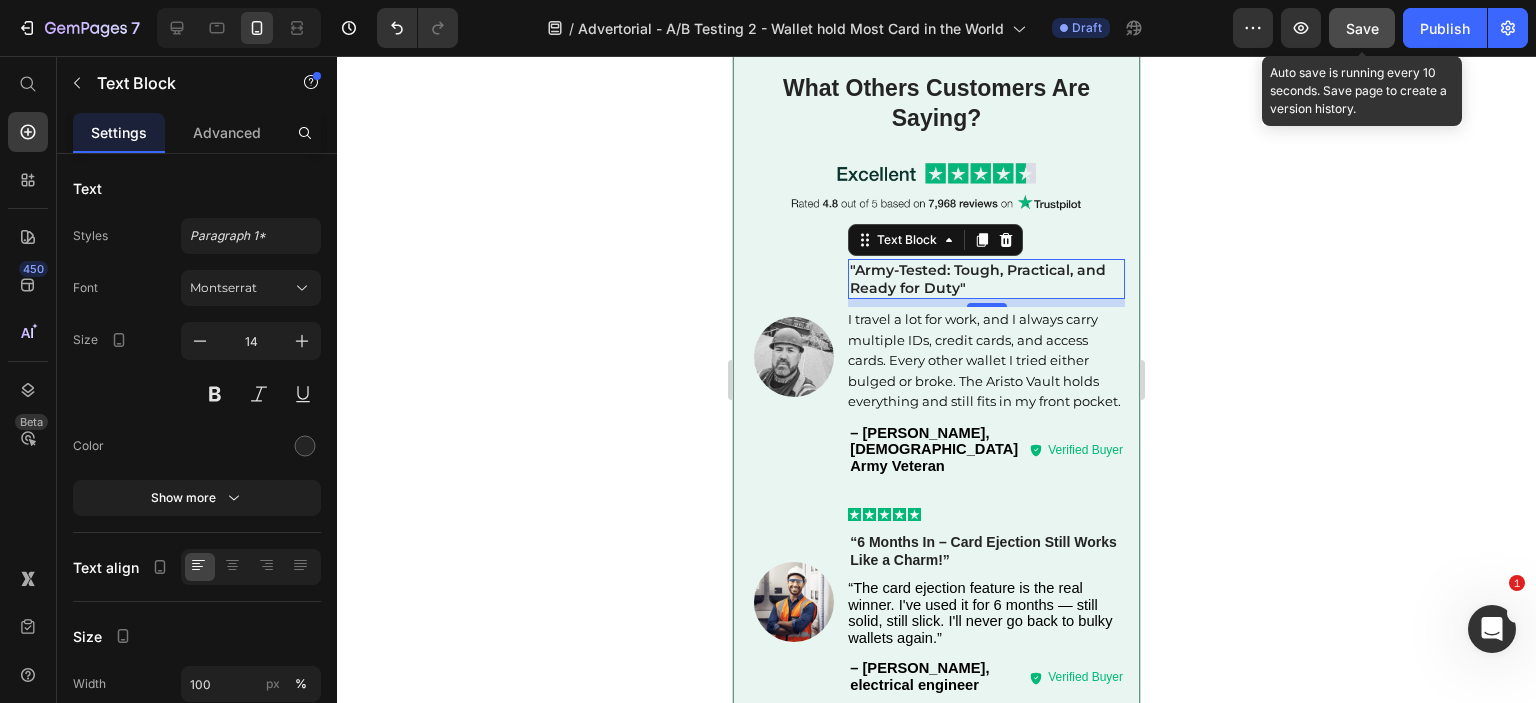 click on ""Army-Tested: Tough, Practical, and Ready for Duty"" at bounding box center (986, 279) 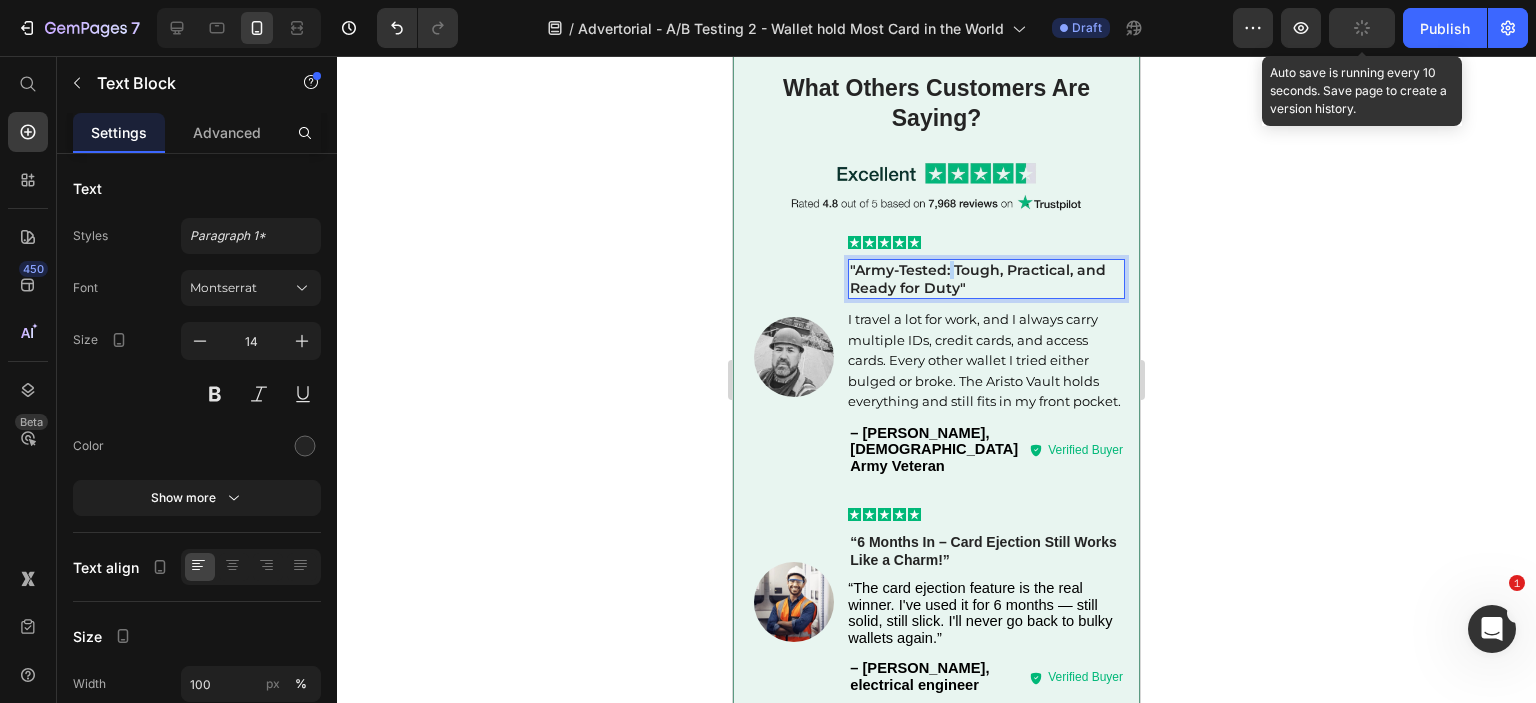 click on ""Army-Tested: Tough, Practical, and Ready for Duty"" at bounding box center [986, 279] 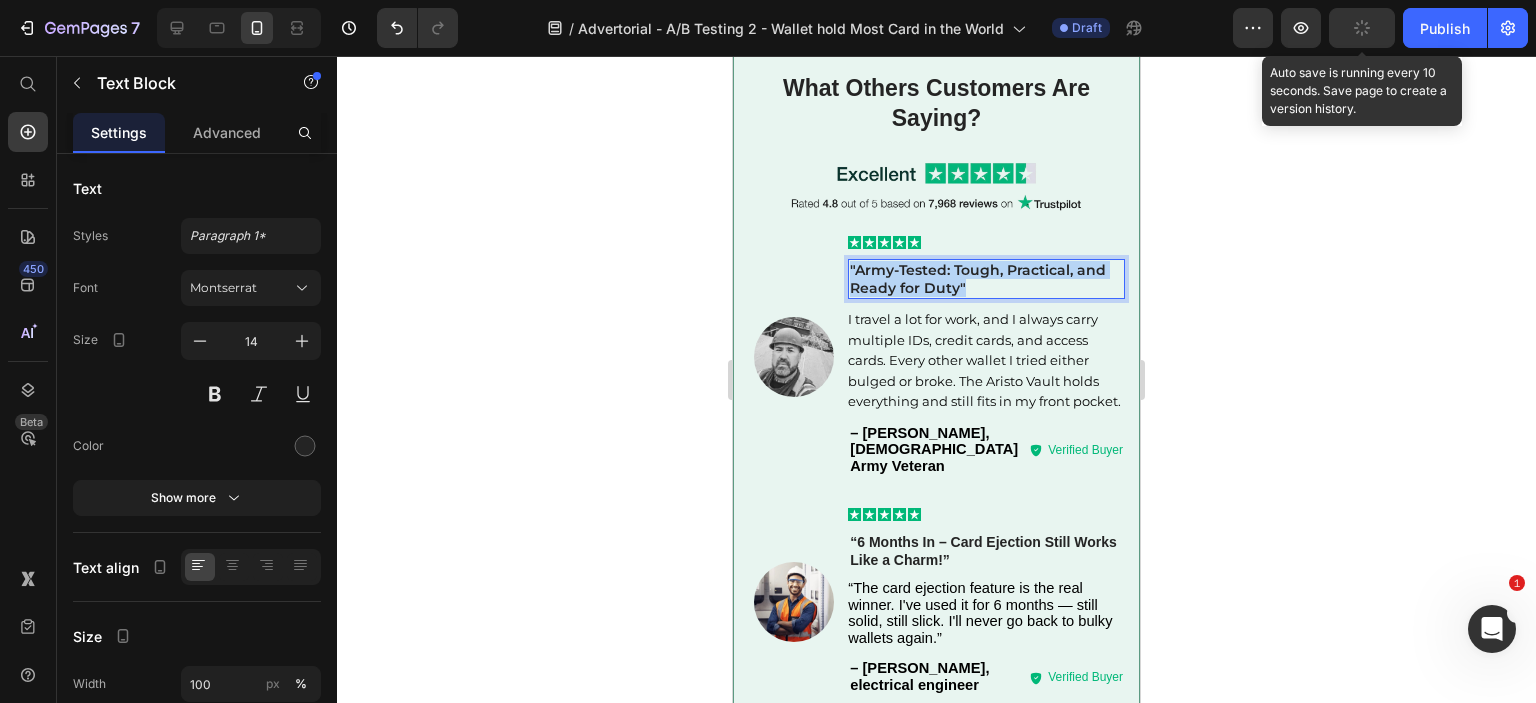 click on ""Army-Tested: Tough, Practical, and Ready for Duty"" at bounding box center [986, 279] 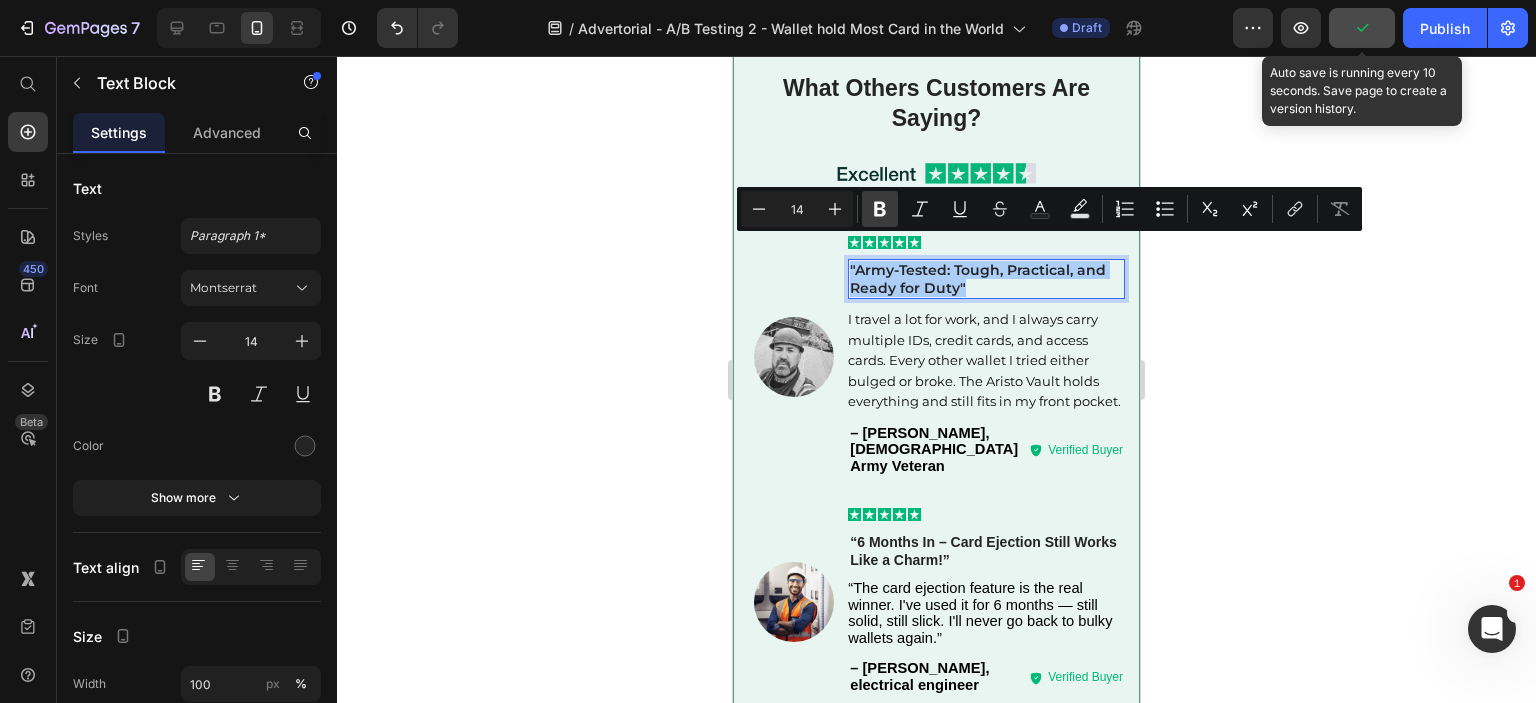 click on "Bold" at bounding box center (880, 209) 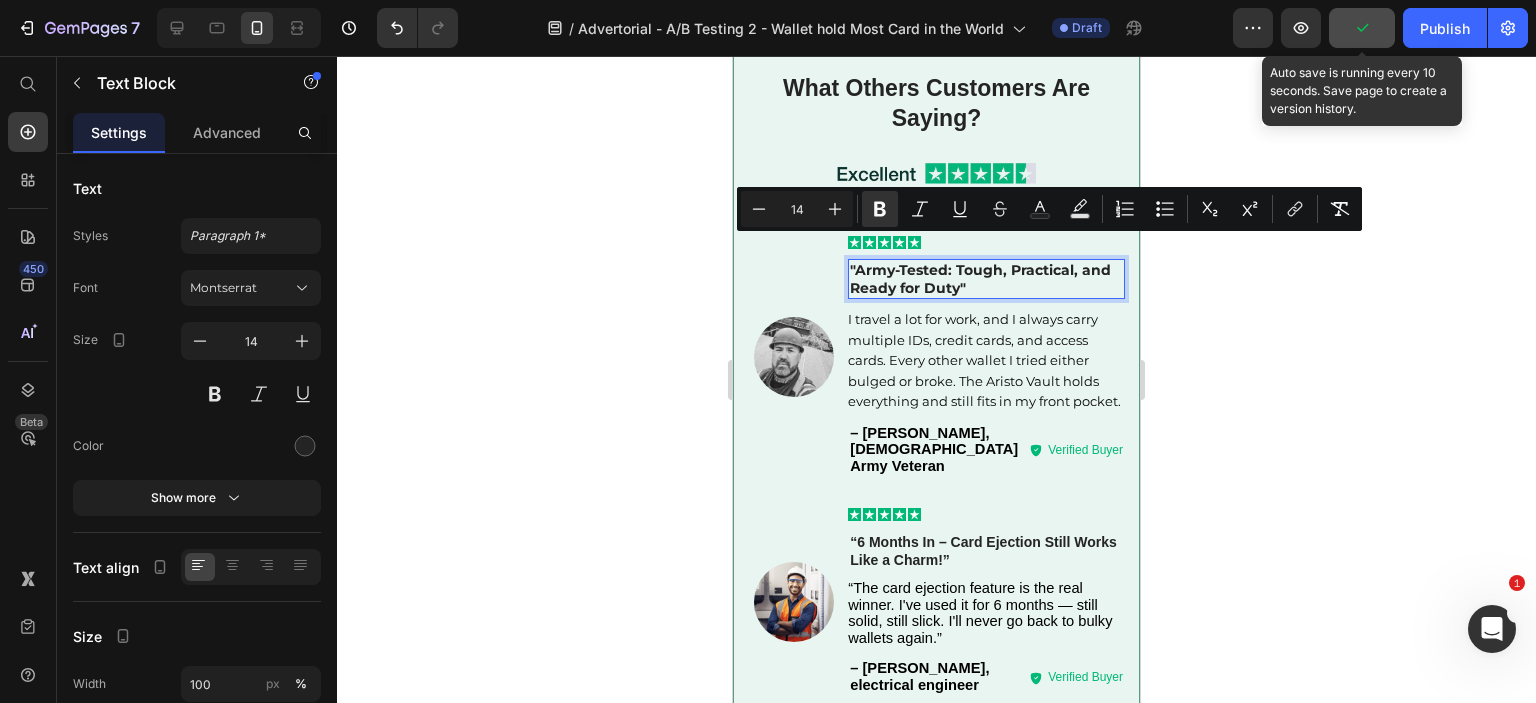 click 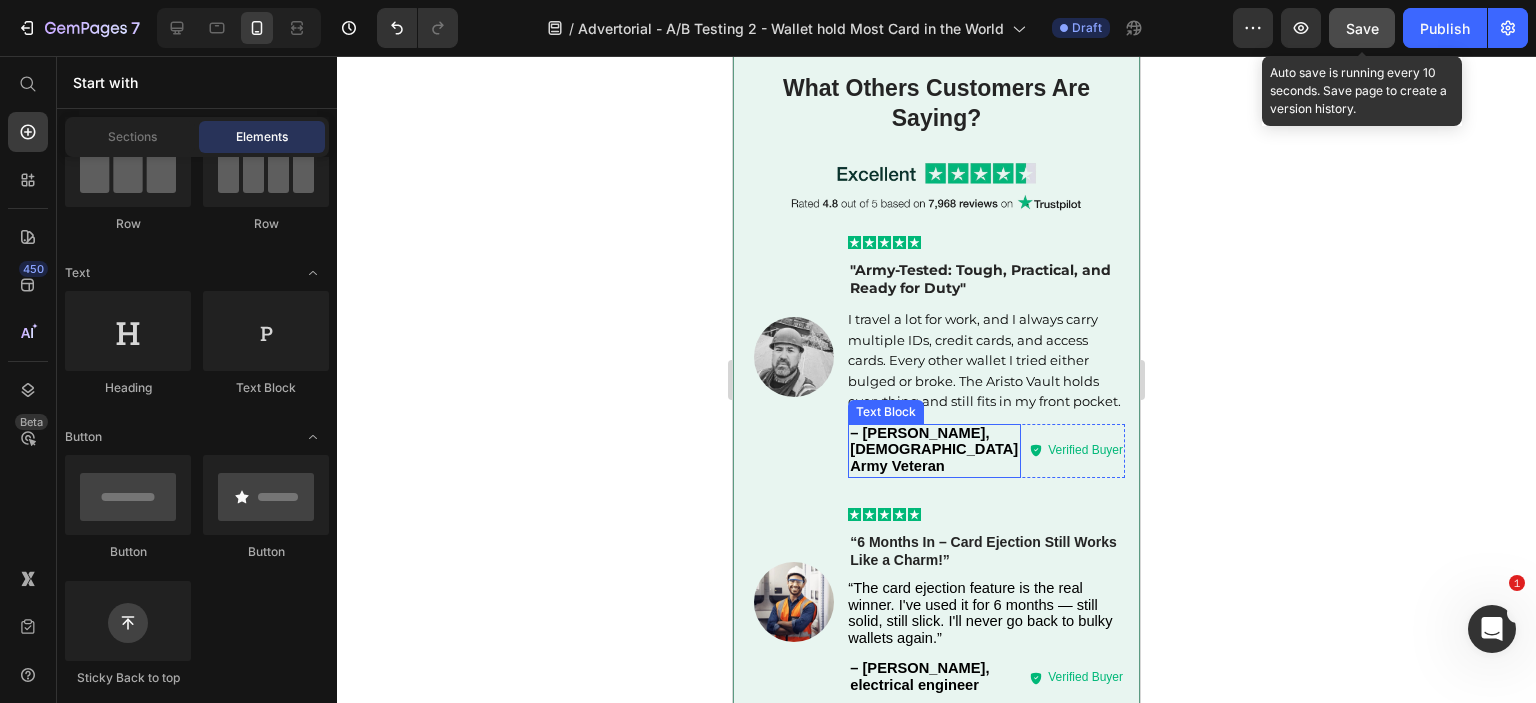 click on "– [PERSON_NAME], [DEMOGRAPHIC_DATA] Army Veteran" at bounding box center (934, 449) 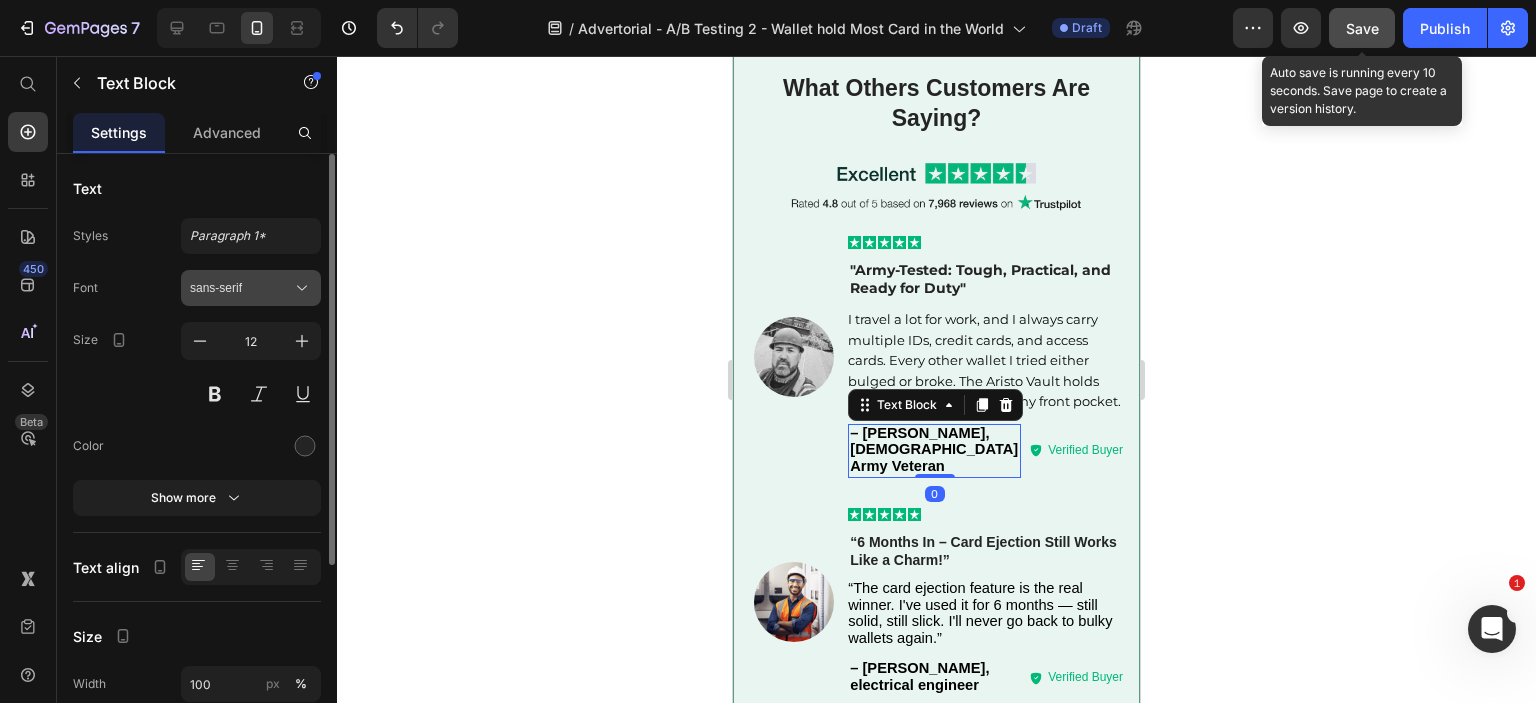 click on "sans-serif" at bounding box center [241, 288] 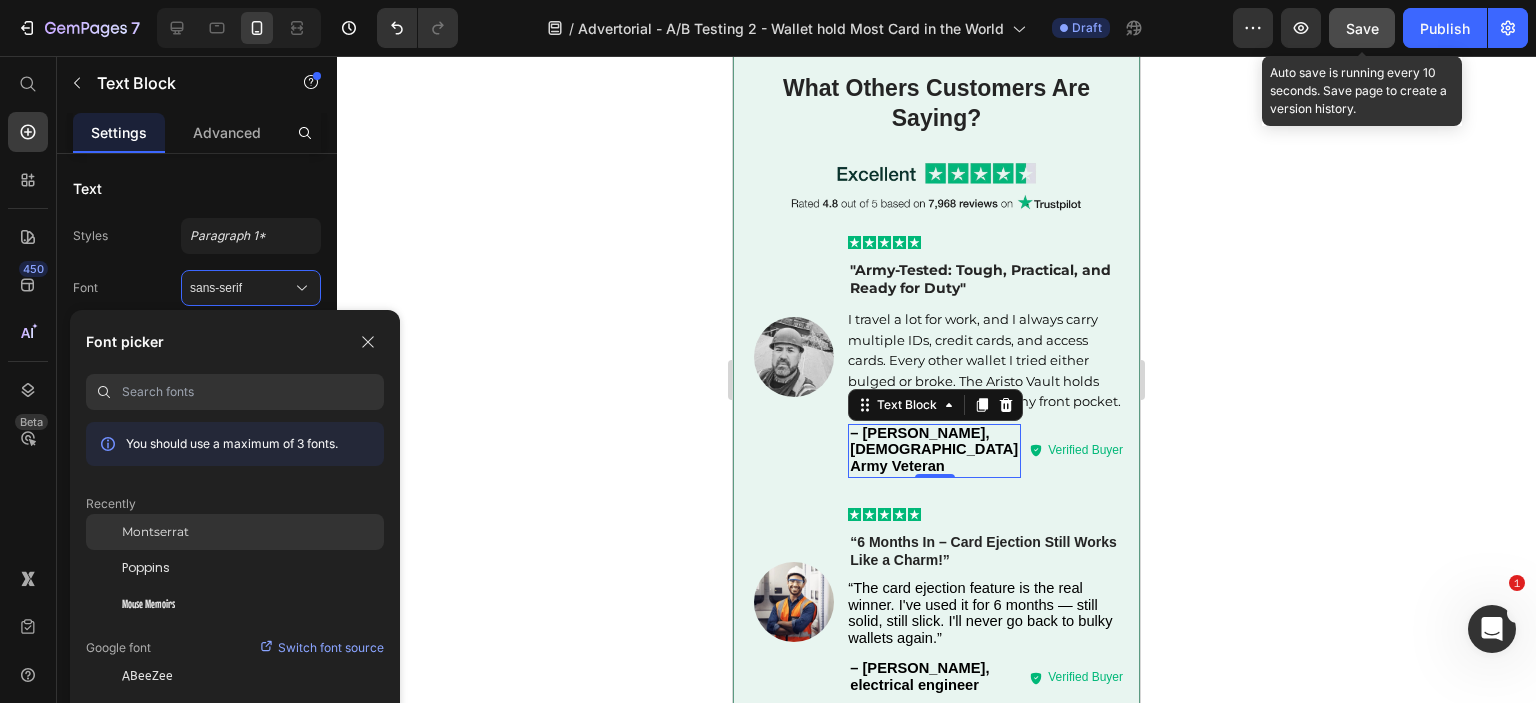 click on "Montserrat" 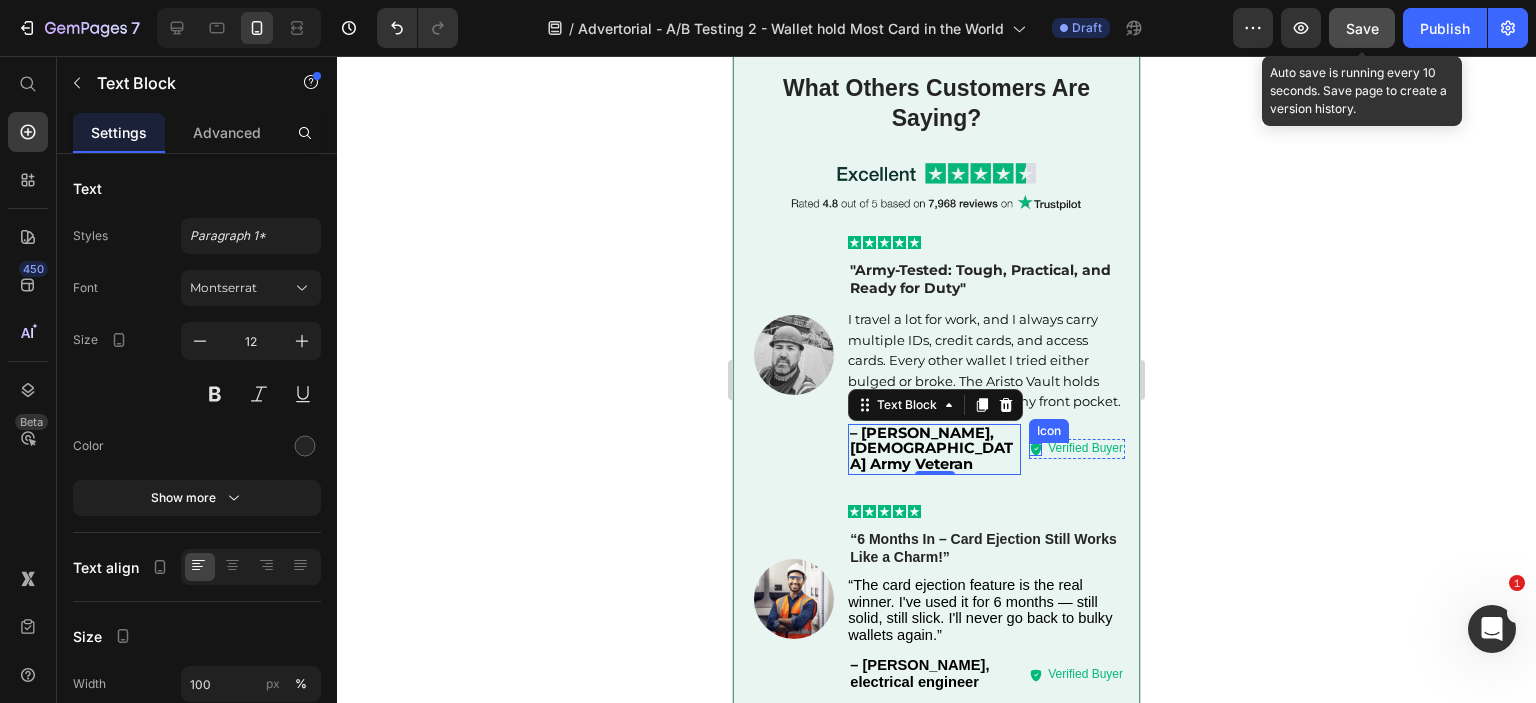 click on "Verified Buyer" at bounding box center (1085, 449) 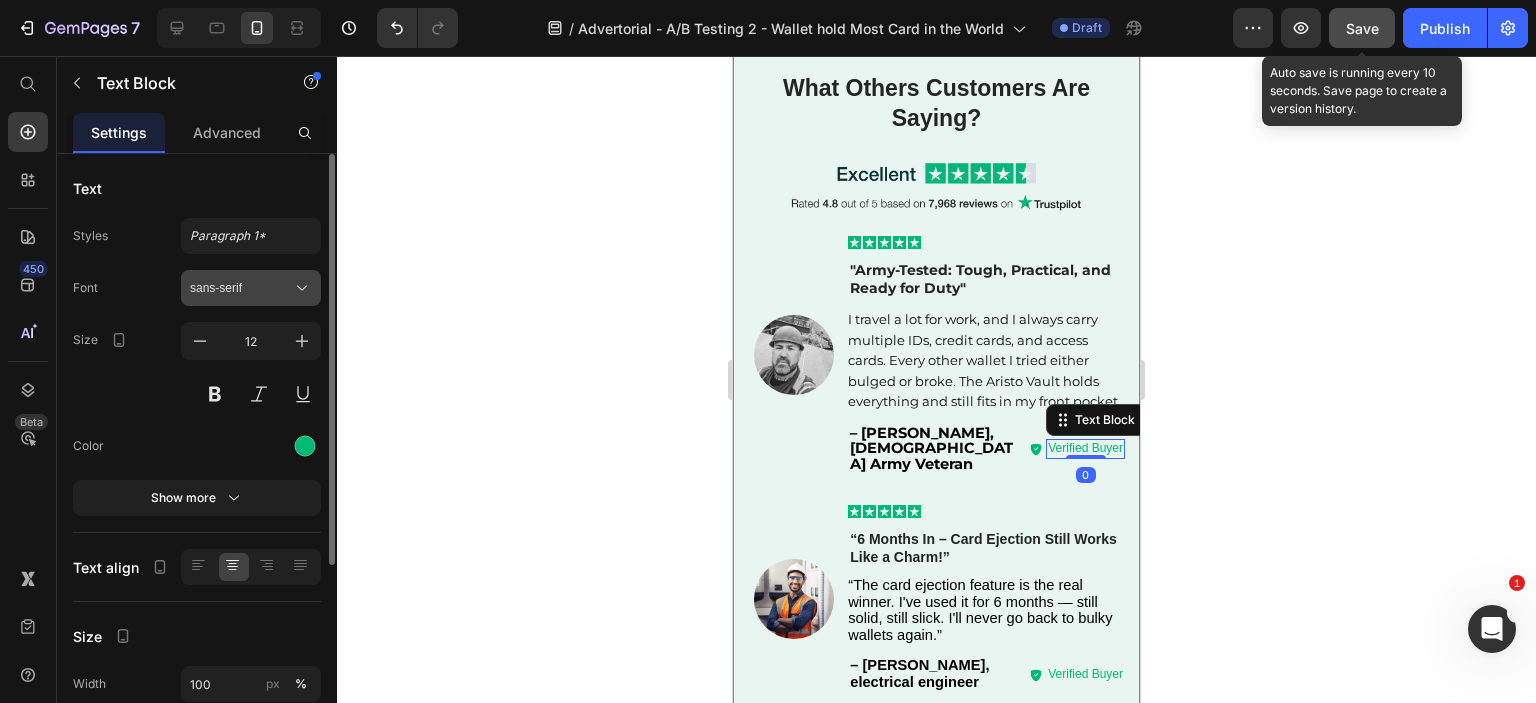 click on "sans-serif" at bounding box center [241, 288] 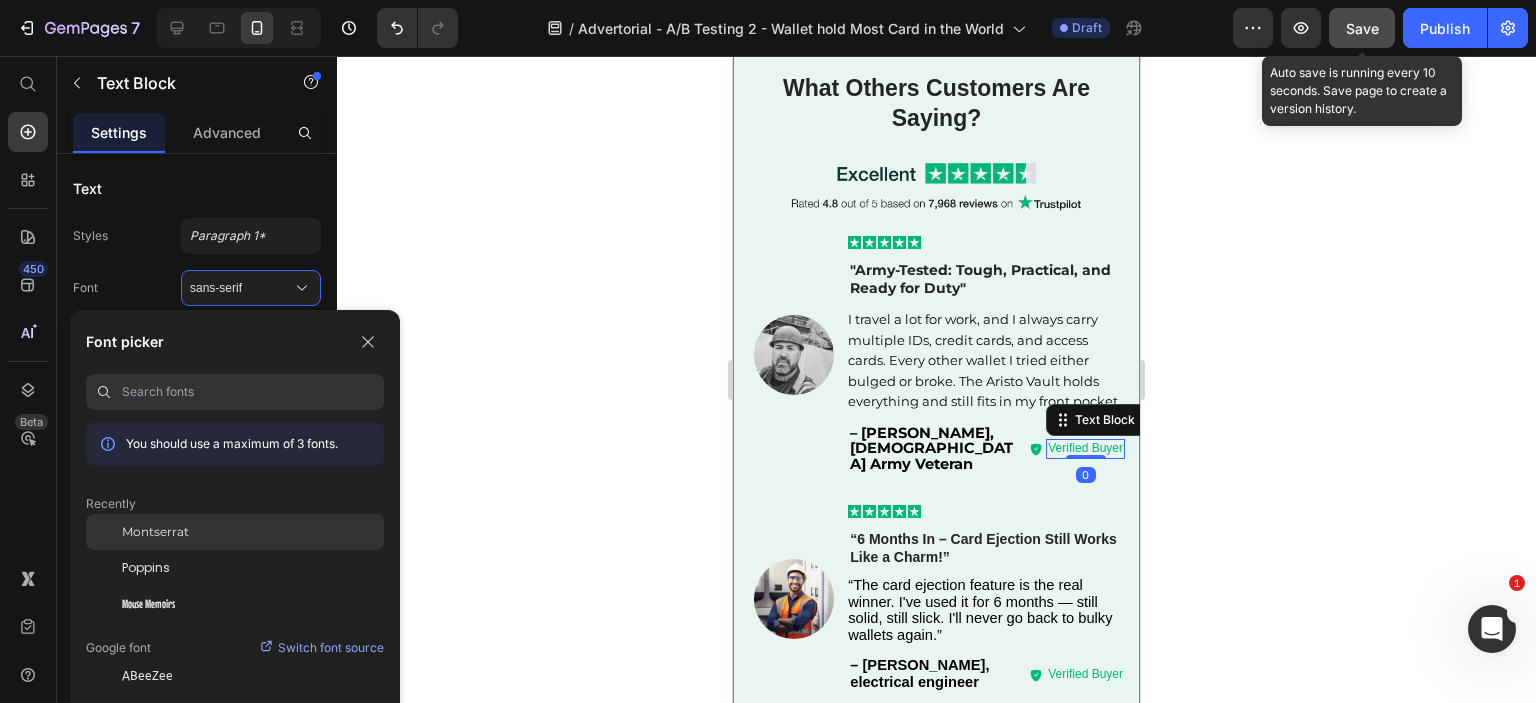 click on "Montserrat" at bounding box center (155, 532) 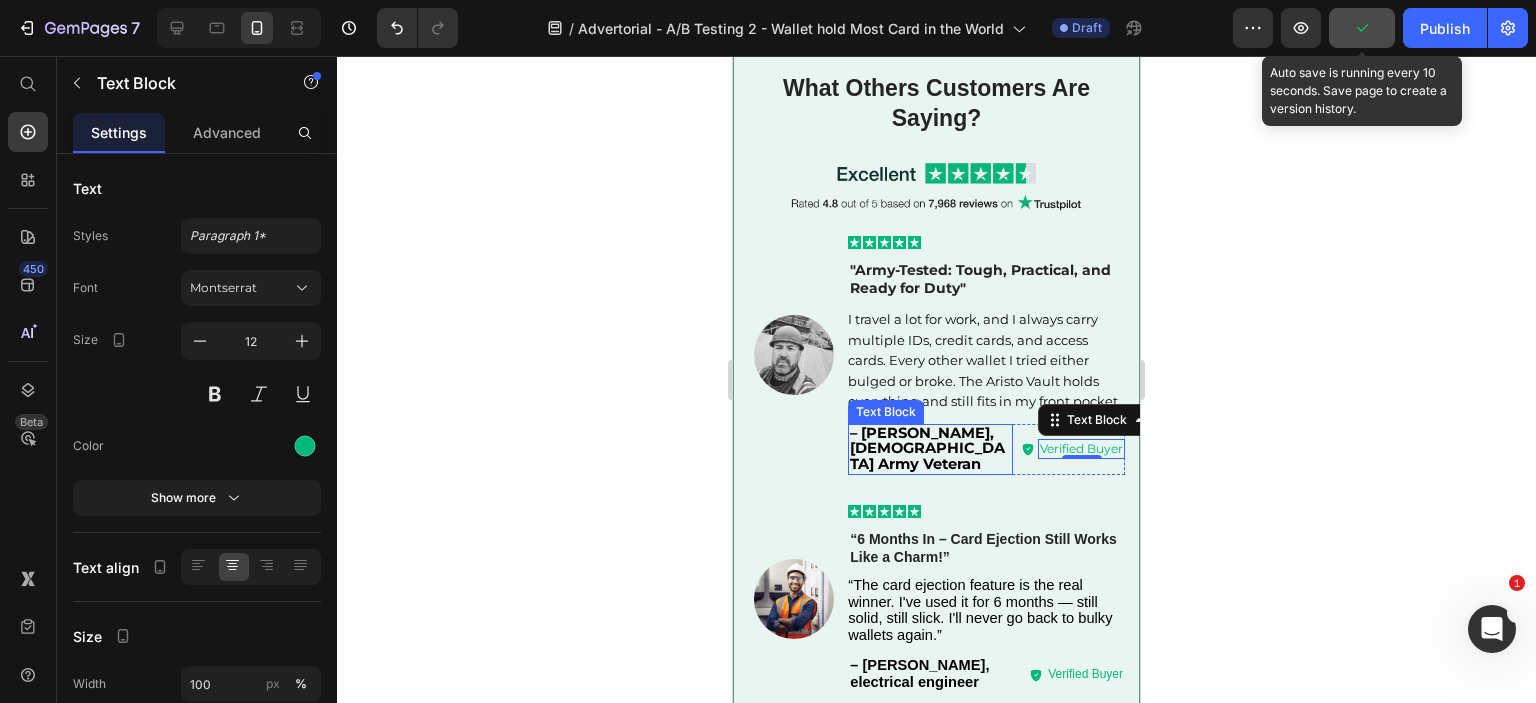 scroll, scrollTop: 5160, scrollLeft: 0, axis: vertical 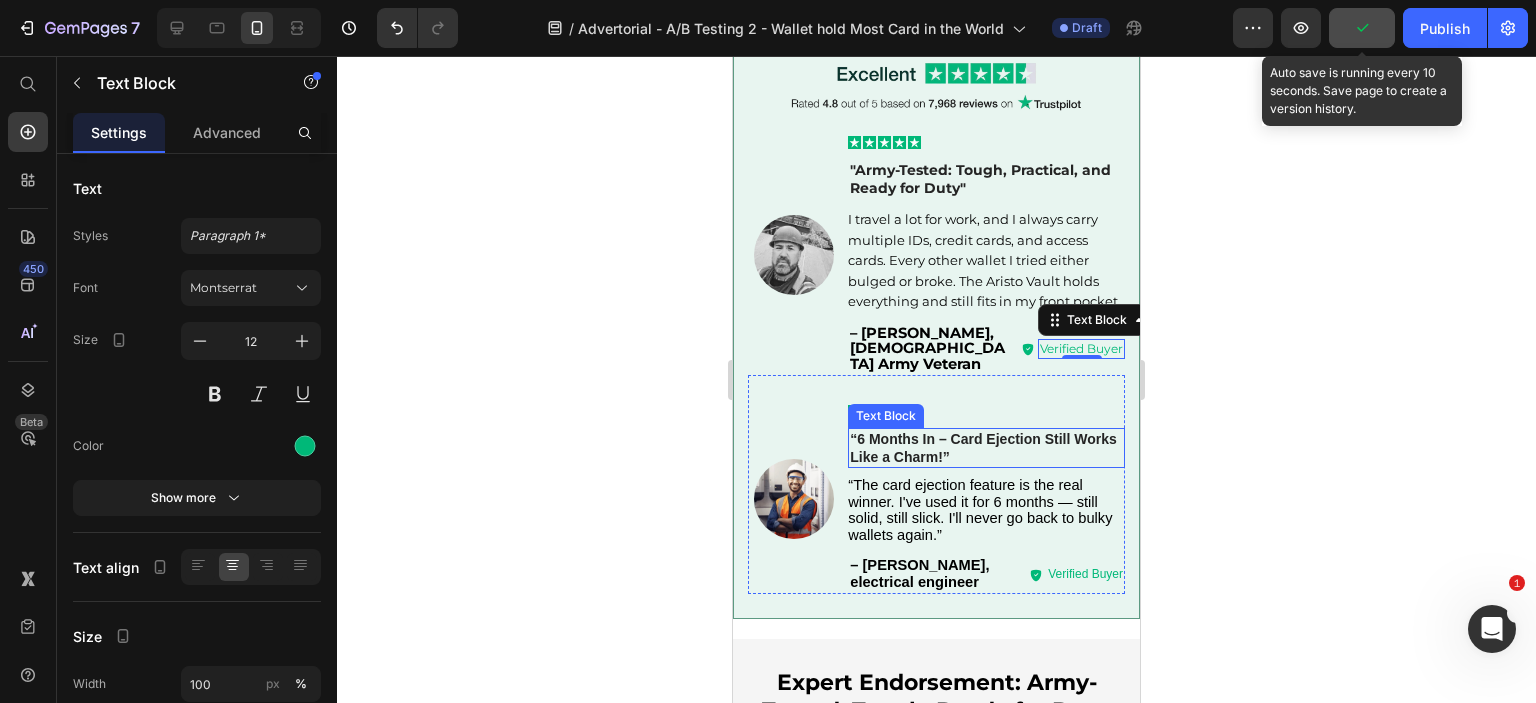 click on "“6 Months In – Card Ejection Still Works Like a Charm!”" at bounding box center [986, 448] 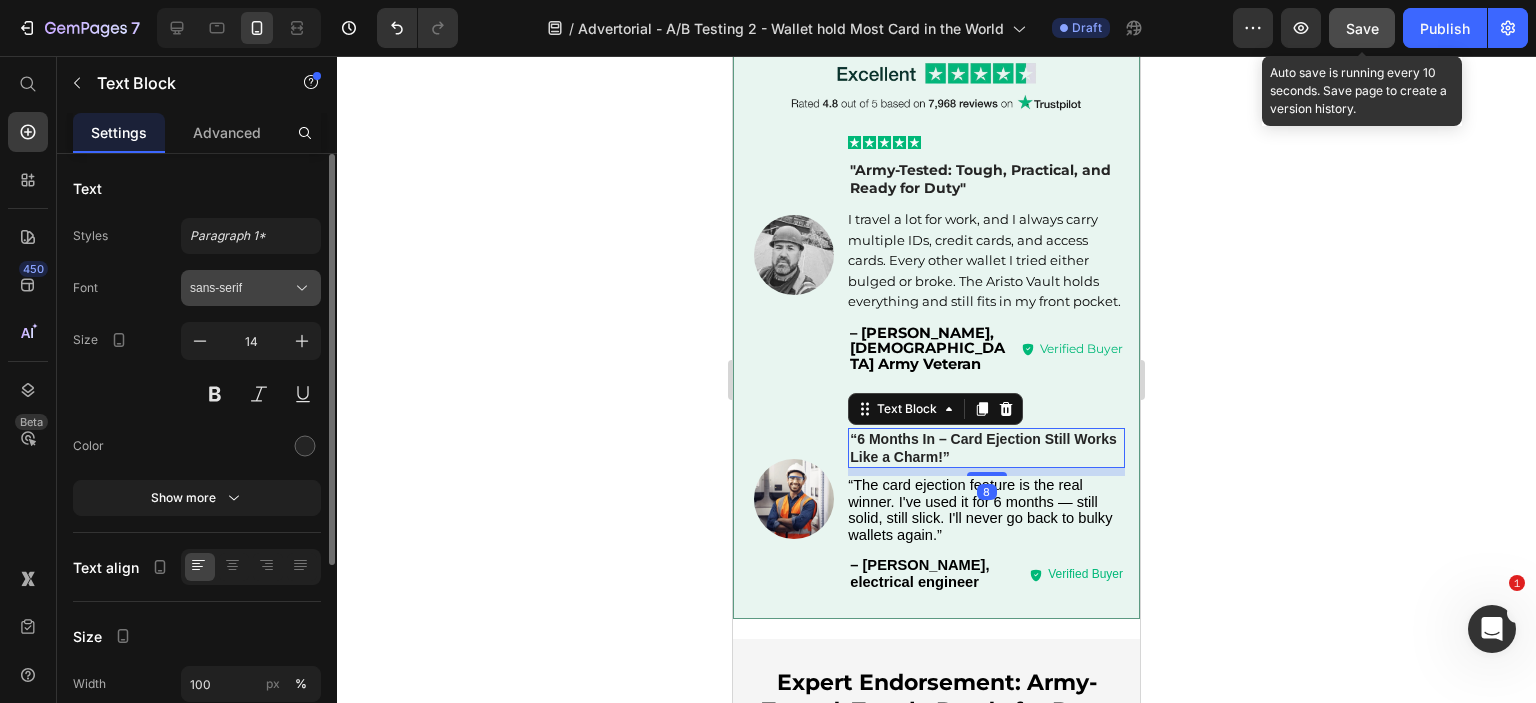 click on "sans-serif" at bounding box center (241, 288) 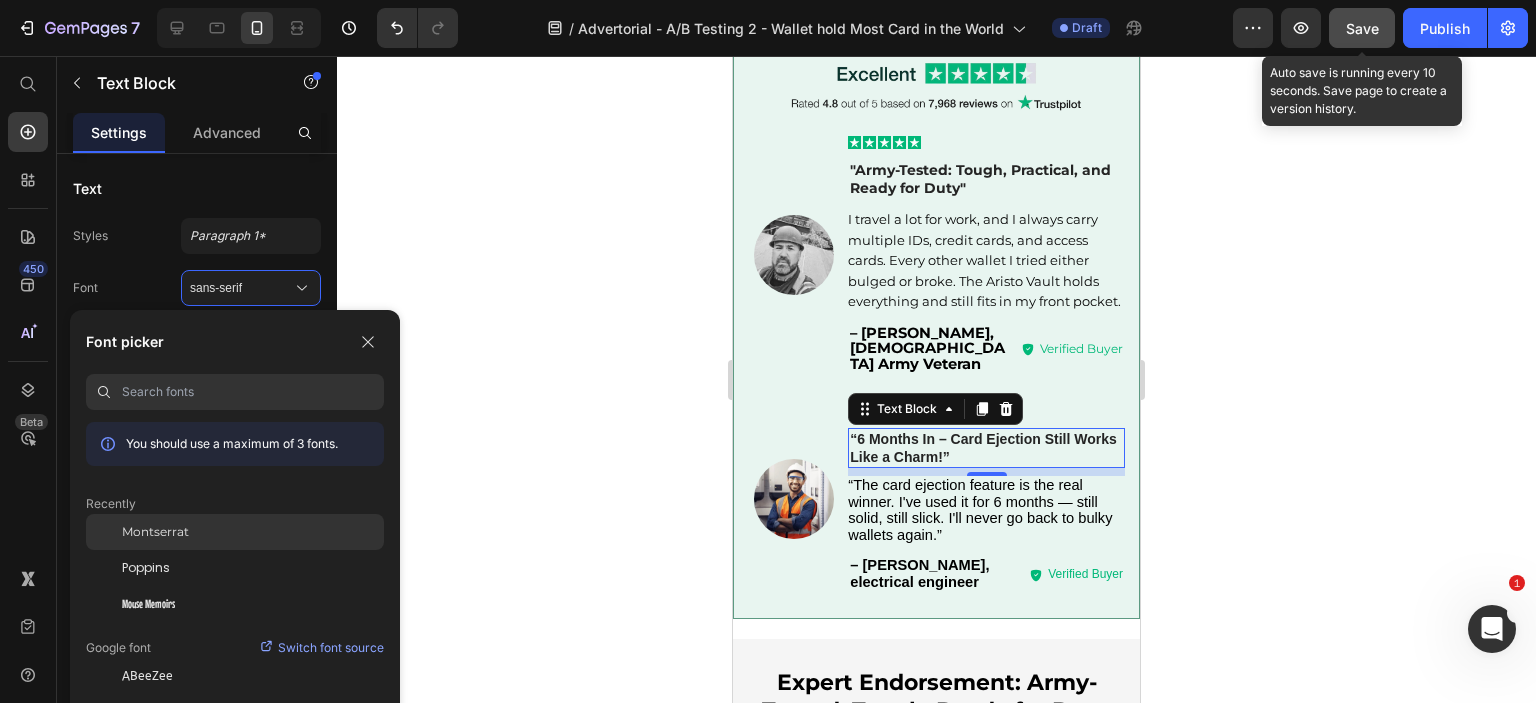 click on "Montserrat" 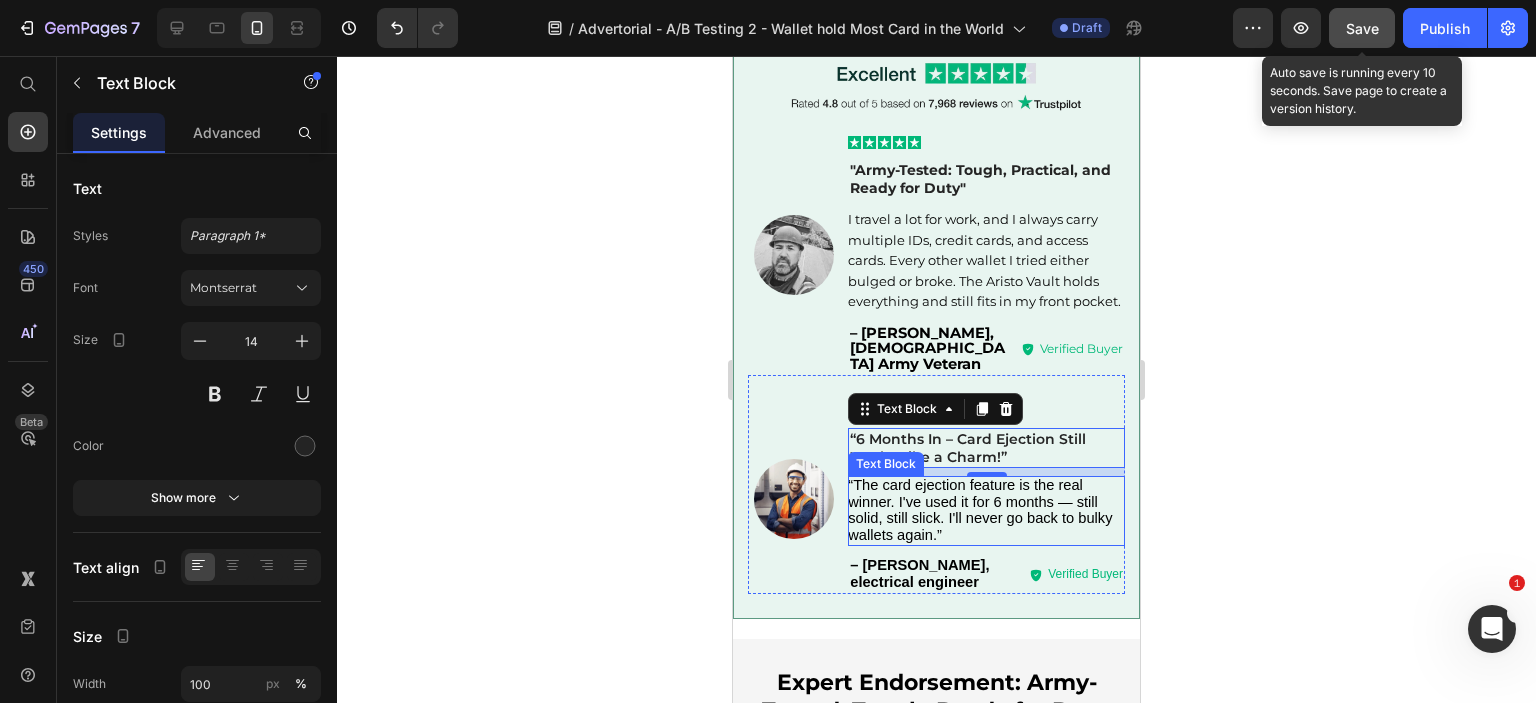 click on "“The card ejection feature is the real winner. I've used it for 6 months — still solid, still slick. I'll never go back to bulky wallets again.”" at bounding box center (980, 510) 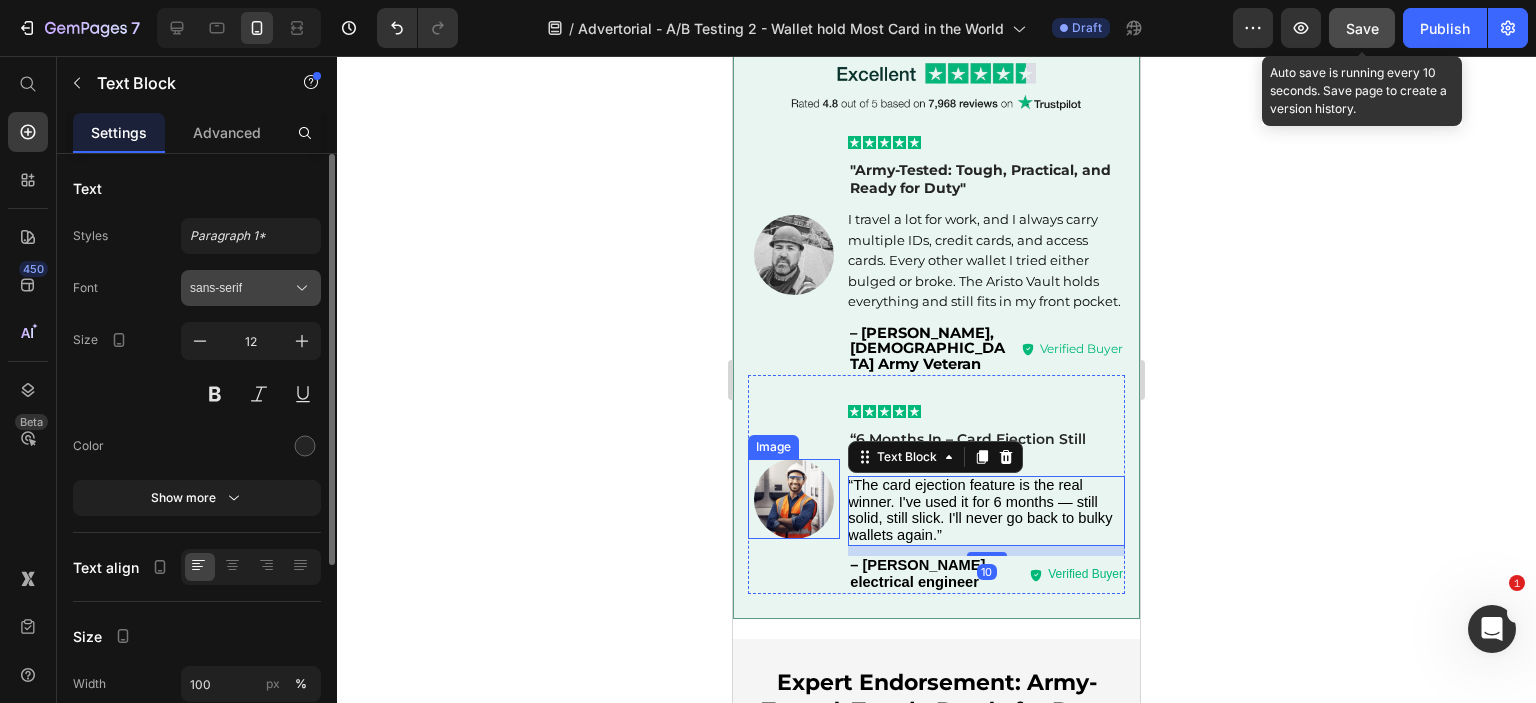 click on "sans-serif" at bounding box center [241, 288] 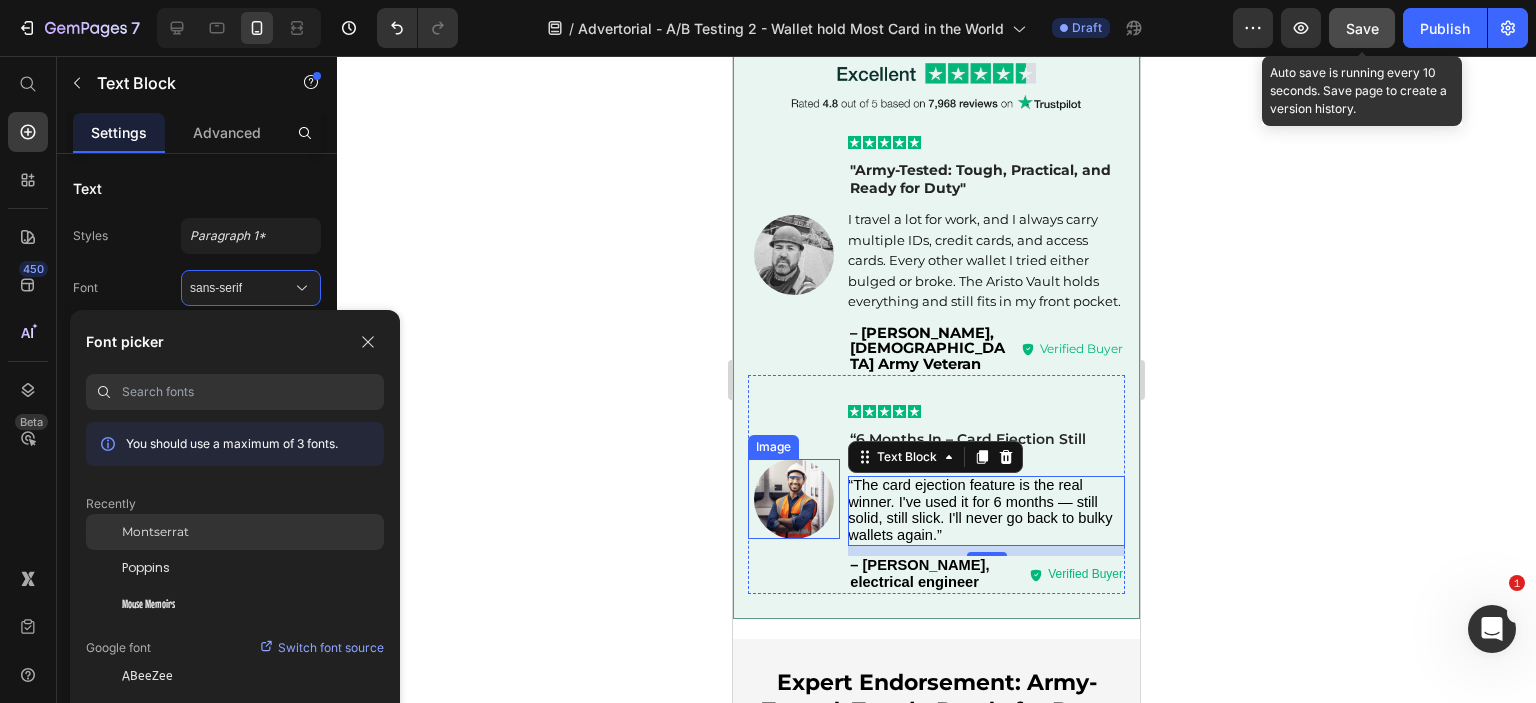 click on "Montserrat" 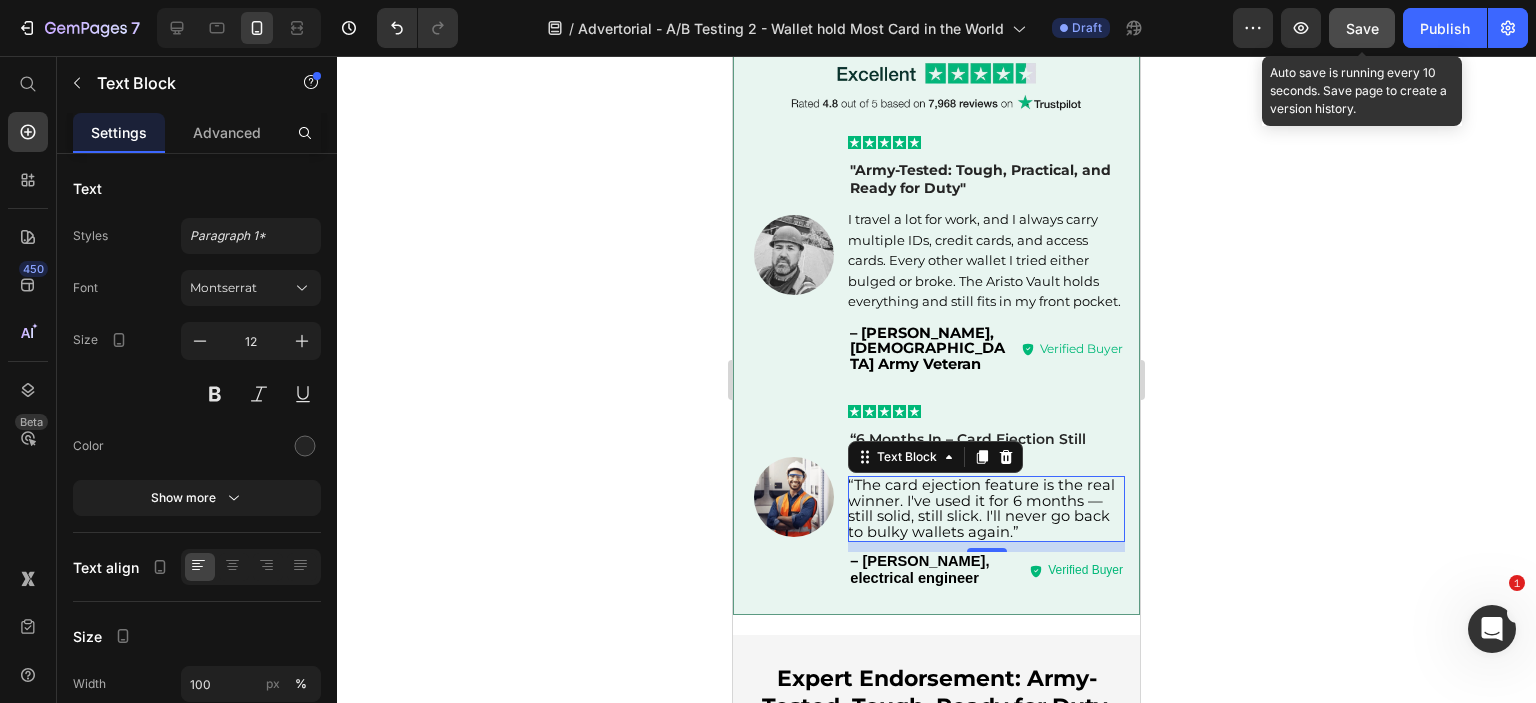 click on "“The card ejection feature is the real winner. I've used it for 6 months — still solid, still slick. I'll never go back to bulky wallets again.”" at bounding box center [981, 508] 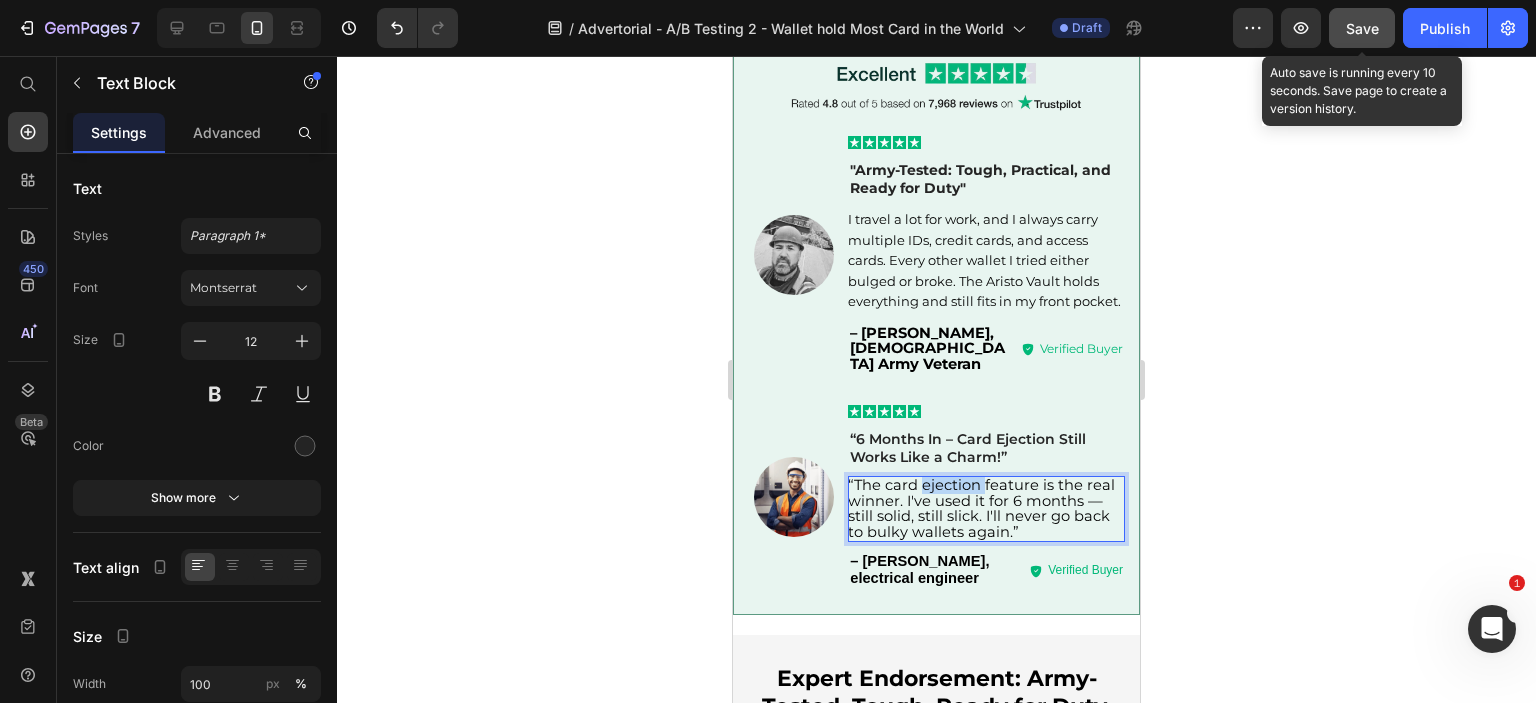 click on "“The card ejection feature is the real winner. I've used it for 6 months — still solid, still slick. I'll never go back to bulky wallets again.”" at bounding box center [981, 508] 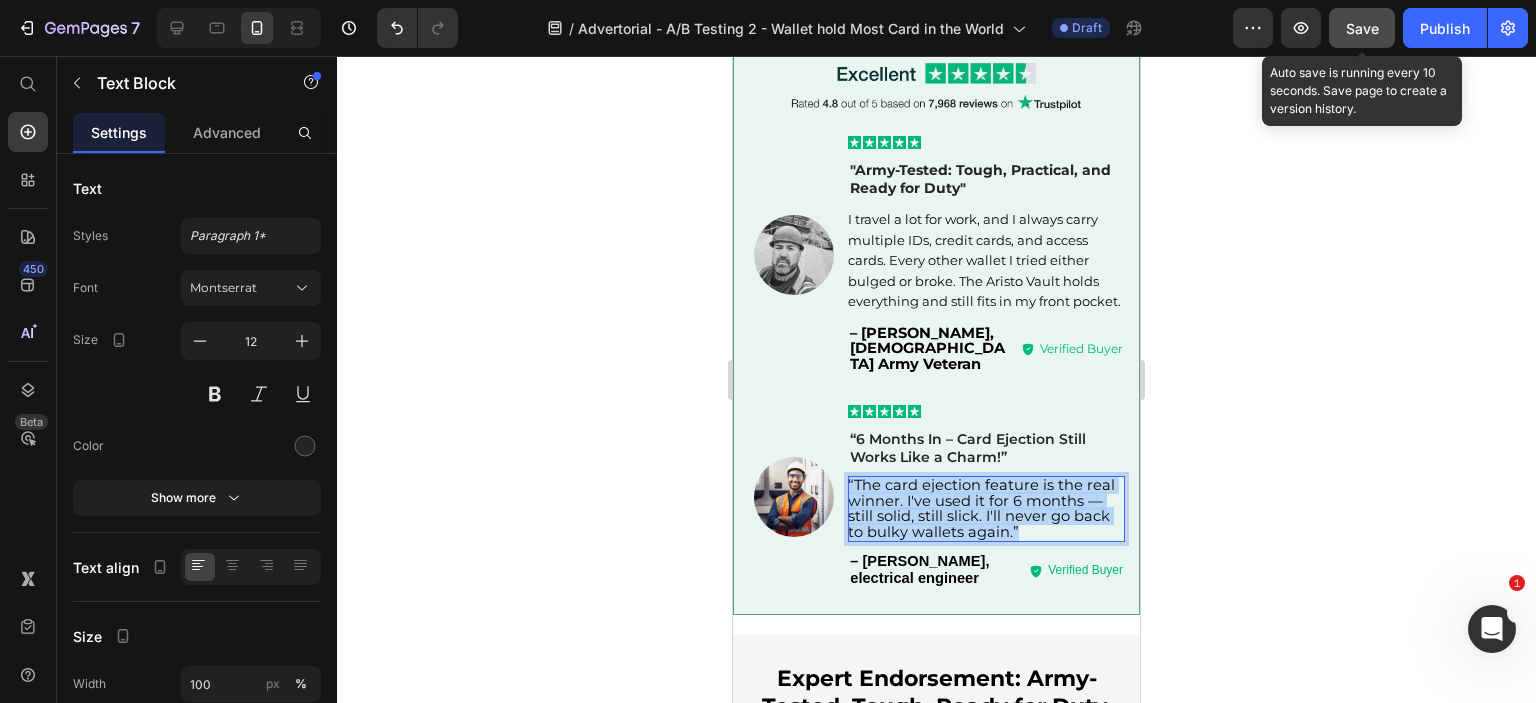 click on "“The card ejection feature is the real winner. I've used it for 6 months — still solid, still slick. I'll never go back to bulky wallets again.”" at bounding box center (981, 508) 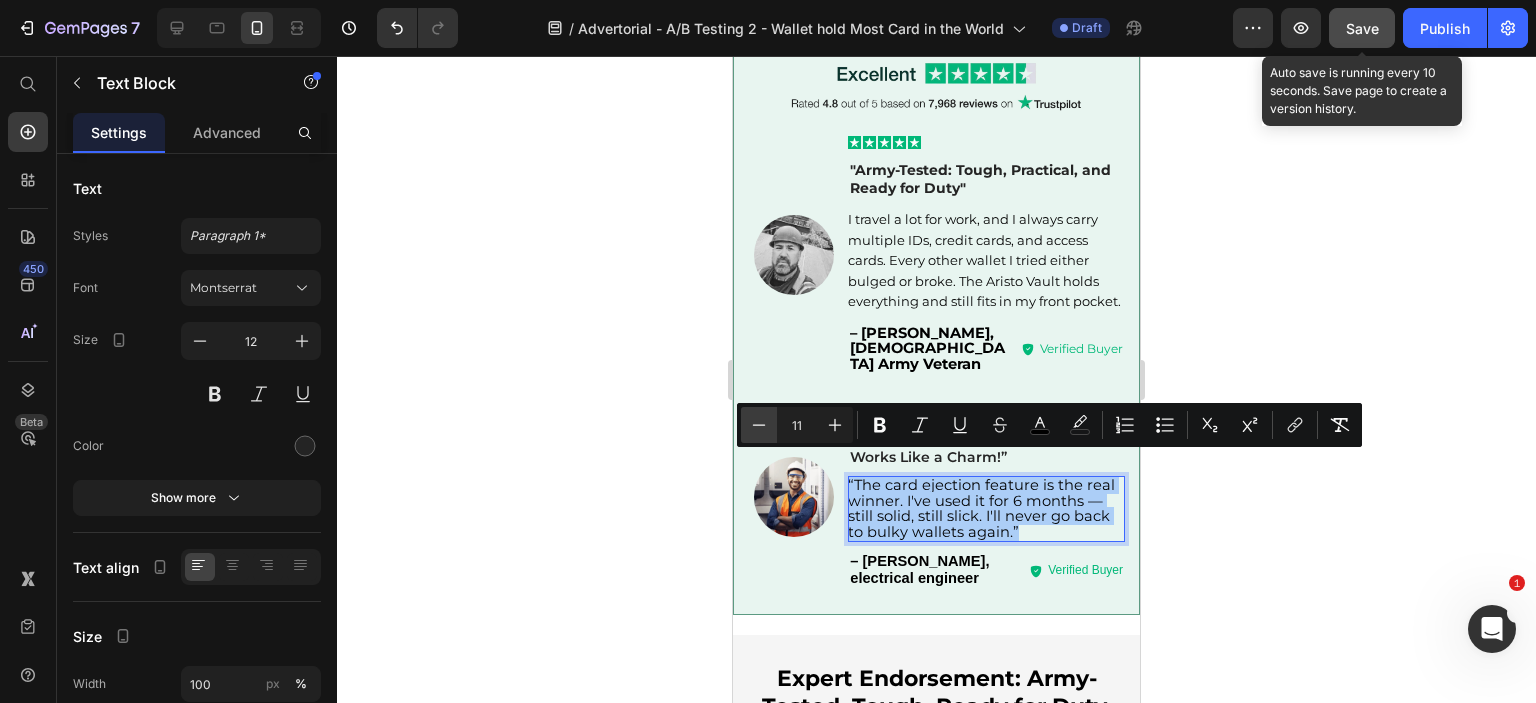 click 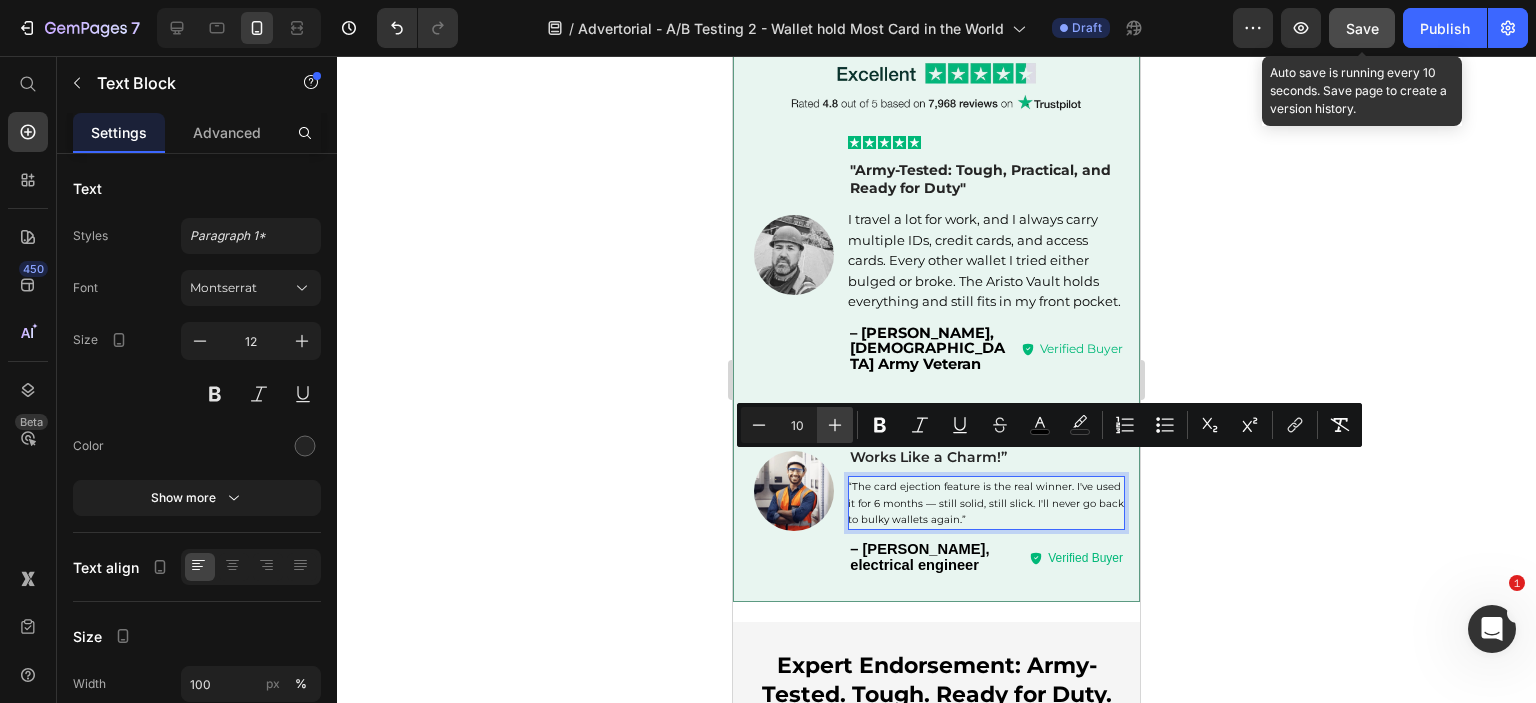 click 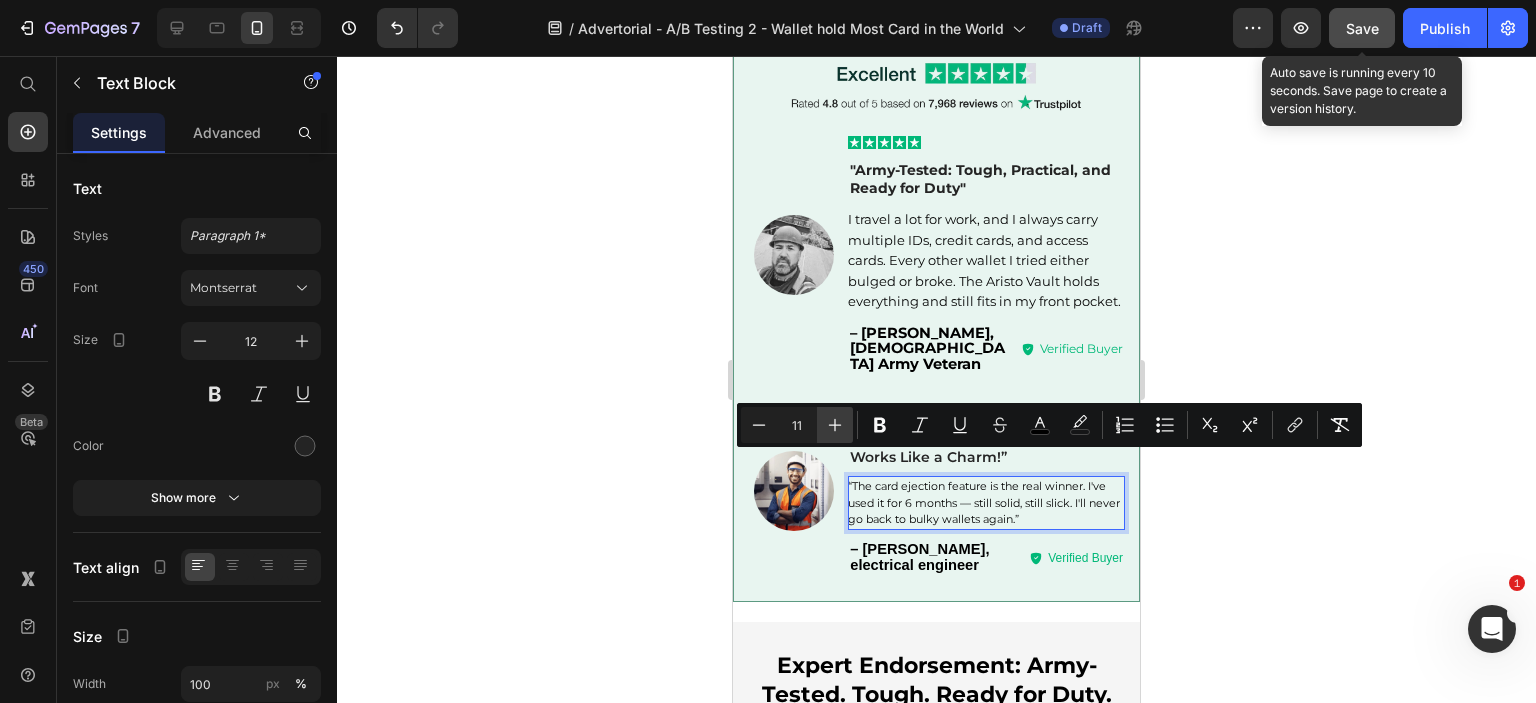 click 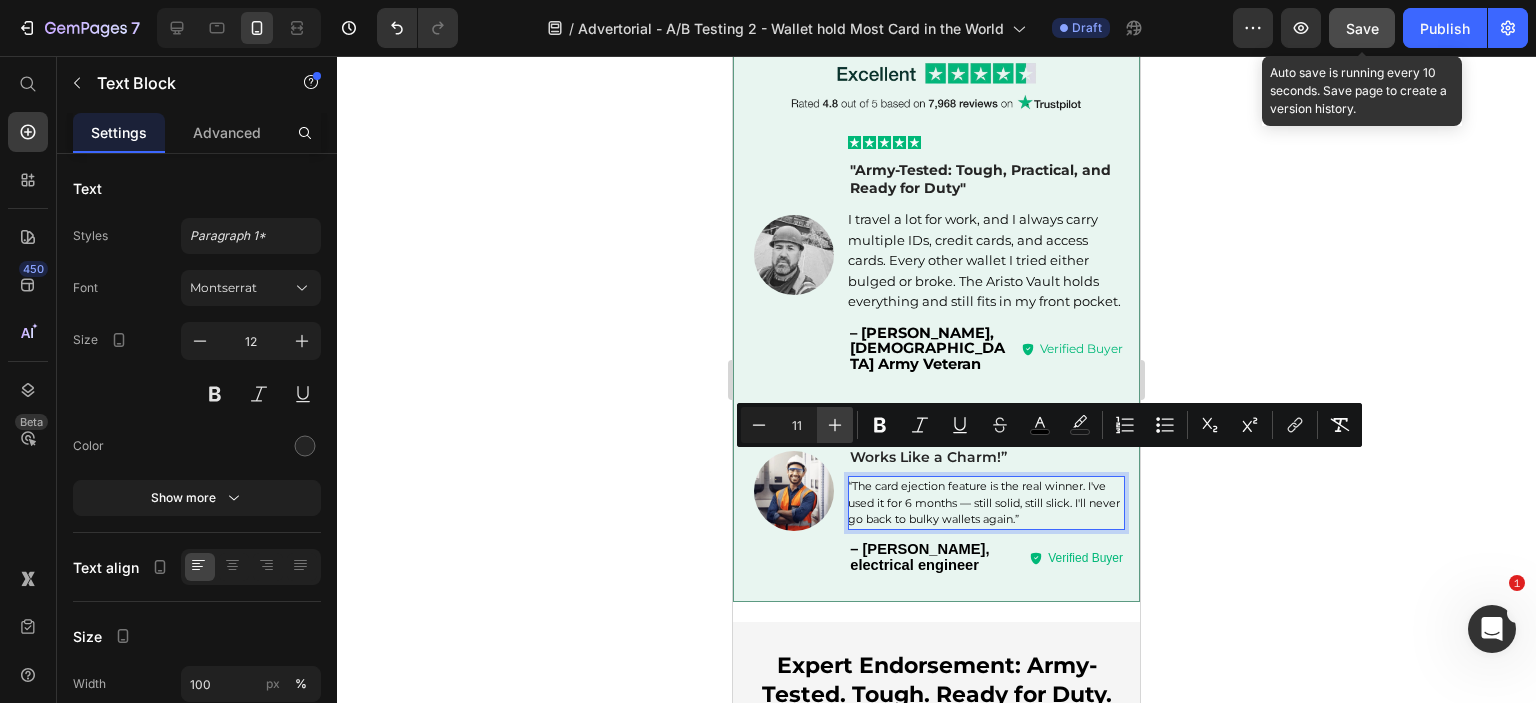 type on "12" 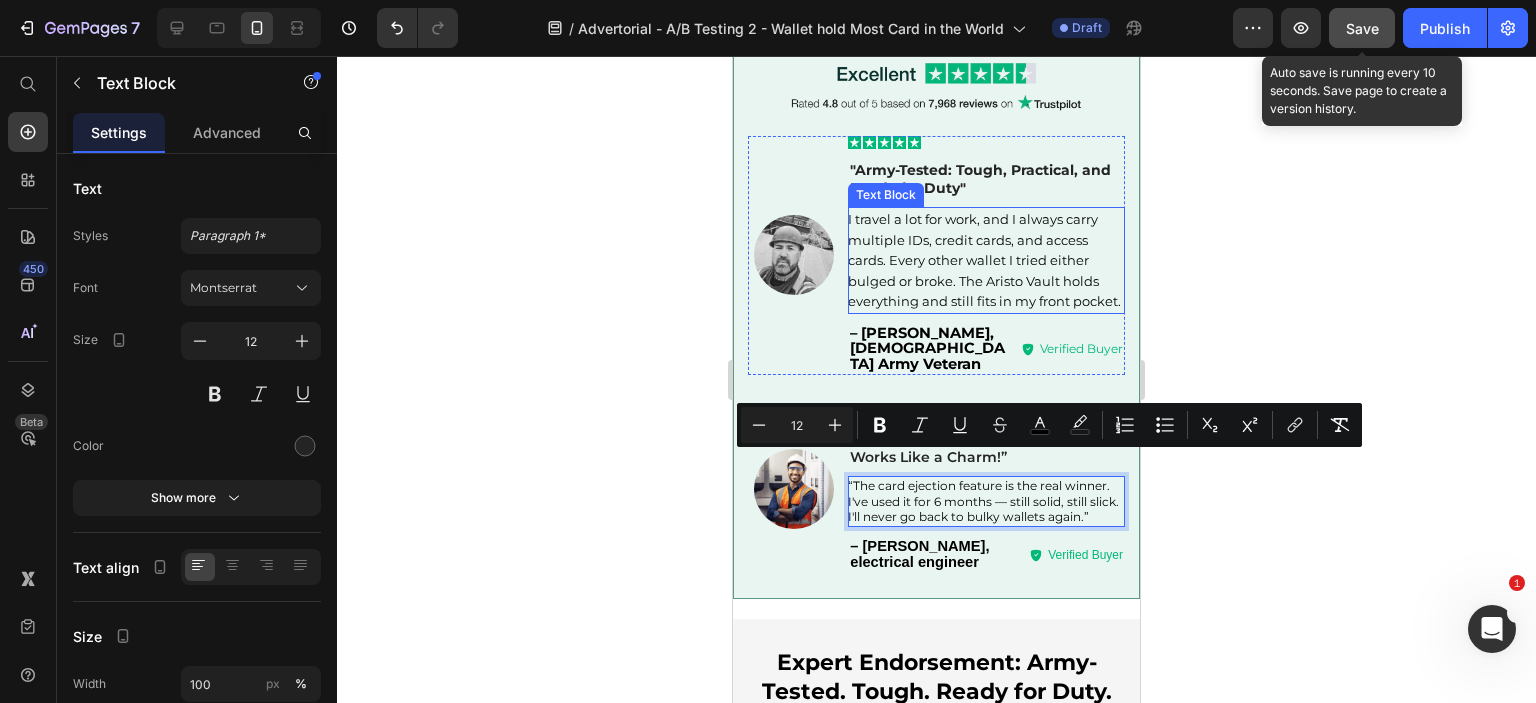 click on "I travel a lot for work, and I always carry multiple IDs, credit cards, and access cards. Every other wallet I tried either bulged or broke. The Aristo Vault holds everything and still fits in my front pocket." at bounding box center (984, 260) 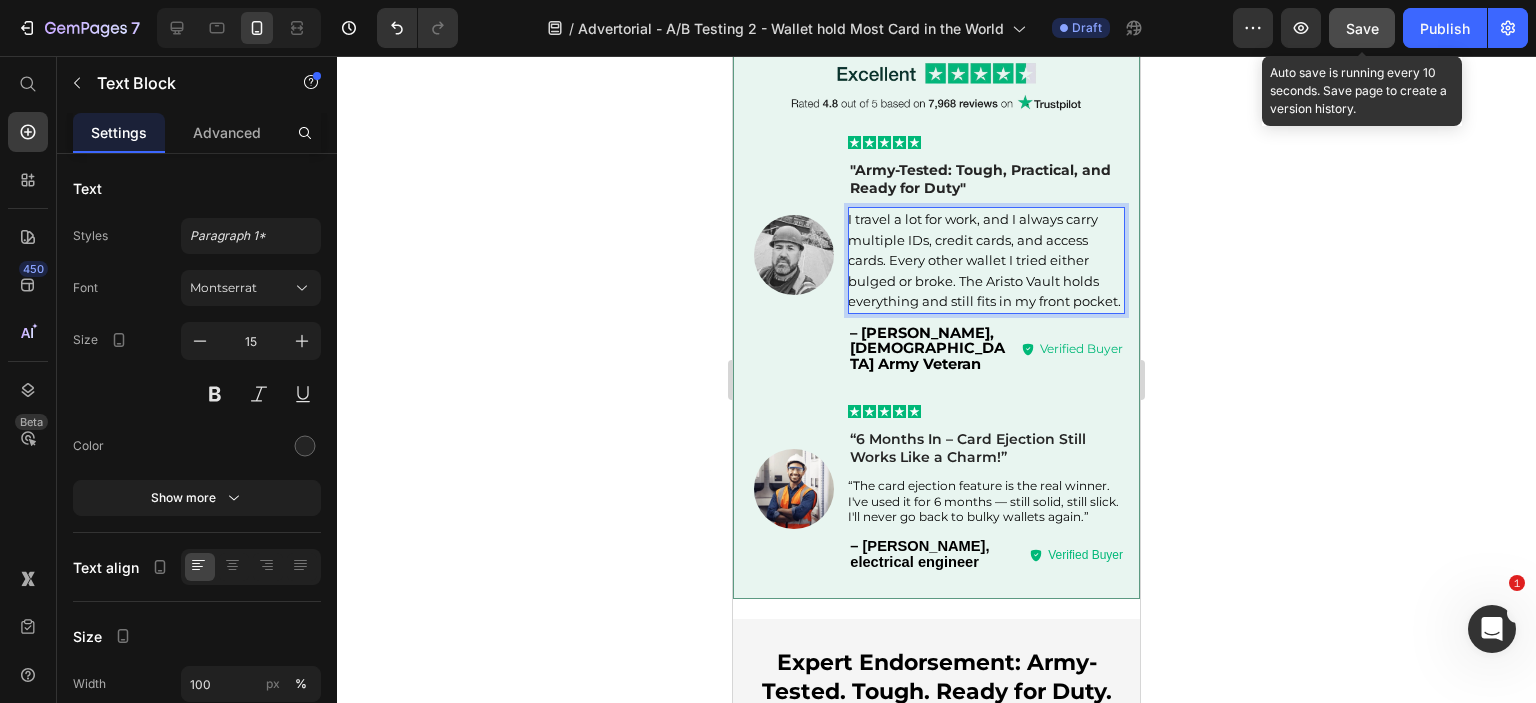 click on "I travel a lot for work, and I always carry multiple IDs, credit cards, and access cards. Every other wallet I tried either bulged or broke. The Aristo Vault holds everything and still fits in my front pocket." at bounding box center (984, 260) 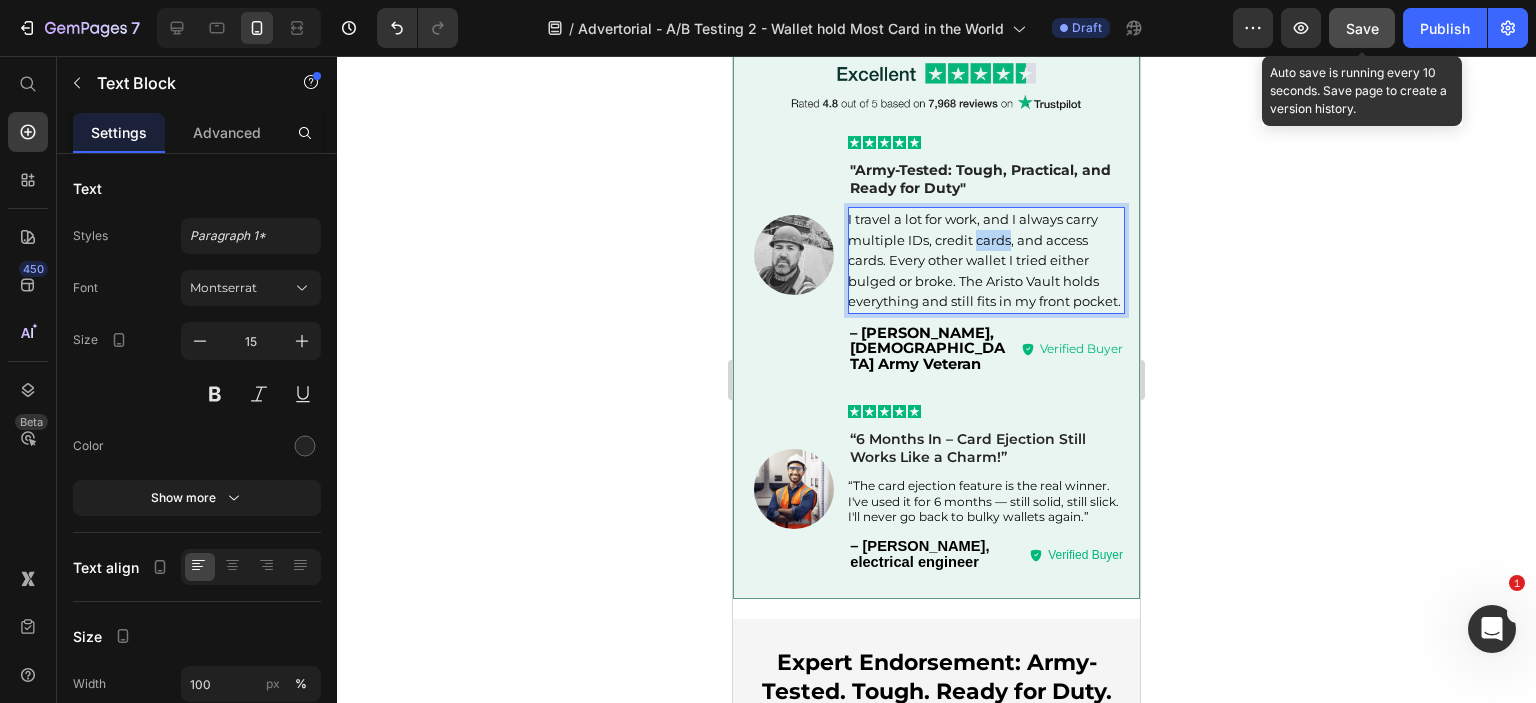 click on "I travel a lot for work, and I always carry multiple IDs, credit cards, and access cards. Every other wallet I tried either bulged or broke. The Aristo Vault holds everything and still fits in my front pocket." at bounding box center (984, 260) 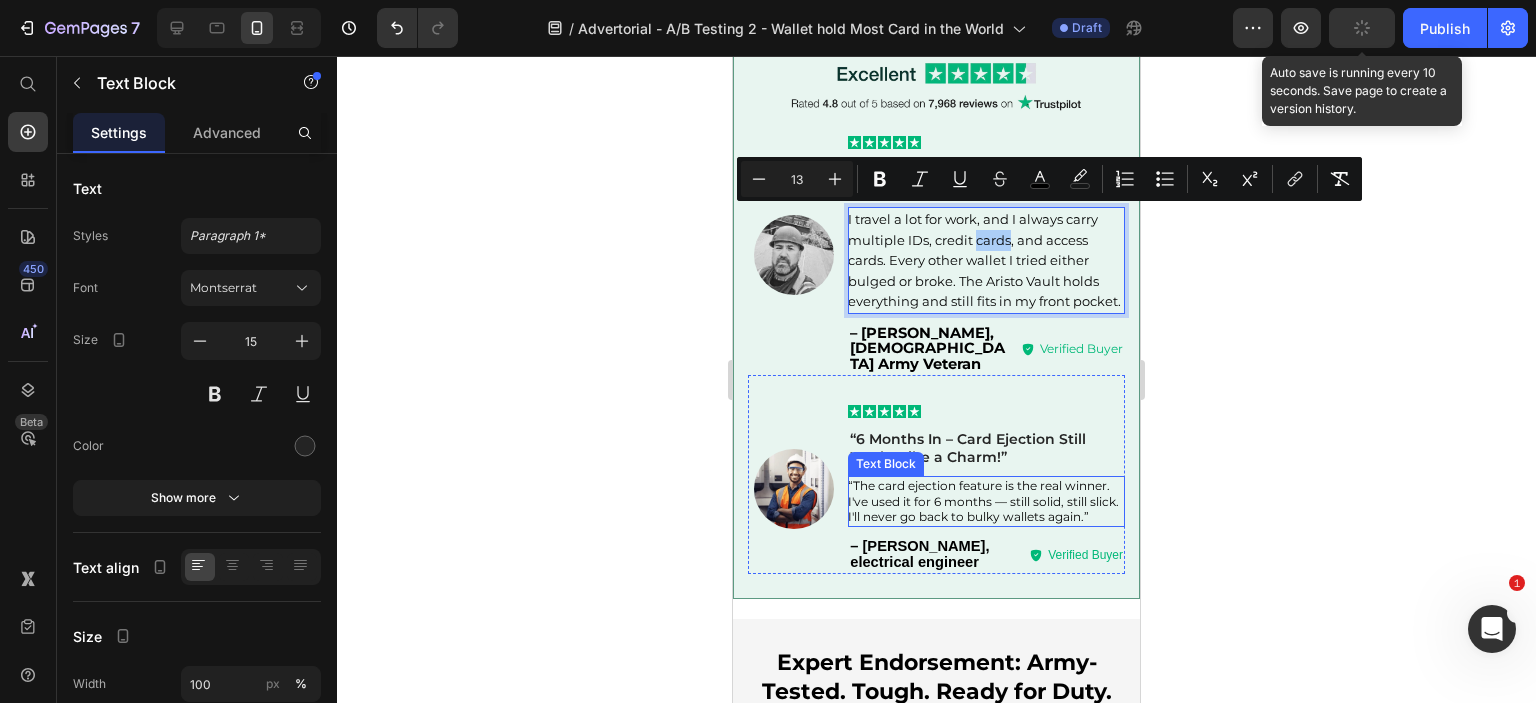 click on "“The card ejection feature is the real winner. I've used it for 6 months — still solid, still slick. I'll never go back to bulky wallets again.”" at bounding box center [983, 501] 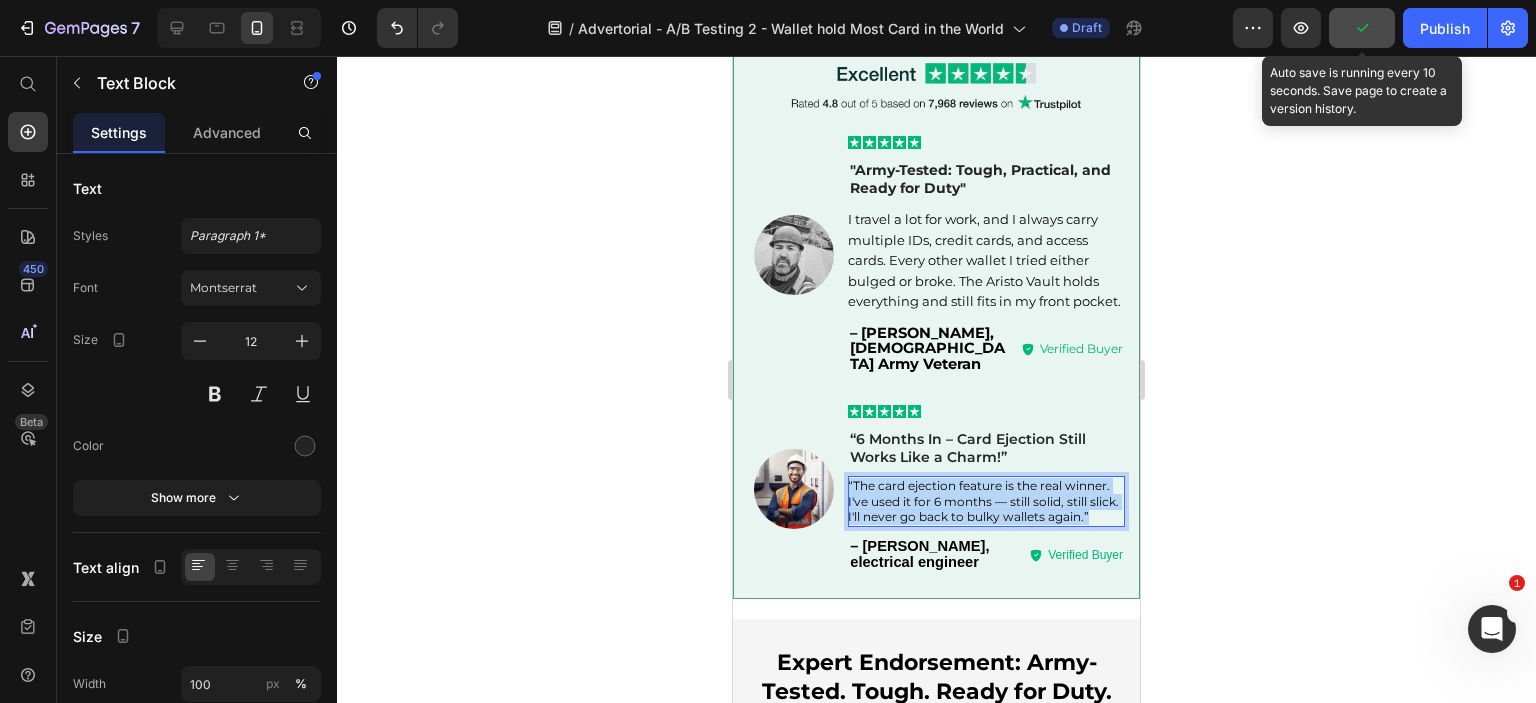 click on "“The card ejection feature is the real winner. I've used it for 6 months — still solid, still slick. I'll never go back to bulky wallets again.”" at bounding box center [983, 501] 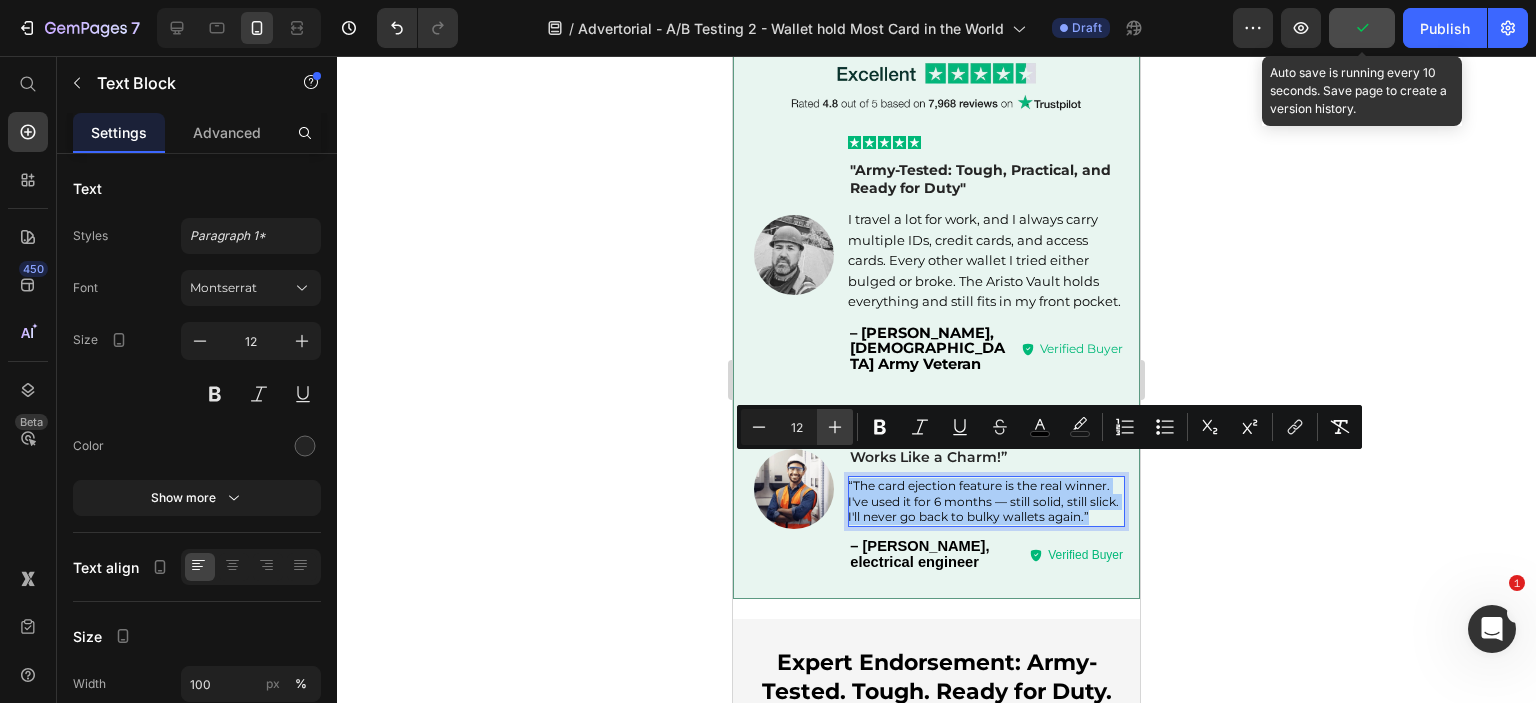 click 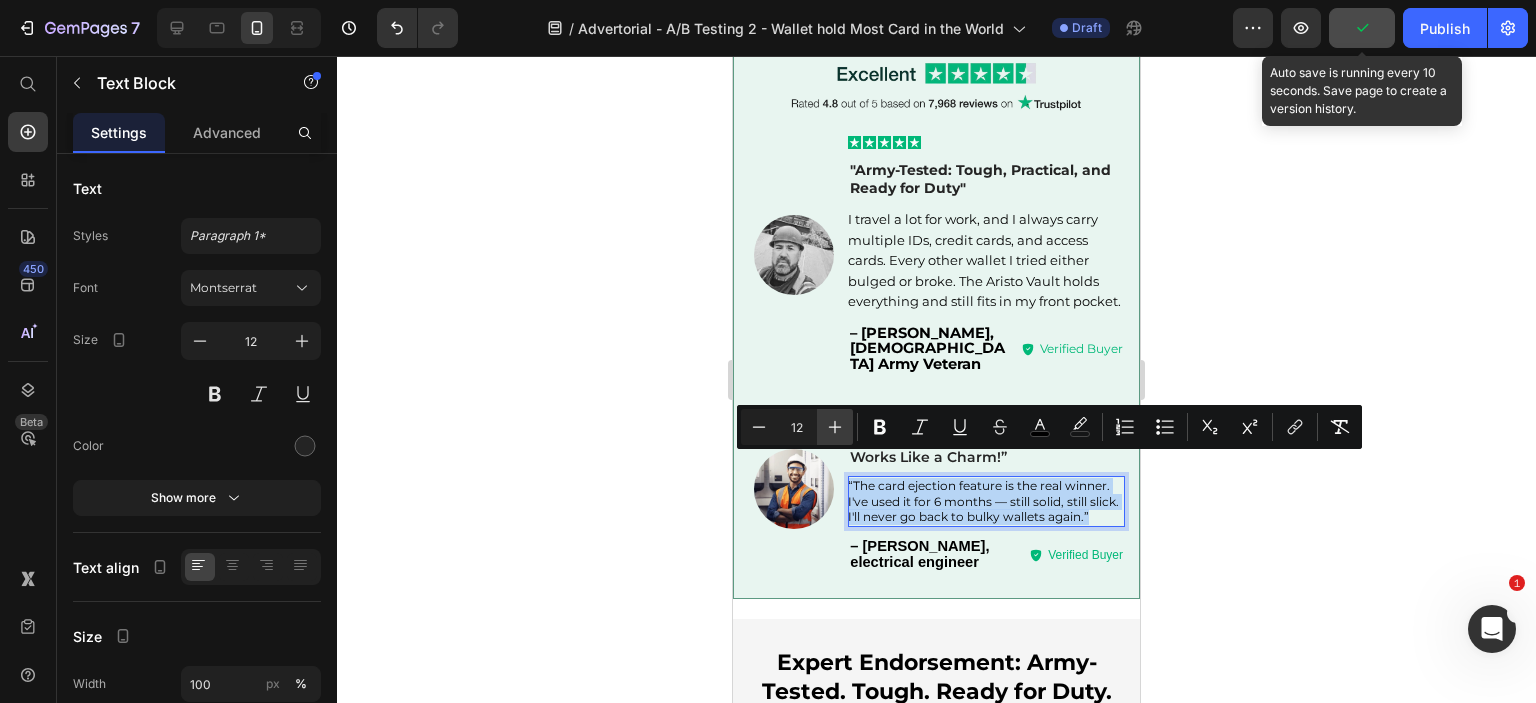 type on "13" 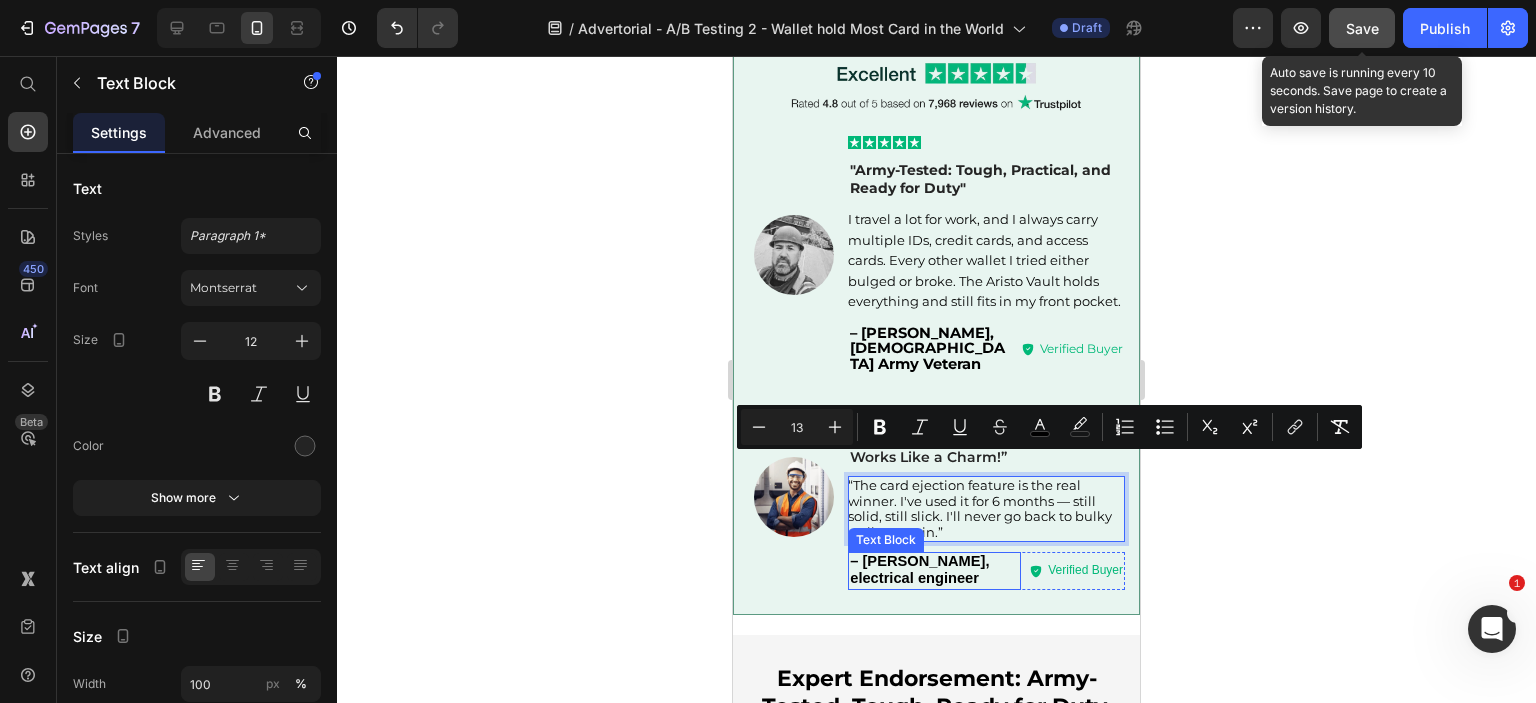 click on "– [PERSON_NAME], electrical engineer" at bounding box center (919, 569) 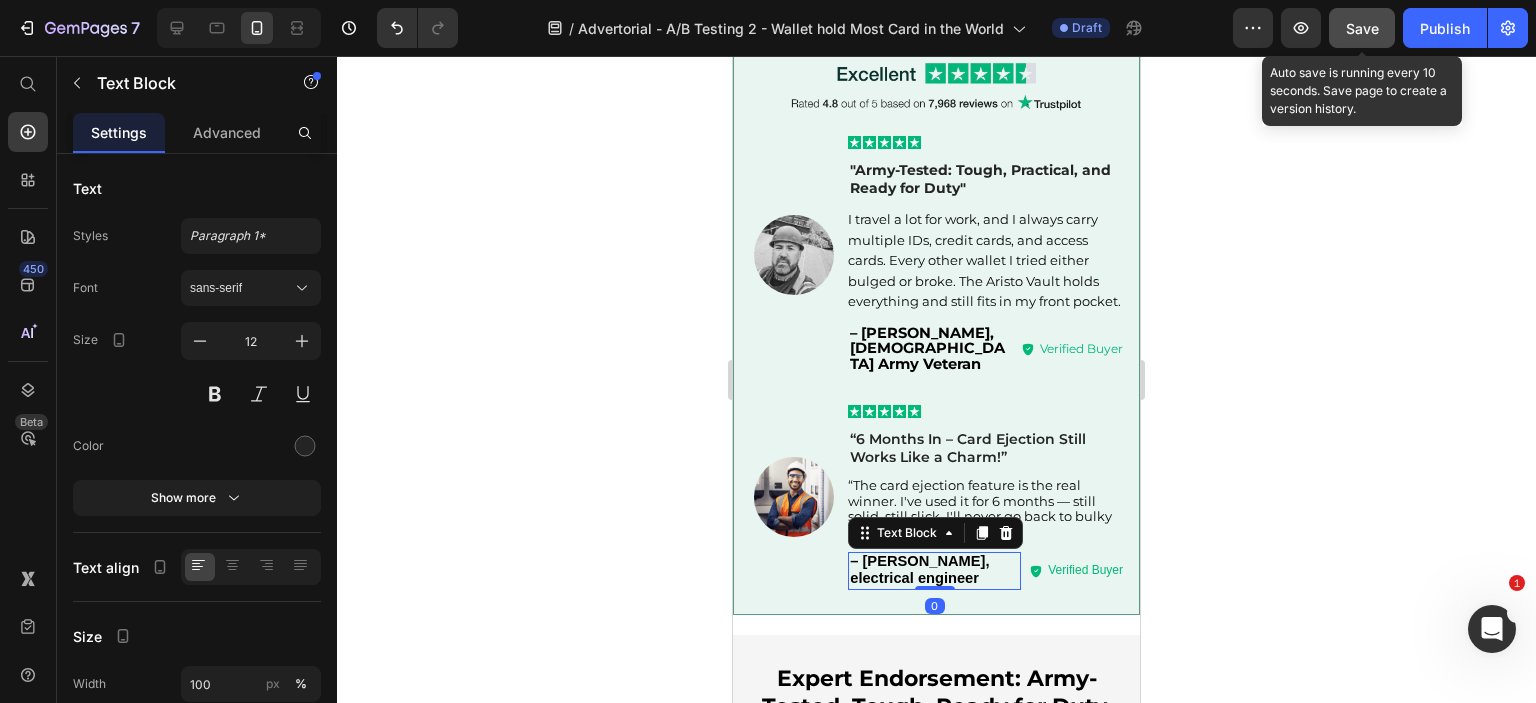 click on "– [PERSON_NAME], electrical engineer" at bounding box center [934, 570] 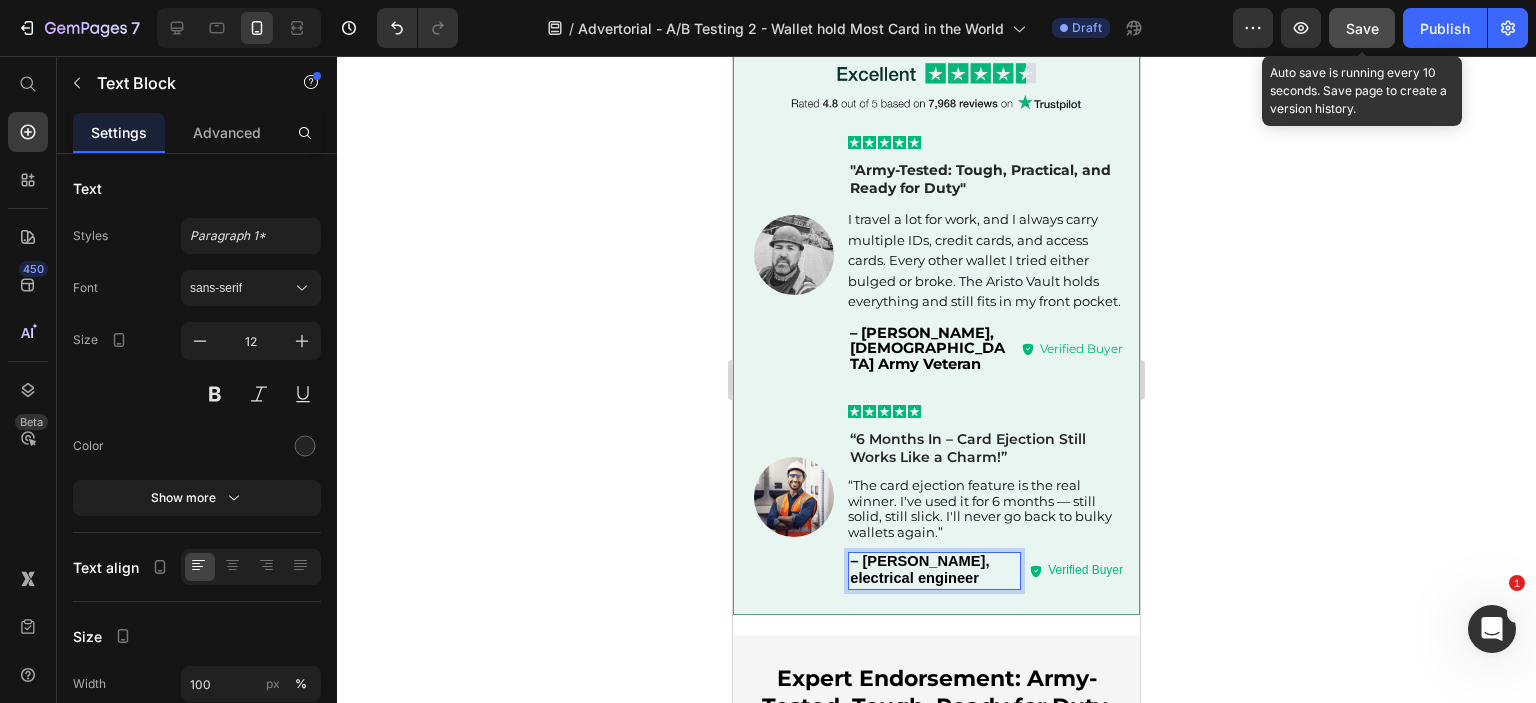 click on "– [PERSON_NAME], electrical engineer" at bounding box center [934, 570] 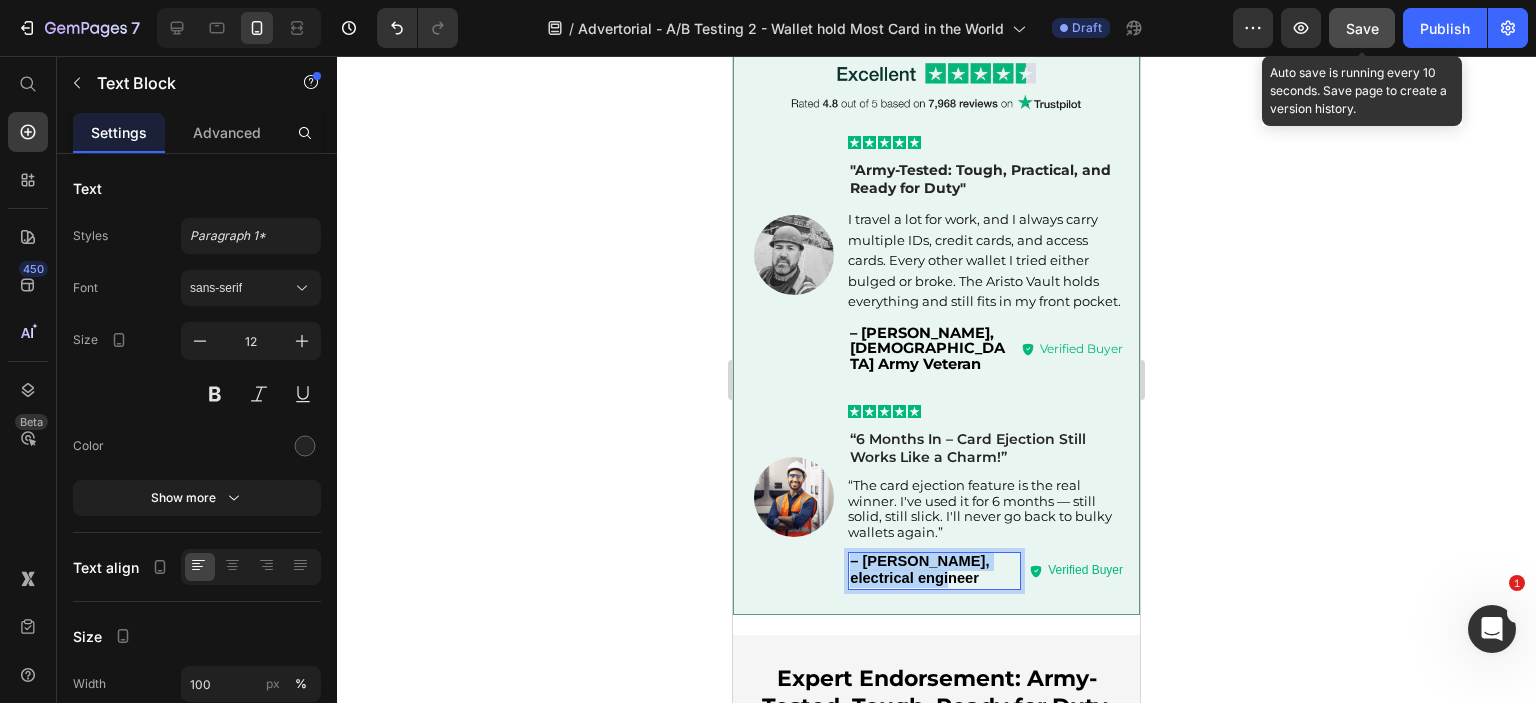 click on "– [PERSON_NAME], electrical engineer" at bounding box center (934, 570) 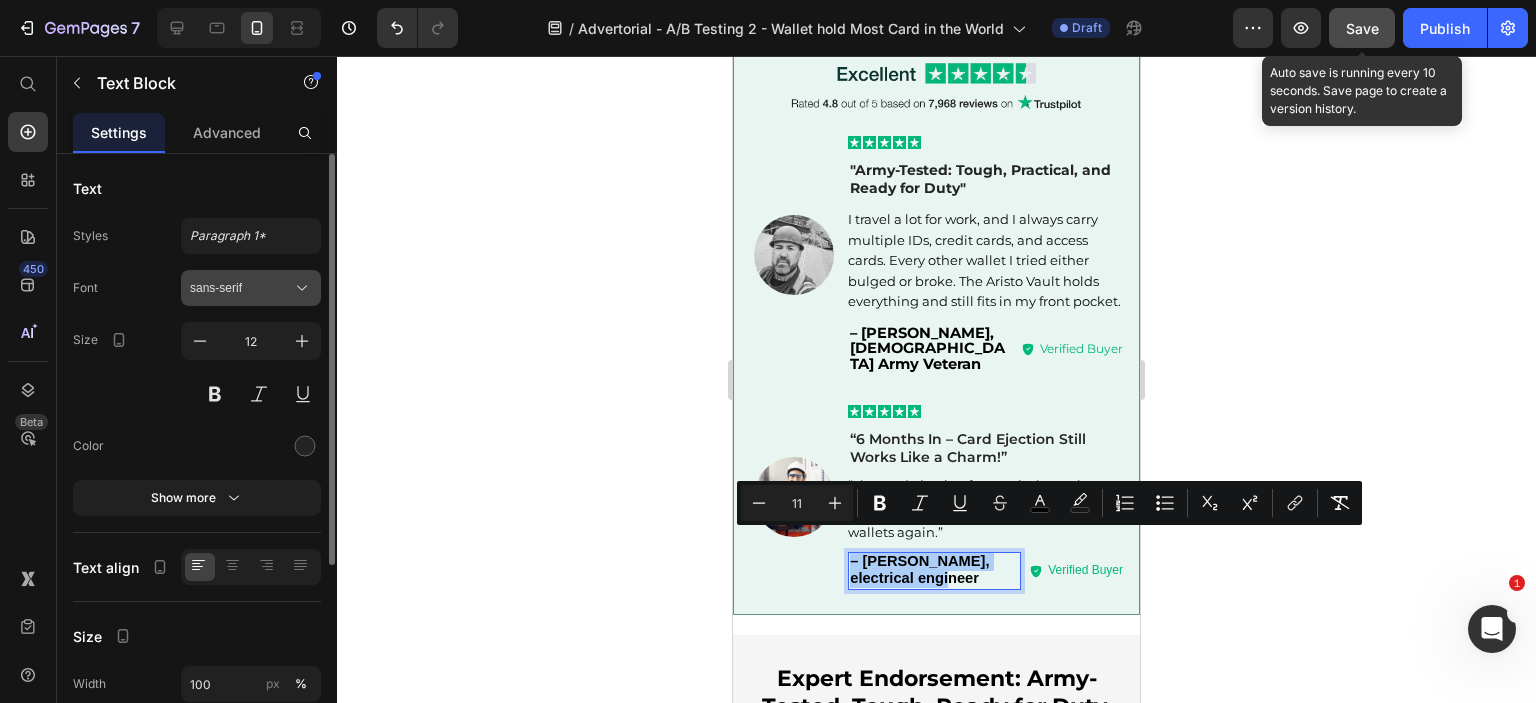 click on "sans-serif" at bounding box center [241, 288] 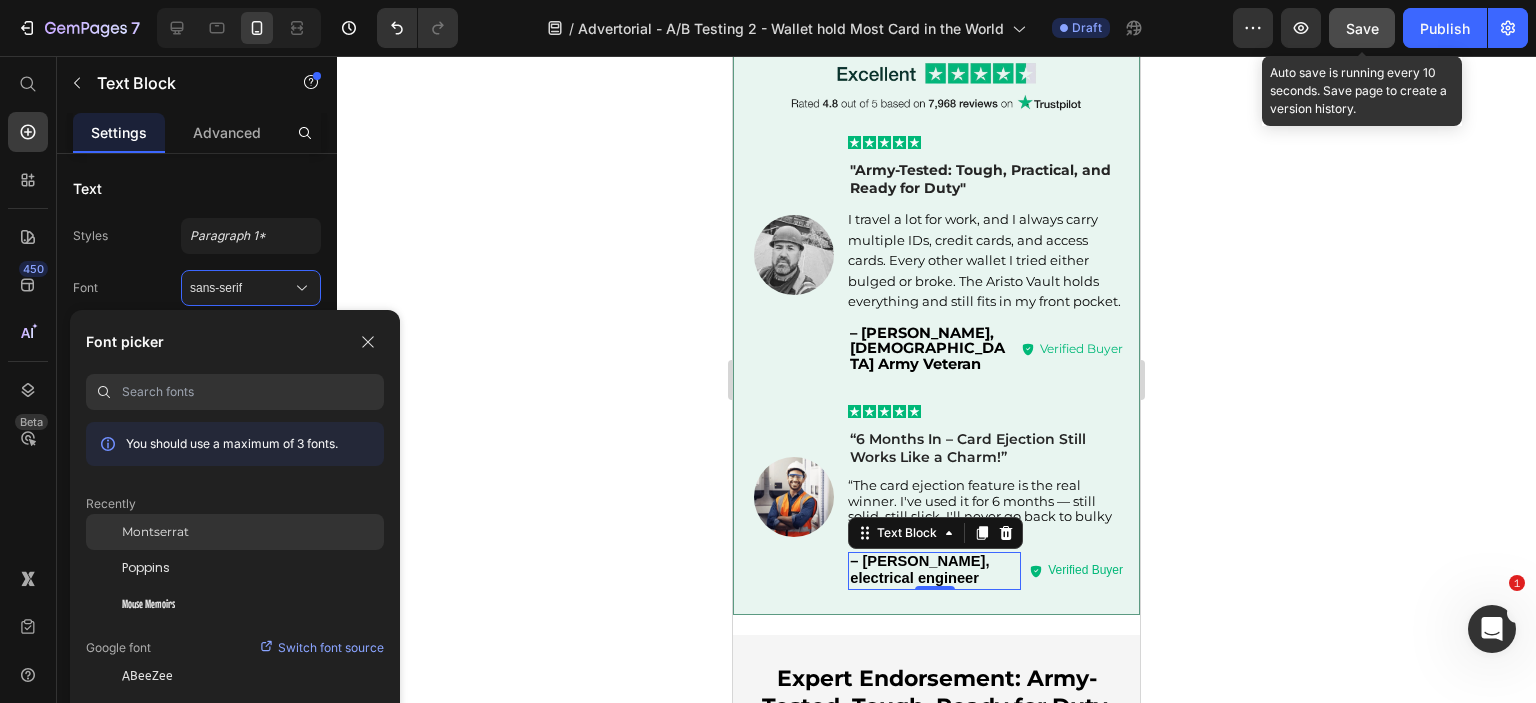 click on "Montserrat" at bounding box center [155, 532] 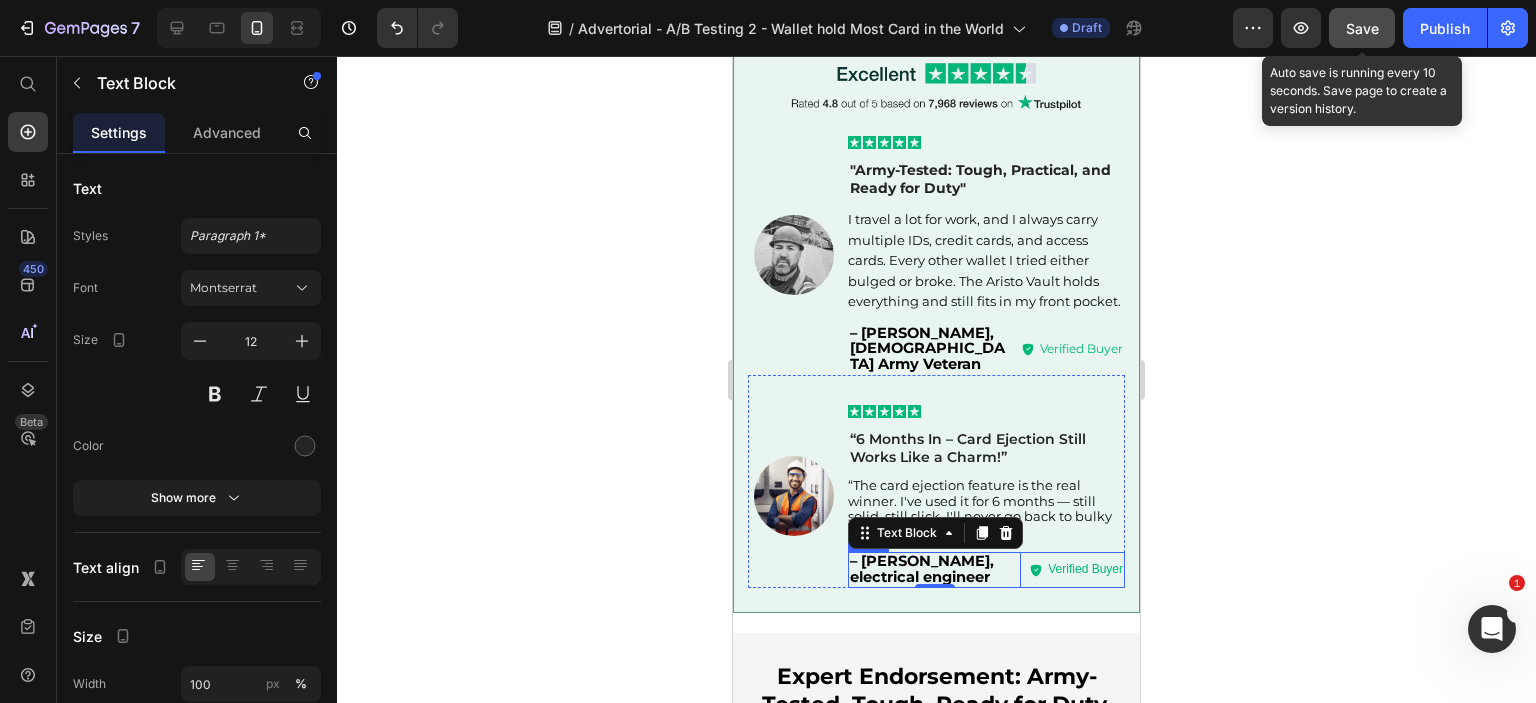 click on "Verified Buyer" at bounding box center [1085, 570] 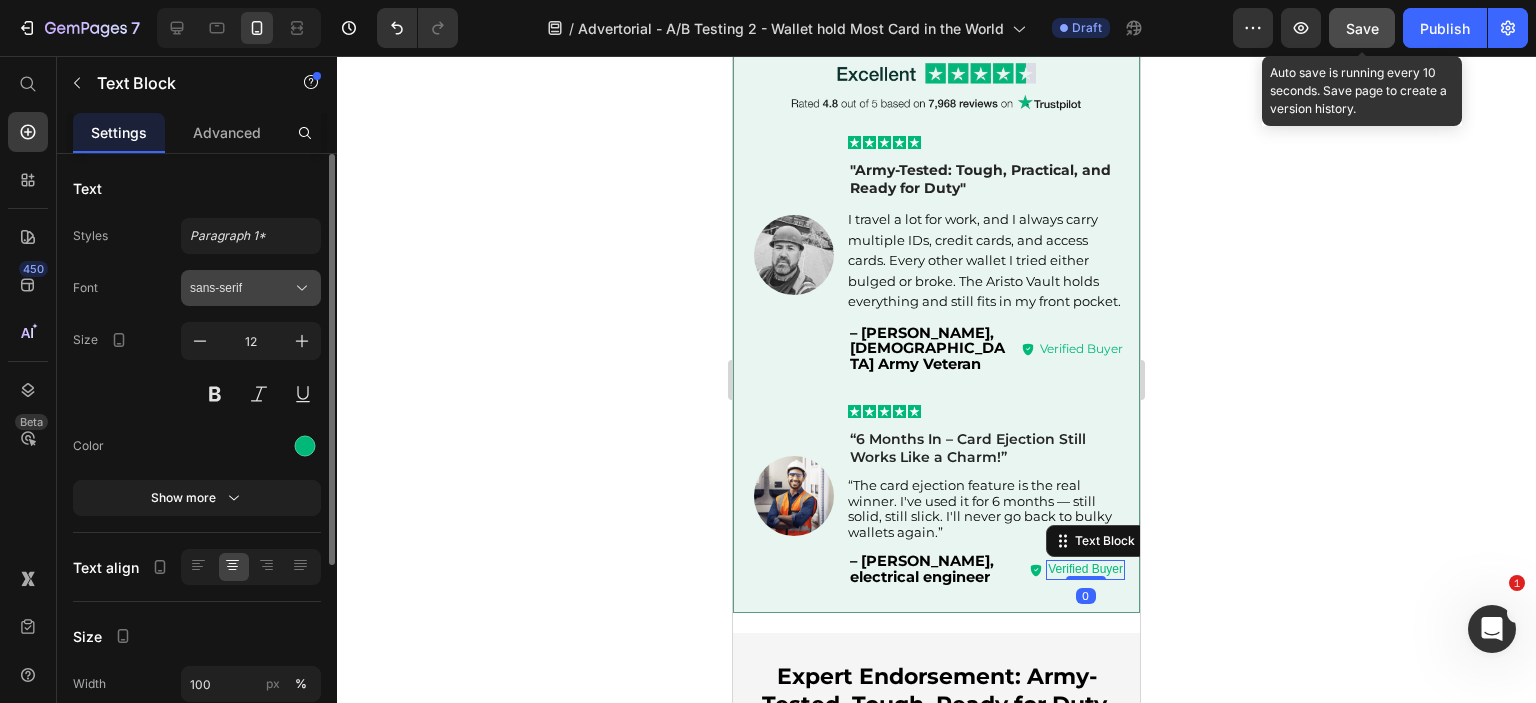click on "sans-serif" at bounding box center (241, 288) 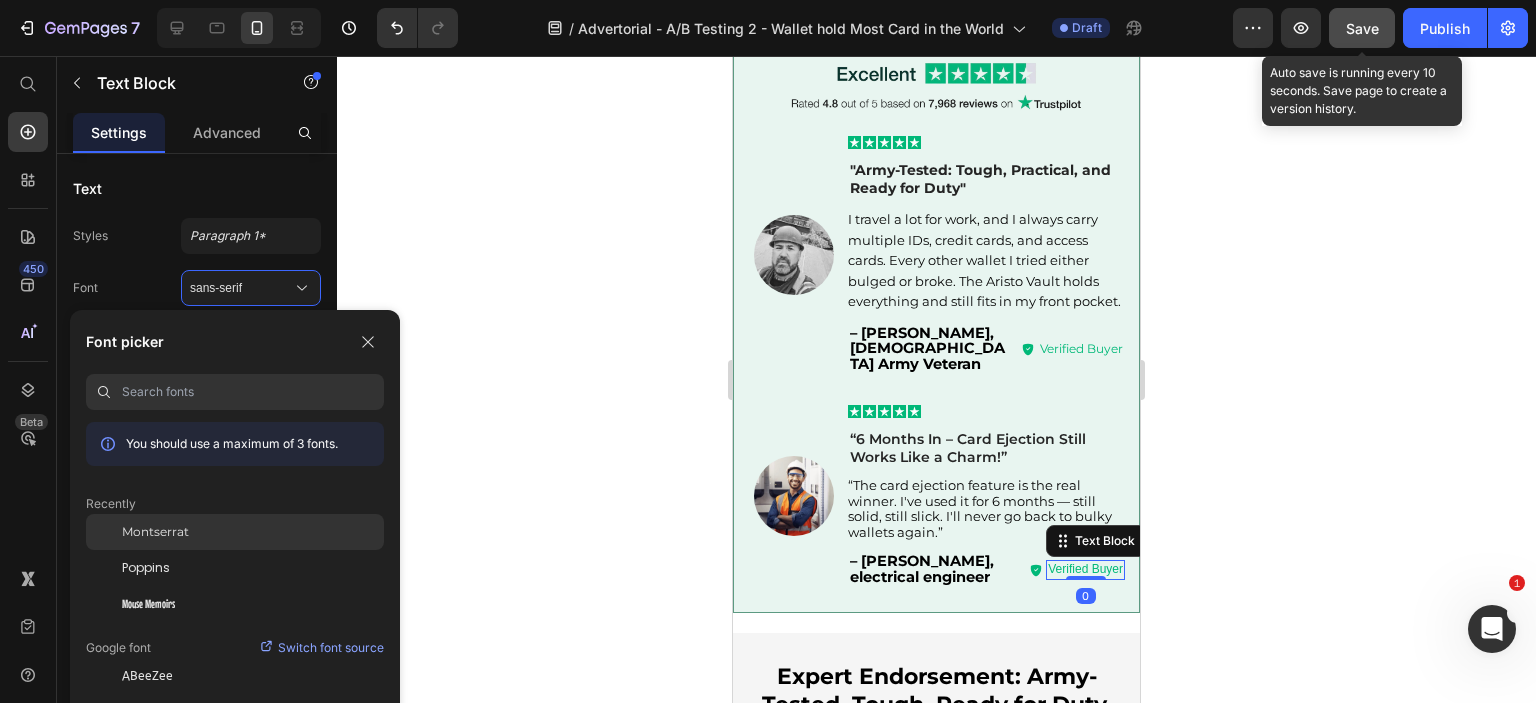 click on "Montserrat" at bounding box center (155, 532) 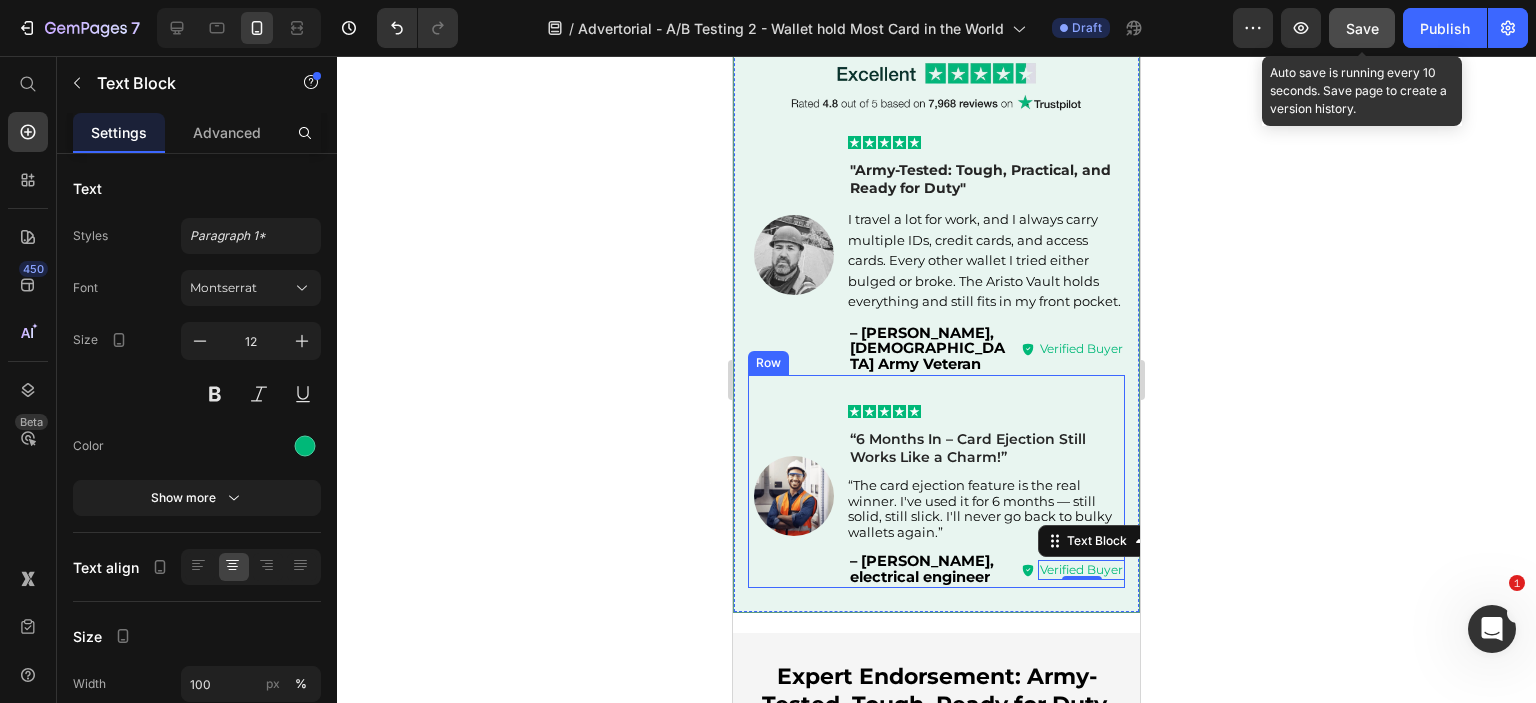 scroll, scrollTop: 5060, scrollLeft: 0, axis: vertical 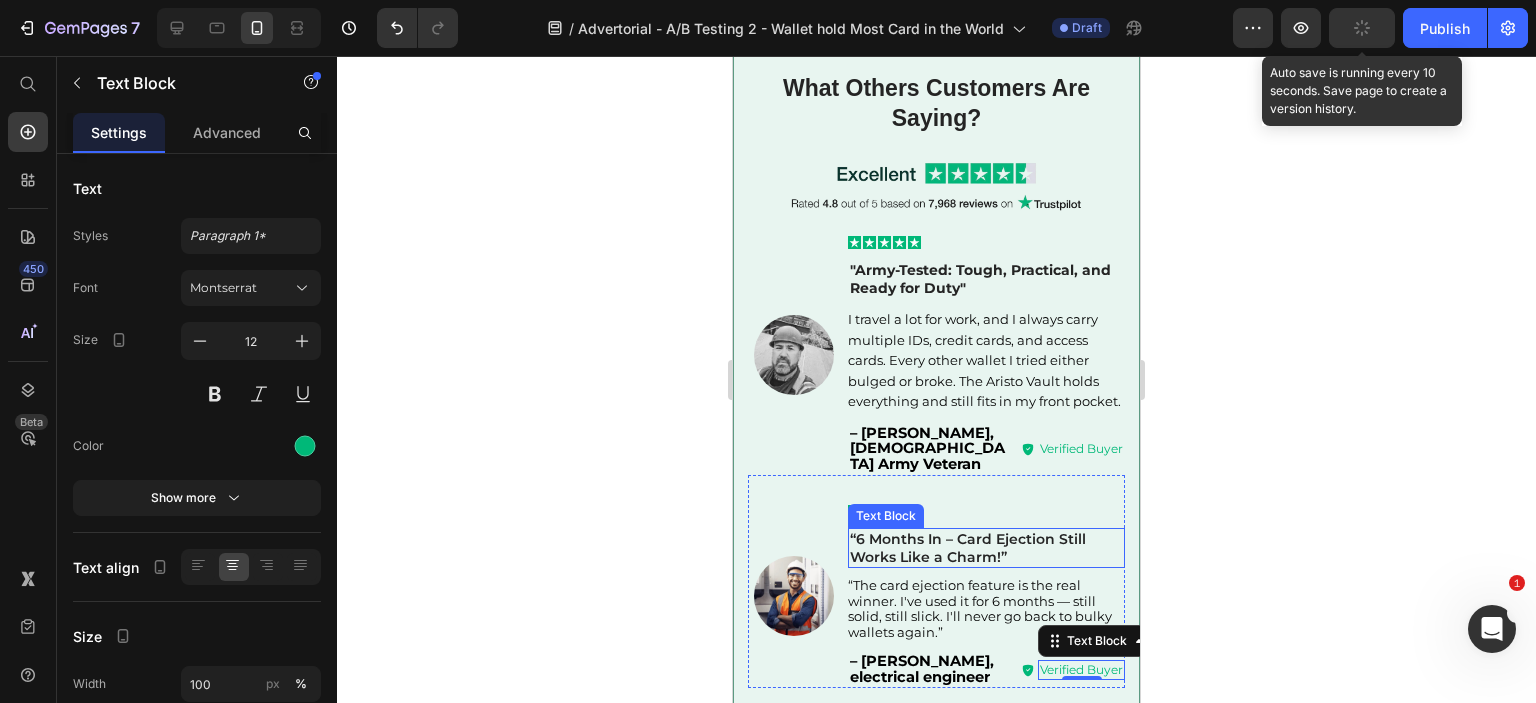 click on "“6 Months In – Card Ejection Still Works Like a Charm!”" at bounding box center (986, 548) 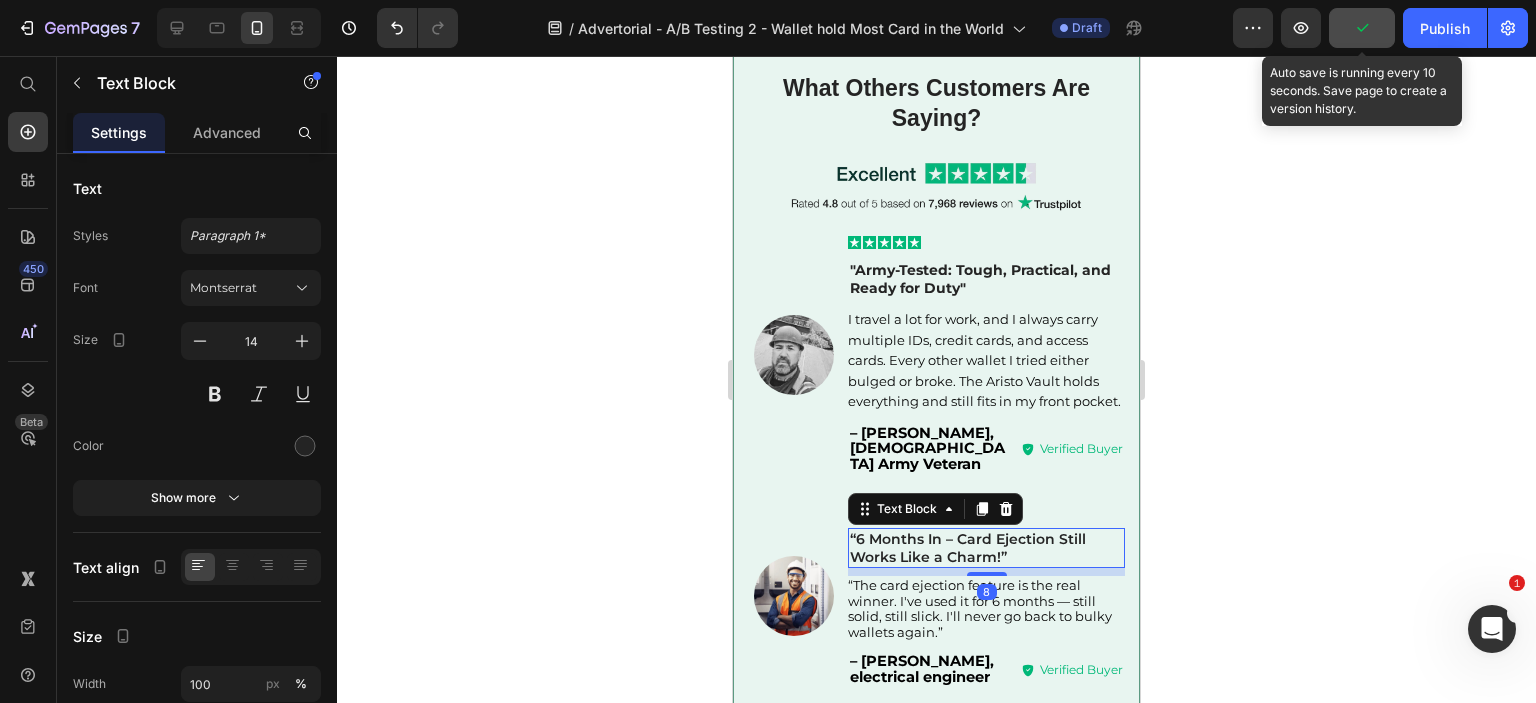 click on "“6 Months In – Card Ejection Still Works Like a Charm!”" at bounding box center (986, 548) 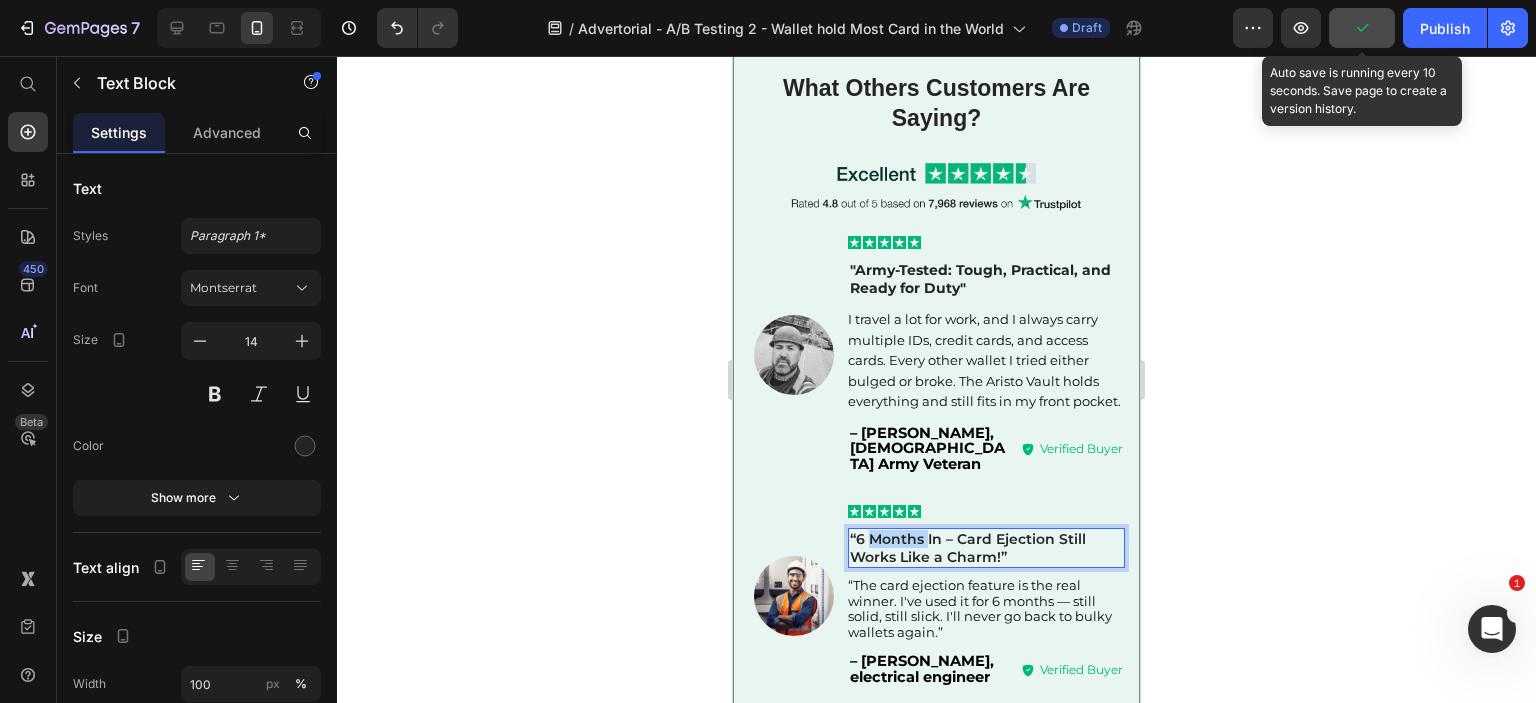 click on "“6 Months In – Card Ejection Still Works Like a Charm!”" at bounding box center (986, 548) 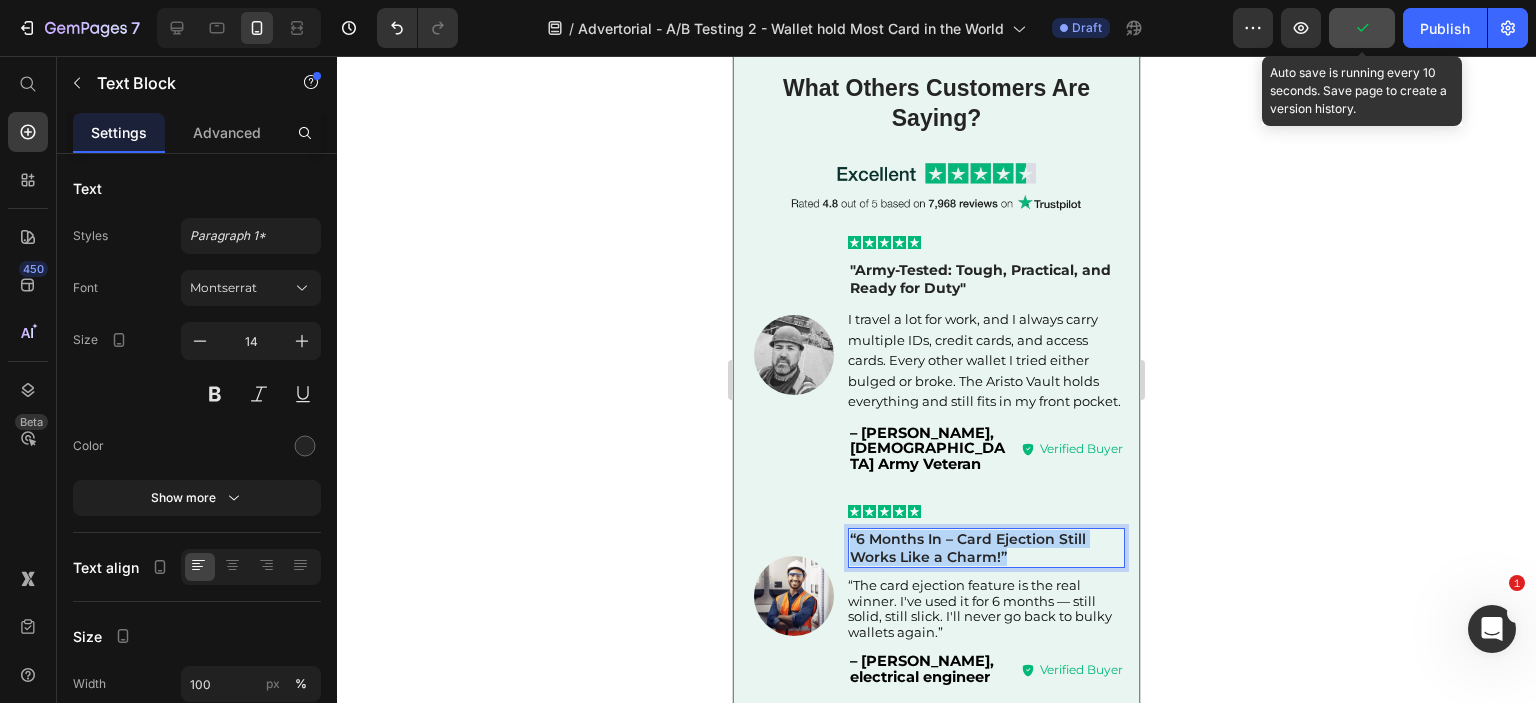 click on "“6 Months In – Card Ejection Still Works Like a Charm!”" at bounding box center [986, 548] 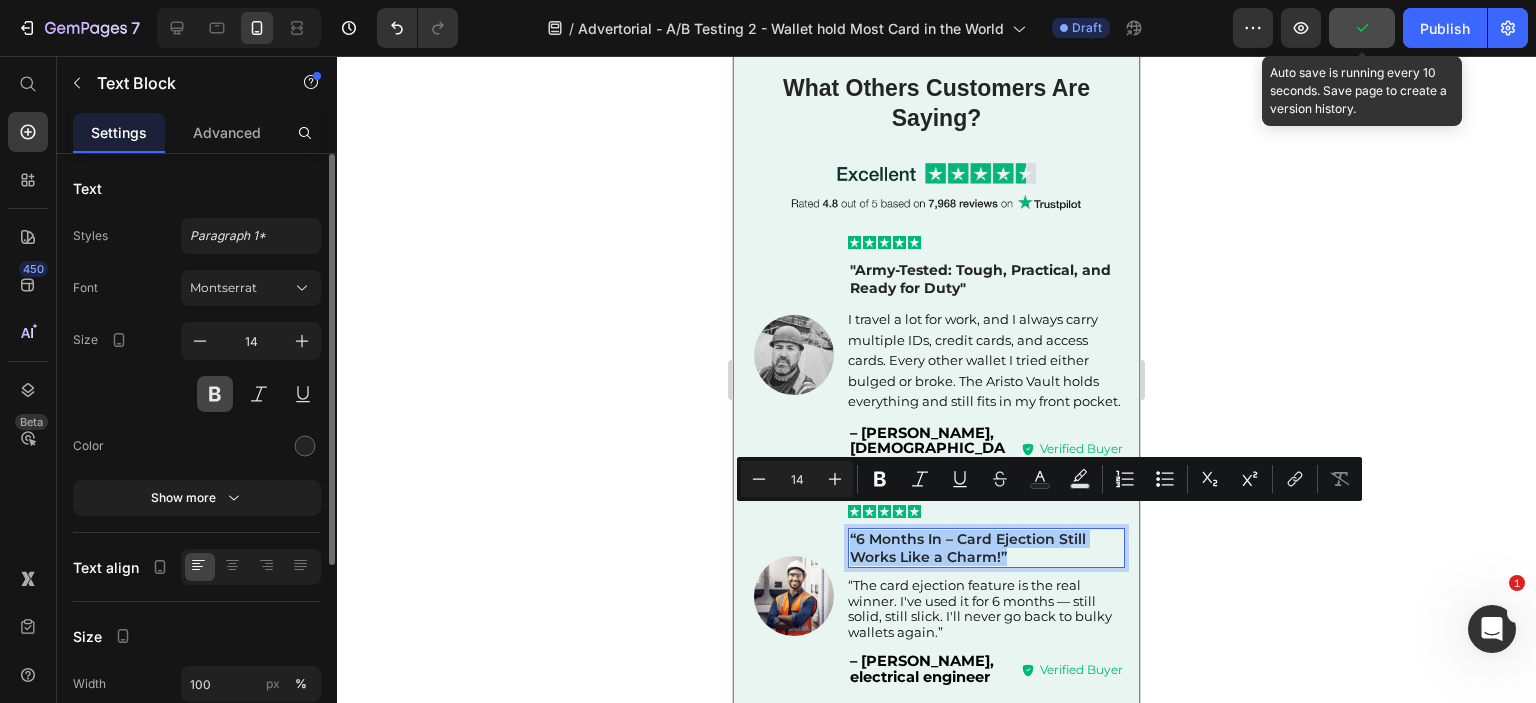 click at bounding box center [215, 394] 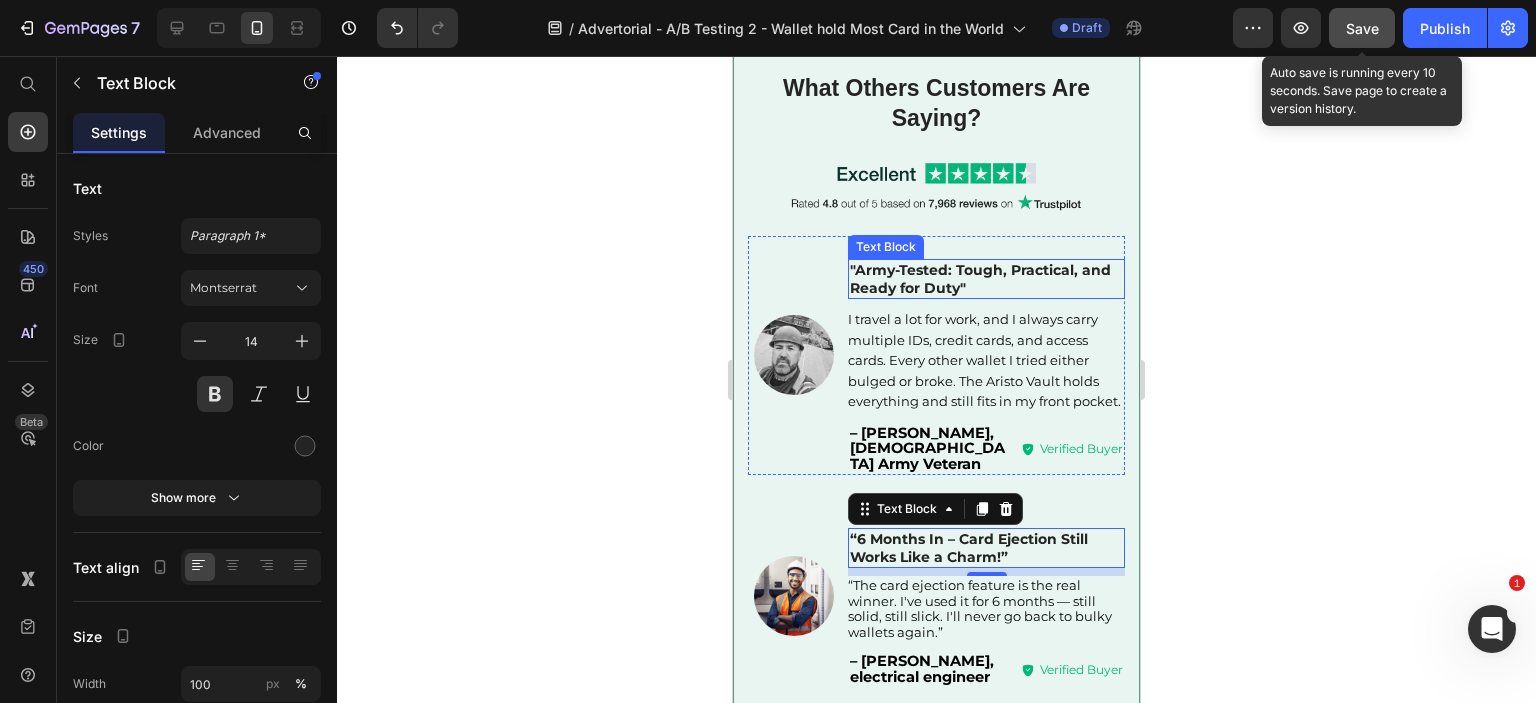 click on ""Army-Tested: Tough, Practical, and Ready for Duty"" at bounding box center (980, 279) 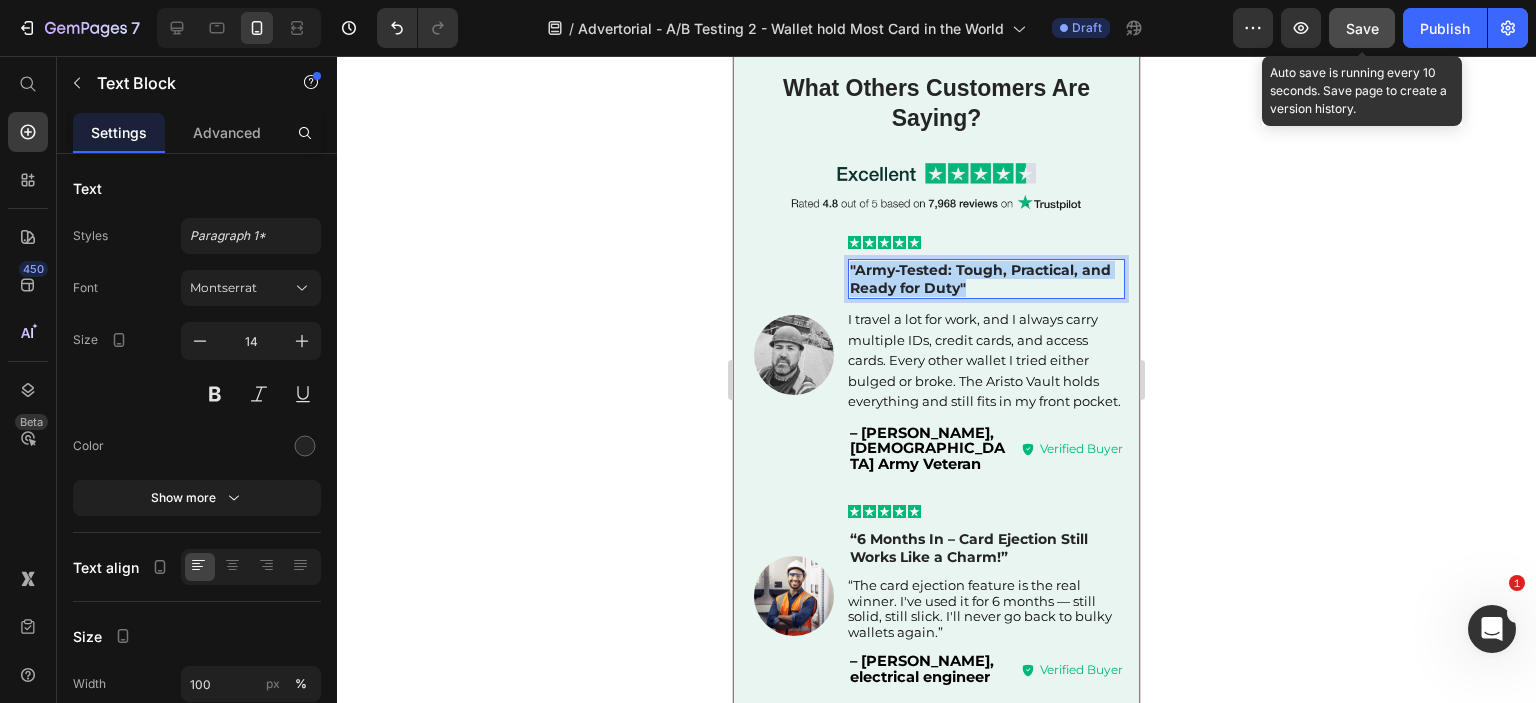 click on ""Army-Tested: Tough, Practical, and Ready for Duty"" at bounding box center [980, 279] 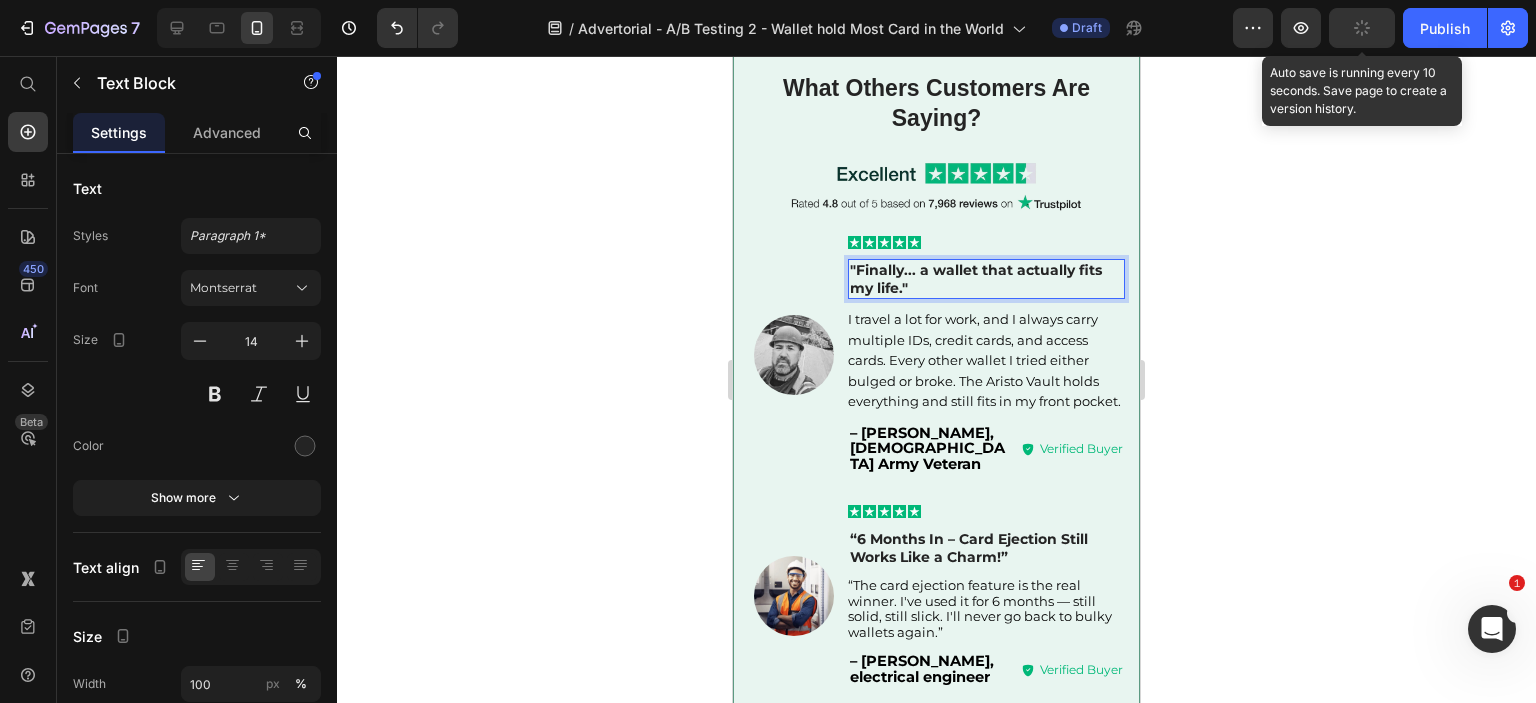 click 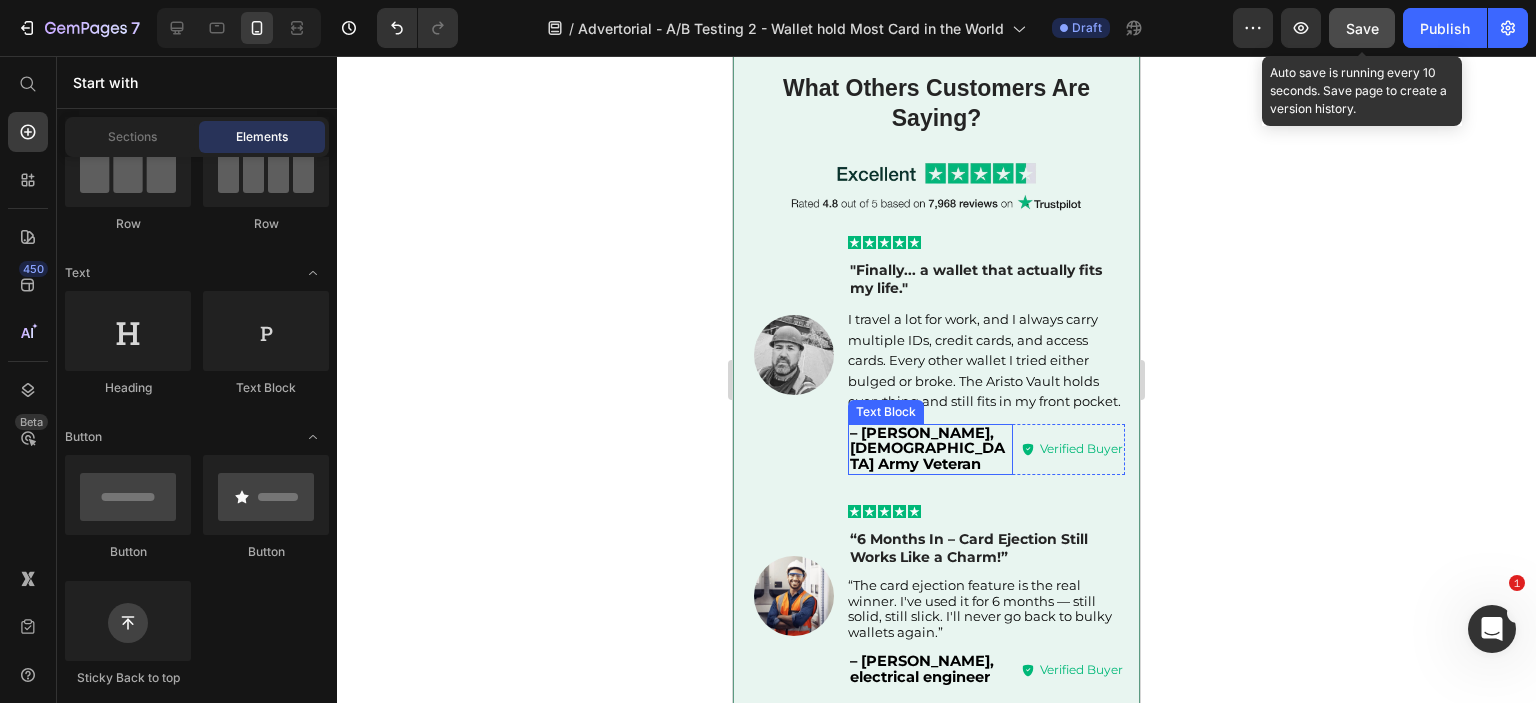 click on "– [PERSON_NAME], [DEMOGRAPHIC_DATA] Army Veteran" at bounding box center (927, 448) 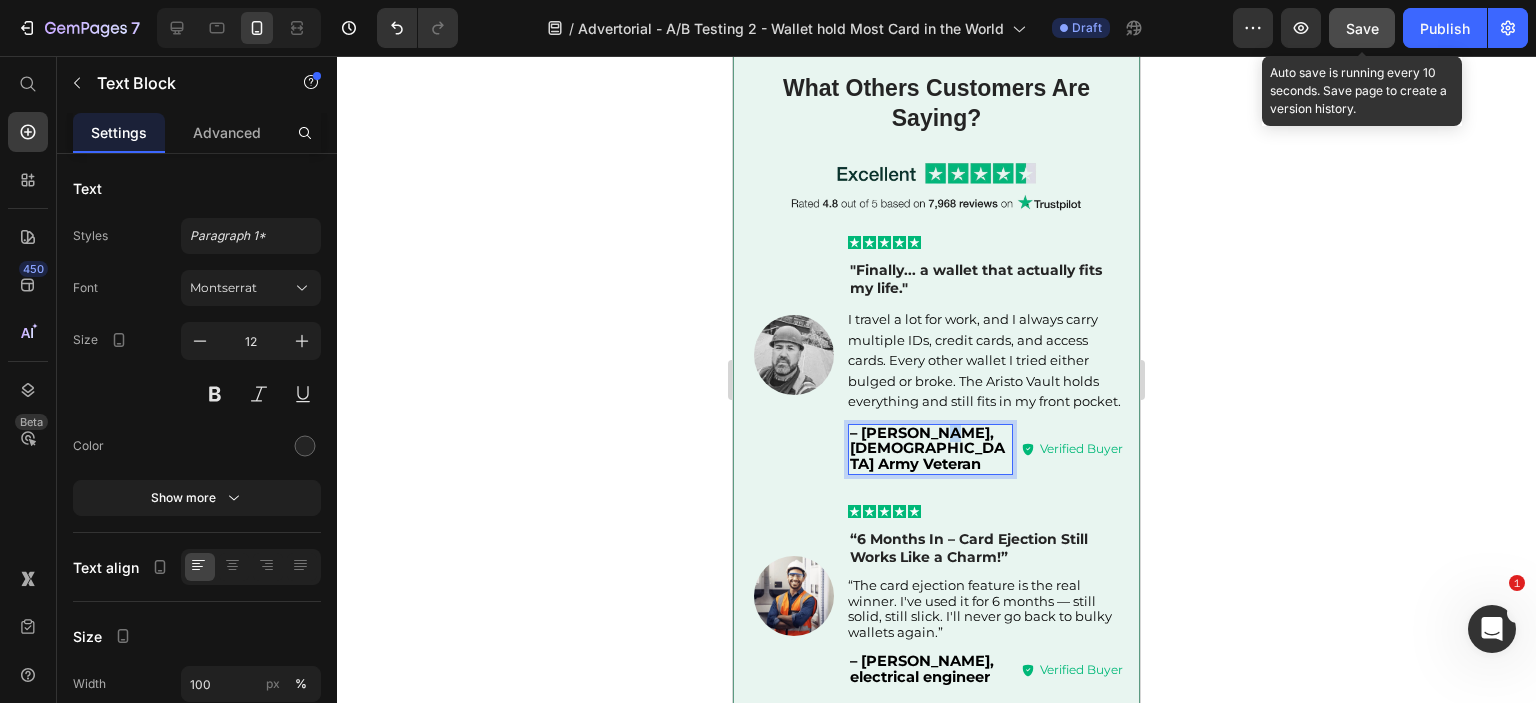 click on "– [PERSON_NAME], [DEMOGRAPHIC_DATA] Army Veteran" at bounding box center (927, 448) 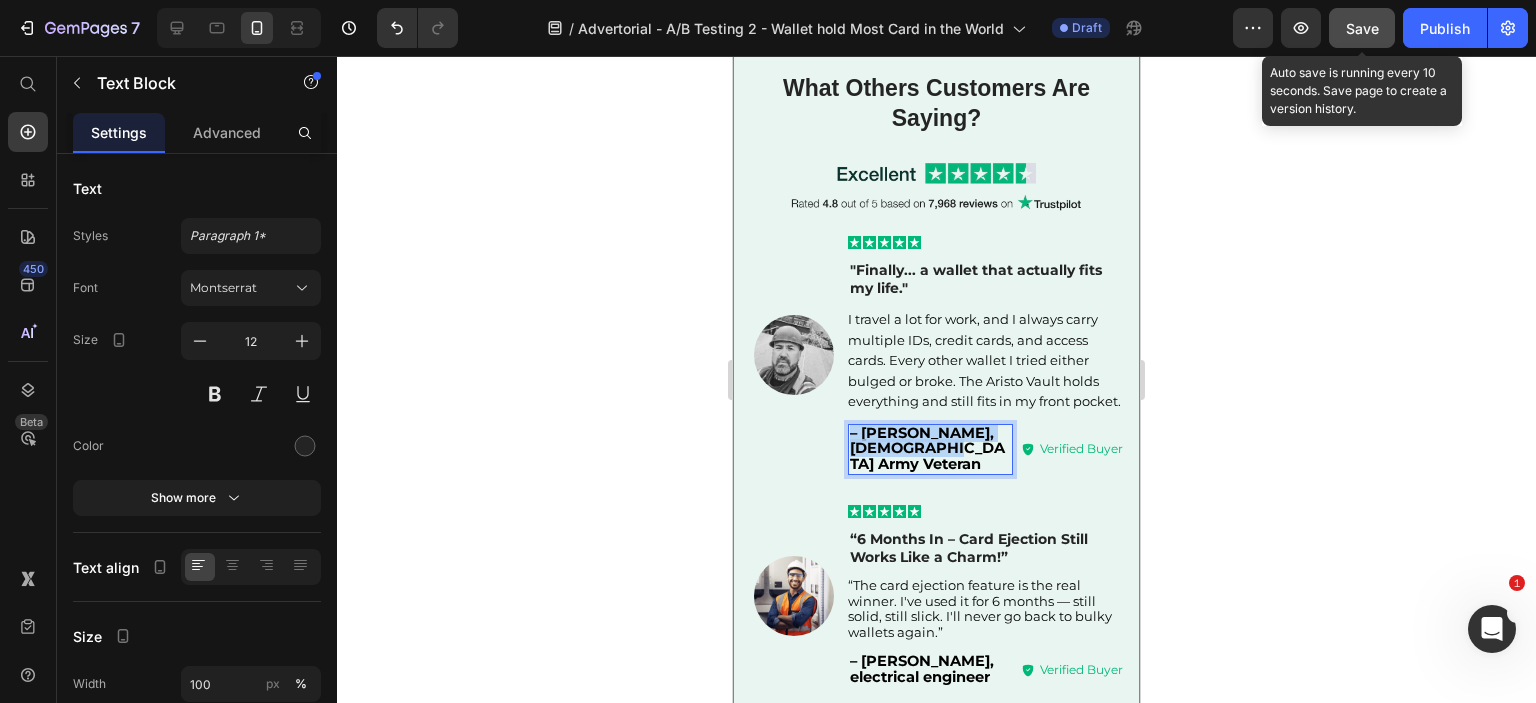 click on "– [PERSON_NAME], [DEMOGRAPHIC_DATA] Army Veteran" at bounding box center (927, 448) 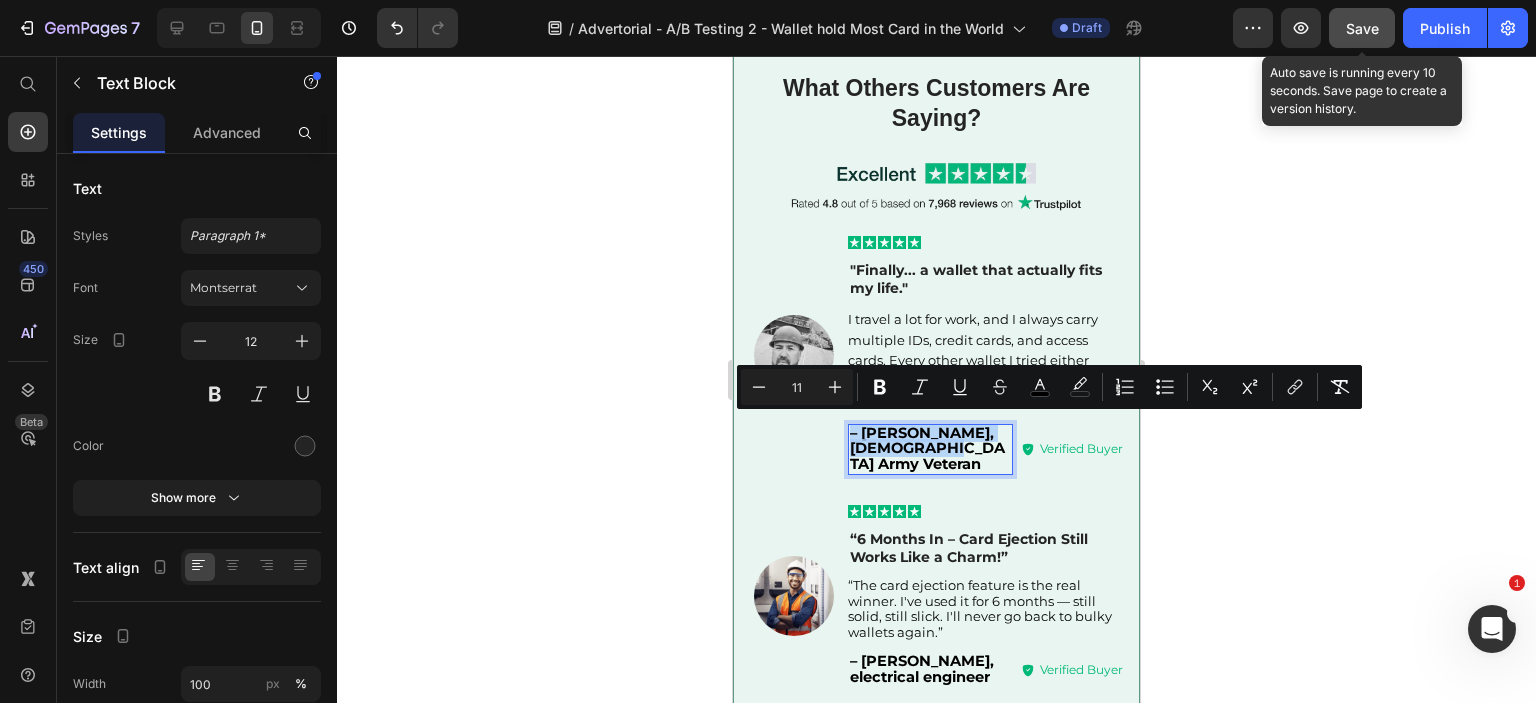 click on "– [PERSON_NAME], [DEMOGRAPHIC_DATA] Army Veteran" at bounding box center (927, 448) 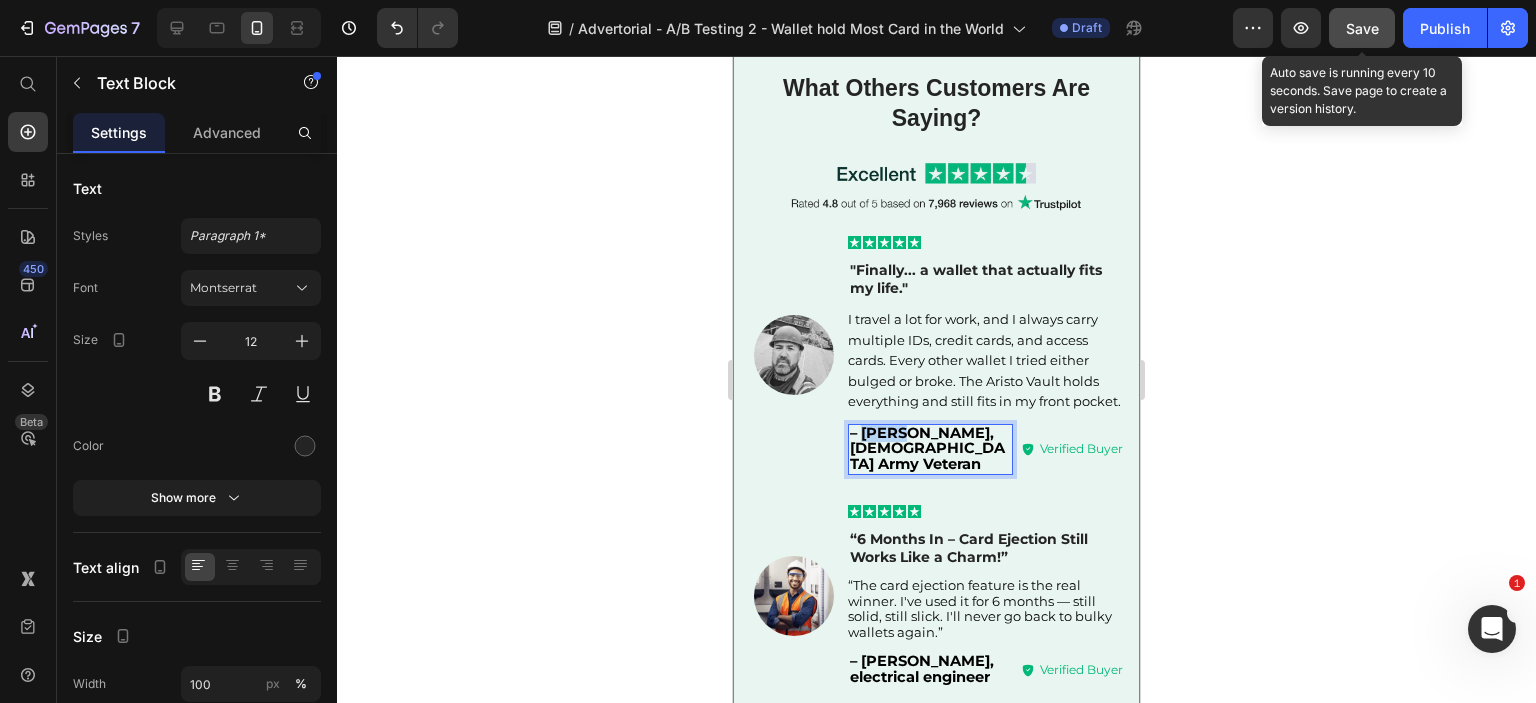 click on "– [PERSON_NAME], [DEMOGRAPHIC_DATA] Army Veteran" at bounding box center (927, 448) 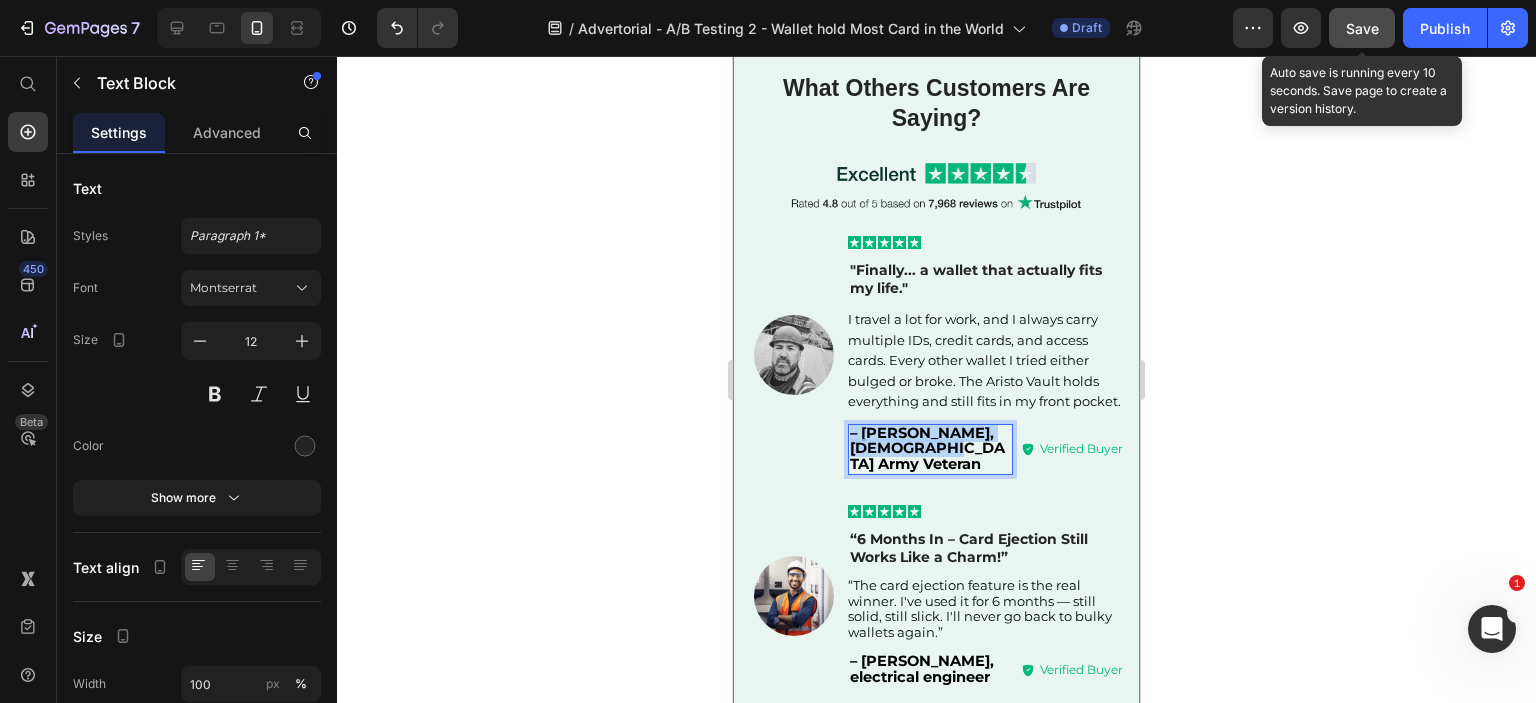 click on "– [PERSON_NAME], [DEMOGRAPHIC_DATA] Army Veteran" at bounding box center [927, 448] 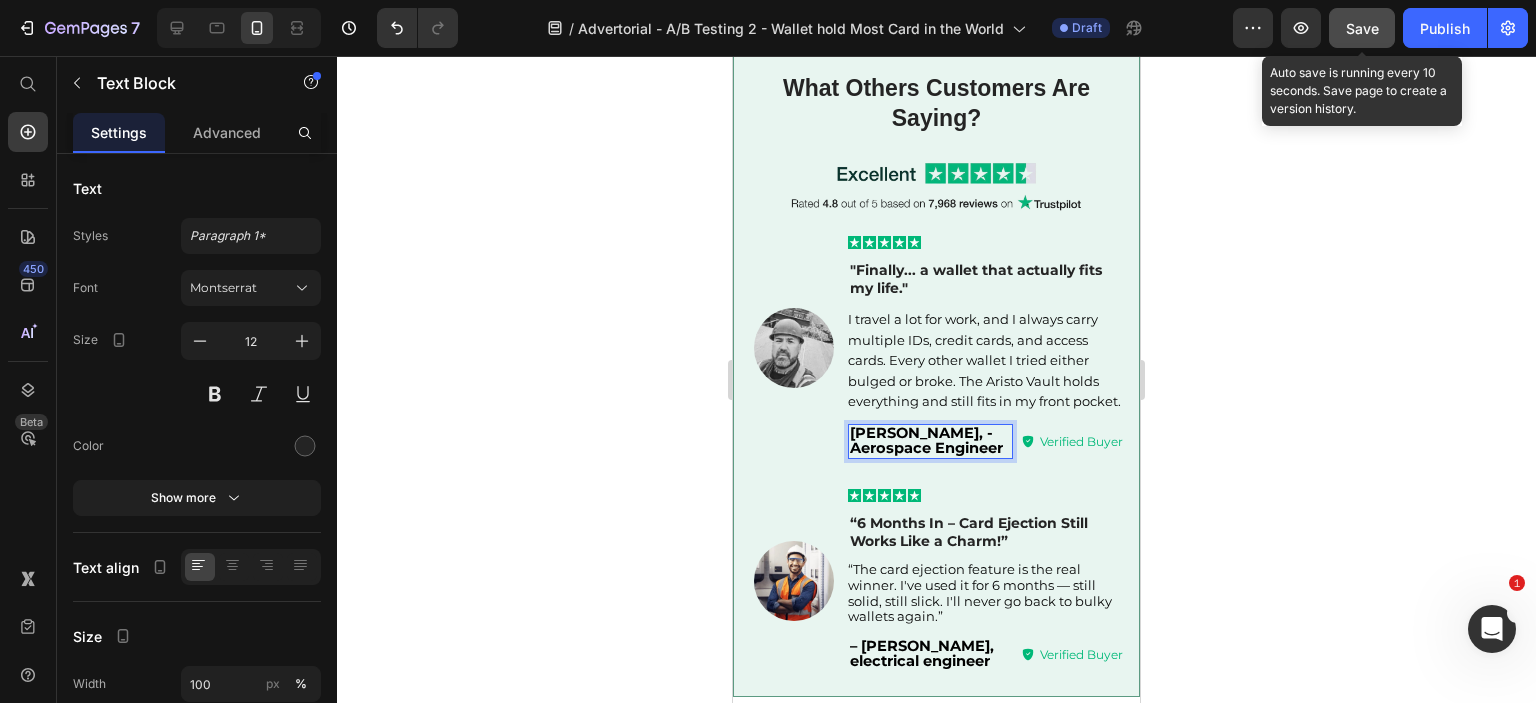 click on "[PERSON_NAME], - Aerospace Engineer" at bounding box center [930, 441] 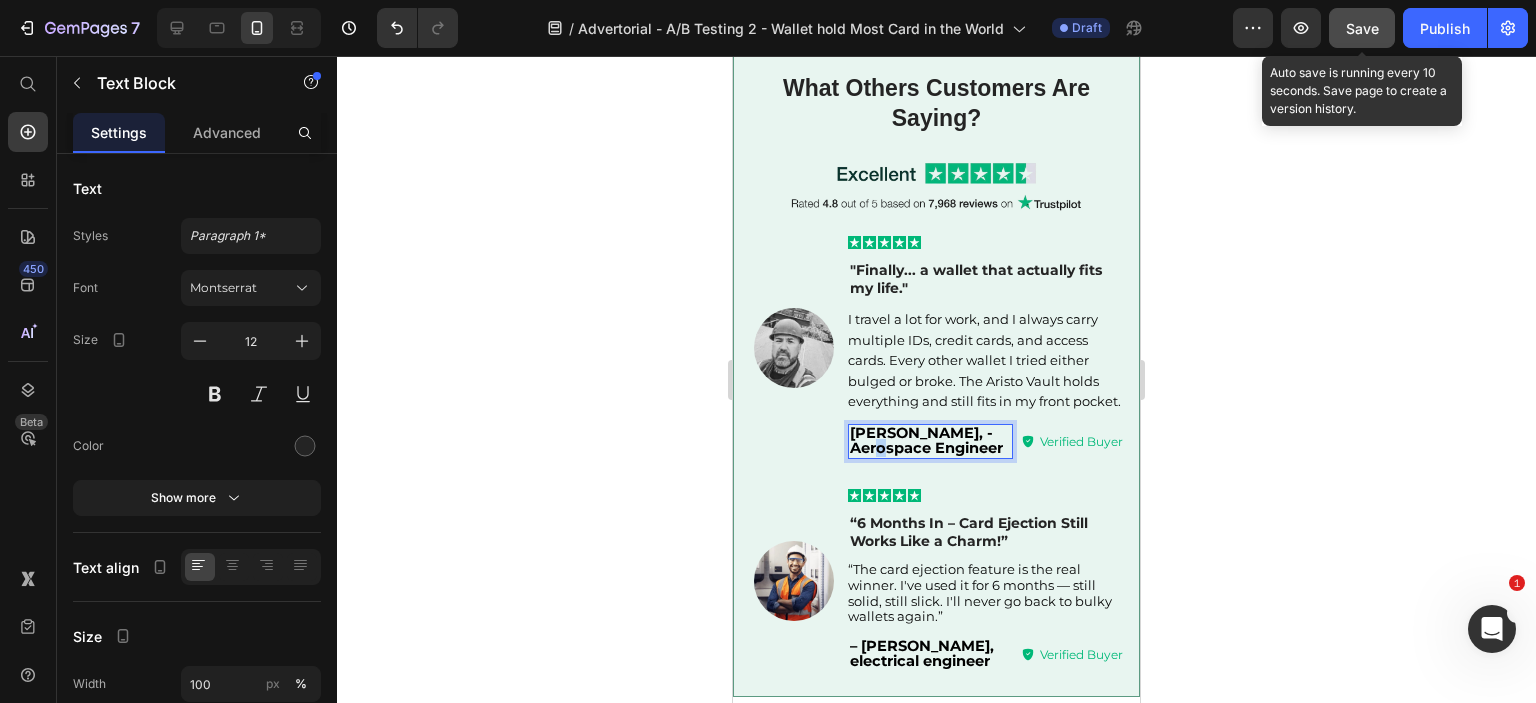 click on "[PERSON_NAME], - Aerospace Engineer" at bounding box center (930, 441) 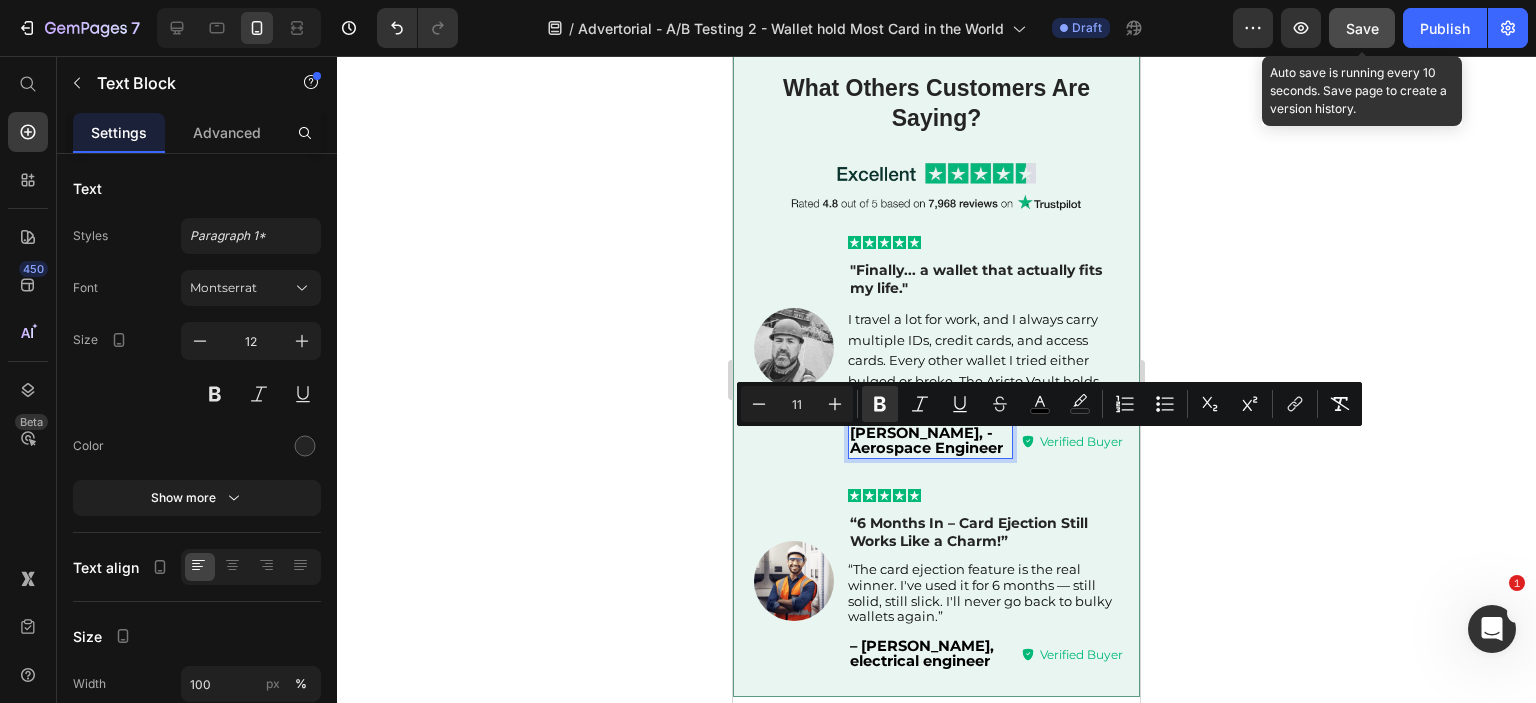 click on "[PERSON_NAME], - Aerospace Engineer" at bounding box center (930, 441) 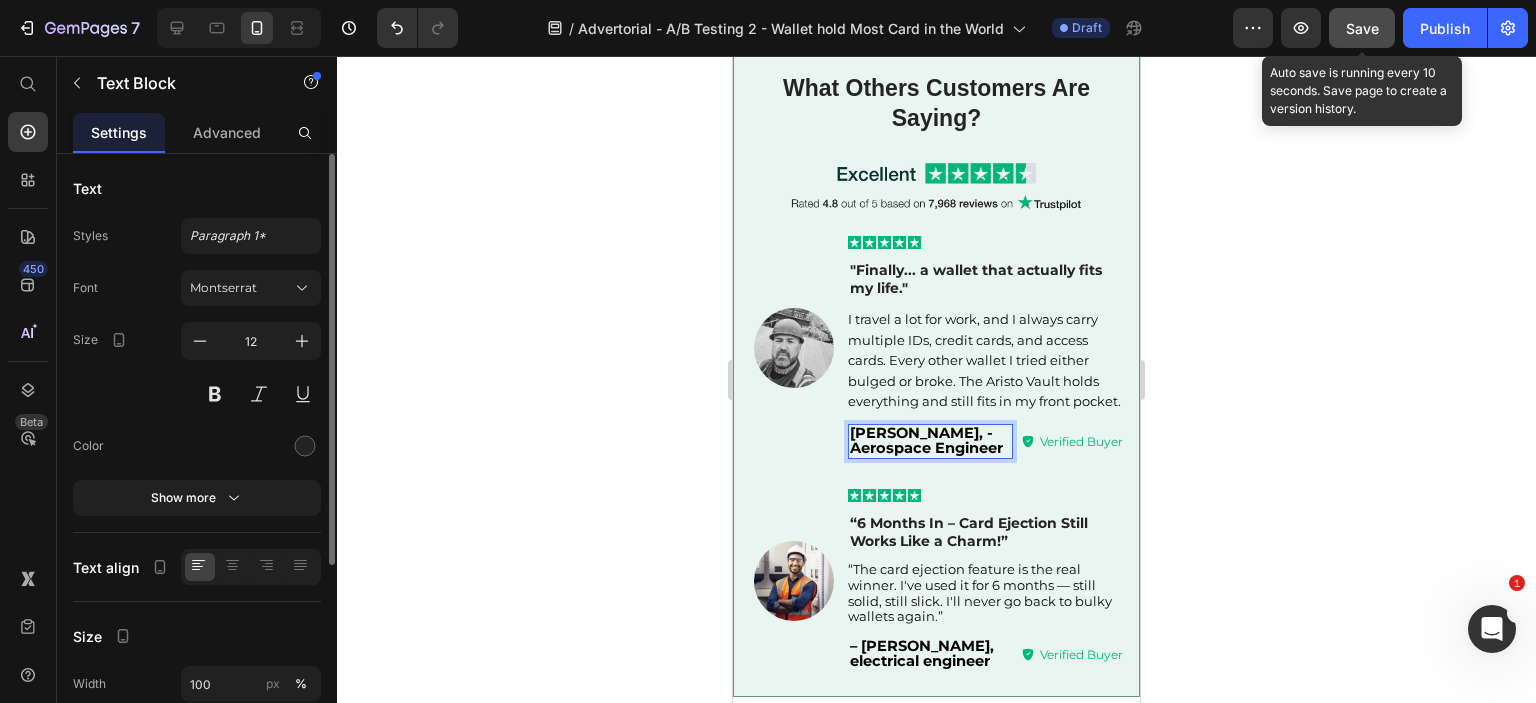 scroll, scrollTop: 100, scrollLeft: 0, axis: vertical 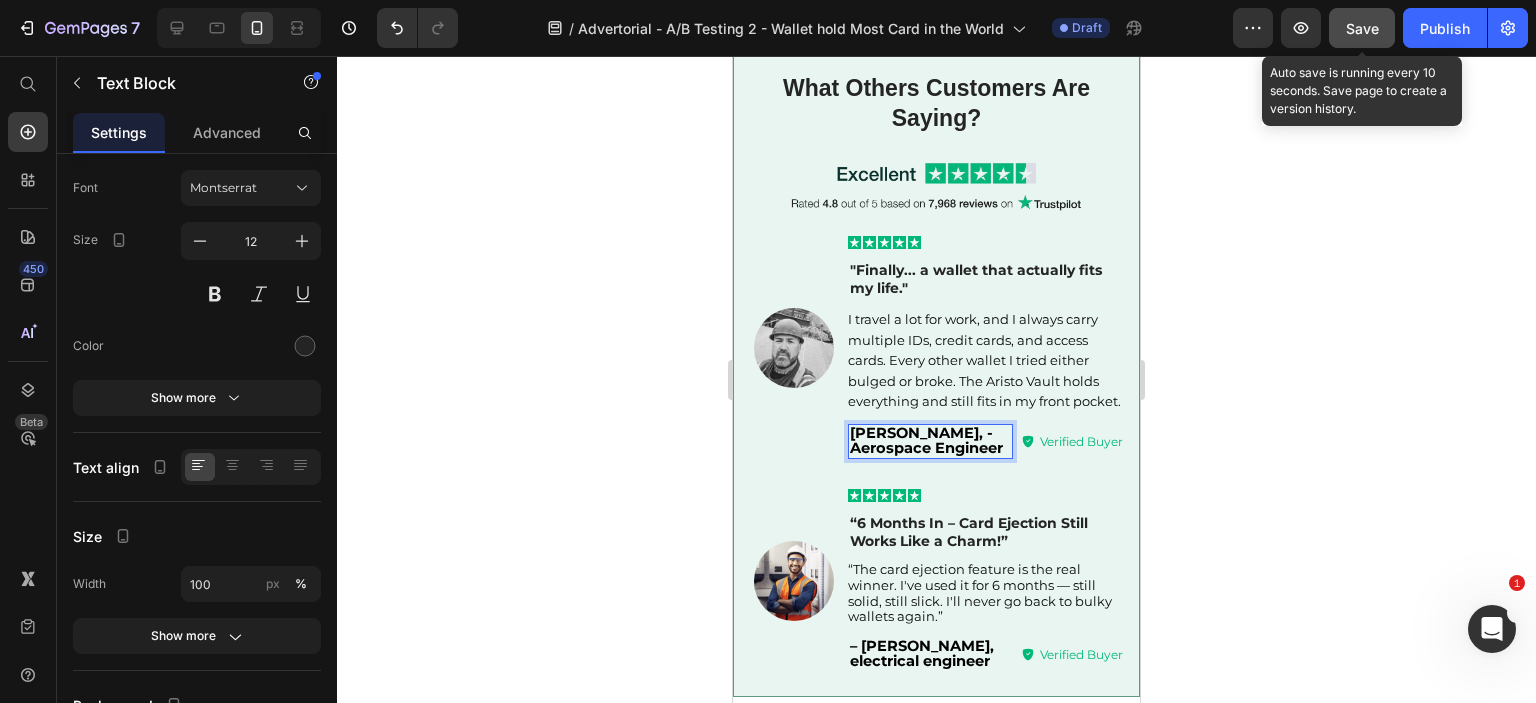 click on "[PERSON_NAME], - Aerospace Engineer" at bounding box center (926, 441) 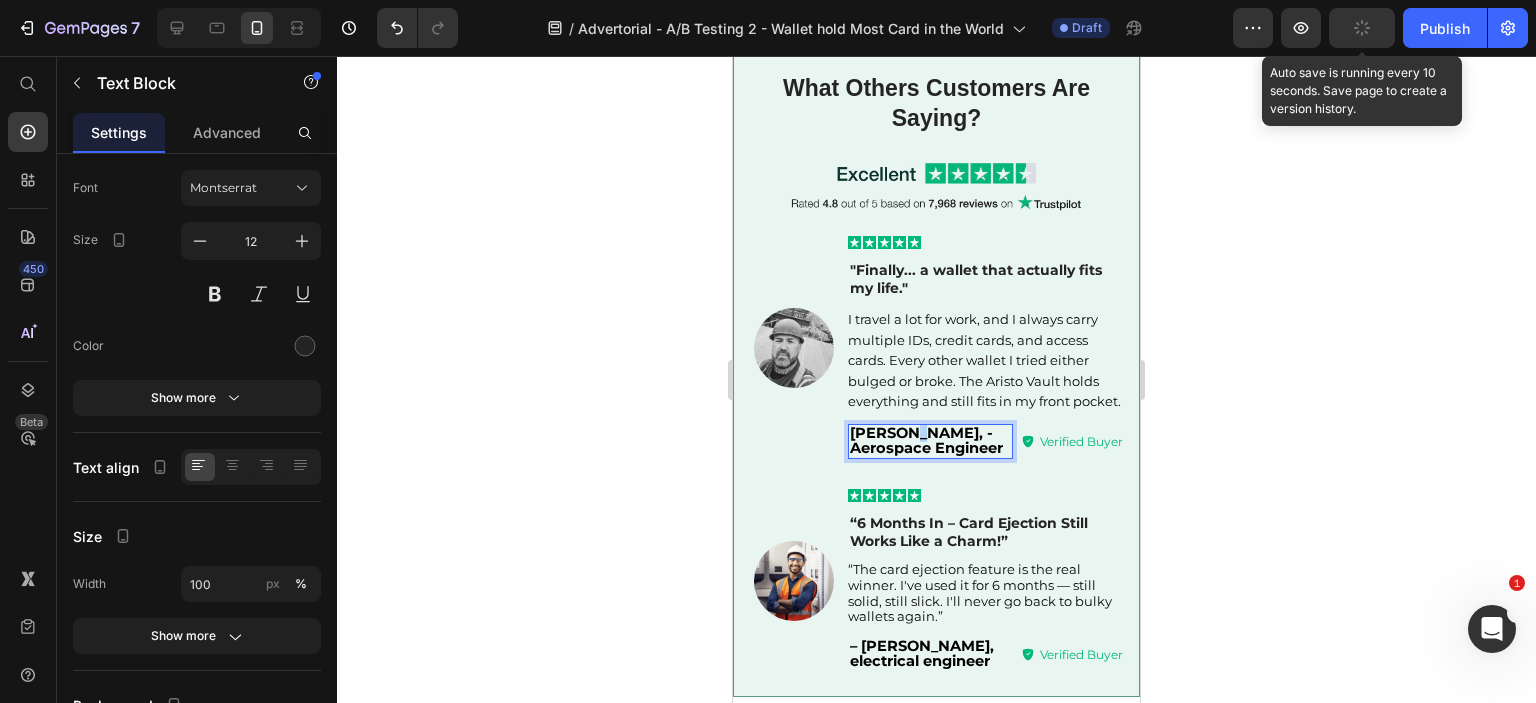 click on "[PERSON_NAME], - Aerospace Engineer" at bounding box center [926, 441] 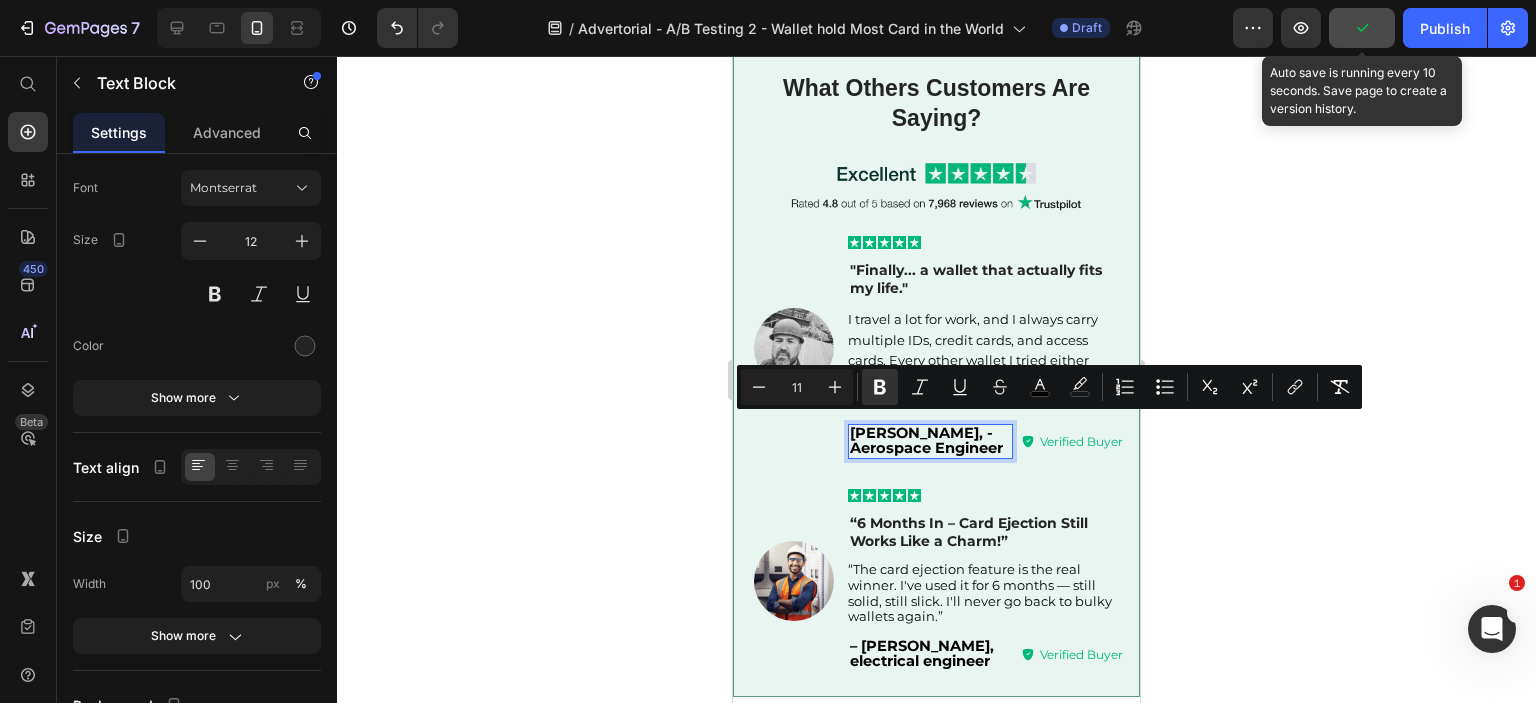 click on "[PERSON_NAME], - Aerospace Engineer" at bounding box center (926, 441) 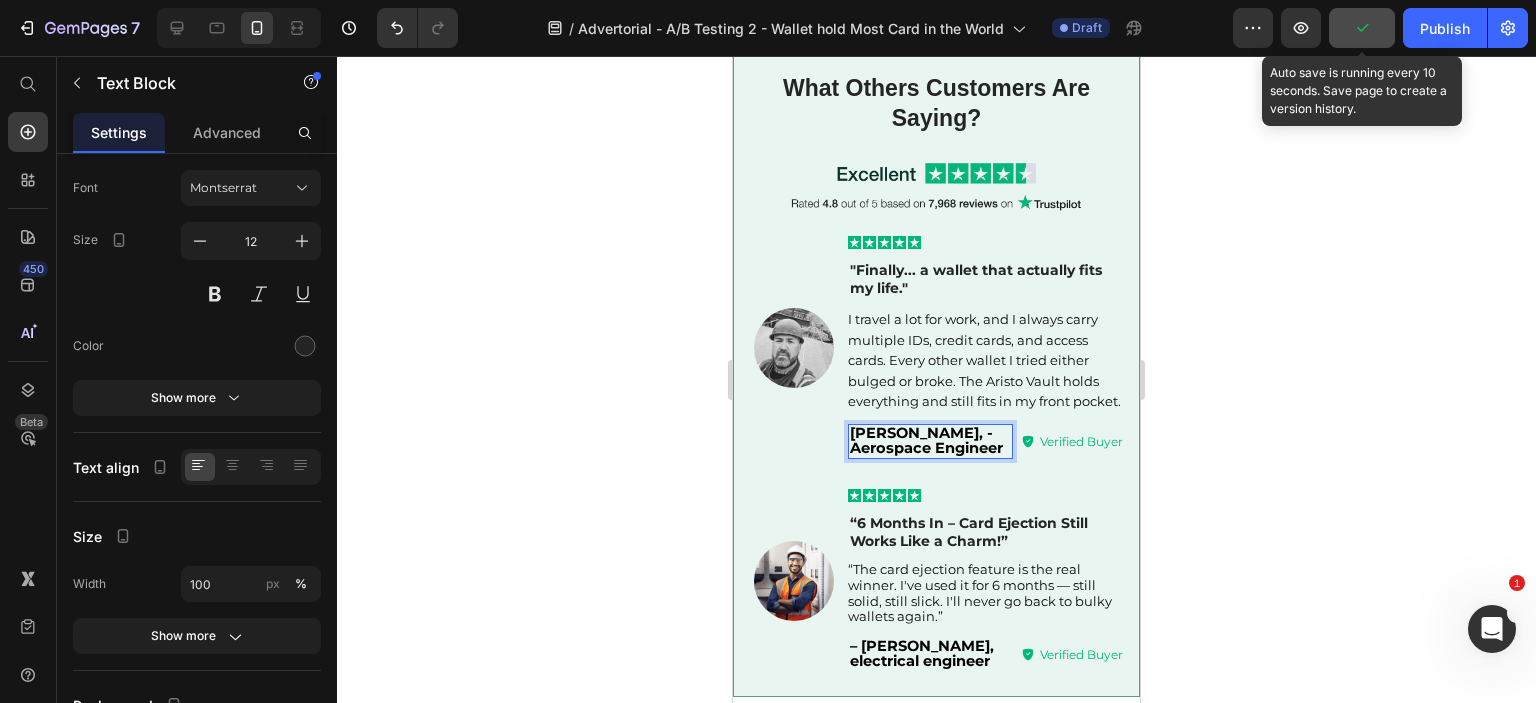 click on "[PERSON_NAME], - Aerospace Engineer" at bounding box center (926, 441) 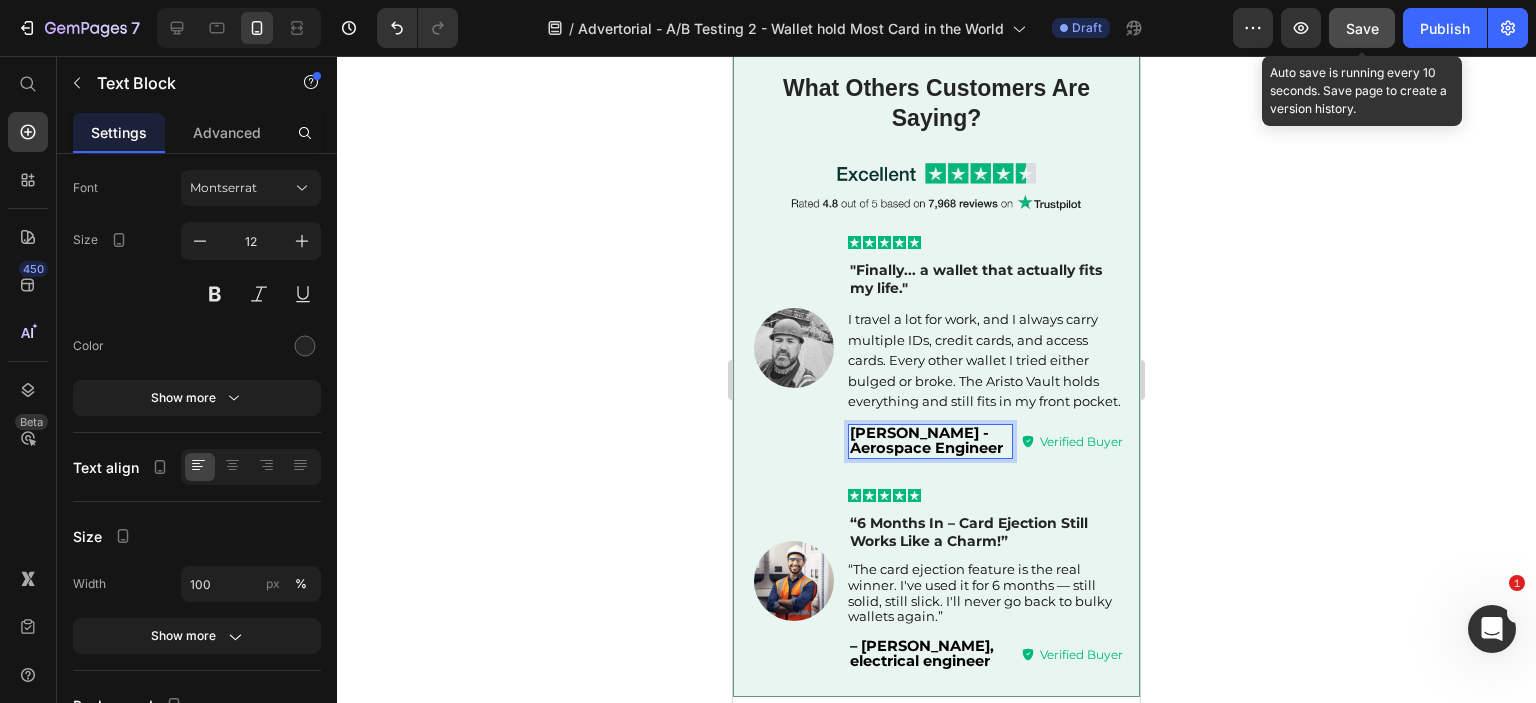 click on "[PERSON_NAME] - Aerospace Engineer" at bounding box center [926, 441] 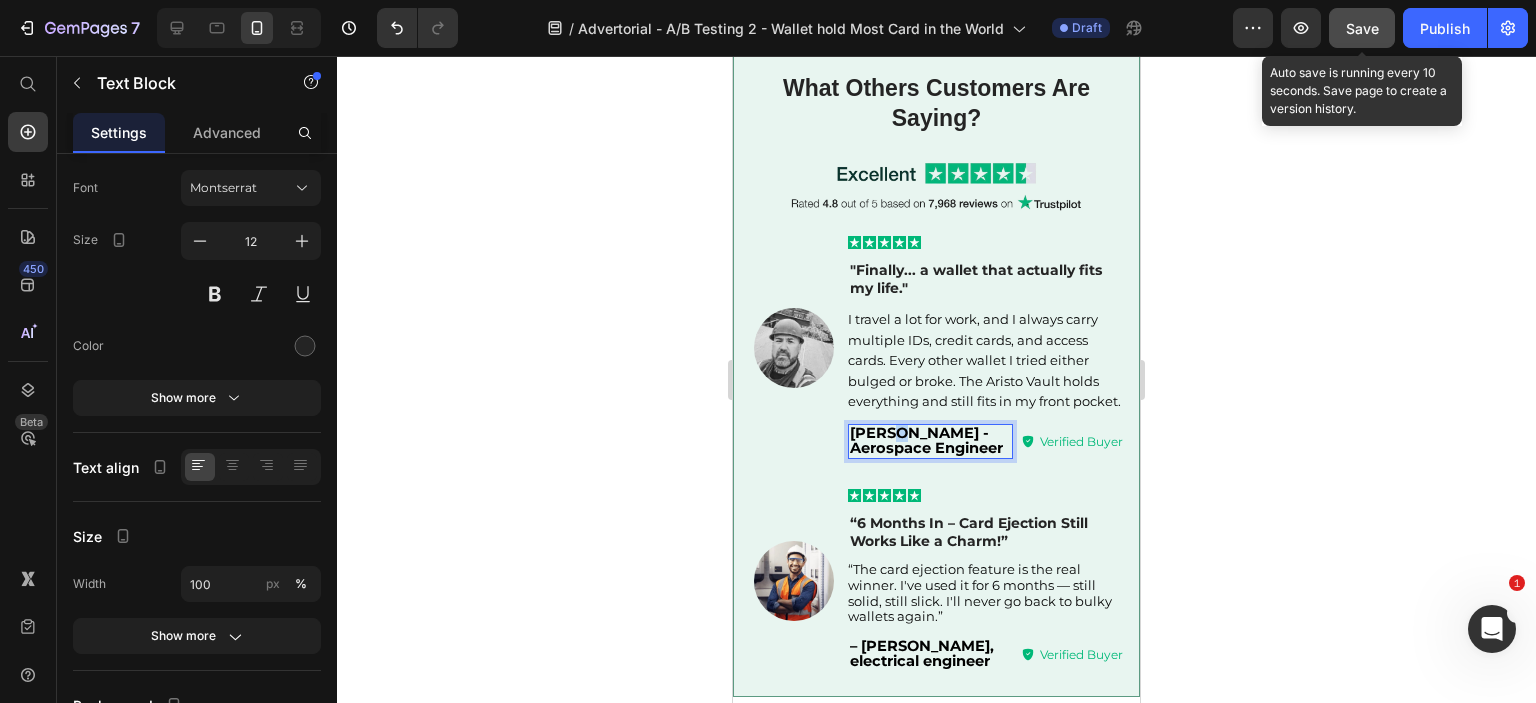 click on "[PERSON_NAME] - Aerospace Engineer" at bounding box center (926, 441) 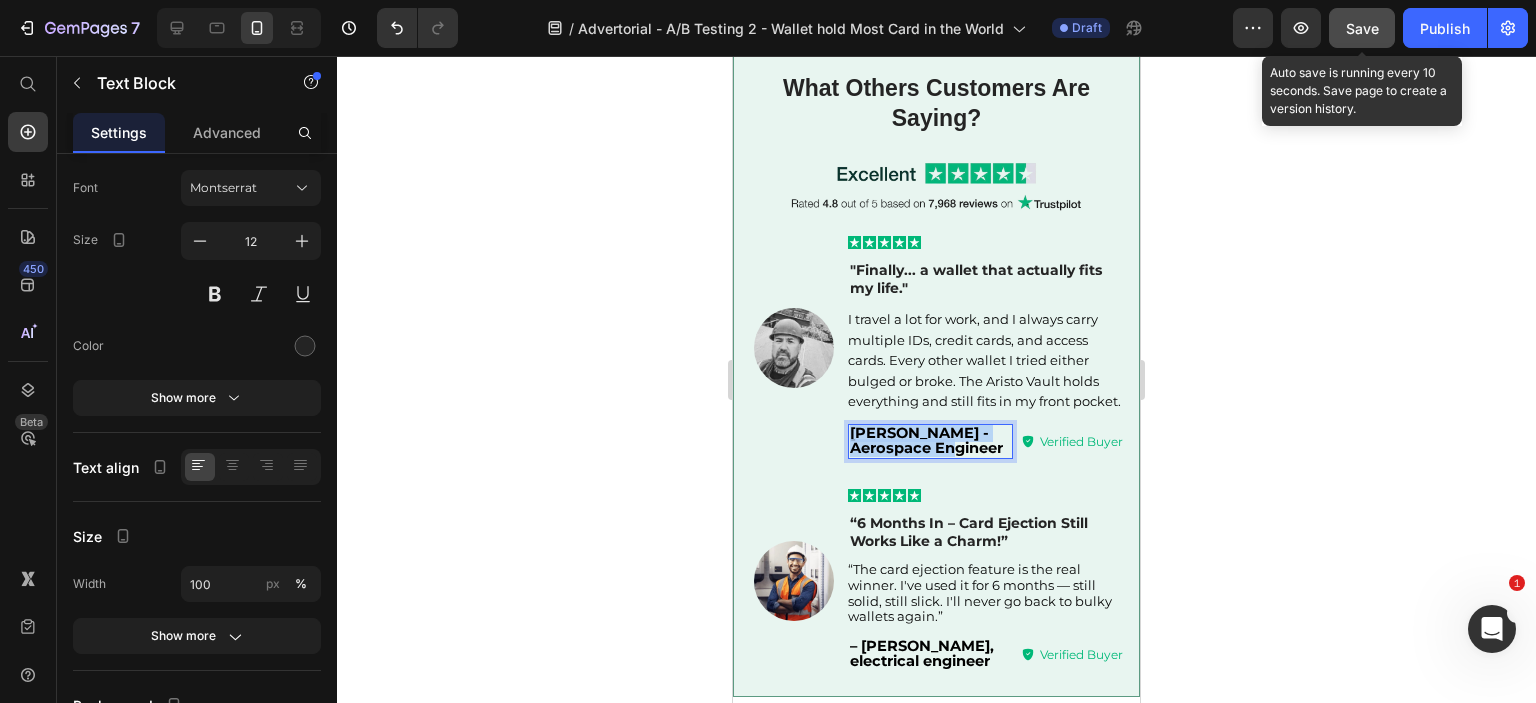 click on "[PERSON_NAME] - Aerospace Engineer" at bounding box center [926, 441] 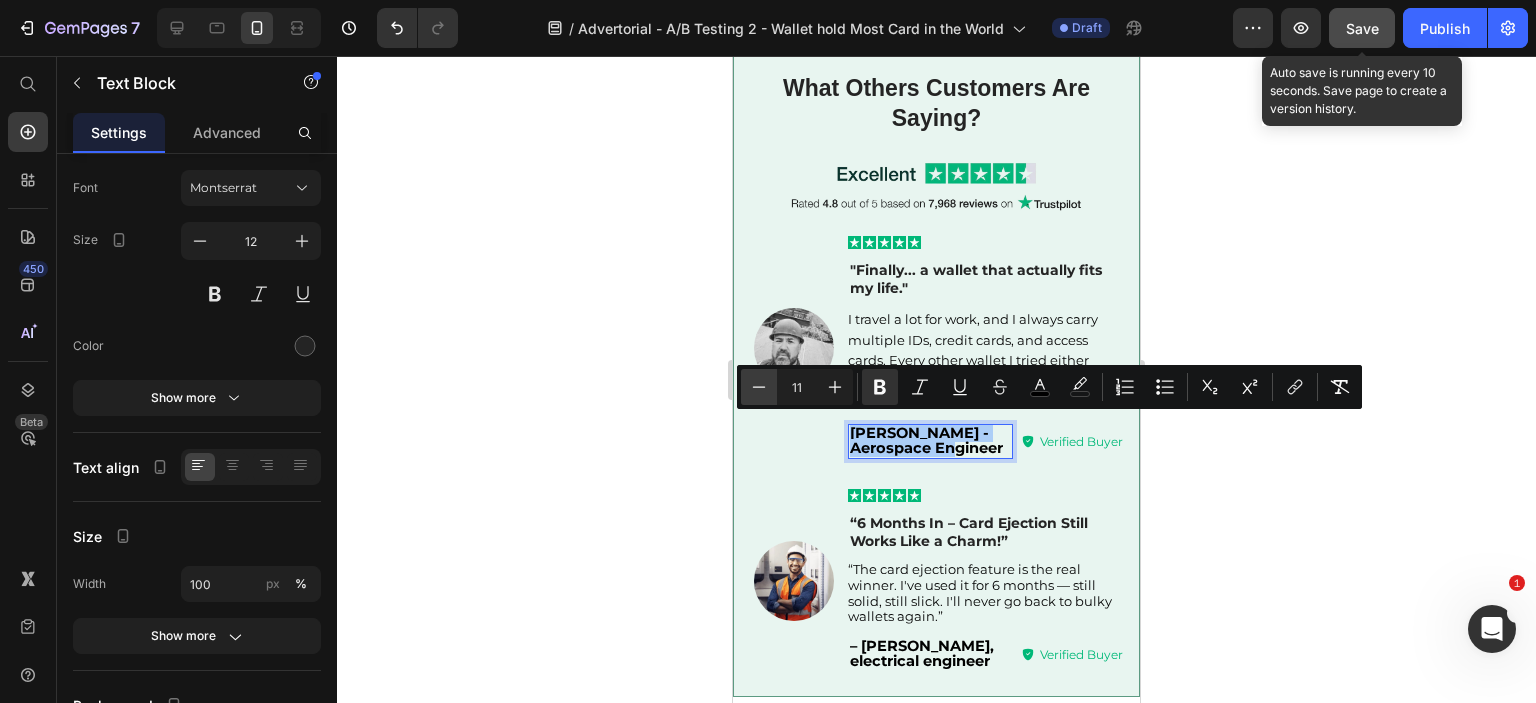 click 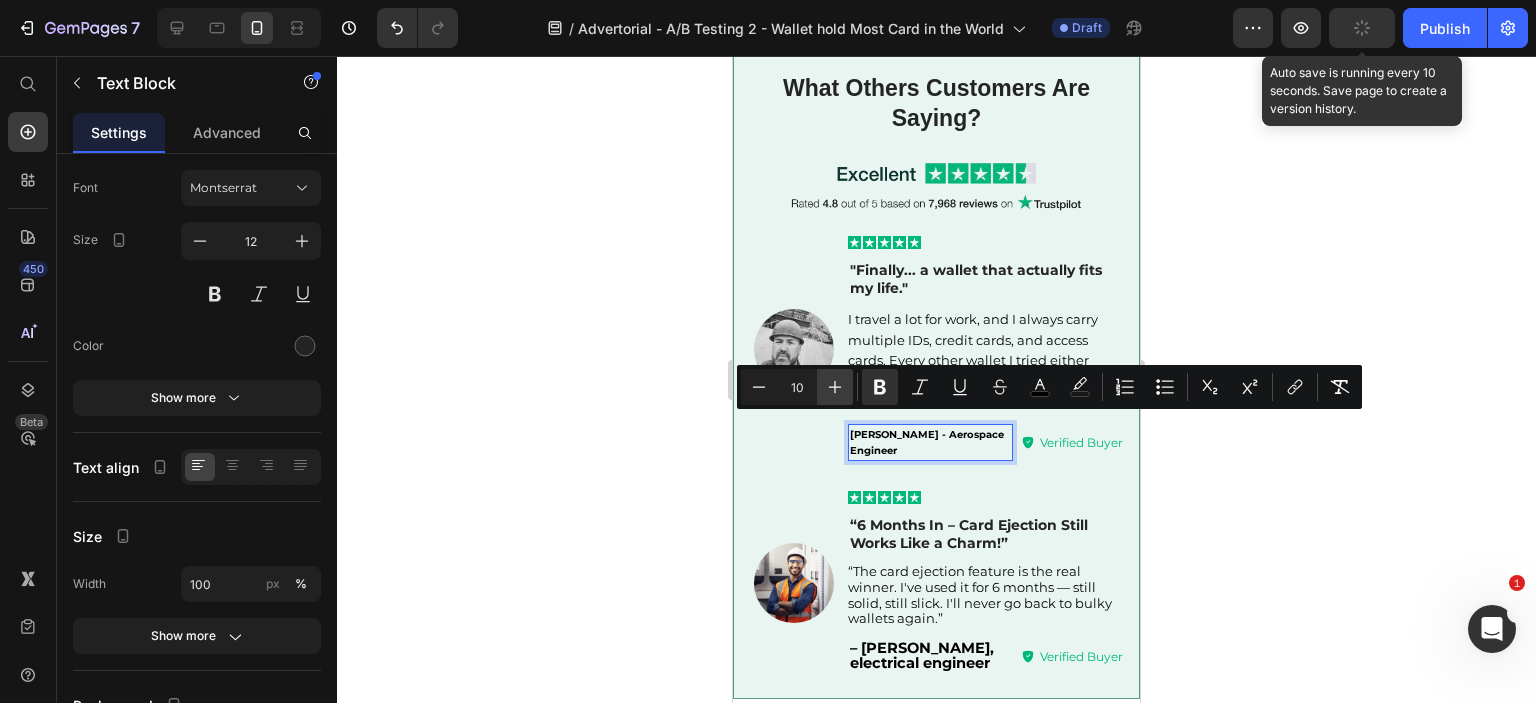 click 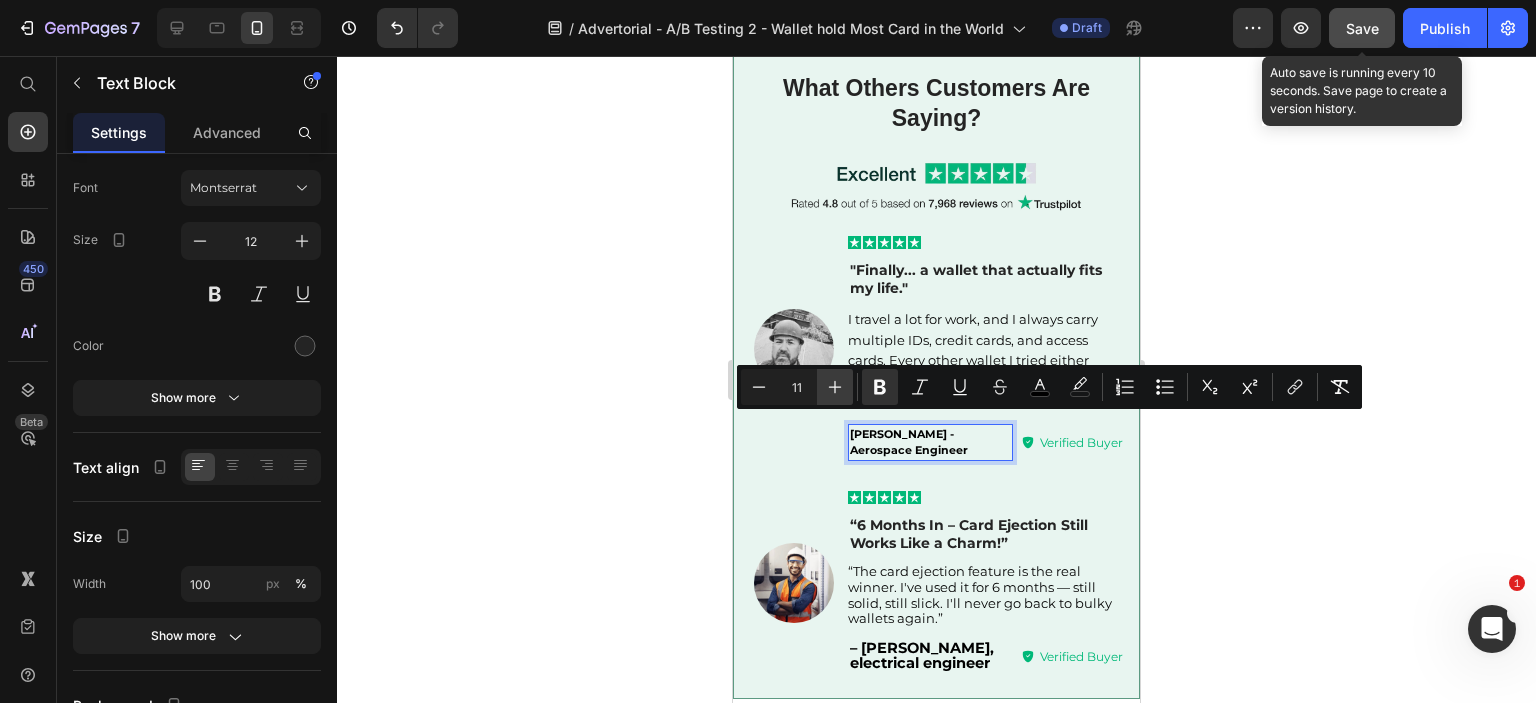 click 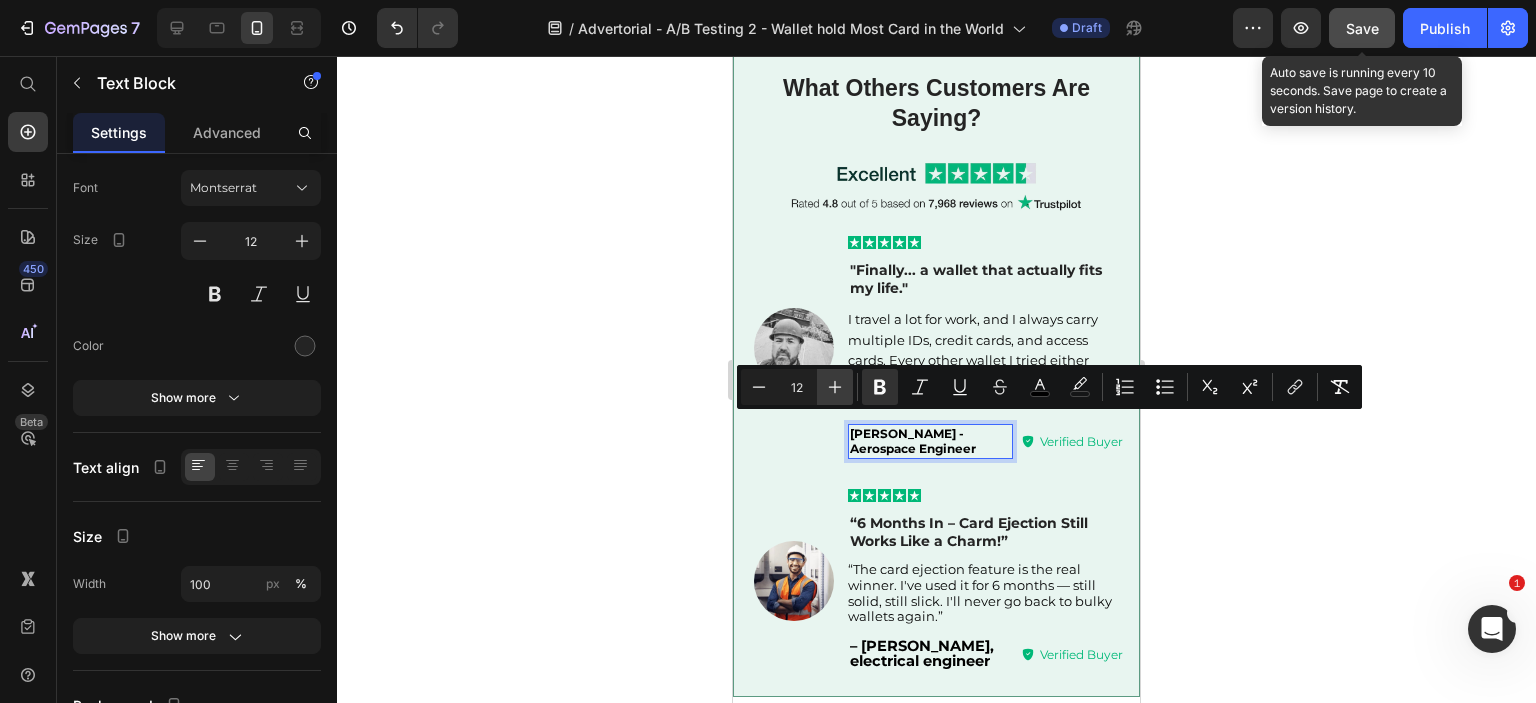 click 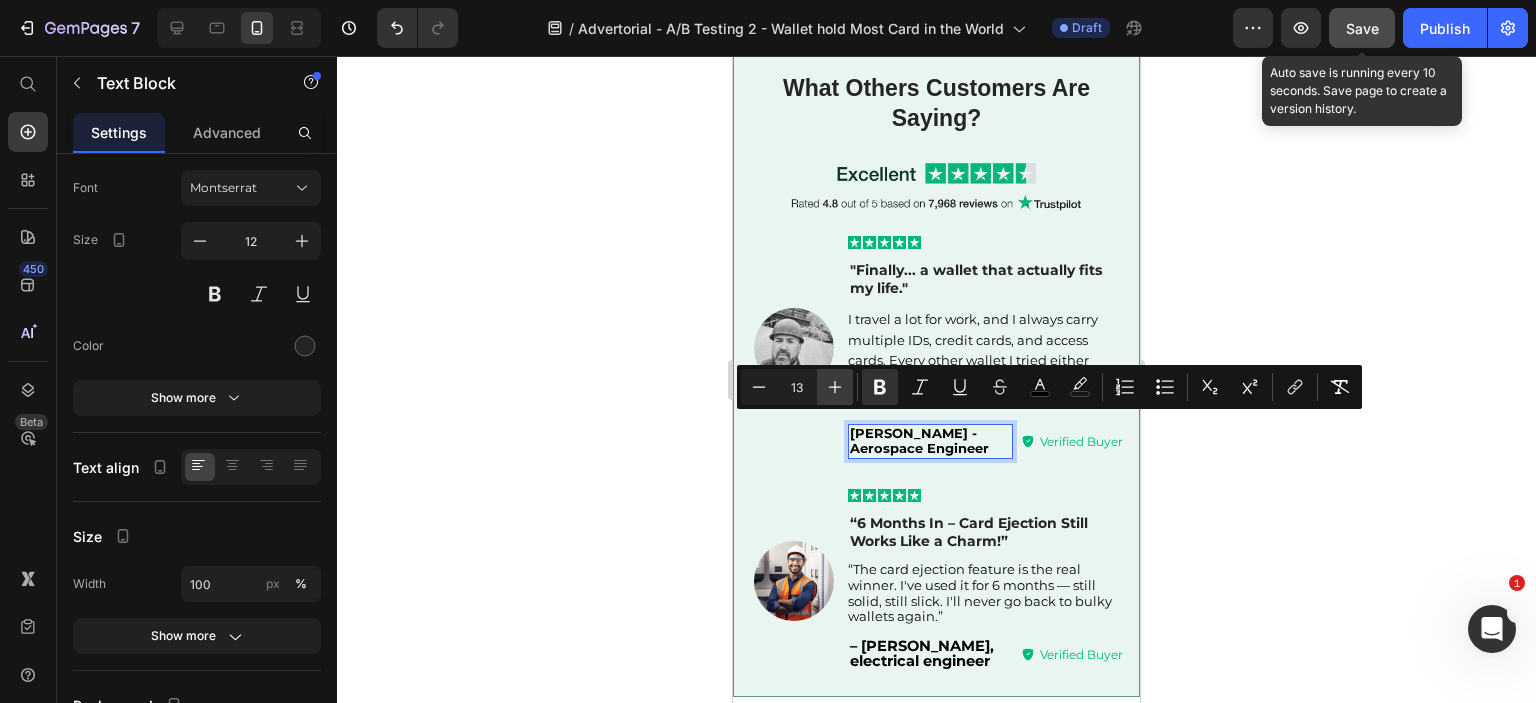 click 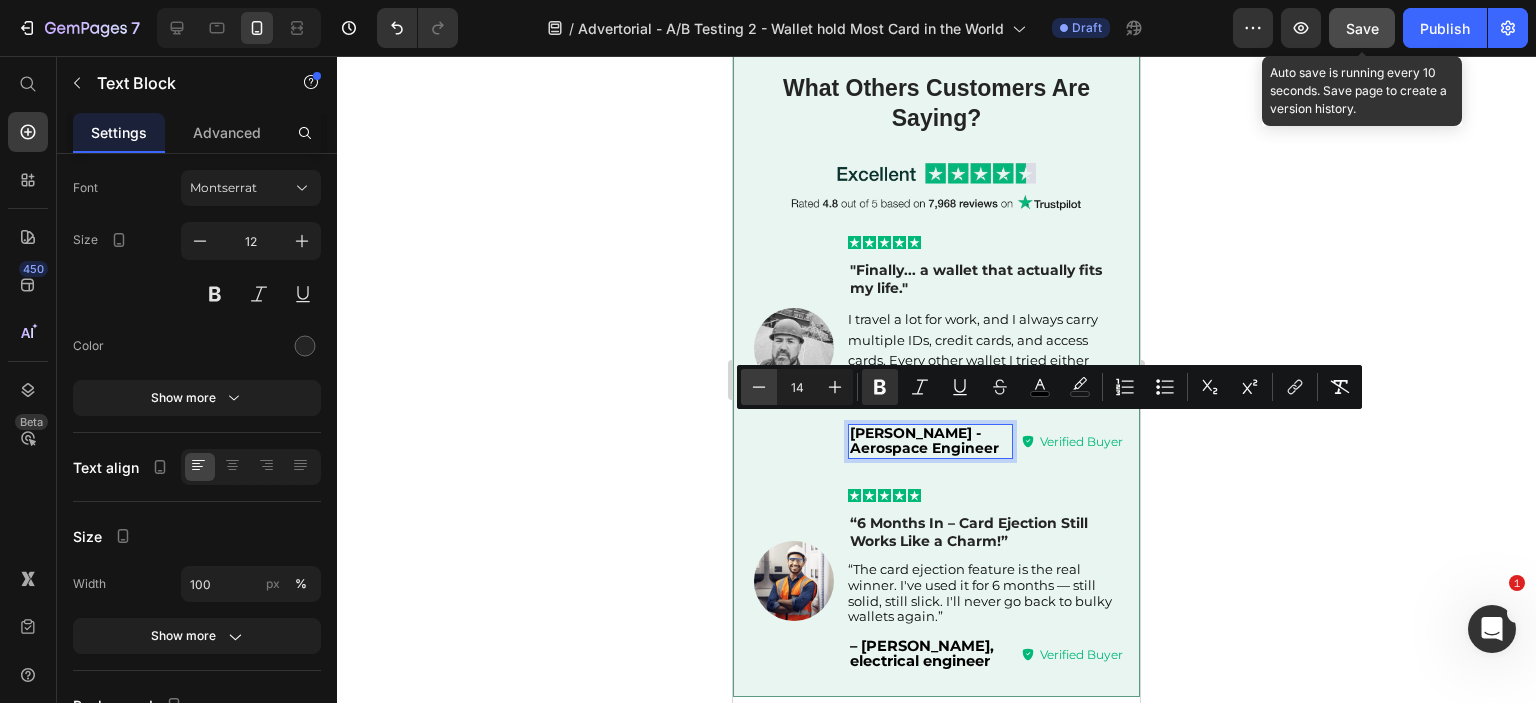 click 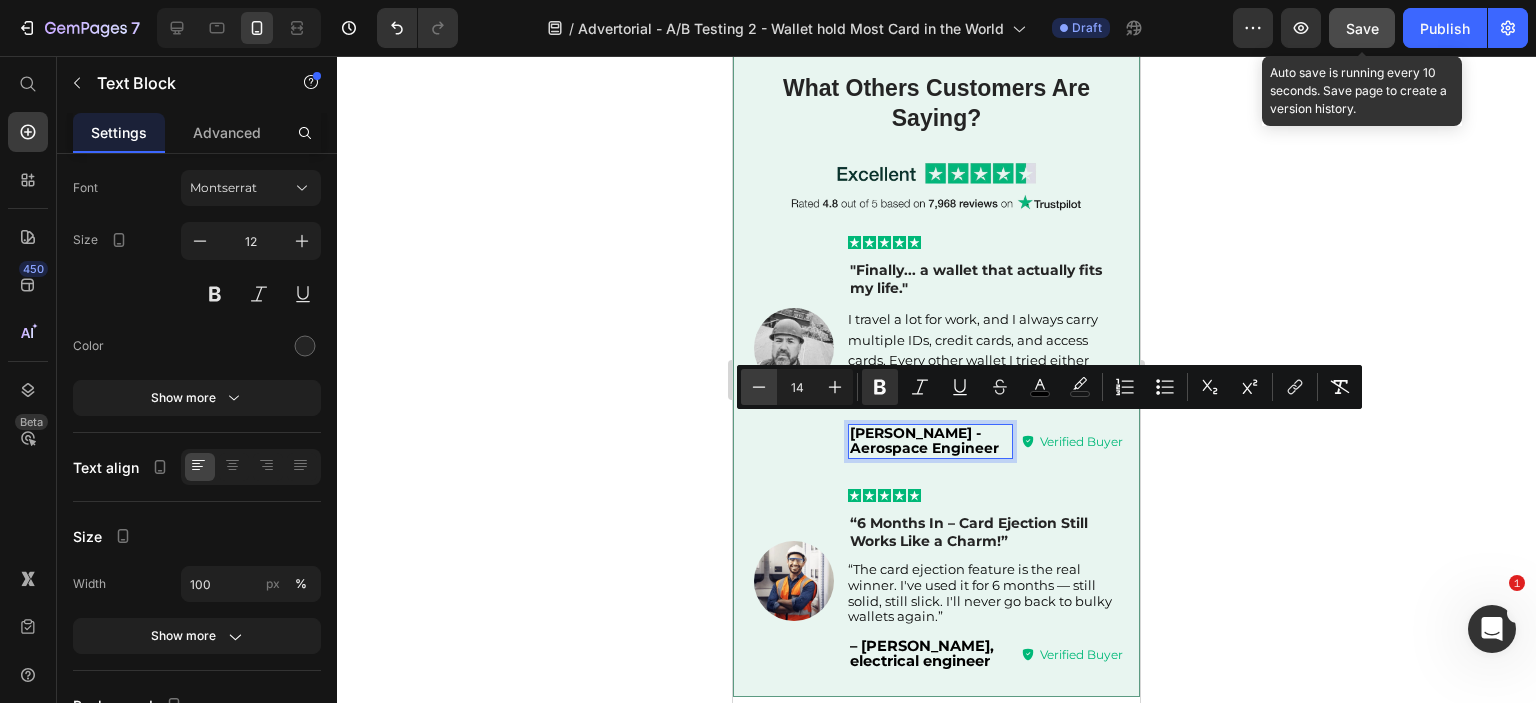 type on "13" 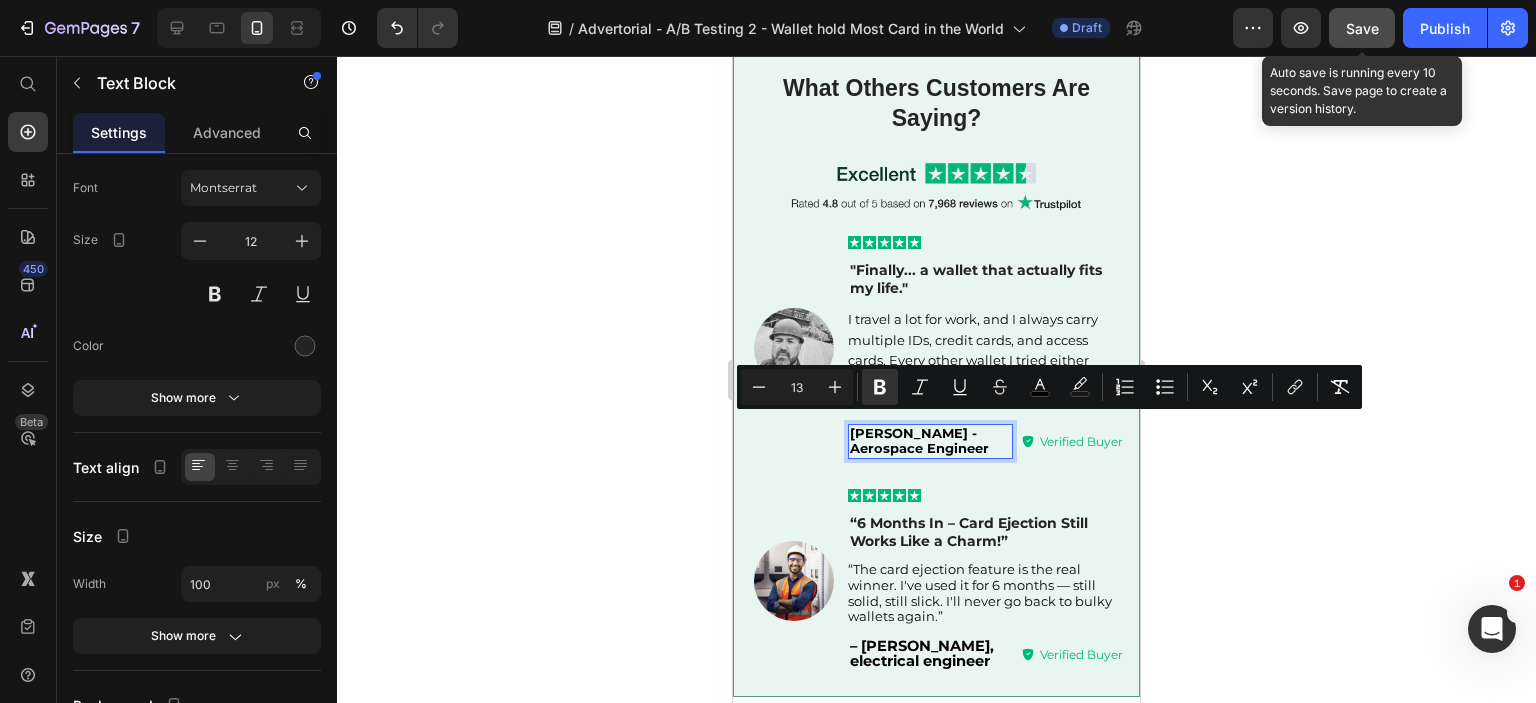 click 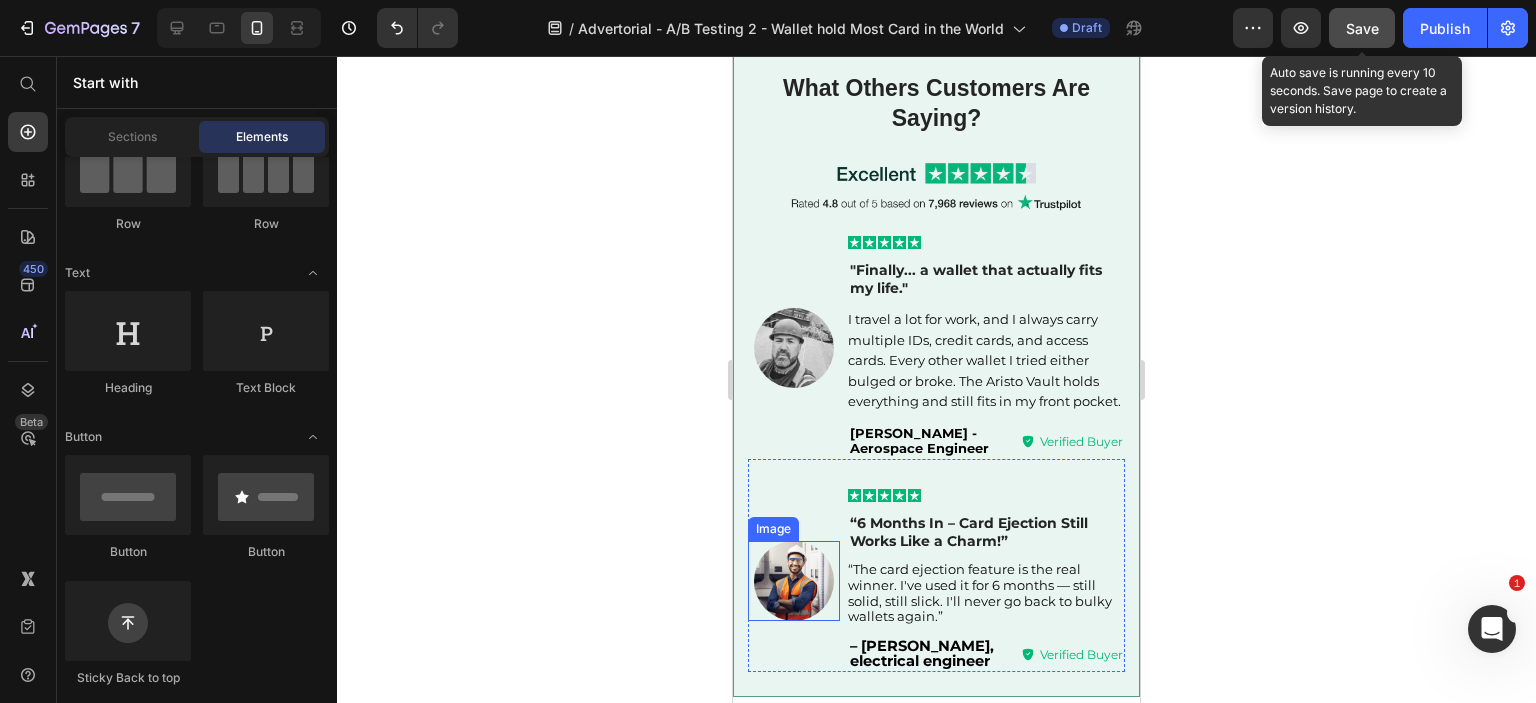 click at bounding box center (794, 581) 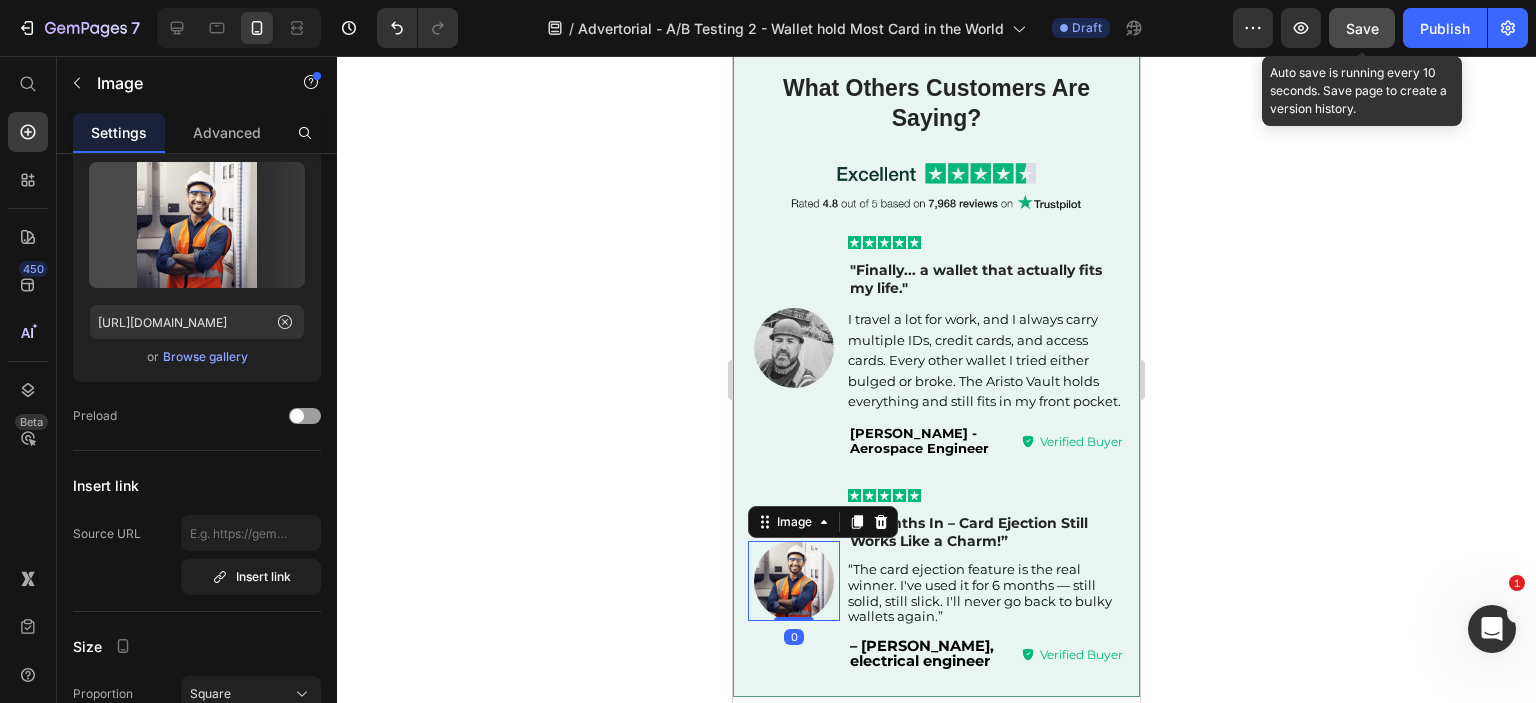 scroll, scrollTop: 0, scrollLeft: 0, axis: both 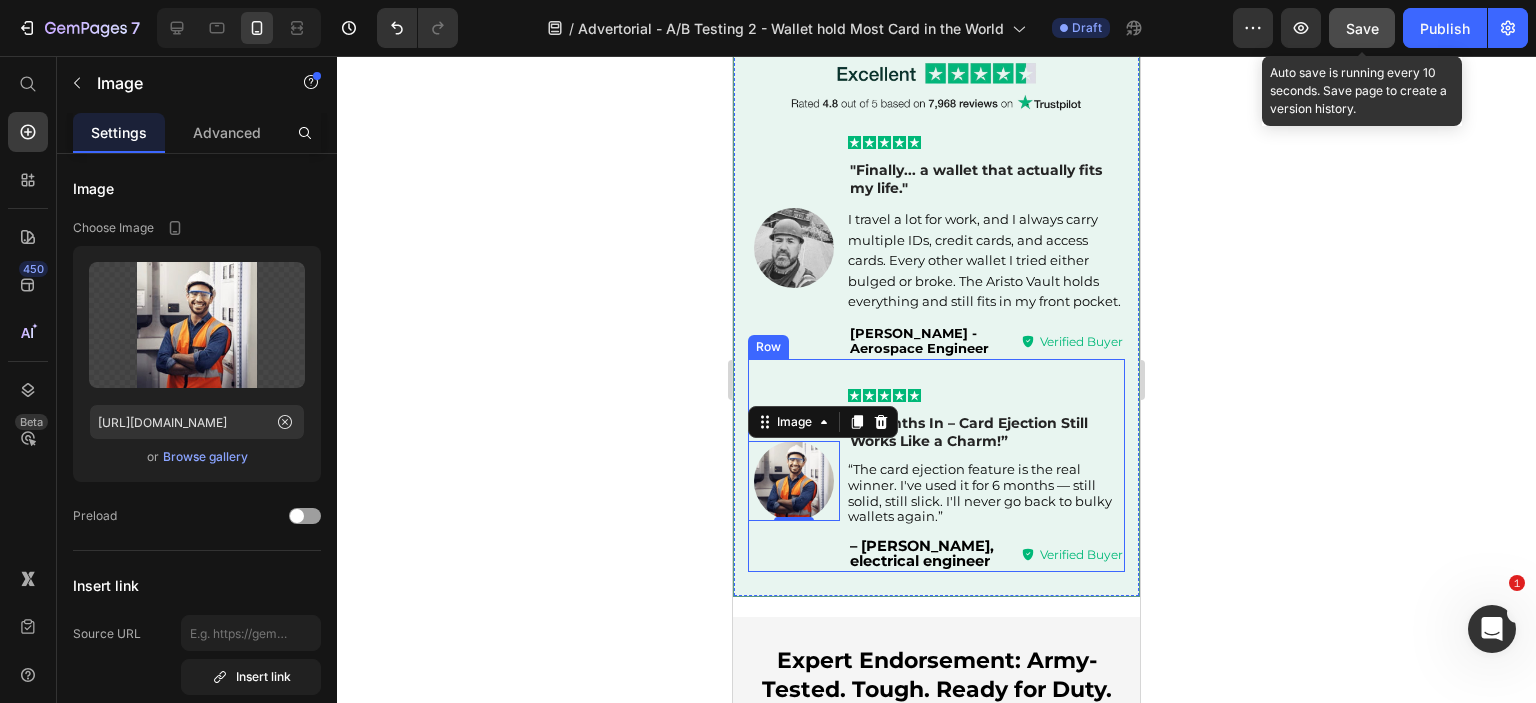 click on "“6 Months In – Card Ejection Still Works Like a Charm!”" at bounding box center [986, 432] 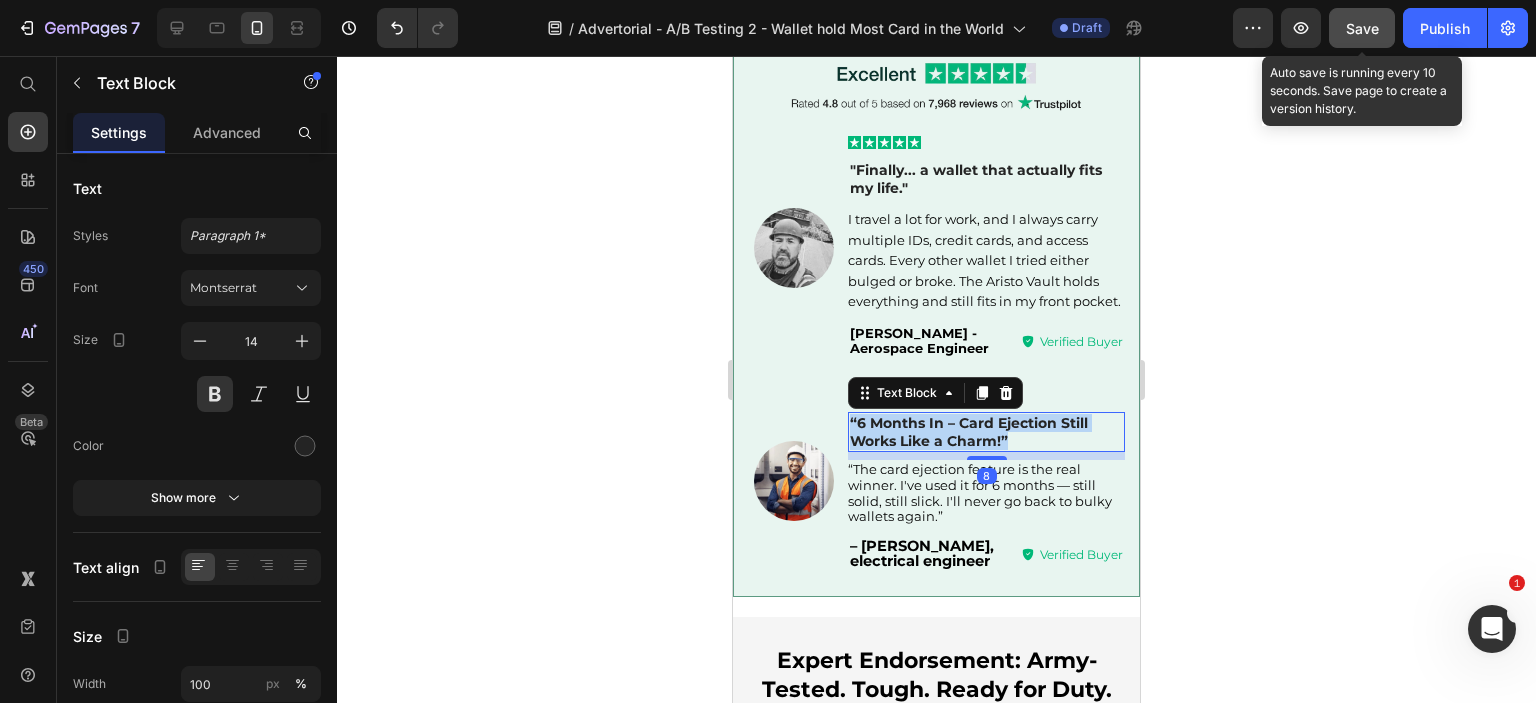 click on "“6 Months In – Card Ejection Still Works Like a Charm!”" at bounding box center (986, 432) 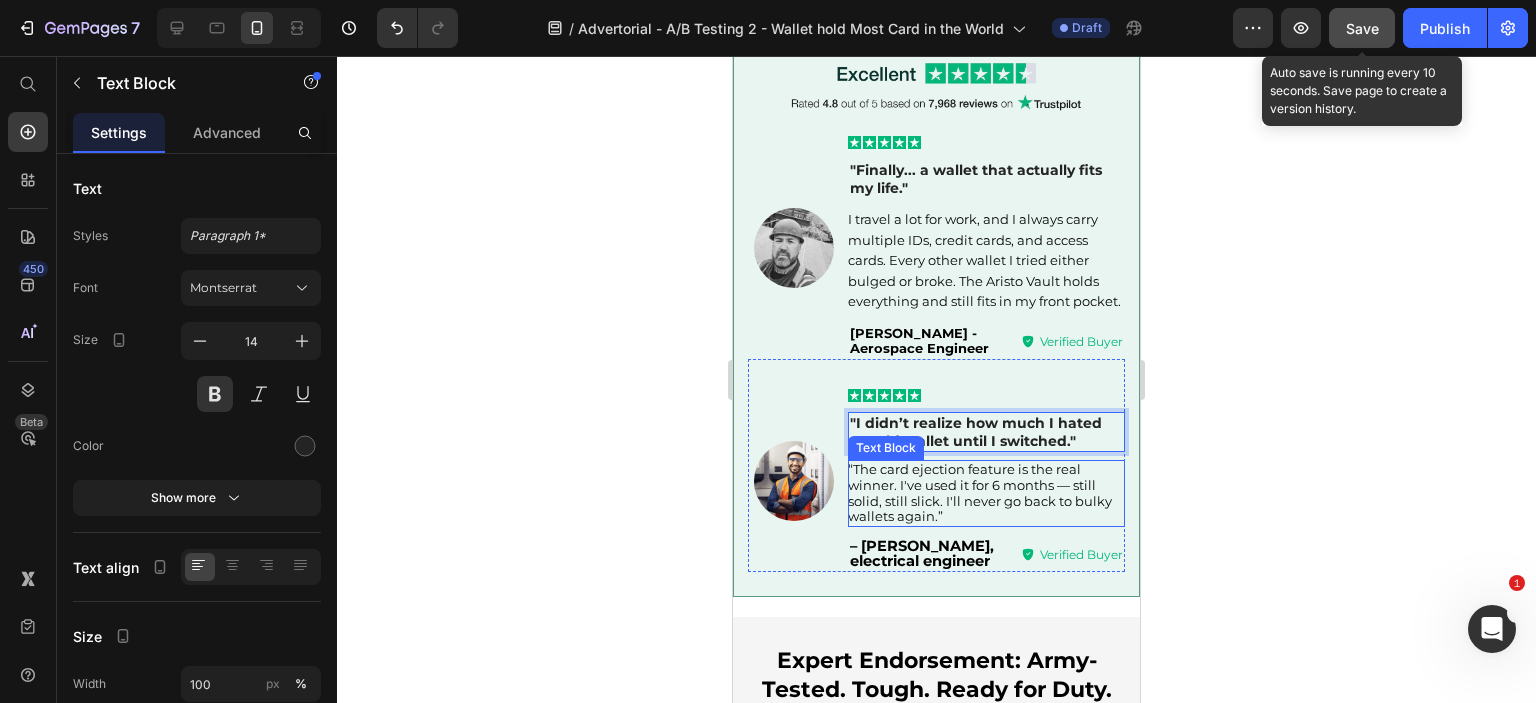 click on "“The card ejection feature is the real winner. I've used it for 6 months — still solid, still slick. I'll never go back to bulky wallets again.”" at bounding box center [980, 492] 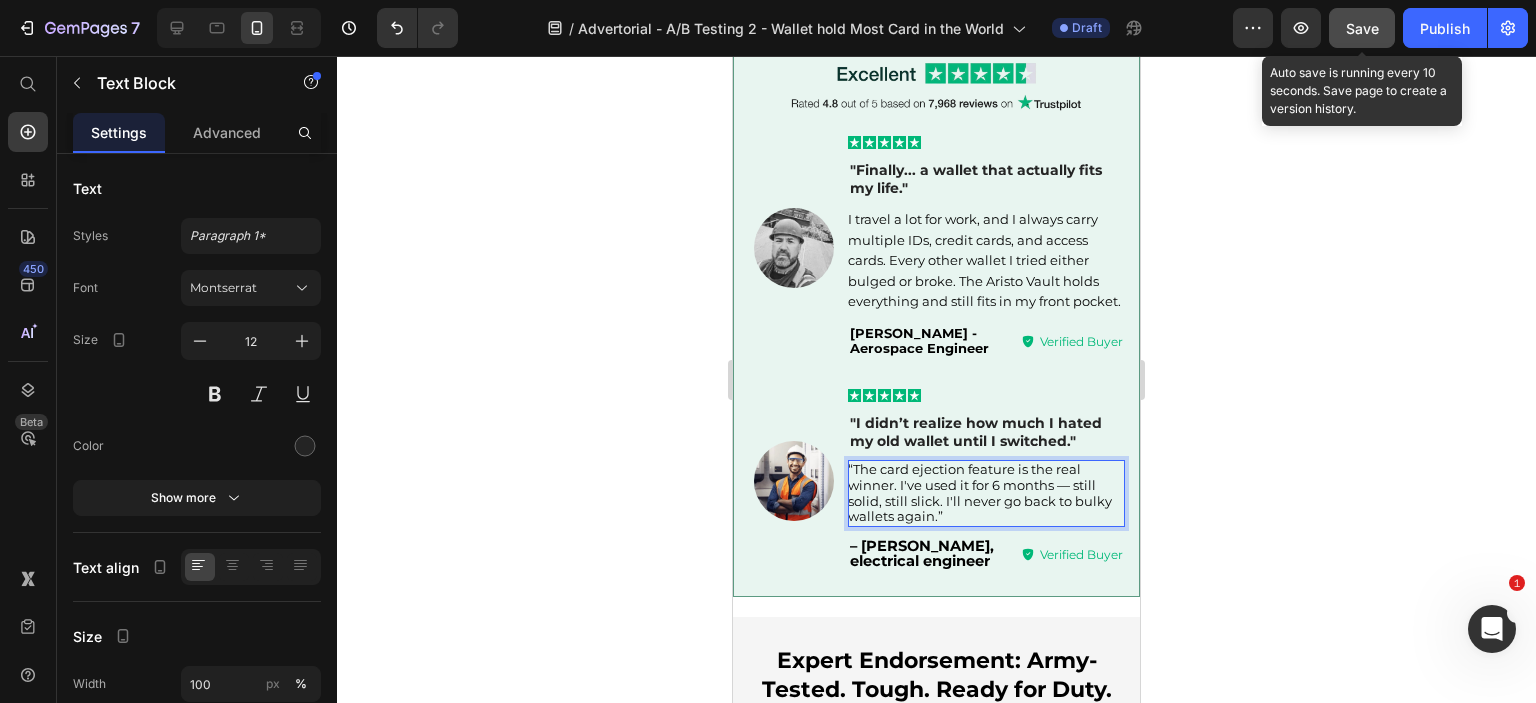 click on "“The card ejection feature is the real winner. I've used it for 6 months — still solid, still slick. I'll never go back to bulky wallets again.”" at bounding box center (980, 492) 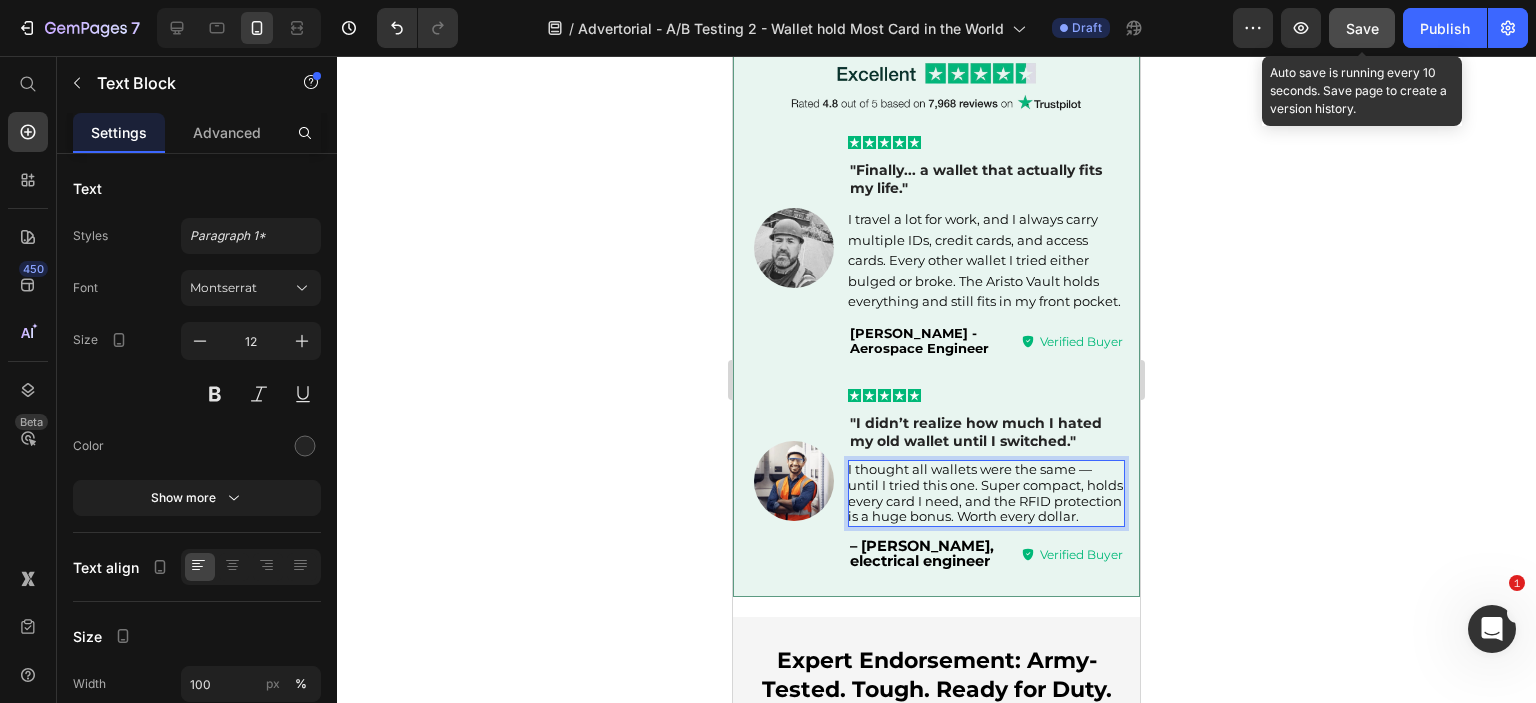 click 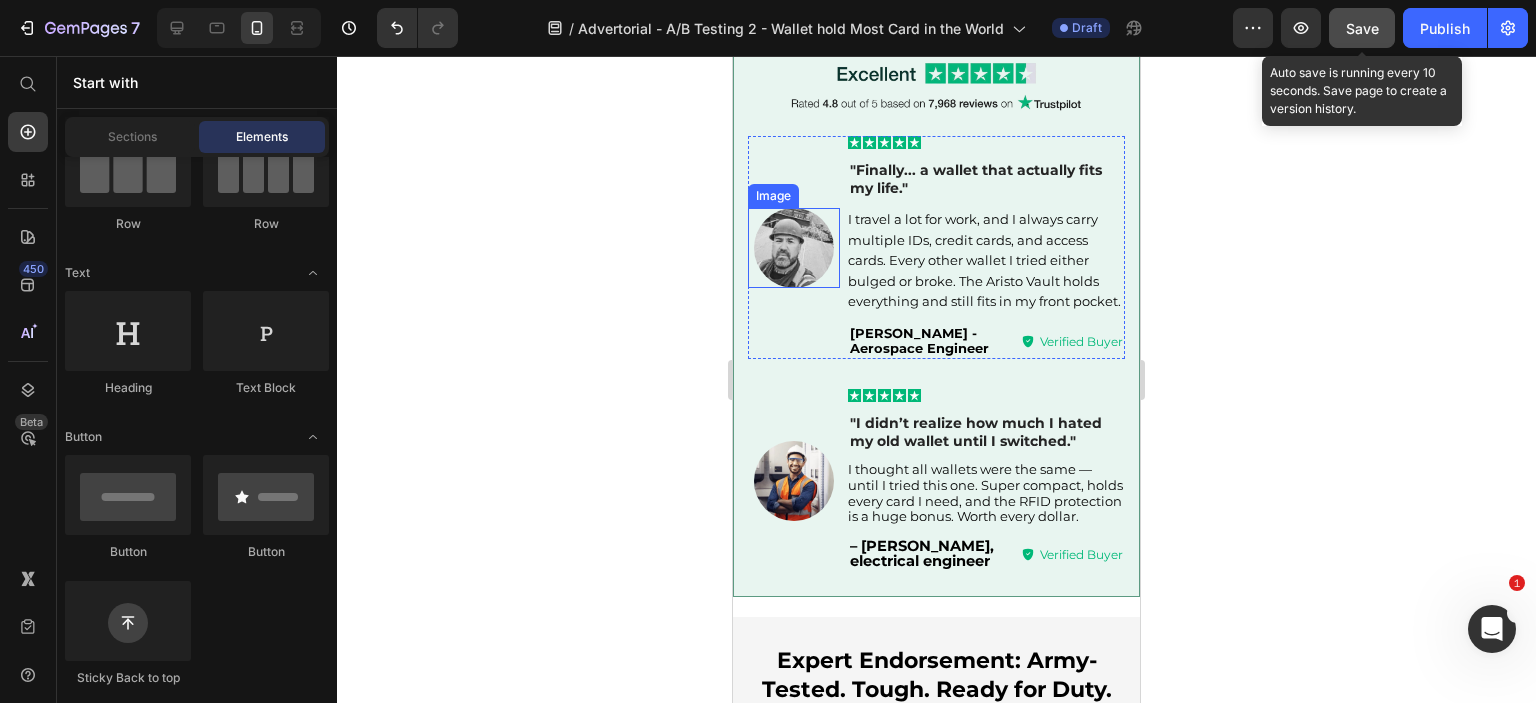 click at bounding box center [794, 248] 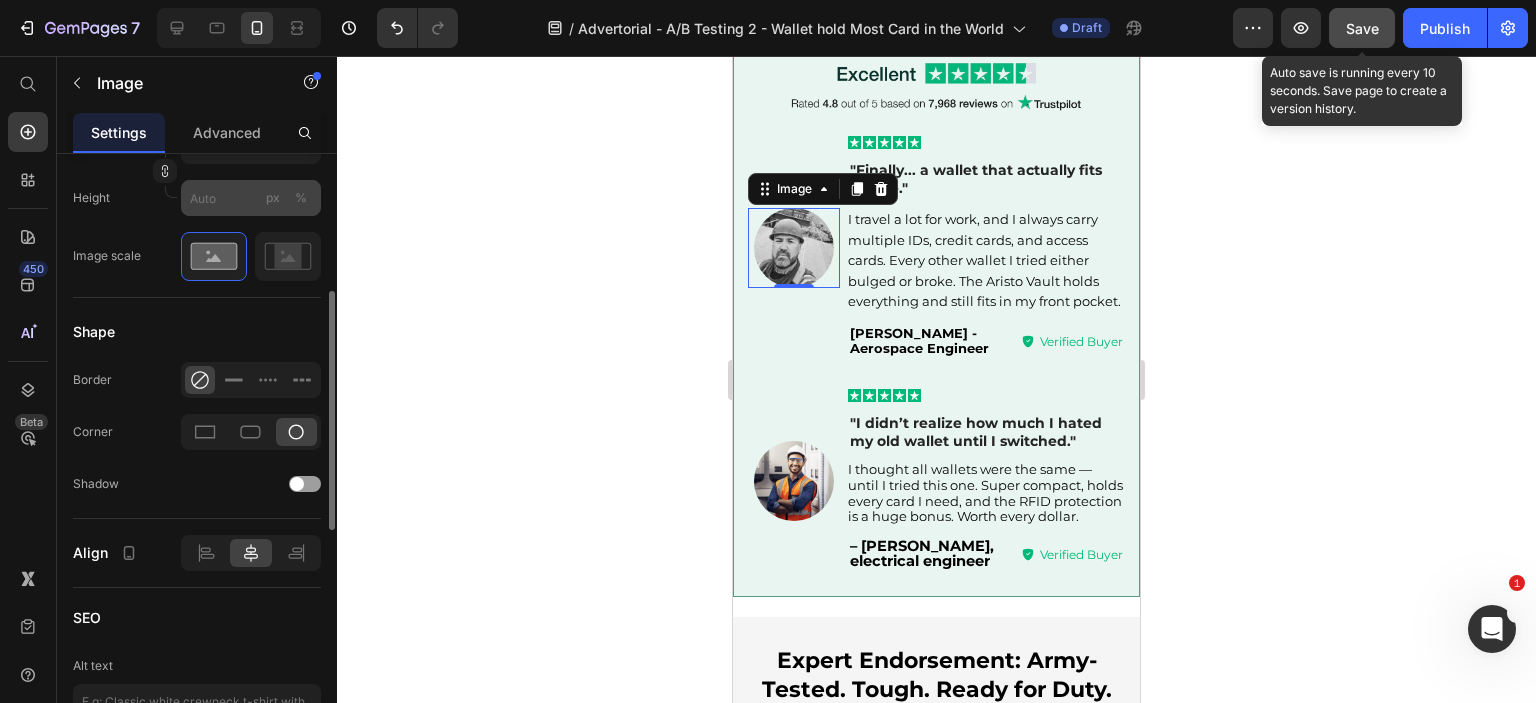 scroll, scrollTop: 500, scrollLeft: 0, axis: vertical 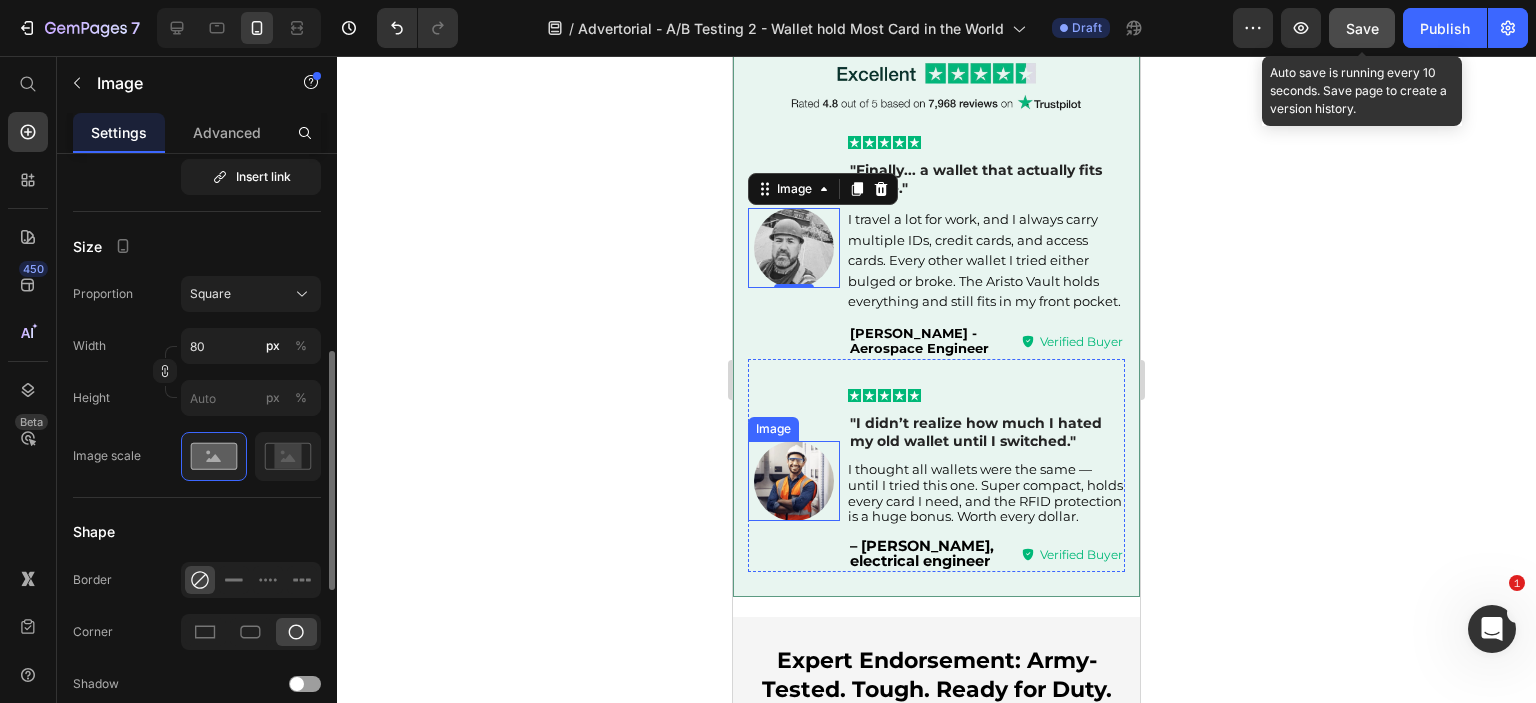 click at bounding box center [794, 481] 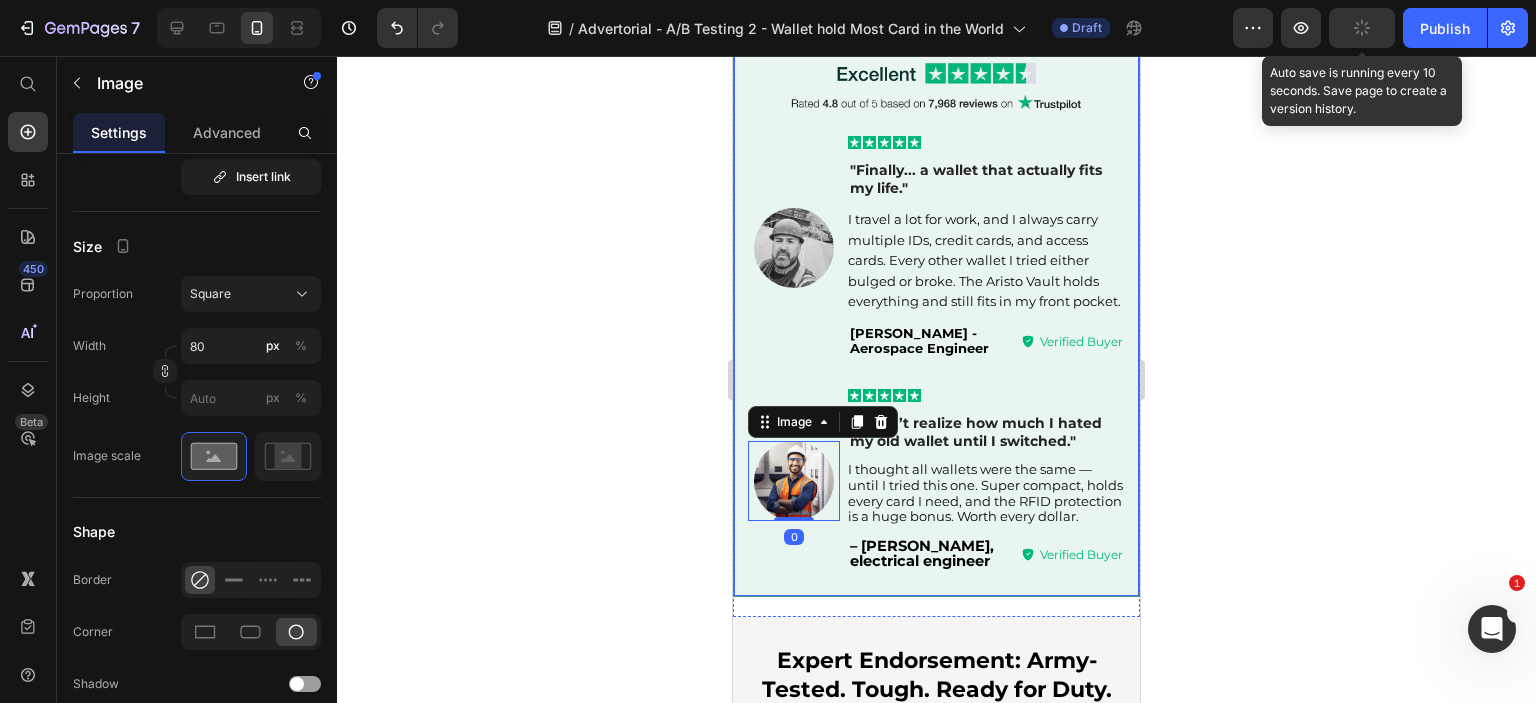 click on "– [PERSON_NAME], electrical engineer" at bounding box center [922, 554] 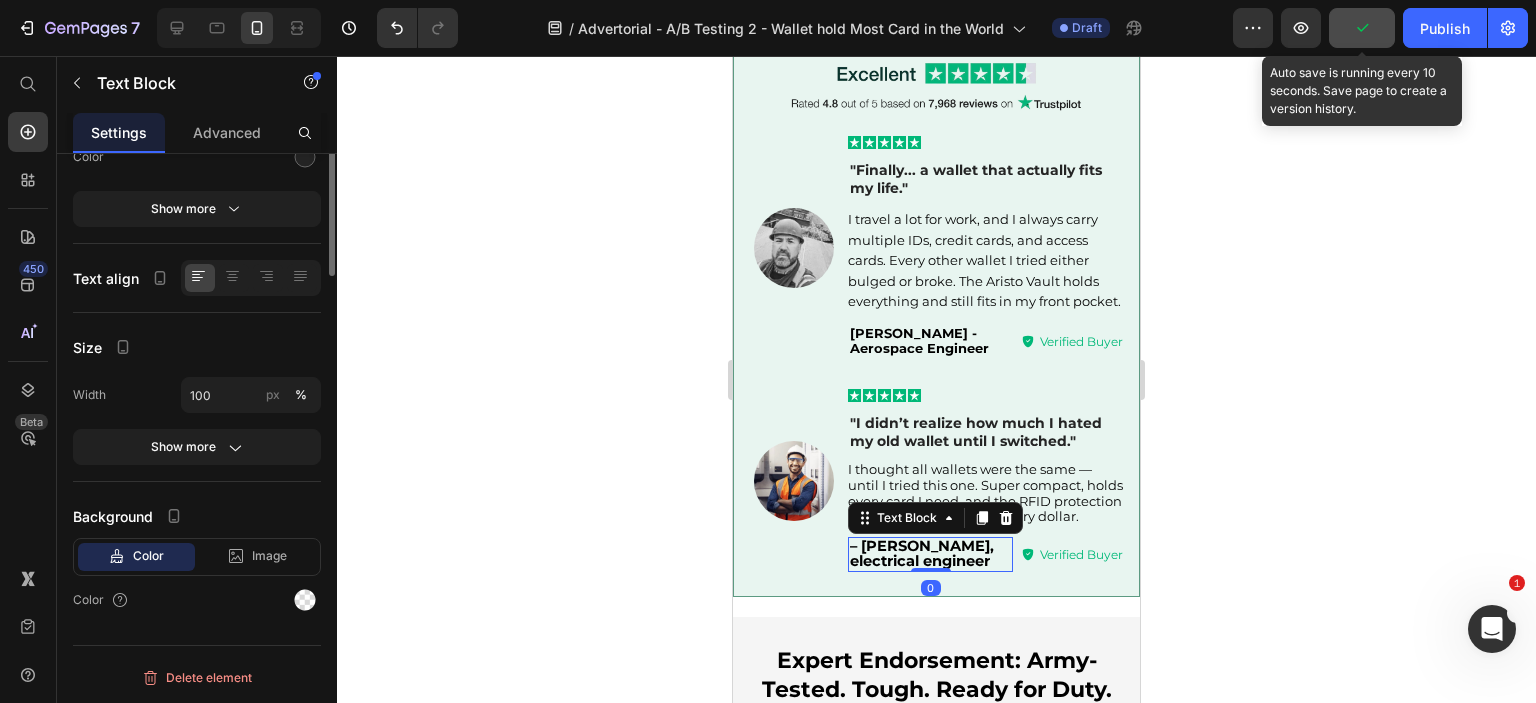 scroll, scrollTop: 0, scrollLeft: 0, axis: both 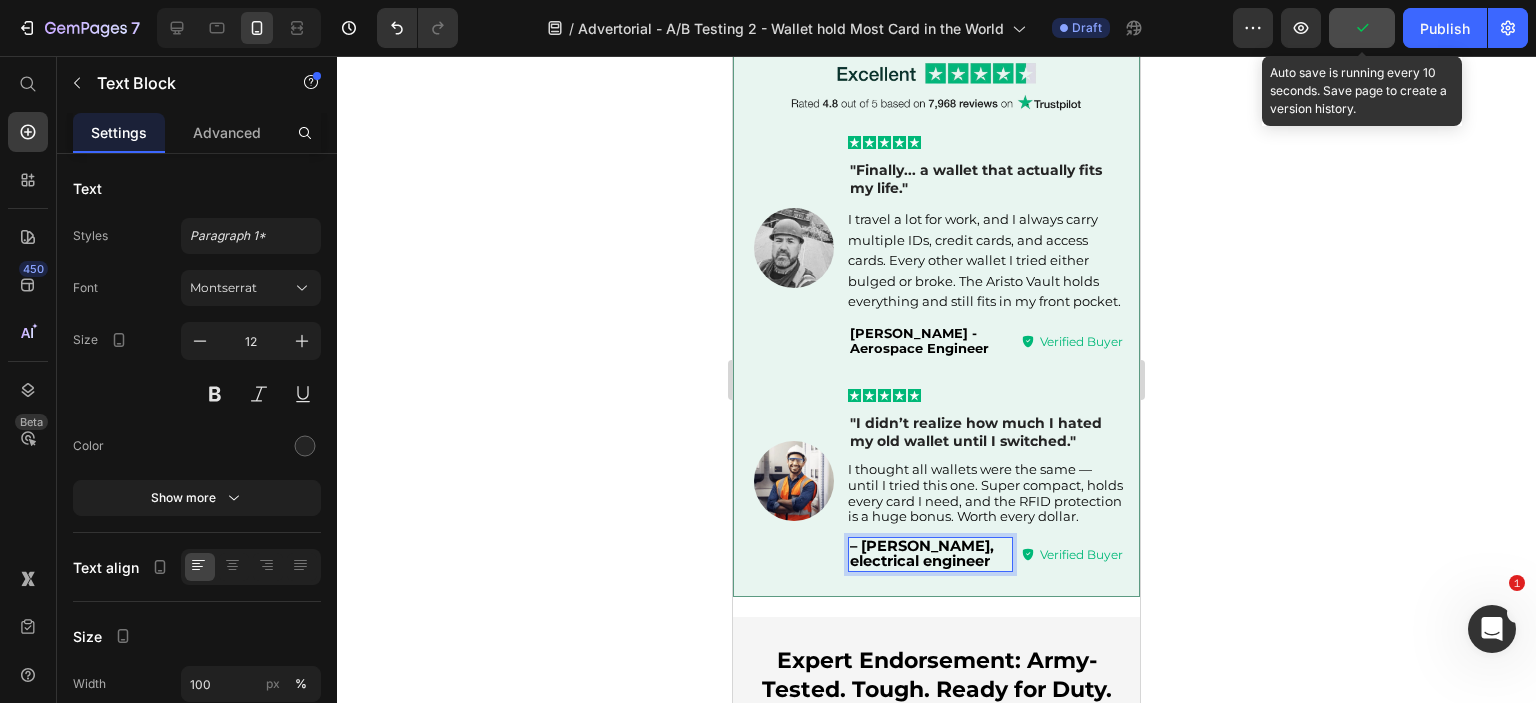 click on "– [PERSON_NAME], electrical engineer" at bounding box center (922, 554) 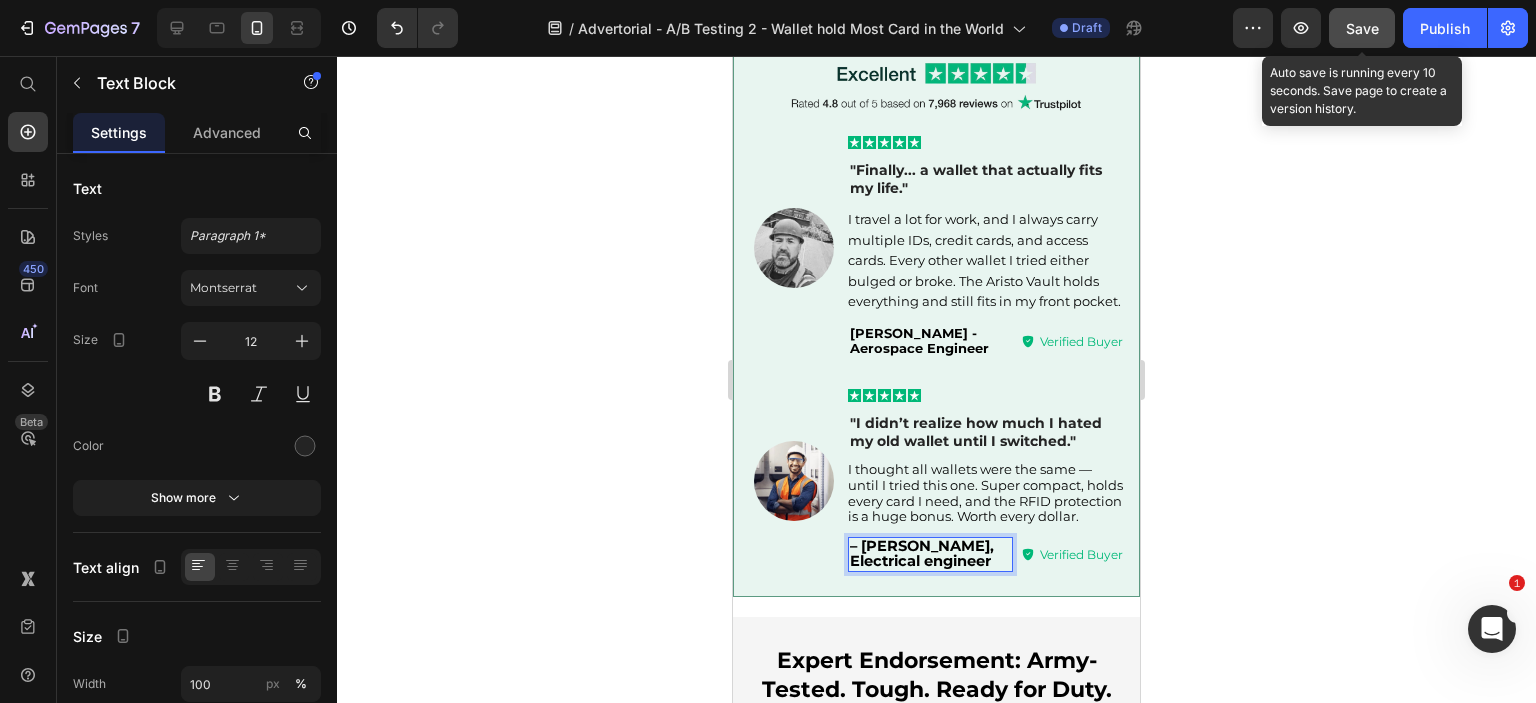 click on "– [PERSON_NAME], Electrical engineer" at bounding box center [922, 554] 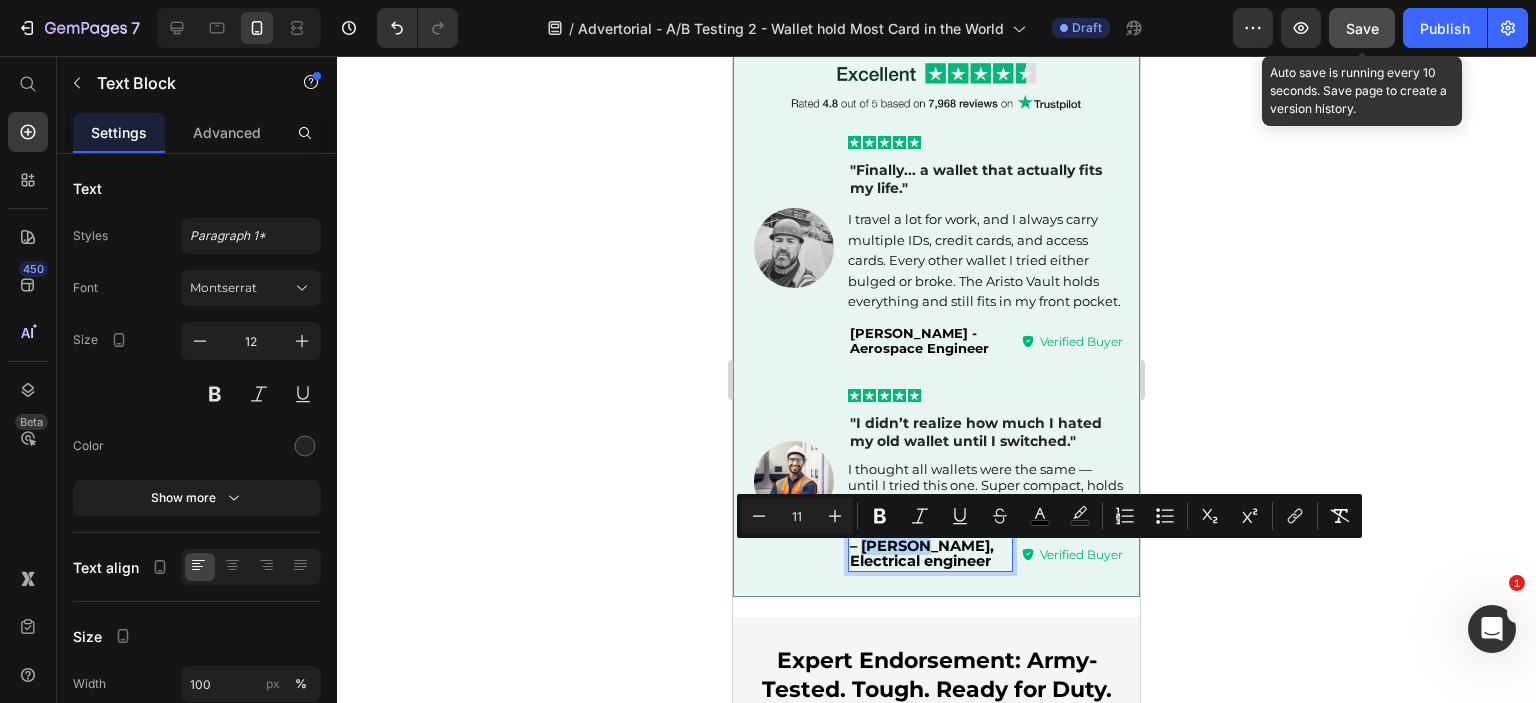 click on "– [PERSON_NAME], Electrical engineer" at bounding box center (922, 554) 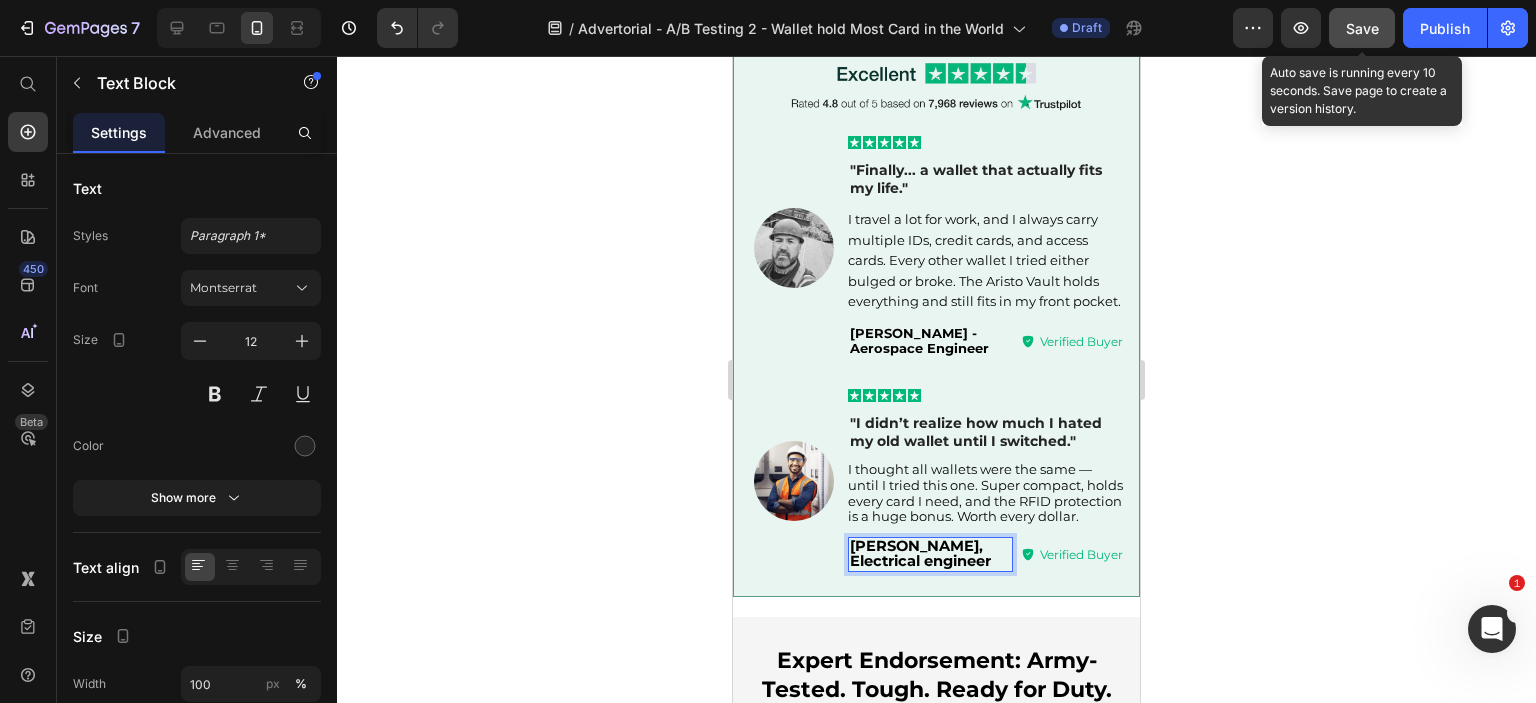 click on "[PERSON_NAME], Electrical engineer" at bounding box center [920, 554] 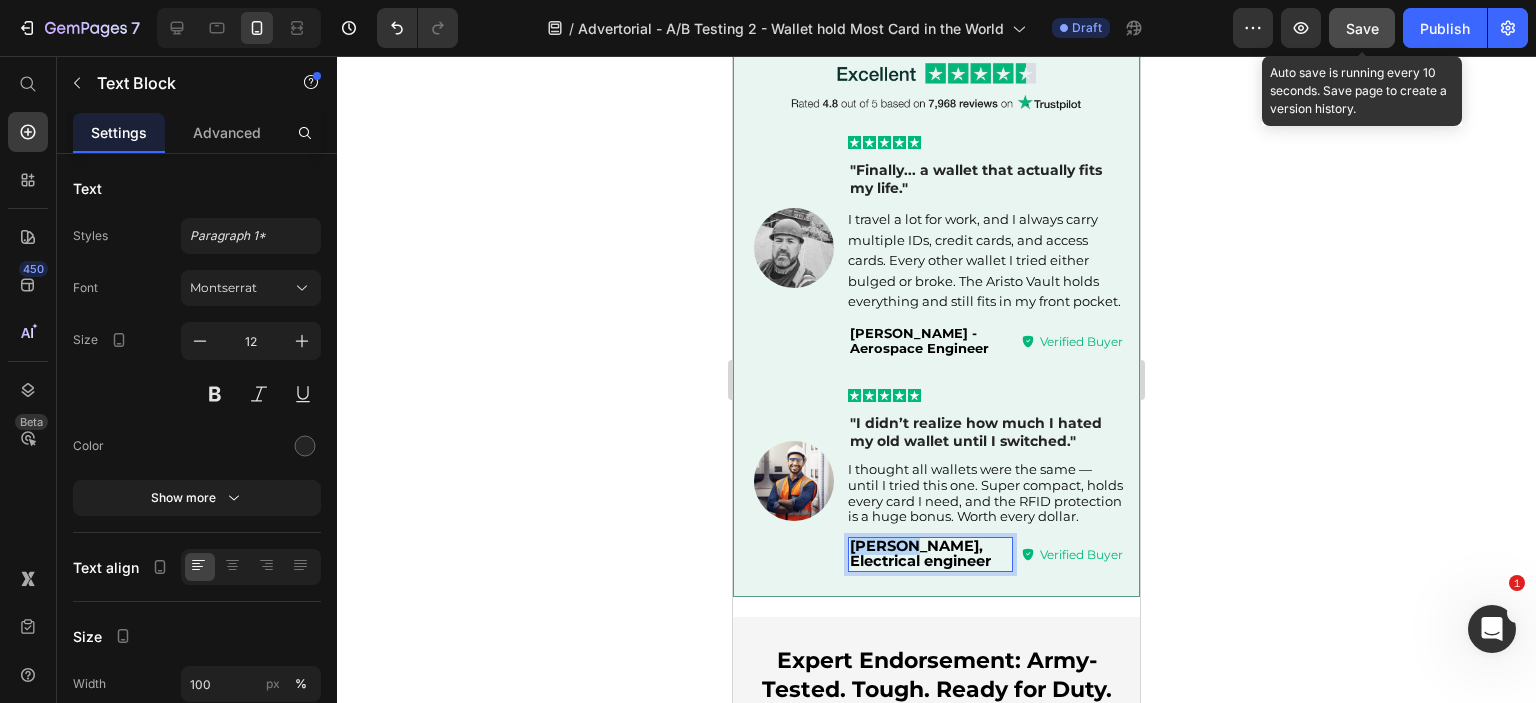 click on "[PERSON_NAME], Electrical engineer" at bounding box center (920, 554) 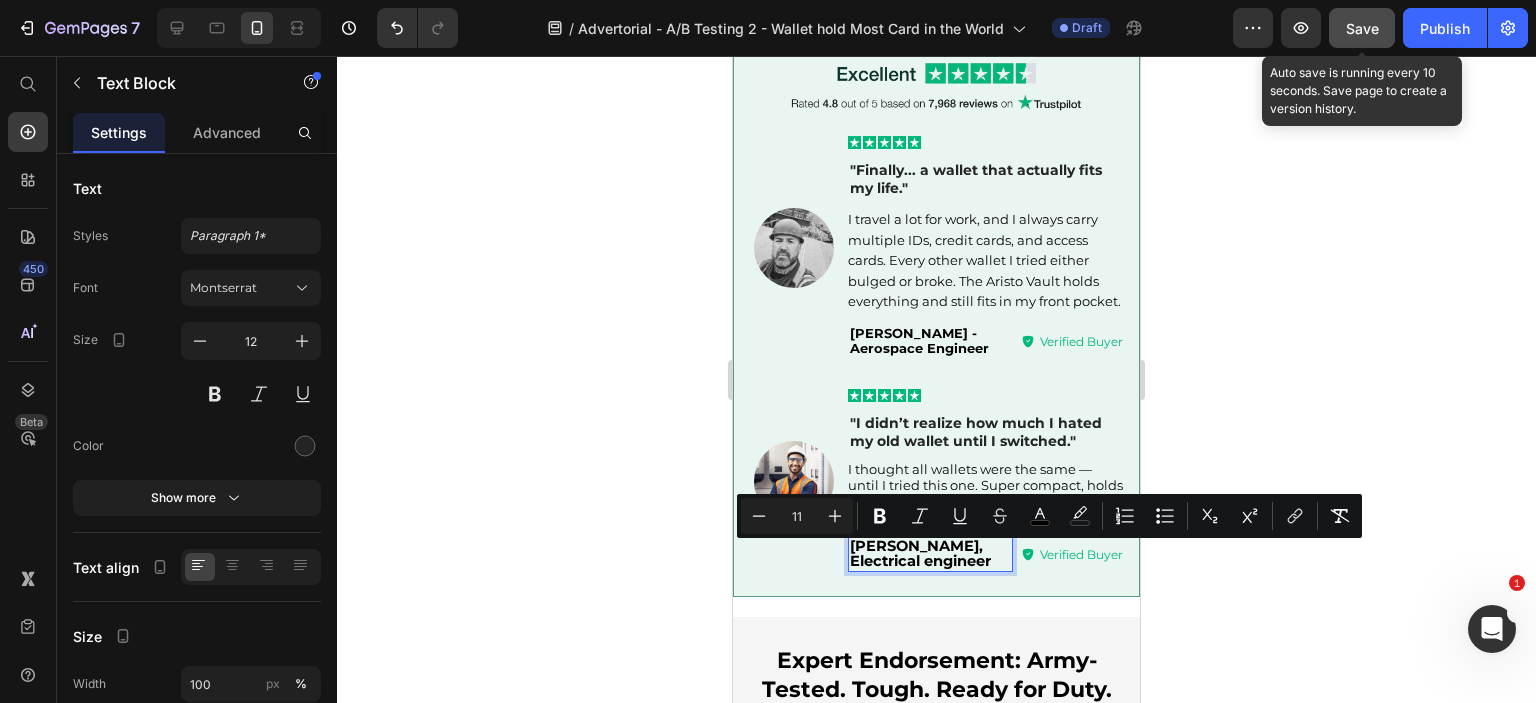 click on "[PERSON_NAME], Electrical engineer" at bounding box center (920, 554) 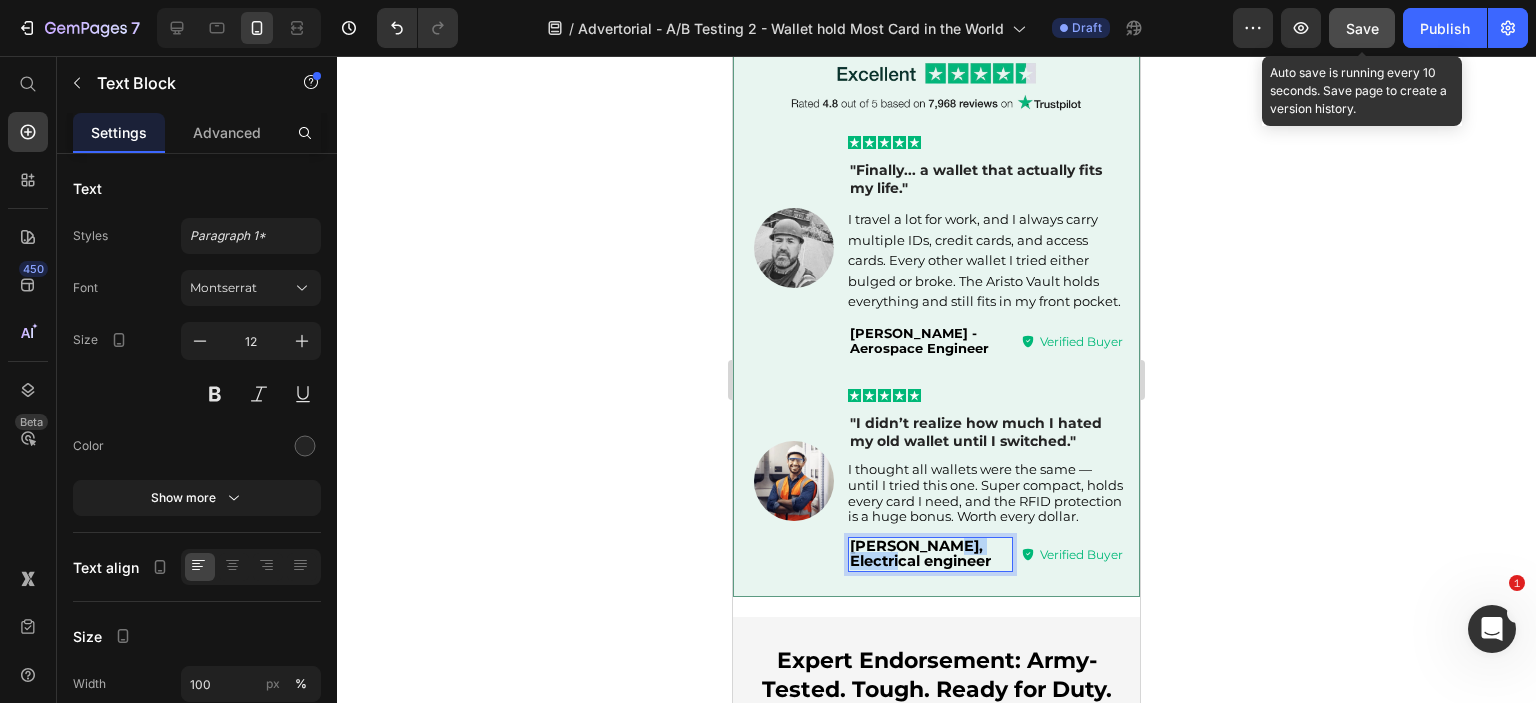 click on "[PERSON_NAME], Electrical engineer" at bounding box center [920, 554] 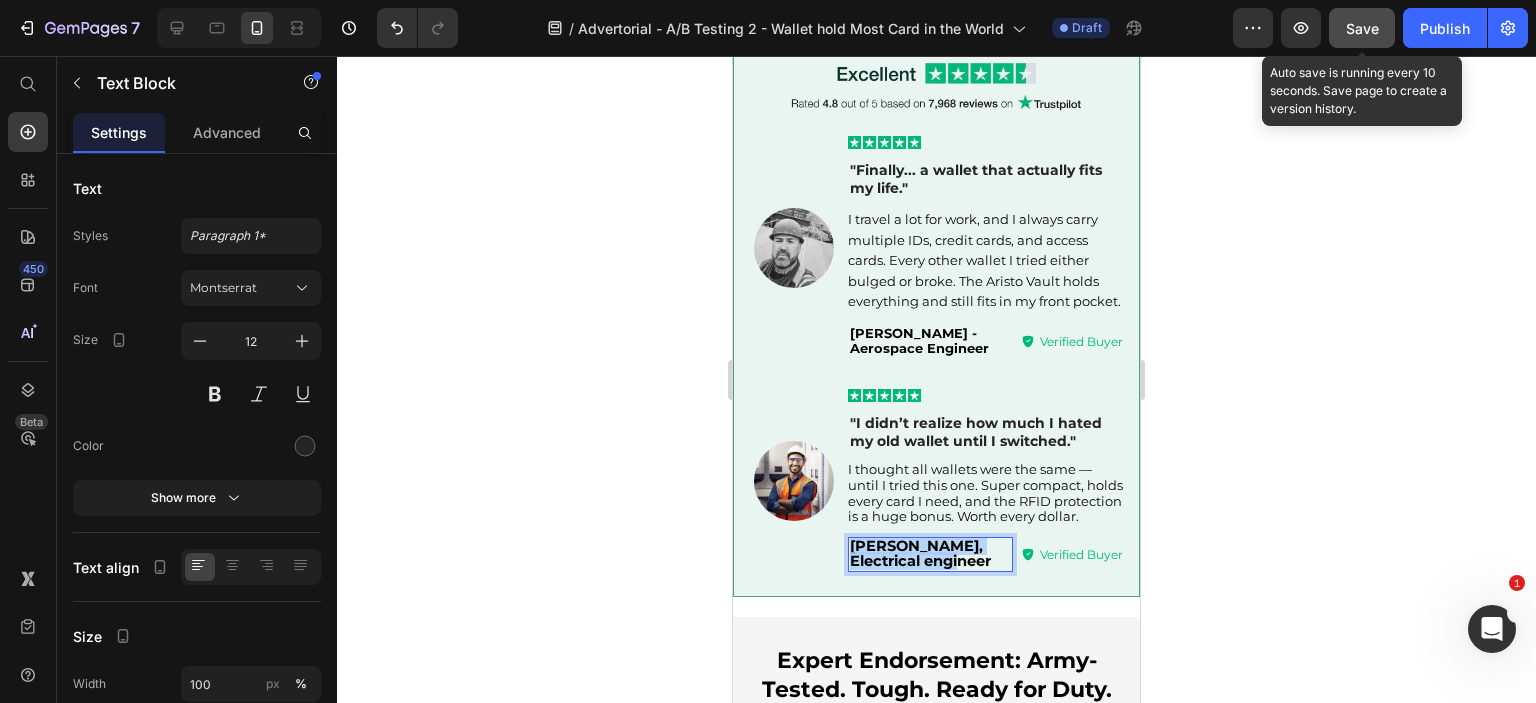 click on "[PERSON_NAME], Electrical engineer" at bounding box center [920, 554] 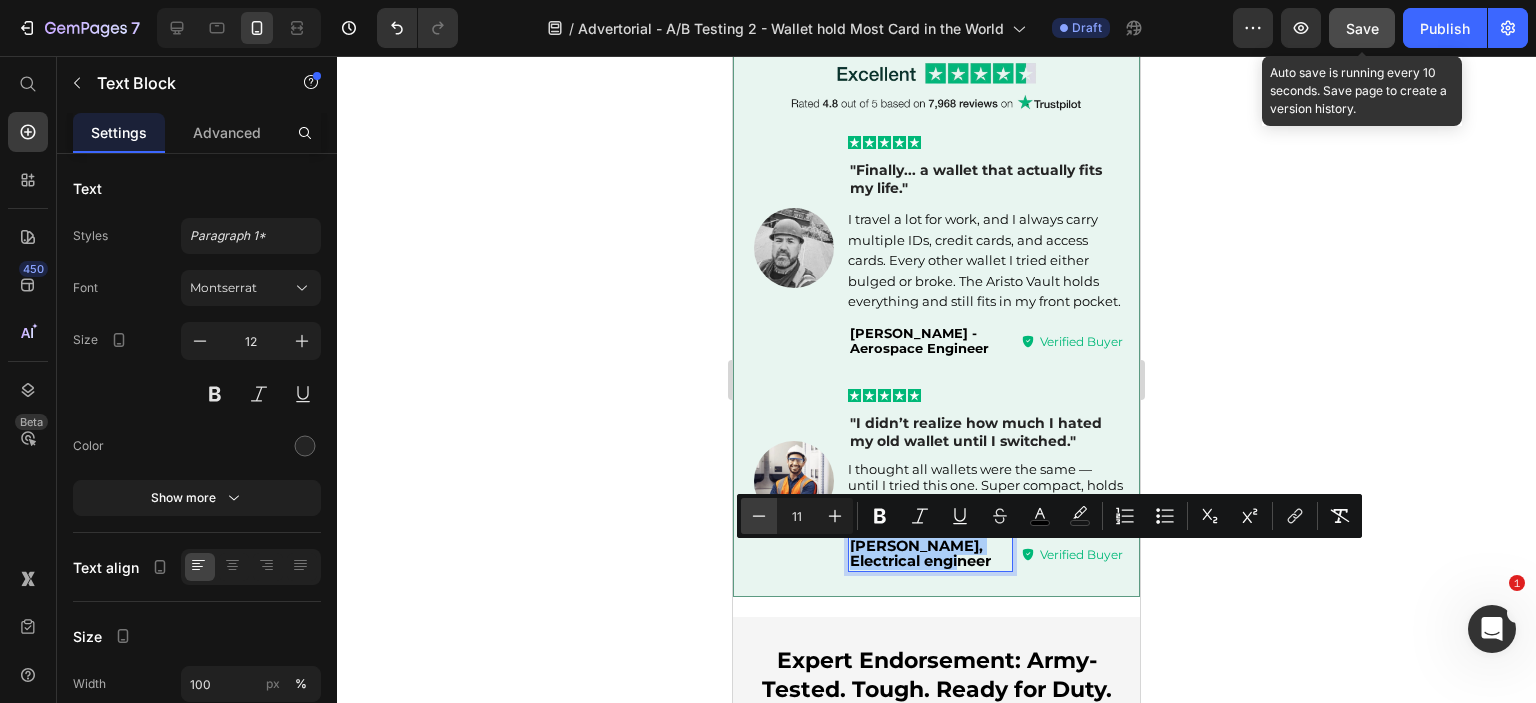 click 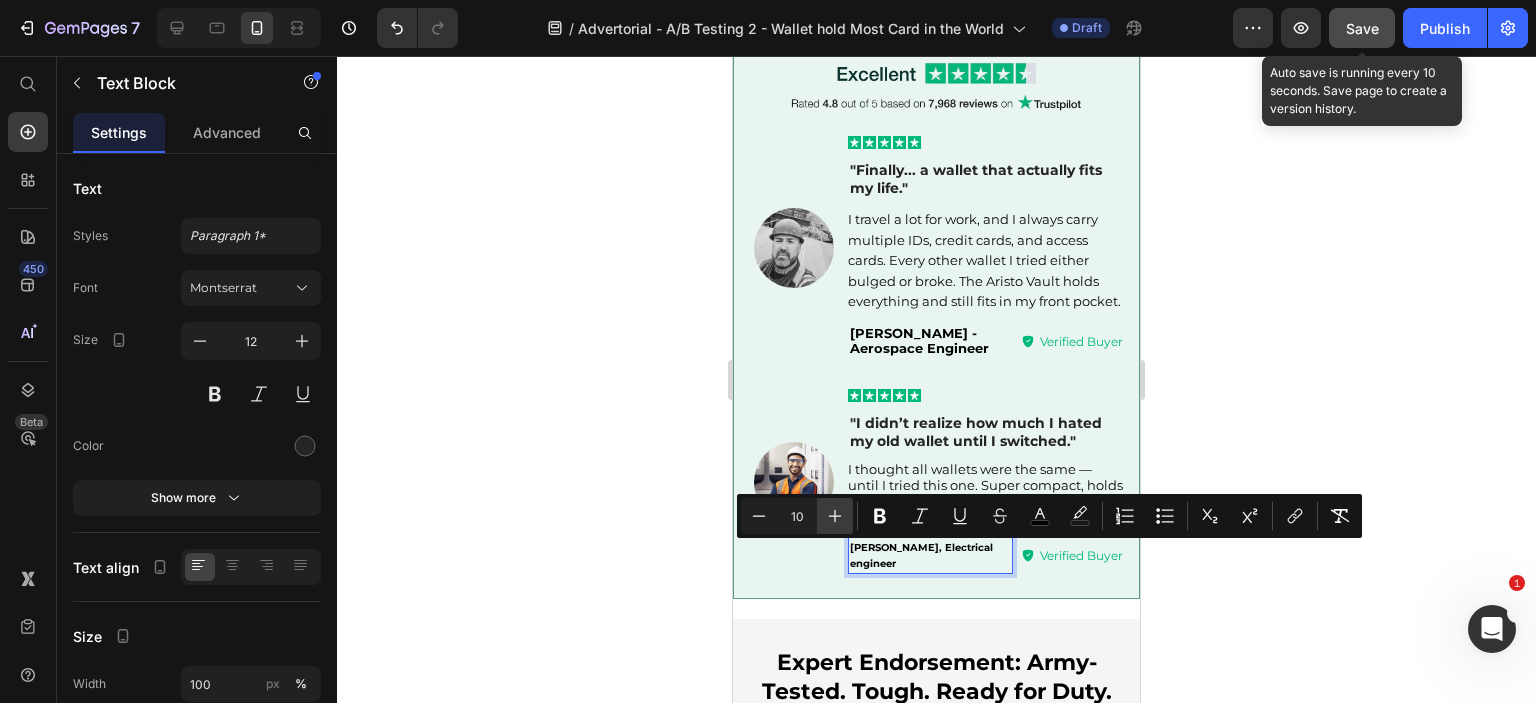 click 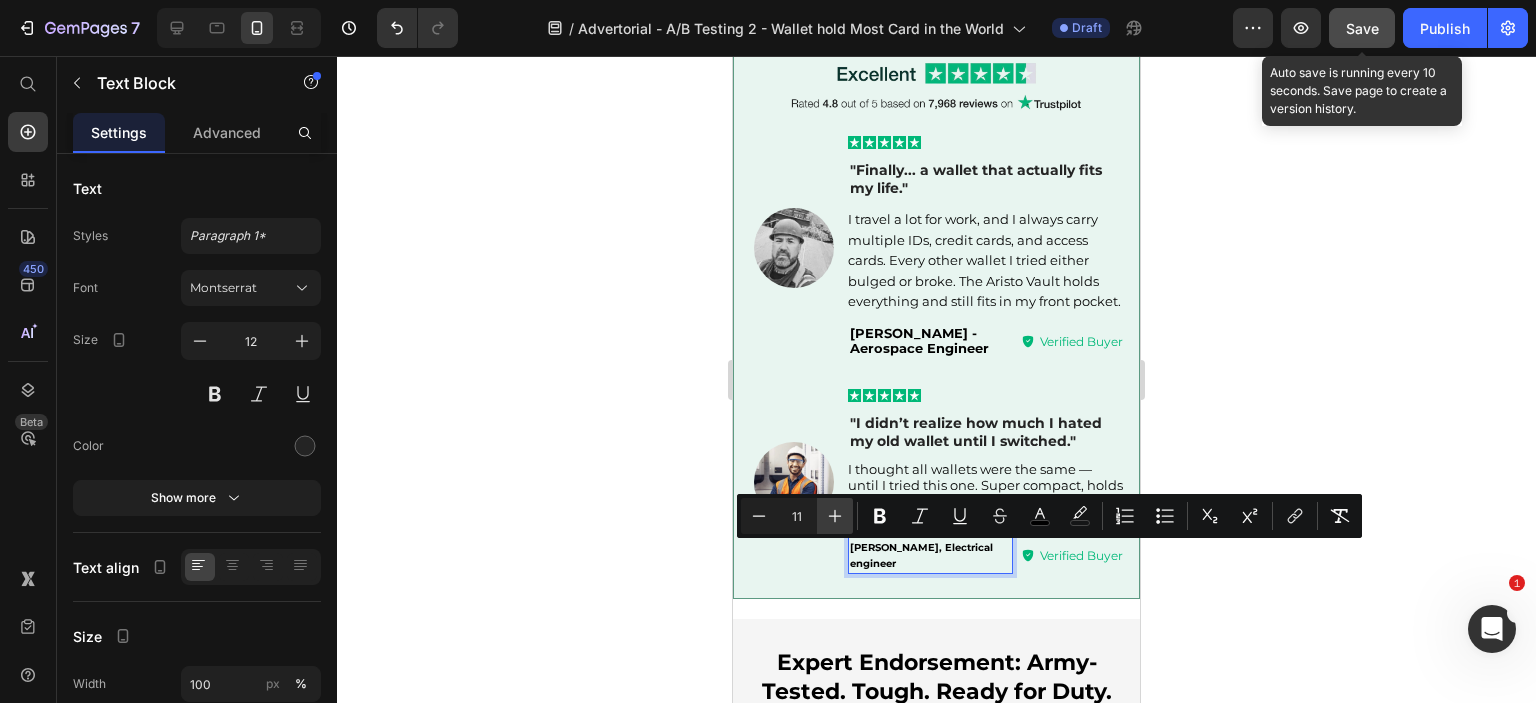 click 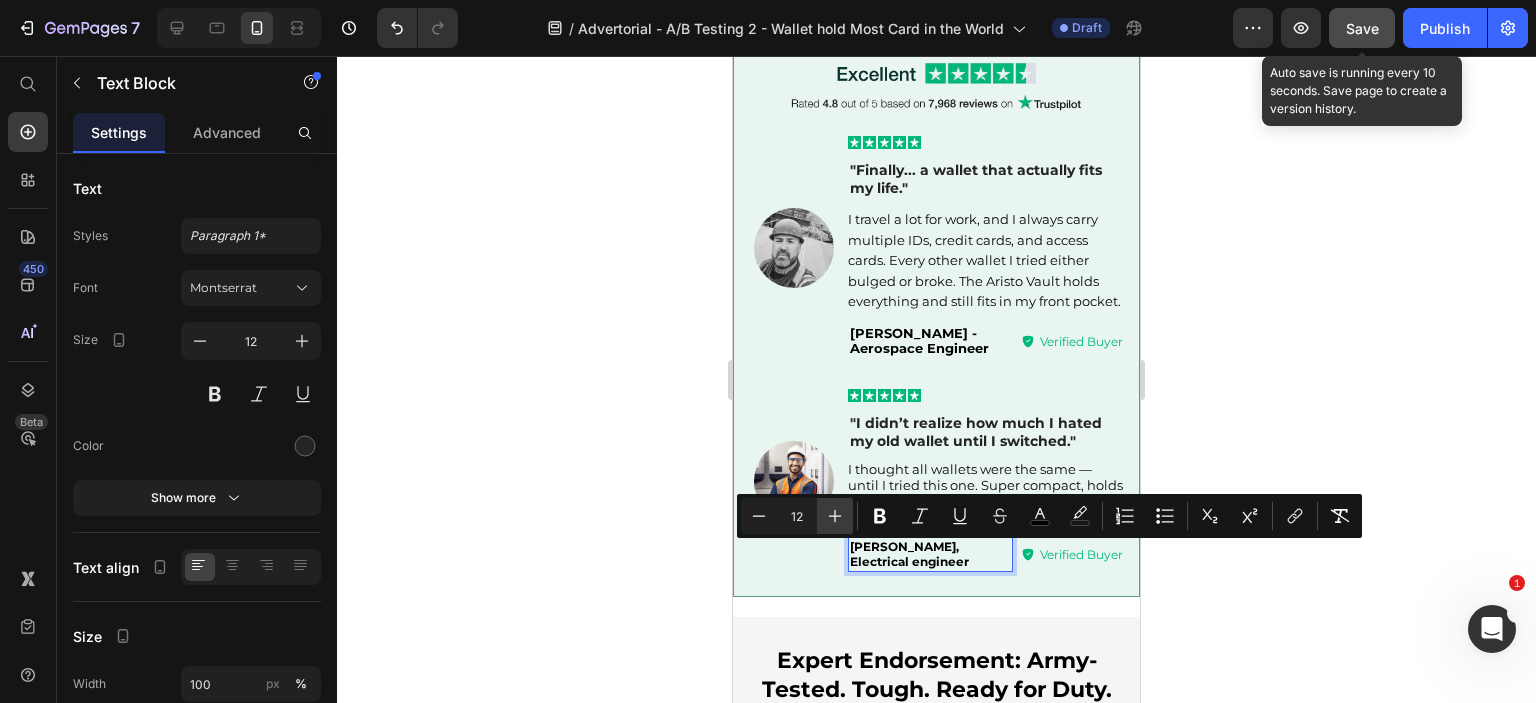 click 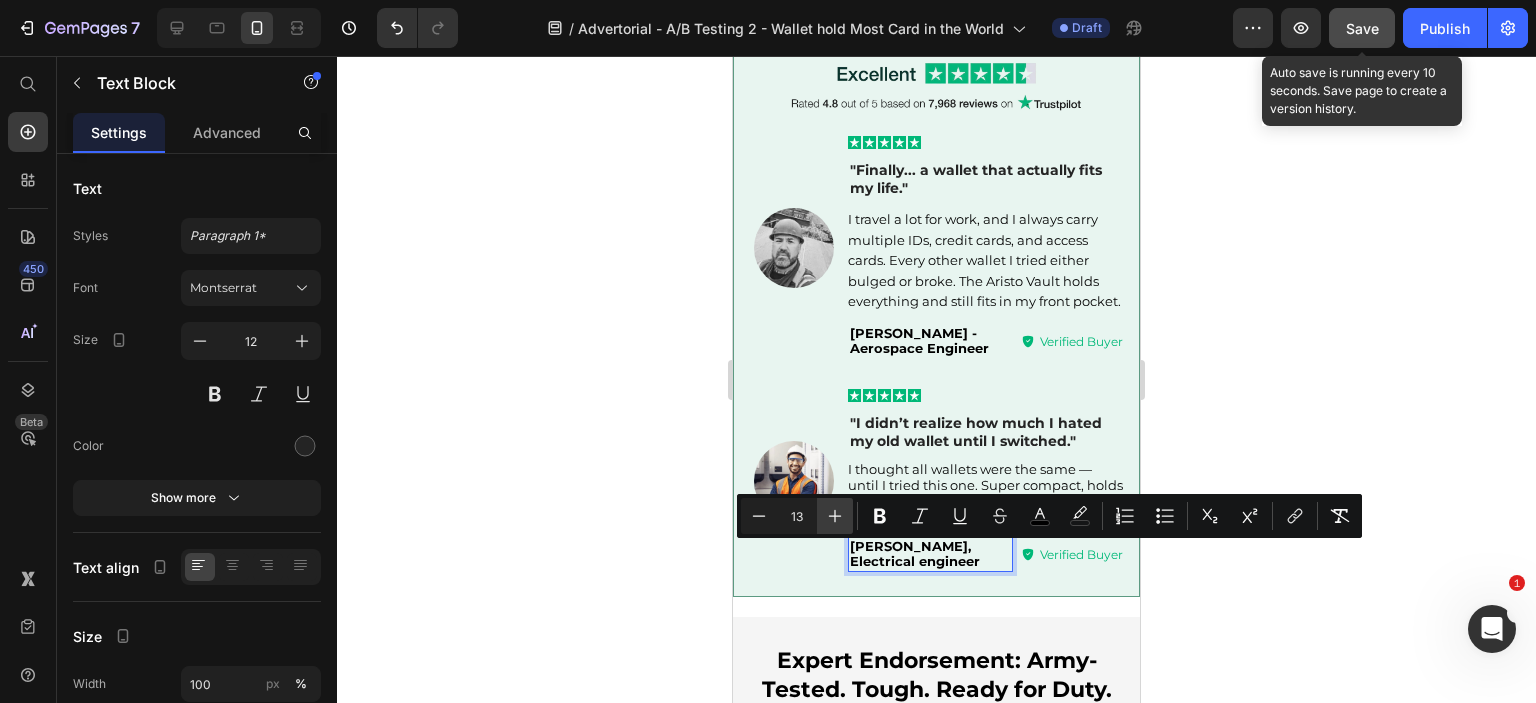 click 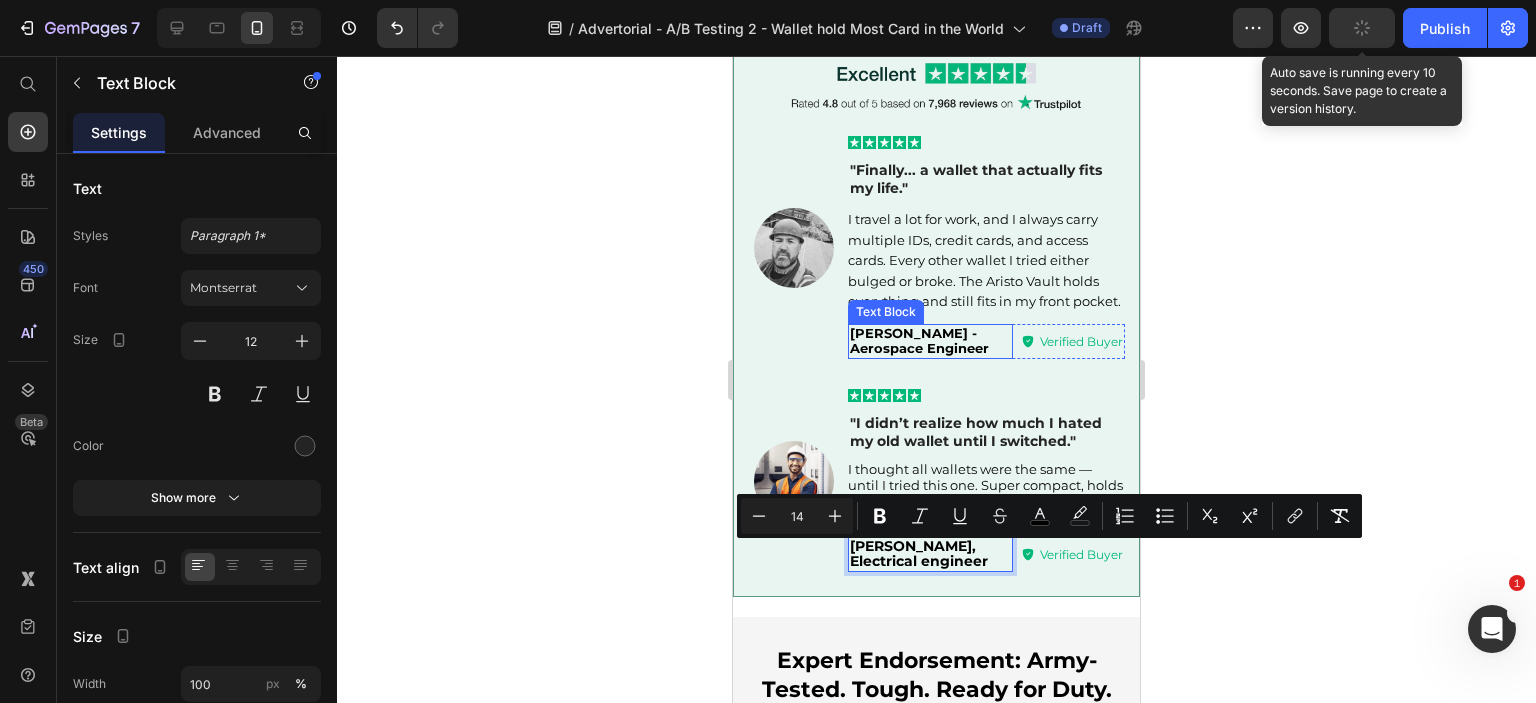 click on "[PERSON_NAME] - Aerospace Engineer" at bounding box center (919, 341) 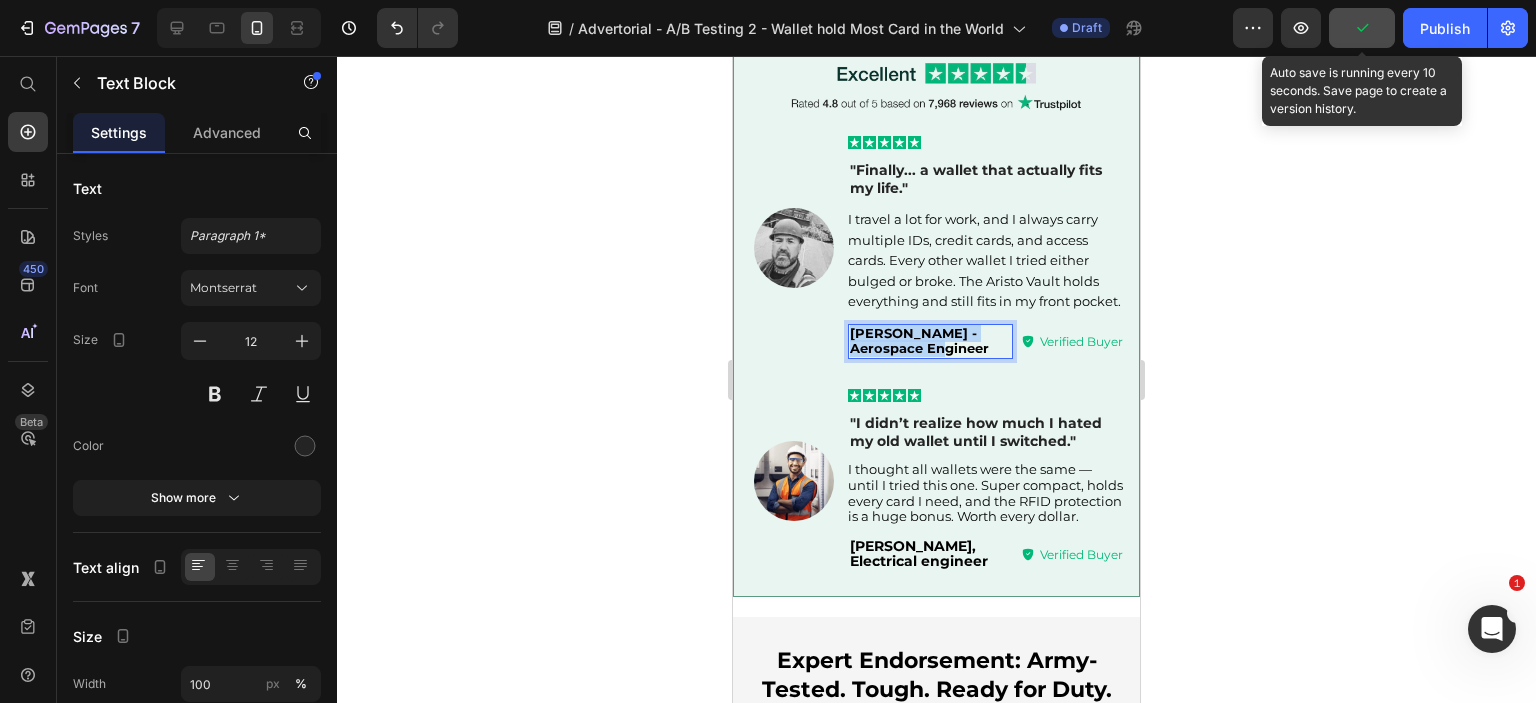 click on "[PERSON_NAME] - Aerospace Engineer" at bounding box center [919, 341] 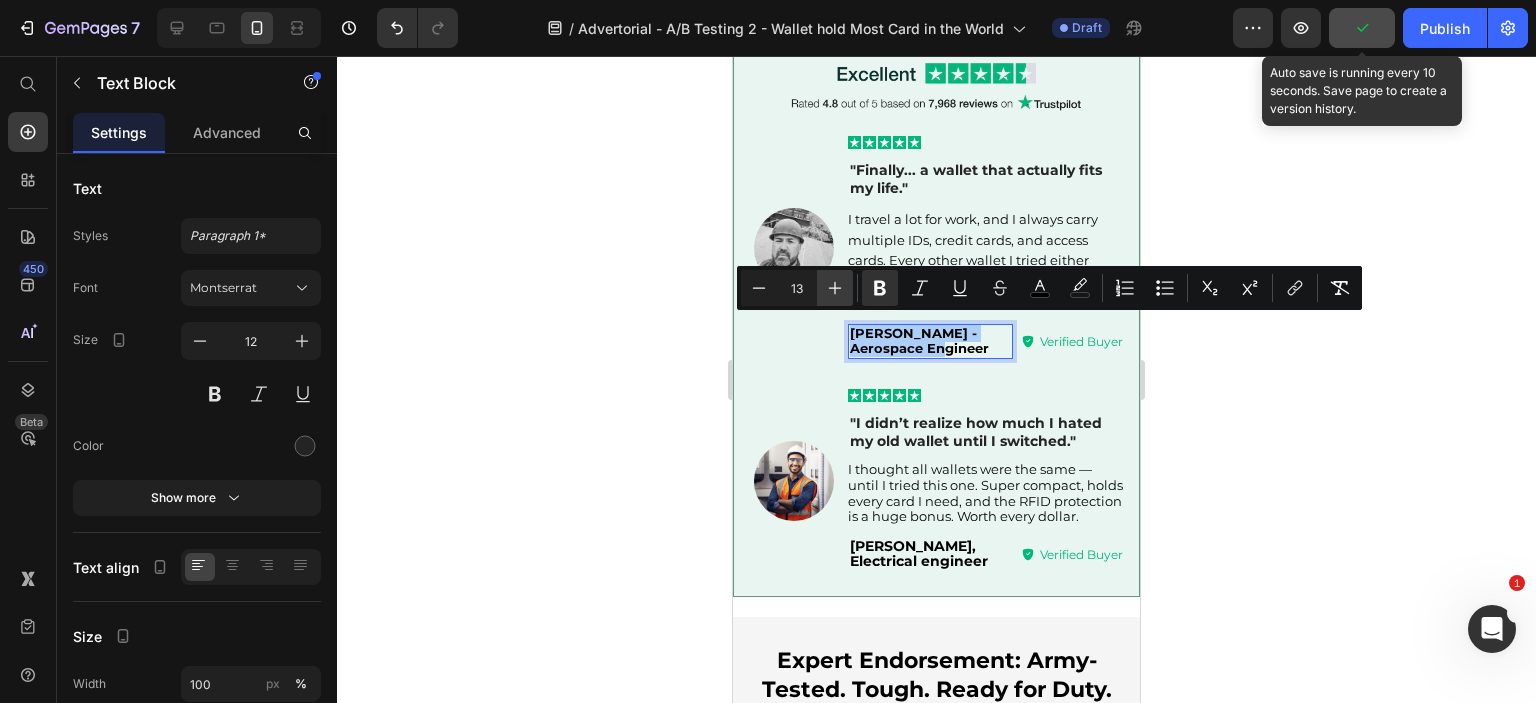 click 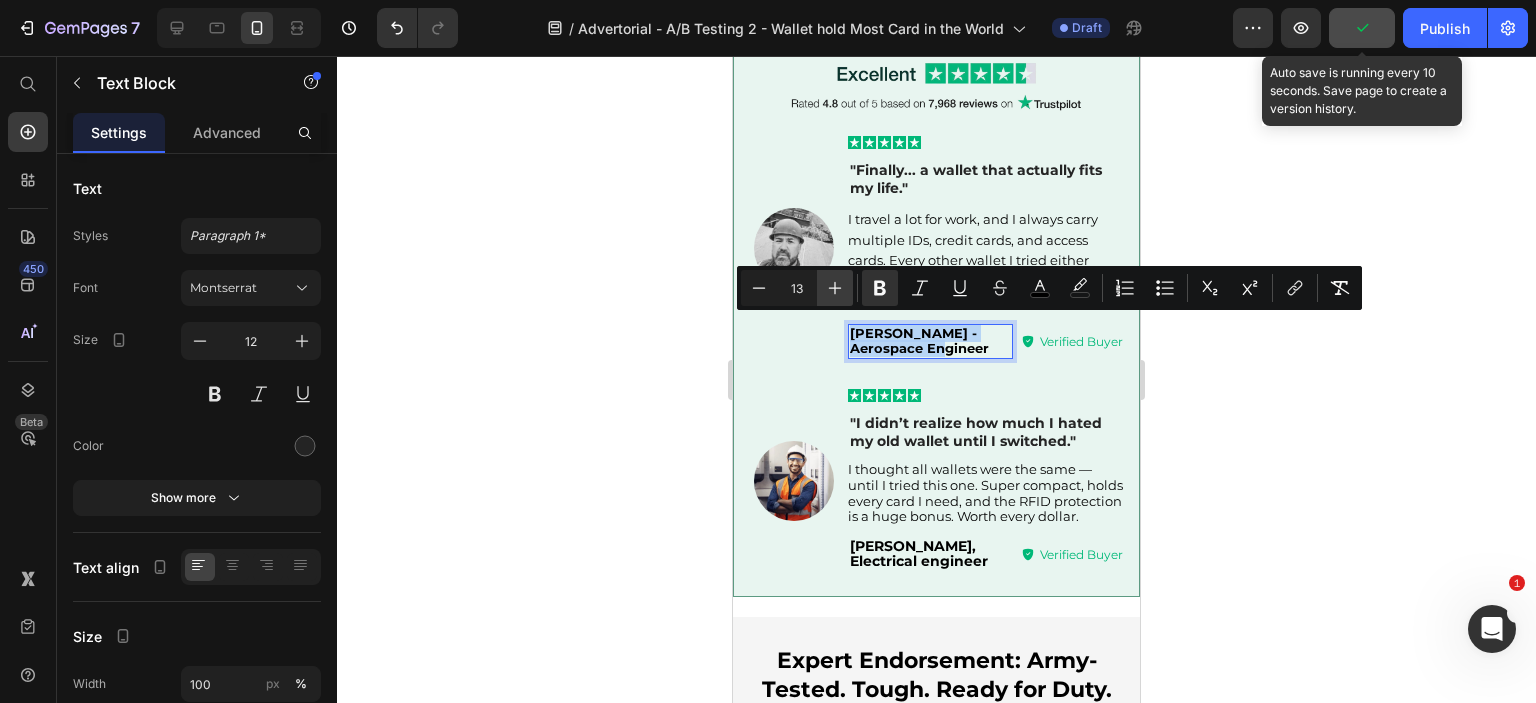 type on "14" 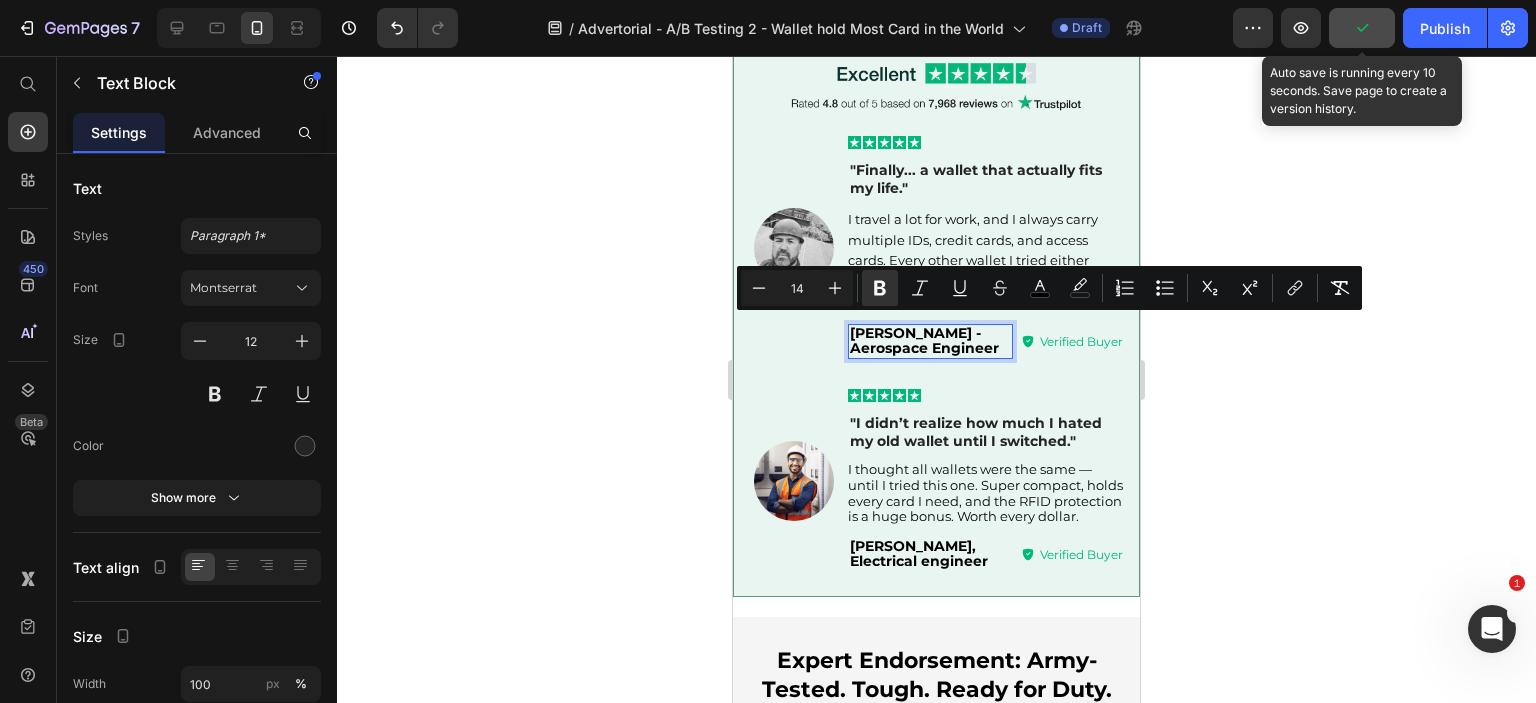 click 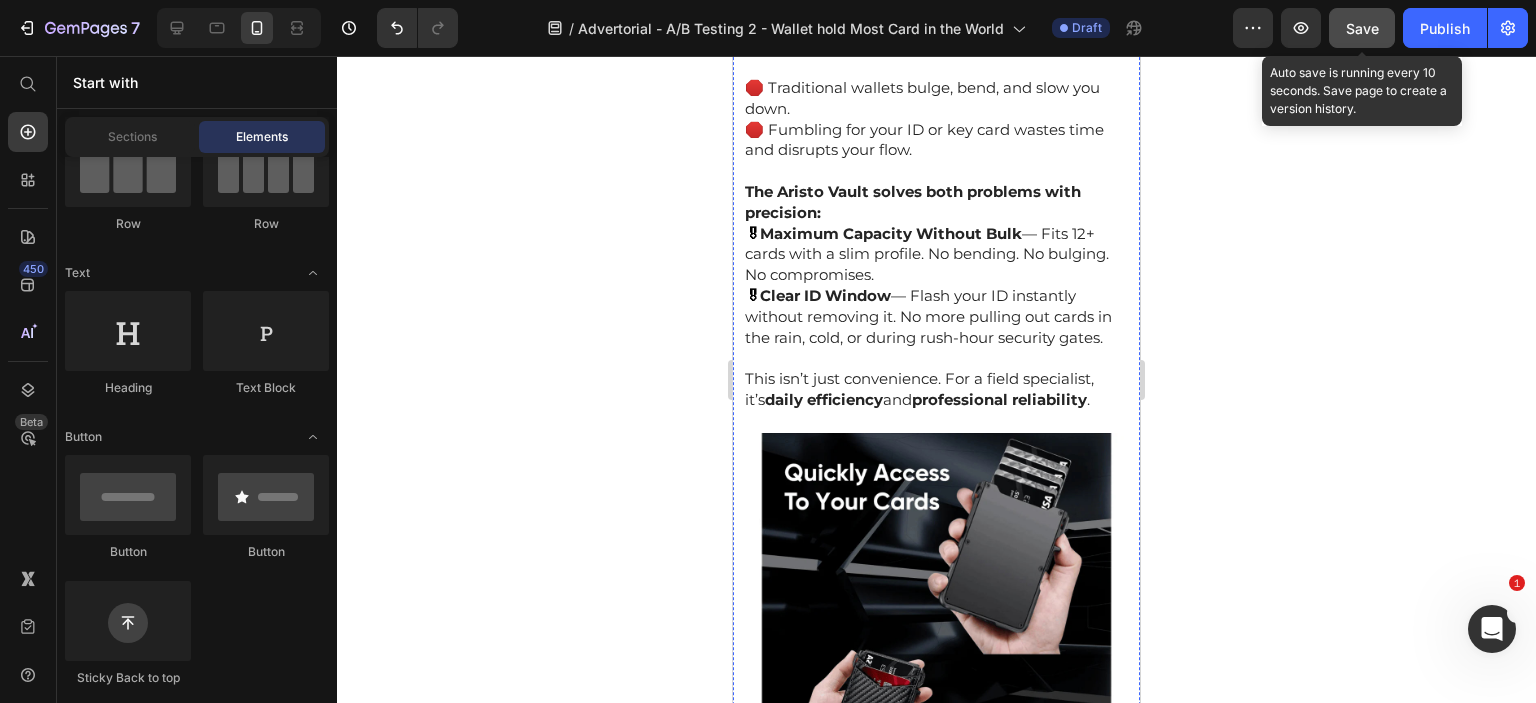 scroll, scrollTop: 6960, scrollLeft: 0, axis: vertical 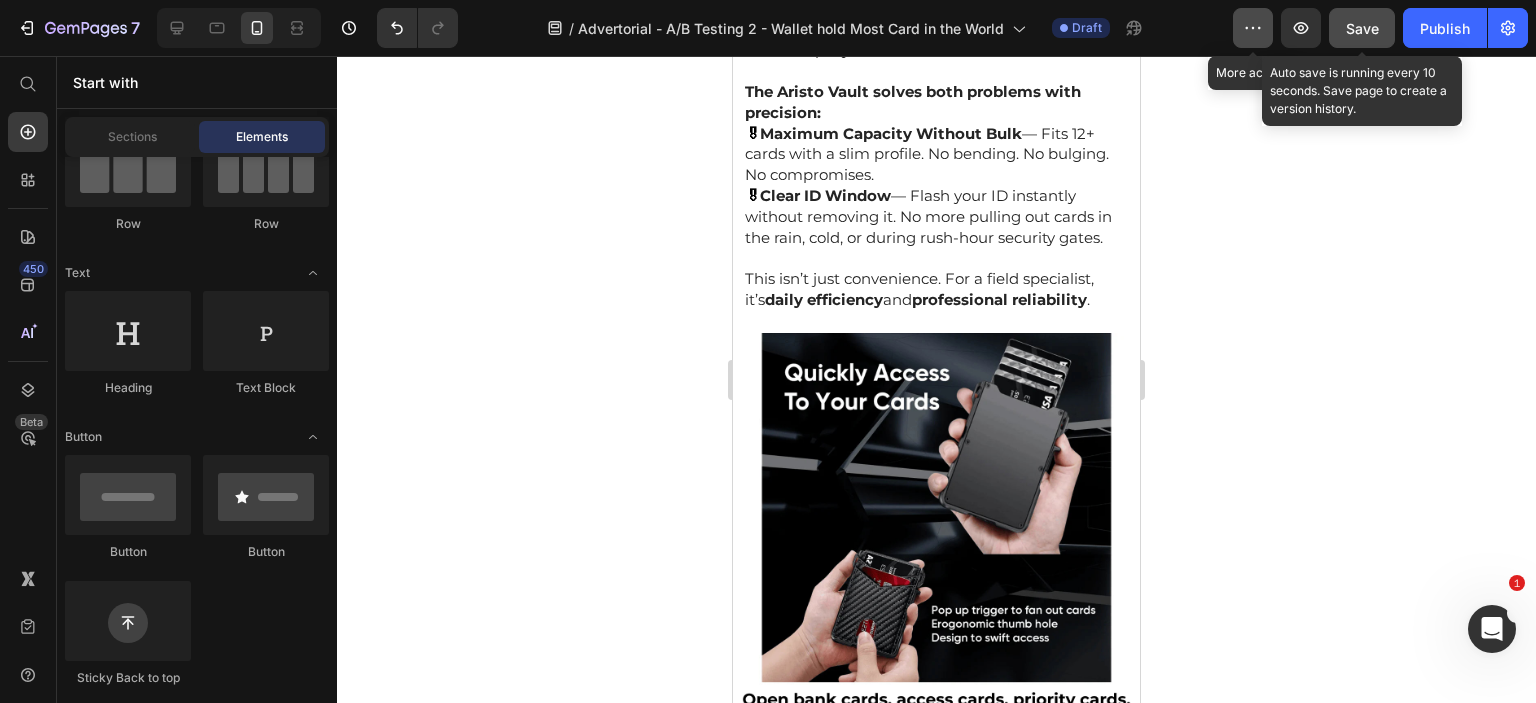 click 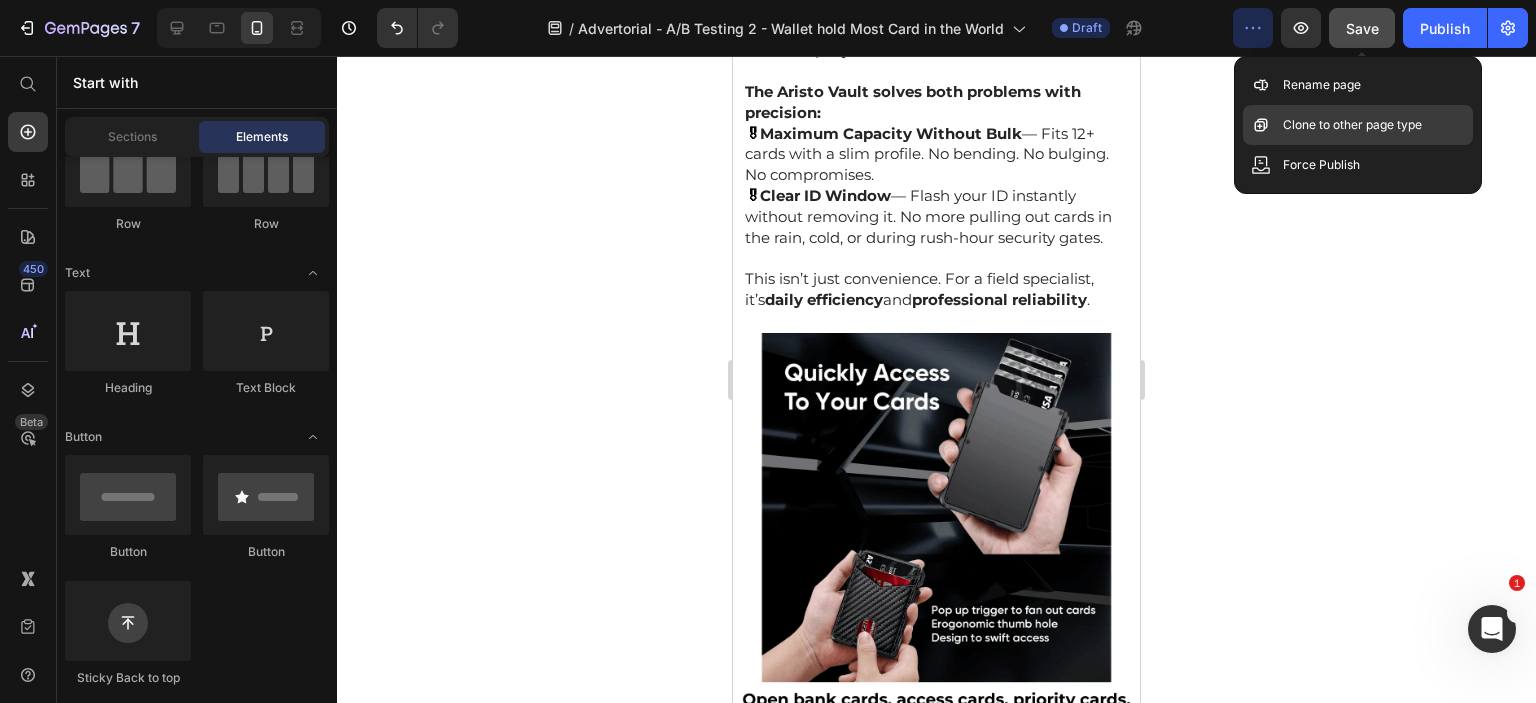 click on "Clone to other page type" at bounding box center [1352, 125] 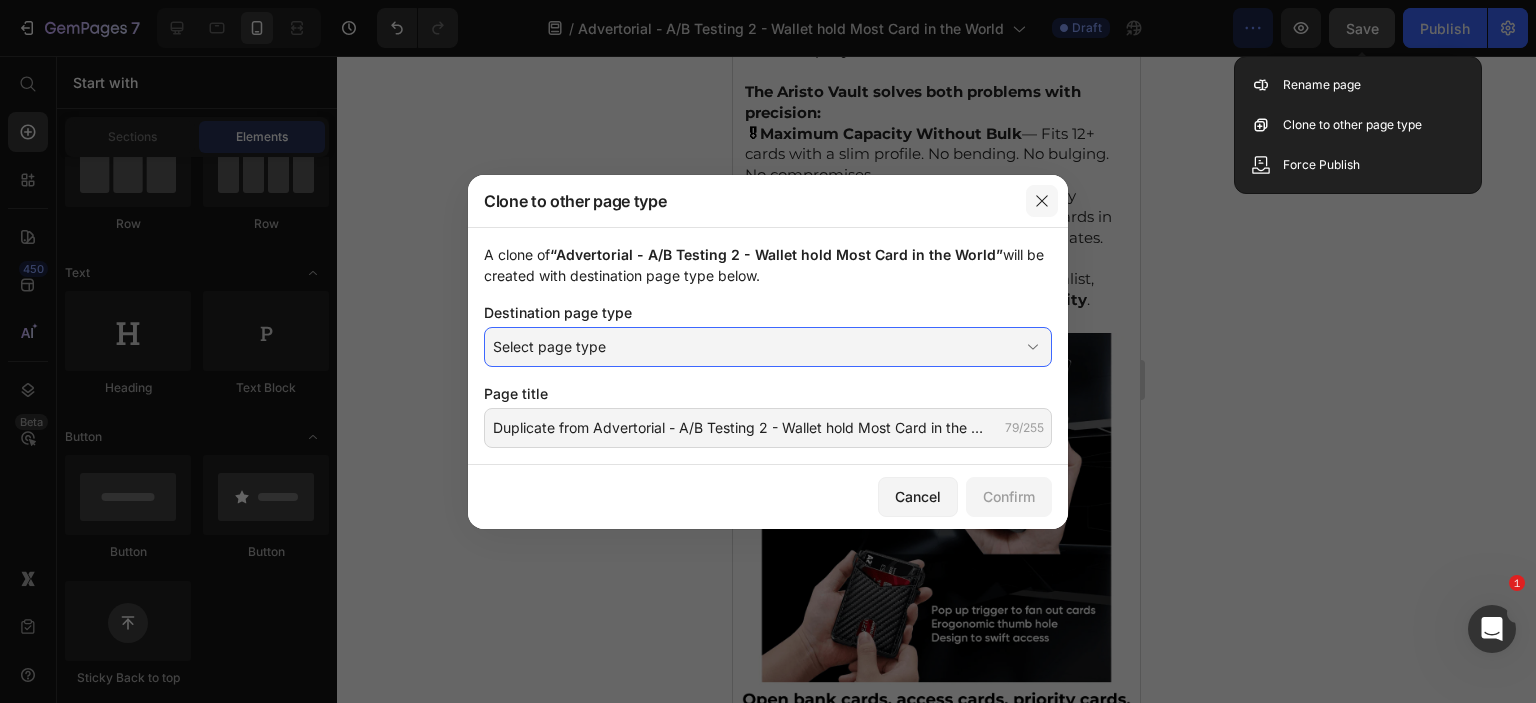 click 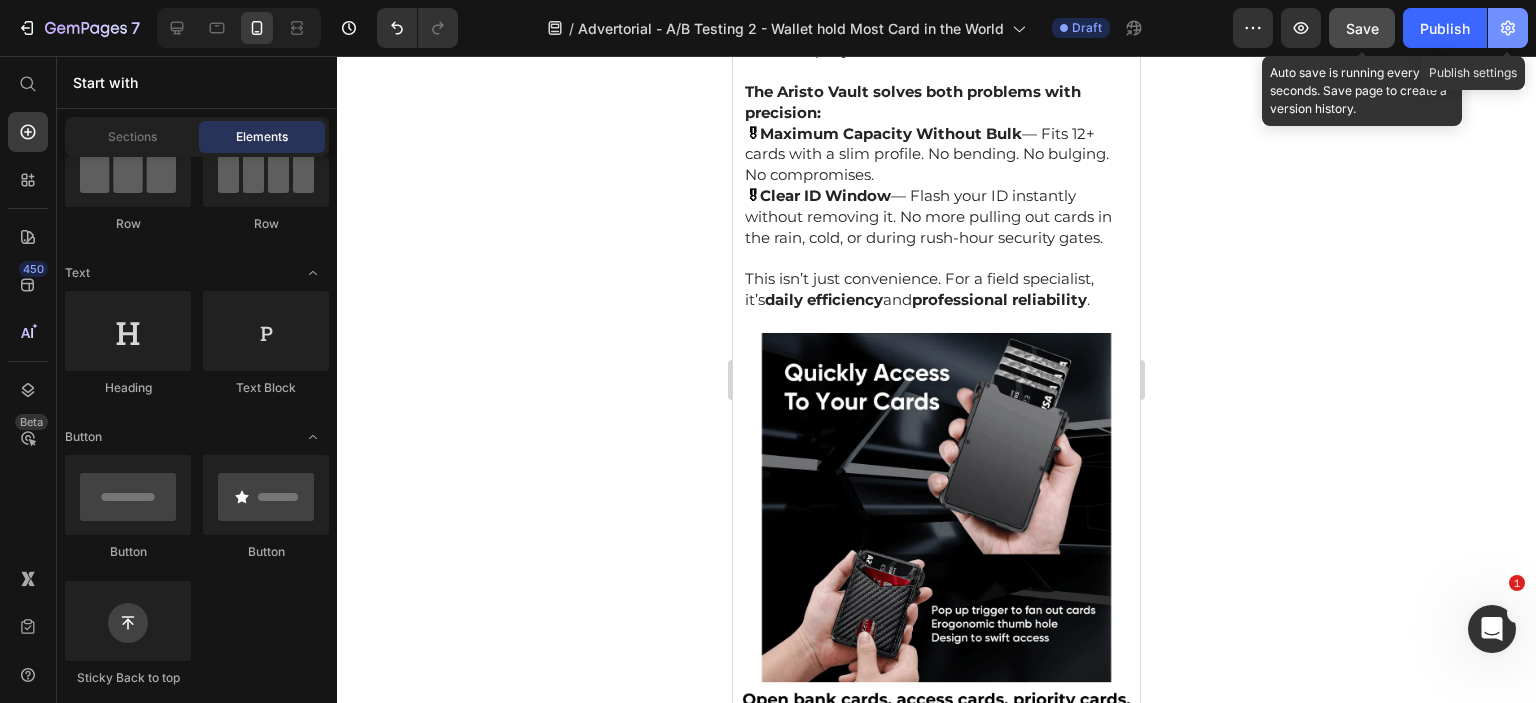 click 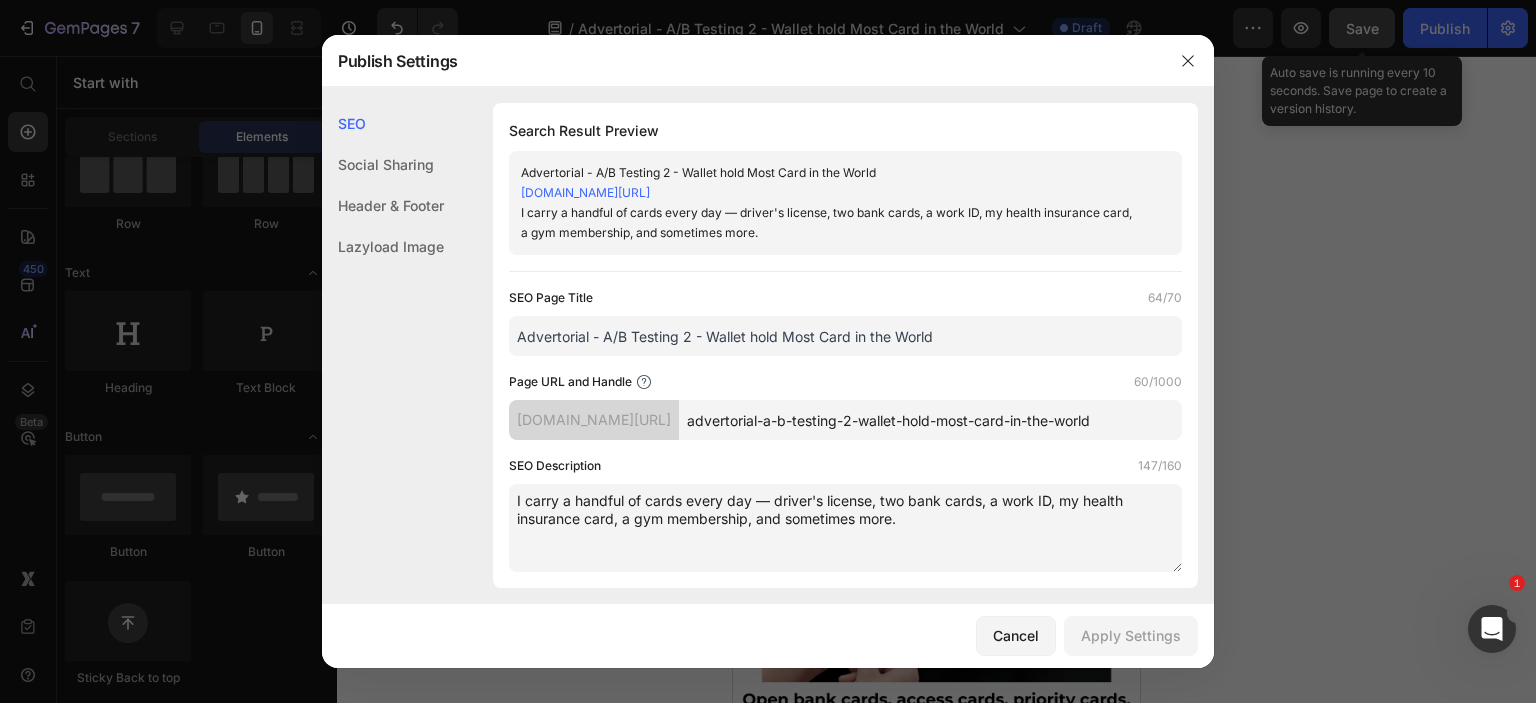 click on "Social Sharing" 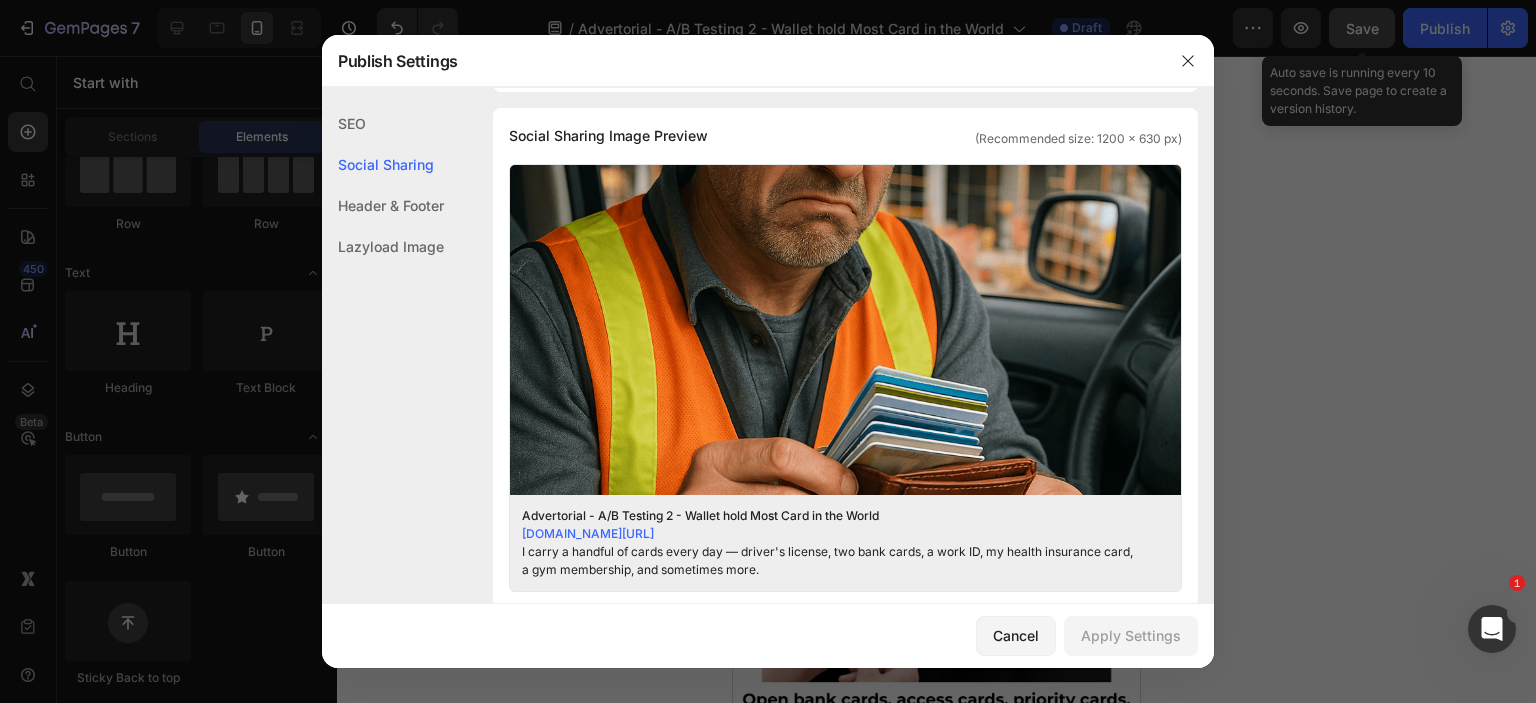 click on "Header & Footer" 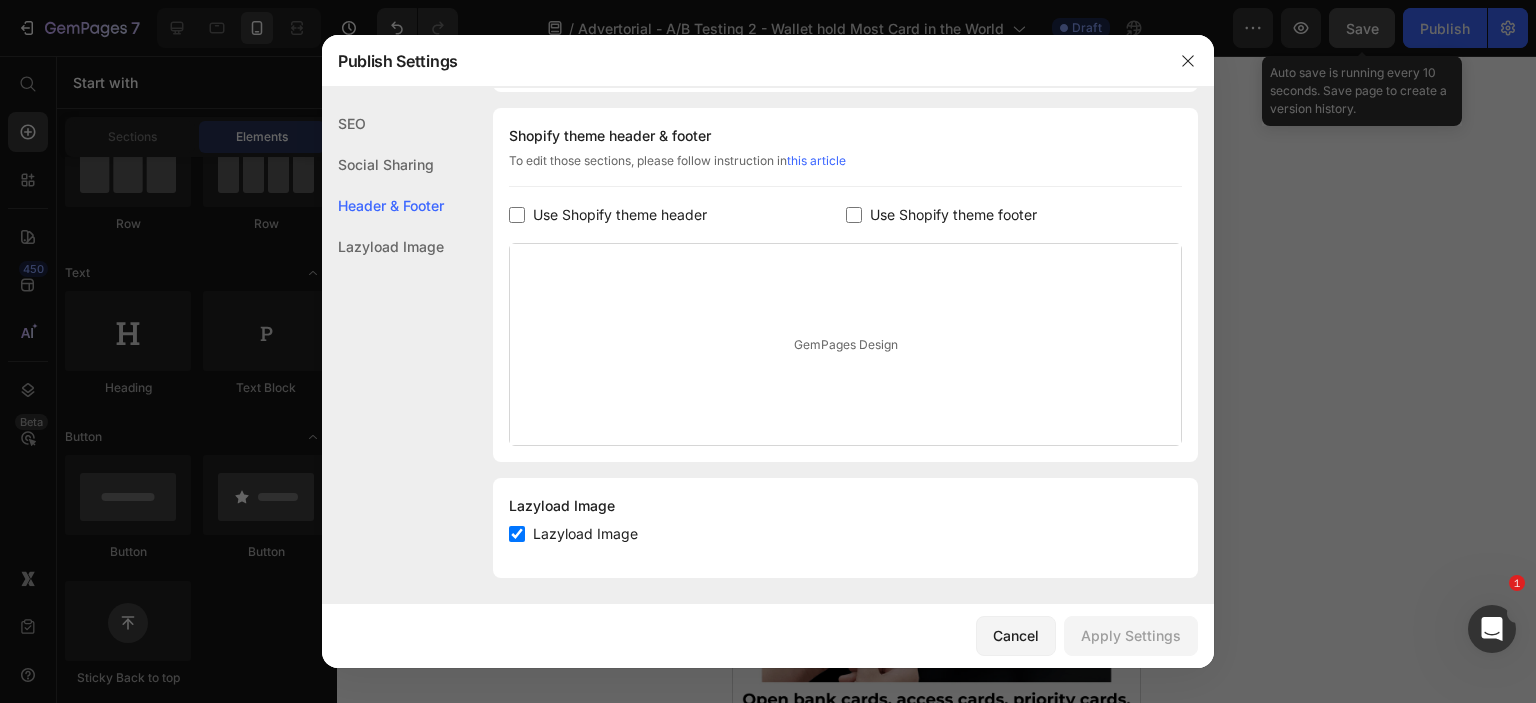 click on "Lazyload Image" 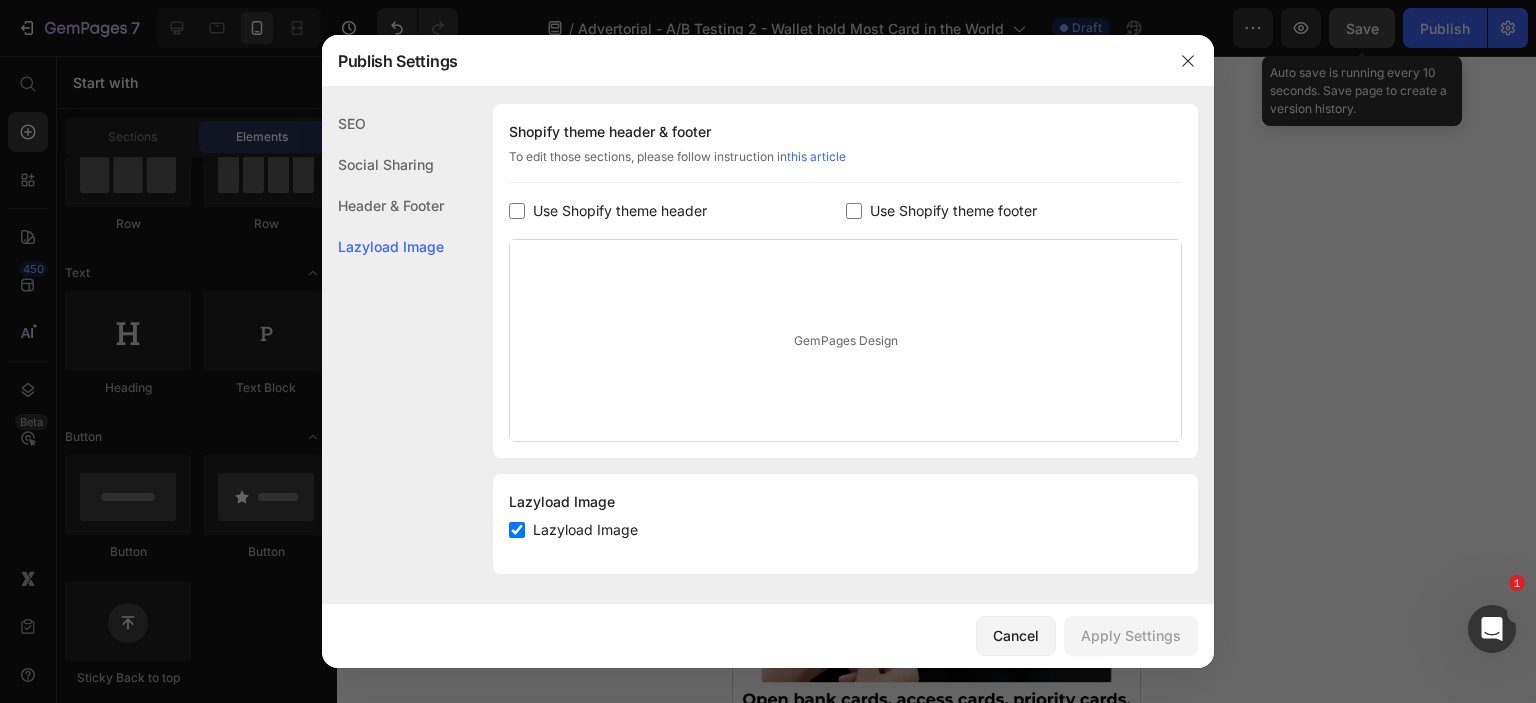 click on "Header & Footer" 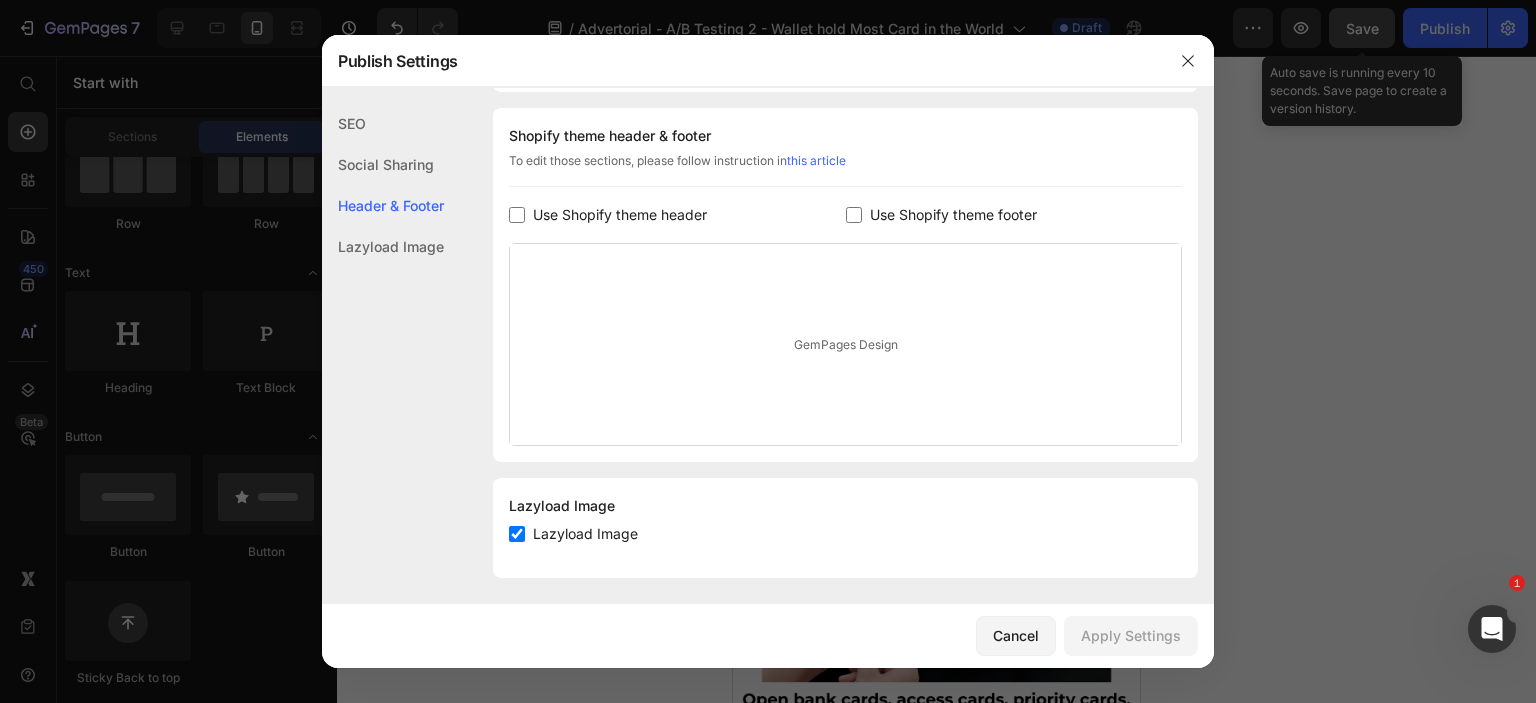 click on "Social Sharing" 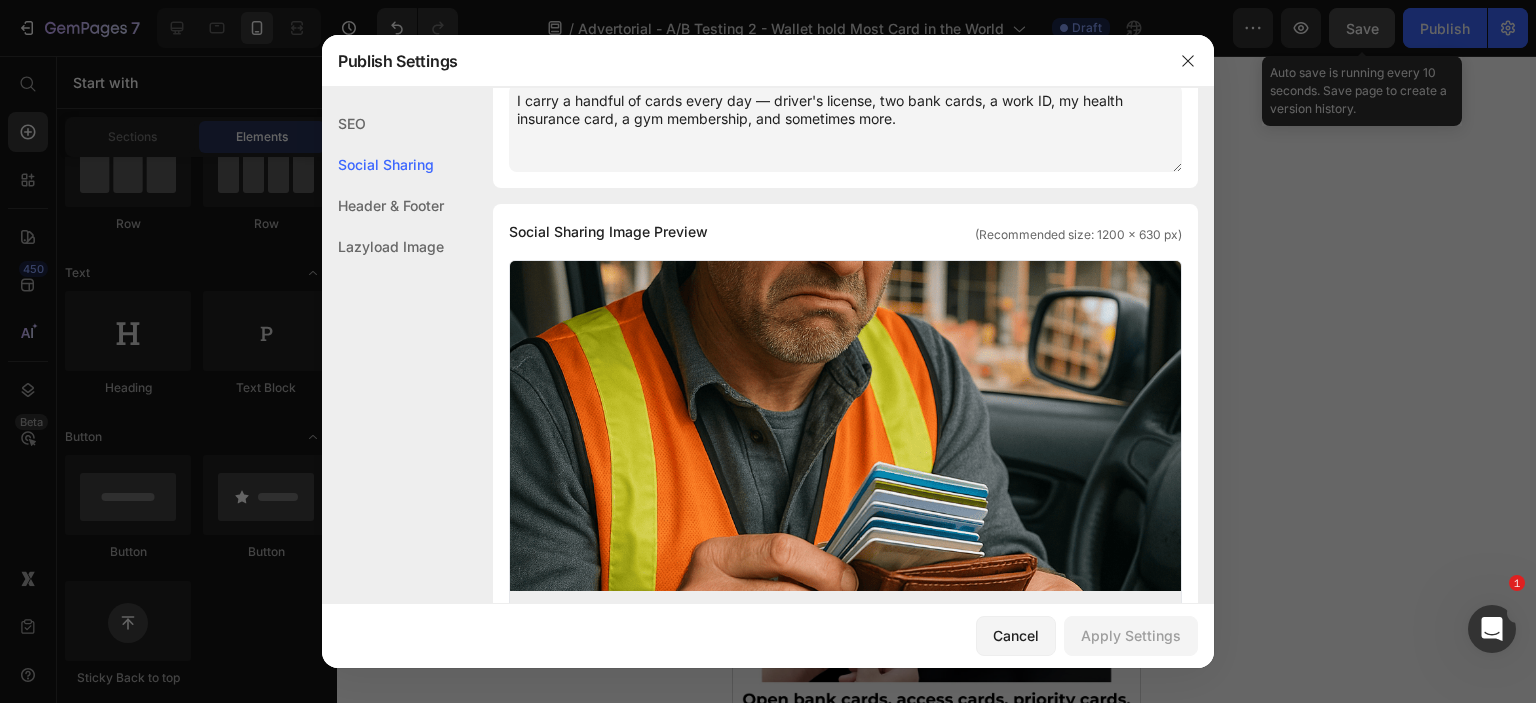 scroll, scrollTop: 0, scrollLeft: 0, axis: both 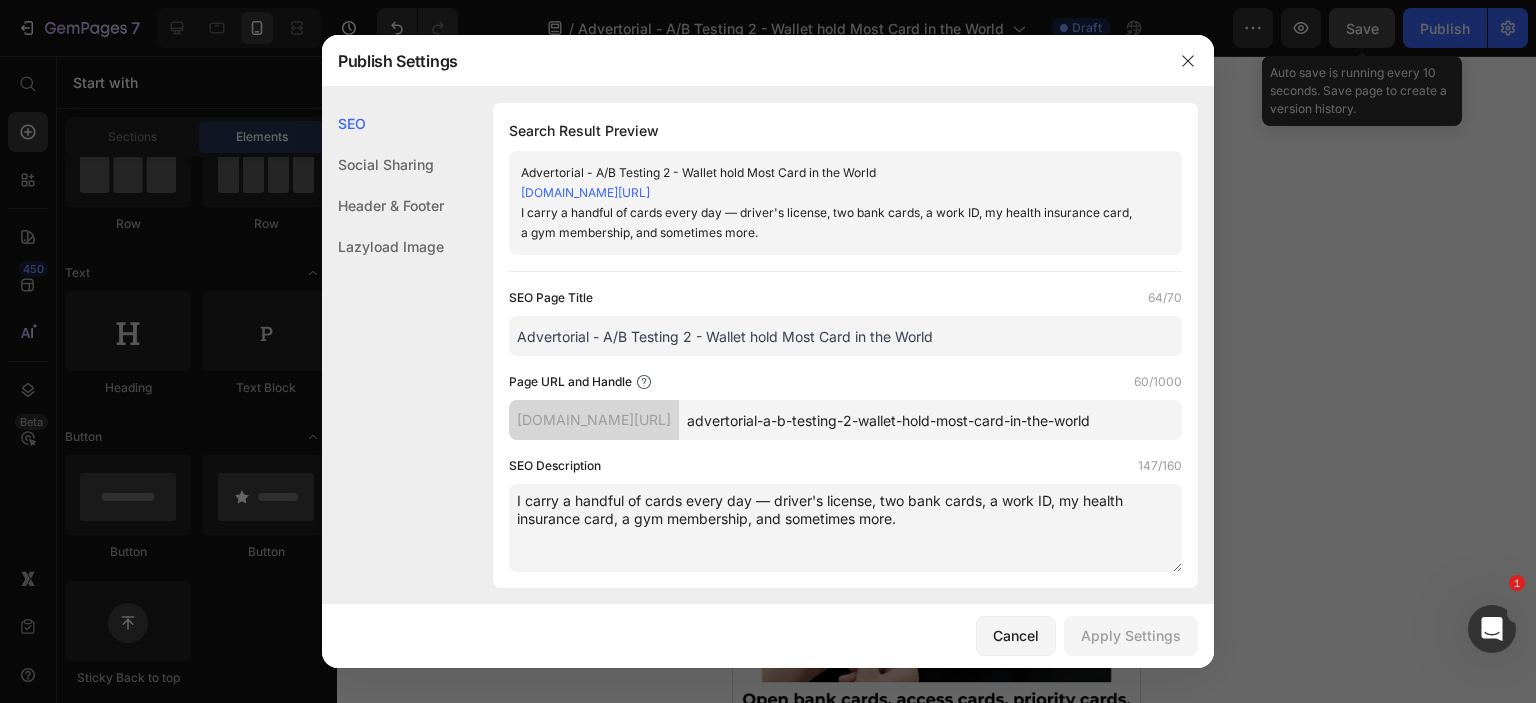 click on "advertorial-a-b-testing-2-wallet-hold-most-card-in-the-world" at bounding box center (930, 420) 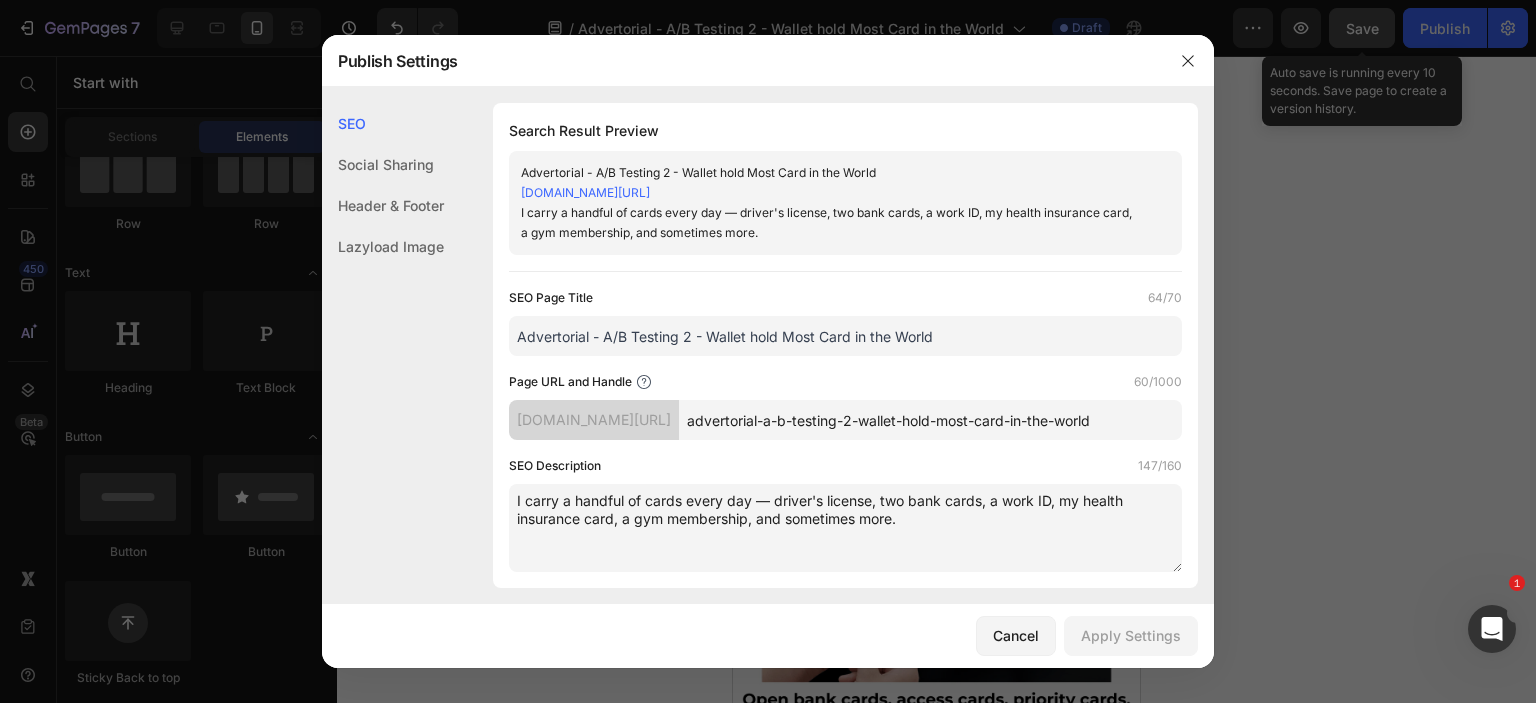 drag, startPoint x: 900, startPoint y: 421, endPoint x: 803, endPoint y: 423, distance: 97.020615 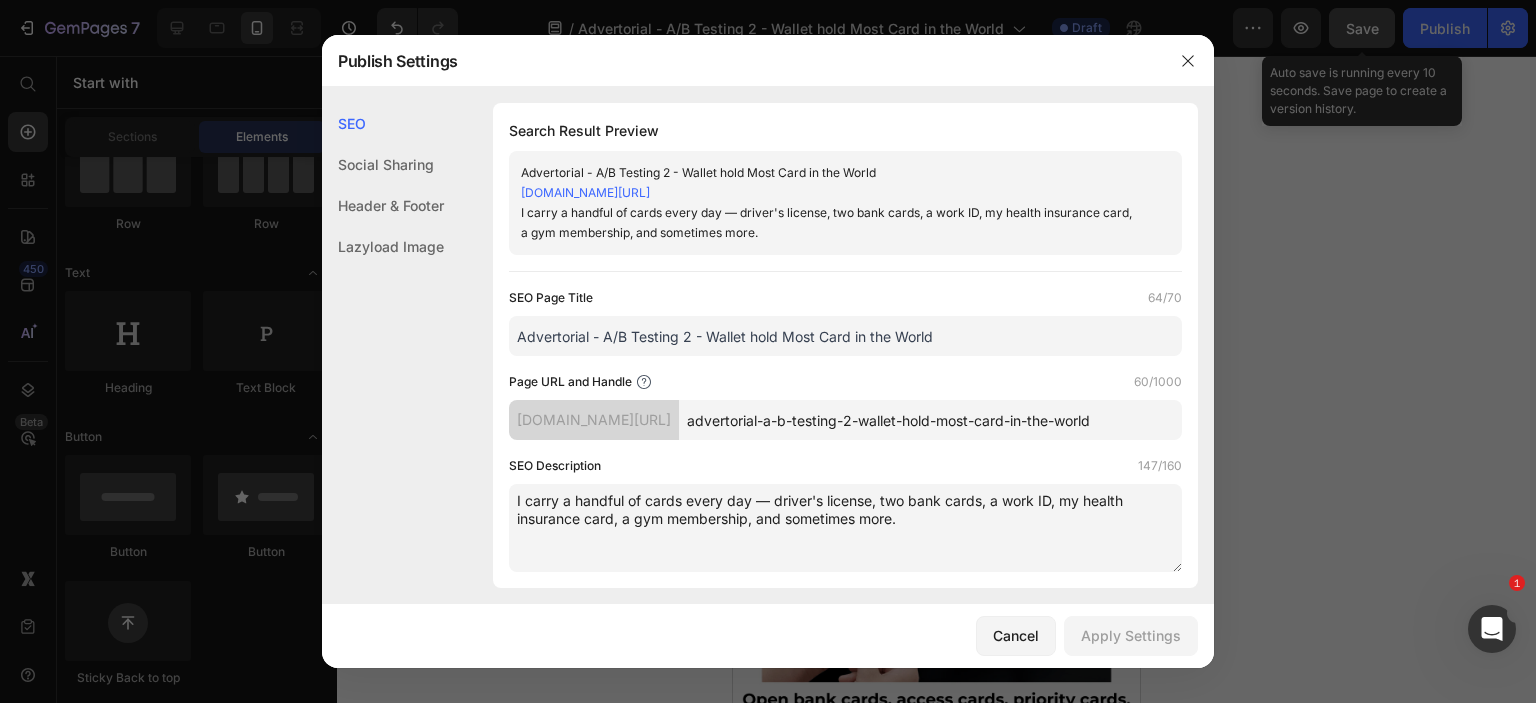 click on "advertorial-a-b-testing-2-wallet-hold-most-card-in-the-world" at bounding box center [930, 420] 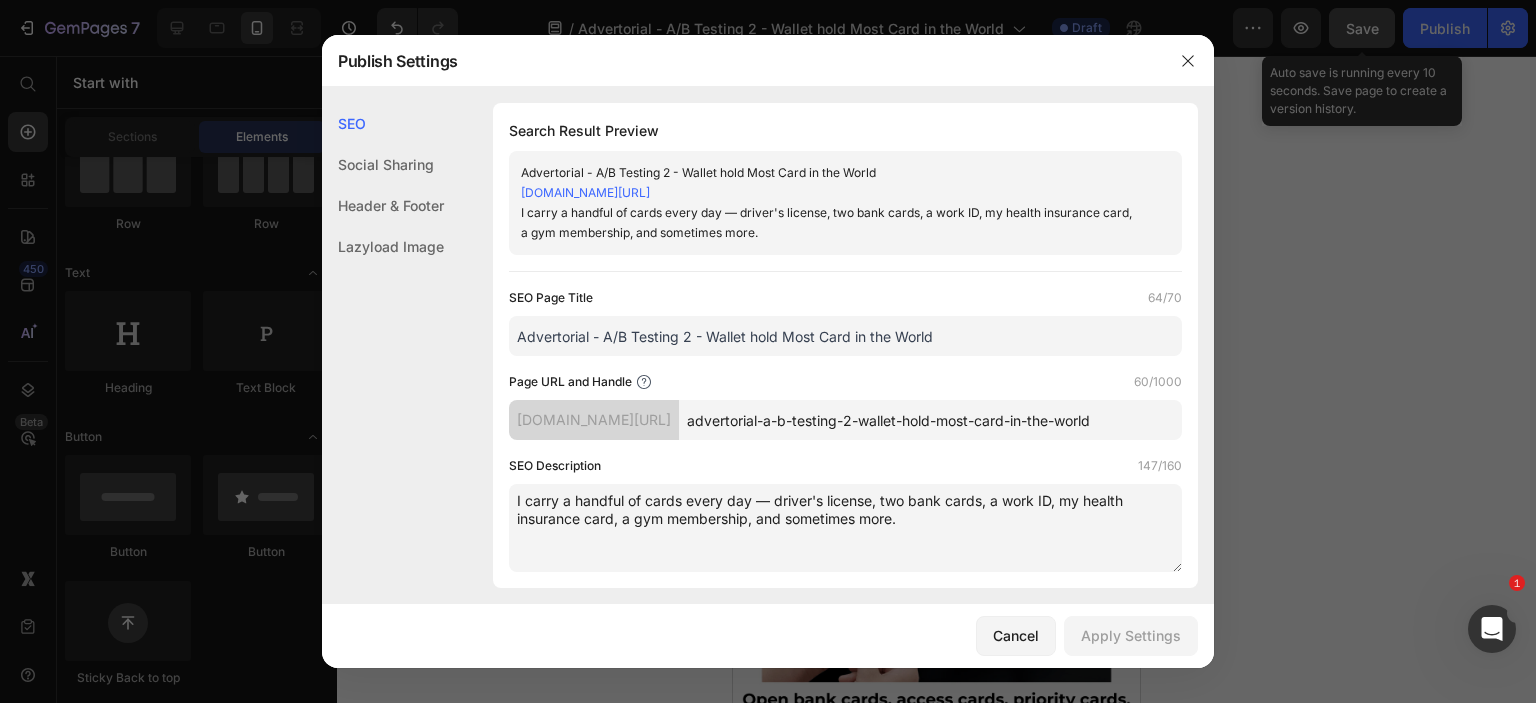 drag, startPoint x: 889, startPoint y: 419, endPoint x: 774, endPoint y: 416, distance: 115.03912 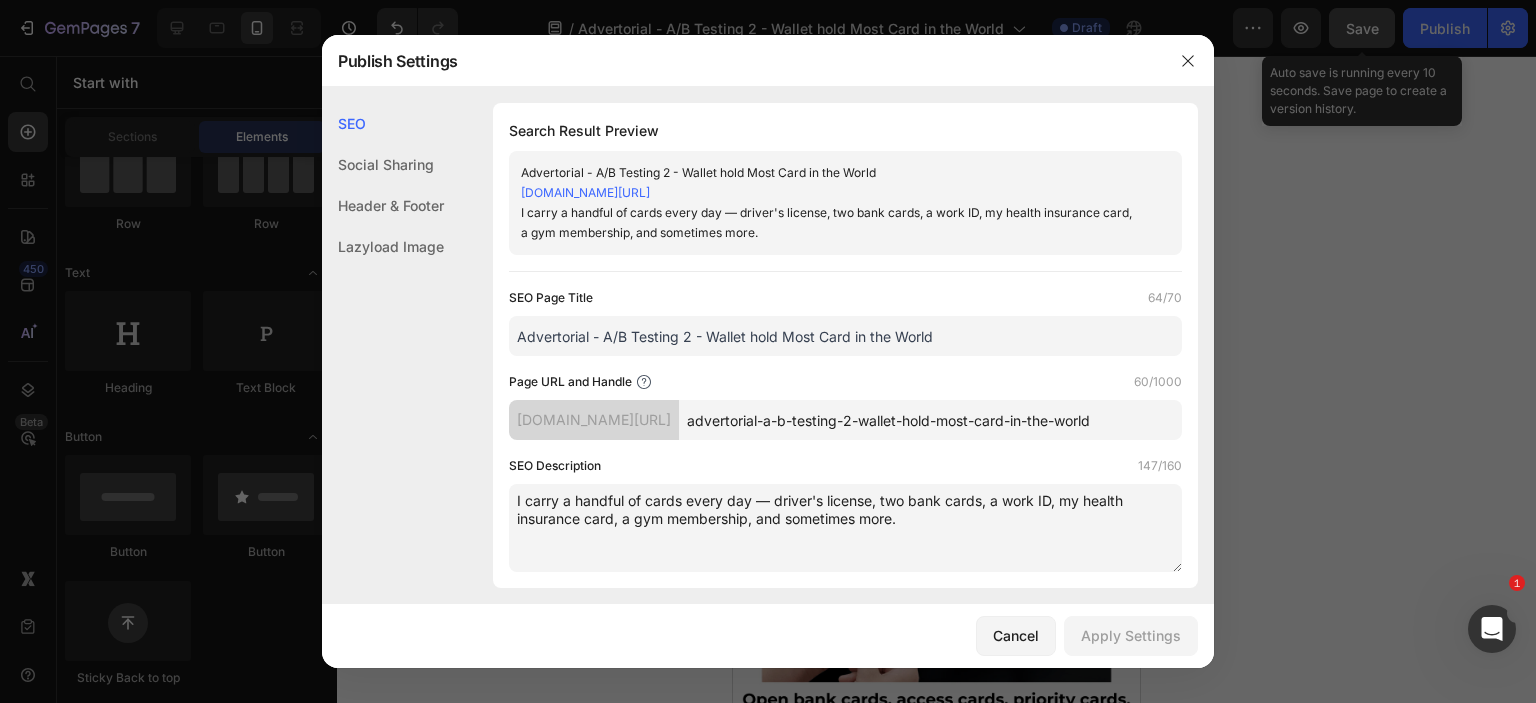 click on "advertorial-a-b-testing-2-wallet-hold-most-card-in-the-world" at bounding box center (930, 420) 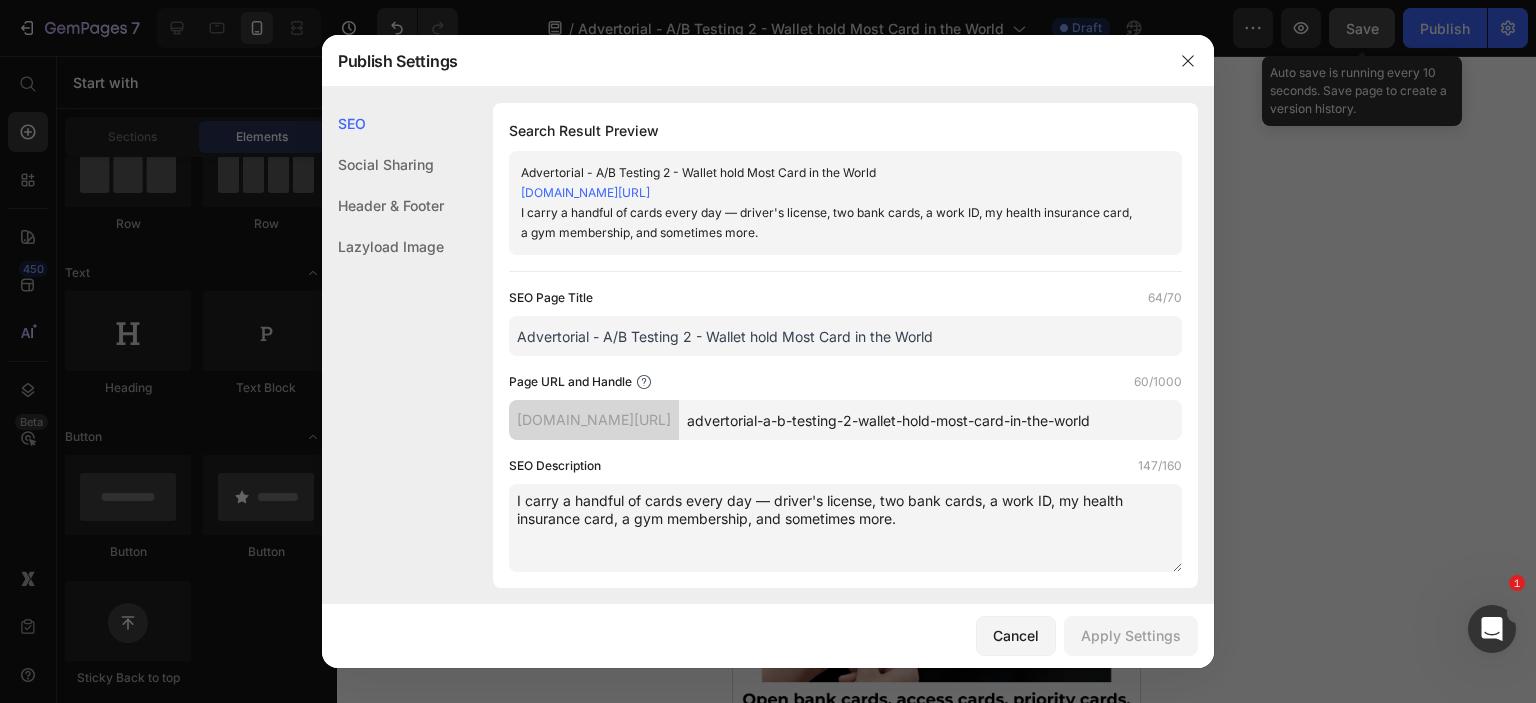 drag, startPoint x: 699, startPoint y: 335, endPoint x: 592, endPoint y: 335, distance: 107 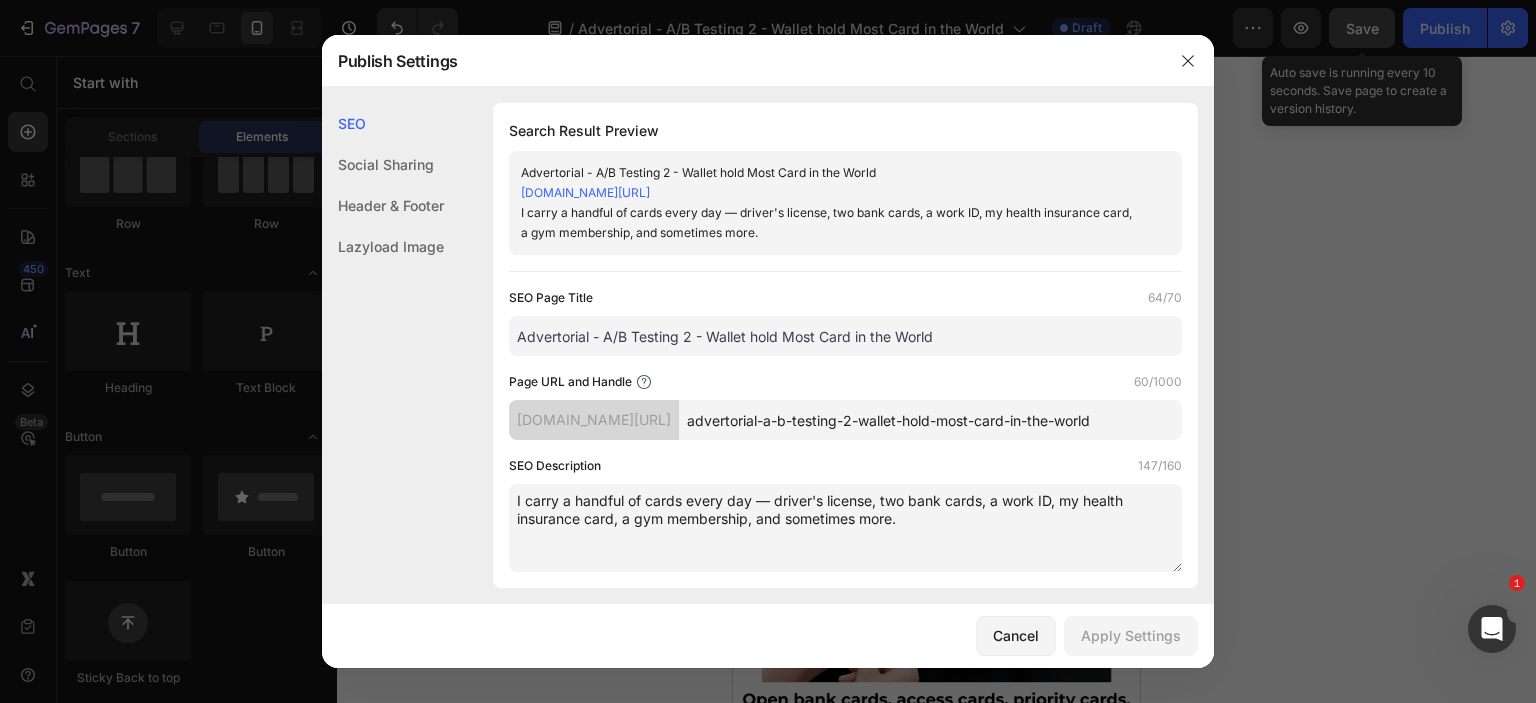 click on "Advertorial - A/B Testing 2 - Wallet hold Most Card in the World" at bounding box center [845, 336] 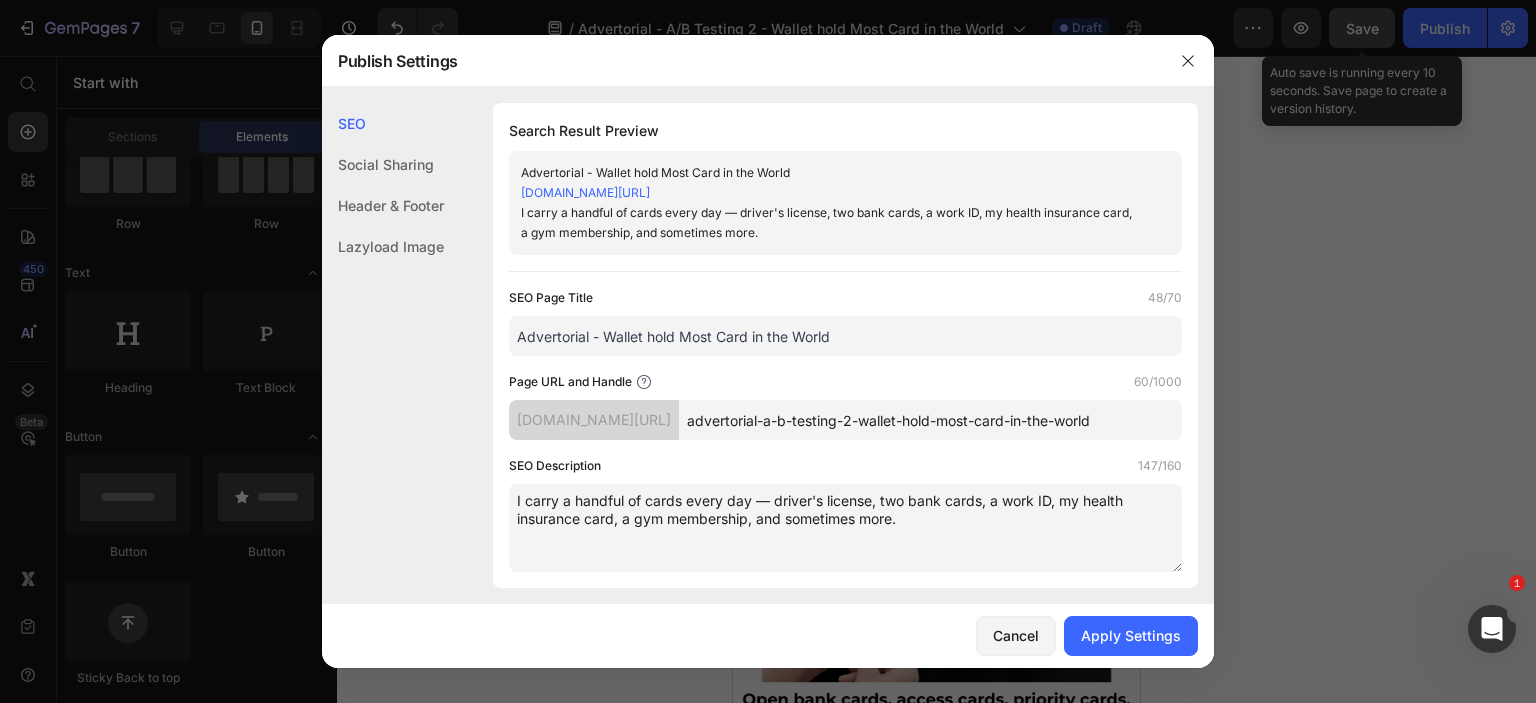 click on "Advertorial - Wallet hold Most Card in the World" at bounding box center [845, 336] 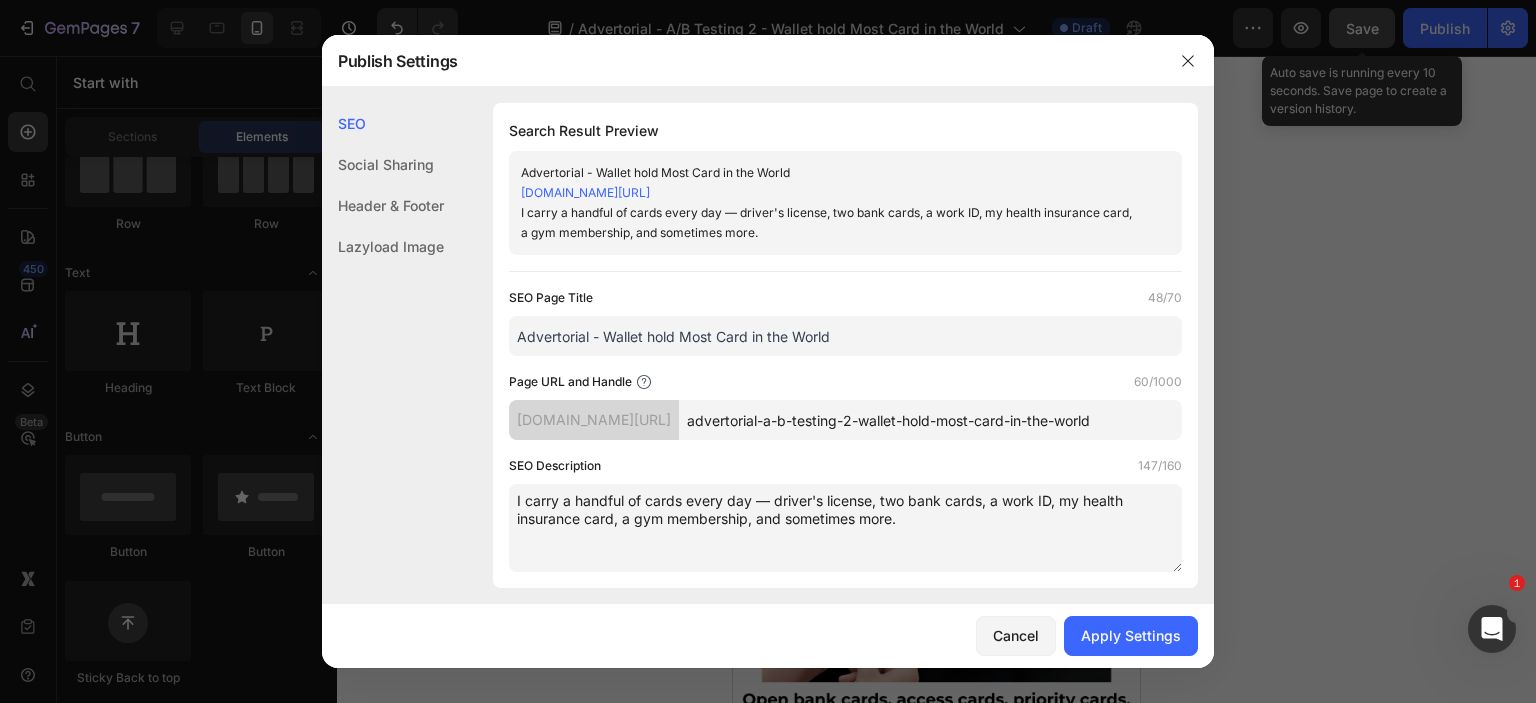 click on "advertorial-a-b-testing-2-wallet-hold-most-card-in-the-world" at bounding box center (930, 420) 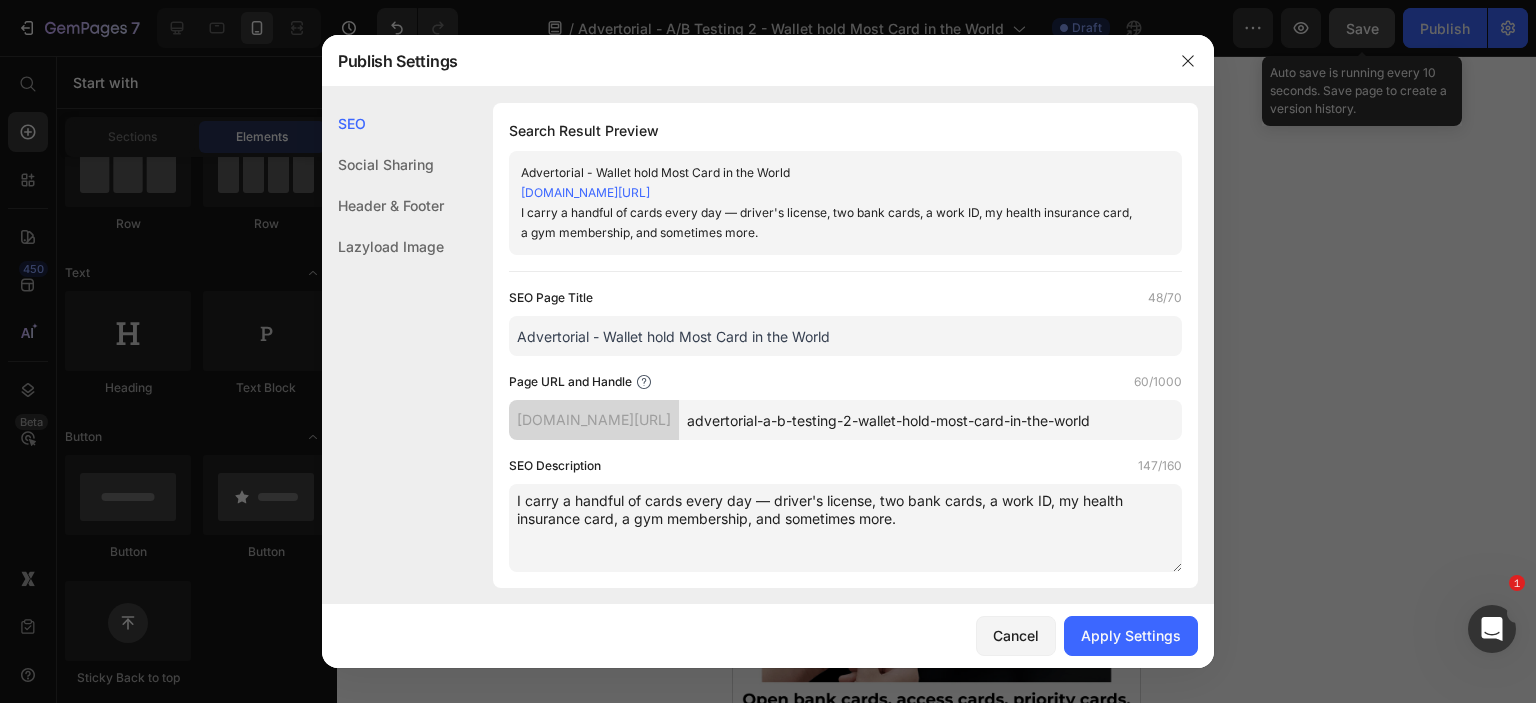 drag, startPoint x: 834, startPoint y: 416, endPoint x: 813, endPoint y: 417, distance: 21.023796 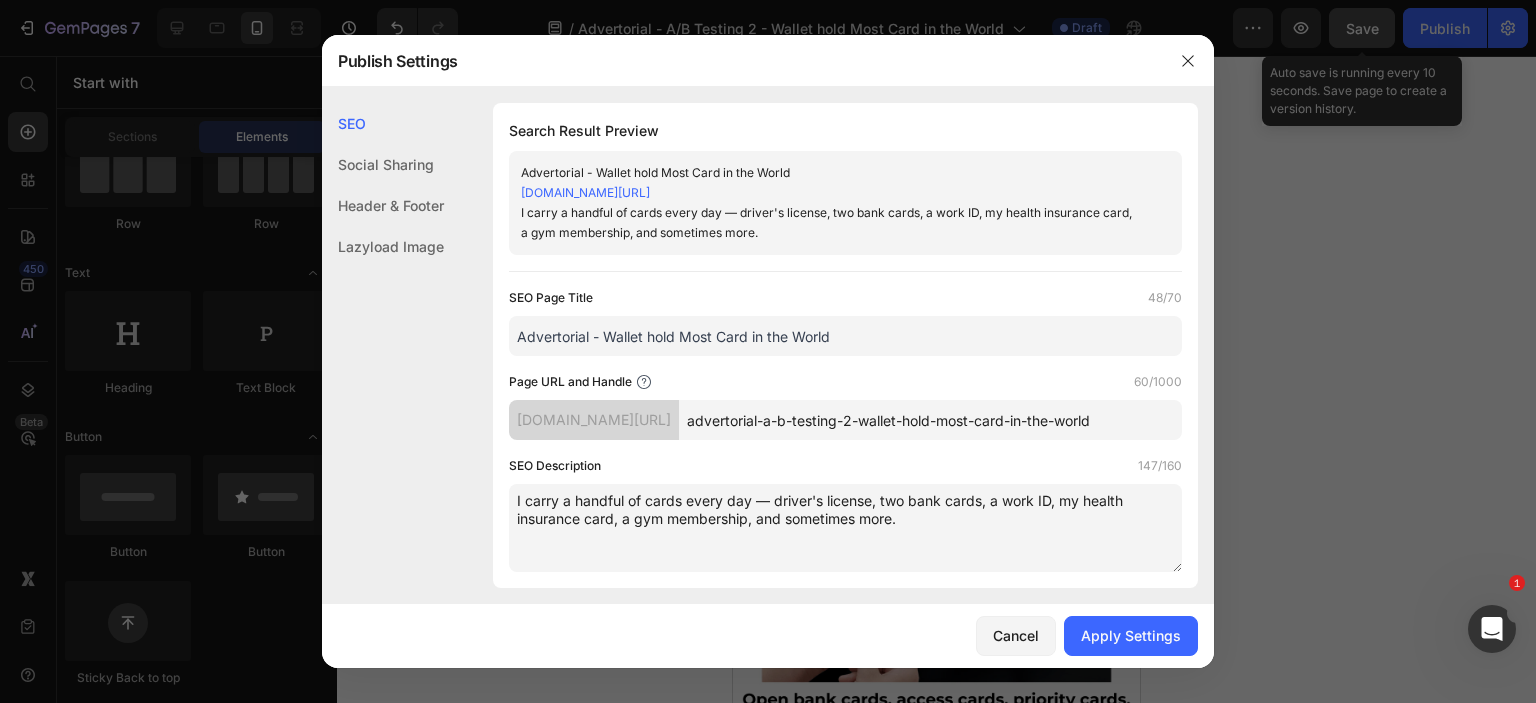 click on "advertorial-a-b-testing-2-wallet-hold-most-card-in-the-world" at bounding box center (930, 420) 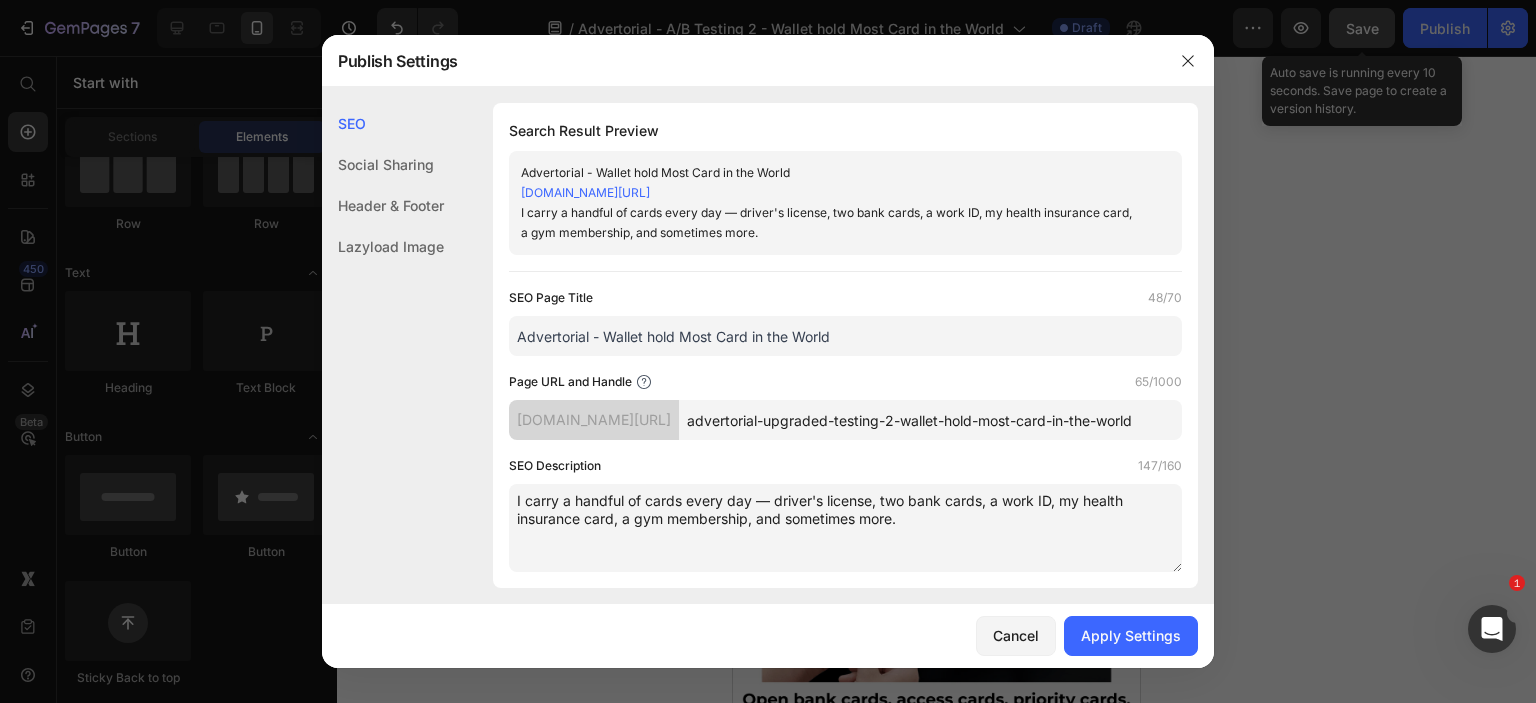 scroll, scrollTop: 100, scrollLeft: 0, axis: vertical 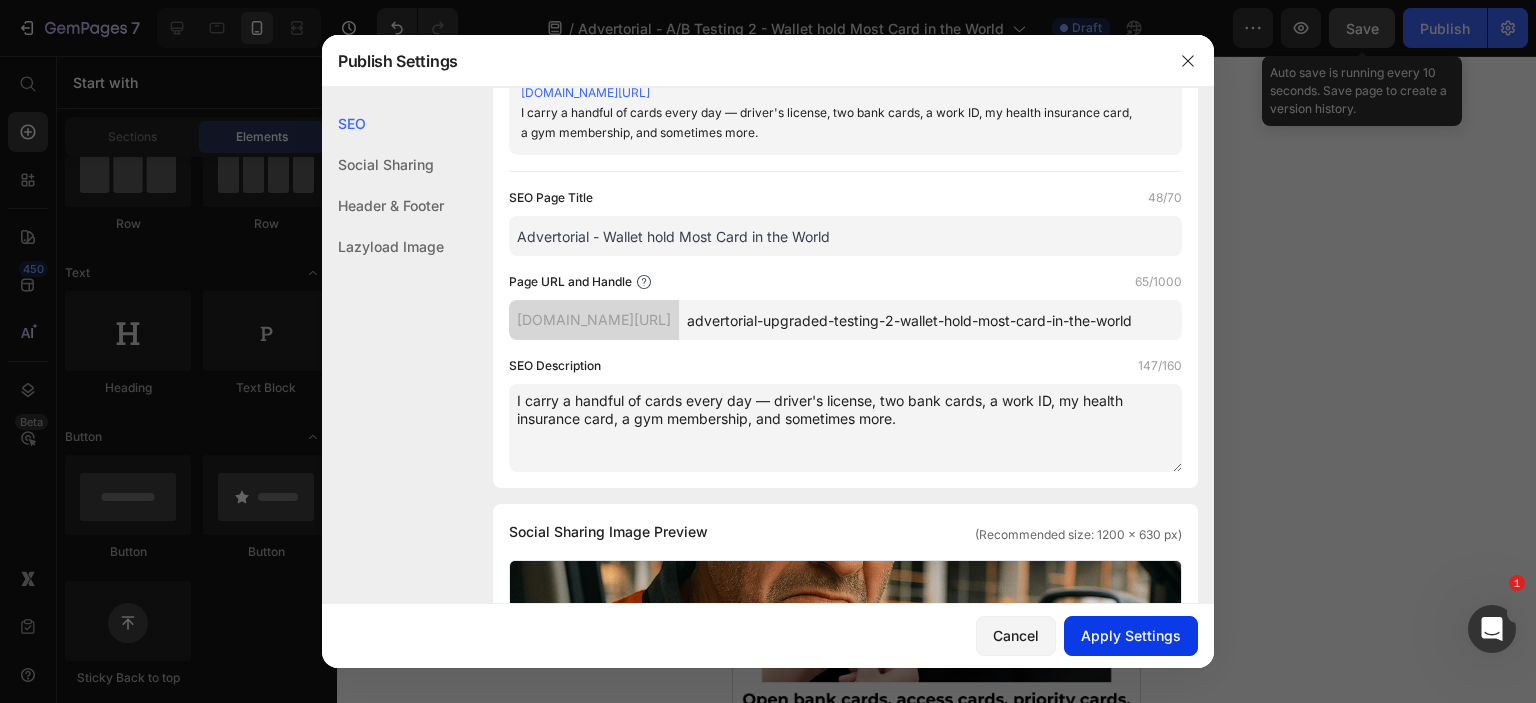 type on "advertorial-upgraded-testing-2-wallet-hold-most-card-in-the-world" 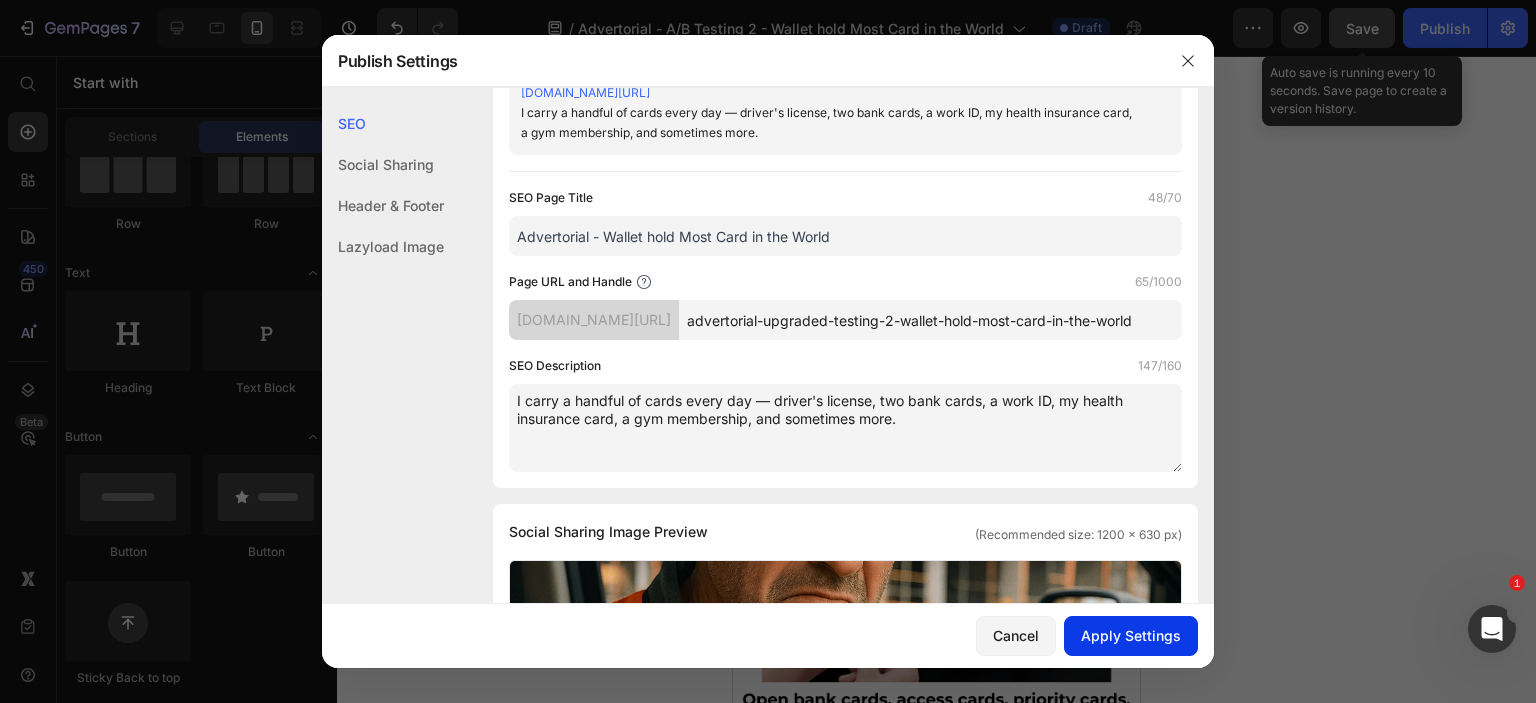 click on "Apply Settings" at bounding box center (1131, 635) 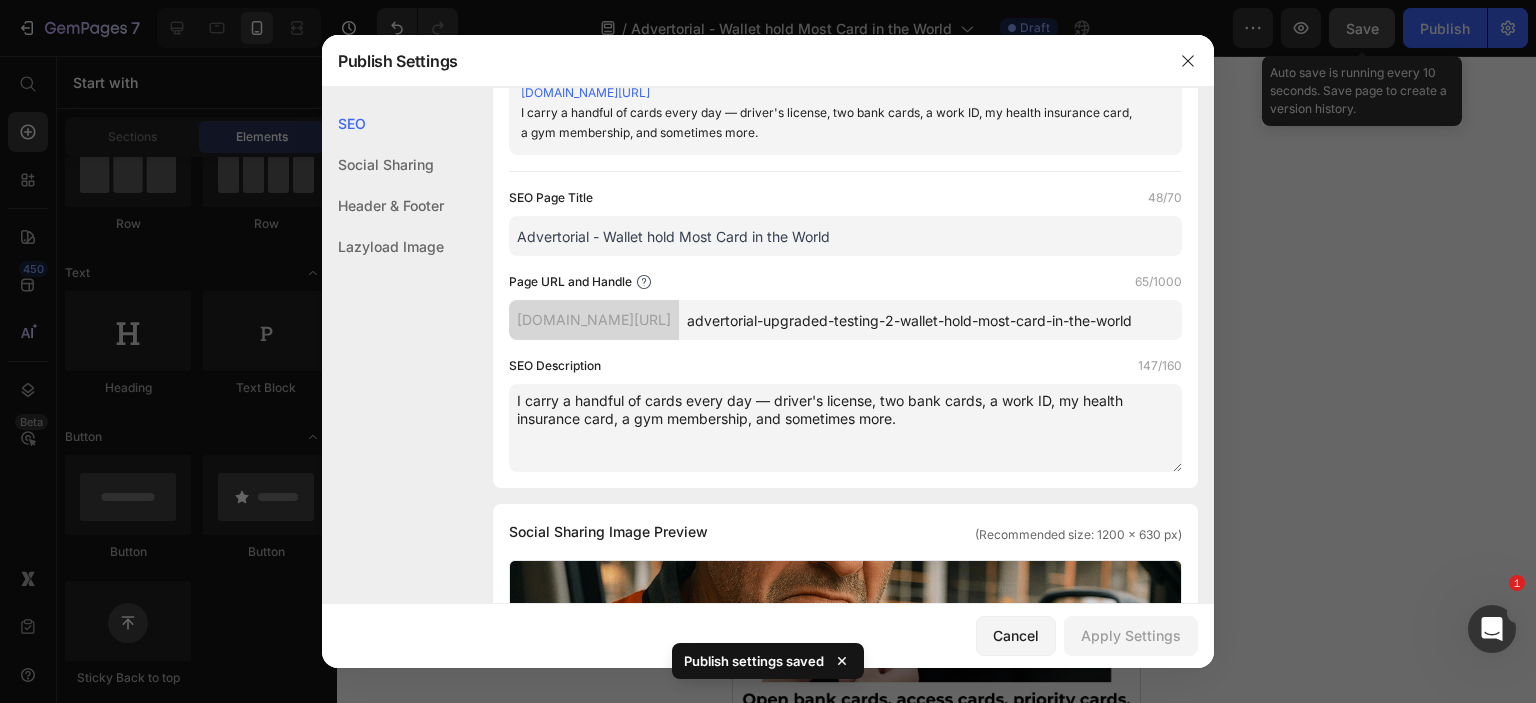 scroll, scrollTop: 0, scrollLeft: 0, axis: both 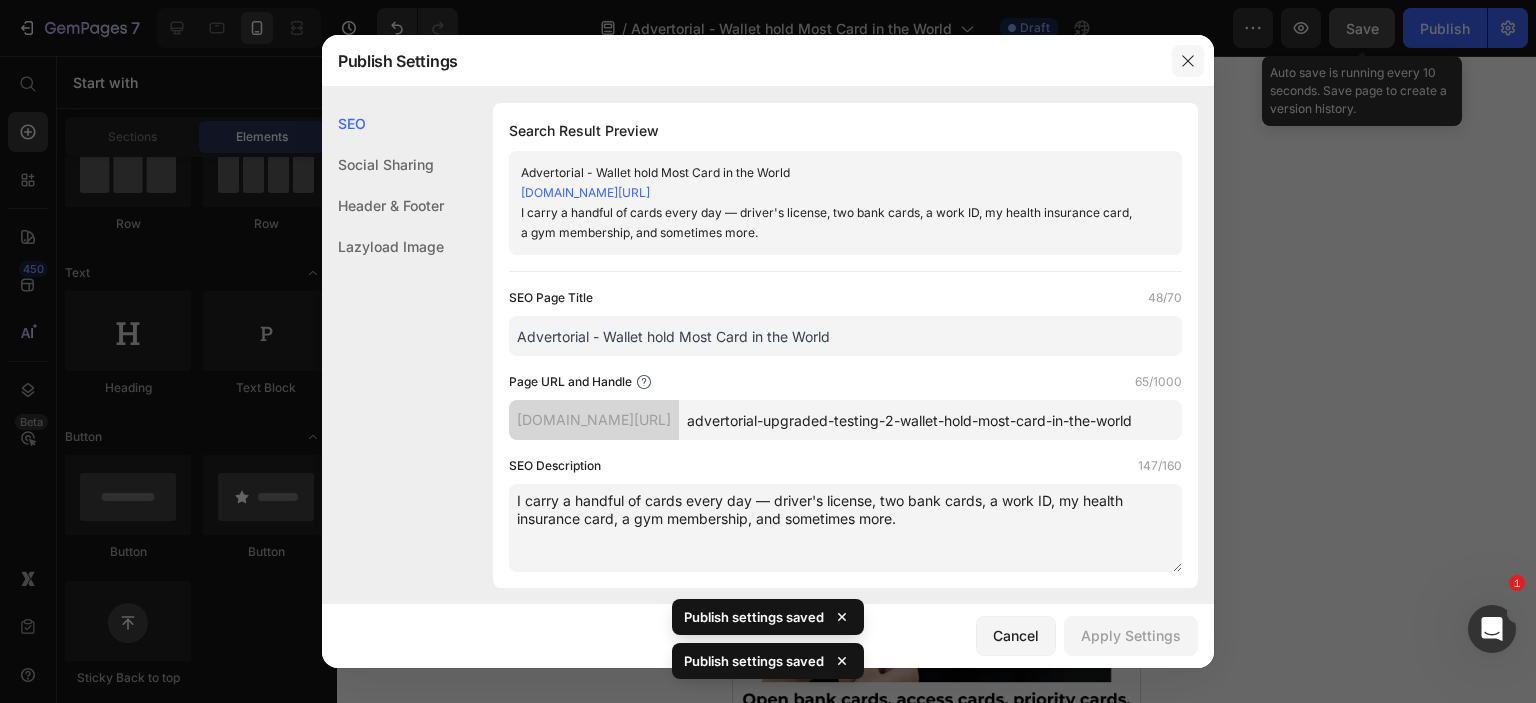 click 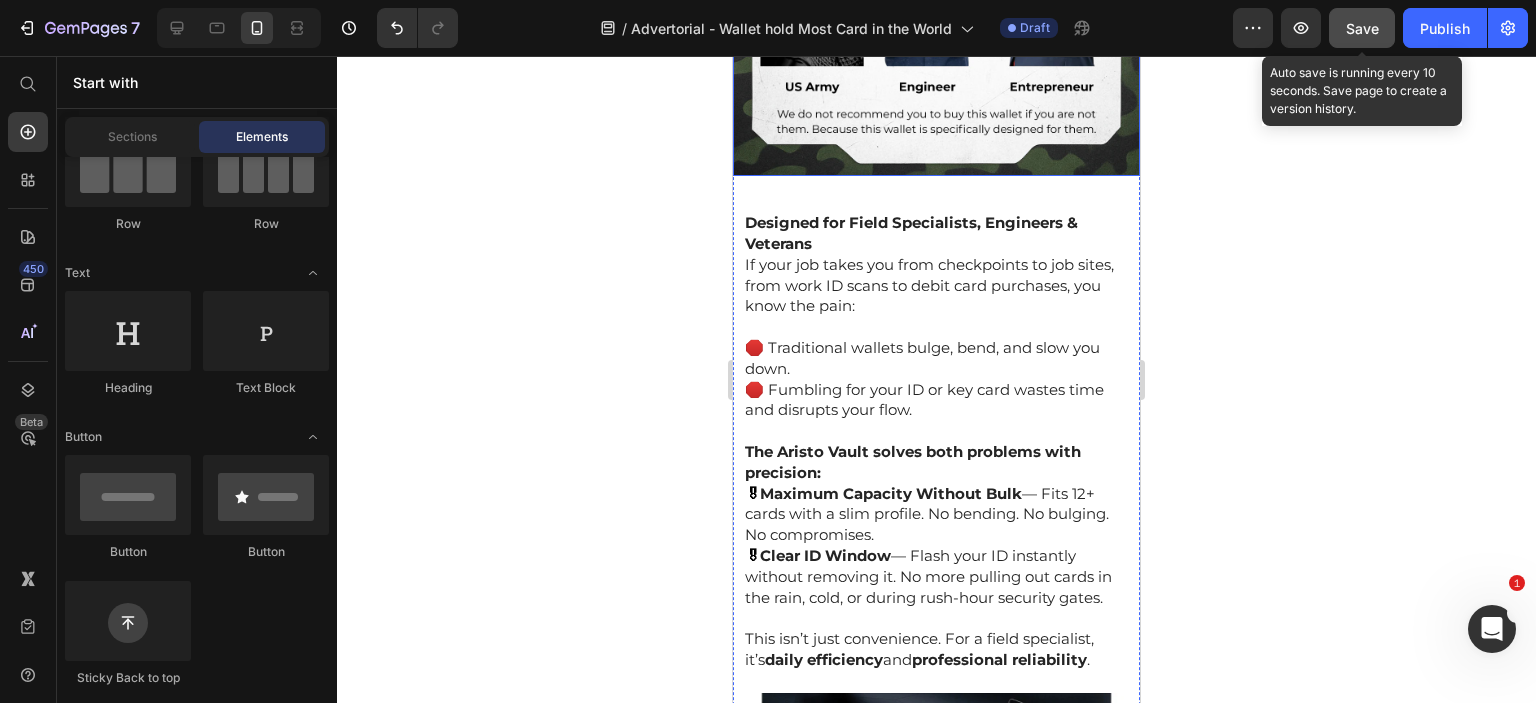 scroll, scrollTop: 6900, scrollLeft: 0, axis: vertical 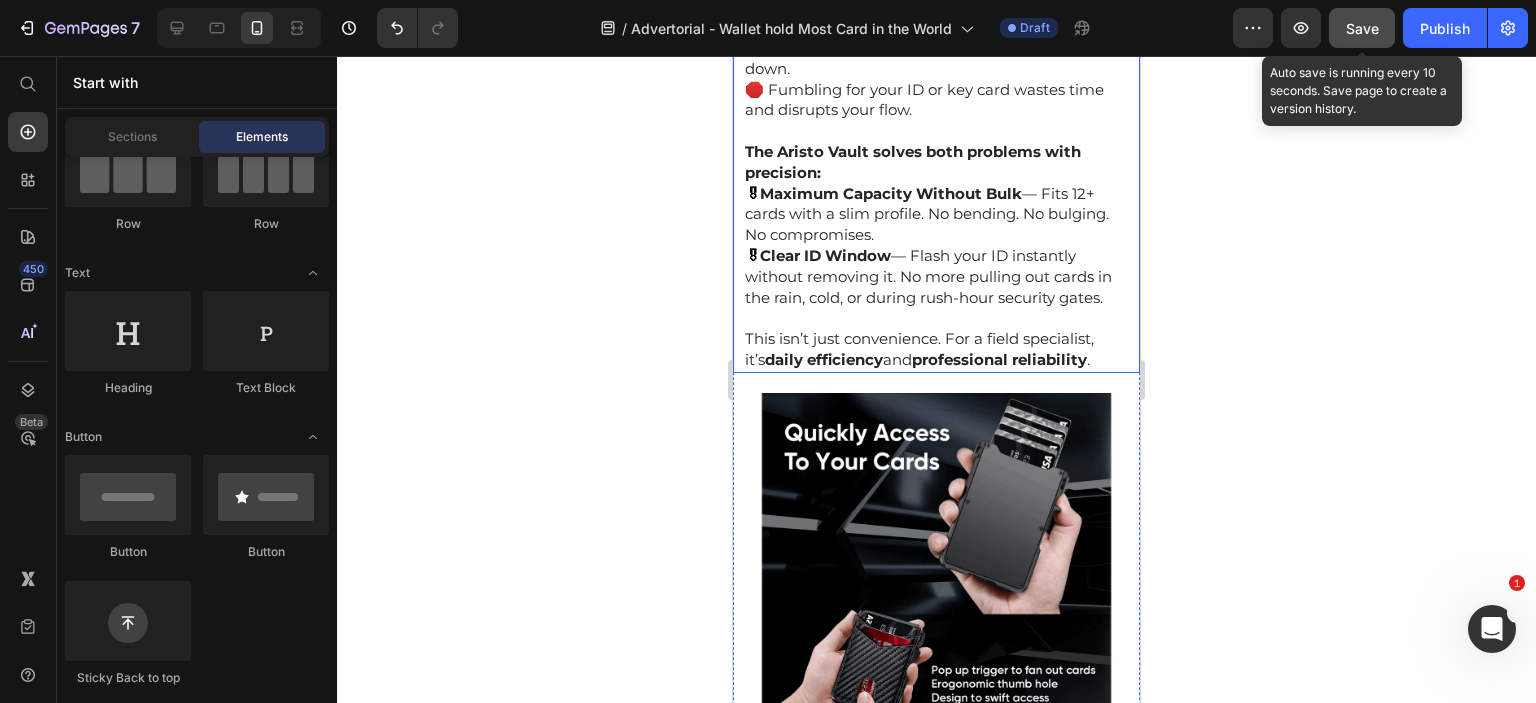 click on "Designed for Field Specialists, Engineers & Veterans" at bounding box center (911, -67) 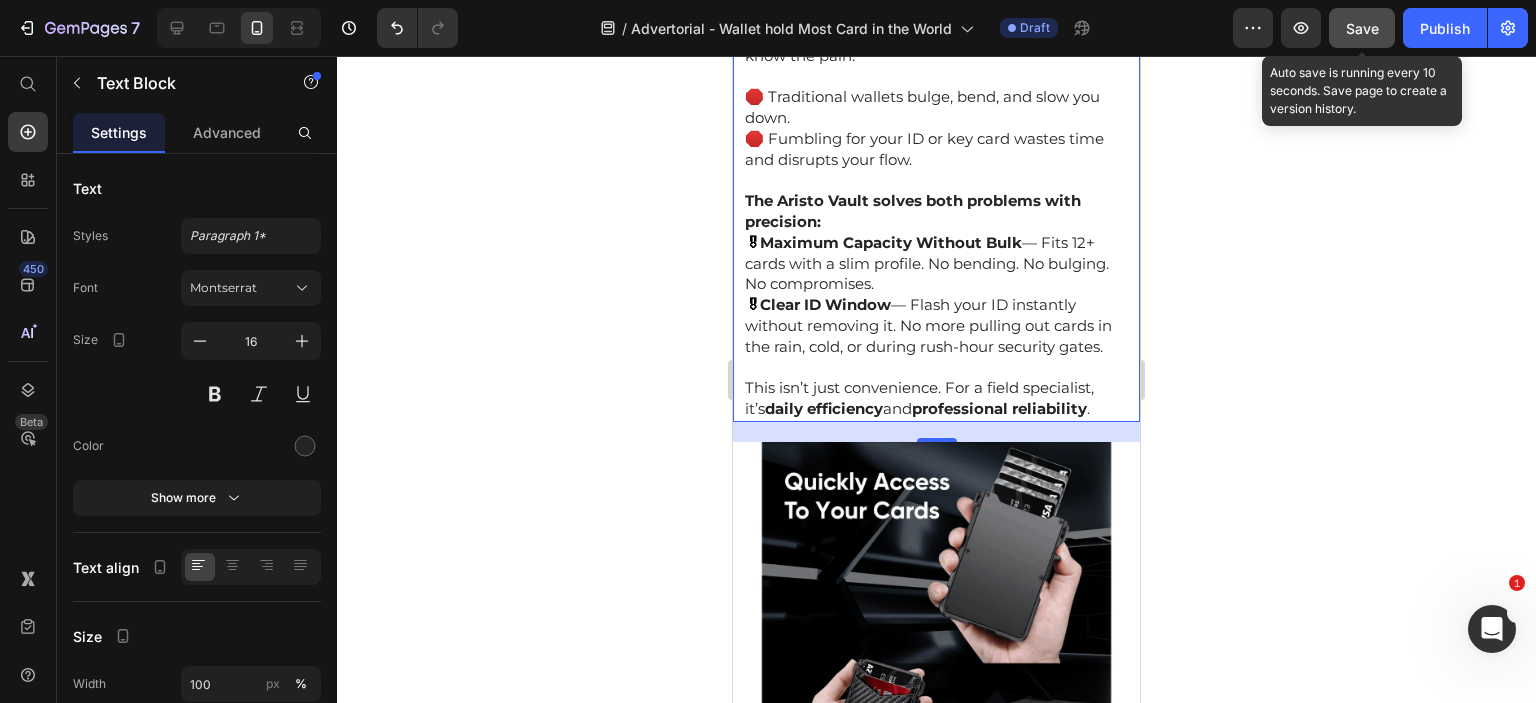 scroll, scrollTop: 7500, scrollLeft: 0, axis: vertical 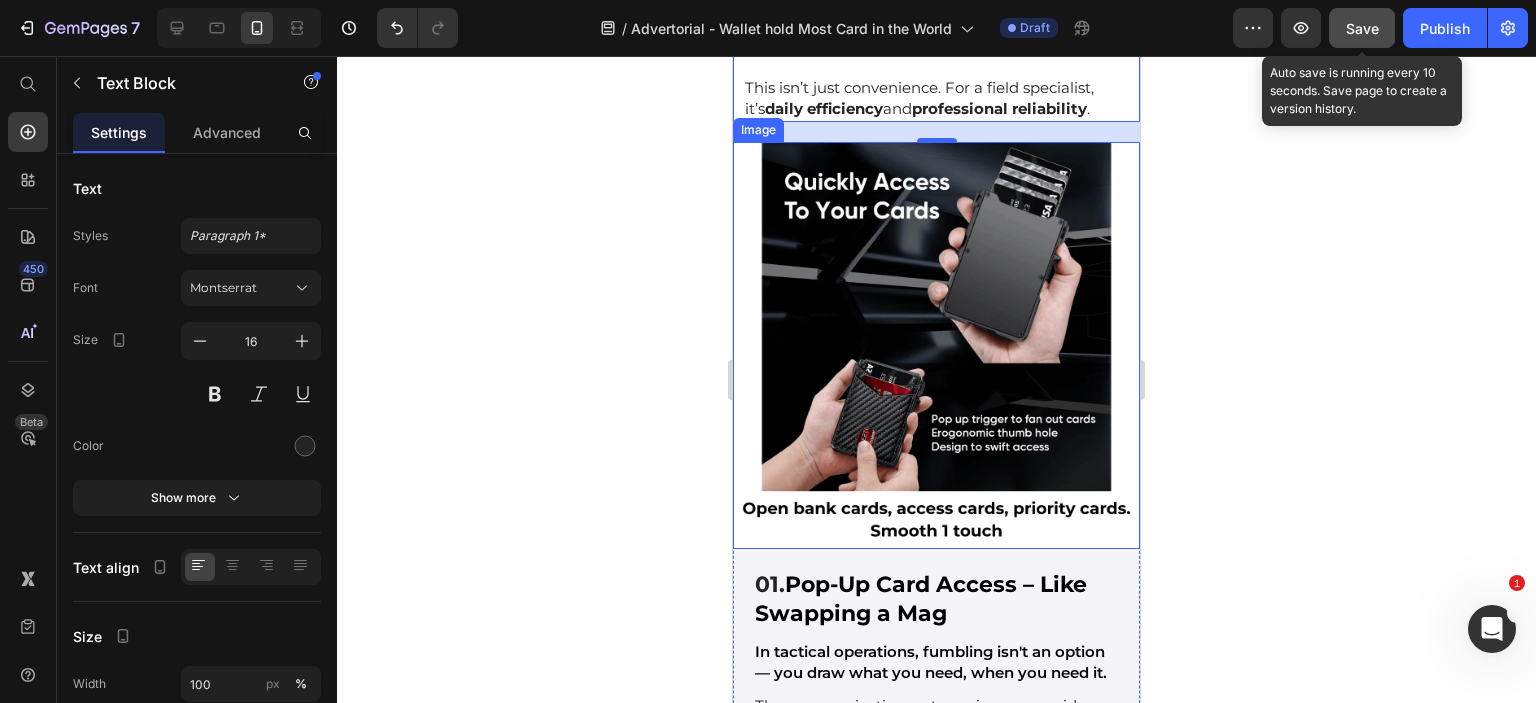 click at bounding box center [936, 345] 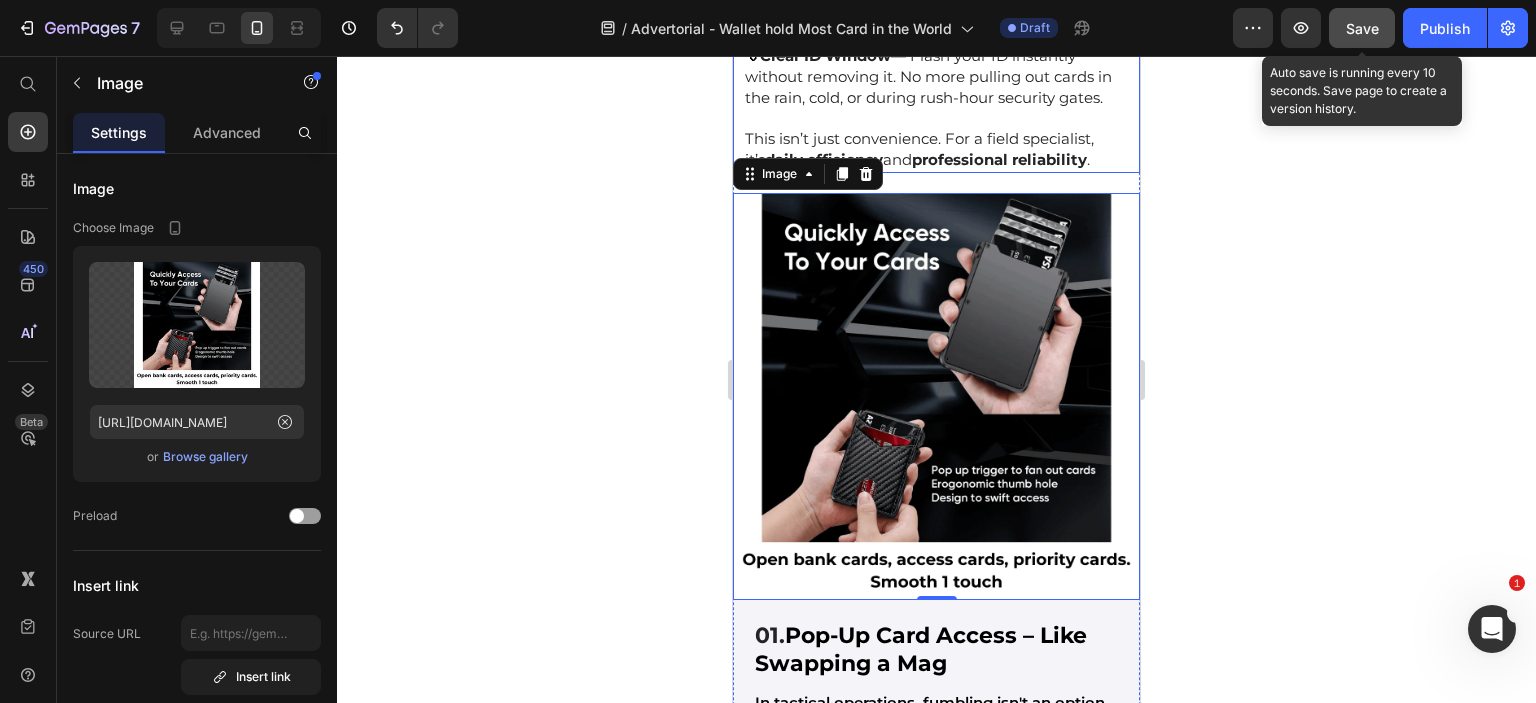 scroll, scrollTop: 6800, scrollLeft: 0, axis: vertical 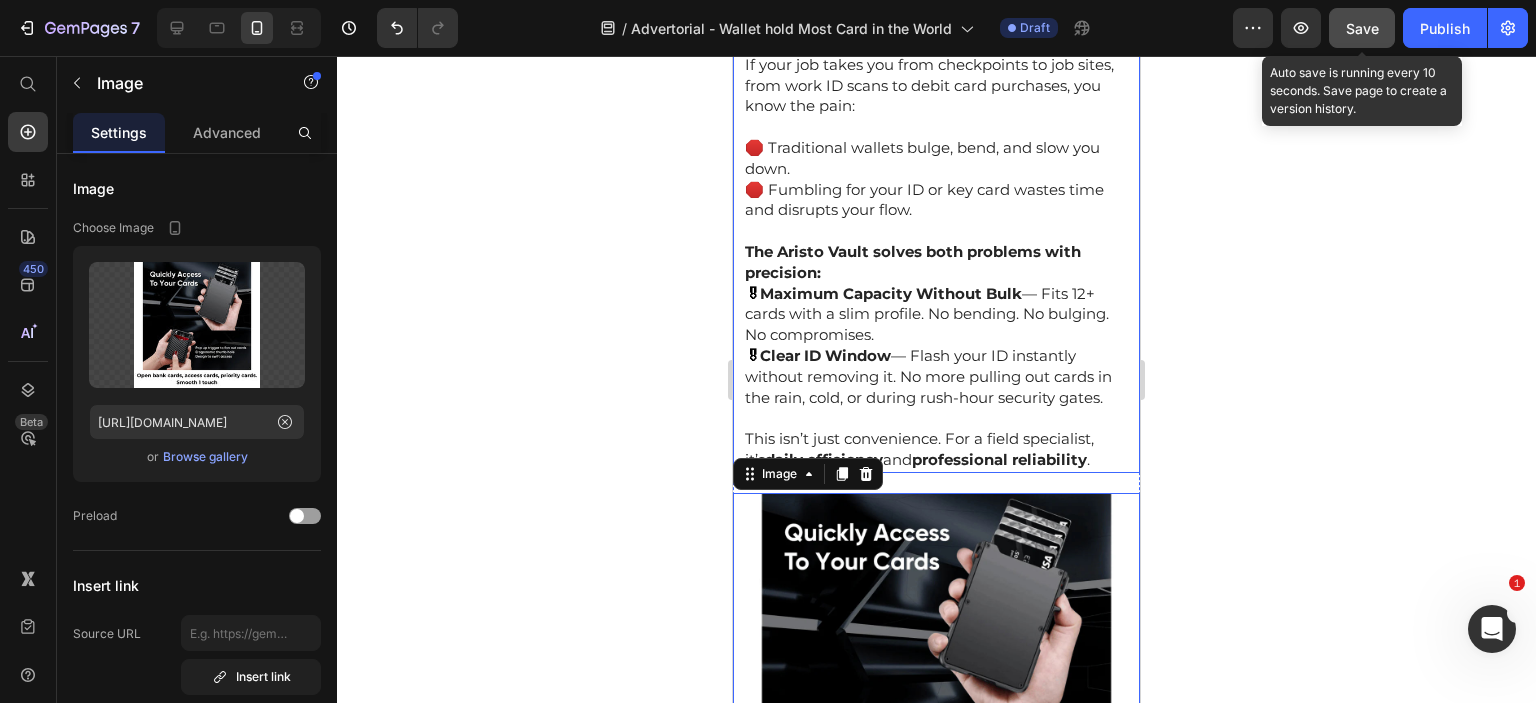 click 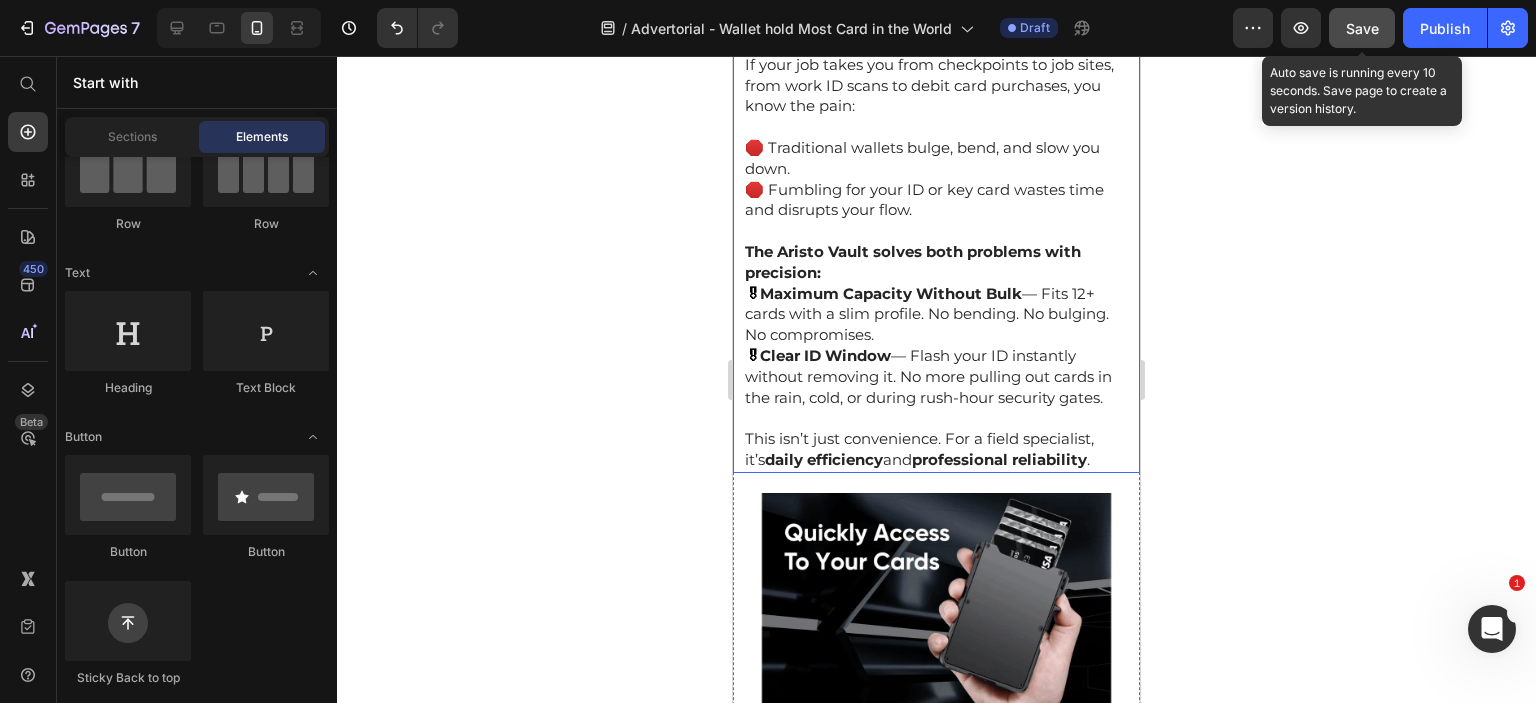 click 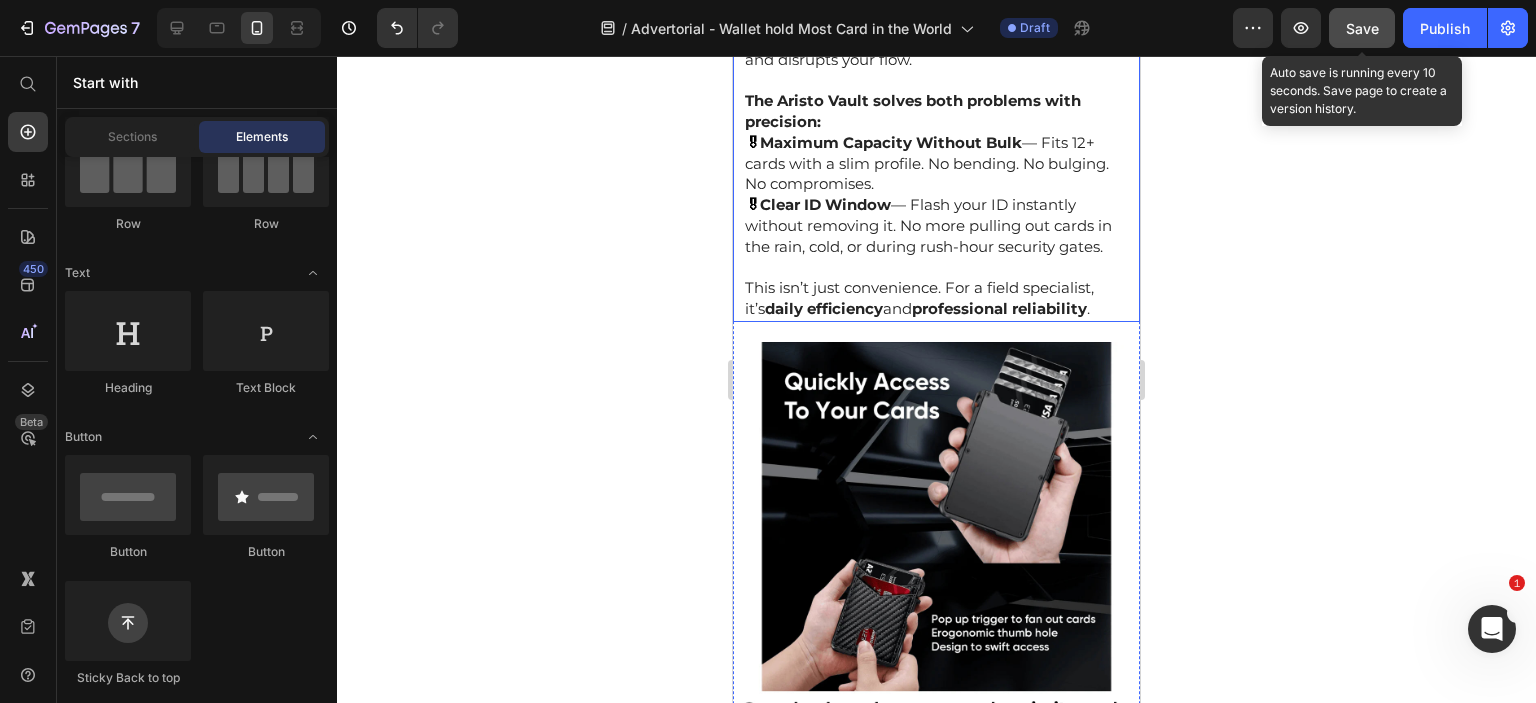 scroll, scrollTop: 7400, scrollLeft: 0, axis: vertical 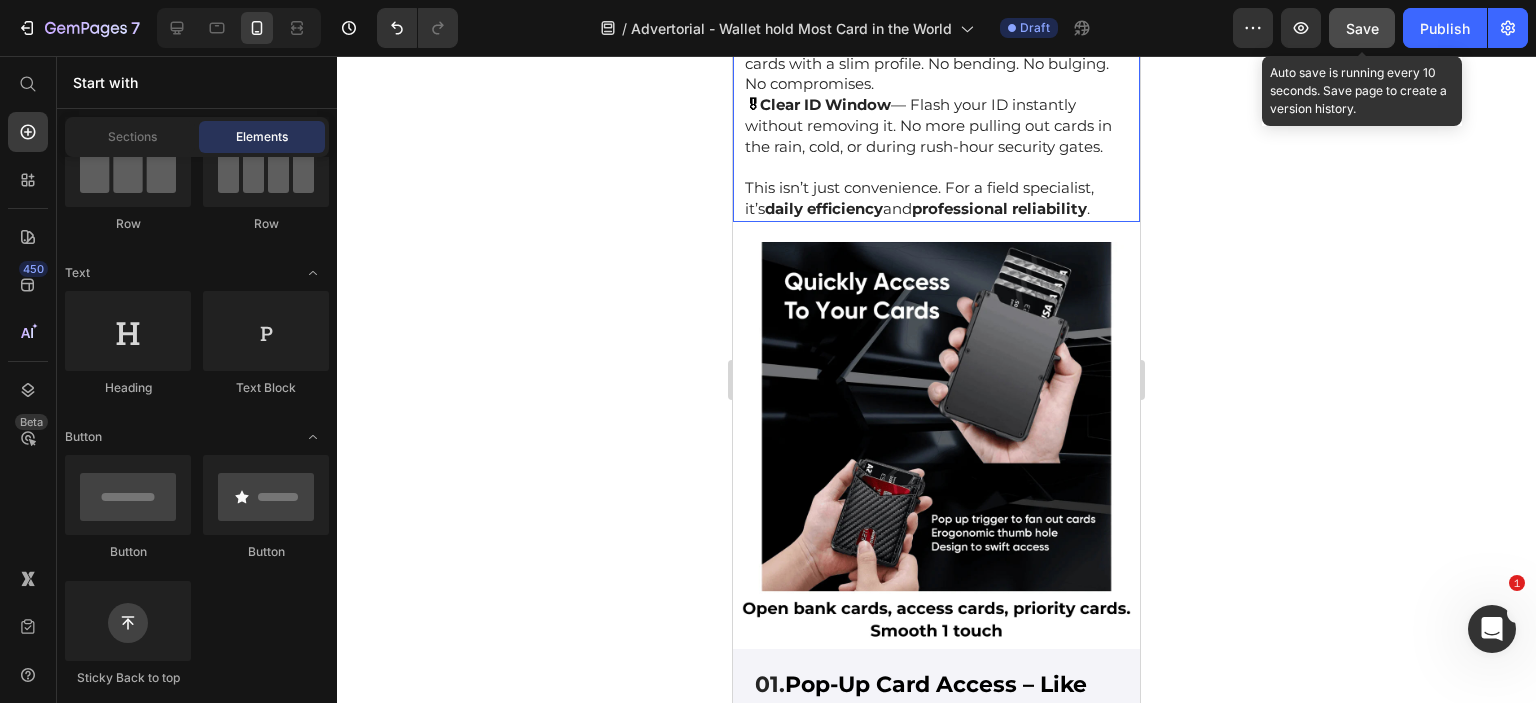 click at bounding box center [936, 168] 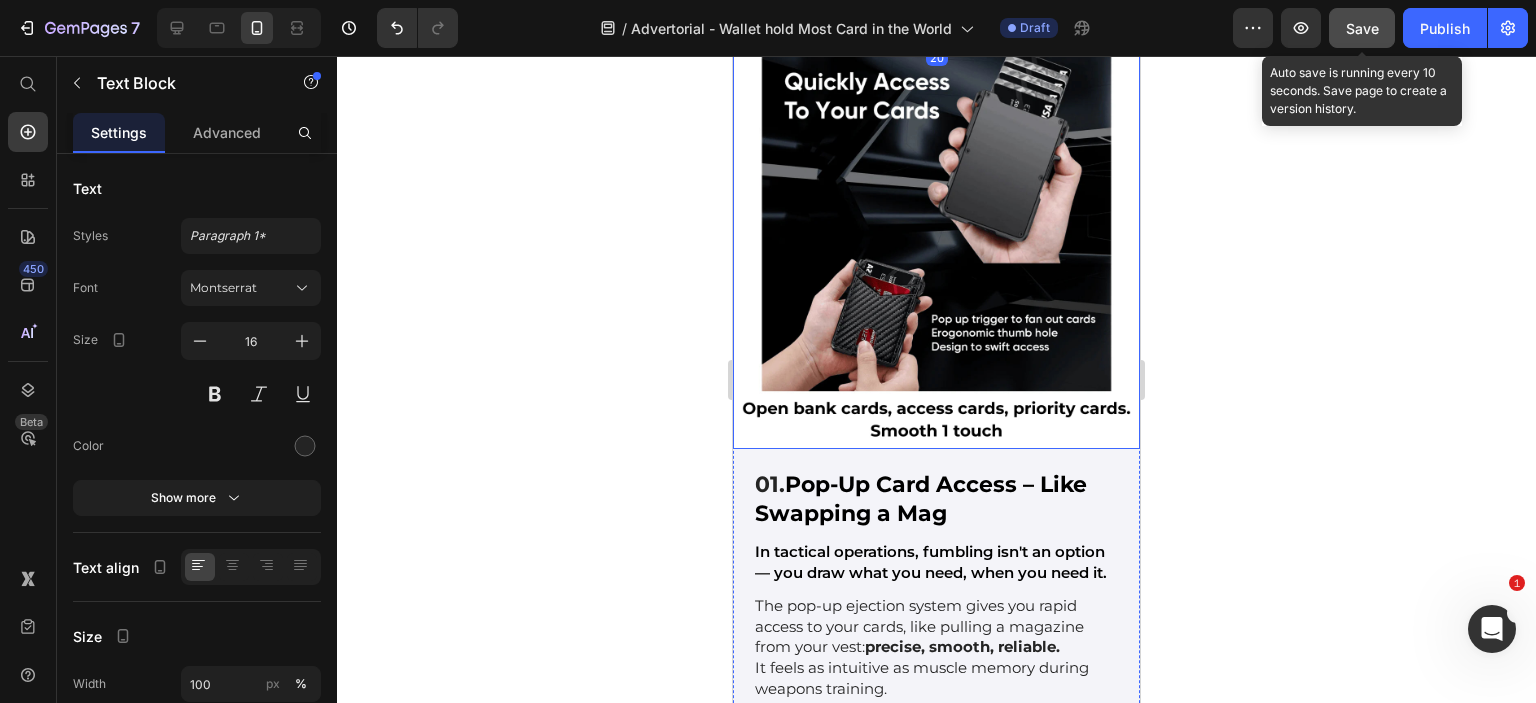 scroll, scrollTop: 7700, scrollLeft: 0, axis: vertical 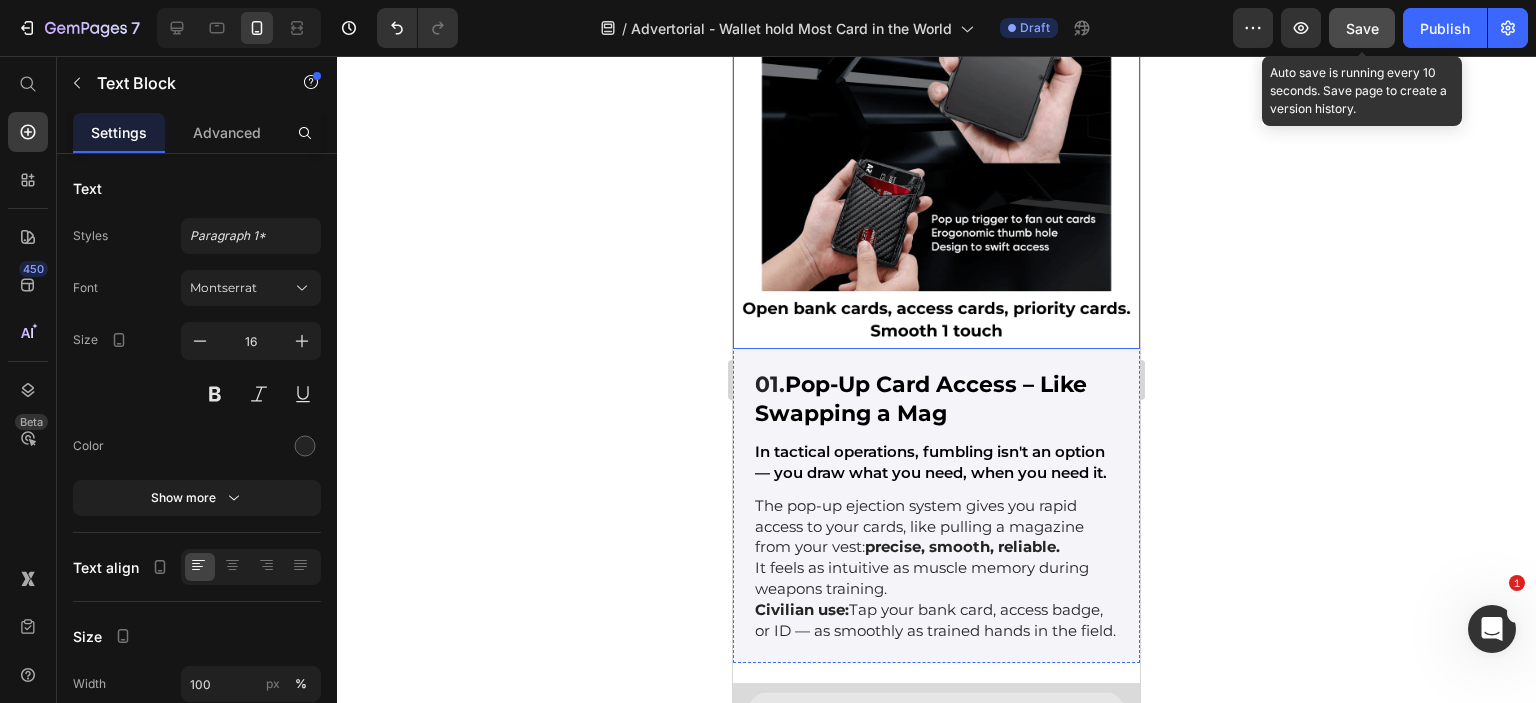 click at bounding box center (936, 145) 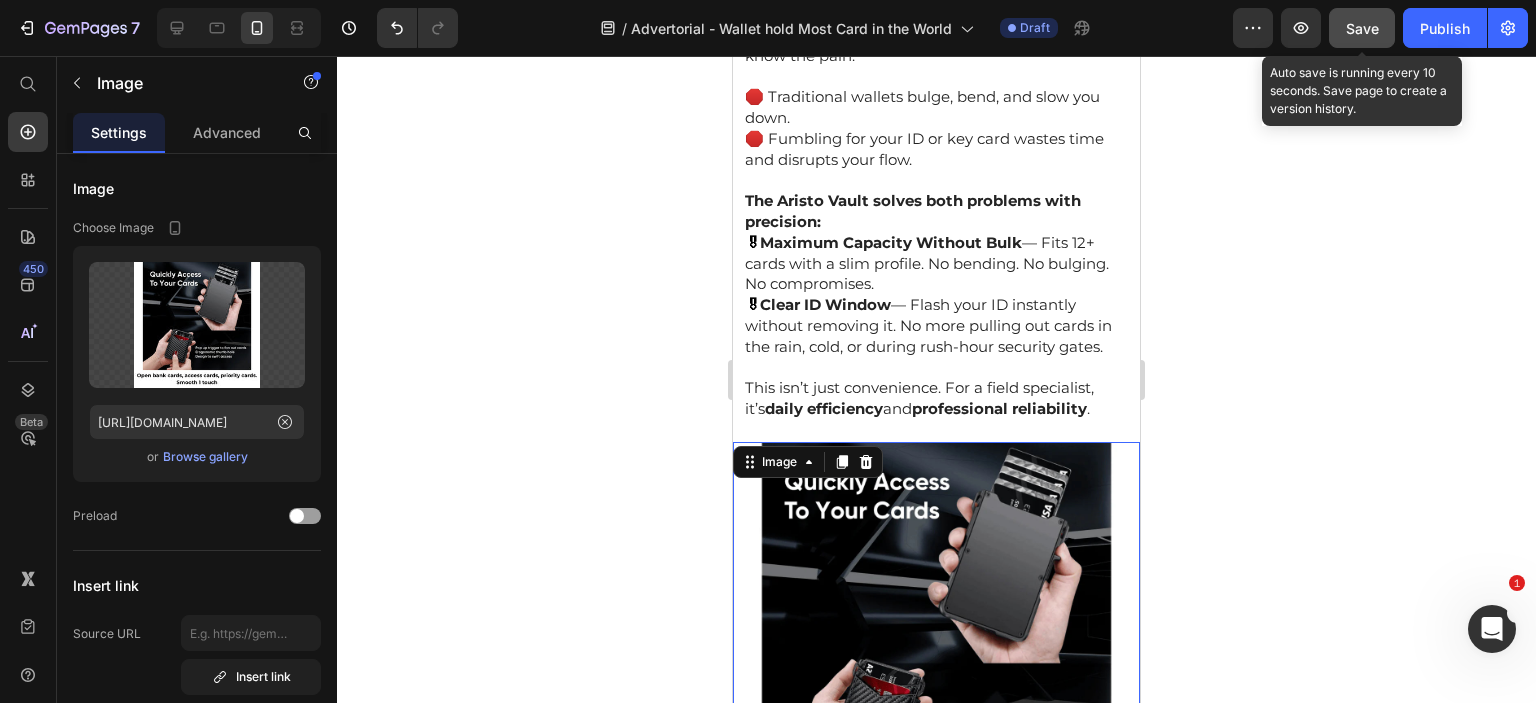 scroll, scrollTop: 7500, scrollLeft: 0, axis: vertical 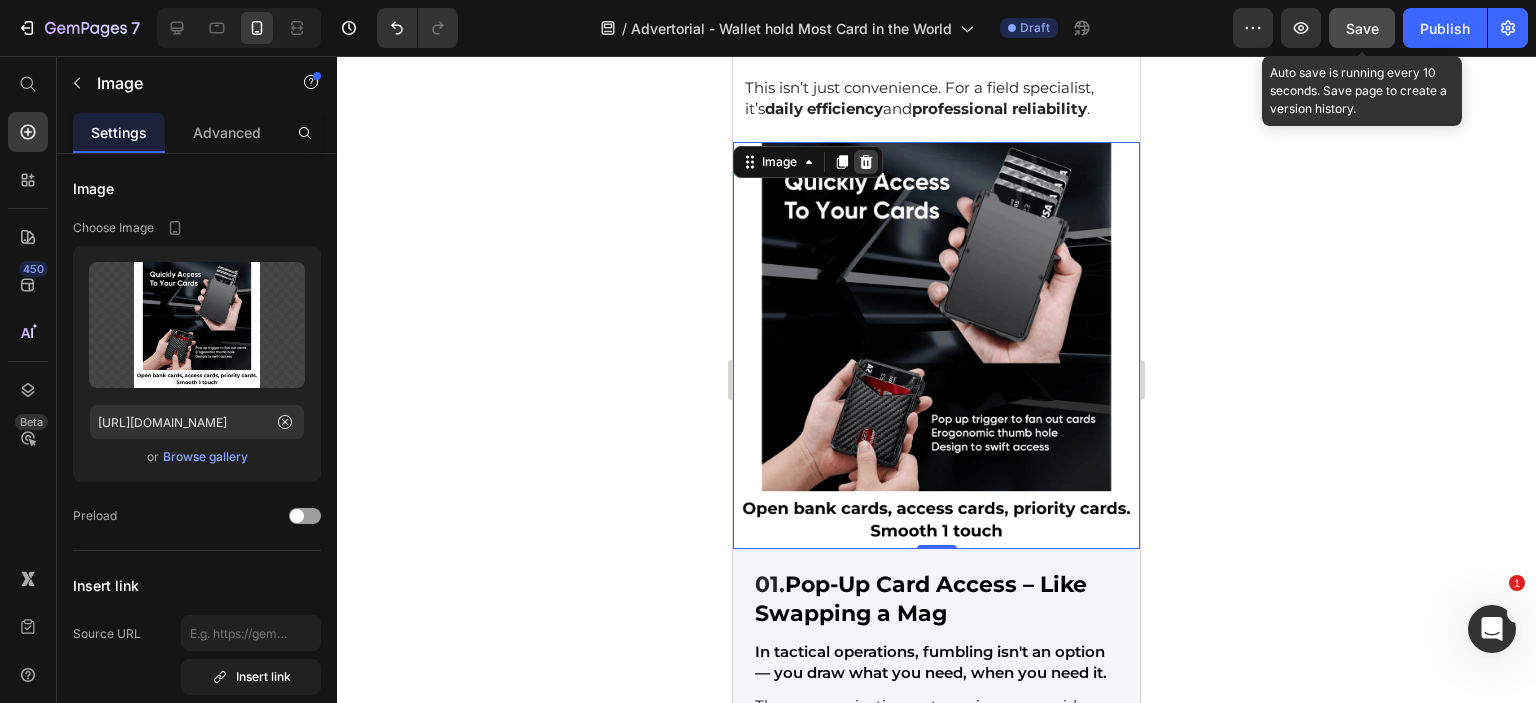 click 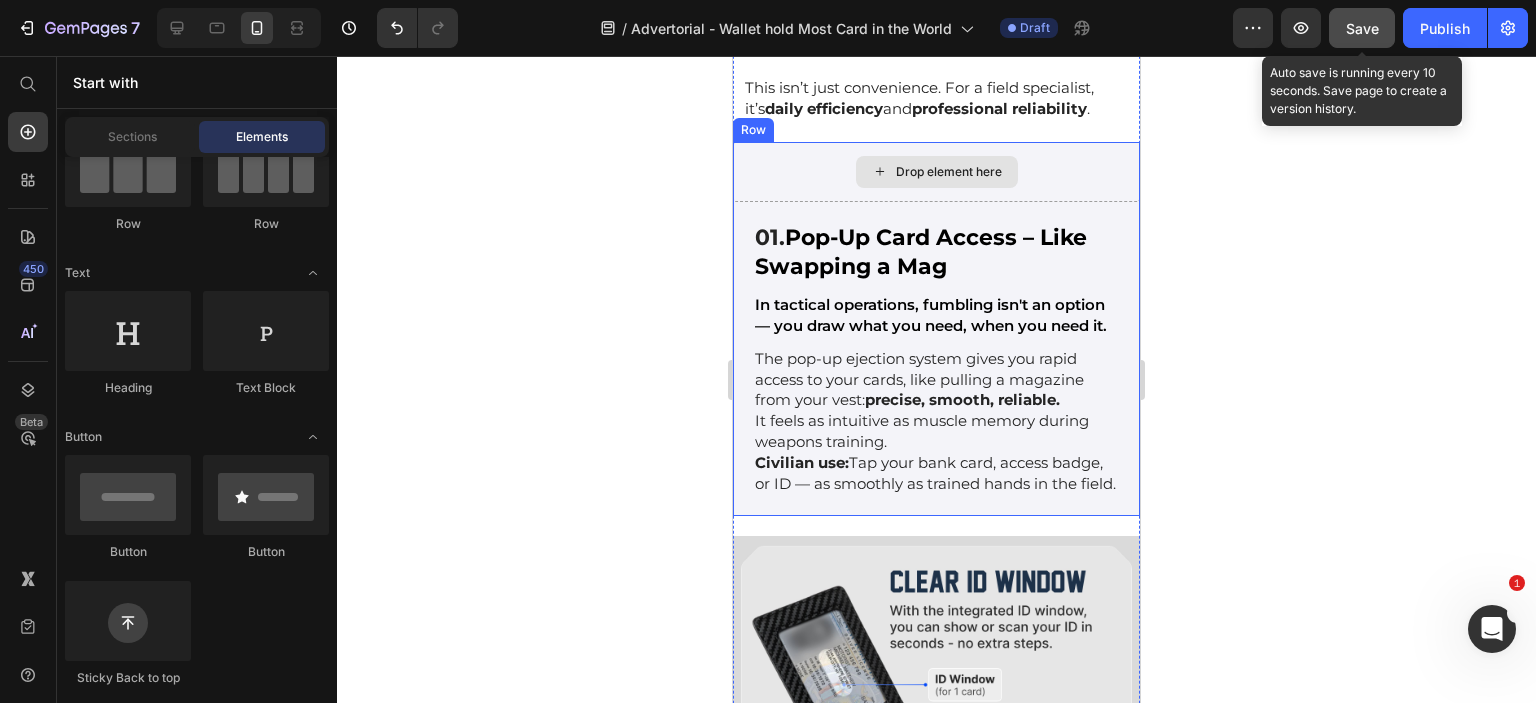 click on "Drop element here" at bounding box center (949, 172) 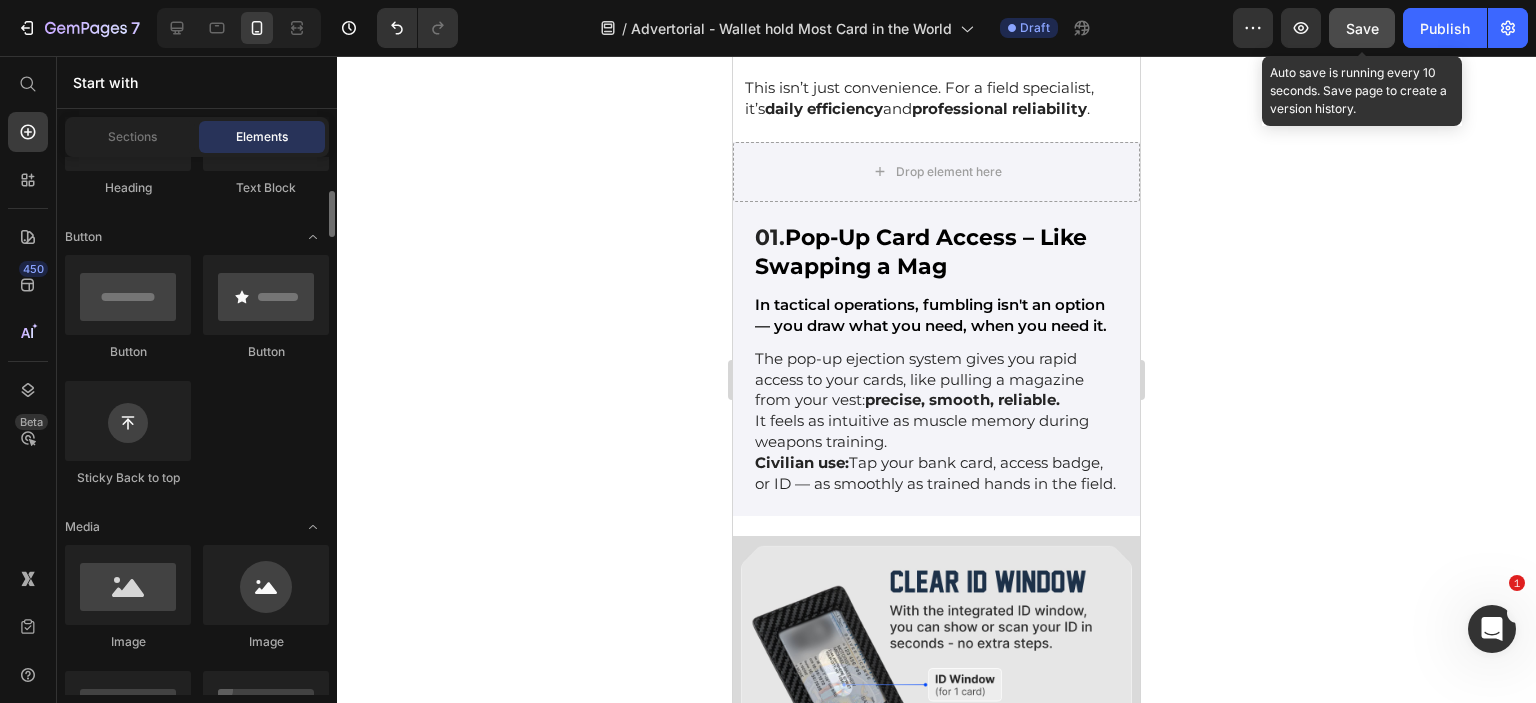 scroll, scrollTop: 600, scrollLeft: 0, axis: vertical 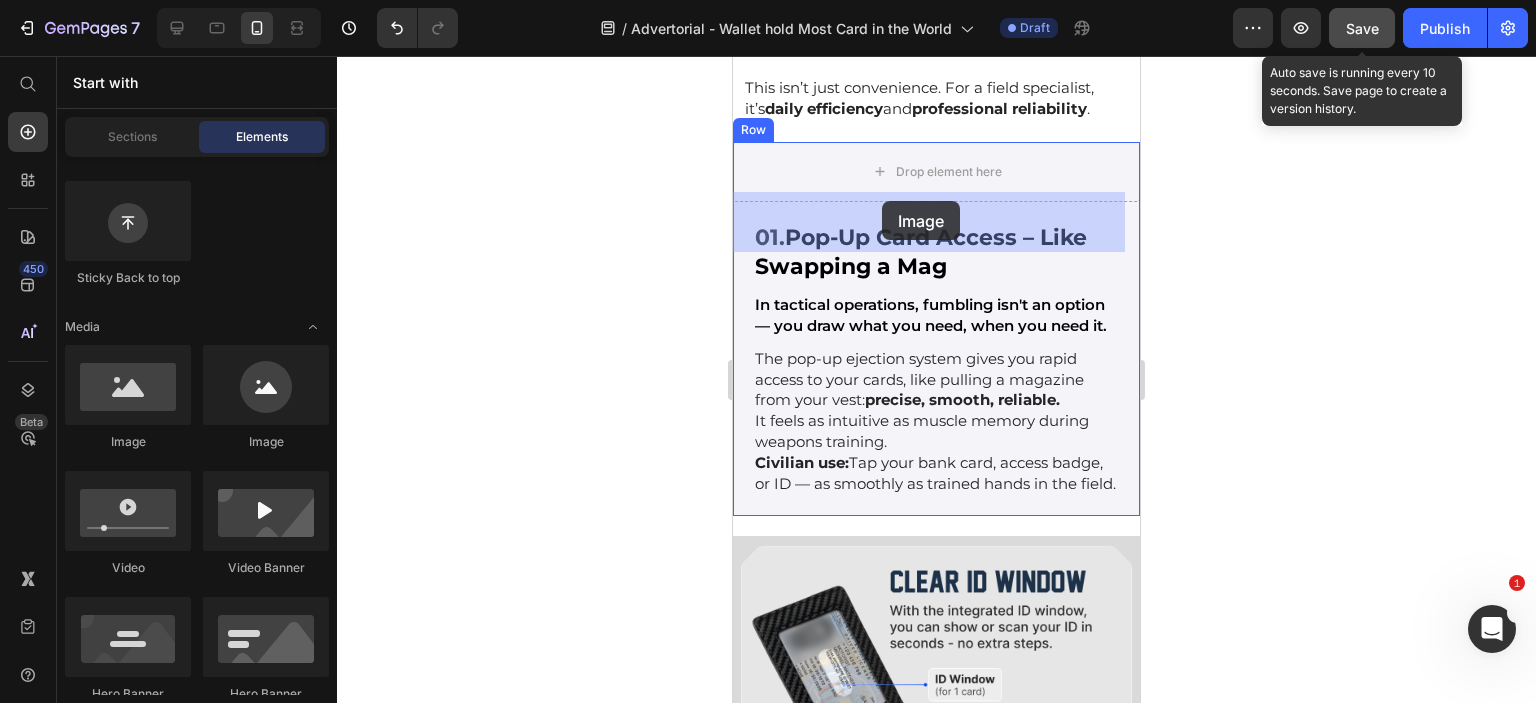 drag, startPoint x: 979, startPoint y: 455, endPoint x: 882, endPoint y: 201, distance: 271.8915 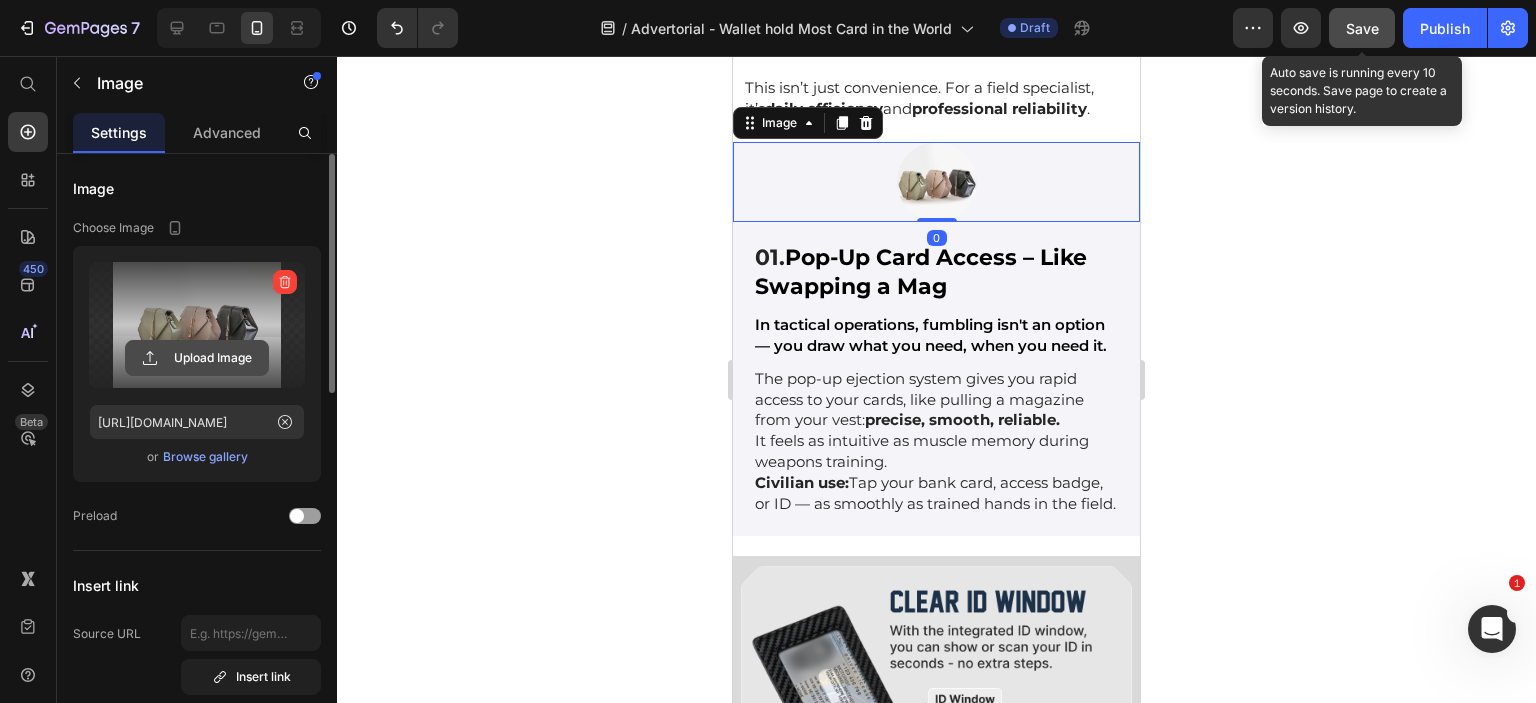 click 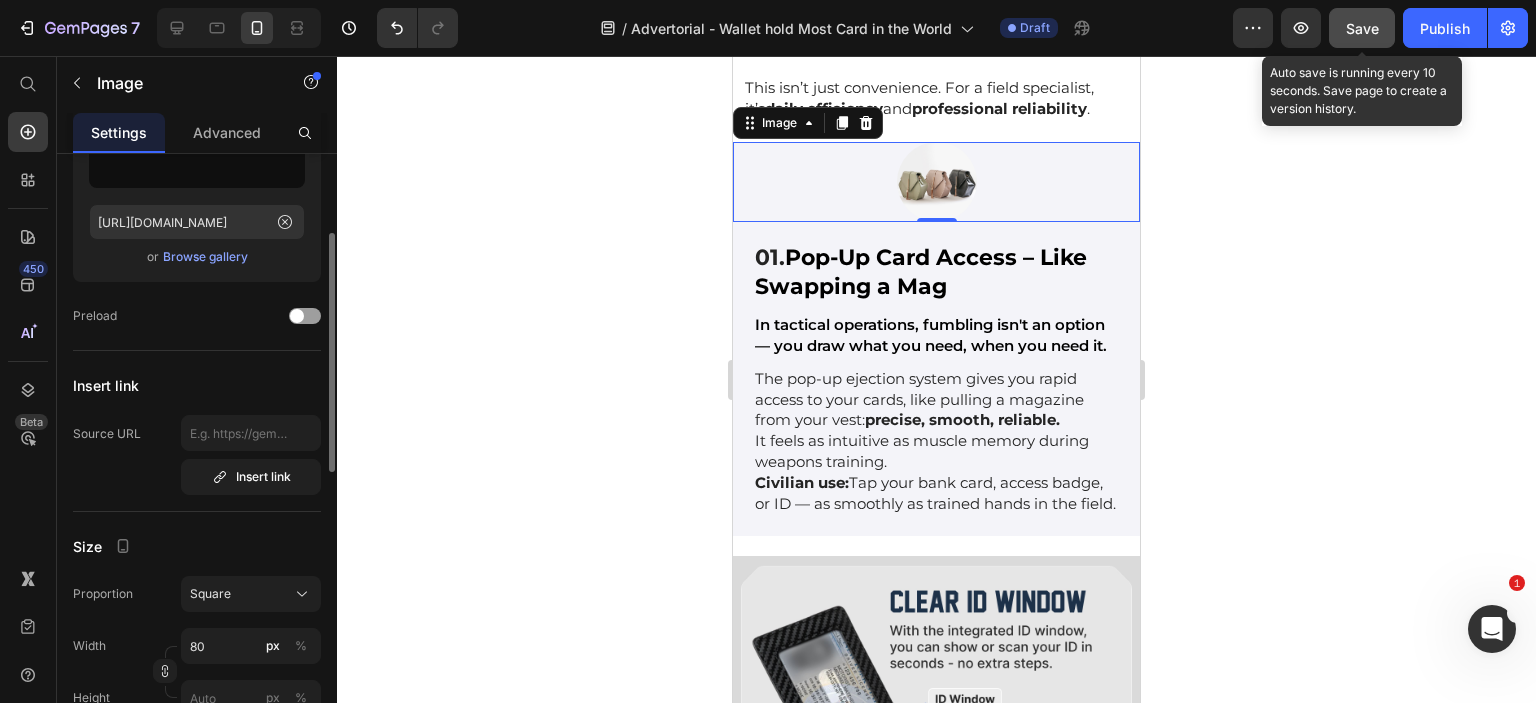 scroll, scrollTop: 0, scrollLeft: 0, axis: both 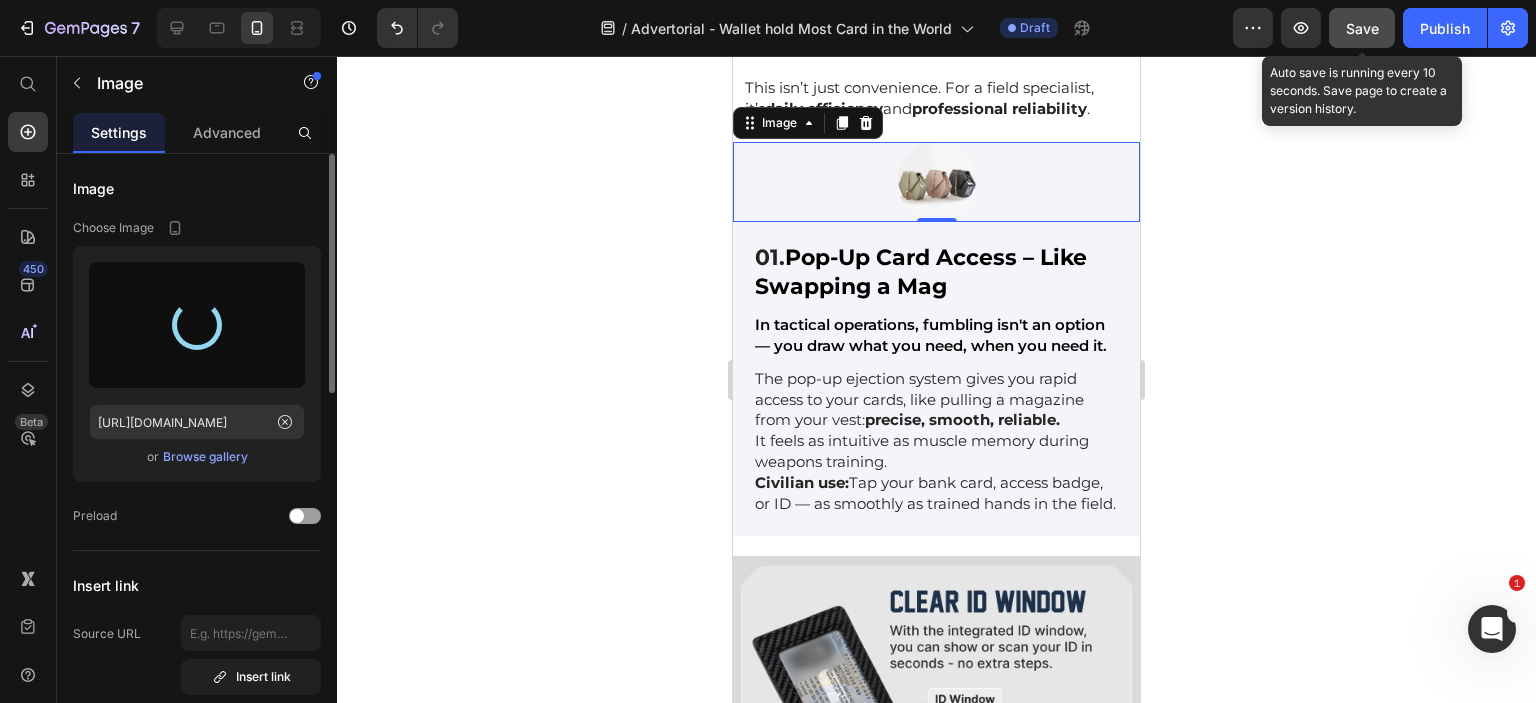 type on "[URL][DOMAIN_NAME]" 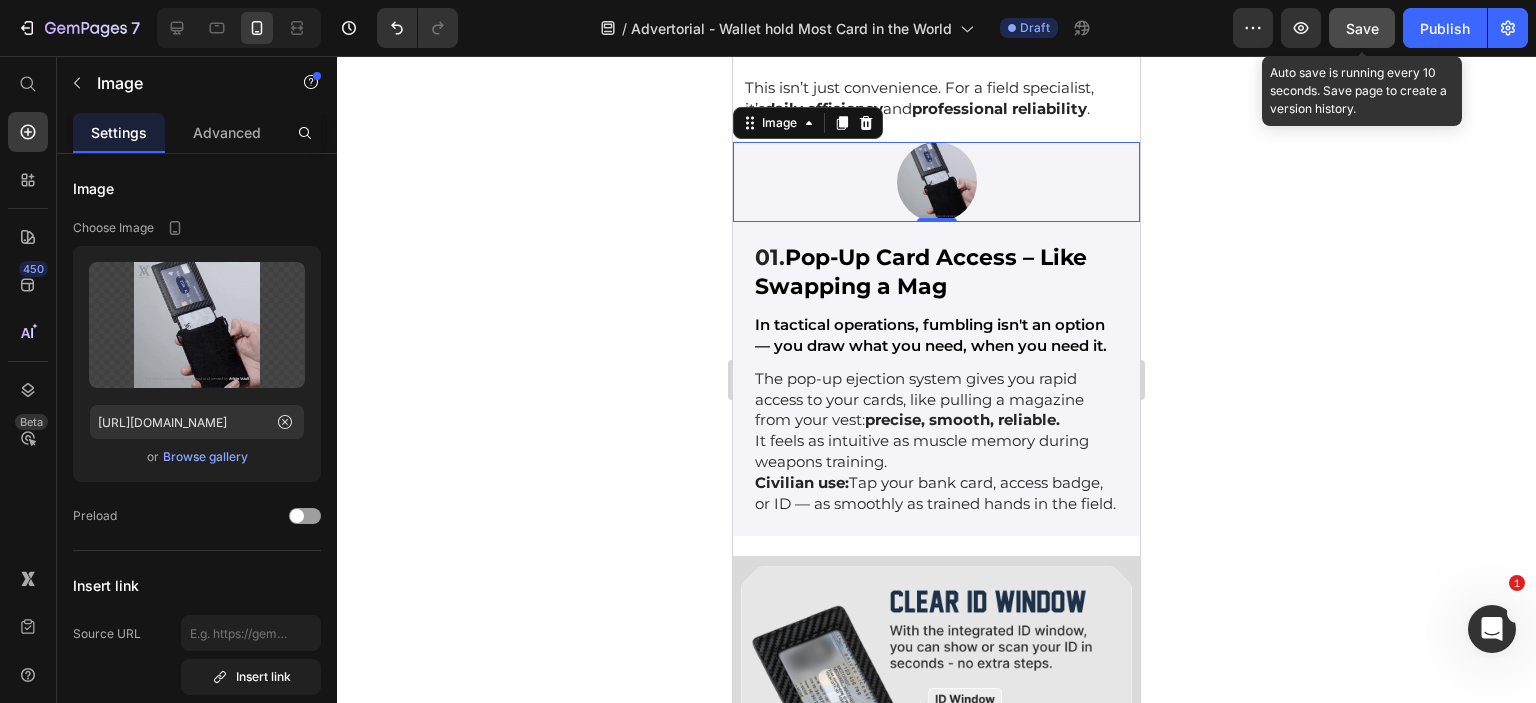 click 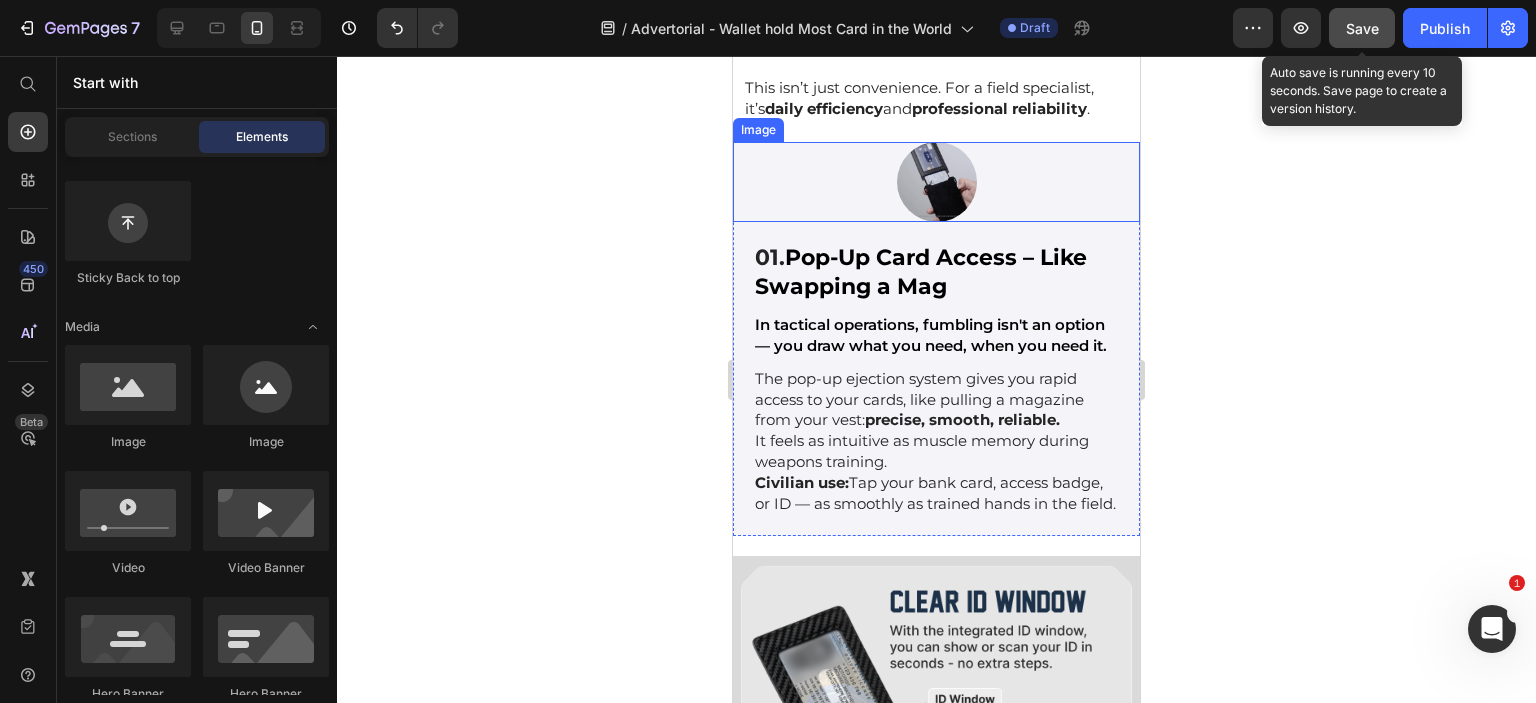 click at bounding box center (936, 182) 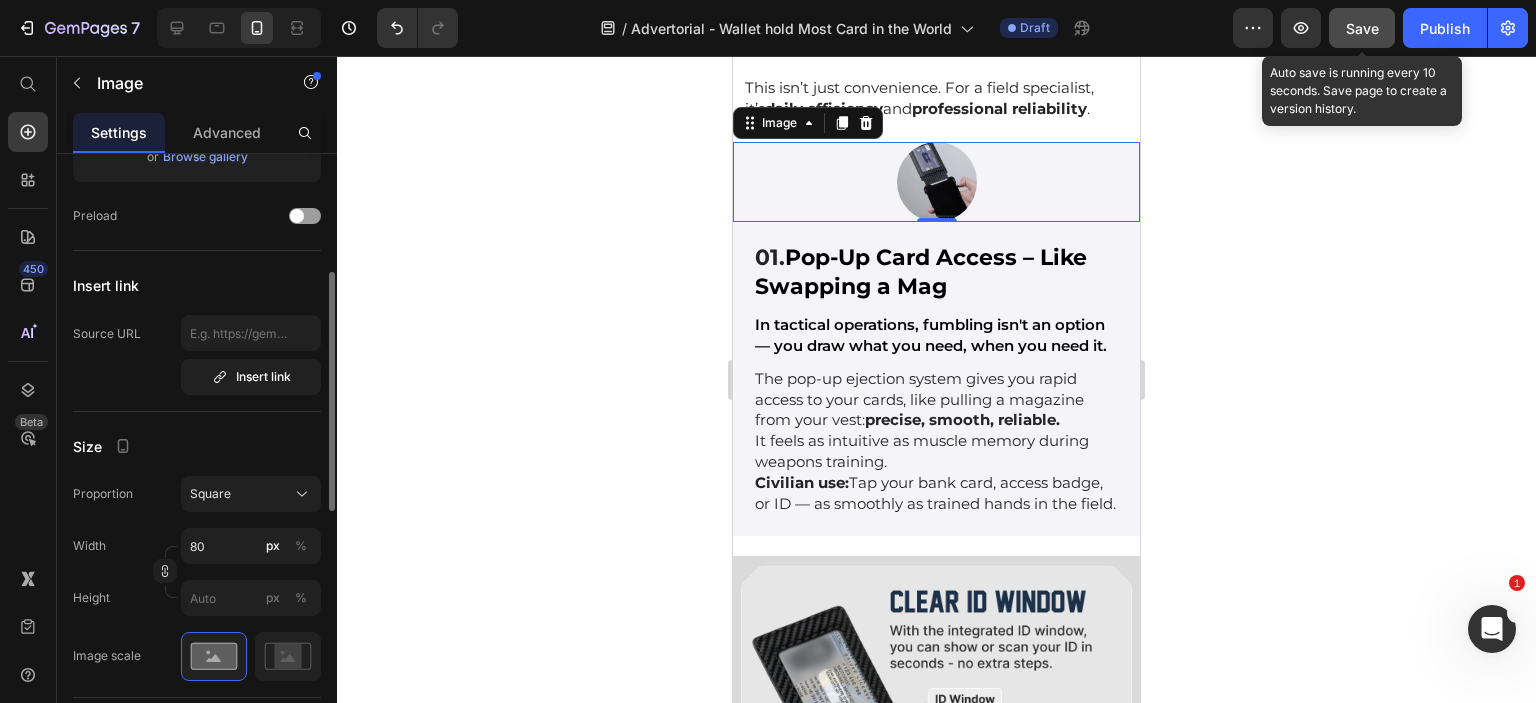 scroll, scrollTop: 500, scrollLeft: 0, axis: vertical 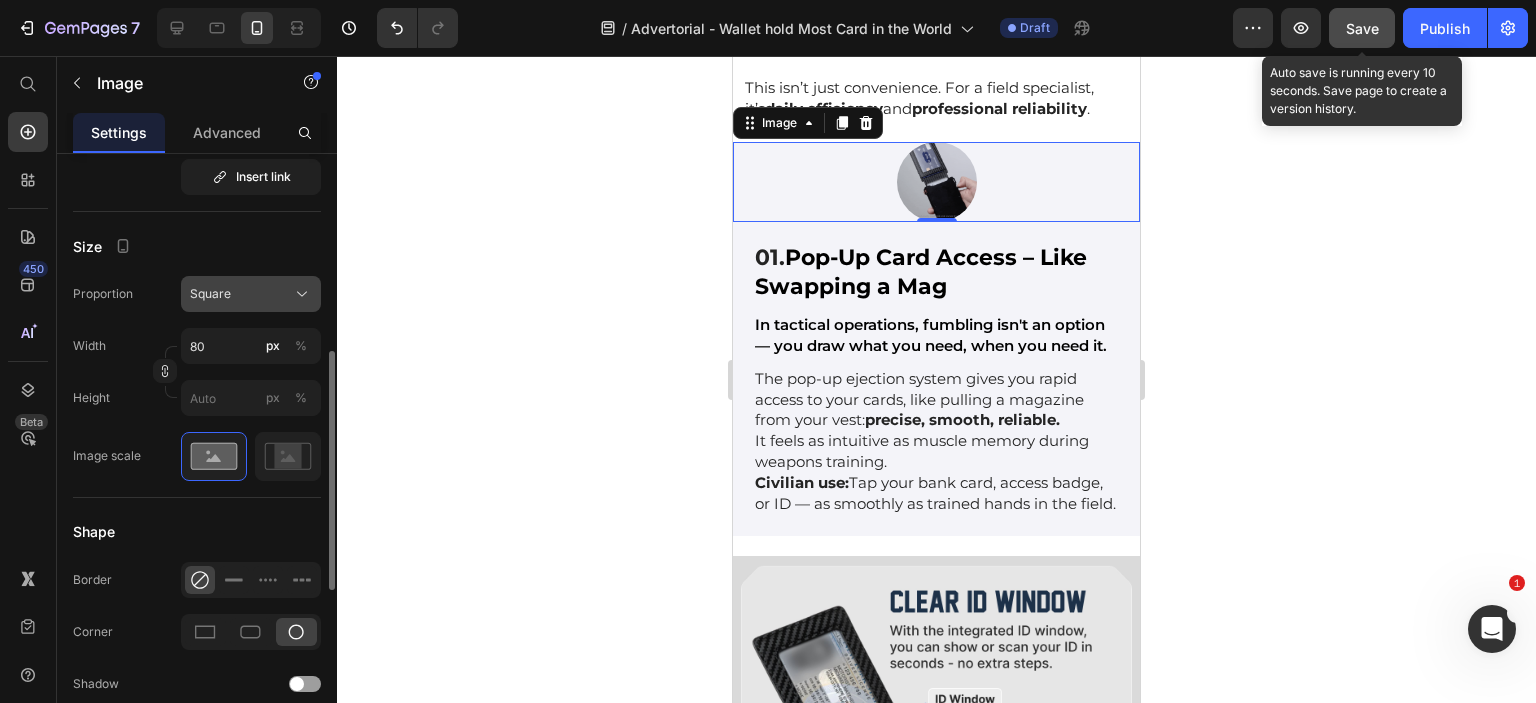 click on "Square" at bounding box center [210, 294] 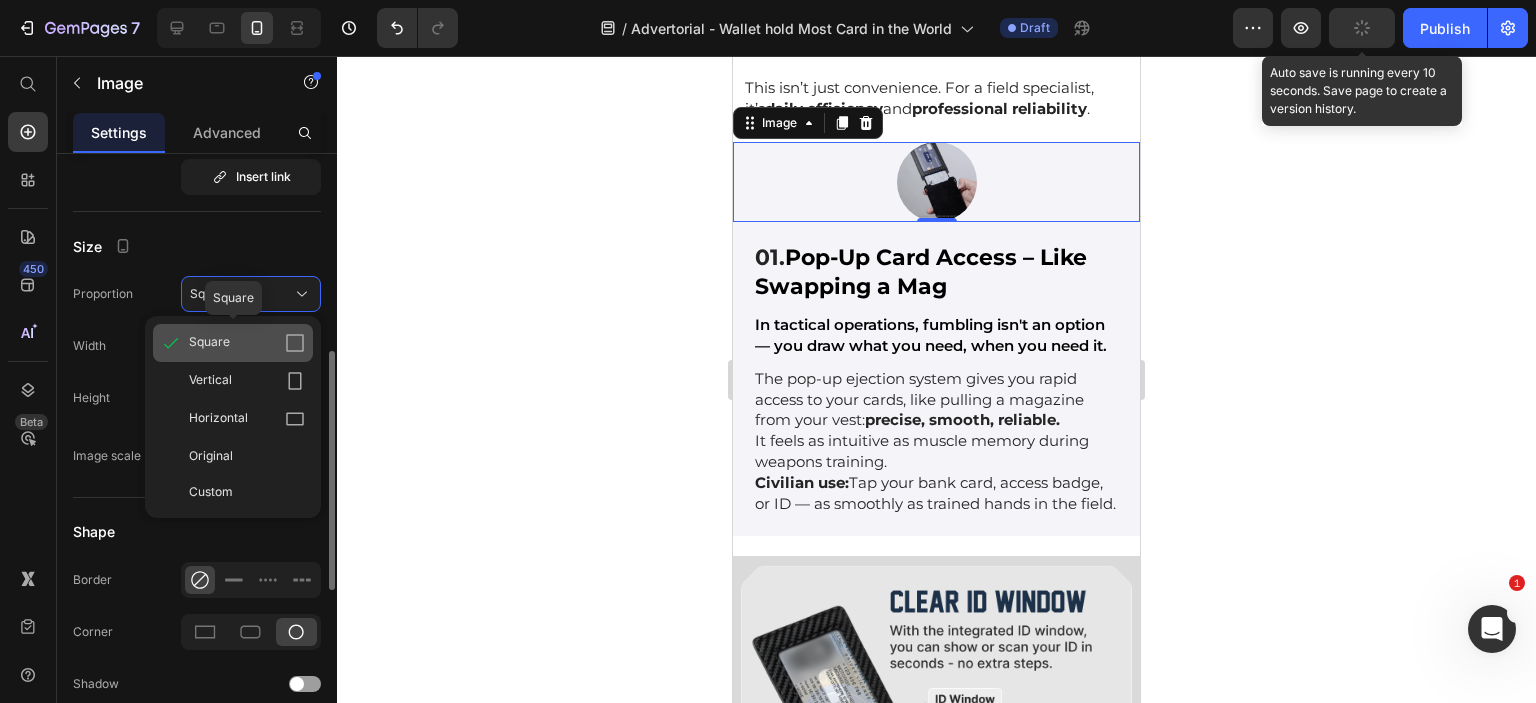 click on "Square" at bounding box center (209, 343) 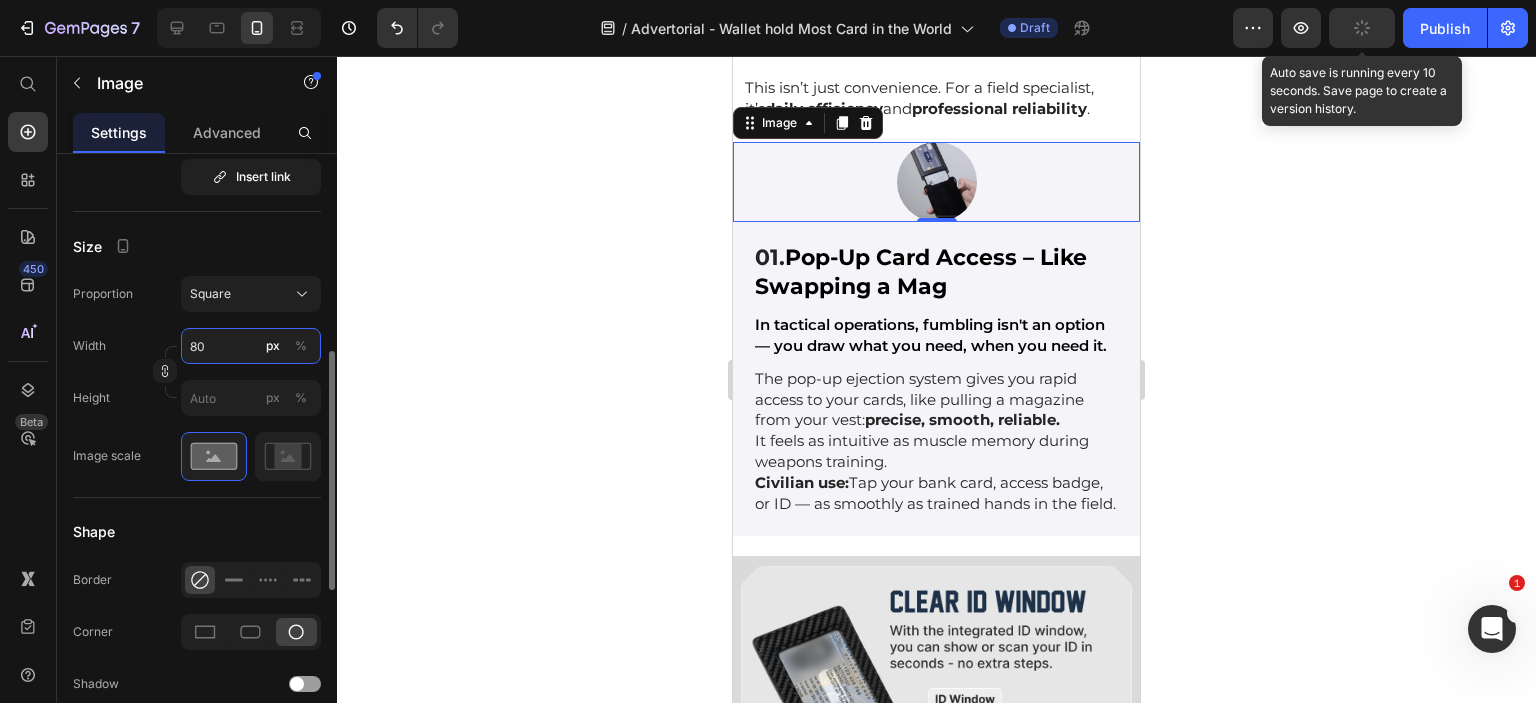 click on "80" at bounding box center (251, 346) 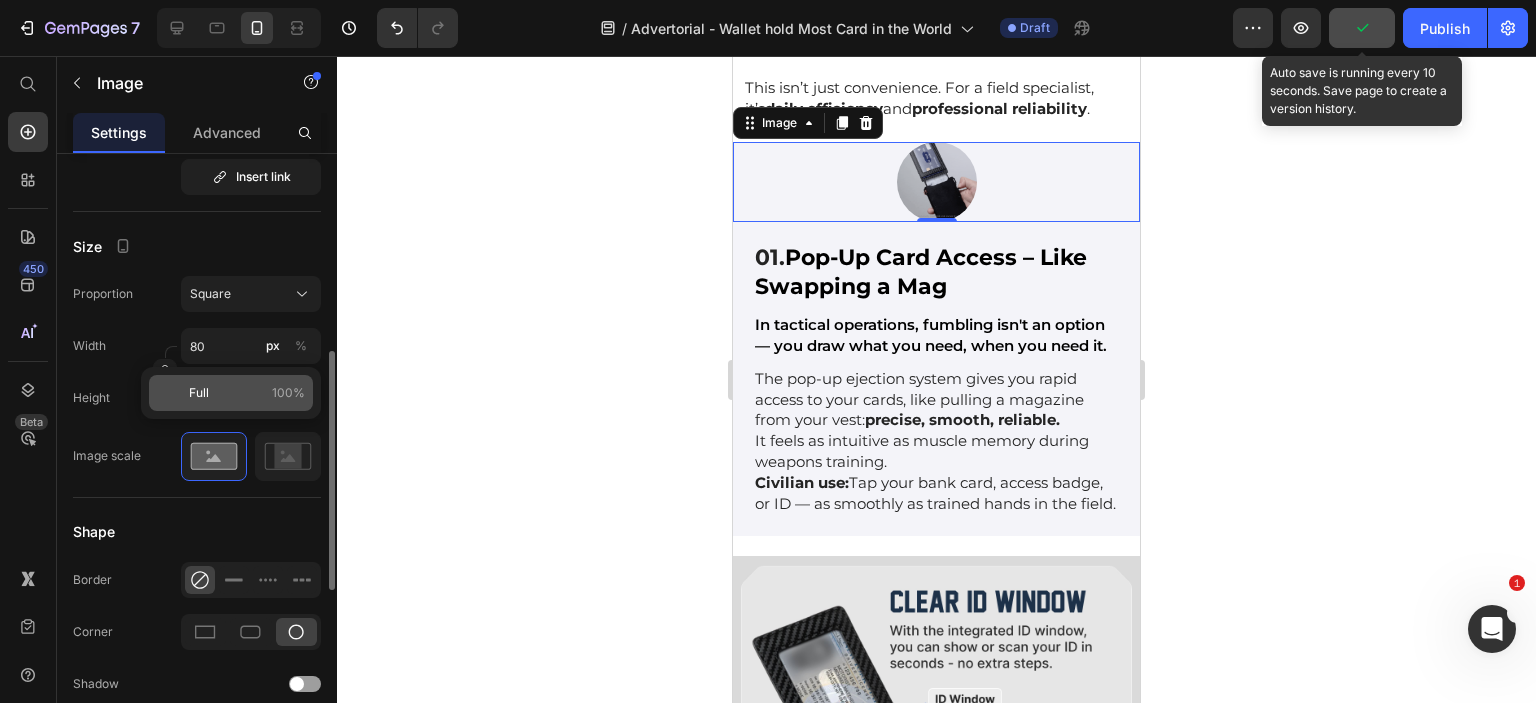 click on "Full" at bounding box center (199, 393) 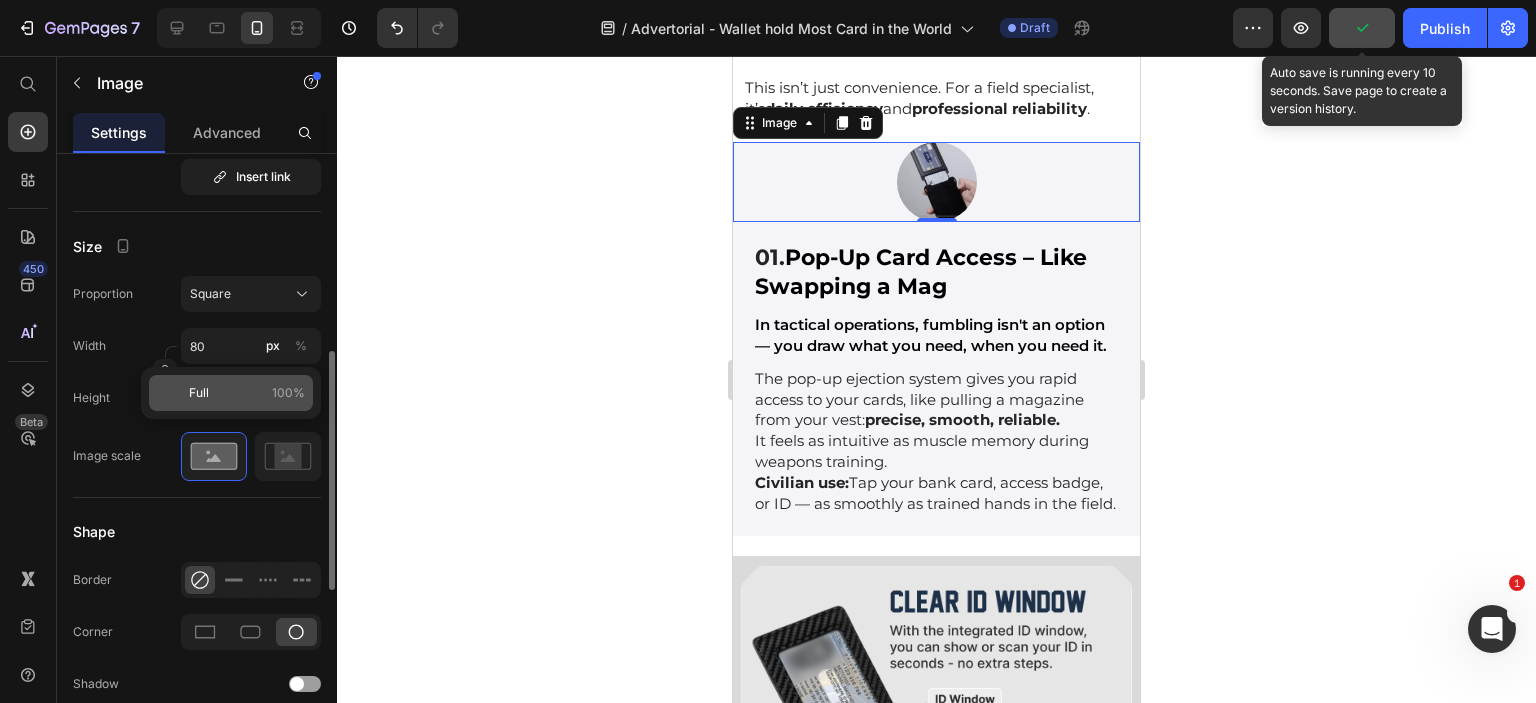 type on "100" 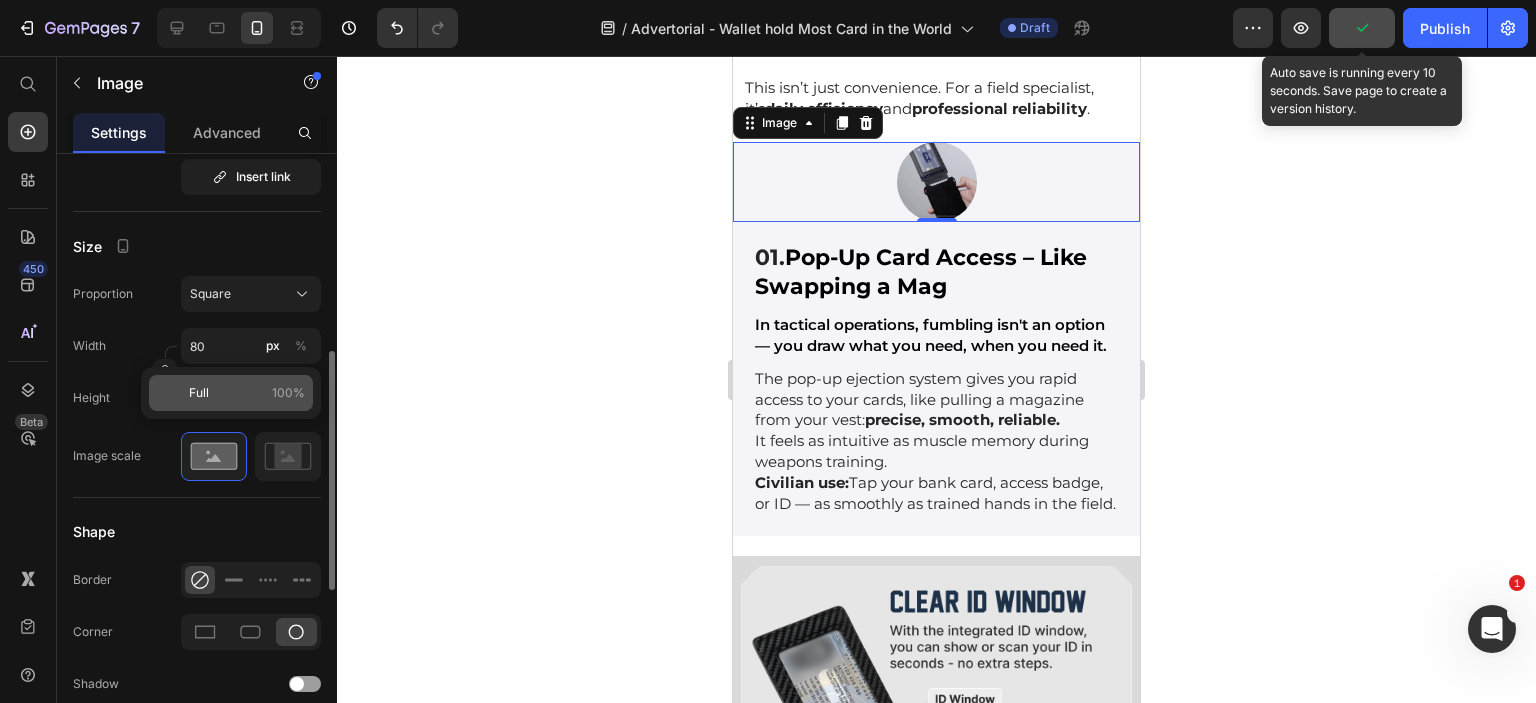 type 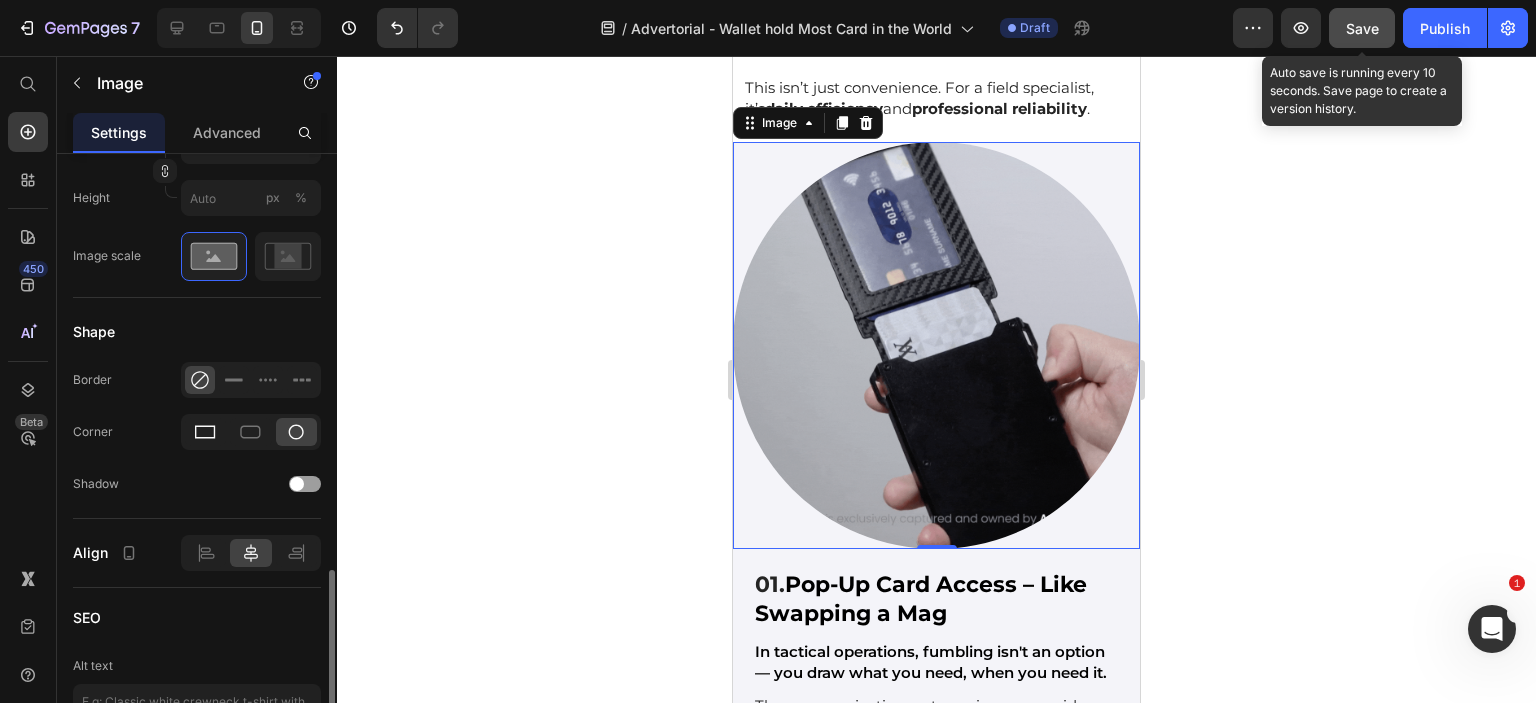 scroll, scrollTop: 800, scrollLeft: 0, axis: vertical 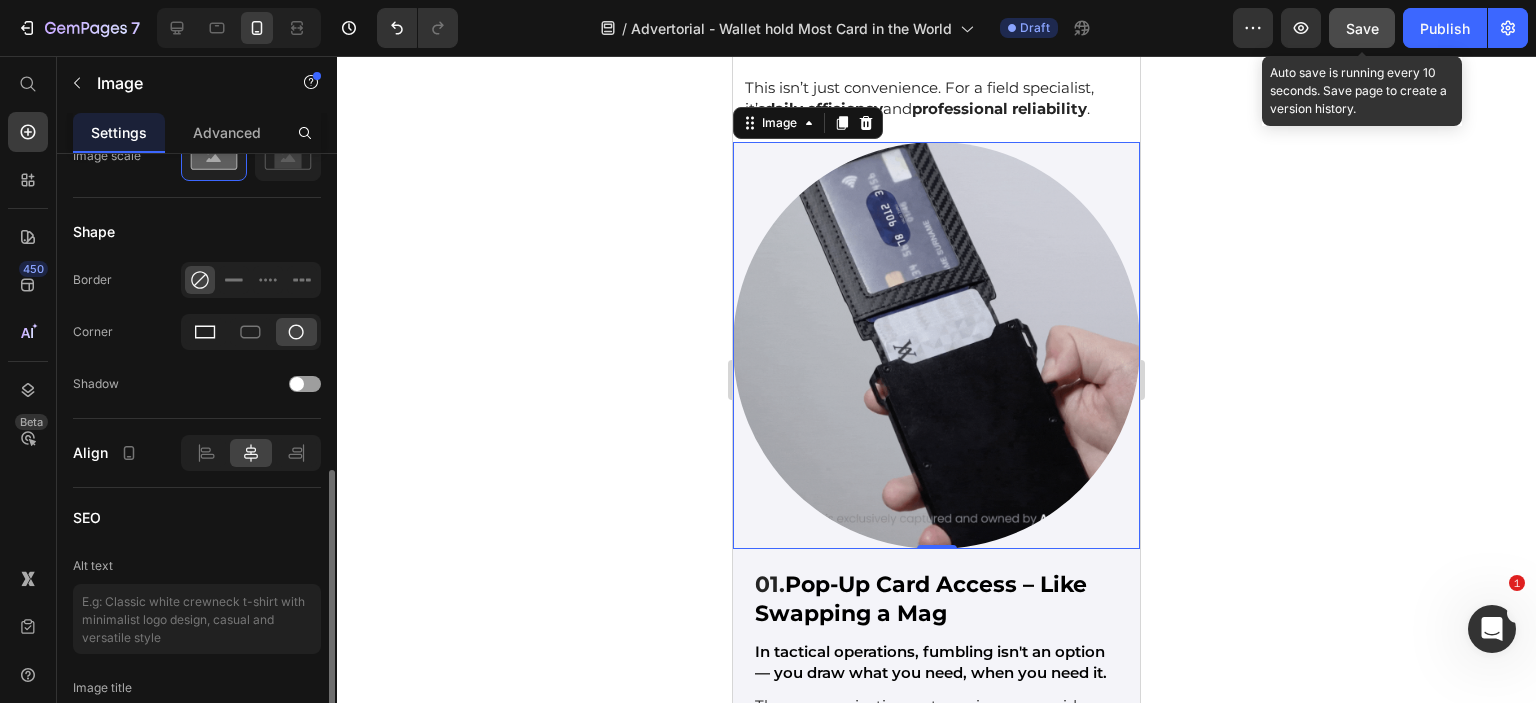 click 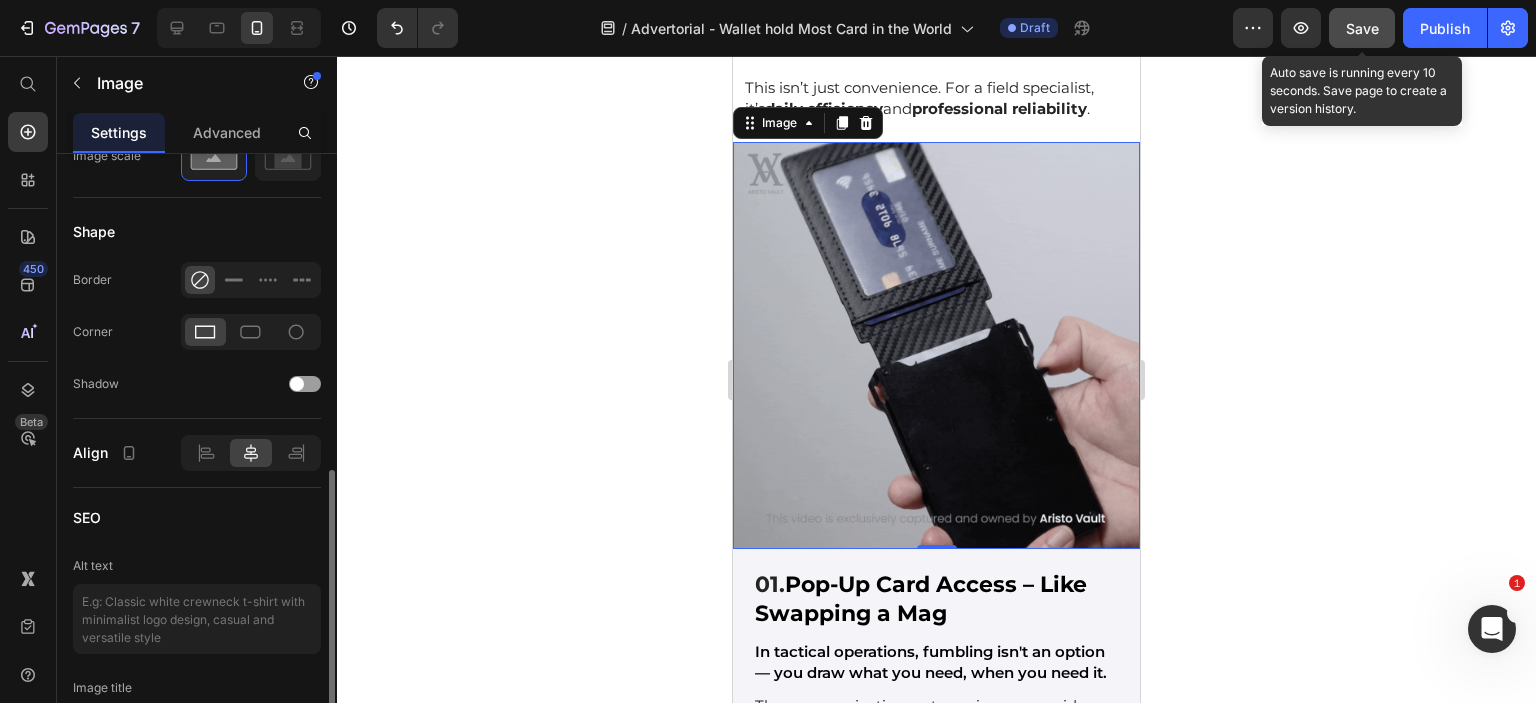scroll, scrollTop: 928, scrollLeft: 0, axis: vertical 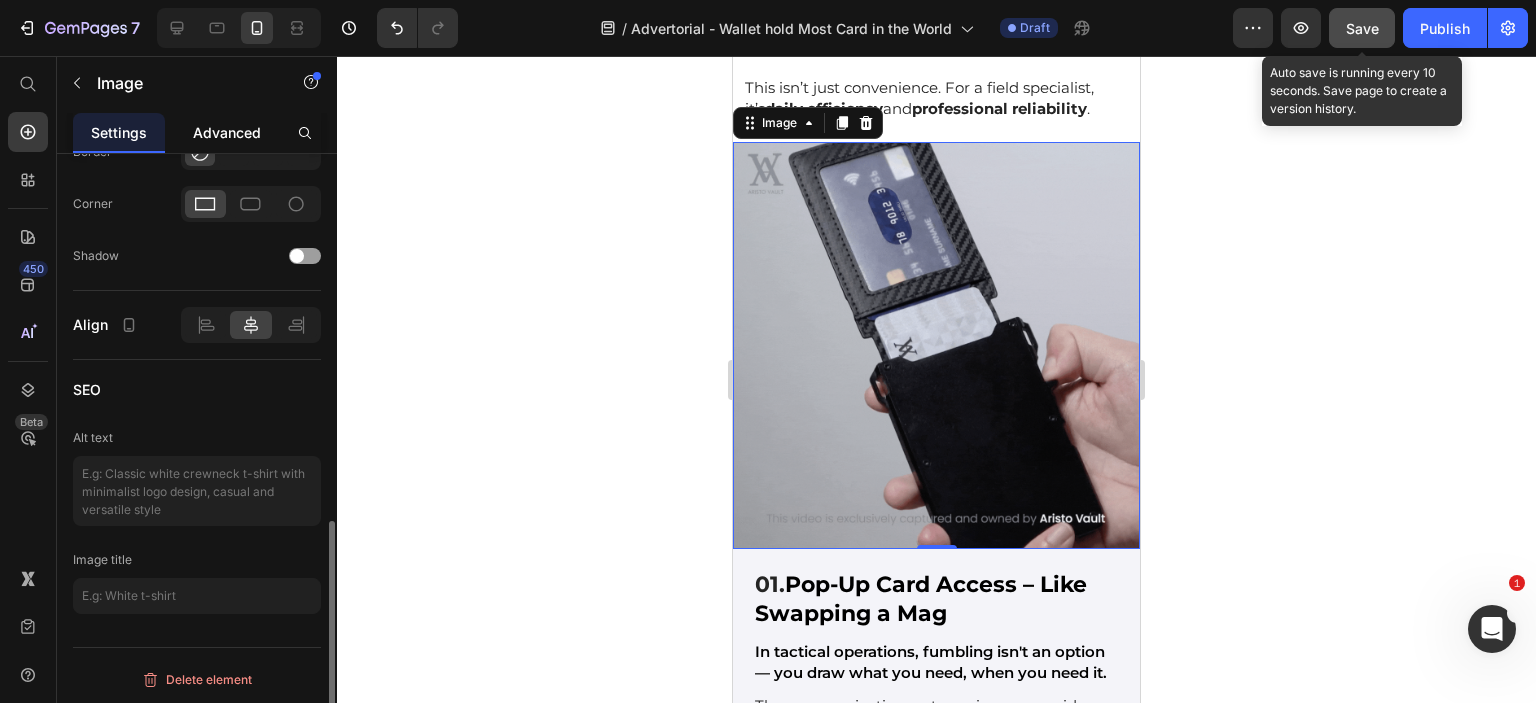 click on "Advanced" at bounding box center [227, 132] 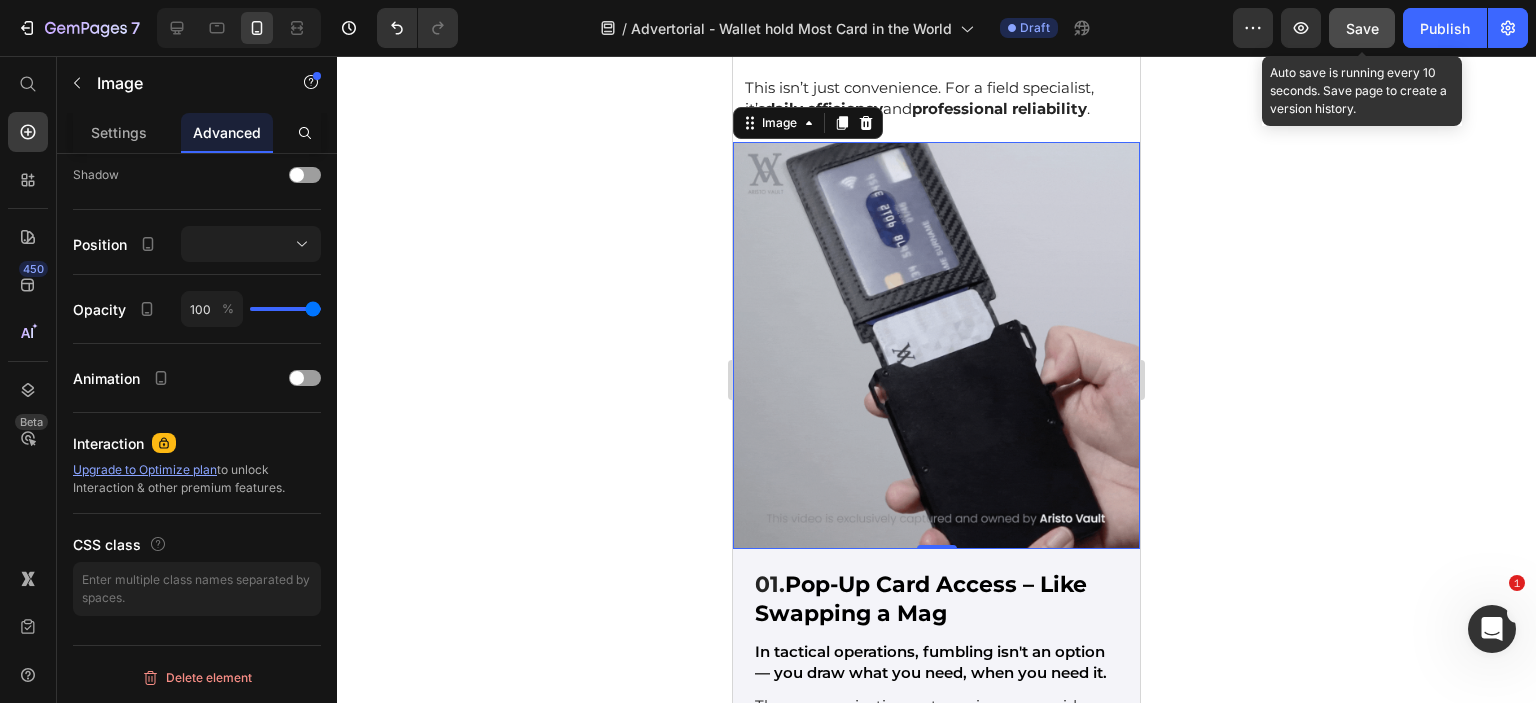 scroll, scrollTop: 0, scrollLeft: 0, axis: both 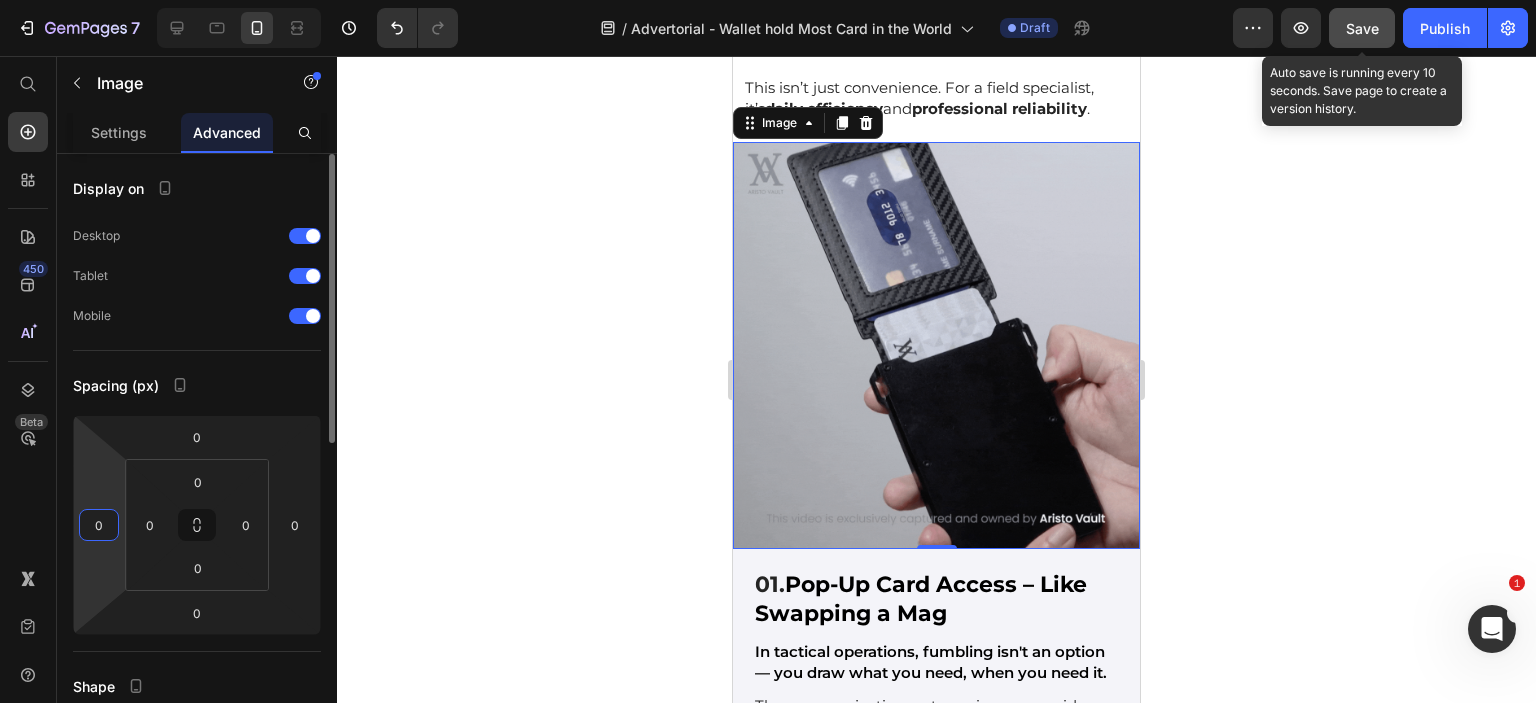 click on "0" at bounding box center (99, 525) 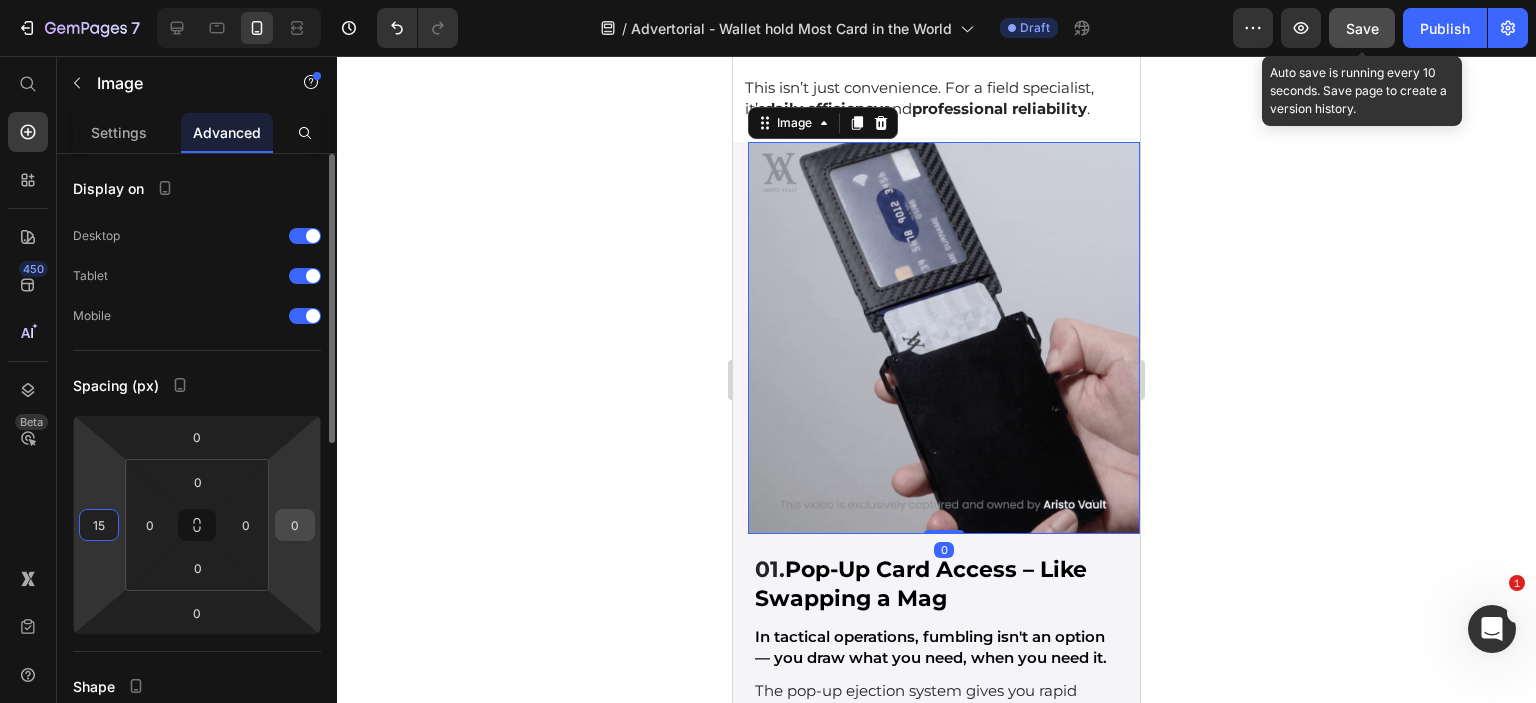 type on "15" 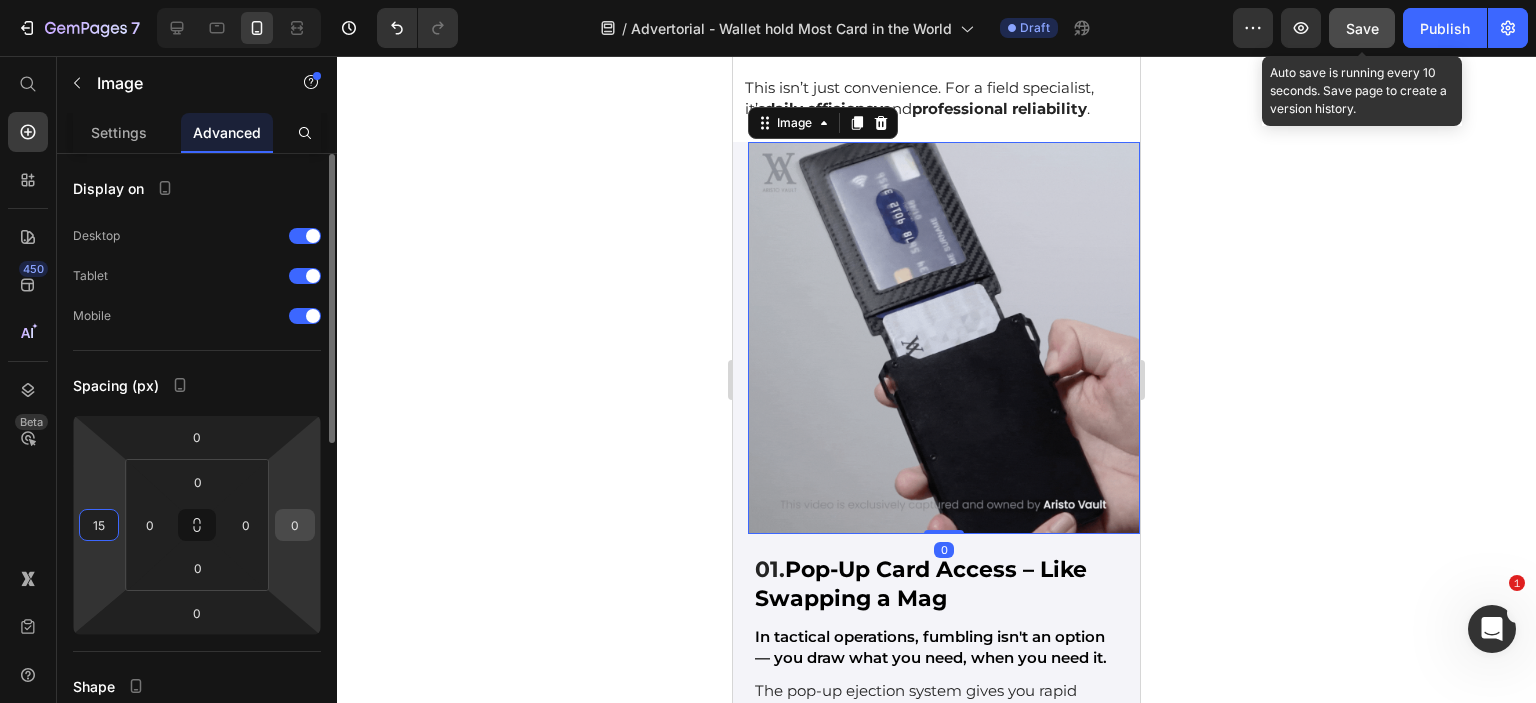 click on "0" at bounding box center [295, 525] 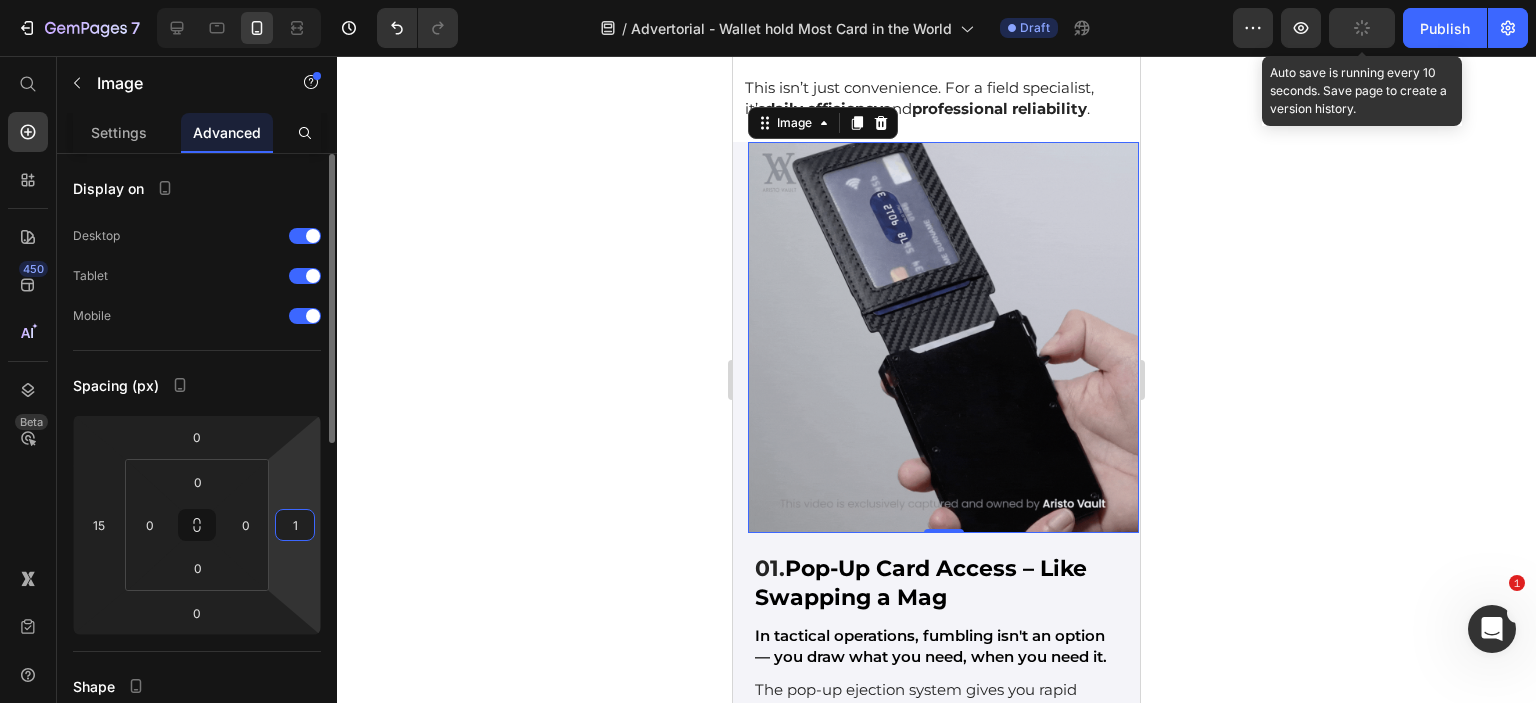 type on "15" 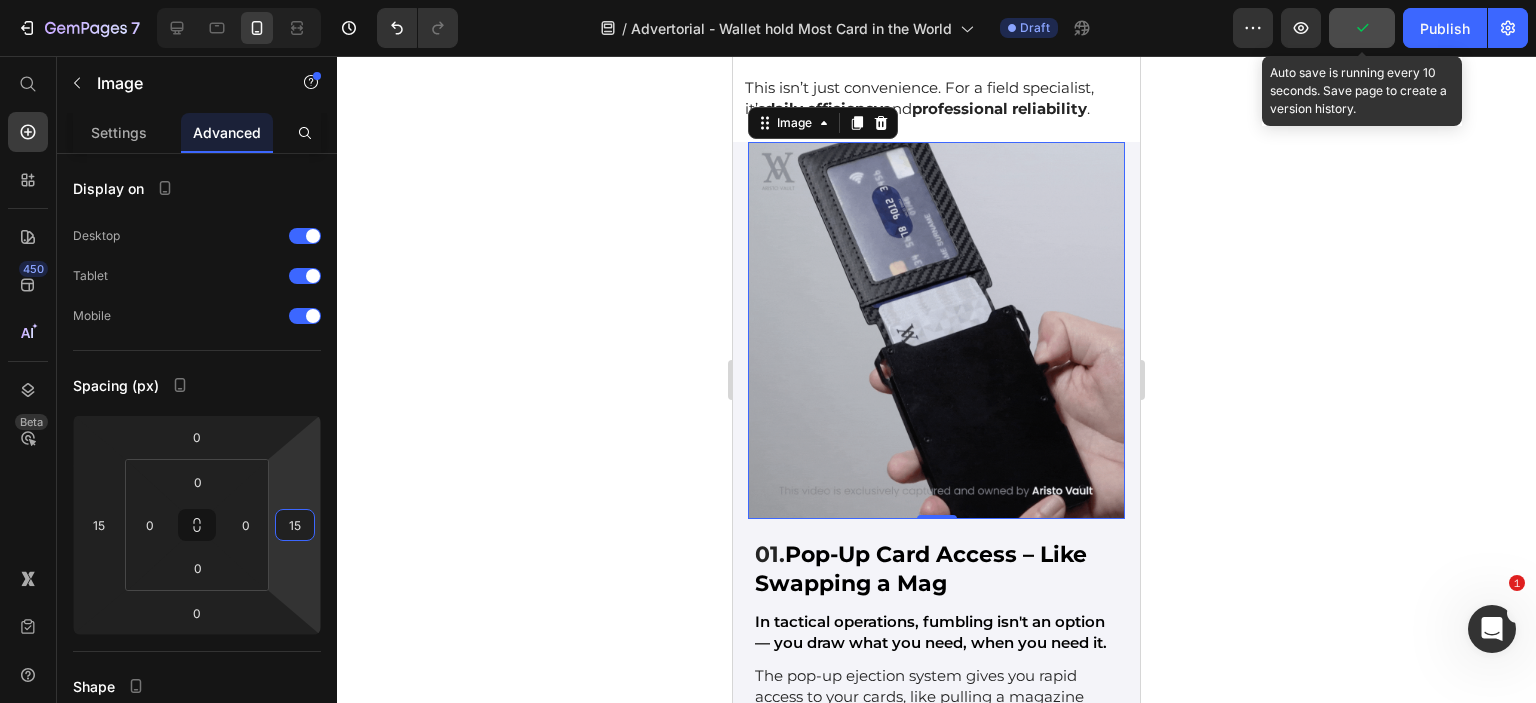 click 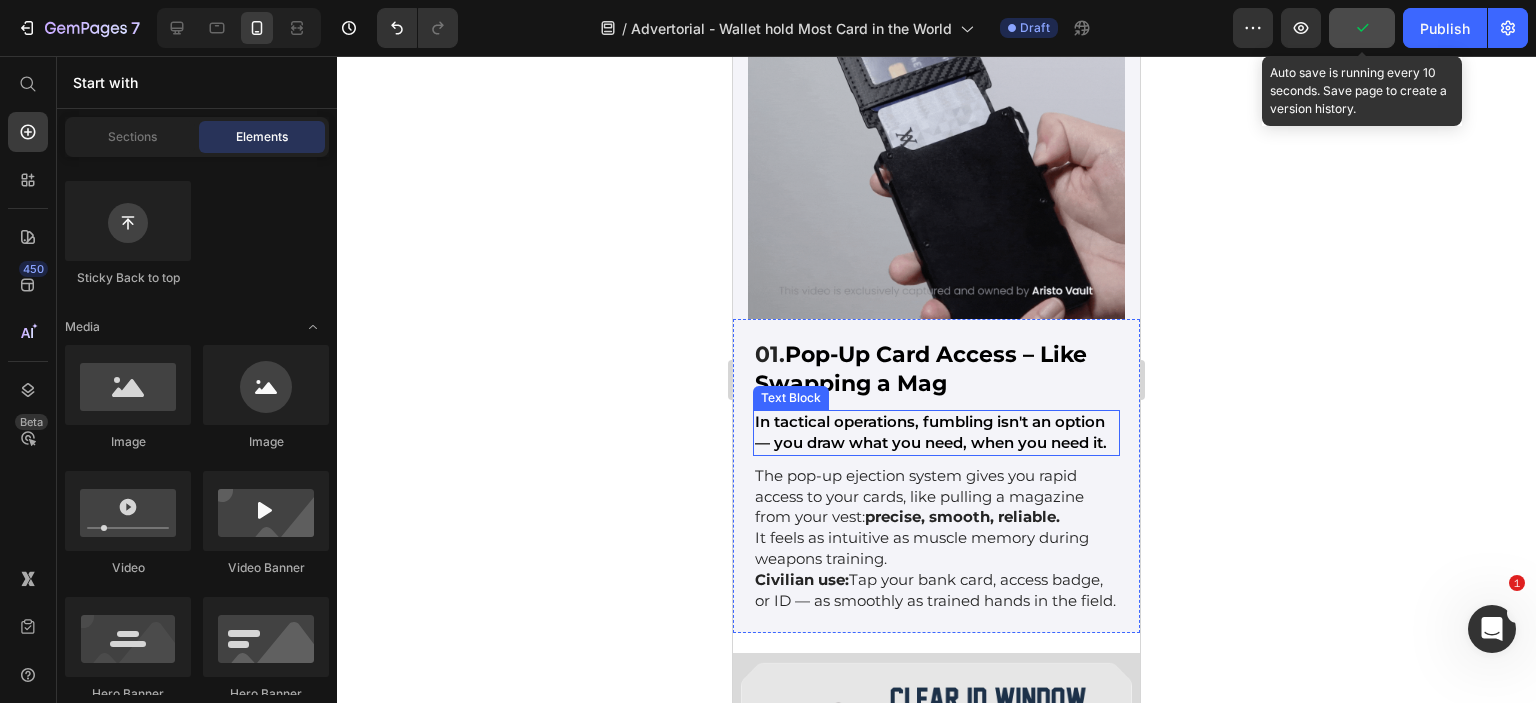 scroll, scrollTop: 7900, scrollLeft: 0, axis: vertical 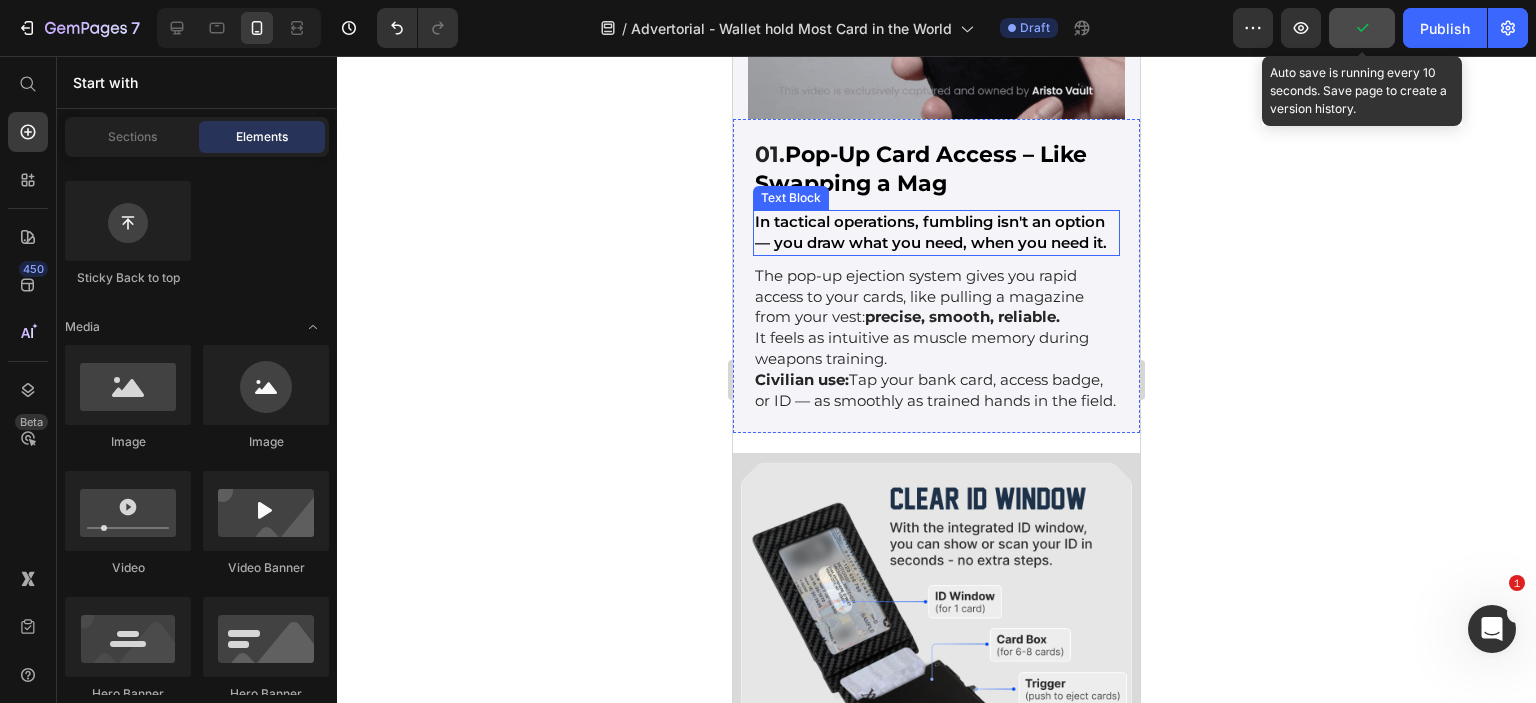 click on "In tactical operations, fumbling isn't an option — you draw what you need, when you need it." at bounding box center [931, 232] 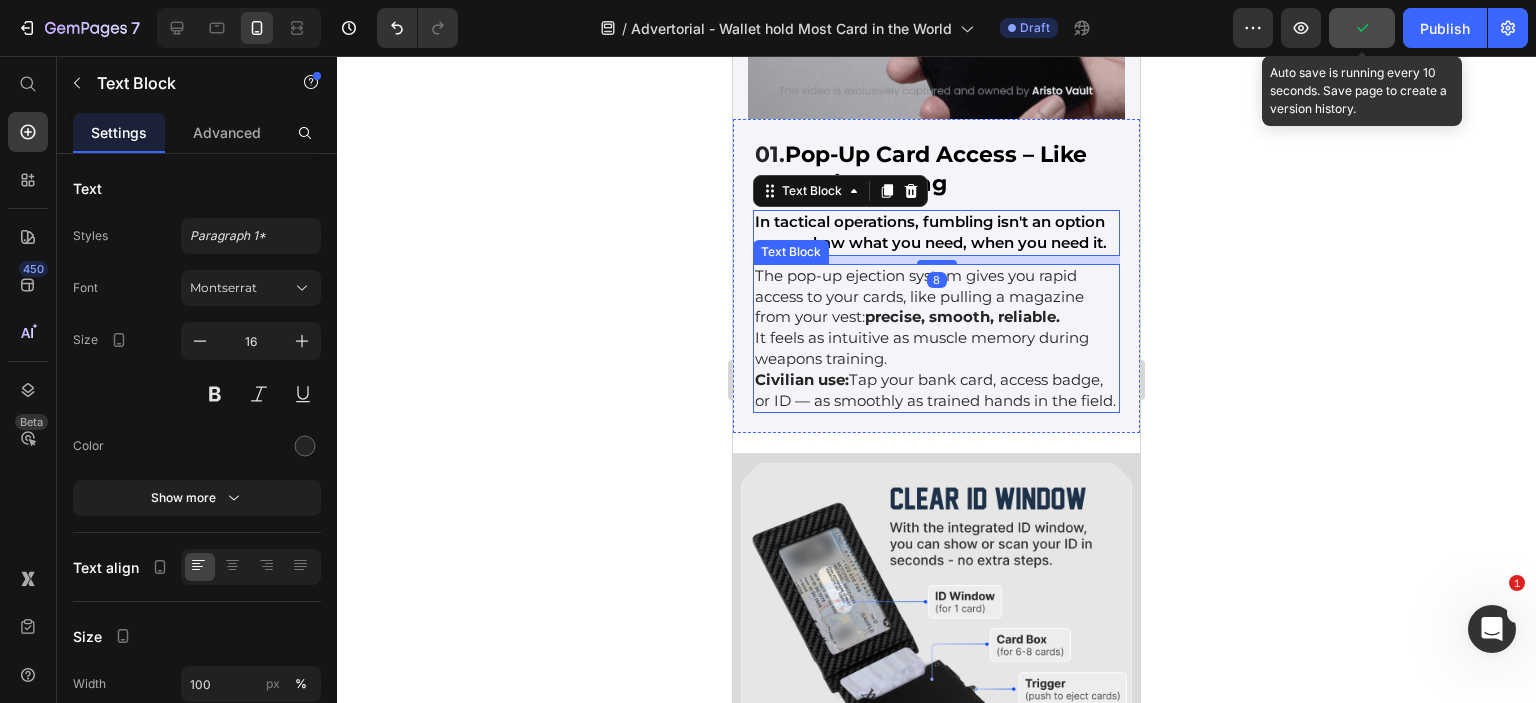 click on "The pop-up ejection system gives you rapid access to your cards, like pulling a magazine from your vest:  precise, smooth, reliable." at bounding box center [919, 296] 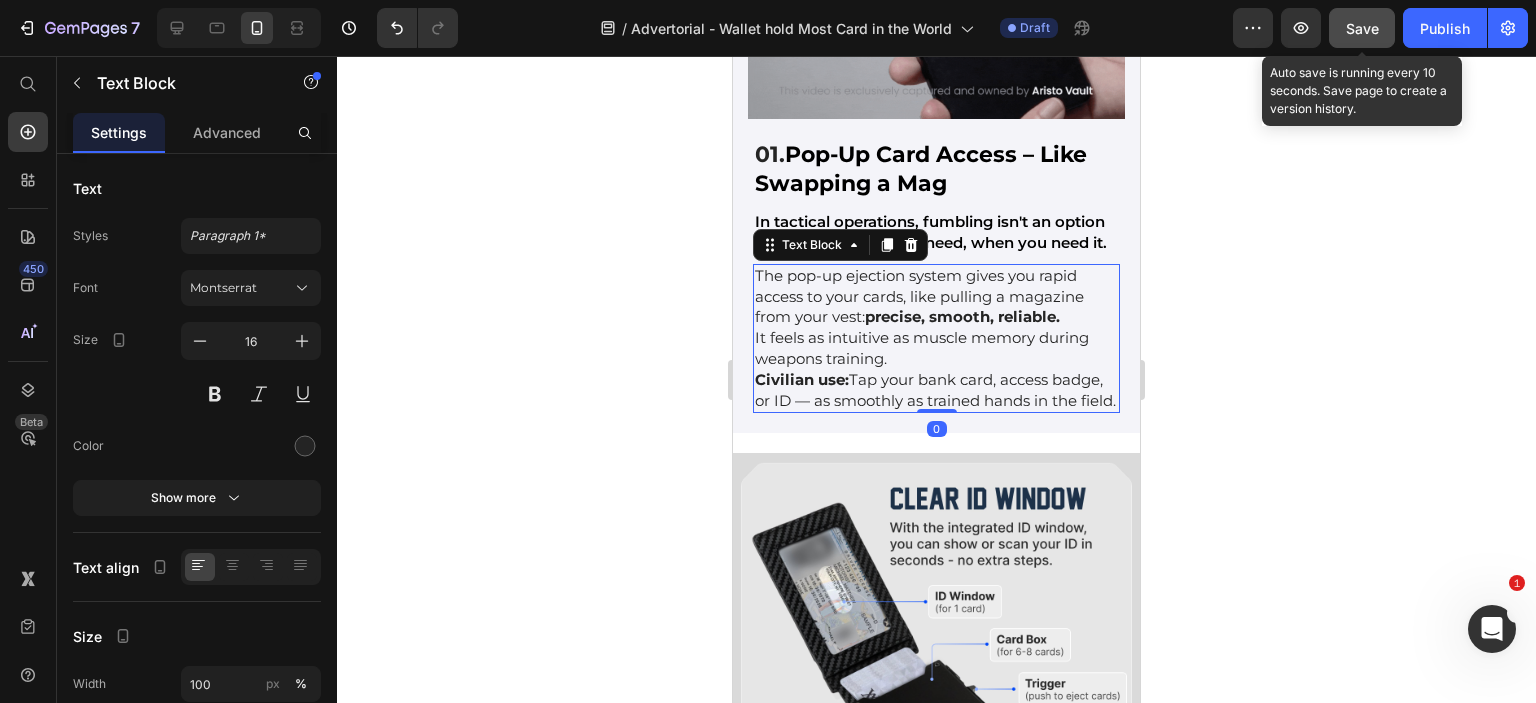click on "The pop-up ejection system gives you rapid access to your cards, like pulling a magazine from your vest:  precise, smooth, reliable." at bounding box center (919, 296) 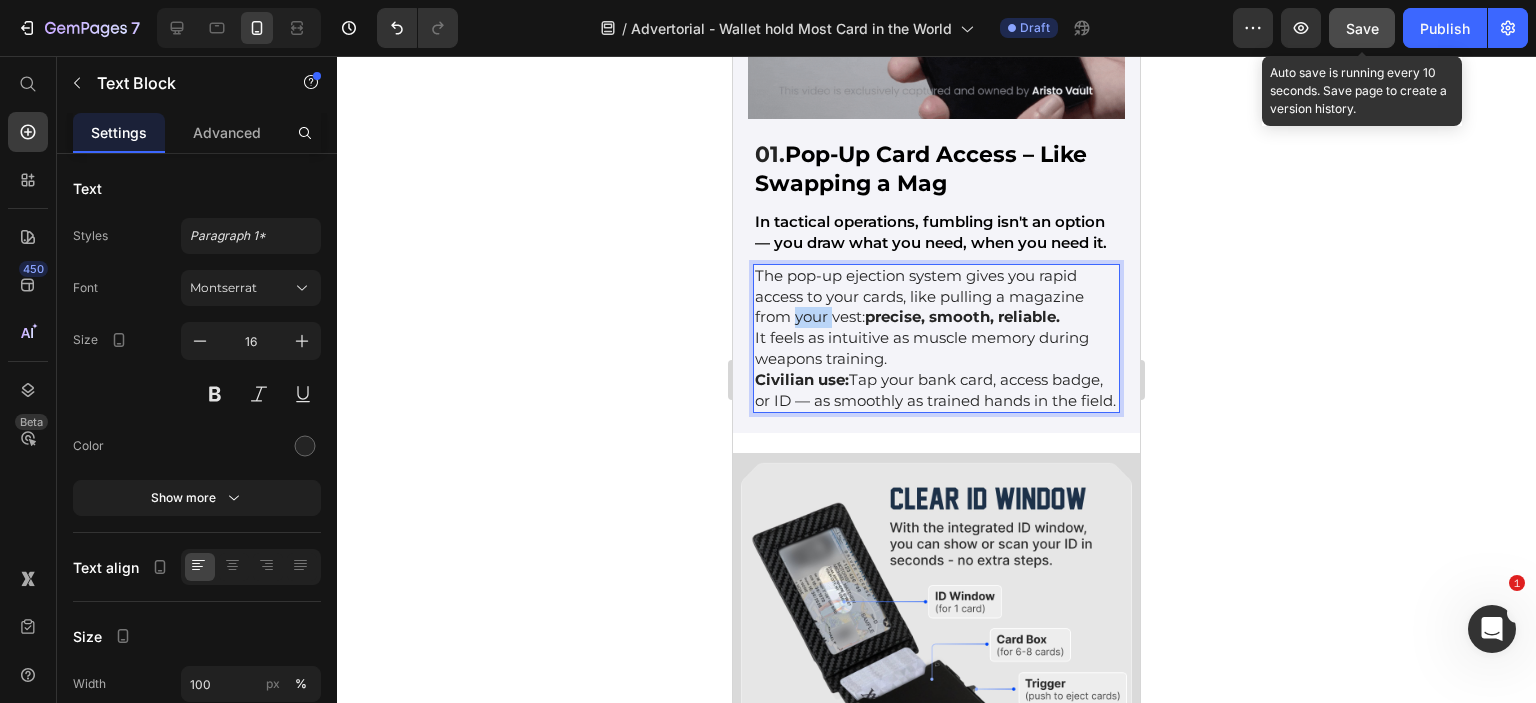 click on "The pop-up ejection system gives you rapid access to your cards, like pulling a magazine from your vest:  precise, smooth, reliable." at bounding box center (919, 296) 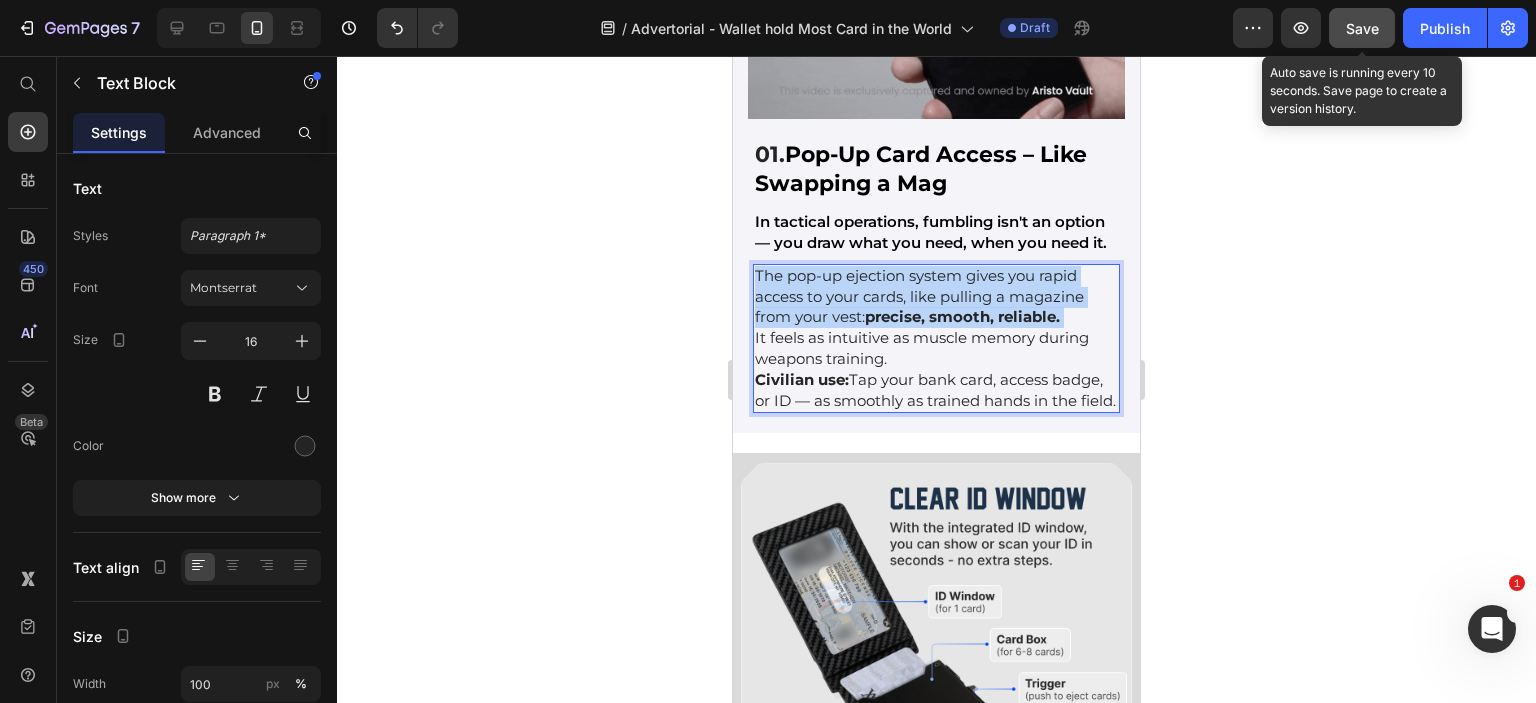 click on "The pop-up ejection system gives you rapid access to your cards, like pulling a magazine from your vest:  precise, smooth, reliable." at bounding box center [919, 296] 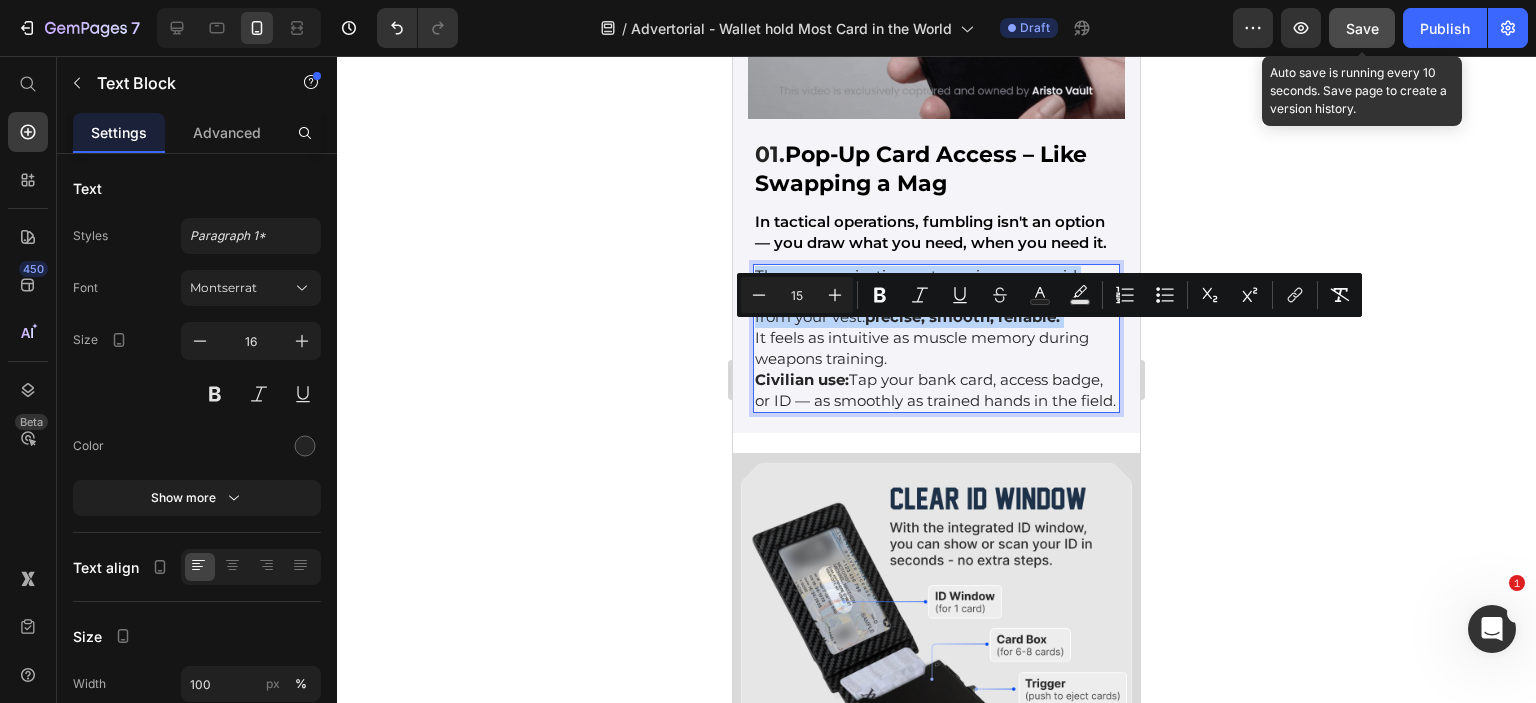 click on "The pop-up ejection system gives you rapid access to your cards, like pulling a magazine from your vest:  precise, smooth, reliable." at bounding box center [919, 296] 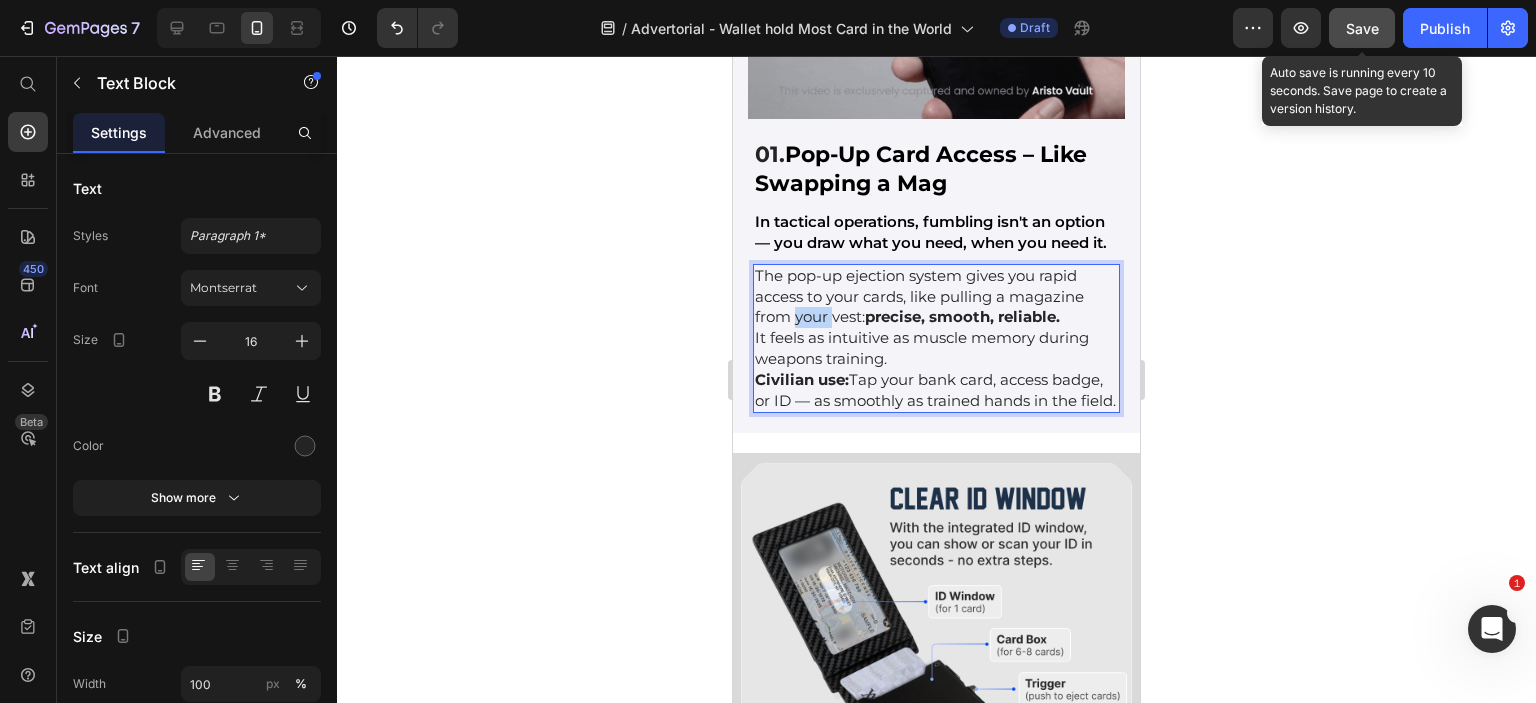 click on "The pop-up ejection system gives you rapid access to your cards, like pulling a magazine from your vest:  precise, smooth, reliable." at bounding box center [919, 296] 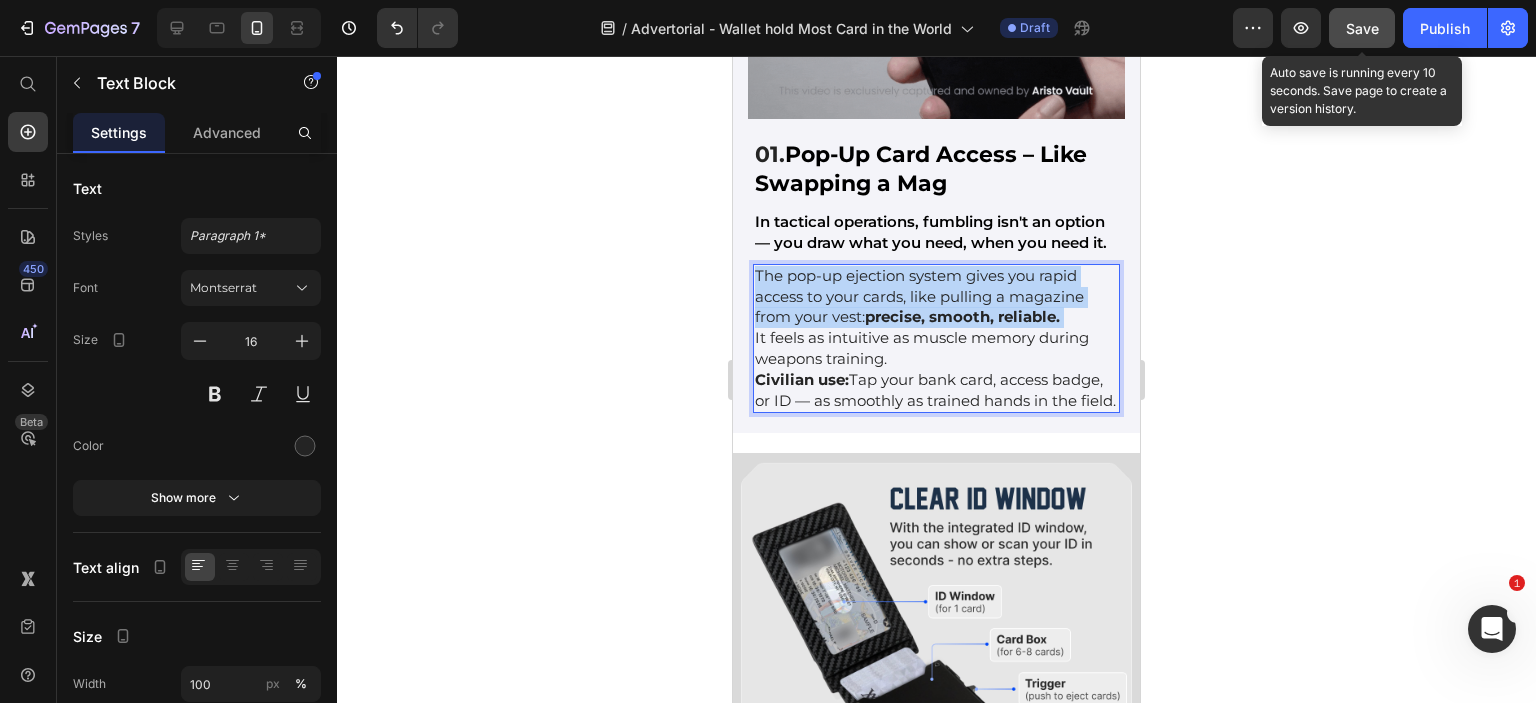 click on "The pop-up ejection system gives you rapid access to your cards, like pulling a magazine from your vest:  precise, smooth, reliable." at bounding box center (919, 296) 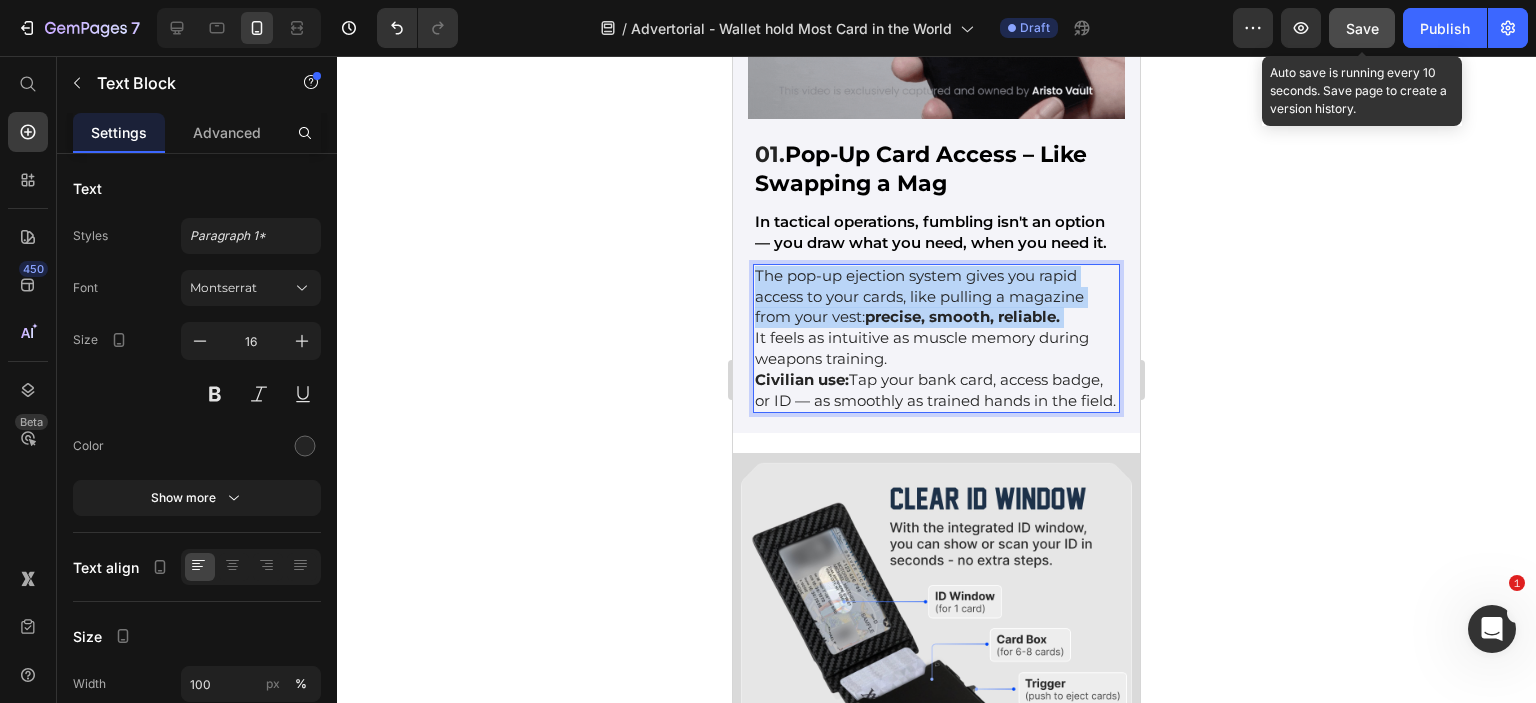 click on "The pop-up ejection system gives you rapid access to your cards, like pulling a magazine from your vest:  precise, smooth, reliable." at bounding box center [919, 296] 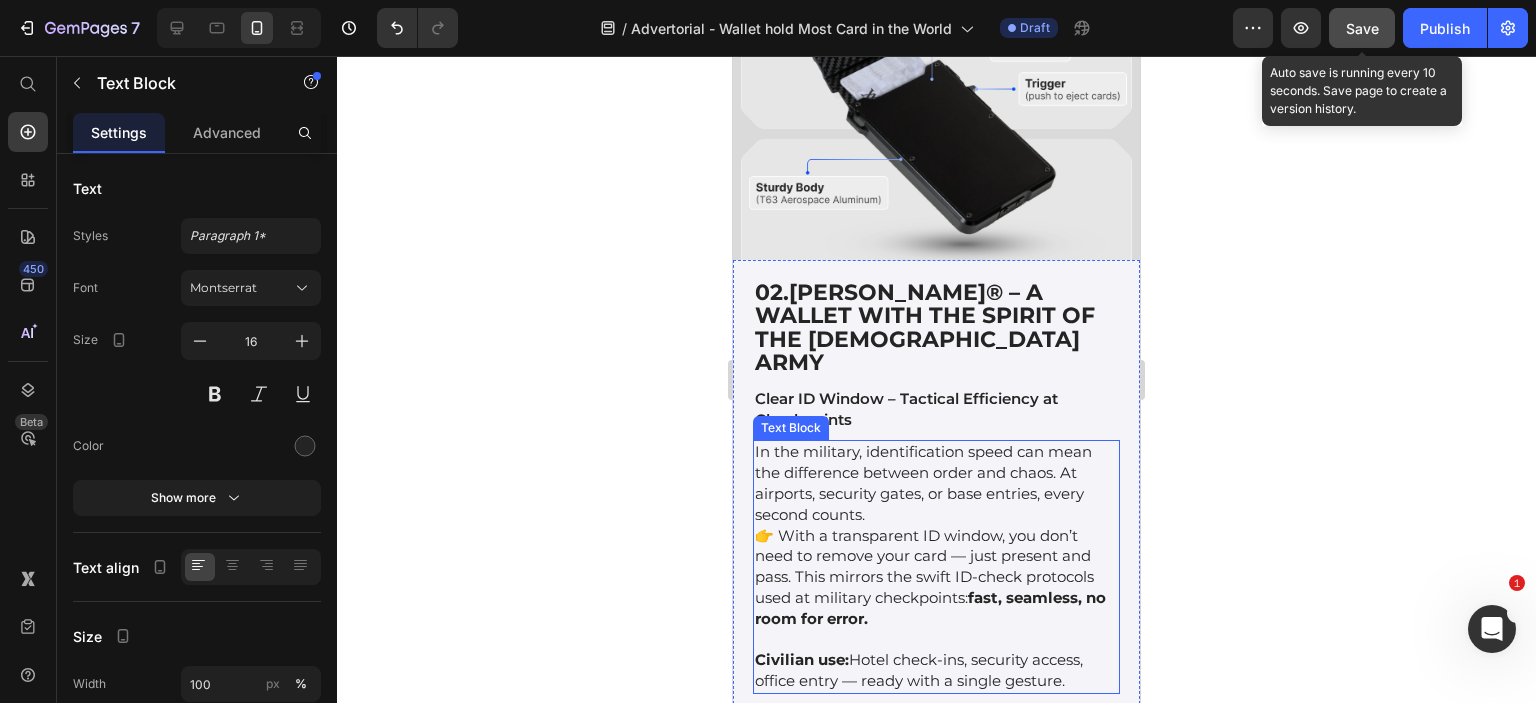 scroll, scrollTop: 8700, scrollLeft: 0, axis: vertical 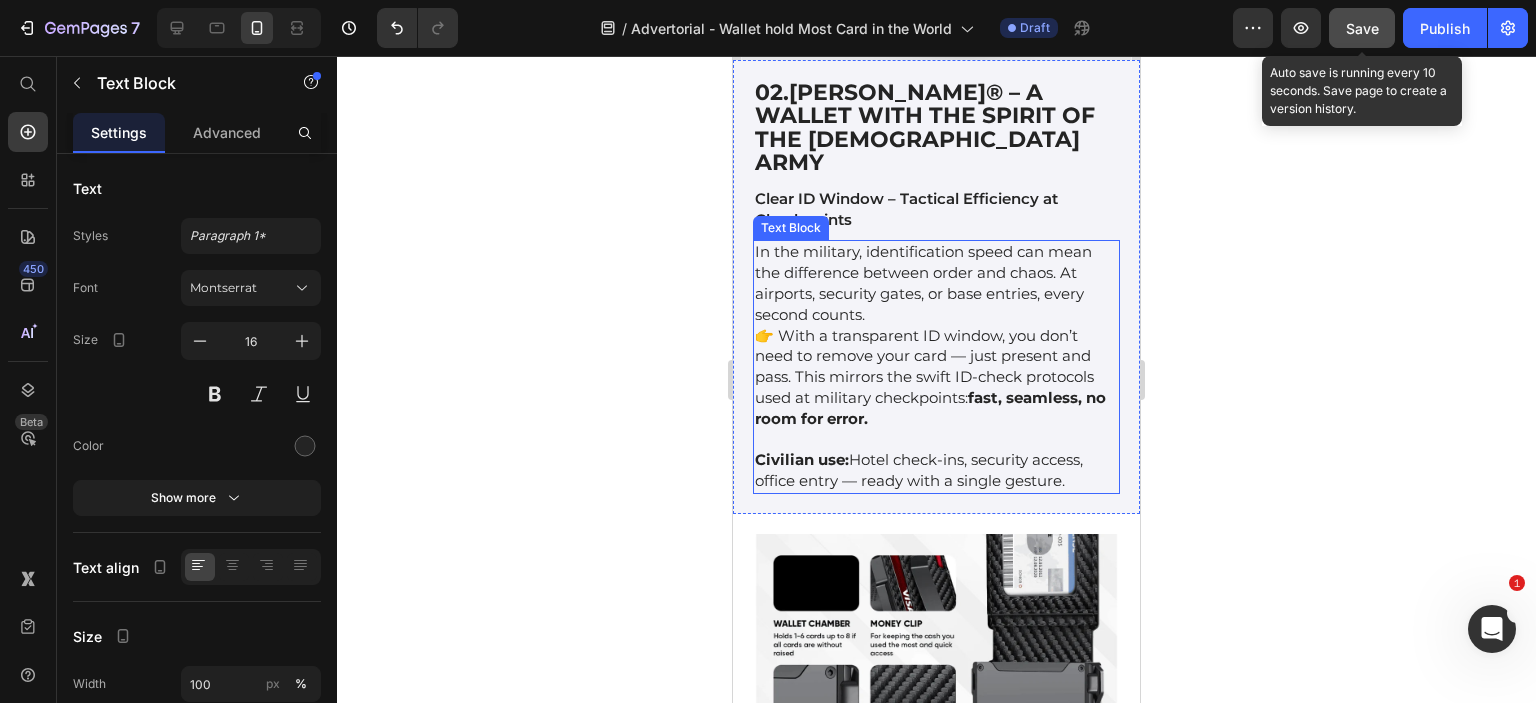click on "In the military, identification speed can mean the difference between order and chaos. At airports, security gates, or base entries, every second counts." at bounding box center [923, 282] 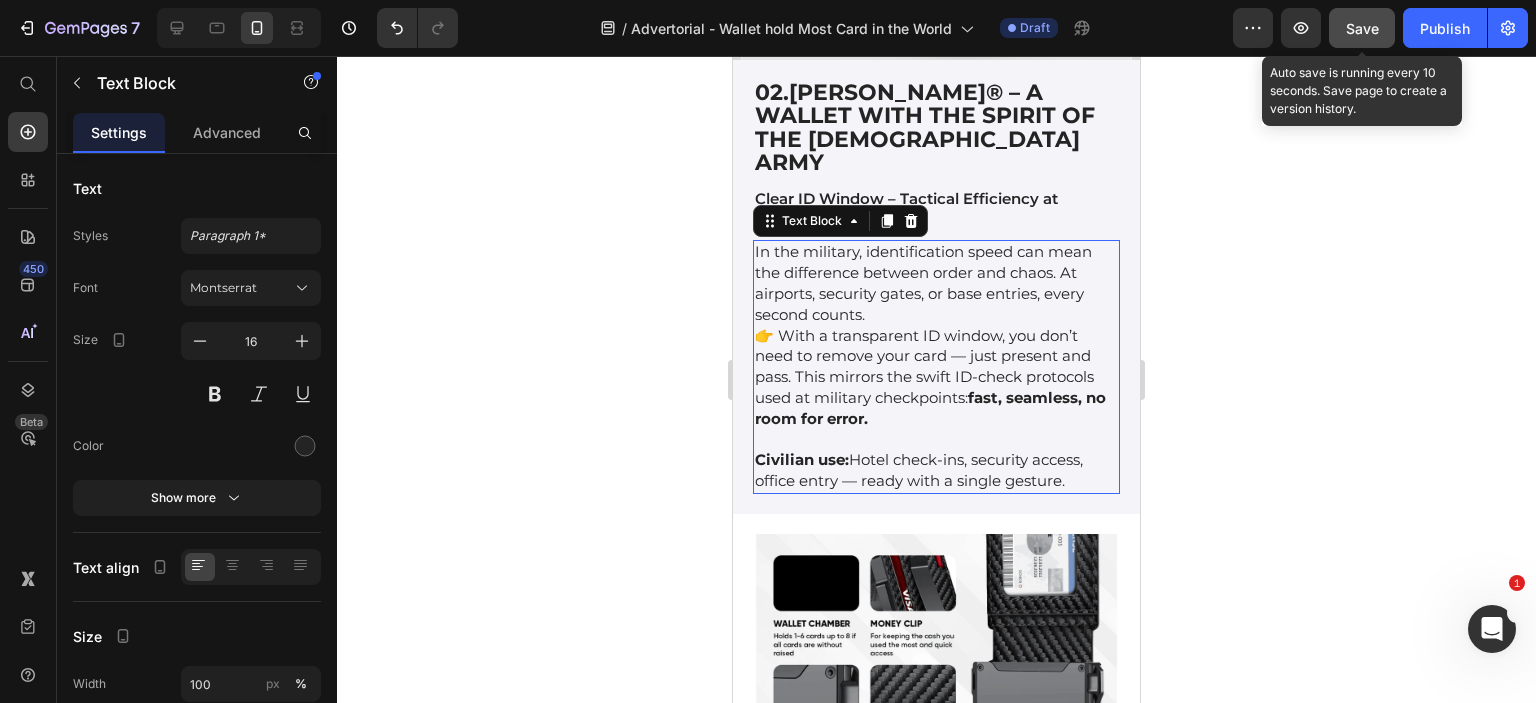 click on "In the military, identification speed can mean the difference between order and chaos. At airports, security gates, or base entries, every second counts." at bounding box center (923, 282) 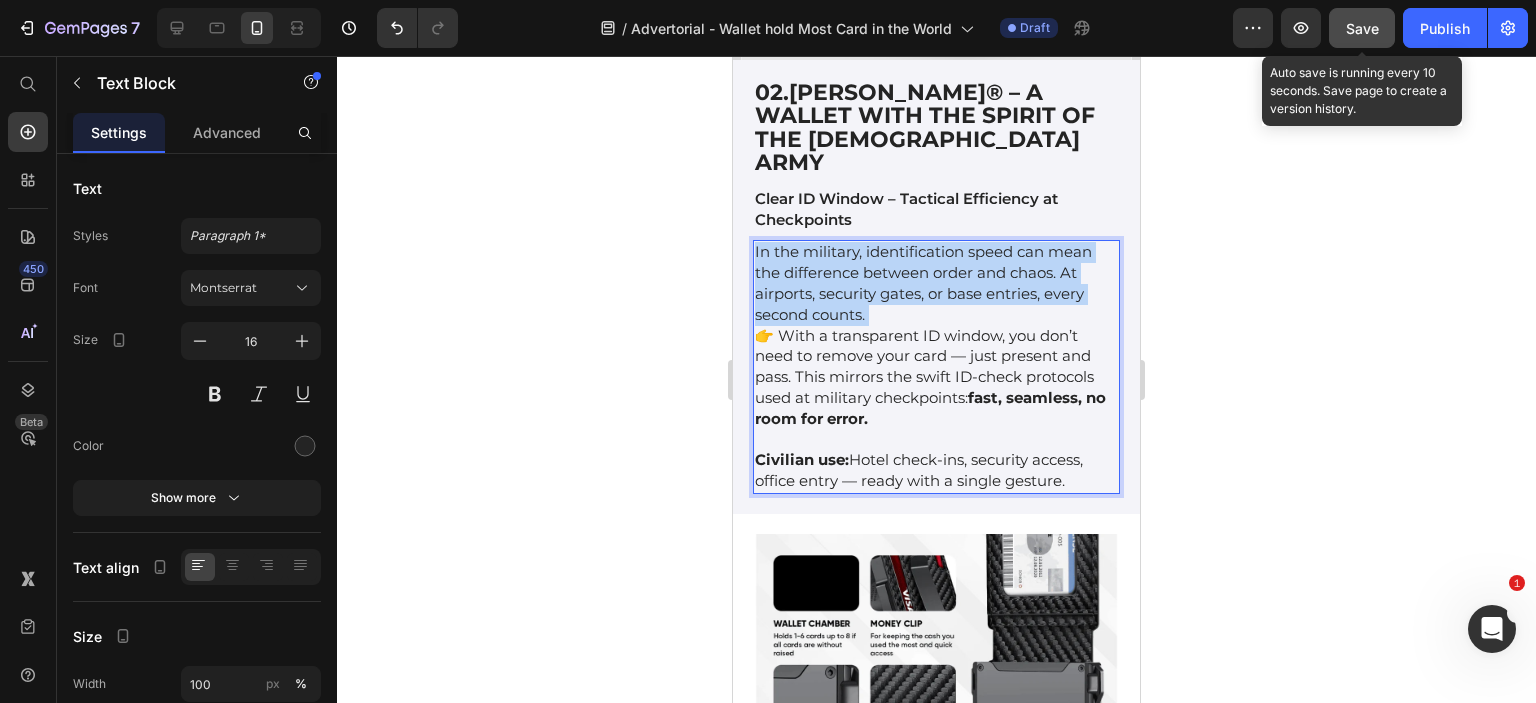 click on "In the military, identification speed can mean the difference between order and chaos. At airports, security gates, or base entries, every second counts." at bounding box center [923, 282] 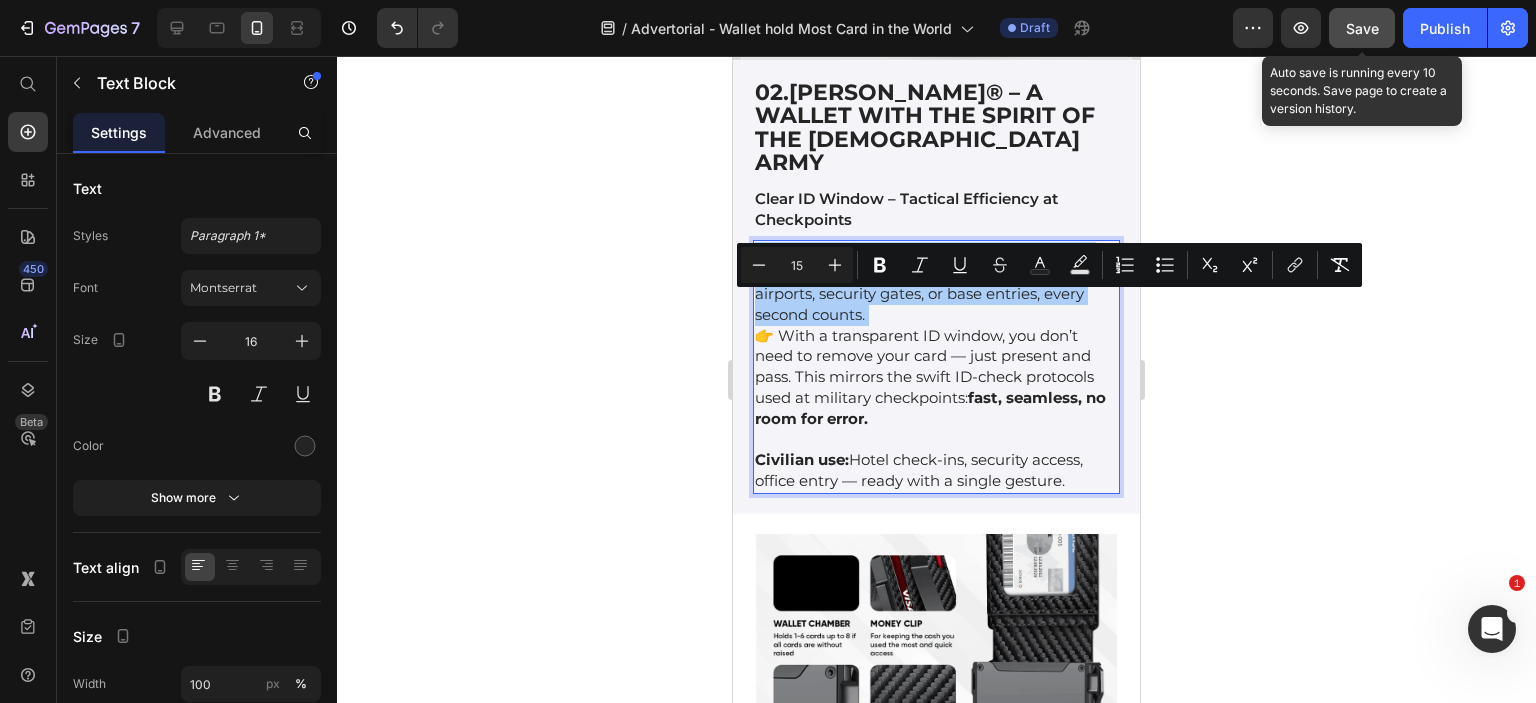 click 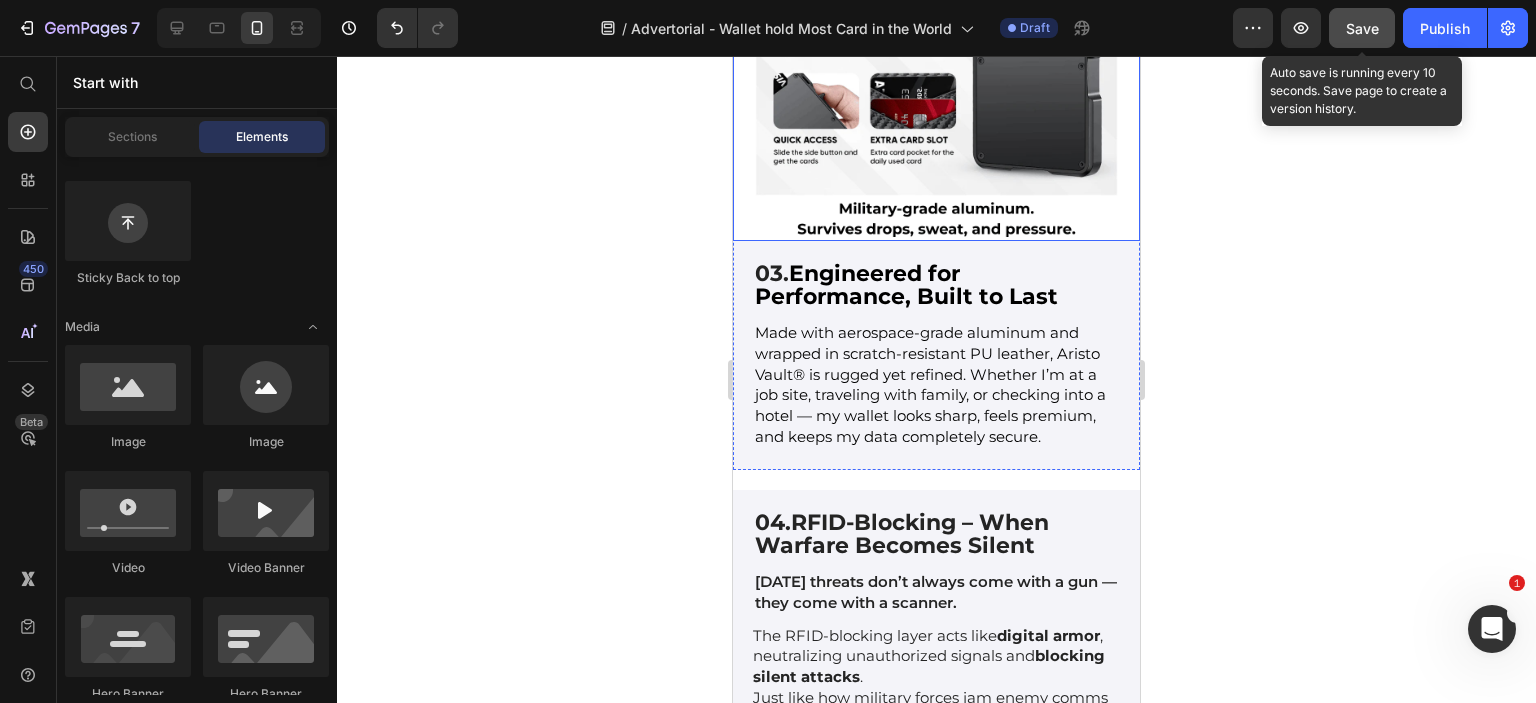 scroll, scrollTop: 9000, scrollLeft: 0, axis: vertical 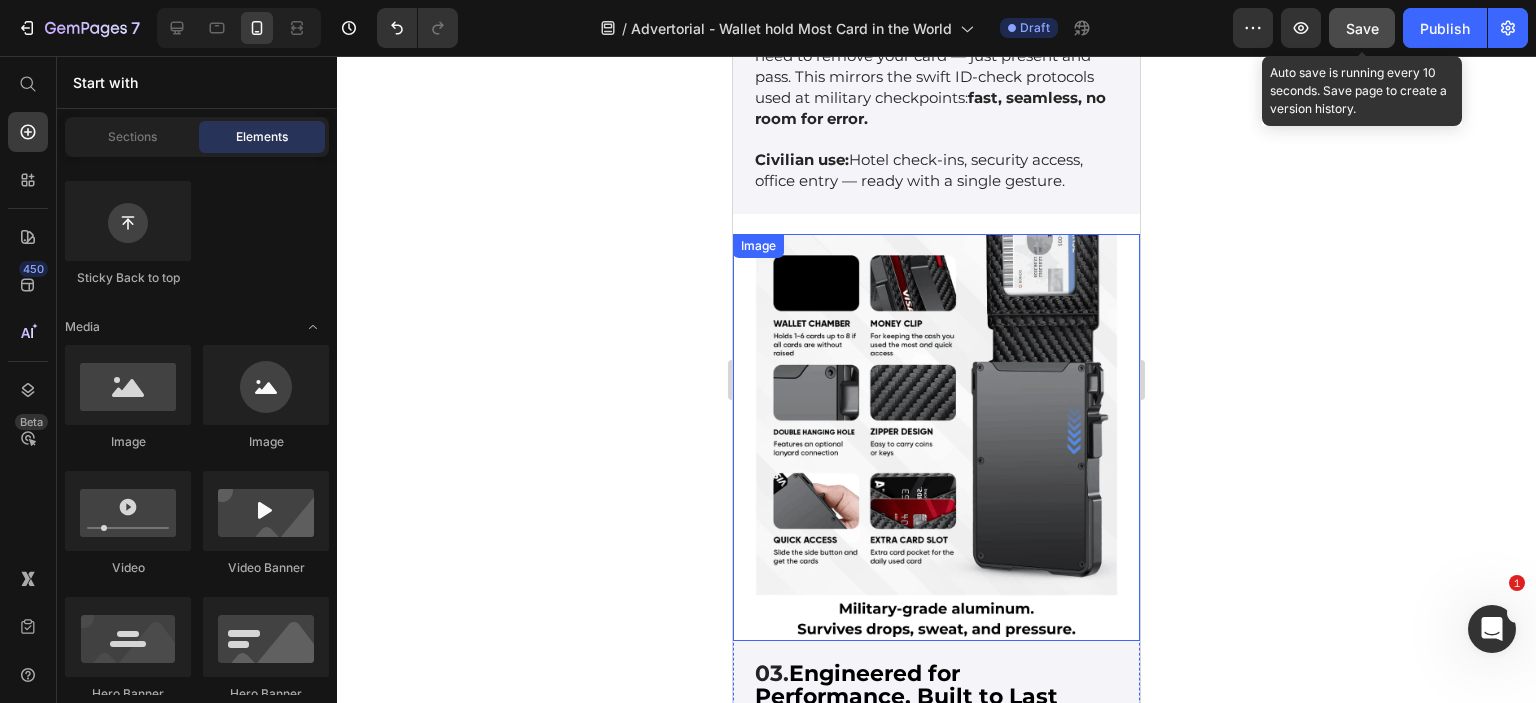 click at bounding box center [936, 437] 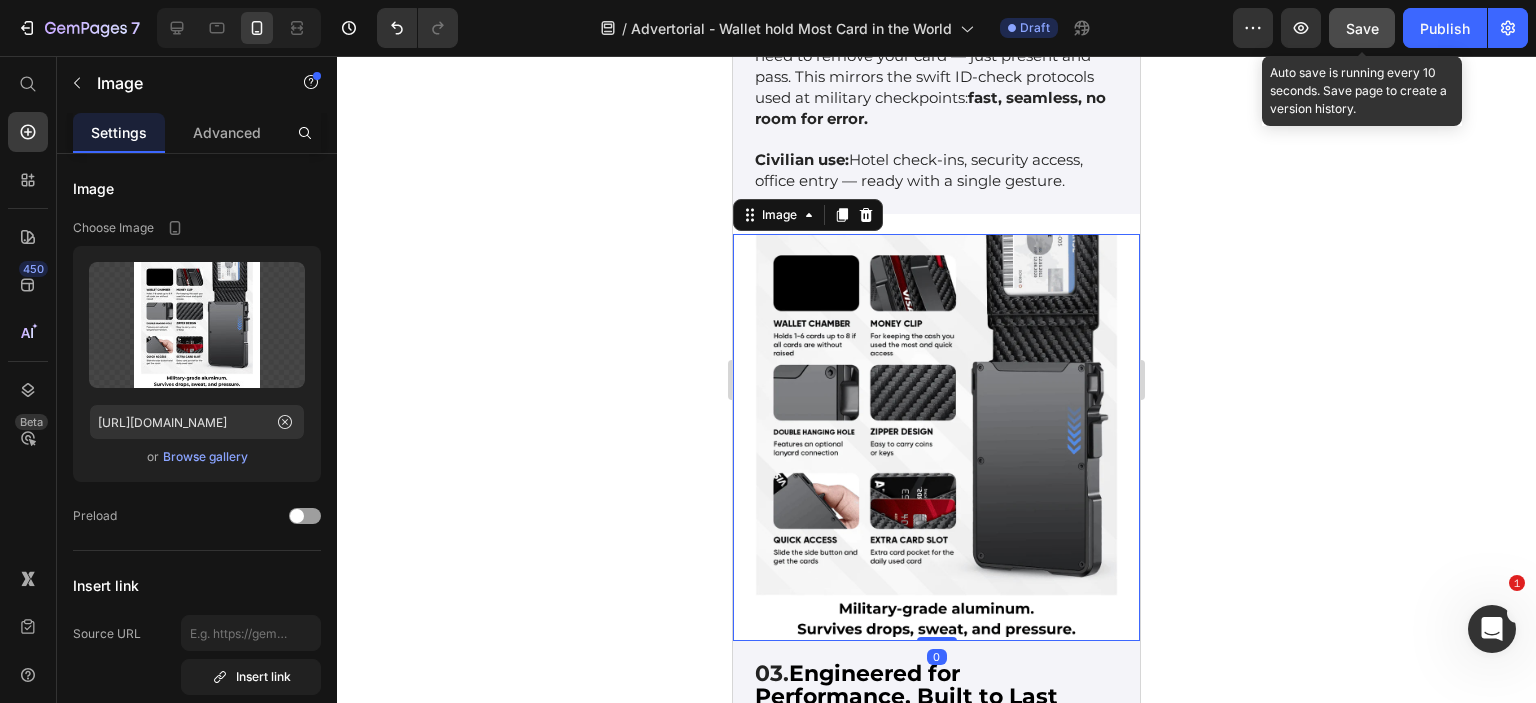 scroll, scrollTop: 9600, scrollLeft: 0, axis: vertical 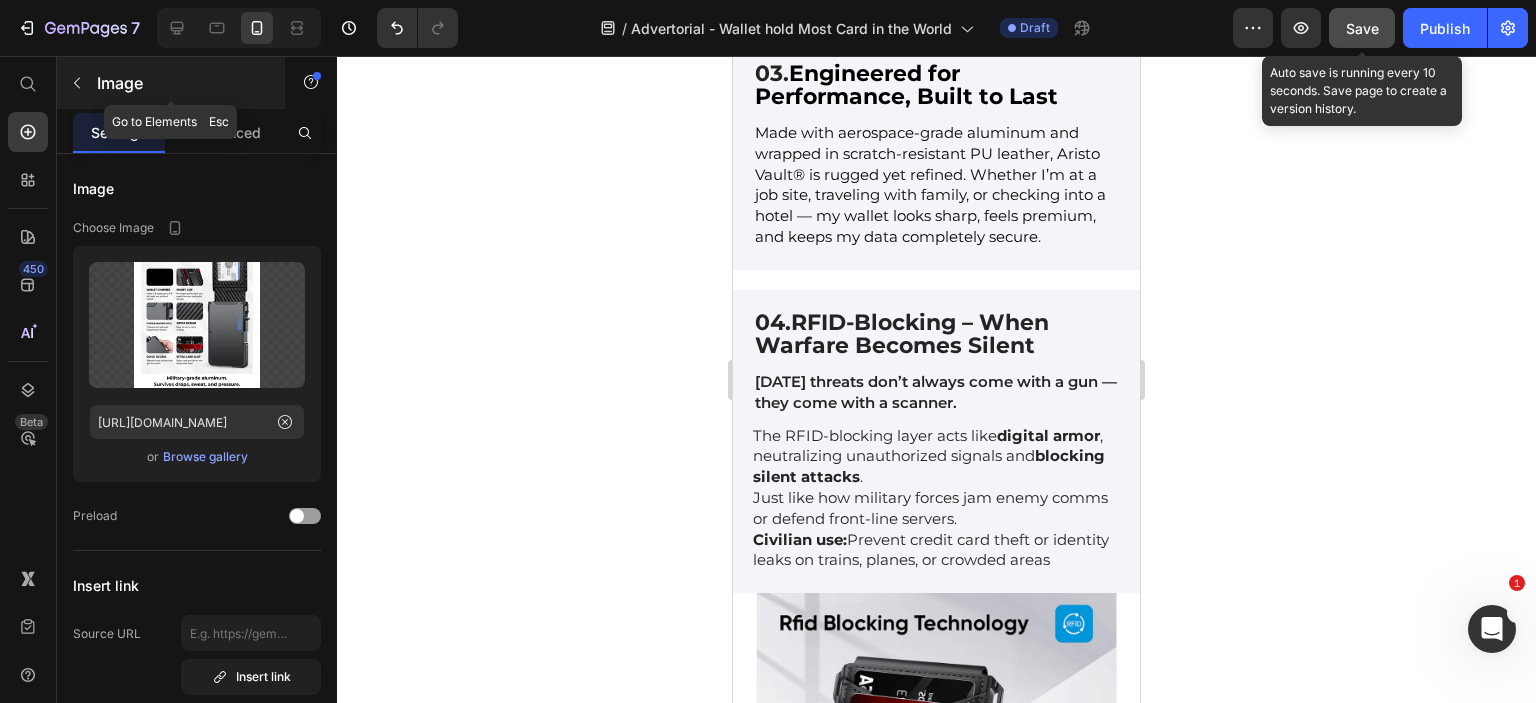 click 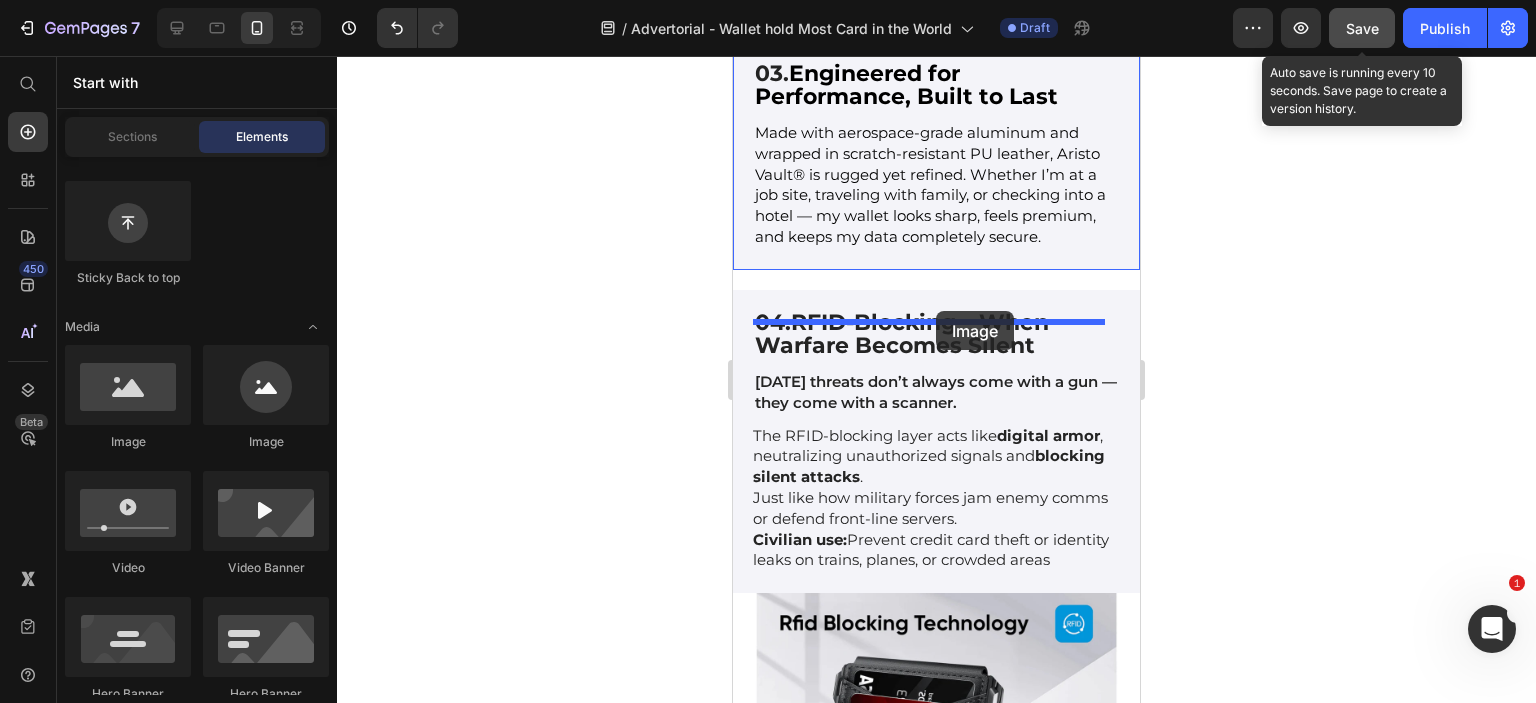 drag, startPoint x: 972, startPoint y: 449, endPoint x: 936, endPoint y: 311, distance: 142.61838 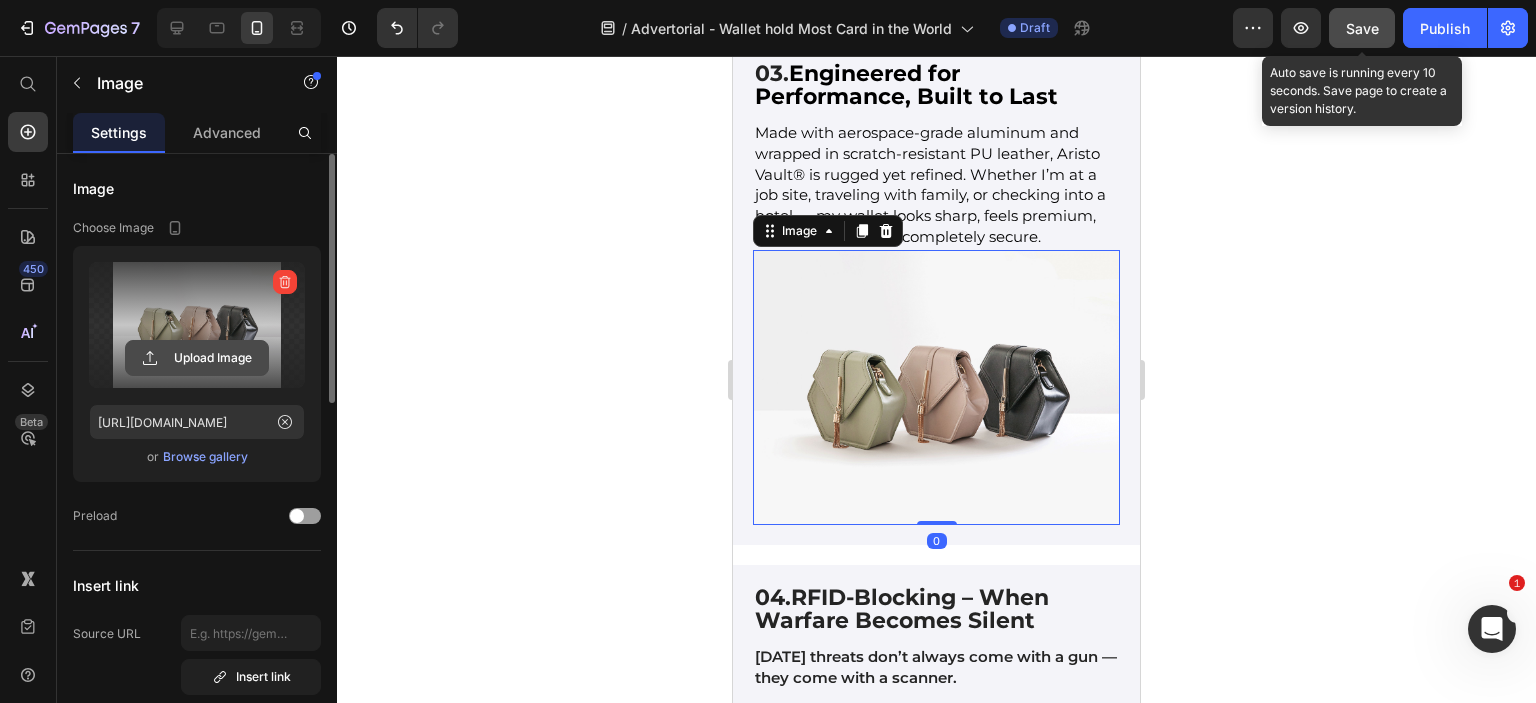 click 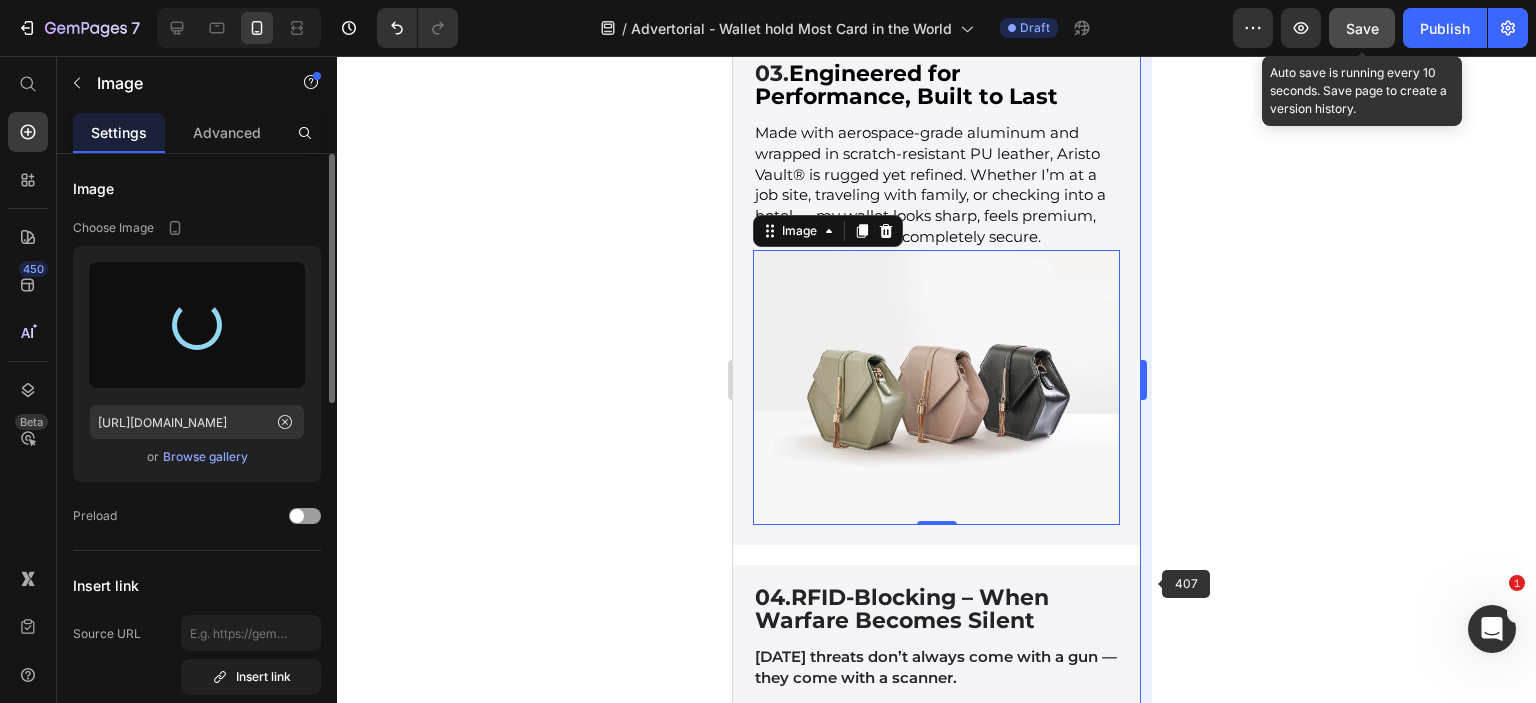 type on "[URL][DOMAIN_NAME]" 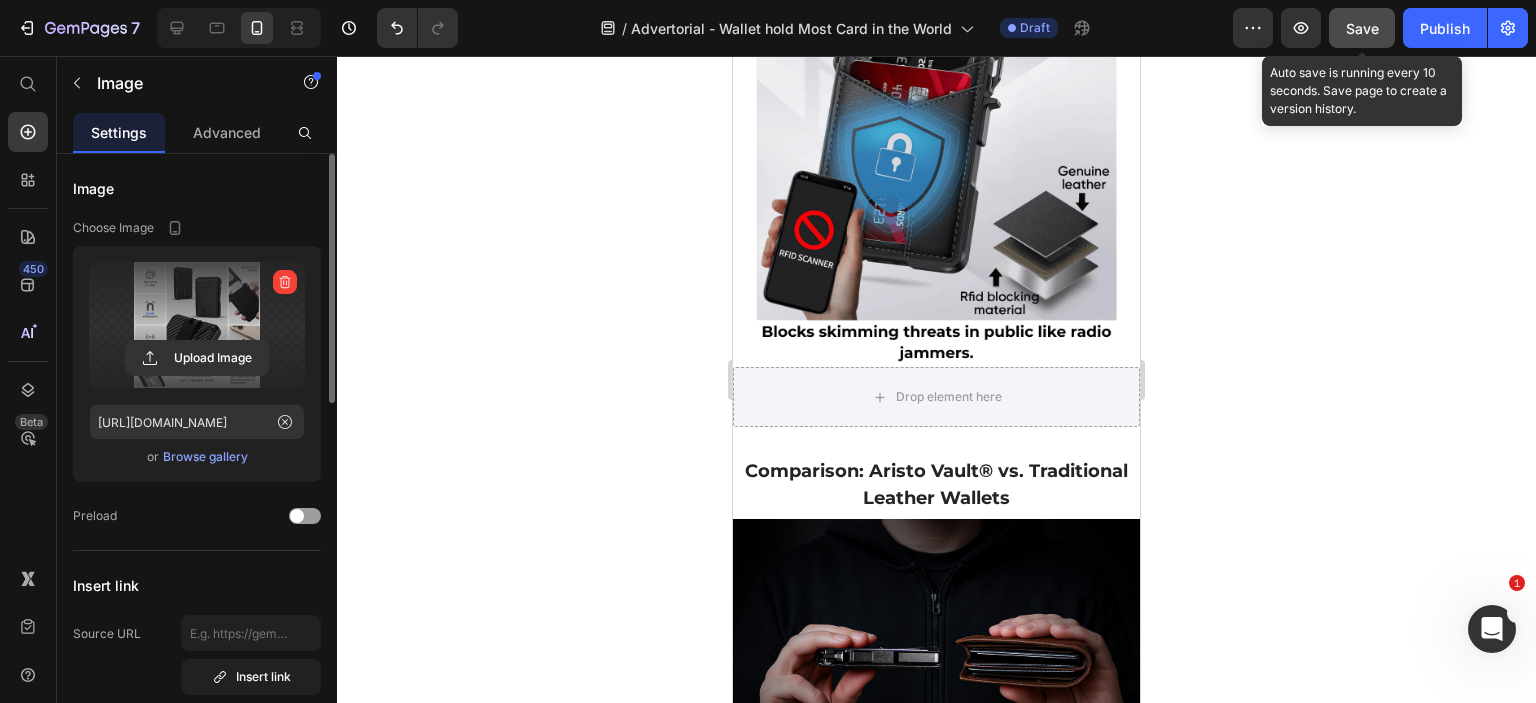 scroll, scrollTop: 10900, scrollLeft: 0, axis: vertical 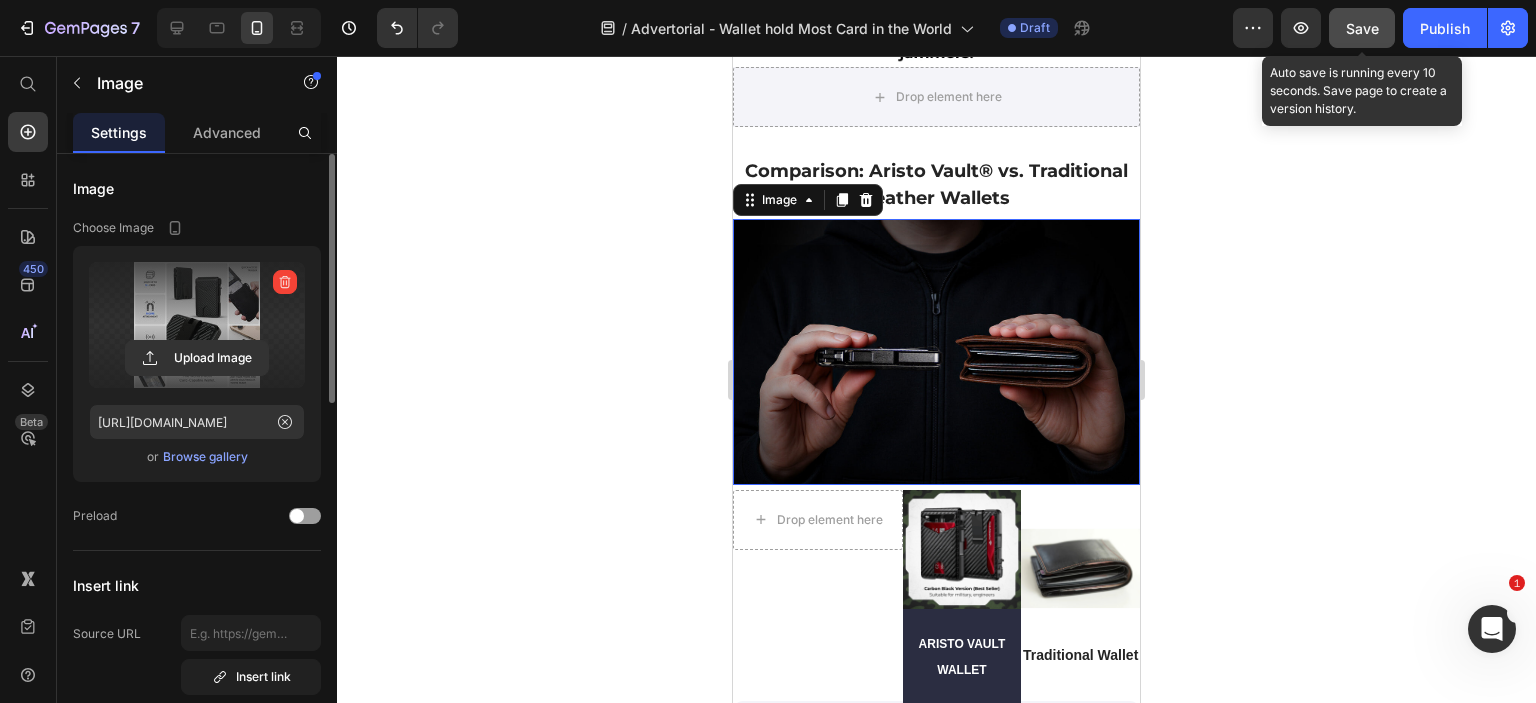 click at bounding box center (936, 352) 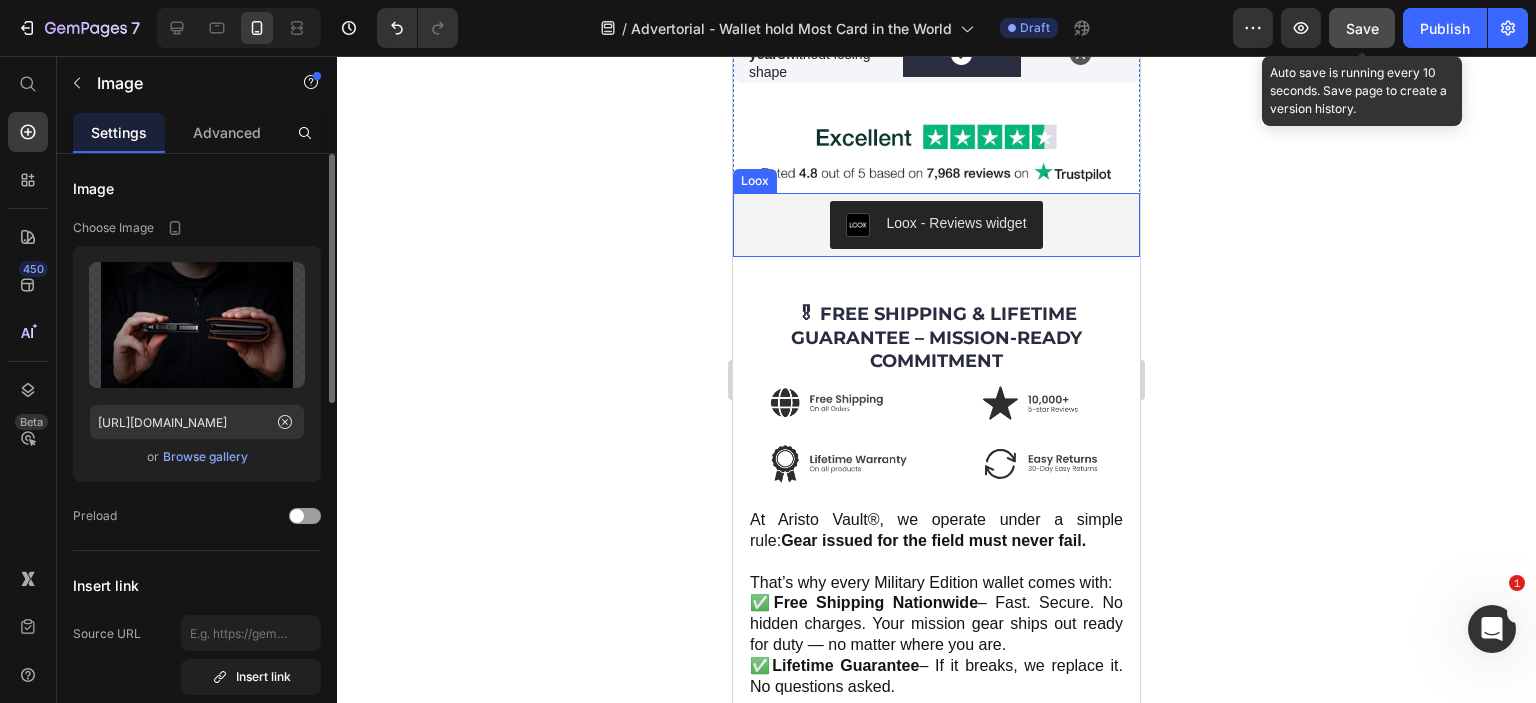 scroll, scrollTop: 12200, scrollLeft: 0, axis: vertical 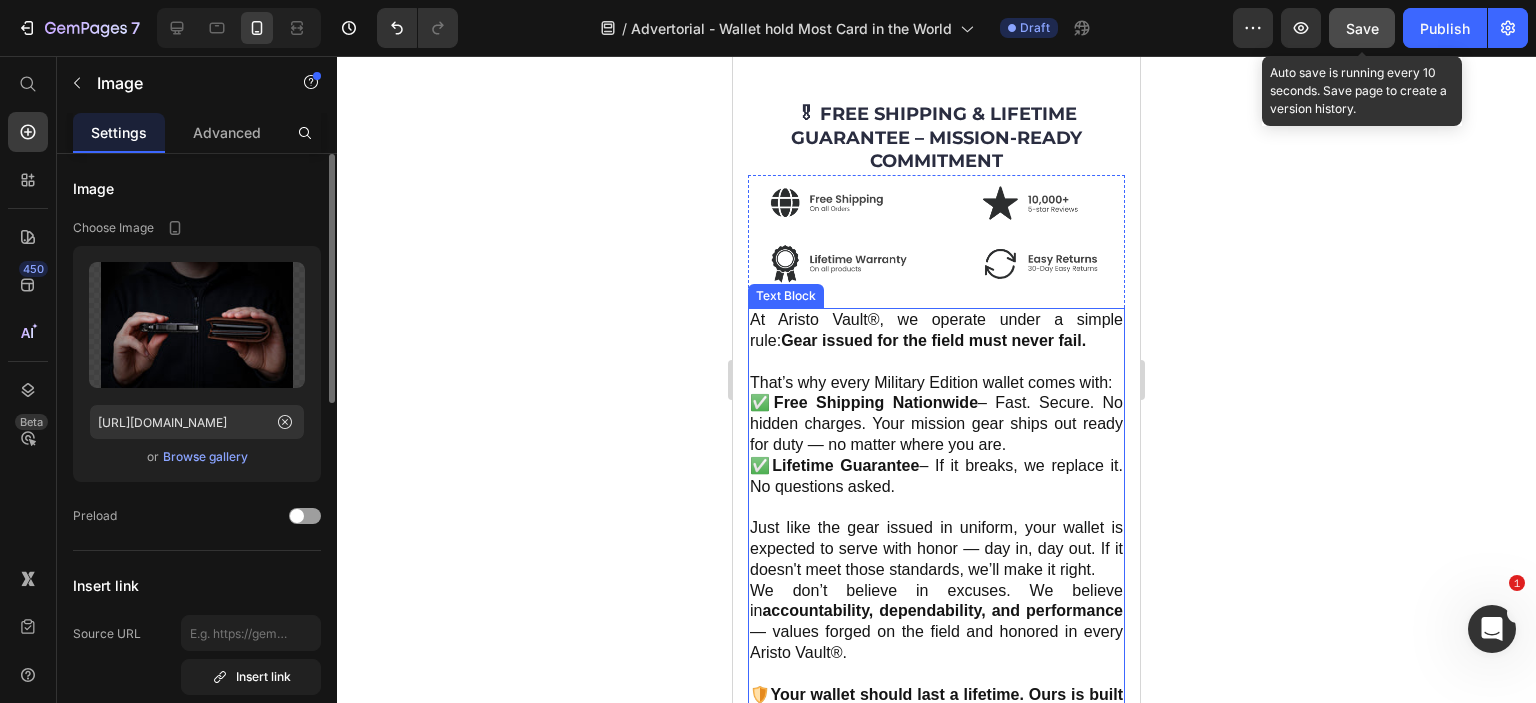 click on "At Aristo Vault®, we operate under a simple rule:  Gear issued for the field must never fail." at bounding box center [936, 331] 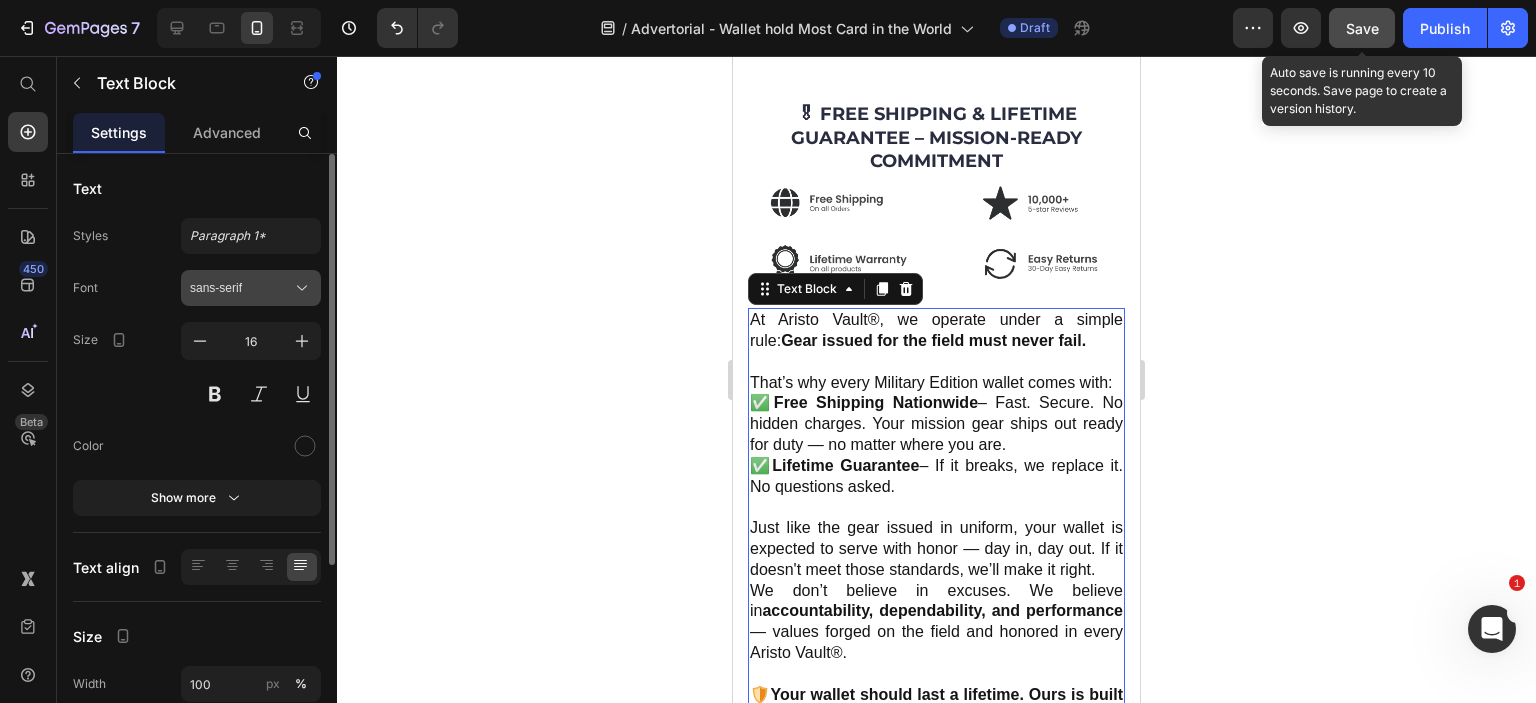 click on "sans-serif" at bounding box center (241, 288) 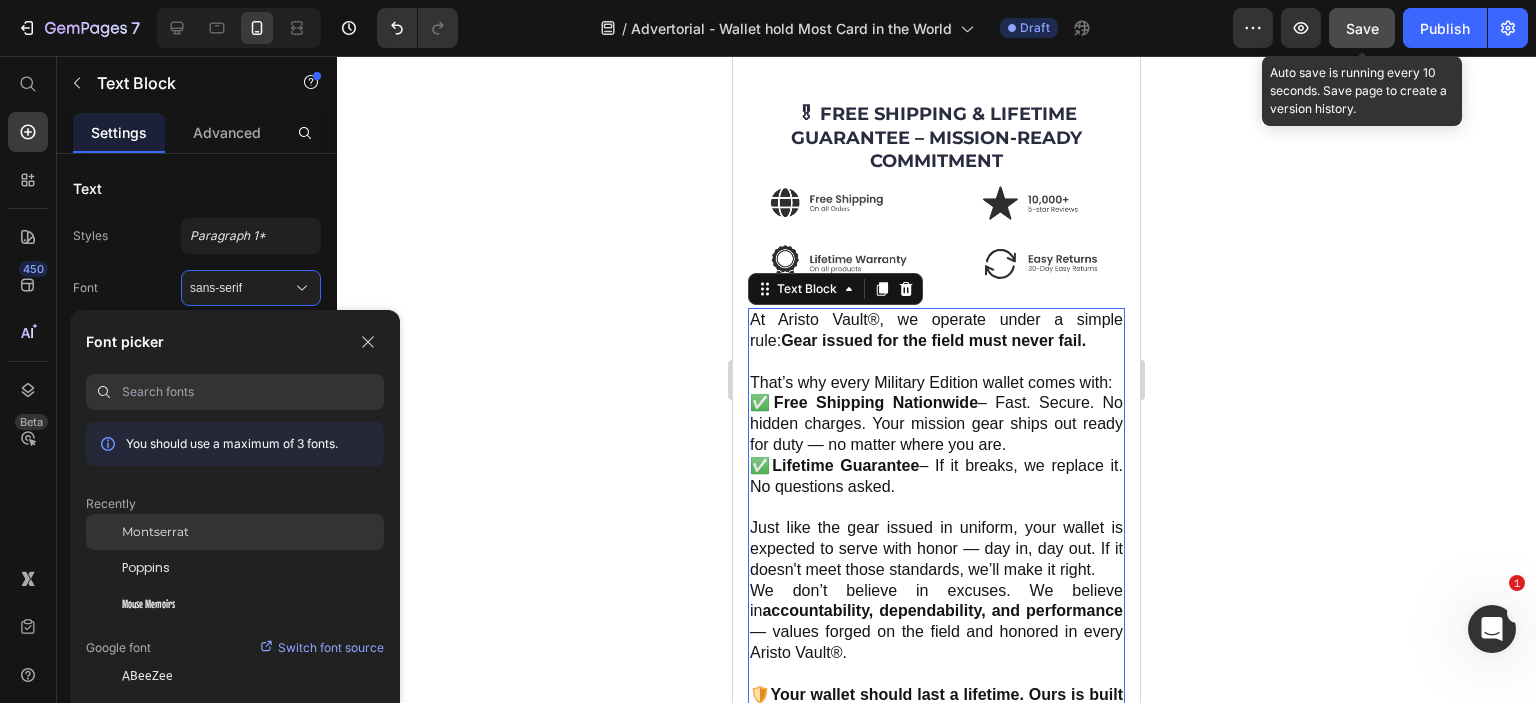 click on "Montserrat" at bounding box center [155, 532] 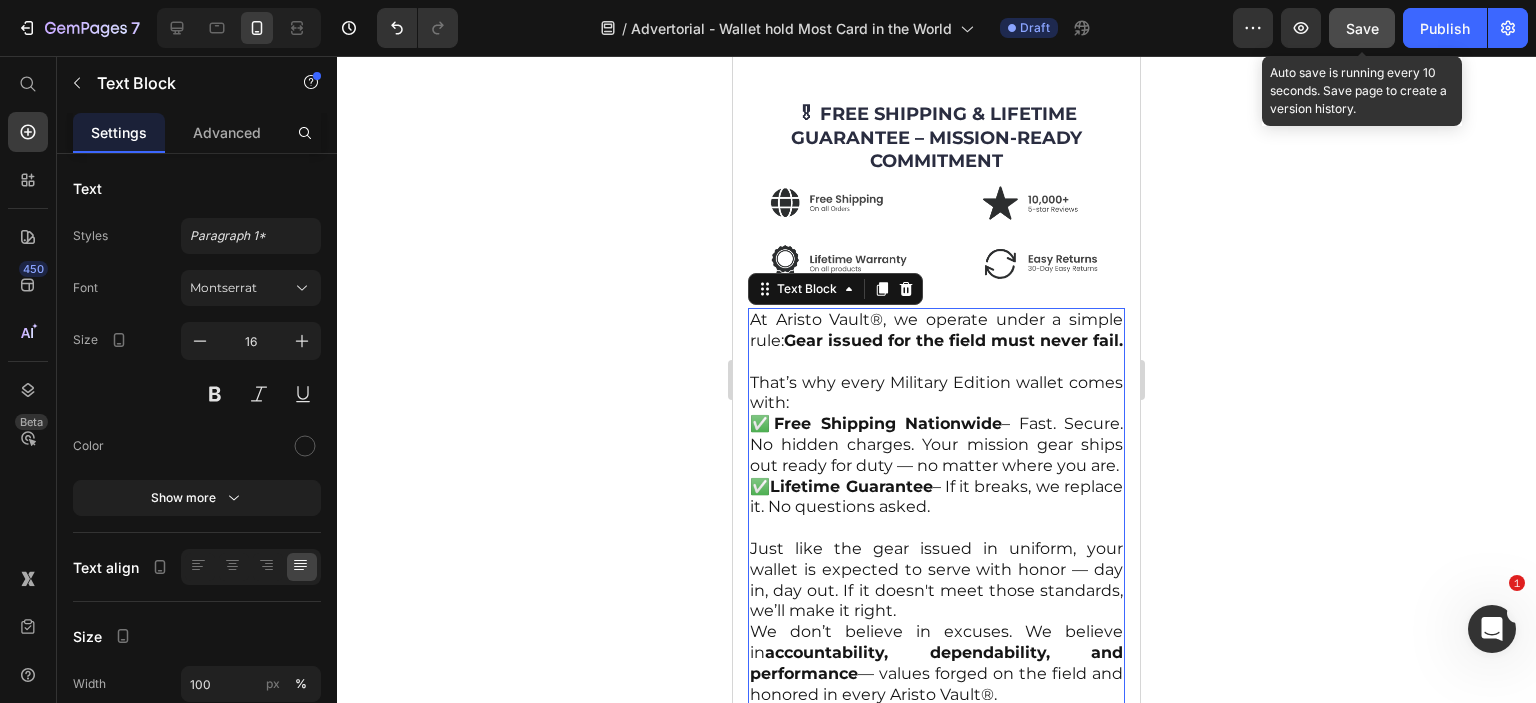 click at bounding box center (936, 362) 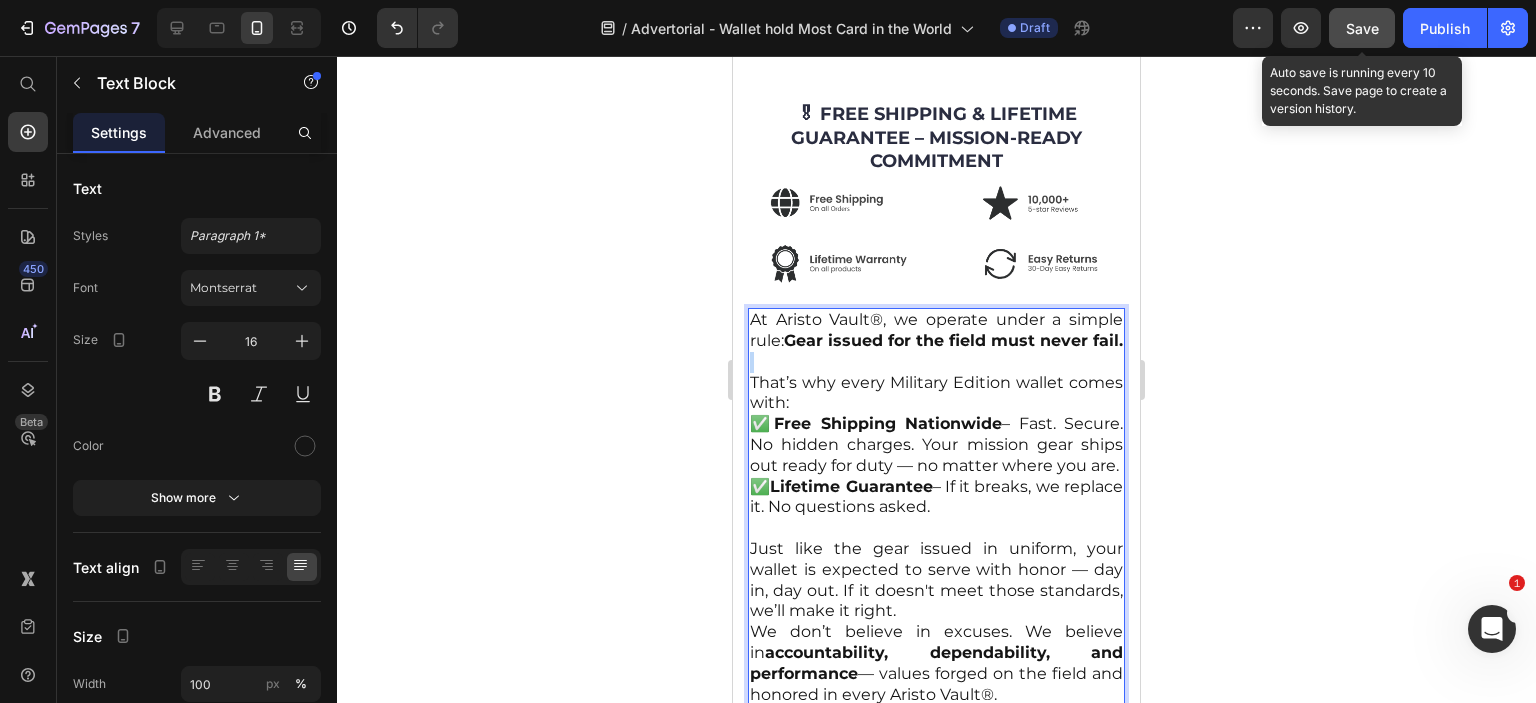 click at bounding box center (936, 362) 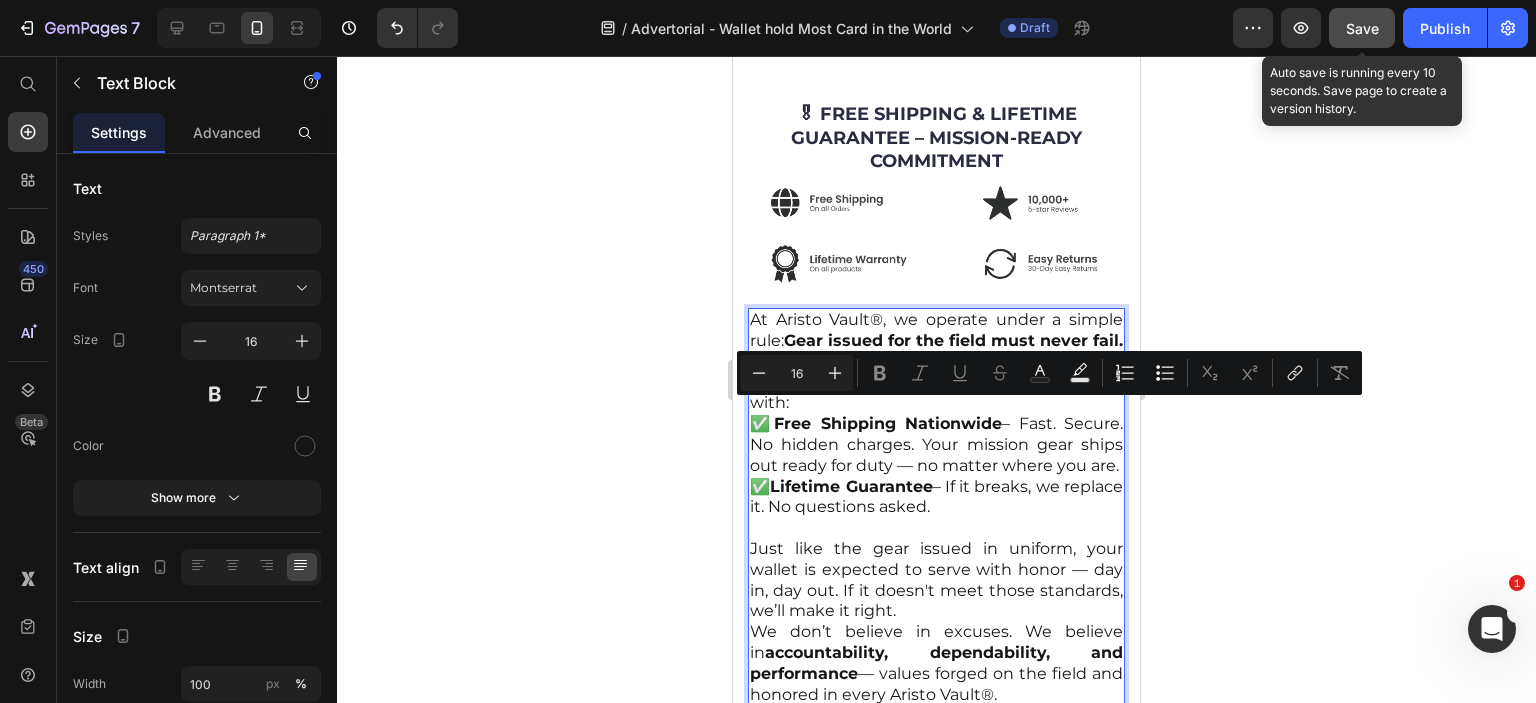 click on "That’s why every Military Edition wallet comes with:" at bounding box center (936, 394) 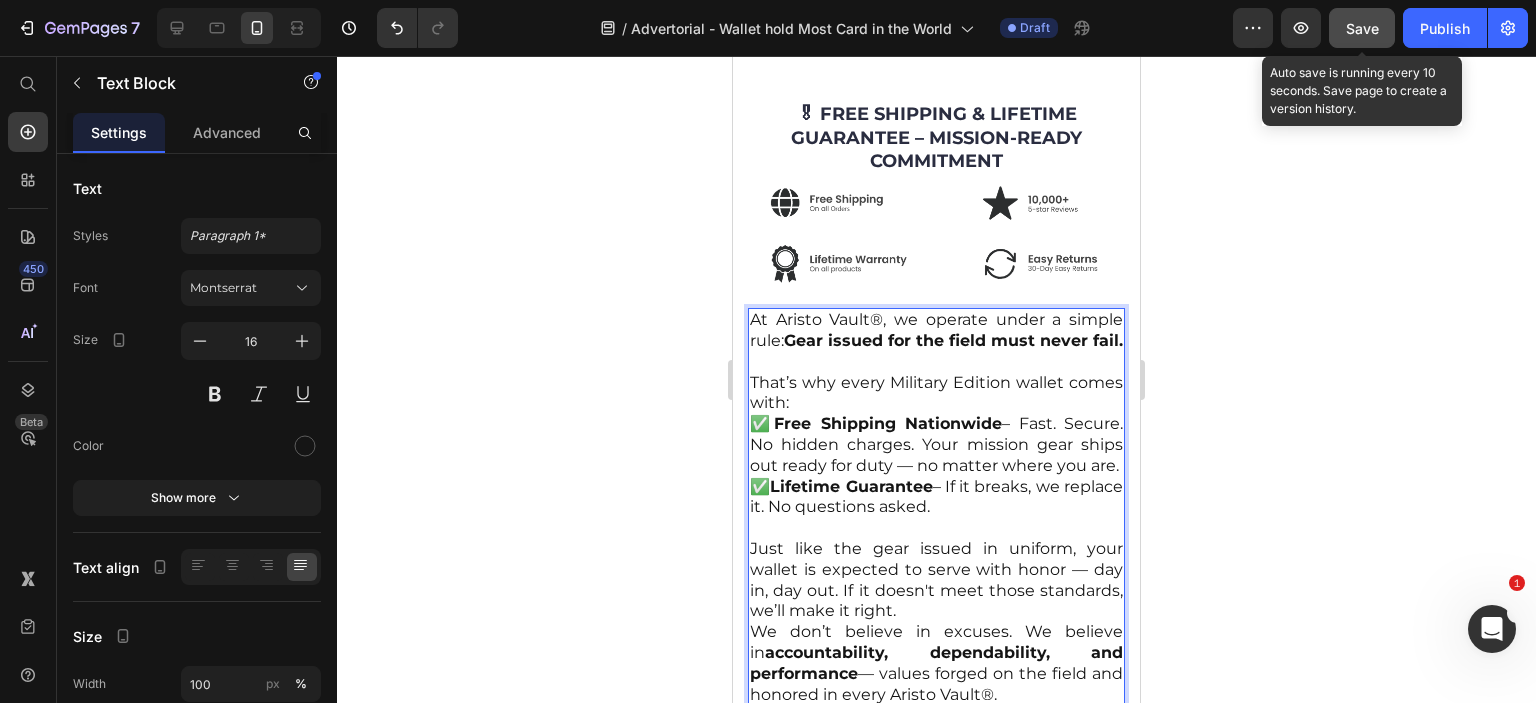 click on "That’s why every Military Edition wallet comes with:" at bounding box center [936, 394] 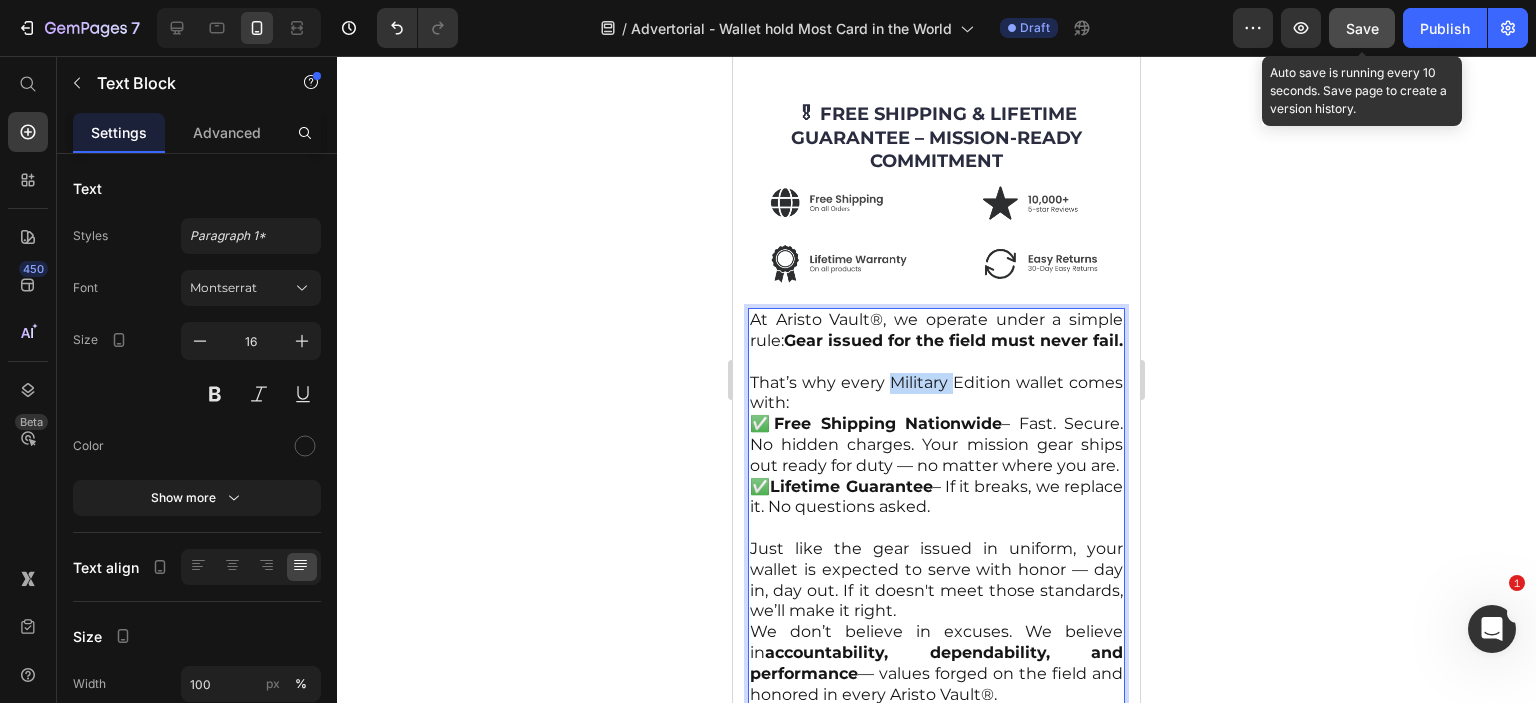 click on "That’s why every Military Edition wallet comes with:" at bounding box center (936, 394) 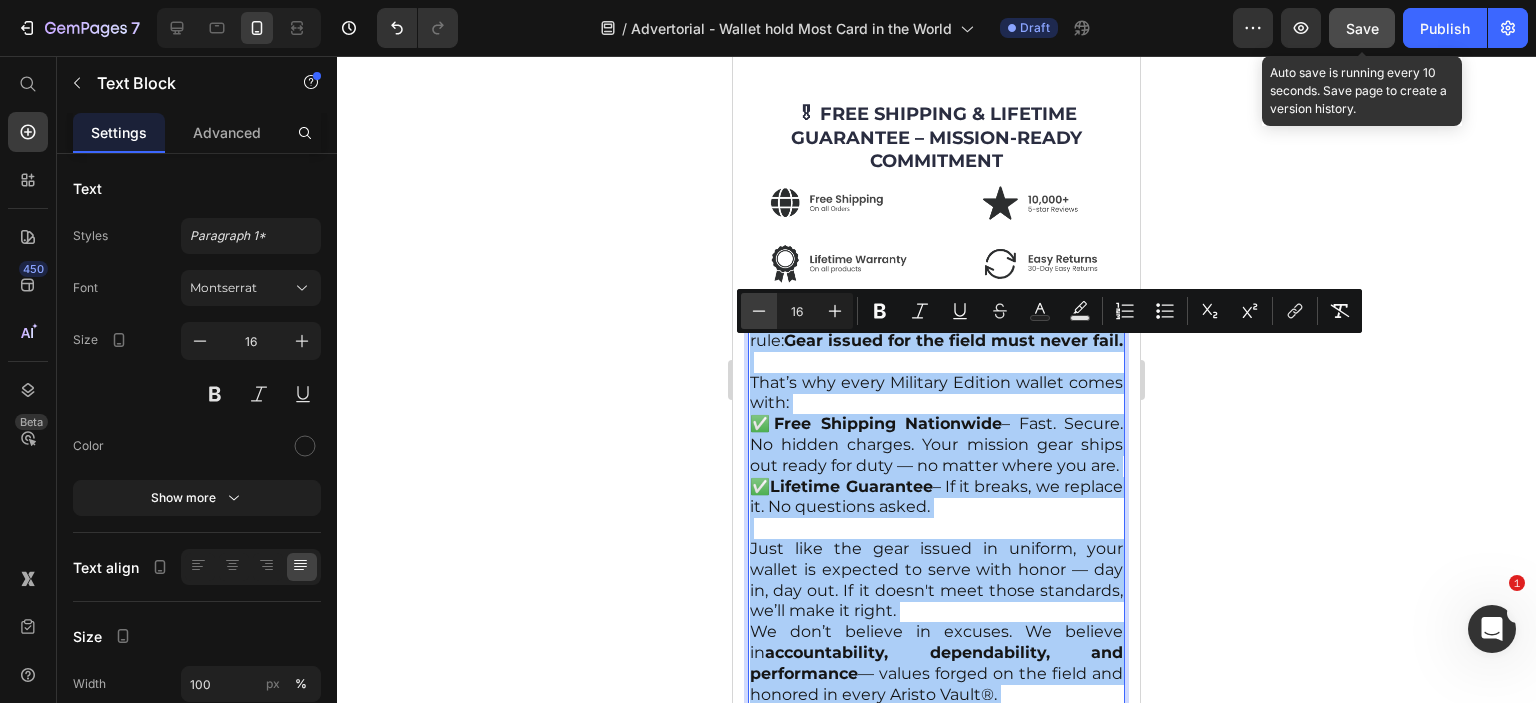 click on "Minus" at bounding box center [759, 311] 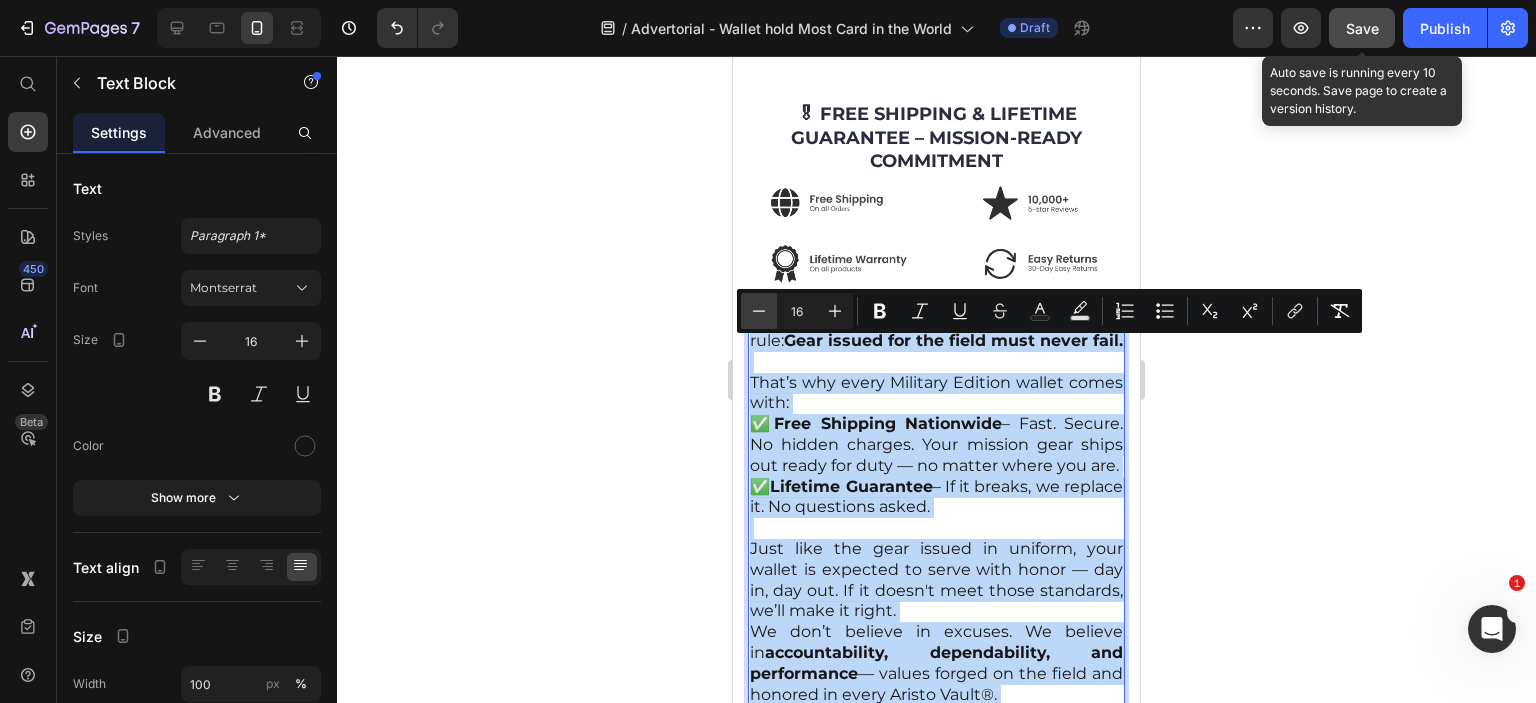 type on "15" 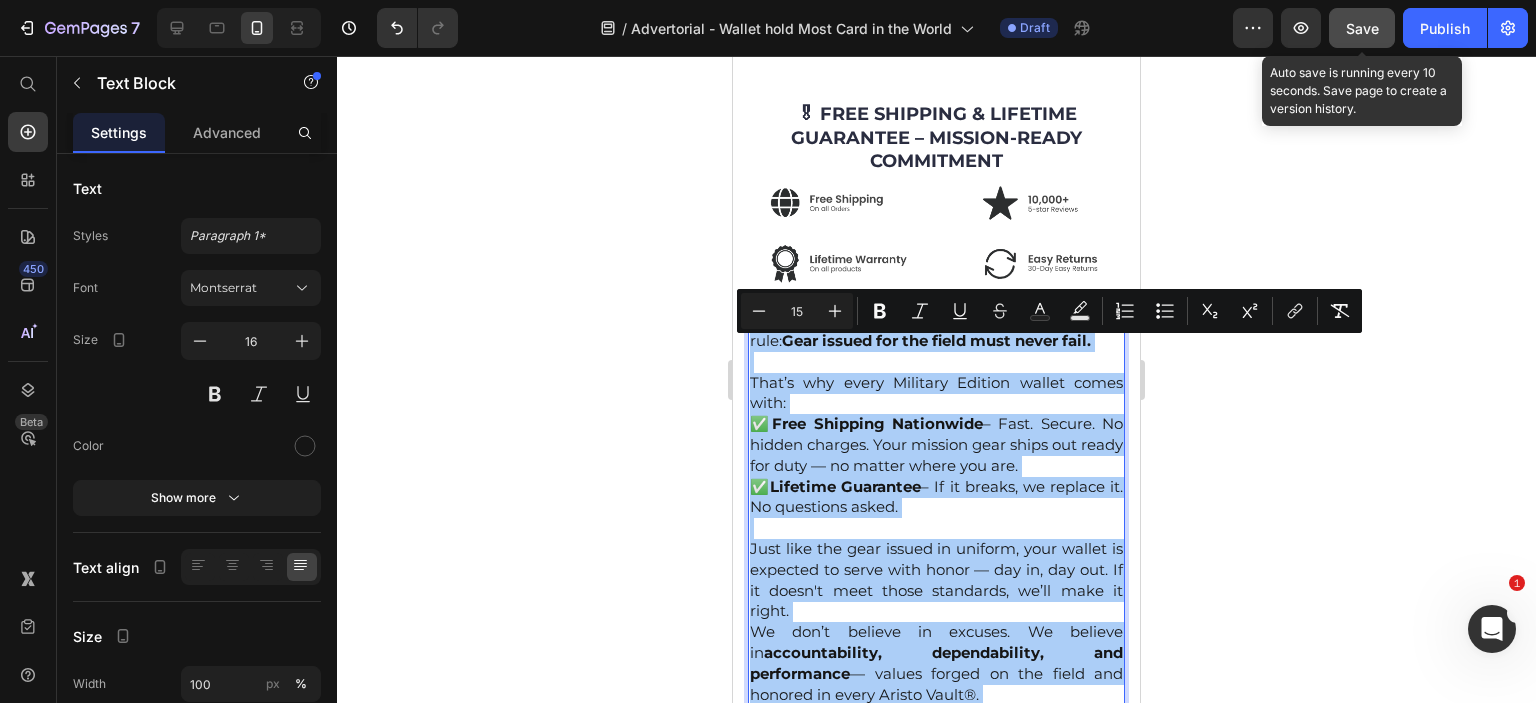 click 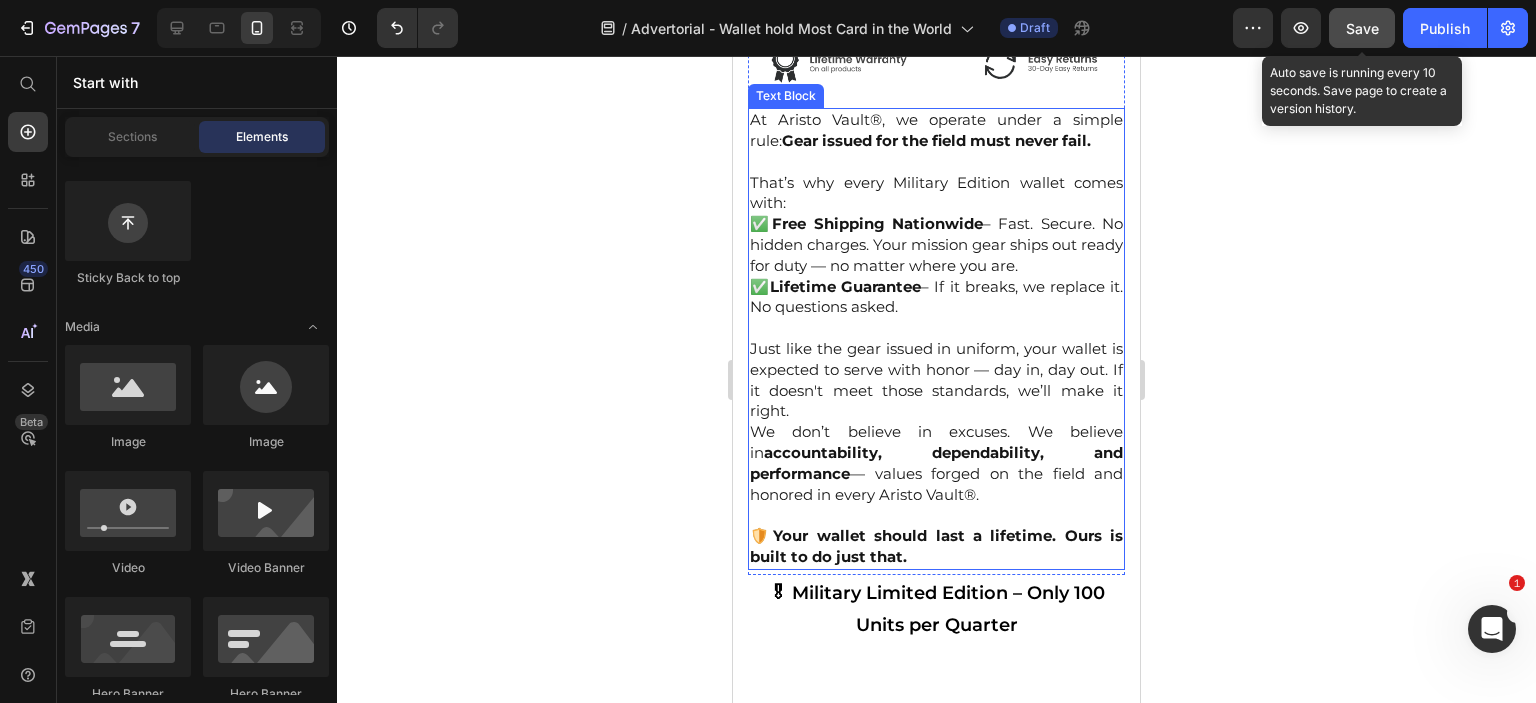 scroll, scrollTop: 12600, scrollLeft: 0, axis: vertical 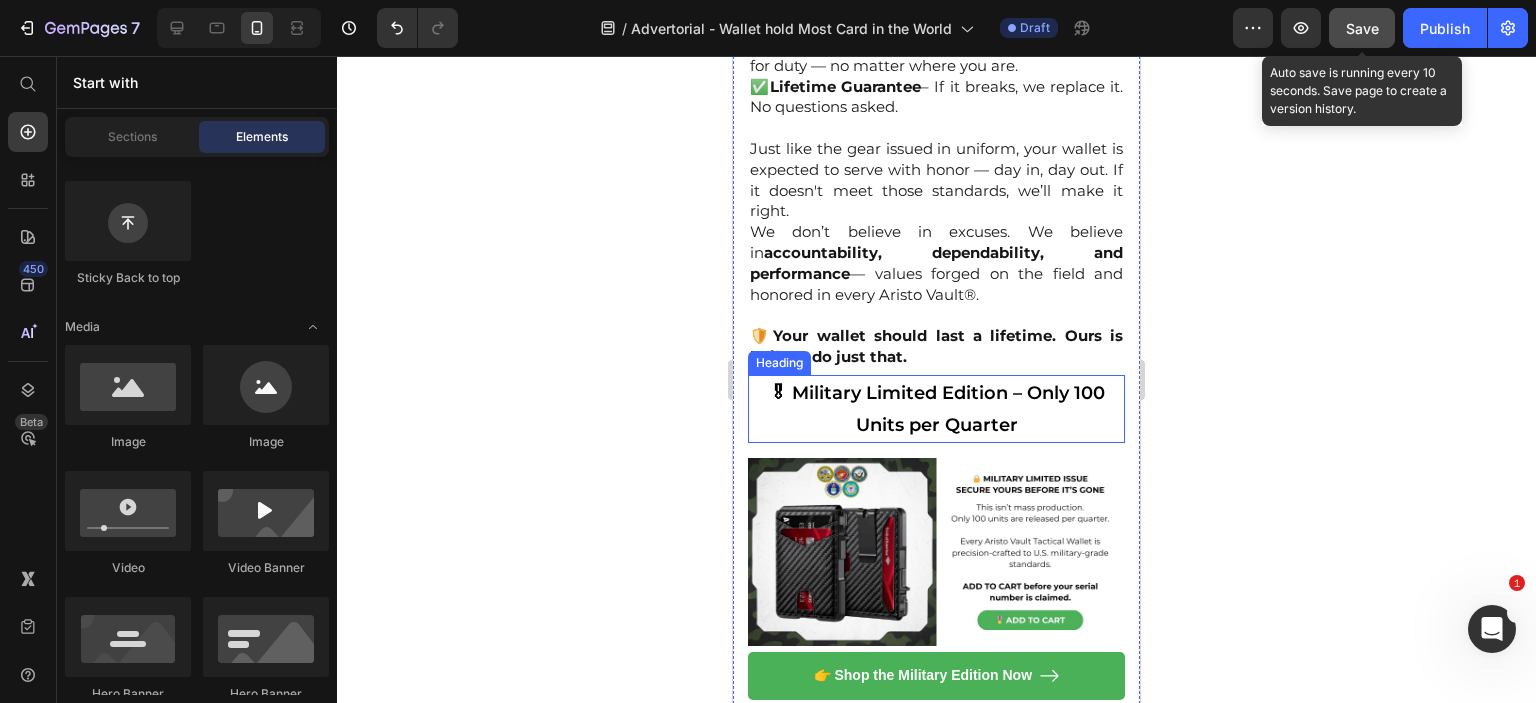 click on "🎖 Military Limited Edition – Only 100 Units per Quarter" at bounding box center [936, 409] 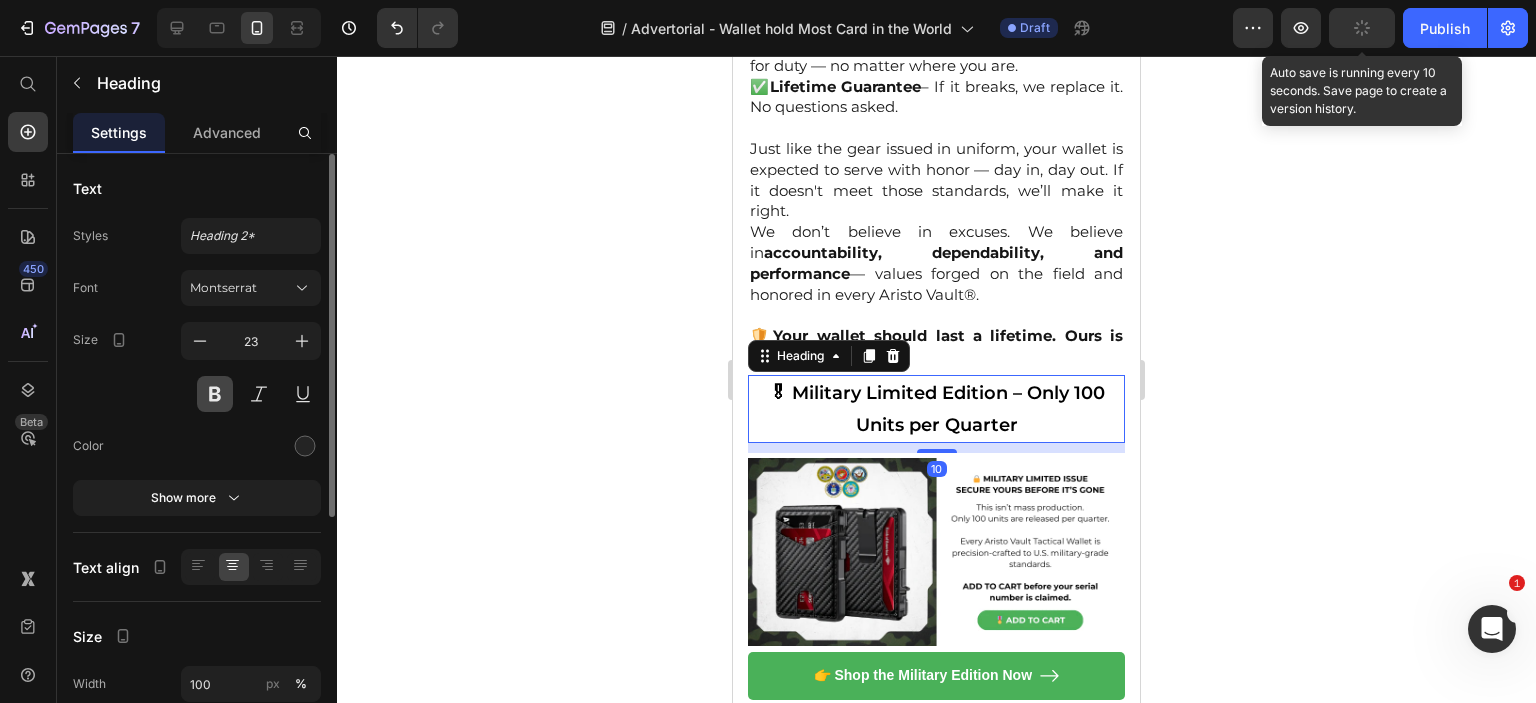 click at bounding box center [215, 394] 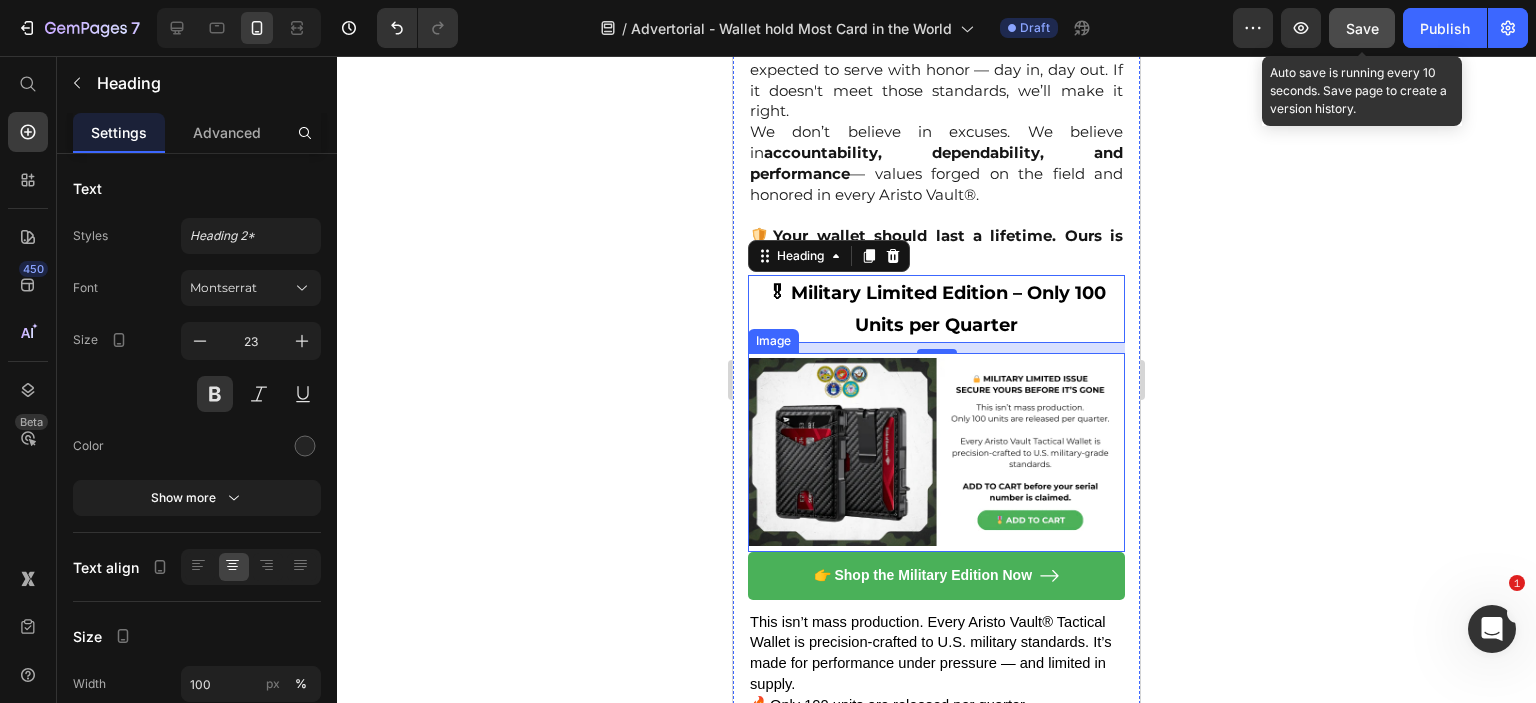 scroll, scrollTop: 12800, scrollLeft: 0, axis: vertical 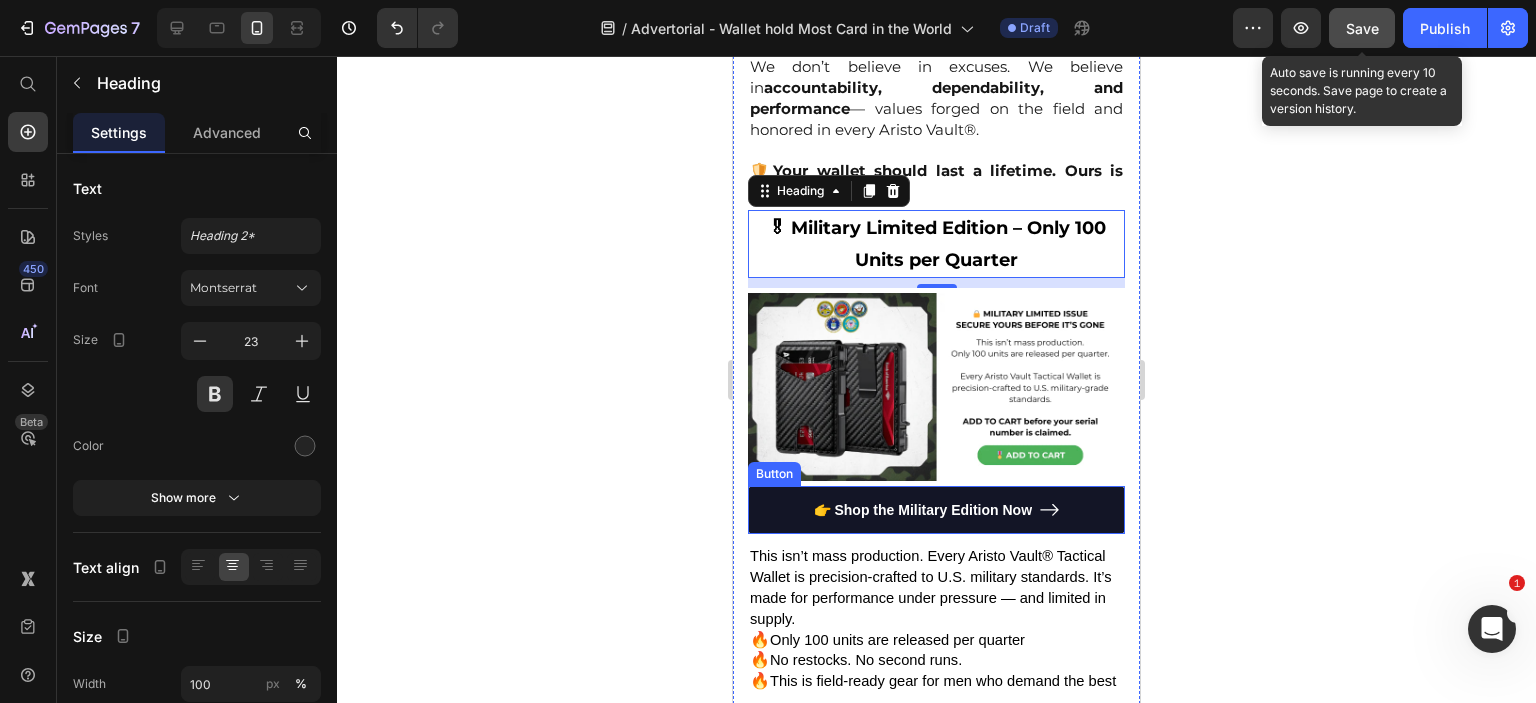 click on "👉 Shop the Military Edition Now" at bounding box center [936, 510] 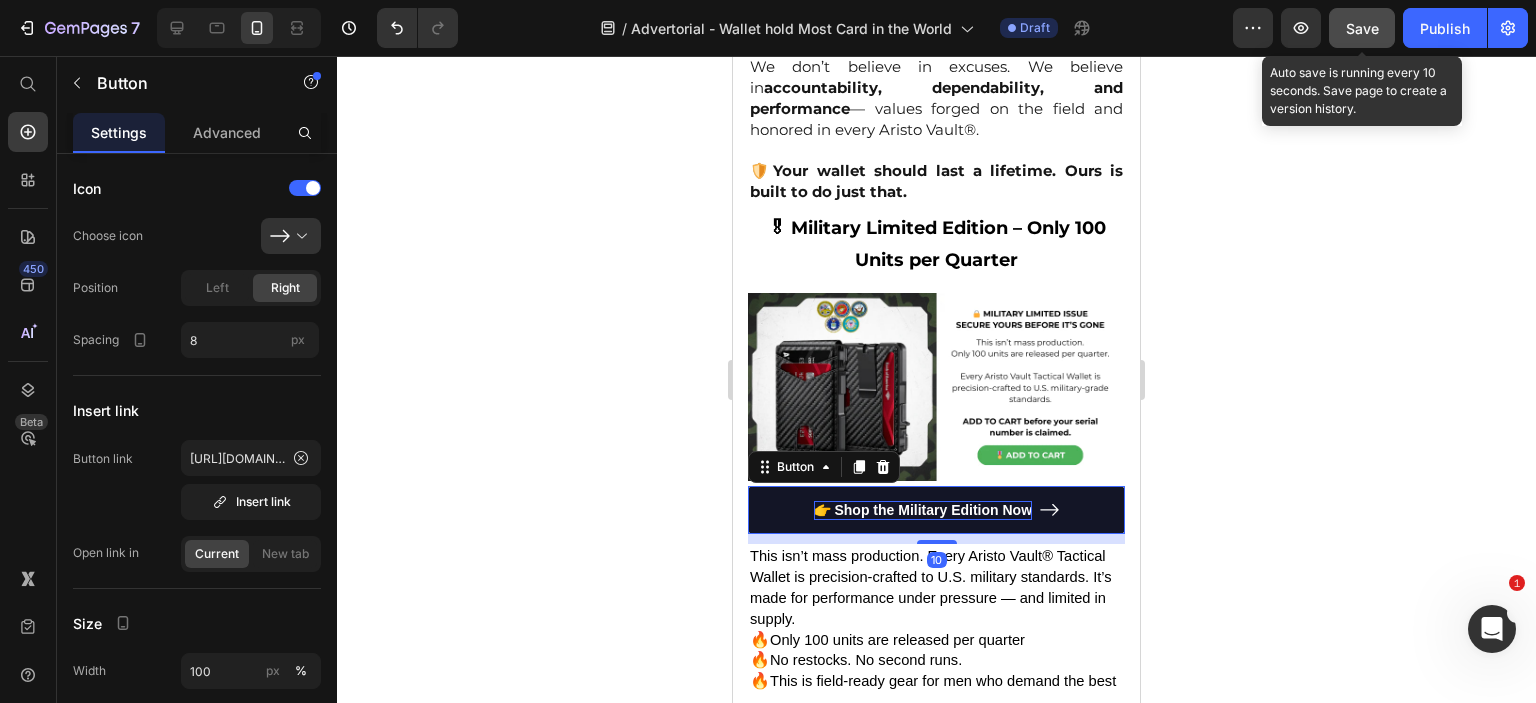 click on "👉 Shop the Military Edition Now" at bounding box center [923, 510] 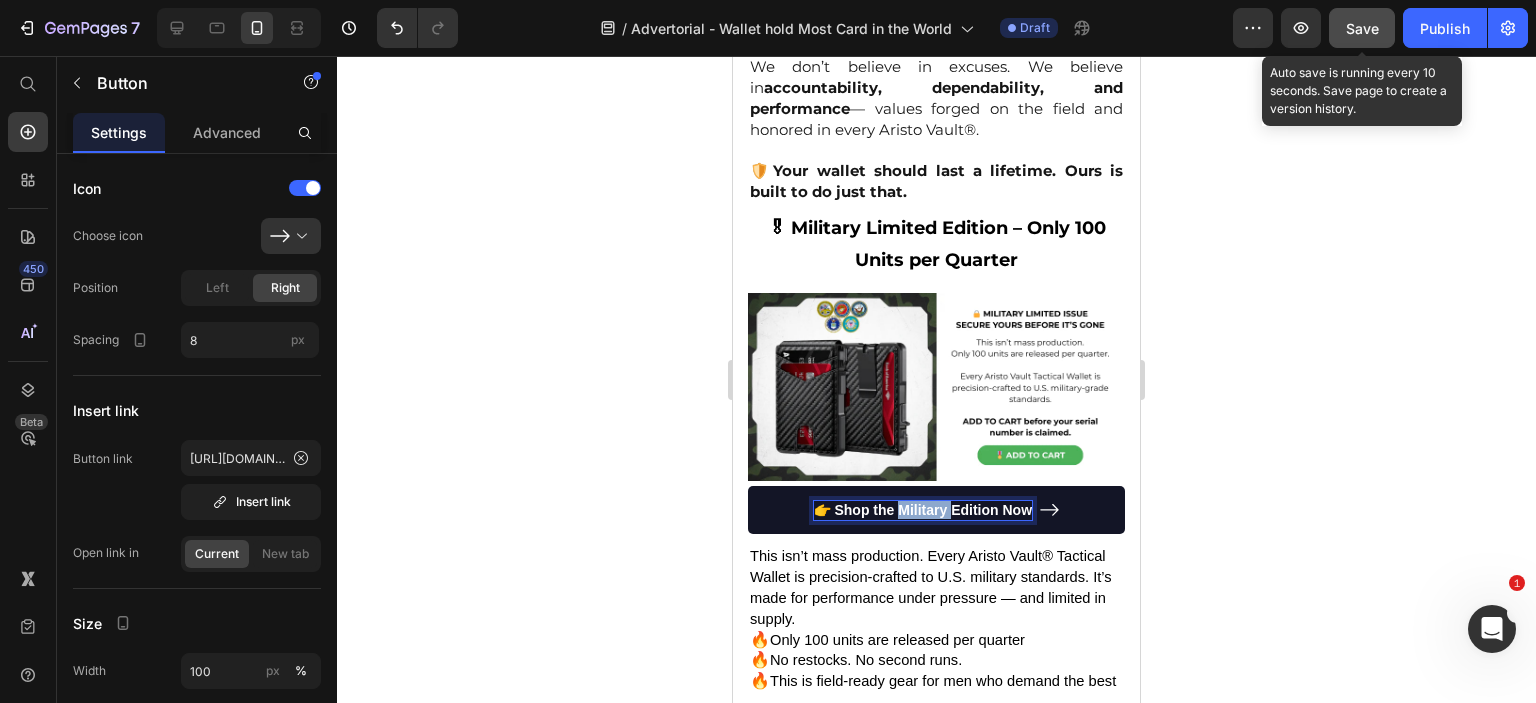 click on "👉 Shop the Military Edition Now" at bounding box center [923, 510] 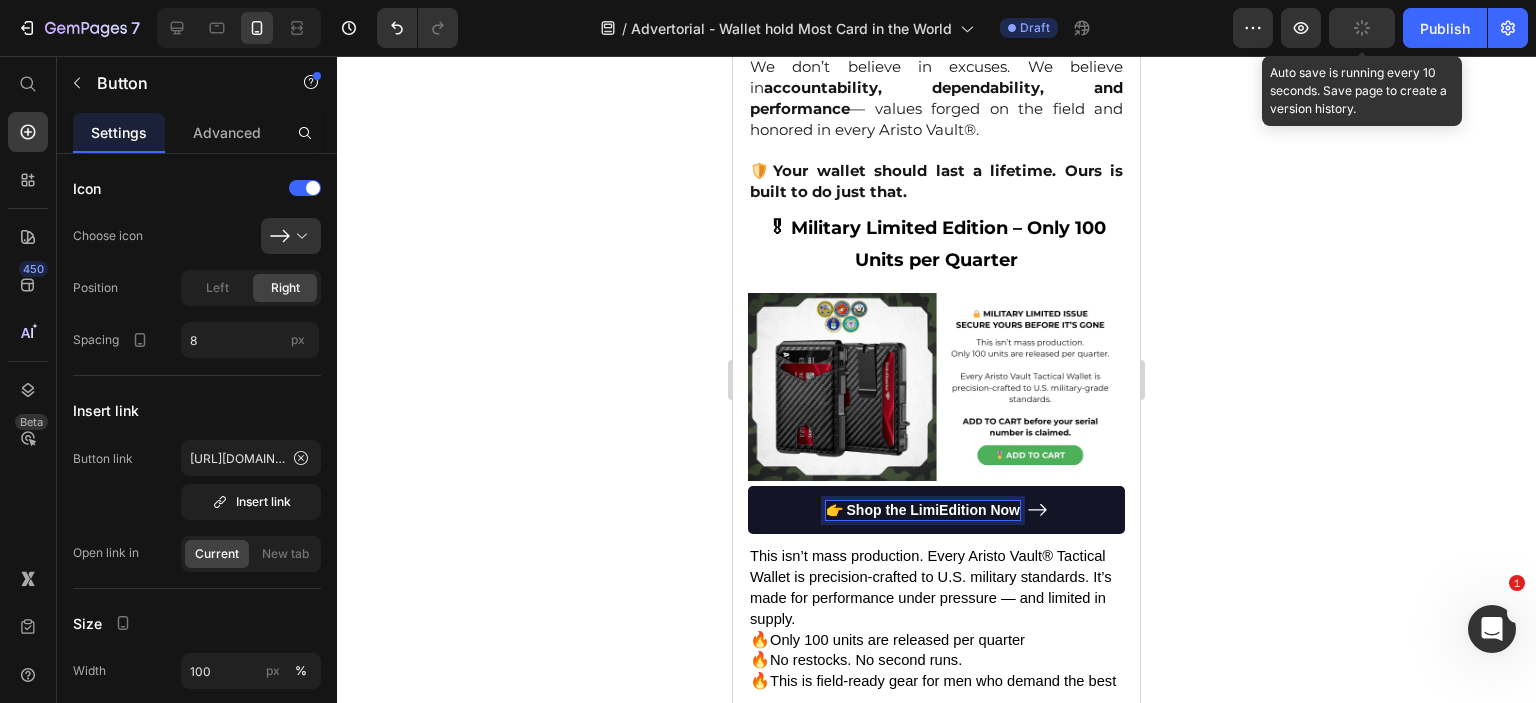 click on "👉 Shop the LimiEdition Now" at bounding box center [923, 510] 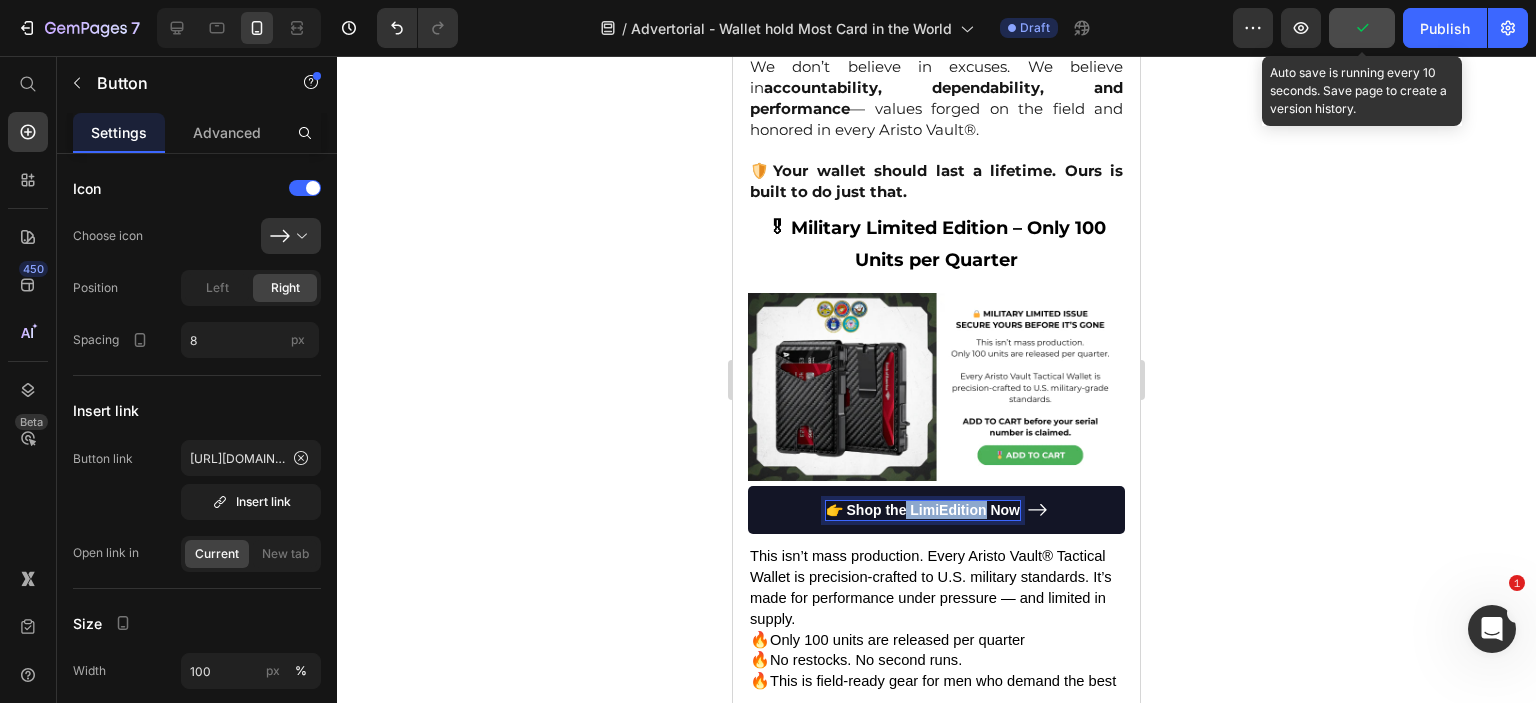 drag, startPoint x: 900, startPoint y: 508, endPoint x: 980, endPoint y: 508, distance: 80 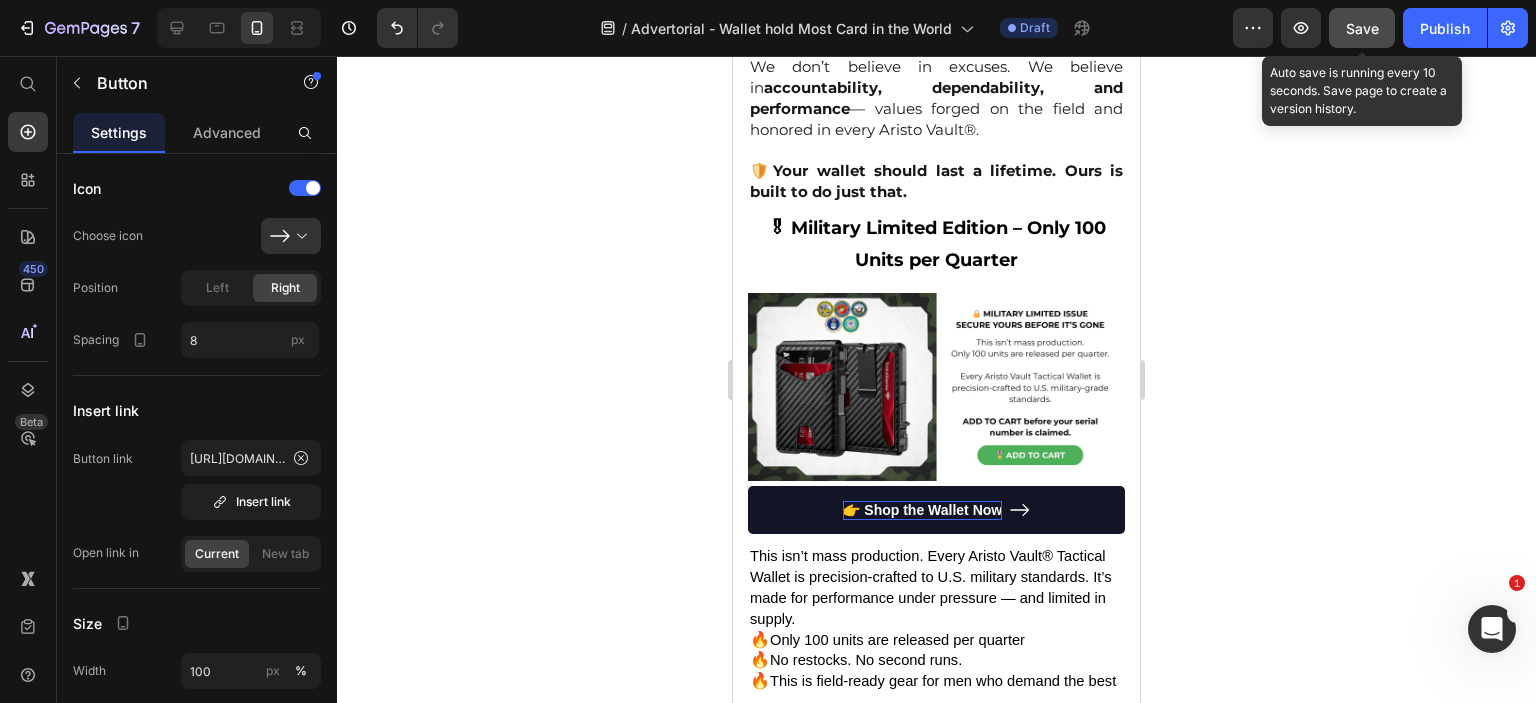 click 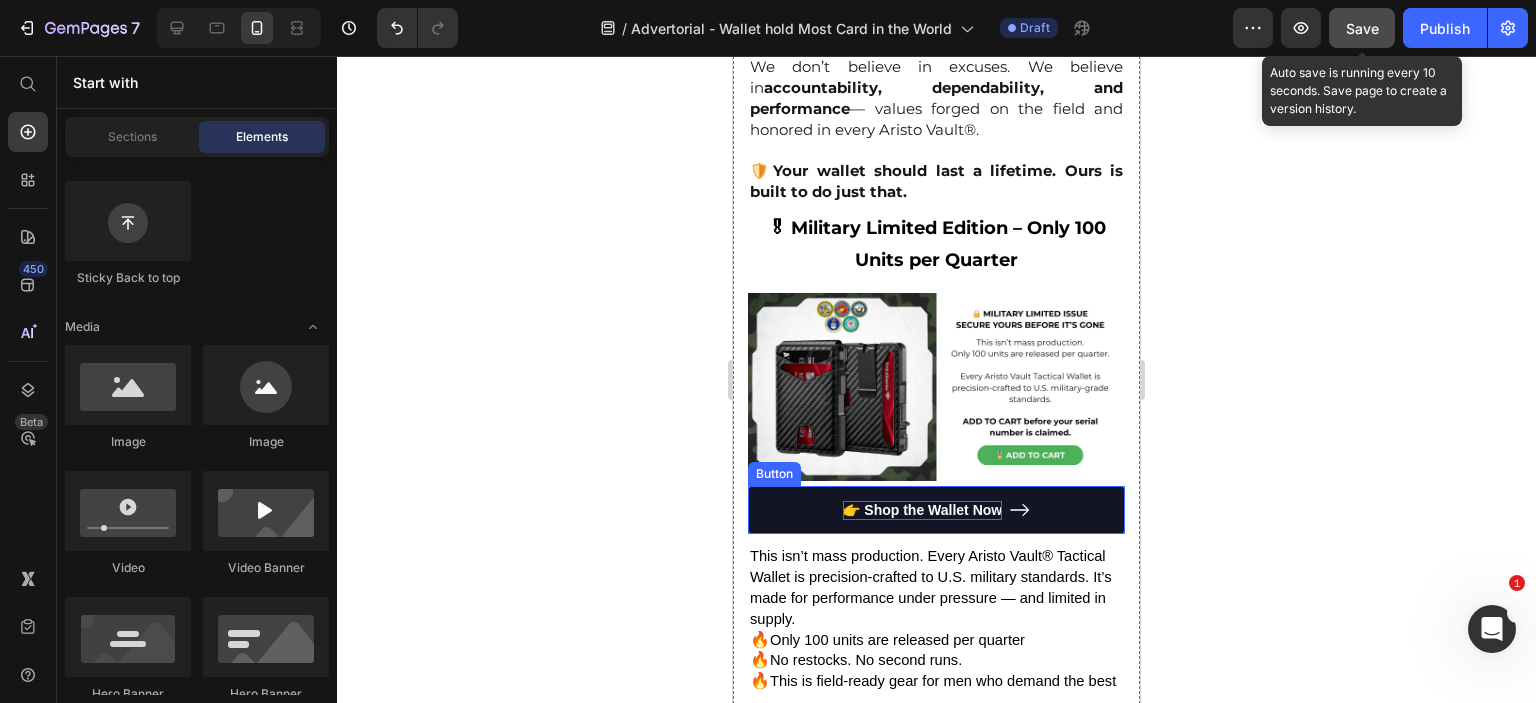 click on "👉 Shop the Wallet Now" at bounding box center (922, 510) 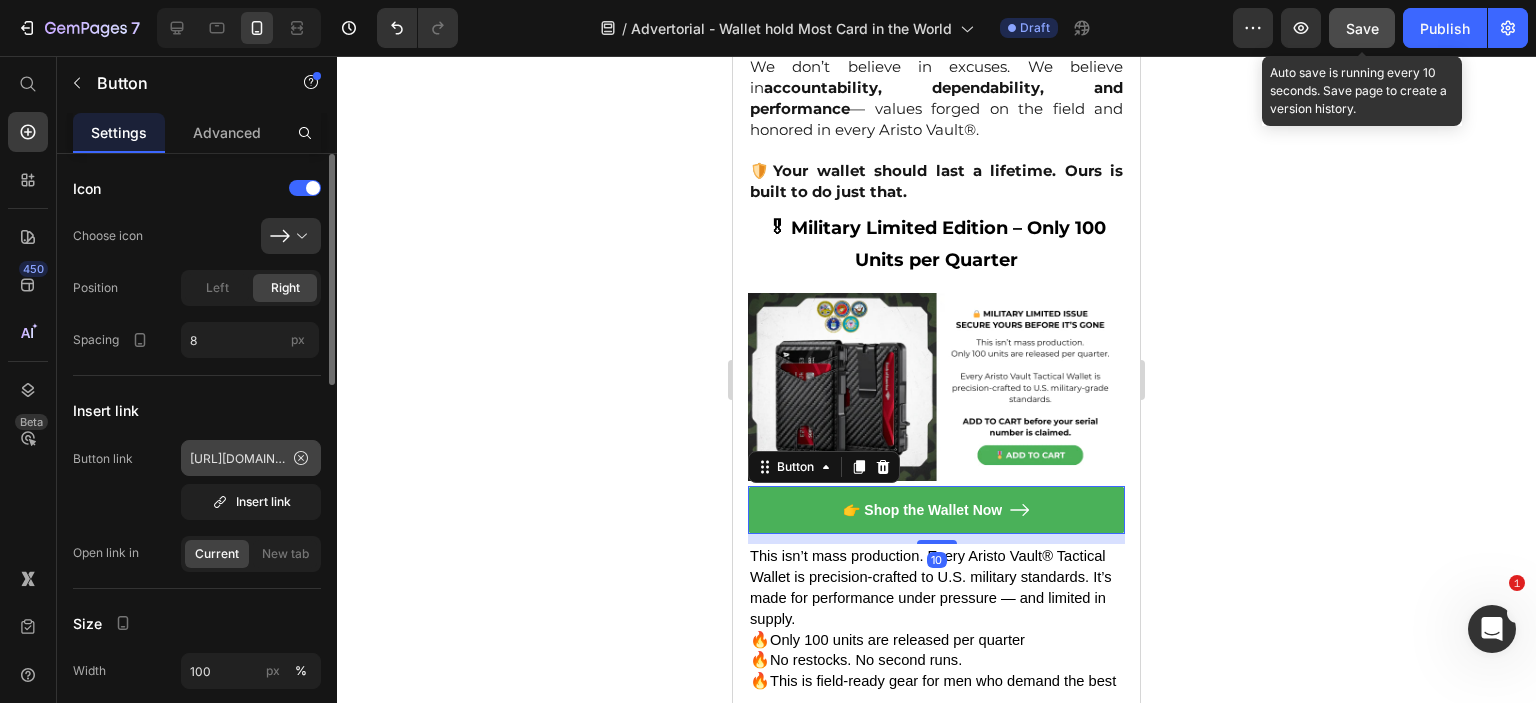 scroll, scrollTop: 100, scrollLeft: 0, axis: vertical 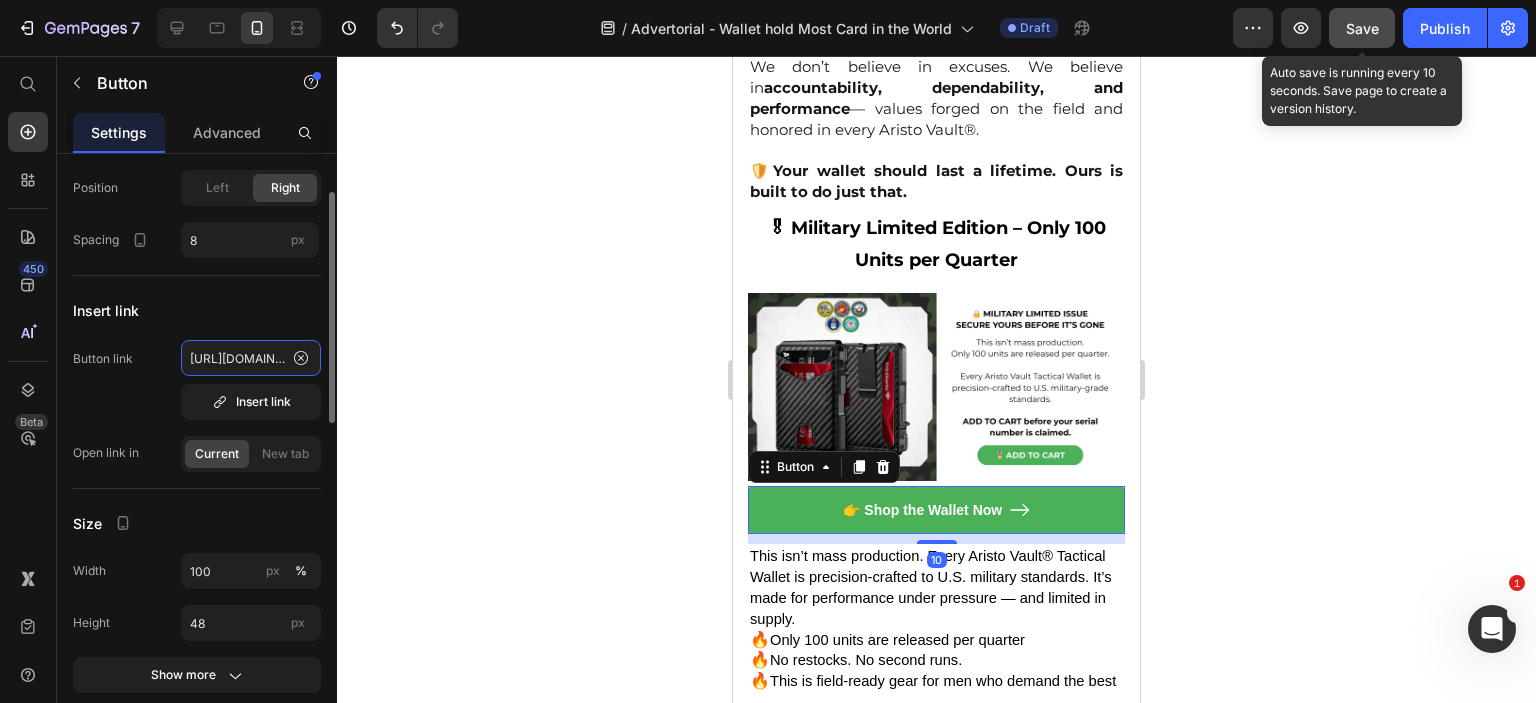 click on "[URL][DOMAIN_NAME]" 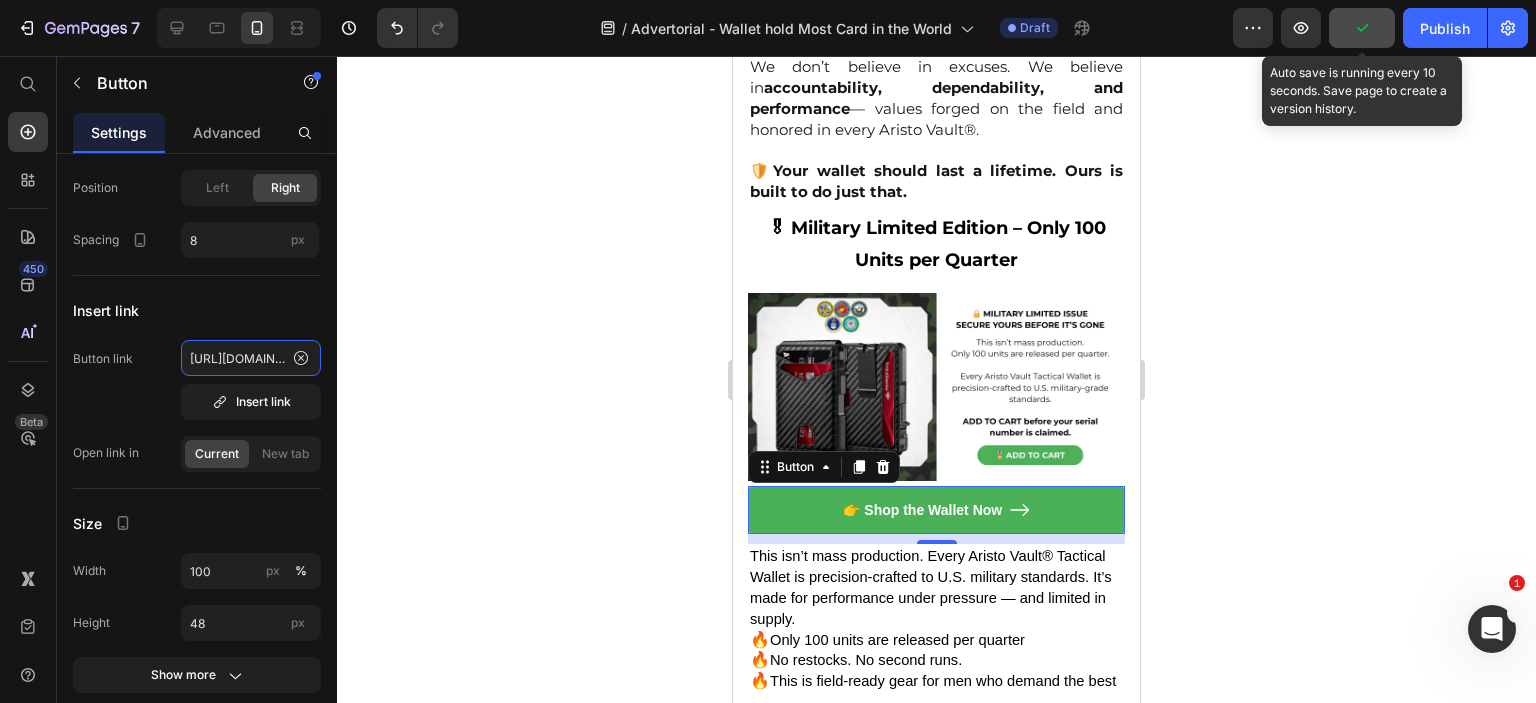 scroll, scrollTop: 0, scrollLeft: 588, axis: horizontal 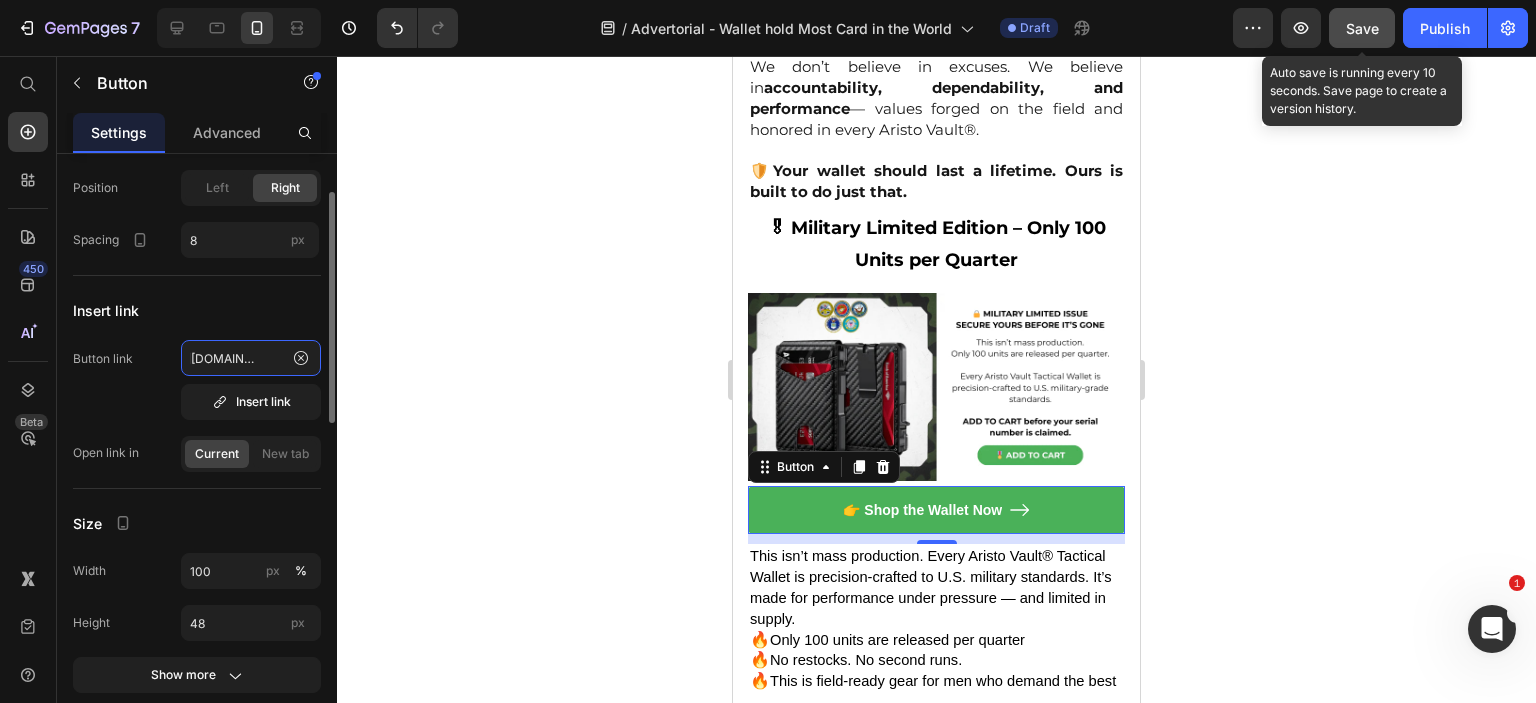 type on "[URL][DOMAIN_NAME]" 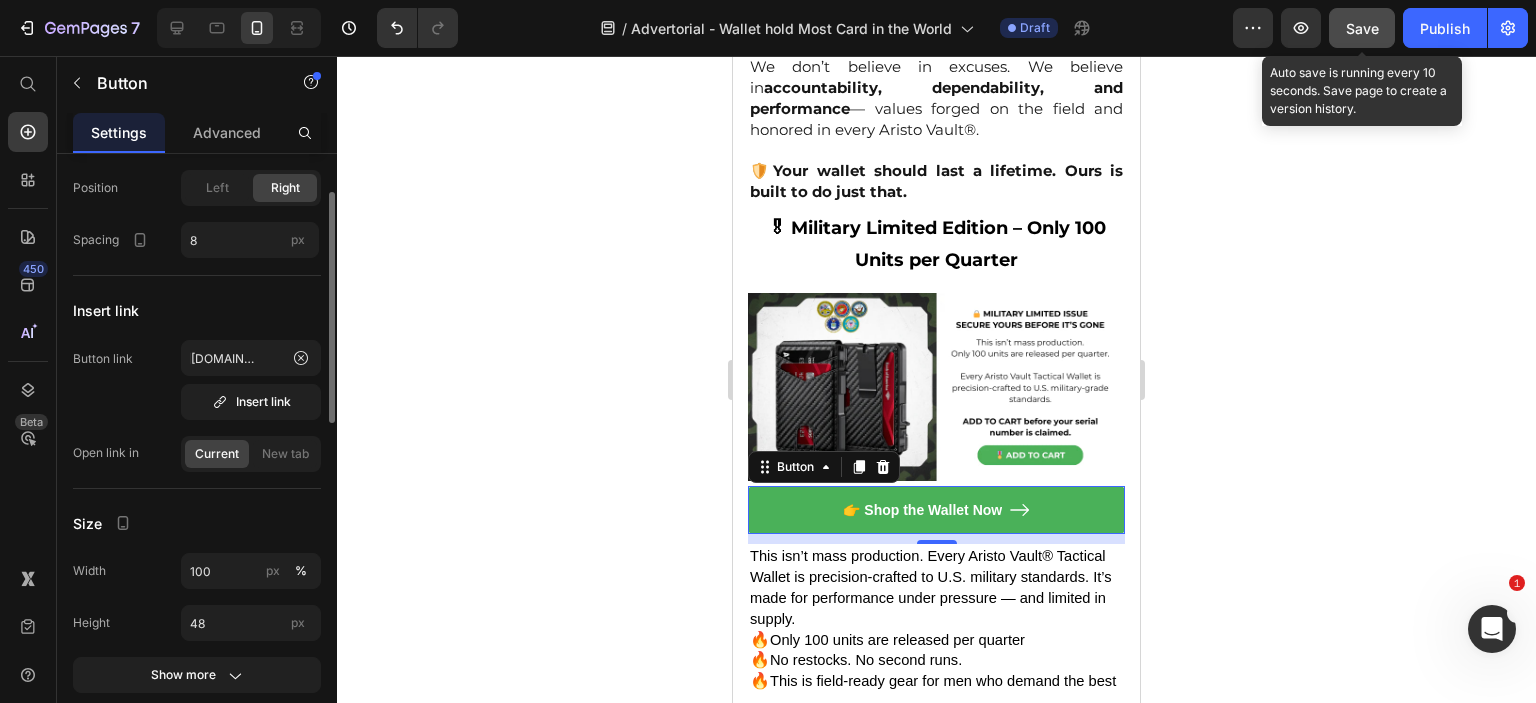 scroll, scrollTop: 0, scrollLeft: 0, axis: both 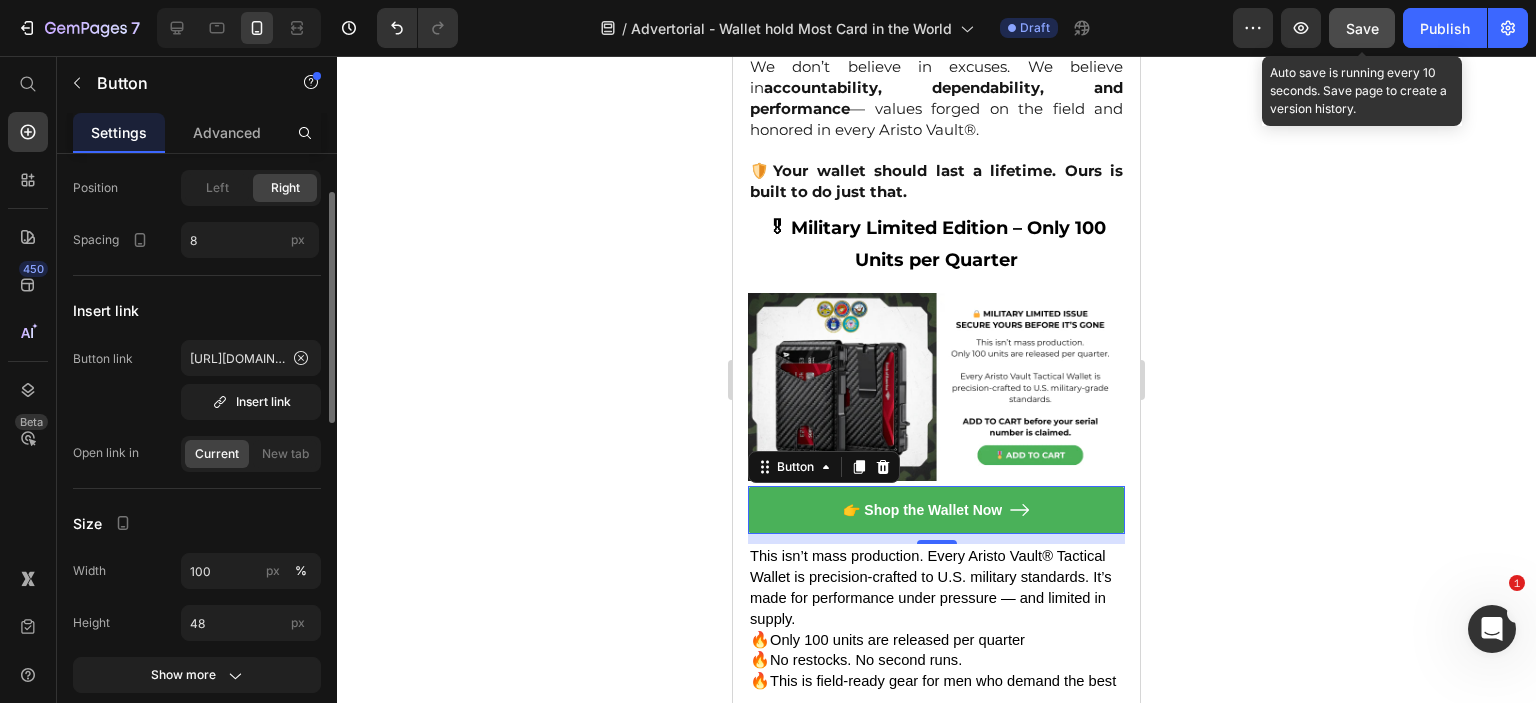 click on "Button link [URL][DOMAIN_NAME]  Insert link" at bounding box center [197, 380] 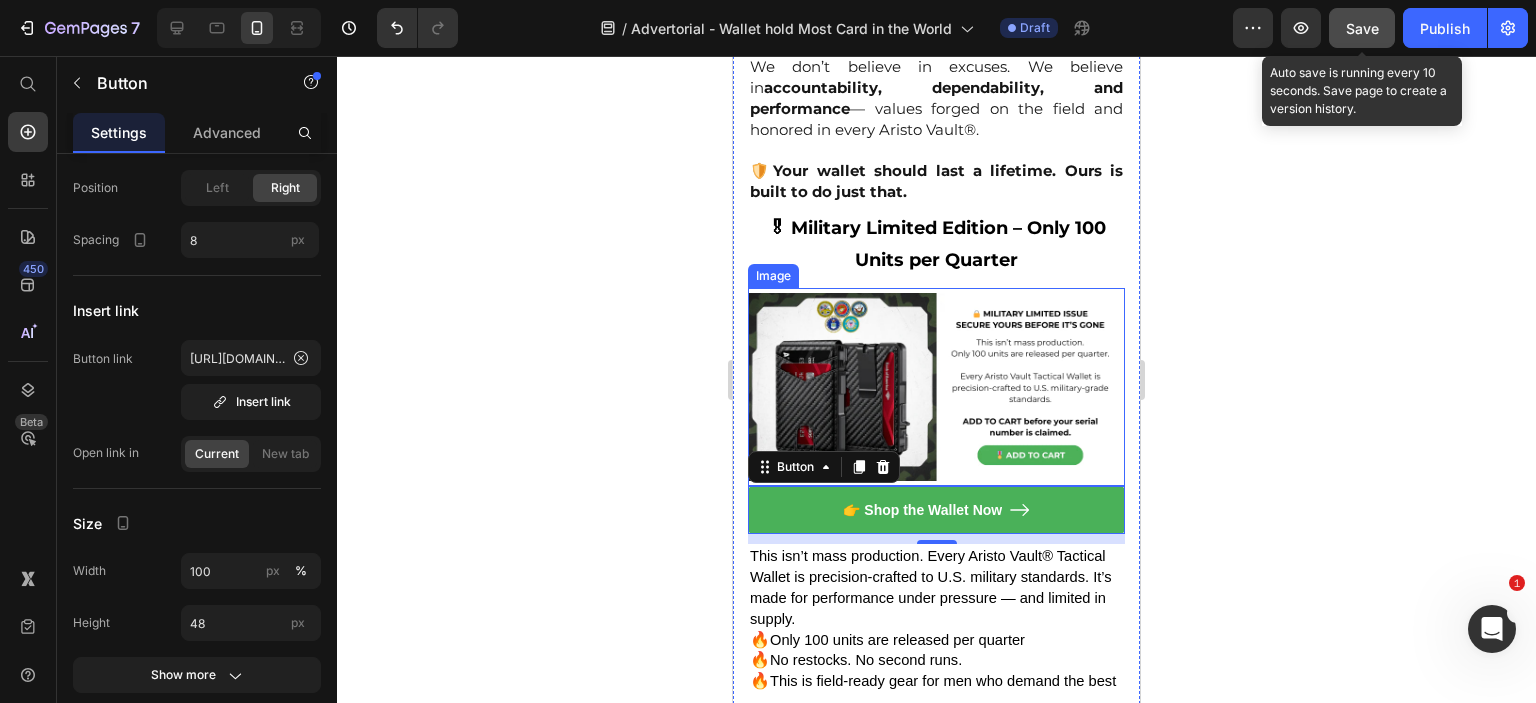 scroll, scrollTop: 12900, scrollLeft: 0, axis: vertical 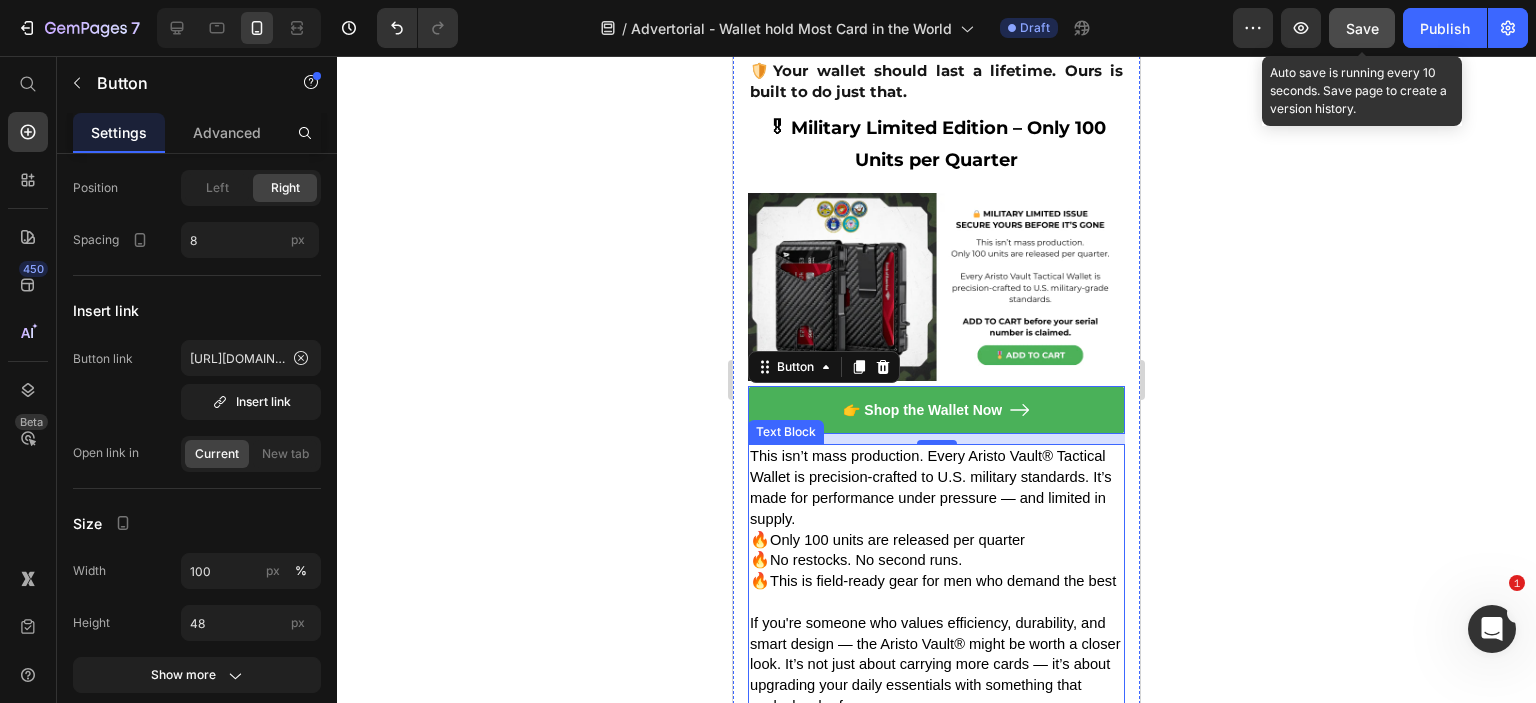 click on "This isn’t mass production. Every Aristo Vault® Tactical Wallet is precision-crafted to U.S. military standards. It’s made for performance under pressure — and limited in supply." at bounding box center [936, 487] 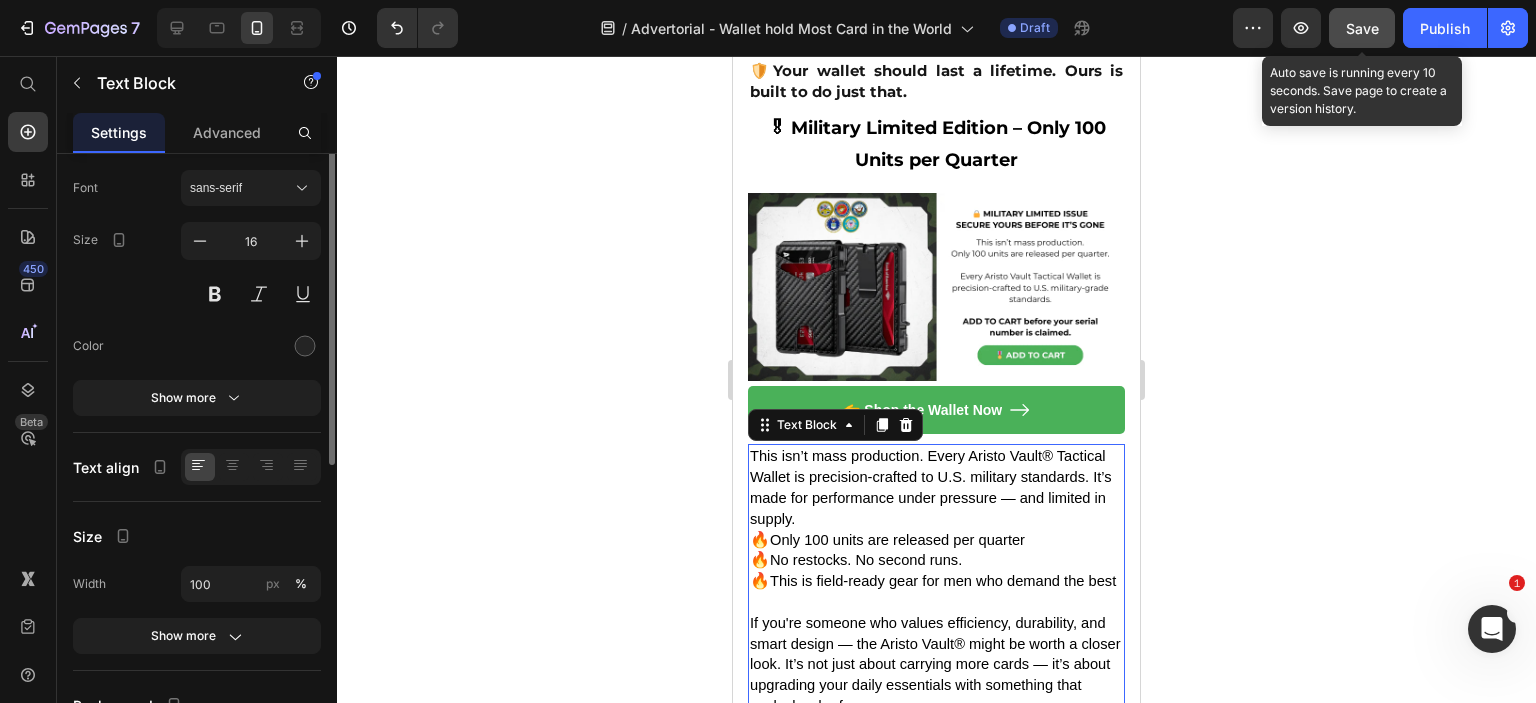 scroll, scrollTop: 0, scrollLeft: 0, axis: both 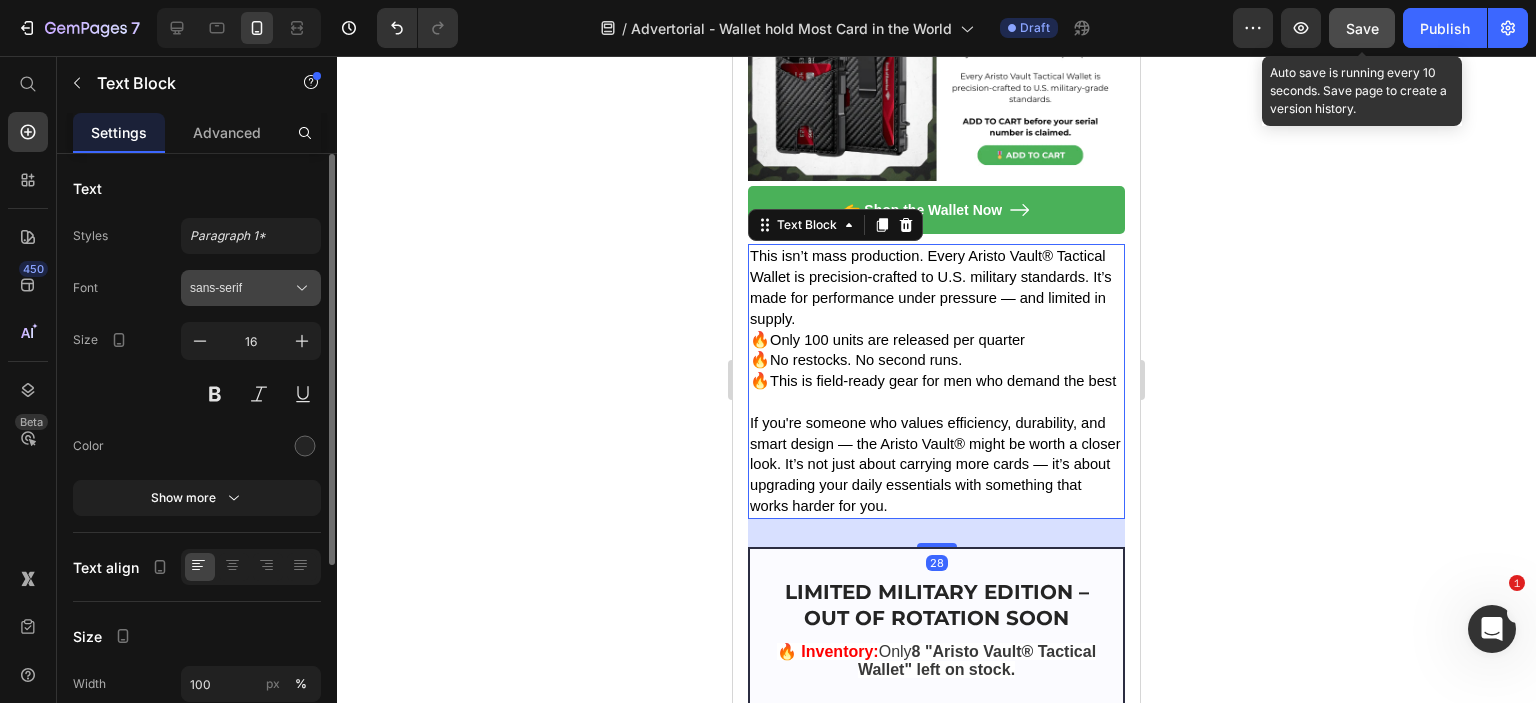 click on "sans-serif" at bounding box center [241, 288] 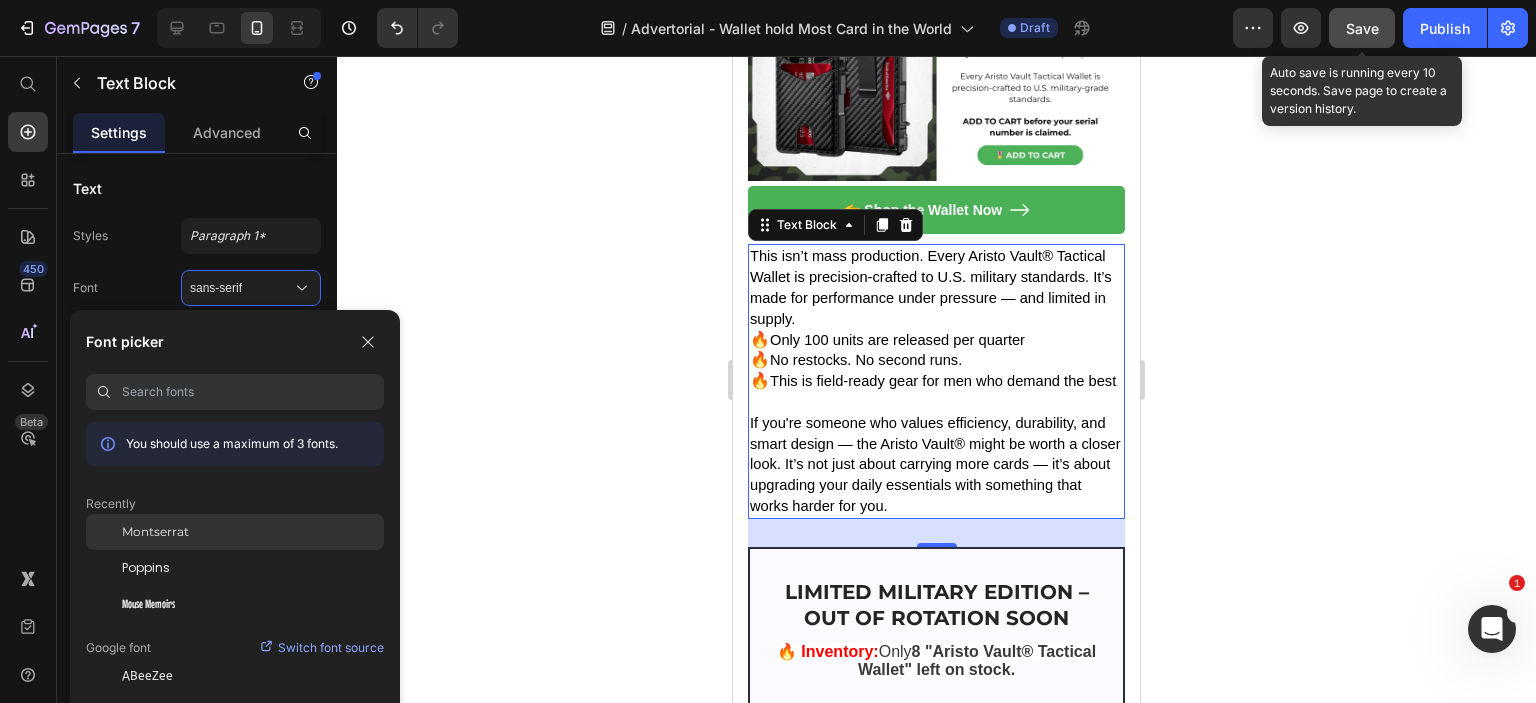 click on "Montserrat" at bounding box center (155, 532) 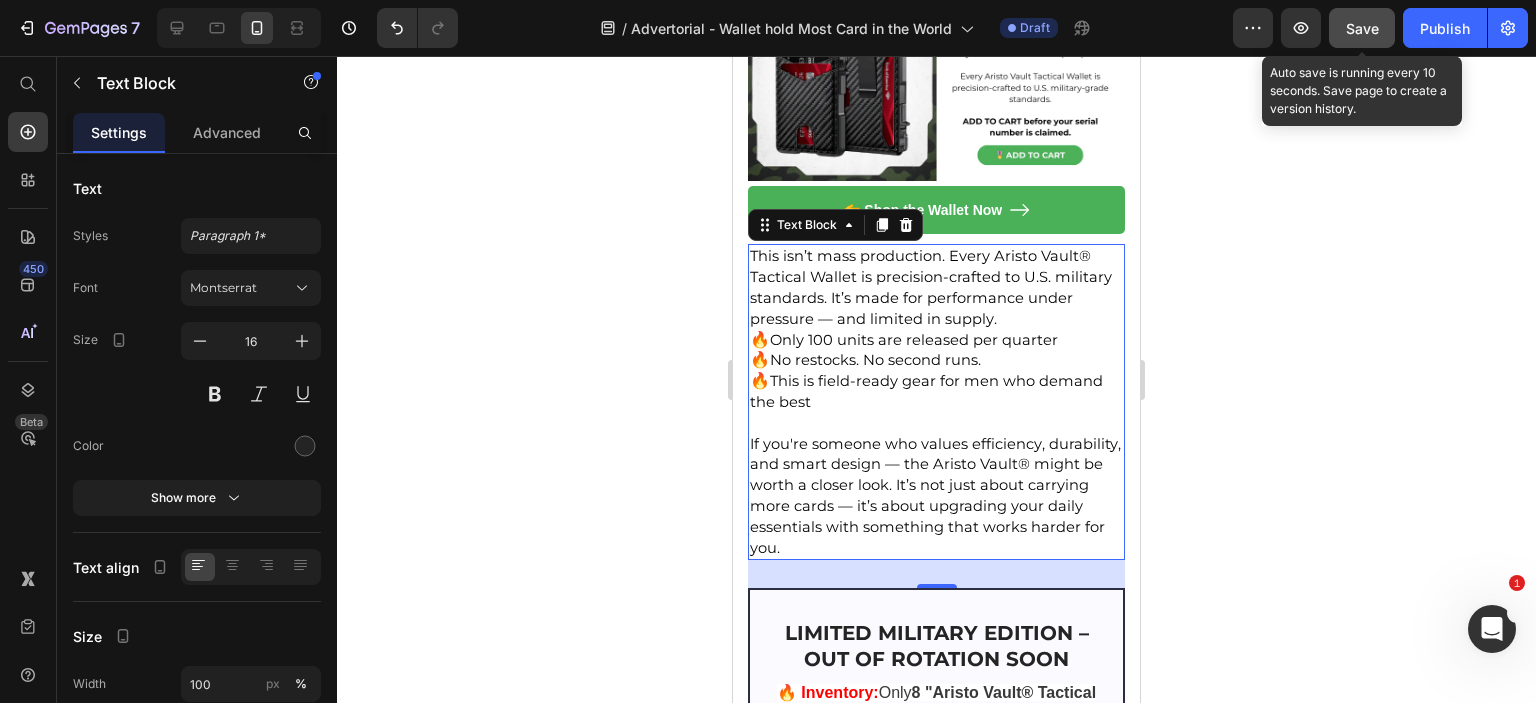 click on "This isn’t mass production. Every Aristo Vault® Tactical Wallet is precision-crafted to U.S. military standards. It’s made for performance under pressure — and limited in supply." at bounding box center (931, 287) 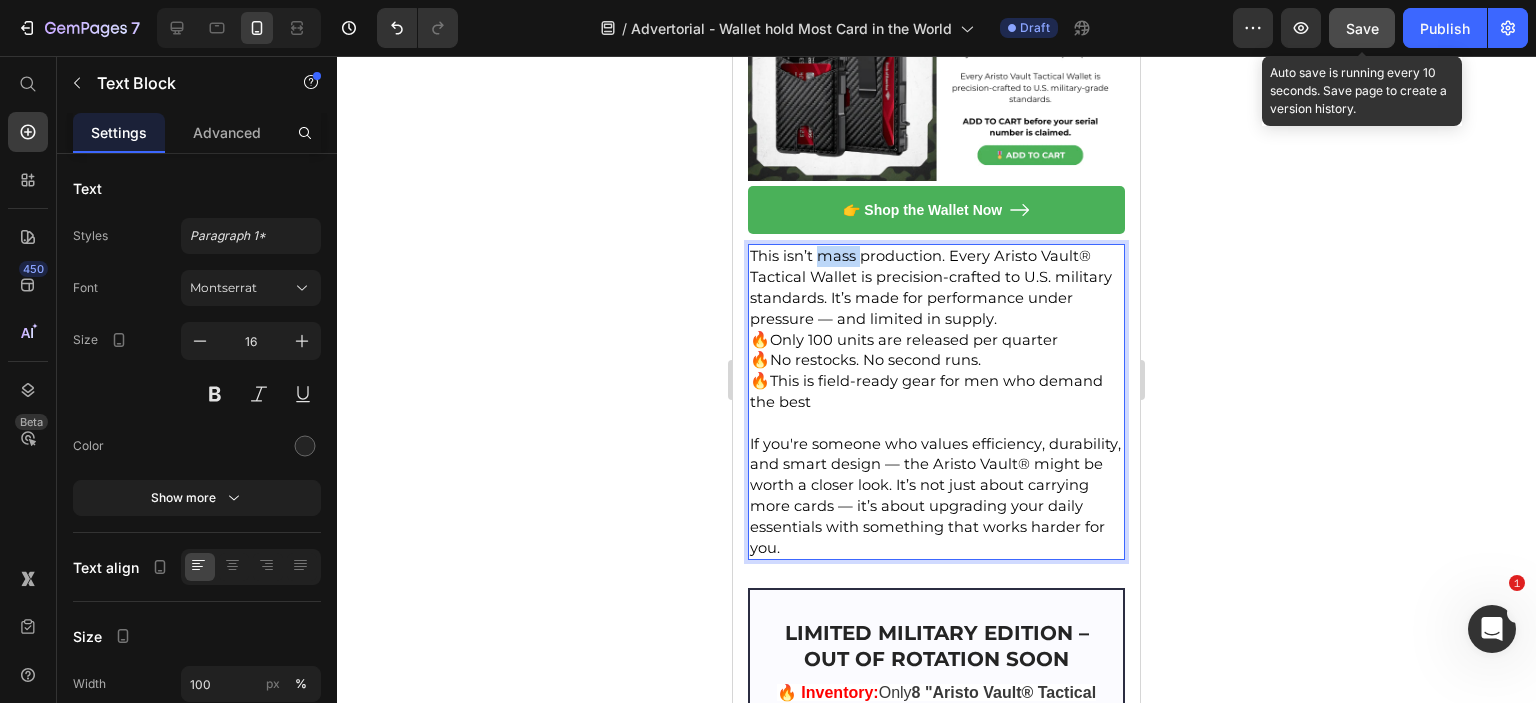 click on "This isn’t mass production. Every Aristo Vault® Tactical Wallet is precision-crafted to U.S. military standards. It’s made for performance under pressure — and limited in supply." at bounding box center [931, 287] 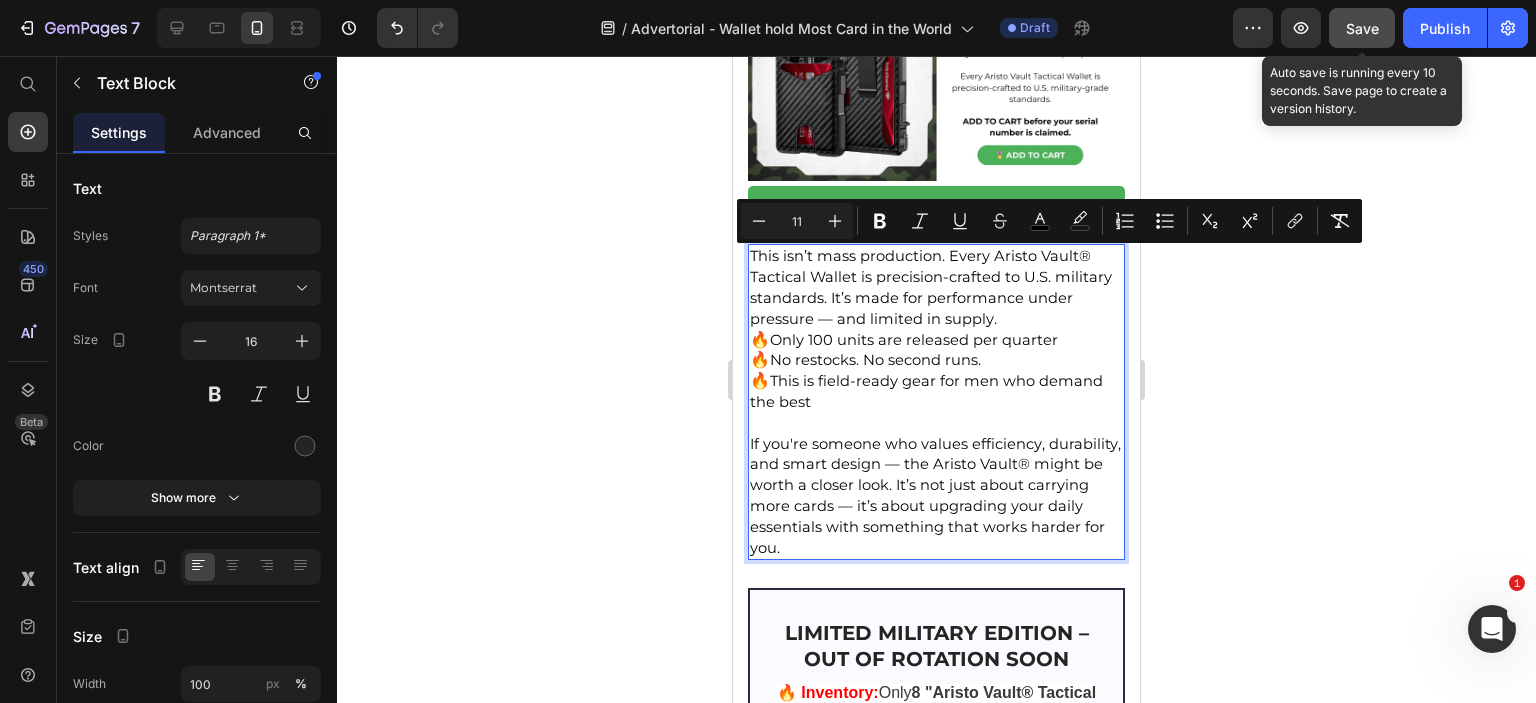 click on "This isn’t mass production. Every Aristo Vault® Tactical Wallet is precision-crafted to U.S. military standards. It’s made for performance under pressure — and limited in supply." at bounding box center (931, 287) 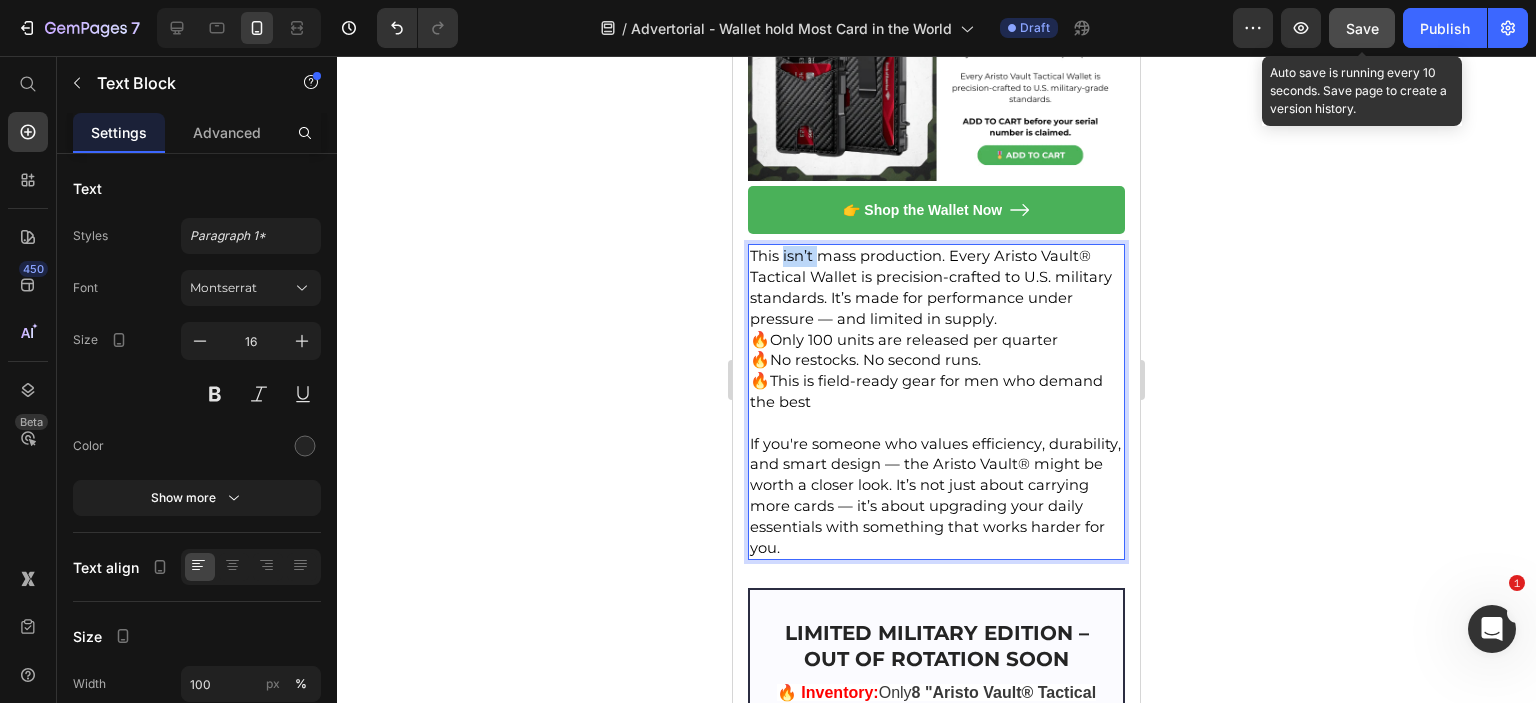 click on "This isn’t mass production. Every Aristo Vault® Tactical Wallet is precision-crafted to U.S. military standards. It’s made for performance under pressure — and limited in supply." at bounding box center [931, 287] 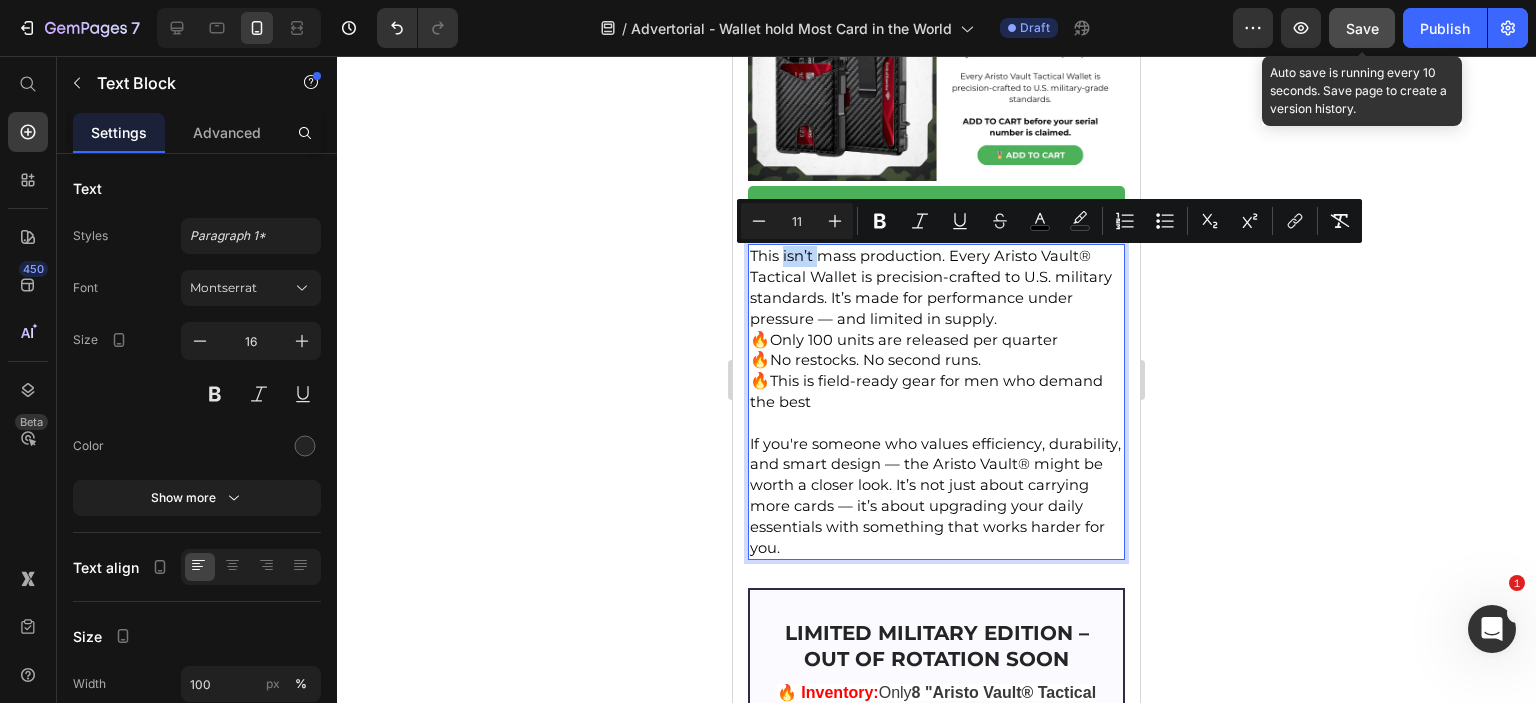 click on "This isn’t mass production. Every Aristo Vault® Tactical Wallet is precision-crafted to U.S. military standards. It’s made for performance under pressure — and limited in supply." at bounding box center [931, 287] 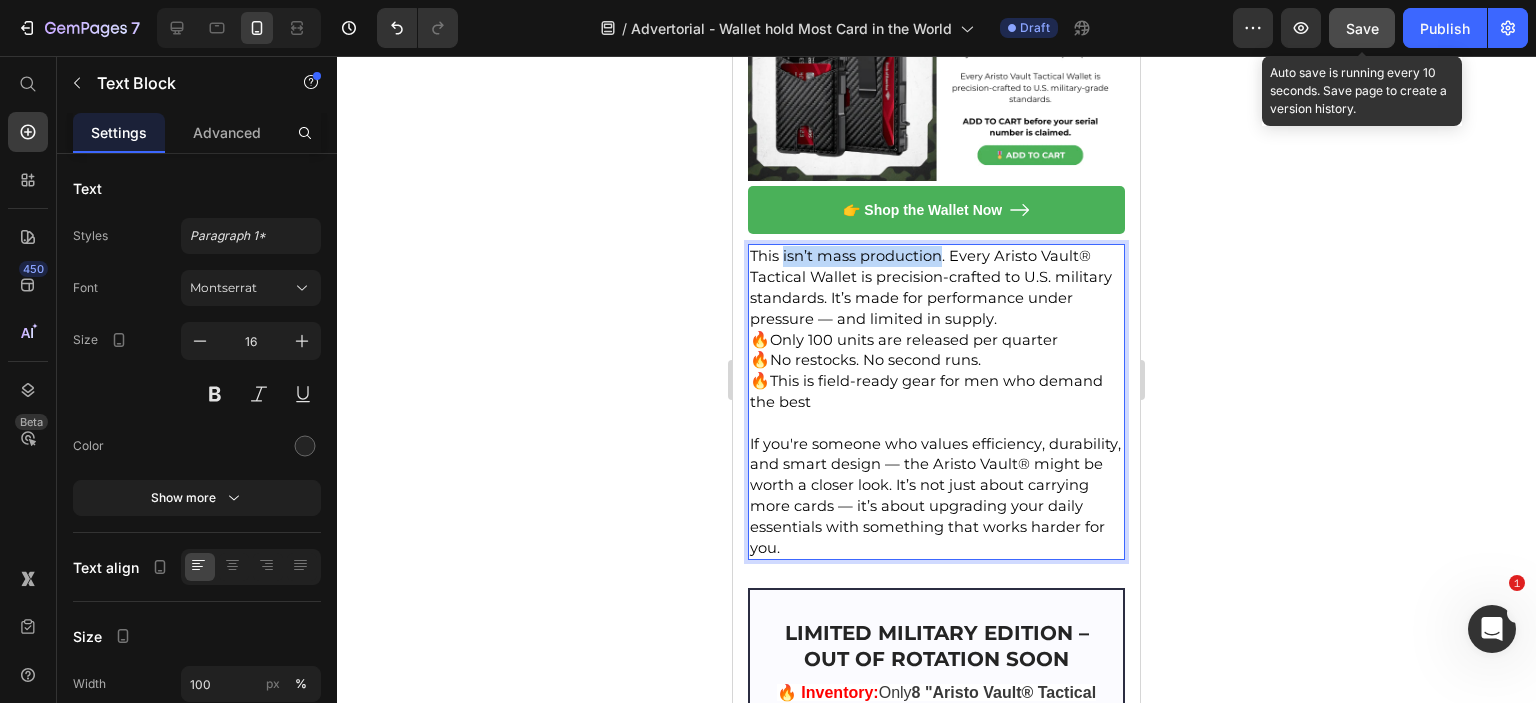 drag, startPoint x: 782, startPoint y: 256, endPoint x: 940, endPoint y: 260, distance: 158.05063 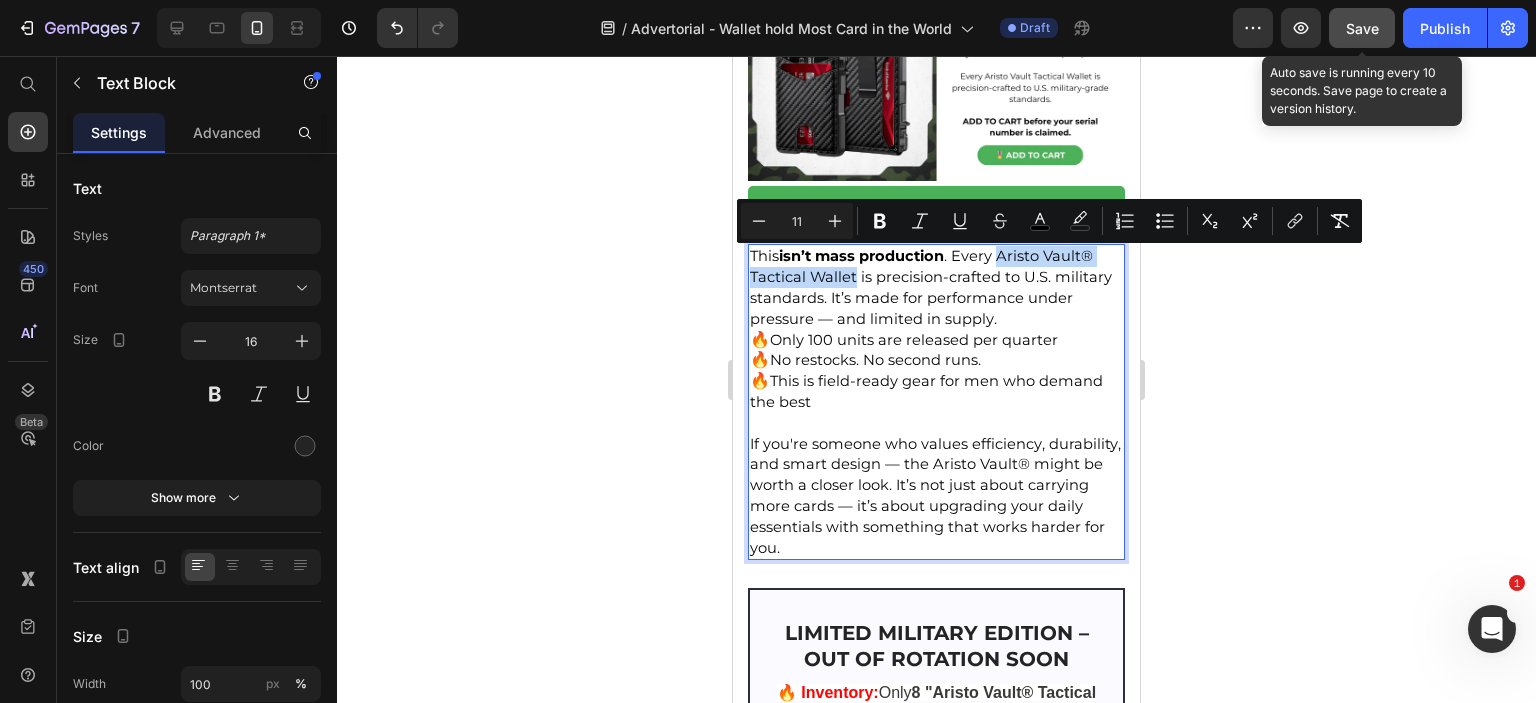 drag, startPoint x: 1002, startPoint y: 257, endPoint x: 855, endPoint y: 282, distance: 149.1107 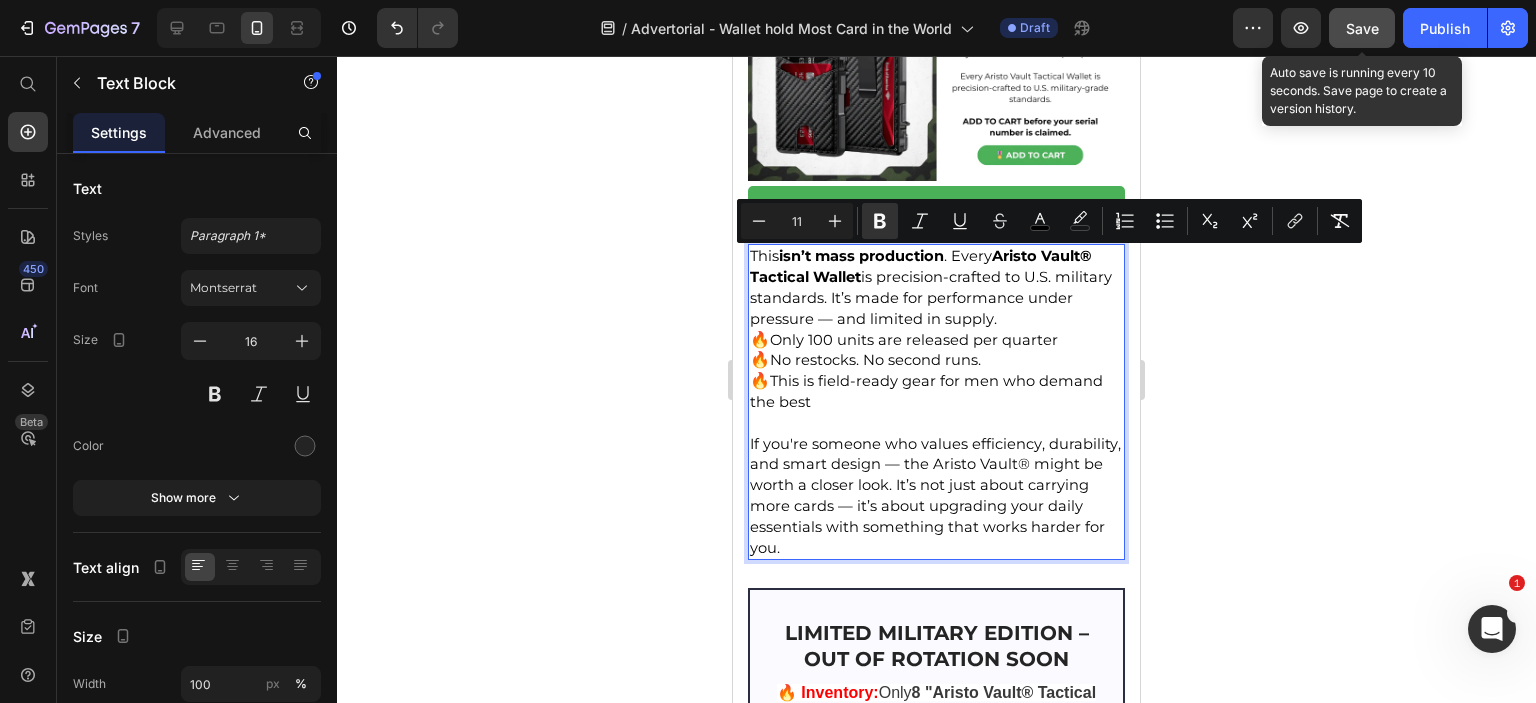 click on "This  isn’t mass production . Every  Aristo Vault® Tactical Wallet  is precision-crafted to U.S. military standards. It’s made for performance under pressure — and limited in supply." at bounding box center (931, 287) 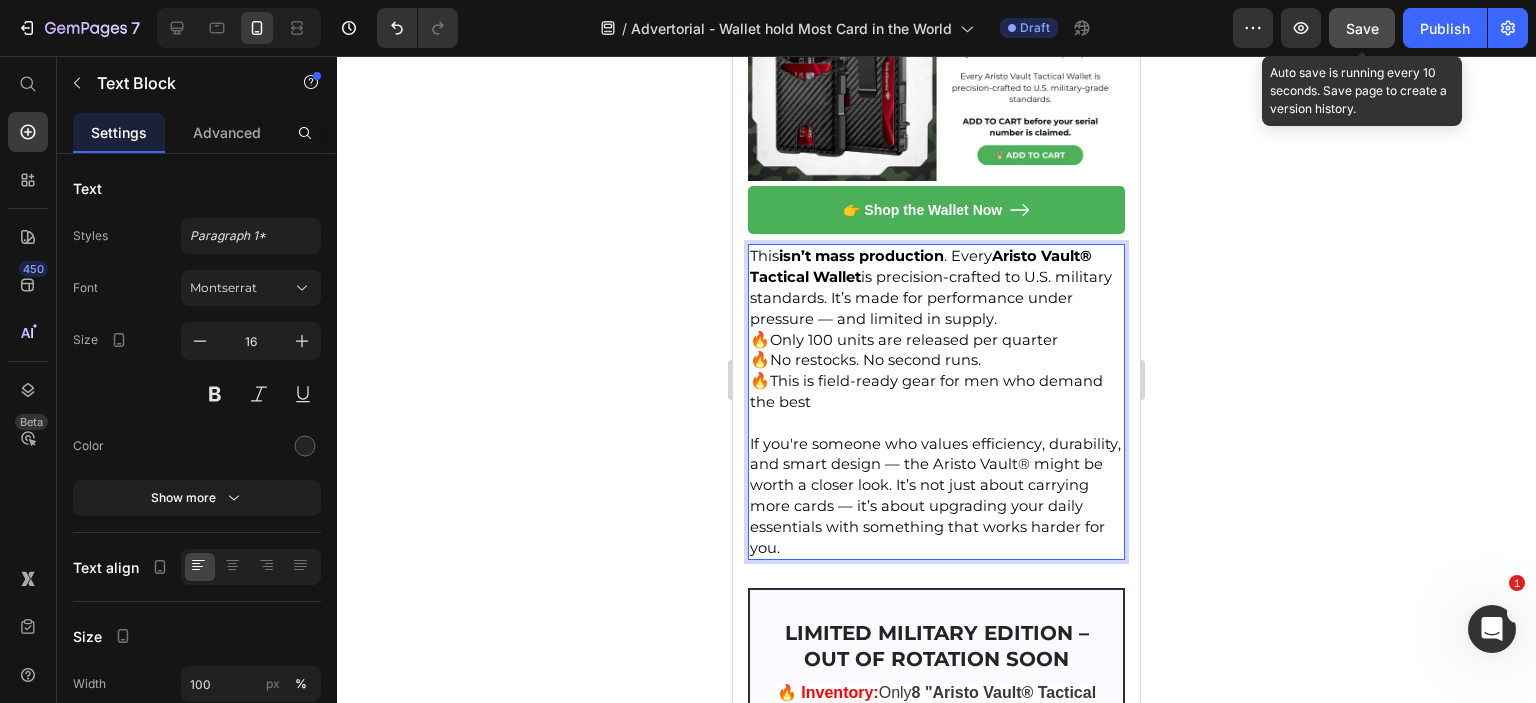 scroll, scrollTop: 13200, scrollLeft: 0, axis: vertical 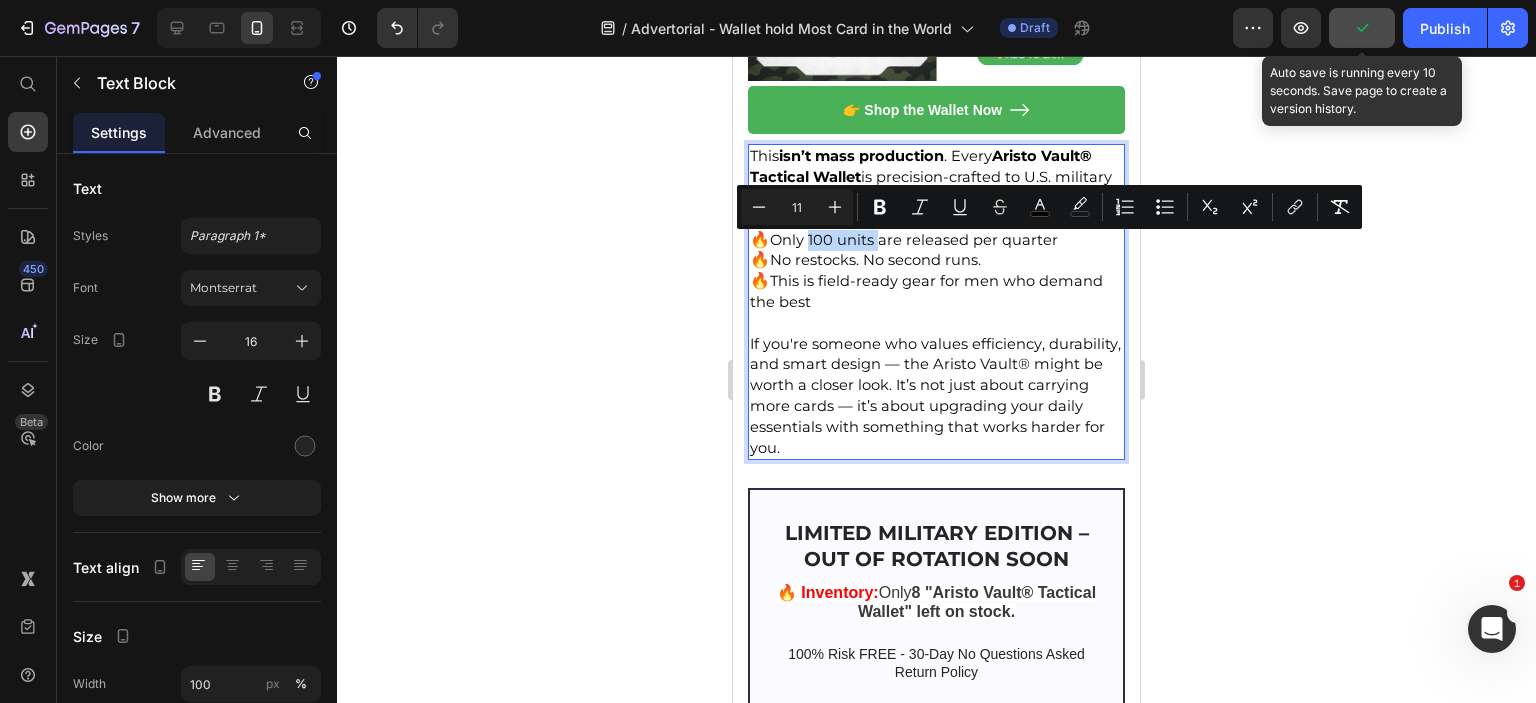 drag, startPoint x: 806, startPoint y: 242, endPoint x: 872, endPoint y: 247, distance: 66.189125 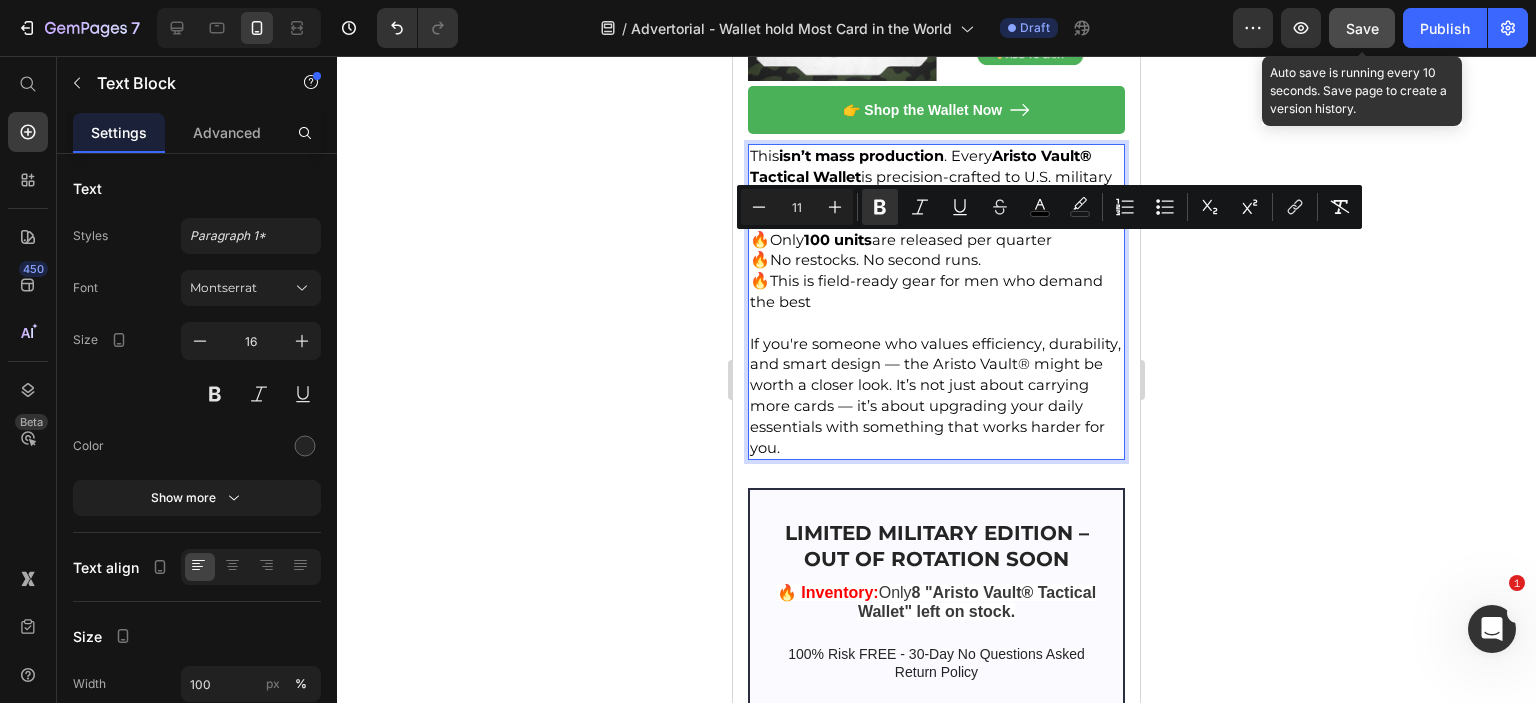 click on "No restocks. No second runs." at bounding box center (875, 260) 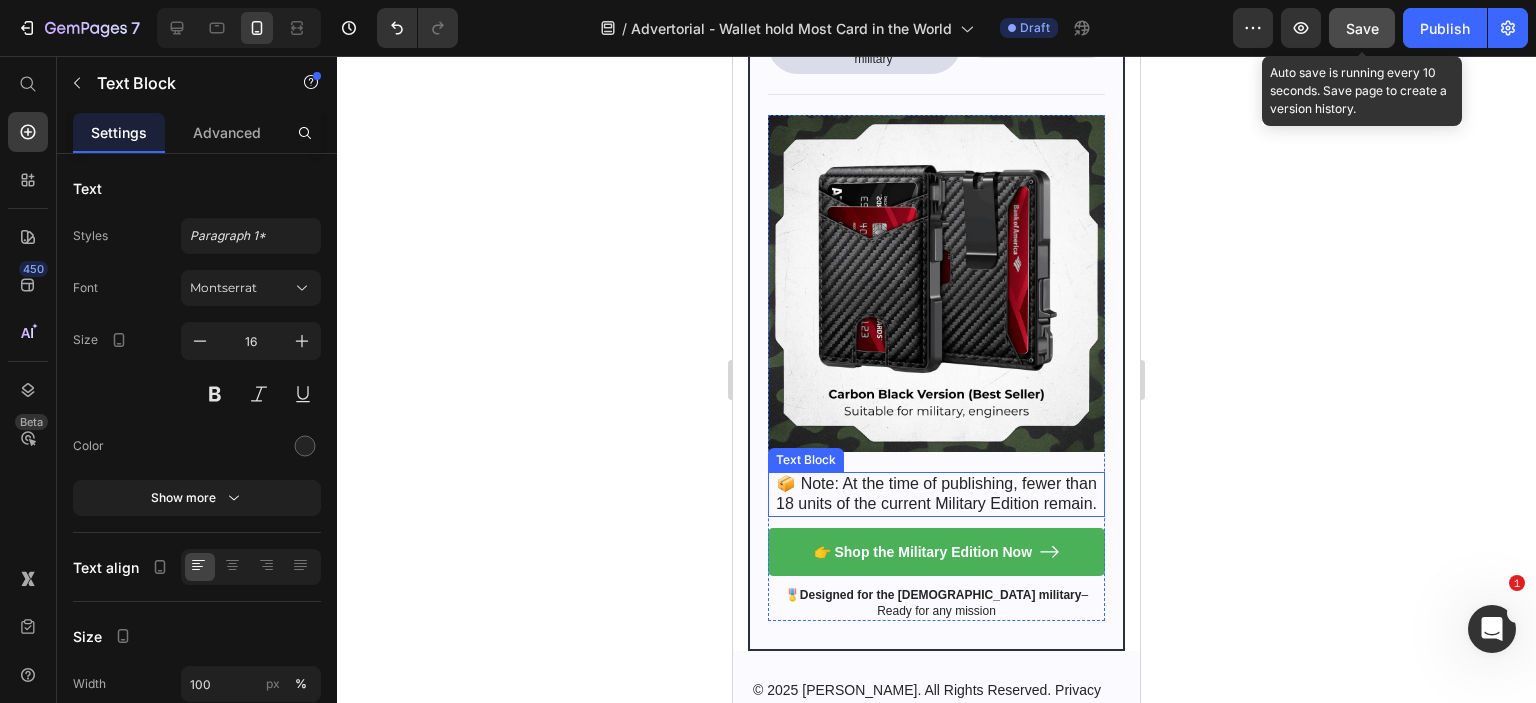 scroll, scrollTop: 14024, scrollLeft: 0, axis: vertical 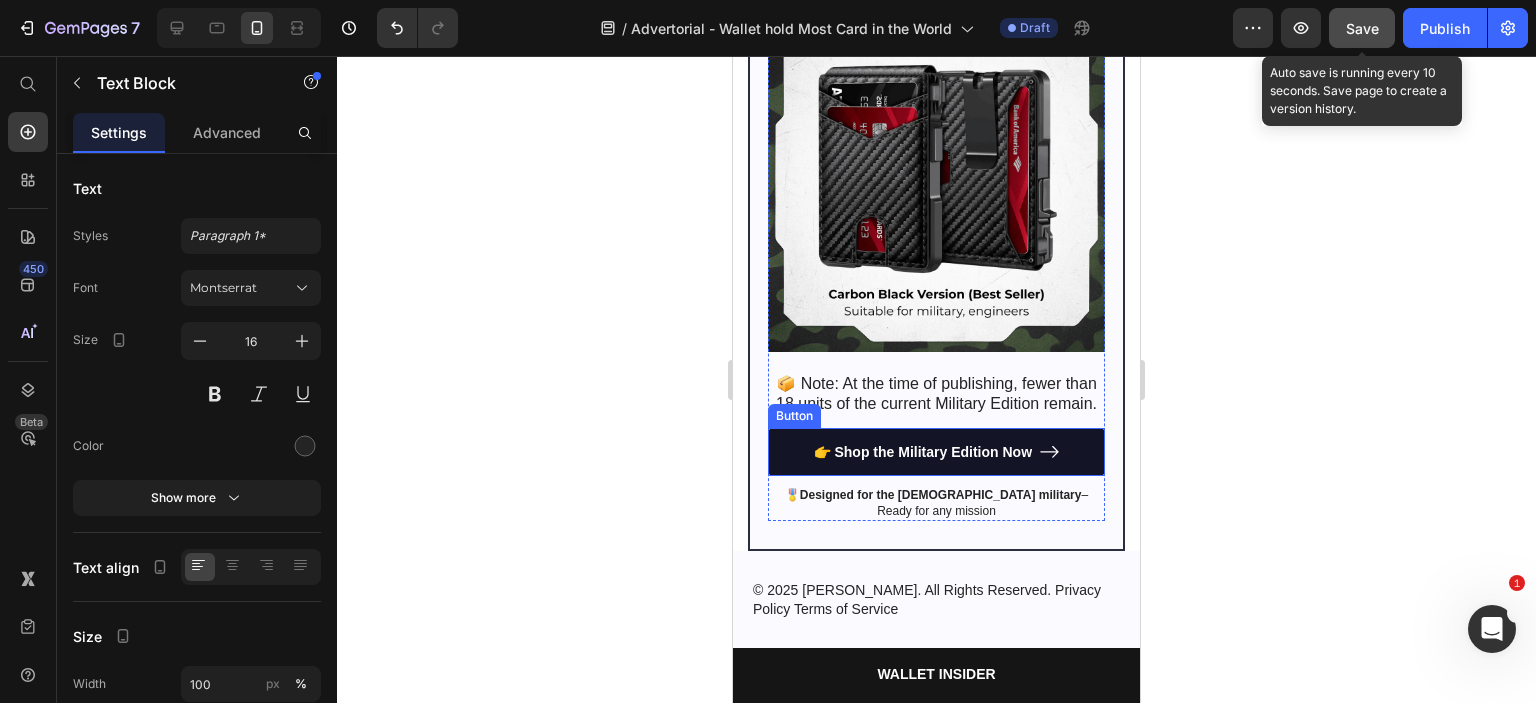 click on "👉 Shop the Military Edition Now" at bounding box center (936, 452) 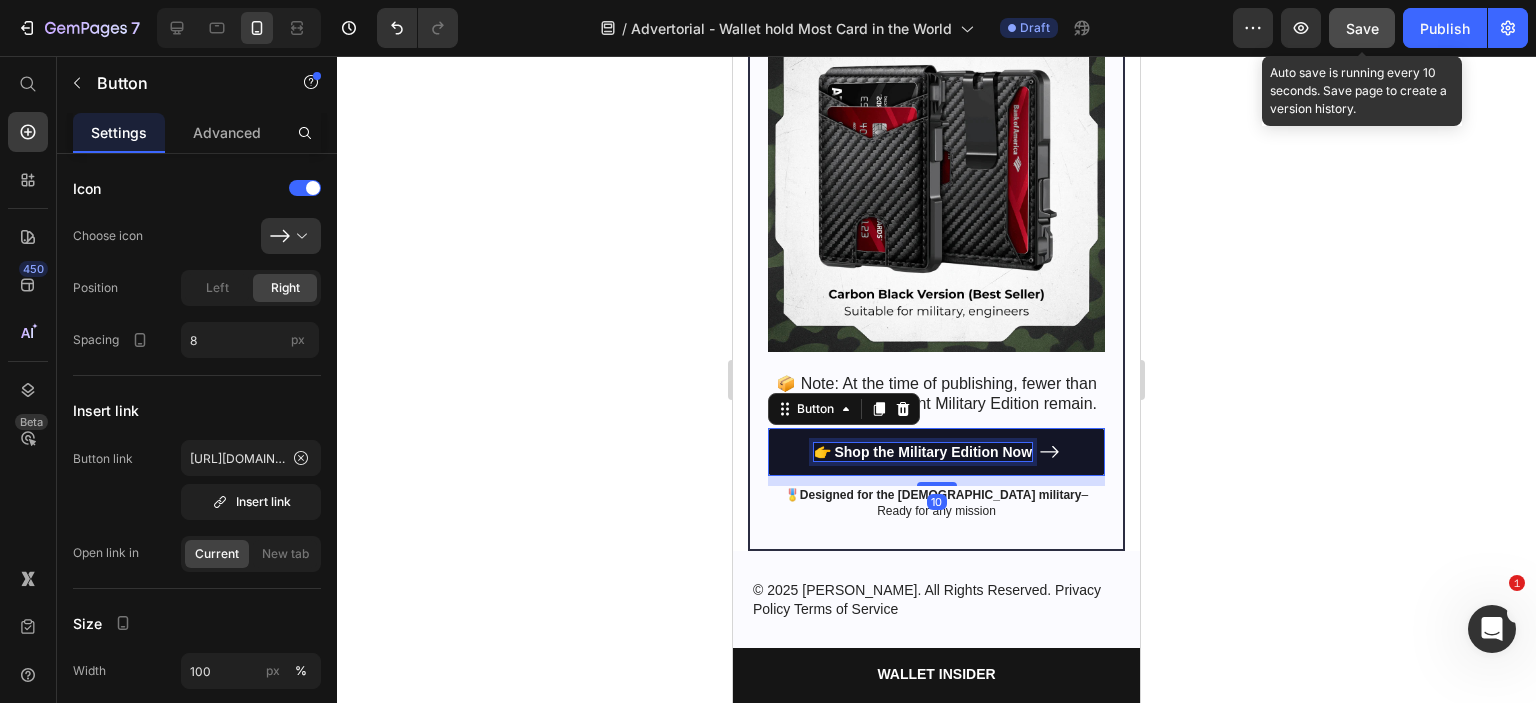 click on "👉 Shop the Military Edition Now" at bounding box center (923, 452) 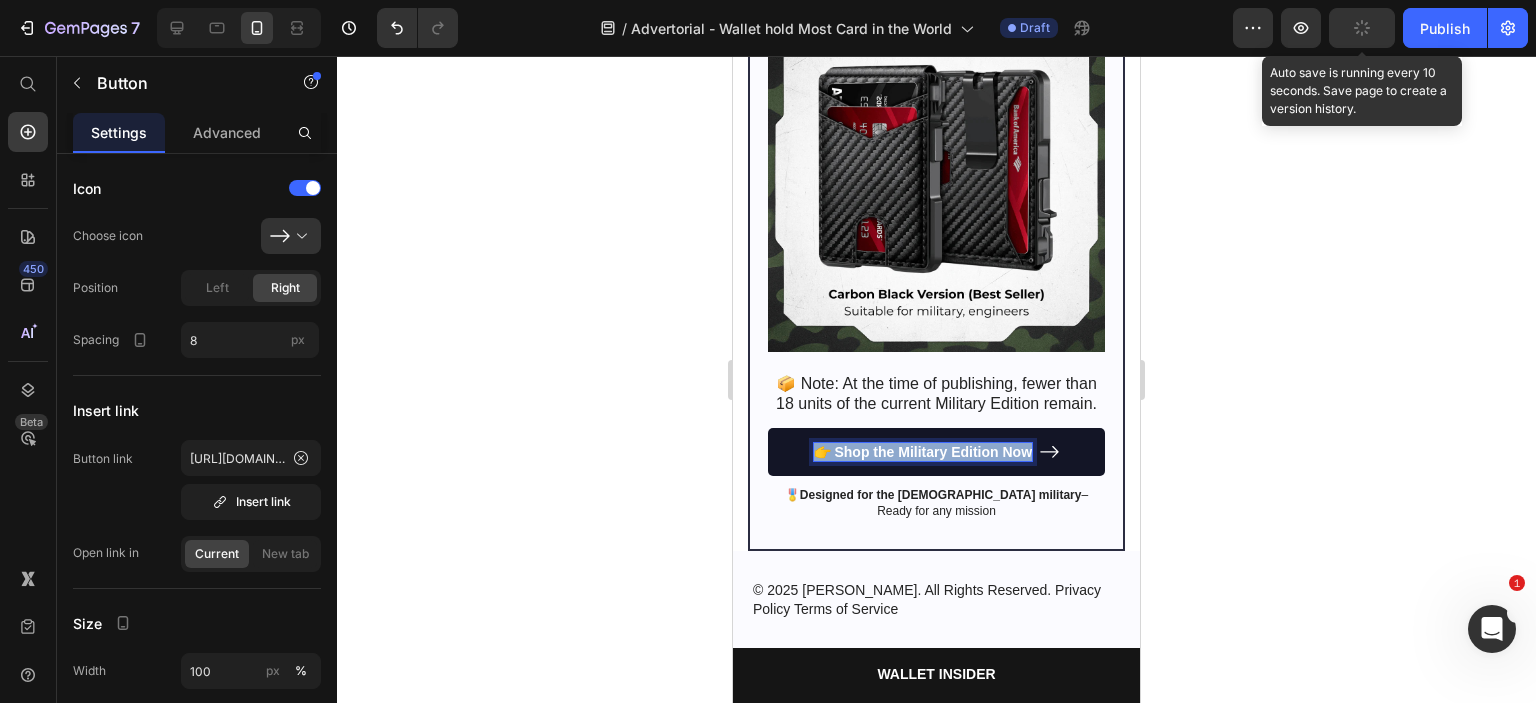 click on "👉 Shop the Military Edition Now" at bounding box center [923, 452] 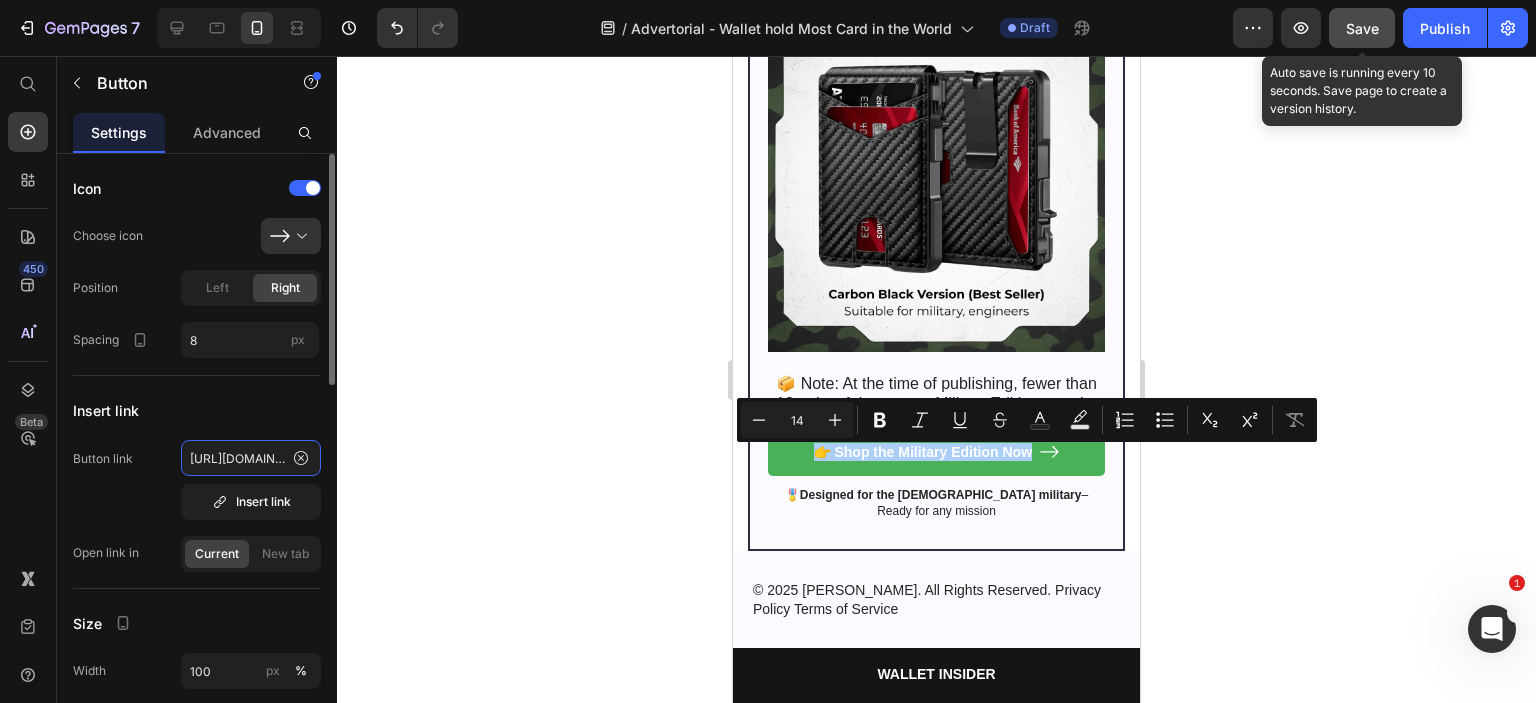 click on "[URL][DOMAIN_NAME]" 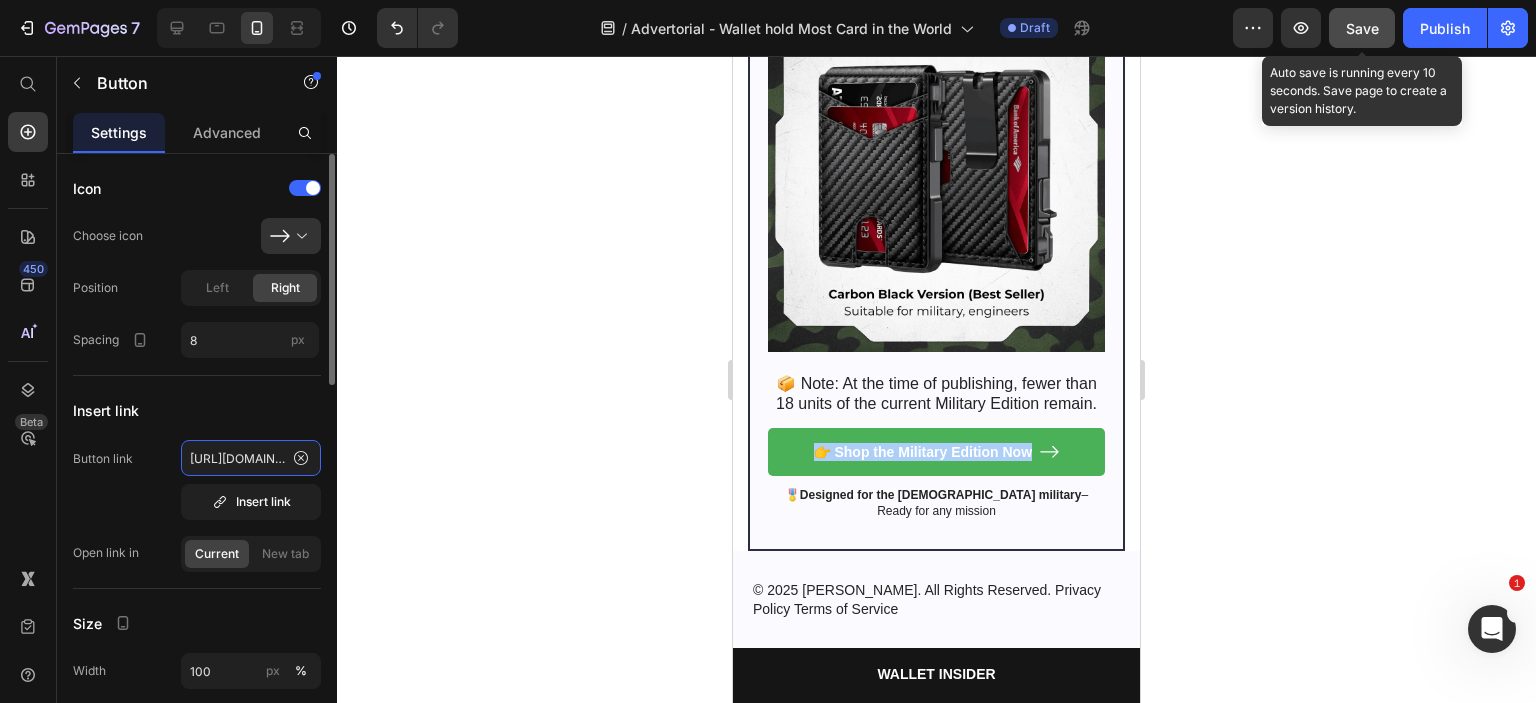 click on "[URL][DOMAIN_NAME]" 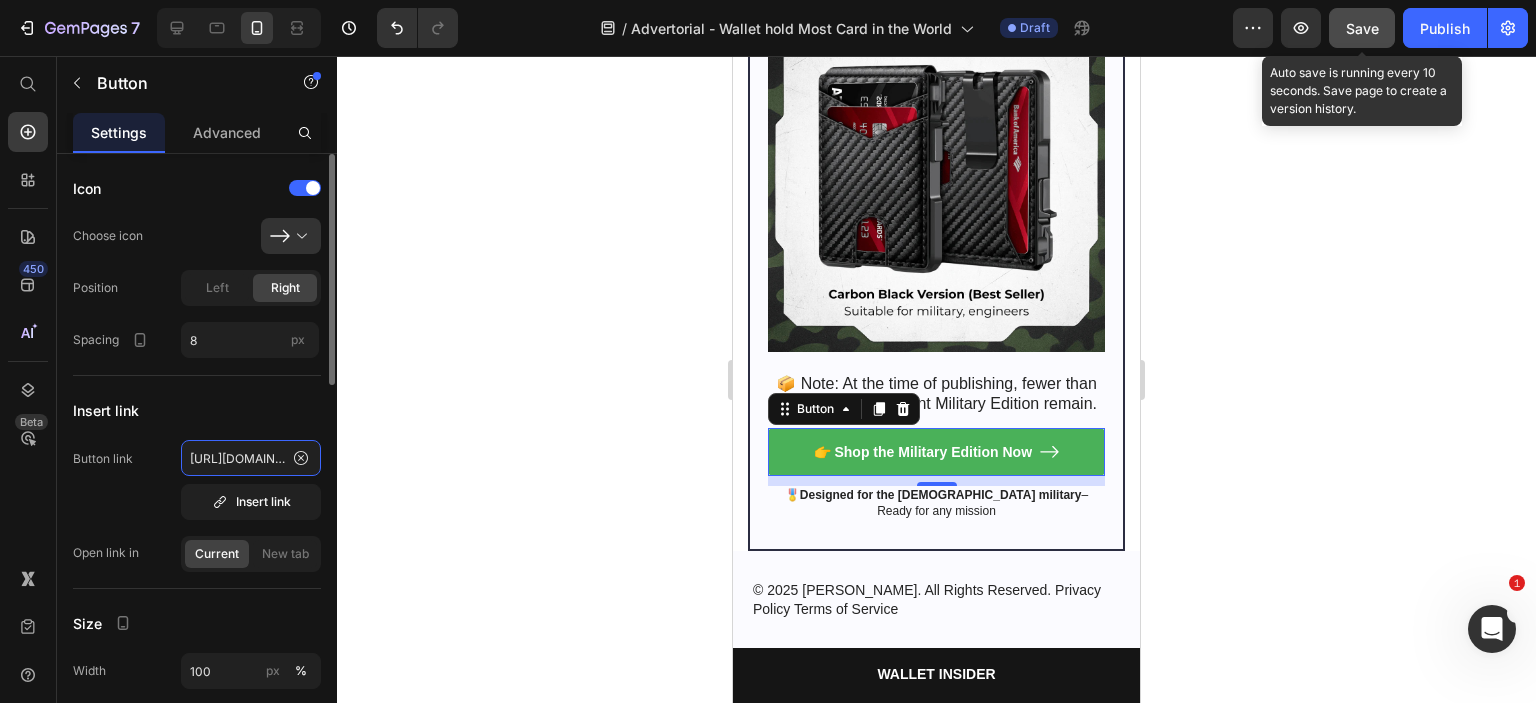 click on "[URL][DOMAIN_NAME]" 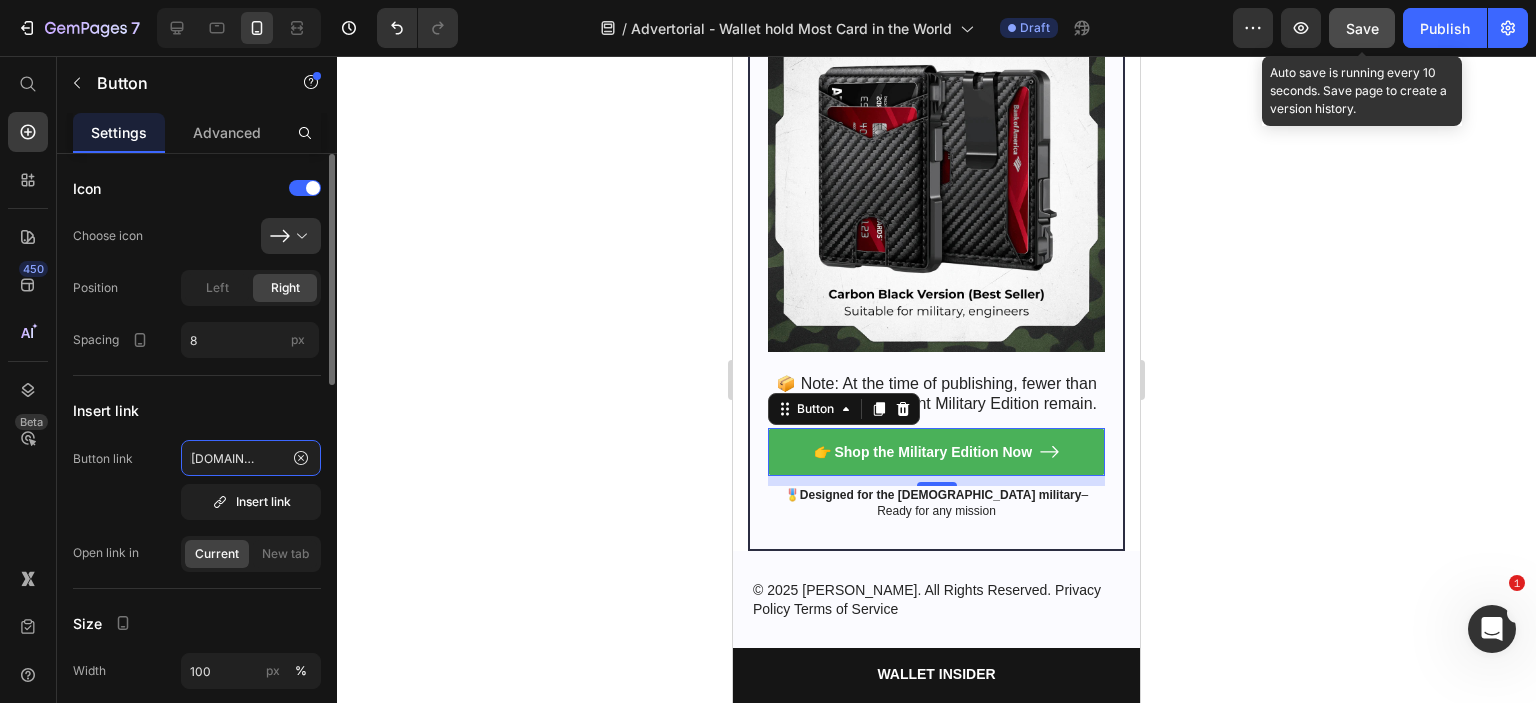 type on "[URL][DOMAIN_NAME]" 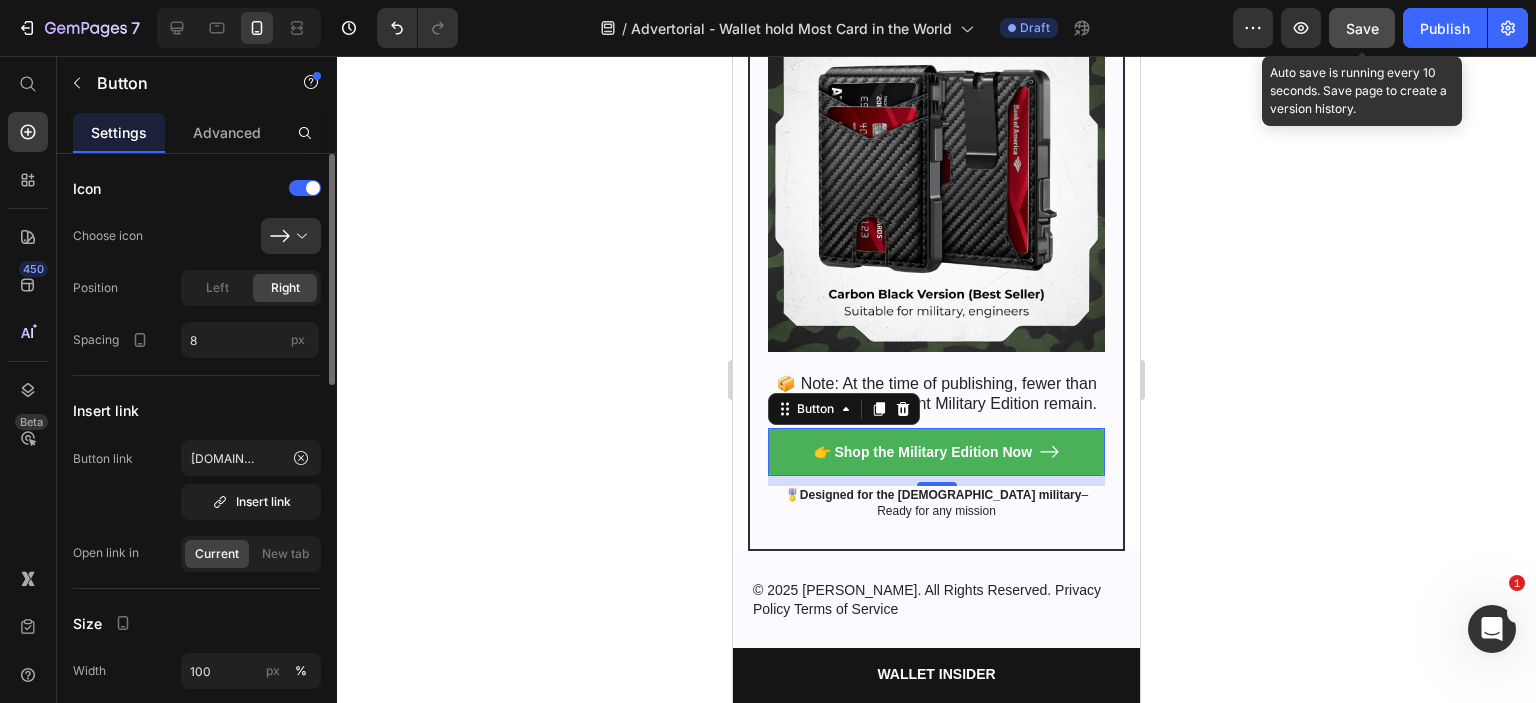 scroll, scrollTop: 0, scrollLeft: 0, axis: both 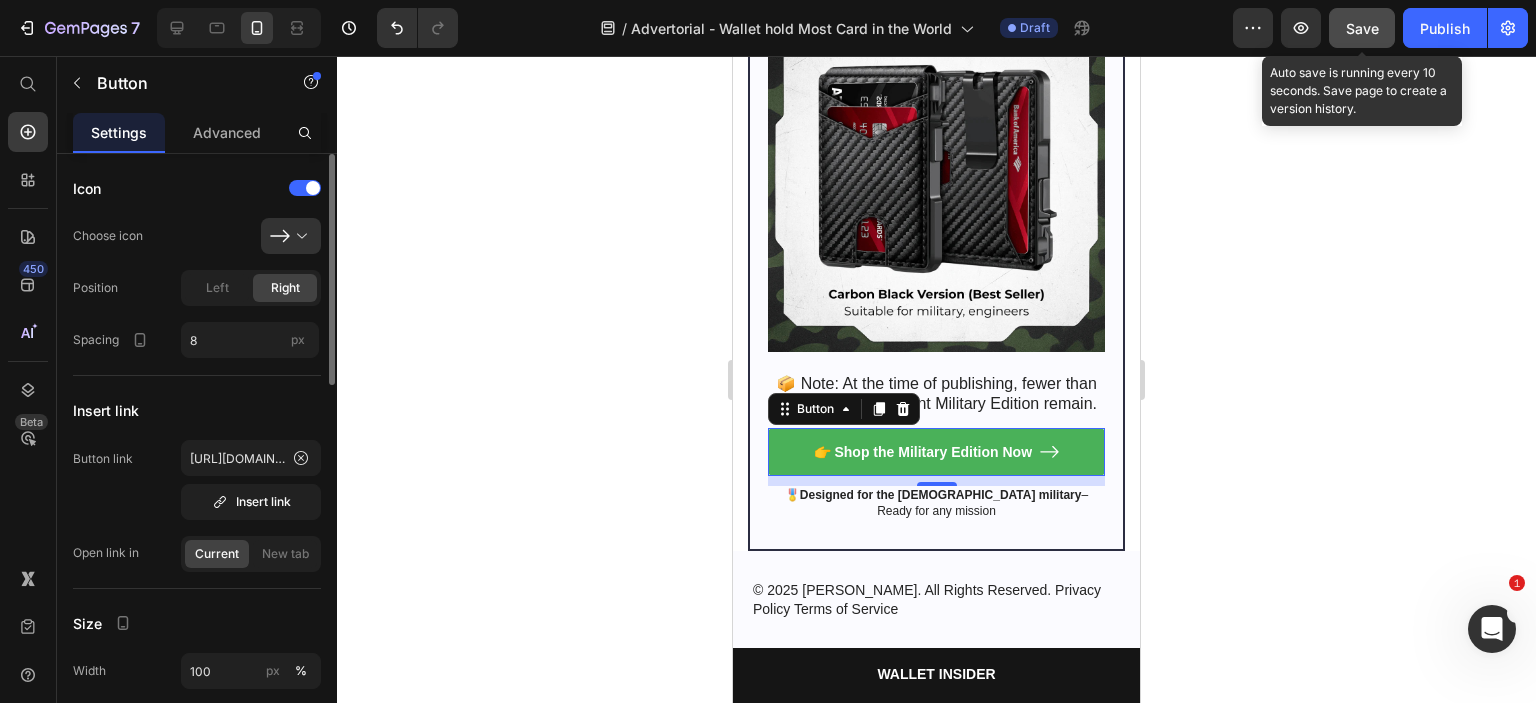 click on "Insert link" at bounding box center (197, 410) 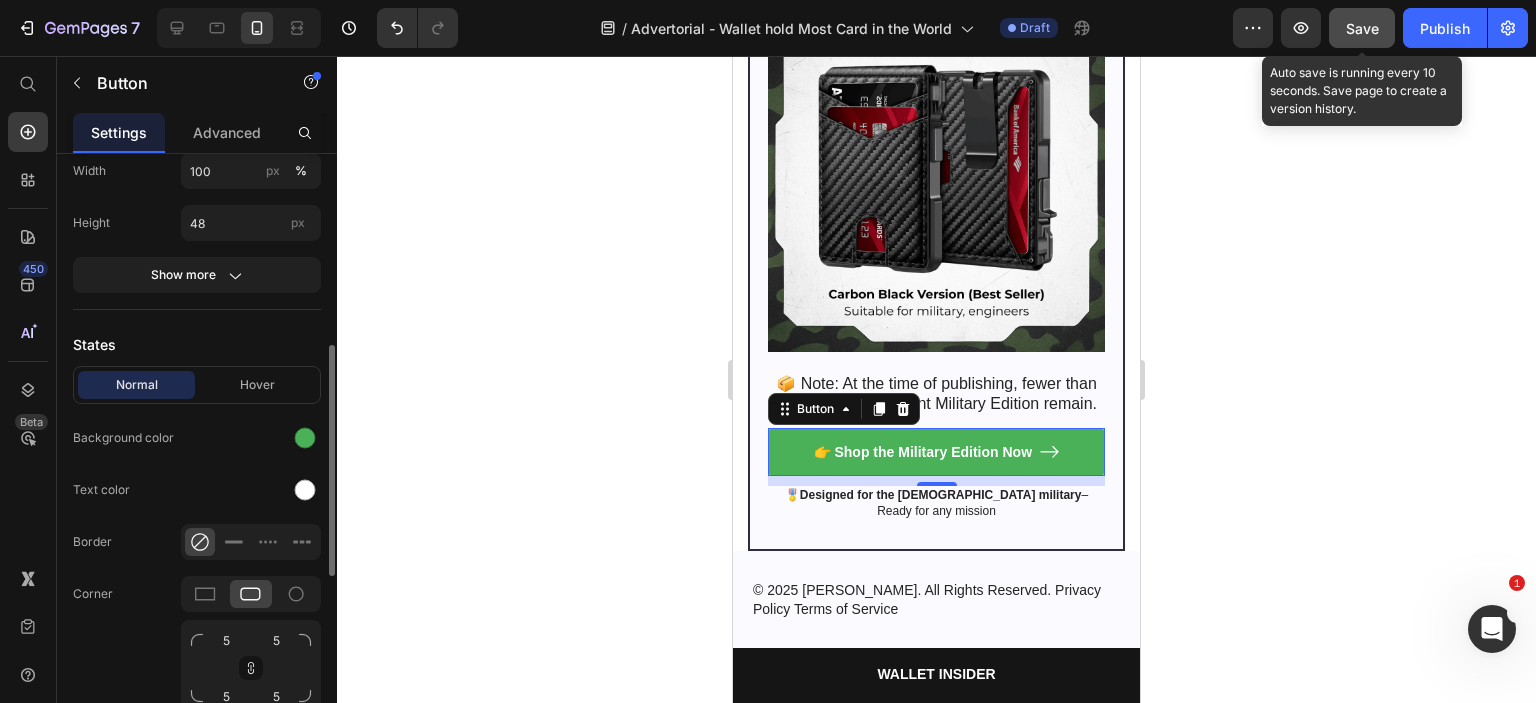 scroll, scrollTop: 980, scrollLeft: 0, axis: vertical 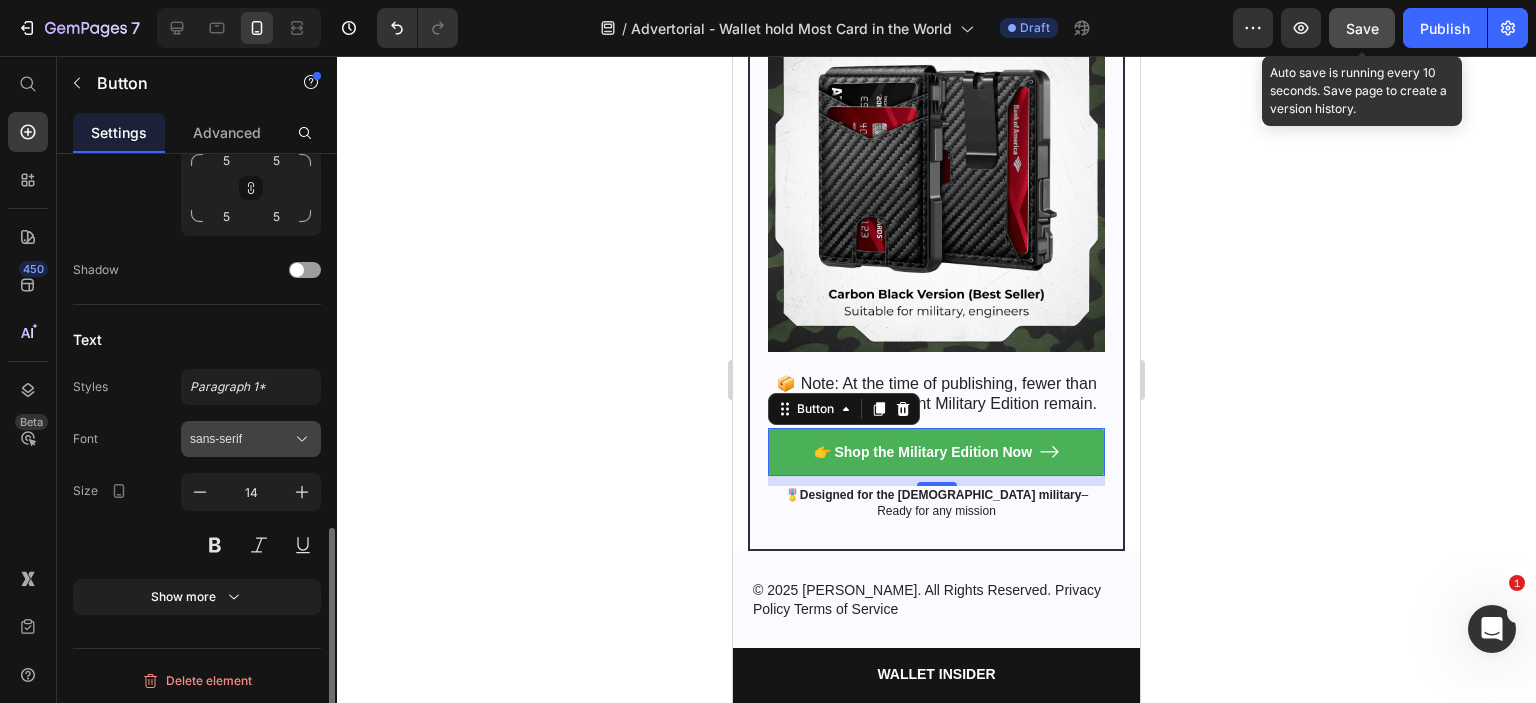click on "sans-serif" at bounding box center [241, 439] 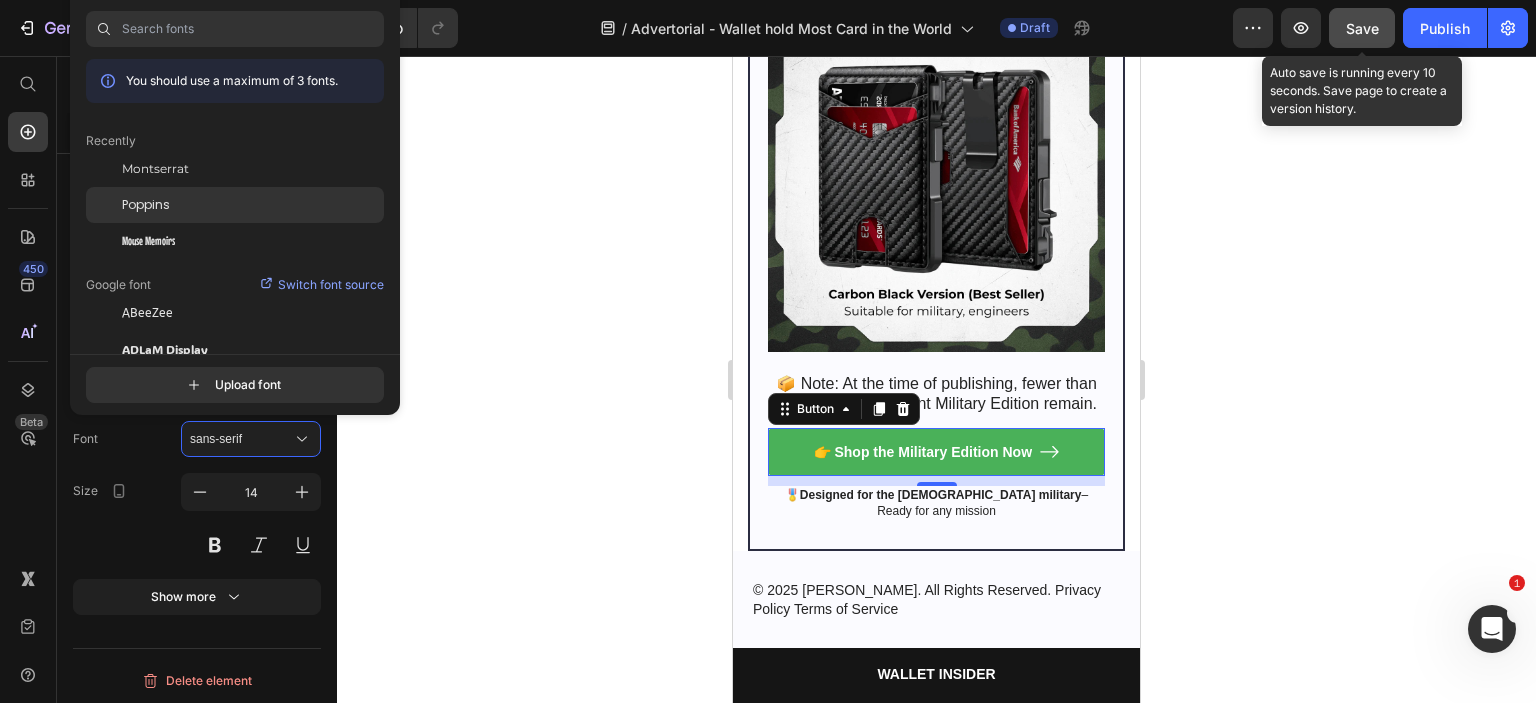 click on "Poppins" at bounding box center (146, 205) 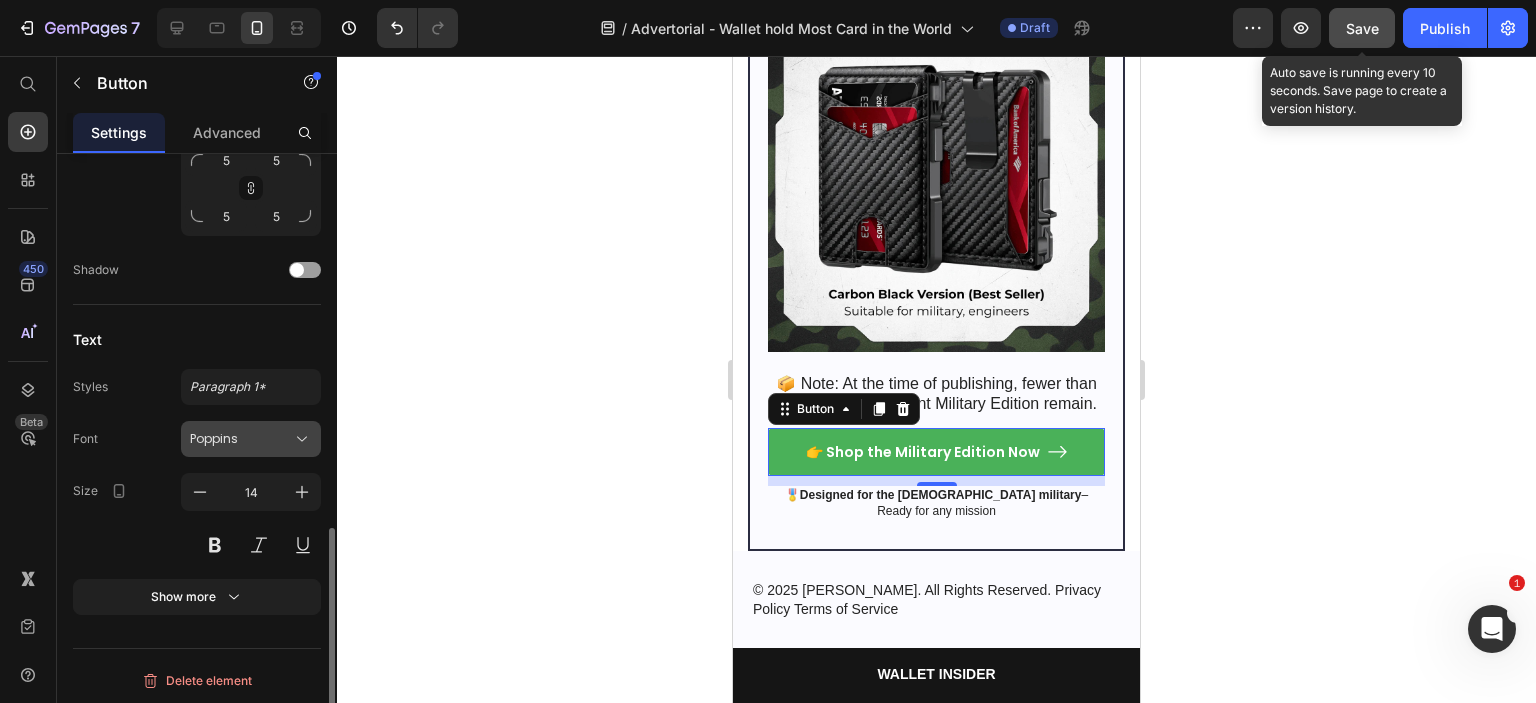 click on "Poppins" at bounding box center [241, 439] 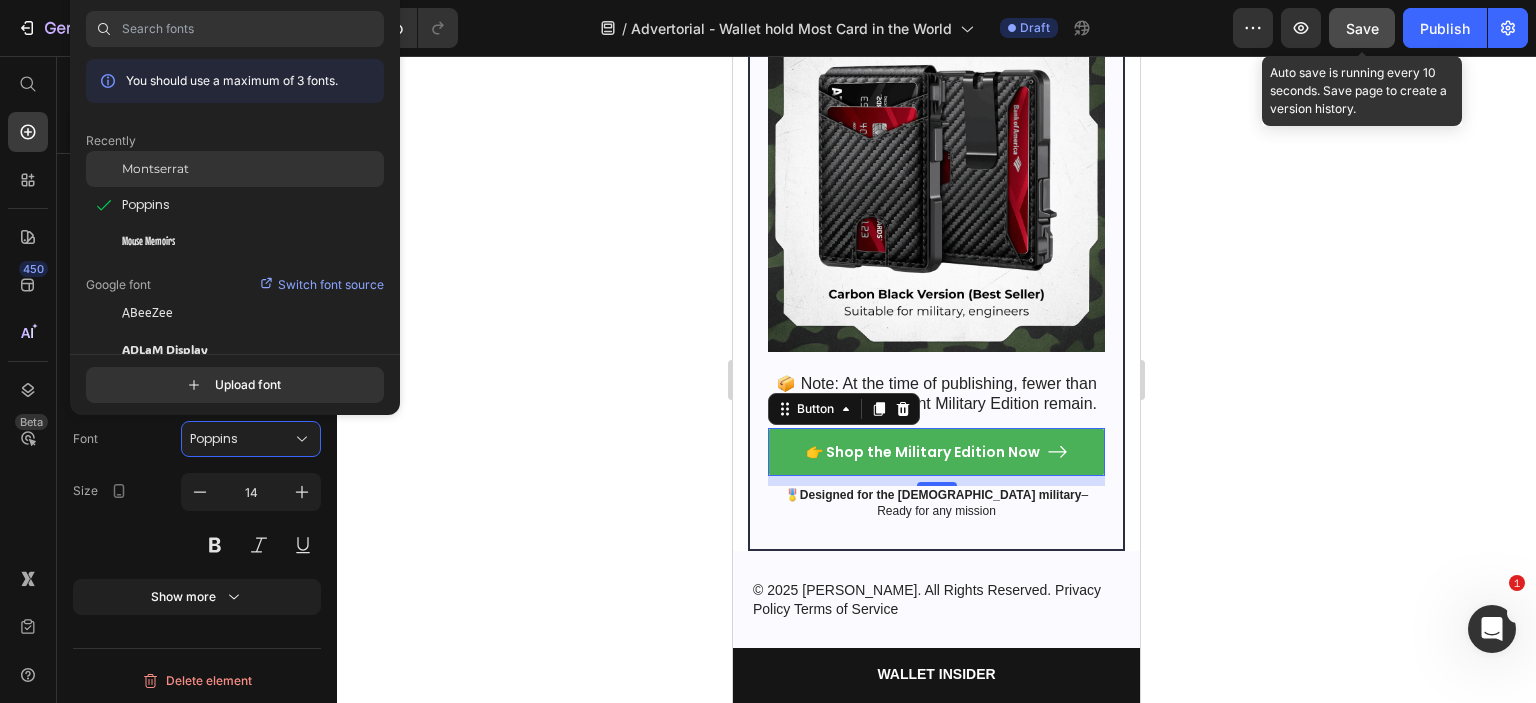 click on "Montserrat" at bounding box center (155, 169) 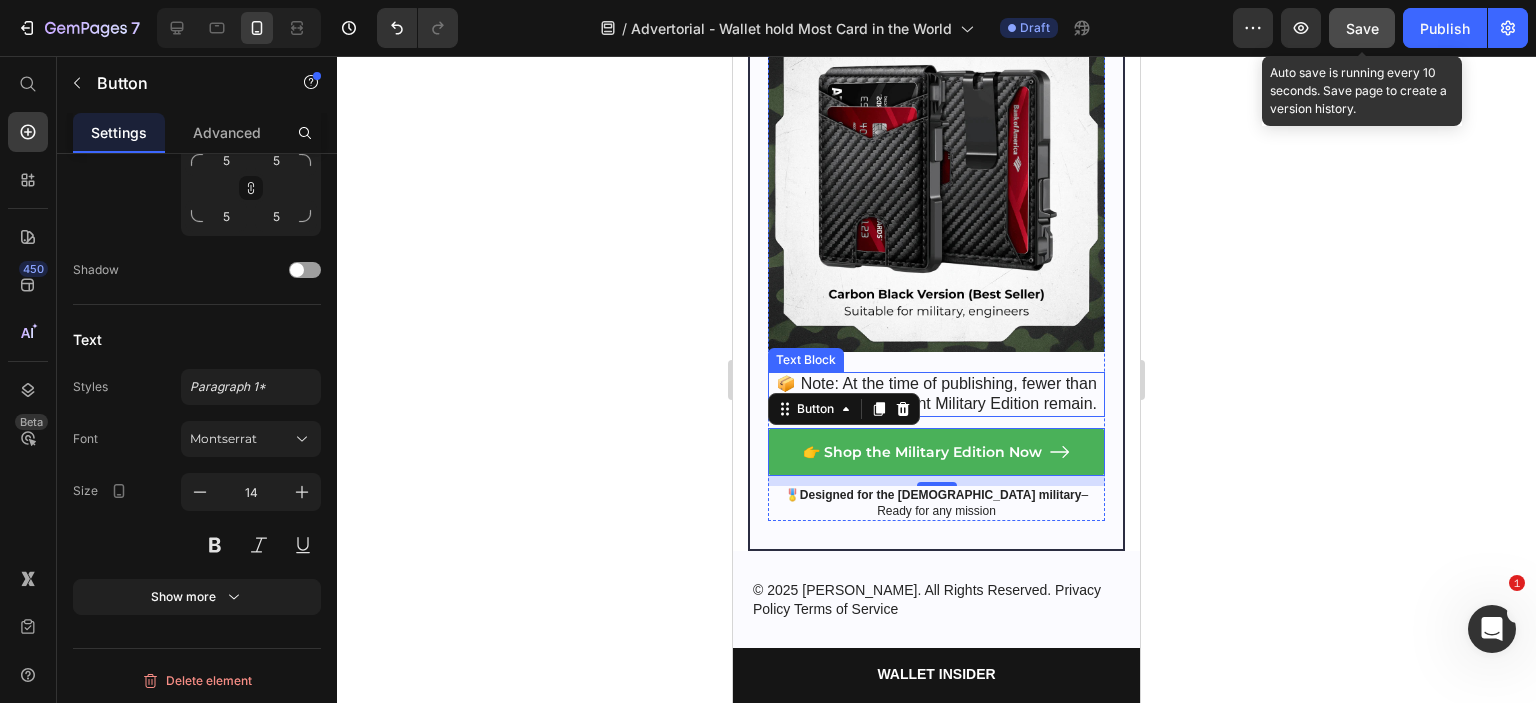 click on "📦 Note: At the time of publishing, fewer than 18 units of the current Military Edition remain." at bounding box center (936, 395) 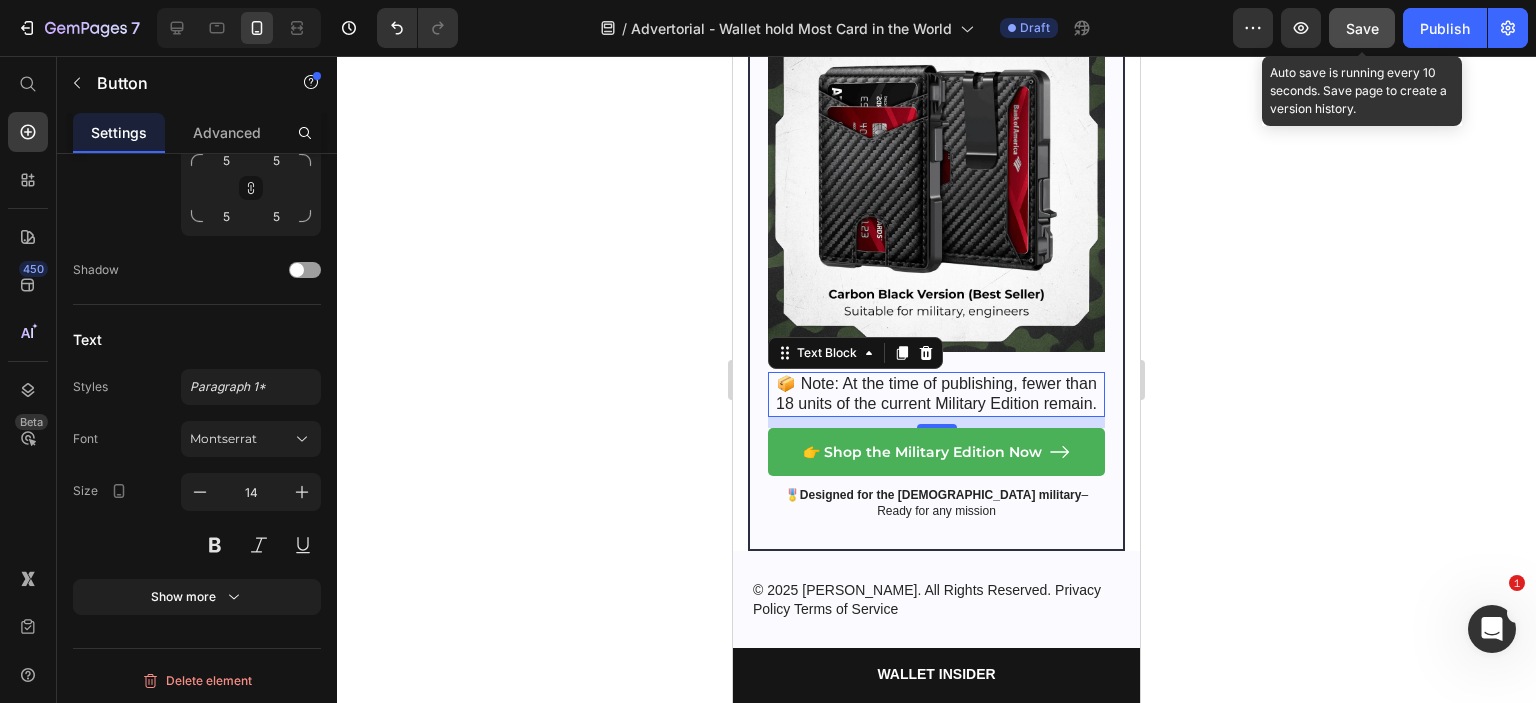 scroll, scrollTop: 0, scrollLeft: 0, axis: both 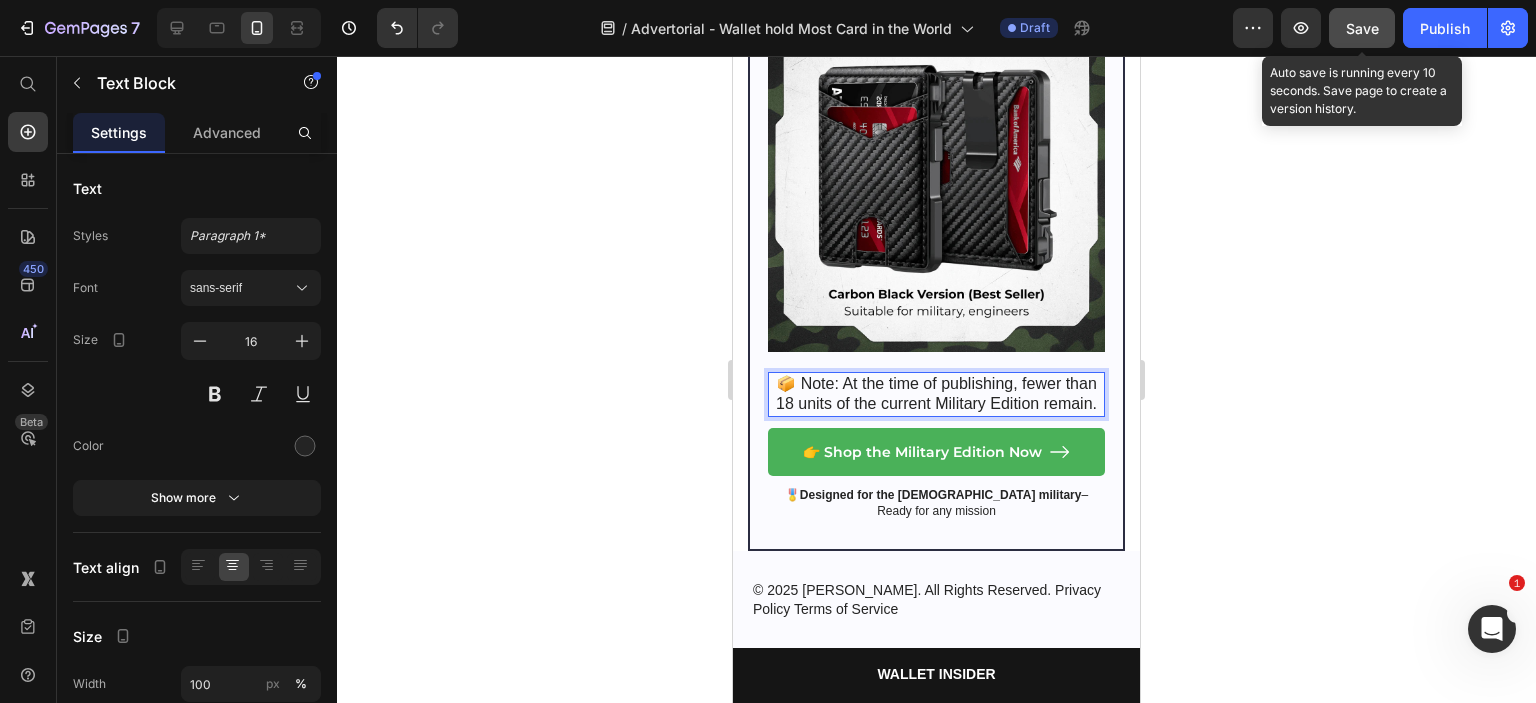 click on "📦 Note: At the time of publishing, fewer than 18 units of the current Military Edition remain." at bounding box center (936, 395) 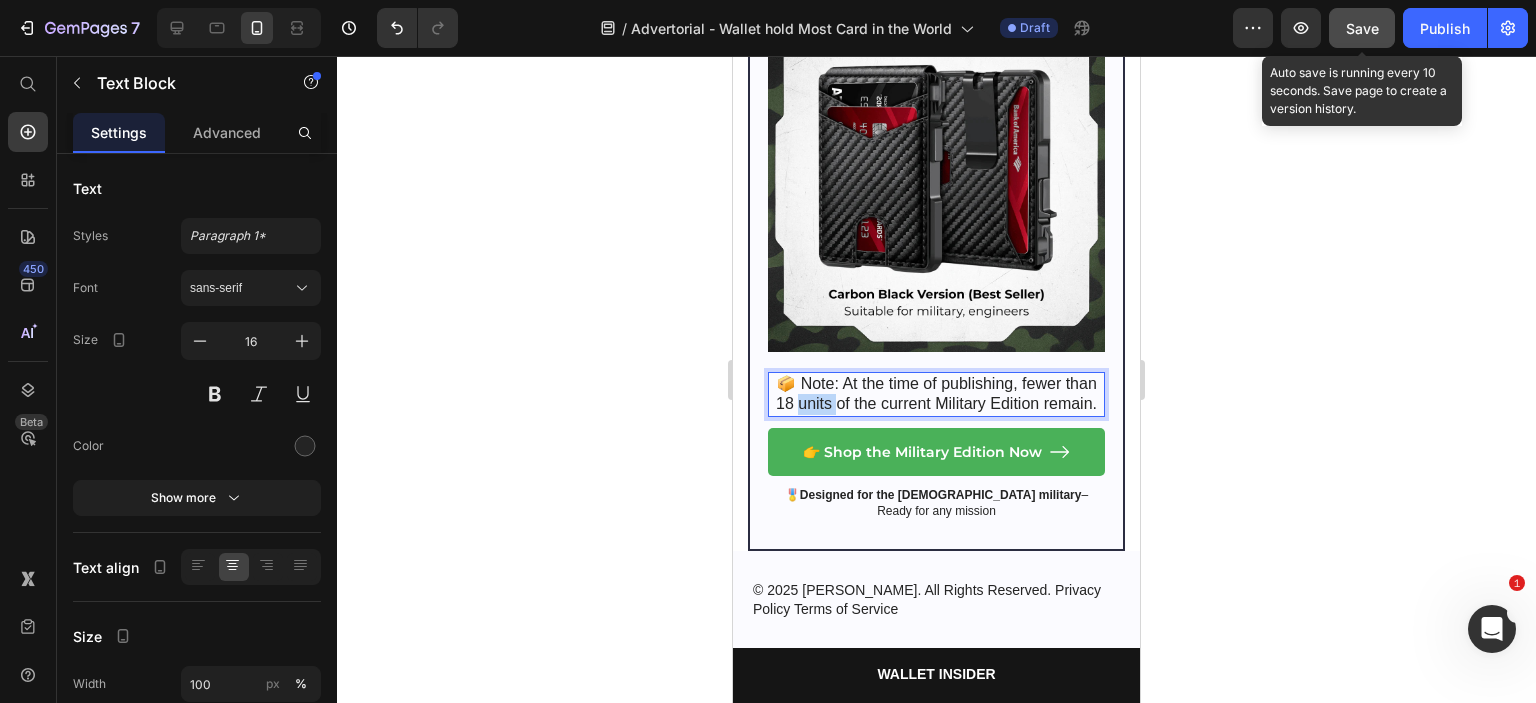 click on "📦 Note: At the time of publishing, fewer than 18 units of the current Military Edition remain." at bounding box center [936, 395] 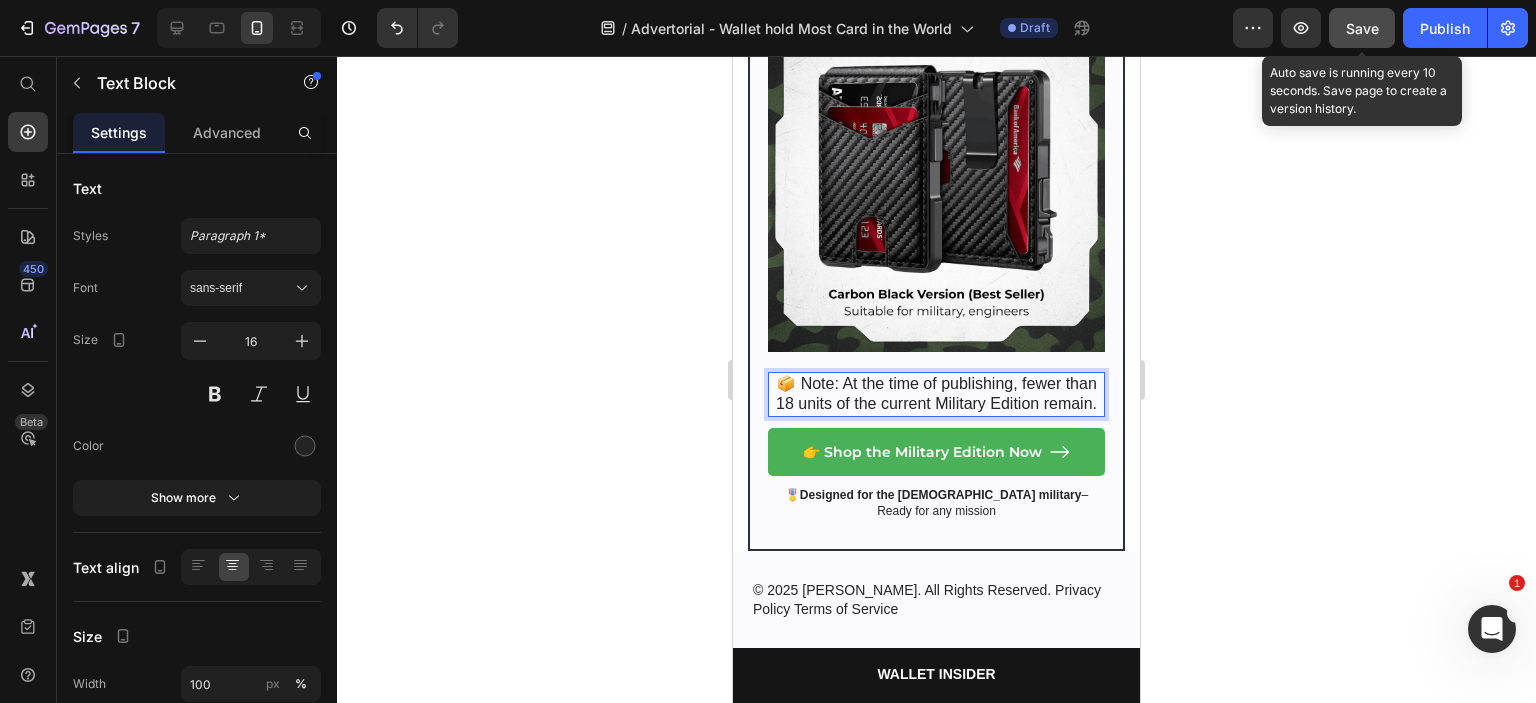 click on "📦 Note: At the time of publishing, fewer than 18 units of the current Military Edition remain." at bounding box center [936, 395] 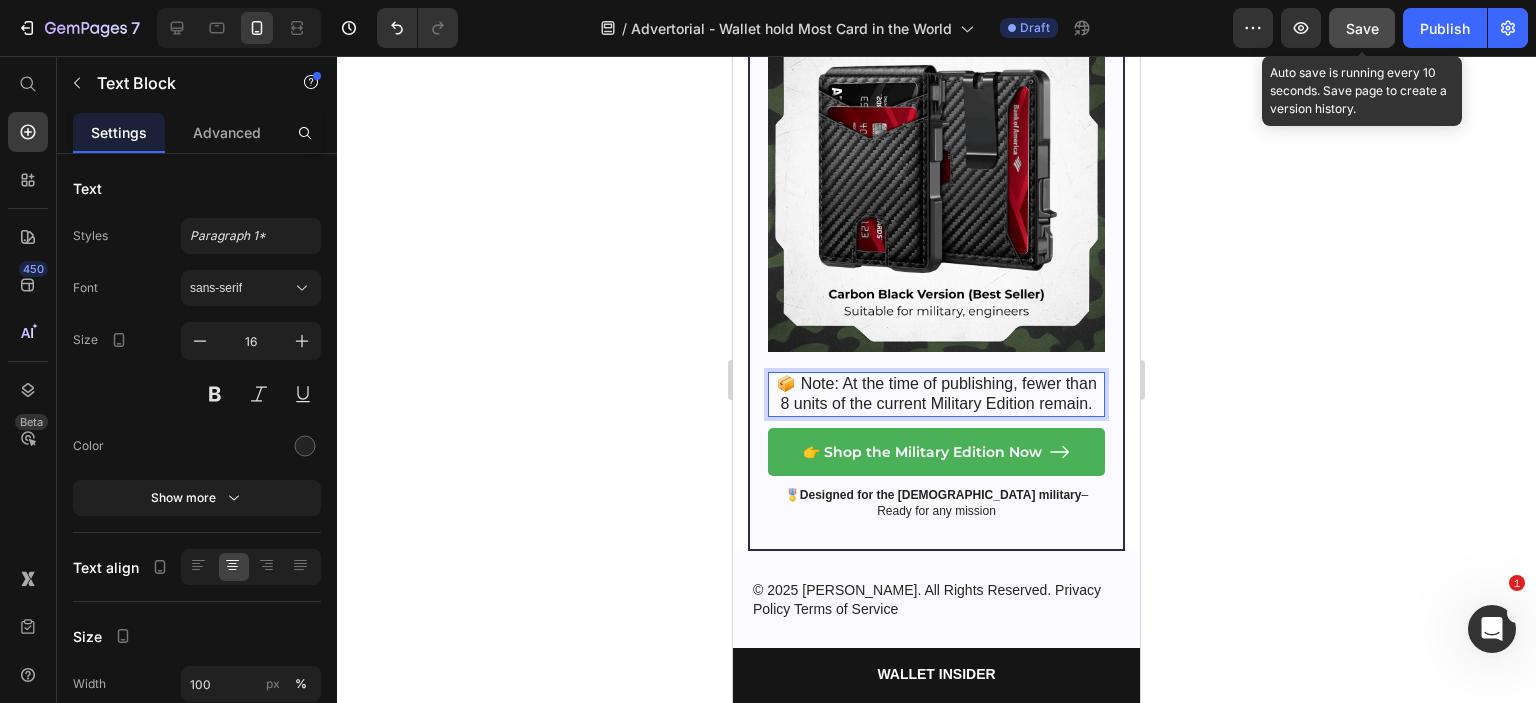 click on "📦 Note: At the time of publishing, fewer than 8 units of the current Military Edition remain." at bounding box center [936, 395] 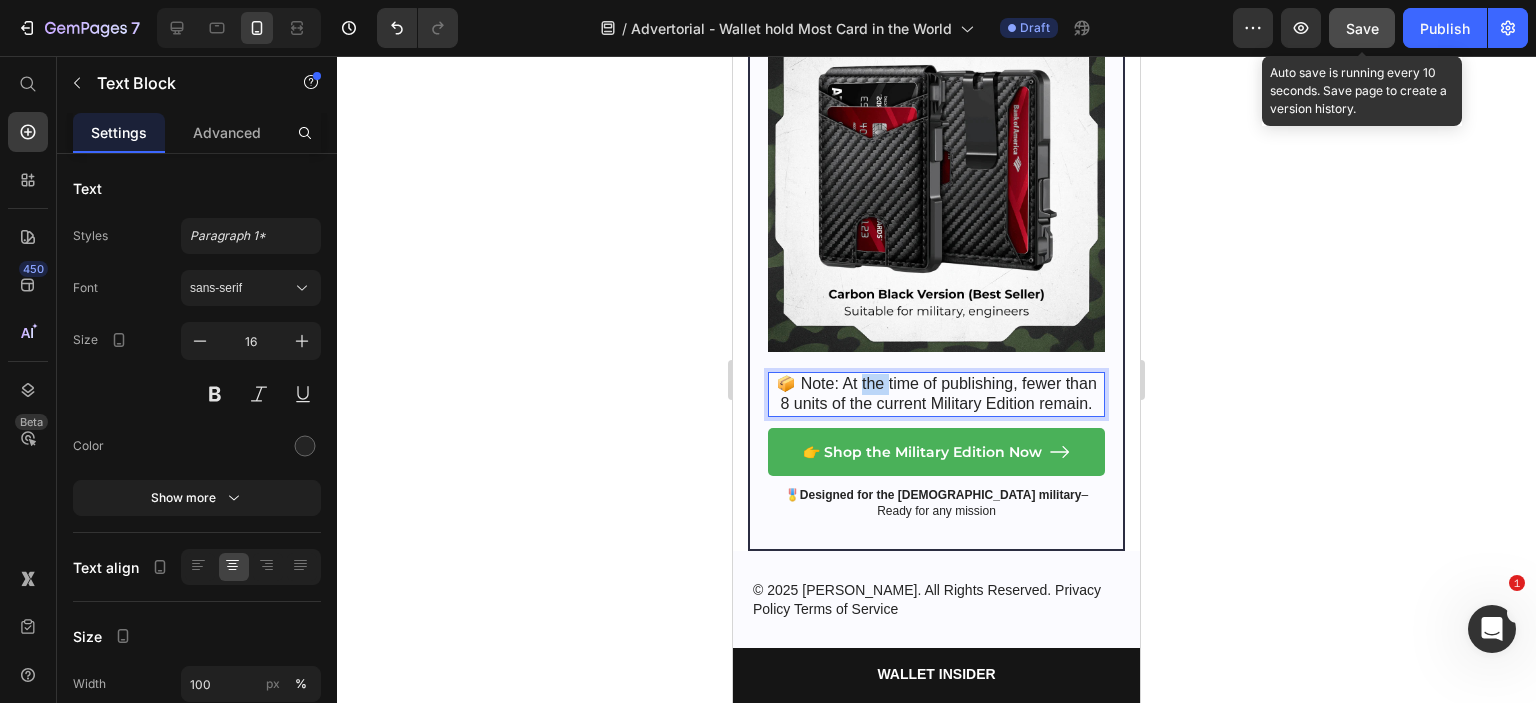 click on "📦 Note: At the time of publishing, fewer than 8 units of the current Military Edition remain." at bounding box center [936, 395] 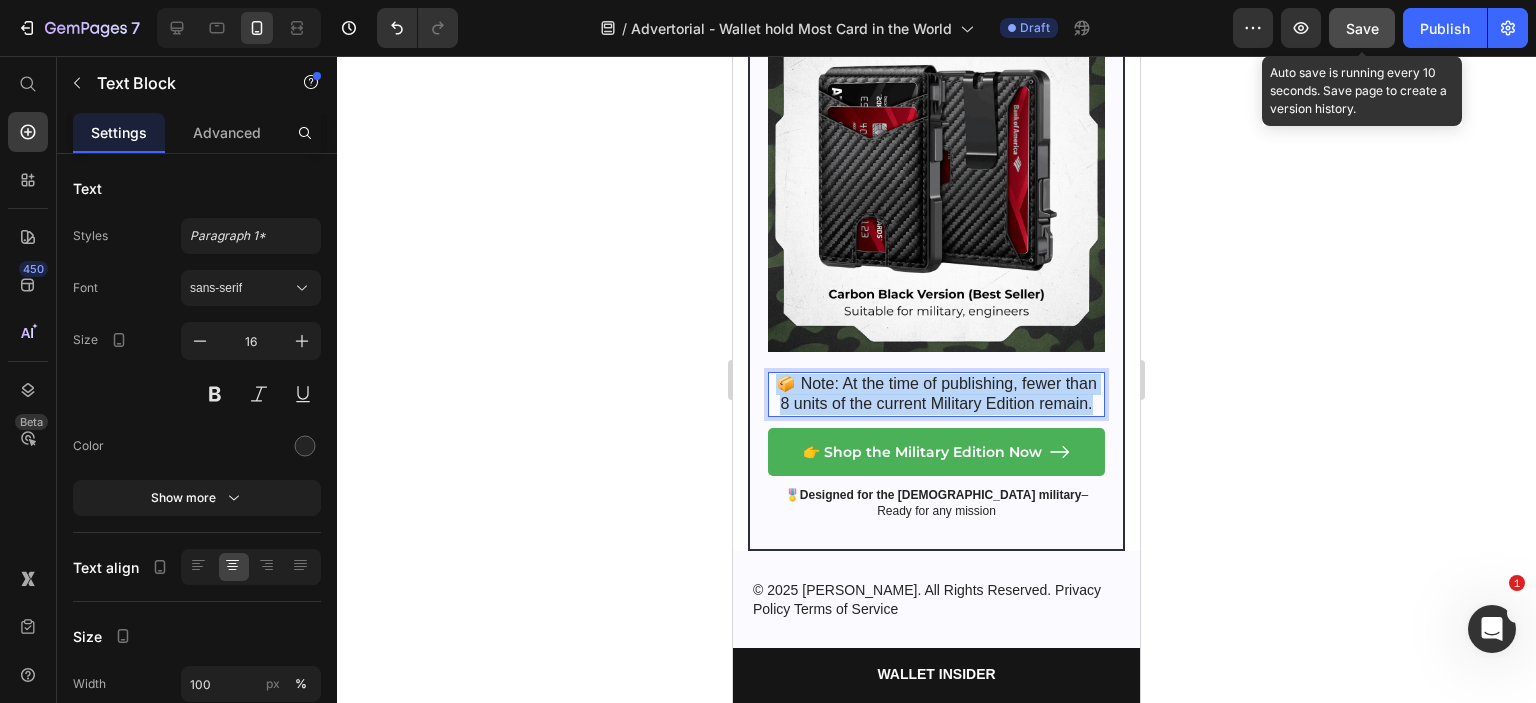 click on "📦 Note: At the time of publishing, fewer than 8 units of the current Military Edition remain." at bounding box center (936, 395) 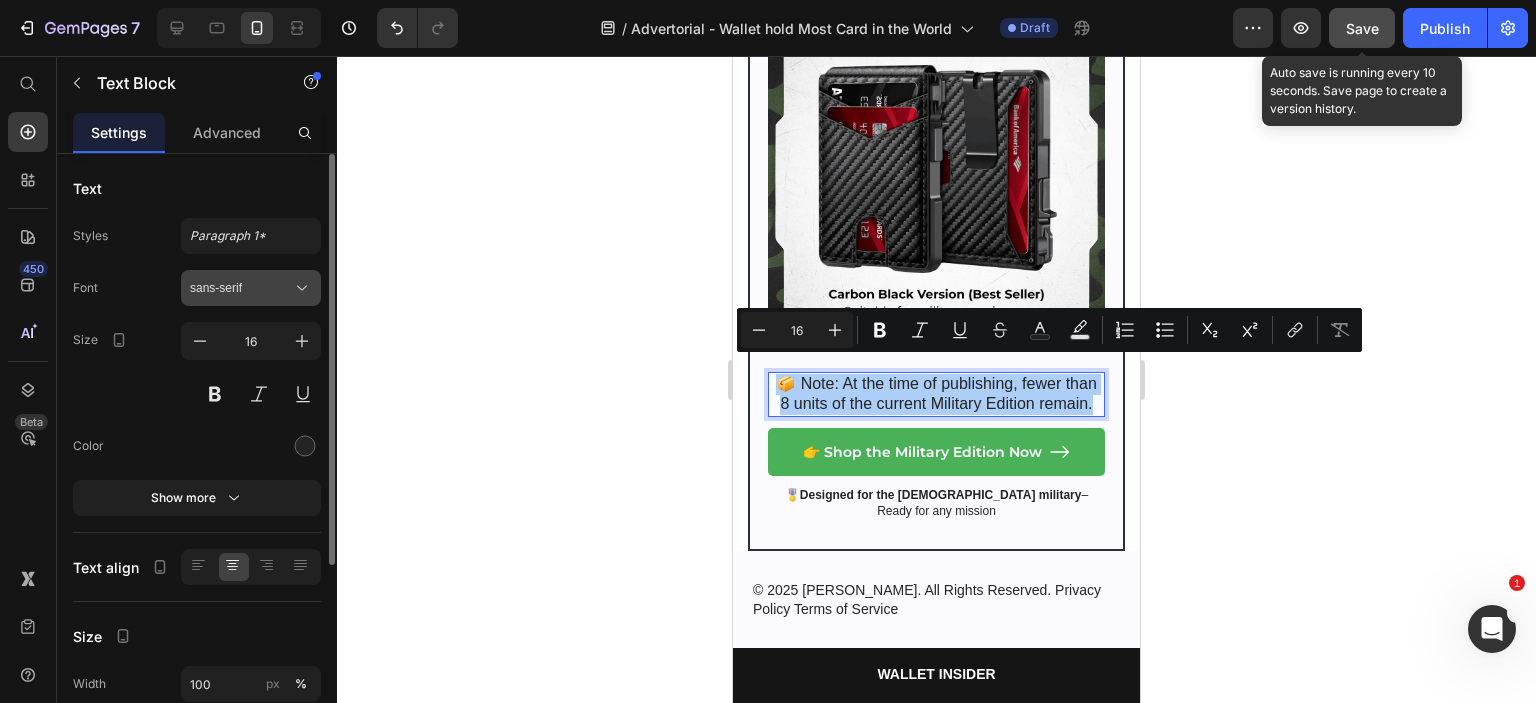 click on "sans-serif" at bounding box center (241, 288) 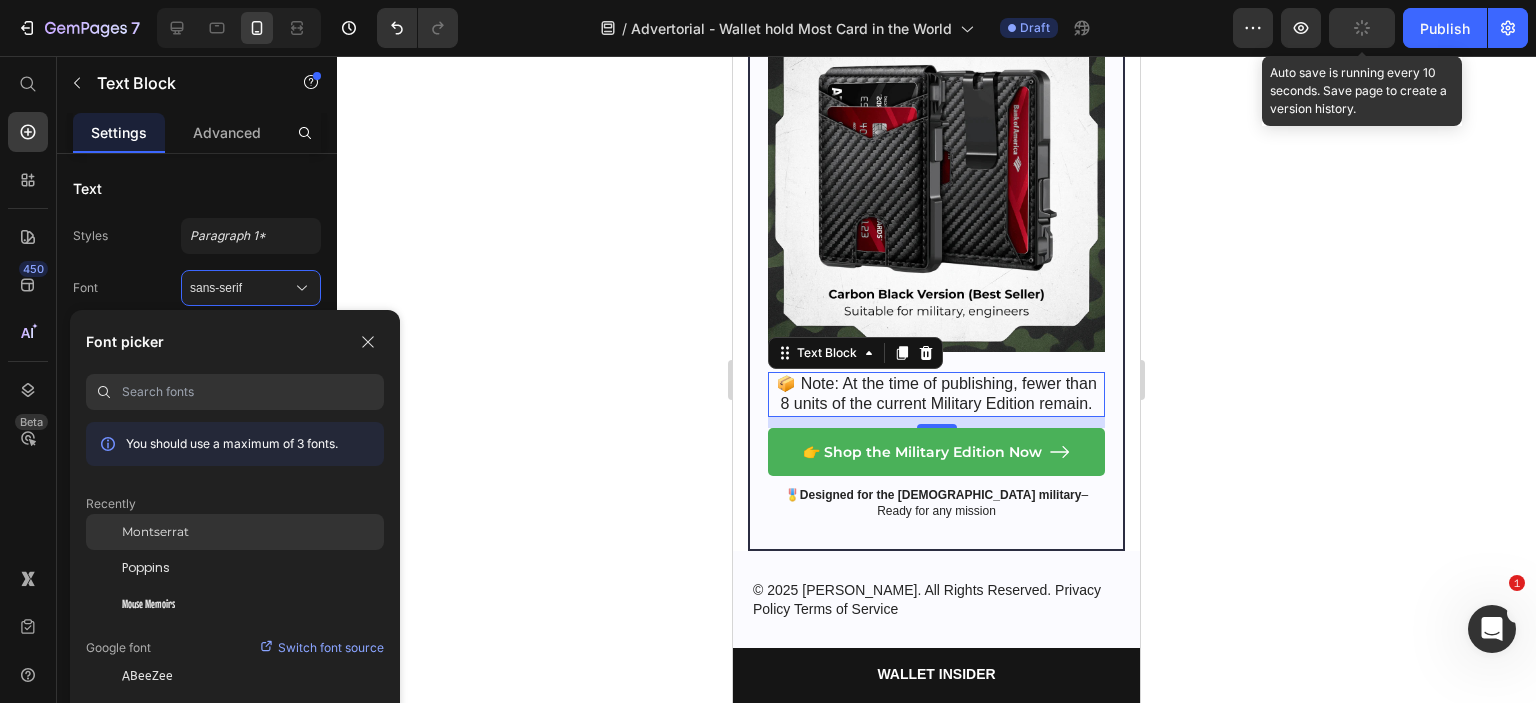 click on "Montserrat" 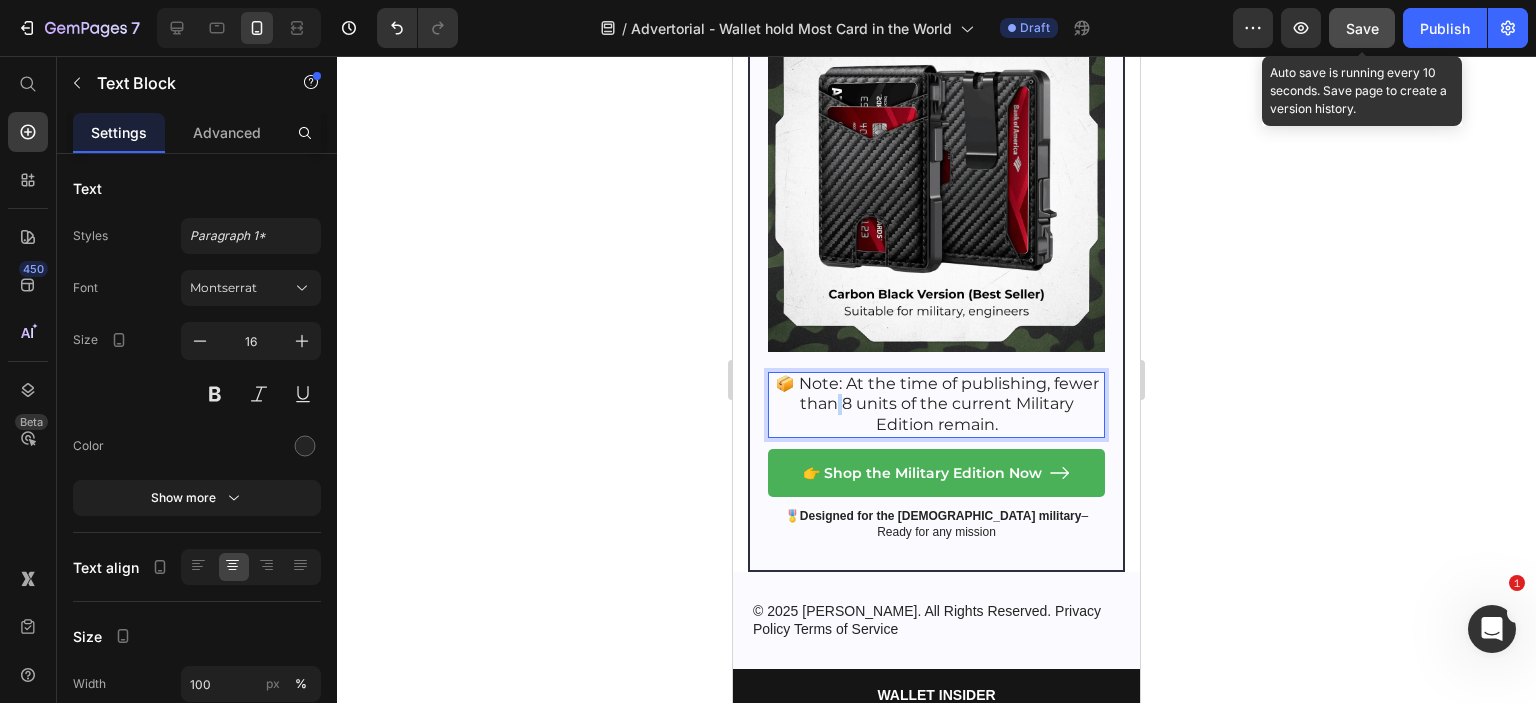 click on "📦 Note: At the time of publishing, fewer than 8 units of the current Military Edition remain." at bounding box center (936, 405) 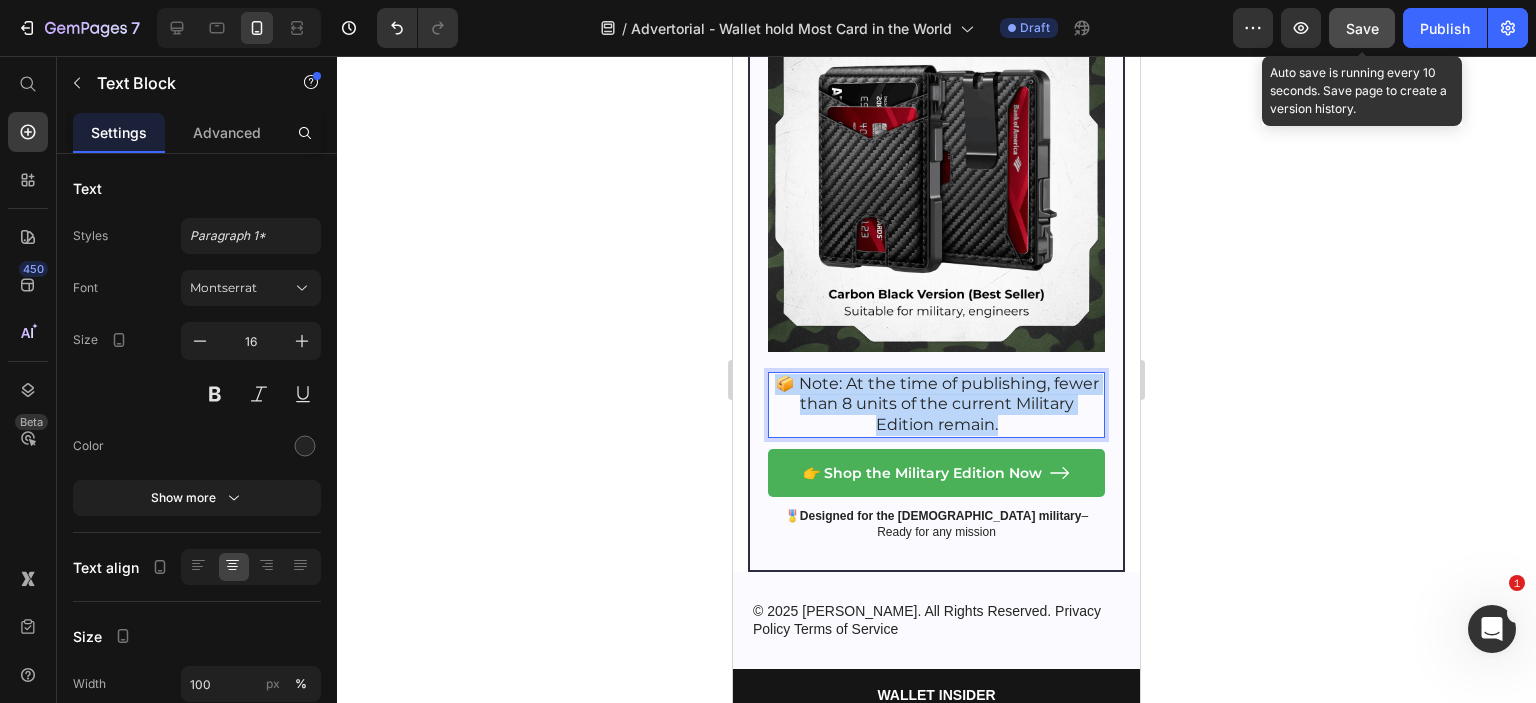 click on "📦 Note: At the time of publishing, fewer than 8 units of the current Military Edition remain." at bounding box center (936, 405) 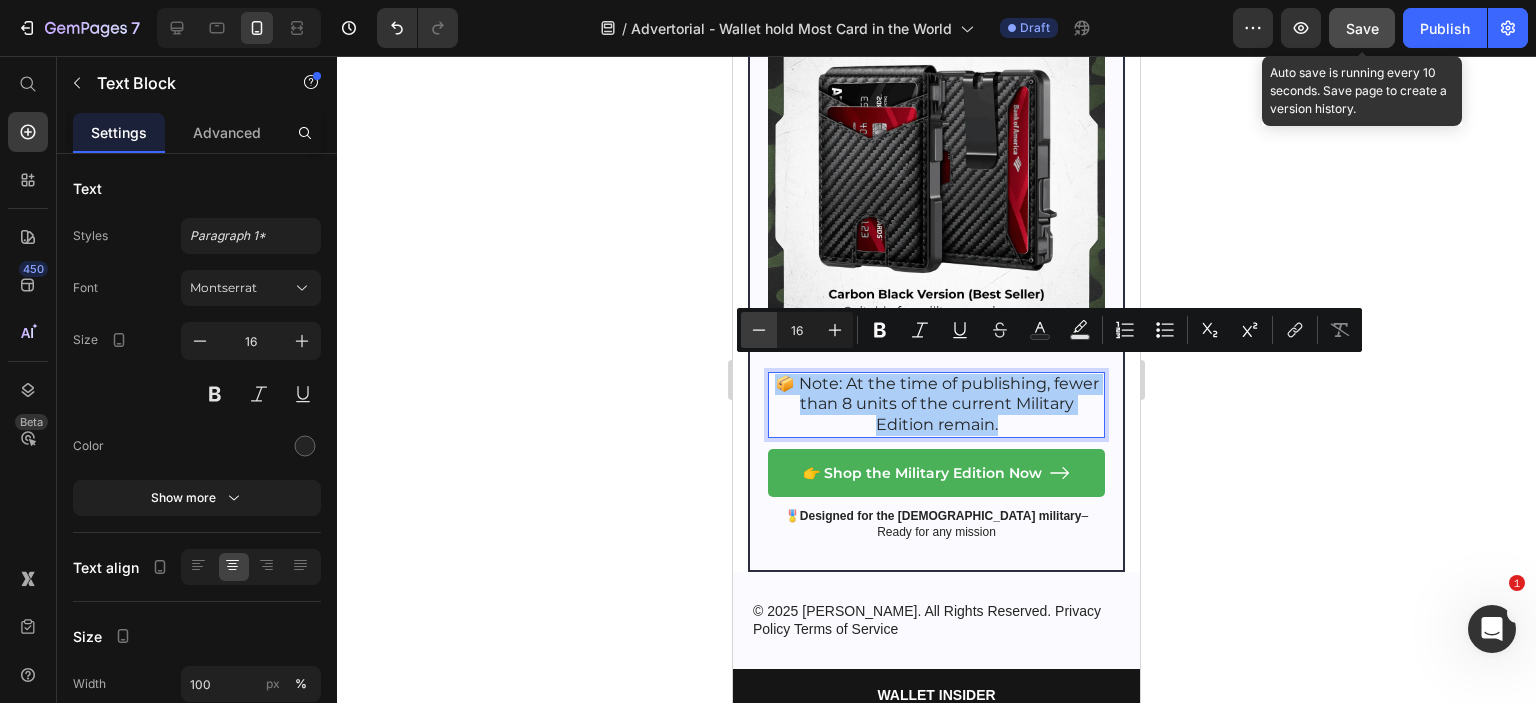 click on "Minus" at bounding box center (759, 330) 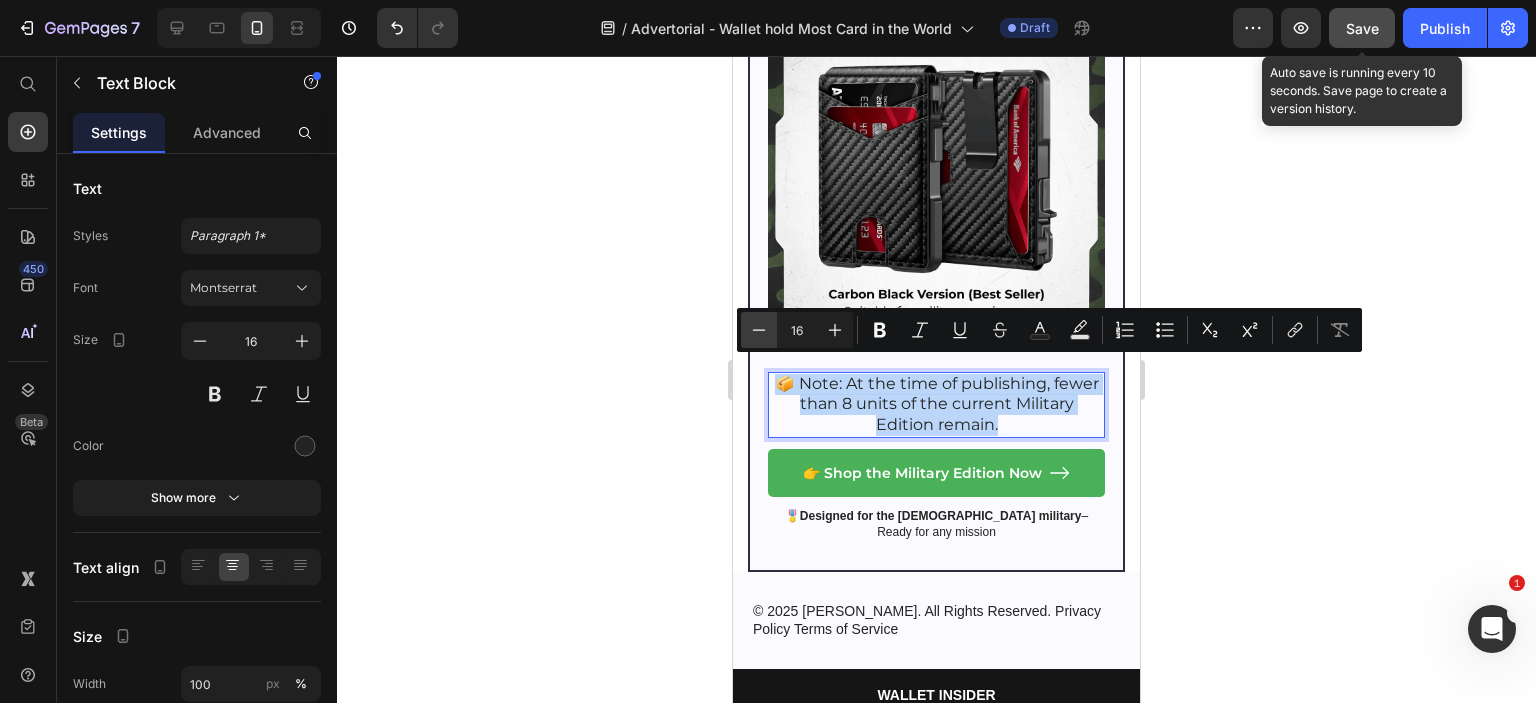 type on "15" 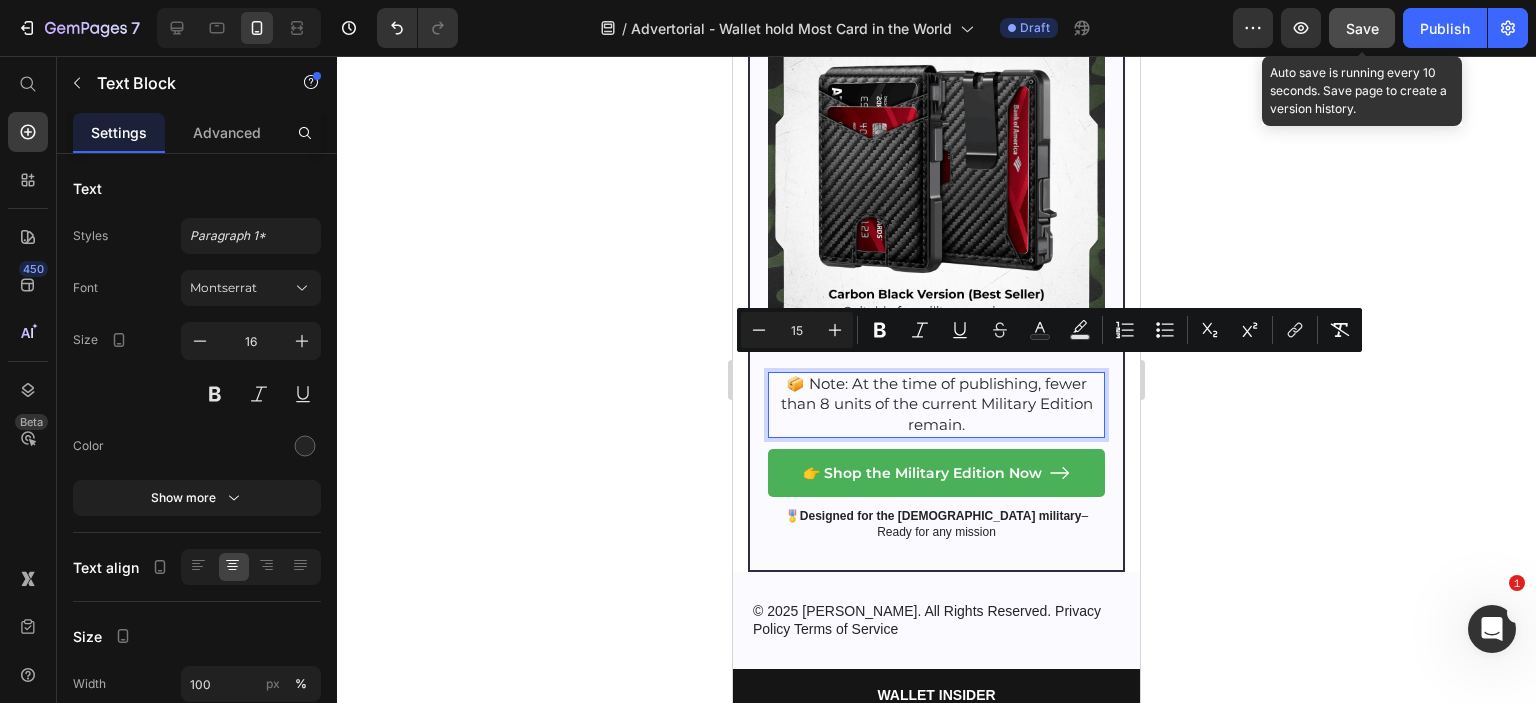 click on "📦 Note: At the time of publishing, fewer than 8 units of the current Military Edition remain." at bounding box center [936, 405] 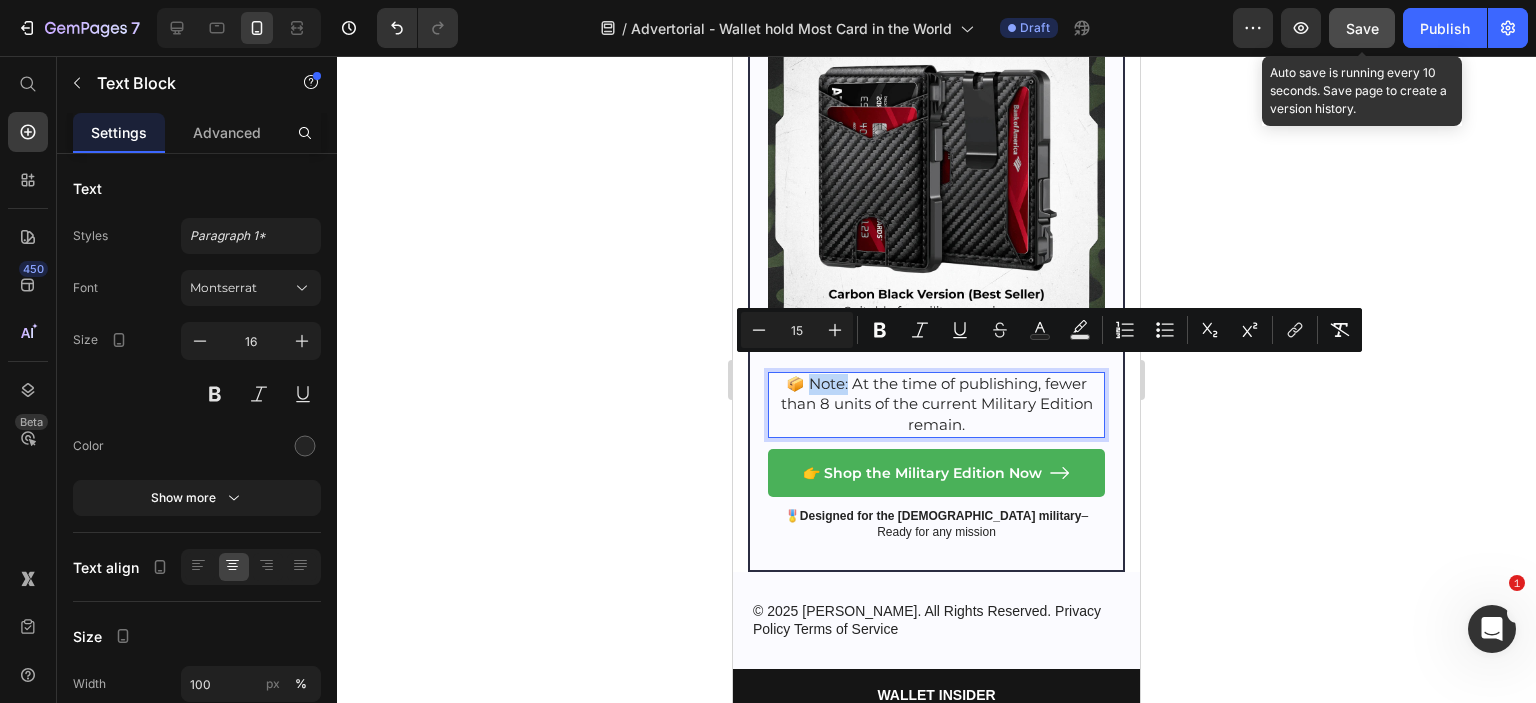 drag, startPoint x: 802, startPoint y: 365, endPoint x: 841, endPoint y: 368, distance: 39.115215 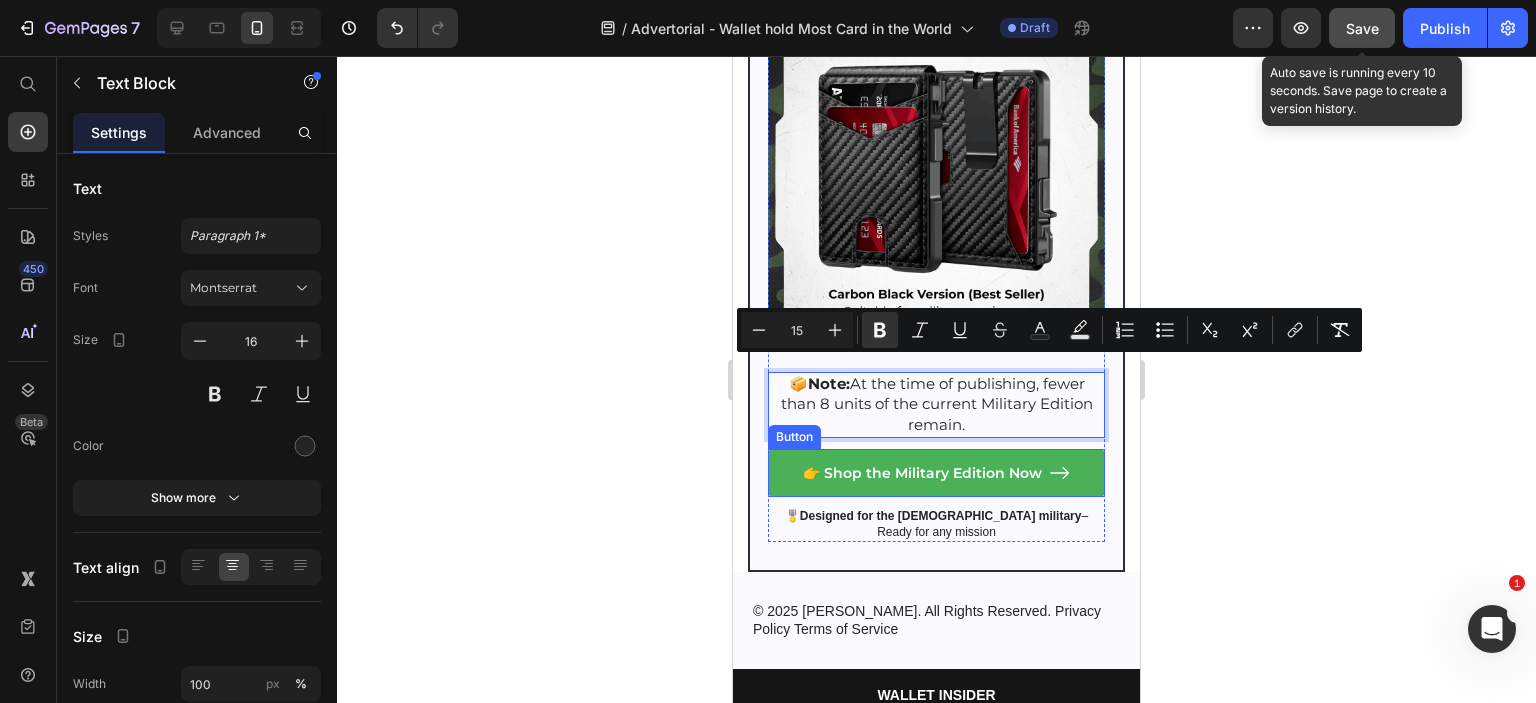 scroll, scrollTop: 14124, scrollLeft: 0, axis: vertical 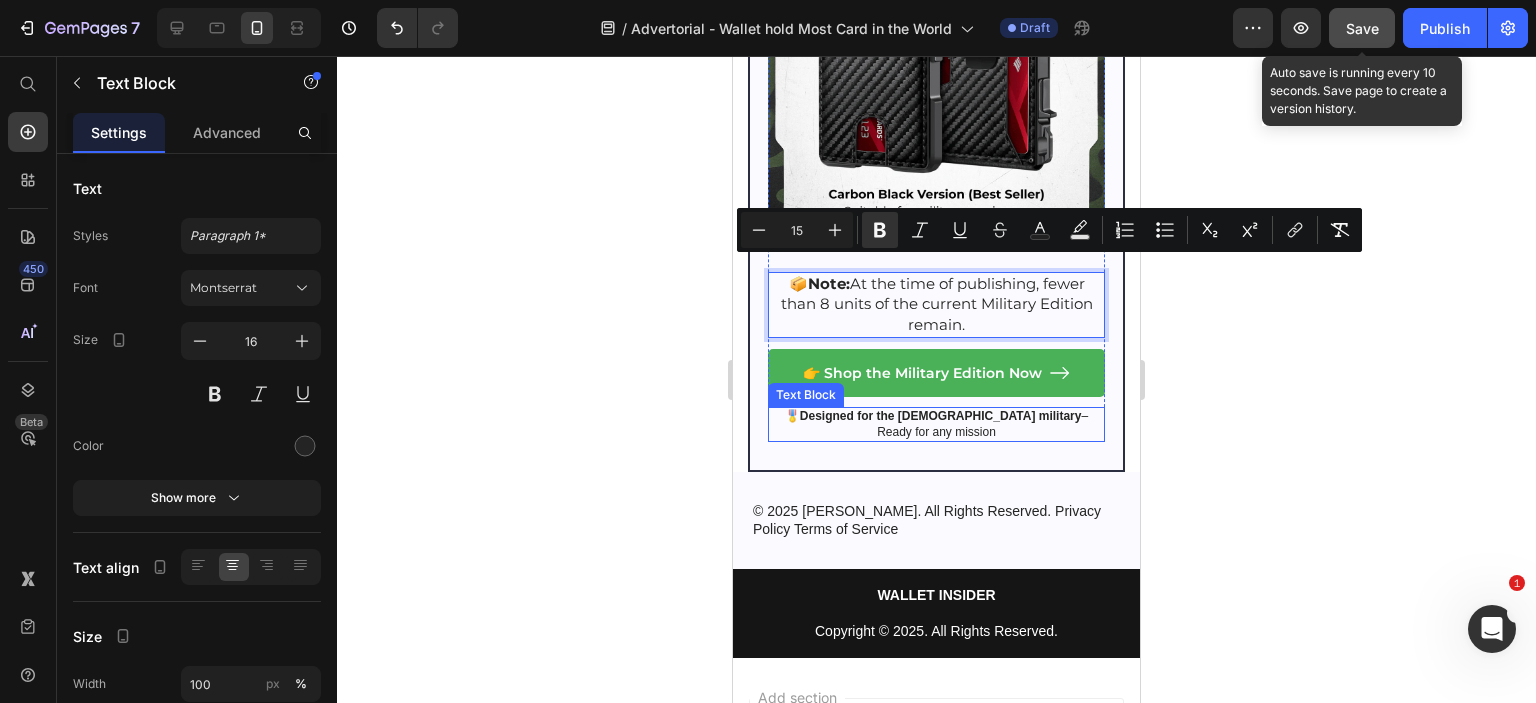 click on "Designed for the [DEMOGRAPHIC_DATA] military" at bounding box center (941, 416) 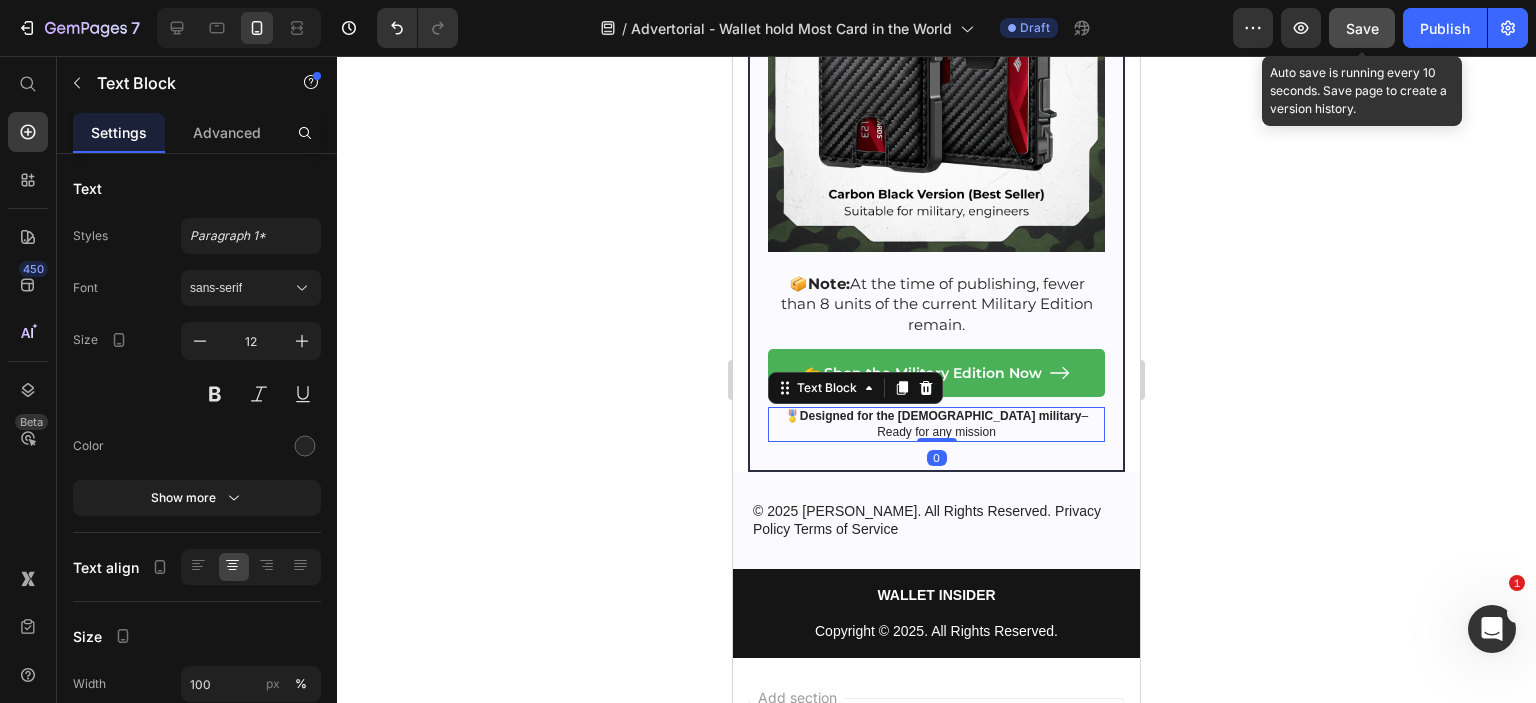 click on "Designed for the [DEMOGRAPHIC_DATA] military" at bounding box center (941, 416) 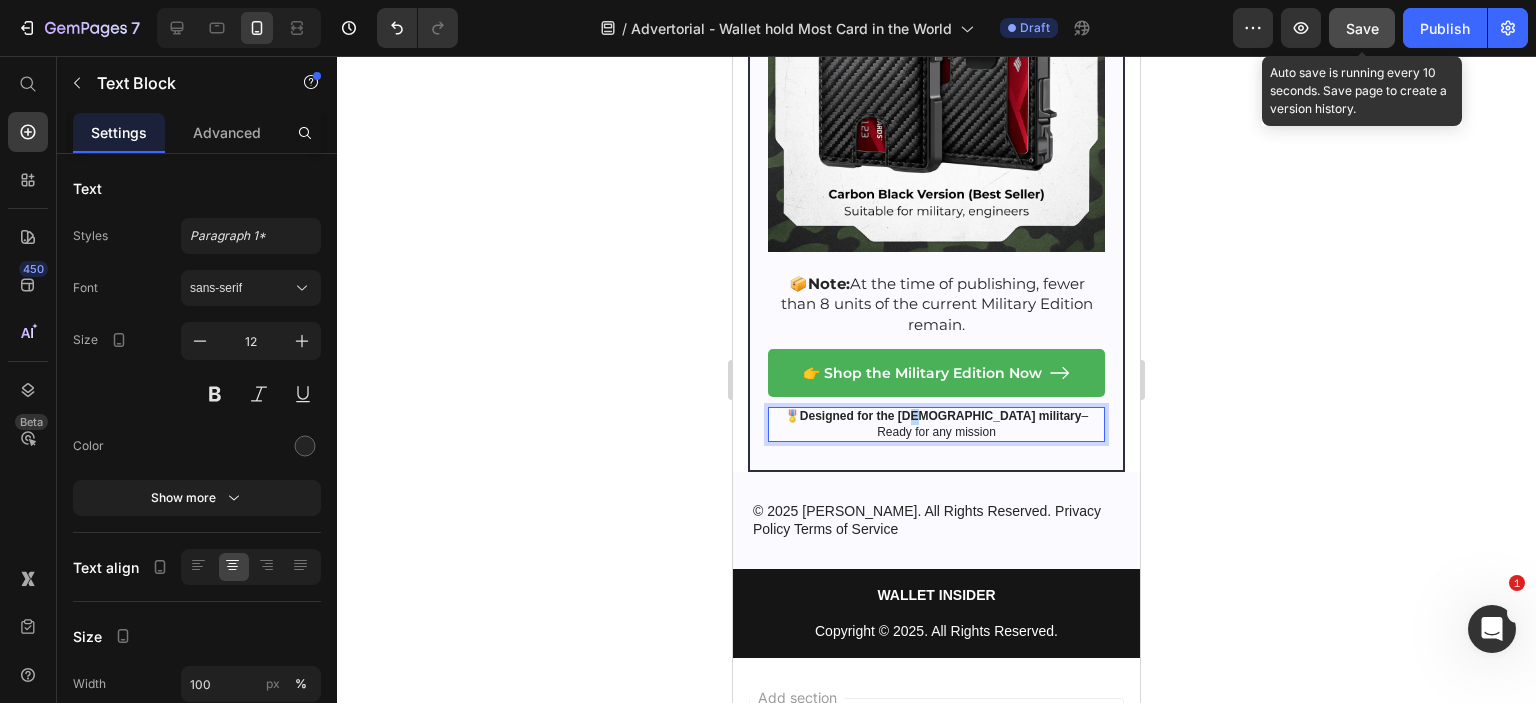 click on "Designed for the [DEMOGRAPHIC_DATA] military" at bounding box center [941, 416] 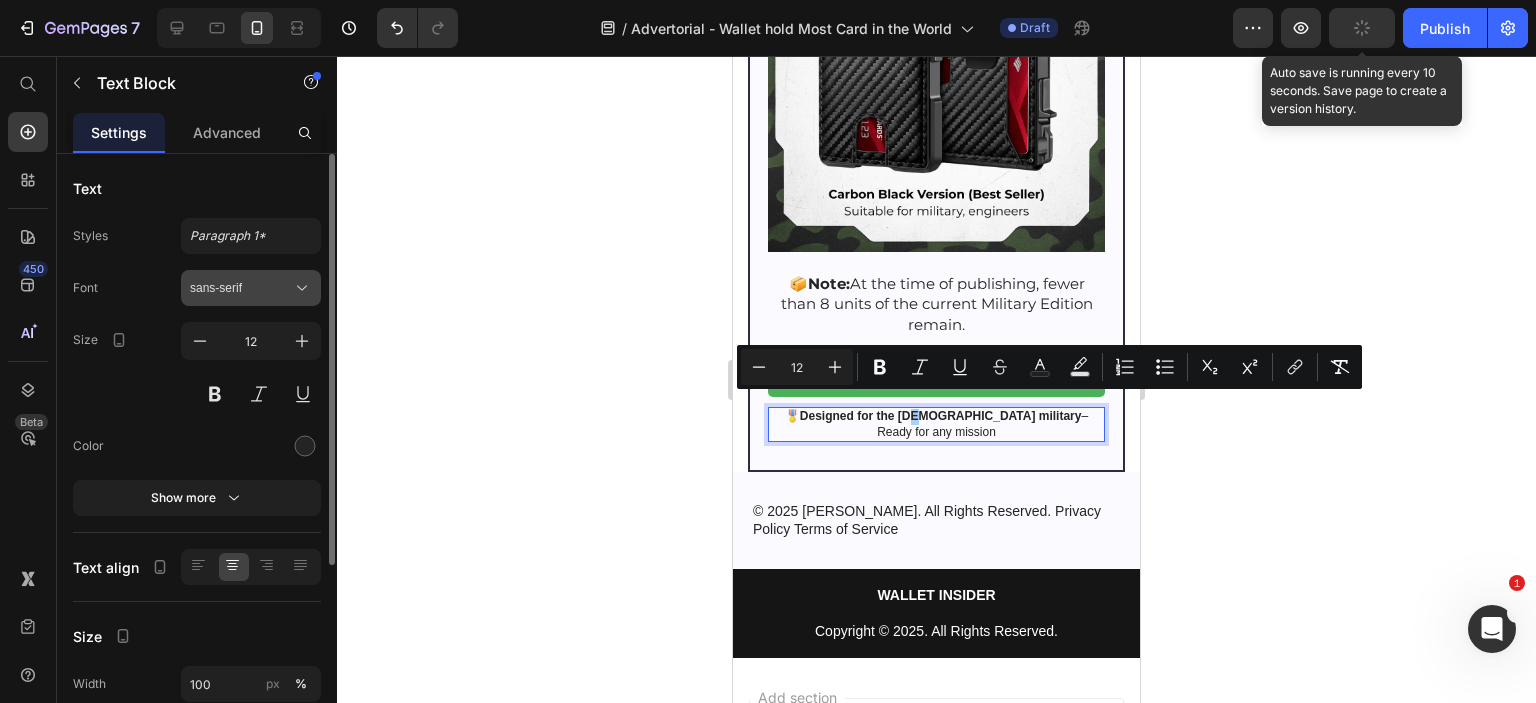 click on "sans-serif" at bounding box center (241, 288) 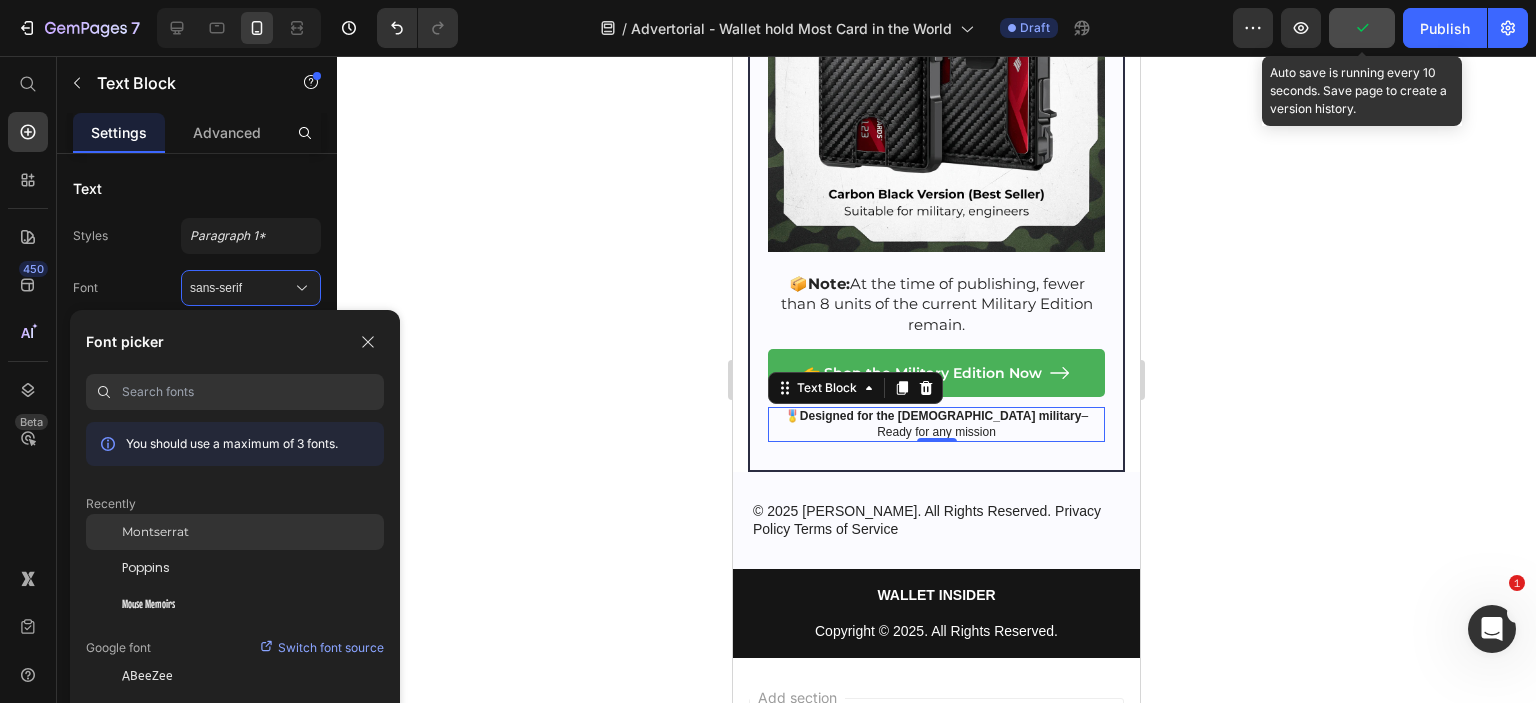 click on "Montserrat" at bounding box center (155, 532) 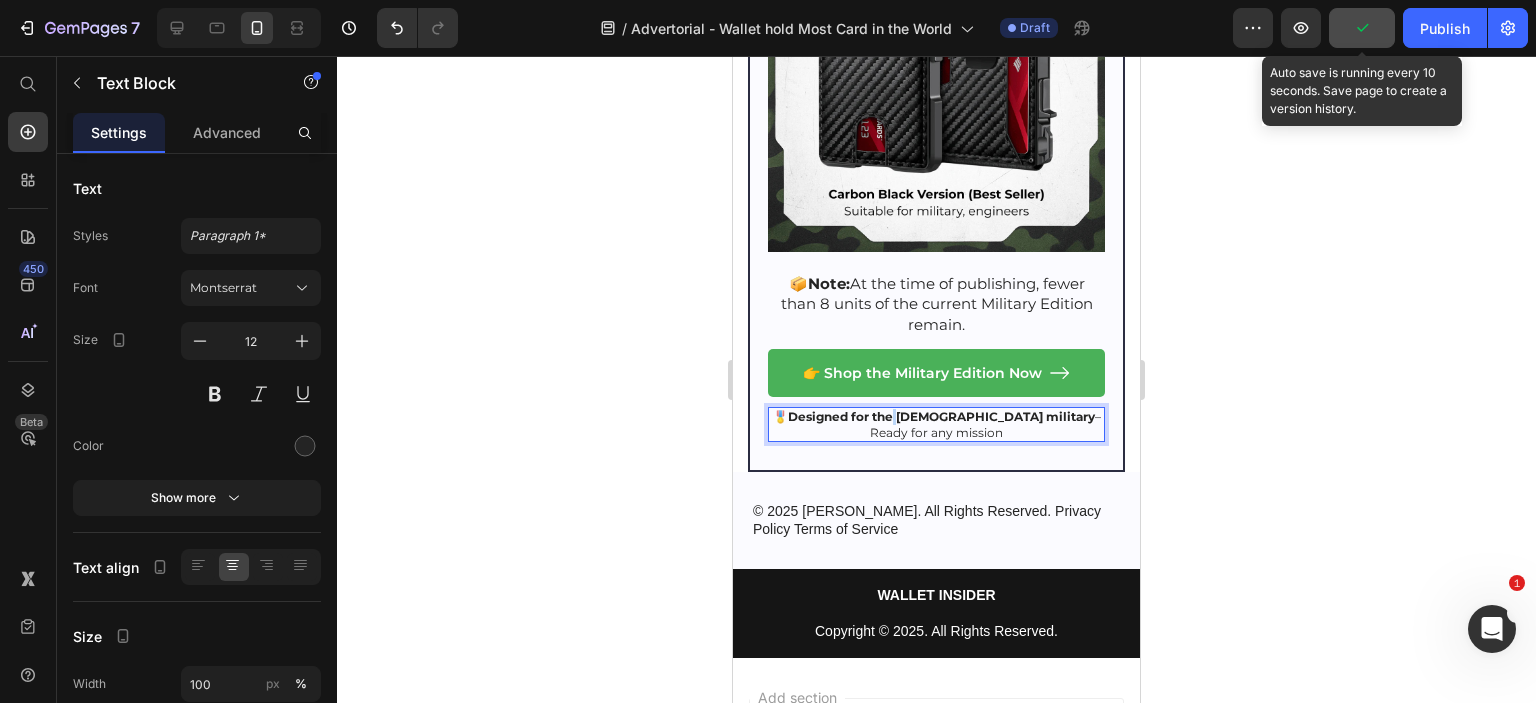 click on "Designed for the [DEMOGRAPHIC_DATA] military" at bounding box center [941, 416] 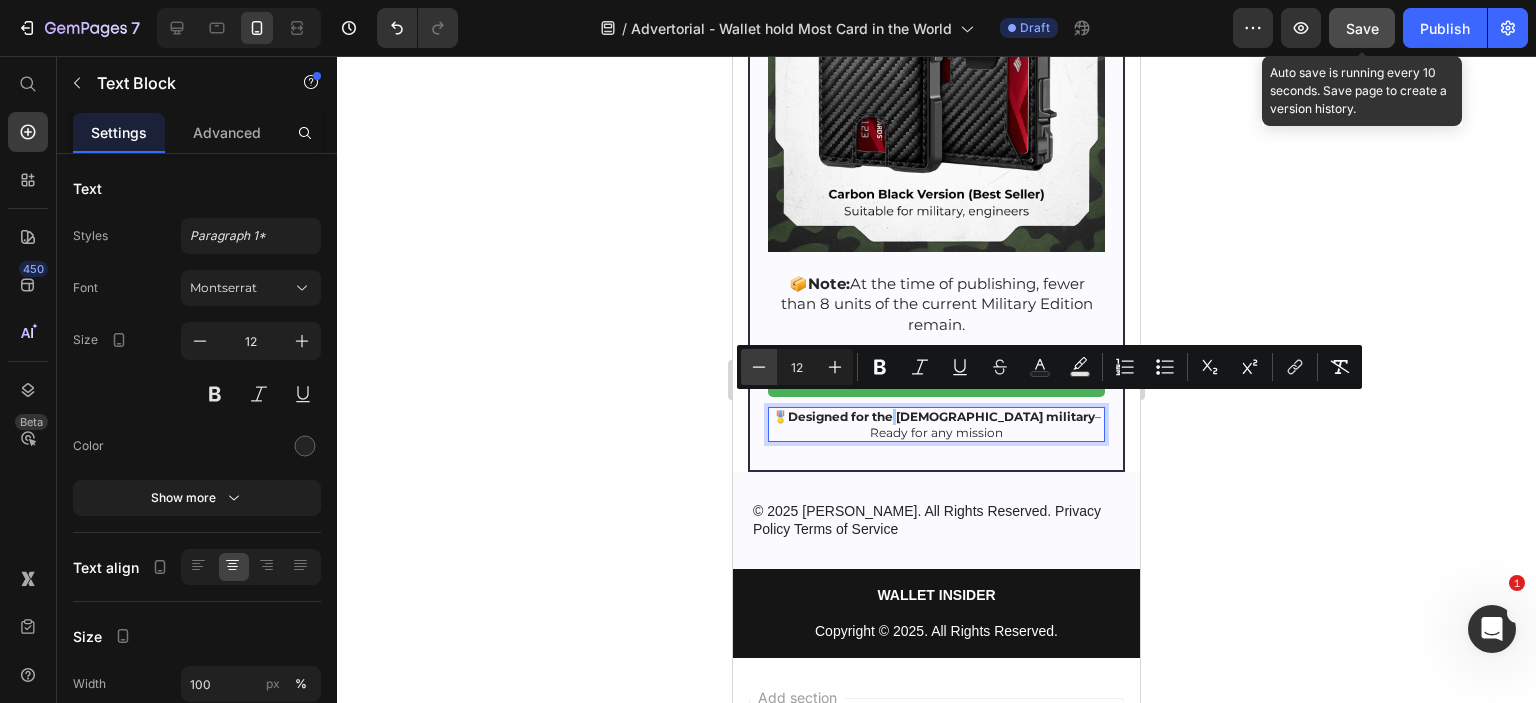 click 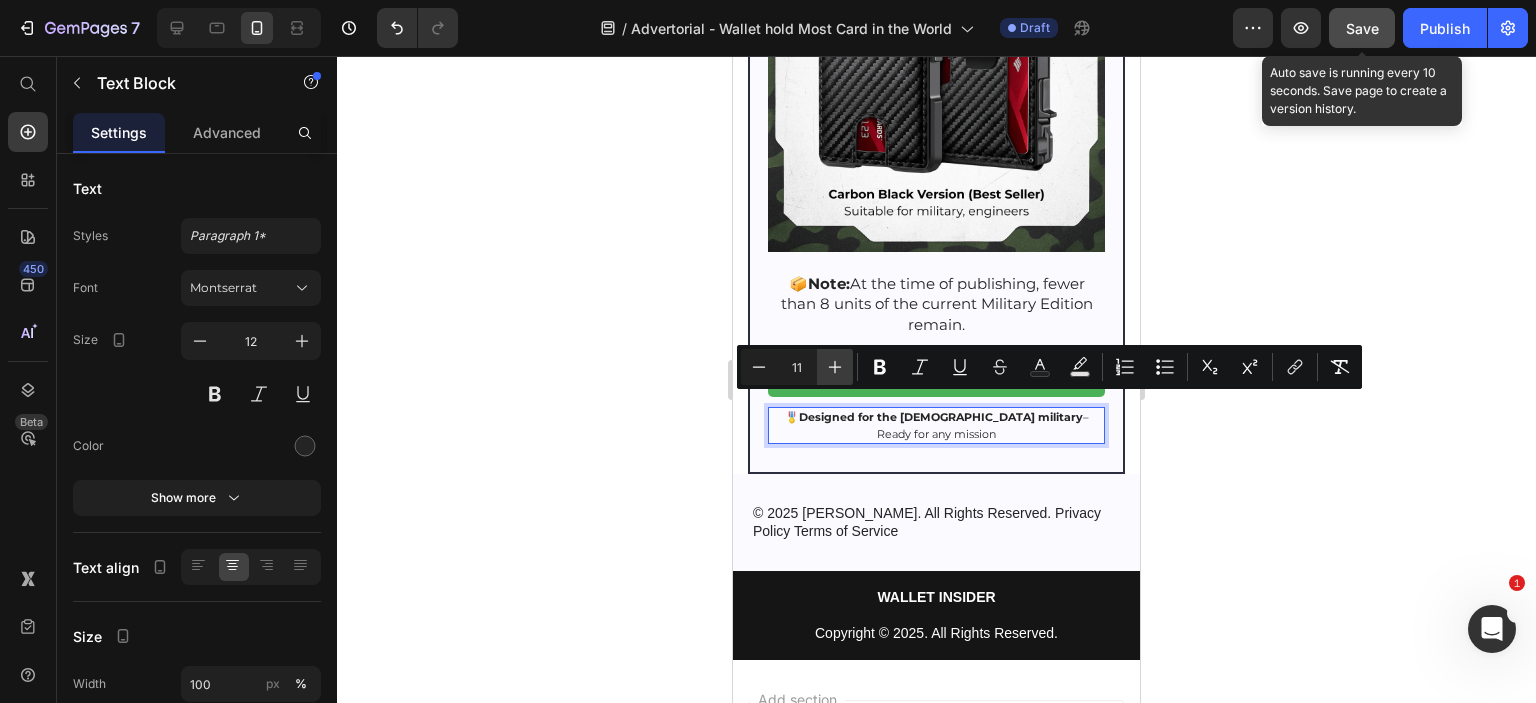 click 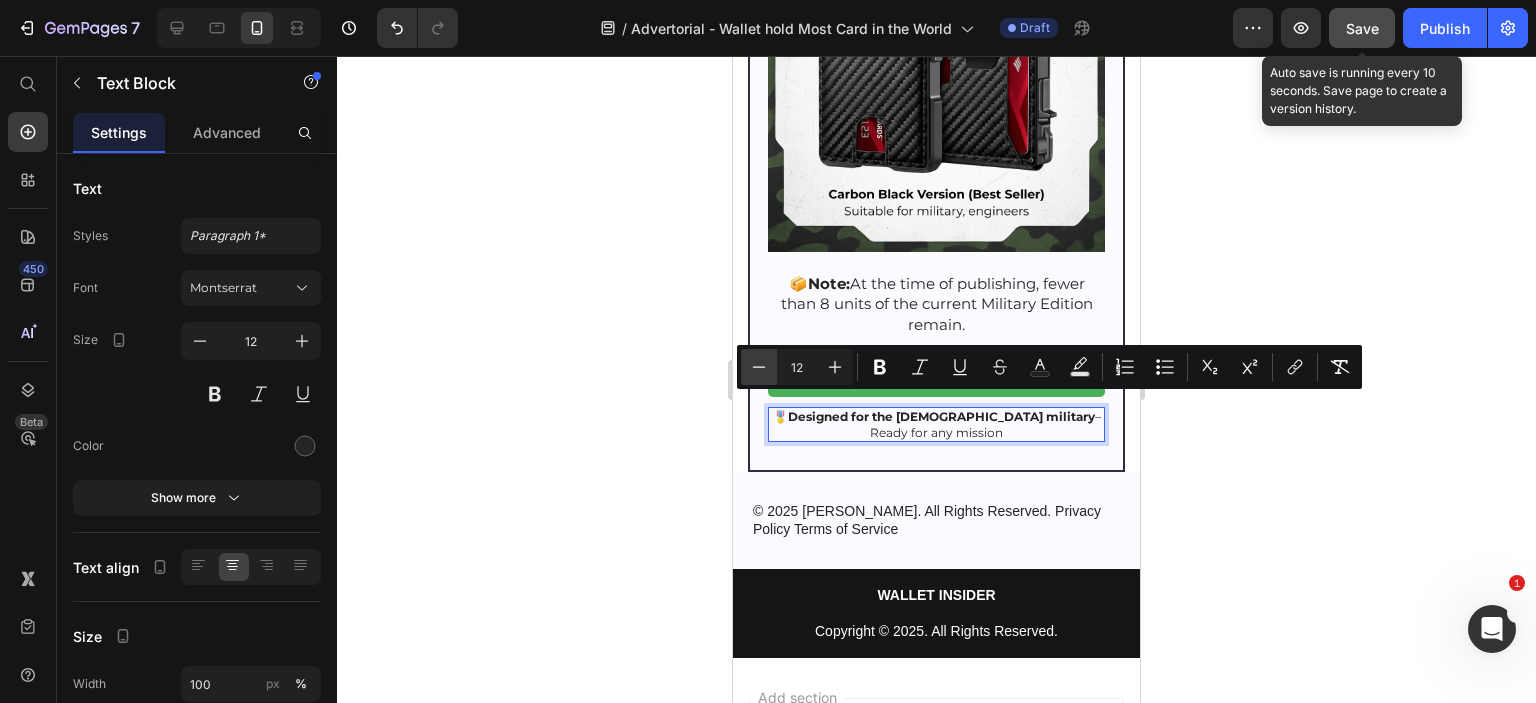 click on "Minus" at bounding box center [759, 367] 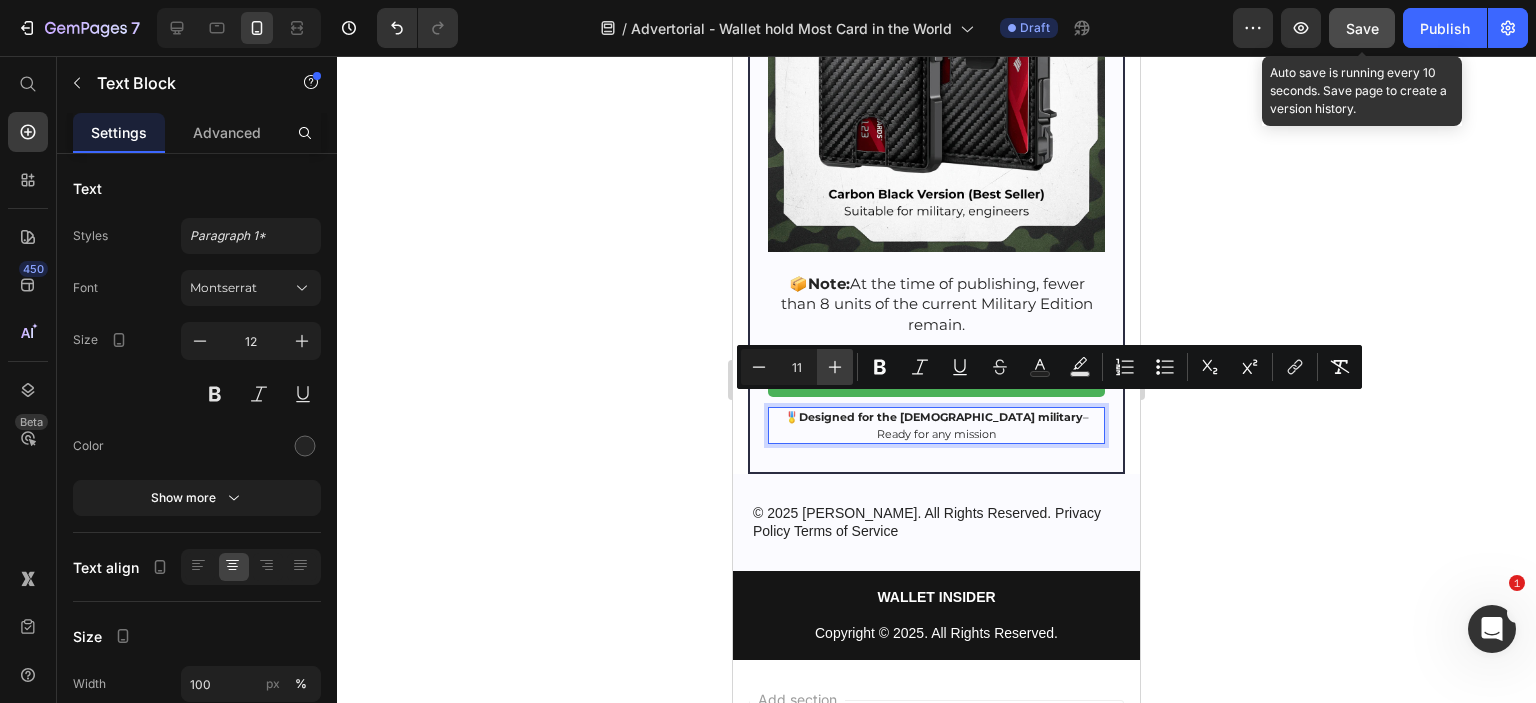 click 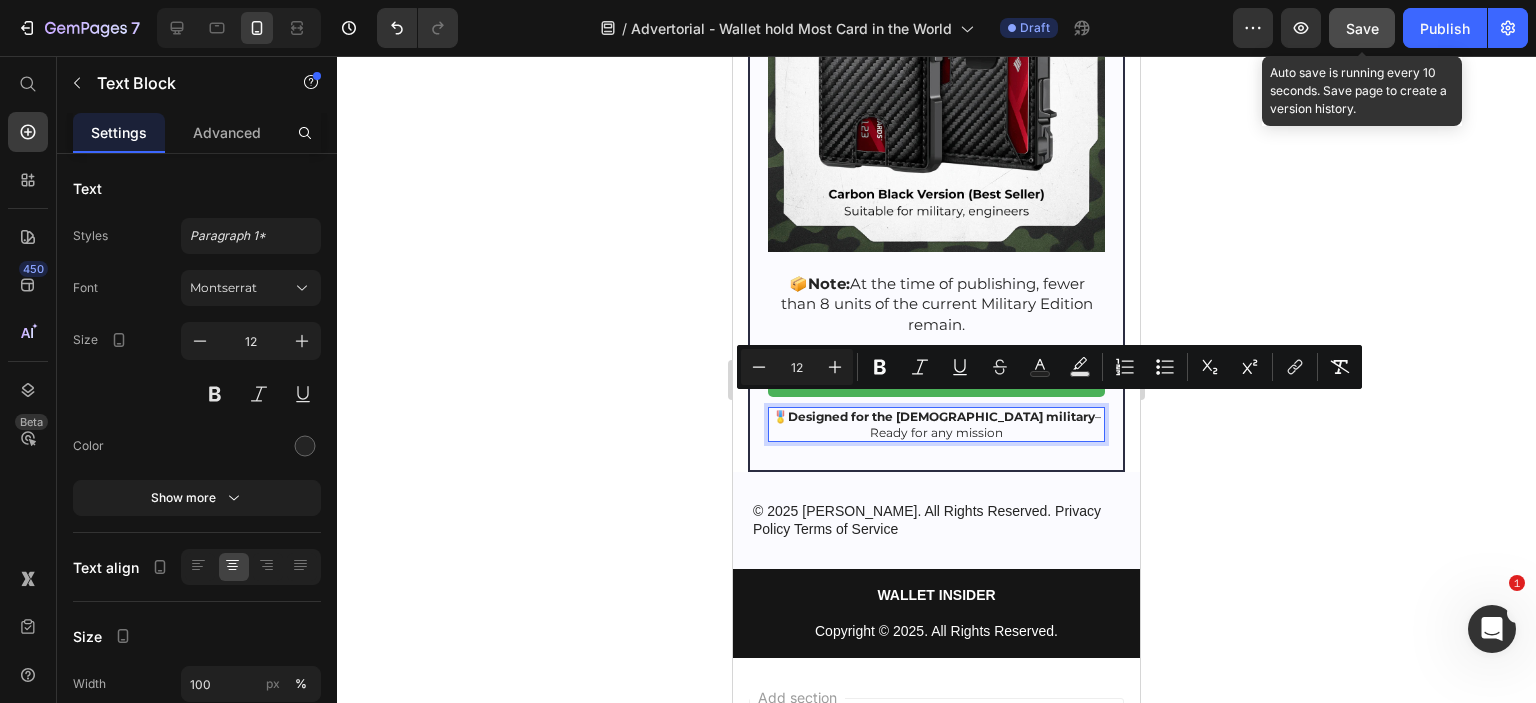 click 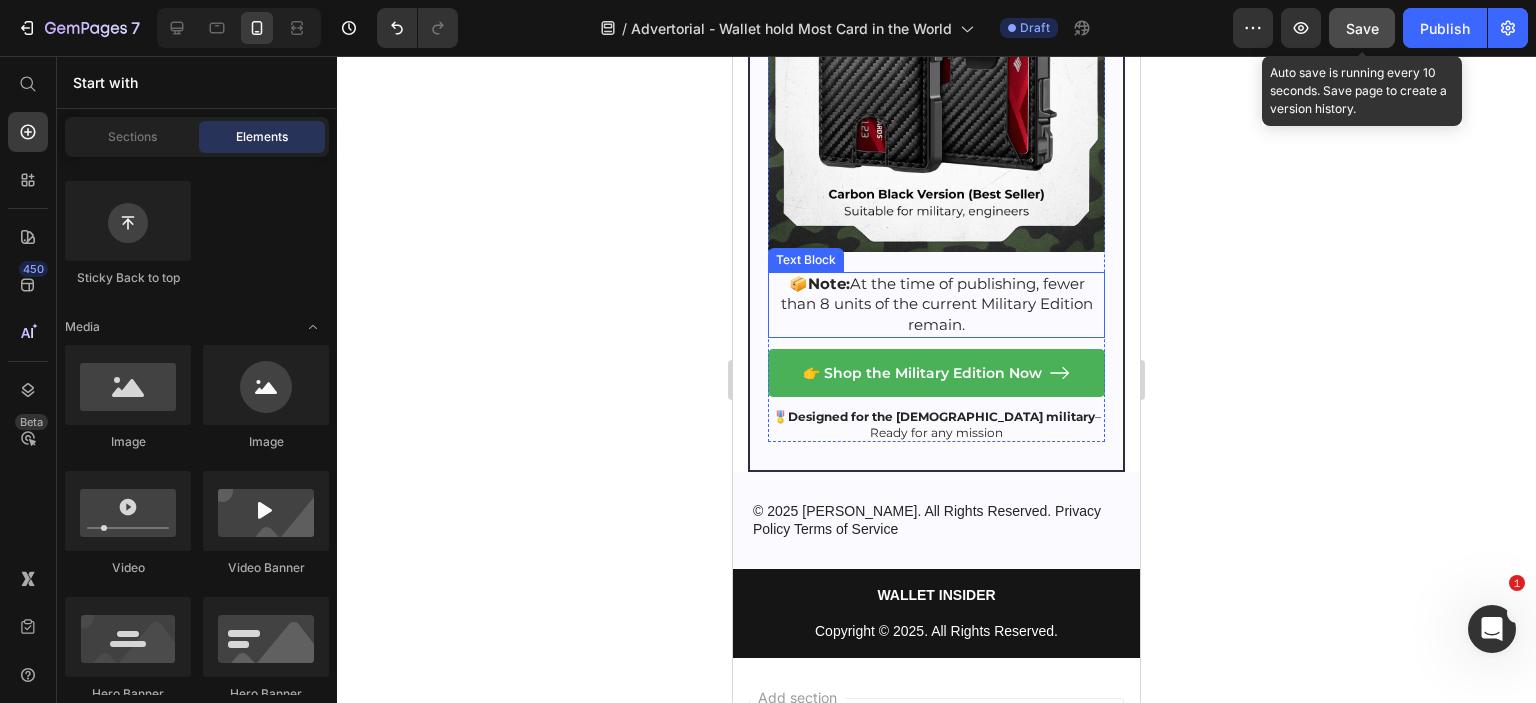 click on "📦  Note:  At the time of publishing, fewer than 8 units of the current Military Edition remain." at bounding box center [937, 304] 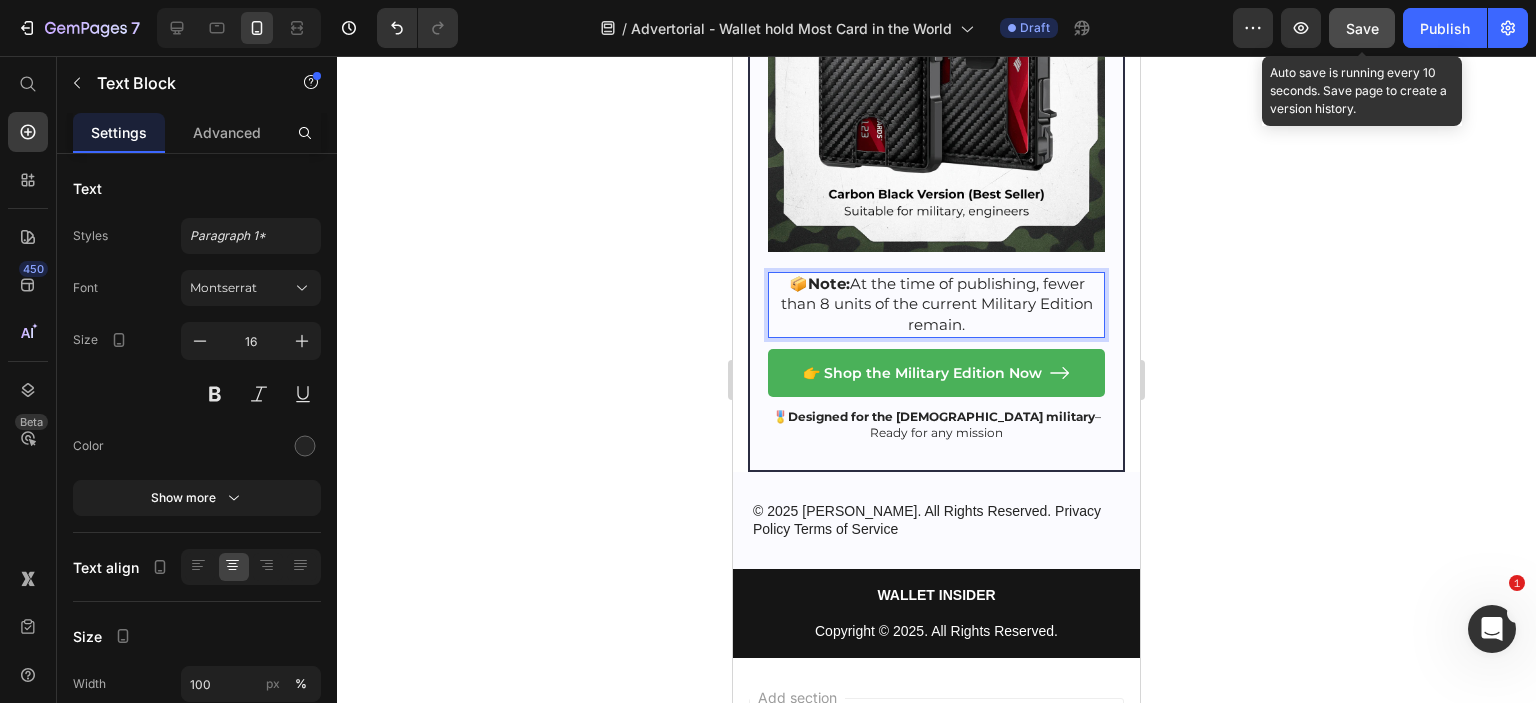 click on "📦  Note:  At the time of publishing, fewer than 8 units of the current Military Edition remain." at bounding box center (937, 304) 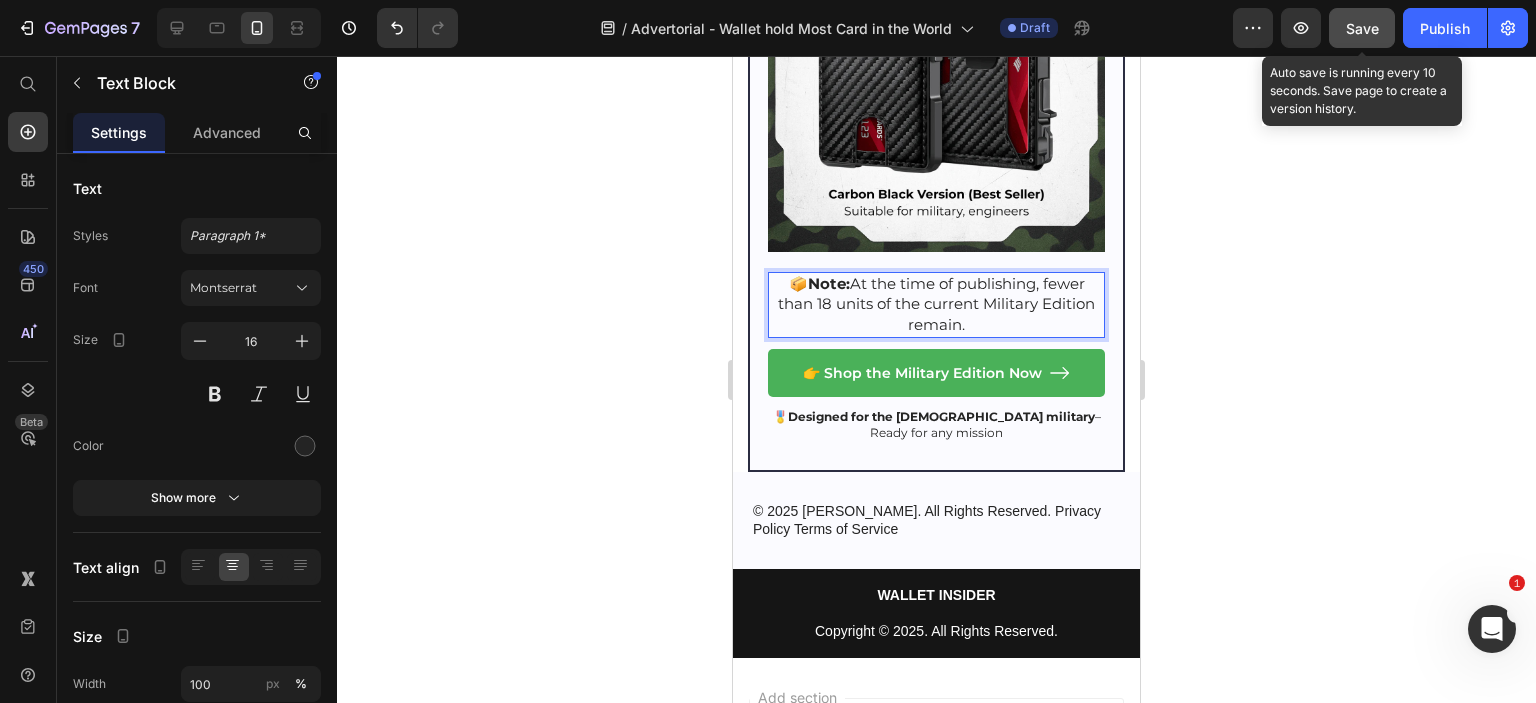 click 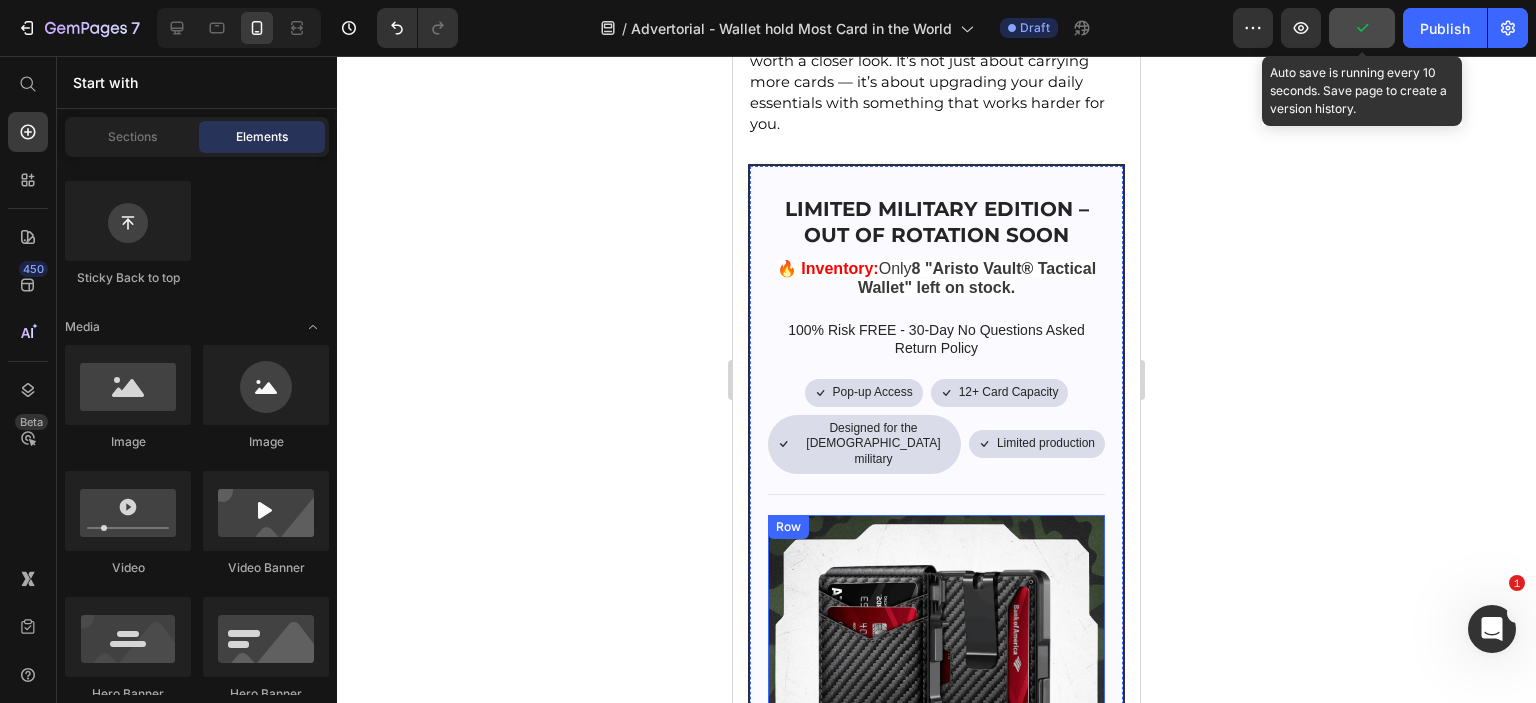 scroll, scrollTop: 13424, scrollLeft: 0, axis: vertical 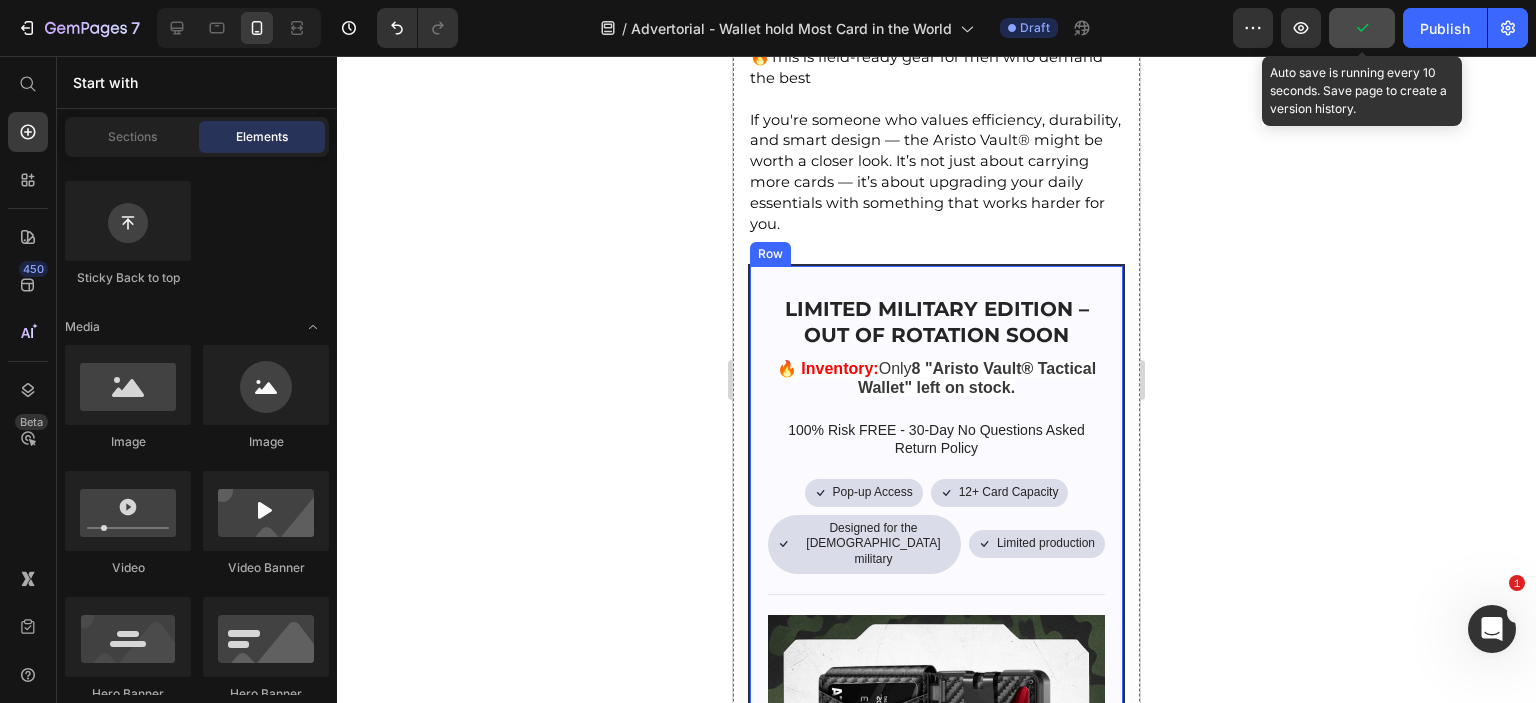 click on "Only  8   "Aristo Vault® Tactical Wallet" left on stock." at bounding box center [977, 377] 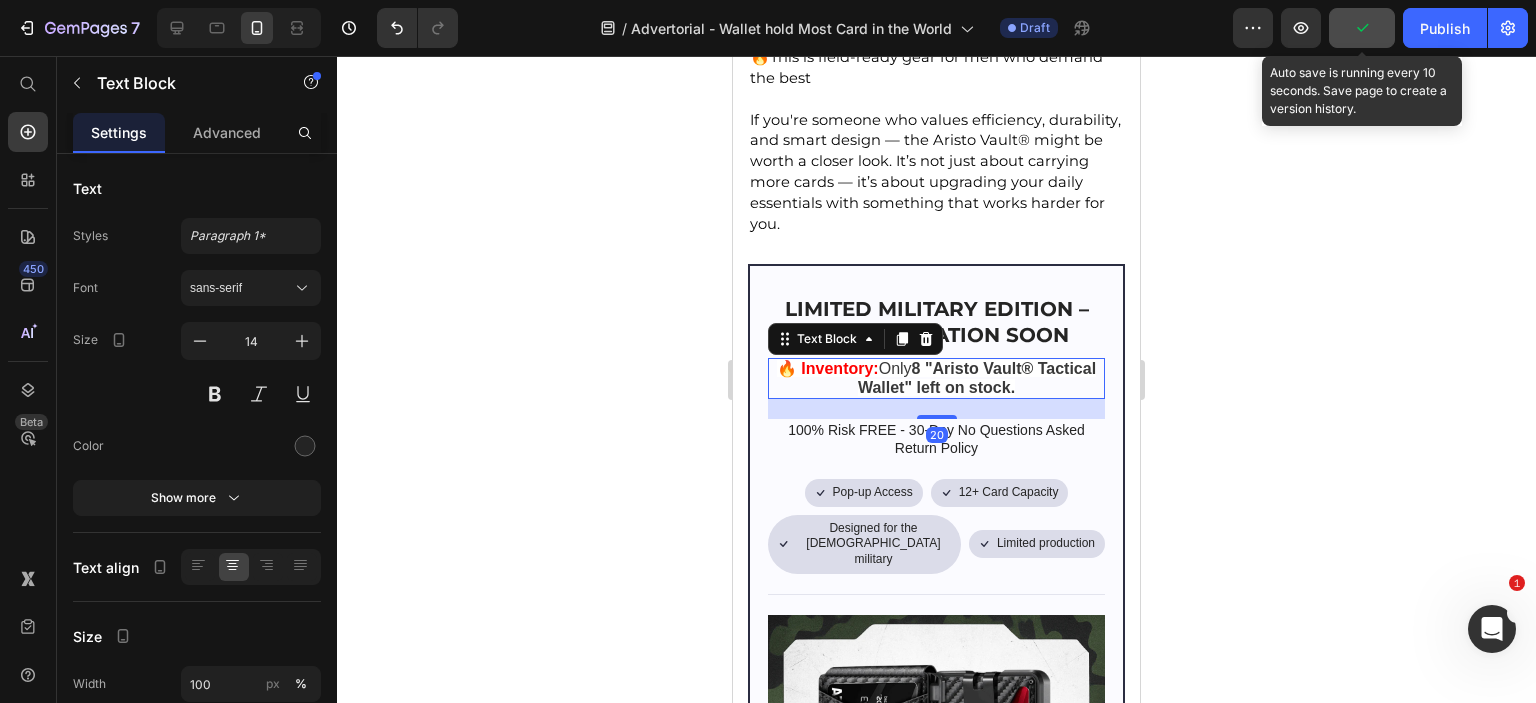 click on "Only  8   "Aristo Vault® Tactical Wallet" left on stock." at bounding box center [977, 377] 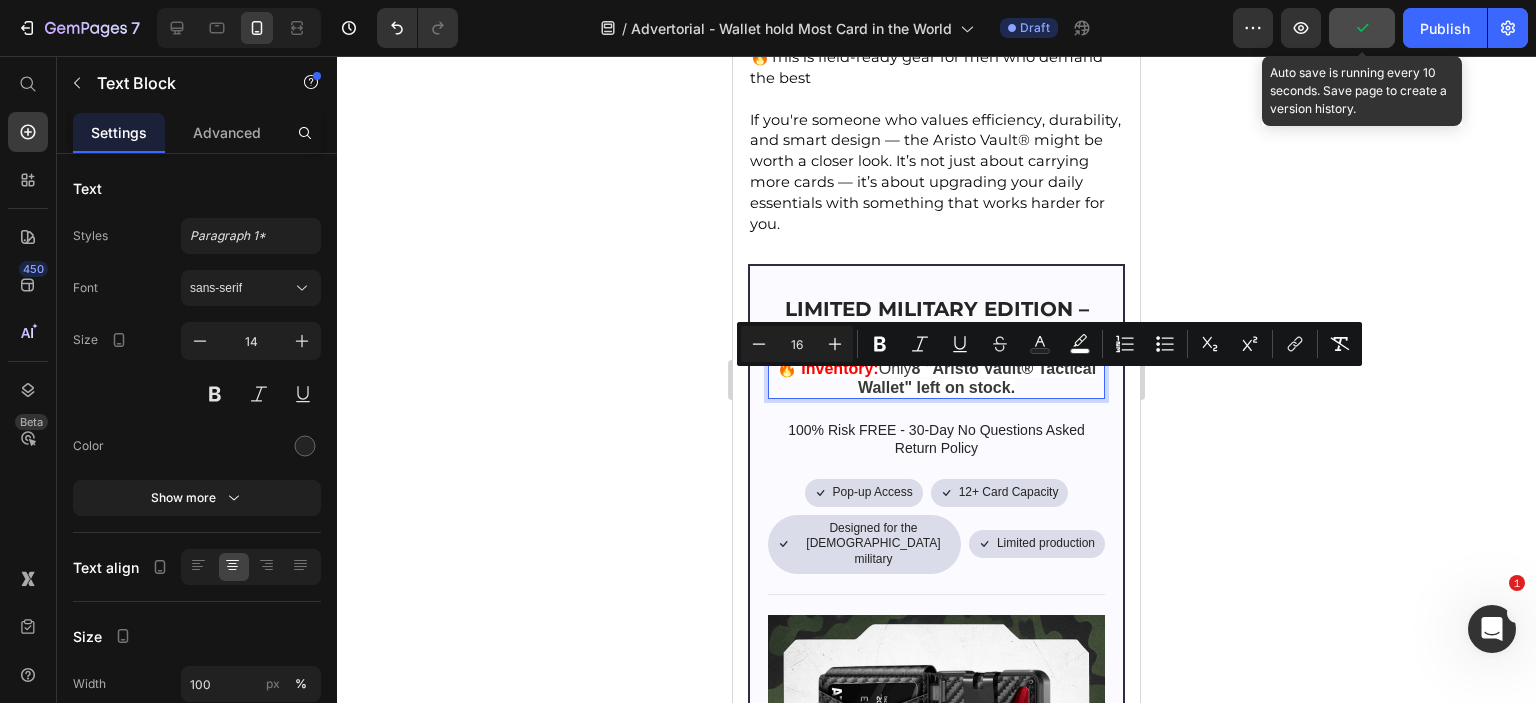 click on "8" at bounding box center [916, 368] 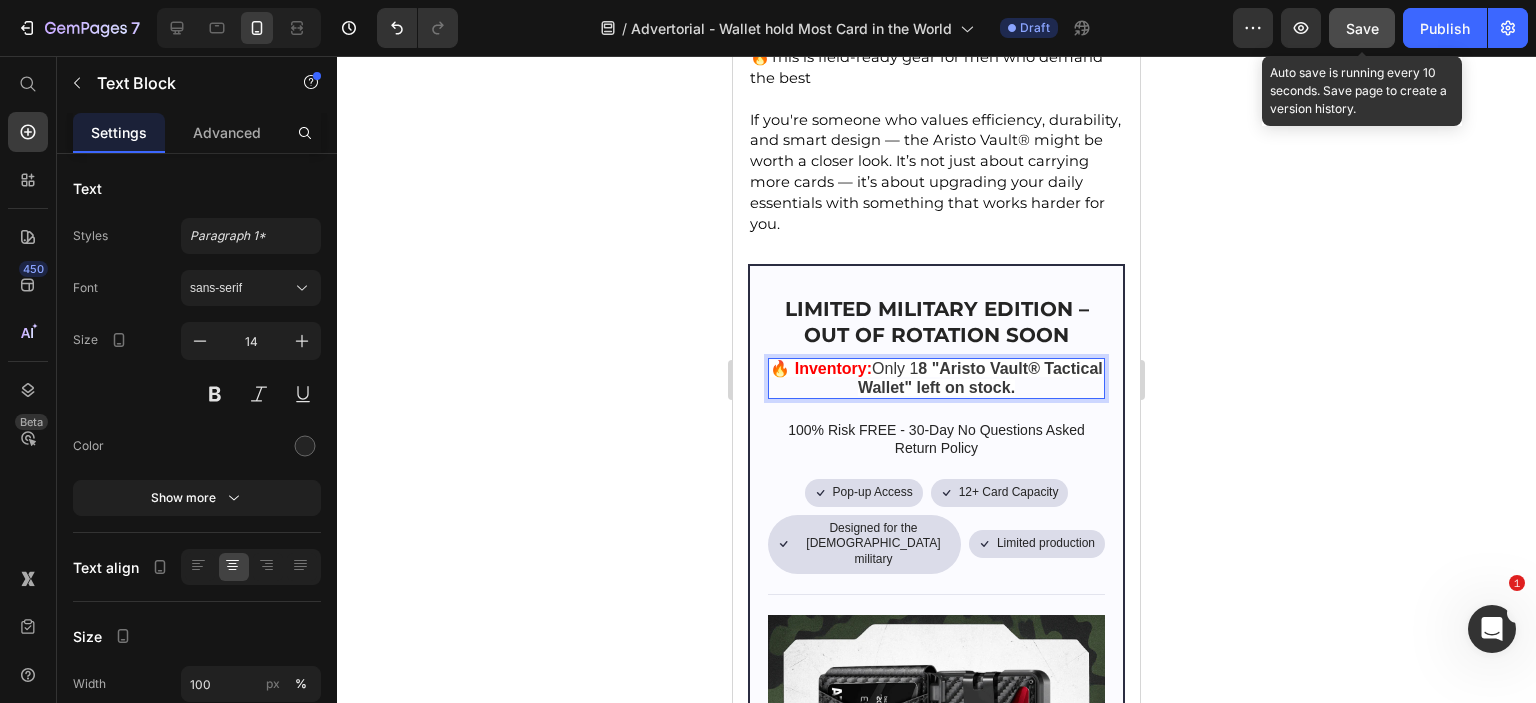 click 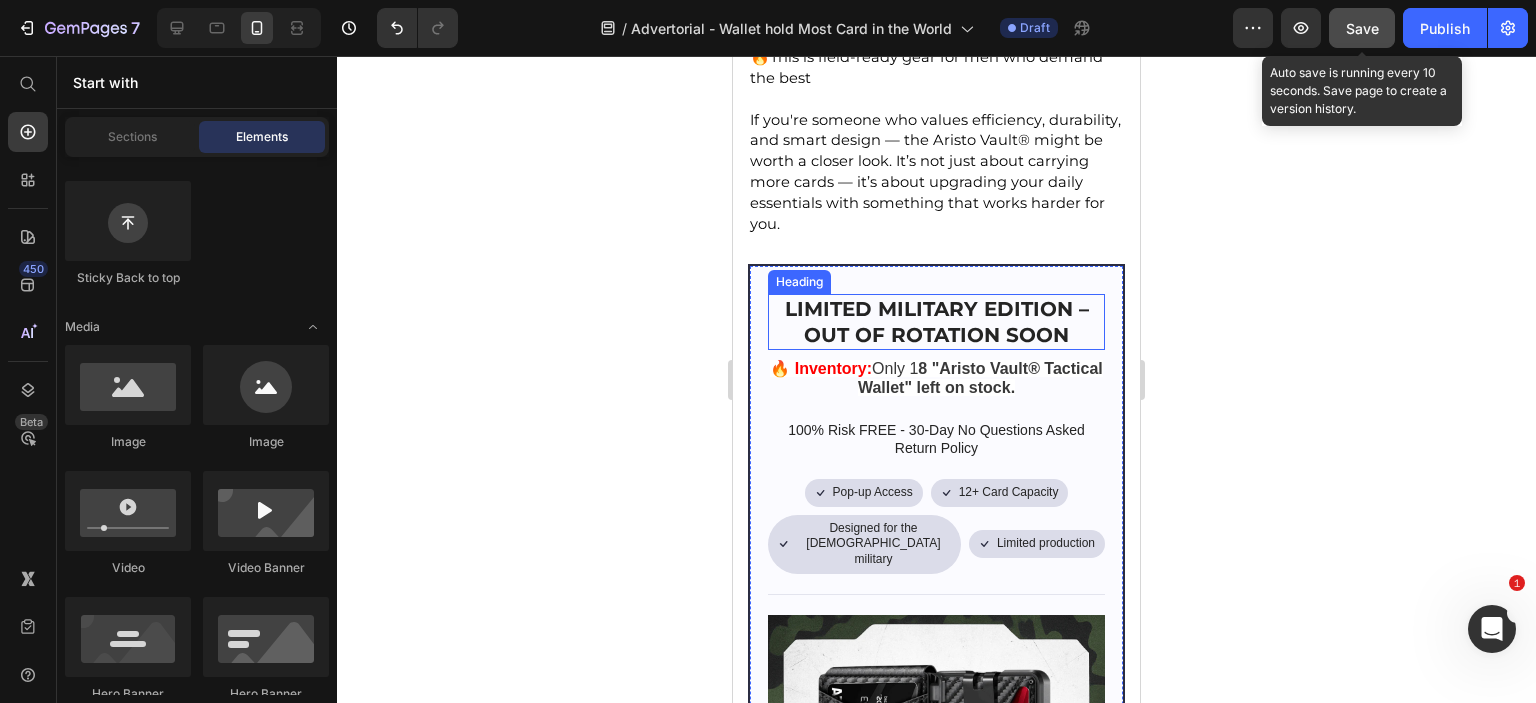 click on "LIMITED MILITARY EDITION – OUT OF ROTATION SOON" at bounding box center [937, 322] 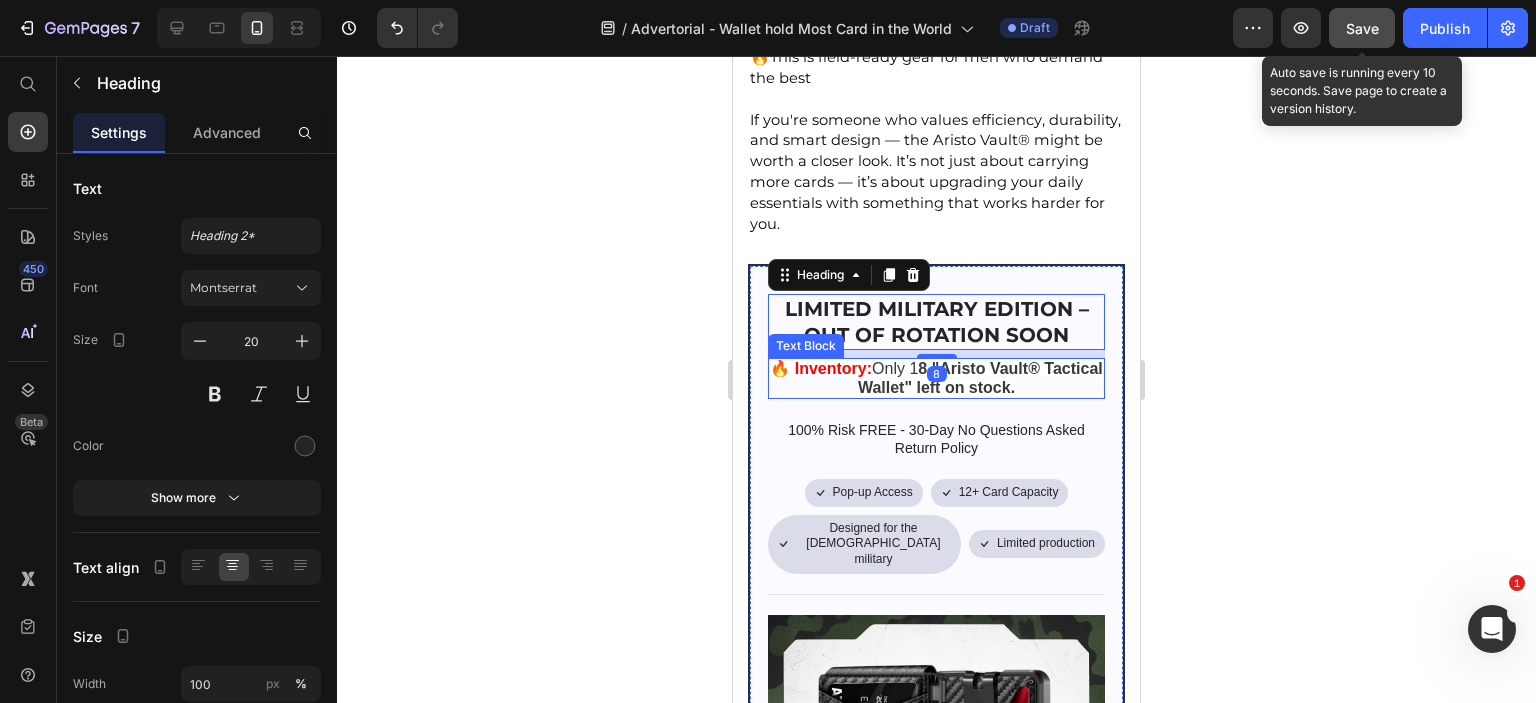 click on ""Aristo Vault® Tactical Wallet" left on stock." at bounding box center [980, 377] 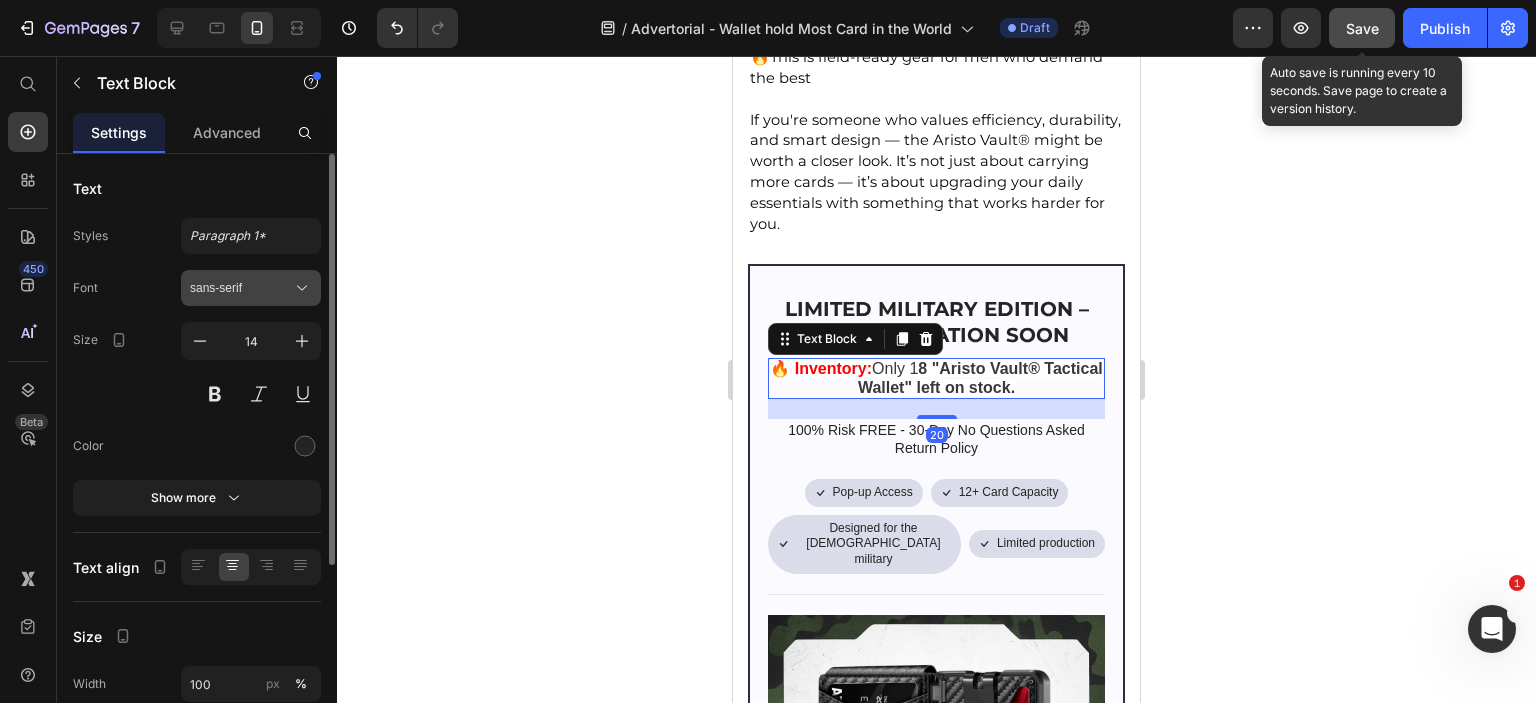 click on "sans-serif" at bounding box center (241, 288) 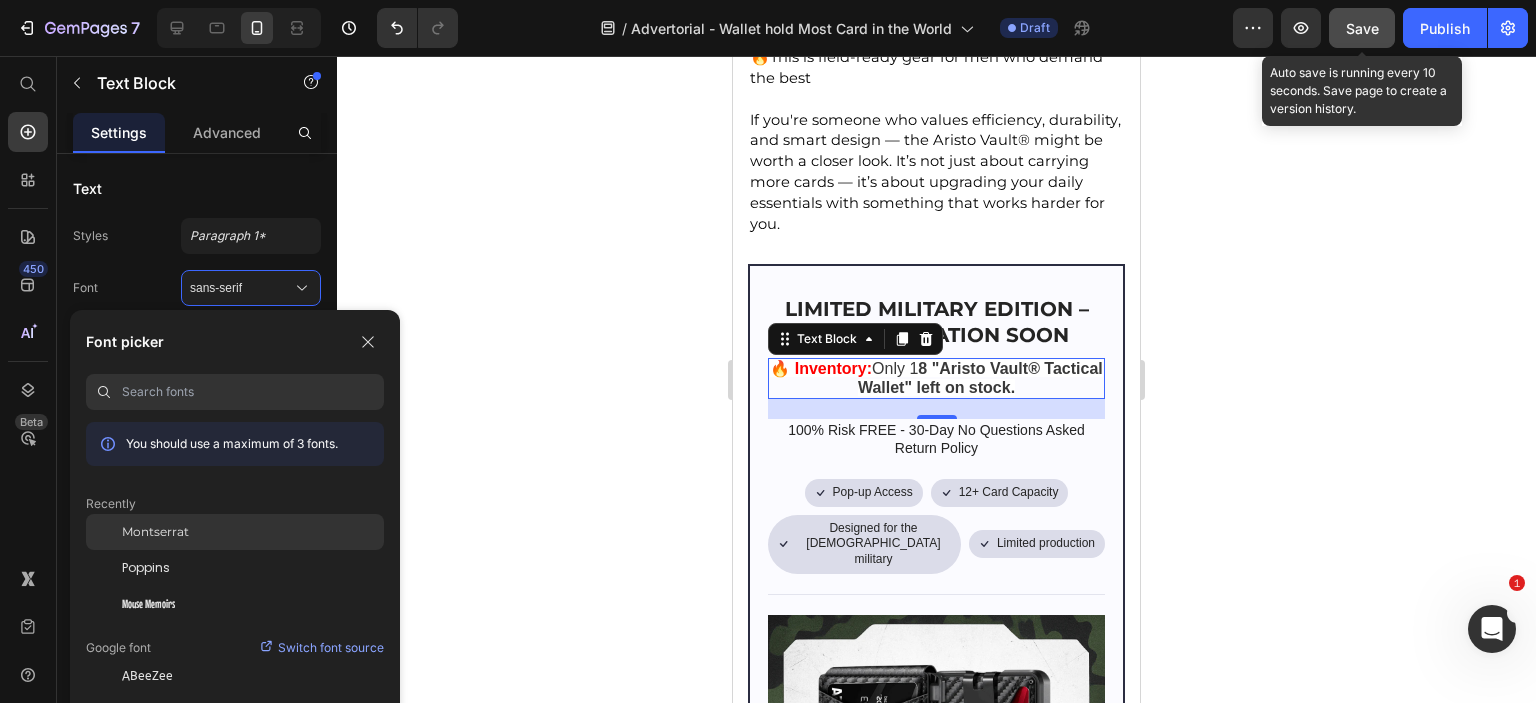 click on "Montserrat" at bounding box center [155, 532] 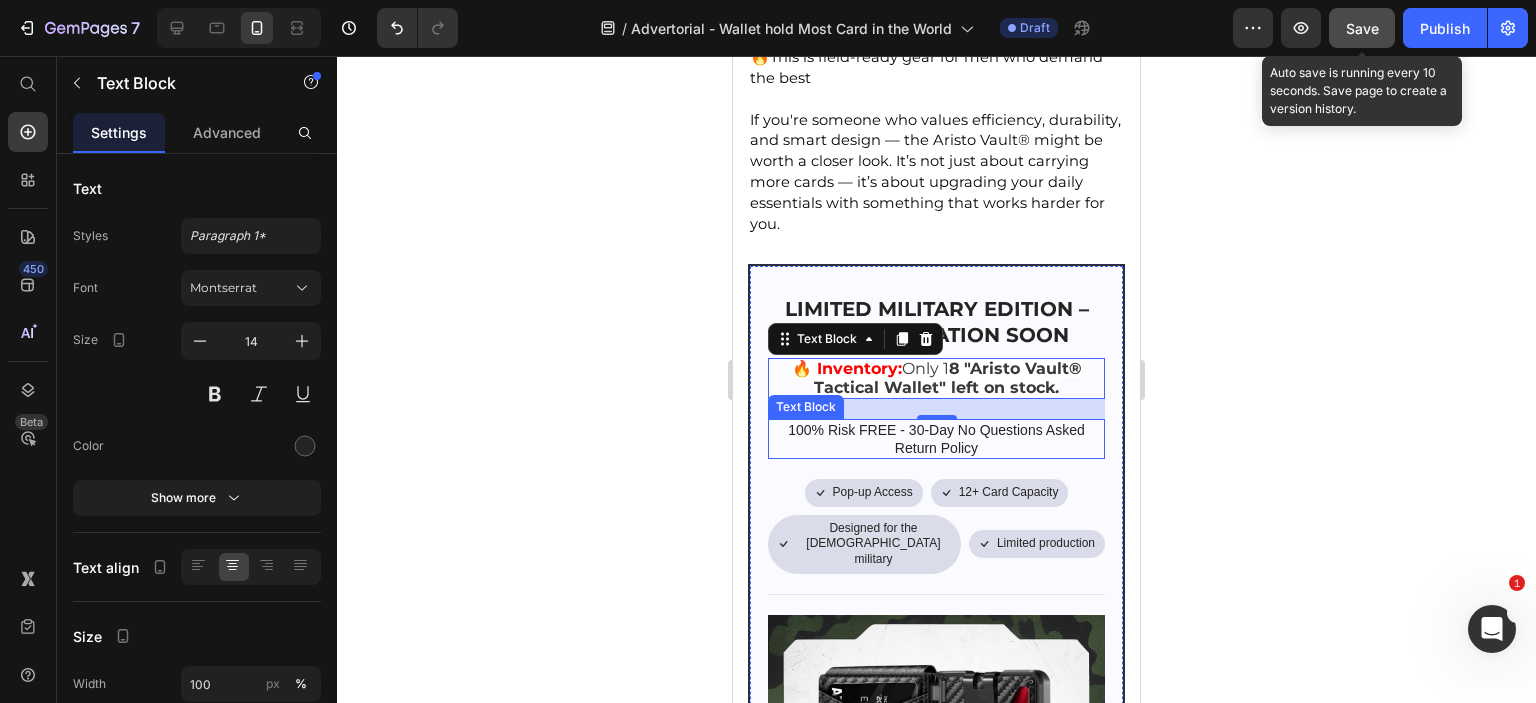 click on "100% Risk FREE - 30-Day No Questions Asked Return Policy" at bounding box center [936, 439] 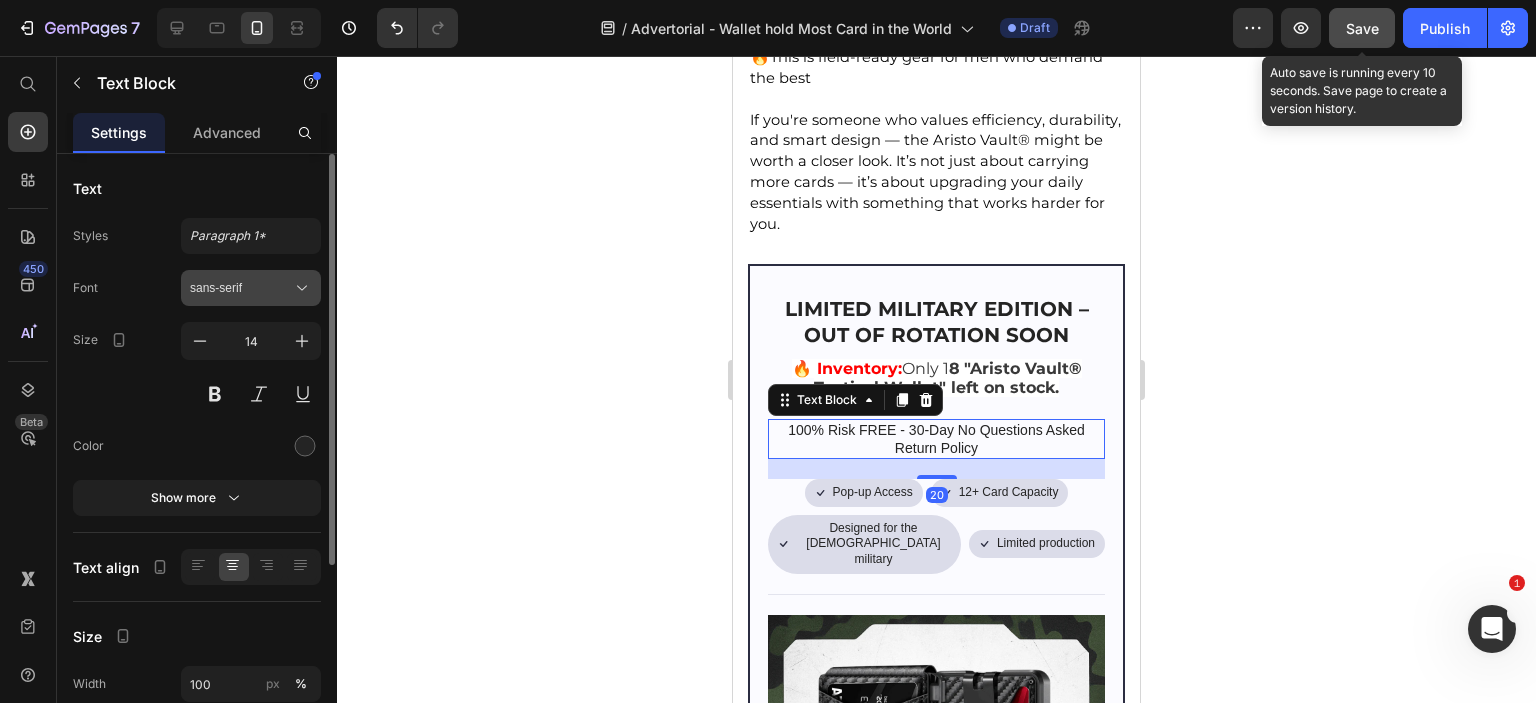 click on "sans-serif" at bounding box center (241, 288) 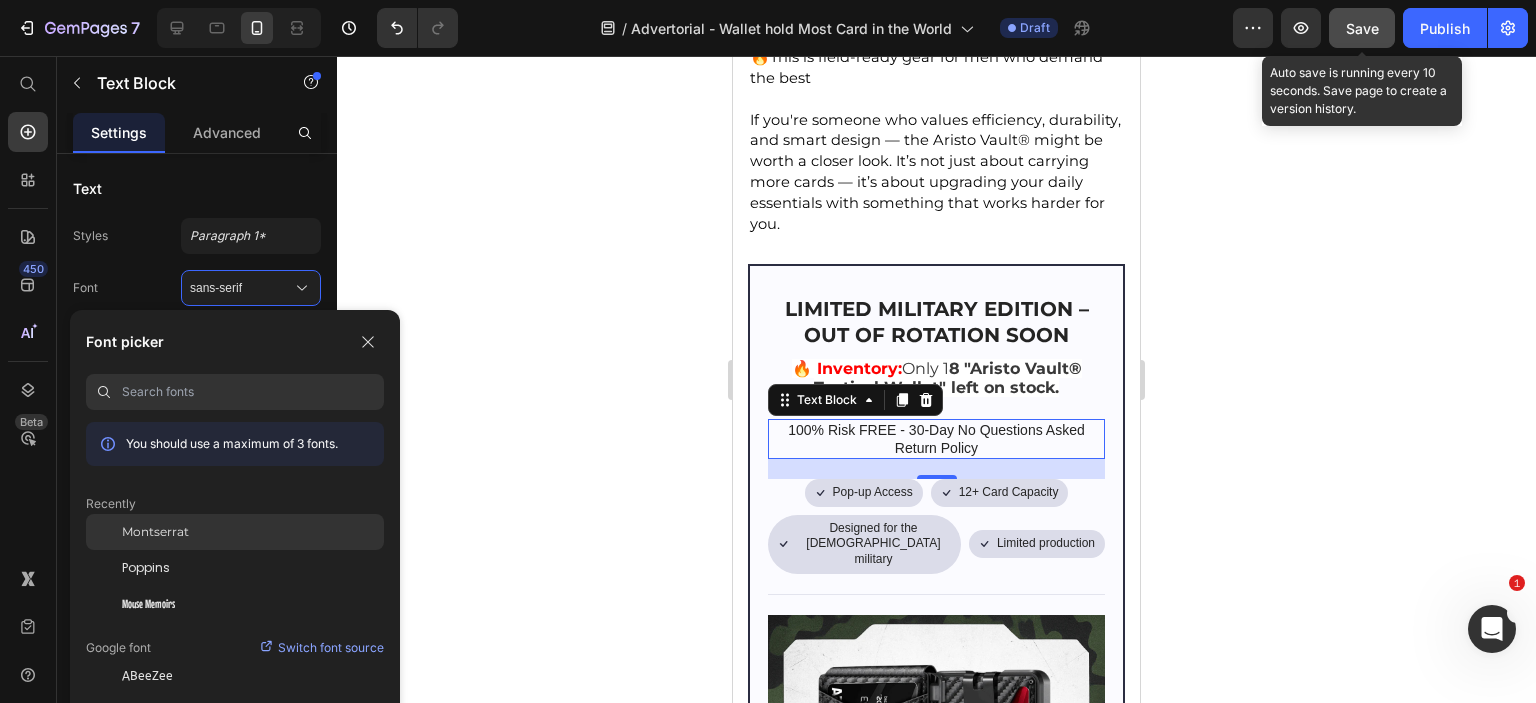 click on "Montserrat" at bounding box center [155, 532] 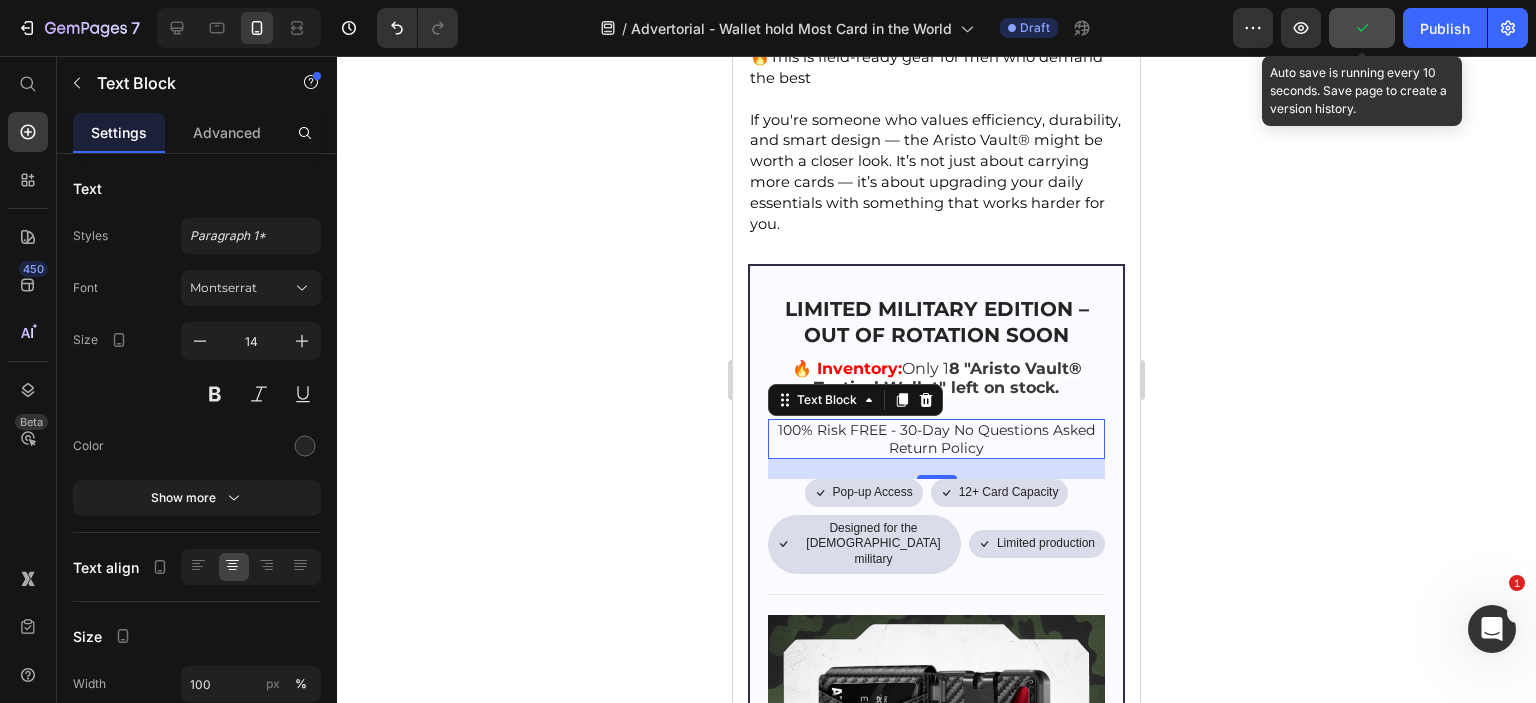 click on "100% Risk FREE - 30-Day No Questions Asked Return Policy" at bounding box center [936, 439] 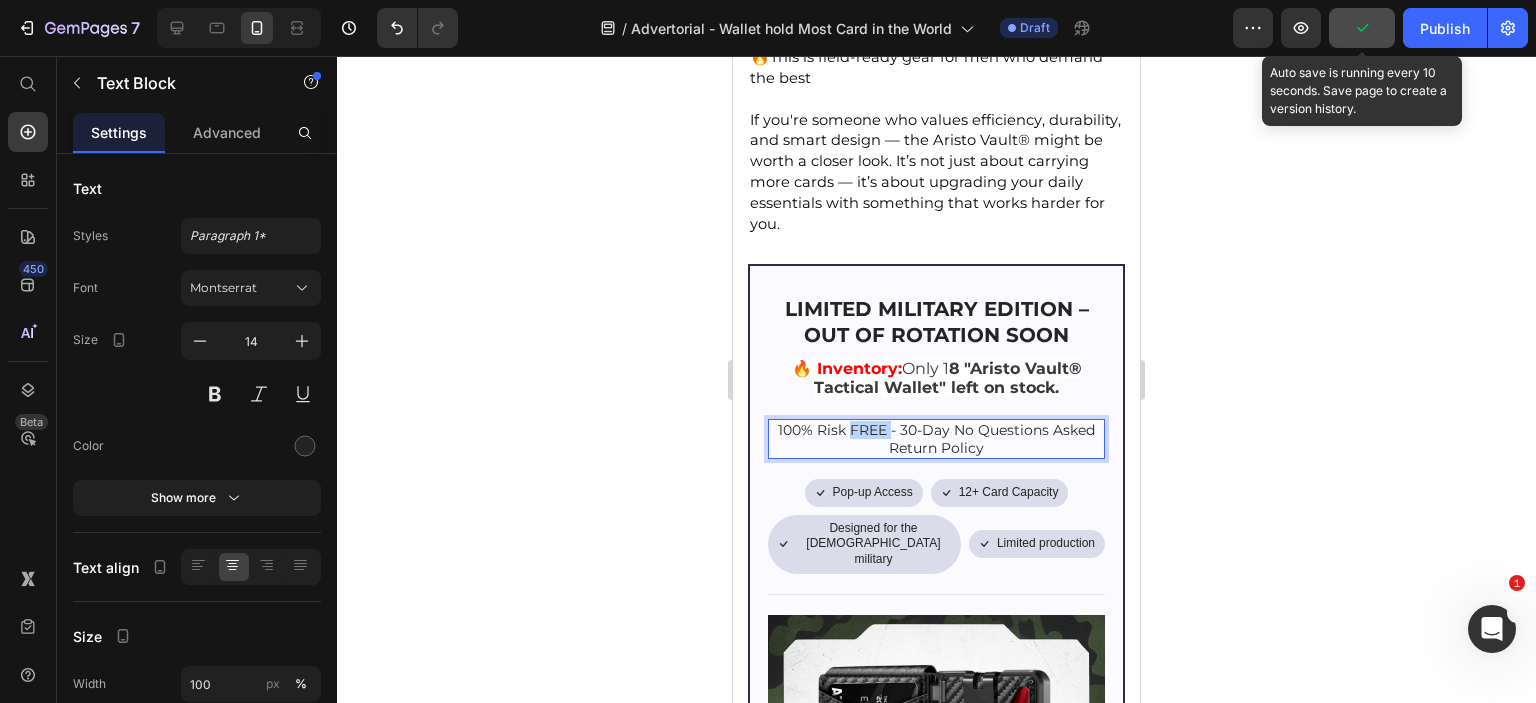 click on "100% Risk FREE - 30-Day No Questions Asked Return Policy" at bounding box center [936, 439] 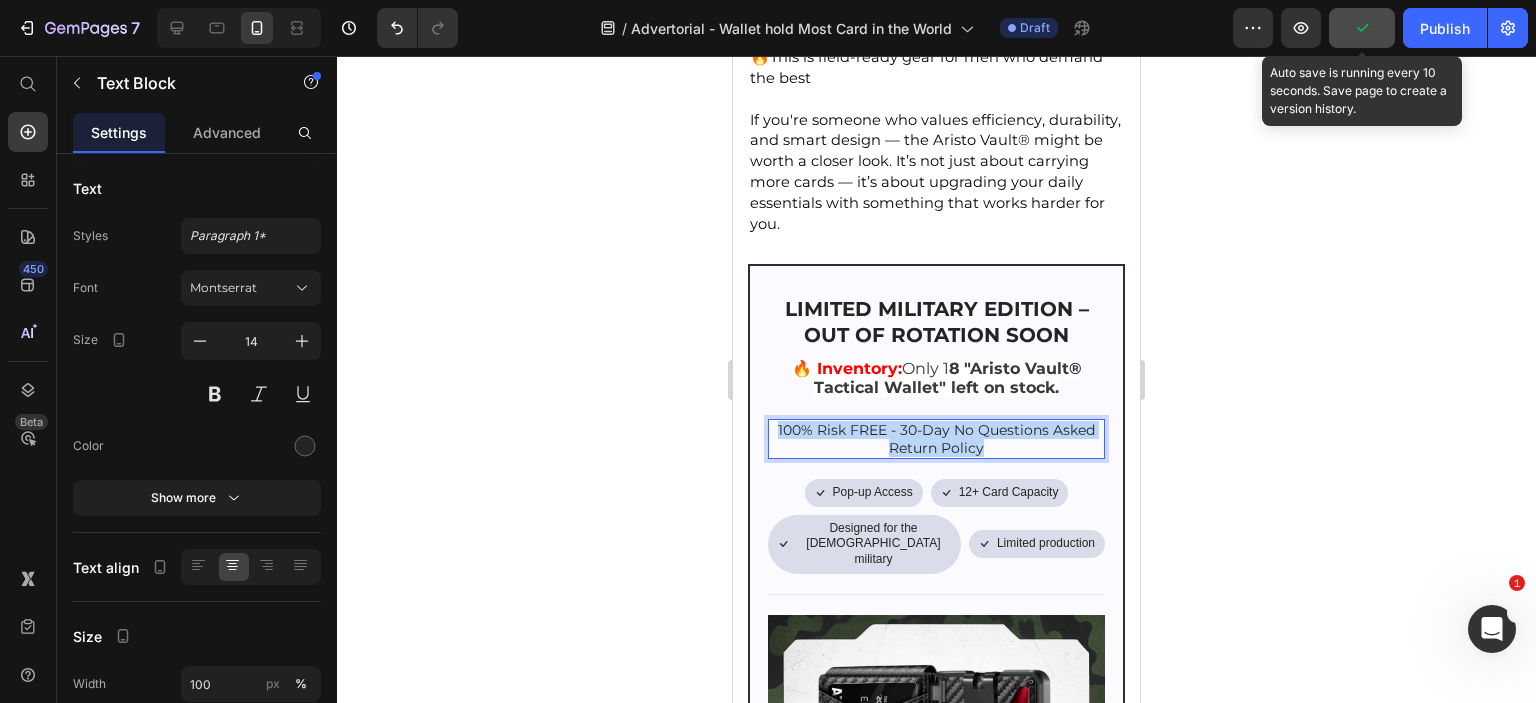 click on "100% Risk FREE - 30-Day No Questions Asked Return Policy" at bounding box center (936, 439) 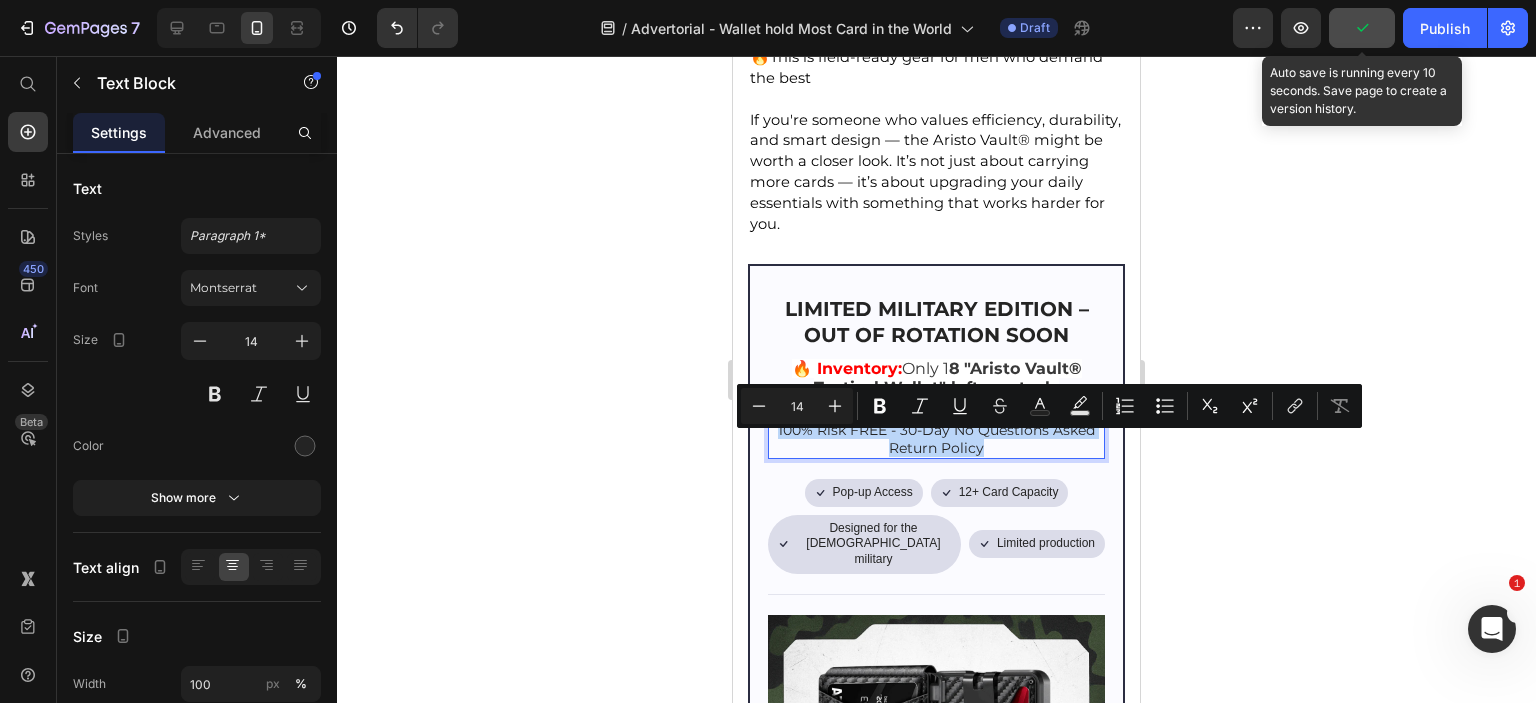 click on "100% Risk FREE - 30-Day No Questions Asked Return Policy" at bounding box center [936, 439] 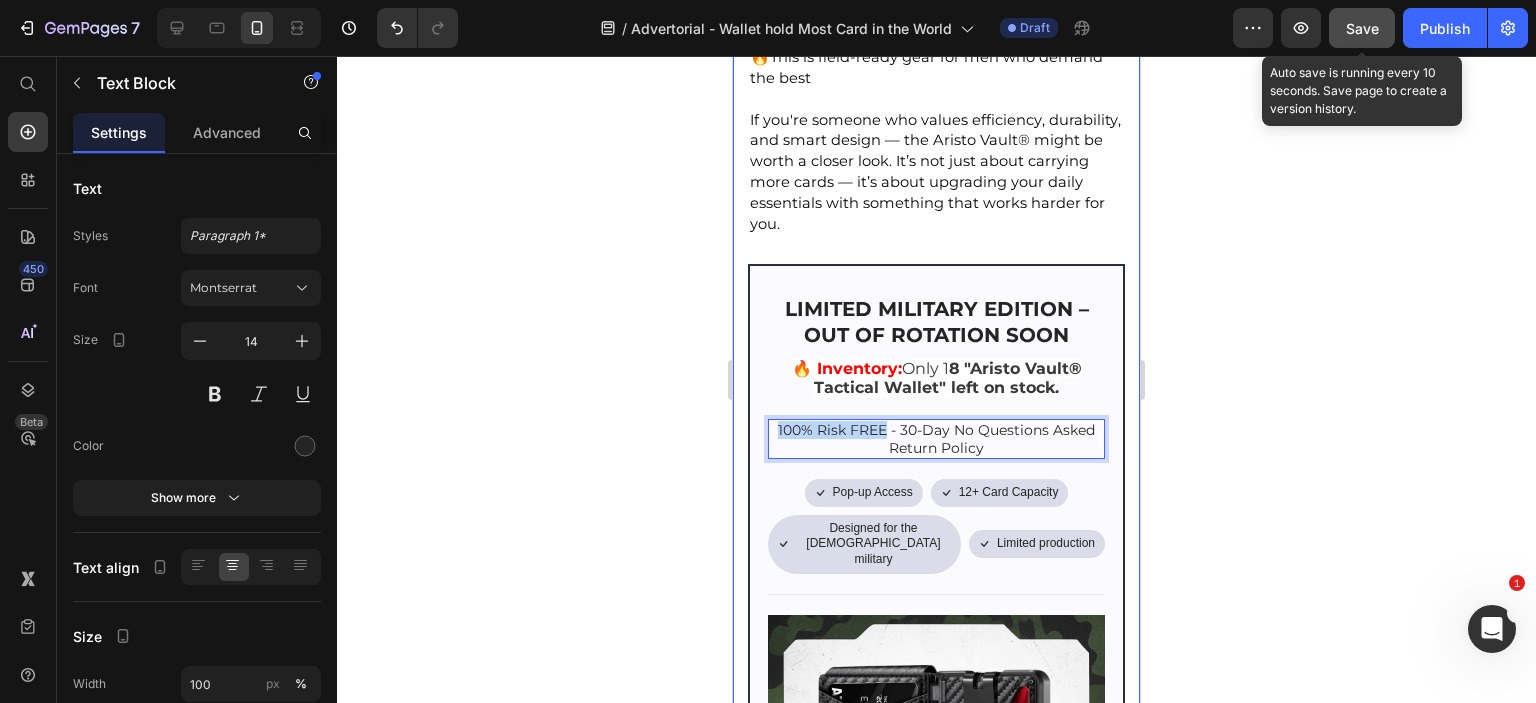drag, startPoint x: 880, startPoint y: 445, endPoint x: 737, endPoint y: 441, distance: 143.05594 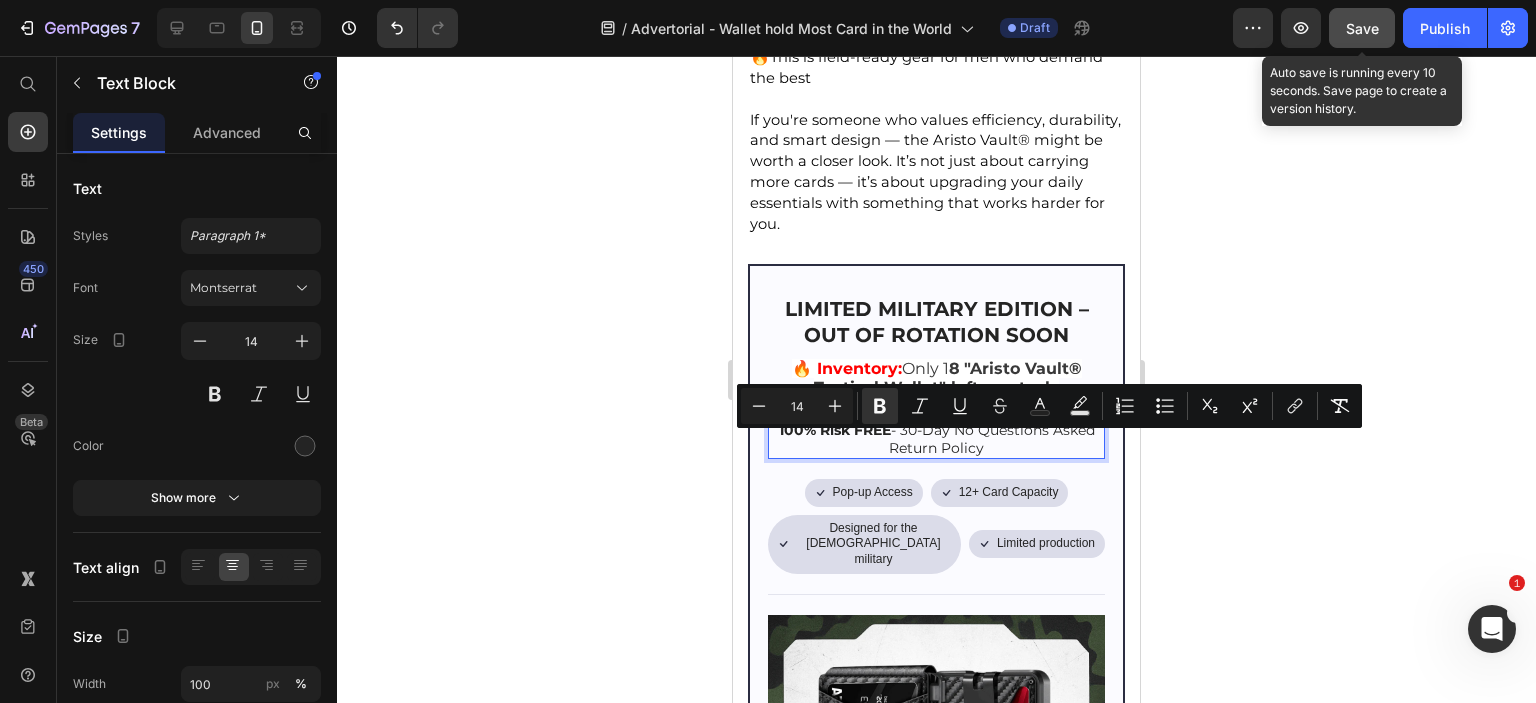 click on "100% Risk FREE  - 30-Day No Questions Asked Return Policy" at bounding box center [936, 439] 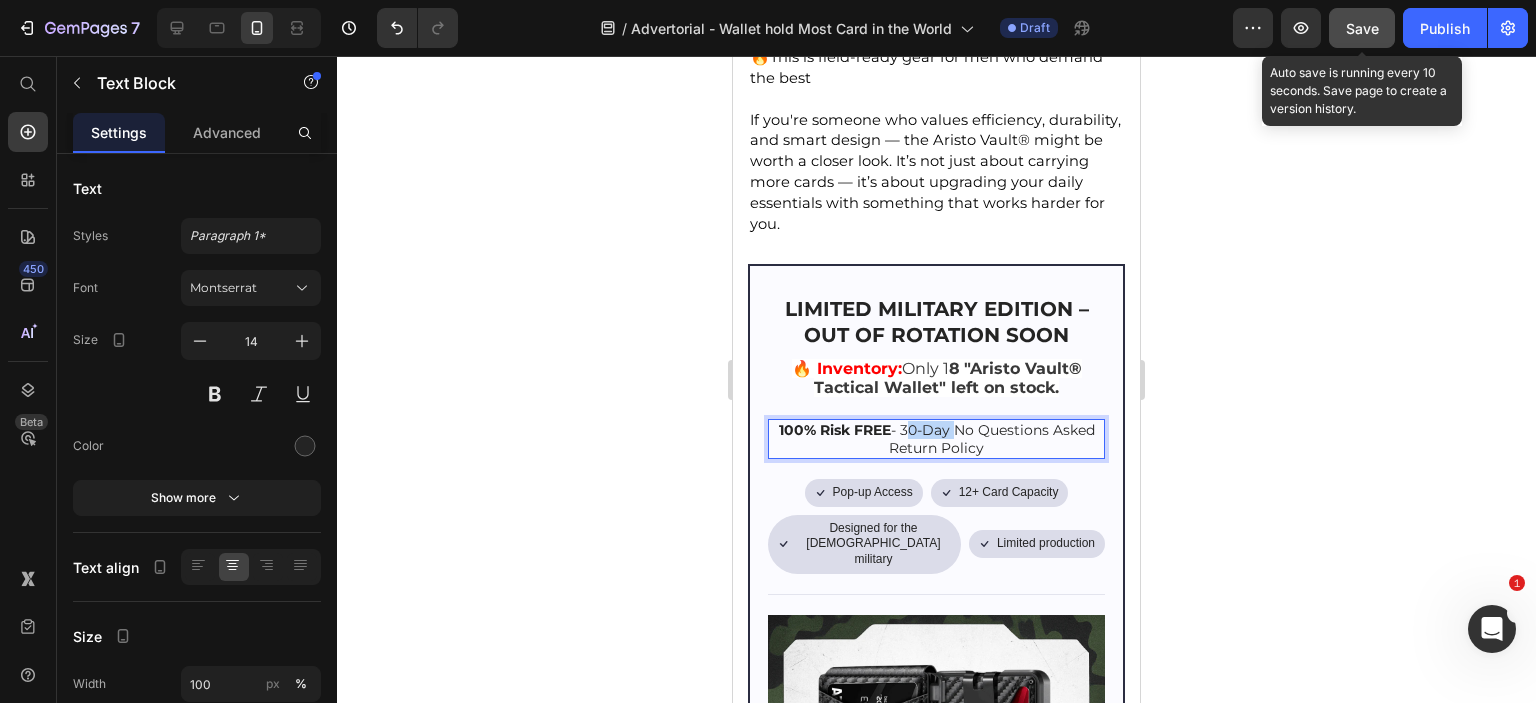 drag, startPoint x: 920, startPoint y: 440, endPoint x: 965, endPoint y: 446, distance: 45.39824 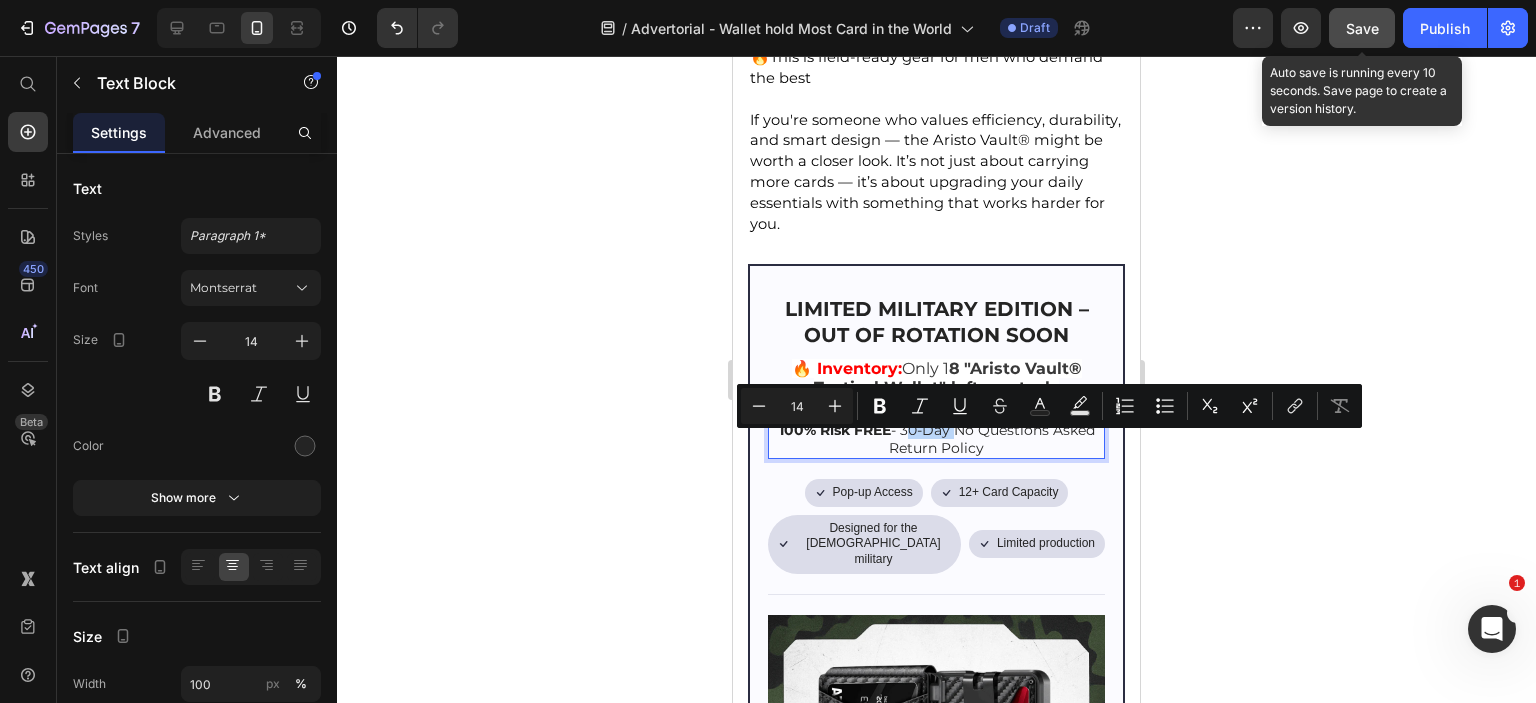 click on "100% Risk FREE  - 30-Day No Questions Asked Return Policy" at bounding box center (936, 439) 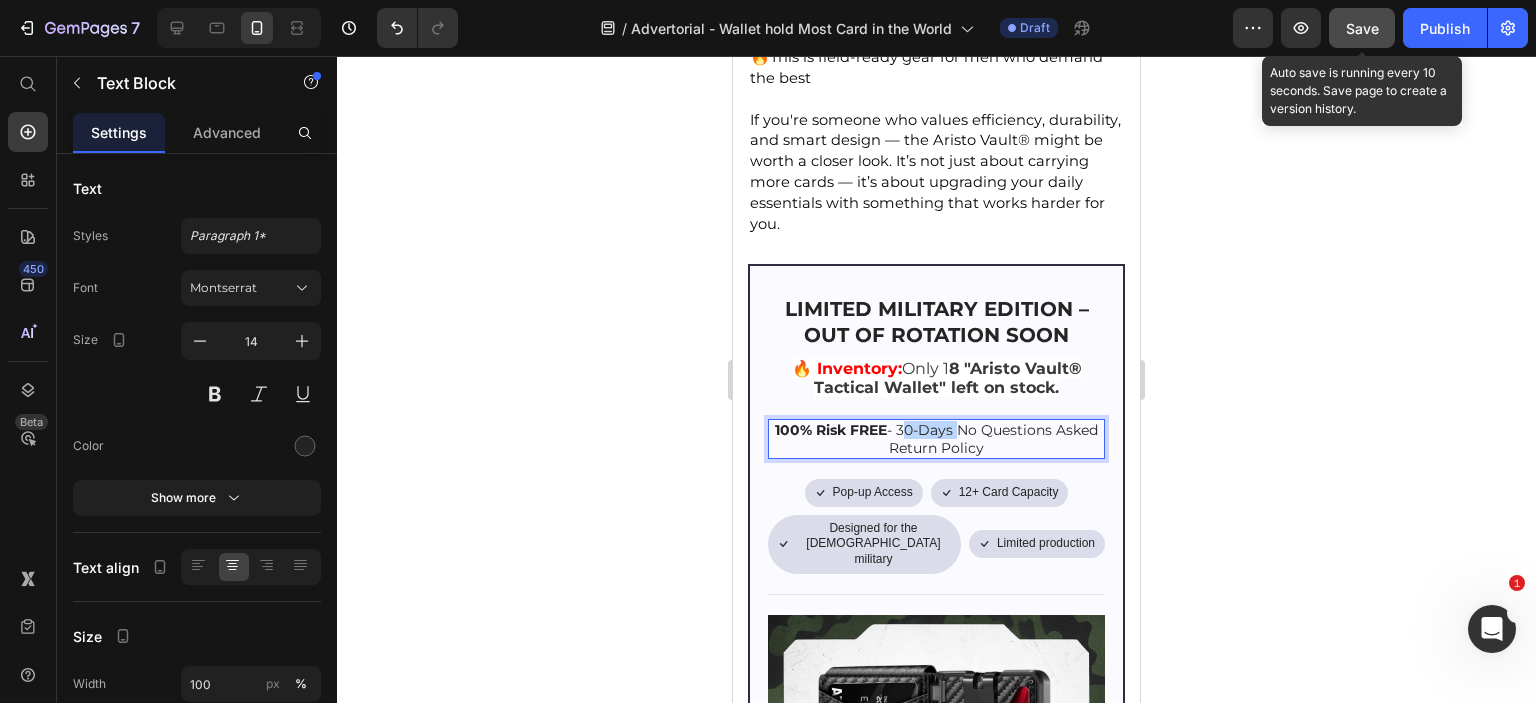 drag, startPoint x: 968, startPoint y: 446, endPoint x: 916, endPoint y: 446, distance: 52 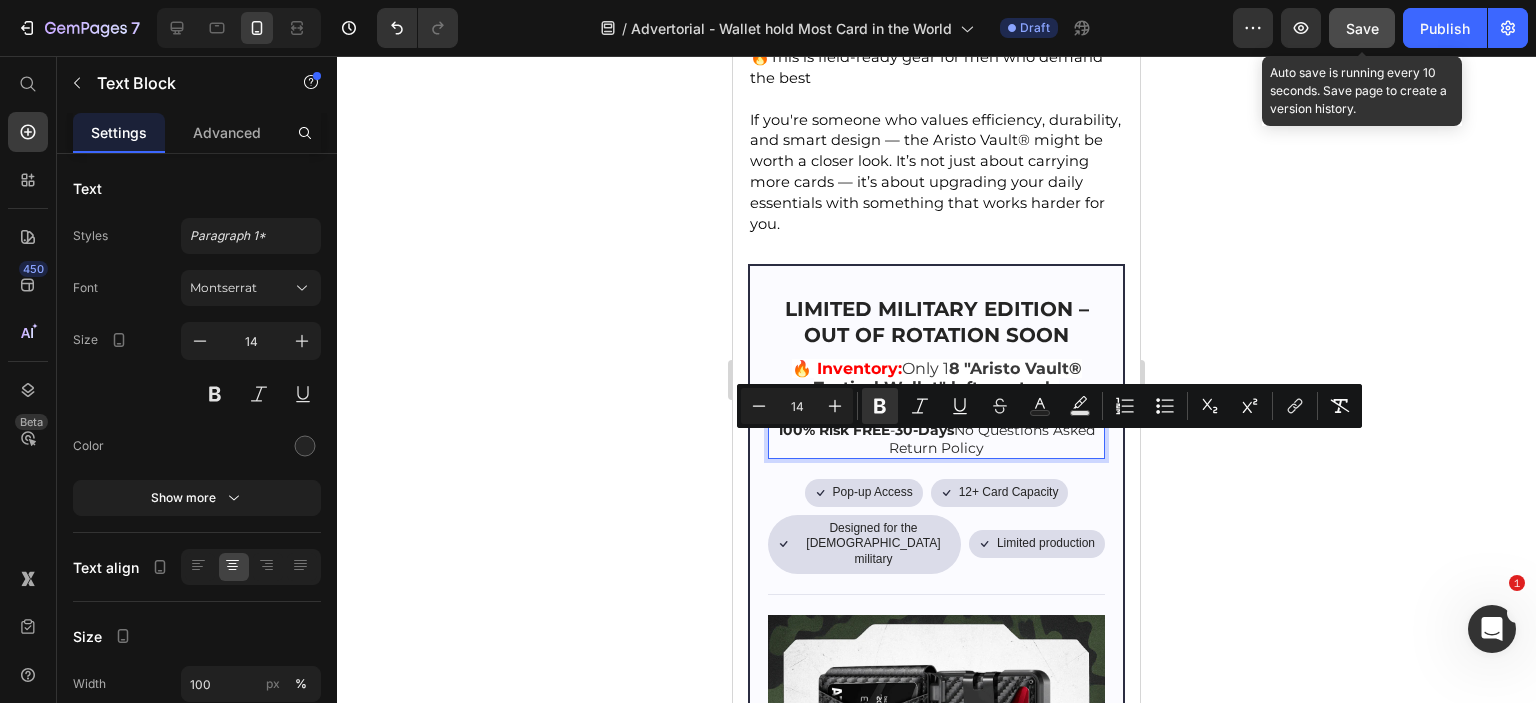 click on "100% Risk FREE  -  30-Days  No Questions Asked Return Policy" at bounding box center [936, 439] 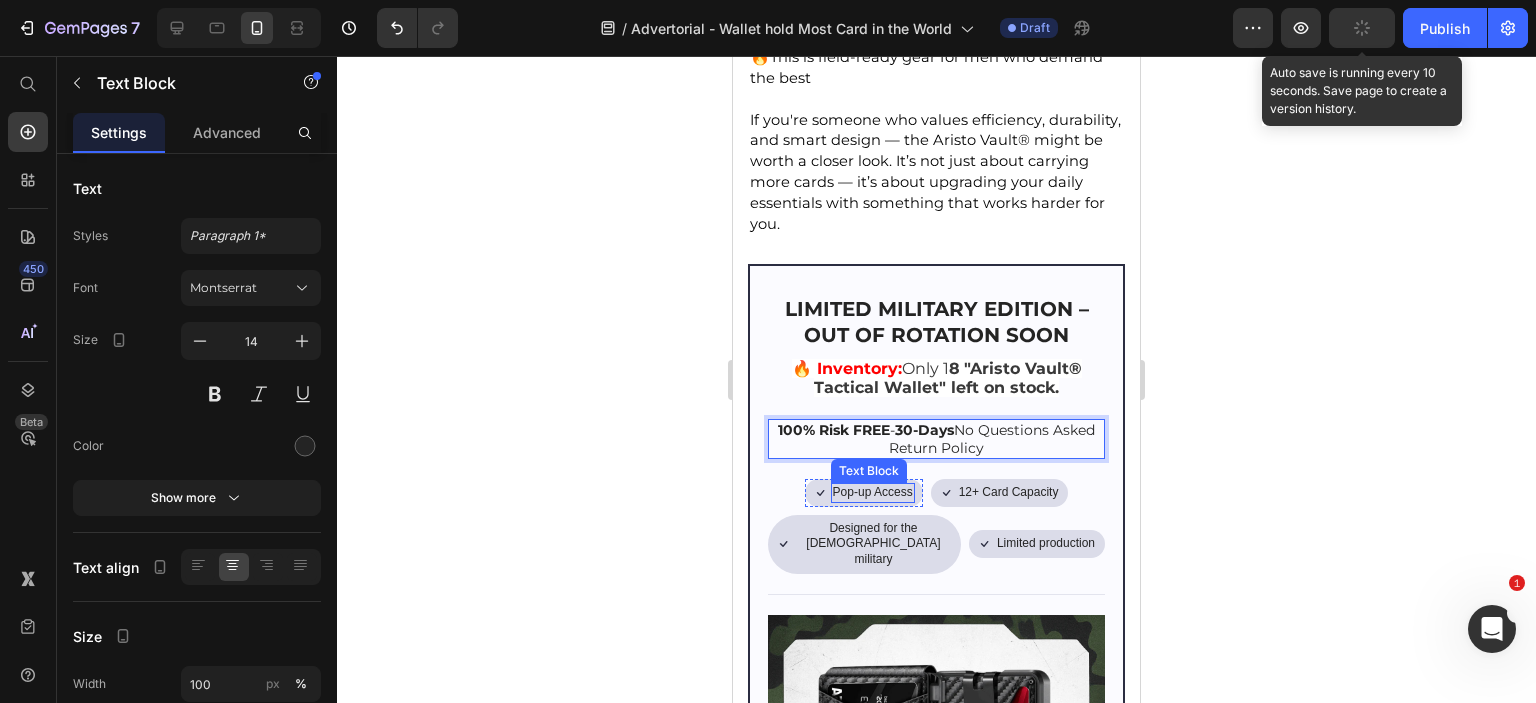 click on "Pop-up Access" at bounding box center [873, 493] 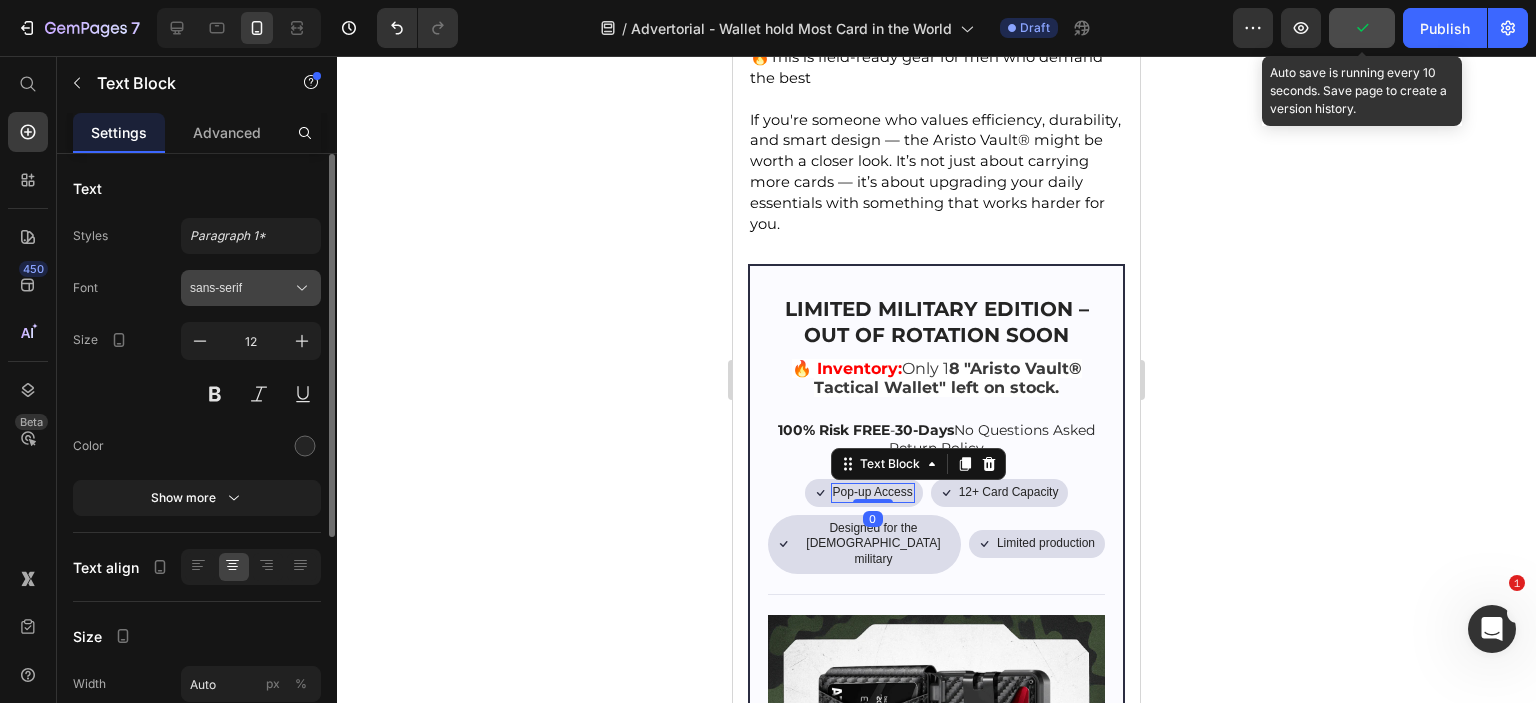 click on "sans-serif" at bounding box center [241, 288] 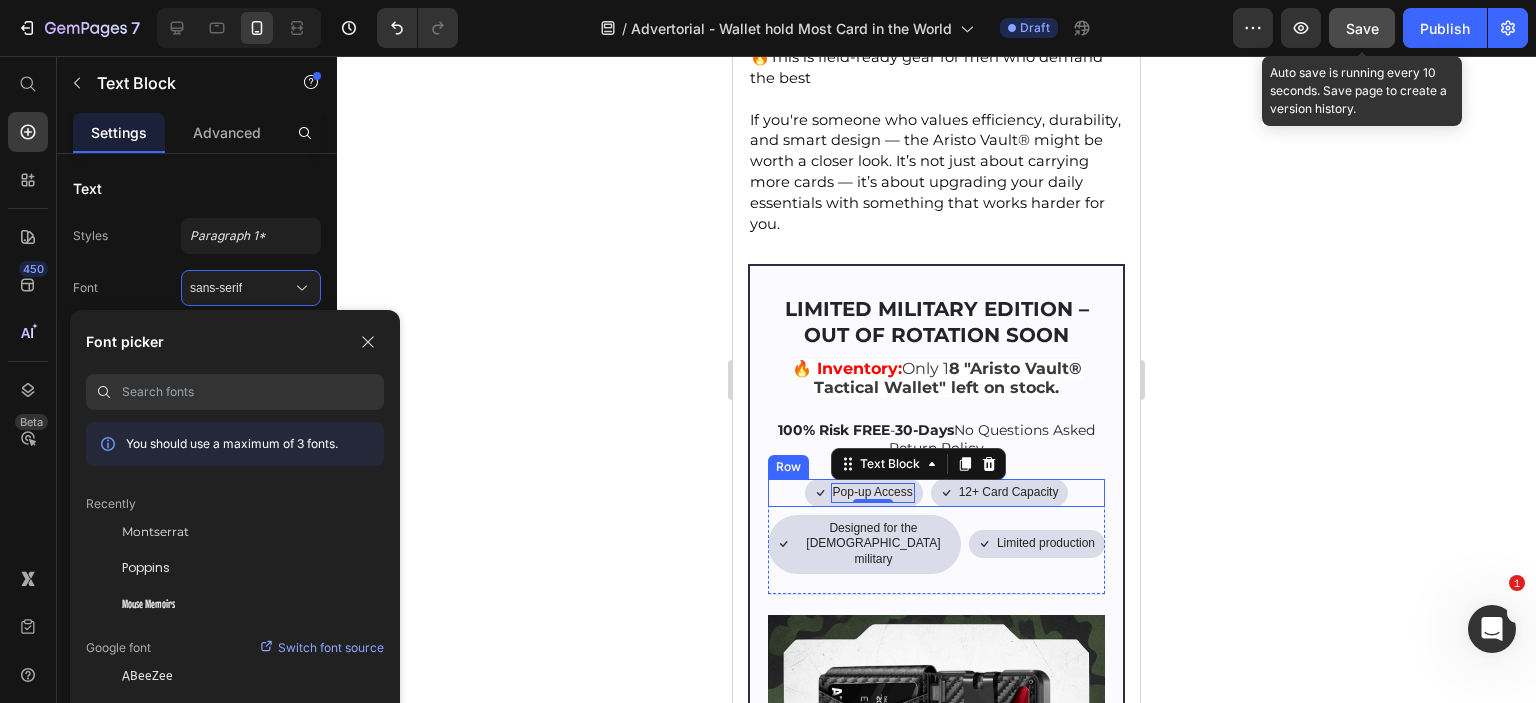 click on "Icon Pop-up Access Text Block   0 Row
Icon 12+ Card Capacity Text Block Row Row" at bounding box center [936, 493] 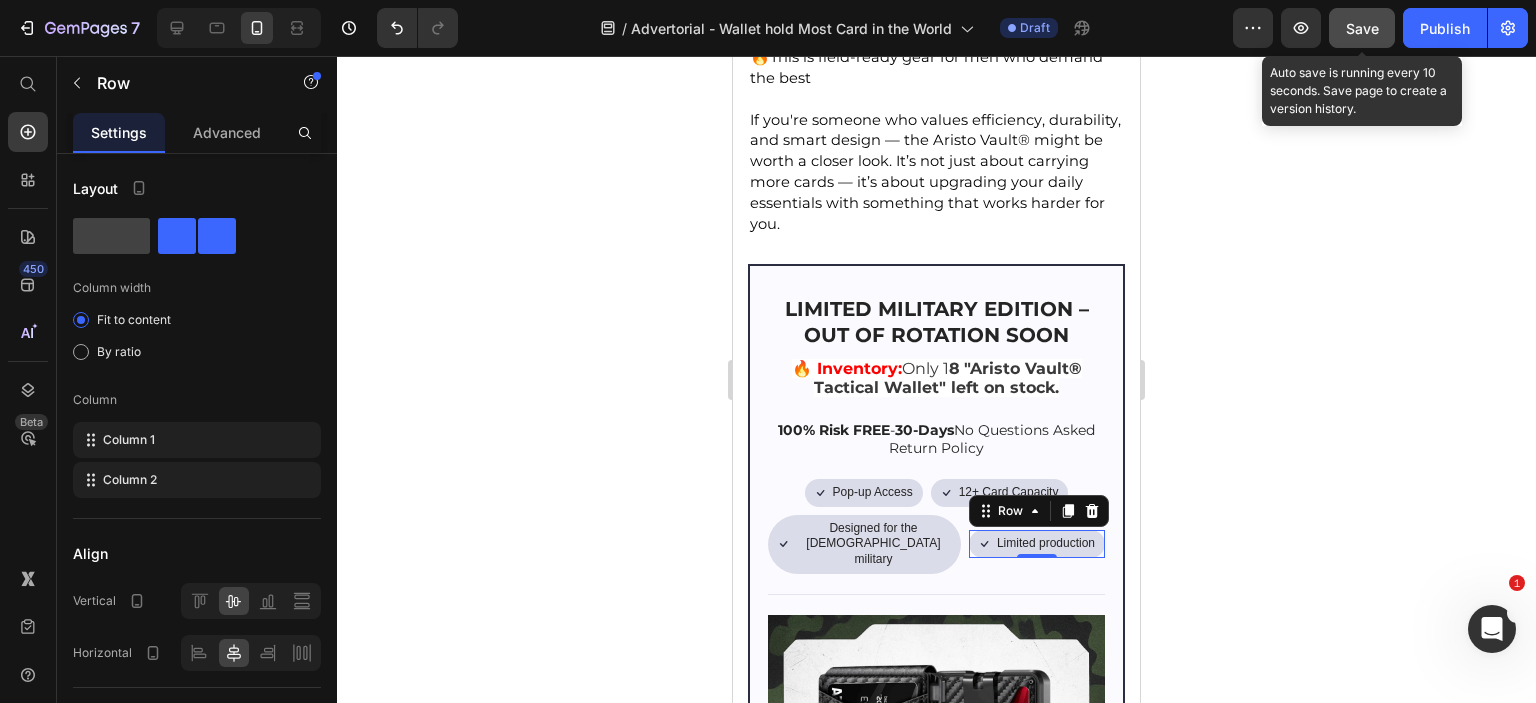 click on "Icon Limited production Text Block Row   0" at bounding box center (1037, 544) 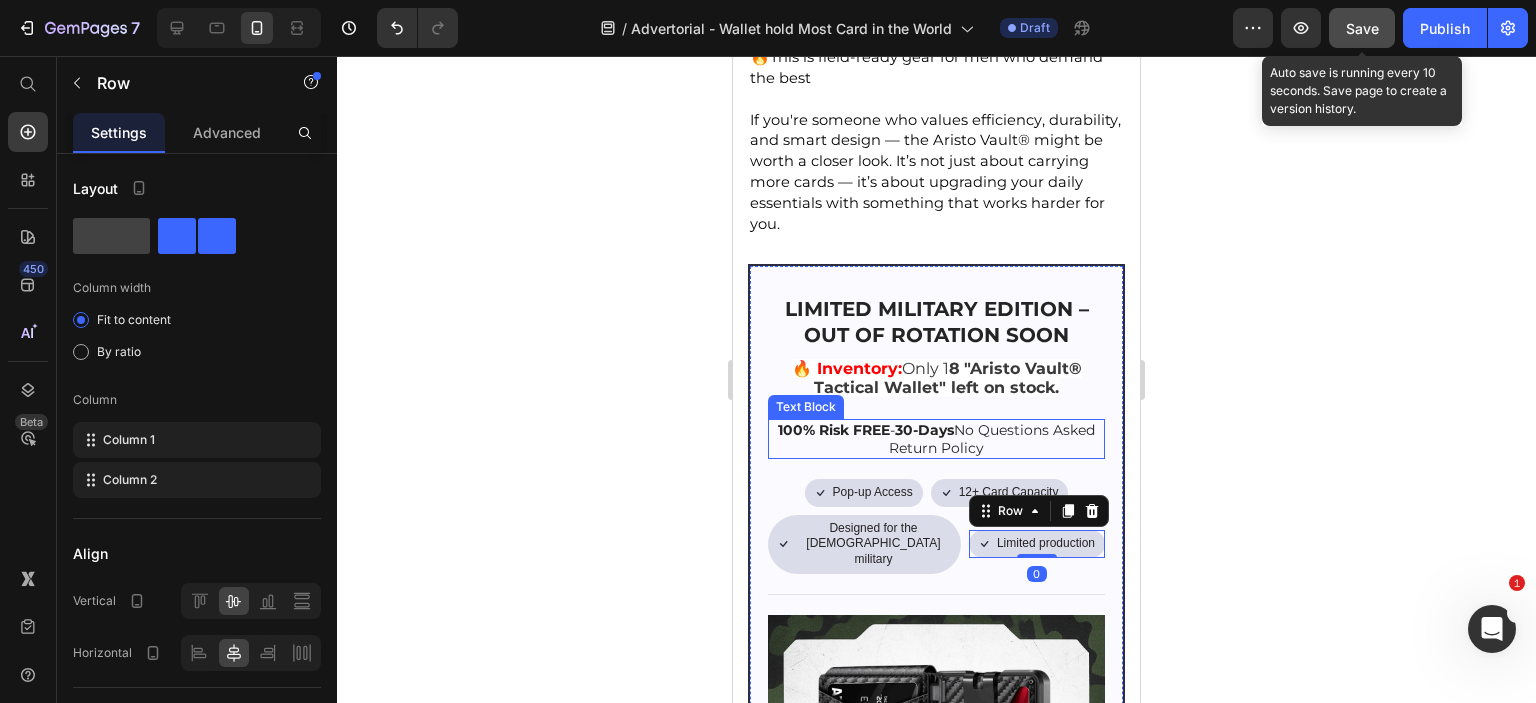scroll, scrollTop: 13524, scrollLeft: 0, axis: vertical 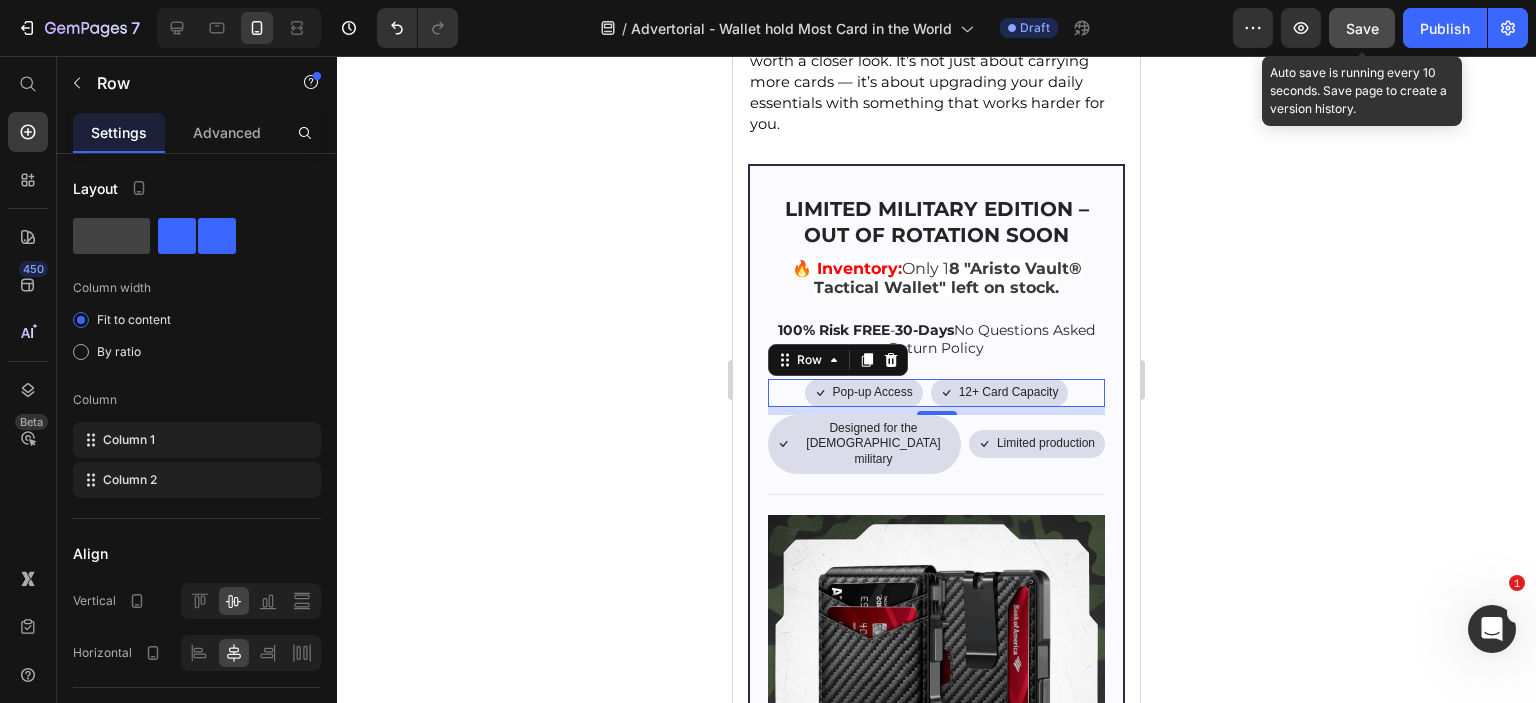 click on "Icon Pop-up Access Text Block Row
Icon 12+ Card Capacity Text Block Row Row   0" at bounding box center [936, 393] 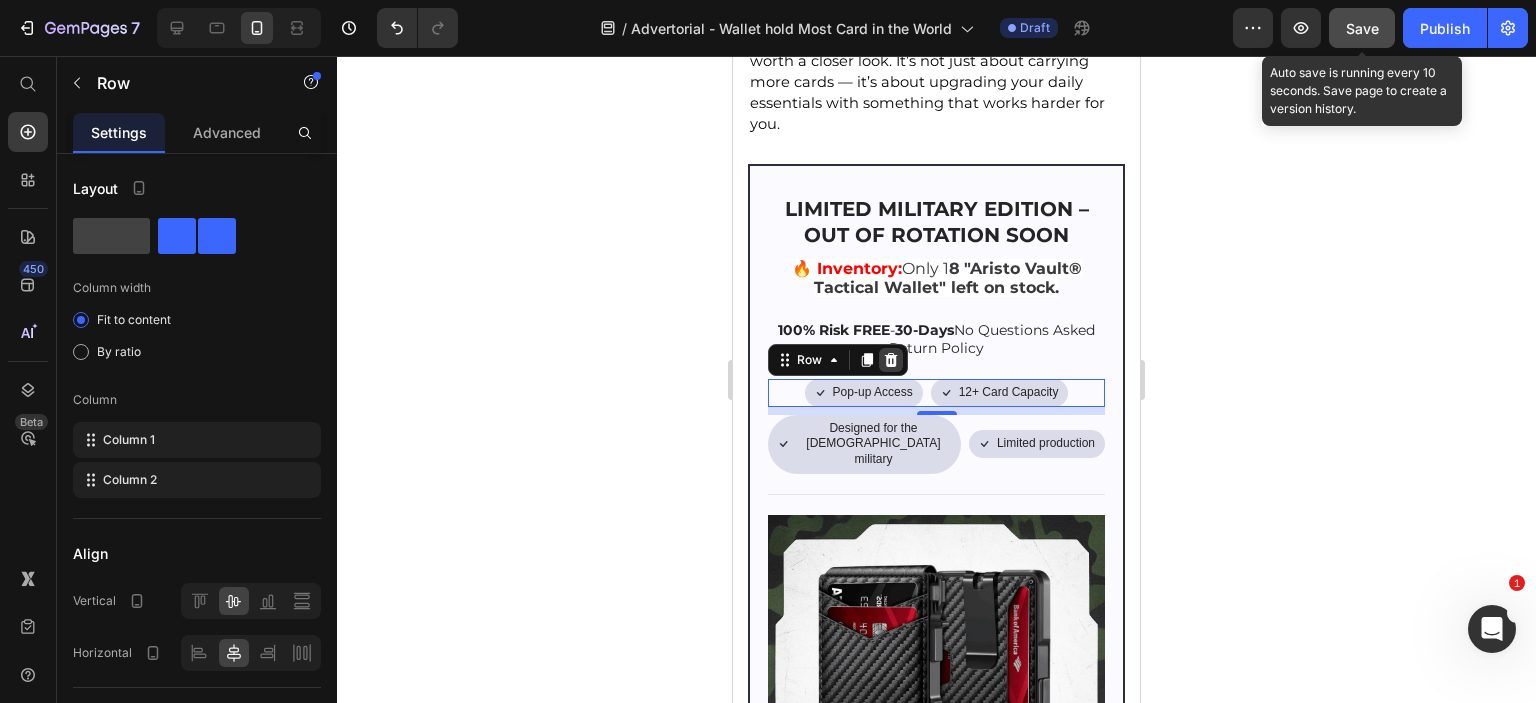 click 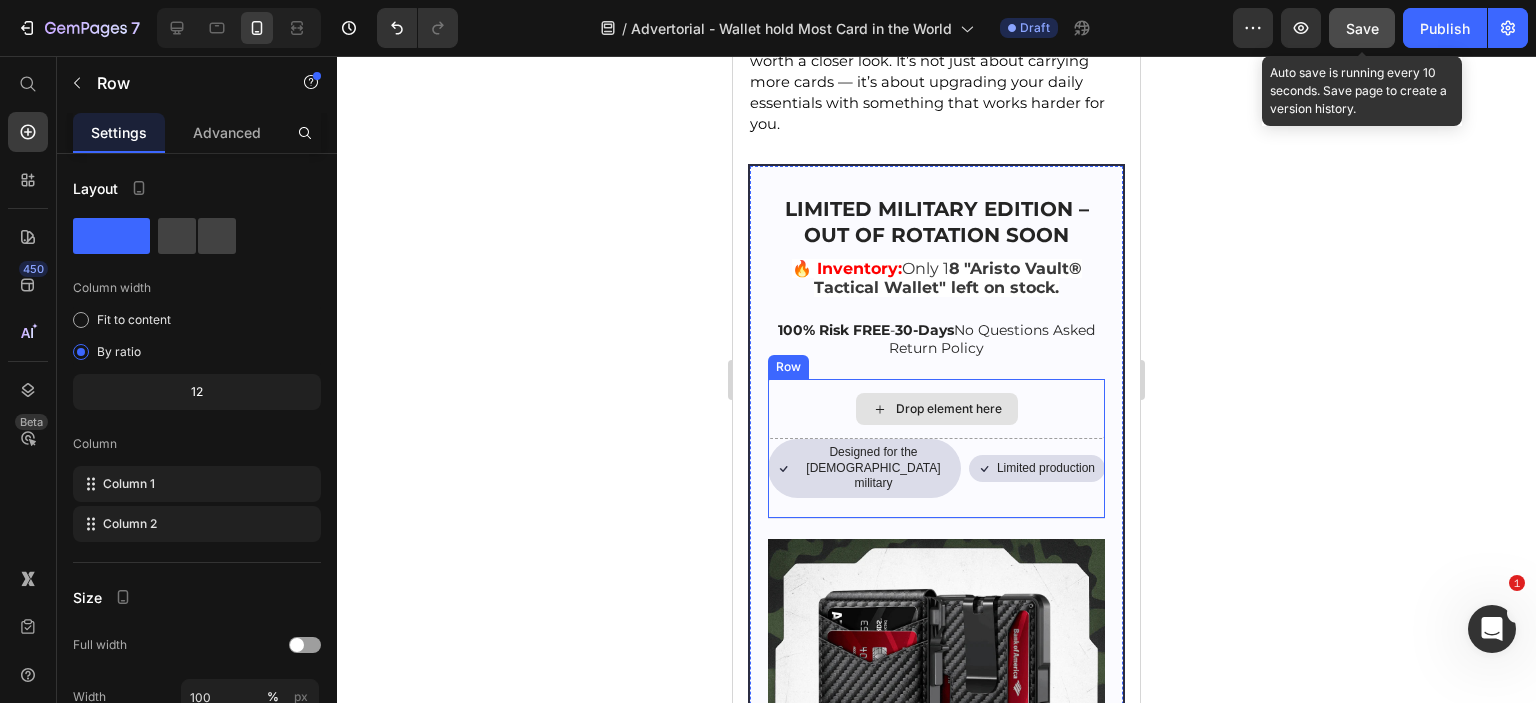 click on "Drop element here" at bounding box center [936, 409] 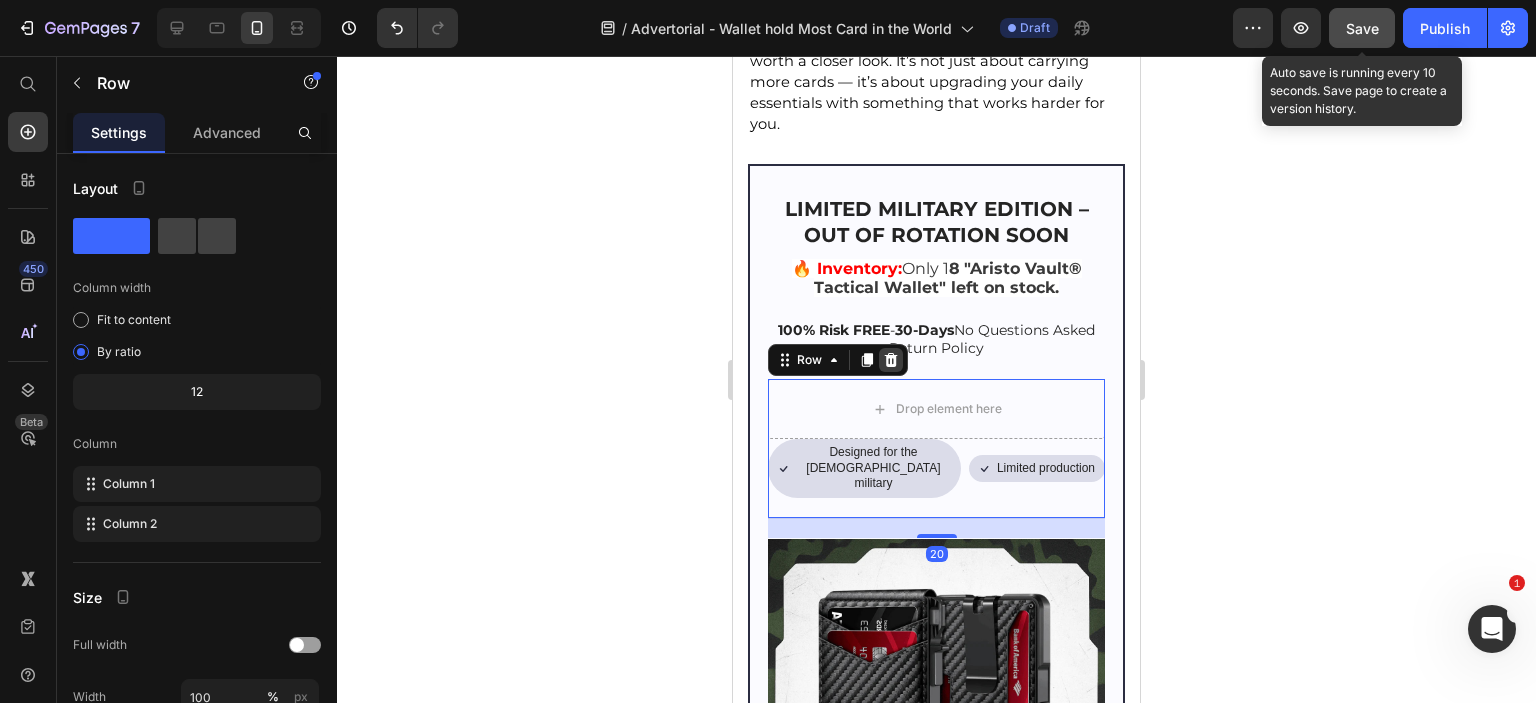 click 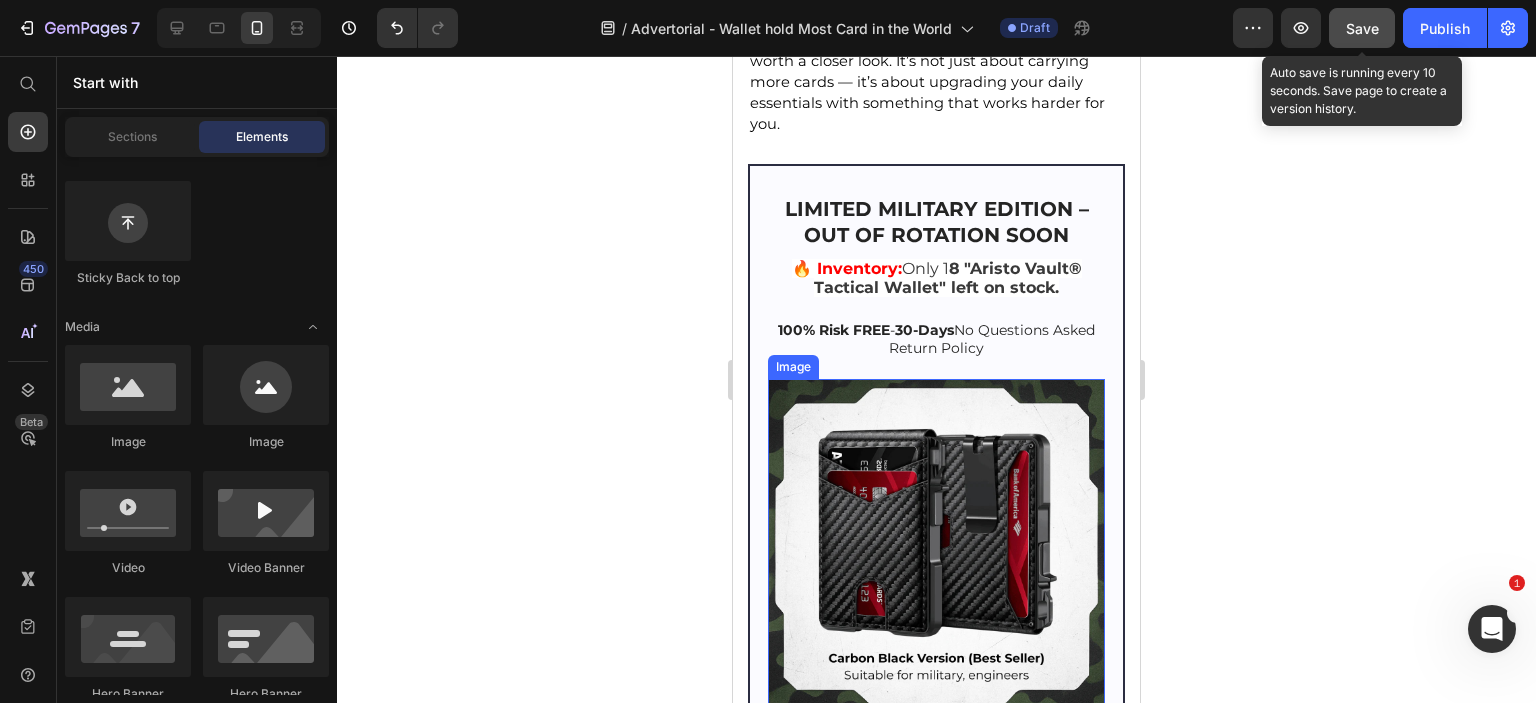 scroll, scrollTop: 13624, scrollLeft: 0, axis: vertical 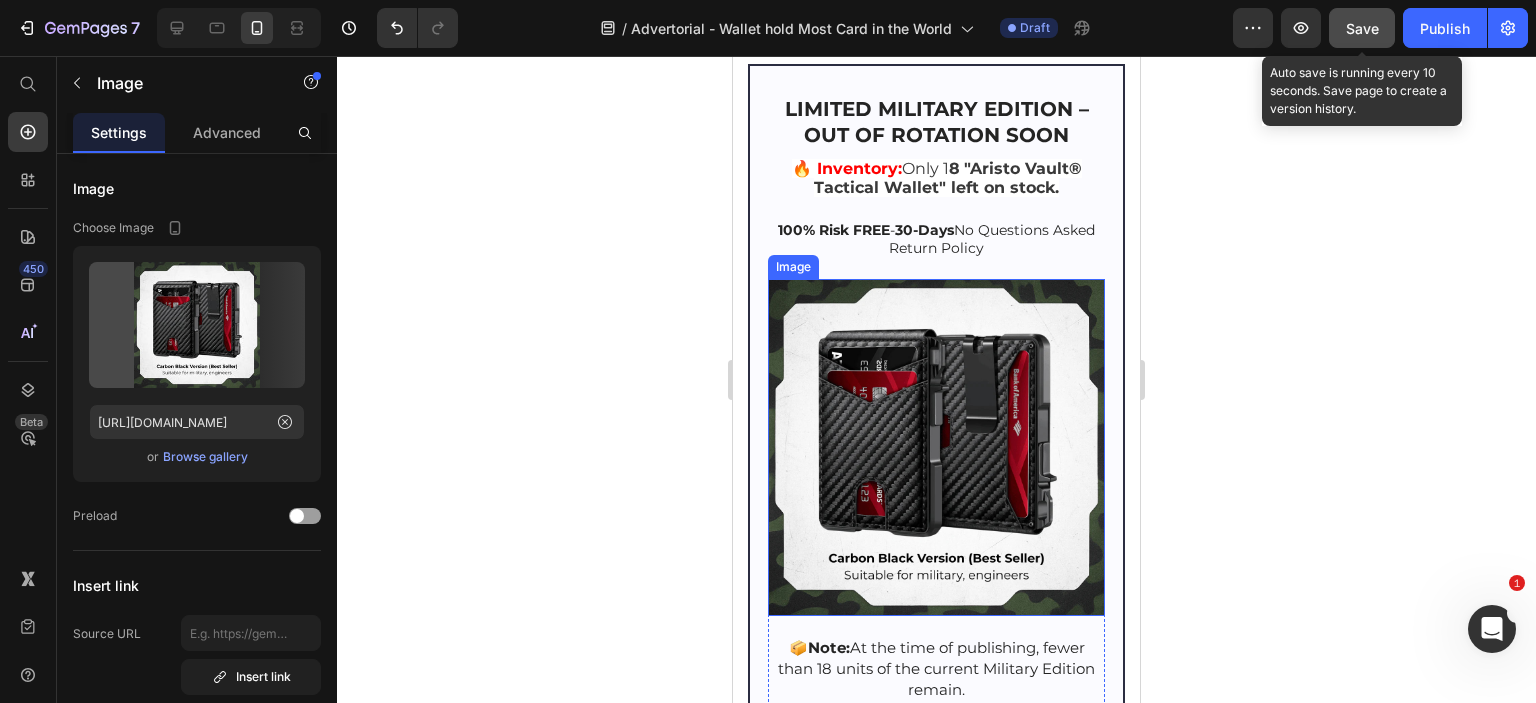 click at bounding box center (936, 447) 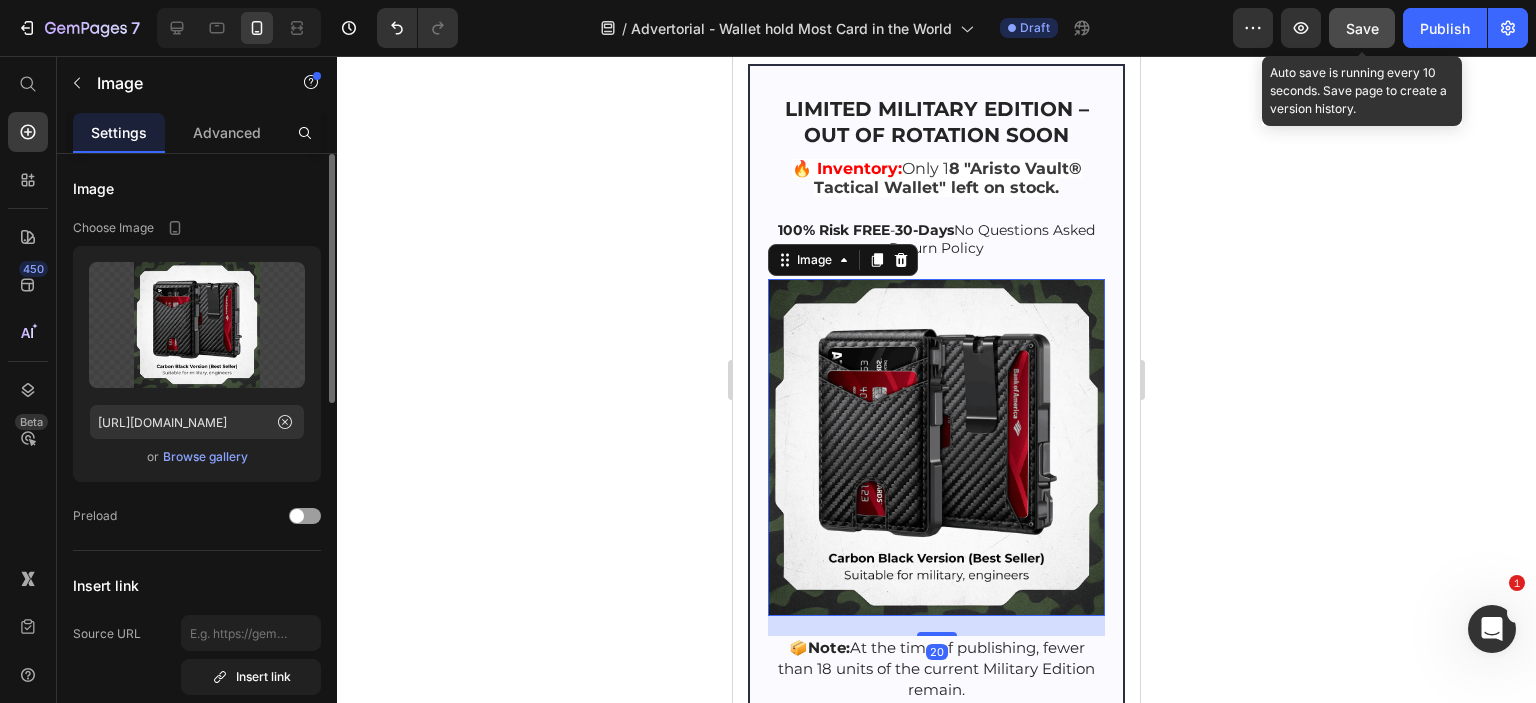 click on "Browse gallery" at bounding box center [205, 457] 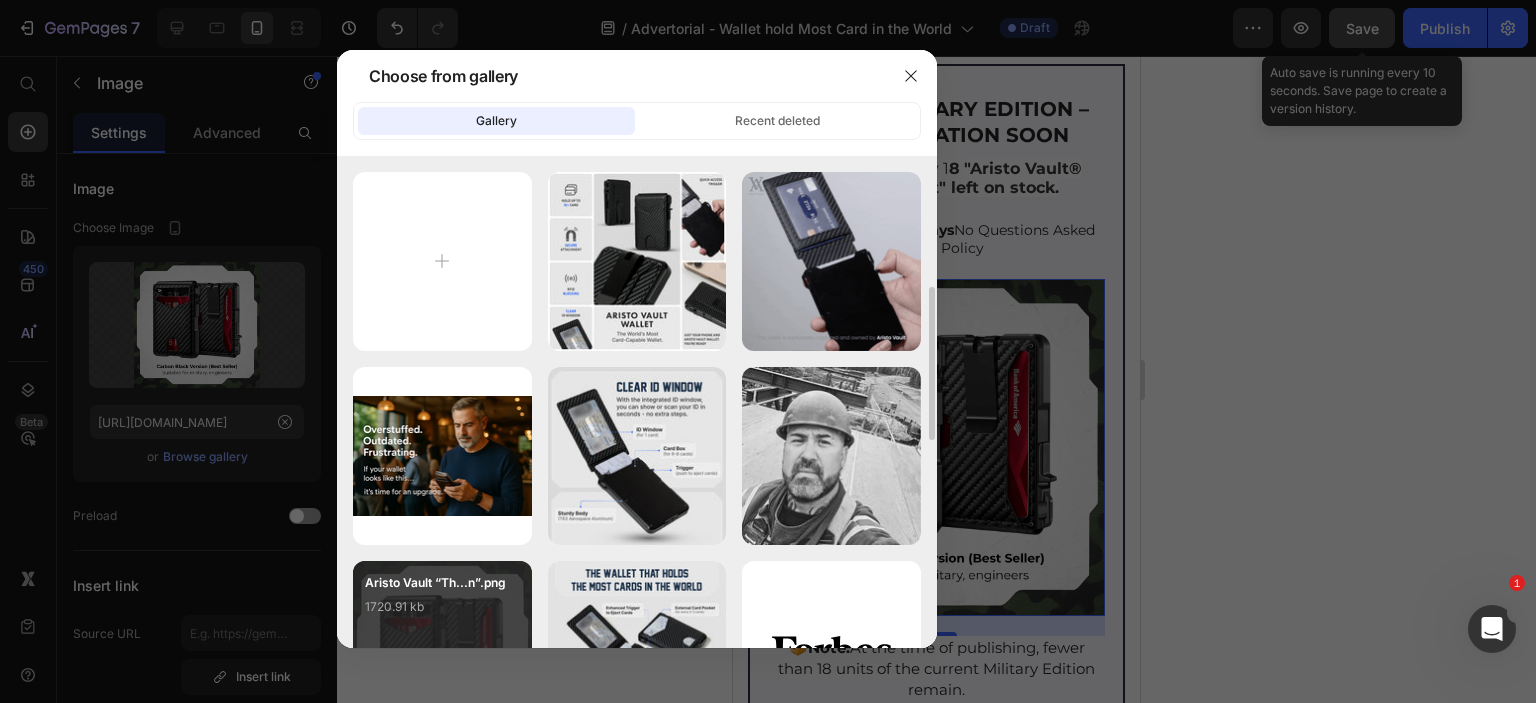 scroll, scrollTop: 100, scrollLeft: 0, axis: vertical 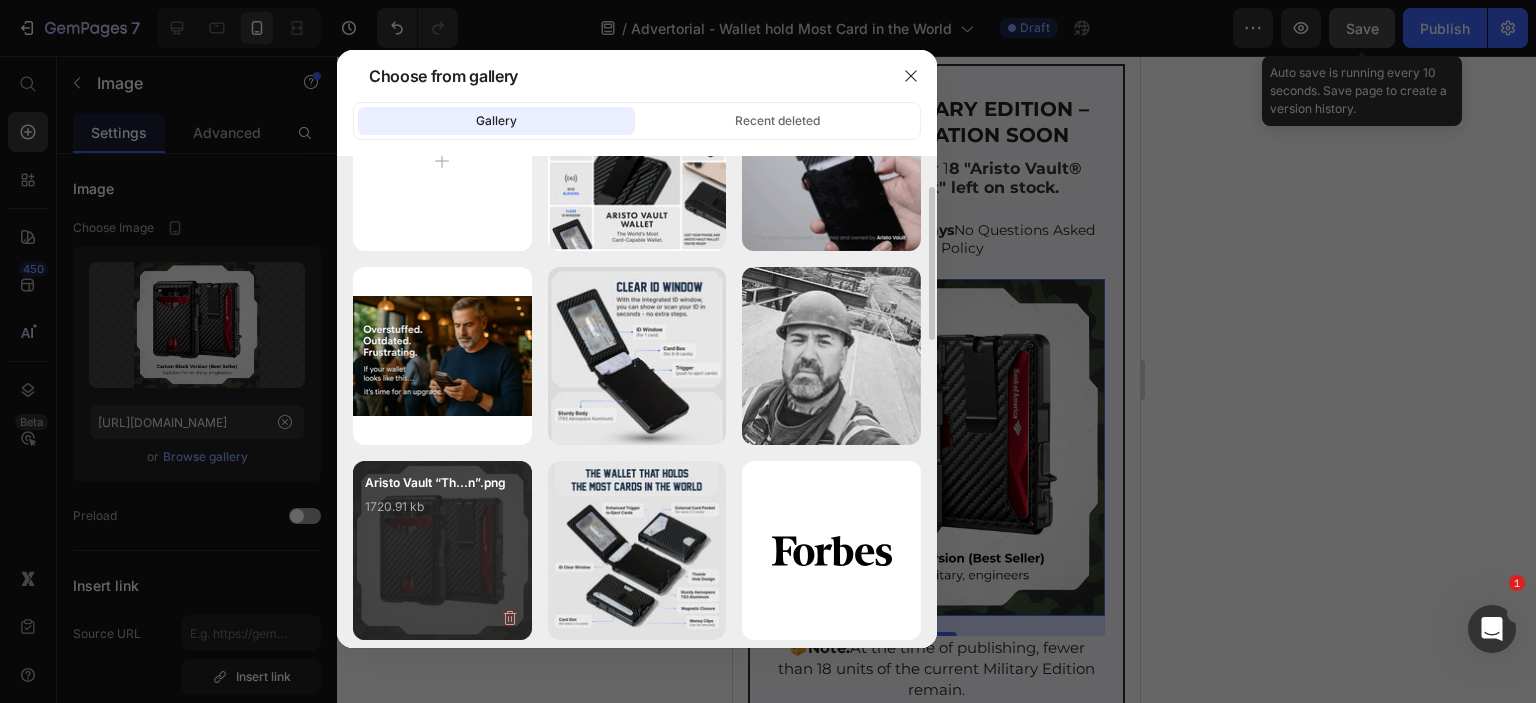 click on "Aristo Vault “Th...n”.png" at bounding box center (442, 483) 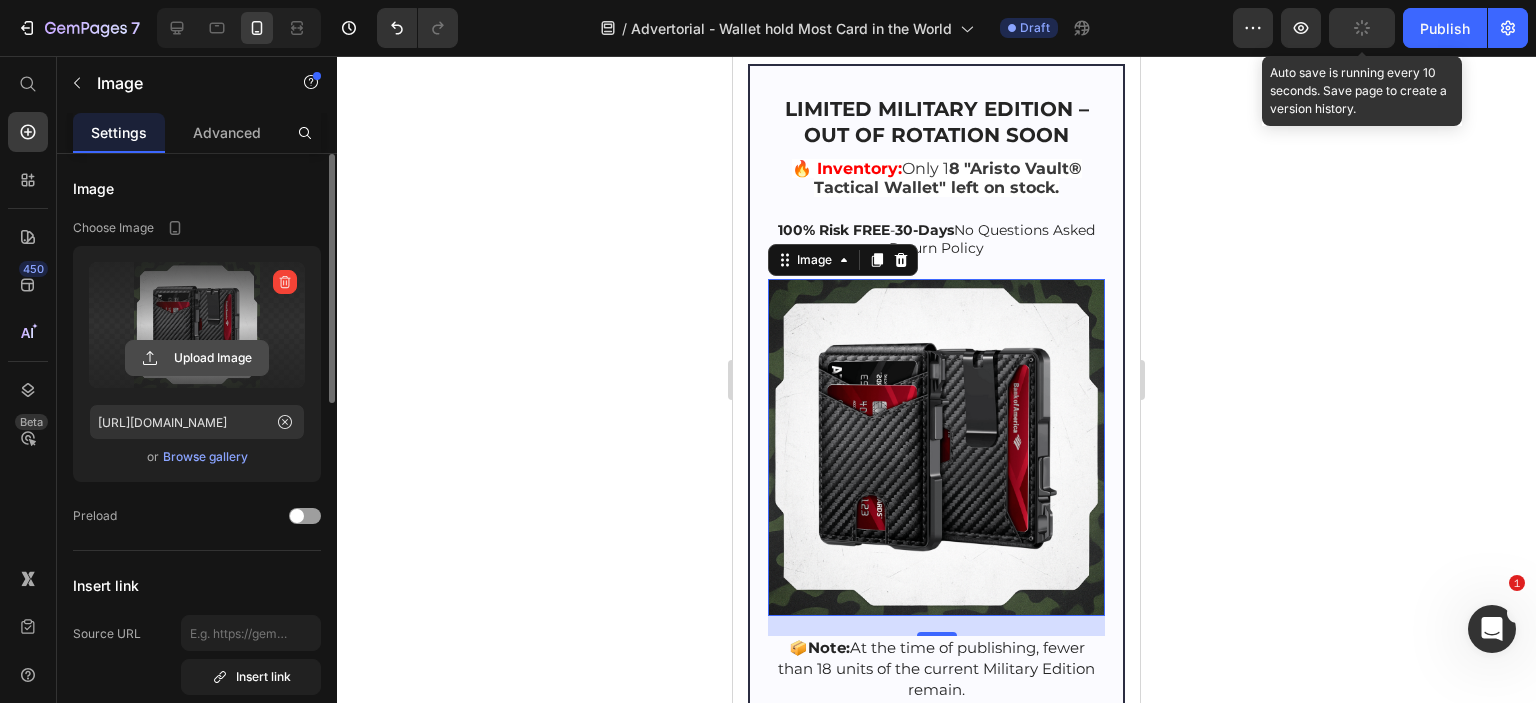 click 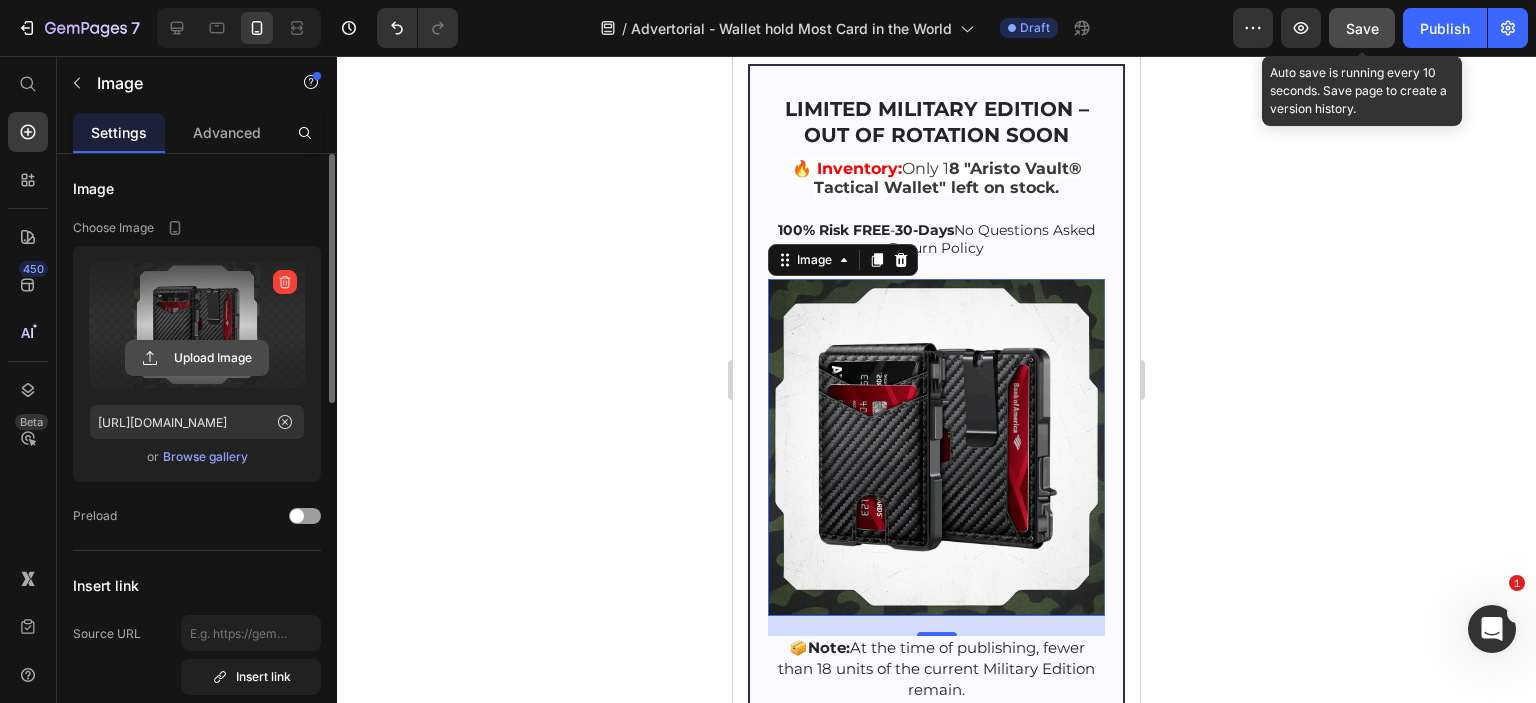 click 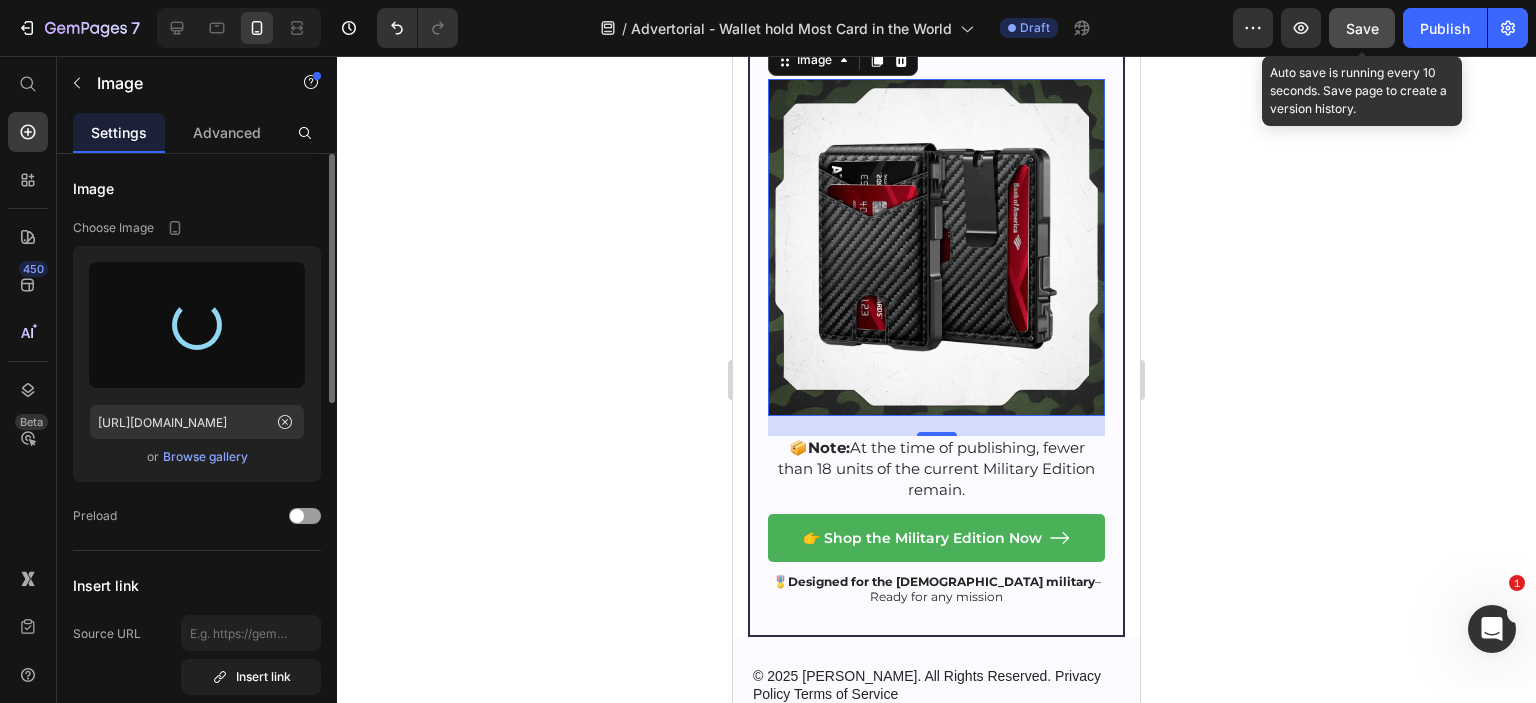 scroll, scrollTop: 13924, scrollLeft: 0, axis: vertical 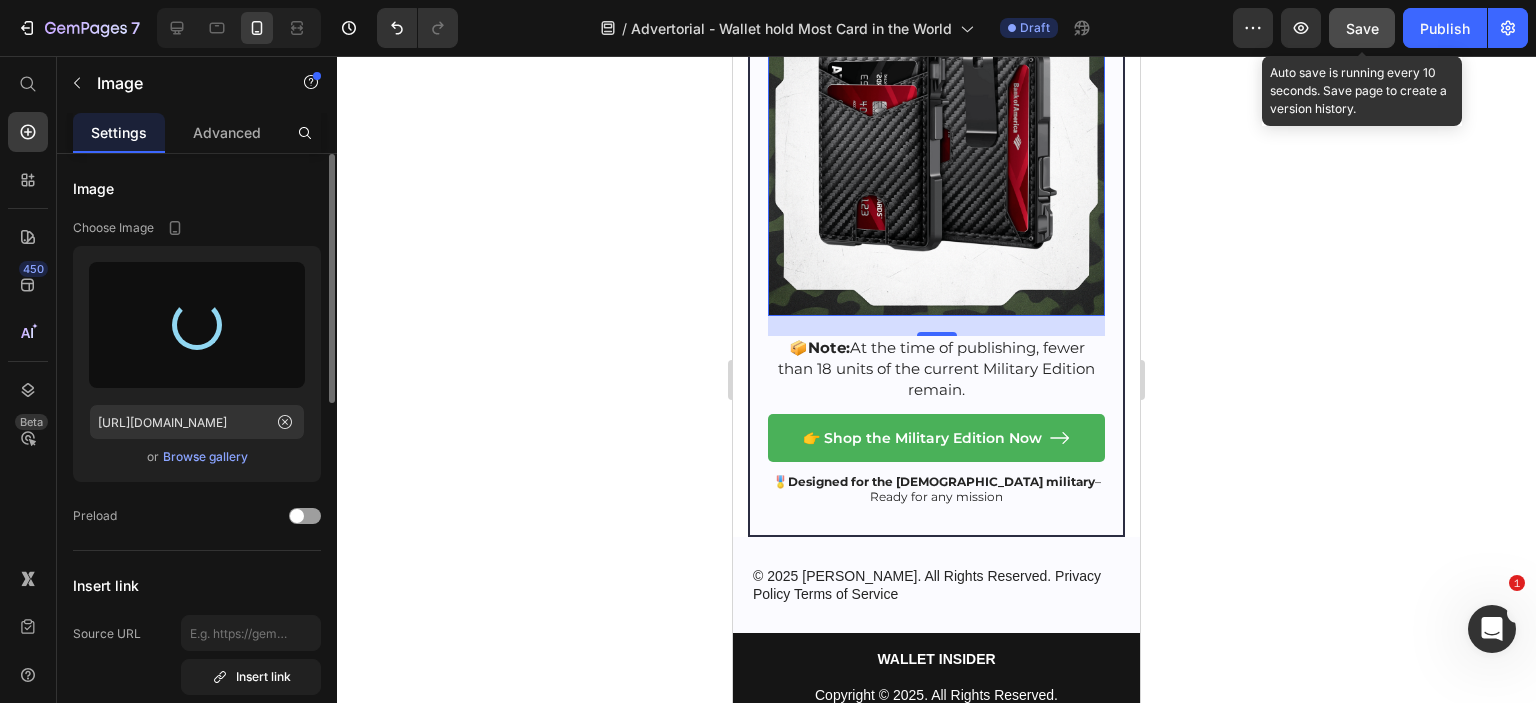 type on "[URL][DOMAIN_NAME]" 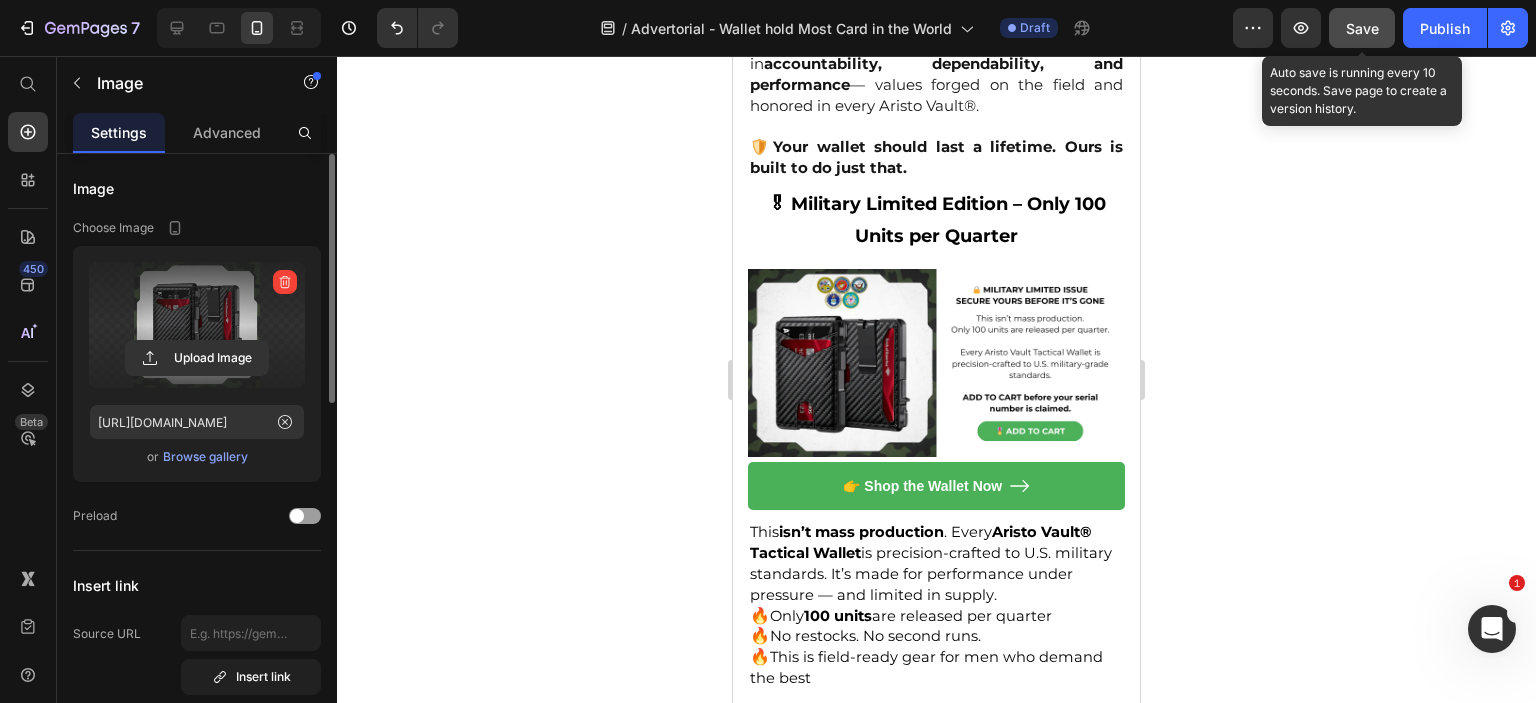 scroll, scrollTop: 12724, scrollLeft: 0, axis: vertical 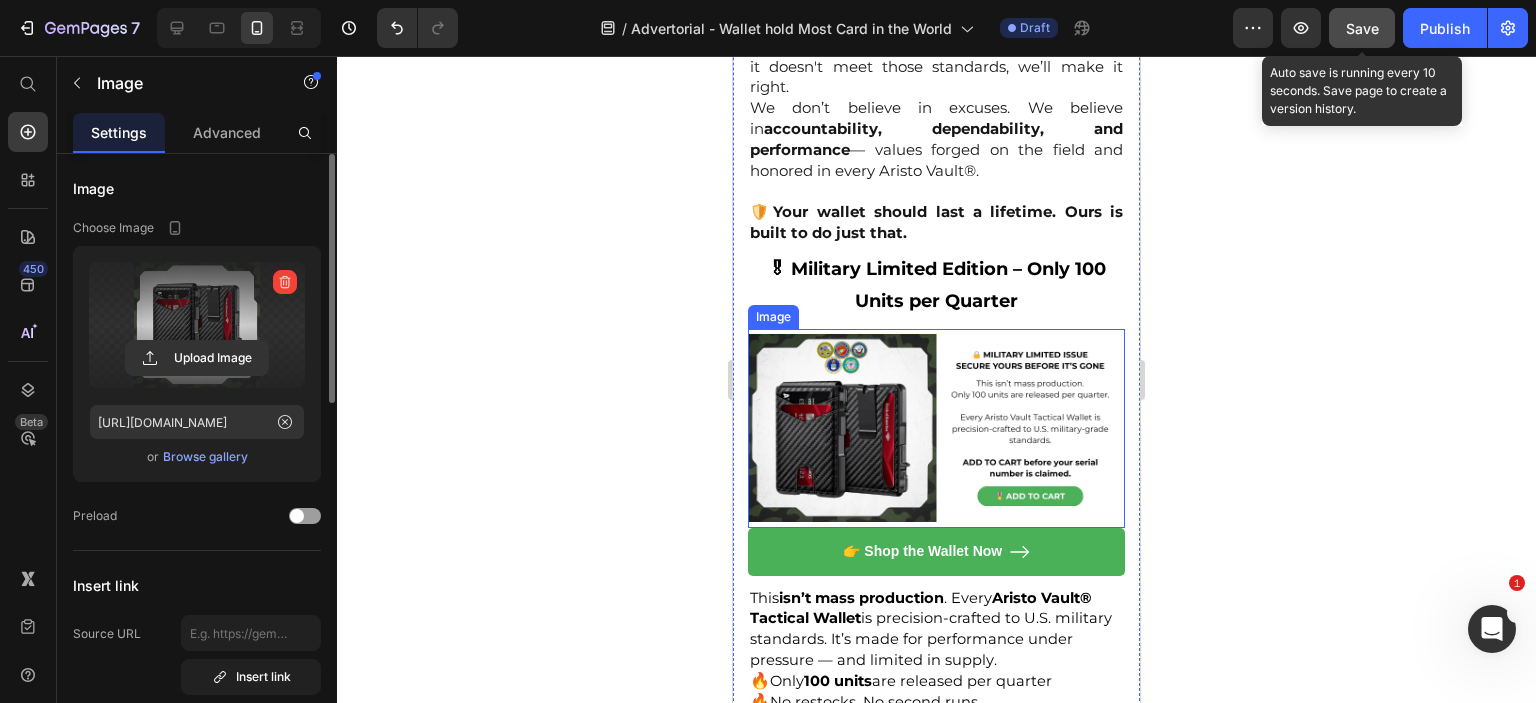 click at bounding box center (936, 428) 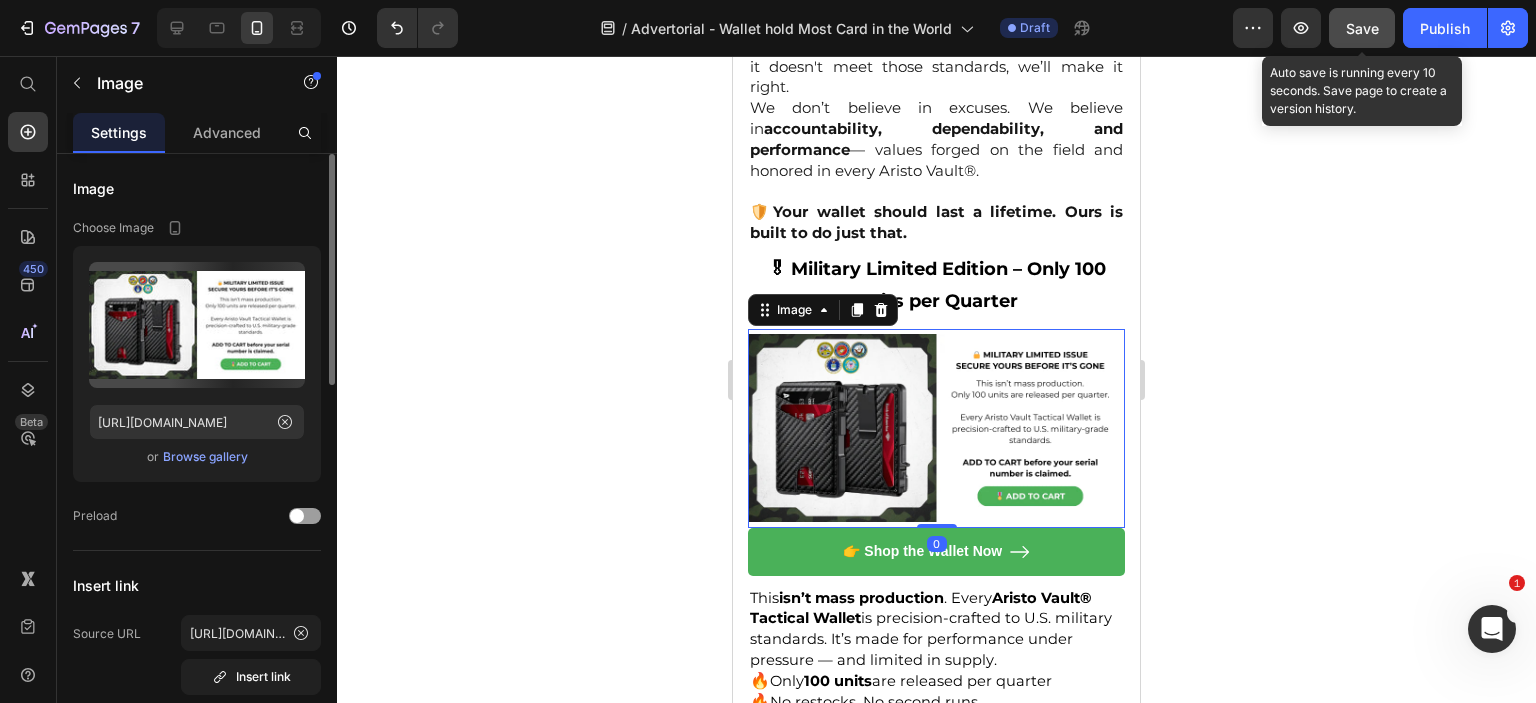 click at bounding box center [936, 428] 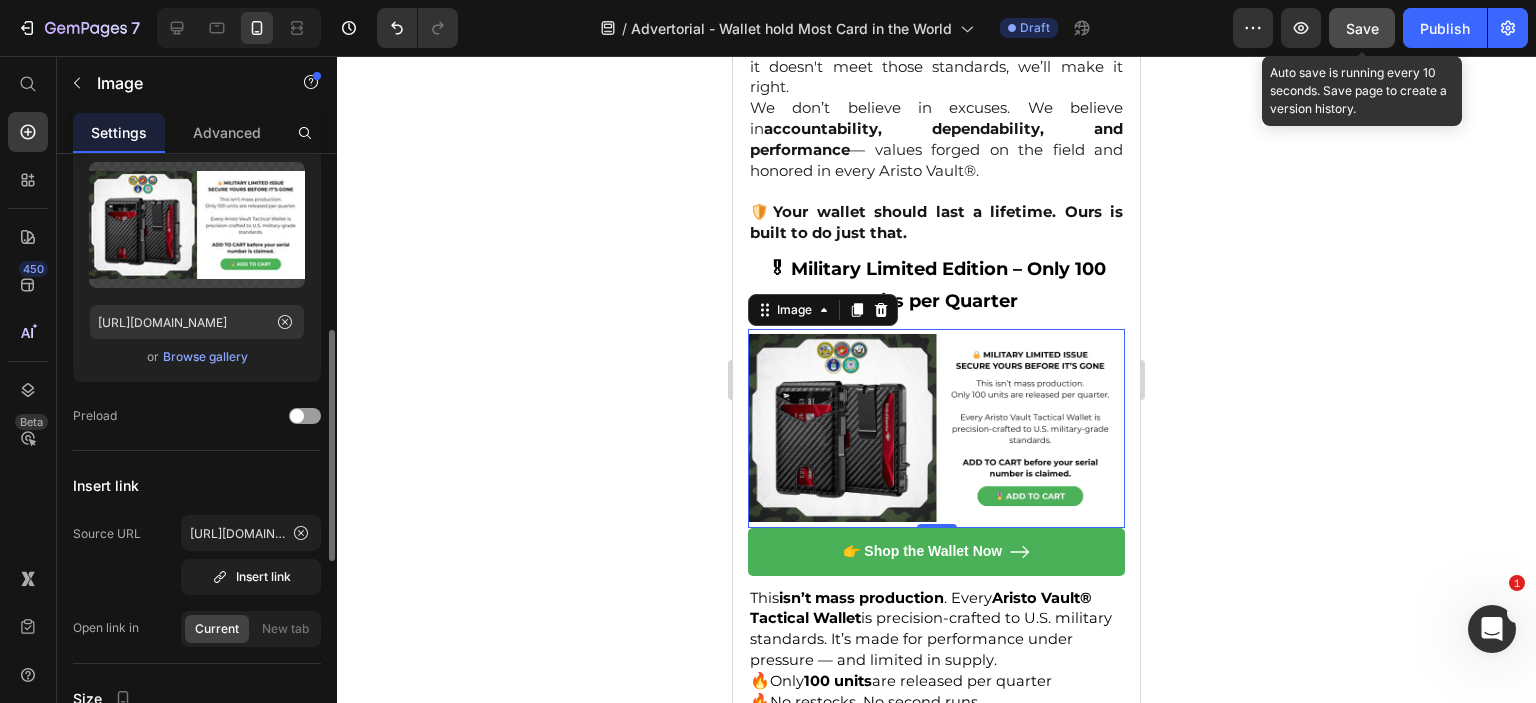 scroll, scrollTop: 200, scrollLeft: 0, axis: vertical 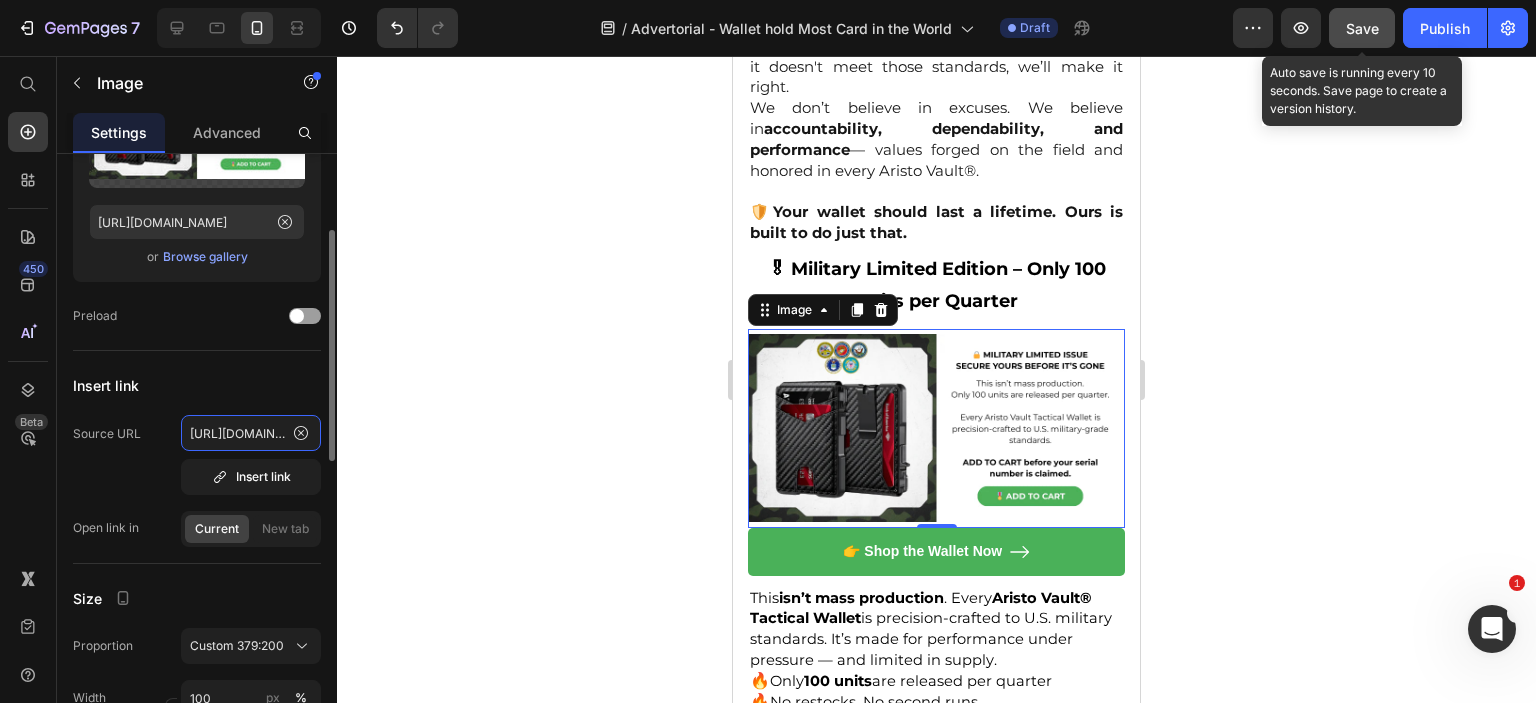 click on "[URL][DOMAIN_NAME]" 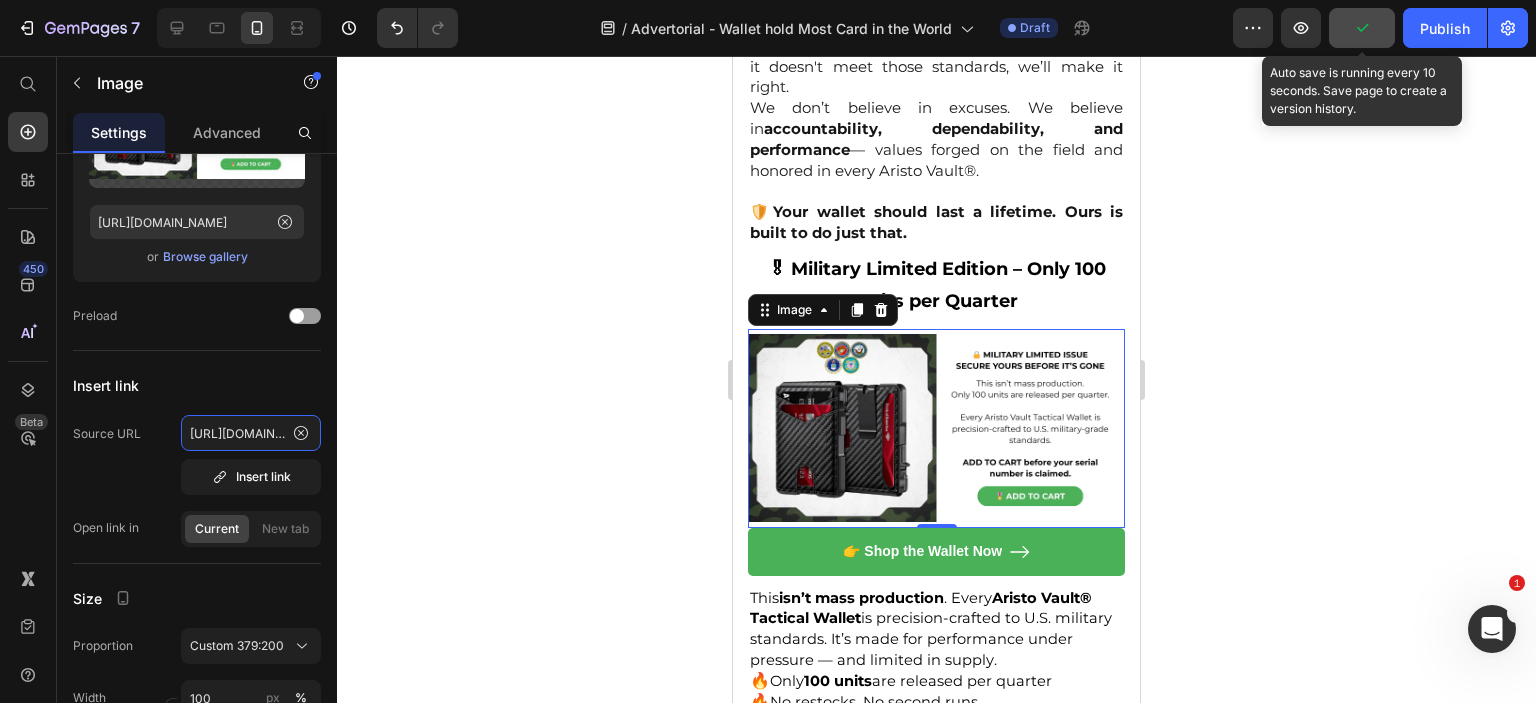 scroll, scrollTop: 0, scrollLeft: 588, axis: horizontal 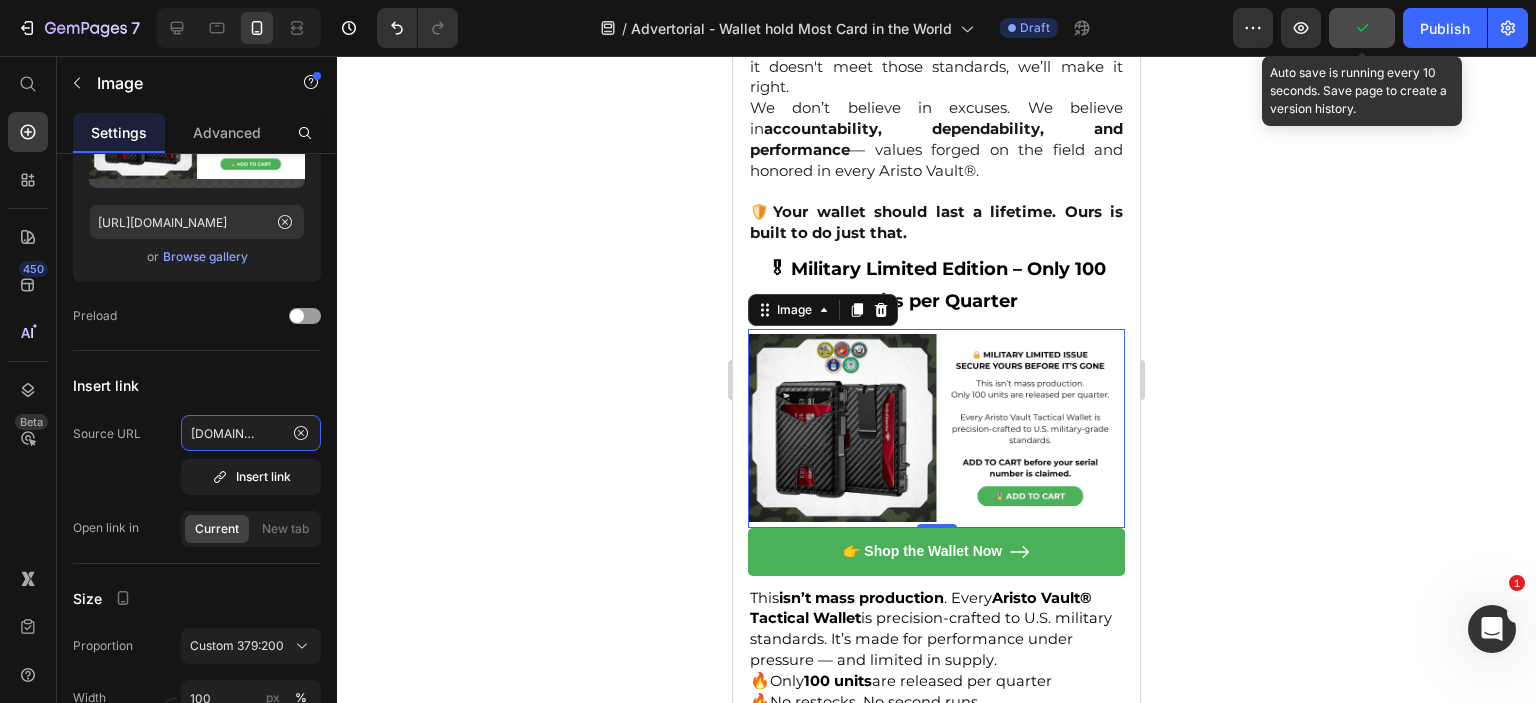 type on "[URL][DOMAIN_NAME]" 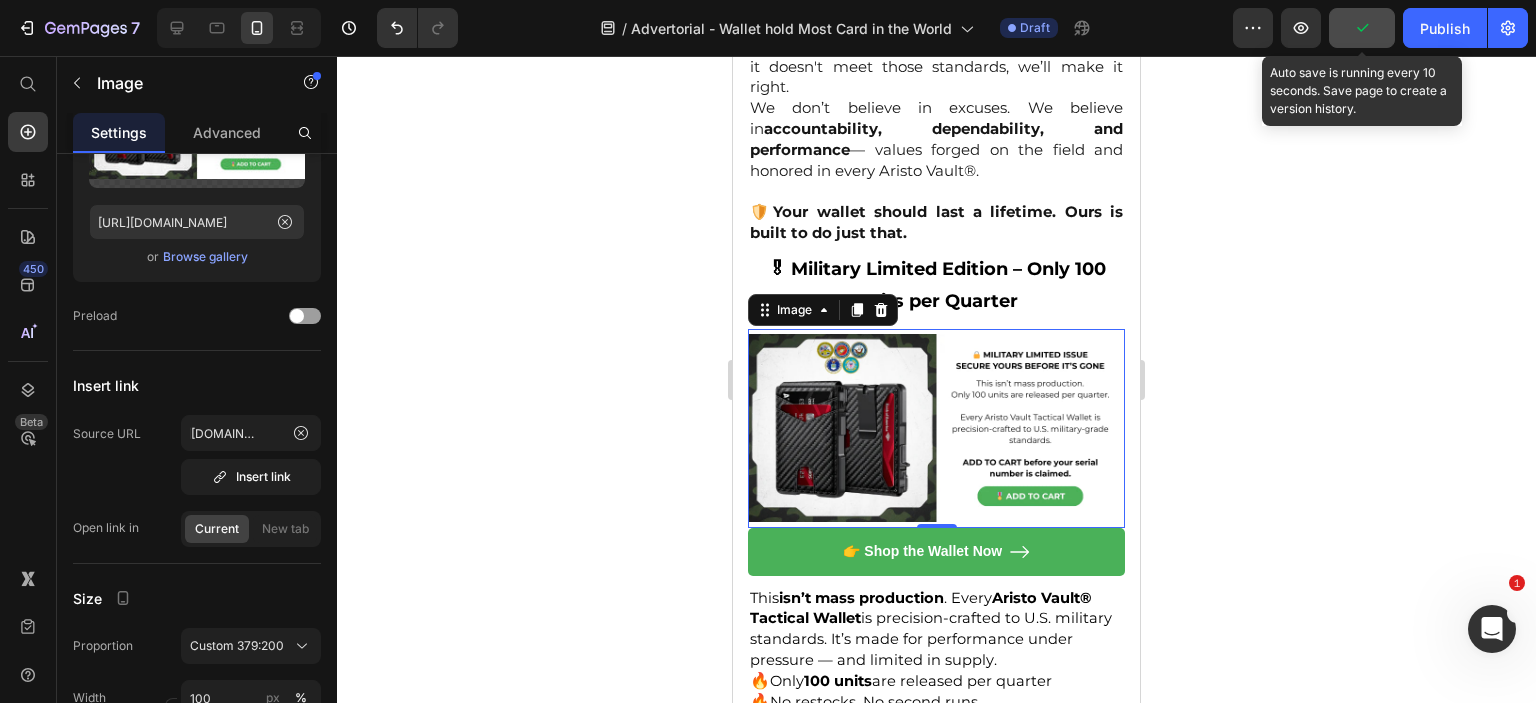 click on "Insert link" at bounding box center (197, 385) 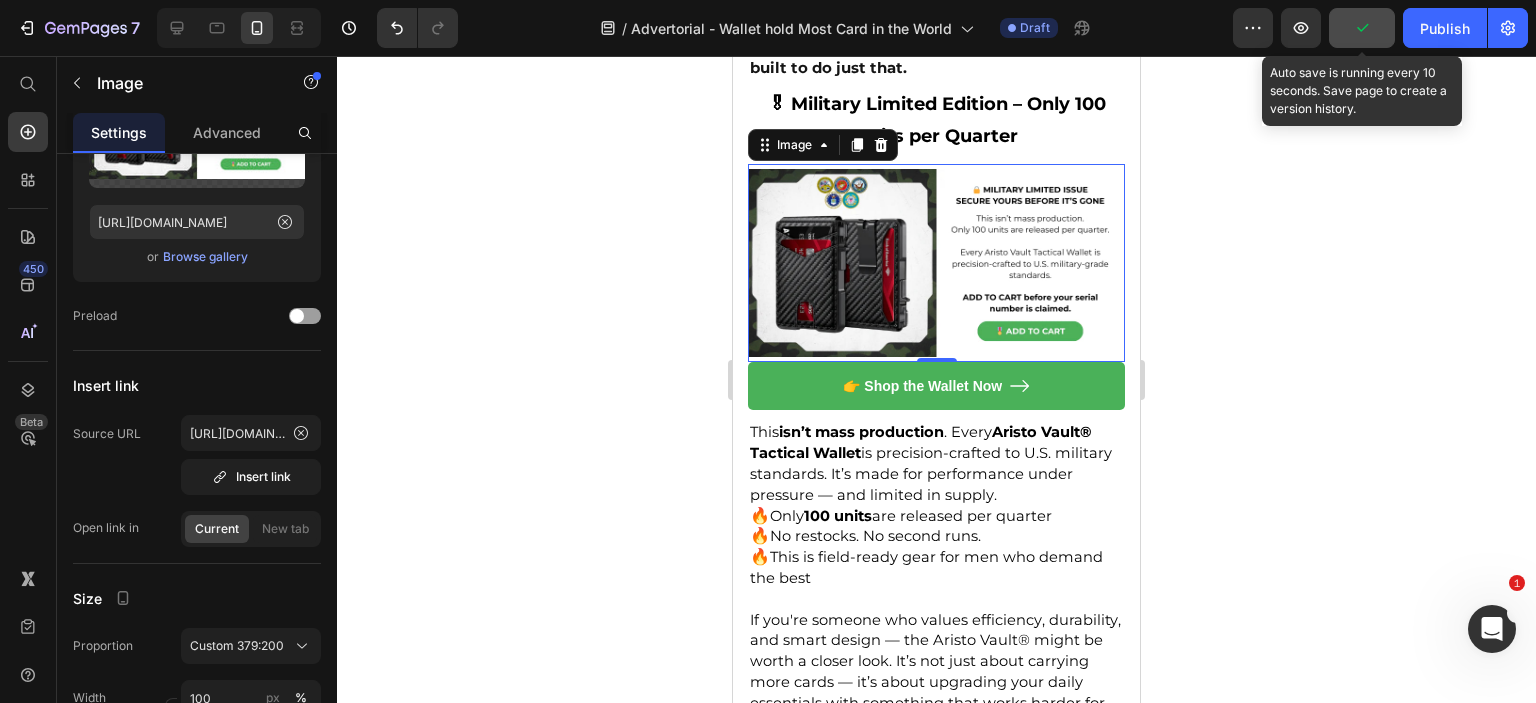 scroll, scrollTop: 13024, scrollLeft: 0, axis: vertical 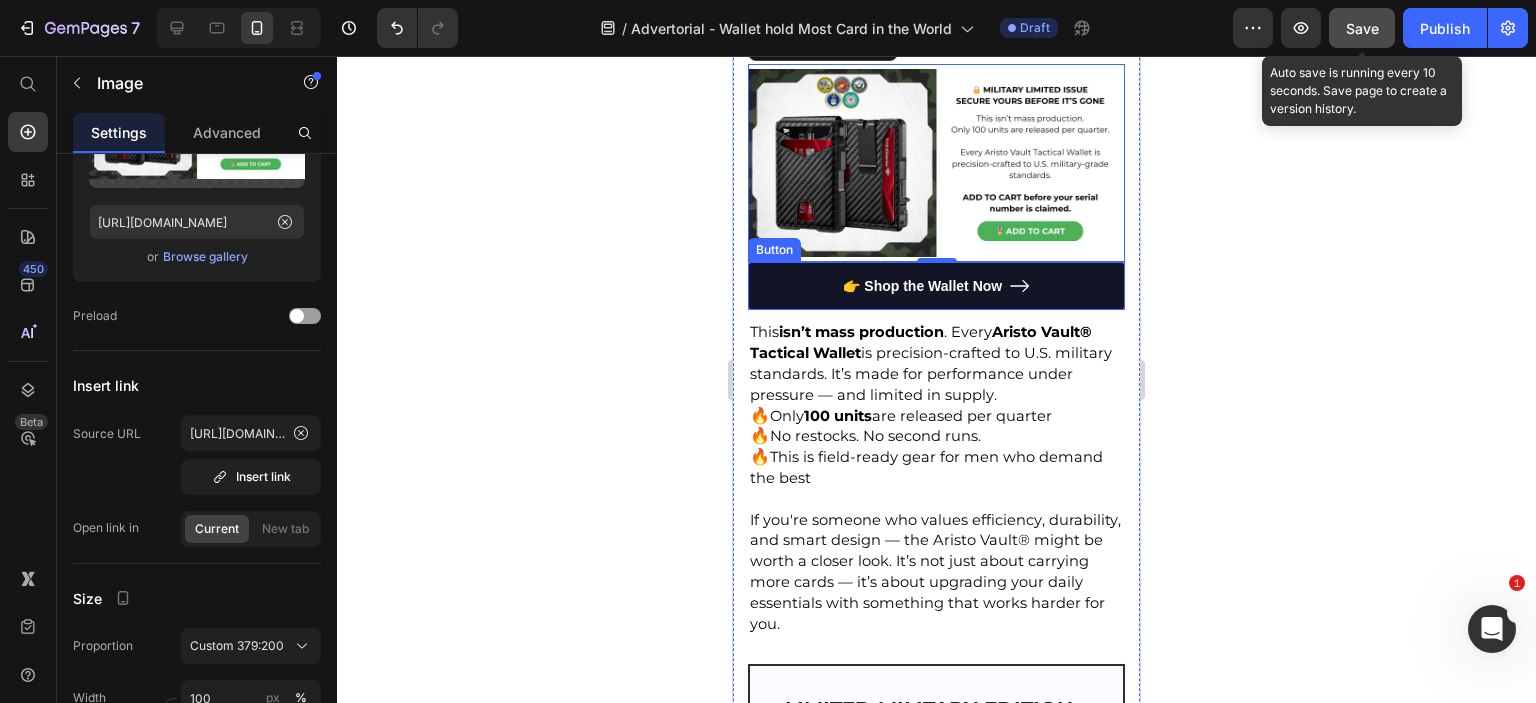 click on "👉 Shop the Wallet Now" at bounding box center (936, 286) 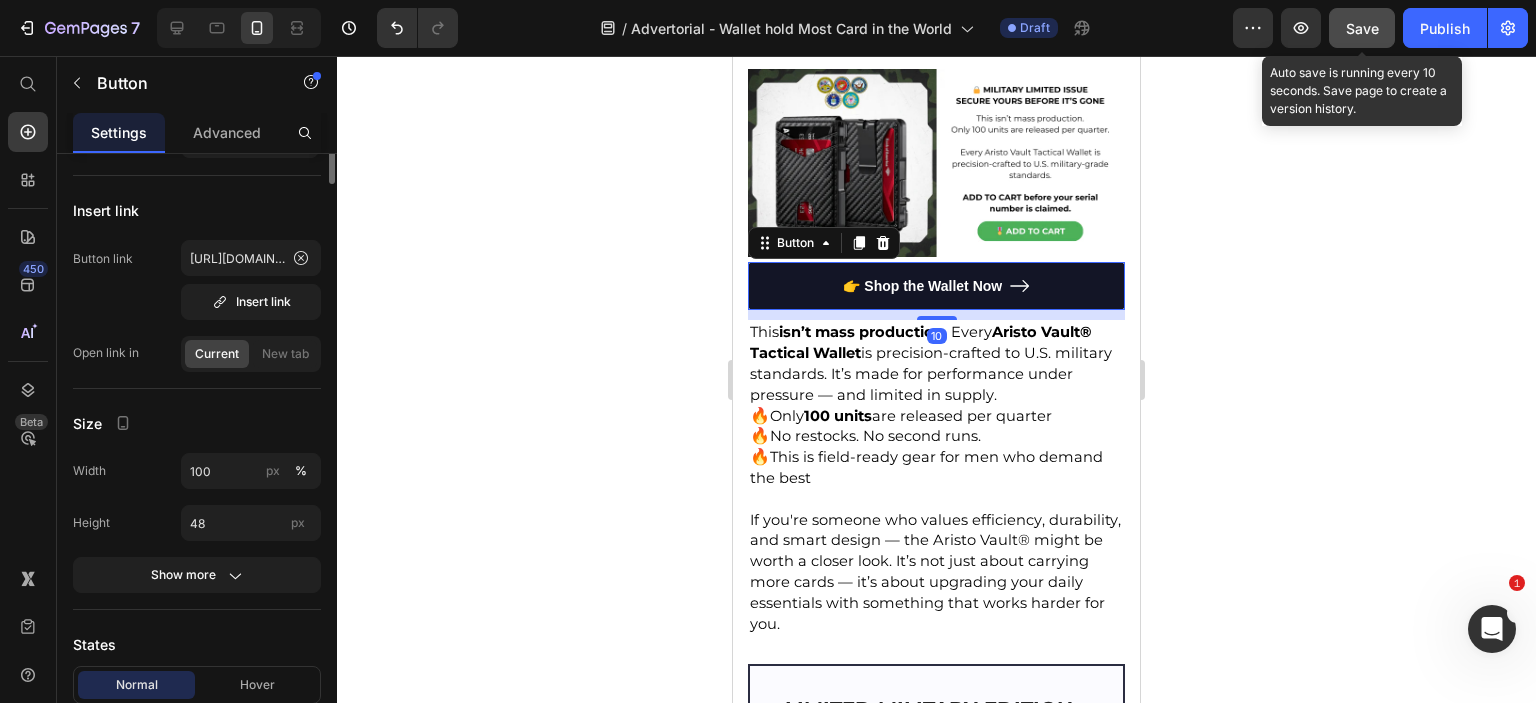 scroll, scrollTop: 0, scrollLeft: 0, axis: both 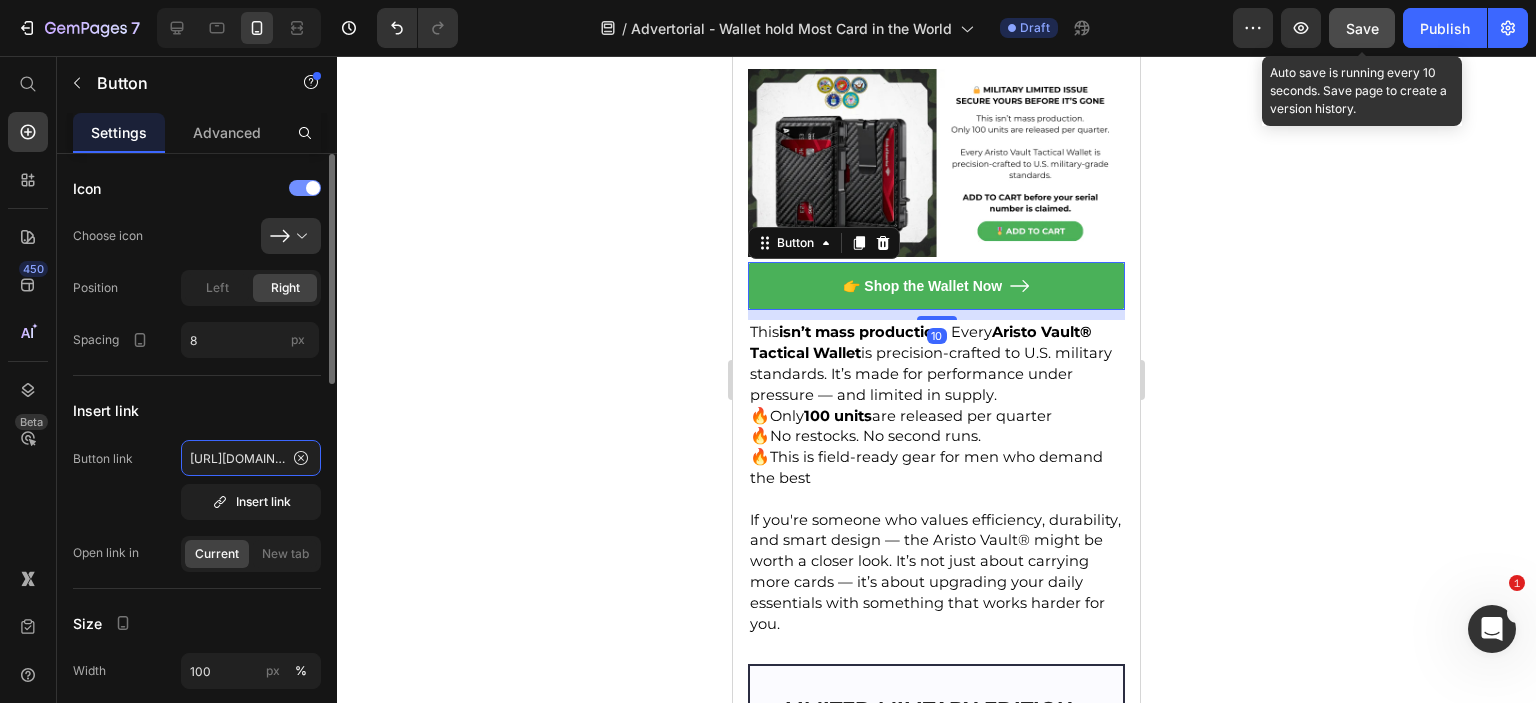 click on "[URL][DOMAIN_NAME]" 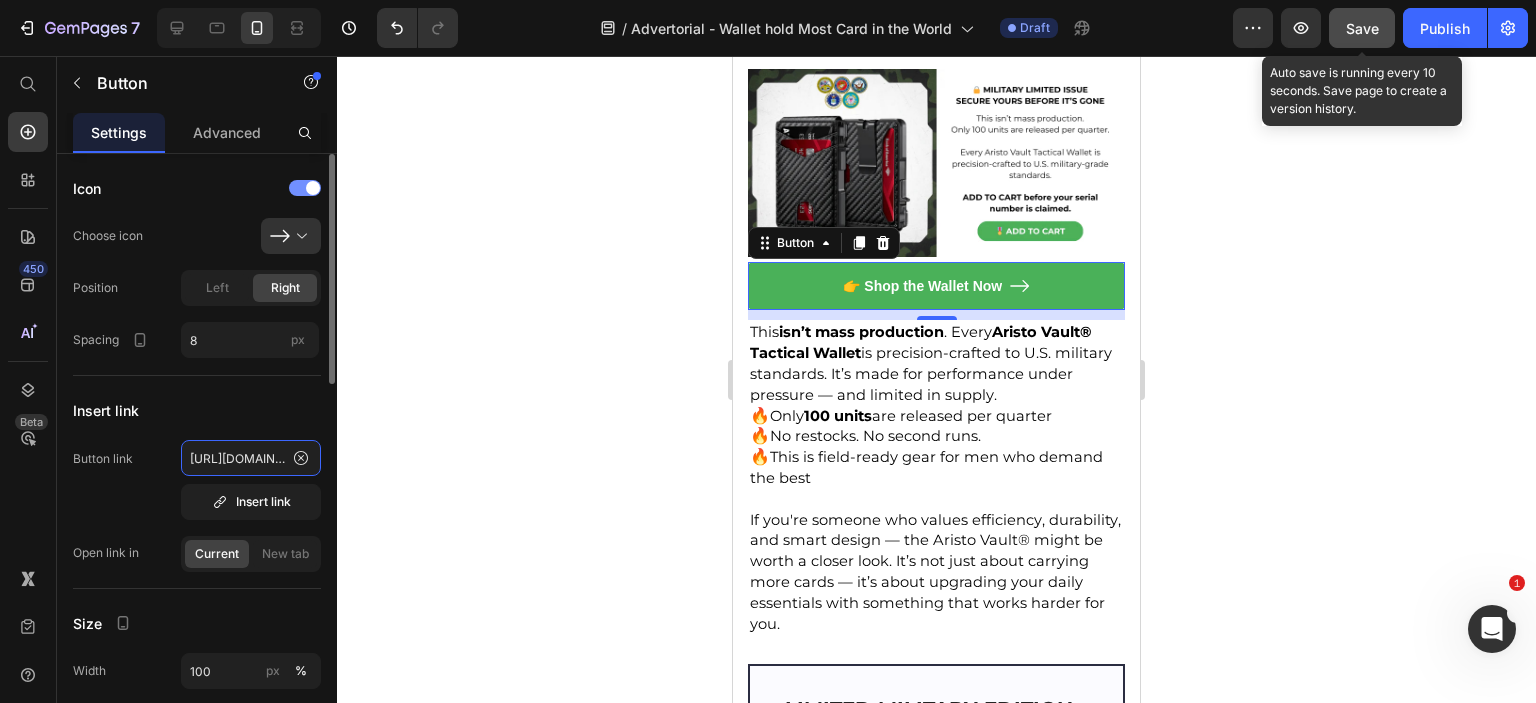 scroll, scrollTop: 0, scrollLeft: 588, axis: horizontal 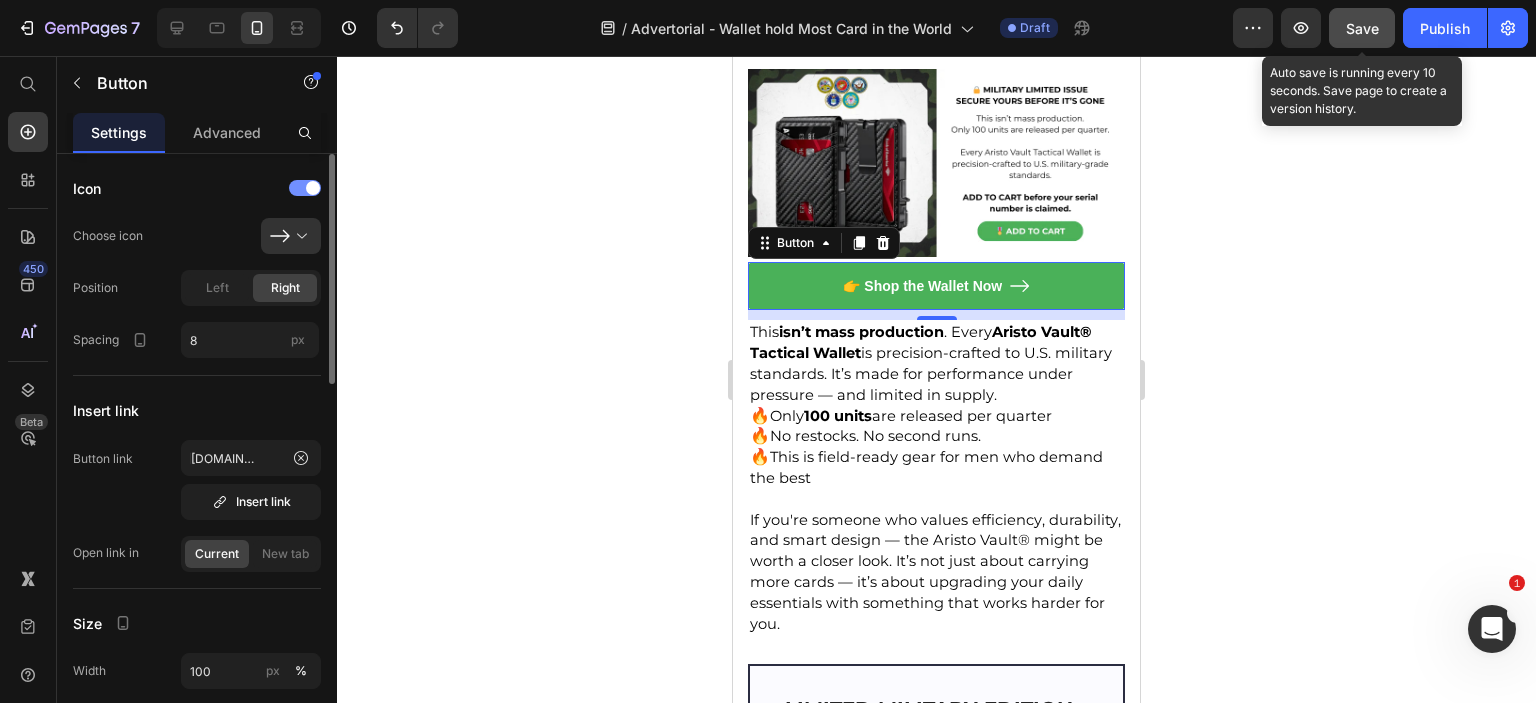 click on "Insert link" at bounding box center [197, 410] 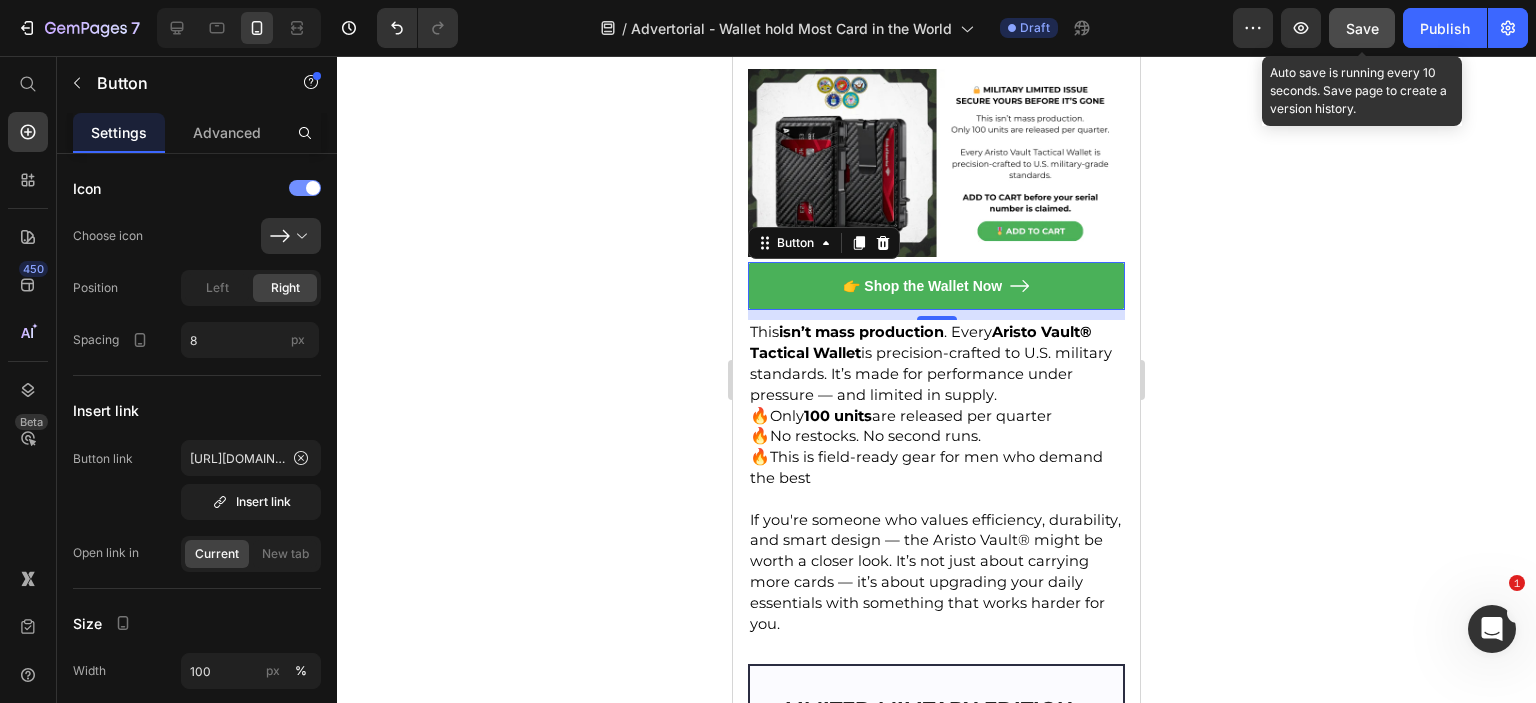 click on "Save" at bounding box center (1362, 28) 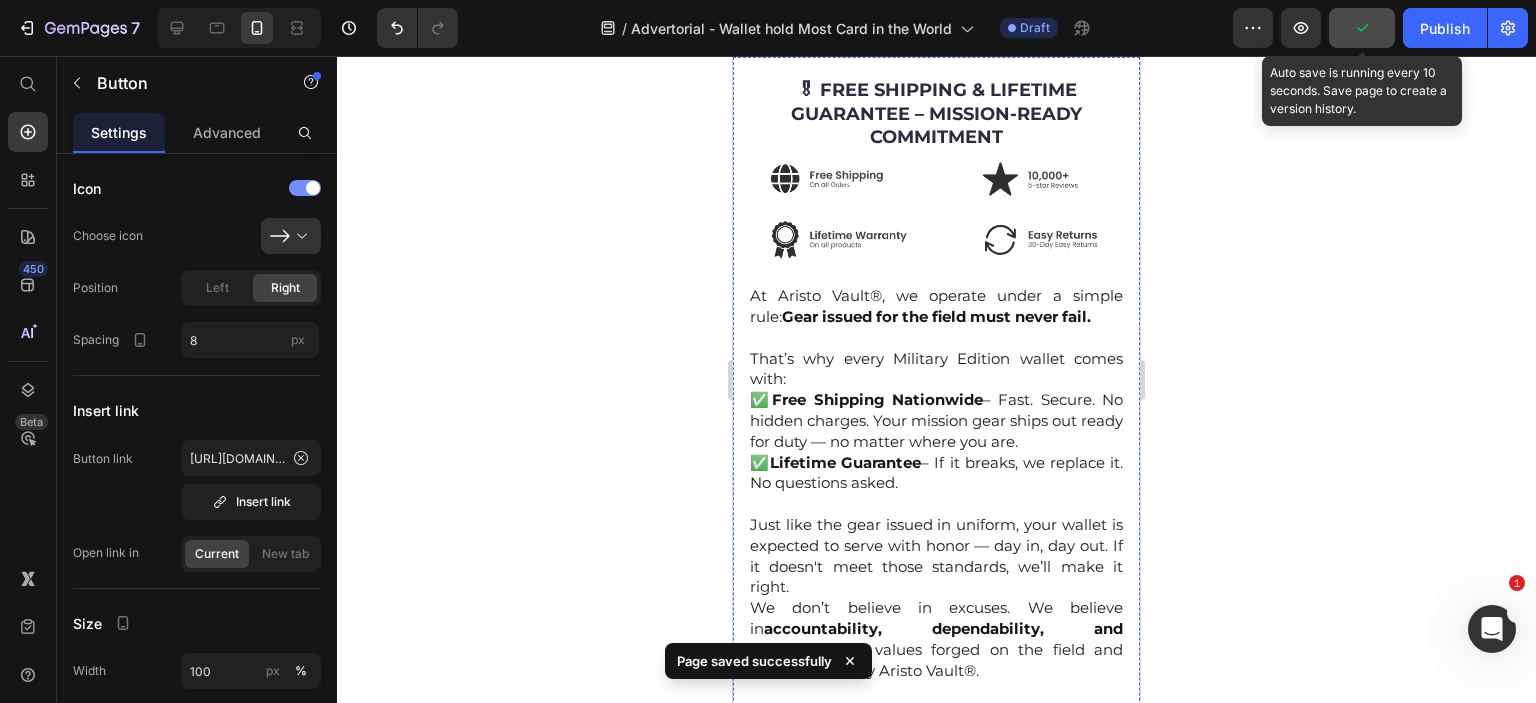 scroll, scrollTop: 12524, scrollLeft: 0, axis: vertical 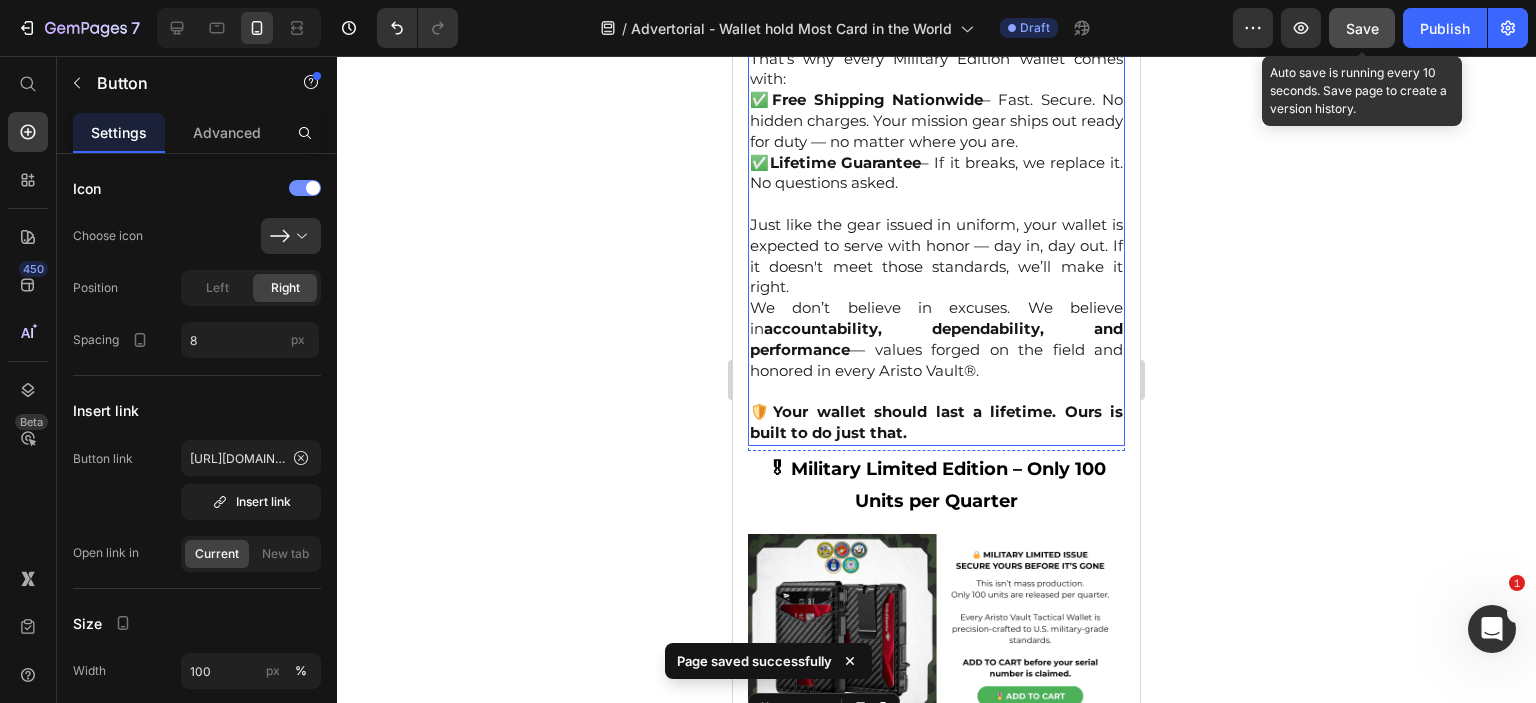 click on "We don’t believe in excuses. We believe in  accountability, dependability, and performance  — values forged on the field and honored in every Aristo Vault®." at bounding box center [936, 338] 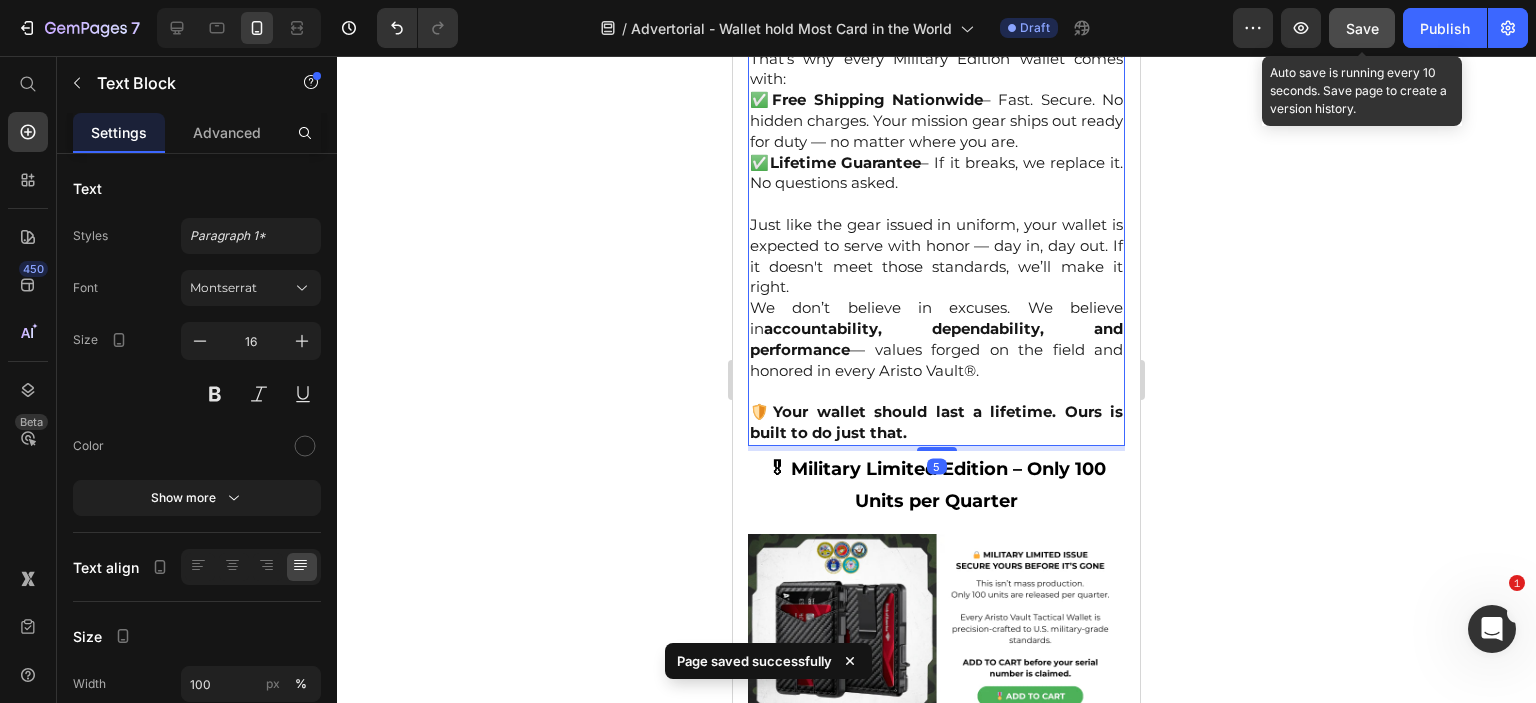 scroll, scrollTop: 12172, scrollLeft: 0, axis: vertical 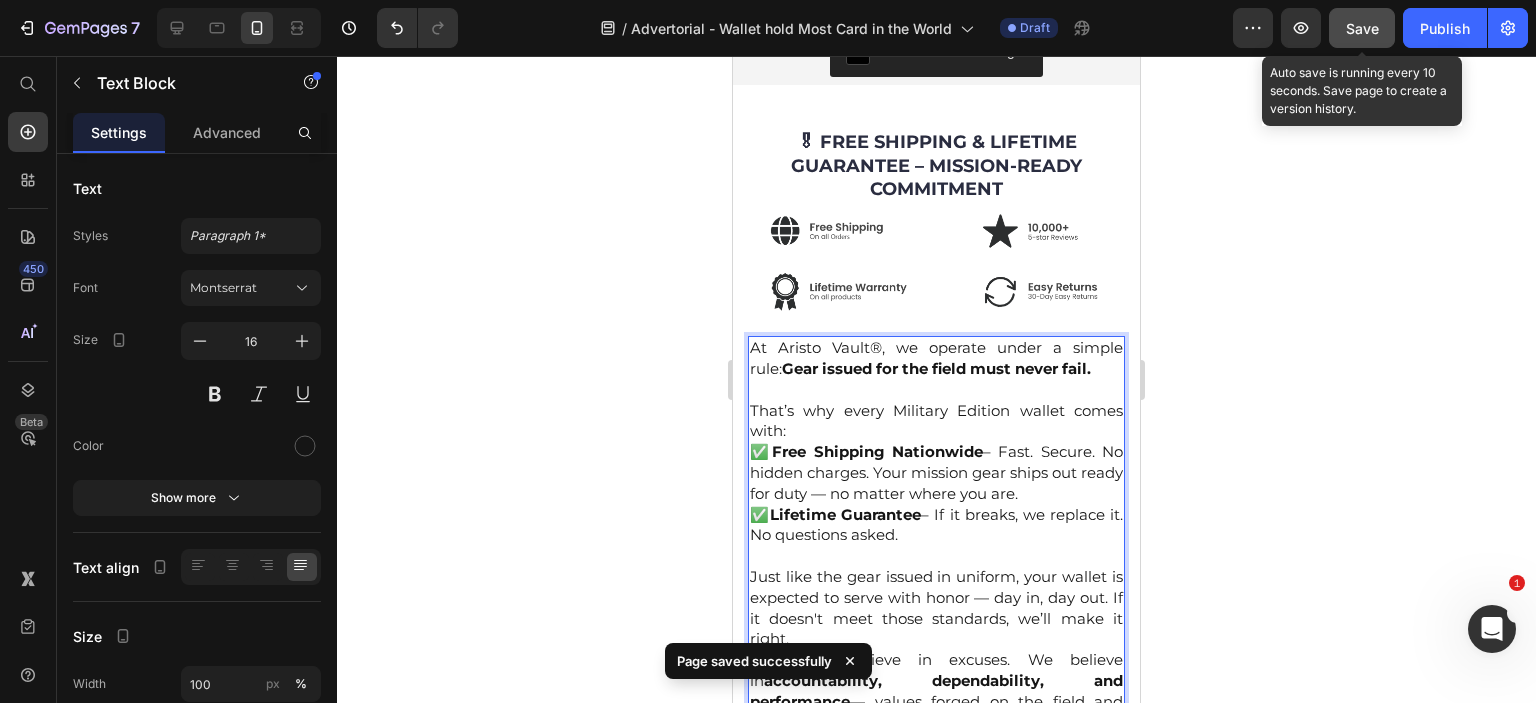 click at bounding box center [936, 264] 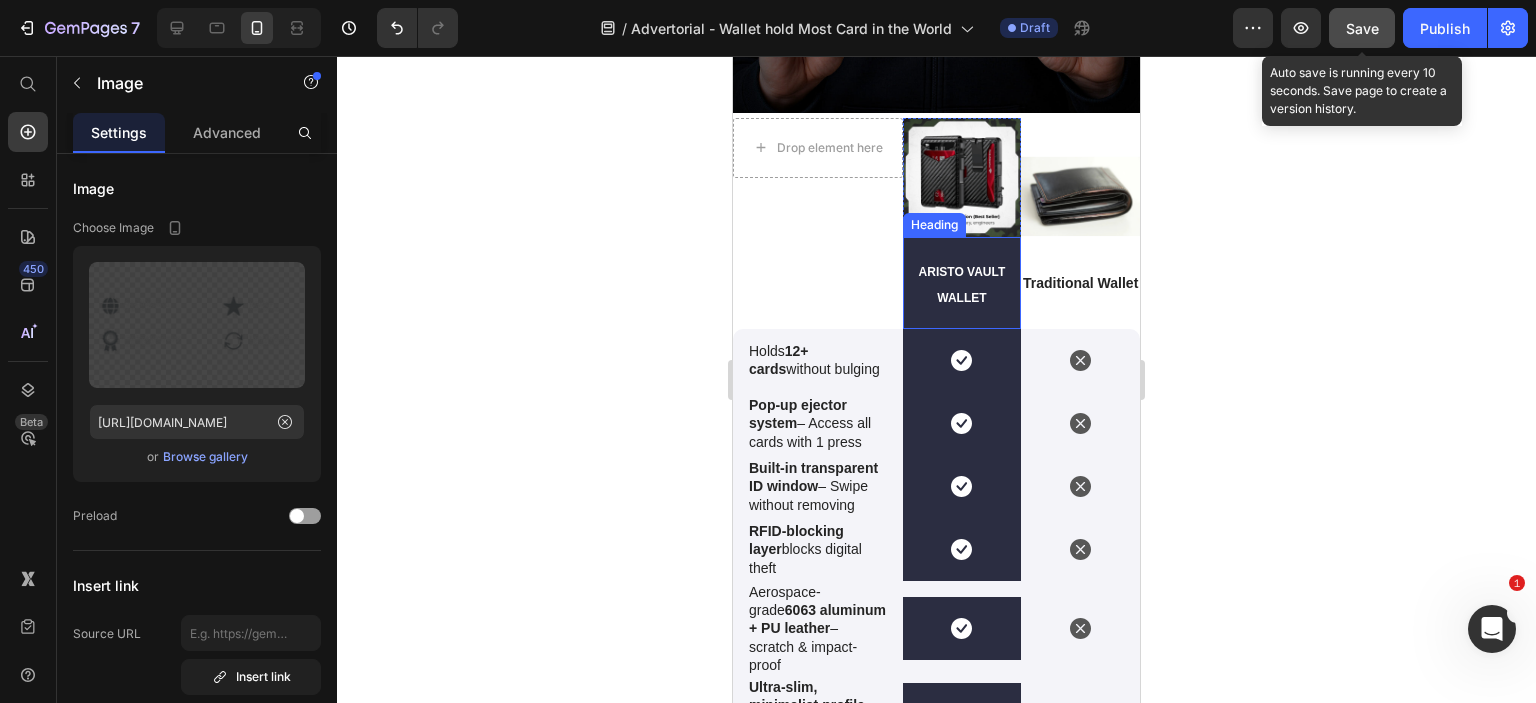 scroll, scrollTop: 11172, scrollLeft: 0, axis: vertical 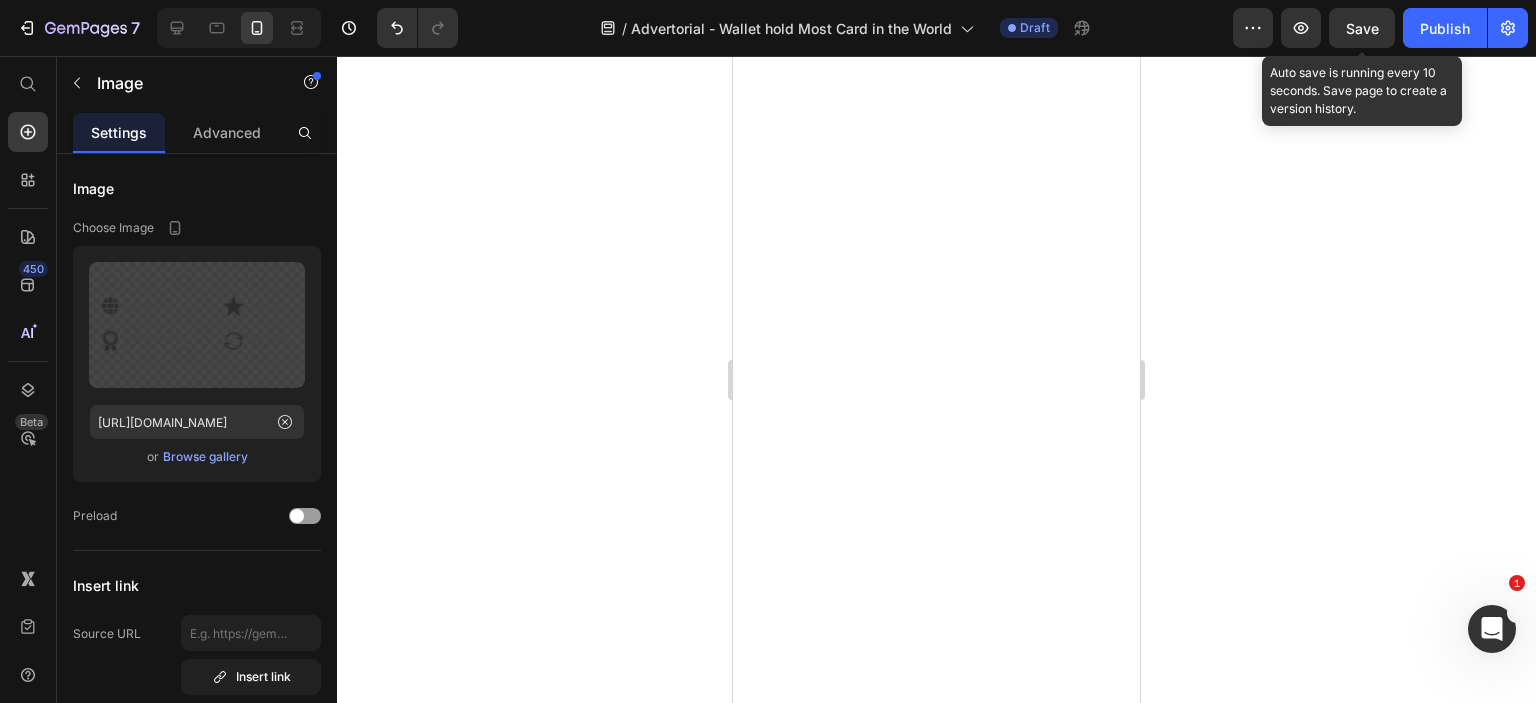 click at bounding box center (936, -1848) 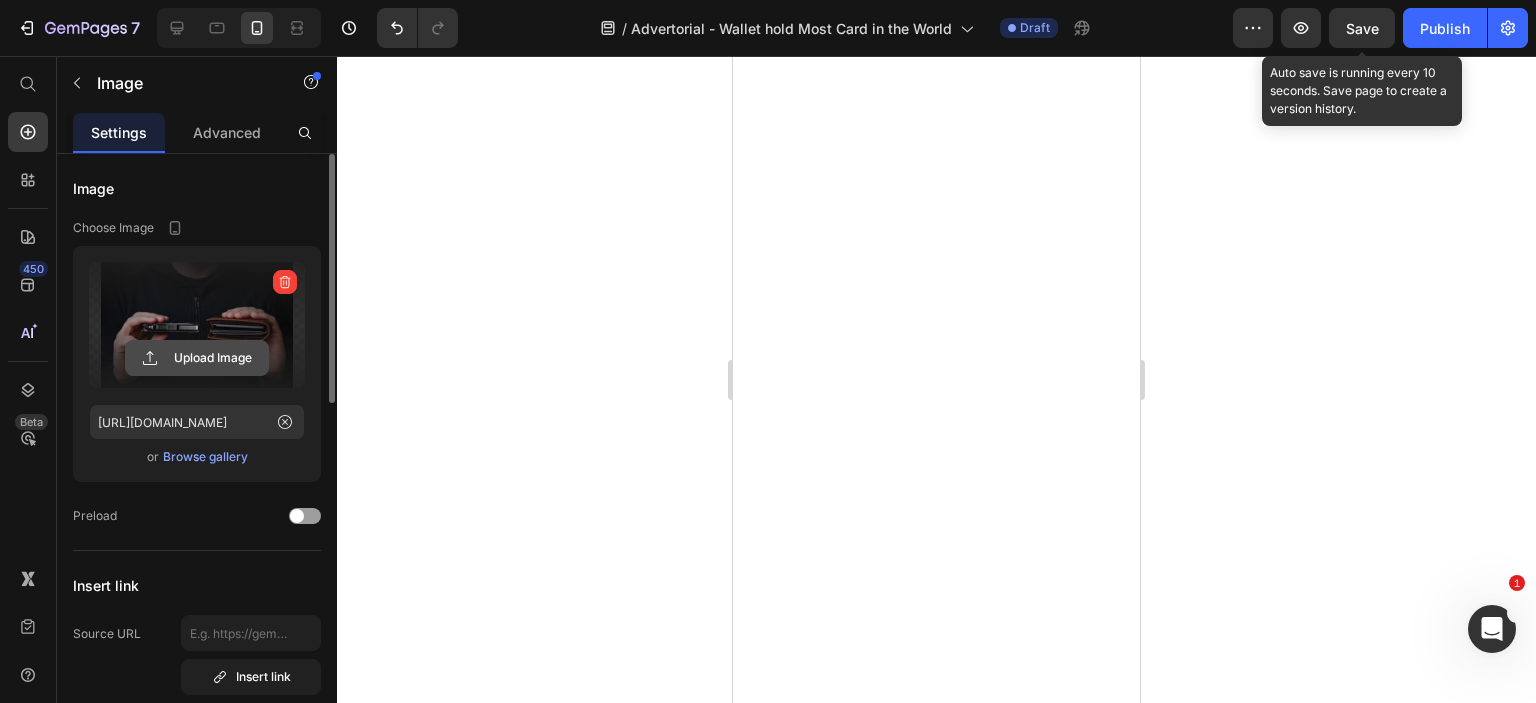 click 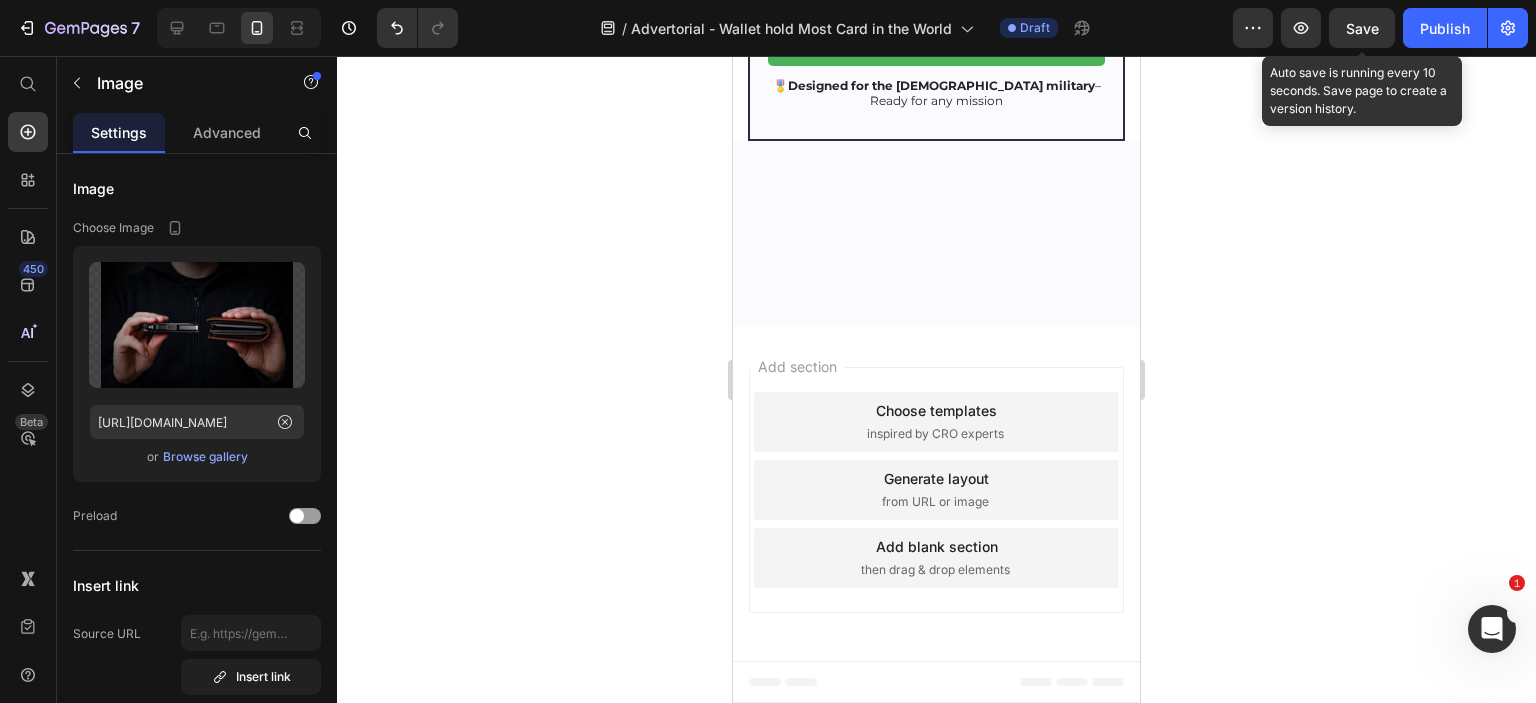 scroll, scrollTop: 11172, scrollLeft: 0, axis: vertical 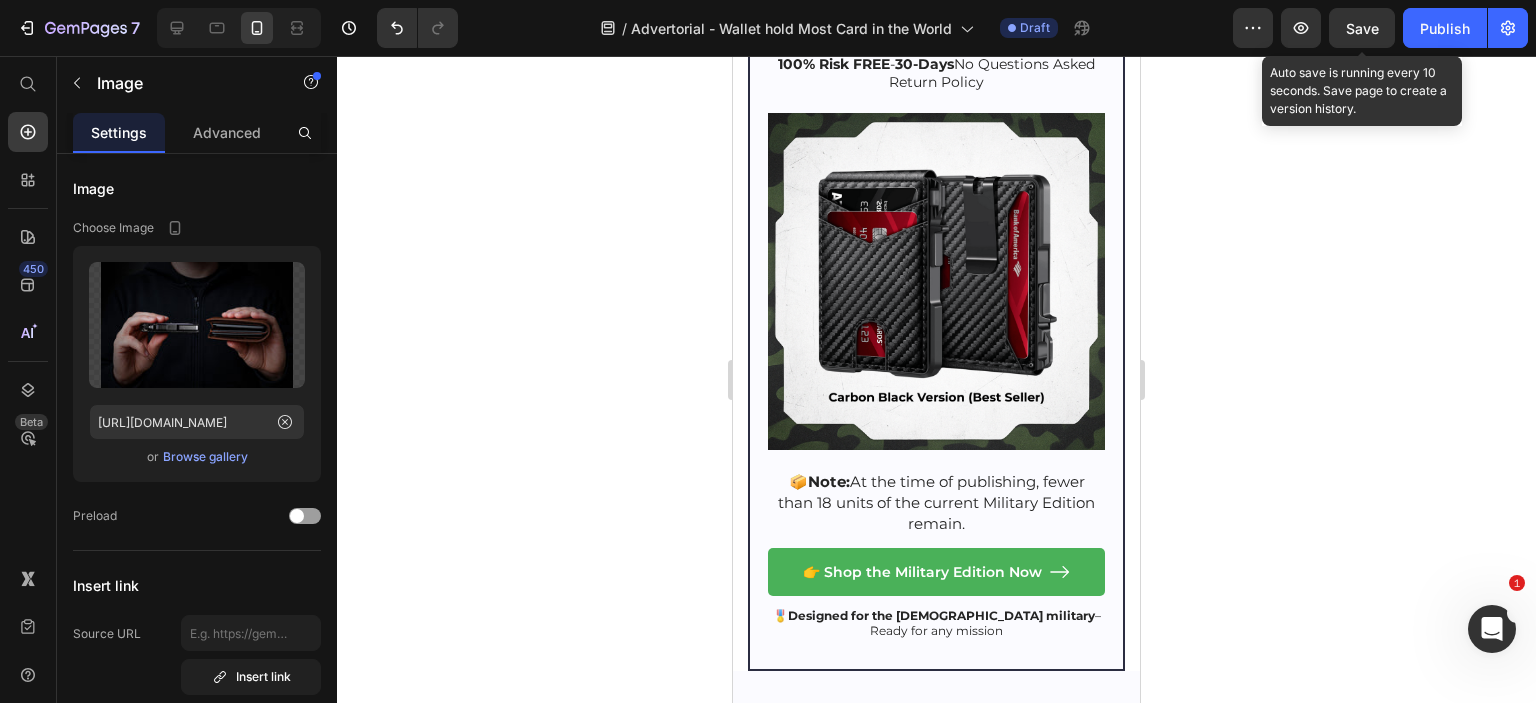 click on "Drop element here" at bounding box center [818, -2013] 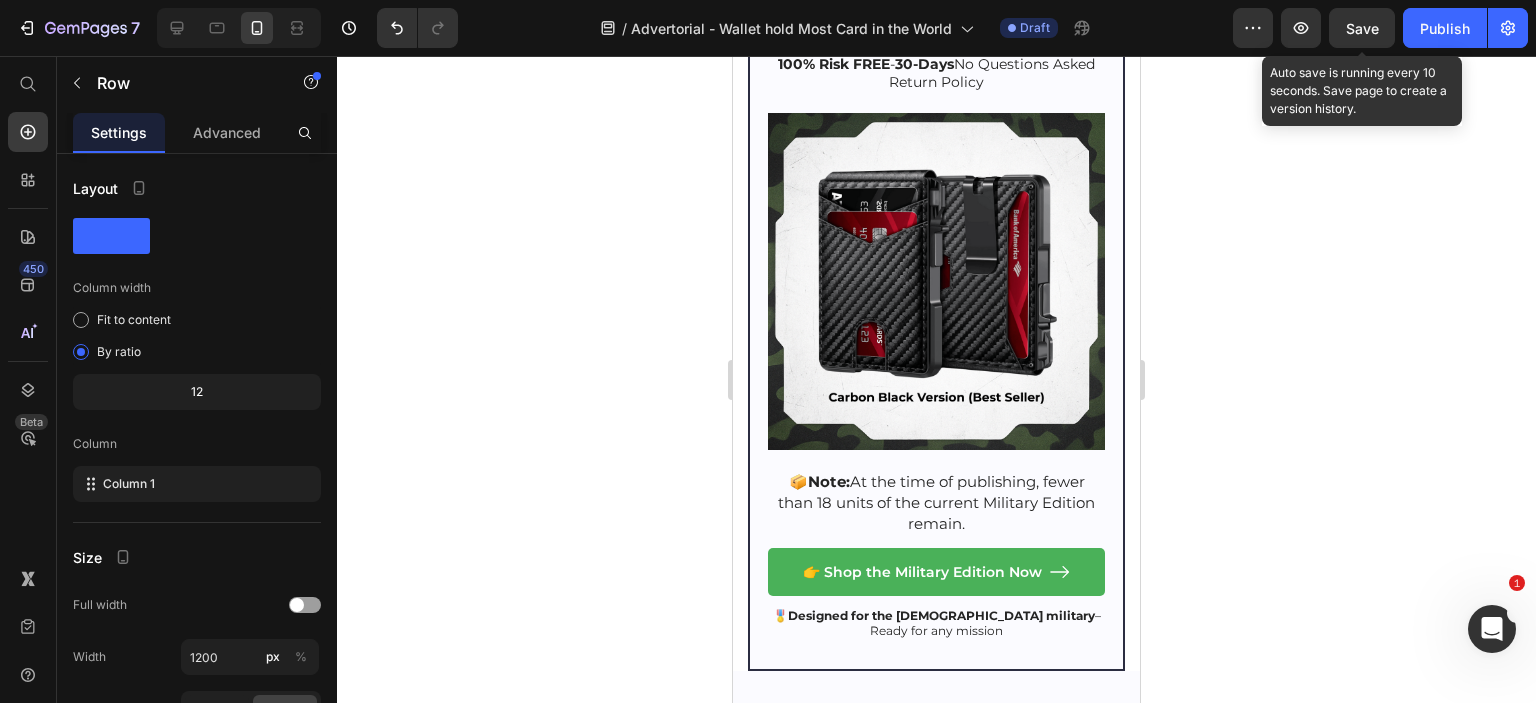 click 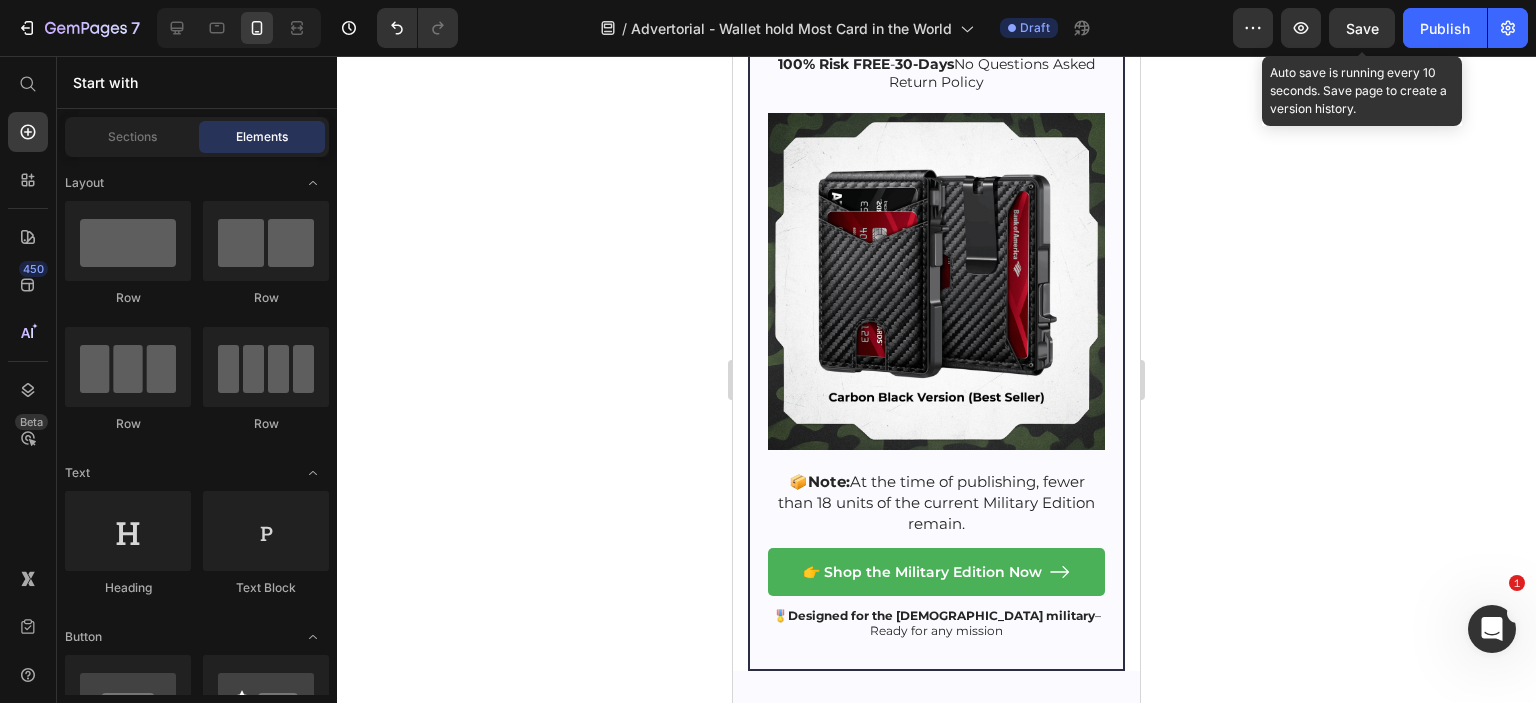 click on "Drop element here" at bounding box center (818, -1997) 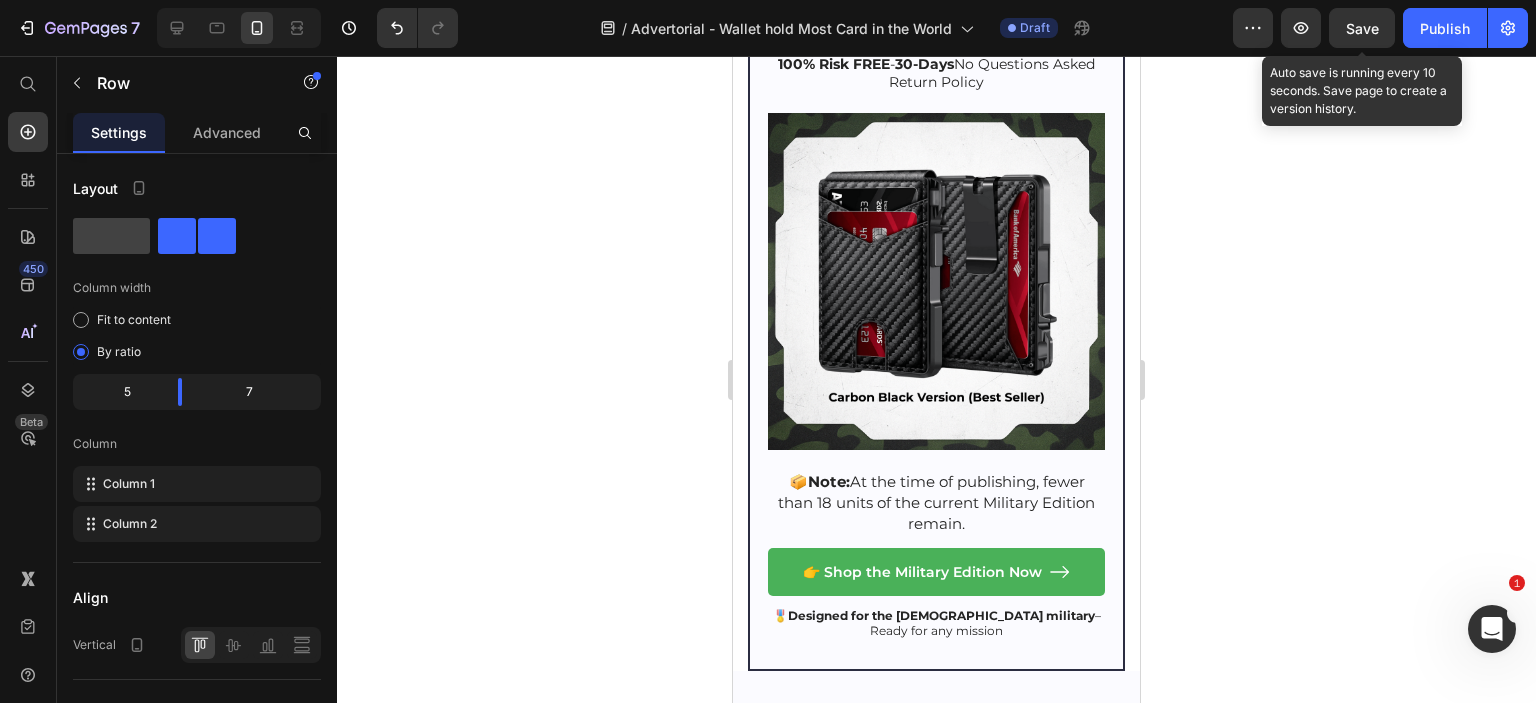 click 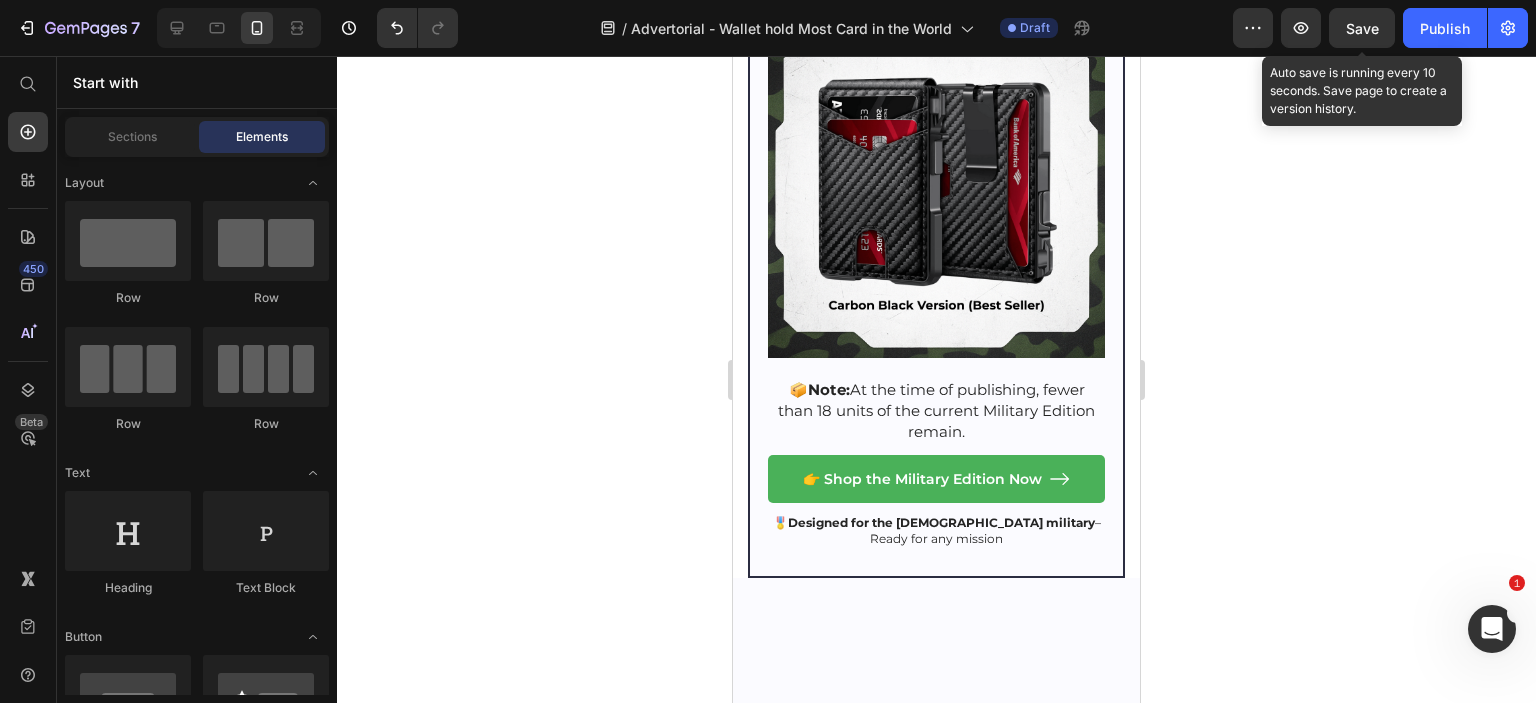 scroll, scrollTop: 11572, scrollLeft: 0, axis: vertical 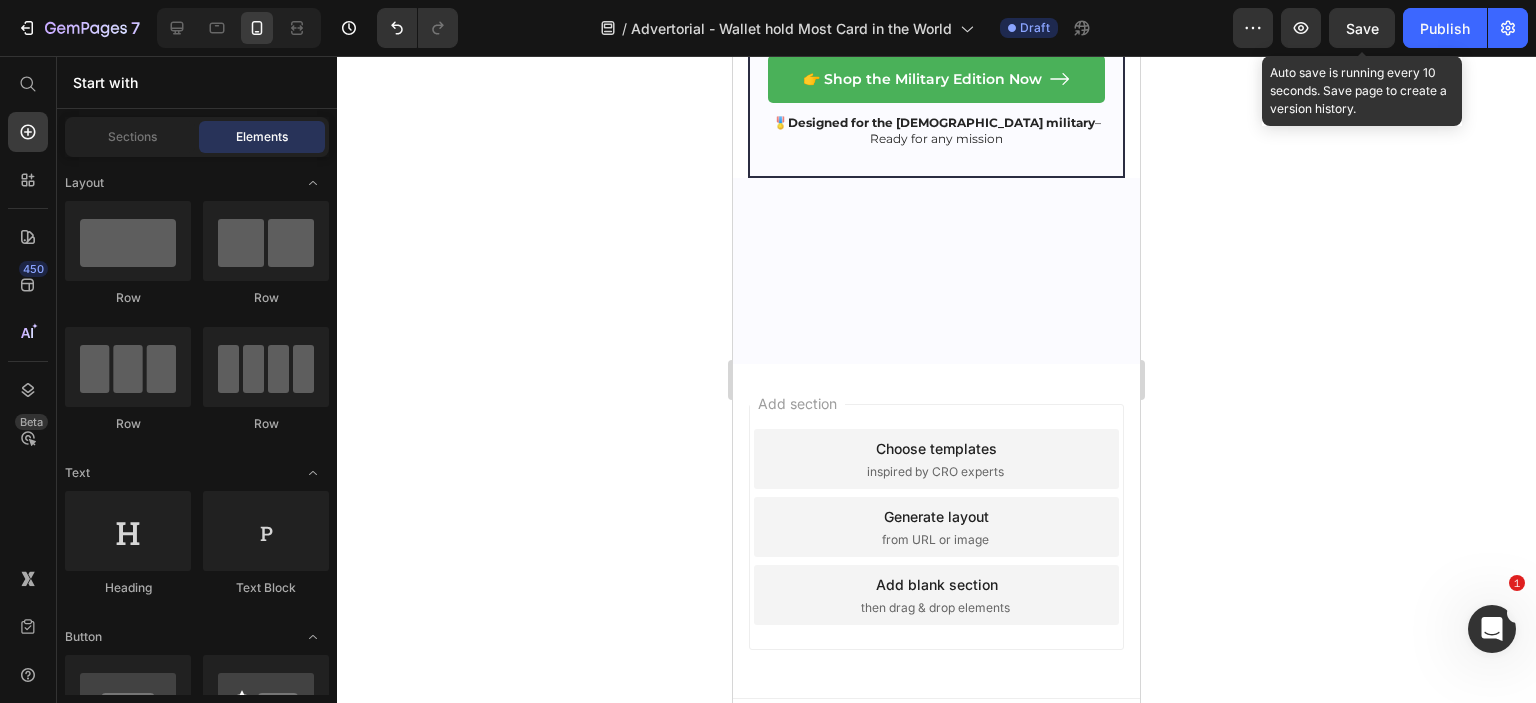 click on "Built to  last for years  without losing shape Text Block" at bounding box center [818, -1990] 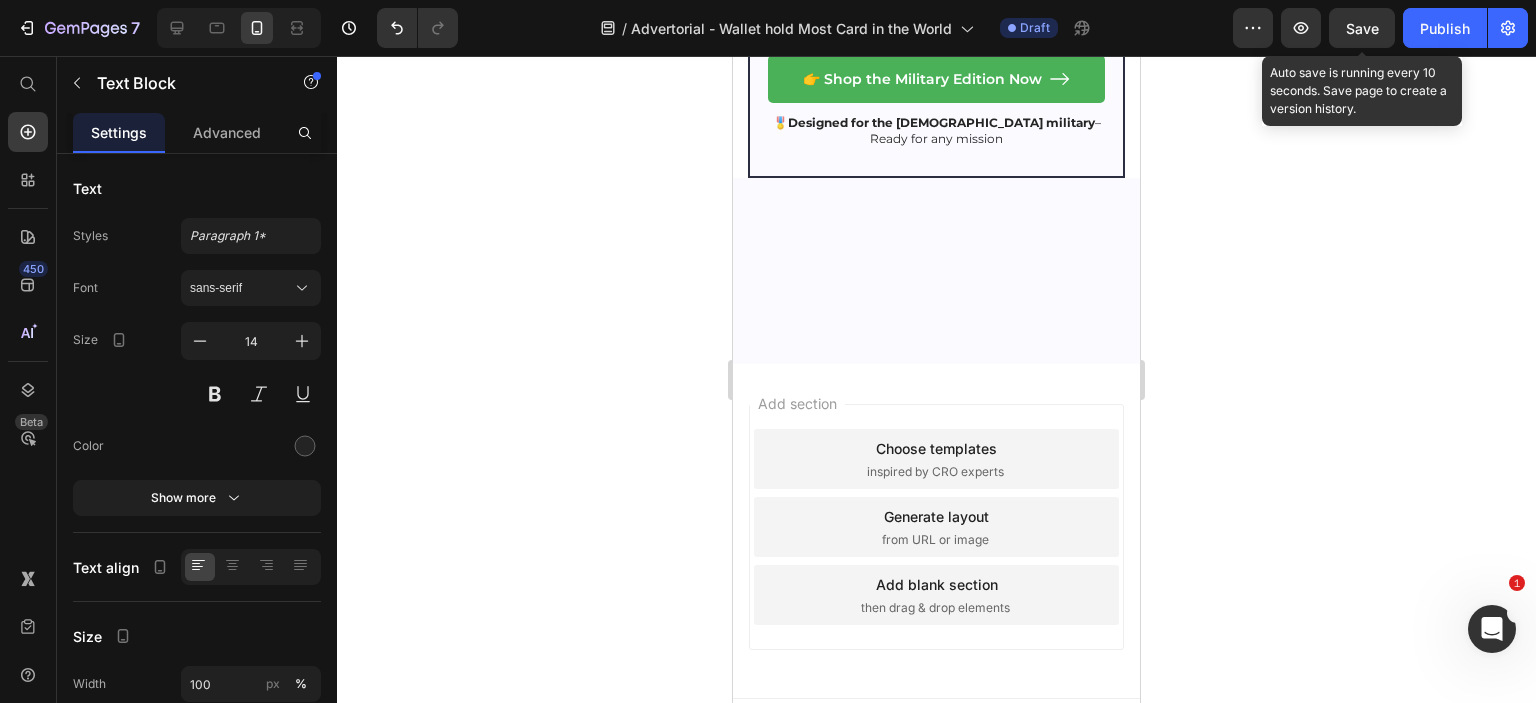 click 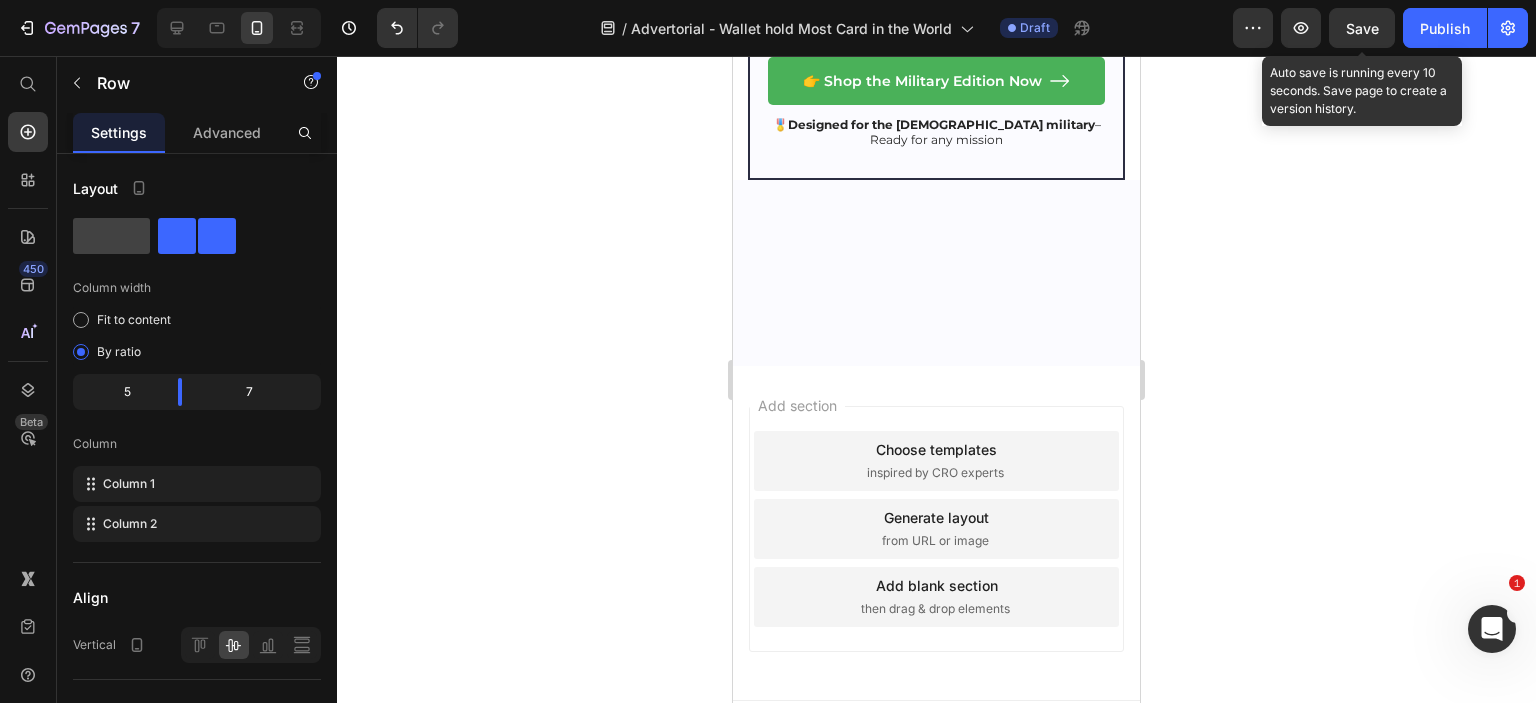 click on "Icon Row
Icon Row" at bounding box center (1021, -1989) 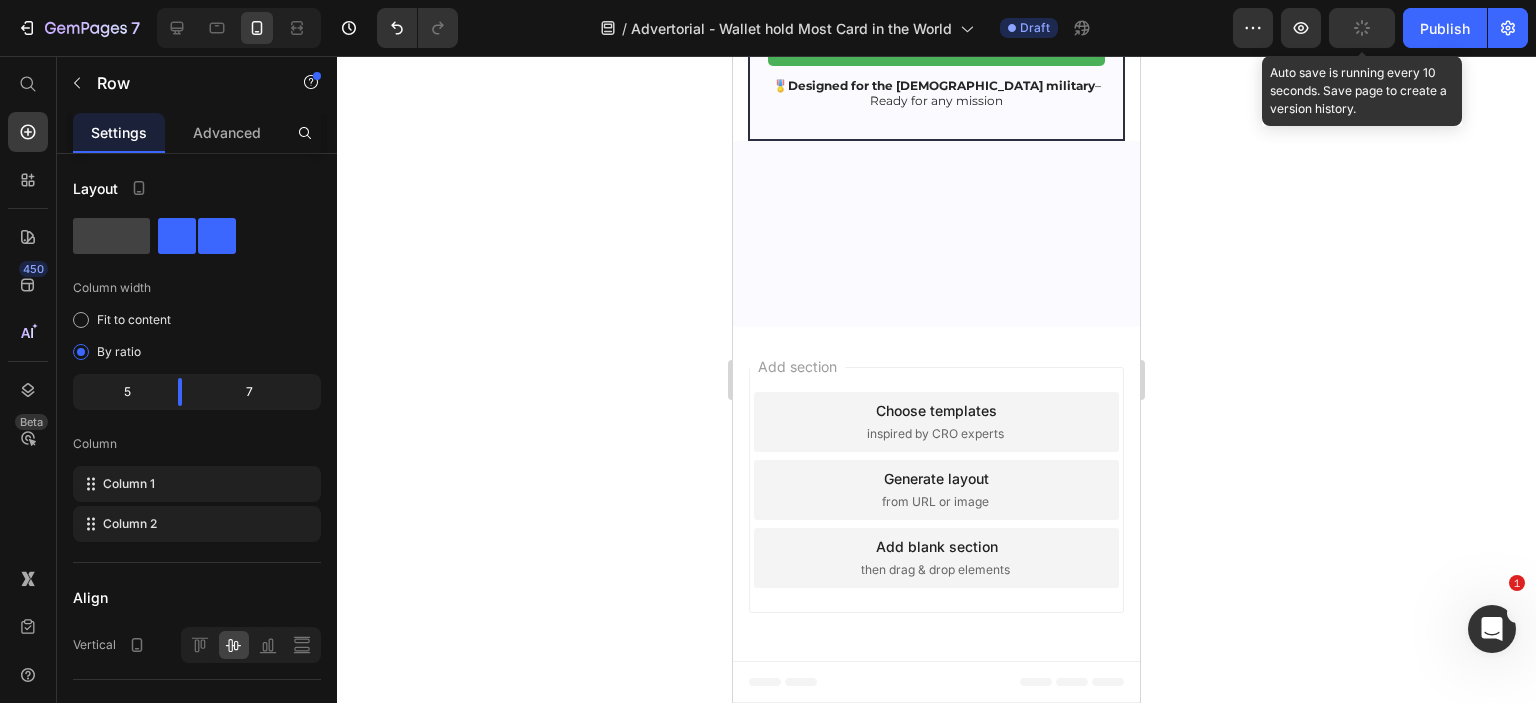 click on "Icon Row
Icon Row" at bounding box center (1021, -2009) 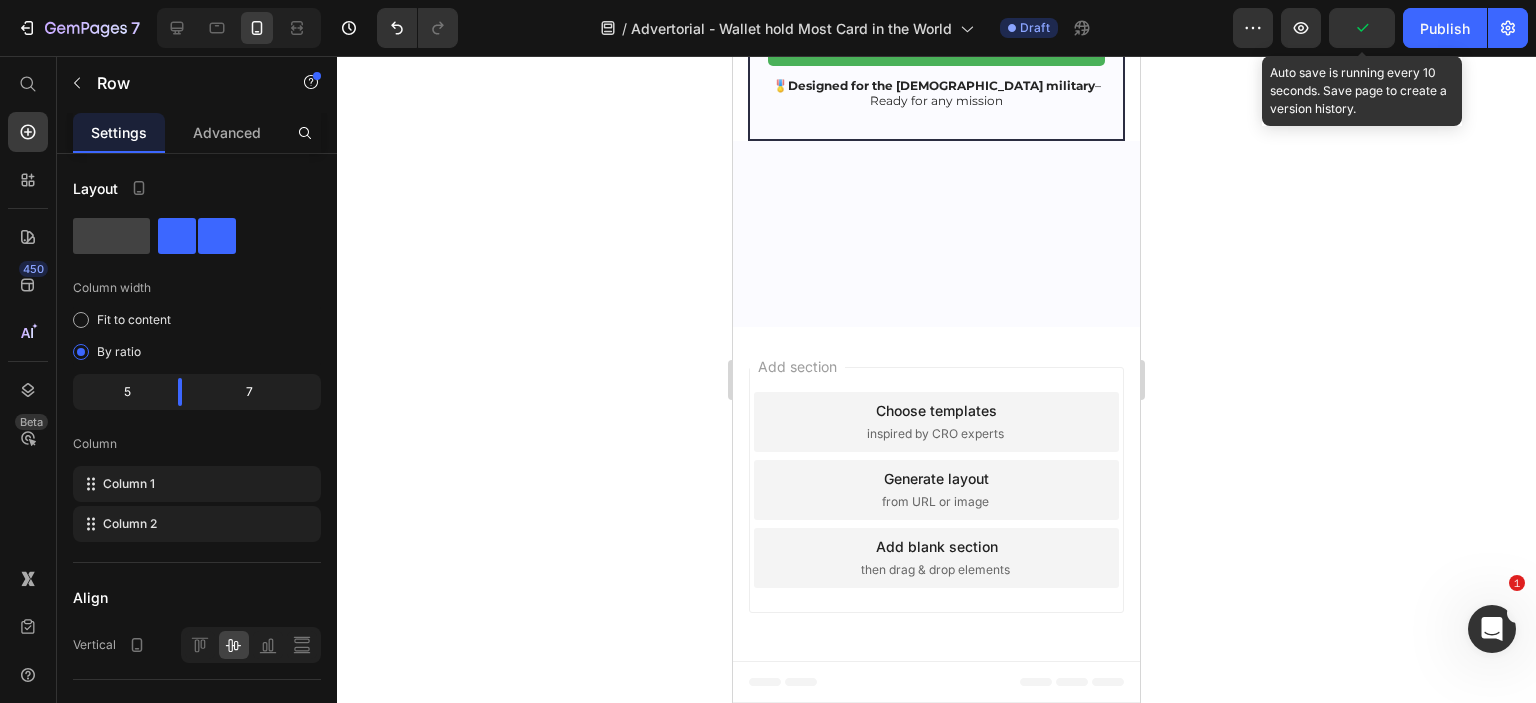 click 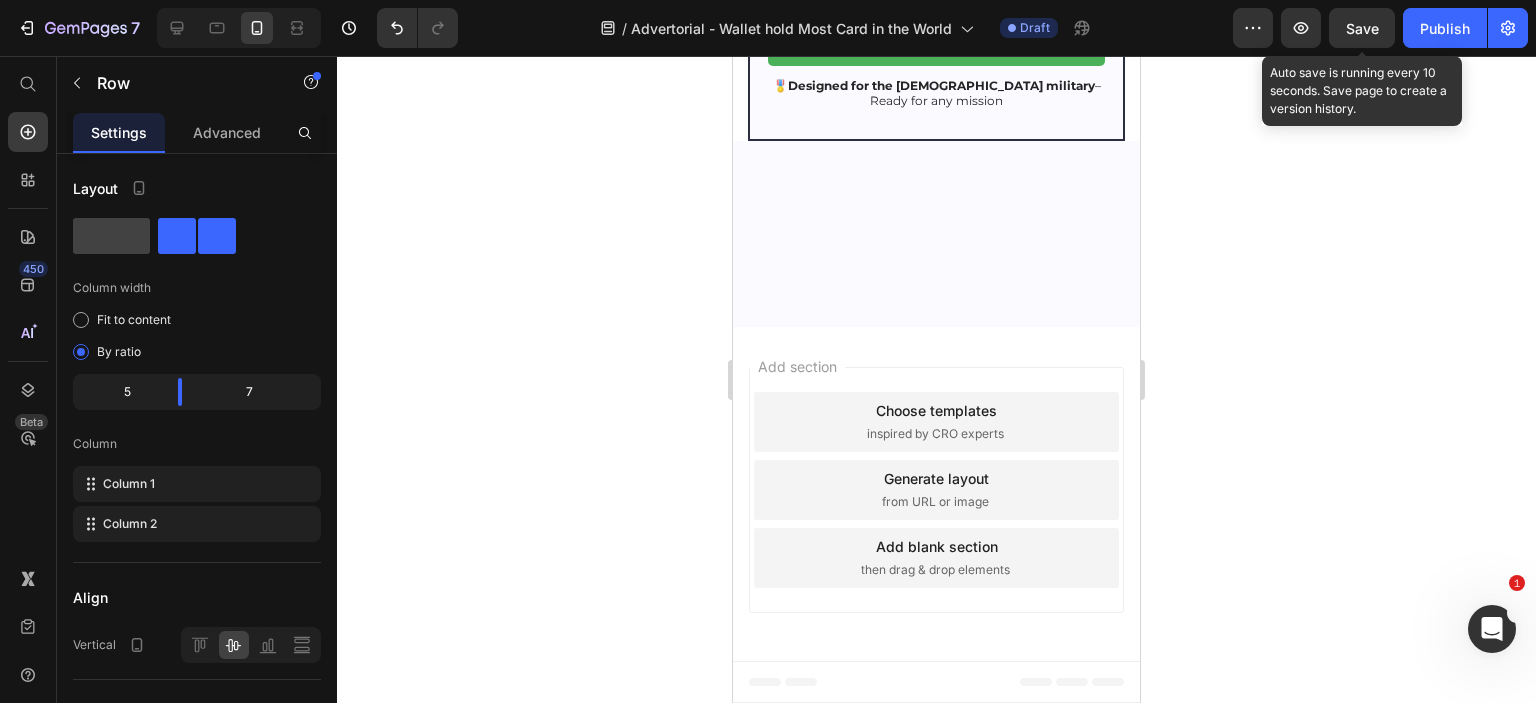 click 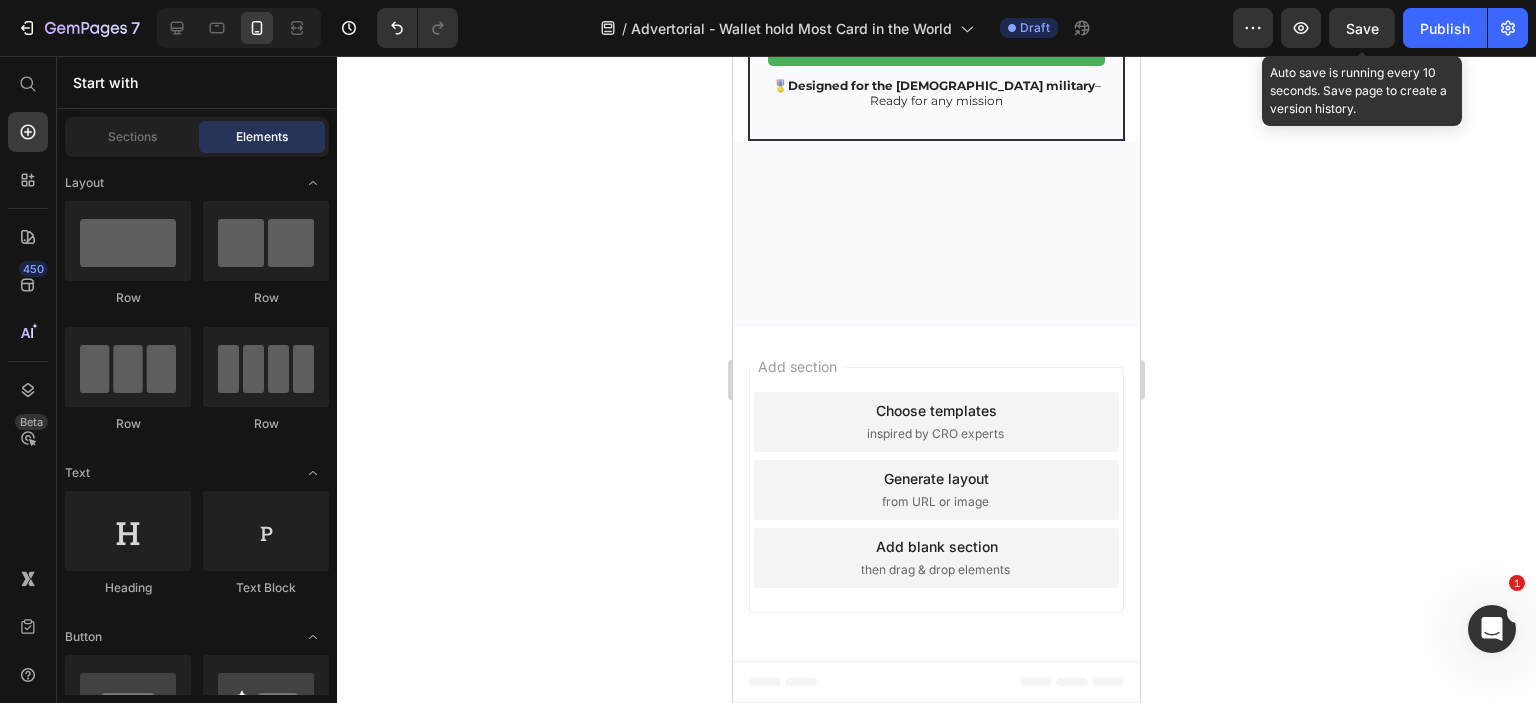 scroll, scrollTop: 11372, scrollLeft: 0, axis: vertical 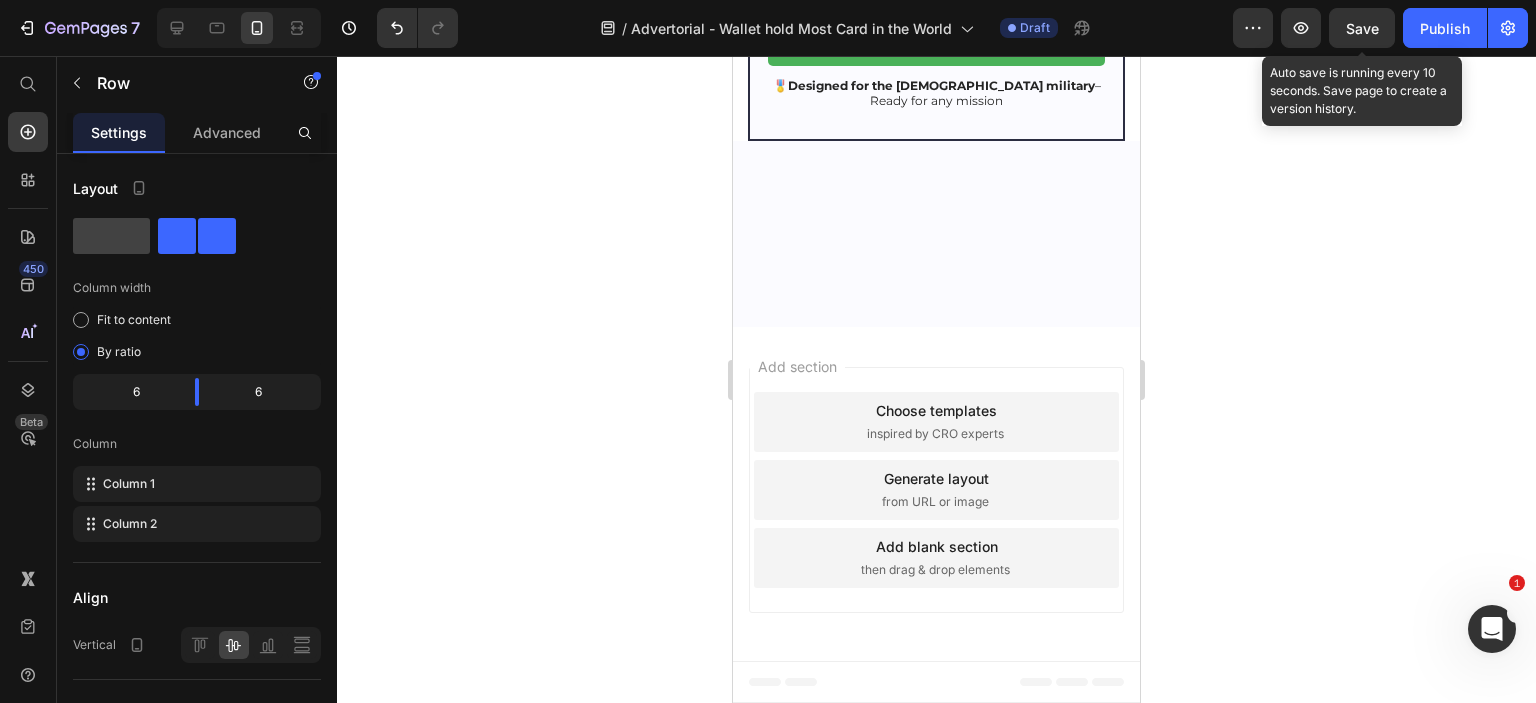 click on "Icon" at bounding box center (1080, -2002) 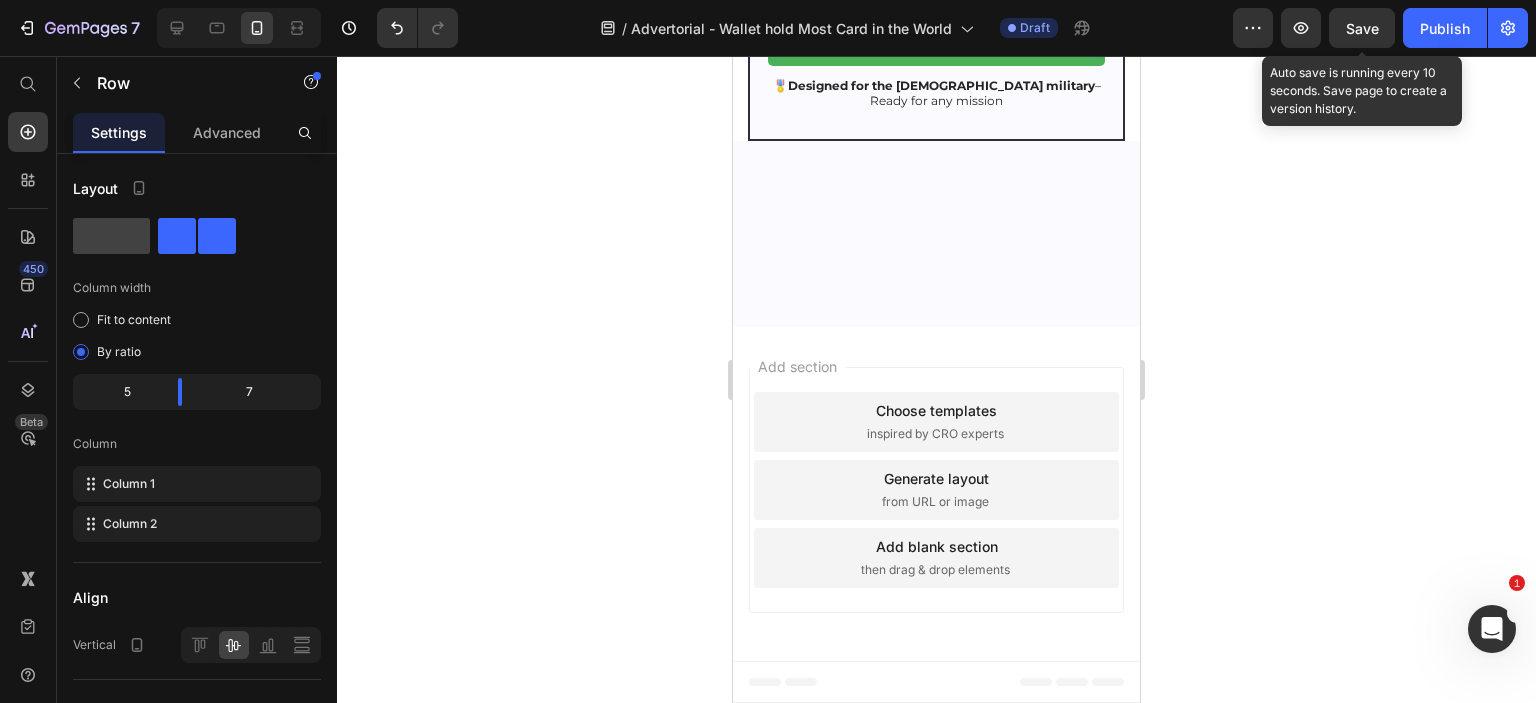 click on "Drop element here" at bounding box center (1021, -2000) 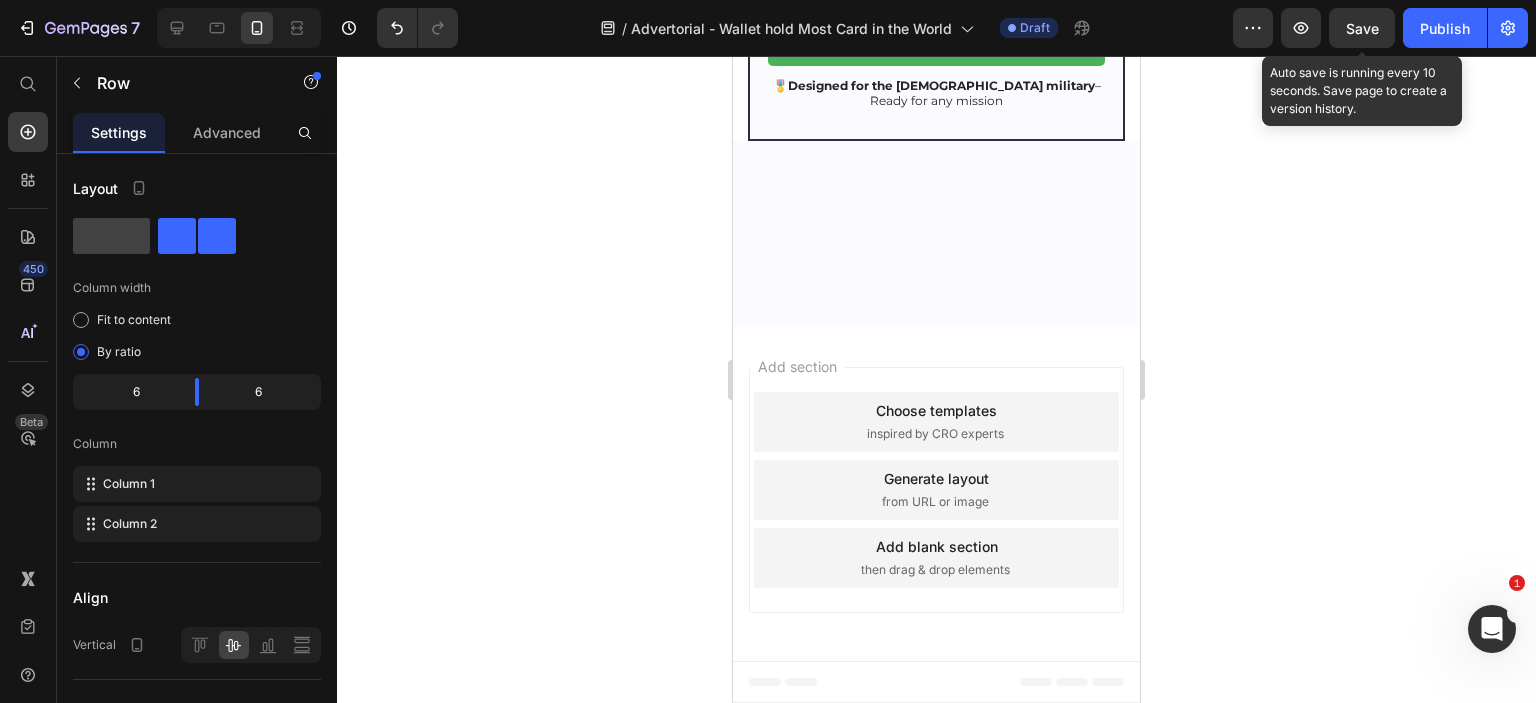 click on "Icon" at bounding box center [1080, -2002] 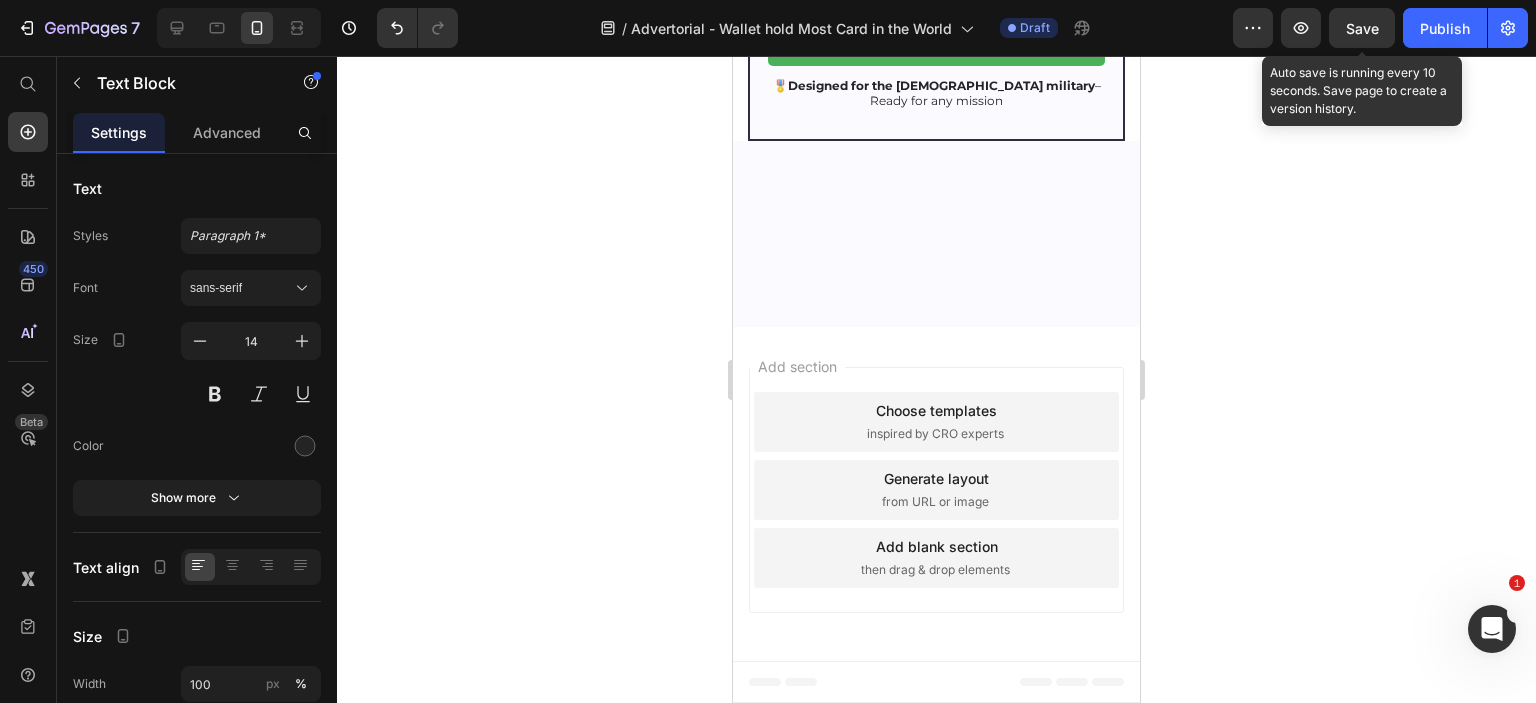 click on "Built-in transparent ID window  – Swipe without removing" at bounding box center [818, -2002] 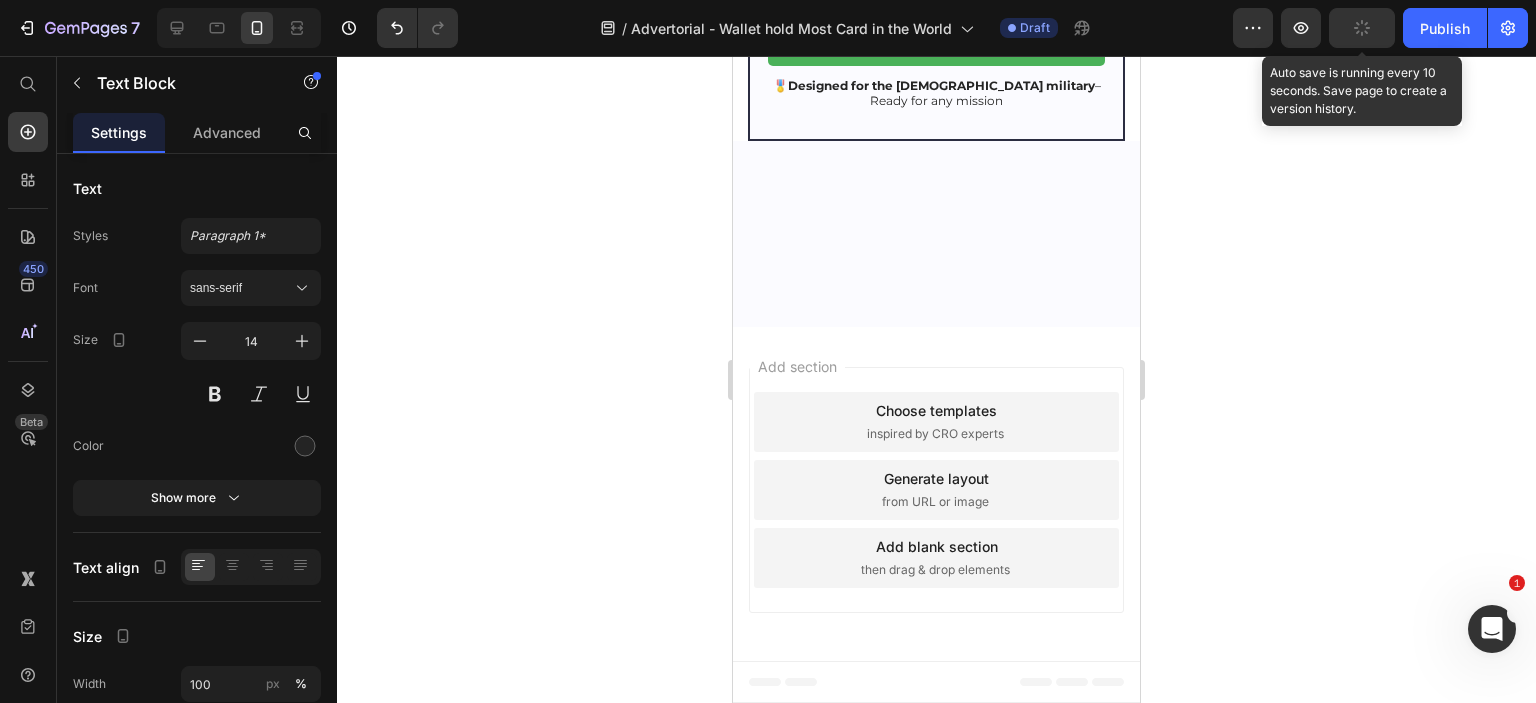 click on "Built-in transparent ID window  – Swipe without removing Text Block   0" at bounding box center (818, -2002) 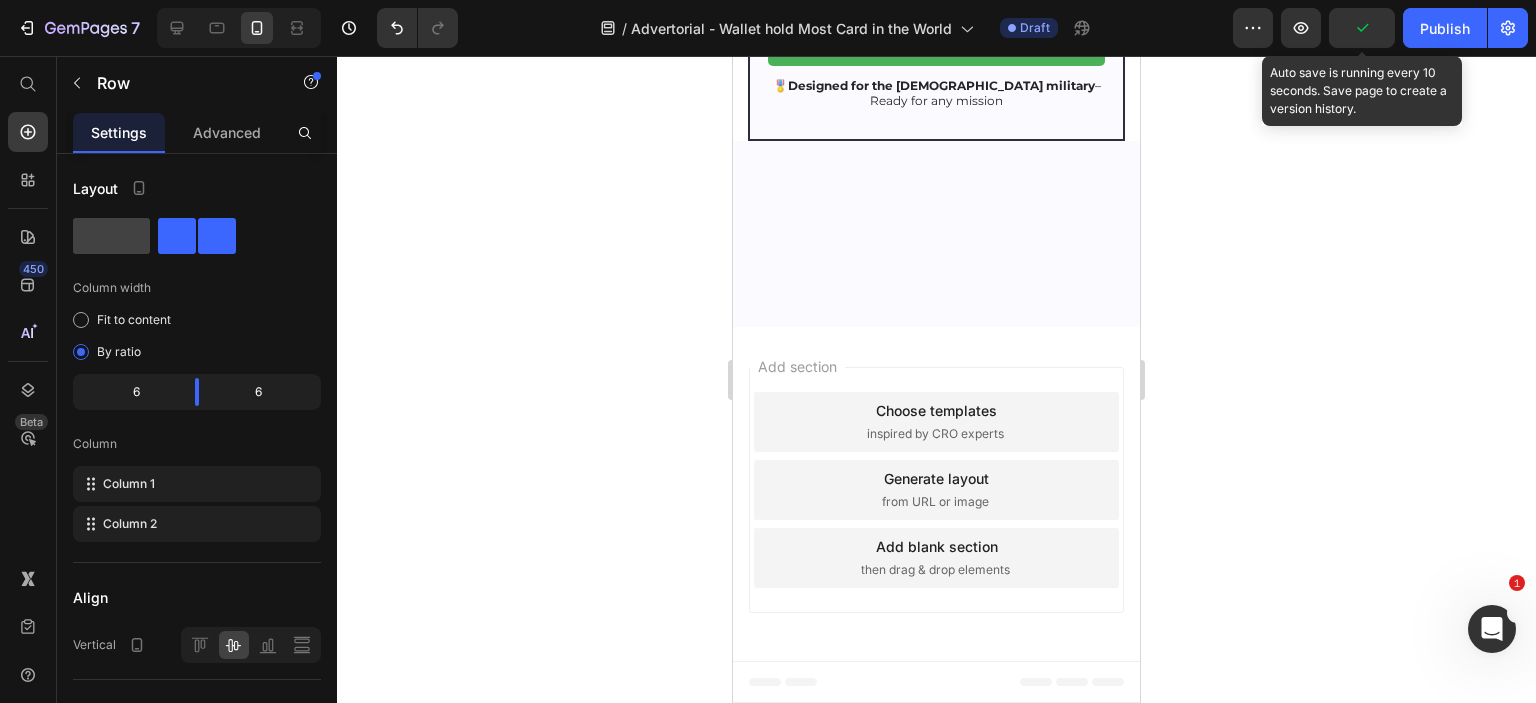 click on "Icon" at bounding box center [1080, -2002] 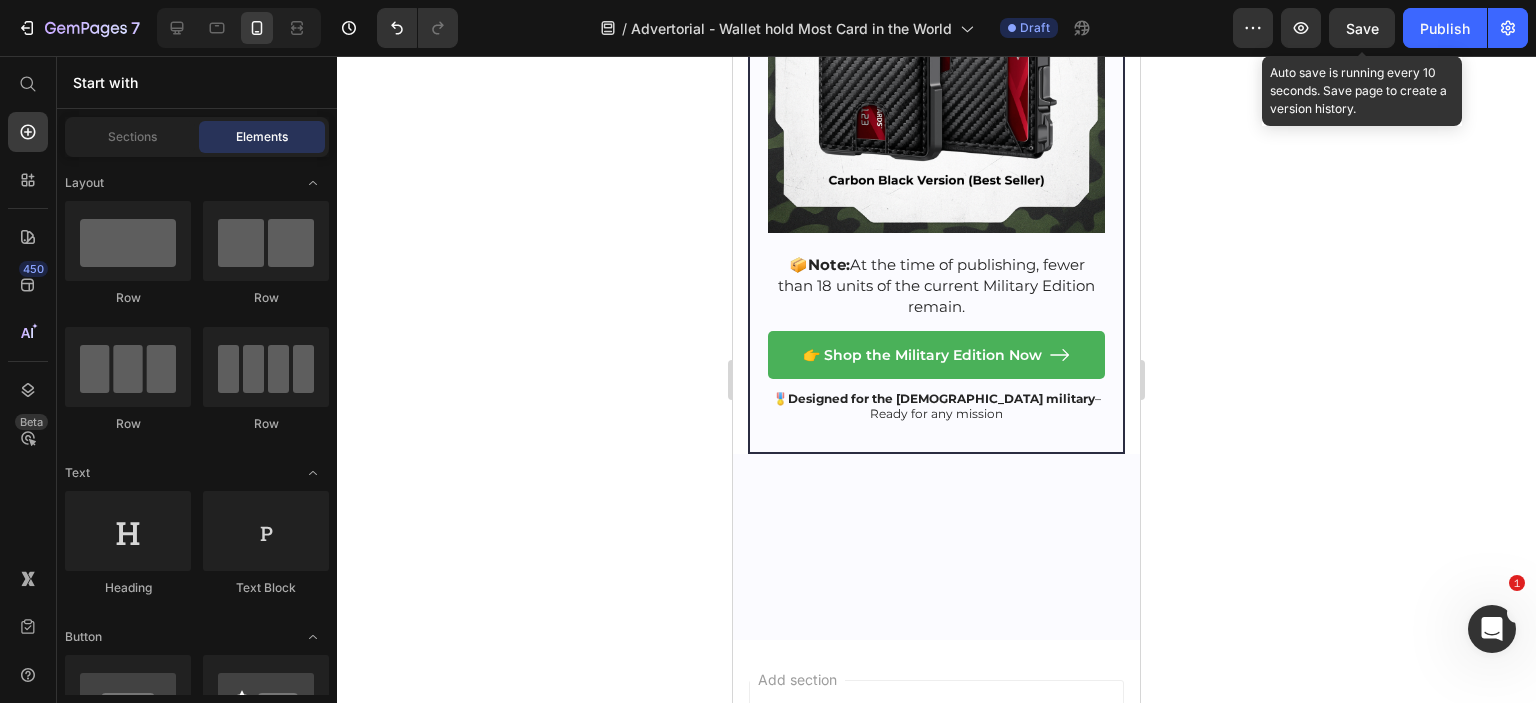 scroll, scrollTop: 11172, scrollLeft: 0, axis: vertical 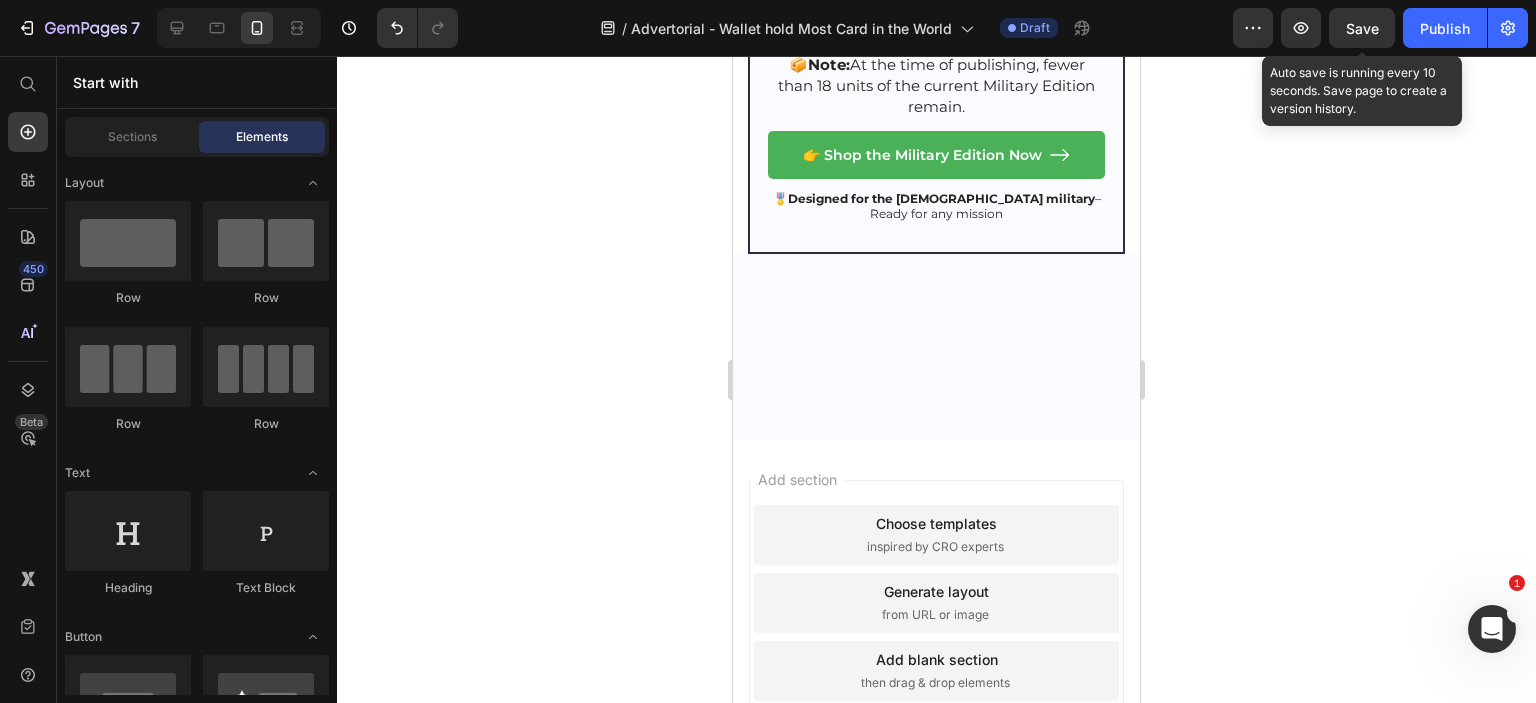 click on "Icon" at bounding box center [1080, -2012] 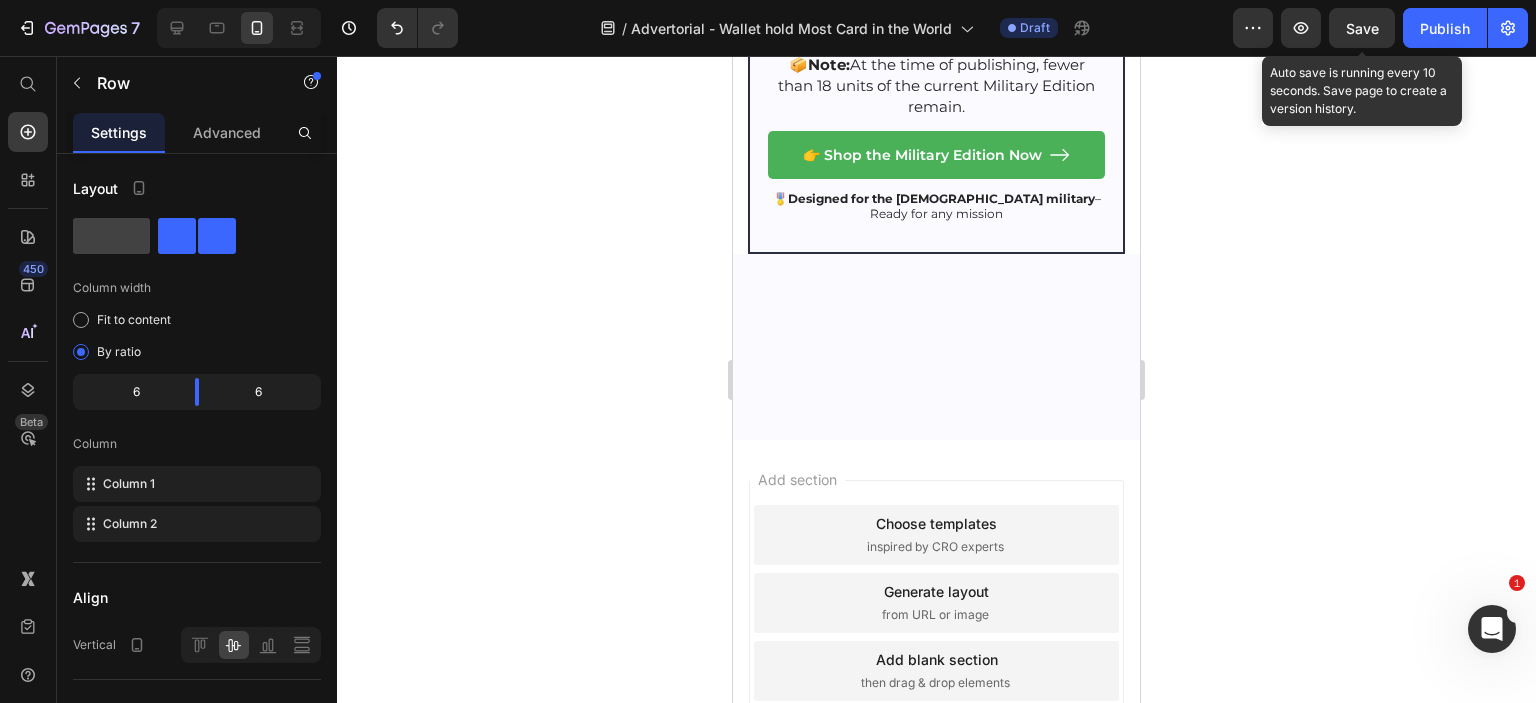 click 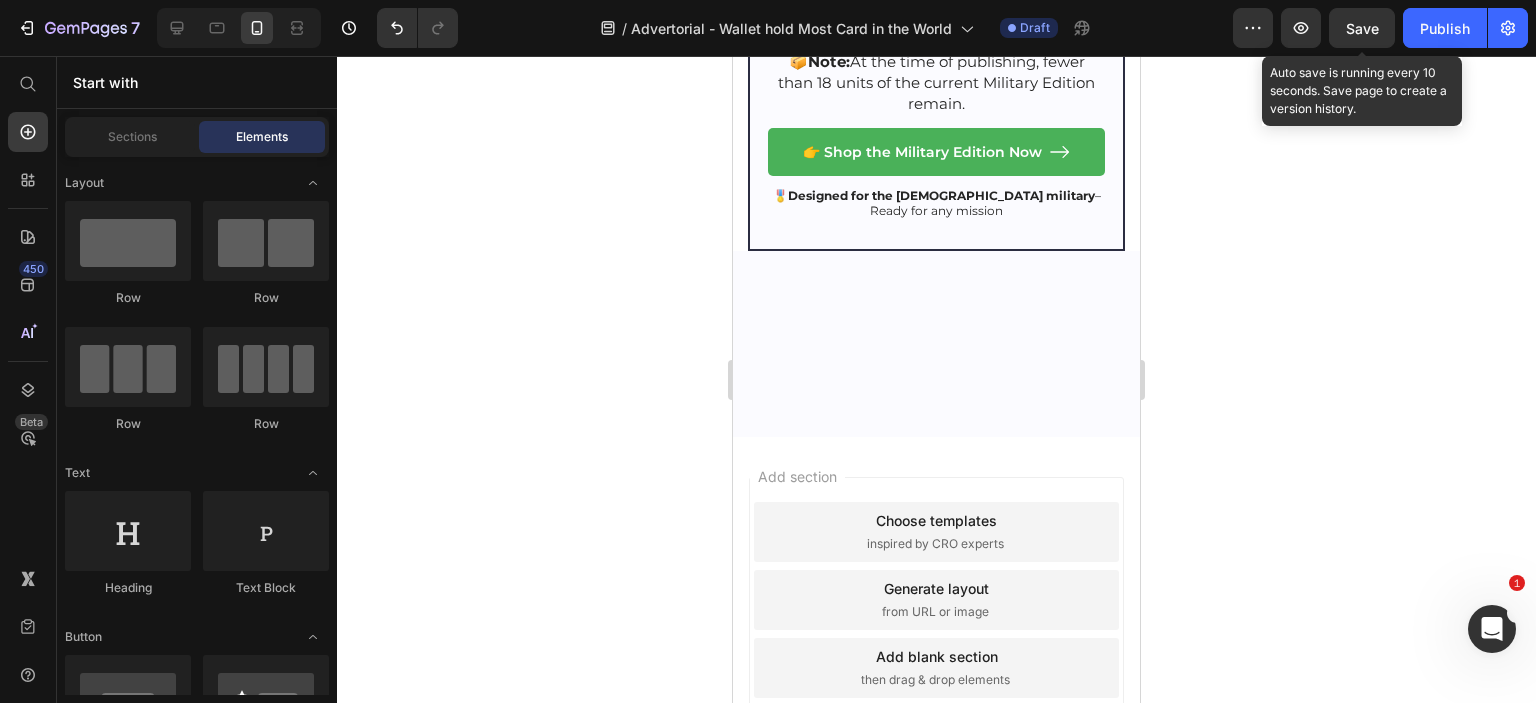 click on "Drop element here" at bounding box center (1021, -2013) 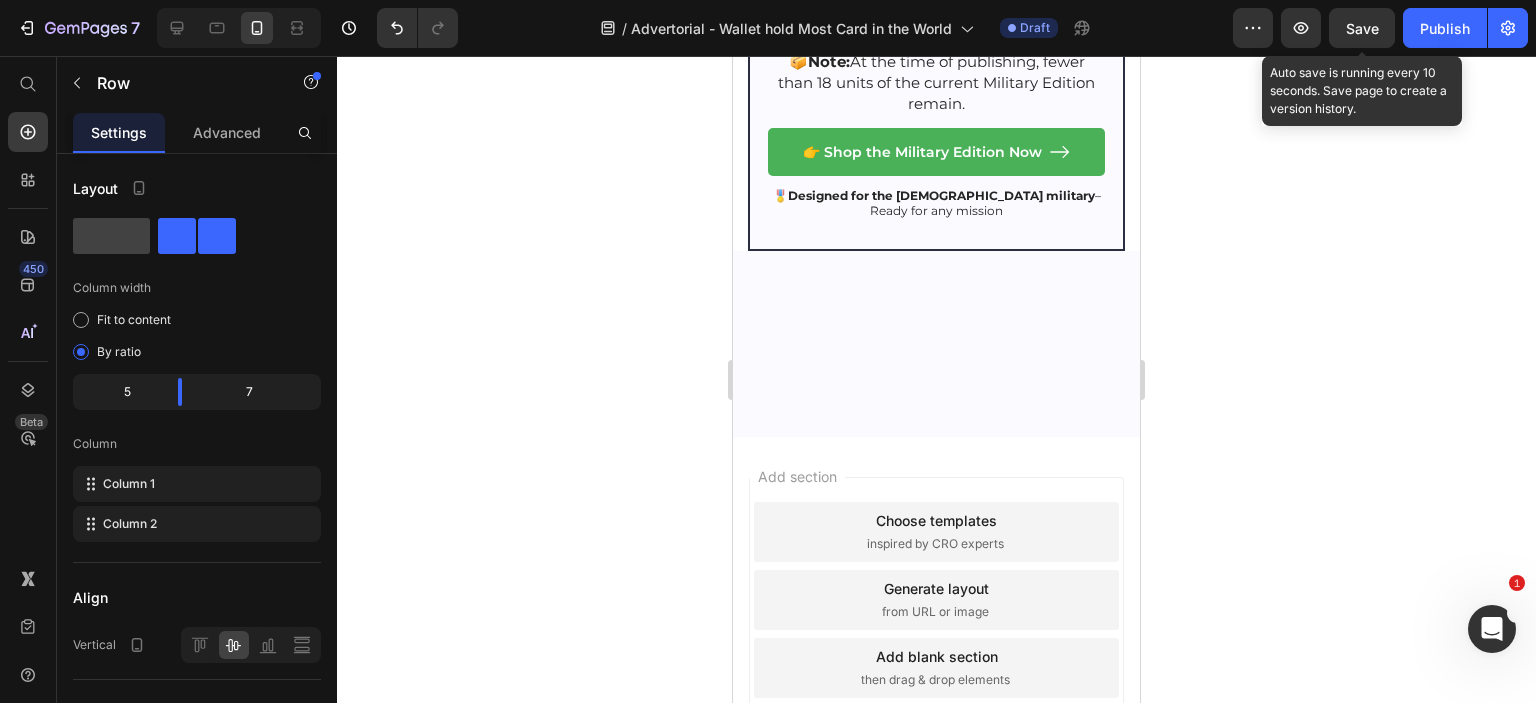 click 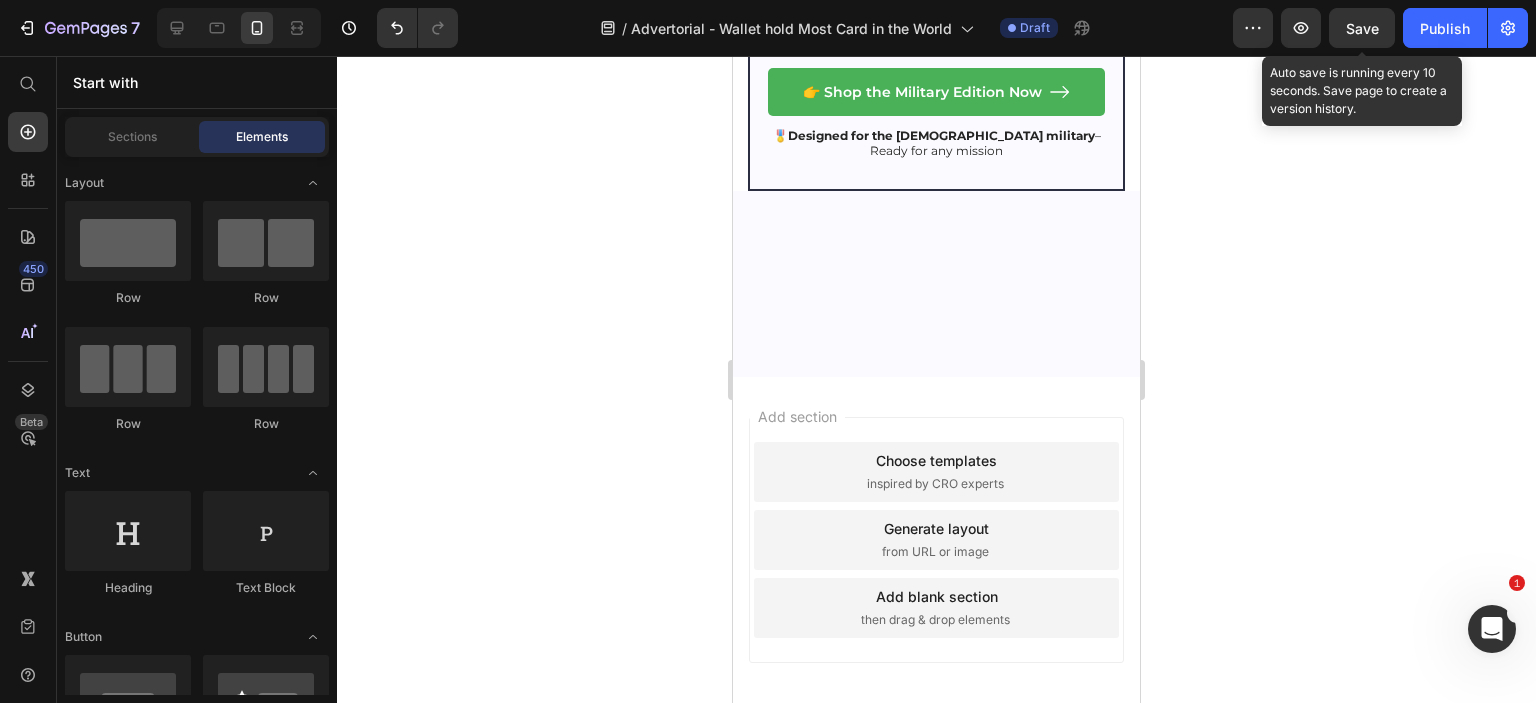 click on "Pop-up ejector system  – Access all cards with 1 press Text Block" at bounding box center [818, -2012] 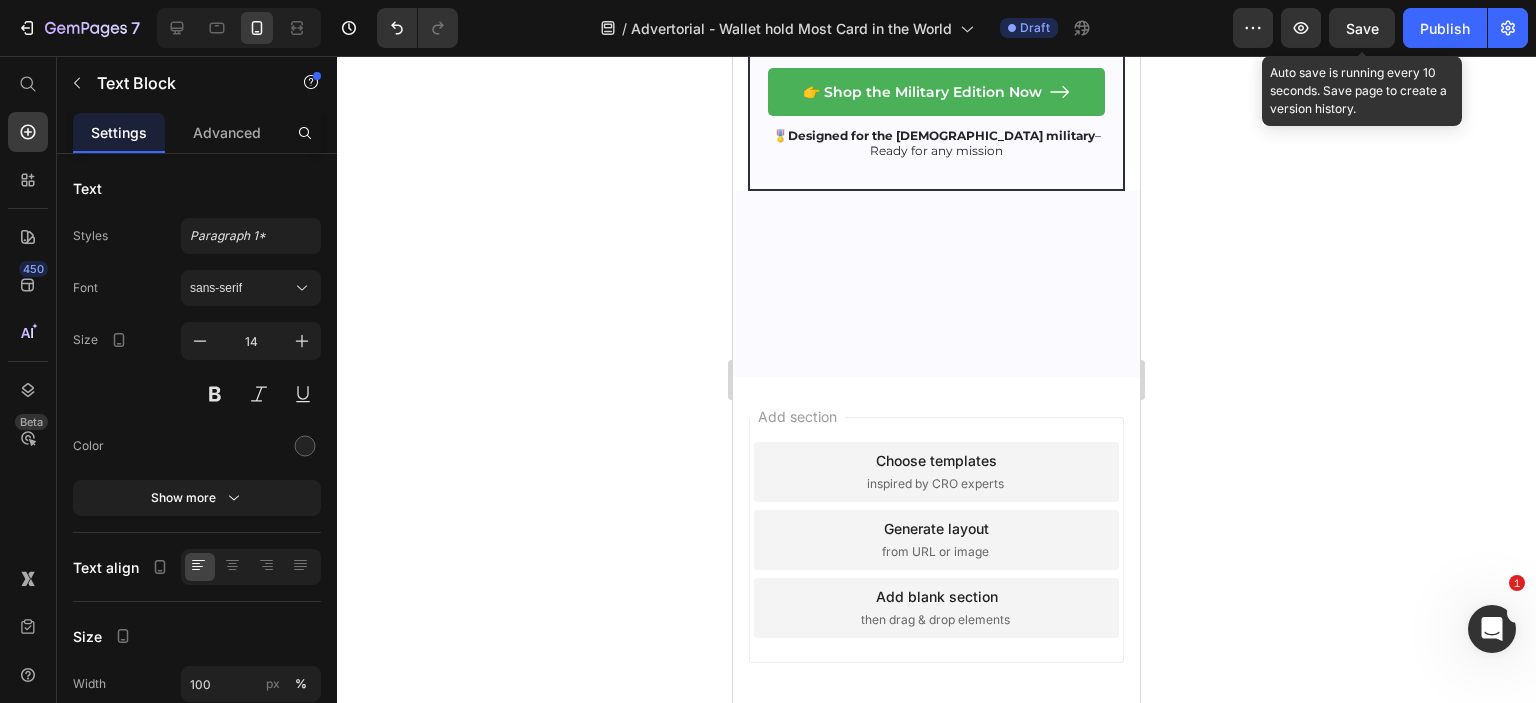 click 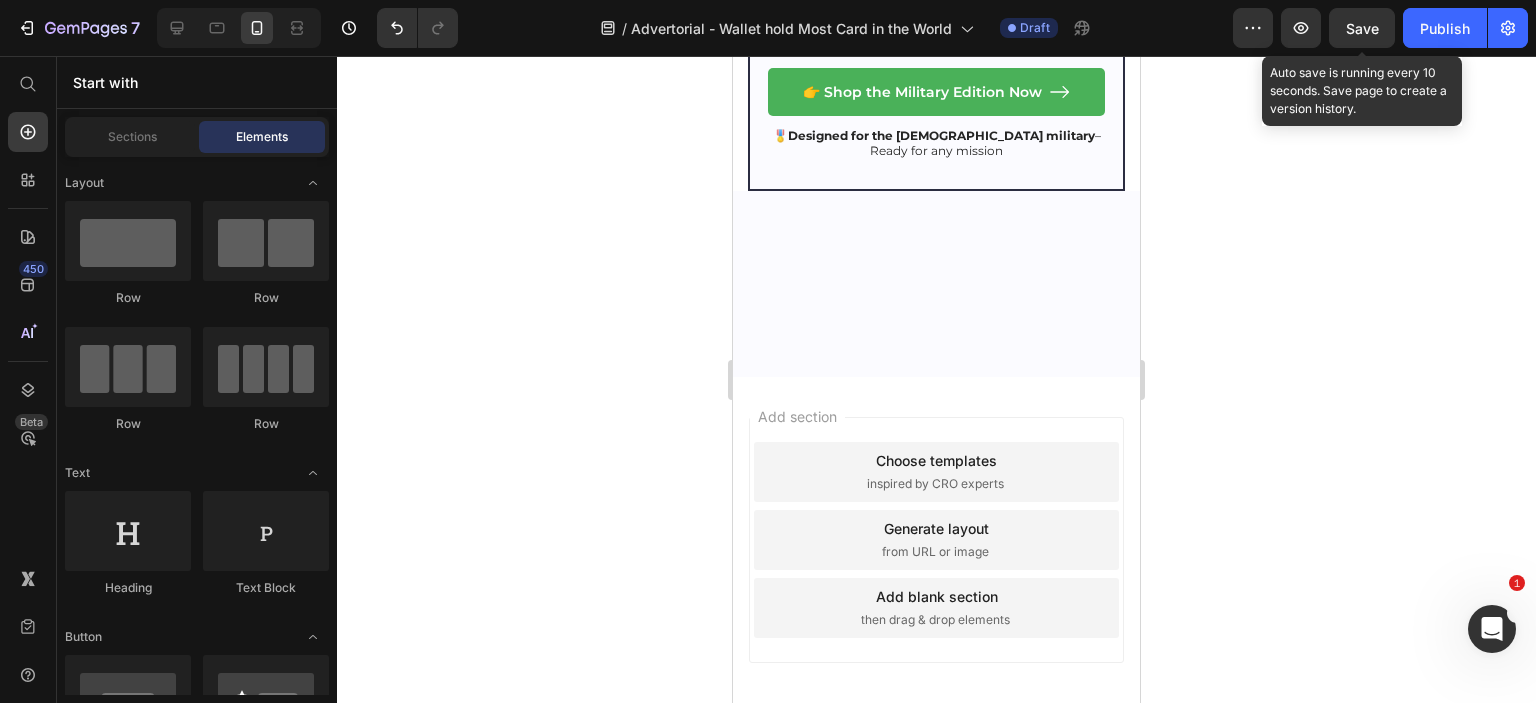 click on "Icon" at bounding box center (1080, -2012) 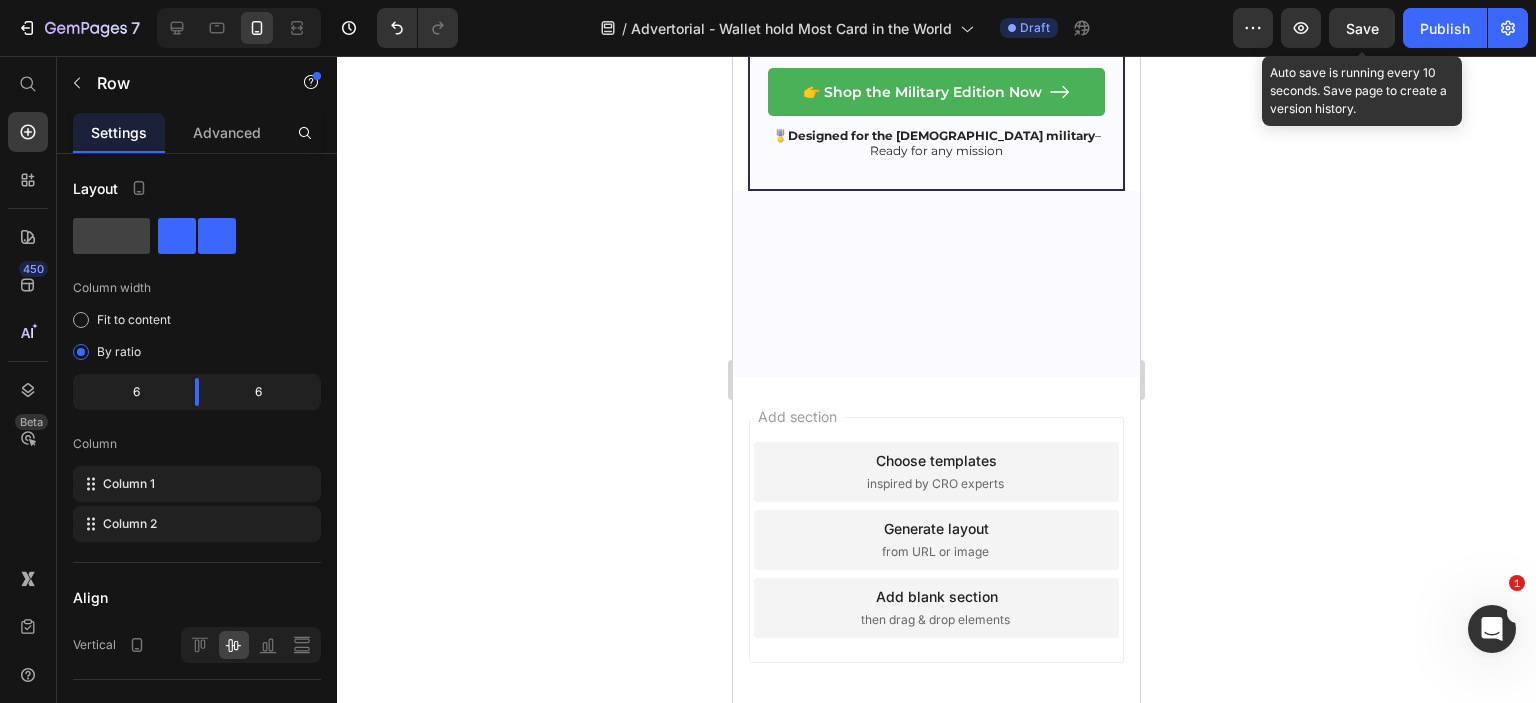 drag, startPoint x: 1018, startPoint y: 260, endPoint x: 1020, endPoint y: 274, distance: 14.142136 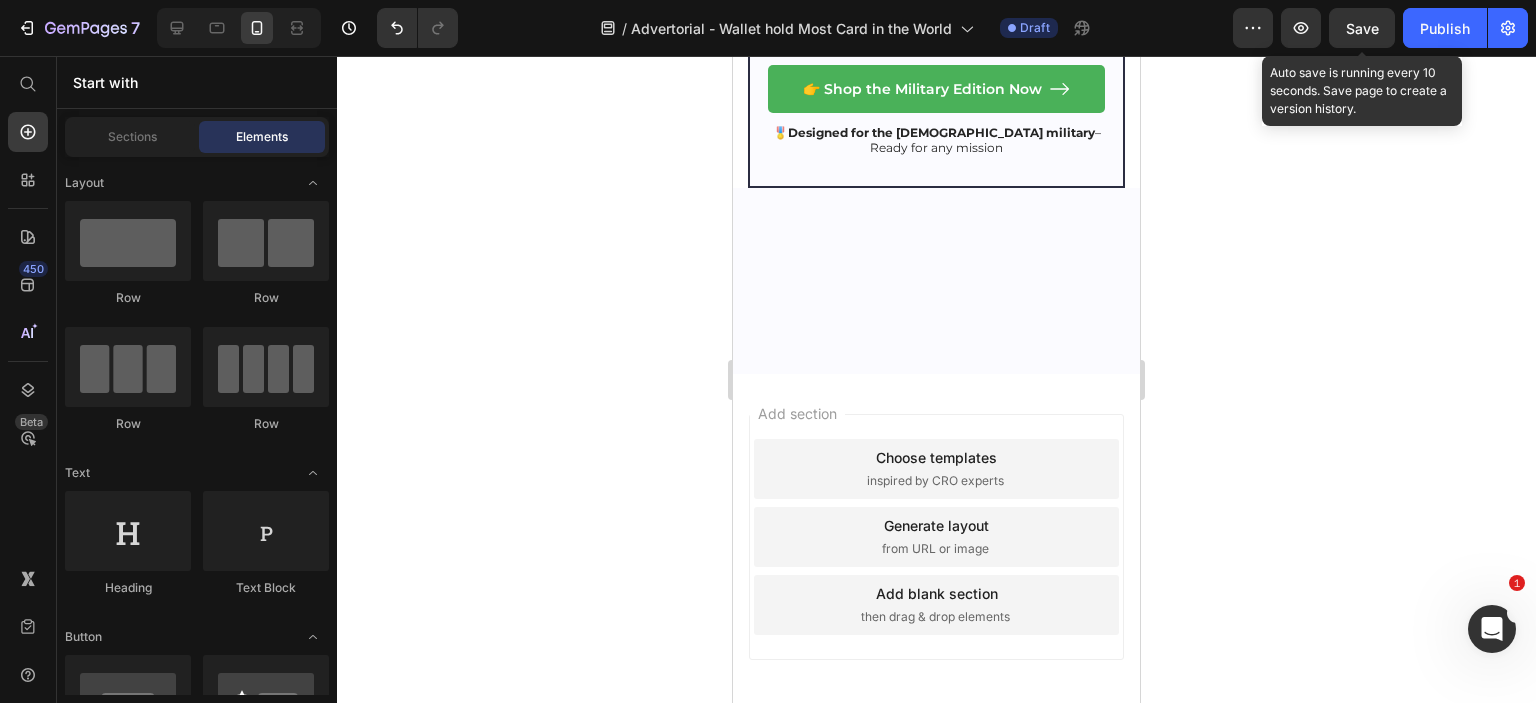 click on "Drop element here" at bounding box center [1021, -2013] 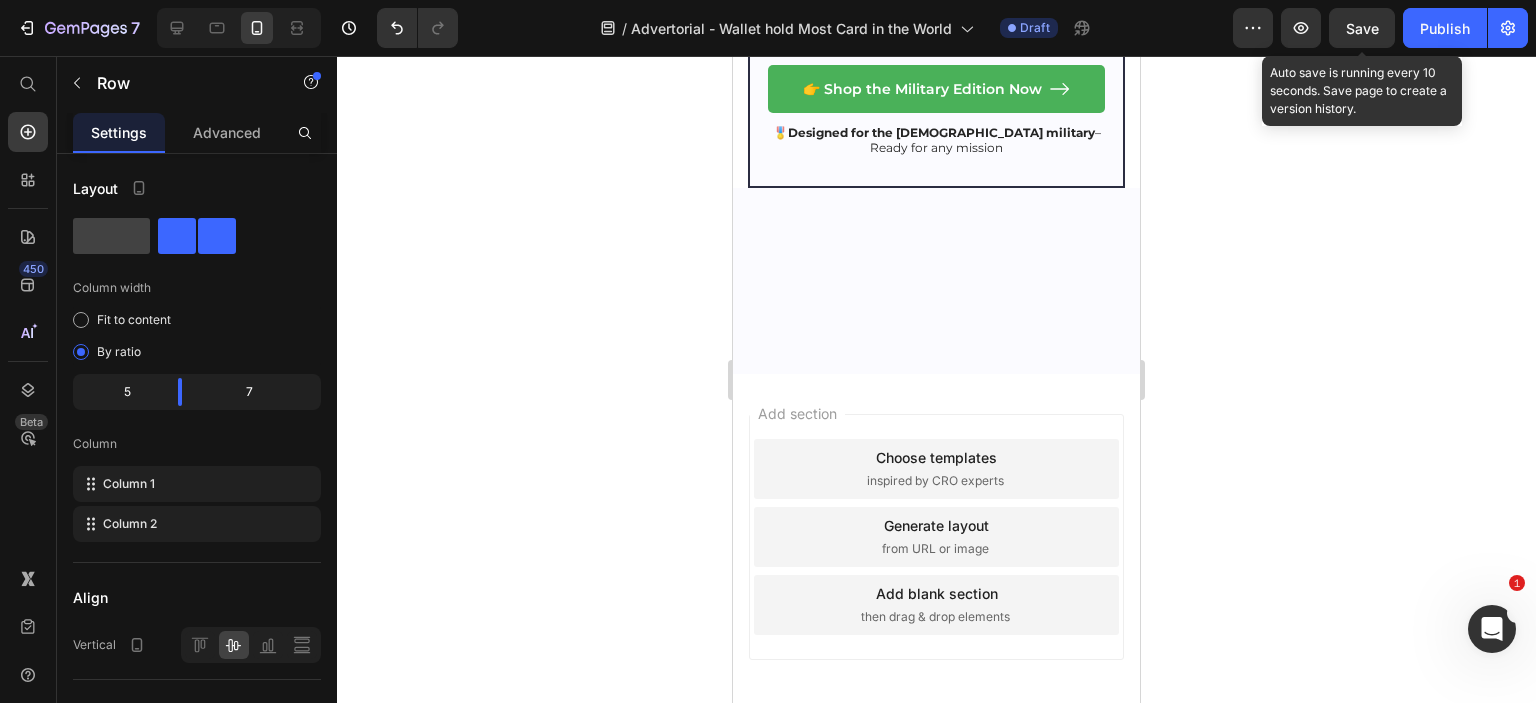 click 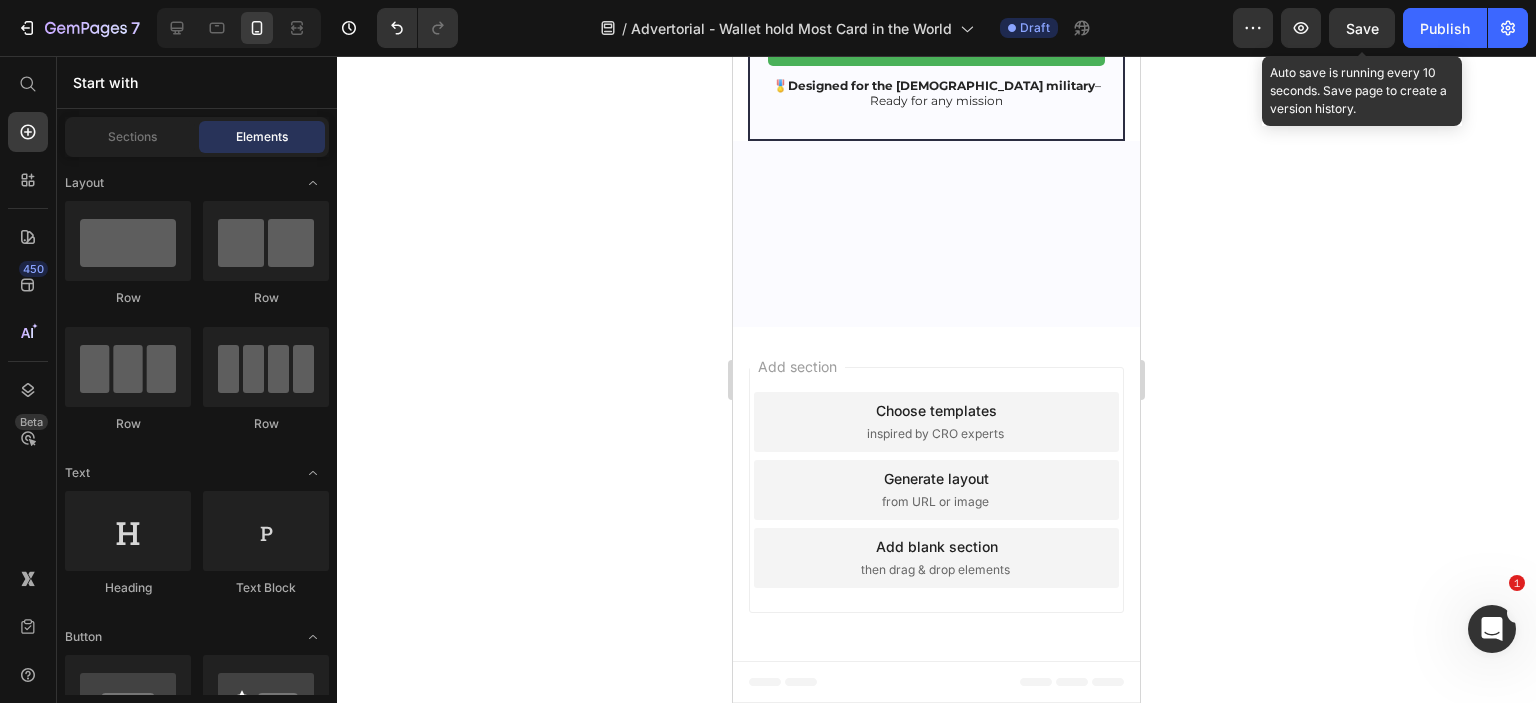 click on "Drop element here" at bounding box center (1021, -2000) 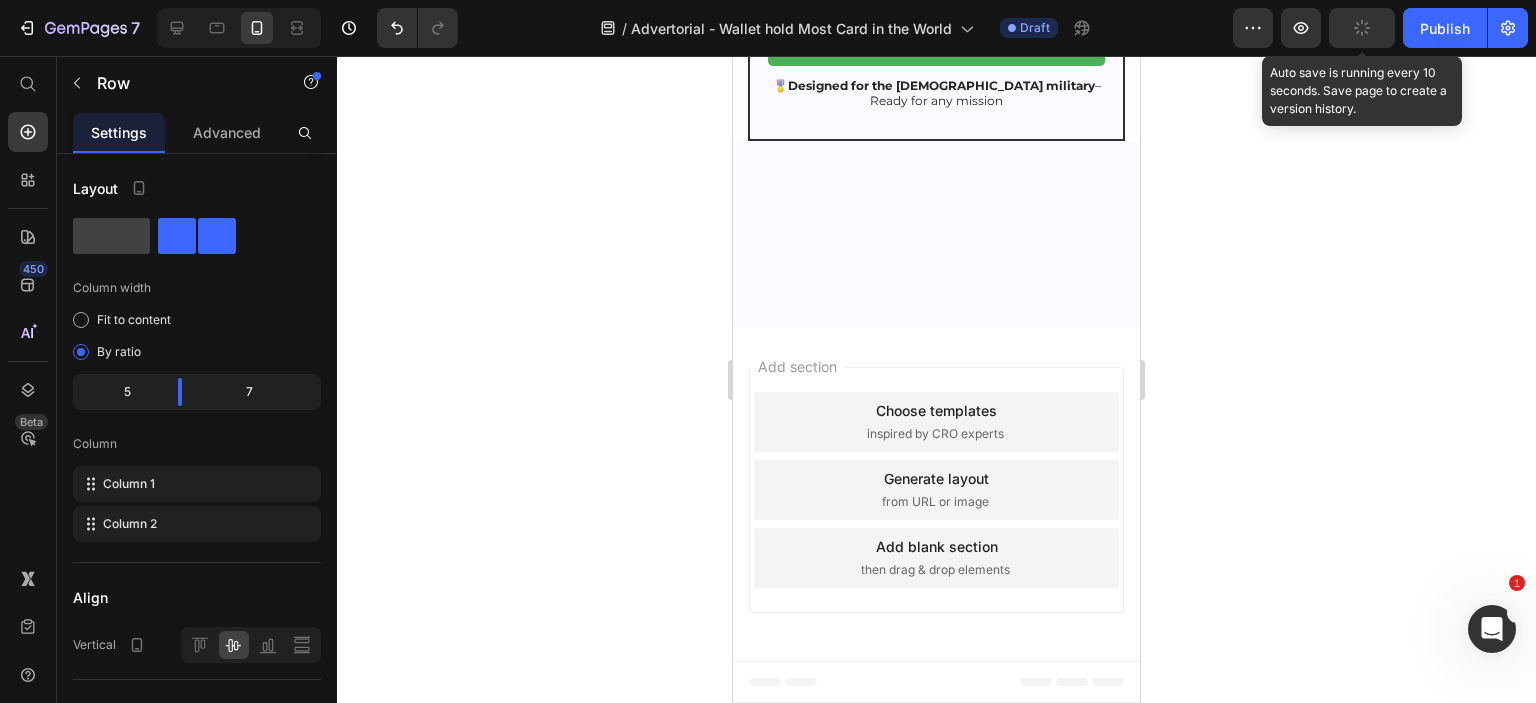 click at bounding box center [856, -2049] 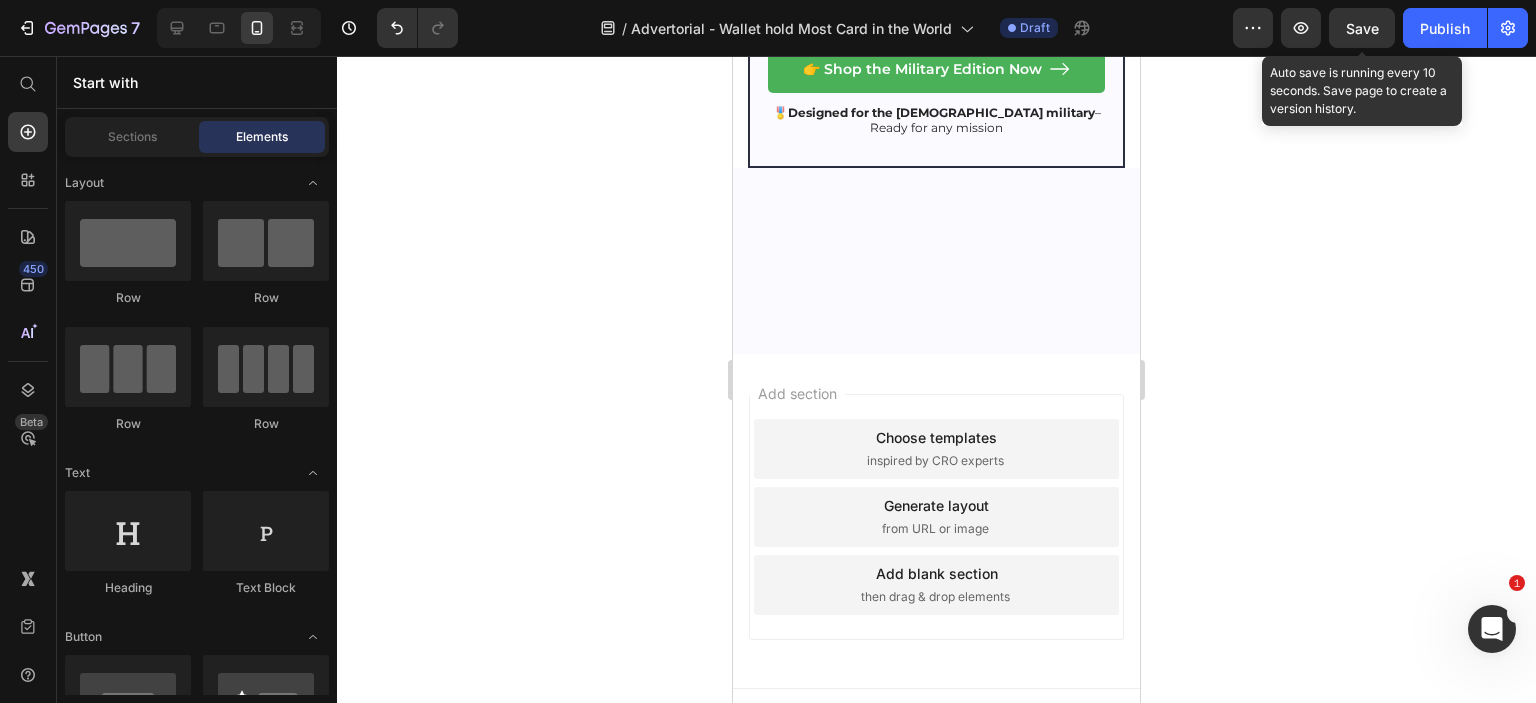 scroll, scrollTop: 10972, scrollLeft: 0, axis: vertical 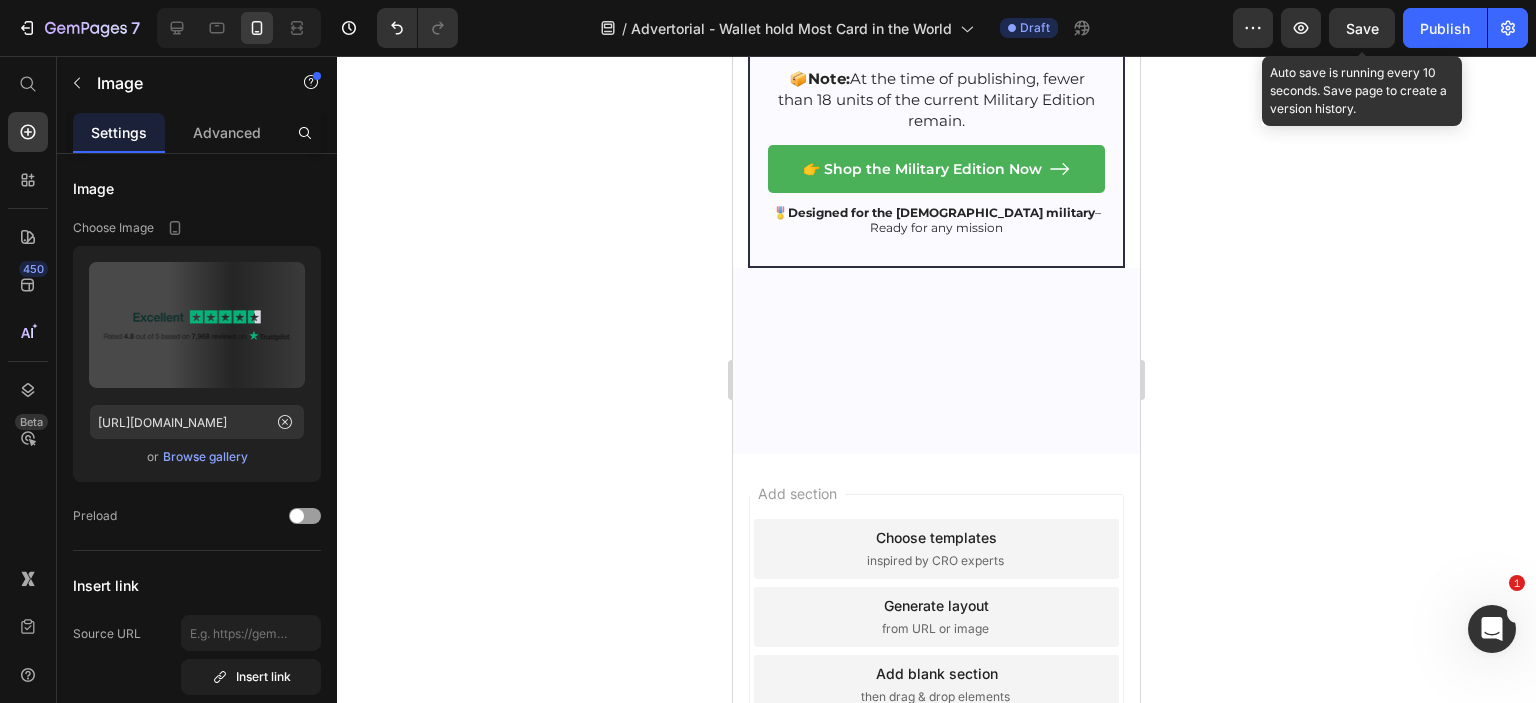 click at bounding box center (936, -1843) 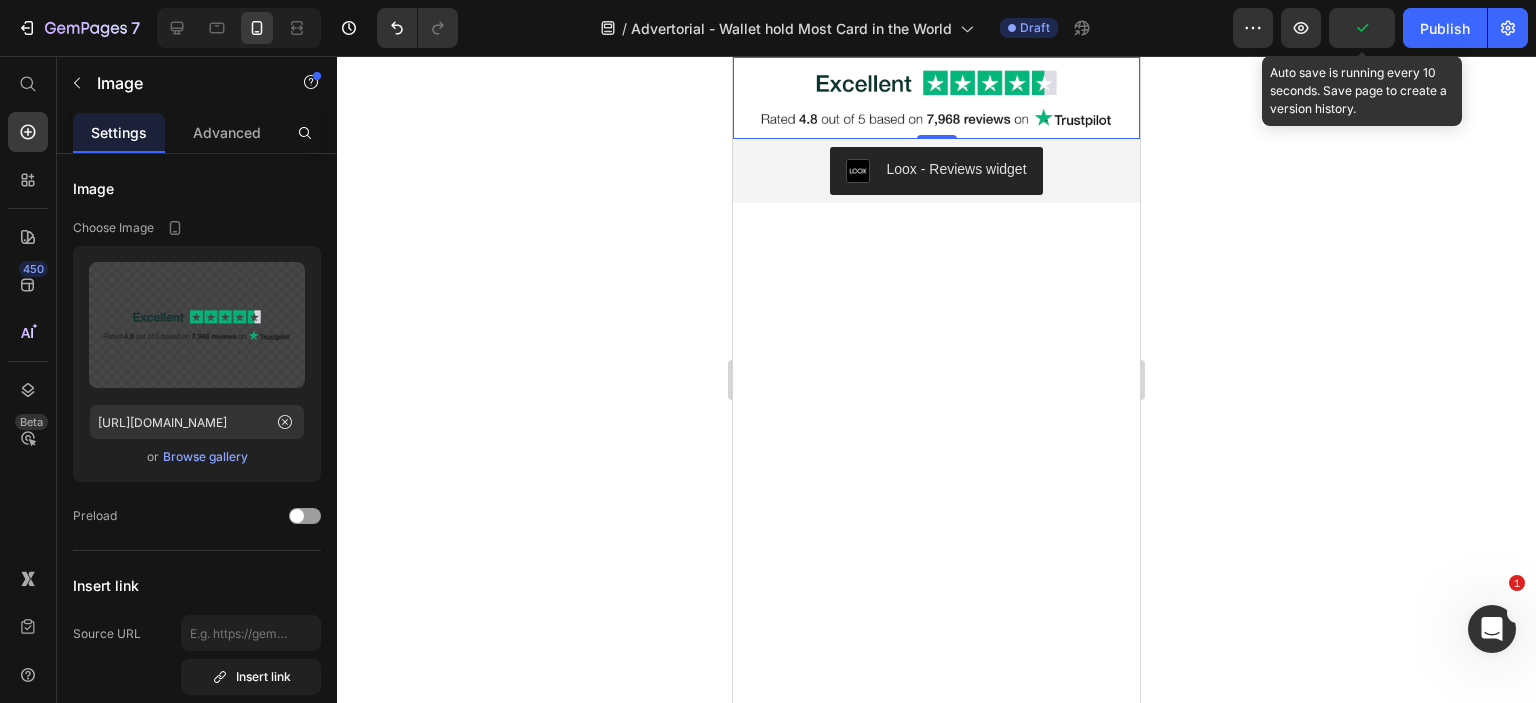 scroll, scrollTop: 9172, scrollLeft: 0, axis: vertical 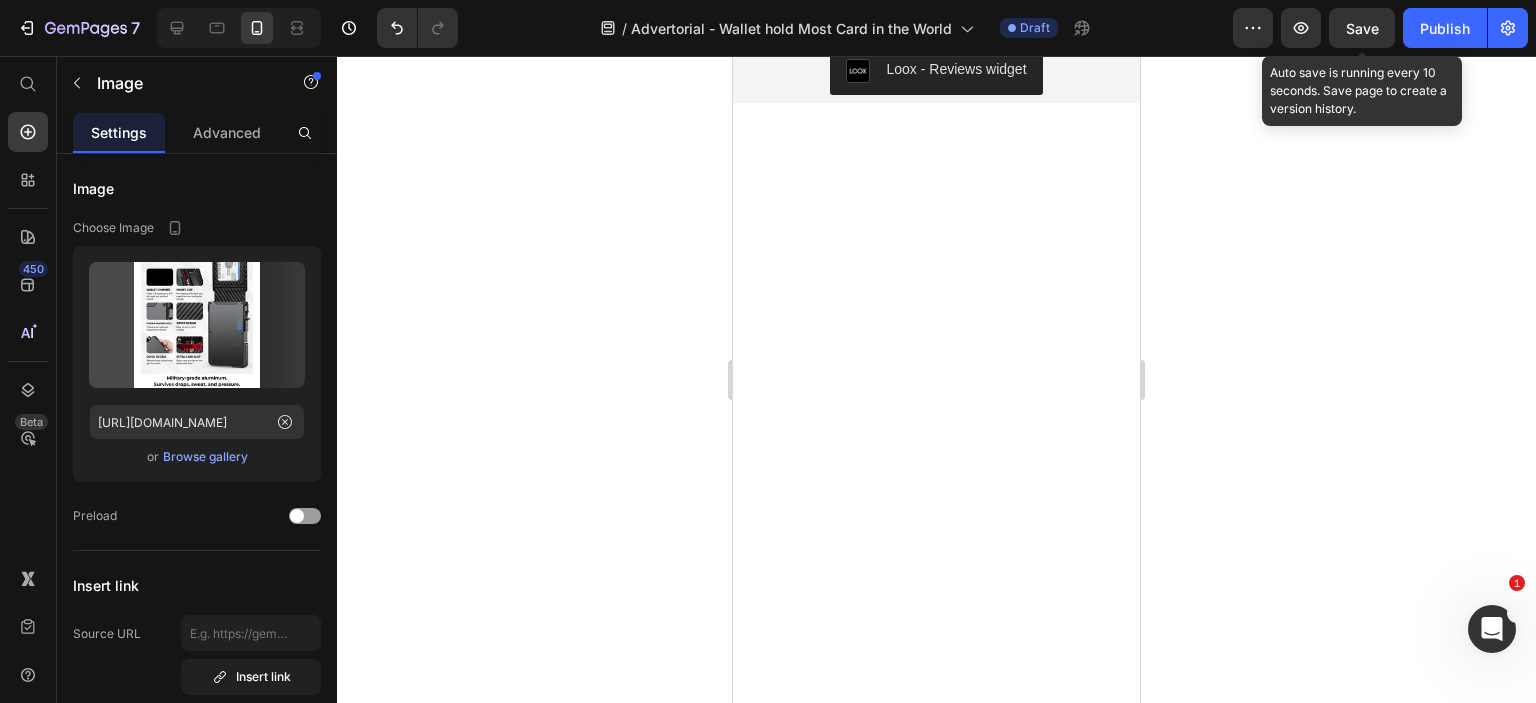 click at bounding box center (936, -752) 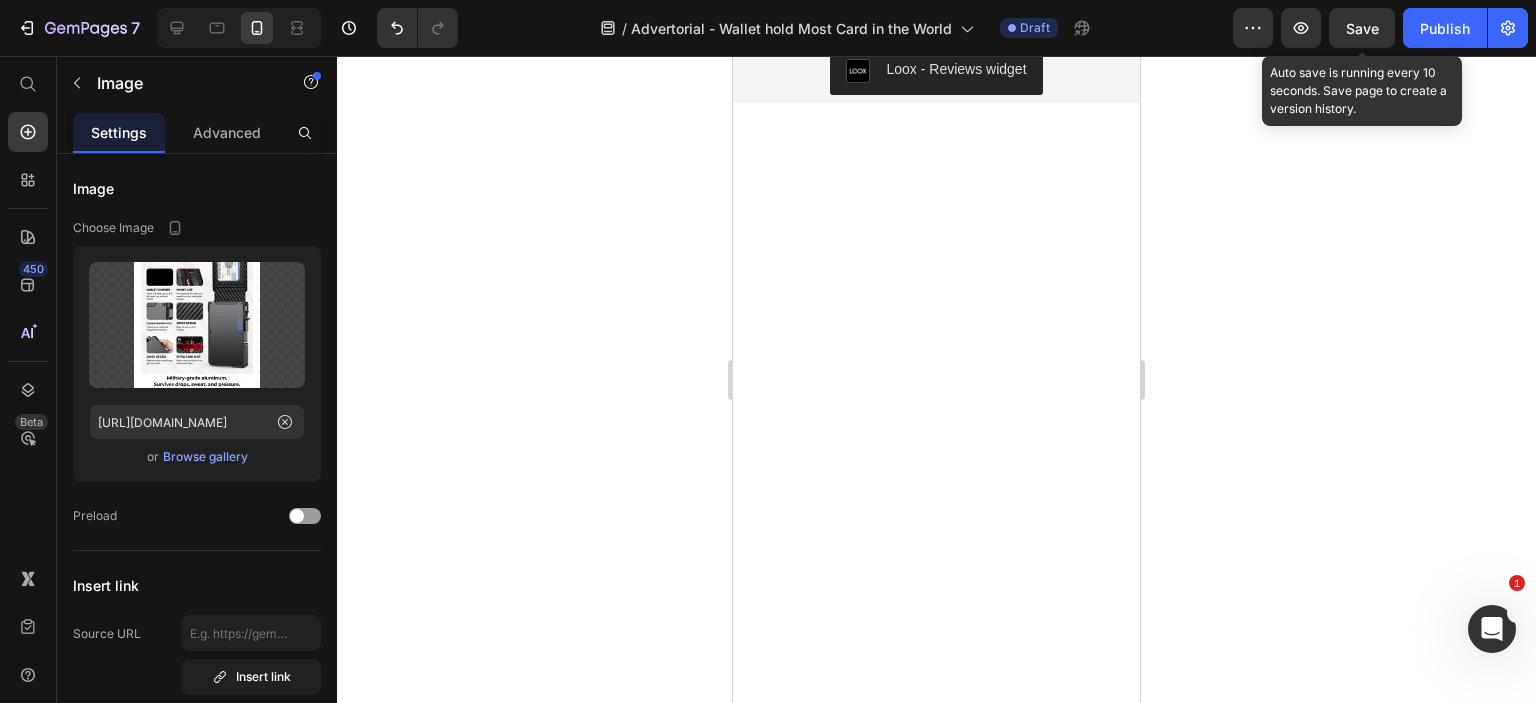 scroll, scrollTop: 8972, scrollLeft: 0, axis: vertical 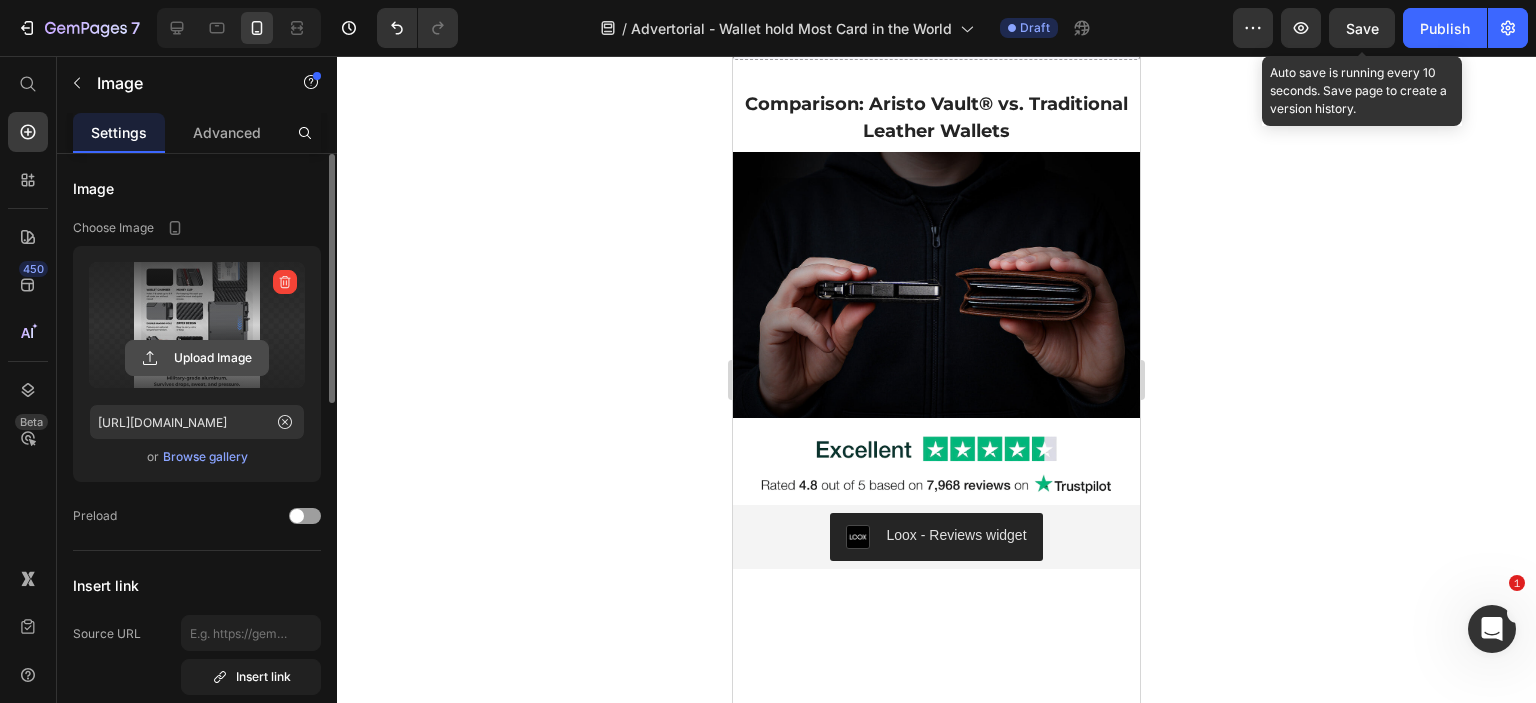 click 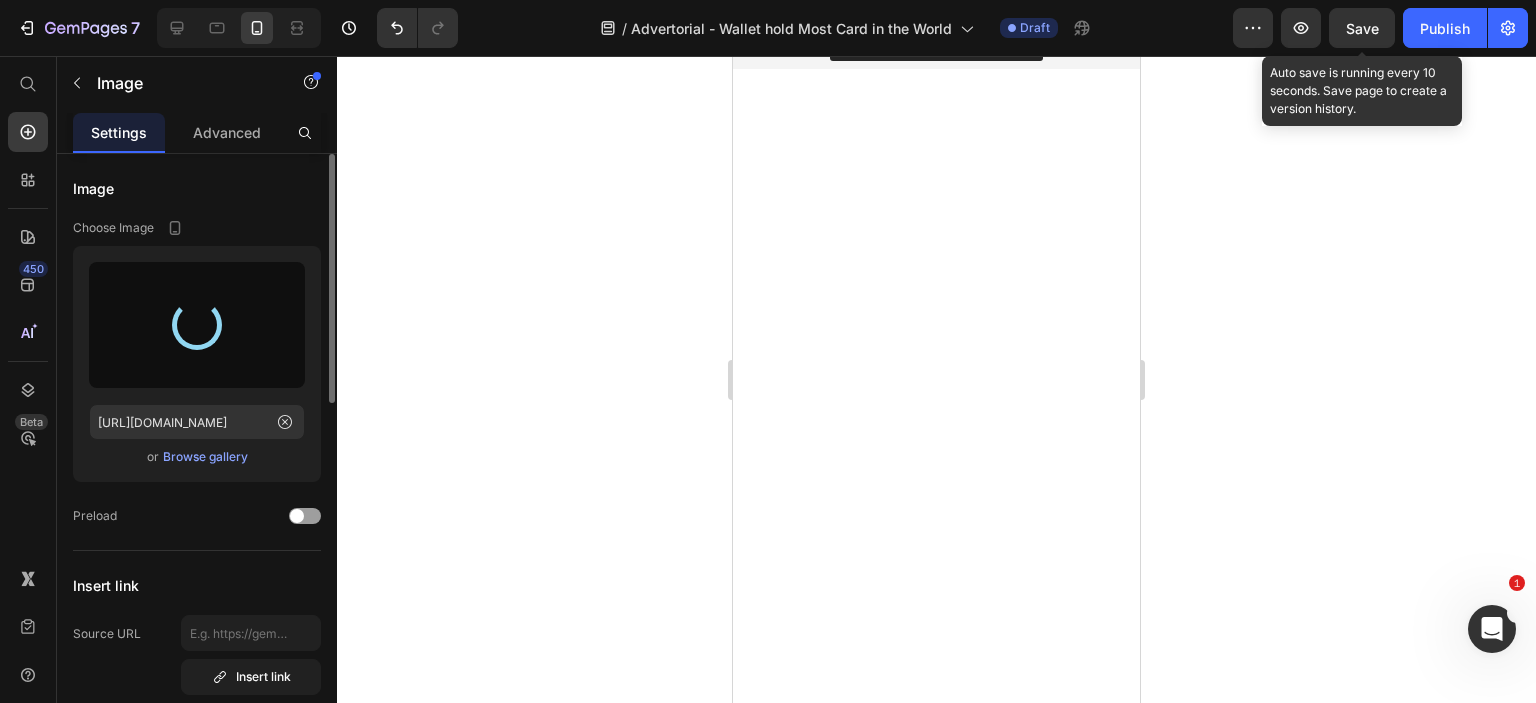 scroll, scrollTop: 9672, scrollLeft: 0, axis: vertical 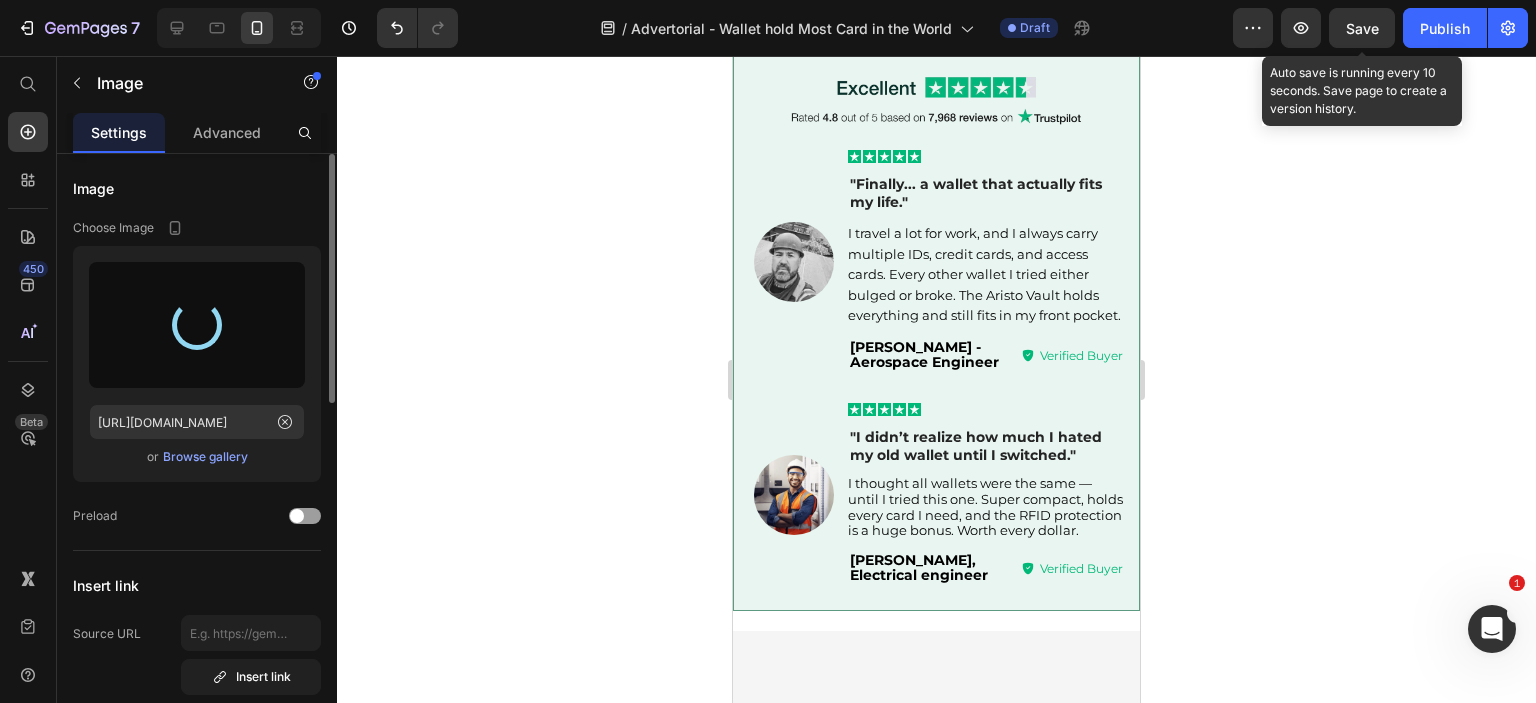 type on "https://cdn.shopify.com/s/files/1/0615/7300/5364/files/gempages_520056685713163298-39d68eaa-84ce-4076-a6c2-d2b99275f65b.png" 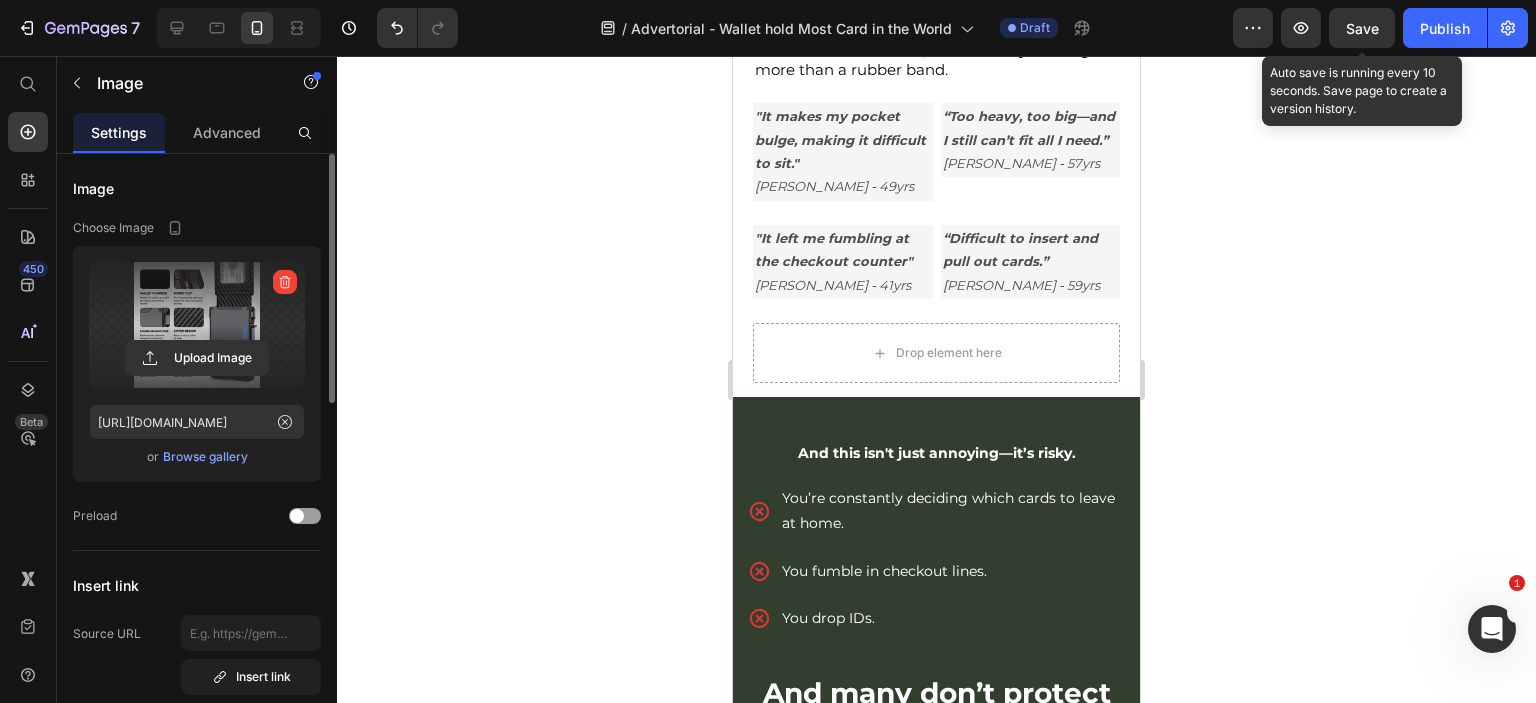 scroll, scrollTop: 1300, scrollLeft: 0, axis: vertical 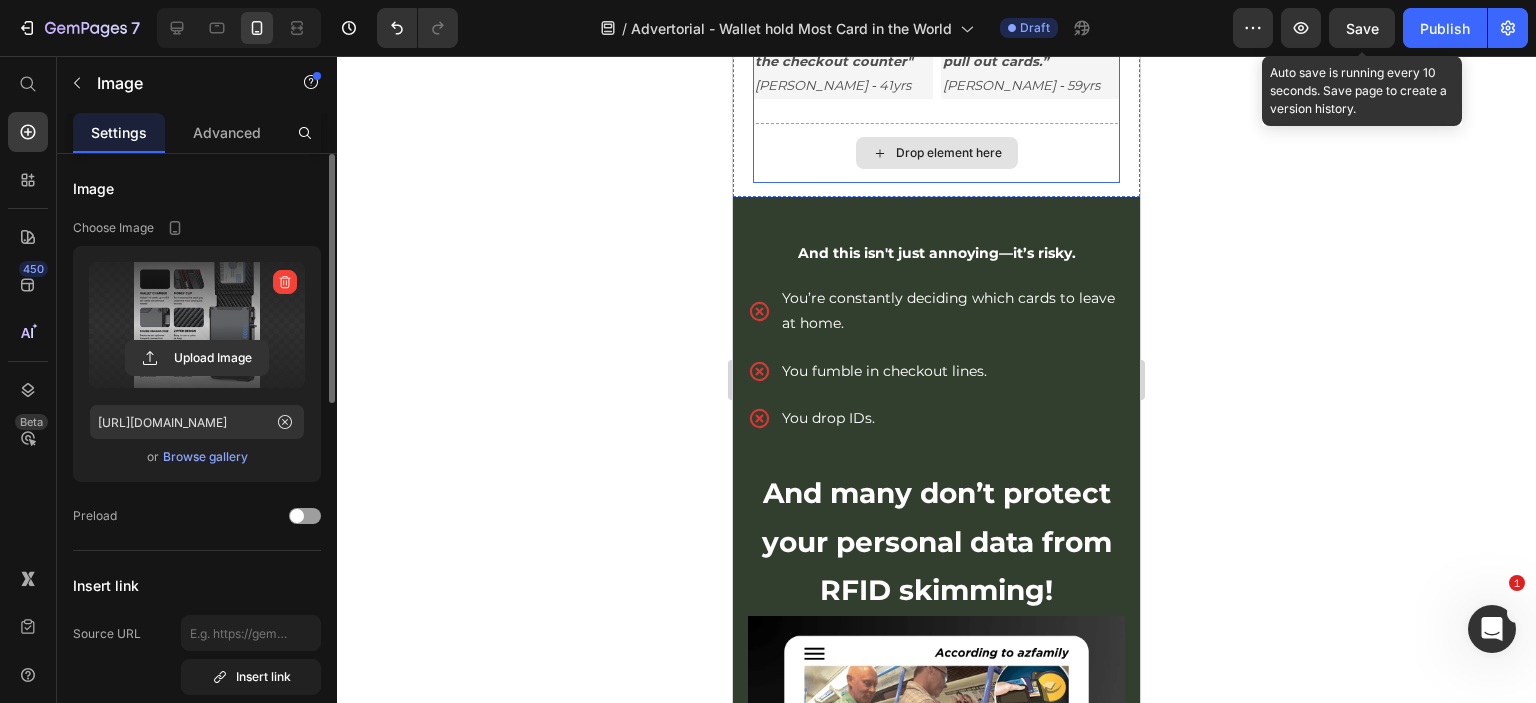 click on "Drop element here" at bounding box center (936, 153) 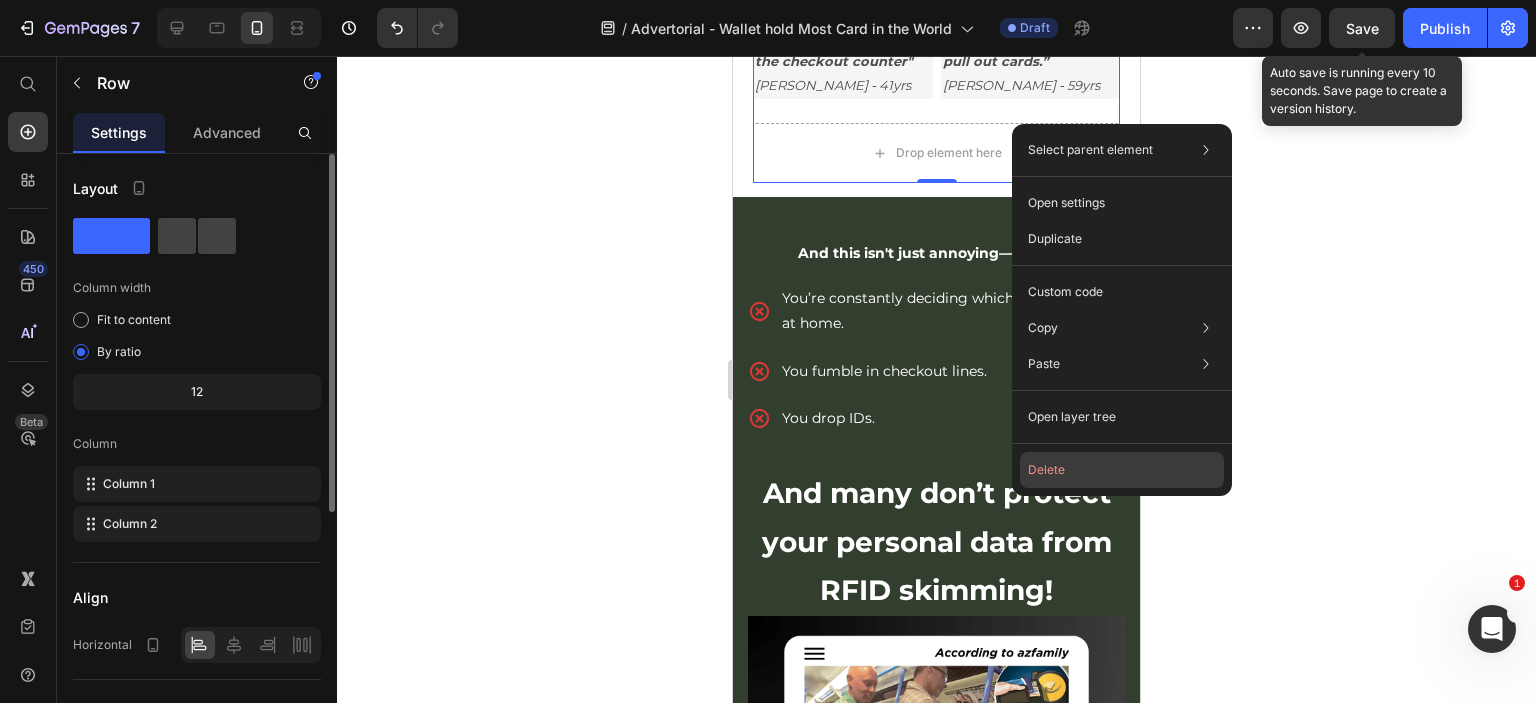 click on "Delete" 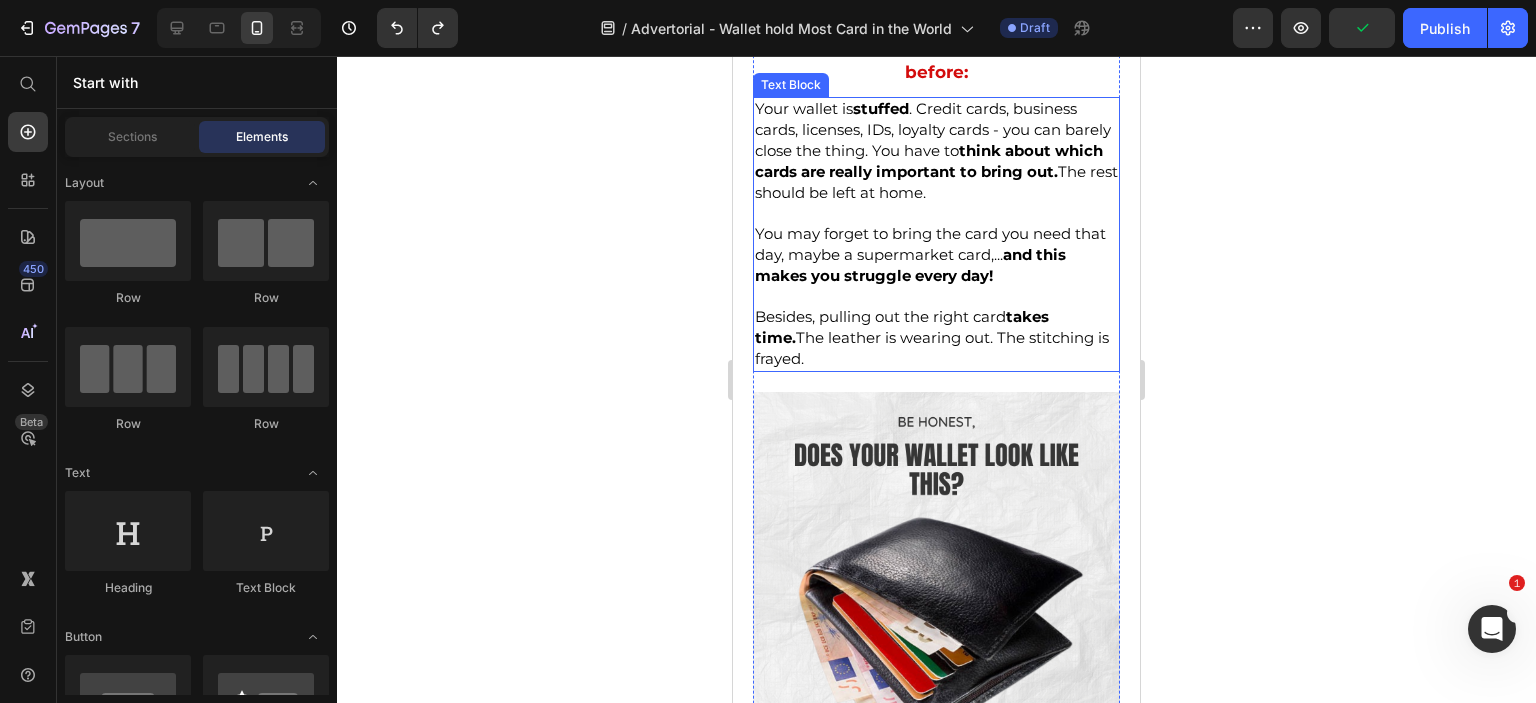scroll, scrollTop: 300, scrollLeft: 0, axis: vertical 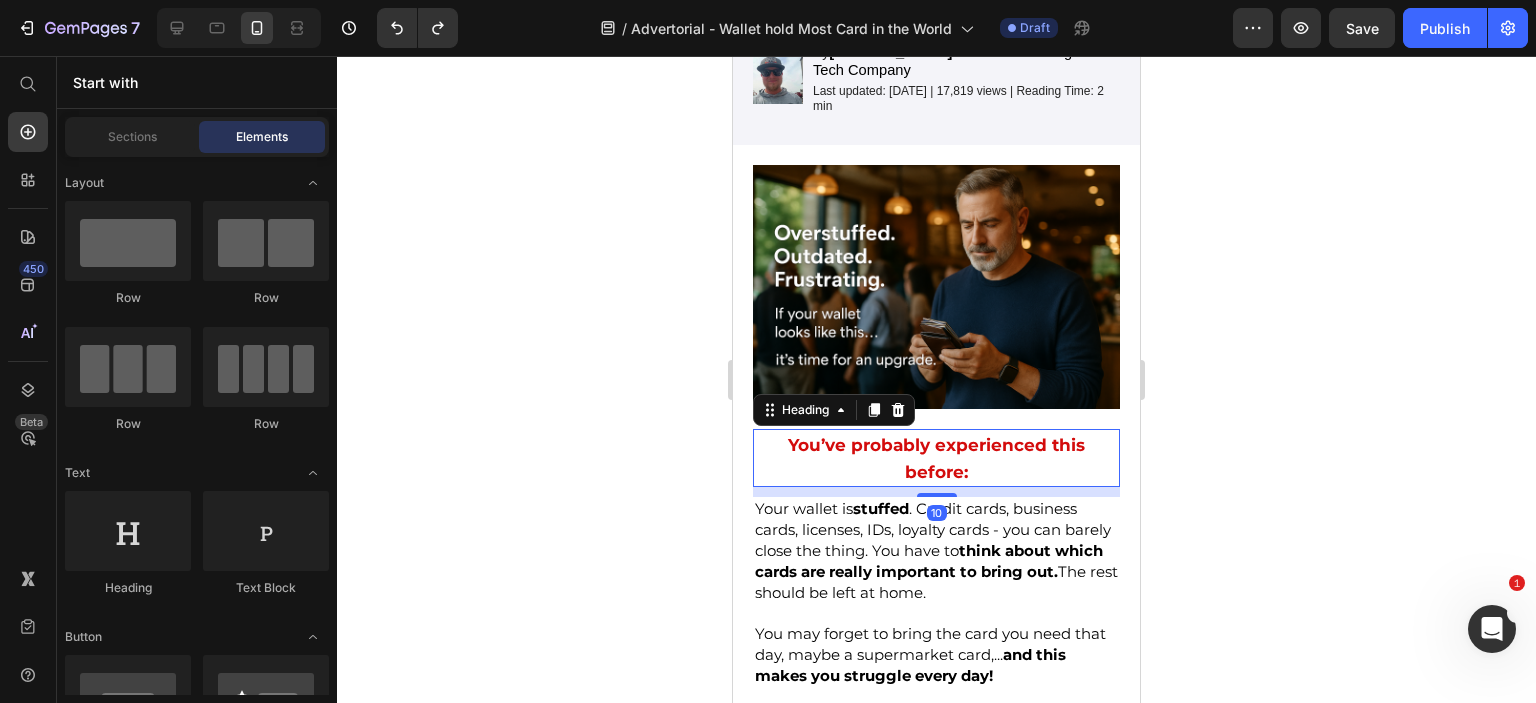 click on "You’ve probably experienced this before:" at bounding box center (936, 458) 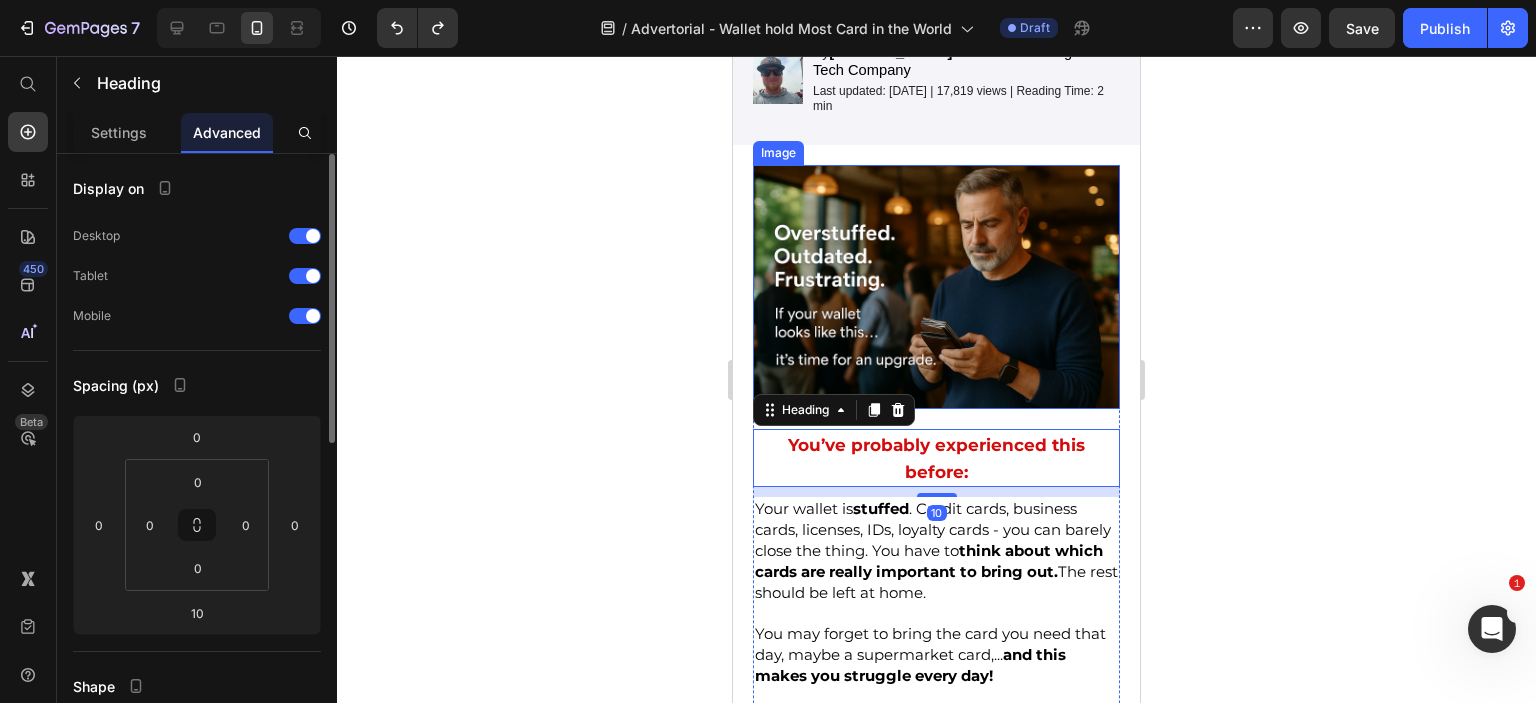 click at bounding box center (936, 287) 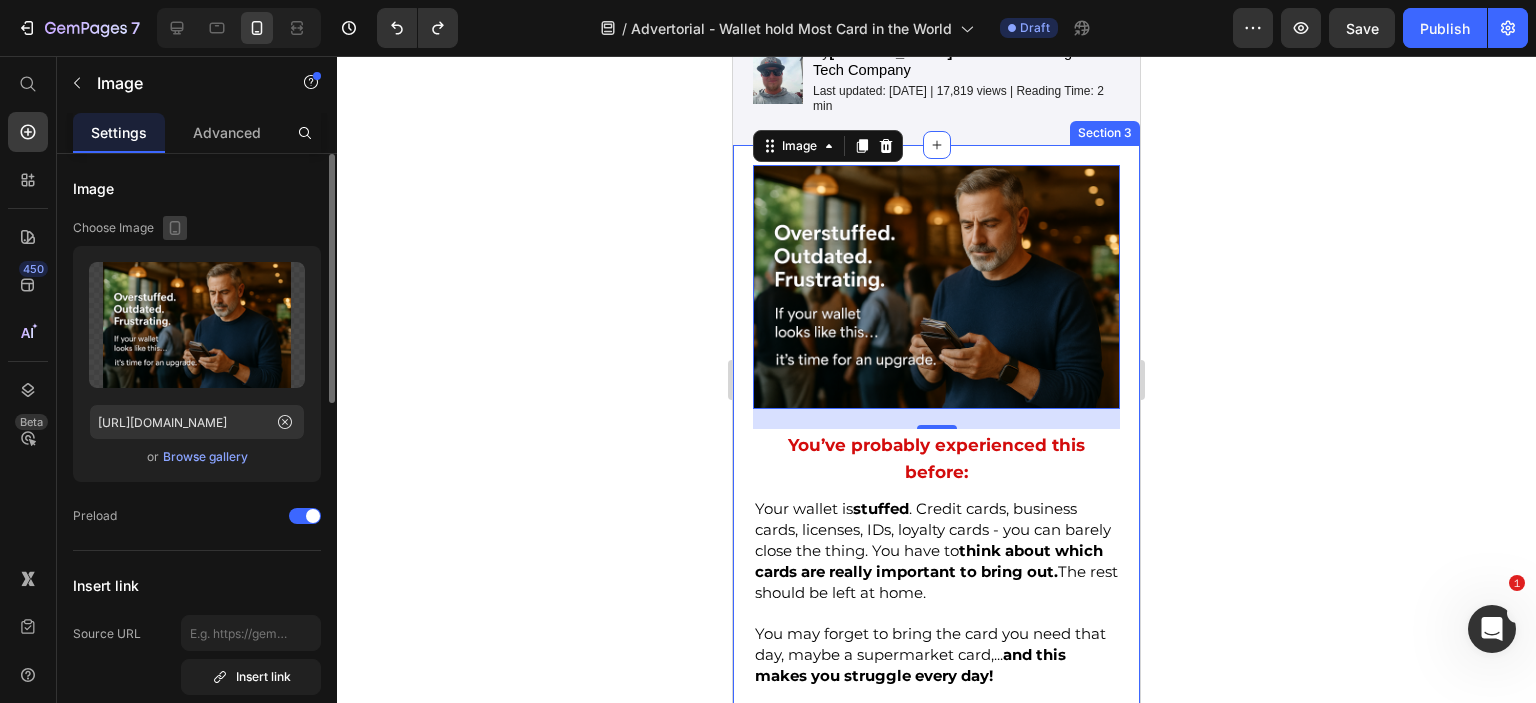 click 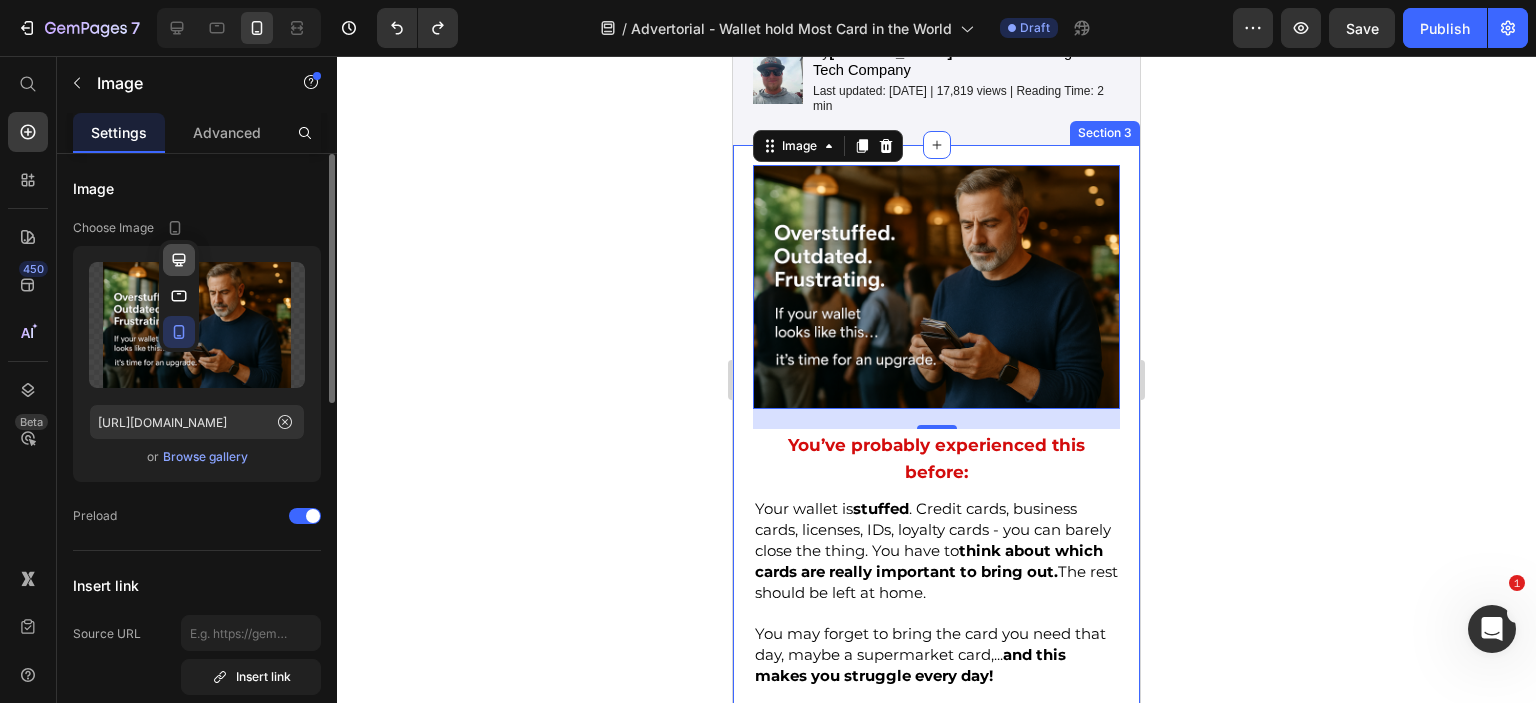 click 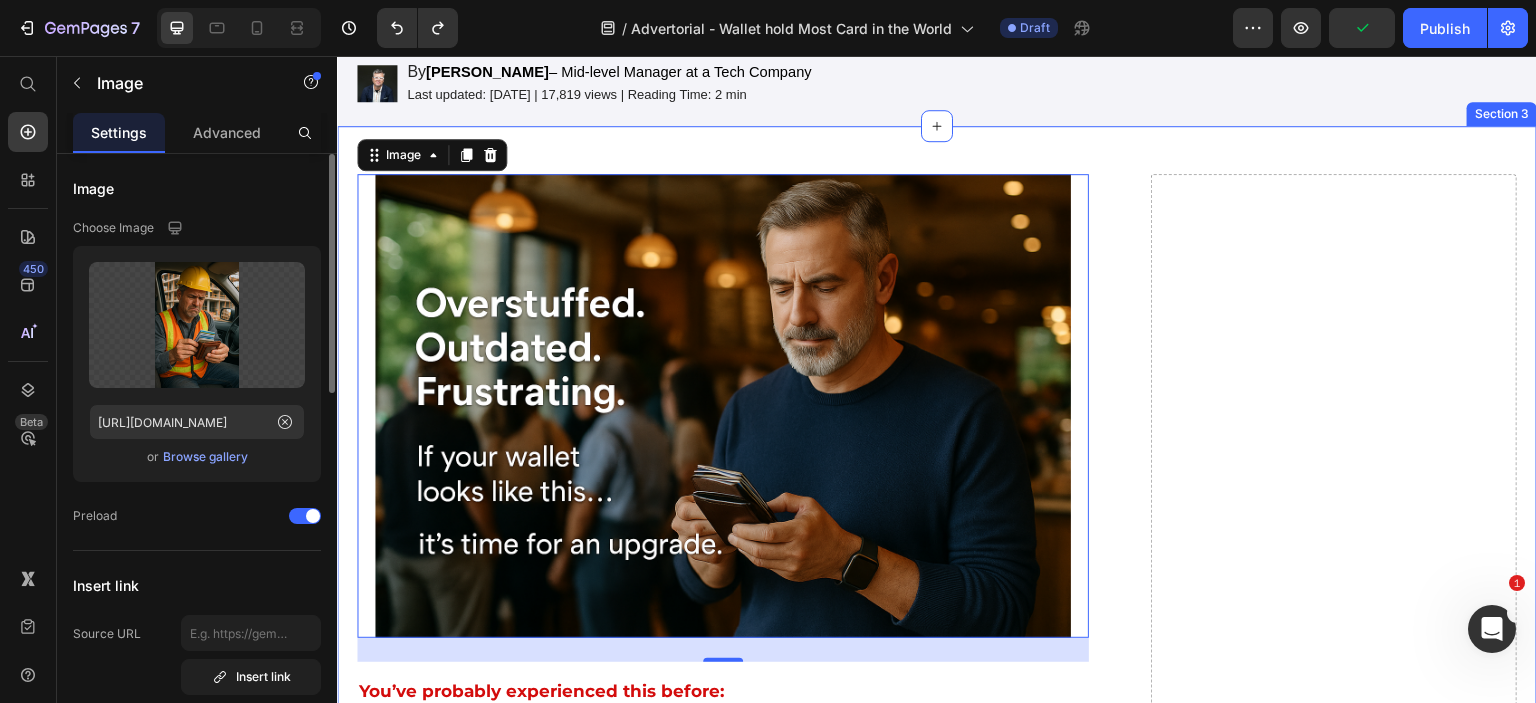 scroll, scrollTop: 272, scrollLeft: 0, axis: vertical 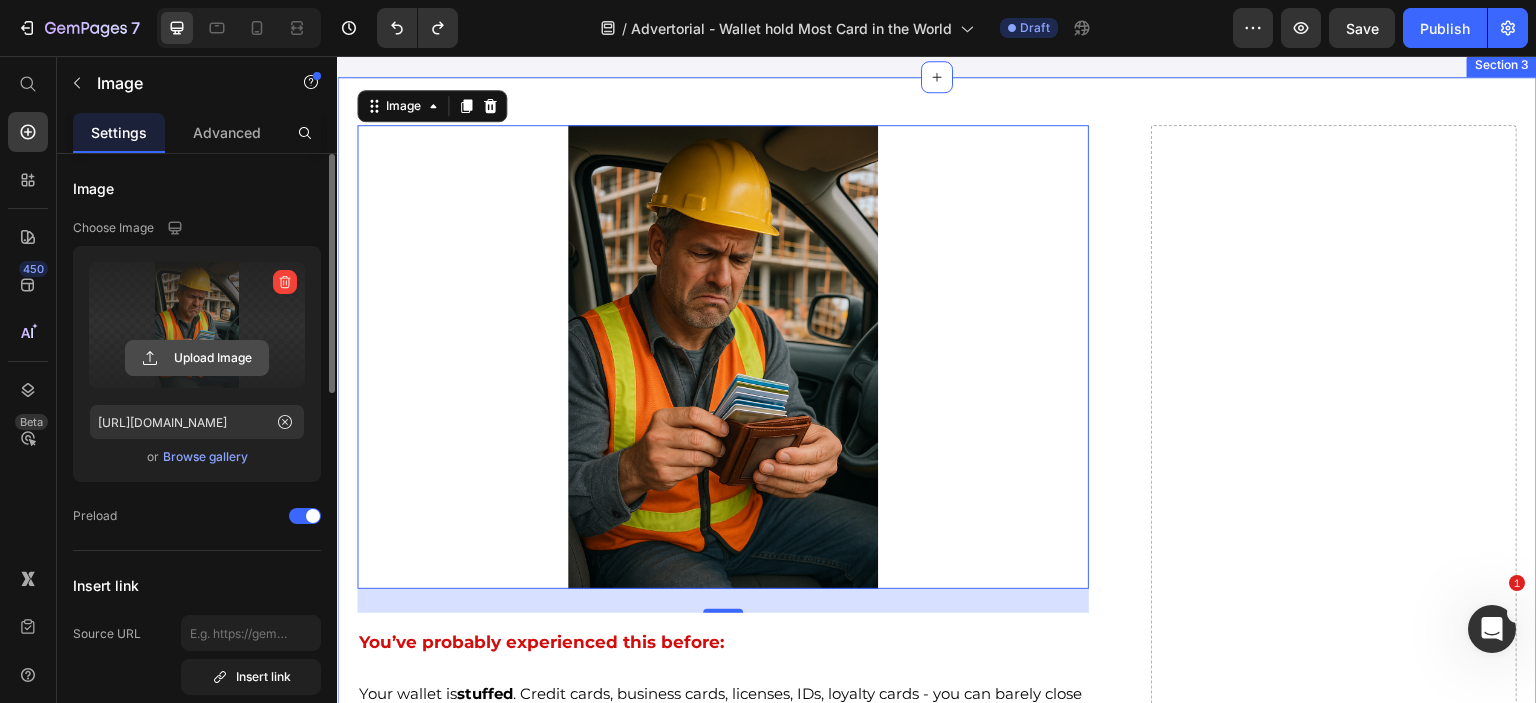 click 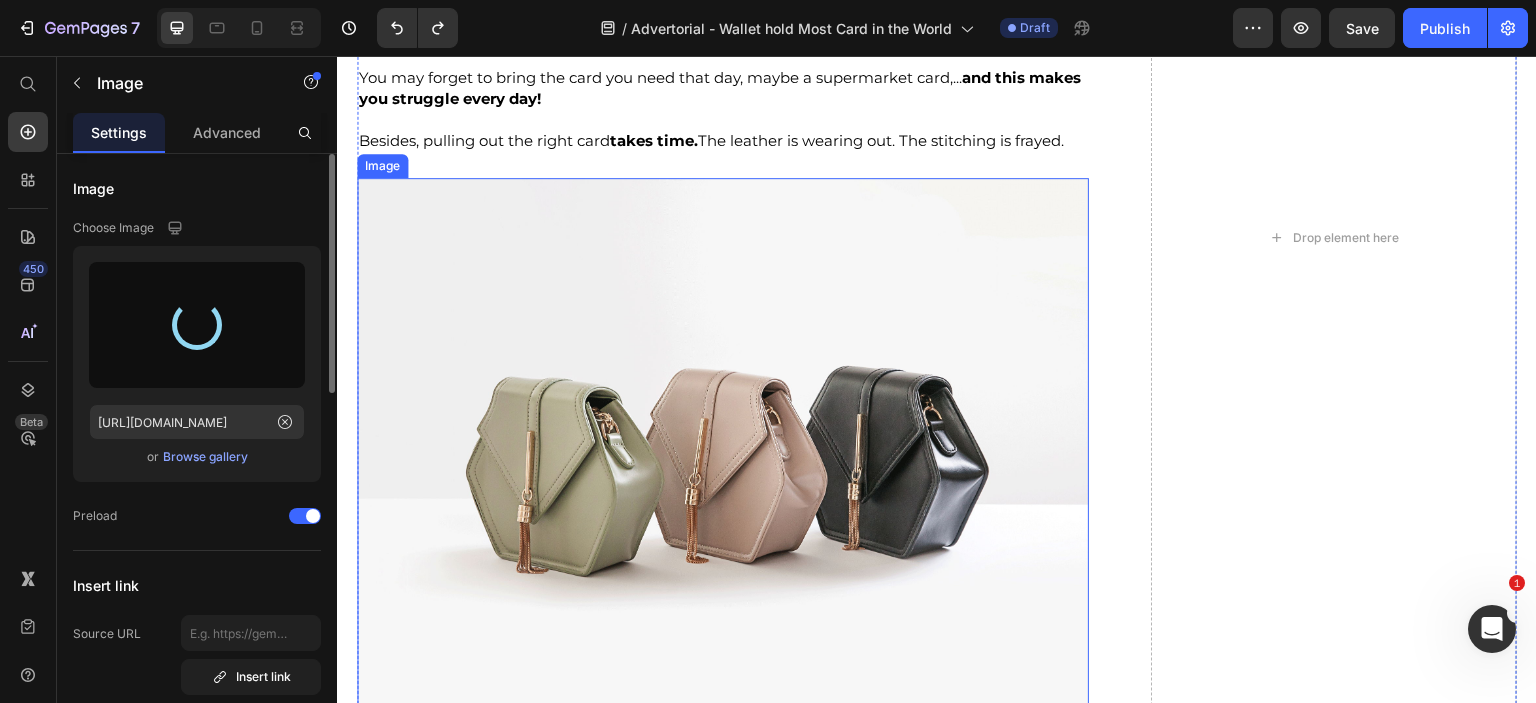 scroll, scrollTop: 1372, scrollLeft: 0, axis: vertical 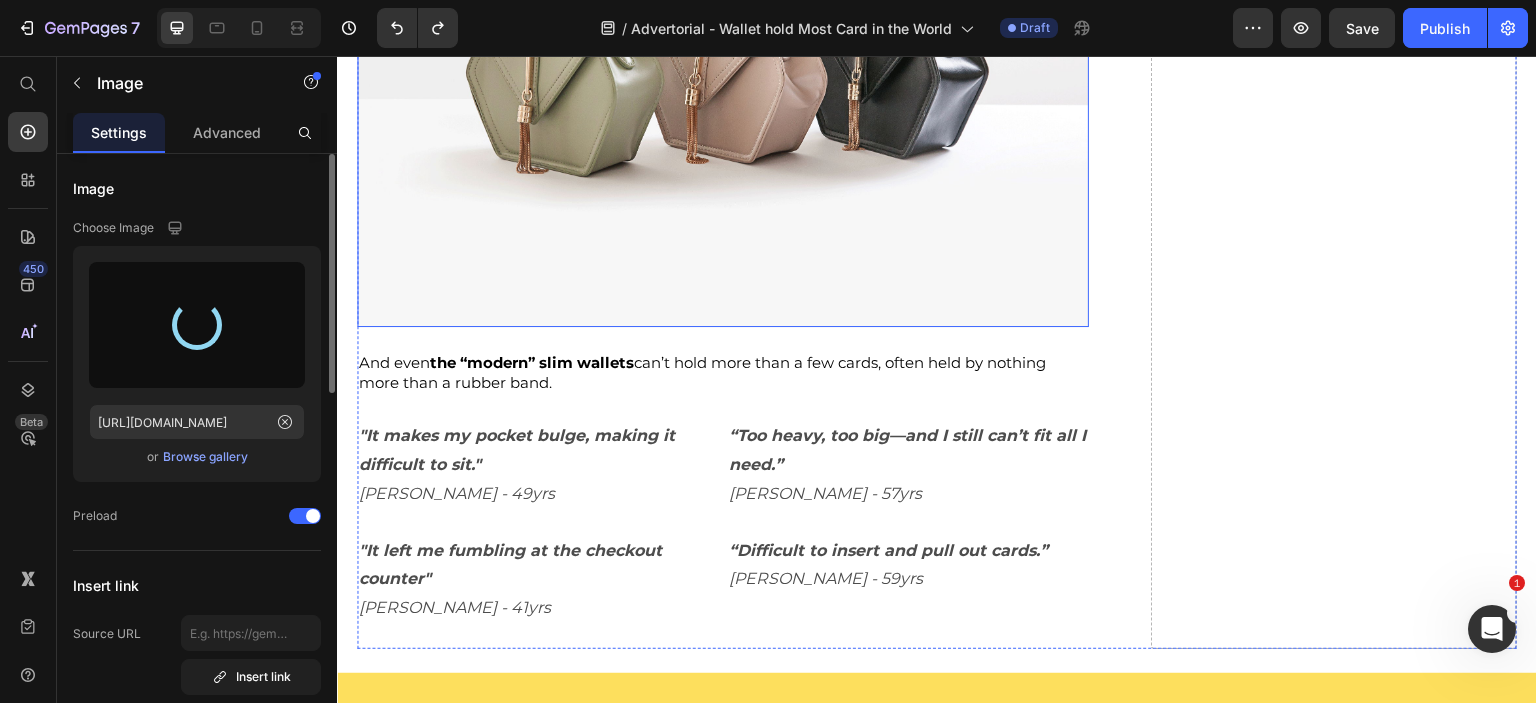 type on "[URL][DOMAIN_NAME]" 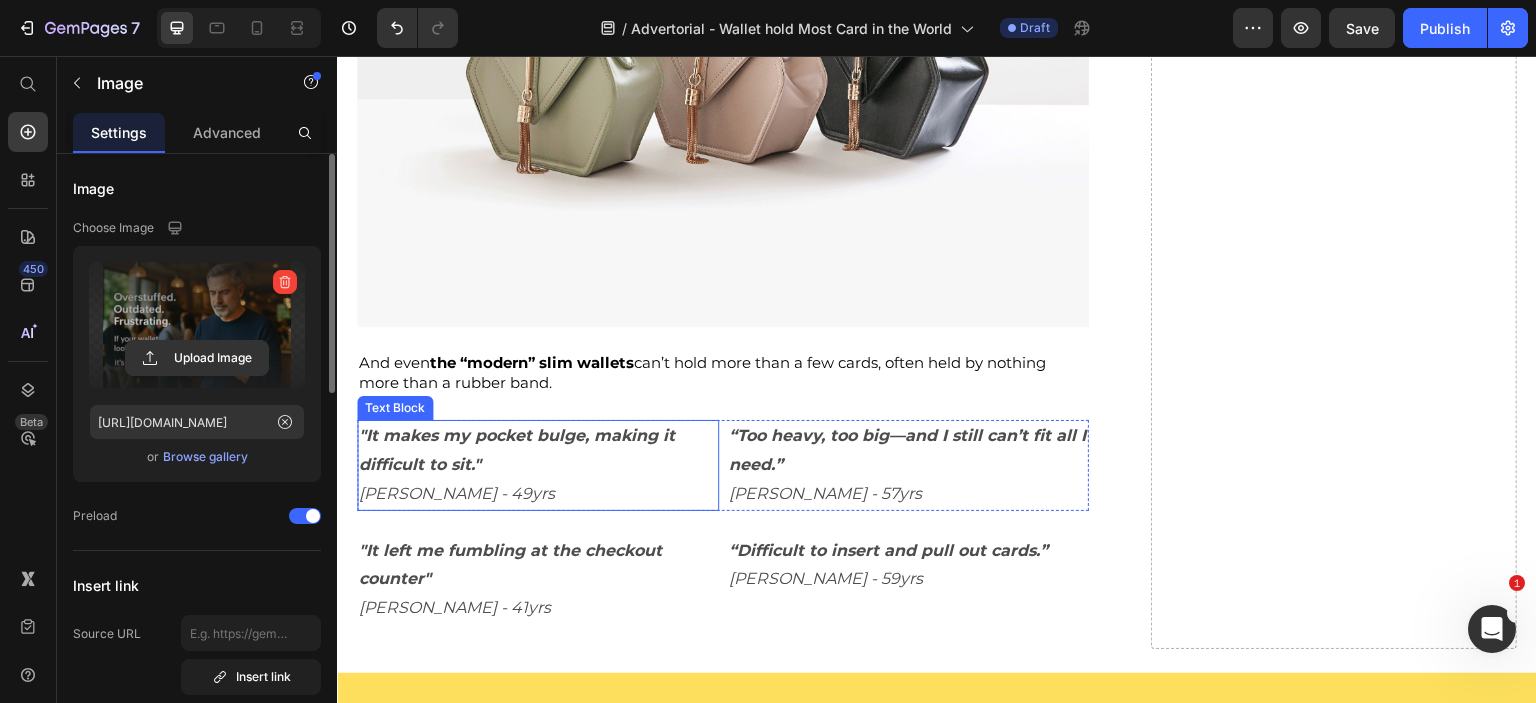 scroll, scrollTop: 1072, scrollLeft: 0, axis: vertical 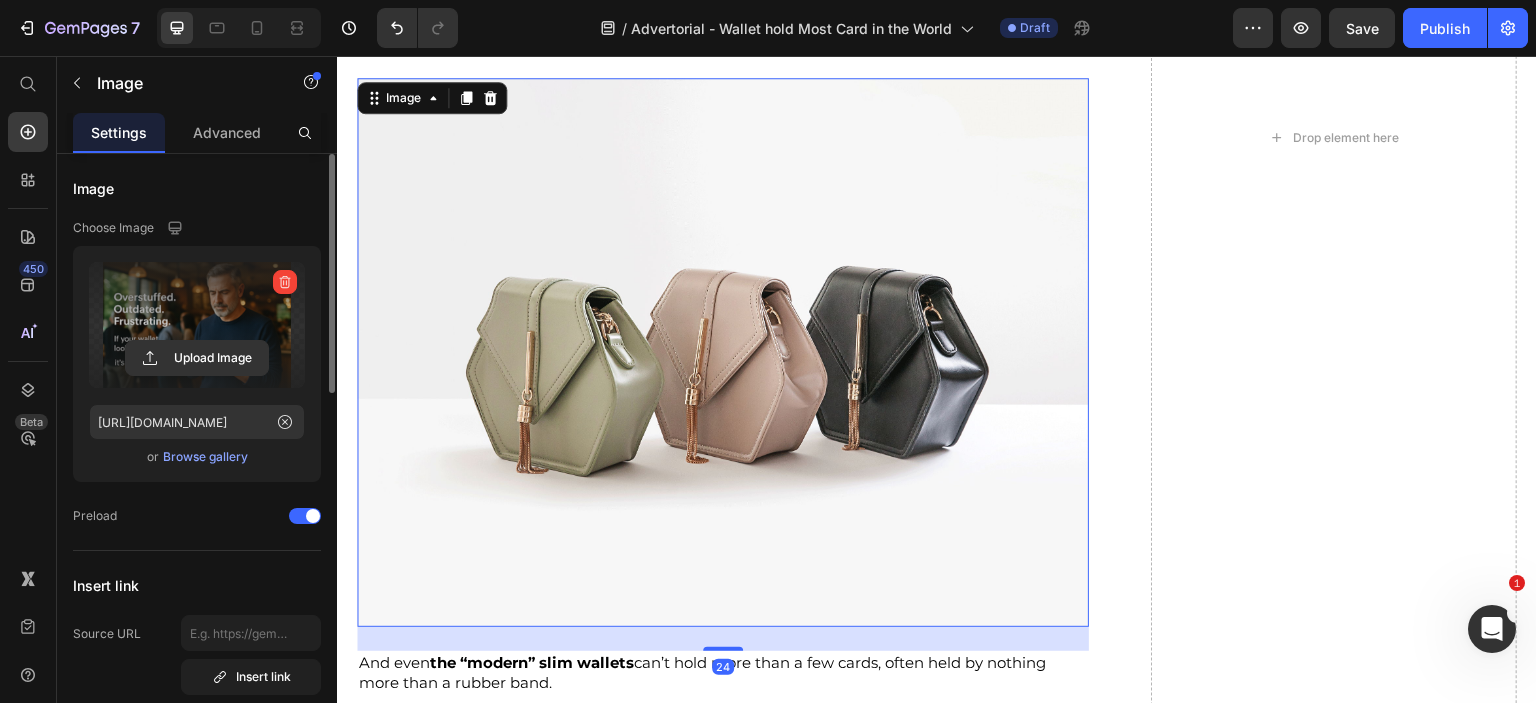 click at bounding box center [723, 352] 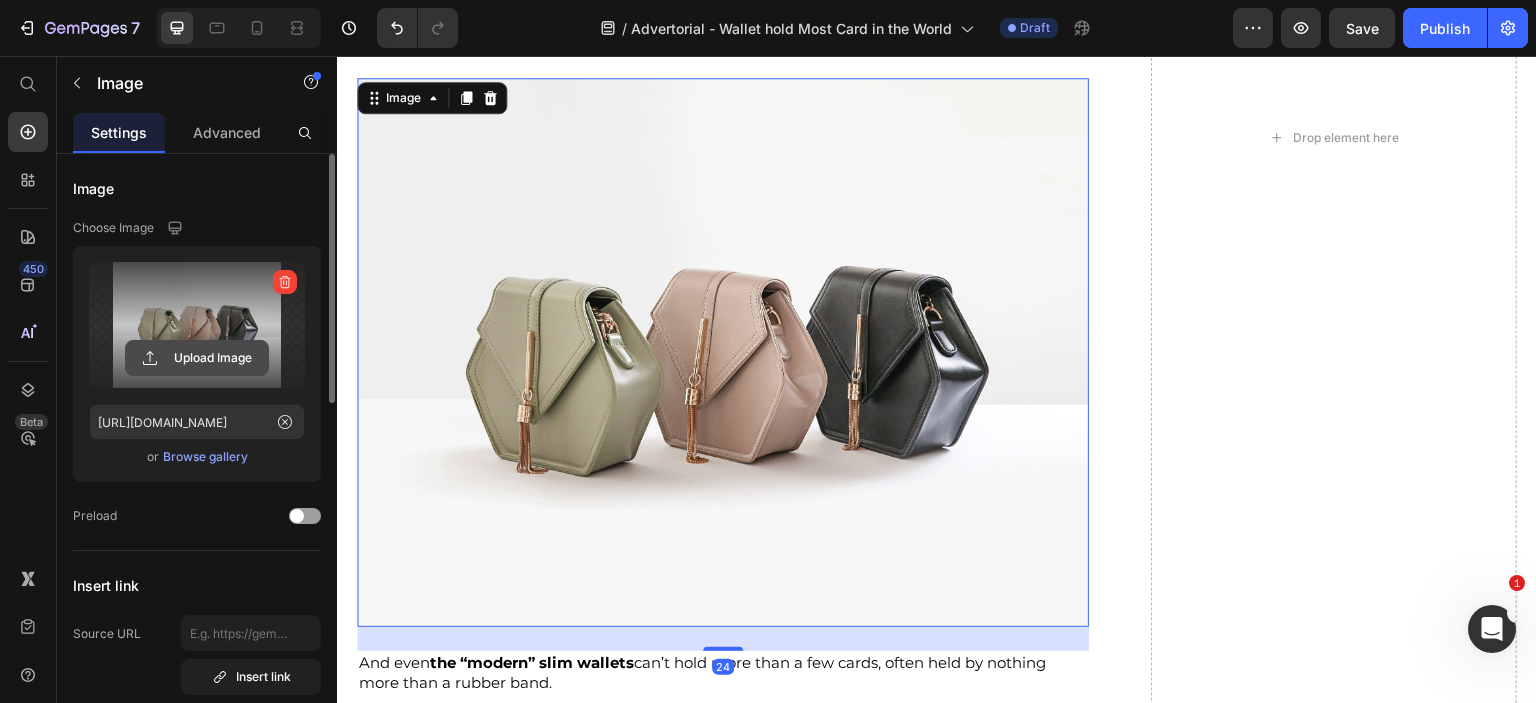 click 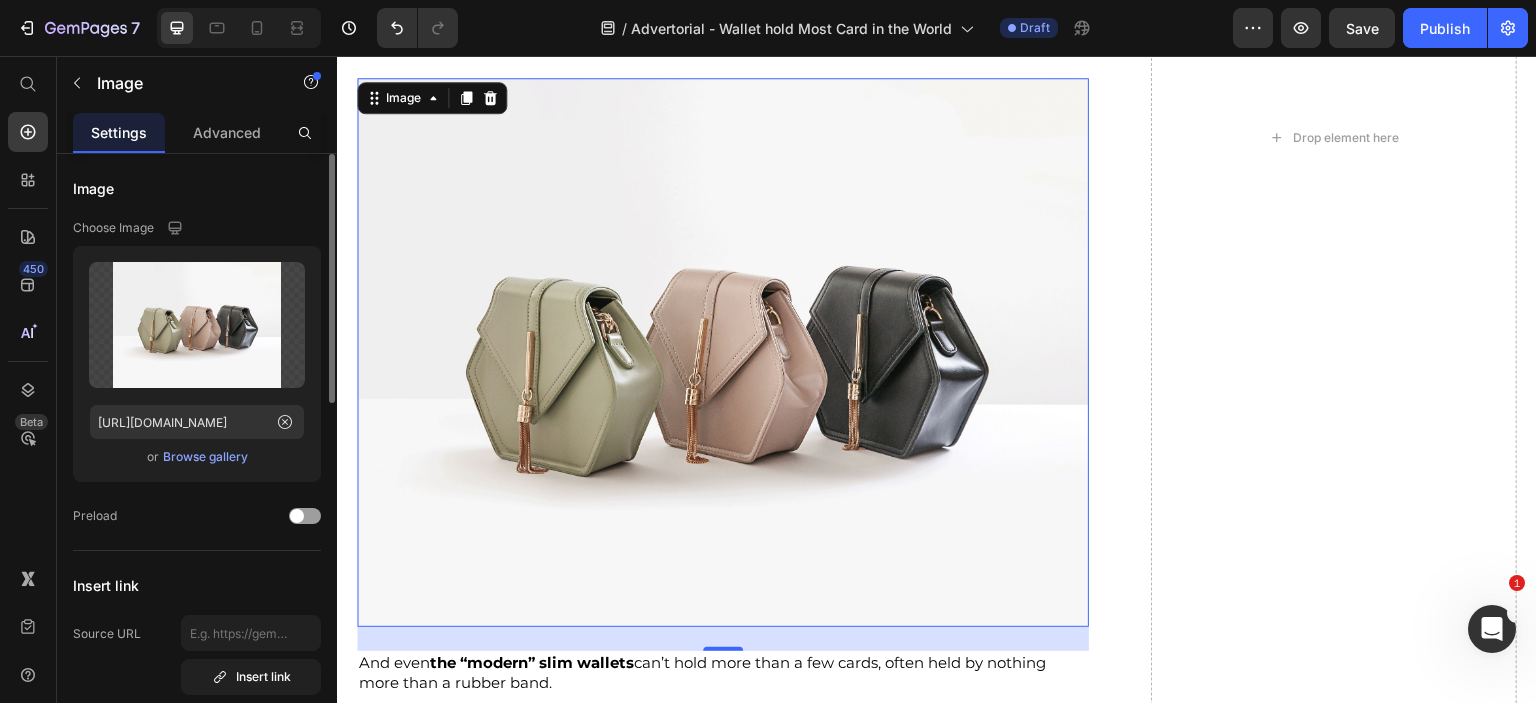 click on "Browse gallery" at bounding box center [205, 457] 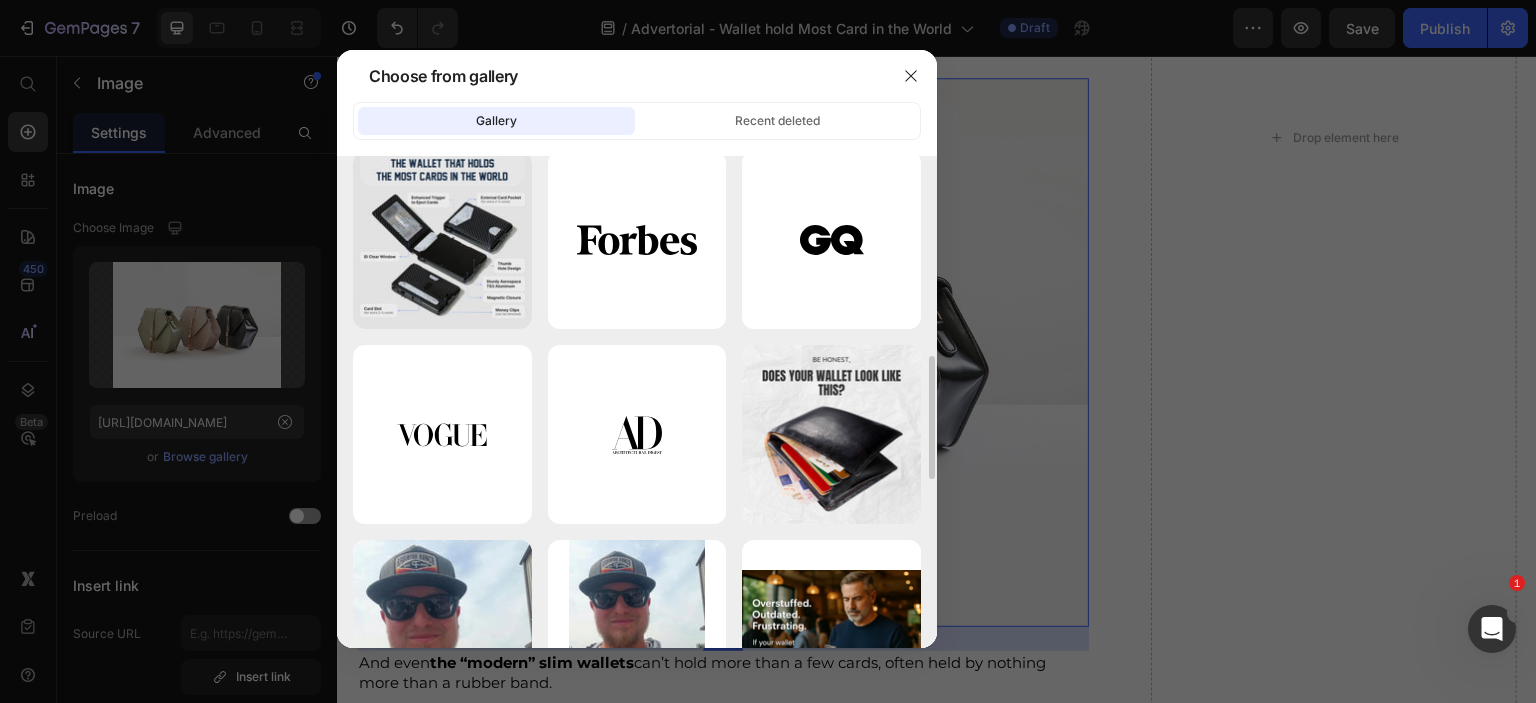 scroll, scrollTop: 900, scrollLeft: 0, axis: vertical 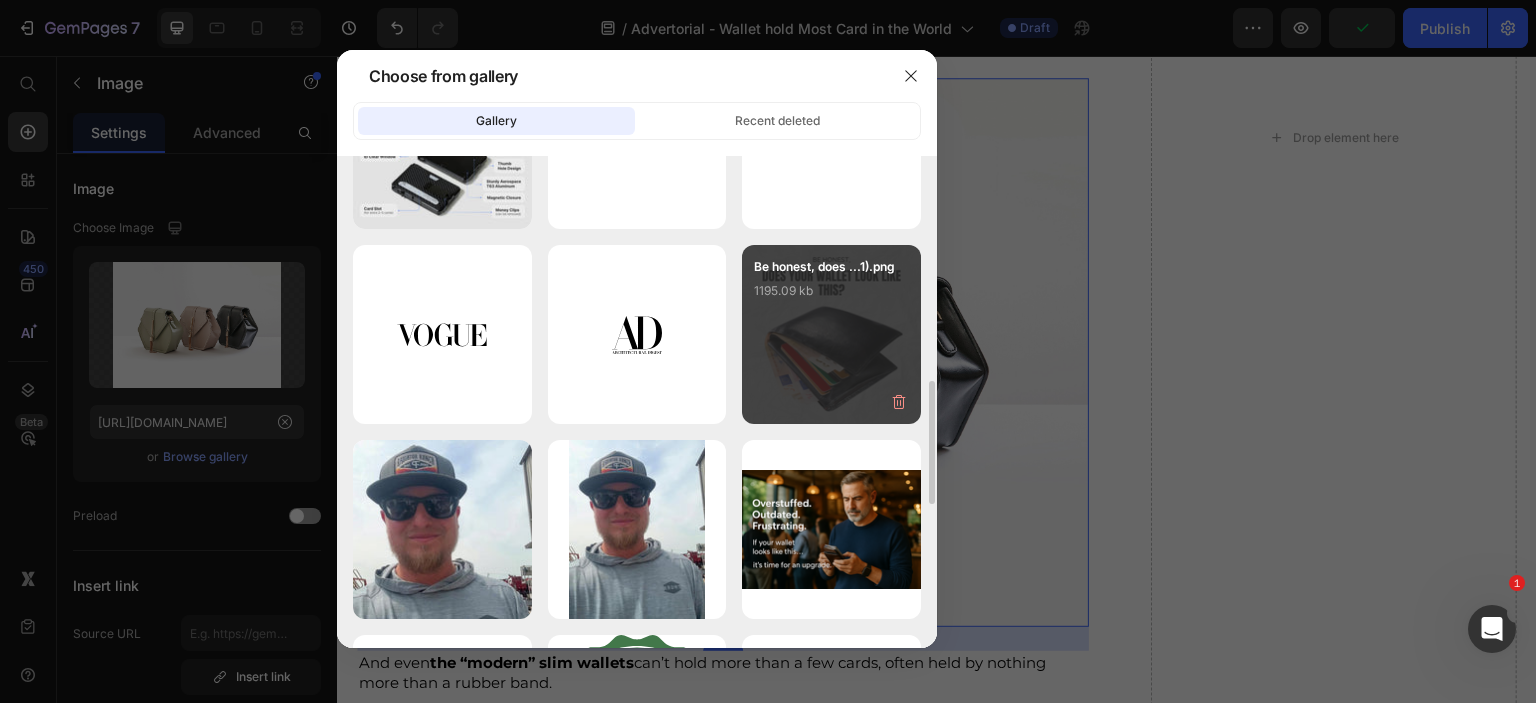 click on "Be honest, does ...1).png 1195.09 kb" at bounding box center [831, 334] 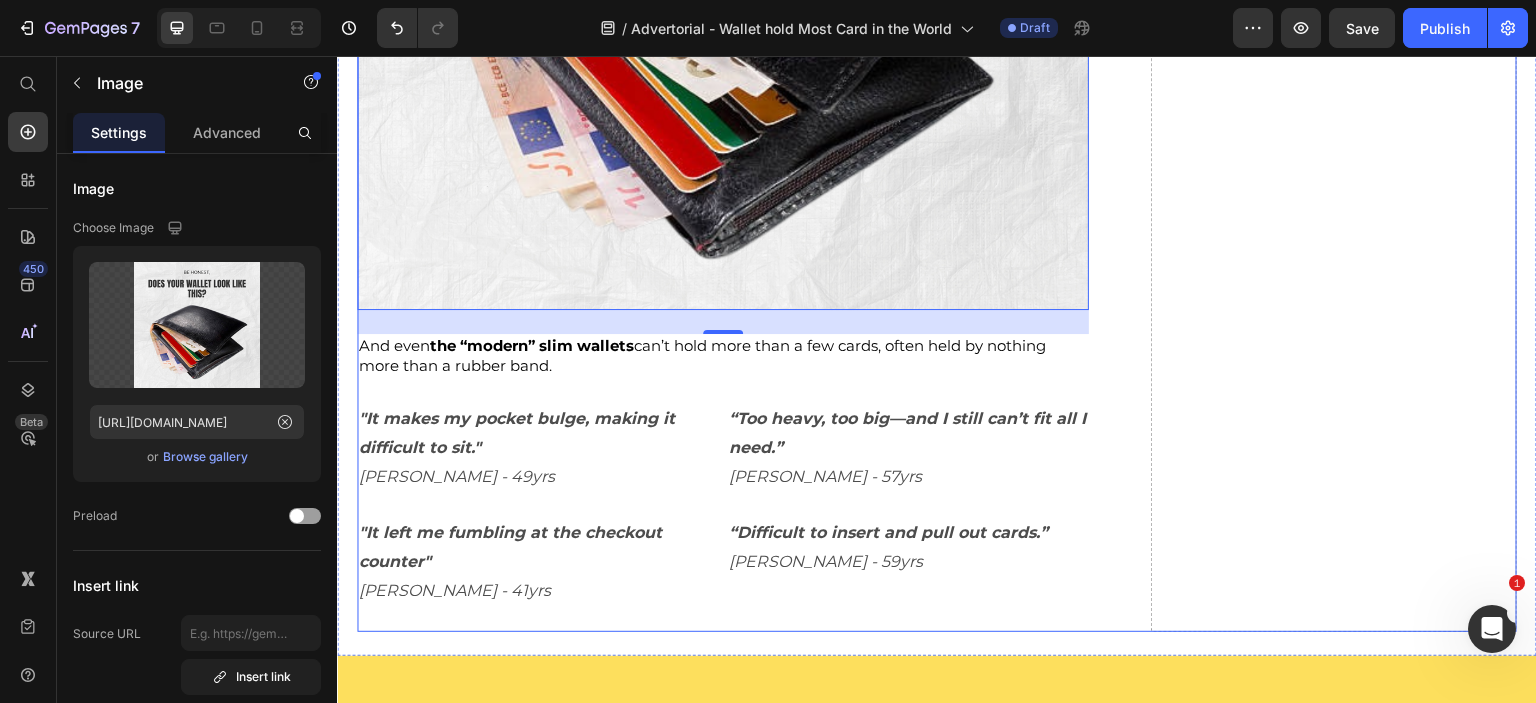 scroll, scrollTop: 1972, scrollLeft: 0, axis: vertical 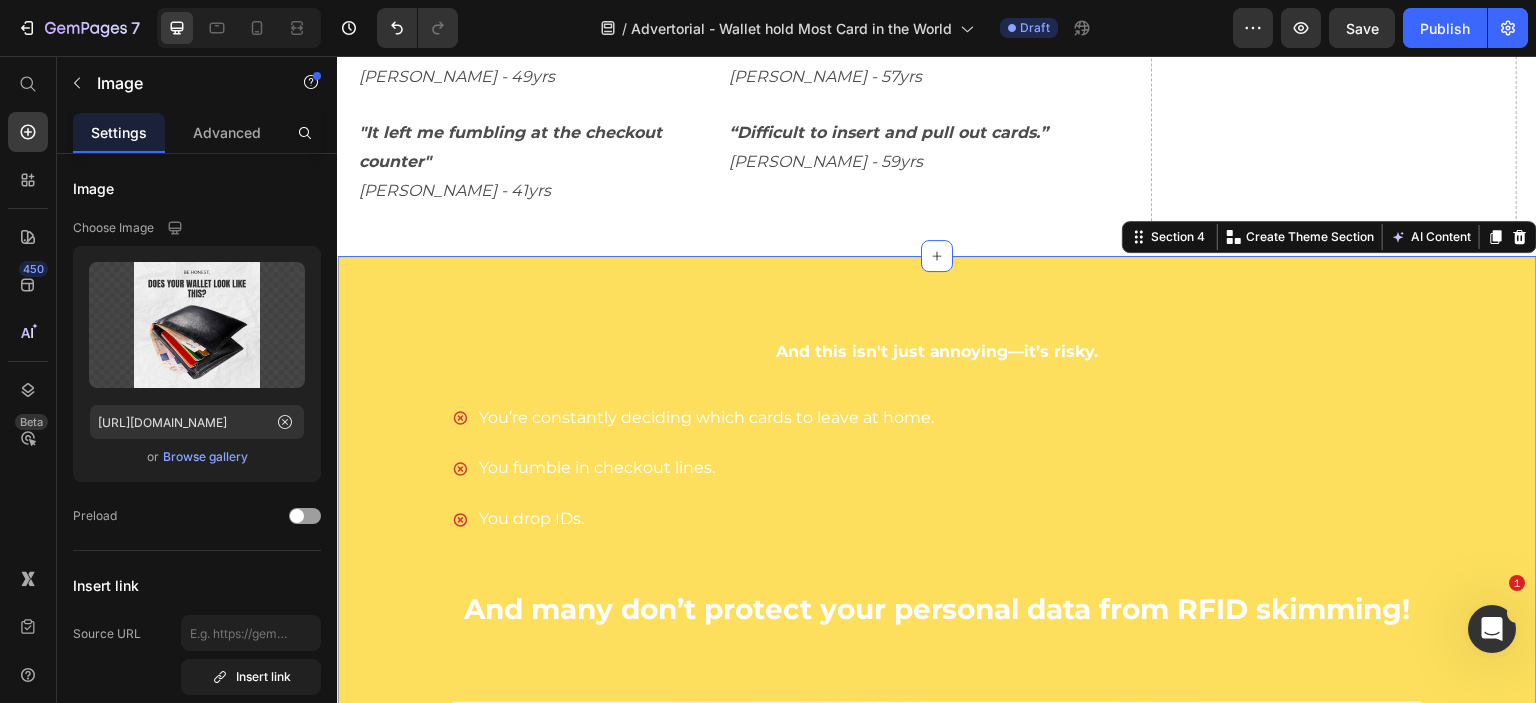 click on "And this isn't just annoying—it’s risky. Heading
You’re constantly deciding which cards to leave at home.
You fumble in checkout lines.
You drop IDs. Item List And many don’t protect your personal data from RFID skimming! Text Block Image Row Section 4   You can create reusable sections Create Theme Section AI Content Write with GemAI What would you like to describe here? Tone and Voice Persuasive Product Aristo Vault® Wallet Upgraded Version 2.0 With Cash Slot Show more Generate" at bounding box center (937, 875) 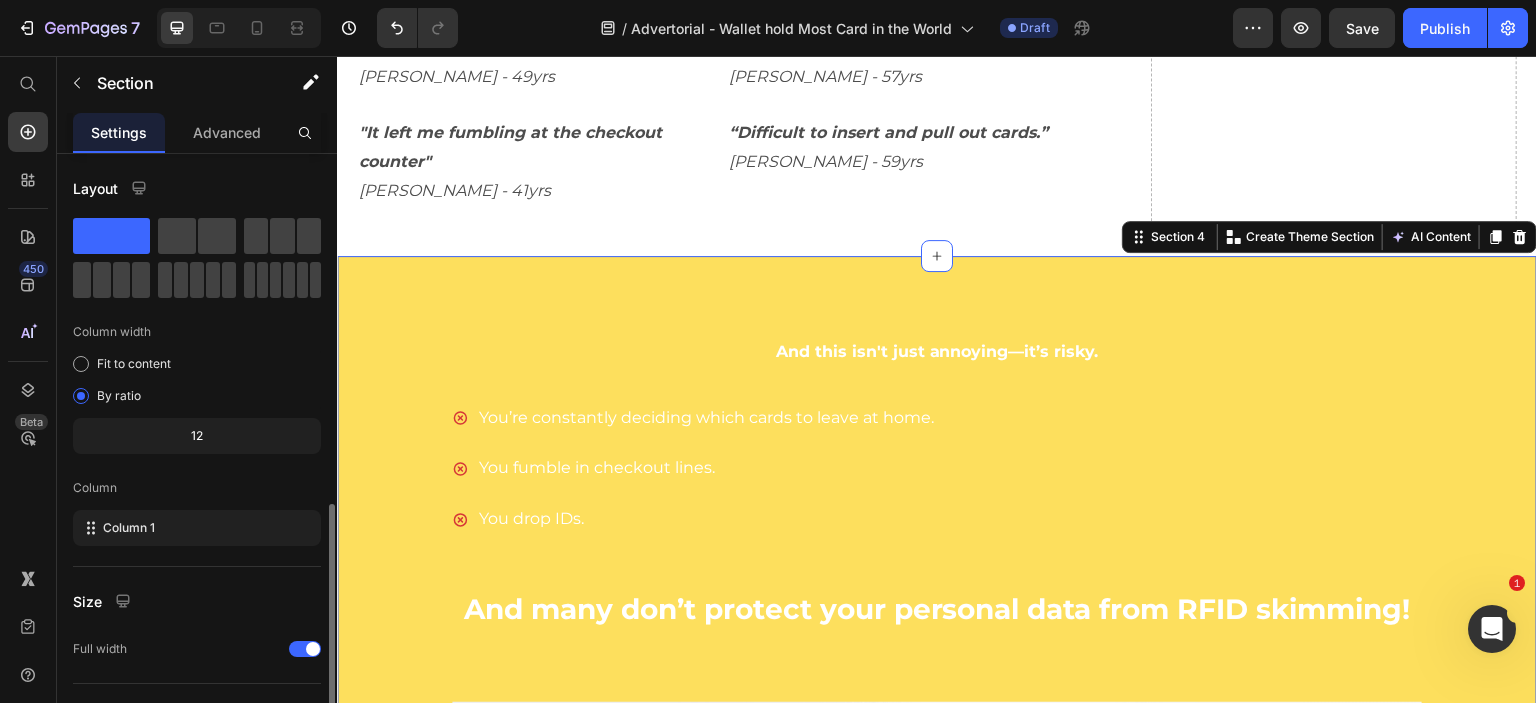 scroll, scrollTop: 200, scrollLeft: 0, axis: vertical 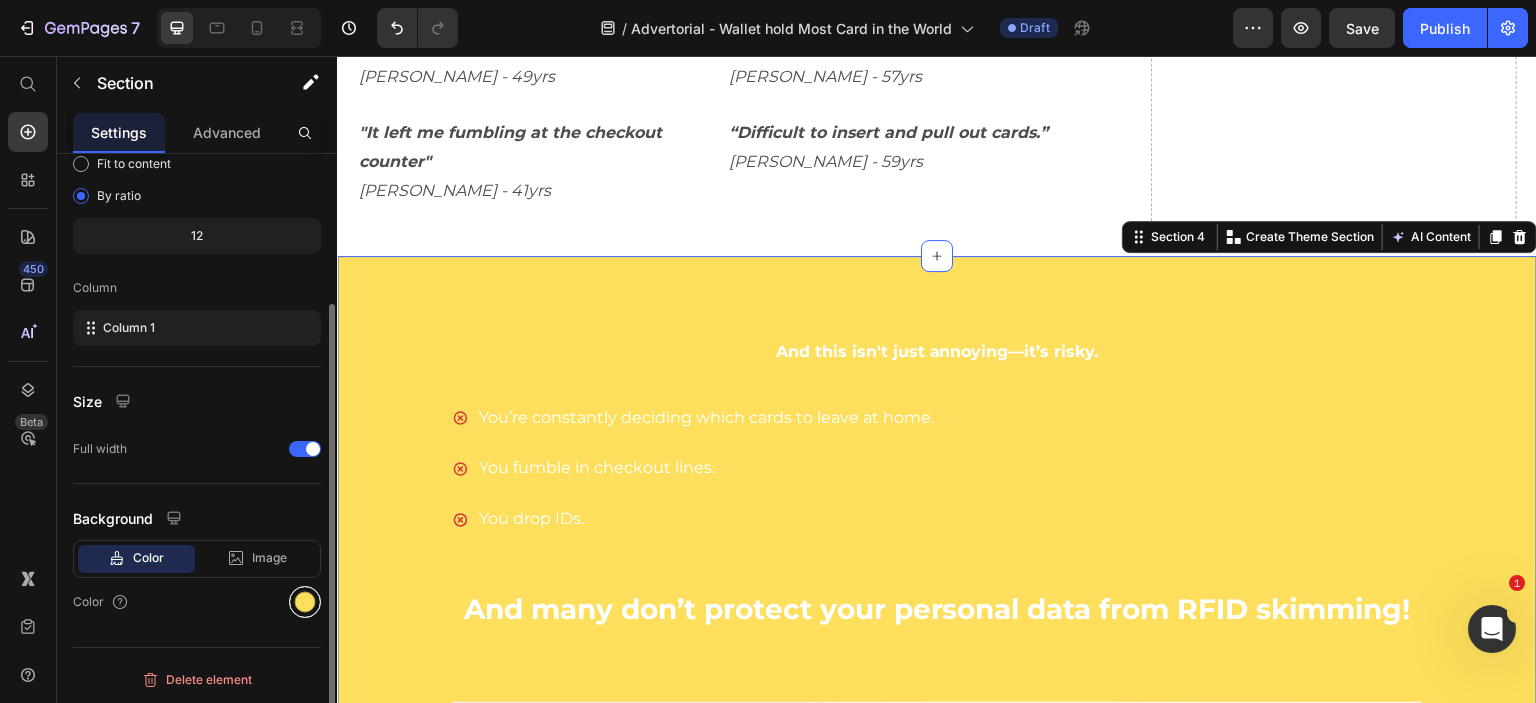 click at bounding box center (305, 602) 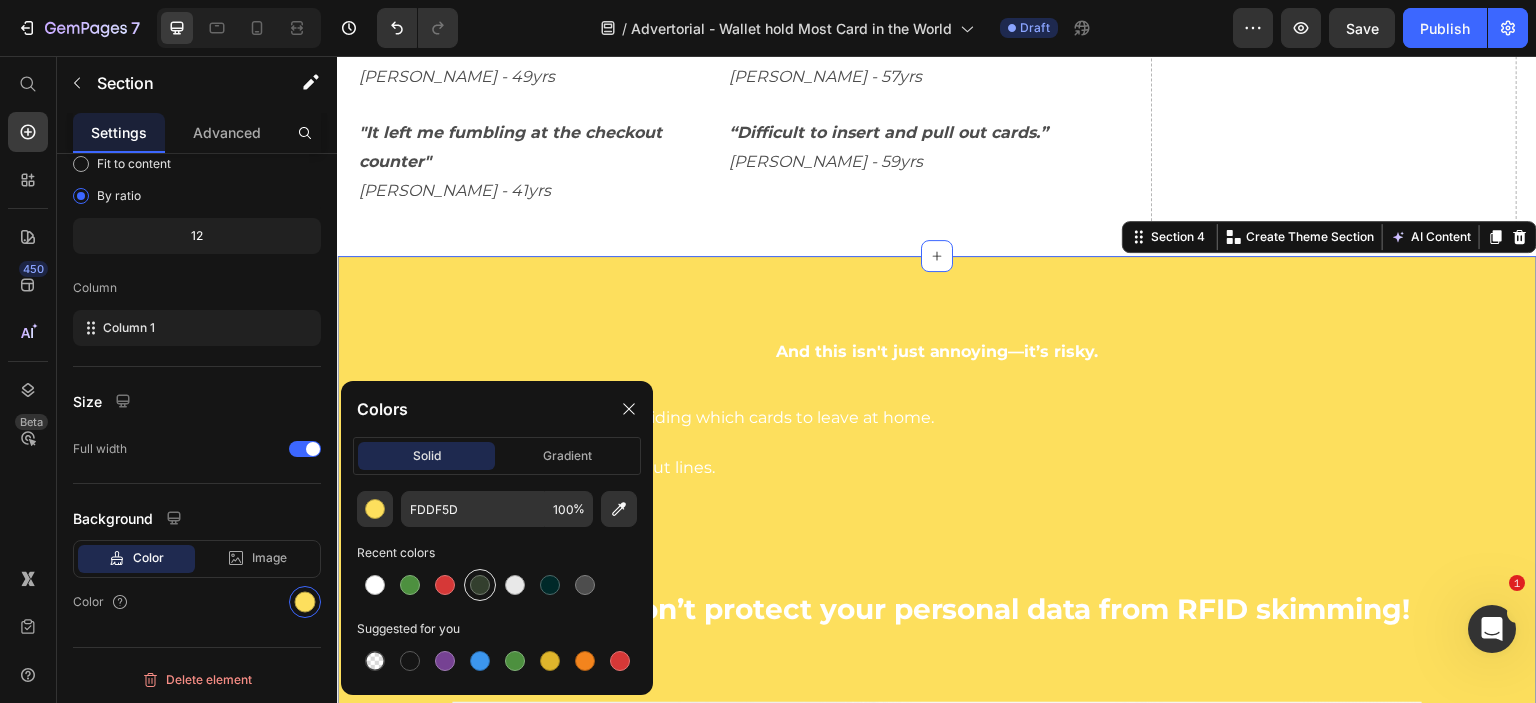 click at bounding box center [480, 585] 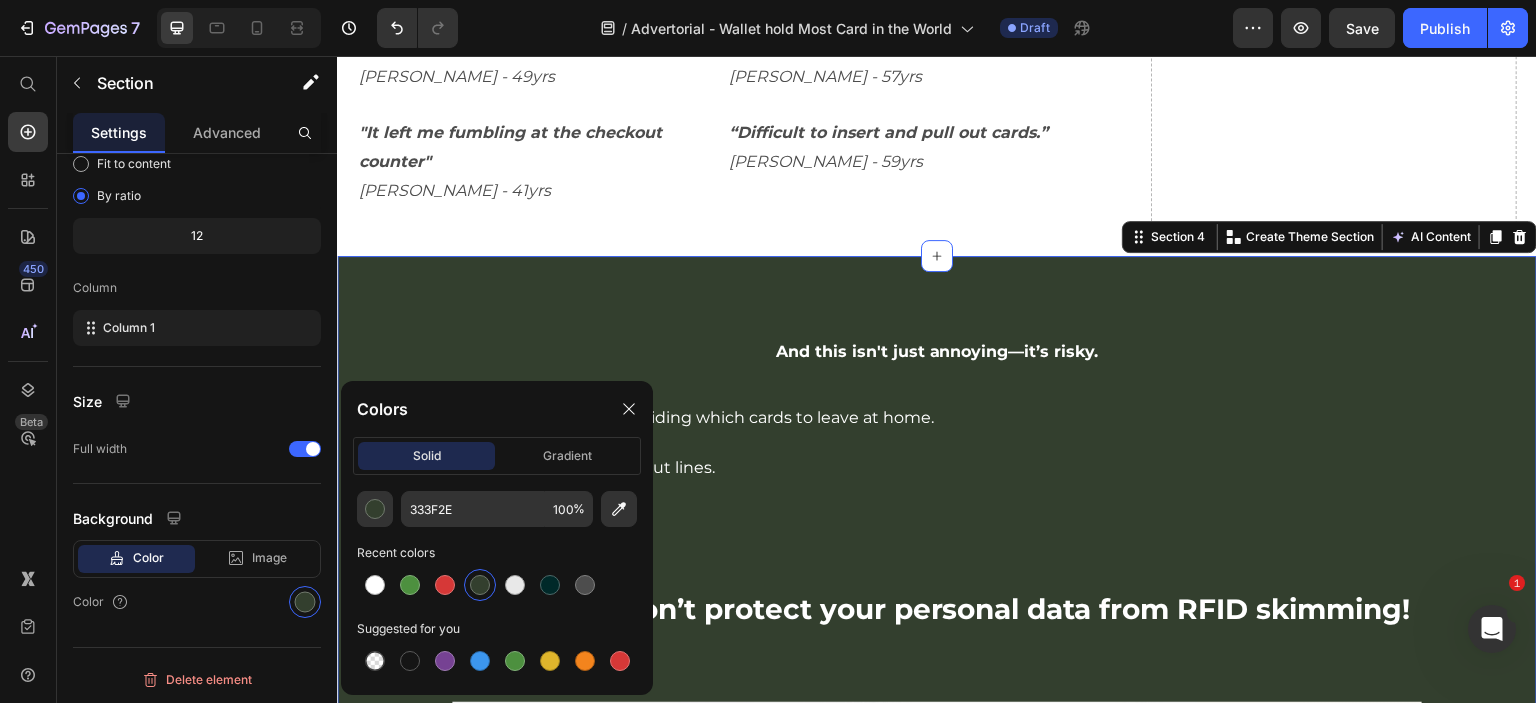 scroll, scrollTop: 2172, scrollLeft: 0, axis: vertical 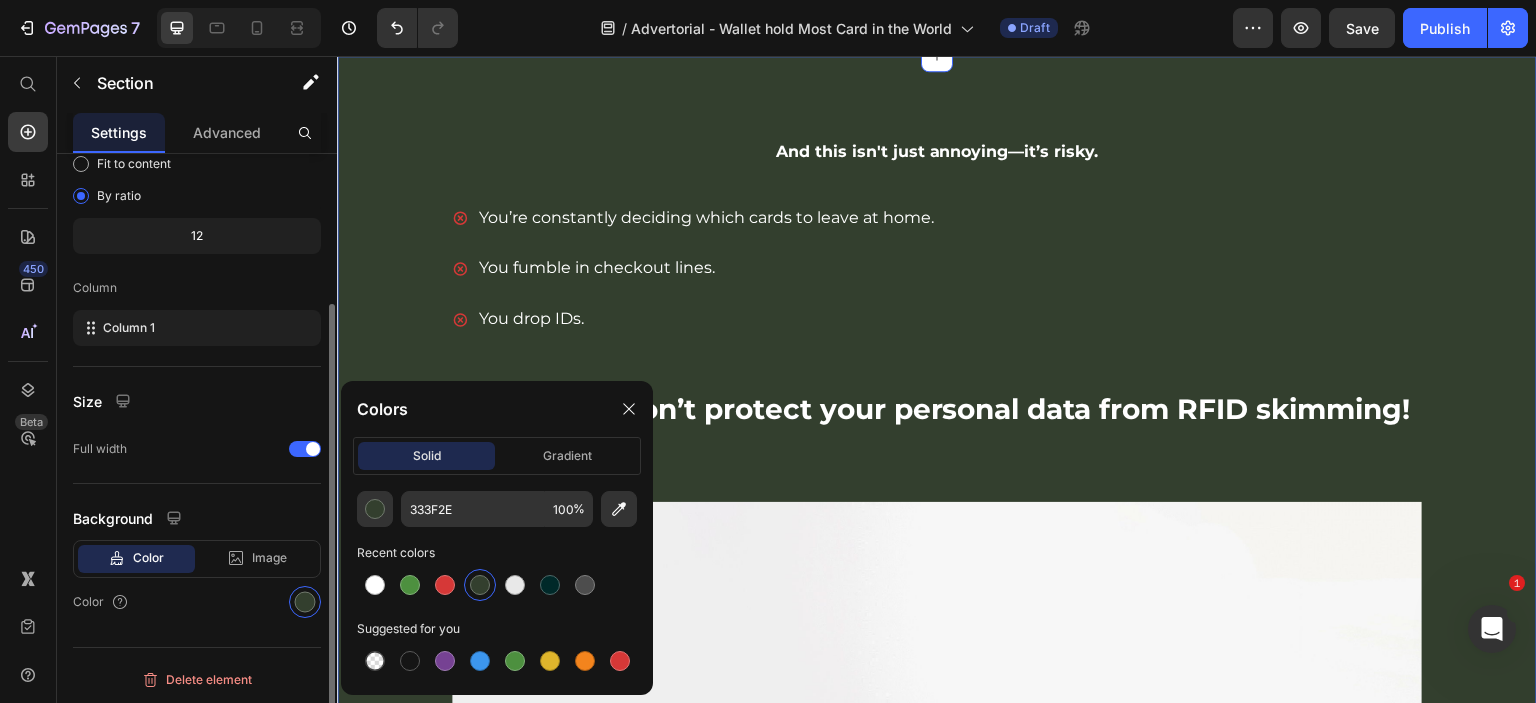 click on "Background" at bounding box center [197, 518] 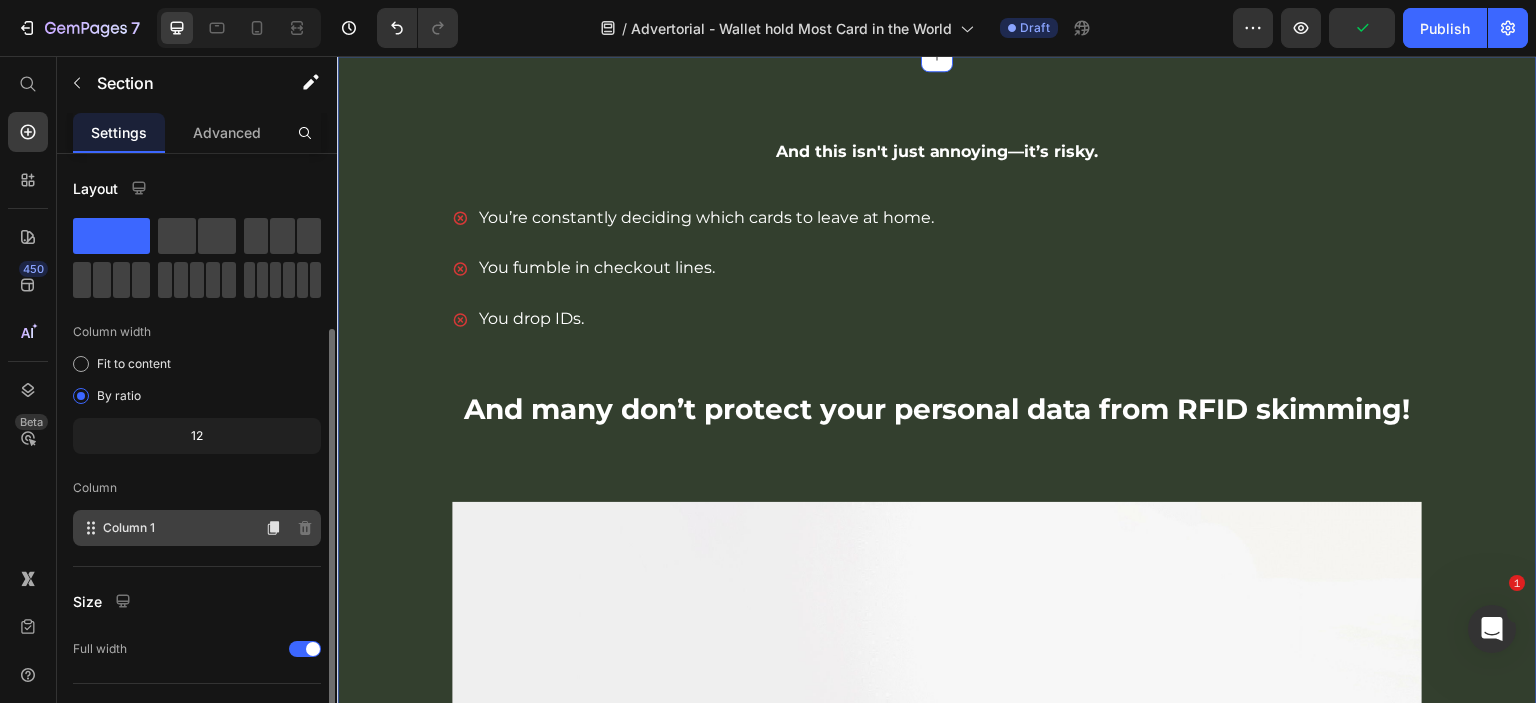 scroll, scrollTop: 200, scrollLeft: 0, axis: vertical 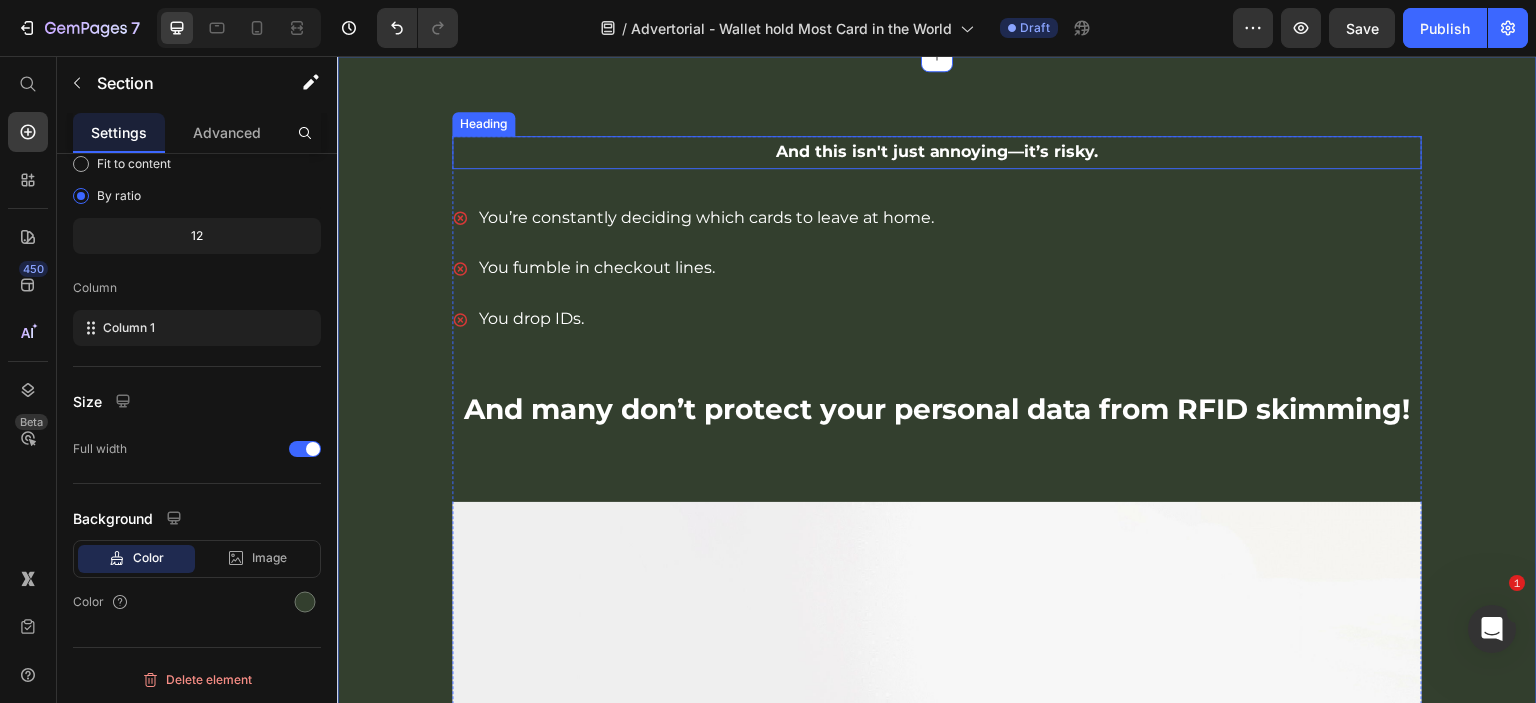 click on "And this isn't just annoying—it’s risky." at bounding box center (937, 151) 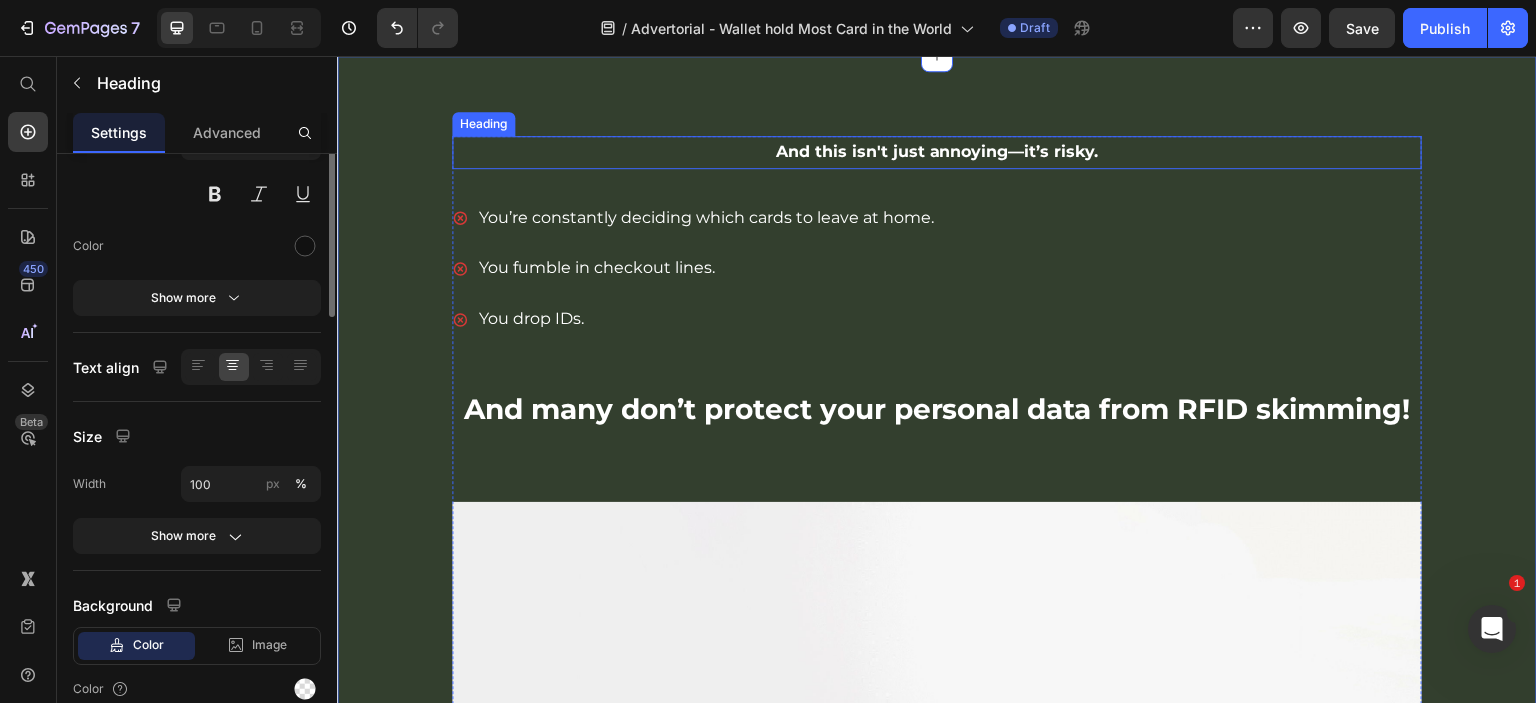 scroll, scrollTop: 0, scrollLeft: 0, axis: both 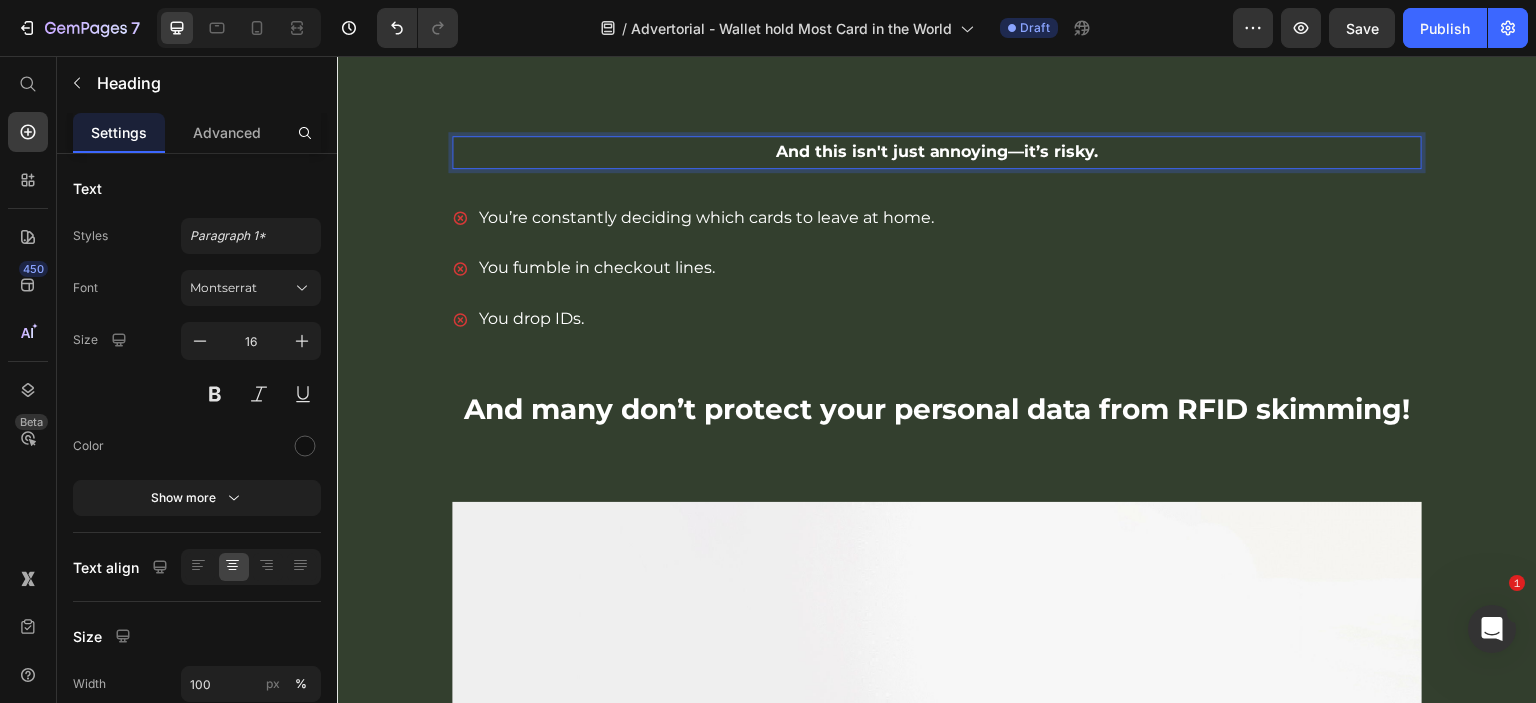 click on "And this isn't just annoying—it’s risky." at bounding box center (937, 151) 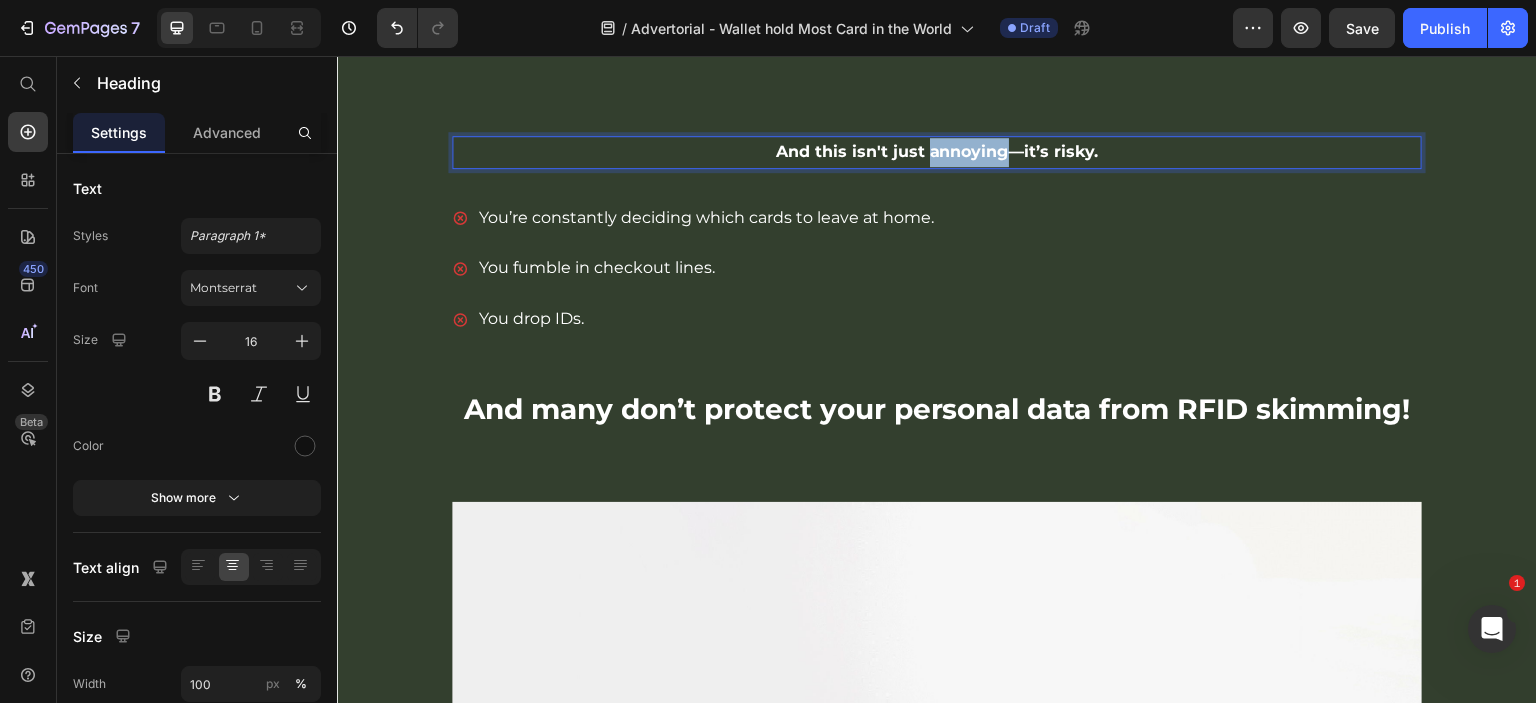 click on "And this isn't just annoying—it’s risky." at bounding box center (937, 151) 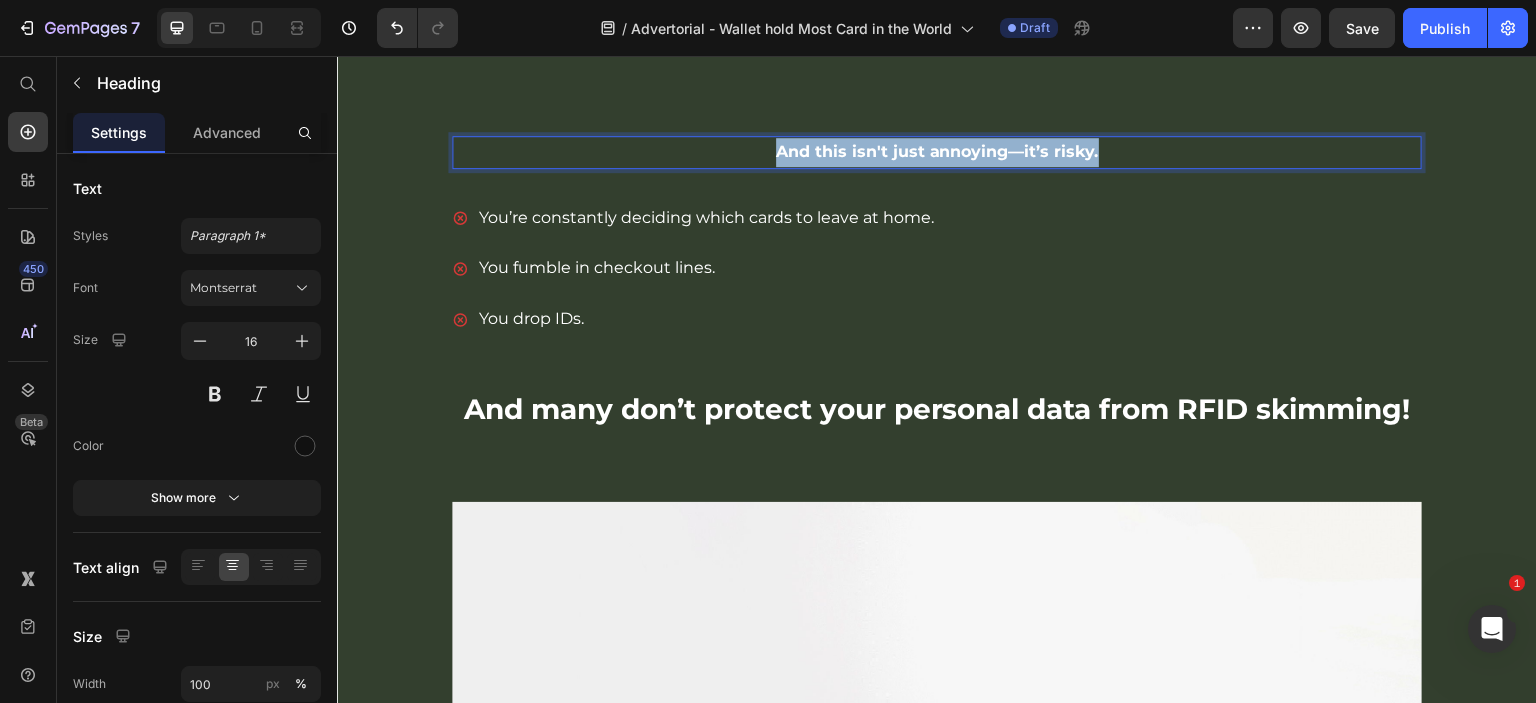 click on "And this isn't just annoying—it’s risky." at bounding box center (937, 151) 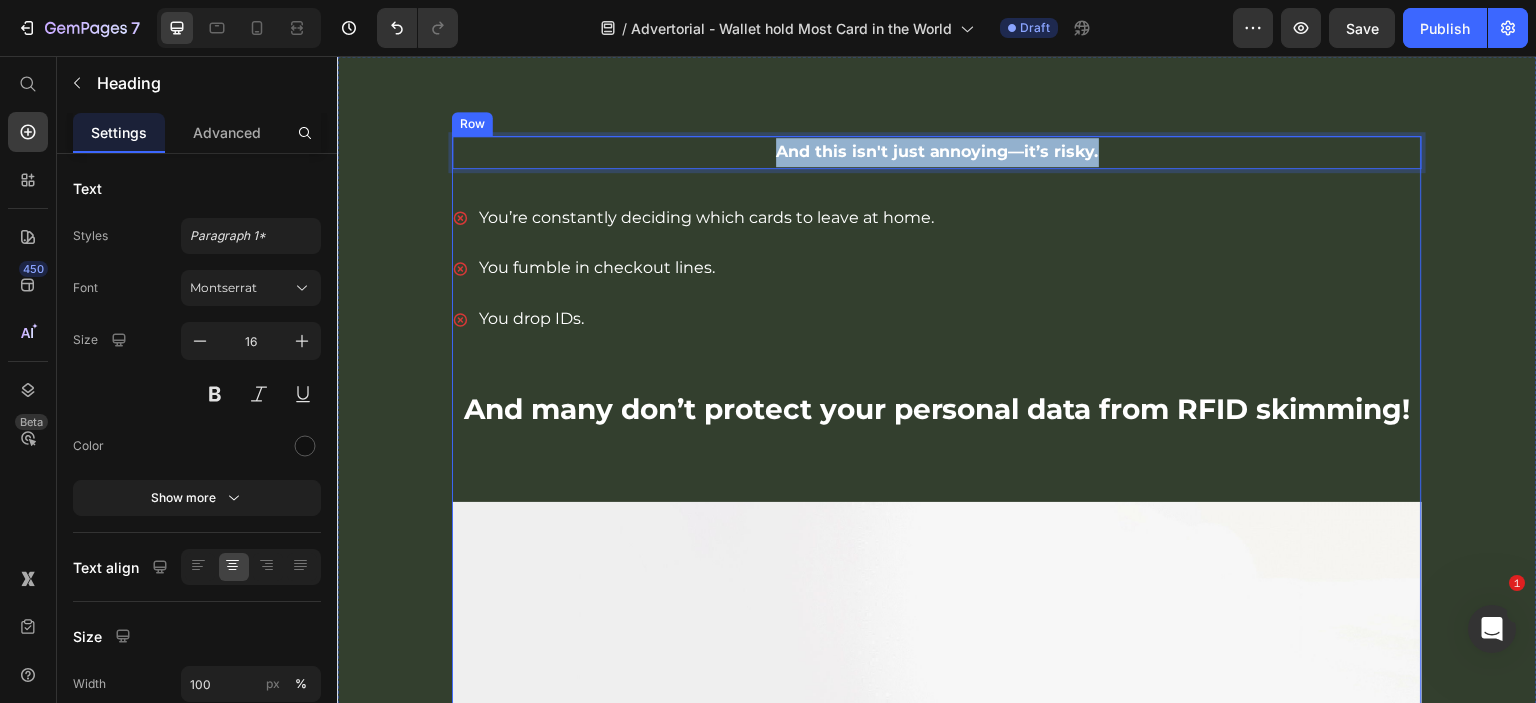 scroll, scrollTop: 2572, scrollLeft: 0, axis: vertical 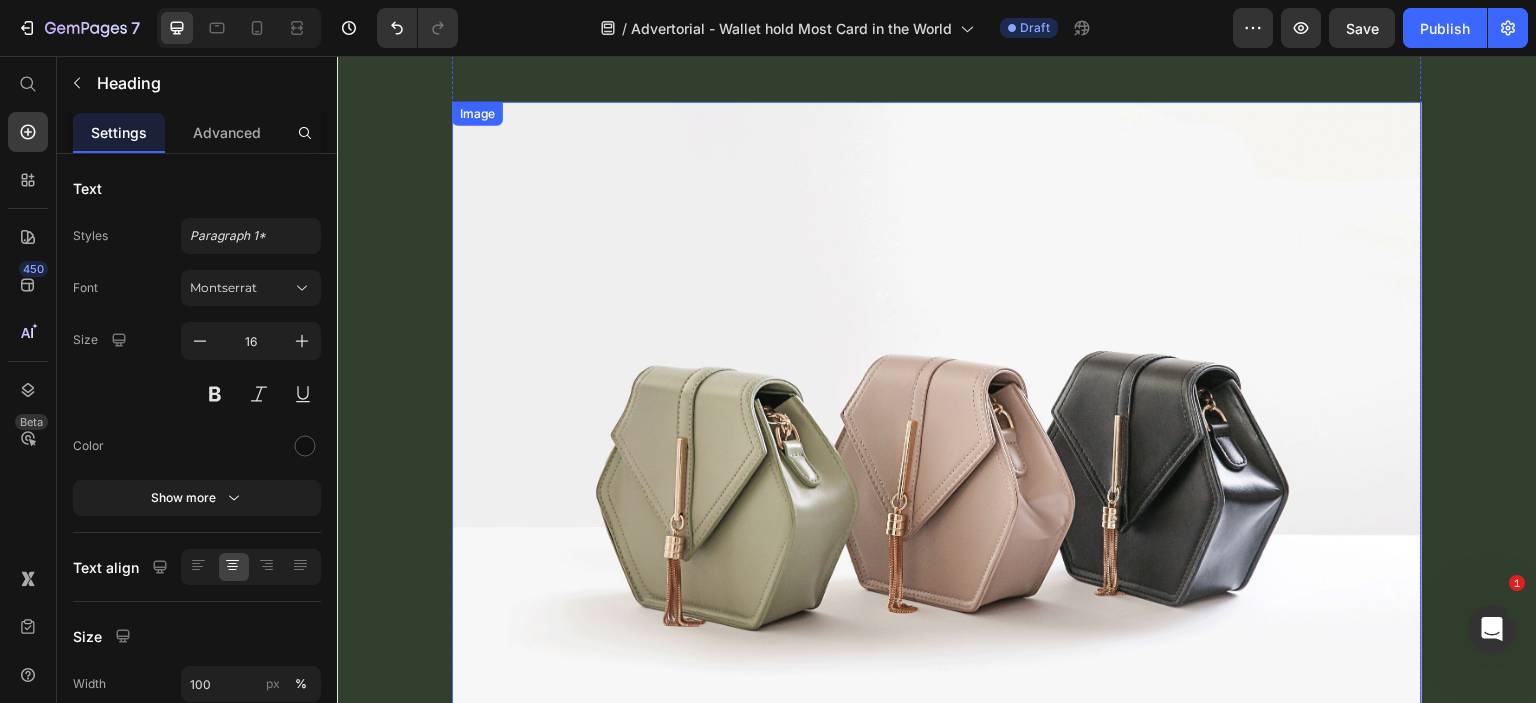 click at bounding box center (937, 466) 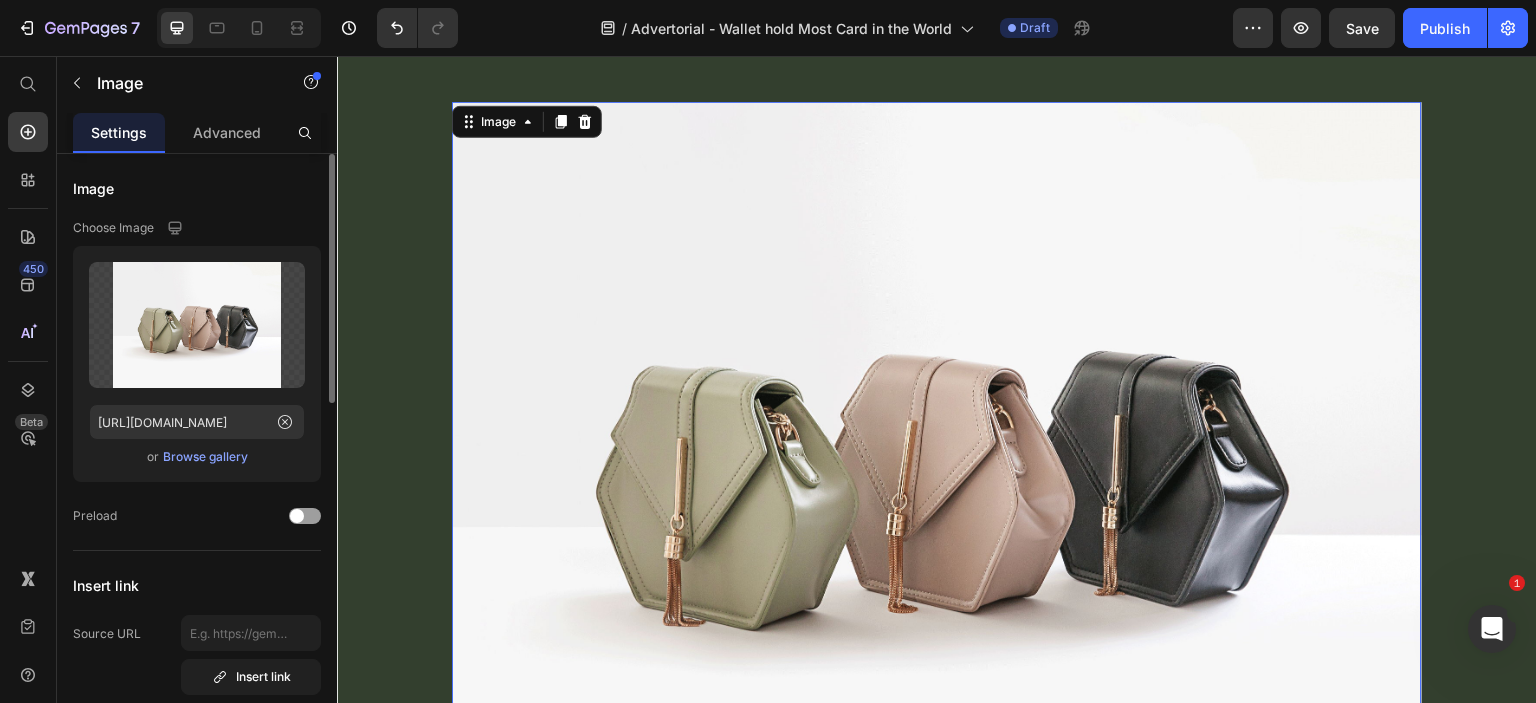 click on "Browse gallery" at bounding box center [205, 457] 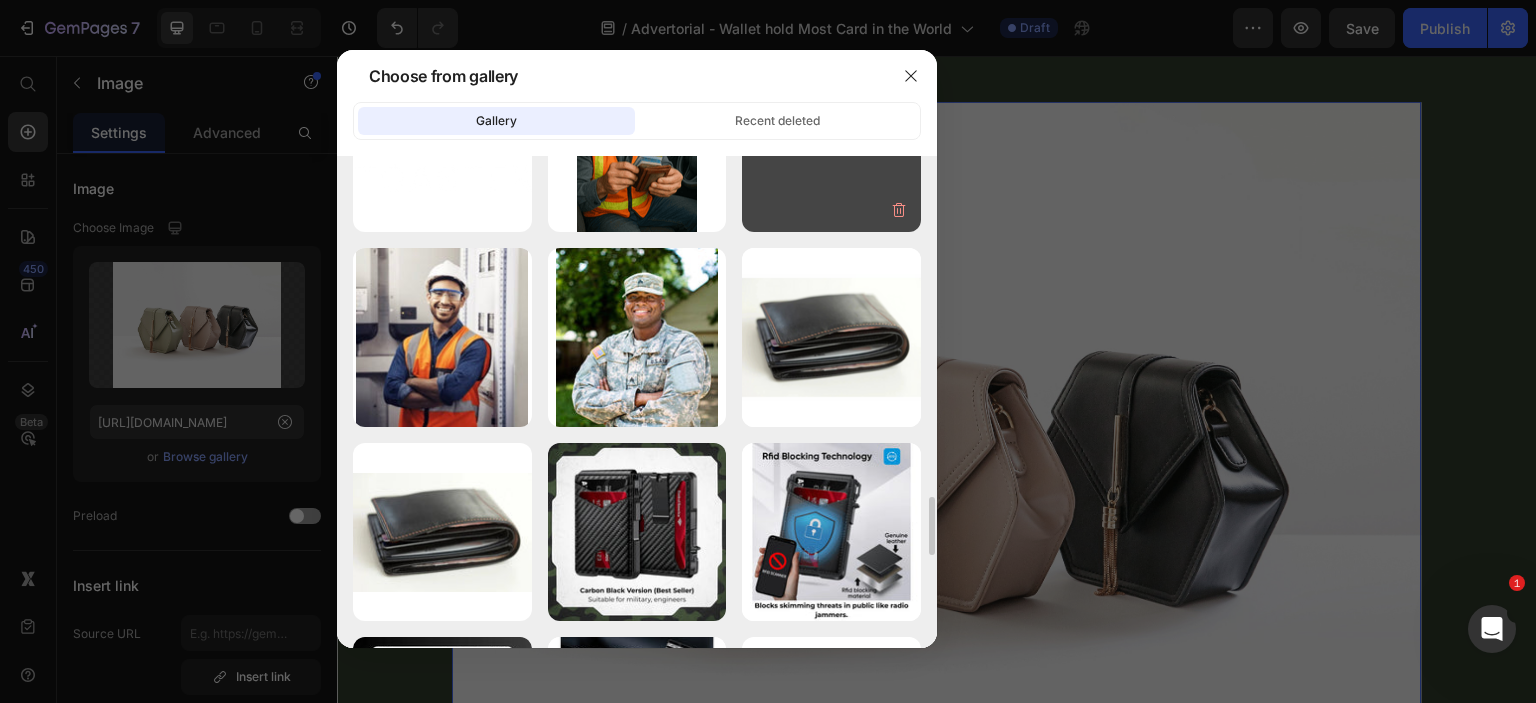 scroll, scrollTop: 3144, scrollLeft: 0, axis: vertical 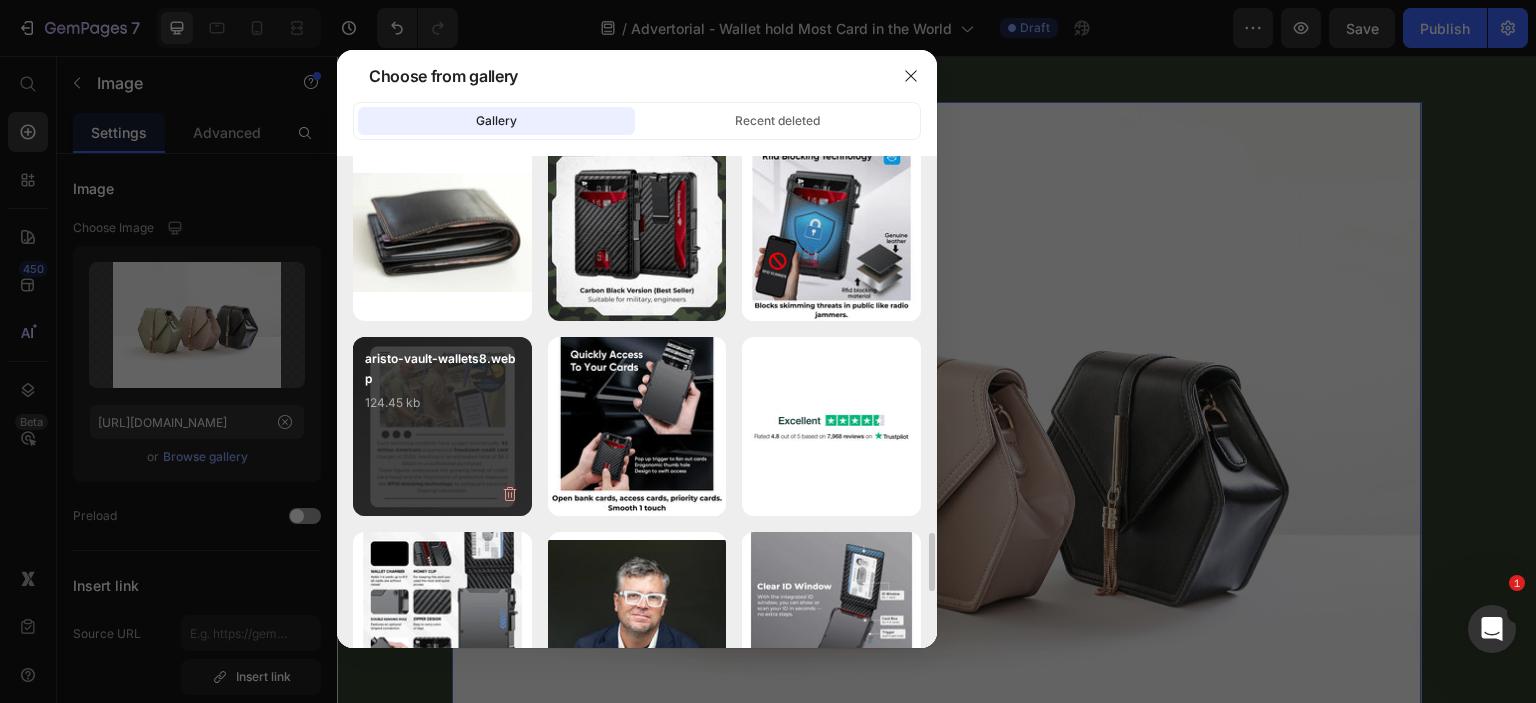 click on "aristo-vault-wallets8.webp 124.45 kb" at bounding box center (442, 389) 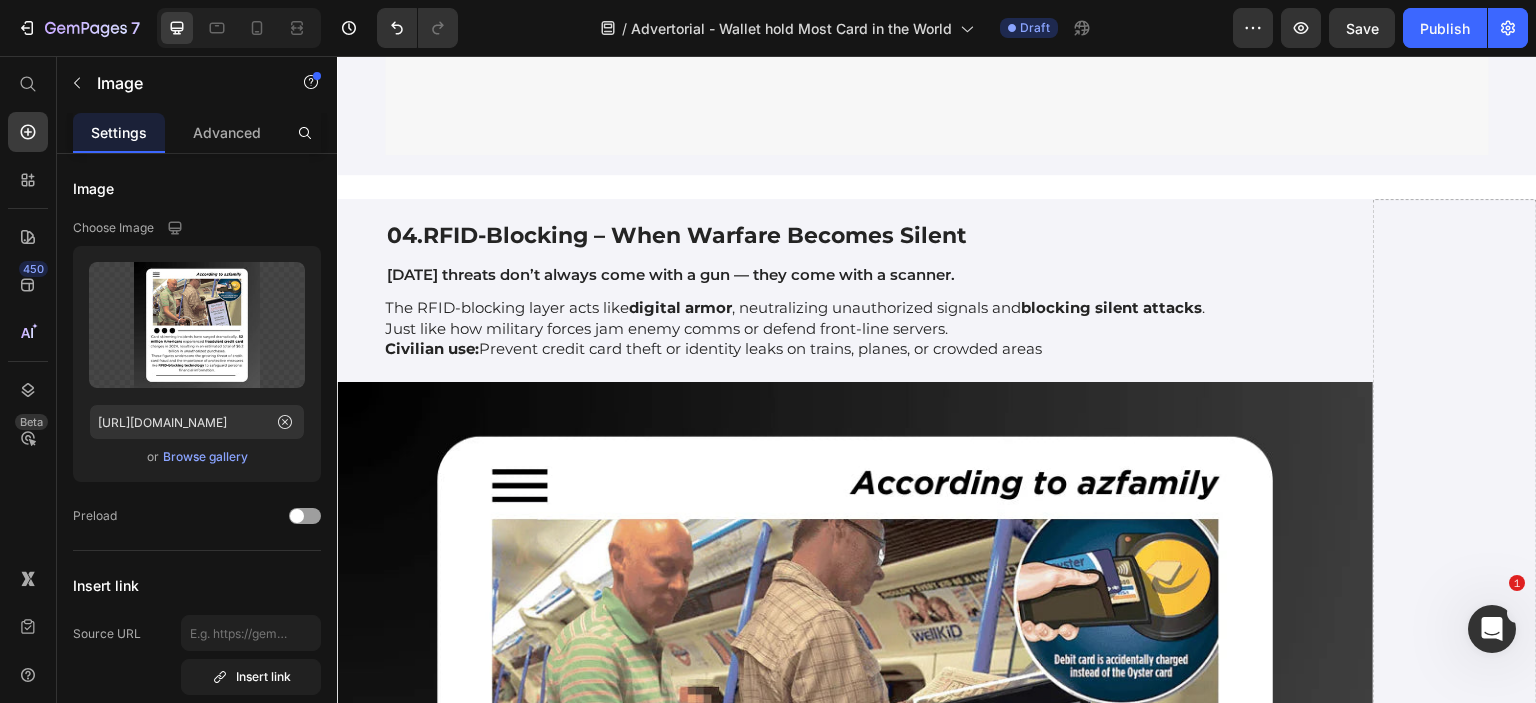 scroll, scrollTop: 10072, scrollLeft: 0, axis: vertical 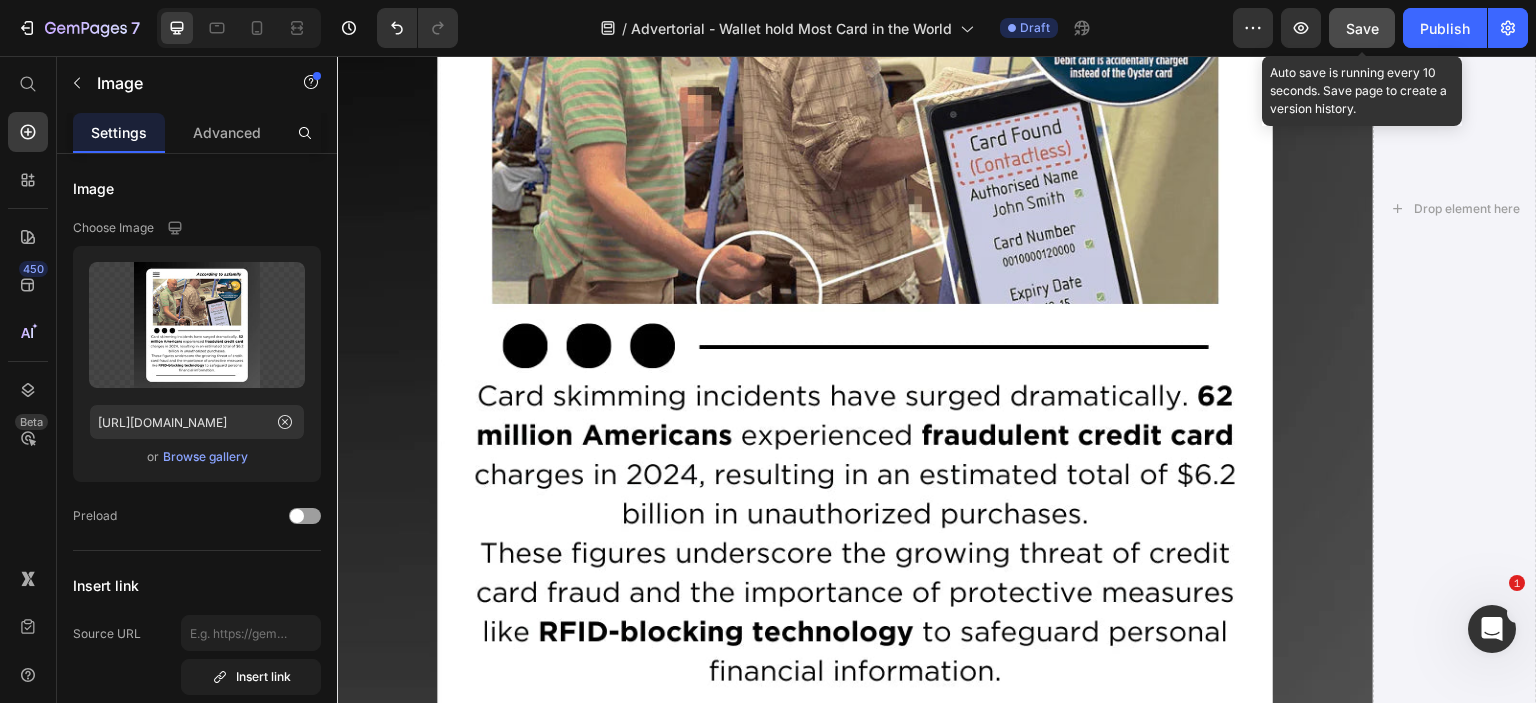 click on "Save" 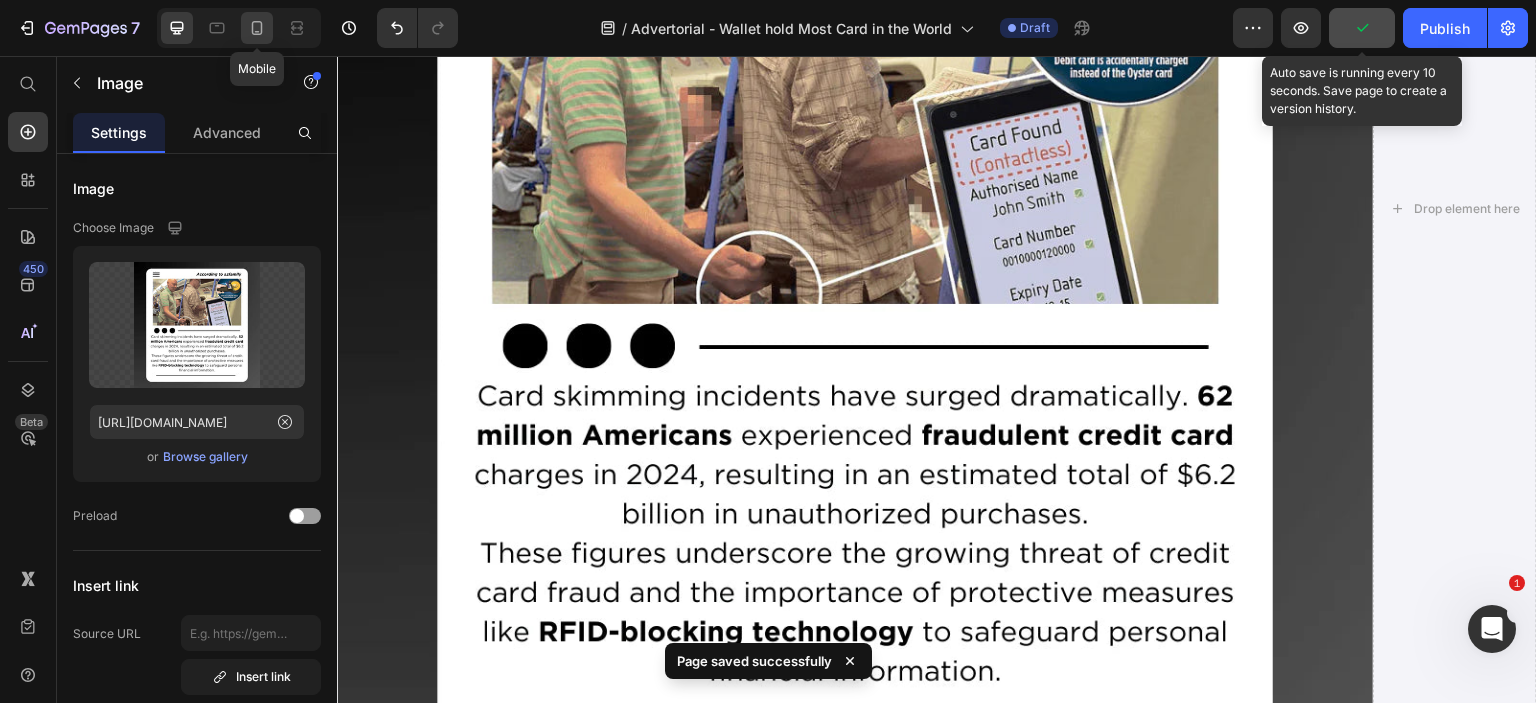 click 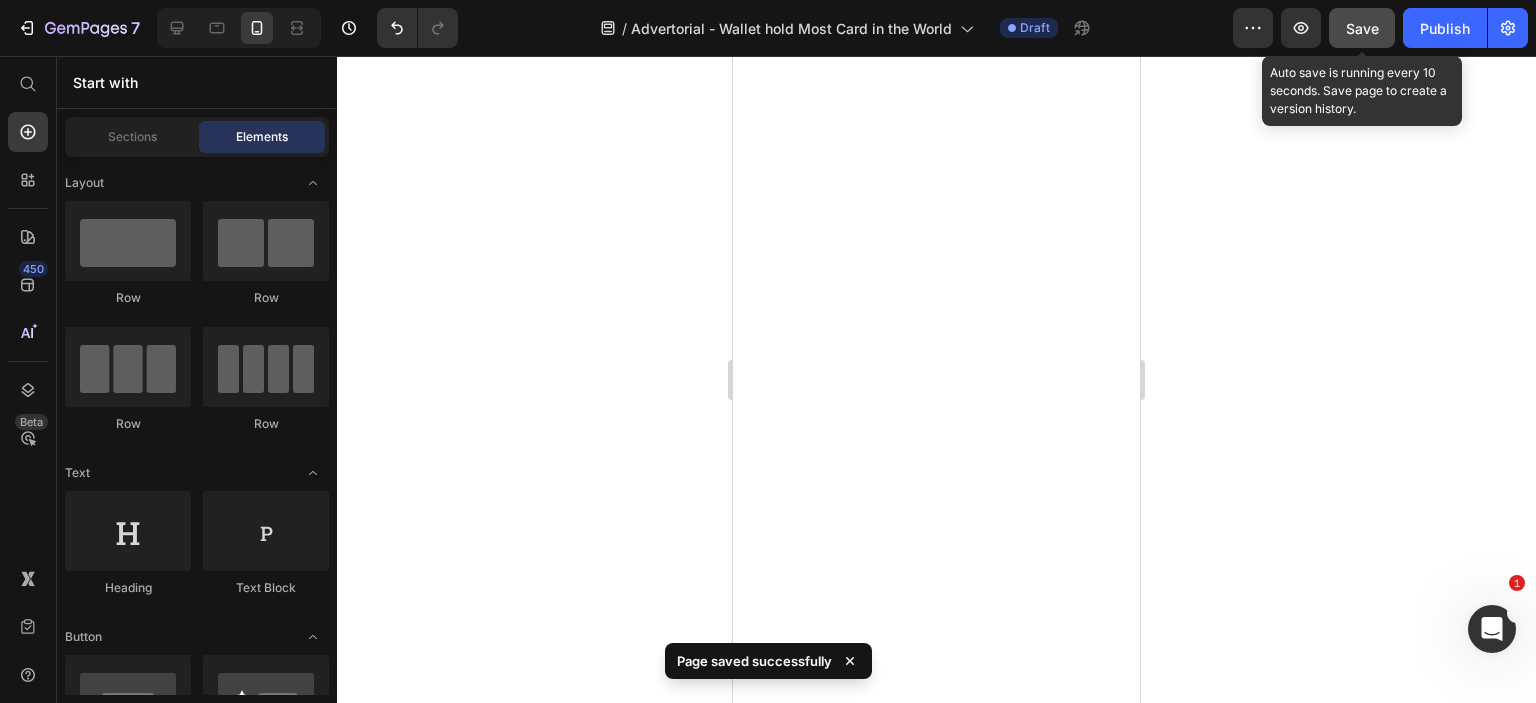 scroll, scrollTop: 0, scrollLeft: 0, axis: both 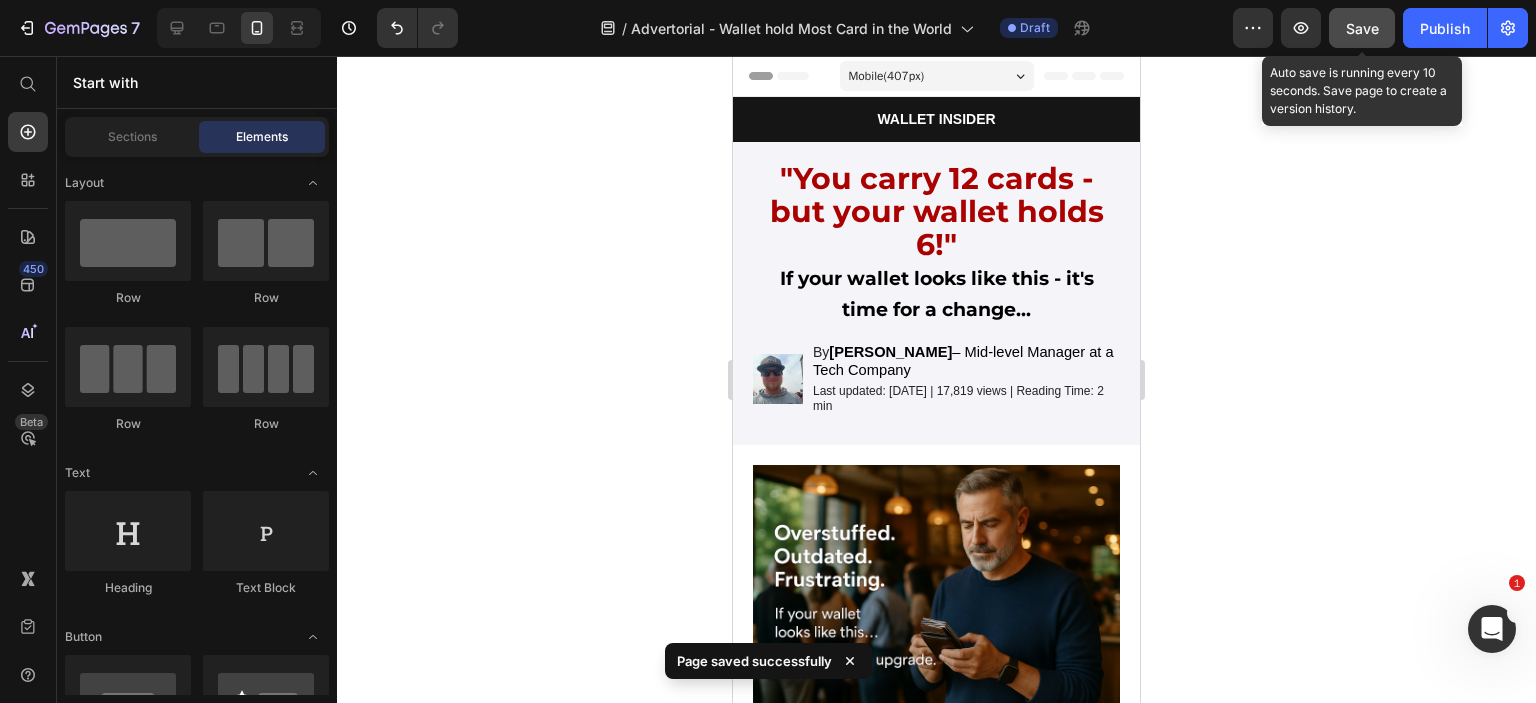 drag, startPoint x: 1132, startPoint y: 495, endPoint x: 1877, endPoint y: 120, distance: 834.05634 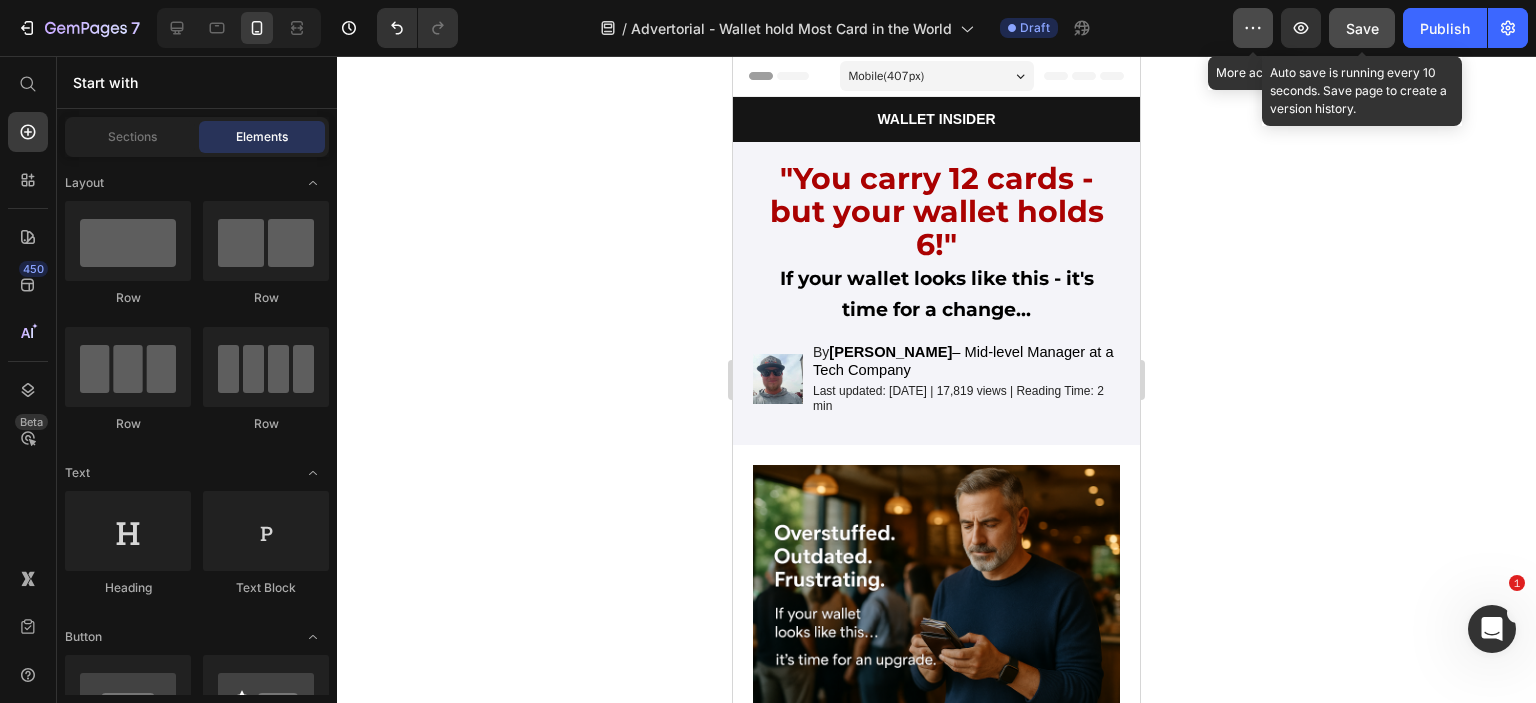 click 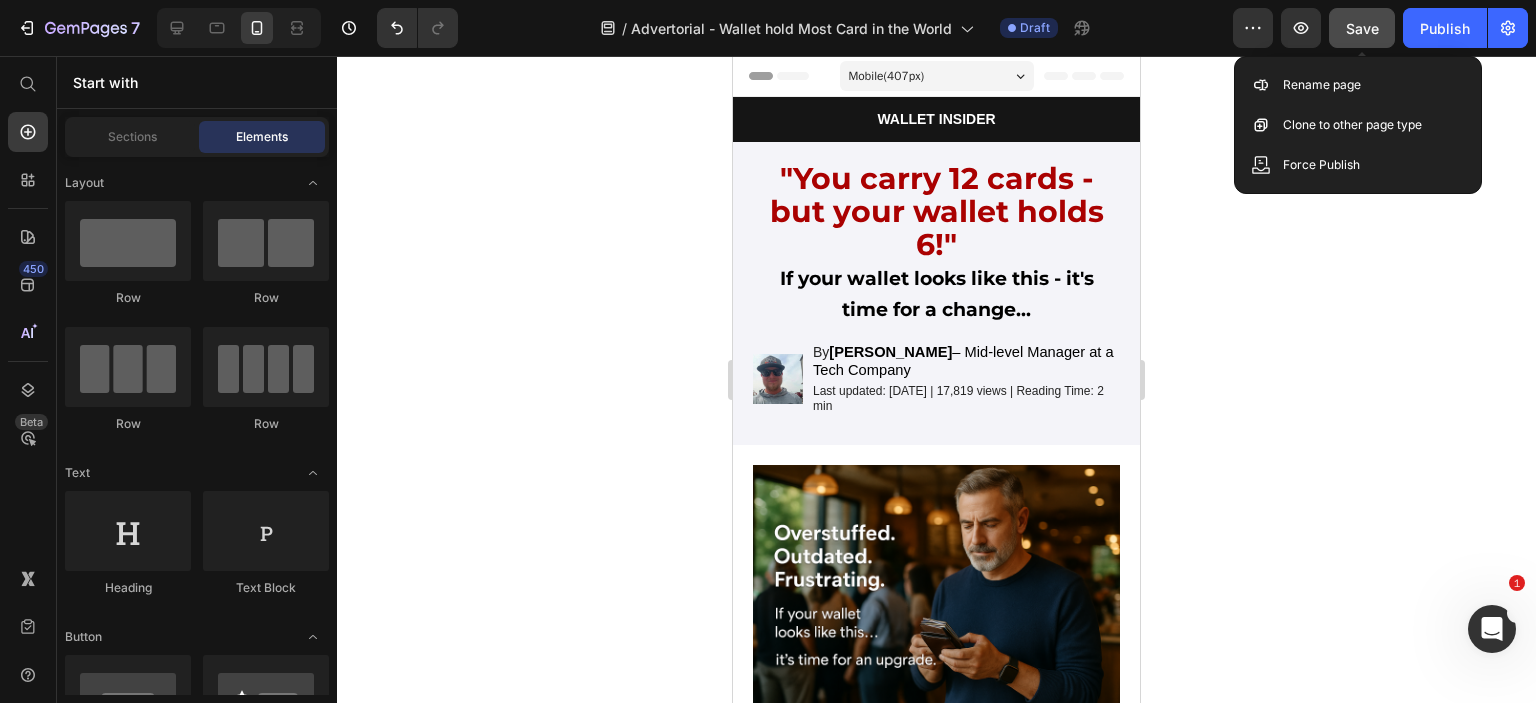 click 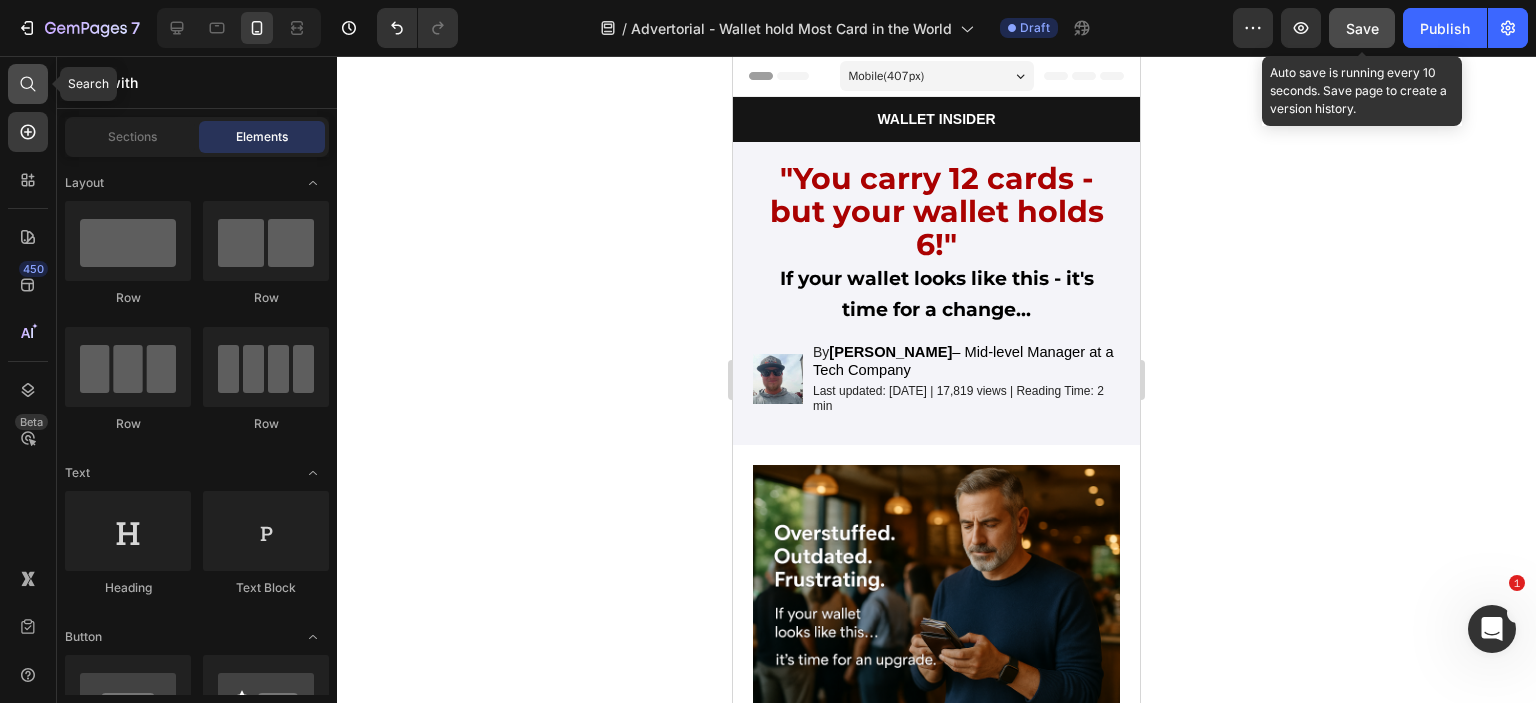 click 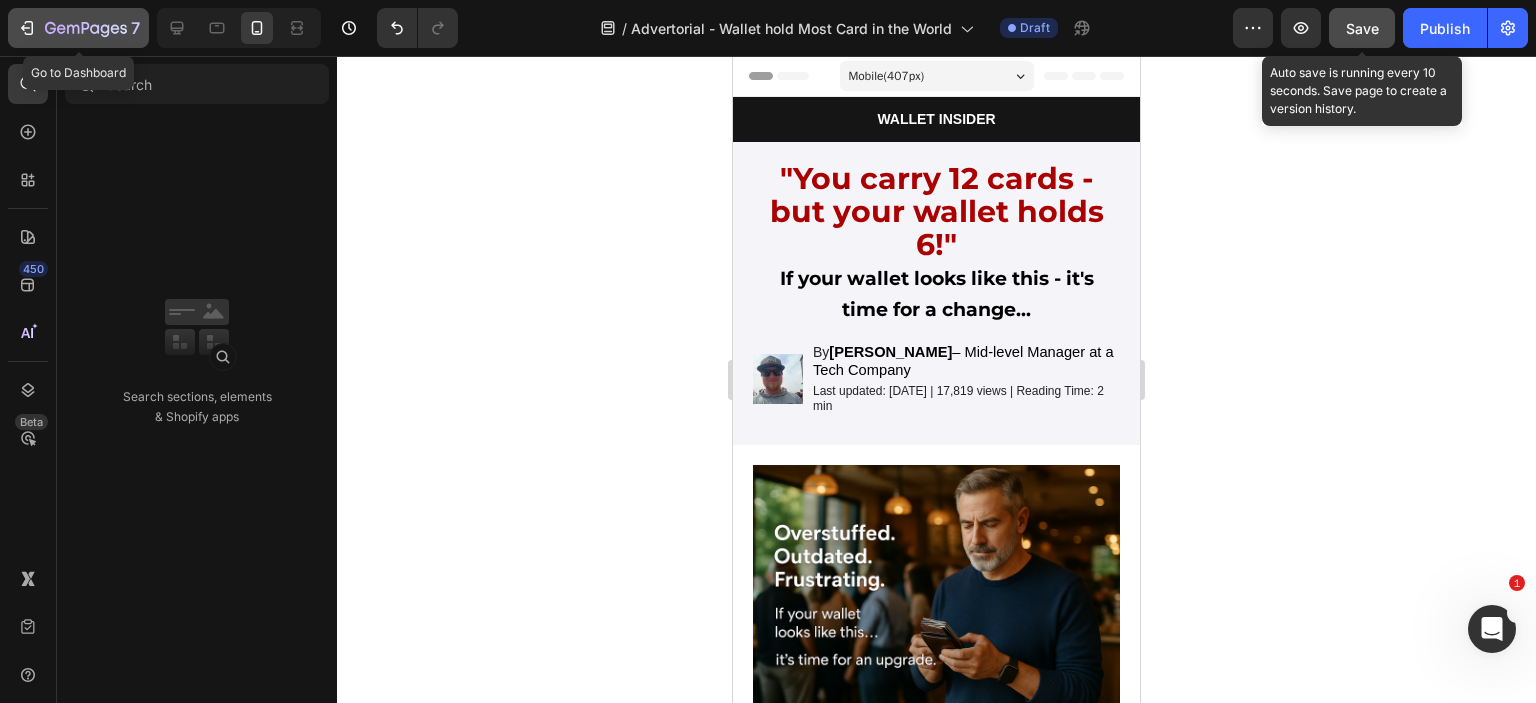 click 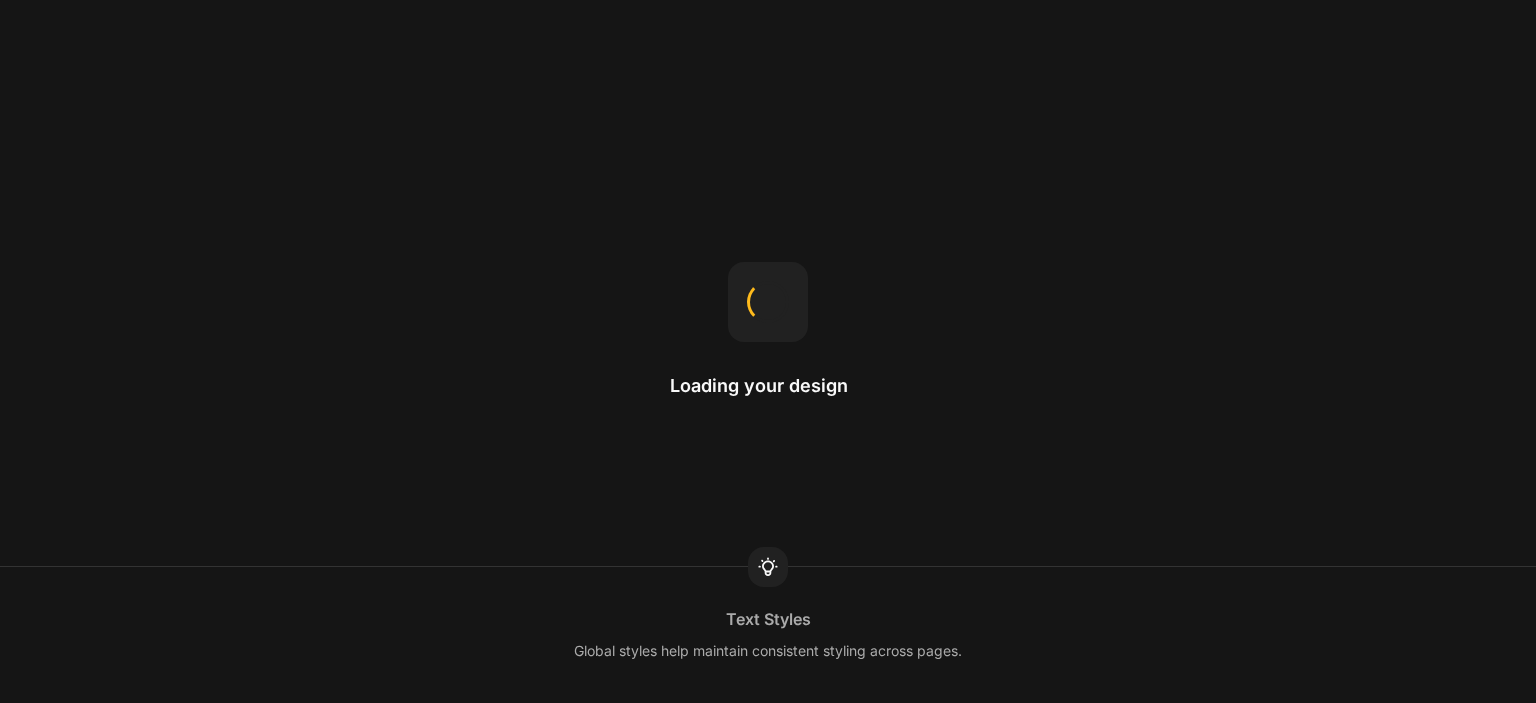 scroll, scrollTop: 0, scrollLeft: 0, axis: both 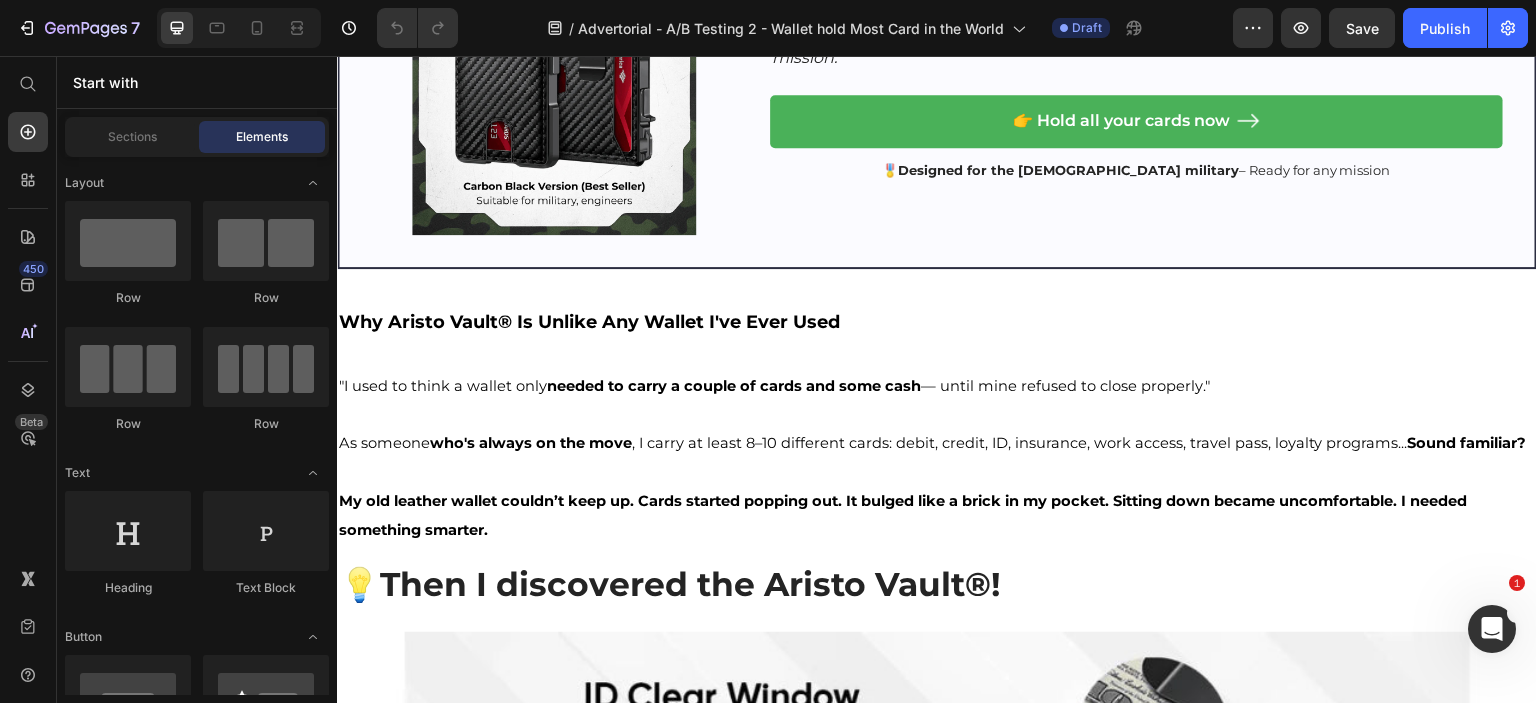click on "And this isn't just annoying—it’s risky. Heading
You’re constantly deciding which cards to leave at home.
You fumble in checkout lines.
You drop IDs. Item List And many don’t protect your personal data from RFID skimming! Text Block Image" at bounding box center [937, -741] 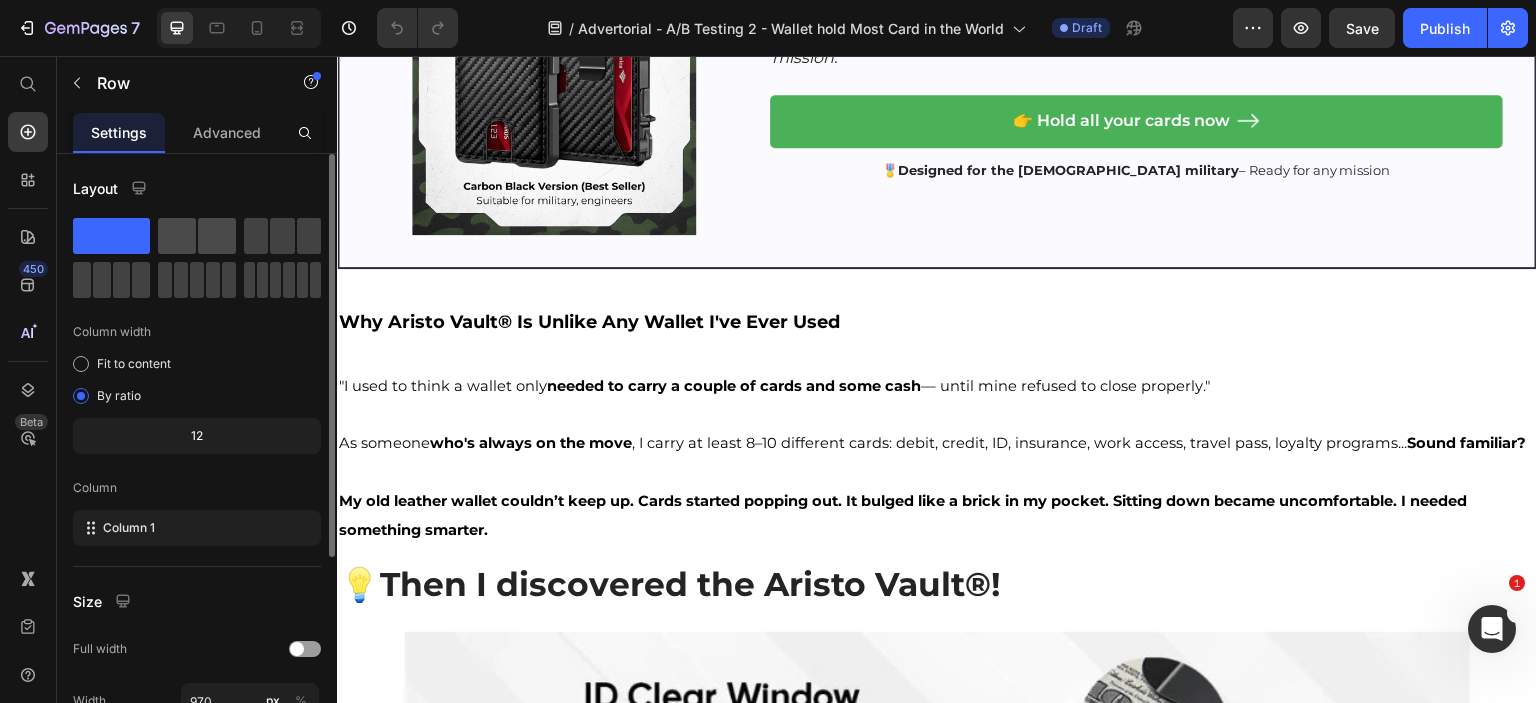click 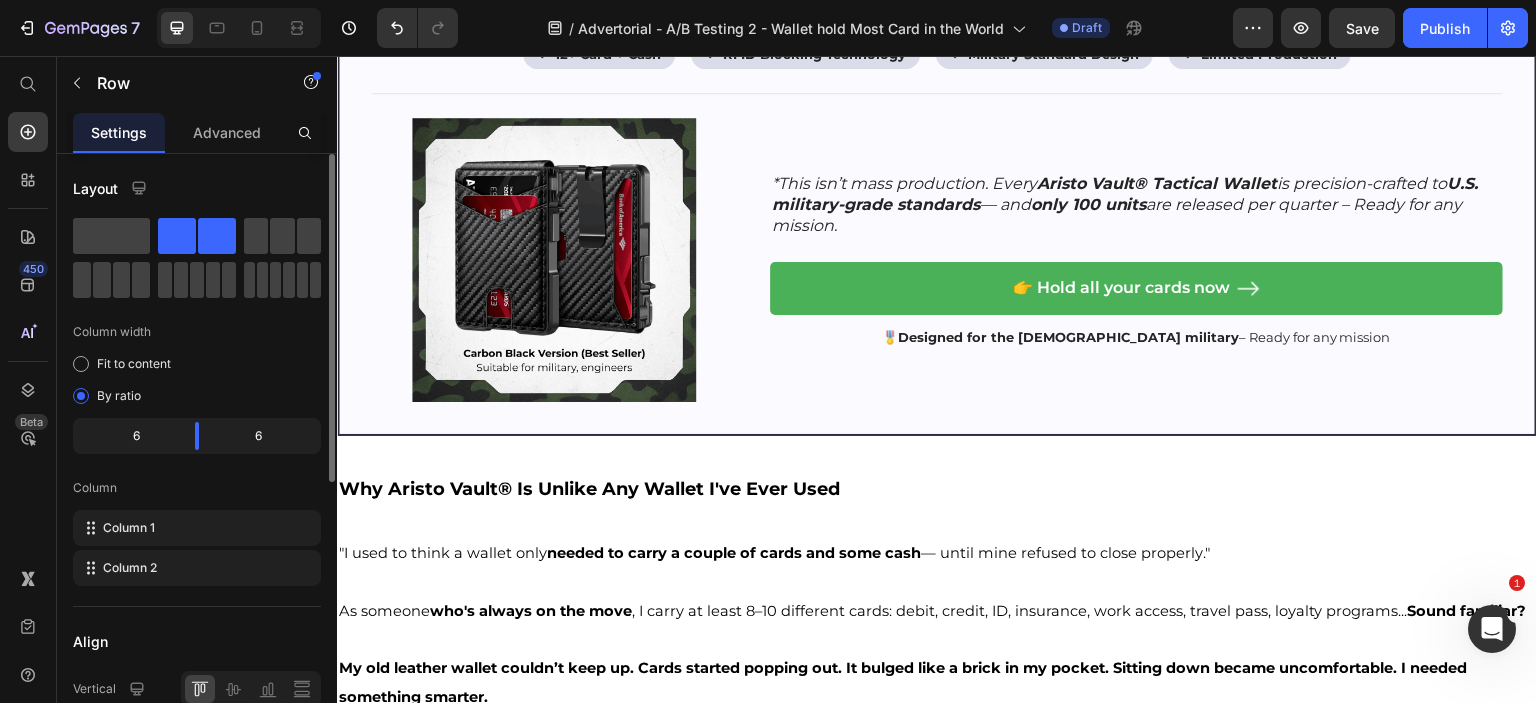 scroll, scrollTop: 2528, scrollLeft: 0, axis: vertical 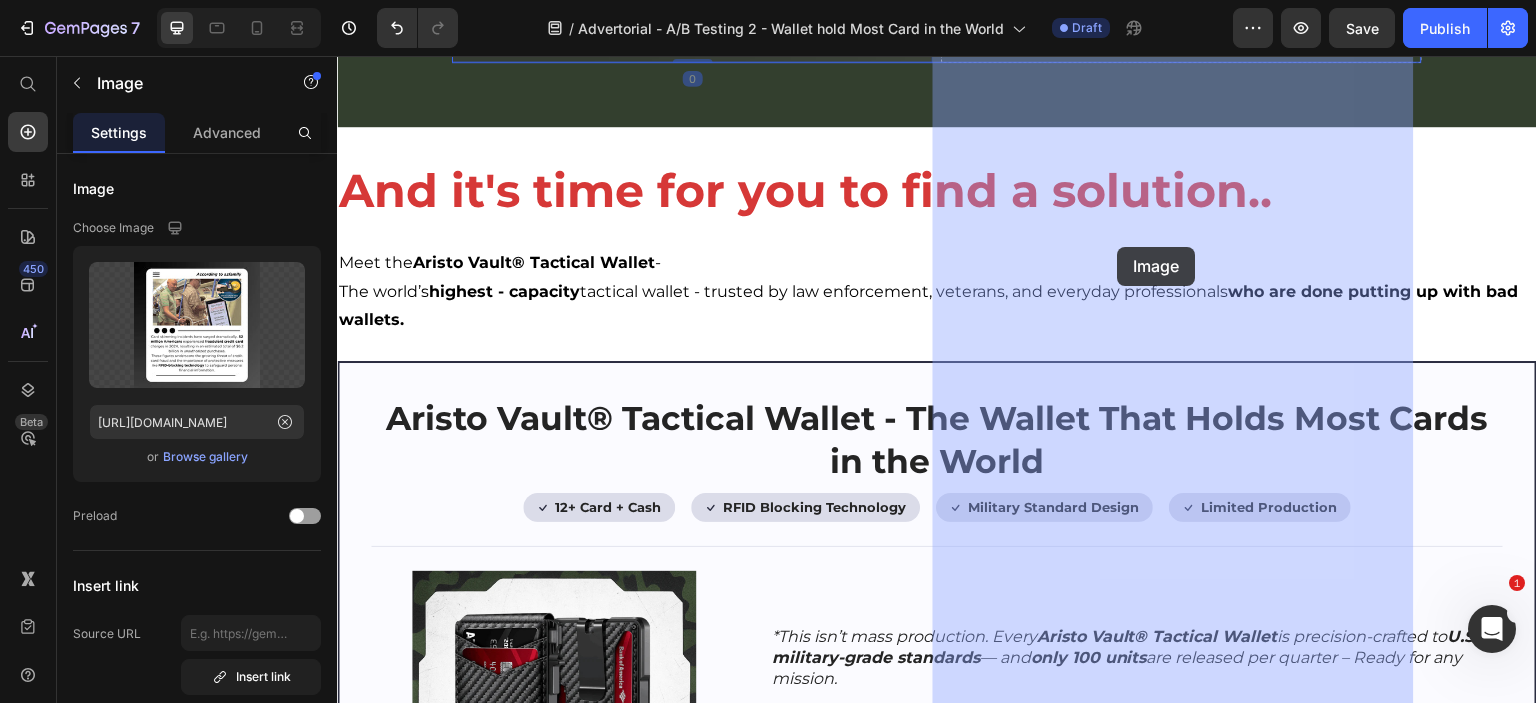 drag, startPoint x: 611, startPoint y: 457, endPoint x: 1103, endPoint y: 259, distance: 530.34705 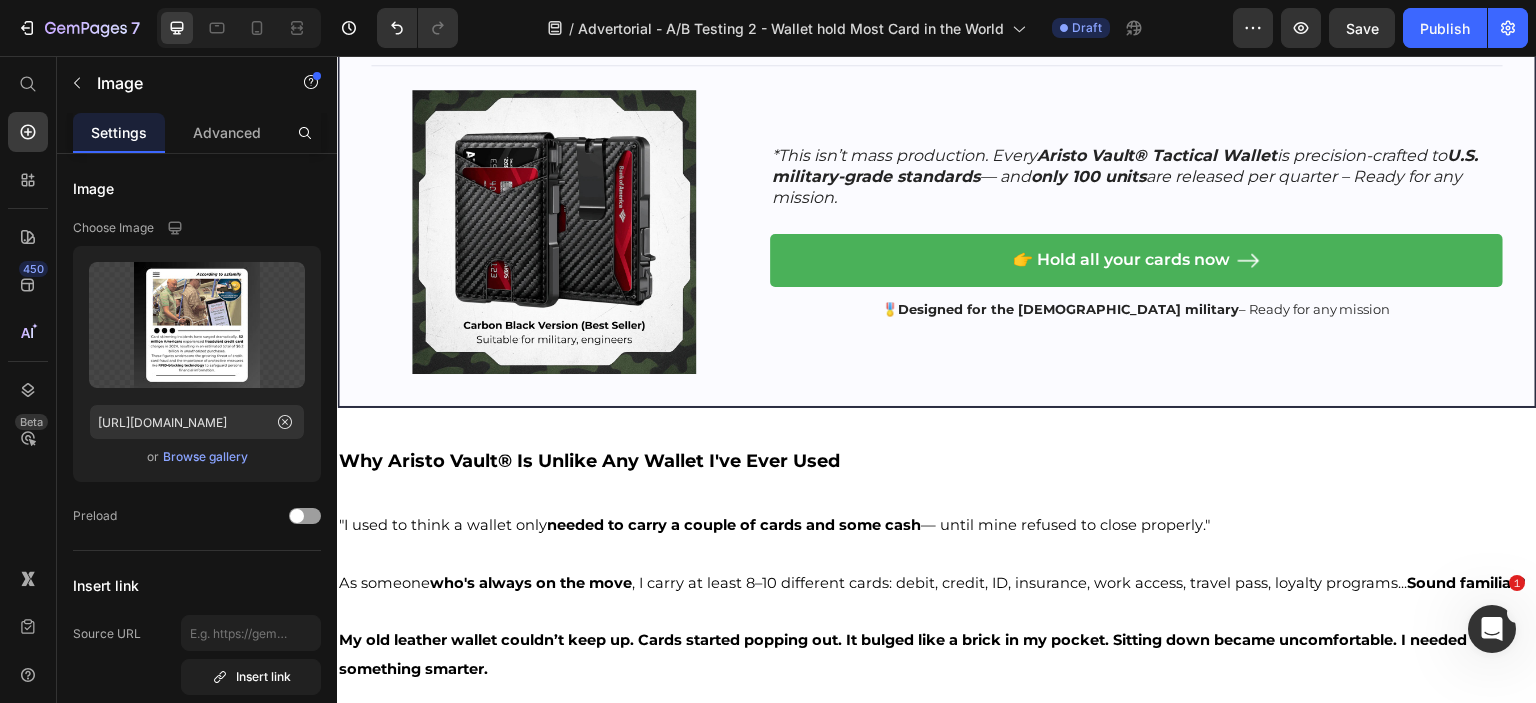 scroll, scrollTop: 2128, scrollLeft: 0, axis: vertical 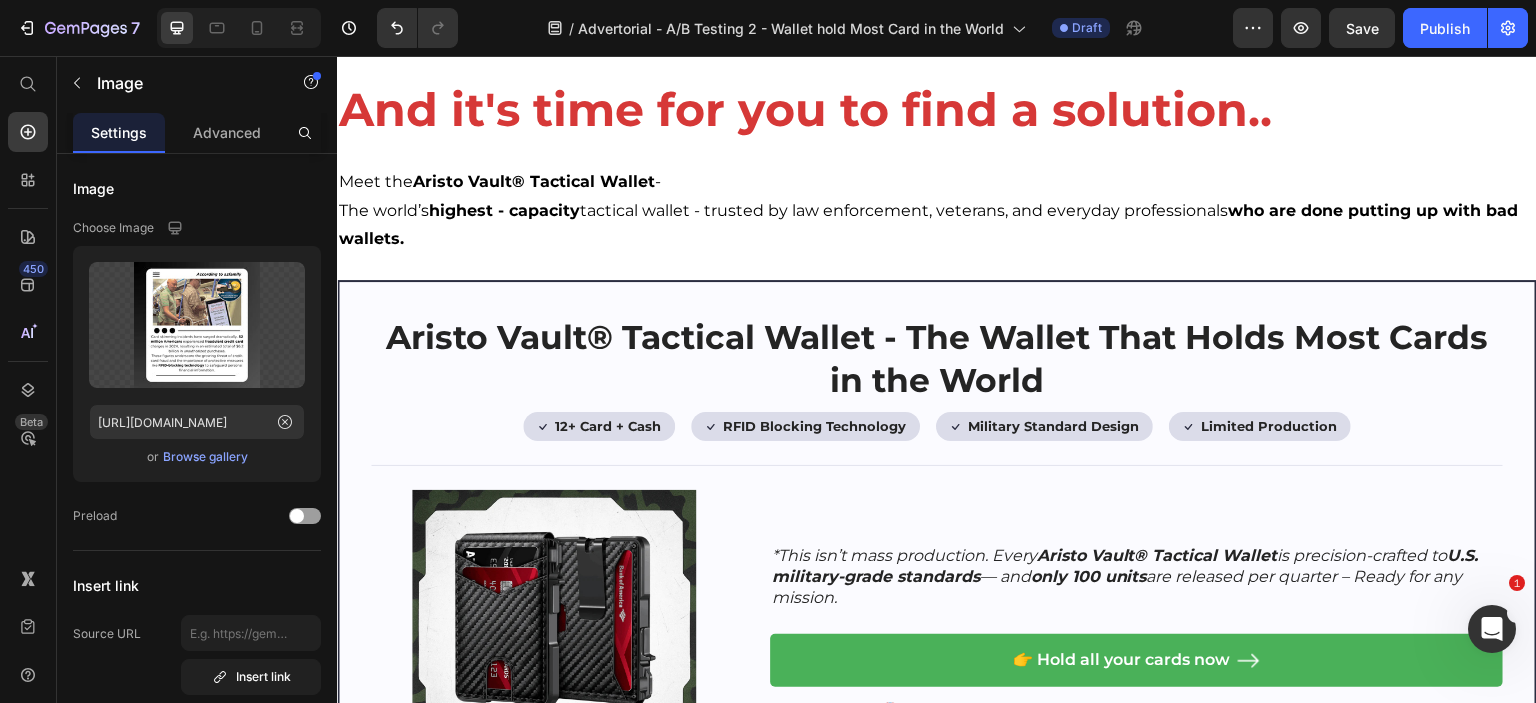 click on "And many don’t protect your personal data from RFID skimming!" at bounding box center (693, -181) 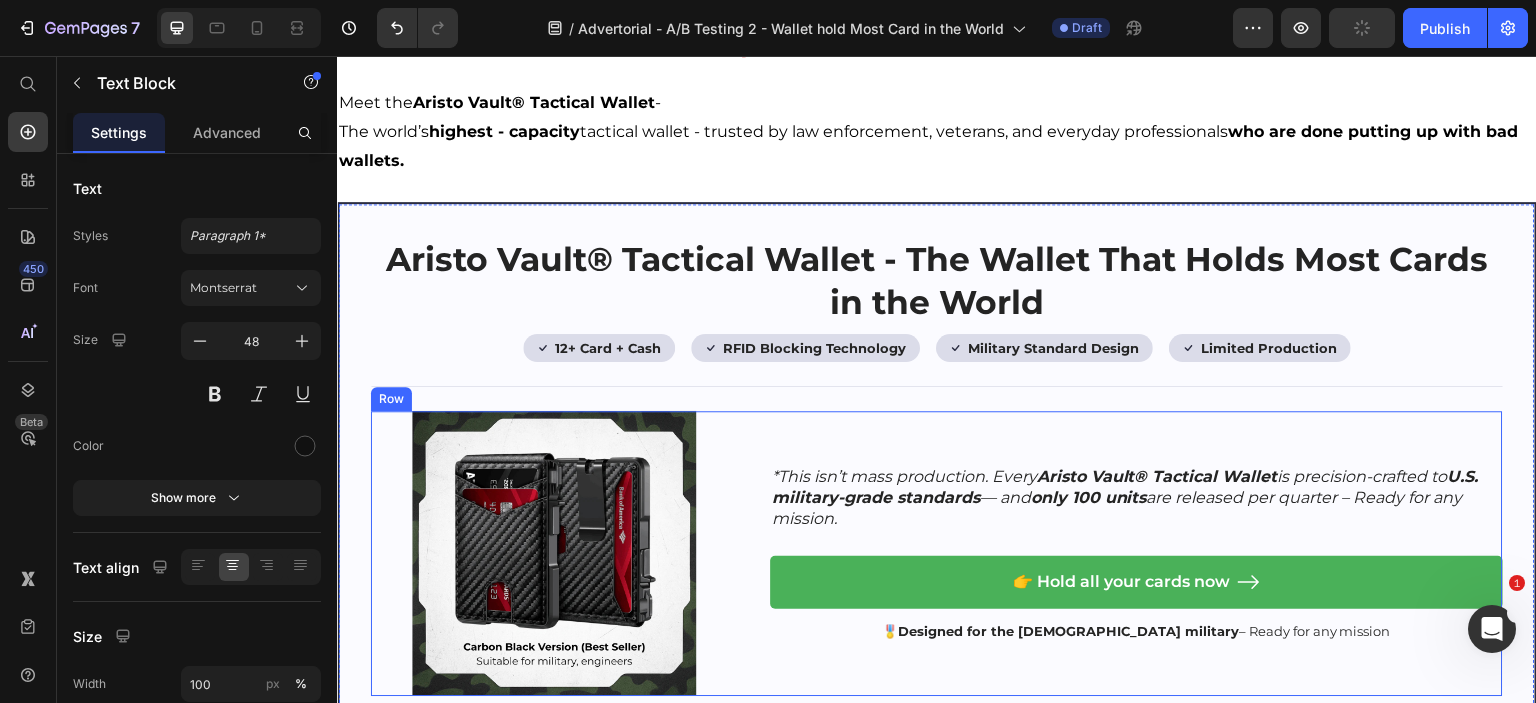 scroll, scrollTop: 2728, scrollLeft: 0, axis: vertical 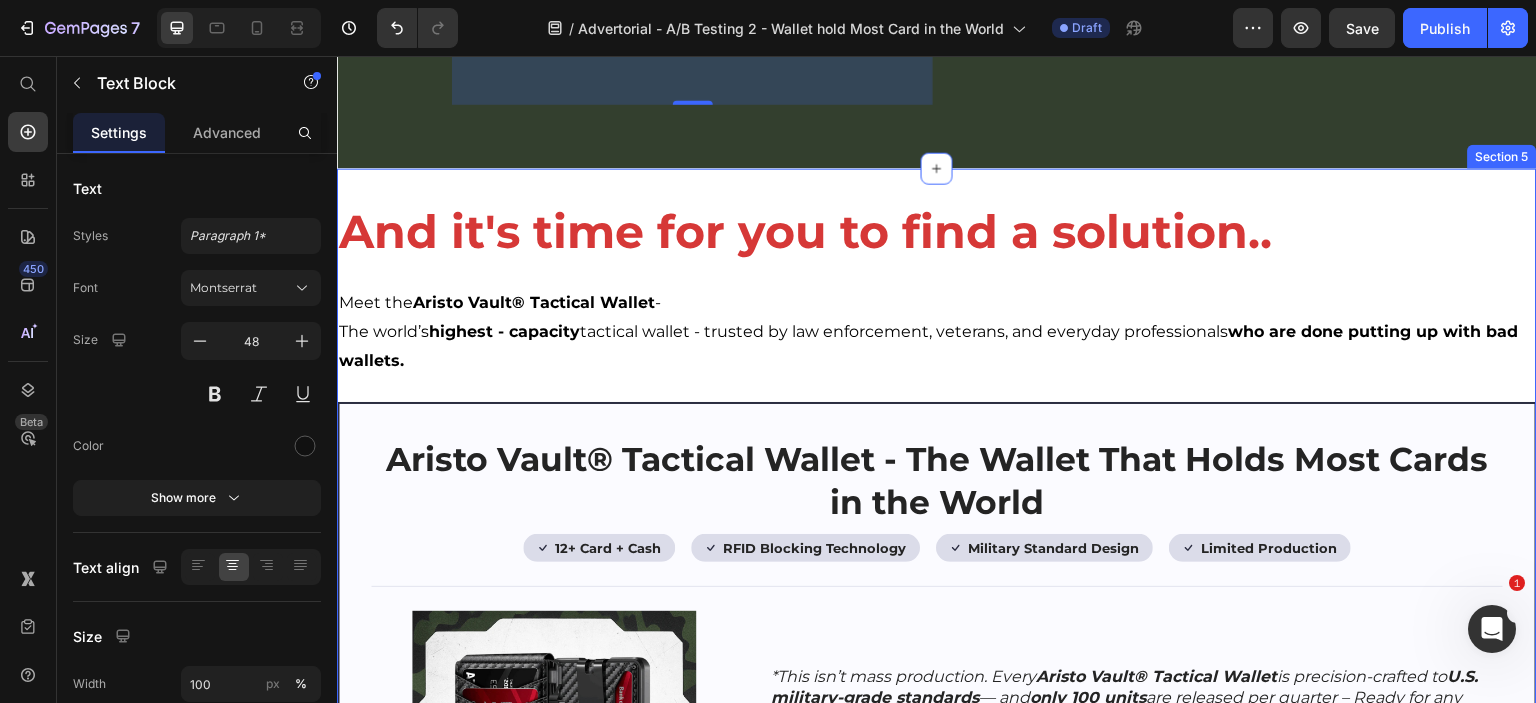 click on "And it's time for you to find a solution.. Heading Meet the  Aristo Vault® Tactical Wallet  -  The world’s  highest - capacity  tactical wallet - trusted by law enforcement, veterans, and everyday professionals  who are done putting up with bad wallets. Text Block Aristo Vault® Tactical Wallet - The Wallet That Holds Most Cards in the World Heading
Icon 12+ Card + Cash Text Block Row
Icon RFID Blocking Technology Text Block Row Row
Icon Military Standard Design Text Block Row
Icon Limited Production Text Block Row Row Row Image *This isn’t mass production. Every  Aristo Vault® Tactical Wallet  is precision-crafted to  U.S. military-grade standards  — and  only 100 units  are released per quarter – Ready for any mission. Text Block
👉 Hold all your cards now Button 🎖️  Designed for the US military  – Ready for any mission Text Block Row Row Why Aristo Vault® Is Unlike Any Wallet I've Ever Used Heading "I used to think a wallet only    As someone  Sound familiar?" at bounding box center [937, 1648] 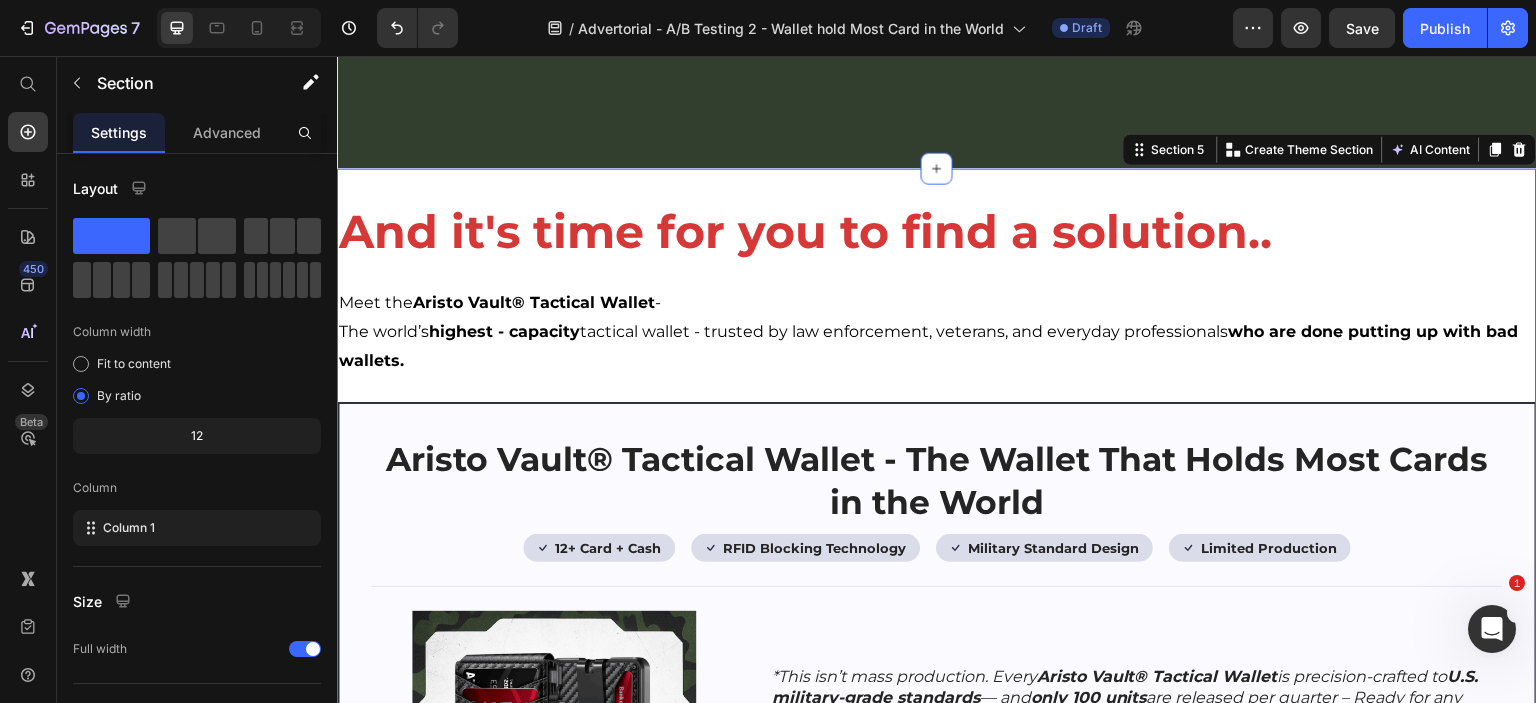 click on "And it's time for you to find a solution.. Heading Meet the  Aristo Vault® Tactical Wallet  -  The world’s  highest - capacity  tactical wallet - trusted by law enforcement, veterans, and everyday professionals  who are done putting up with bad wallets. Text Block Aristo Vault® Tactical Wallet - The Wallet That Holds Most Cards in the World Heading
Icon 12+ Card + Cash Text Block Row
Icon RFID Blocking Technology Text Block Row Row
Icon Military Standard Design Text Block Row
Icon Limited Production Text Block Row Row Row Image *This isn’t mass production. Every  Aristo Vault® Tactical Wallet  is precision-crafted to  U.S. military-grade standards  — and  only 100 units  are released per quarter – Ready for any mission. Text Block
👉 Hold all your cards now Button 🎖️  Designed for the US military  – Ready for any mission Text Block Row Row Why Aristo Vault® Is Unlike Any Wallet I've Ever Used Heading "I used to think a wallet only    As someone  Sound familiar?" at bounding box center [937, 1648] 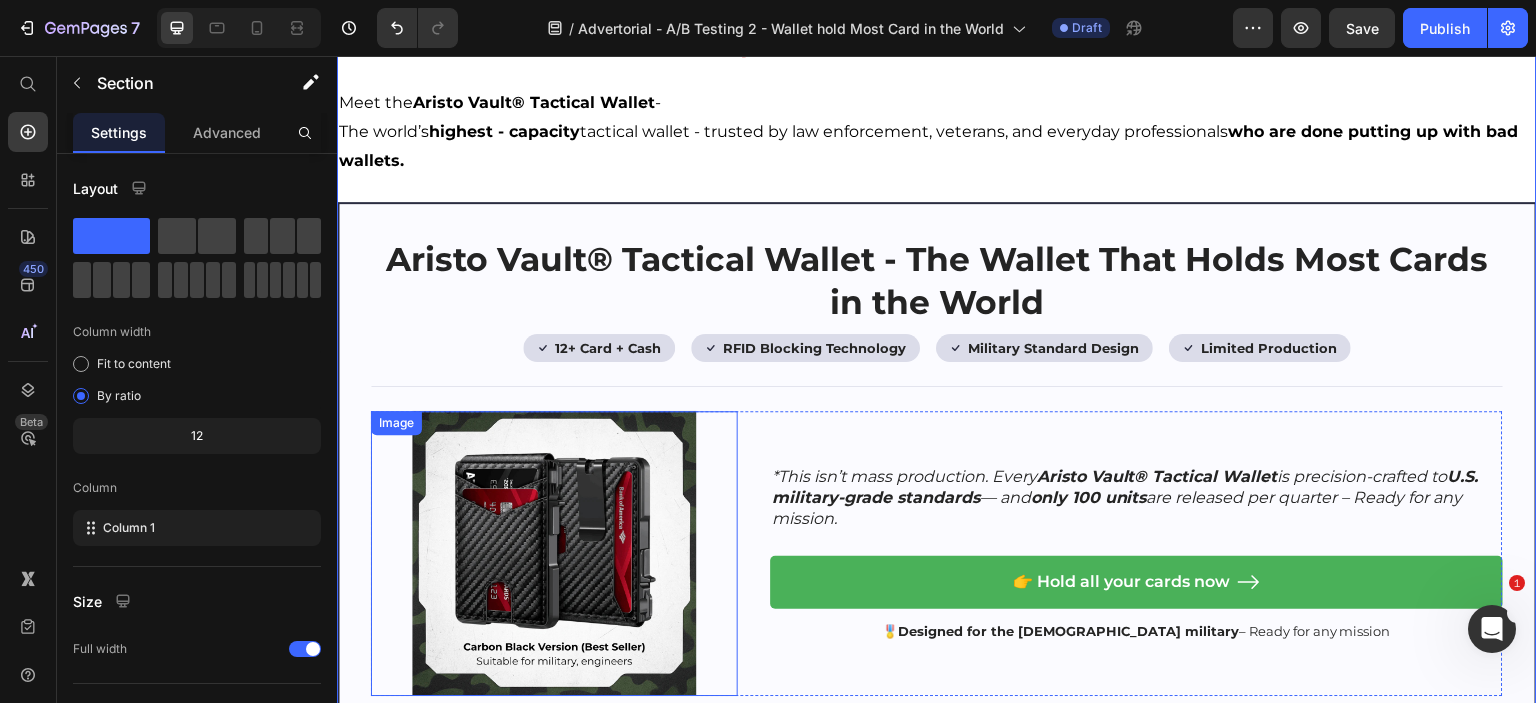 scroll, scrollTop: 2628, scrollLeft: 0, axis: vertical 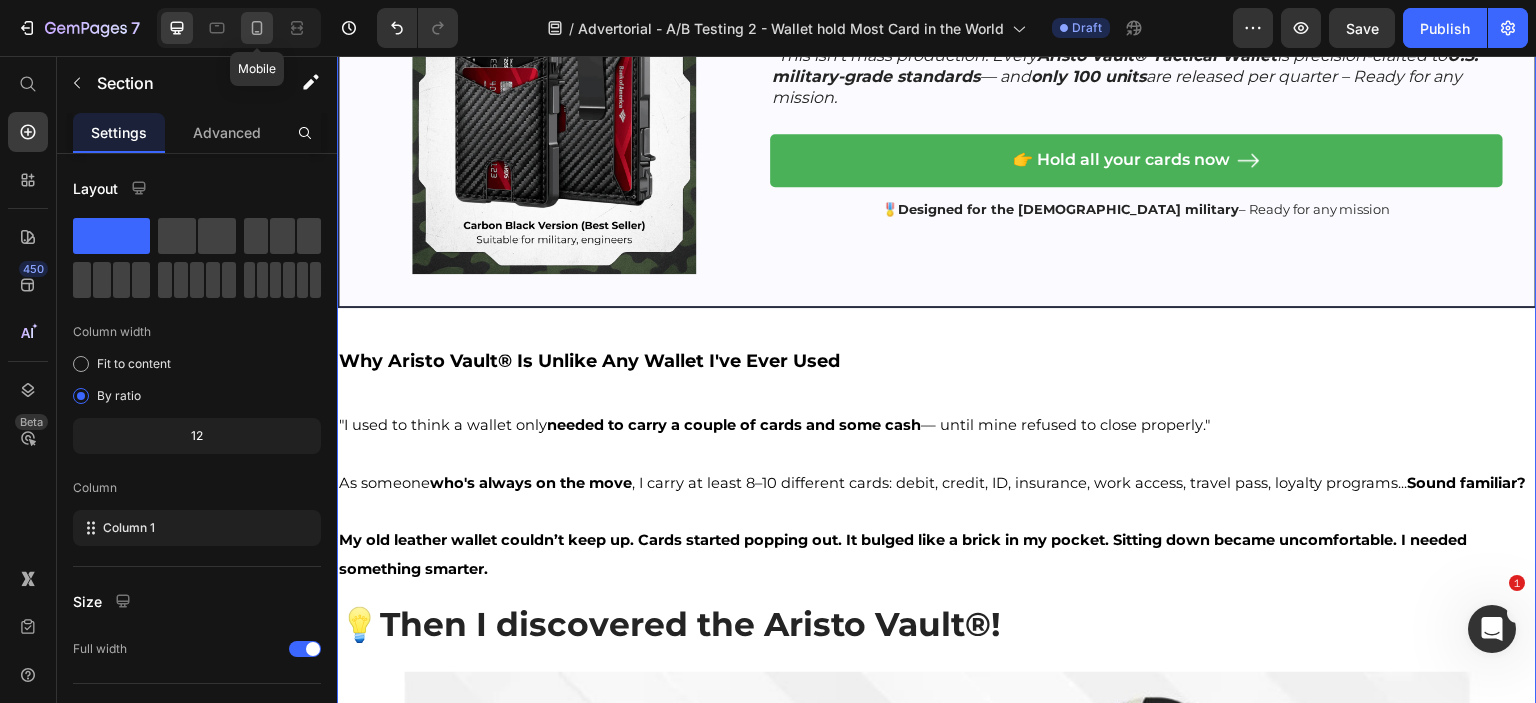 click 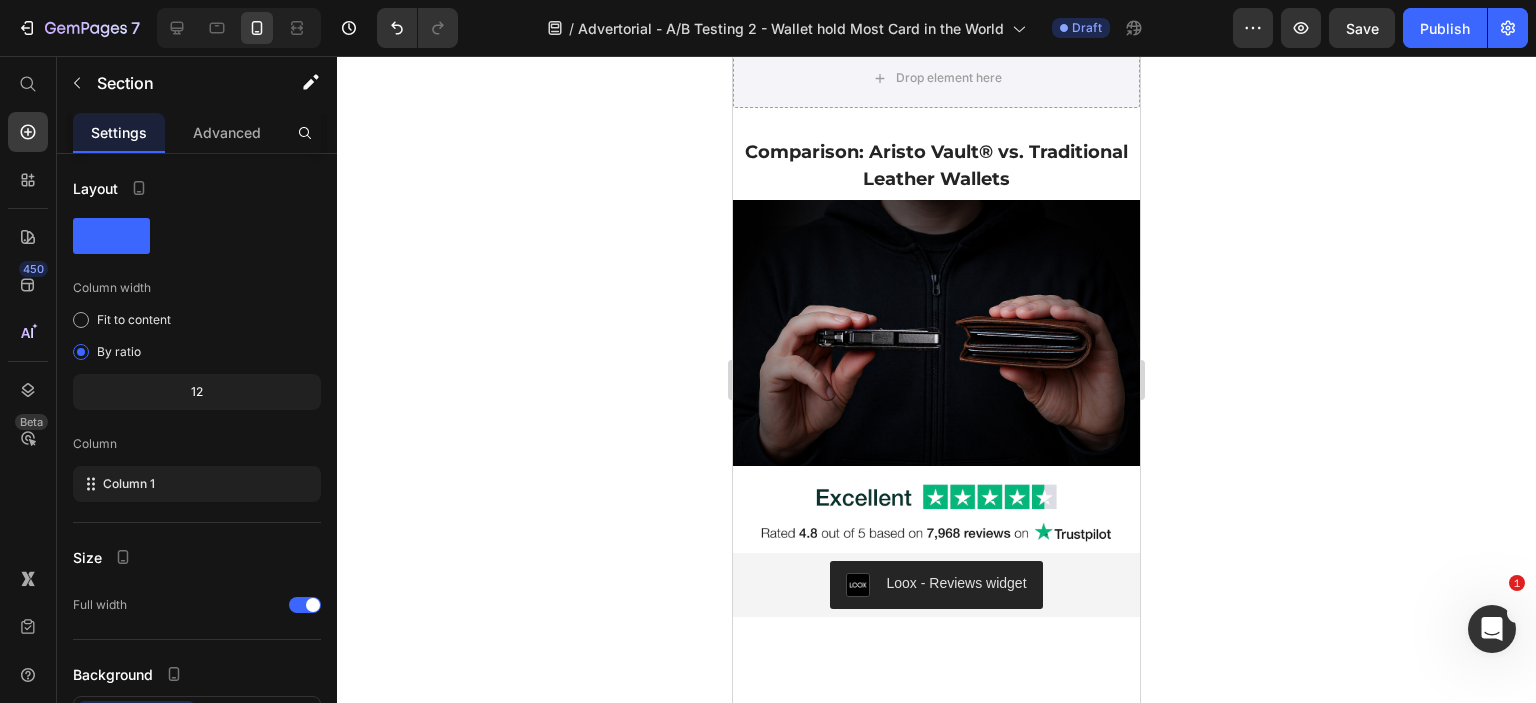 scroll, scrollTop: 9928, scrollLeft: 0, axis: vertical 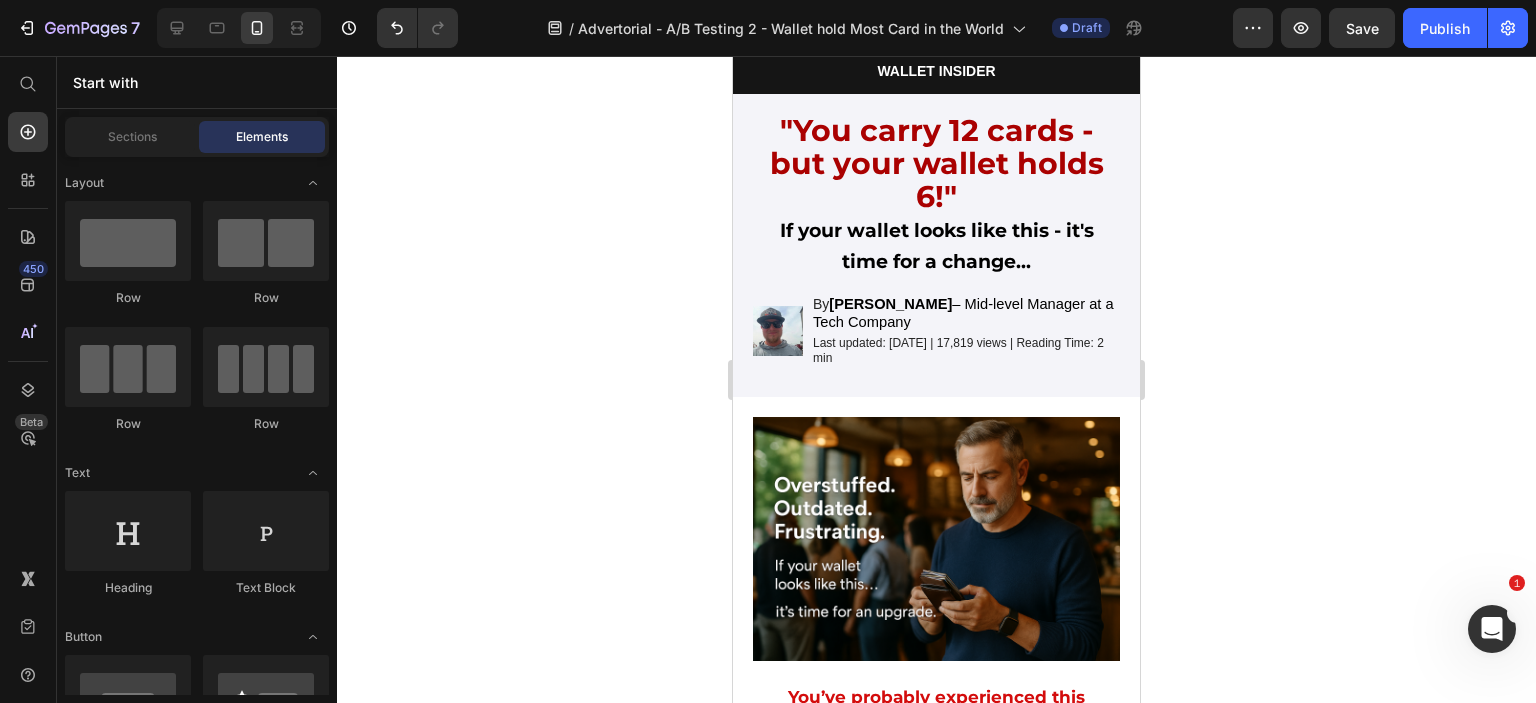 drag, startPoint x: 1136, startPoint y: 517, endPoint x: 1872, endPoint y: 112, distance: 840.072 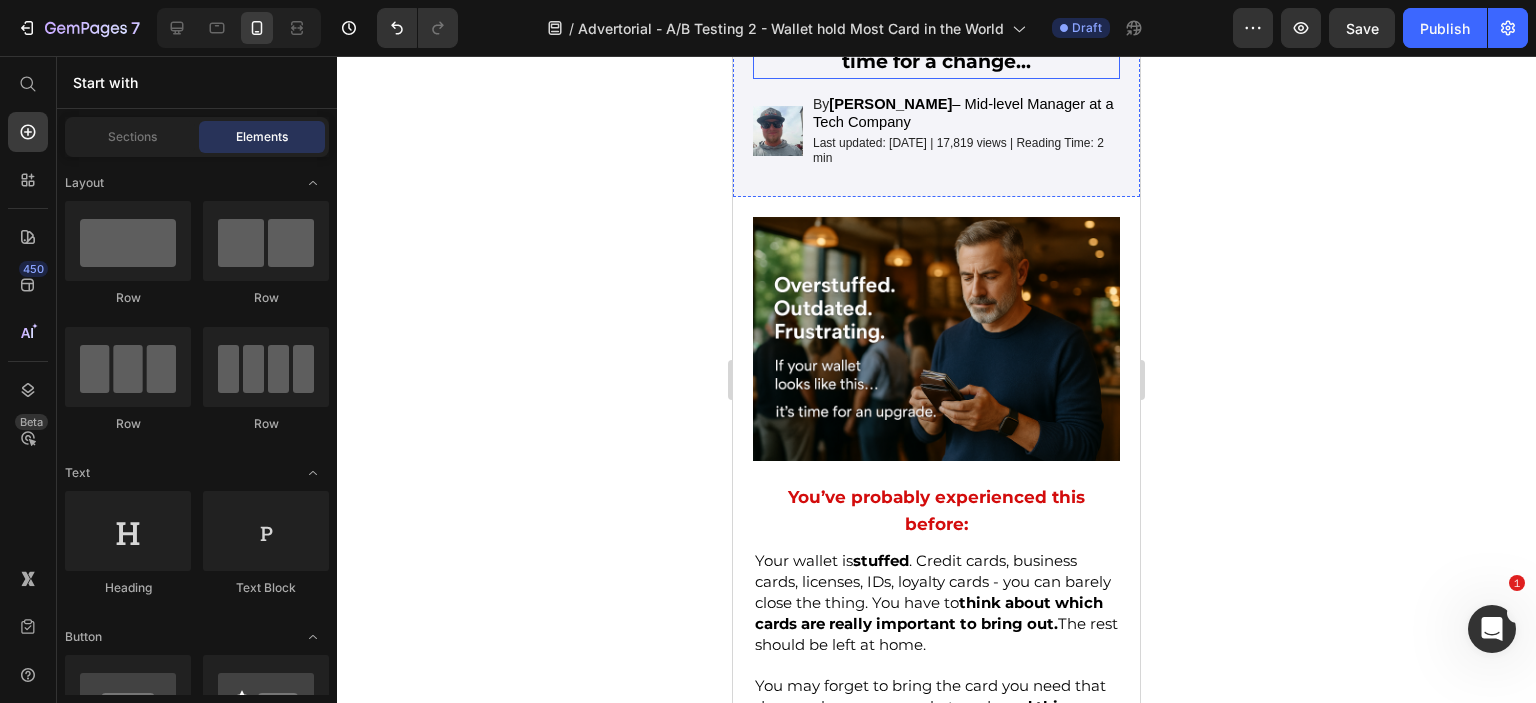 scroll, scrollTop: 448, scrollLeft: 0, axis: vertical 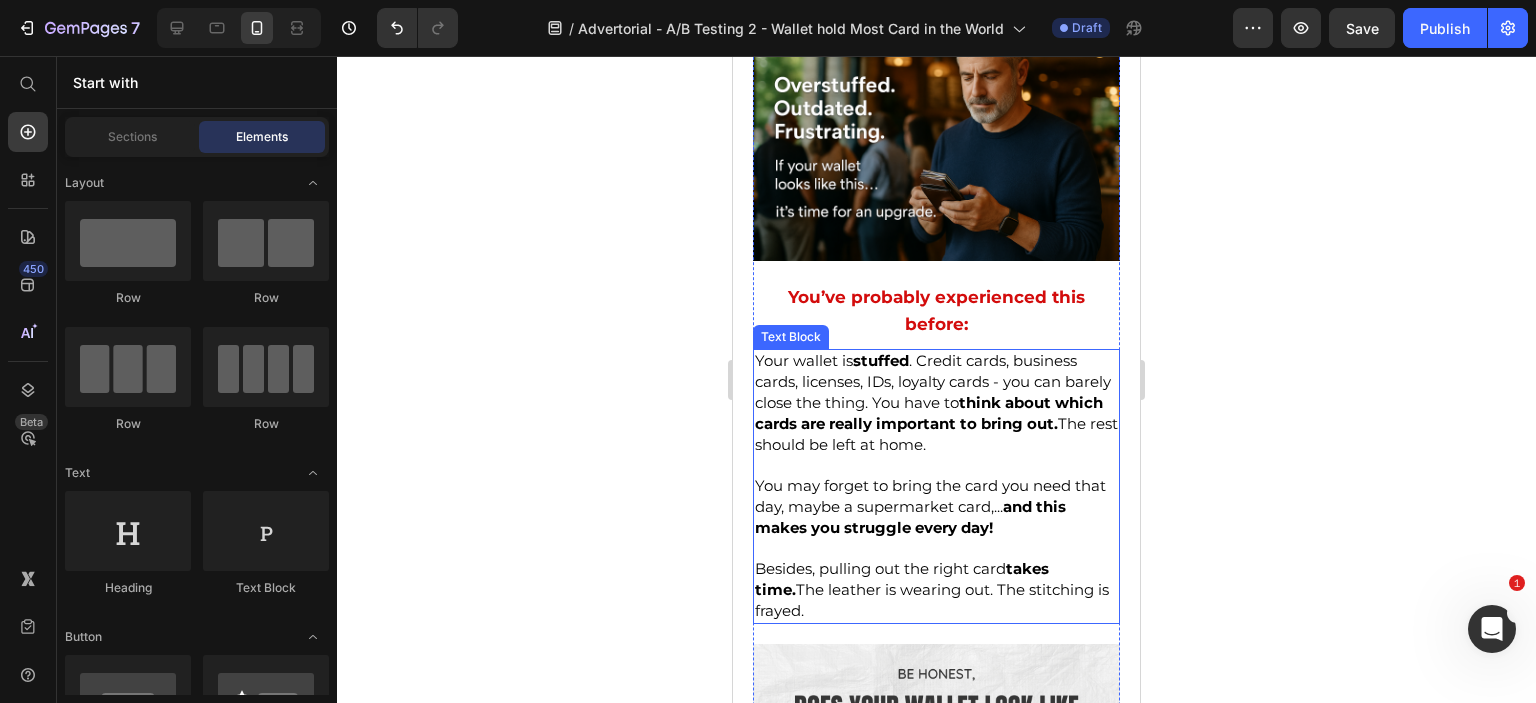 click on "Your wallet is  stuffed . Credit cards, business cards, licenses, IDs, loyalty cards - you can barely close the thing. You have to  think about which cards are really important to bring out.  The rest should be left at home." at bounding box center [936, 403] 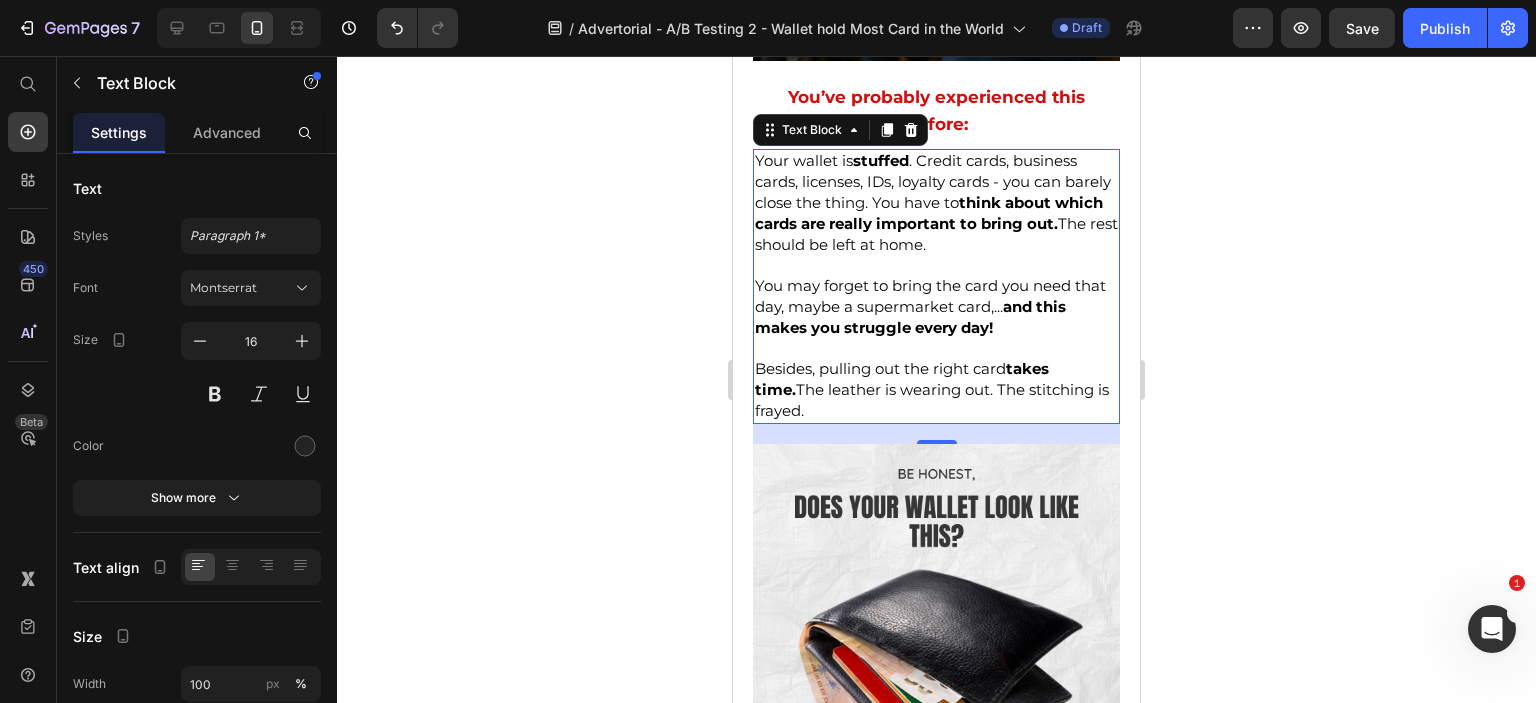 scroll, scrollTop: 848, scrollLeft: 0, axis: vertical 